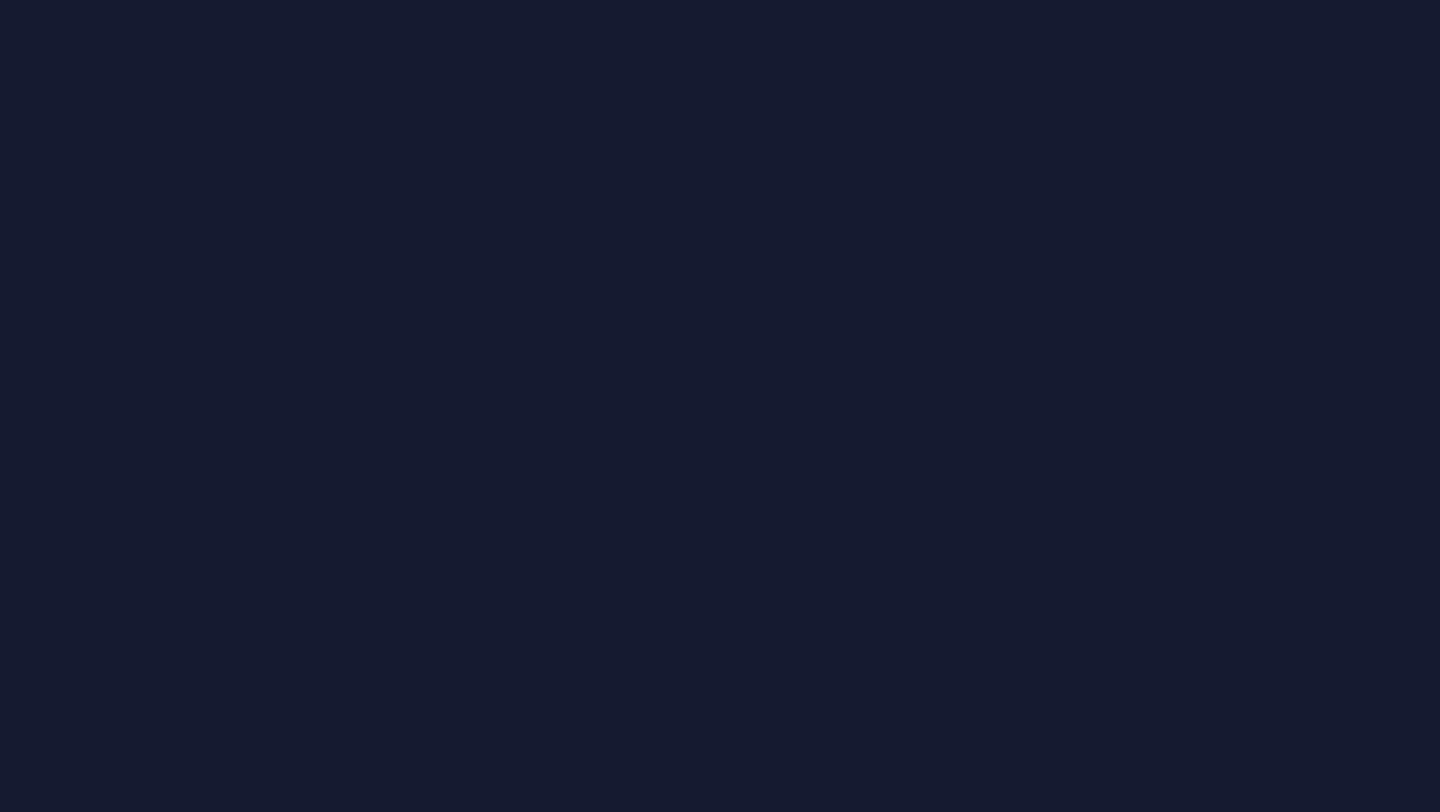 scroll, scrollTop: 0, scrollLeft: 0, axis: both 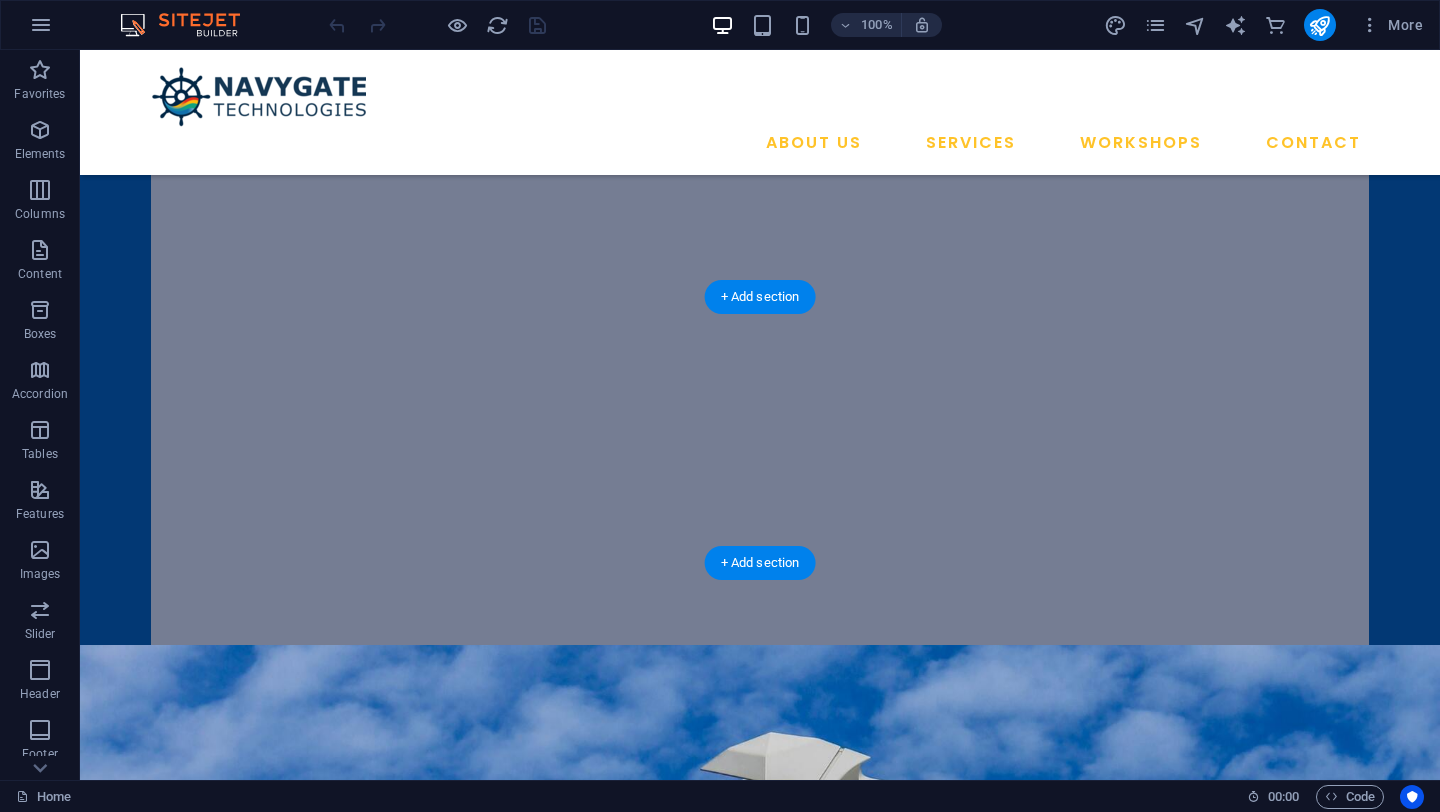 click at bounding box center (760, 894) 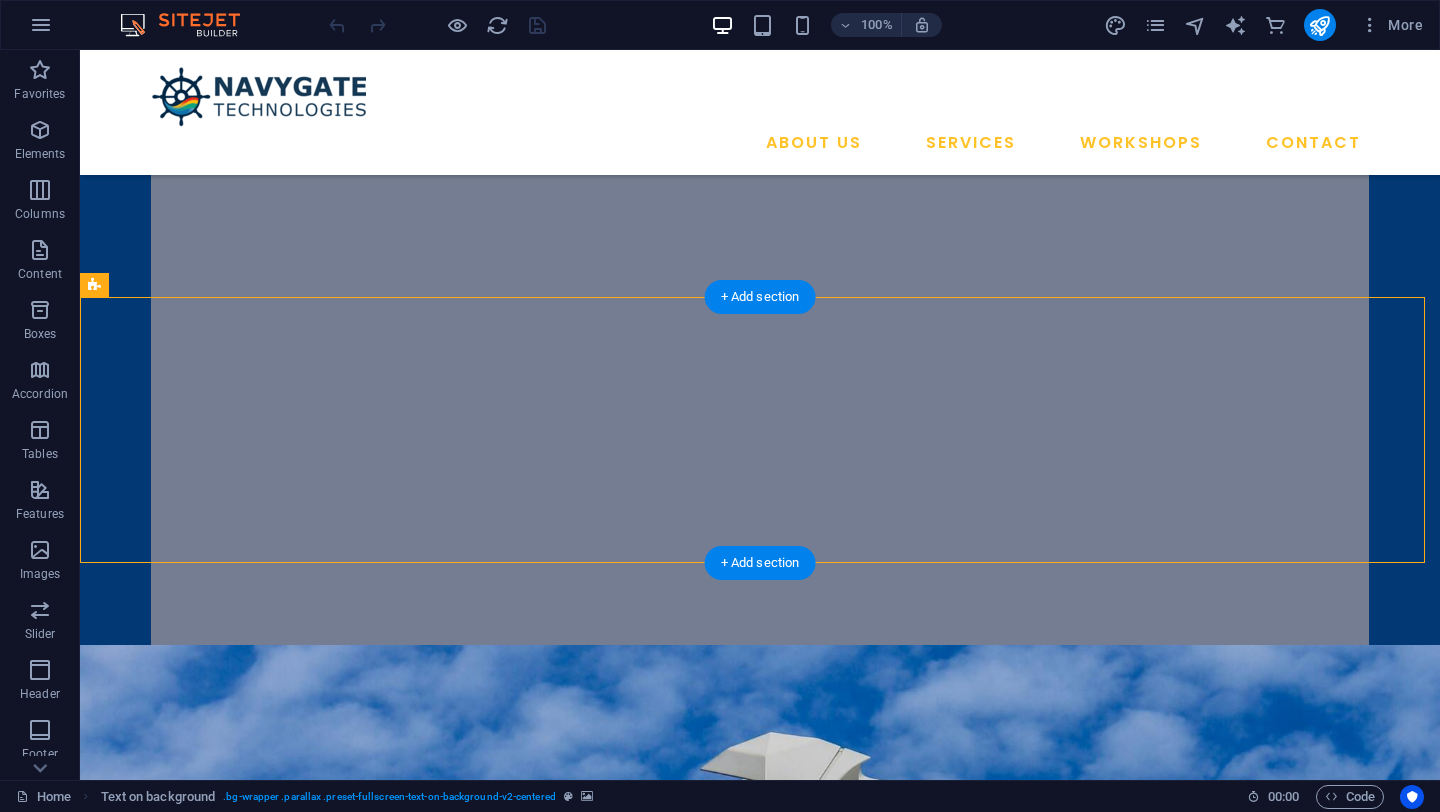click at bounding box center [760, 894] 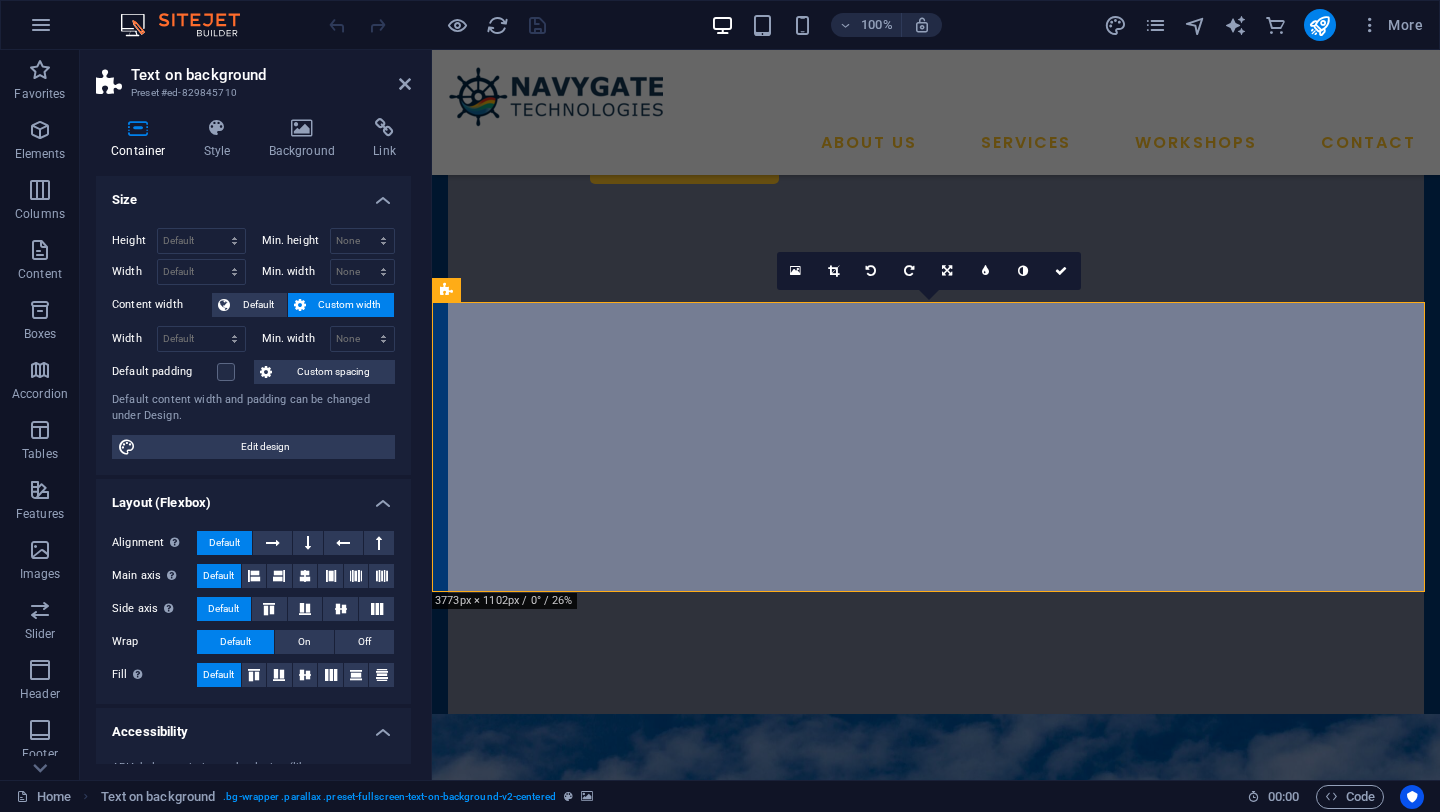 scroll, scrollTop: 585, scrollLeft: 0, axis: vertical 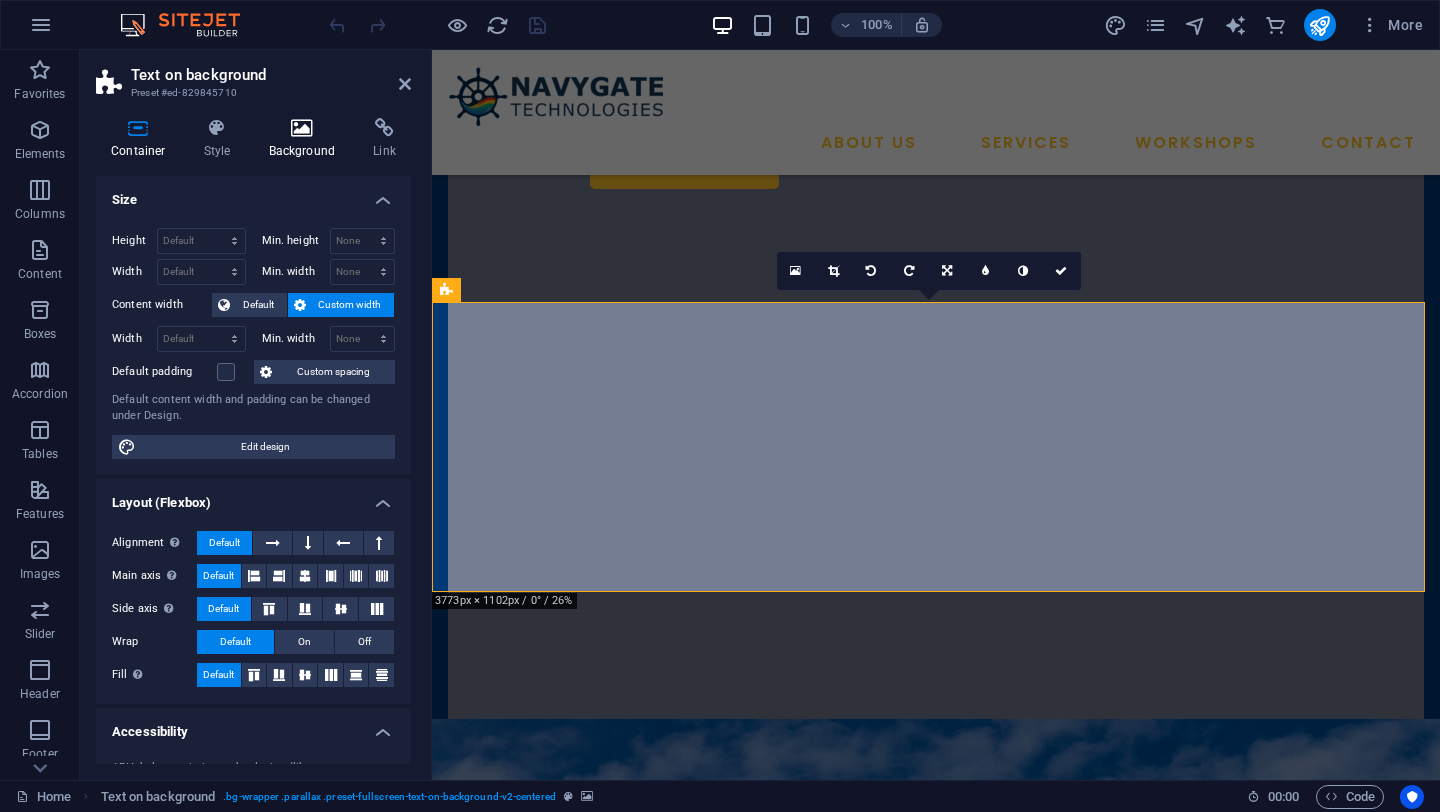 click on "Background" at bounding box center [306, 139] 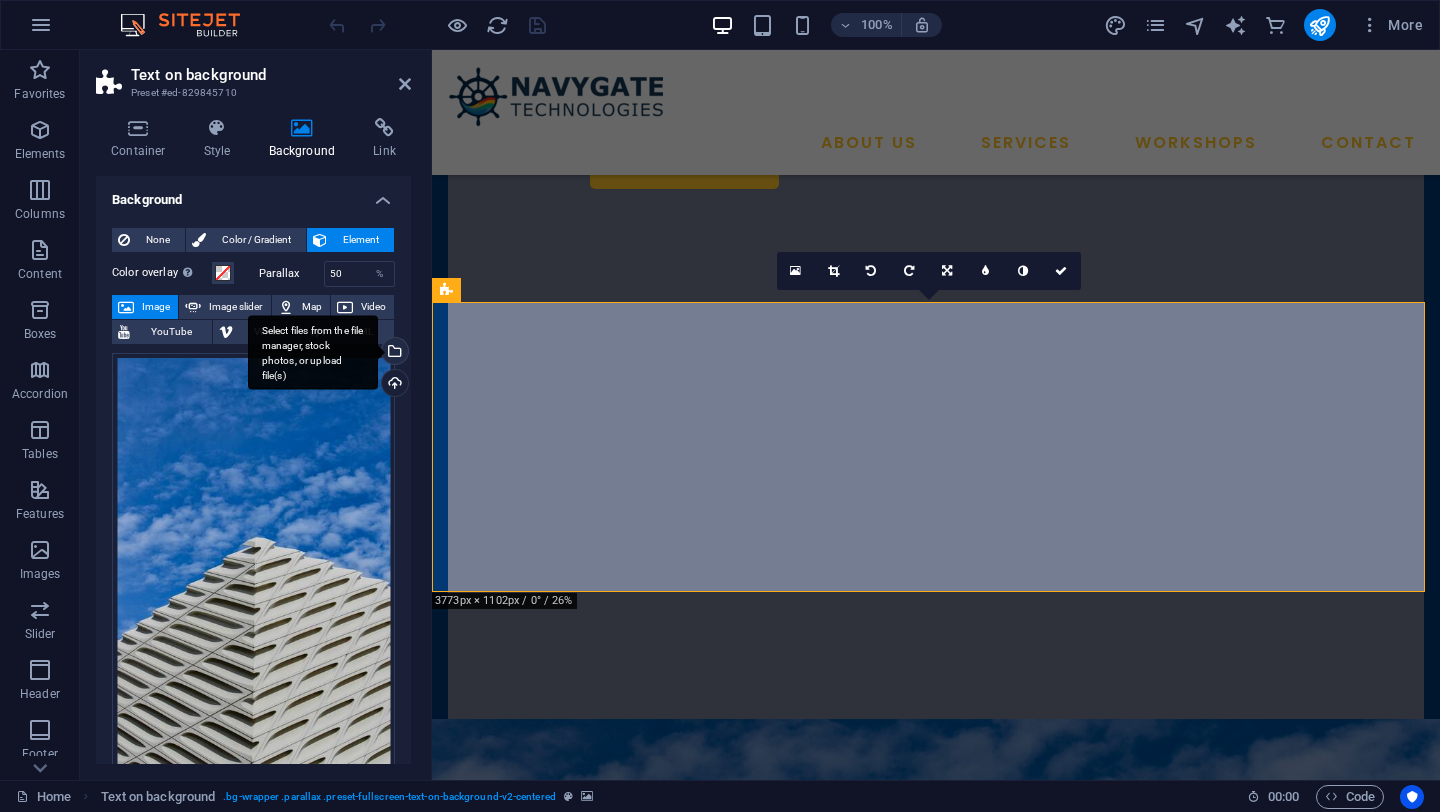 click on "Select files from the file manager, stock photos, or upload file(s)" at bounding box center [313, 352] 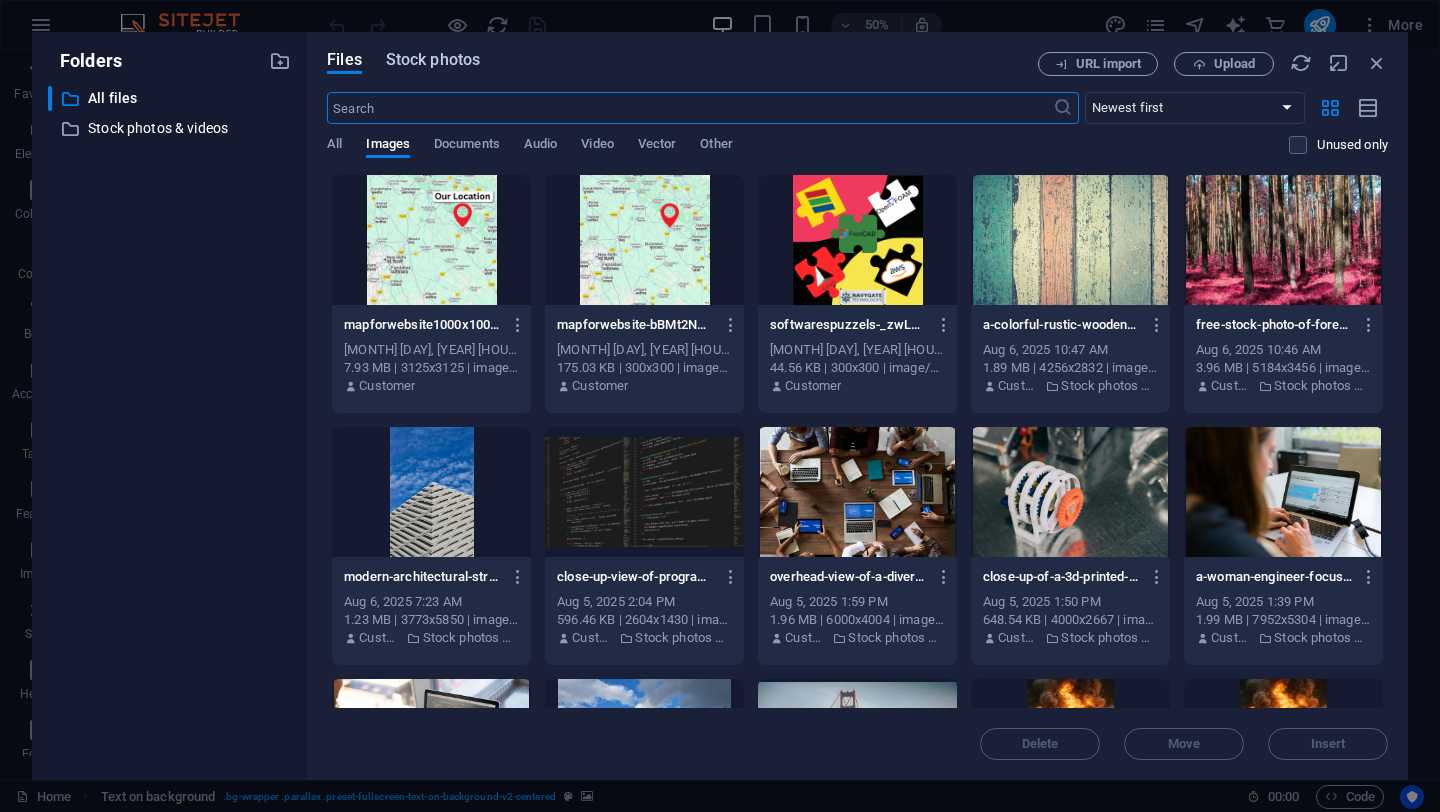 click on "Stock photos" at bounding box center (433, 60) 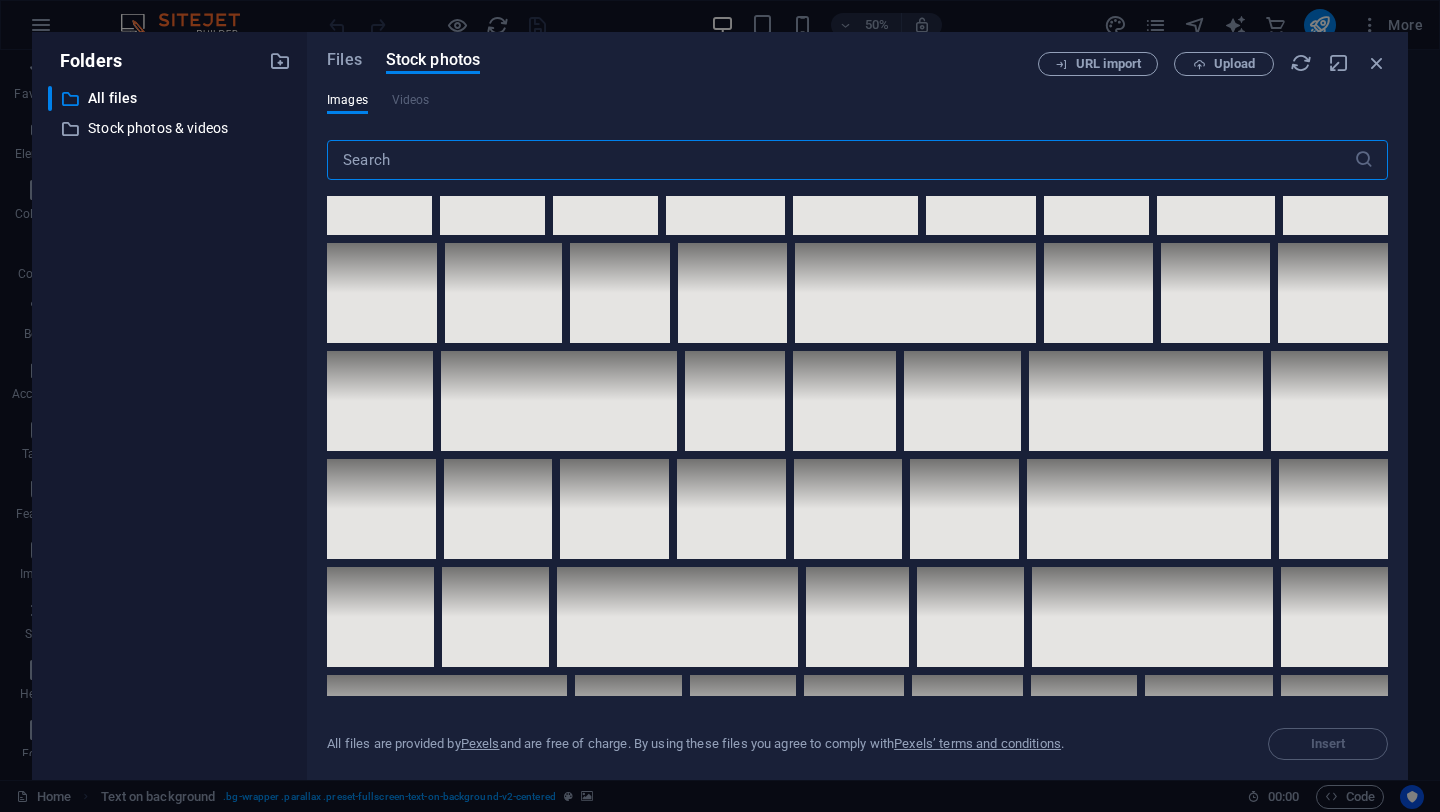 scroll, scrollTop: 4442, scrollLeft: 0, axis: vertical 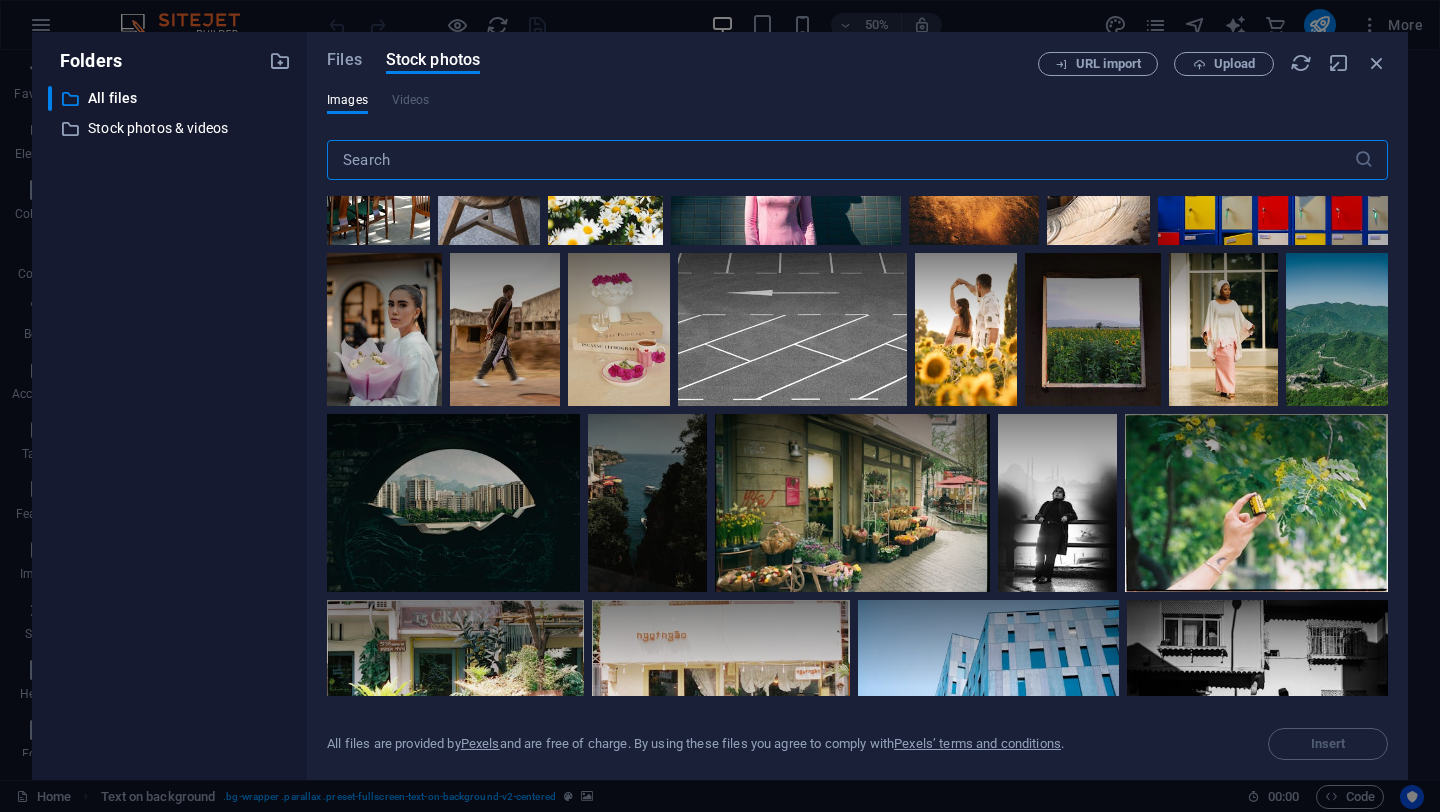 click at bounding box center (840, 160) 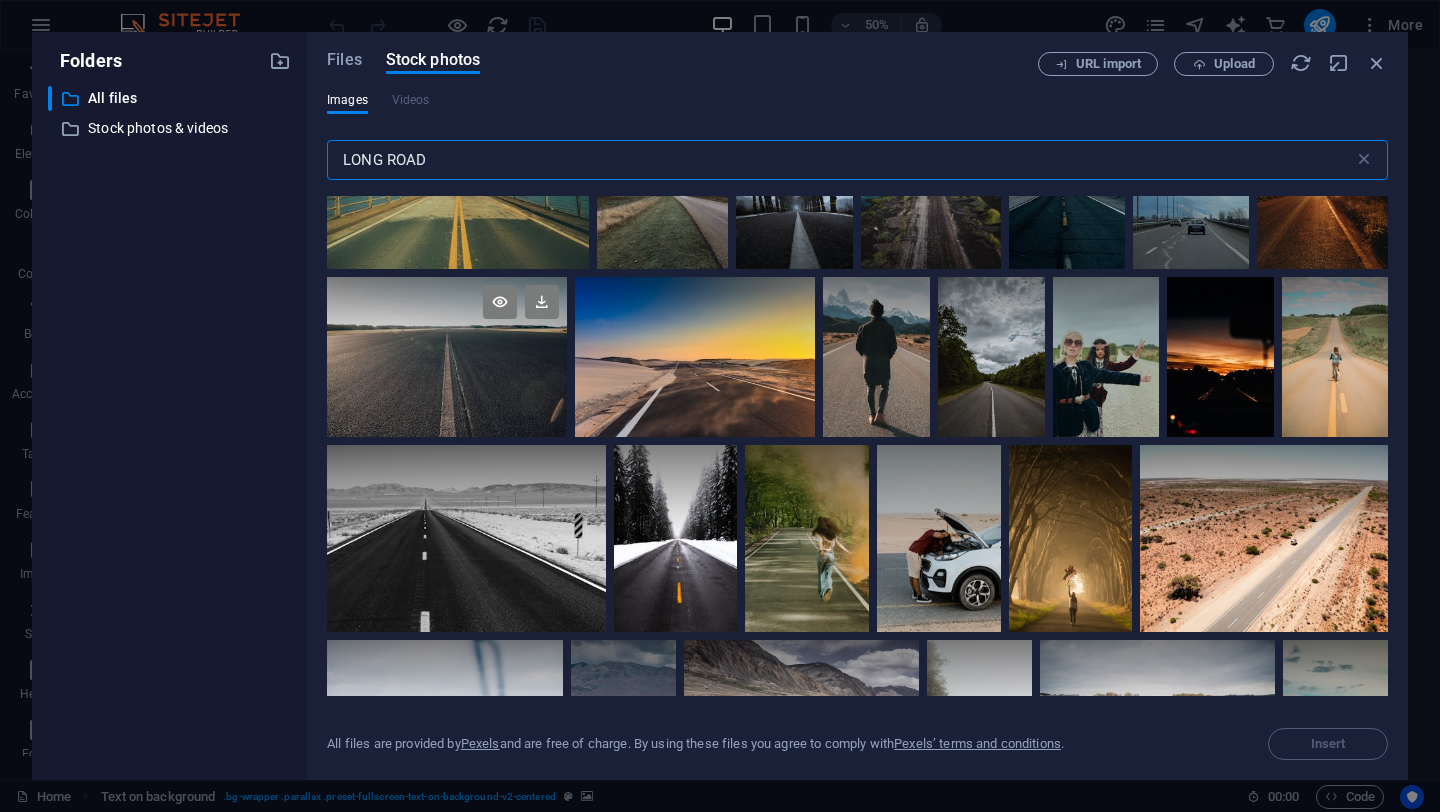 scroll, scrollTop: 977, scrollLeft: 0, axis: vertical 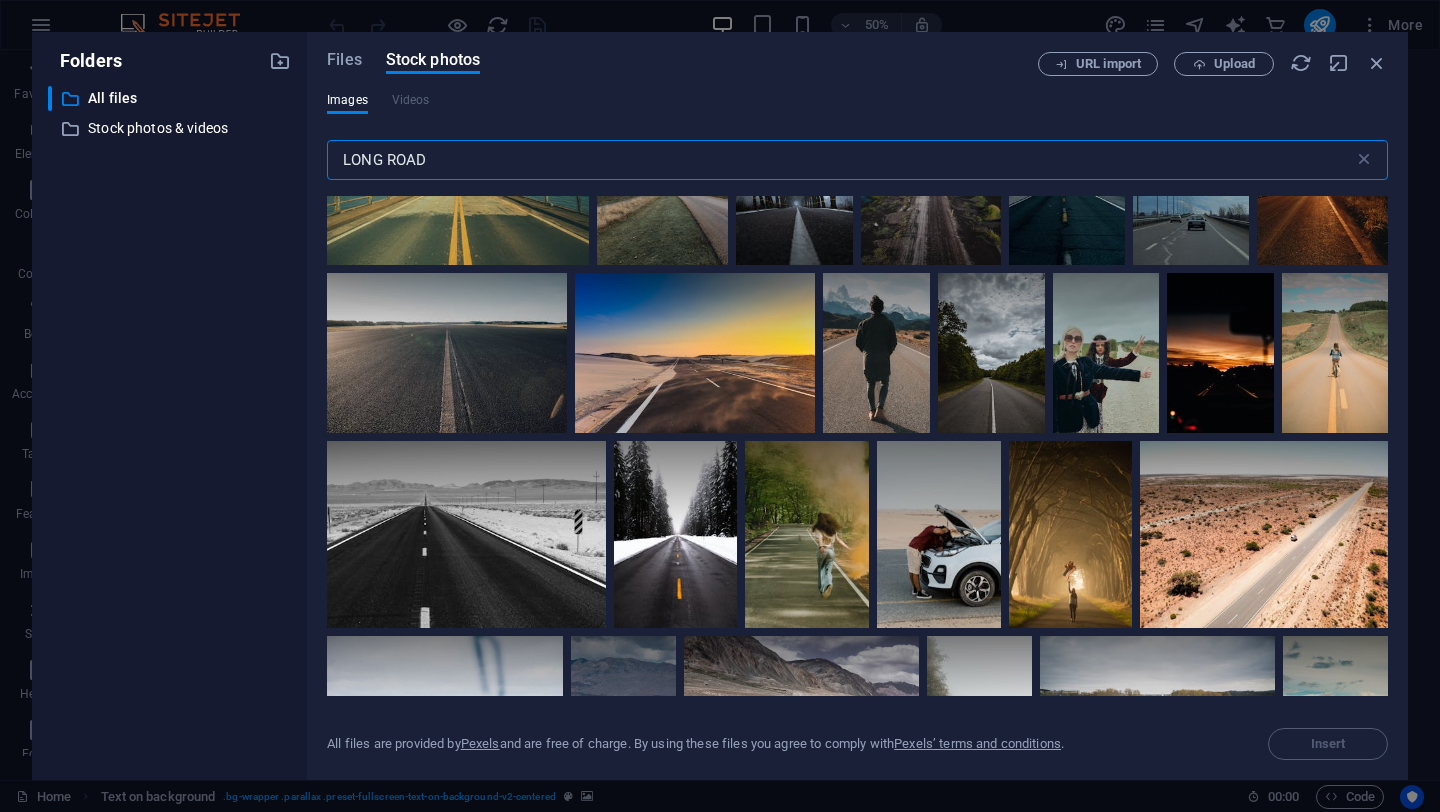 type on "LONG ROAD" 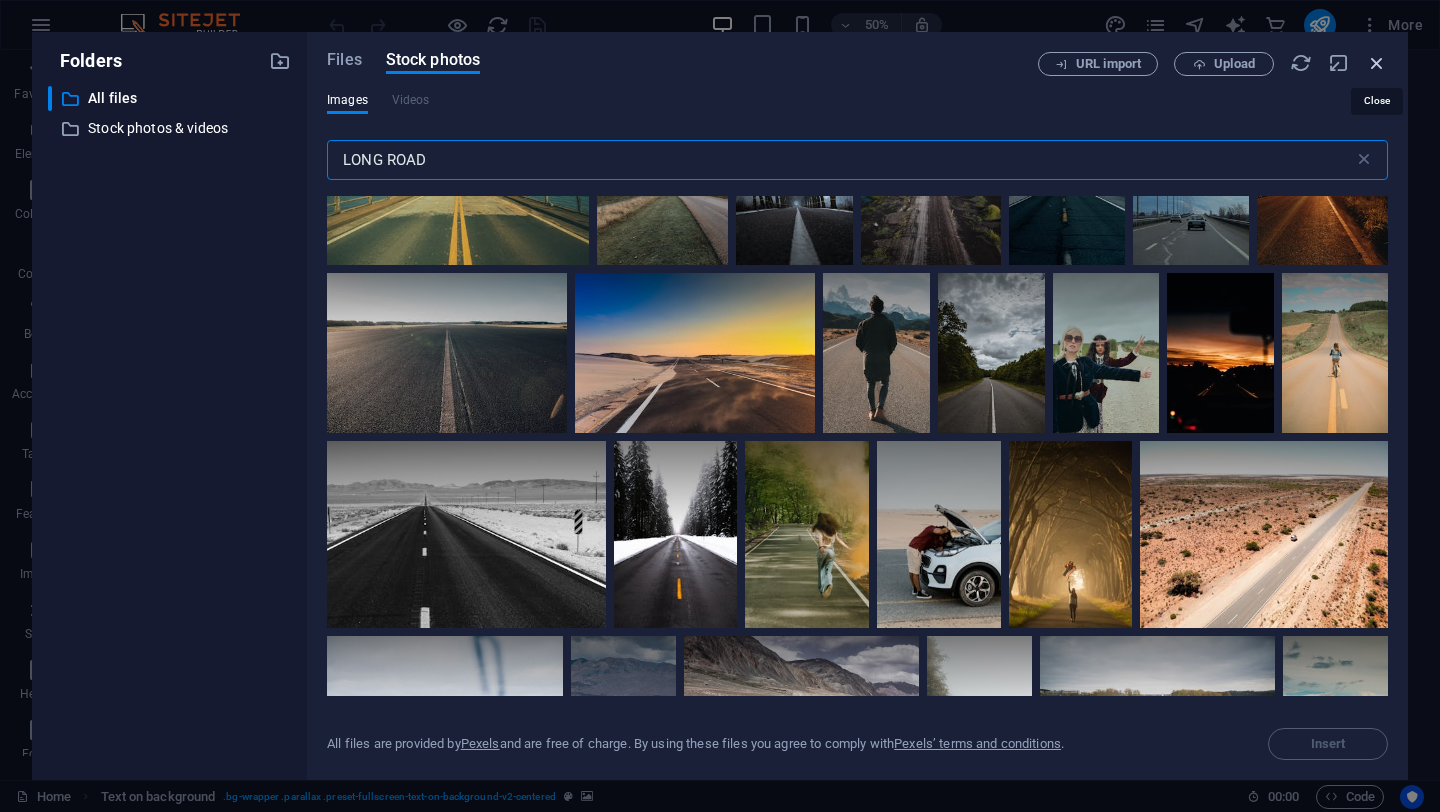 click at bounding box center (1377, 63) 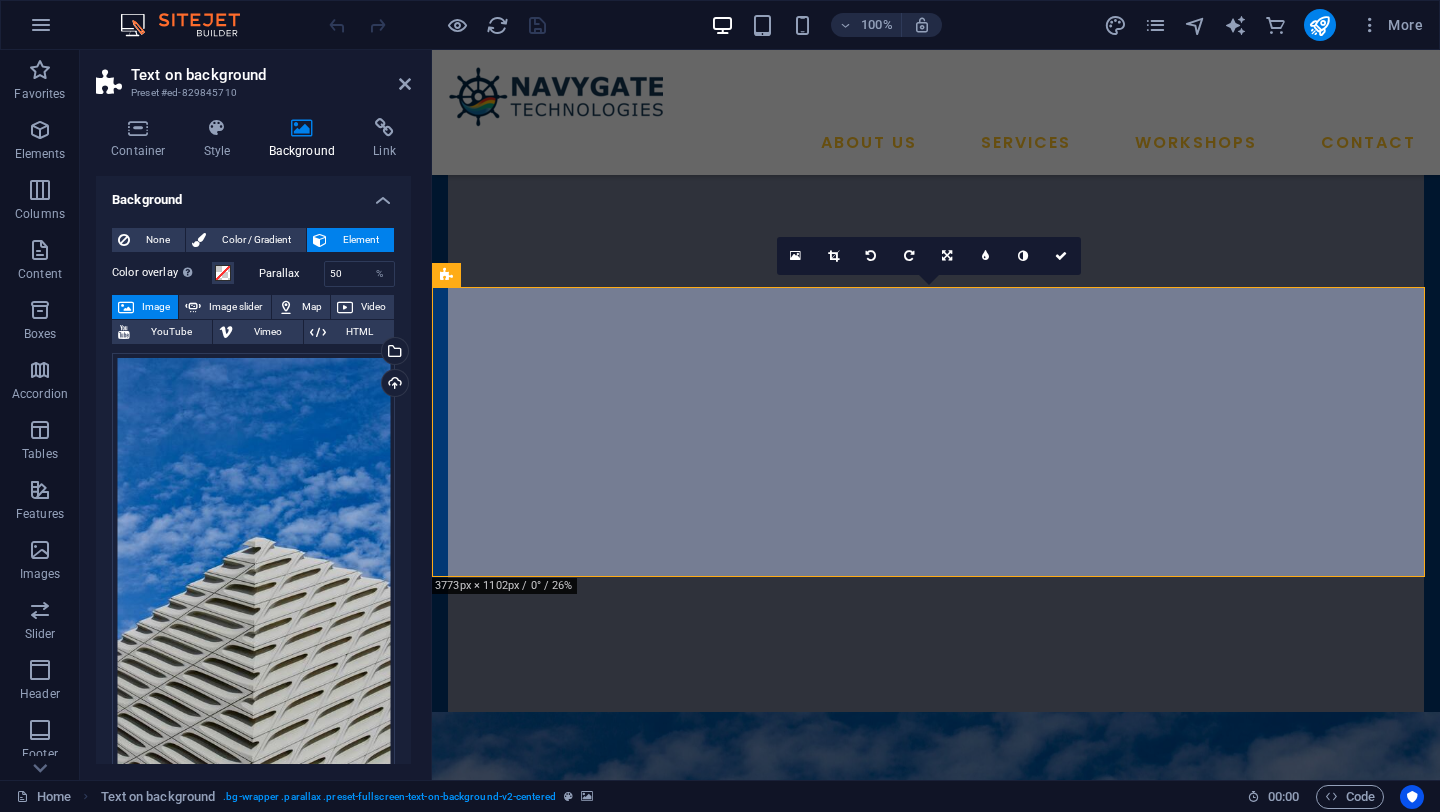 click at bounding box center [936, 967] 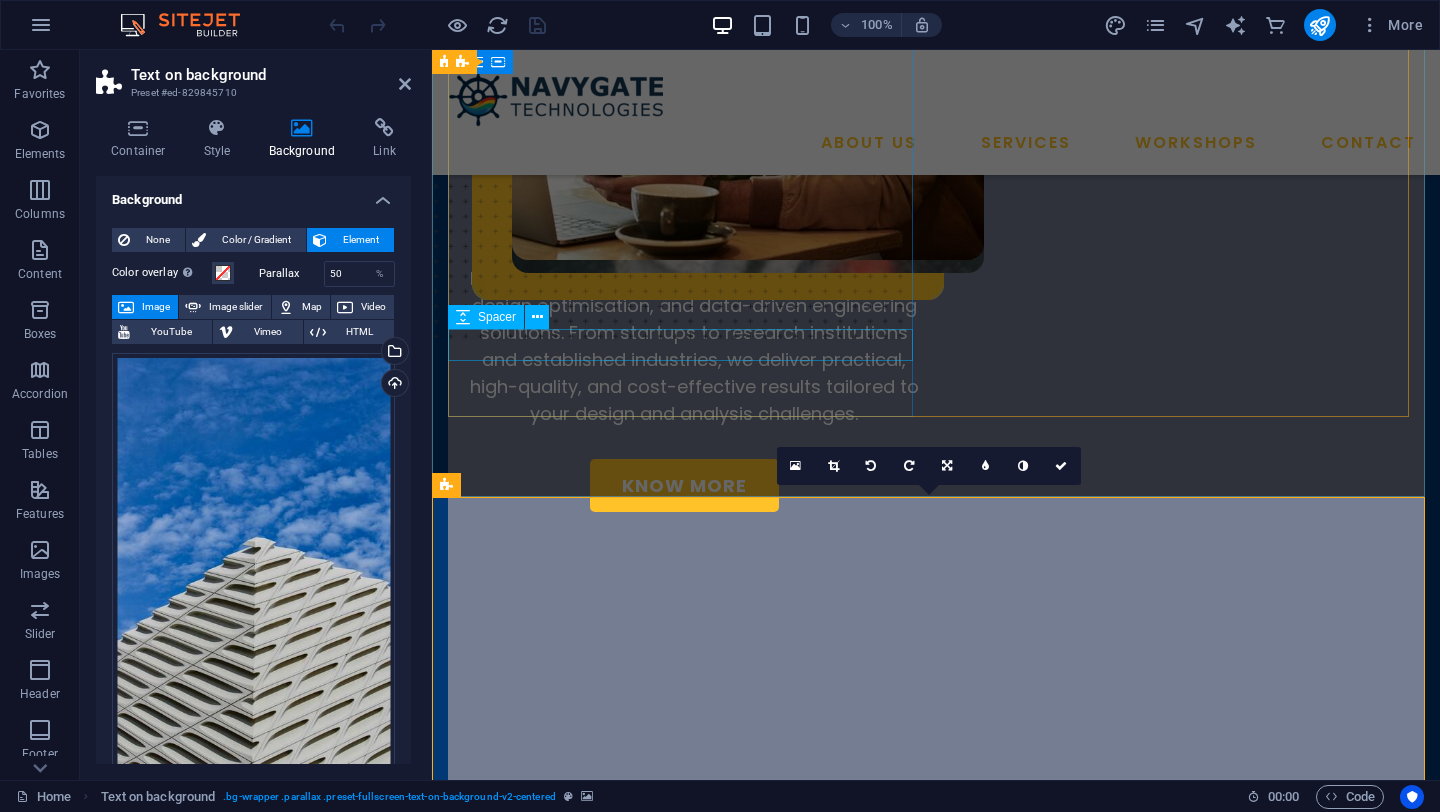 scroll, scrollTop: 0, scrollLeft: 0, axis: both 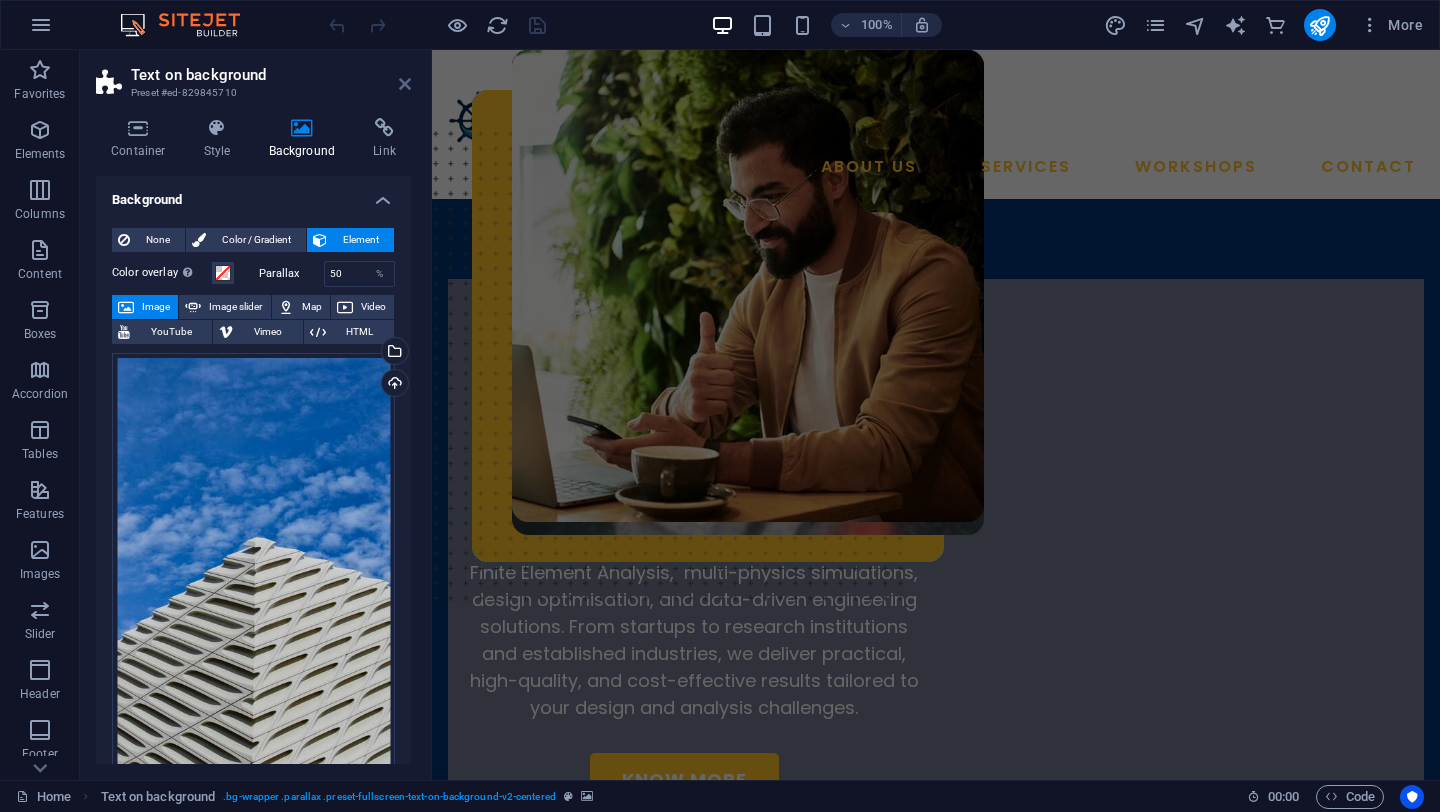 drag, startPoint x: 408, startPoint y: 86, endPoint x: 330, endPoint y: 40, distance: 90.55385 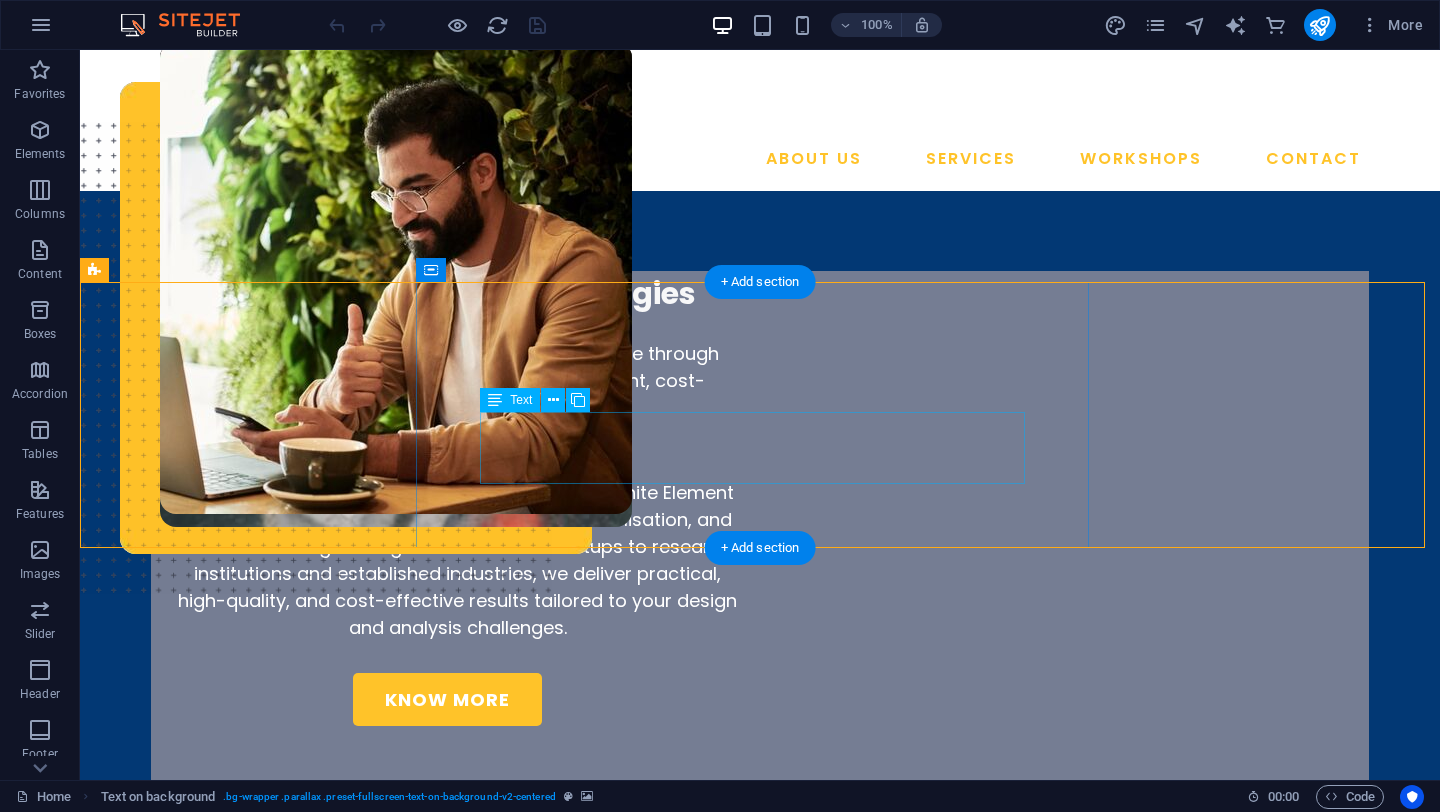 scroll, scrollTop: 0, scrollLeft: 0, axis: both 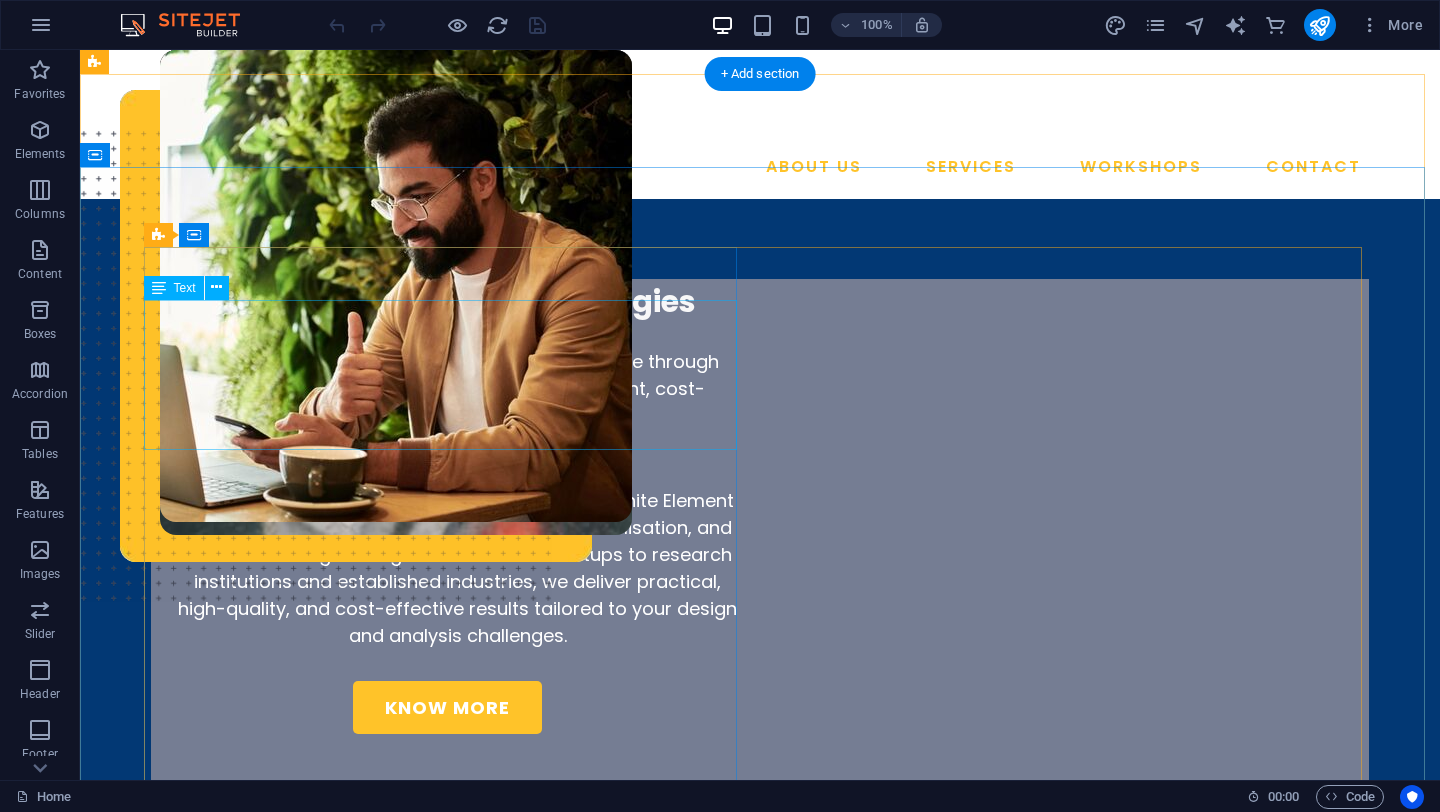 click on "We are Navygate  Technologies Making high-performance engineering accessible through open-source simulations designed for intelligent, cost-effective innovation." at bounding box center [447, 354] 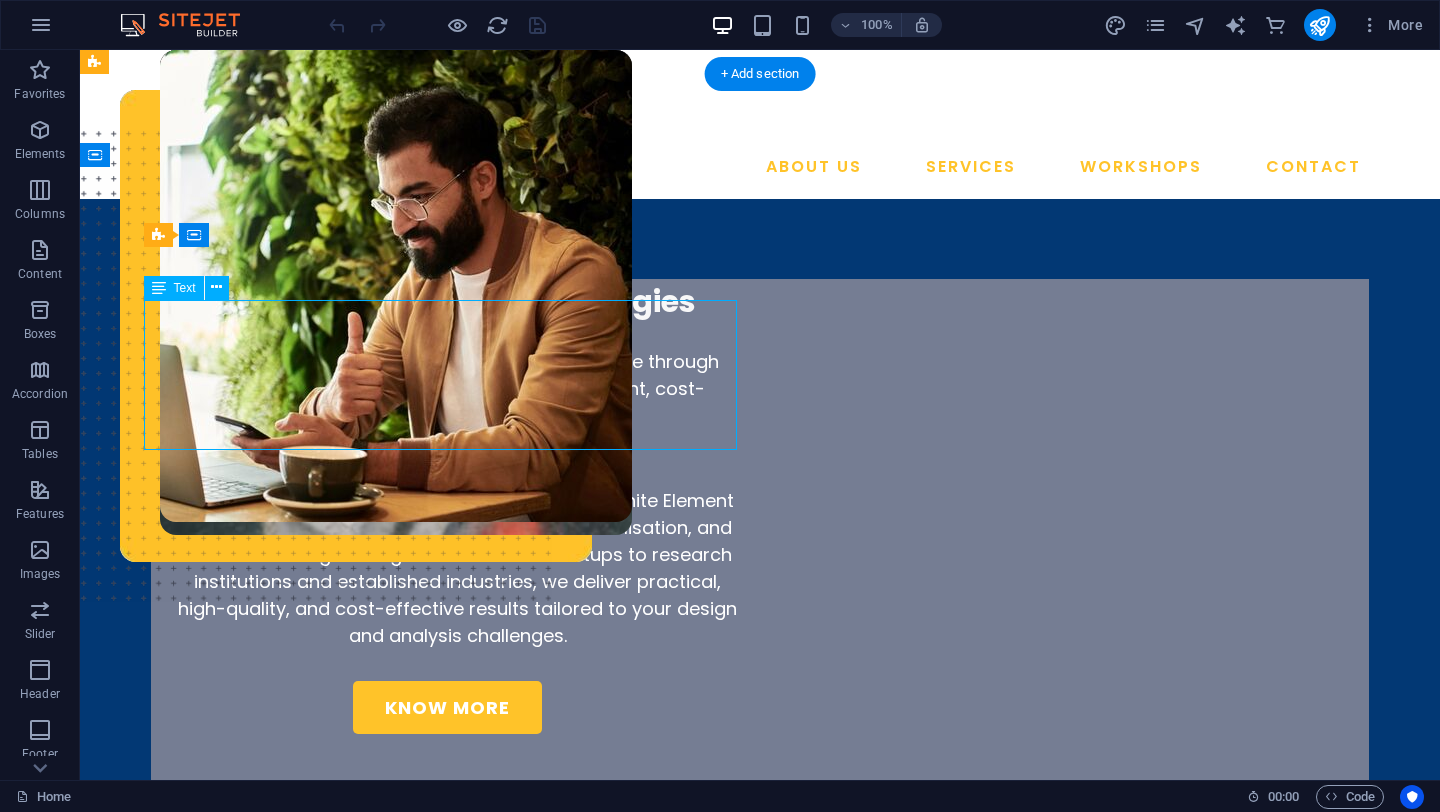 click on "We are Navygate  Technologies Making high-performance engineering accessible through open-source simulations designed for intelligent, cost-effective innovation." at bounding box center (447, 354) 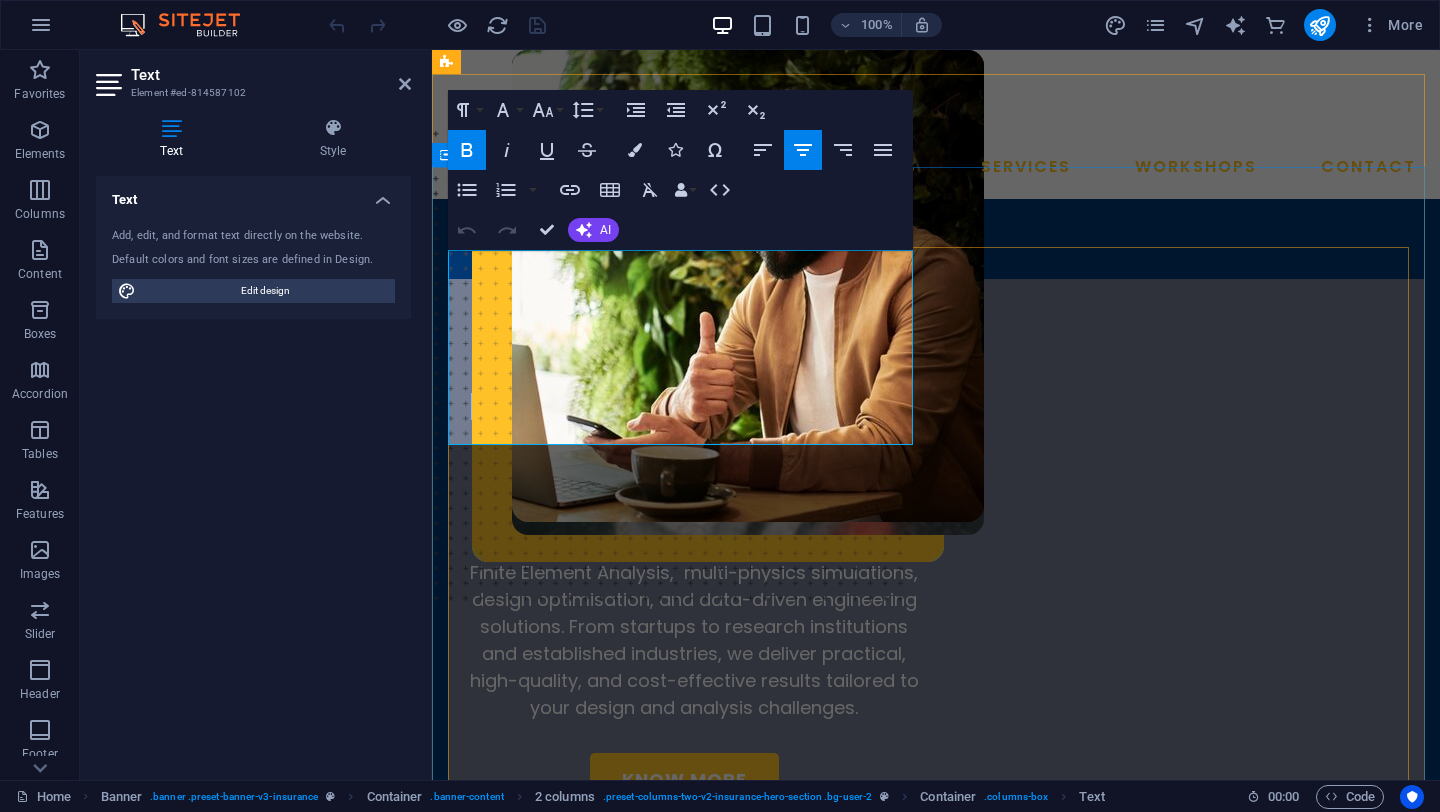 drag, startPoint x: 519, startPoint y: 379, endPoint x: 929, endPoint y: 440, distance: 414.51297 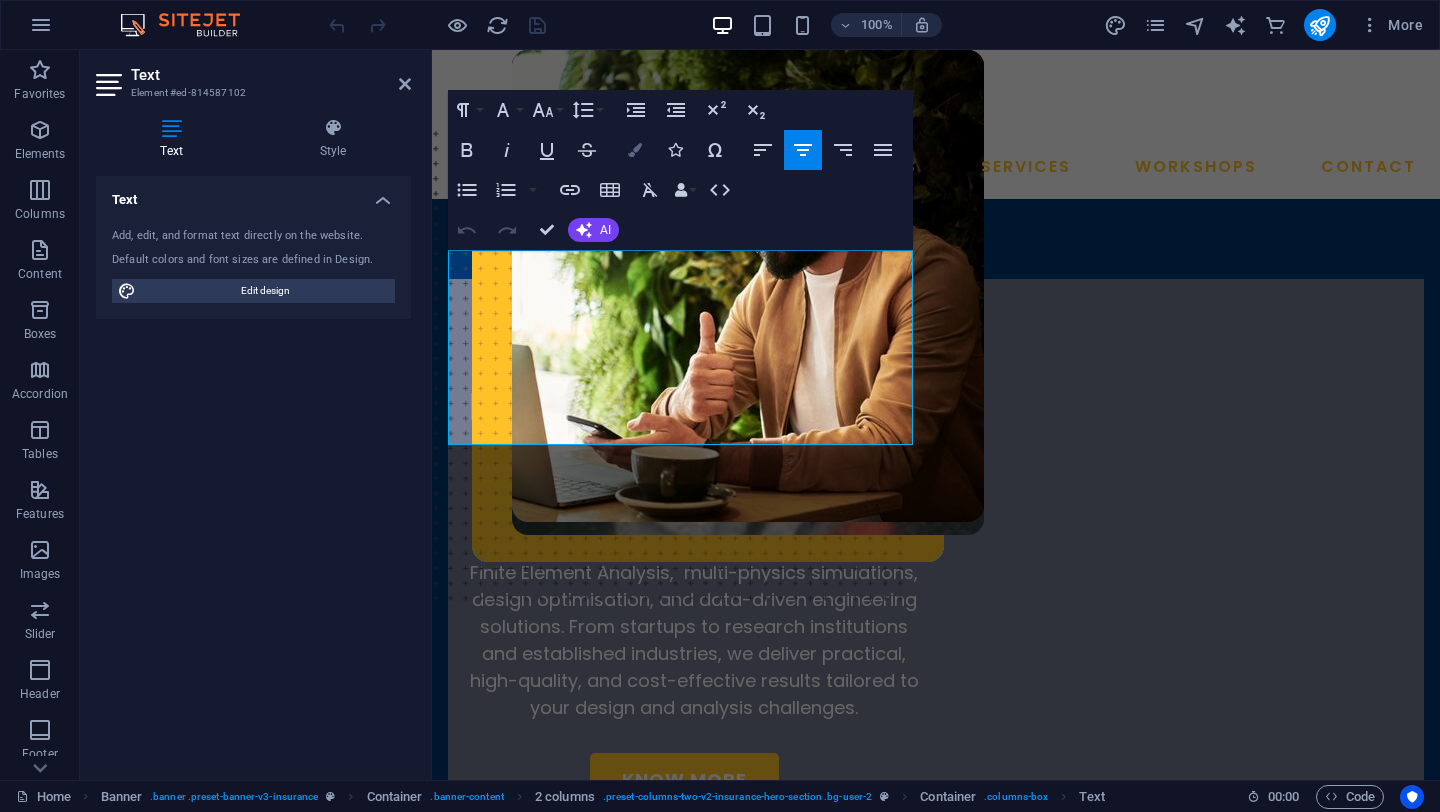 click on "Colors" at bounding box center (635, 150) 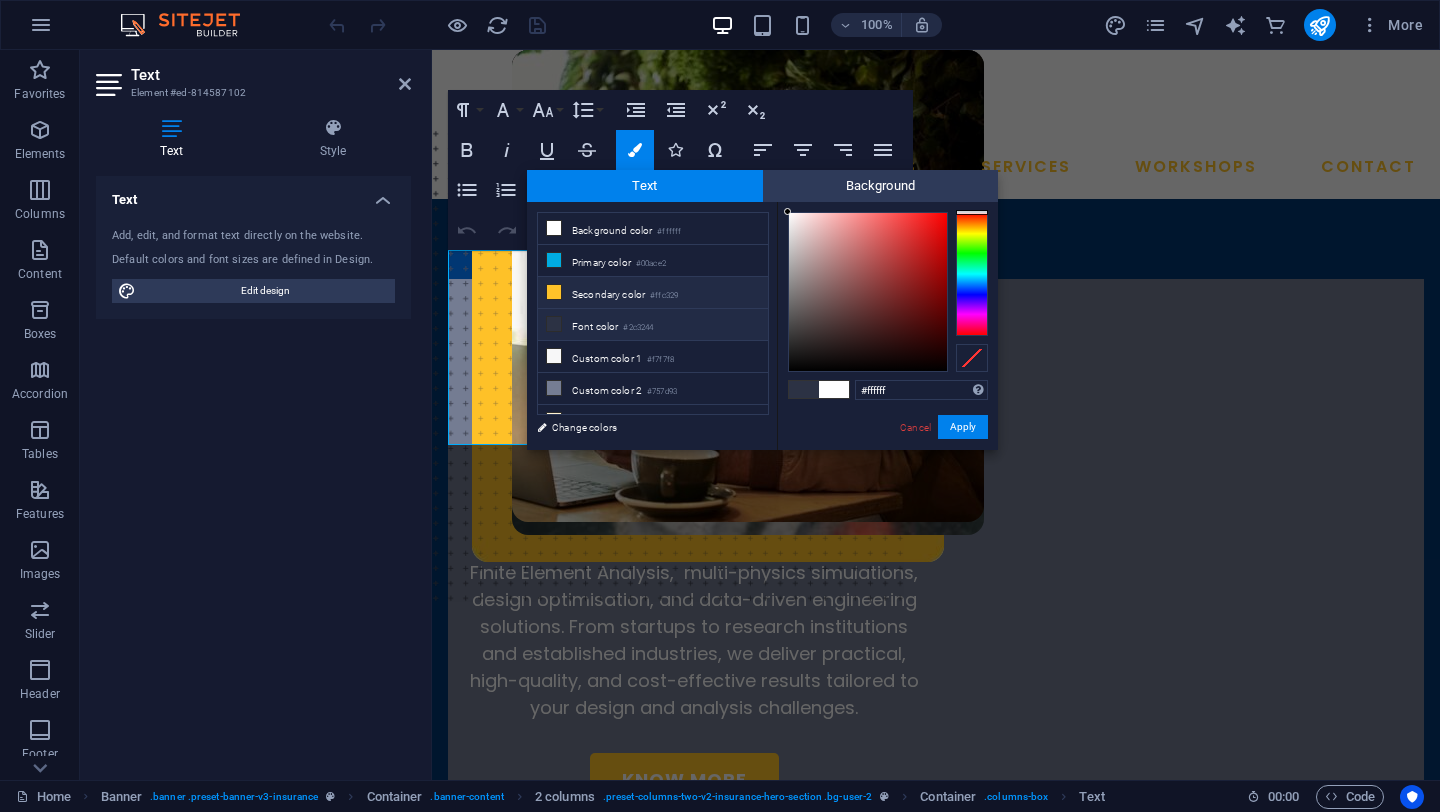 click on "Secondary color #[COLOR]" at bounding box center [653, 293] 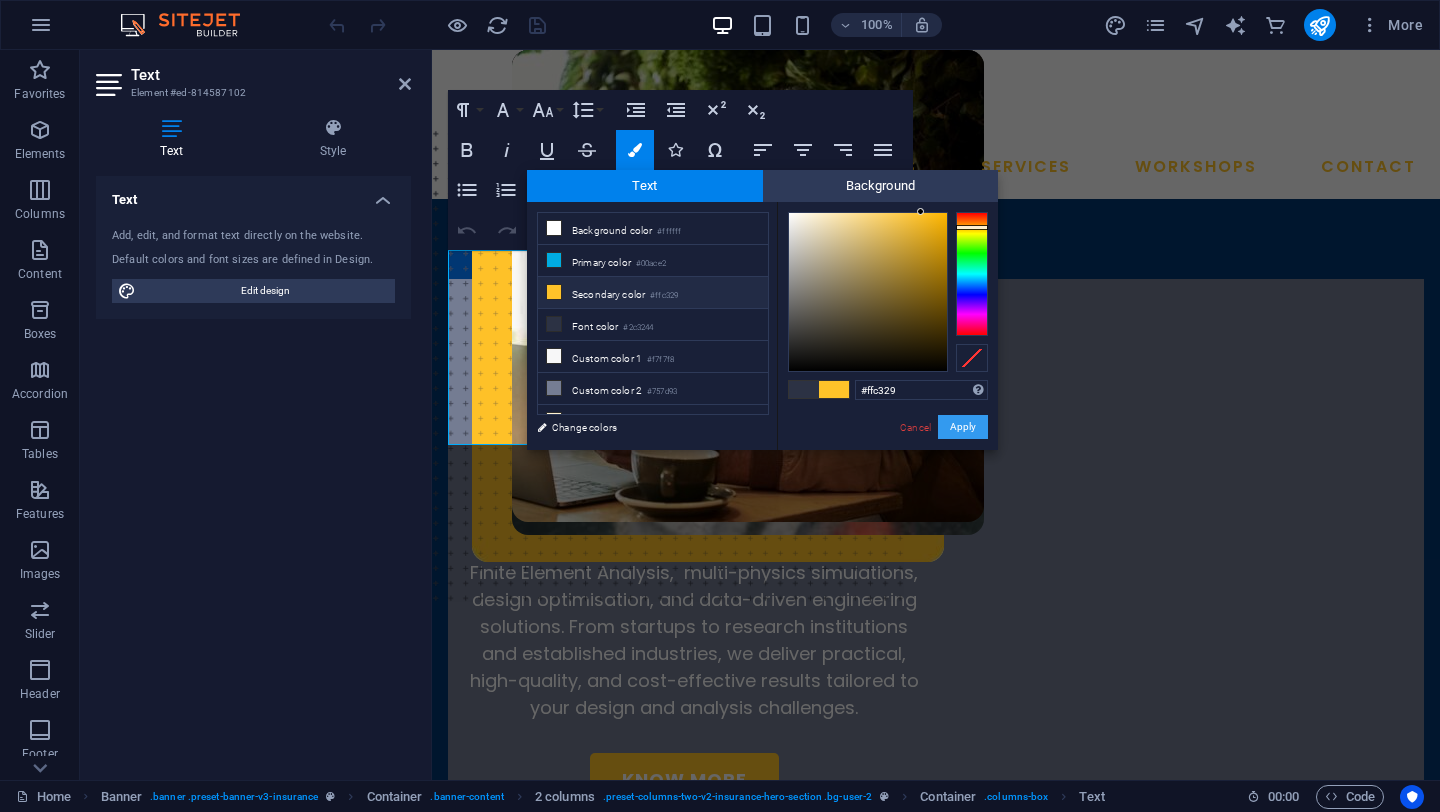 click on "Apply" at bounding box center [963, 427] 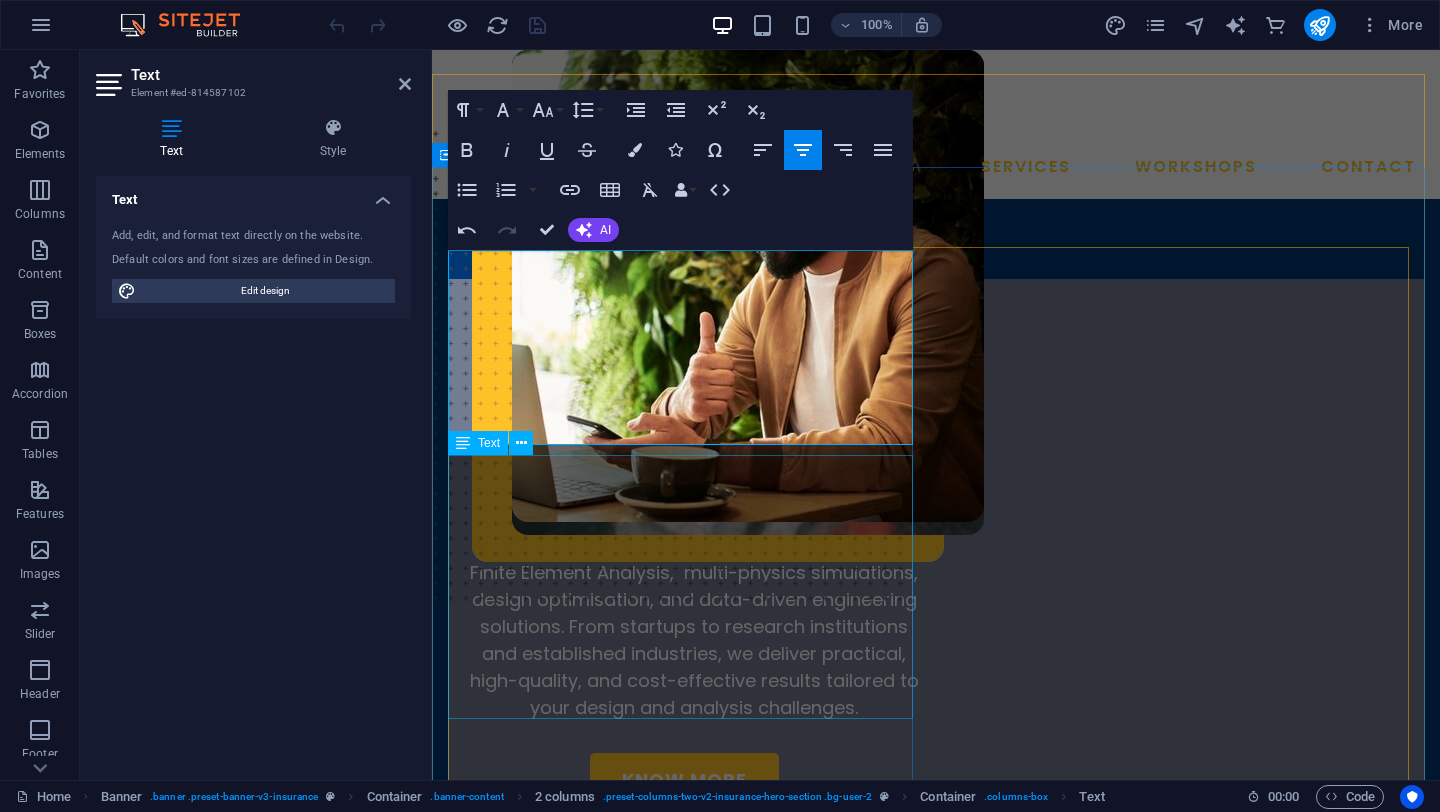 click on "We specialise in Computational Fluid Dynamics, Finite Element Analysis,  multi-physics simulations, design optimisation, and data-driven engineering solutions. From startups to research institutions and established industries, we deliver practical, high-quality, and cost-effective results tailored to your design and analysis challenges." at bounding box center (684, 602) 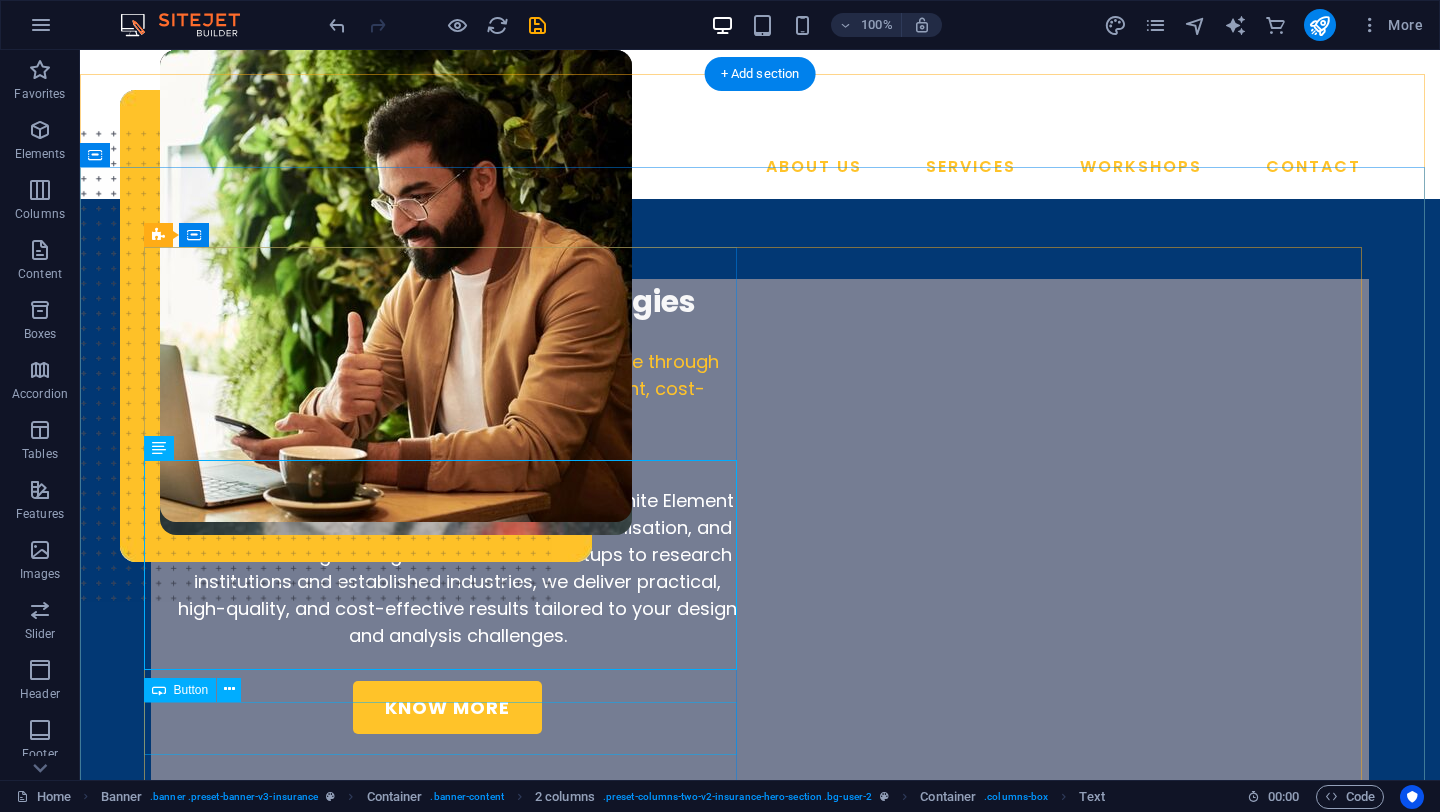 click on "KNOW MORE" at bounding box center (447, 707) 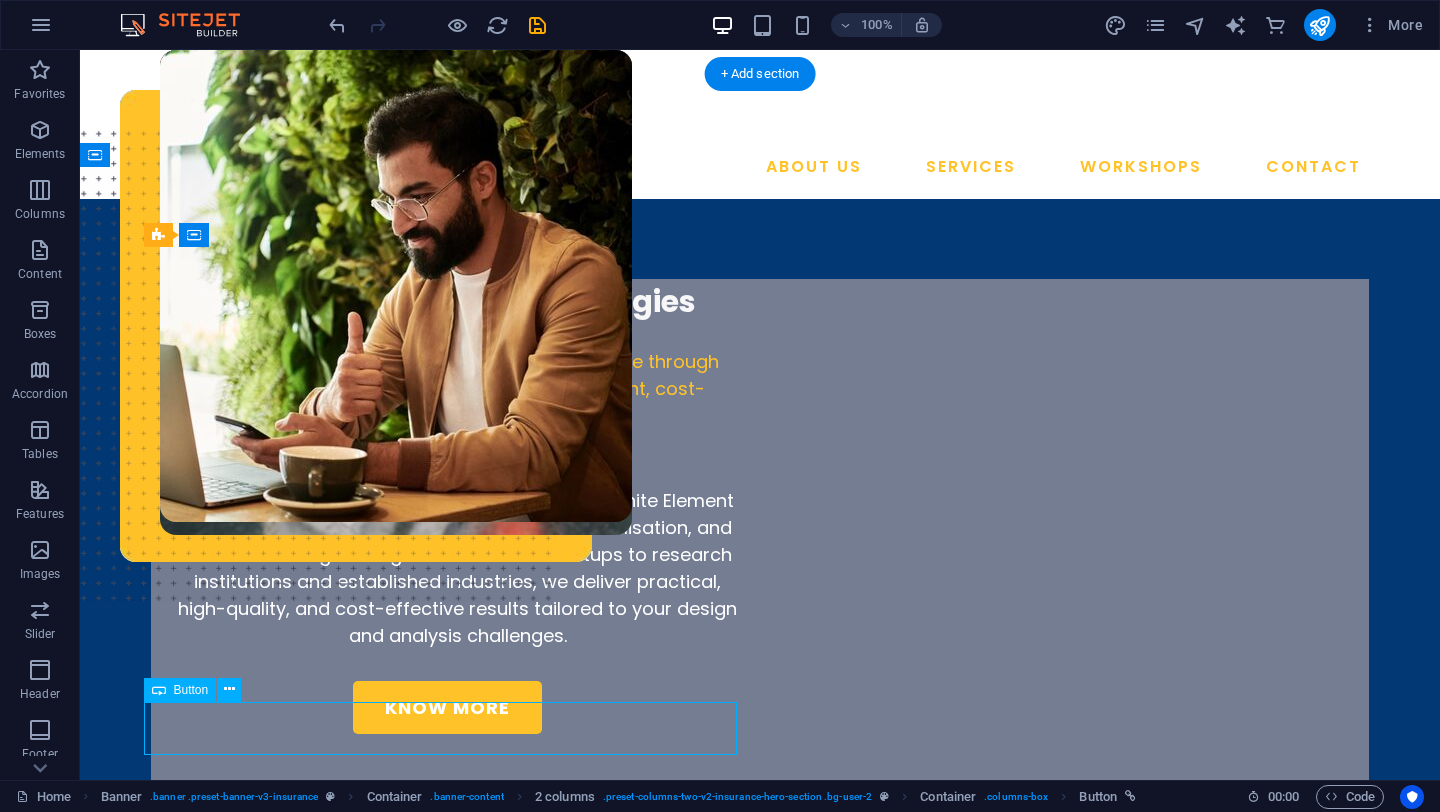 click on "KNOW MORE" at bounding box center (447, 707) 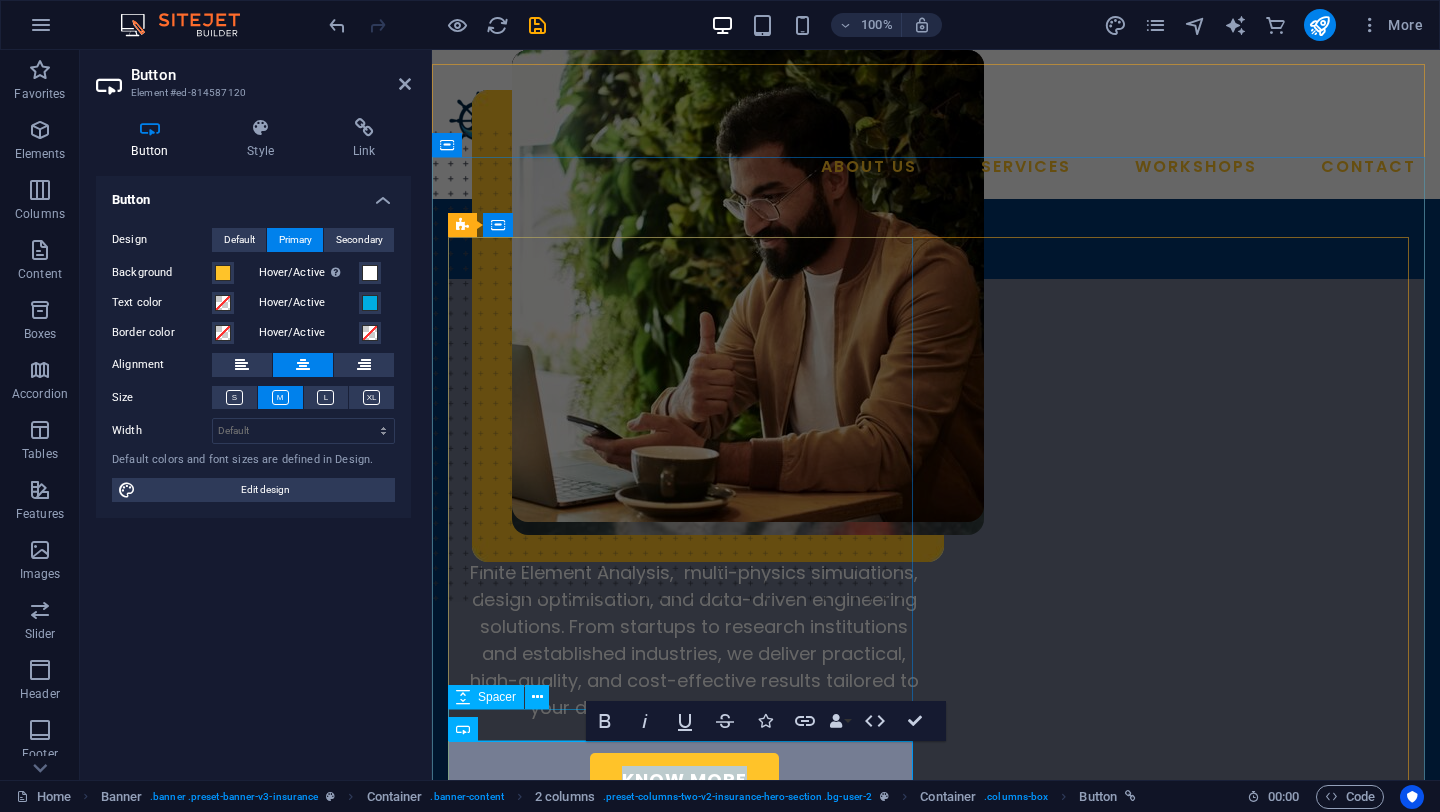 scroll, scrollTop: 10, scrollLeft: 0, axis: vertical 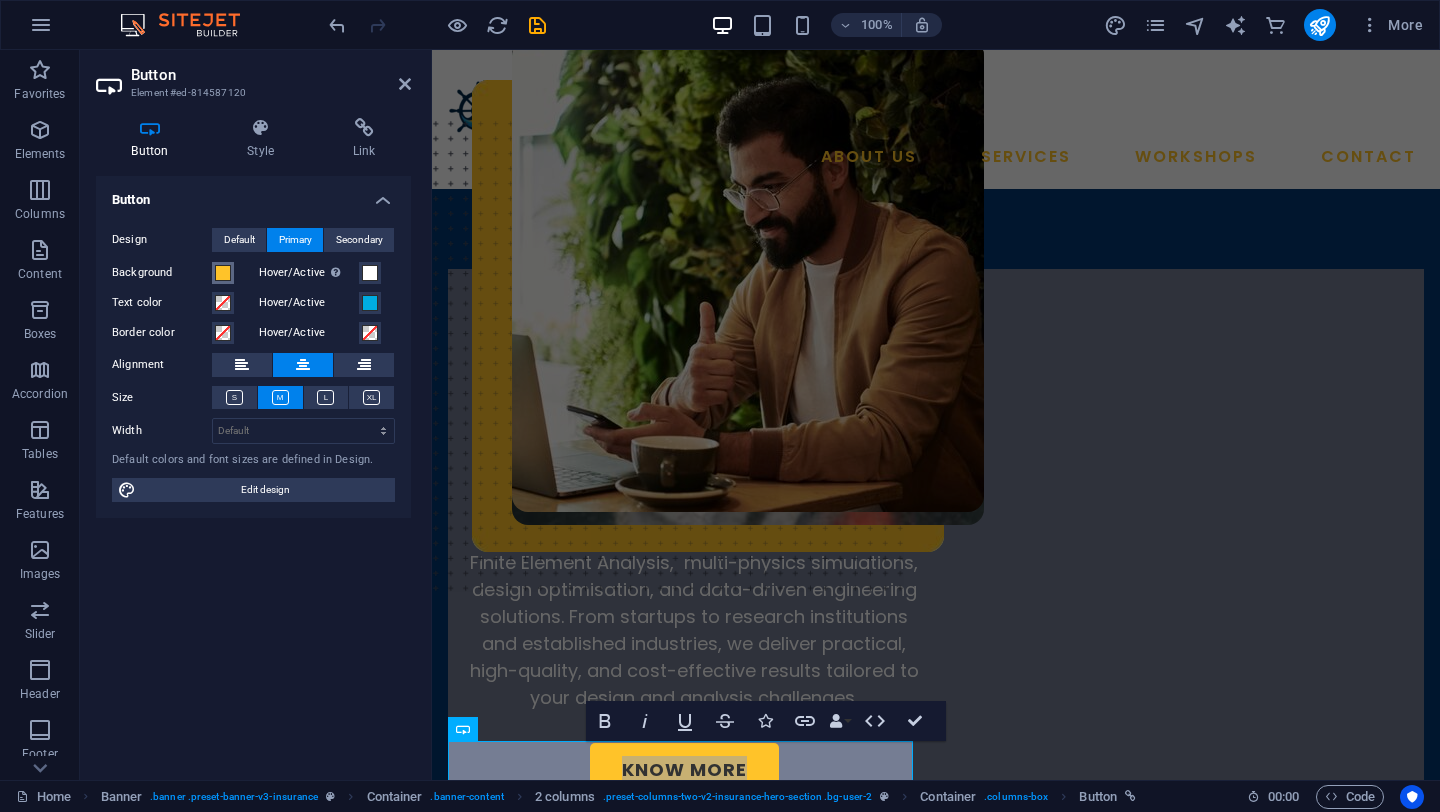 click at bounding box center (223, 273) 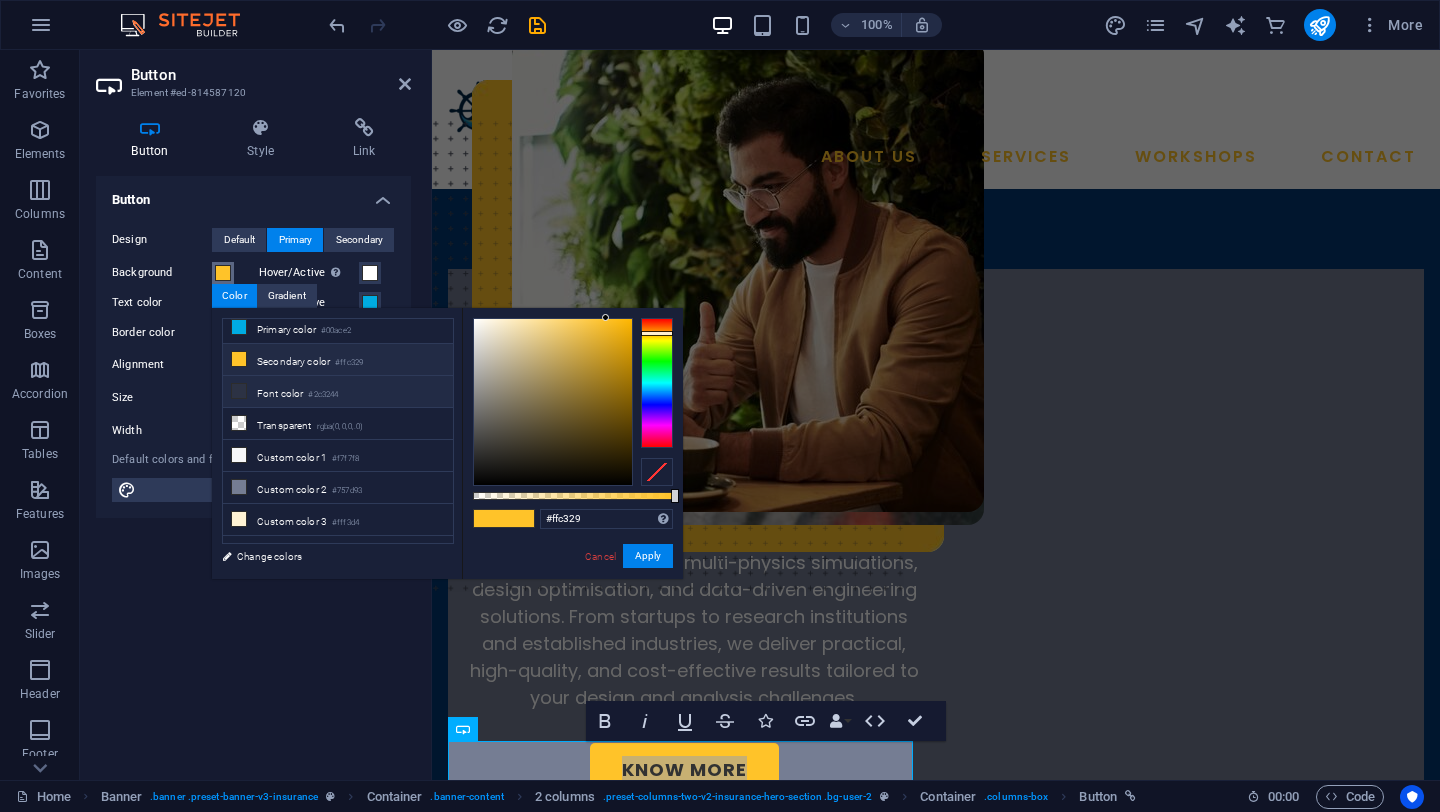 scroll, scrollTop: 64, scrollLeft: 0, axis: vertical 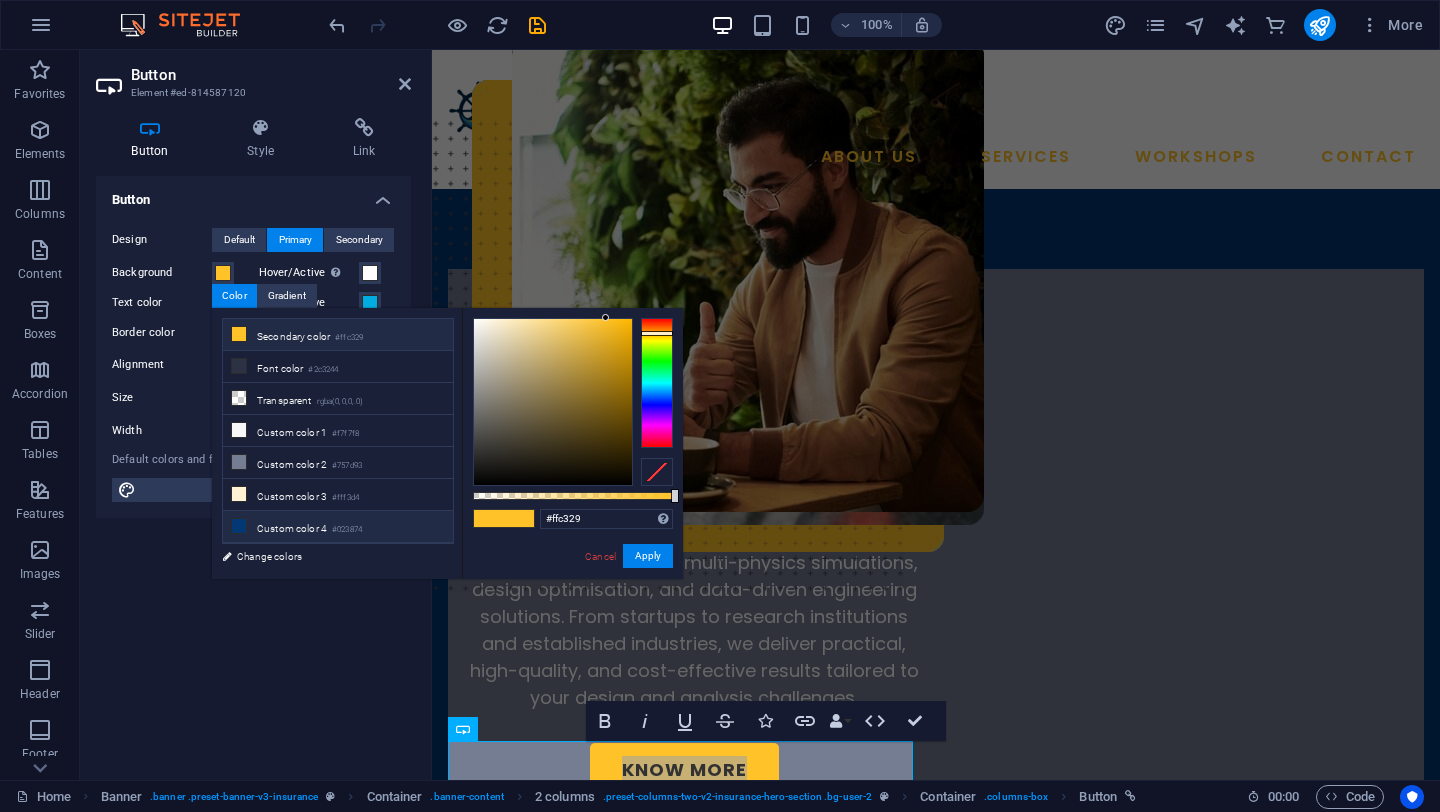 click on "Custom color 4
#023874" at bounding box center [338, 527] 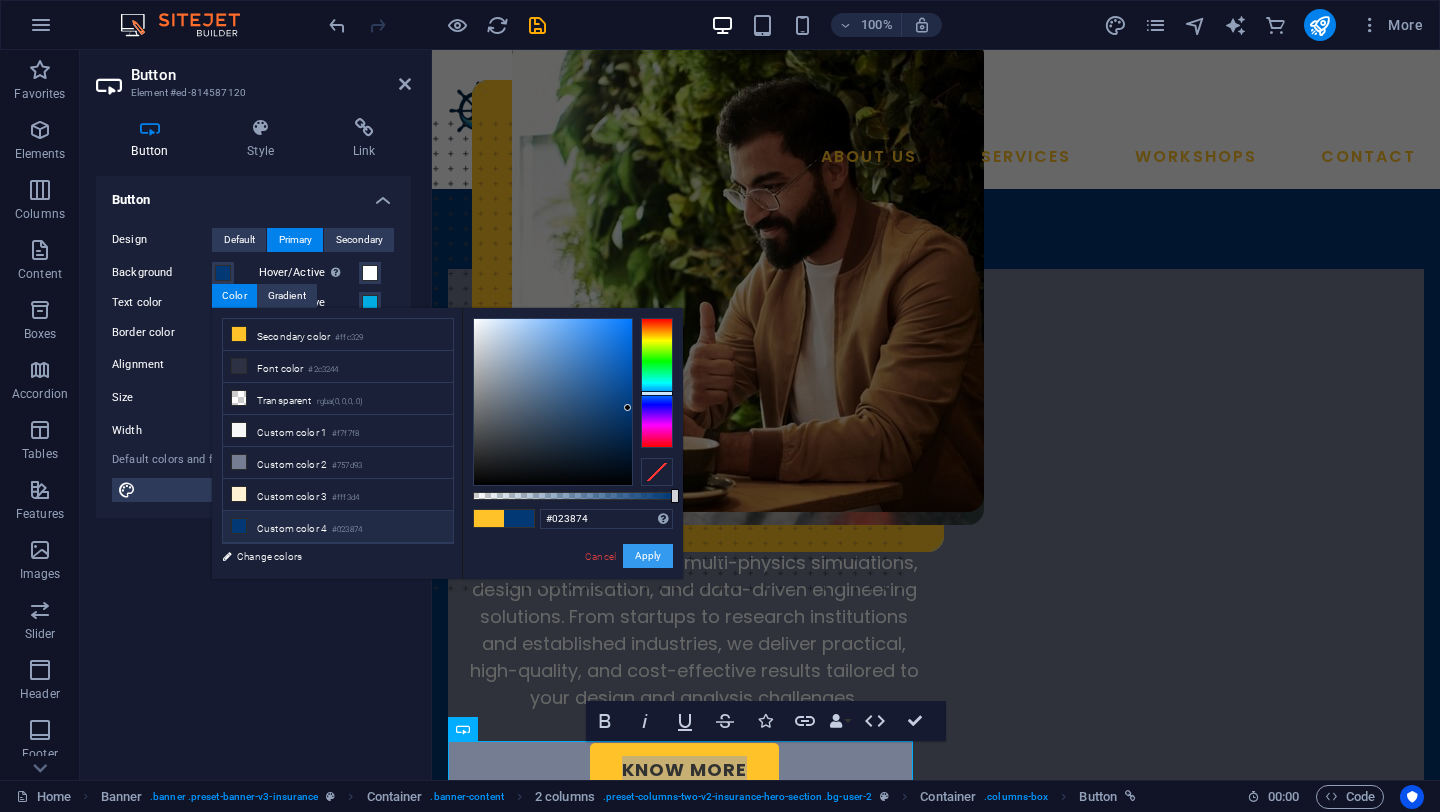 click on "Apply" at bounding box center [648, 556] 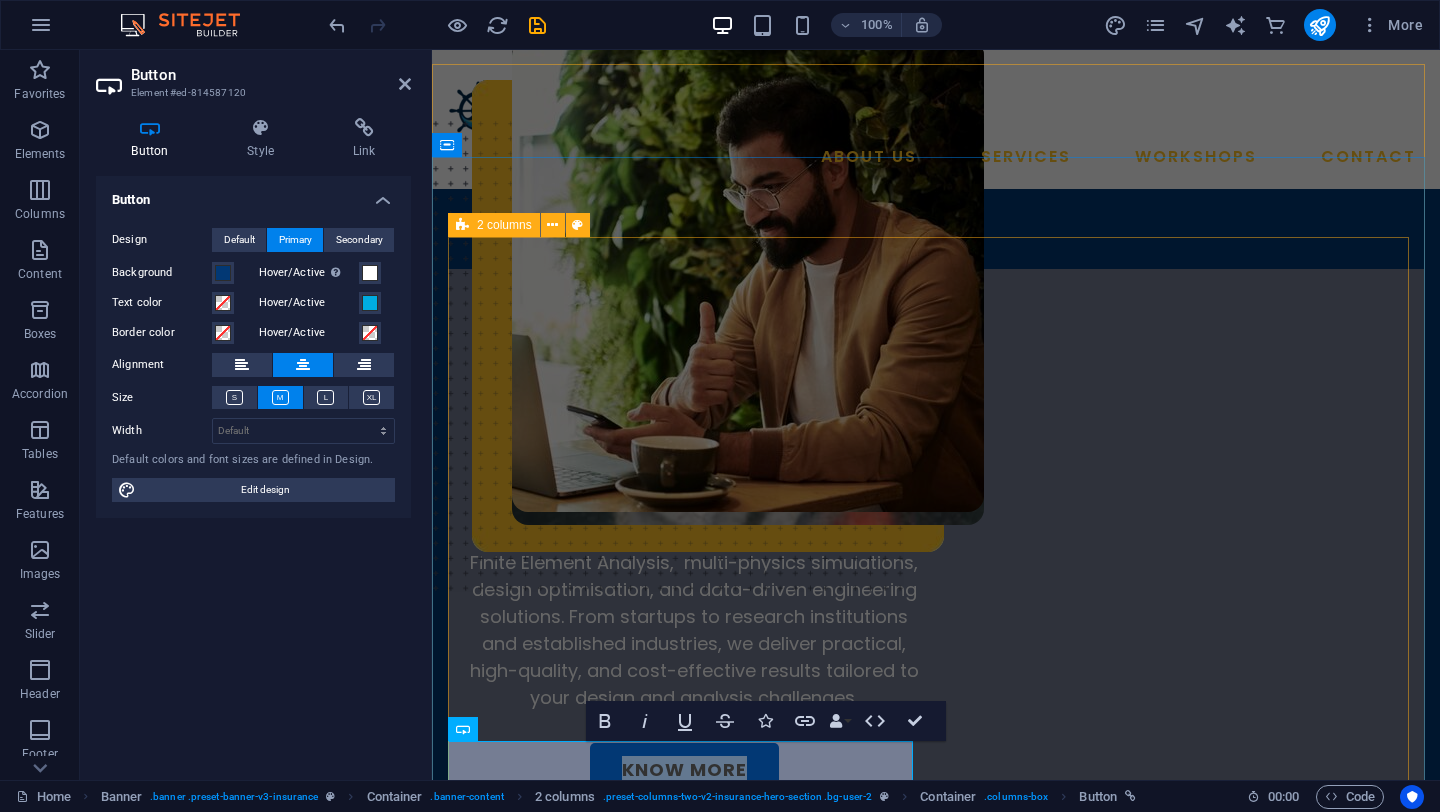 click on "We are [COMPANY] Making high-performance engineering accessible through open-source simulations designed for intelligent, cost-effective innovation. We specialise in Computational Fluid Dynamics, Finite Element Analysis, multi-physics simulations, design optimisation, and data-driven engineering solutions. From startups to research institutions and established industries, we deliver practical, high-quality, and cost-effective results tailored to your design and analysis challenges. KNOW MORE" at bounding box center (936, 820) 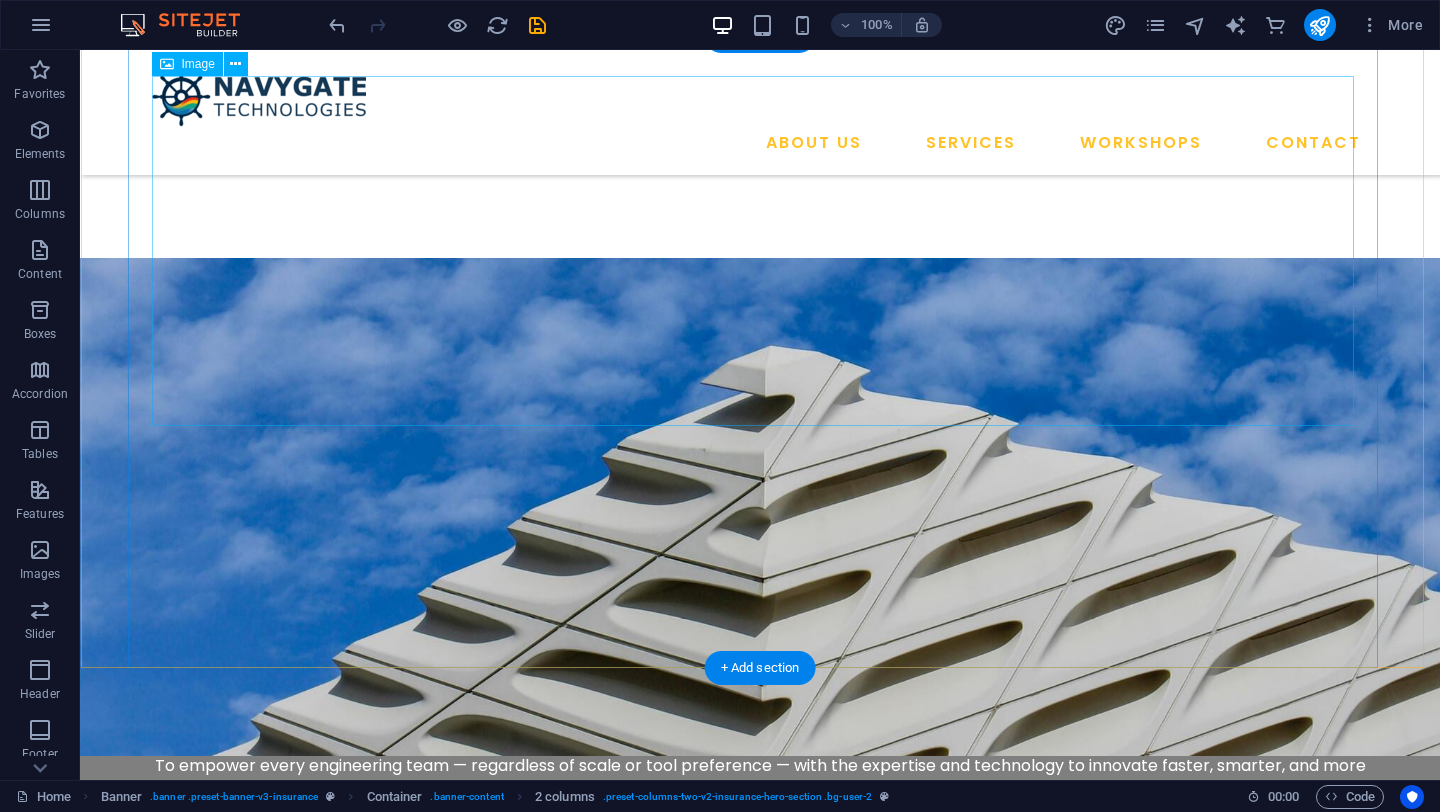 scroll, scrollTop: 1236, scrollLeft: 0, axis: vertical 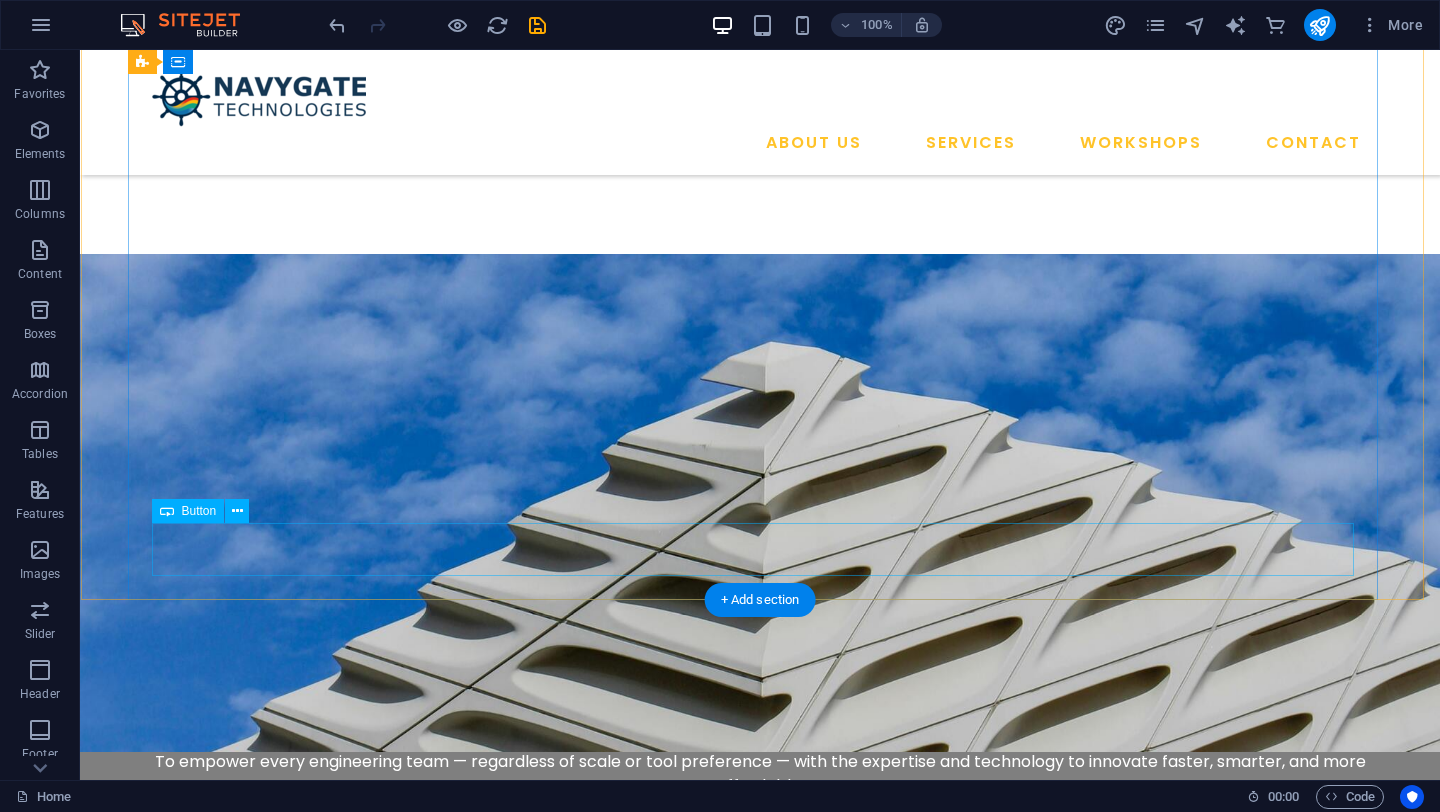 click on "REGISTER NOW" at bounding box center (706, 1494) 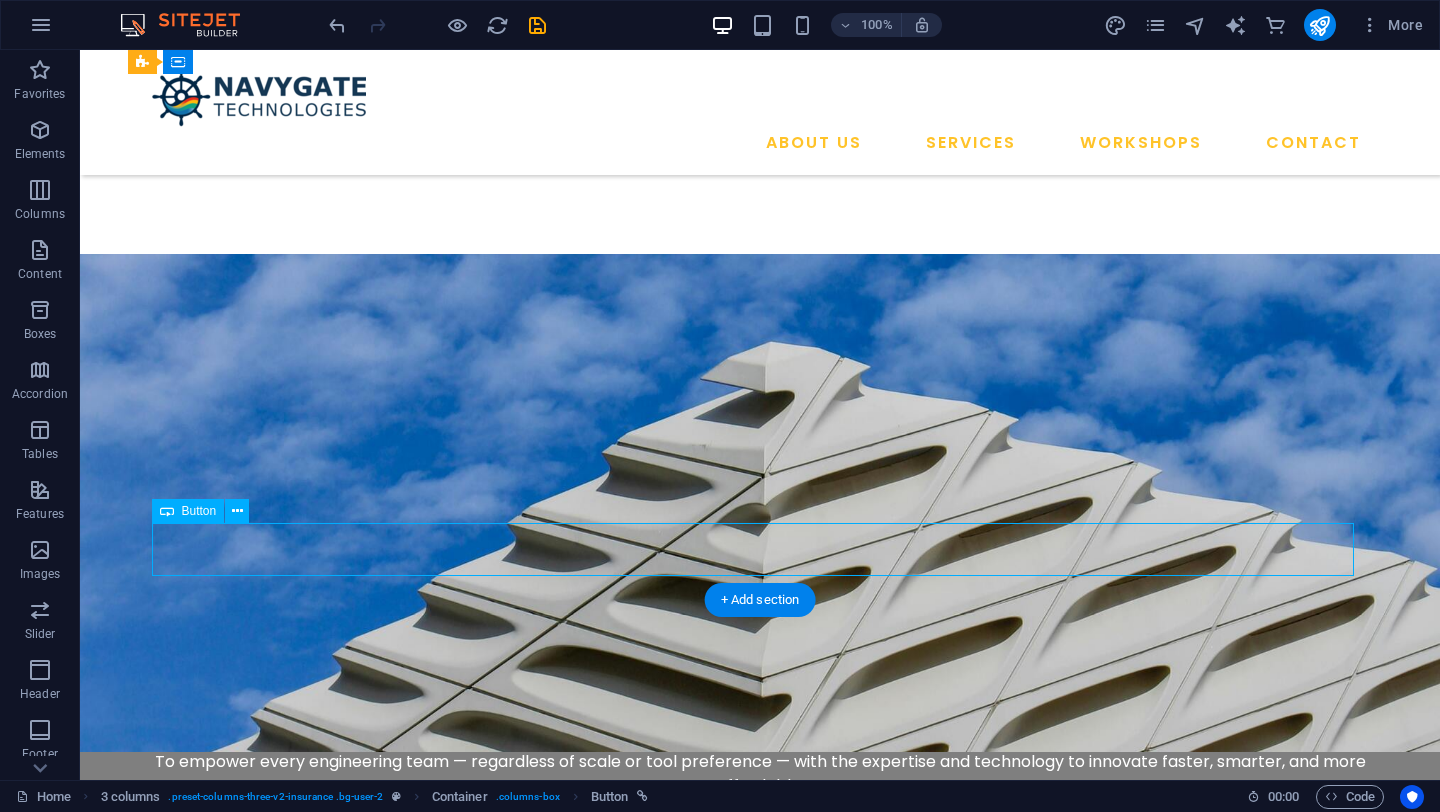 drag, startPoint x: 842, startPoint y: 554, endPoint x: 381, endPoint y: 60, distance: 675.69 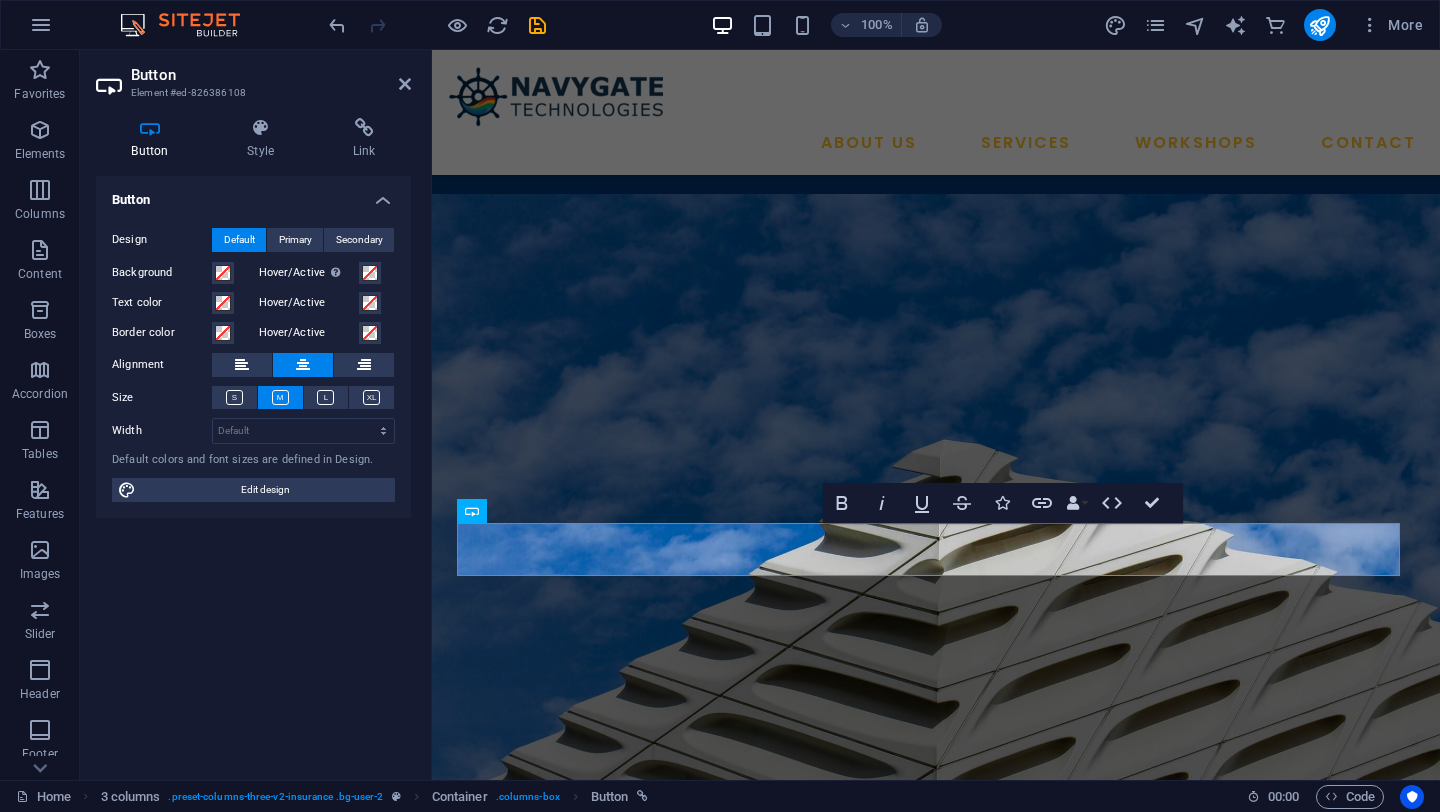 scroll, scrollTop: 1260, scrollLeft: 0, axis: vertical 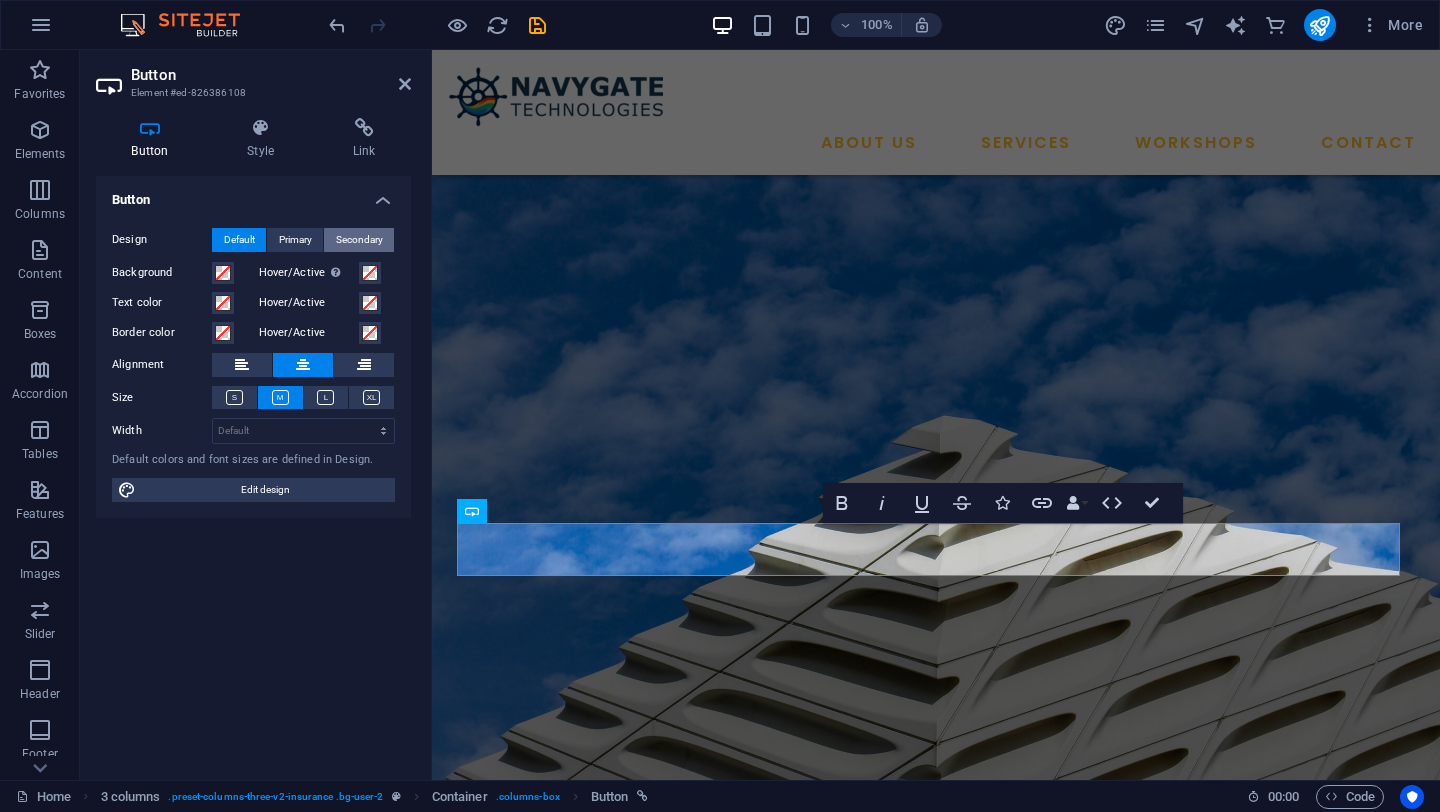 click on "Secondary" at bounding box center [359, 240] 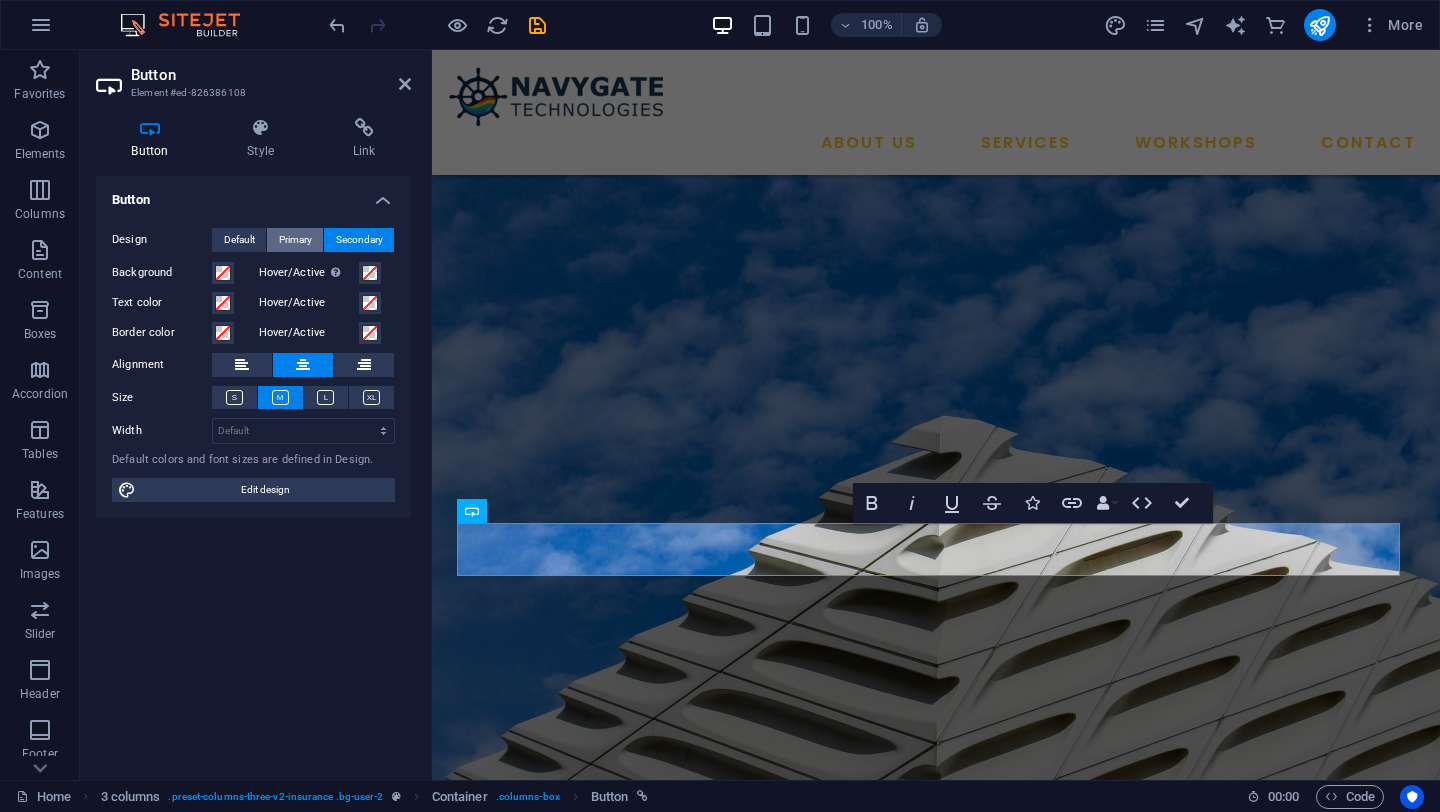click on "Primary" at bounding box center [295, 240] 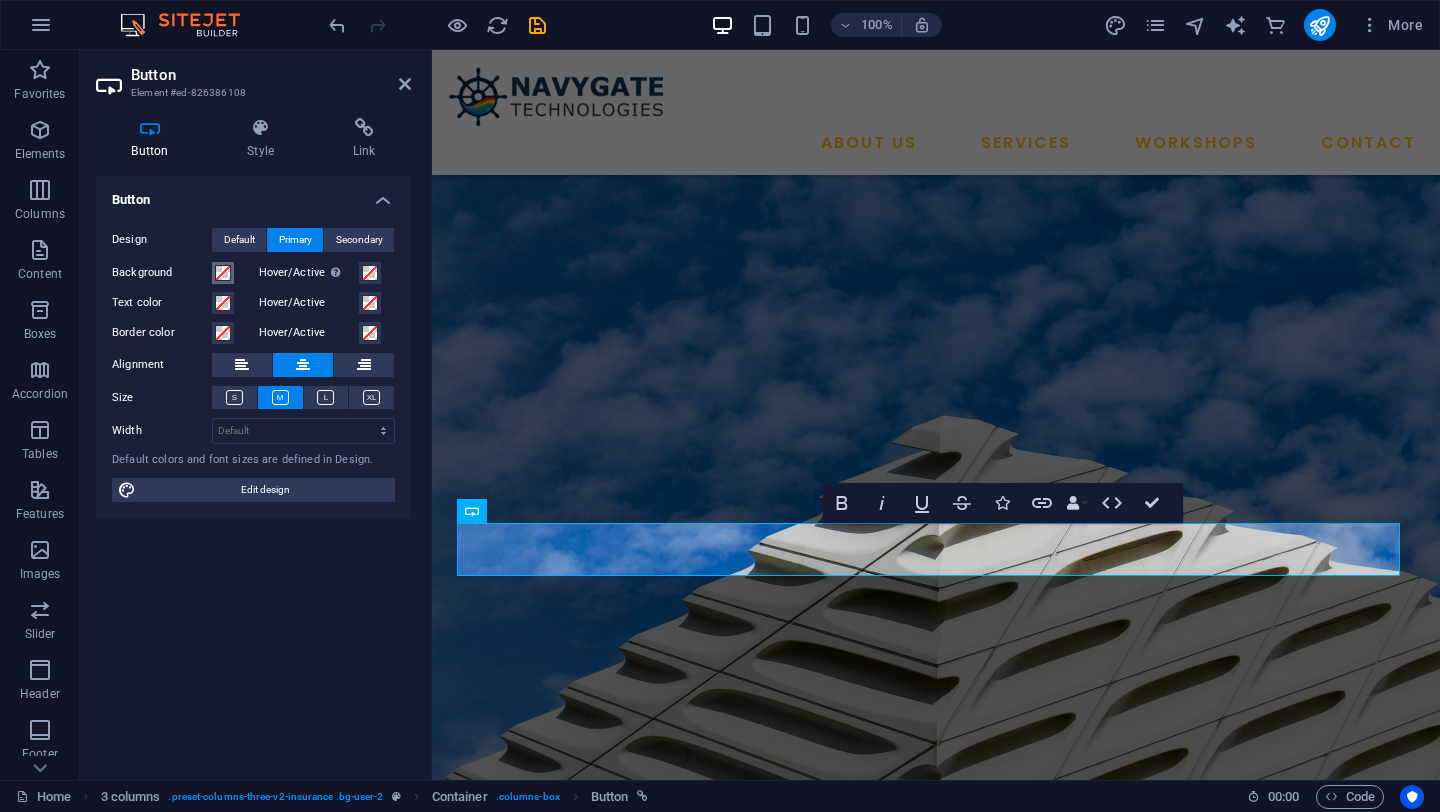 click at bounding box center [223, 273] 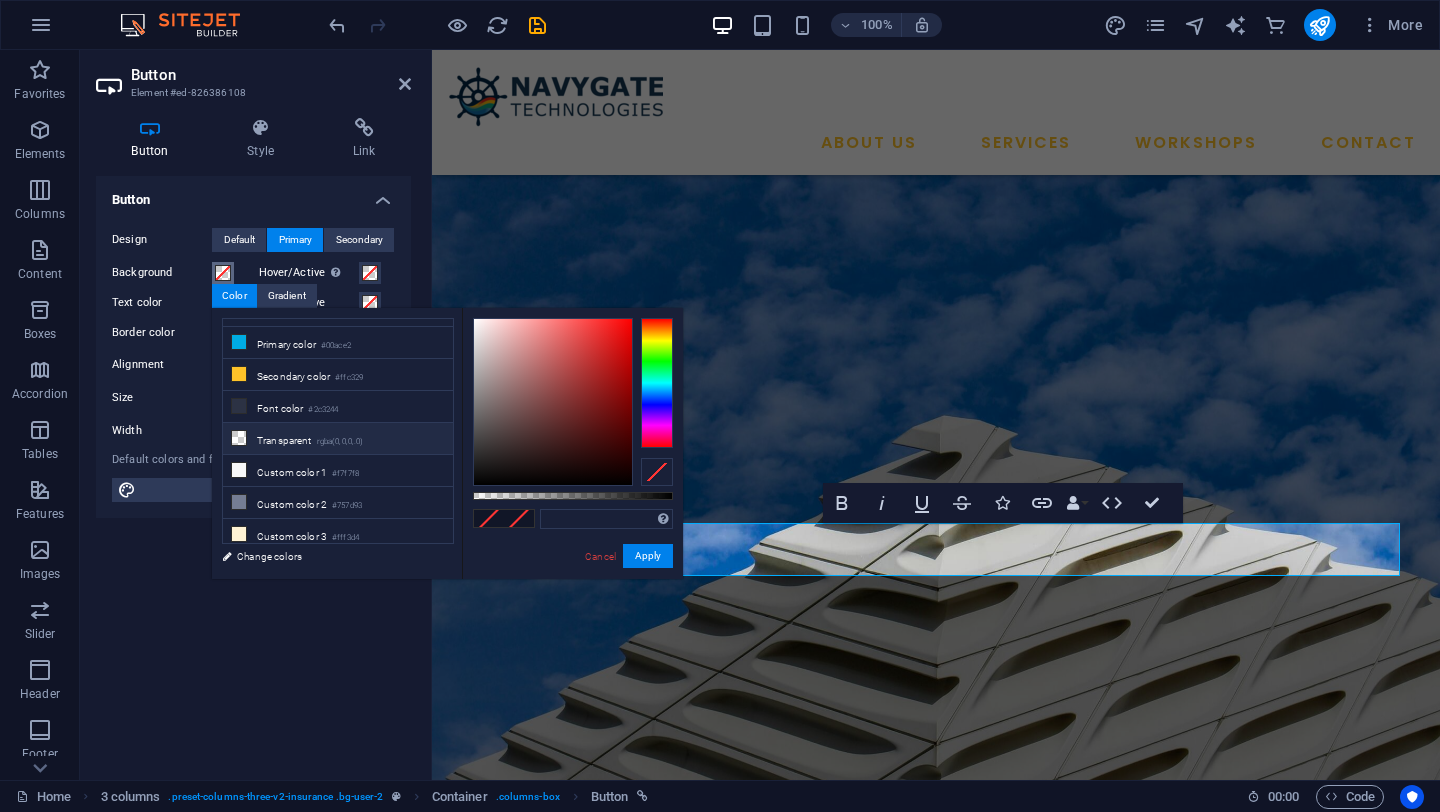 scroll, scrollTop: 64, scrollLeft: 0, axis: vertical 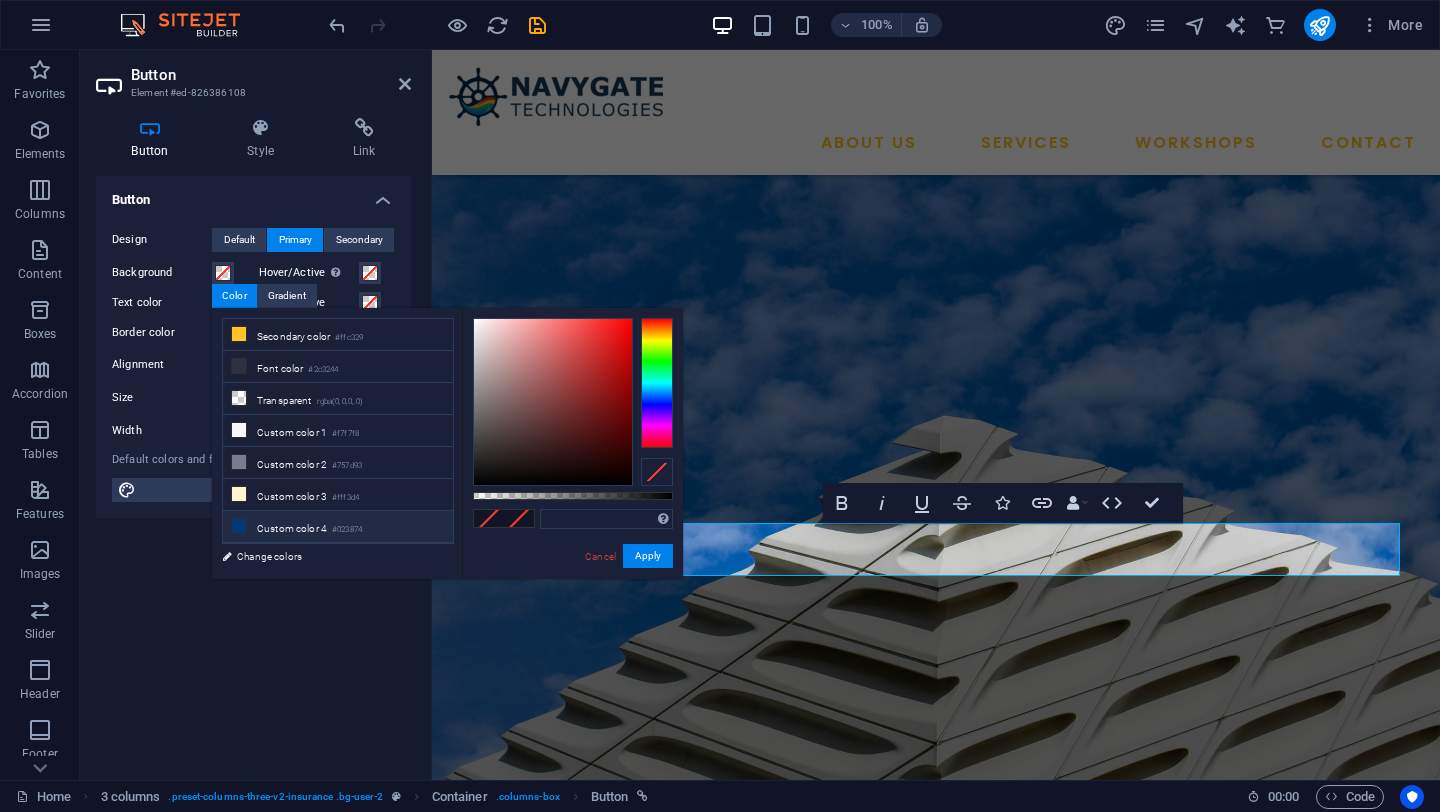 click on "Custom color 4
#023874" at bounding box center (338, 527) 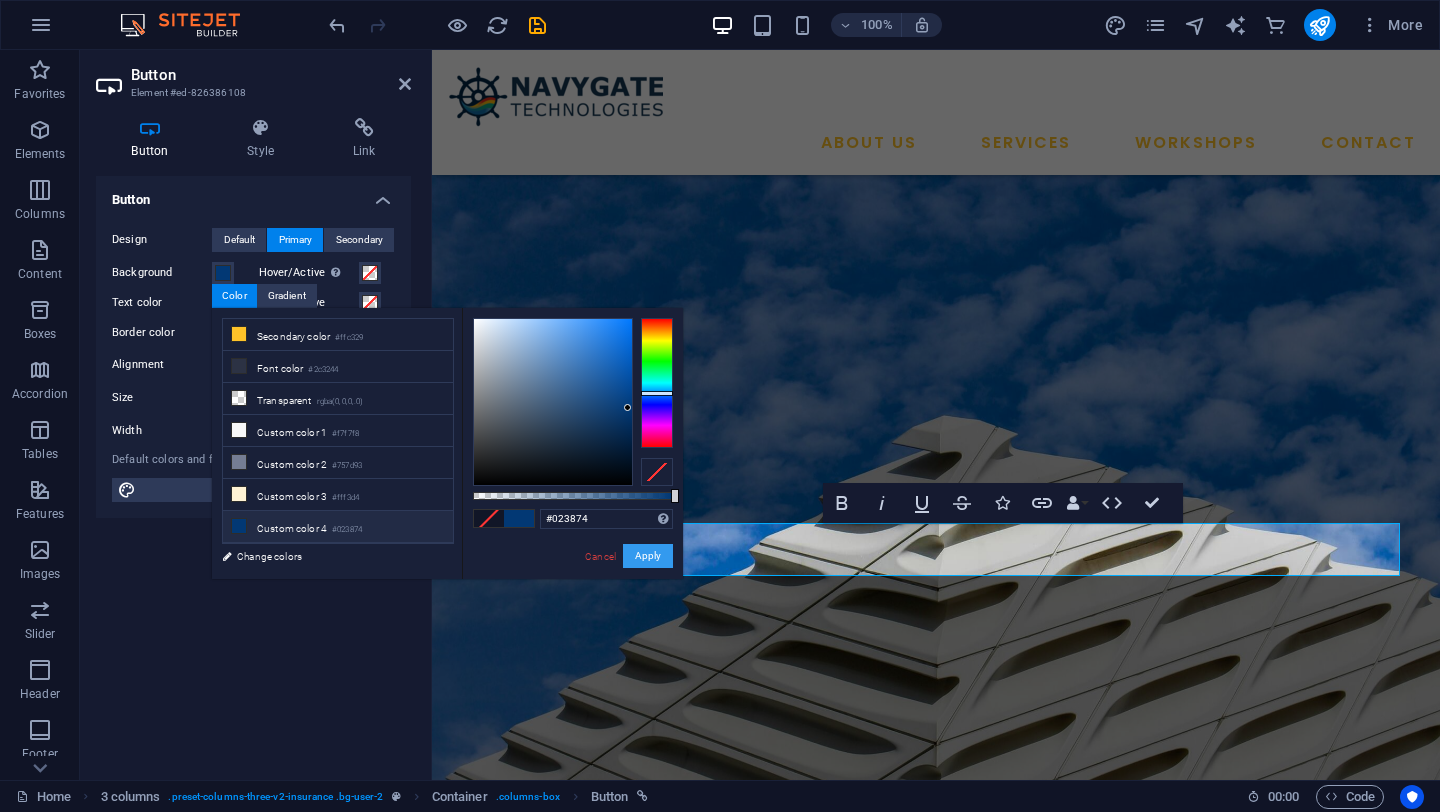 click on "Apply" at bounding box center [648, 556] 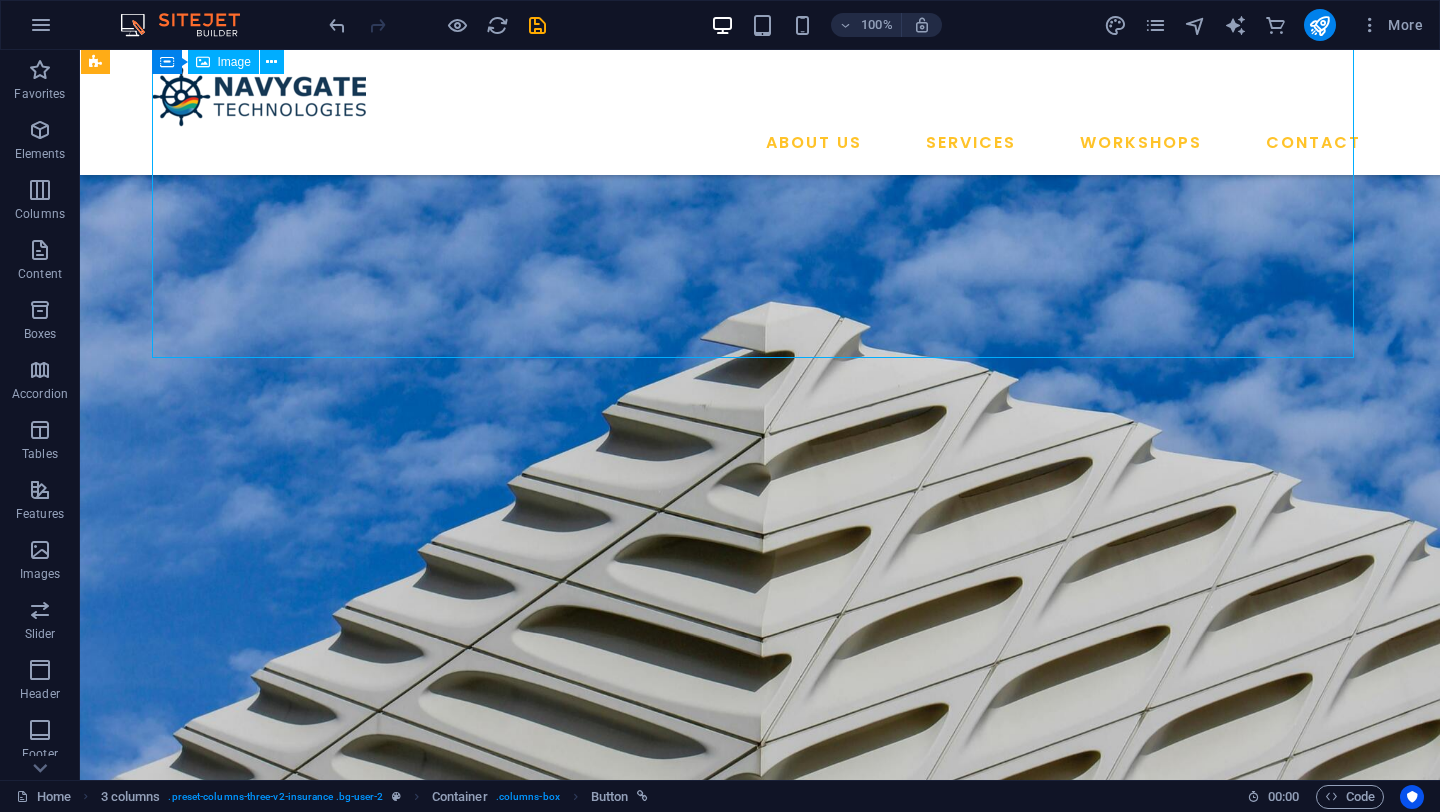 drag, startPoint x: 178, startPoint y: 208, endPoint x: 530, endPoint y: 207, distance: 352.00143 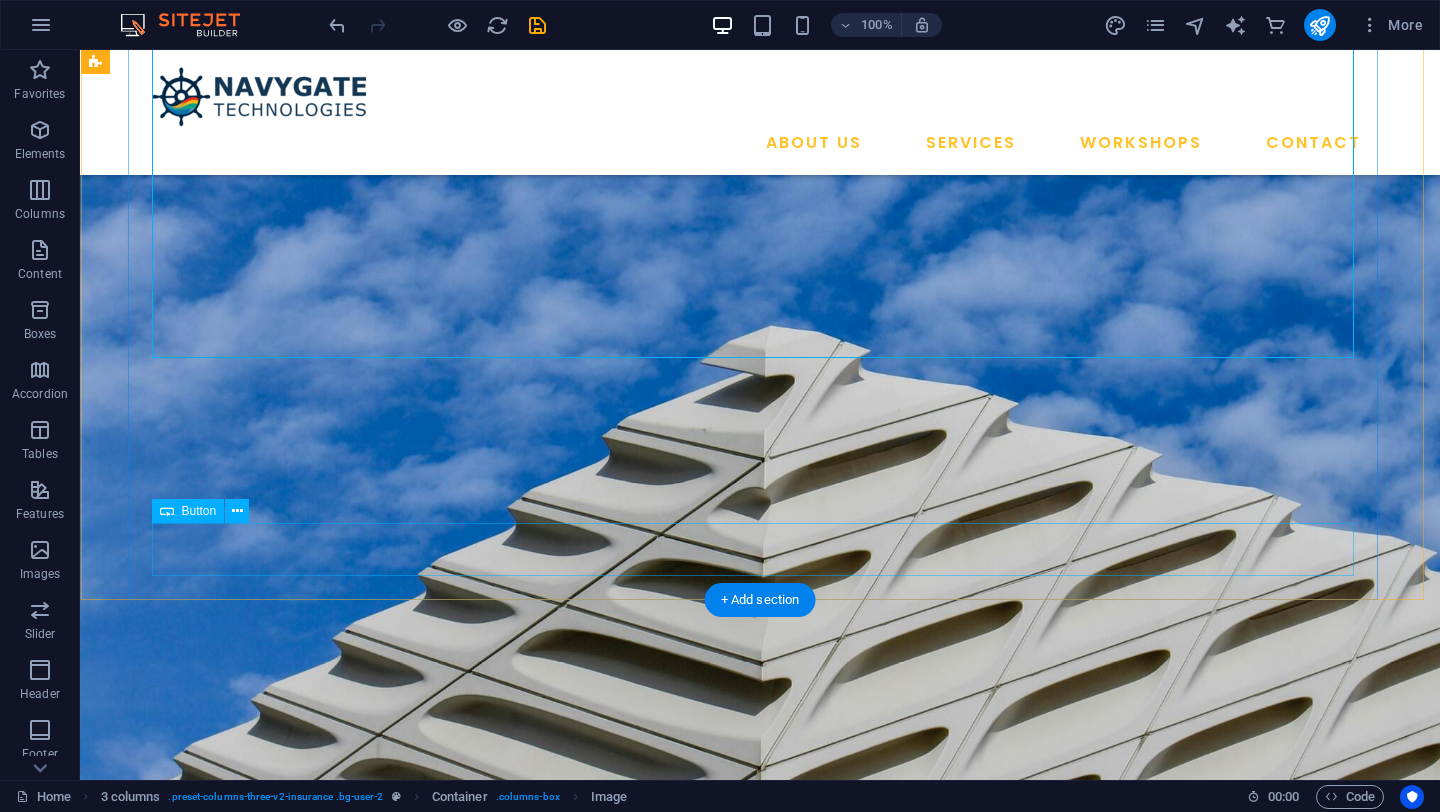 click on "REGISTER NOW" at bounding box center [706, 1494] 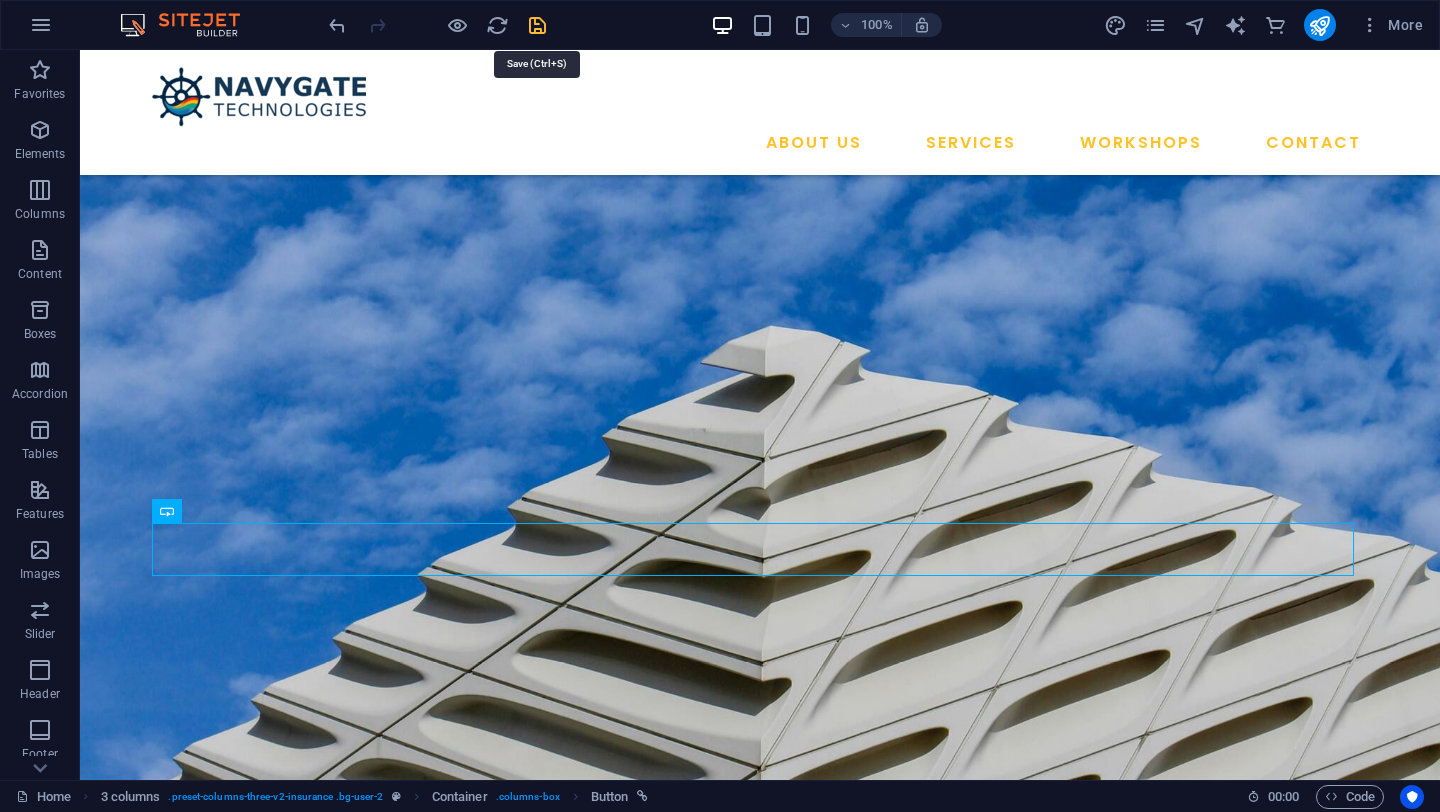 click at bounding box center [537, 25] 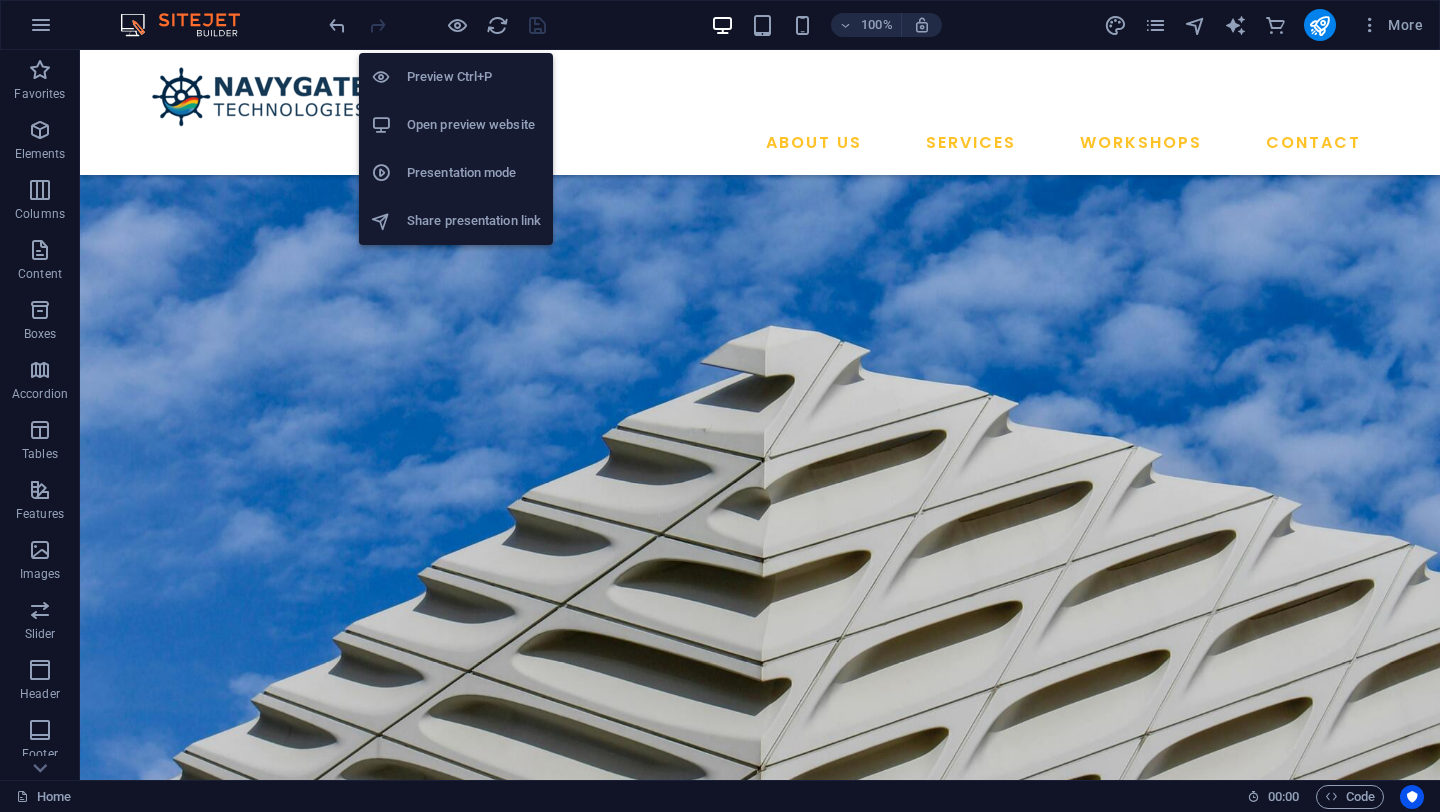 click on "Open preview website" at bounding box center [474, 125] 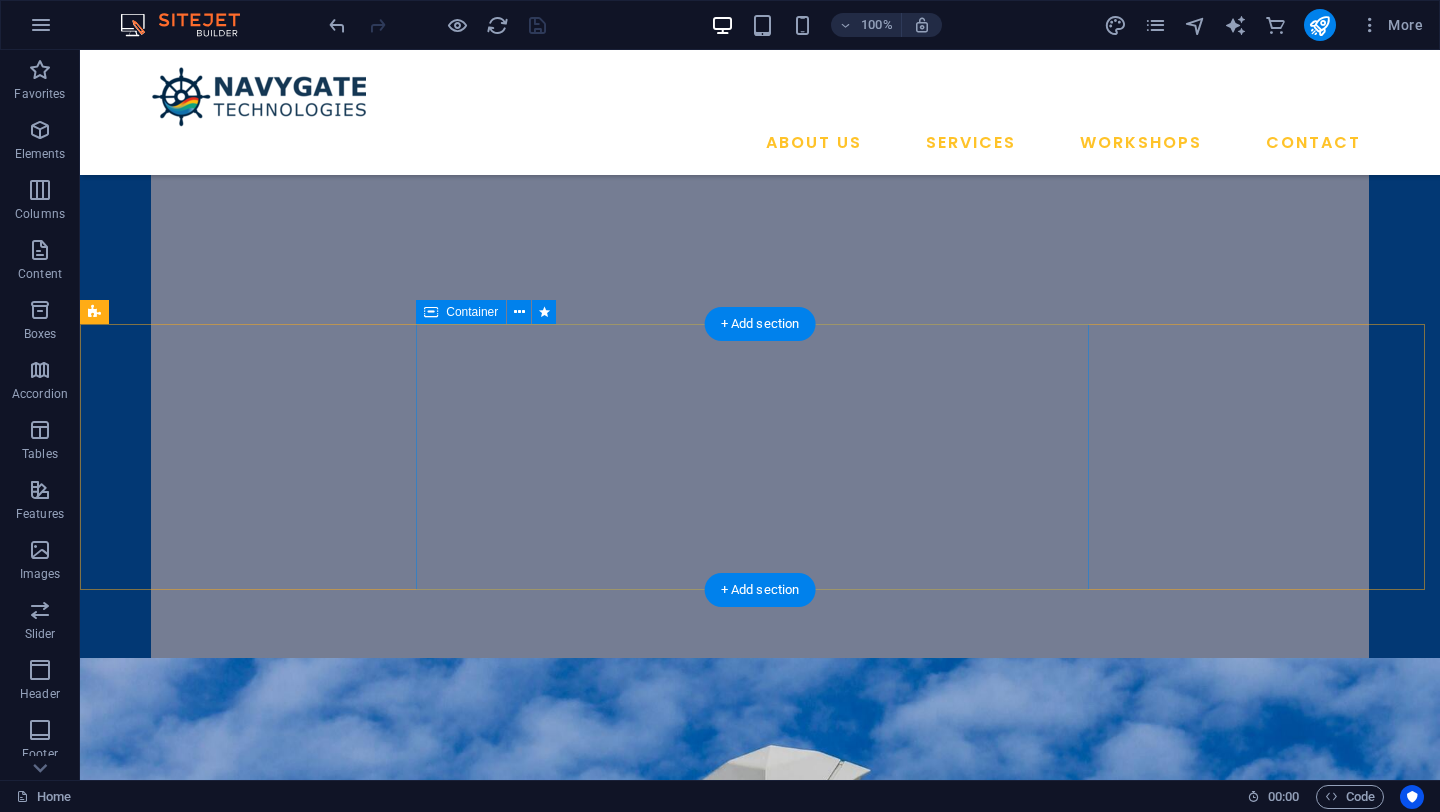 scroll, scrollTop: 560, scrollLeft: 0, axis: vertical 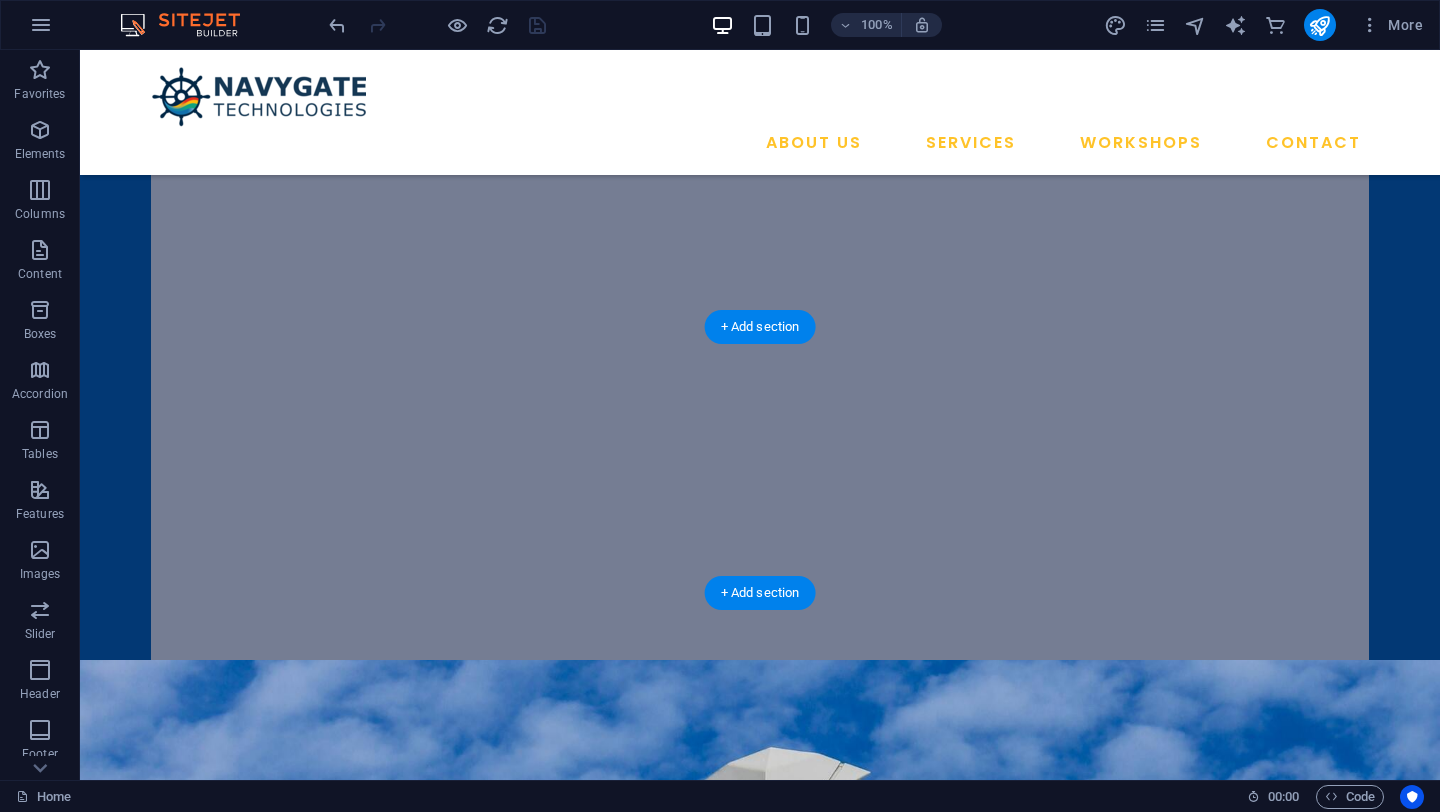 click at bounding box center [760, 909] 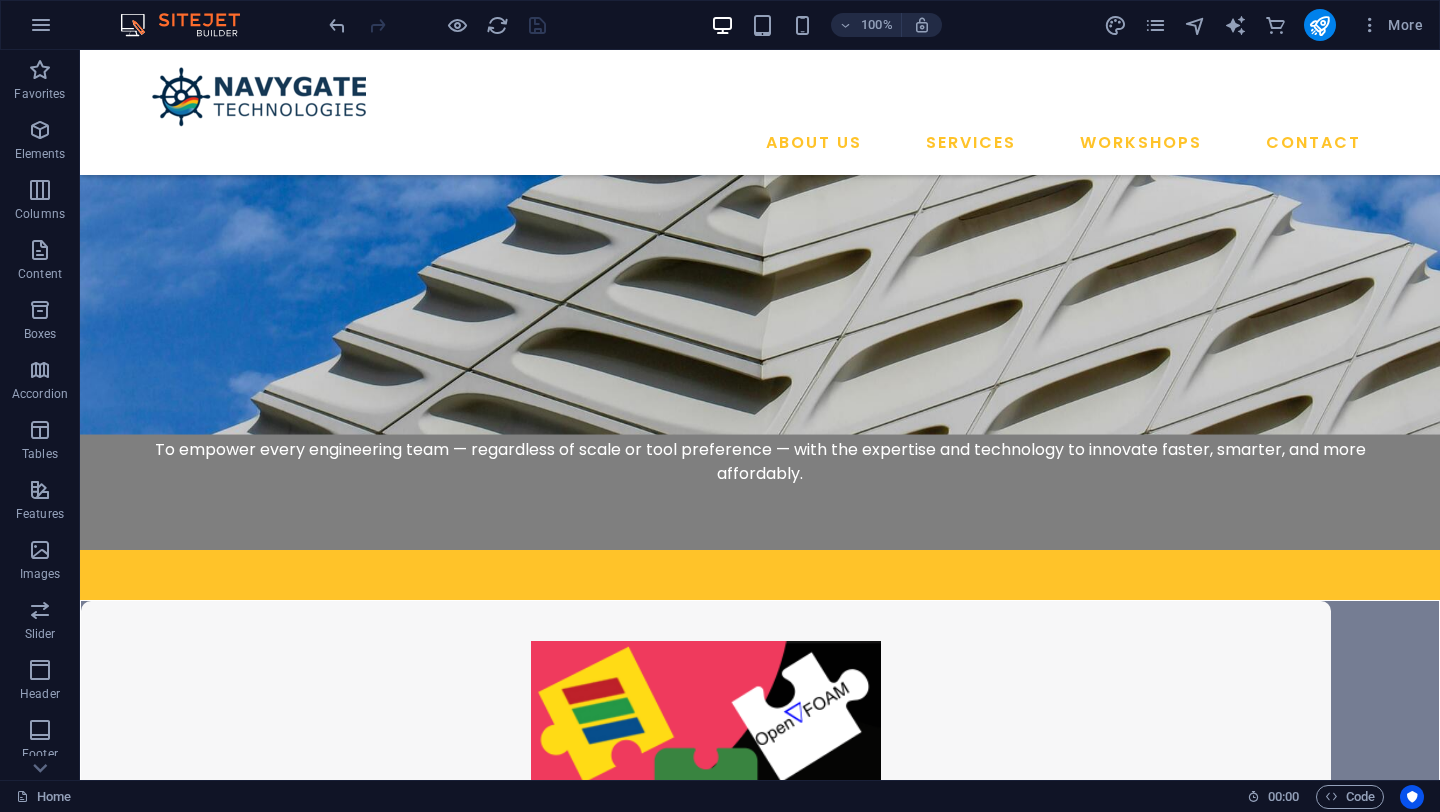 scroll, scrollTop: 1552, scrollLeft: 0, axis: vertical 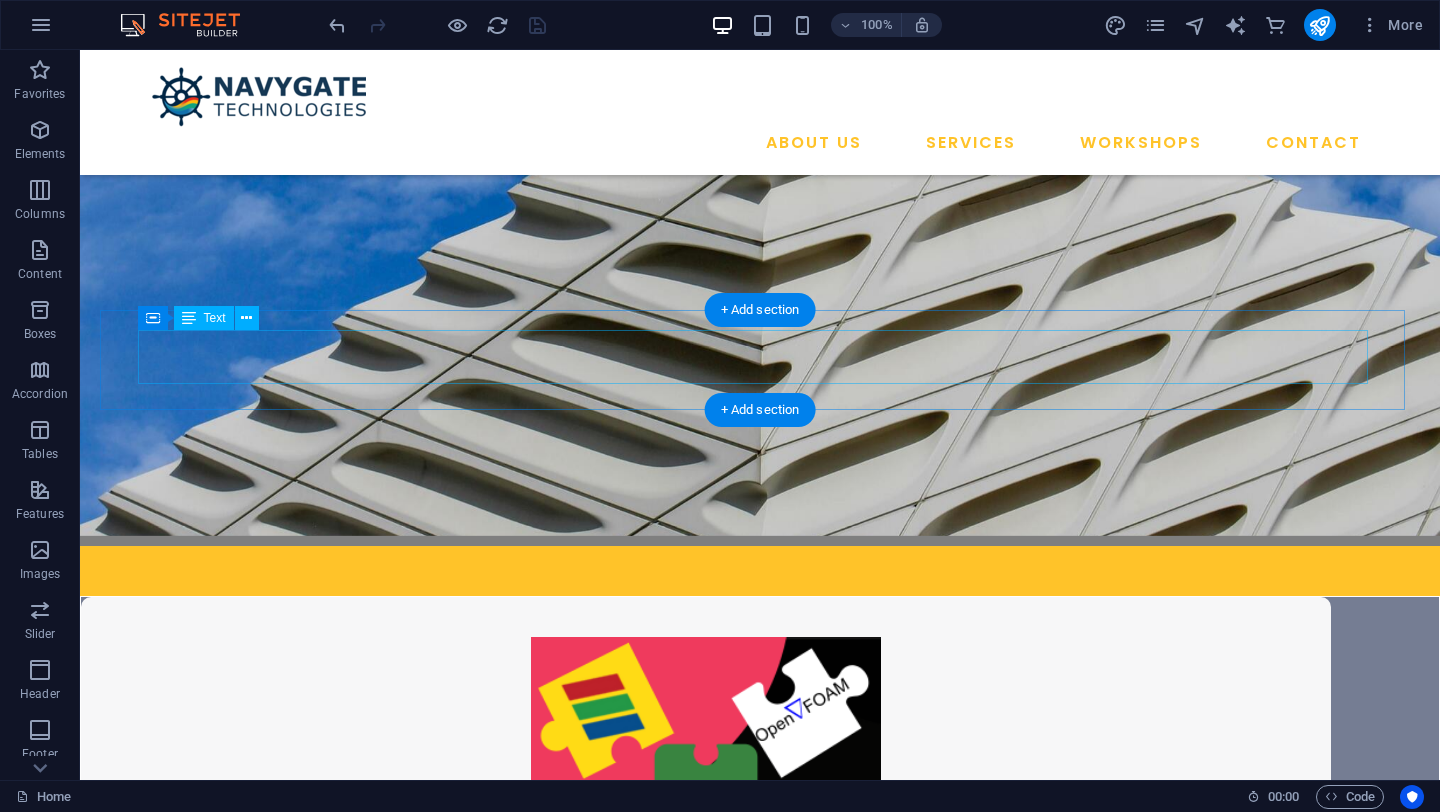 click on "Our   Expertise" at bounding box center [760, 1302] 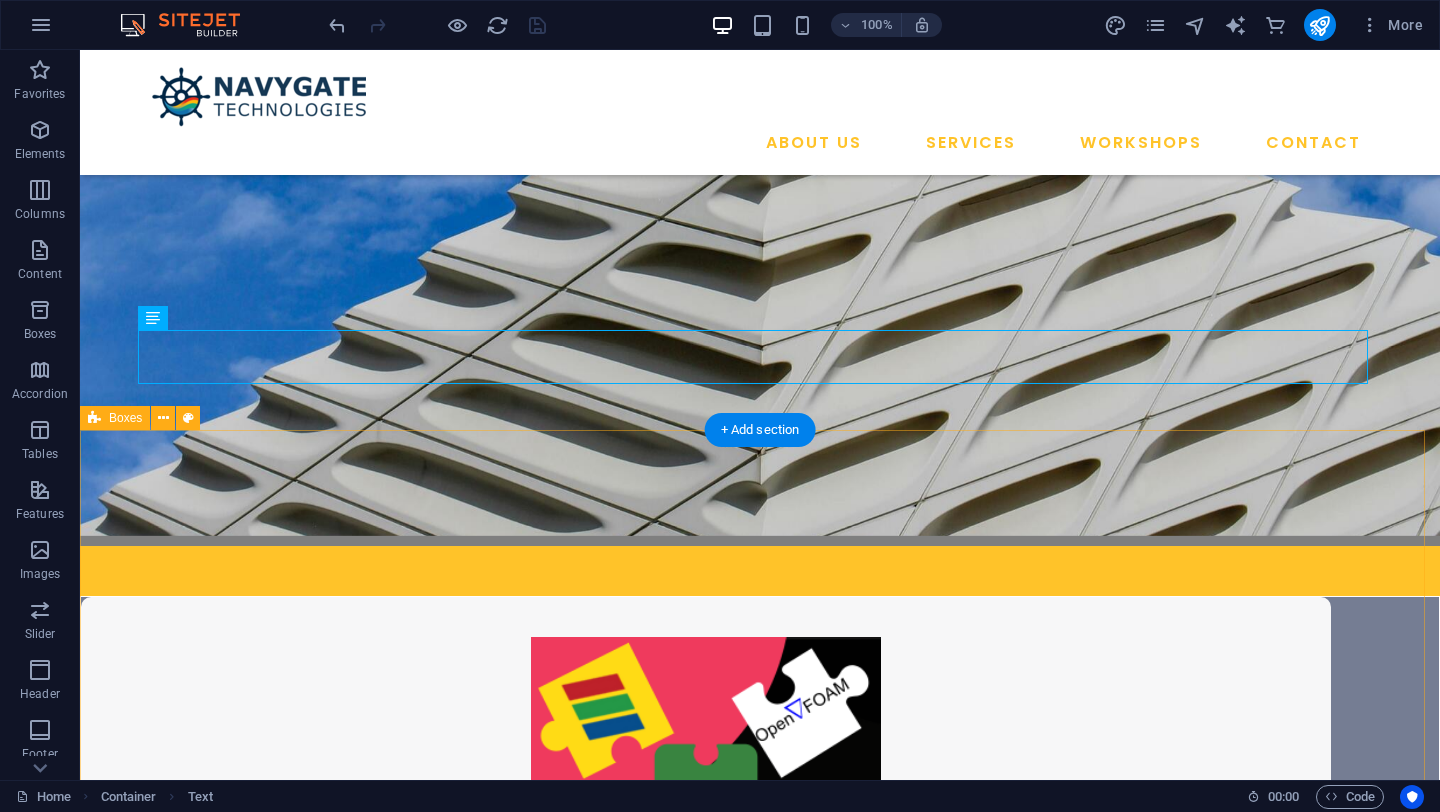 click on "Finite Element Analysis We offer comprehensive FEA services for analyzing structural strength, stress distribution, vibration, thermal behavior, and material performance under real-world conditions. .fa-secondary{opacity:.4} Computational Fluid Dynamics We offer advanced and reliable CFD solutions for clients across industries—from individual engineers to research labs, startups, and large enterprises. Custom Software  We tailor open-source engineering tools with custom solvers, automation, and GUI integration—maximizing efficiency without the constraints of proprietary software. Prototype Design We turn simulations into build-ready prototypes—faster, smarter, and production-ready with full support from design to fabrication" at bounding box center (760, 2122) 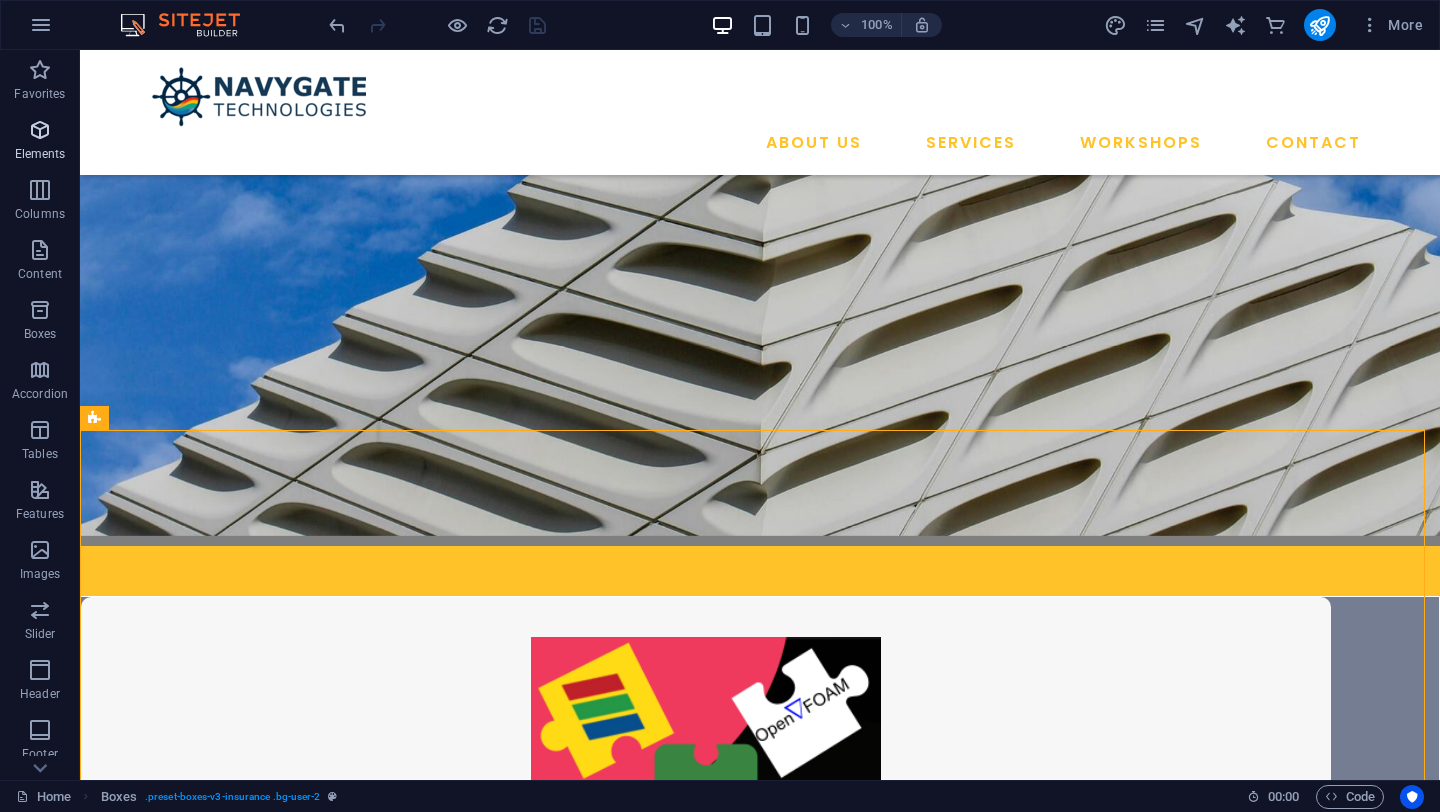 click at bounding box center (40, 130) 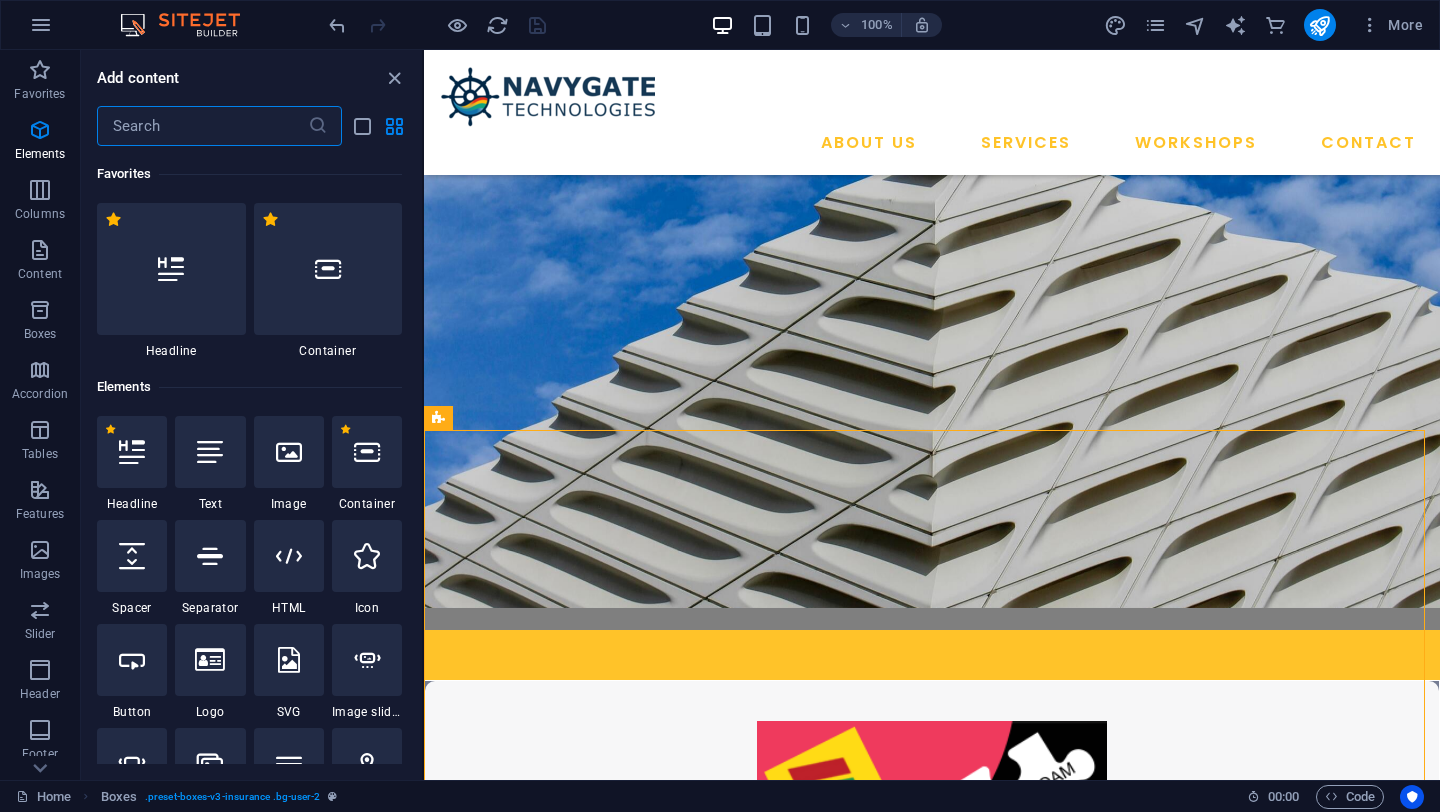 scroll, scrollTop: 1576, scrollLeft: 0, axis: vertical 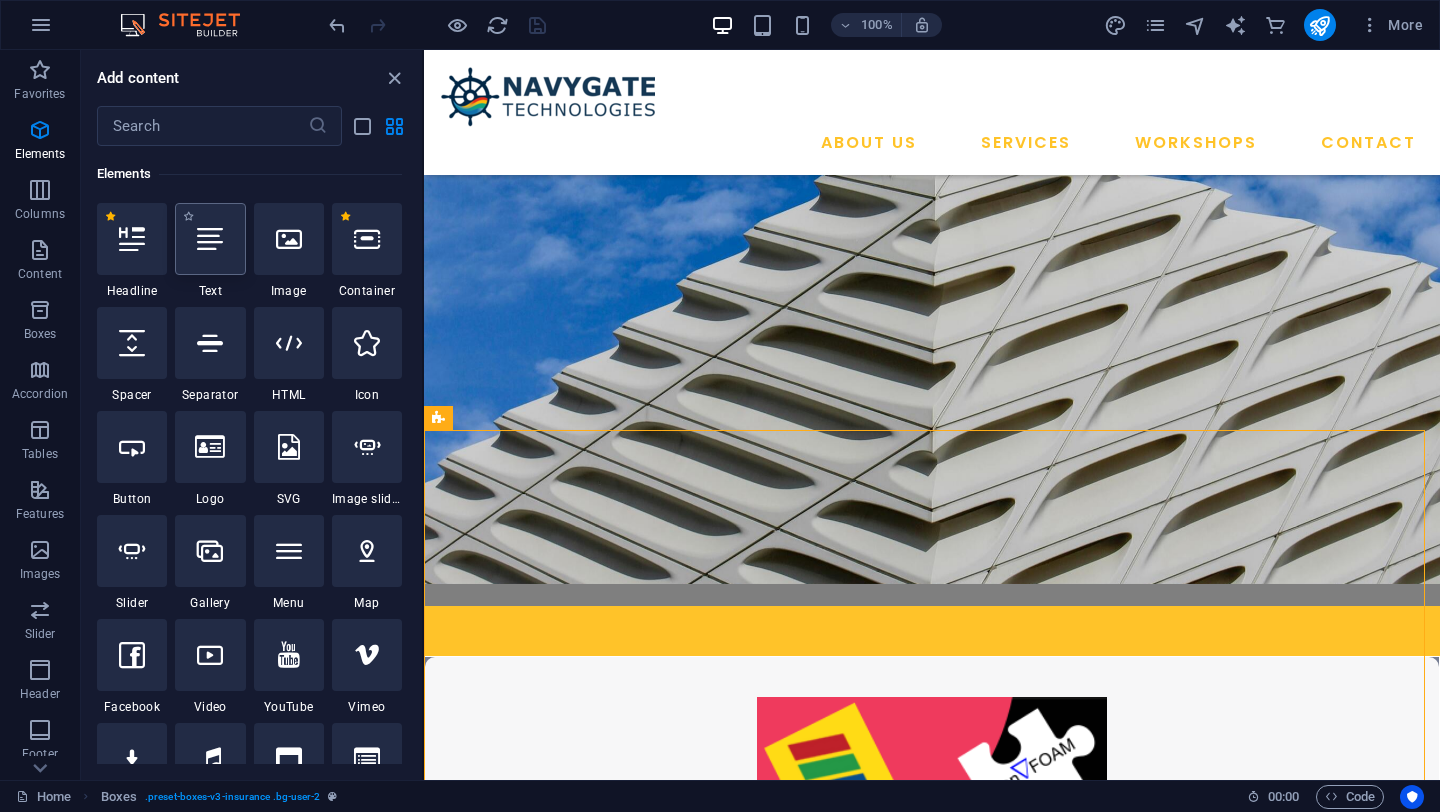 click at bounding box center (210, 239) 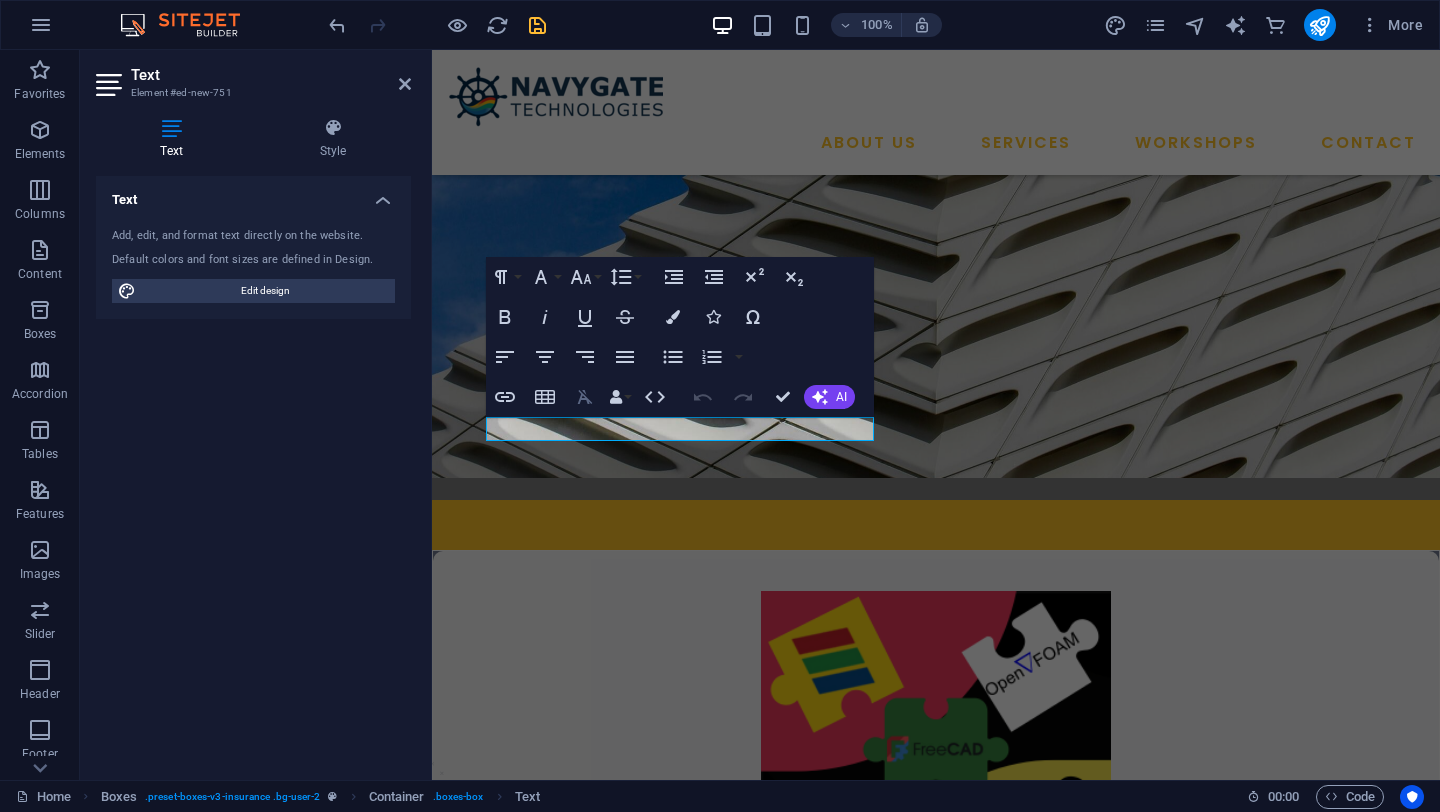 scroll, scrollTop: 1669, scrollLeft: 0, axis: vertical 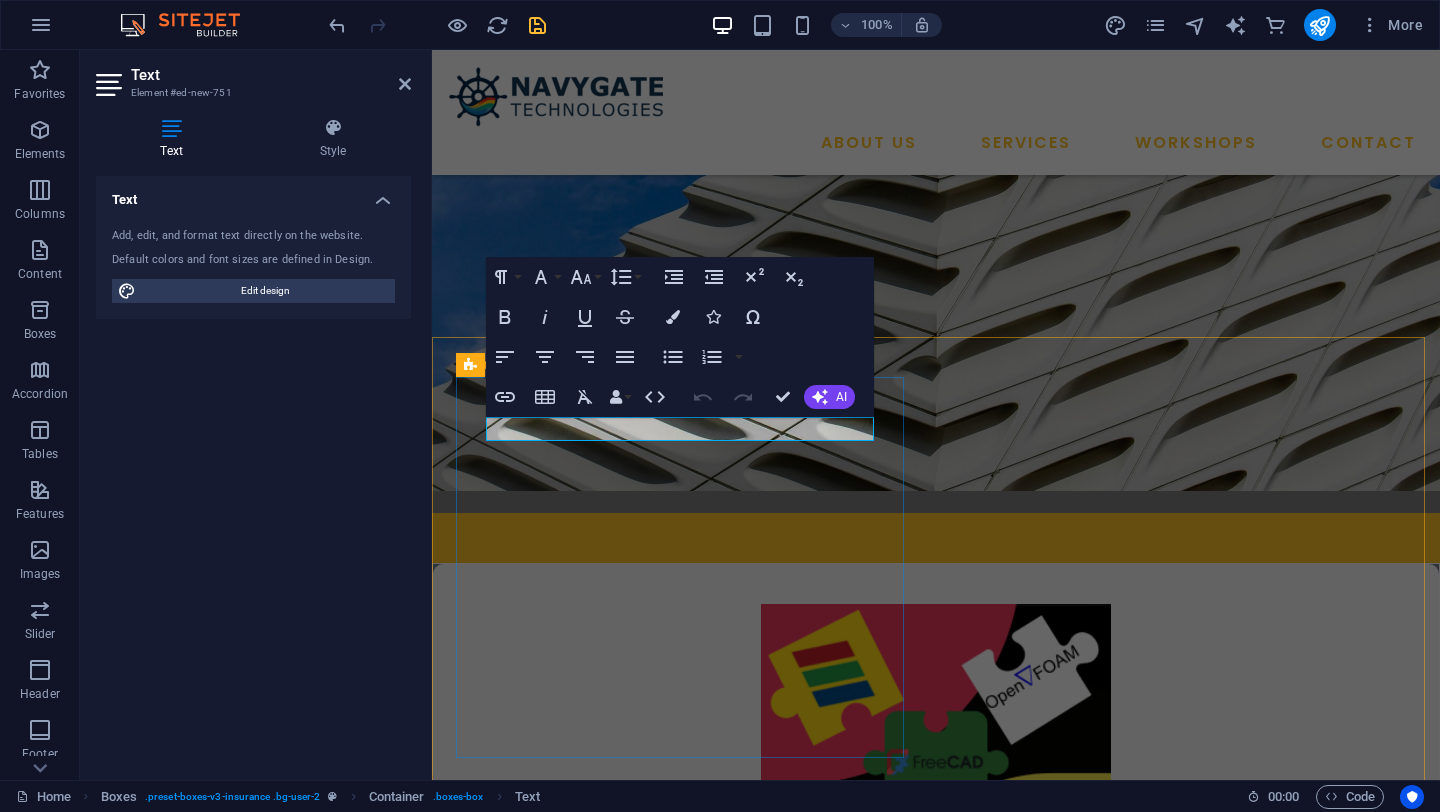 click on "New text element" at bounding box center [683, 1434] 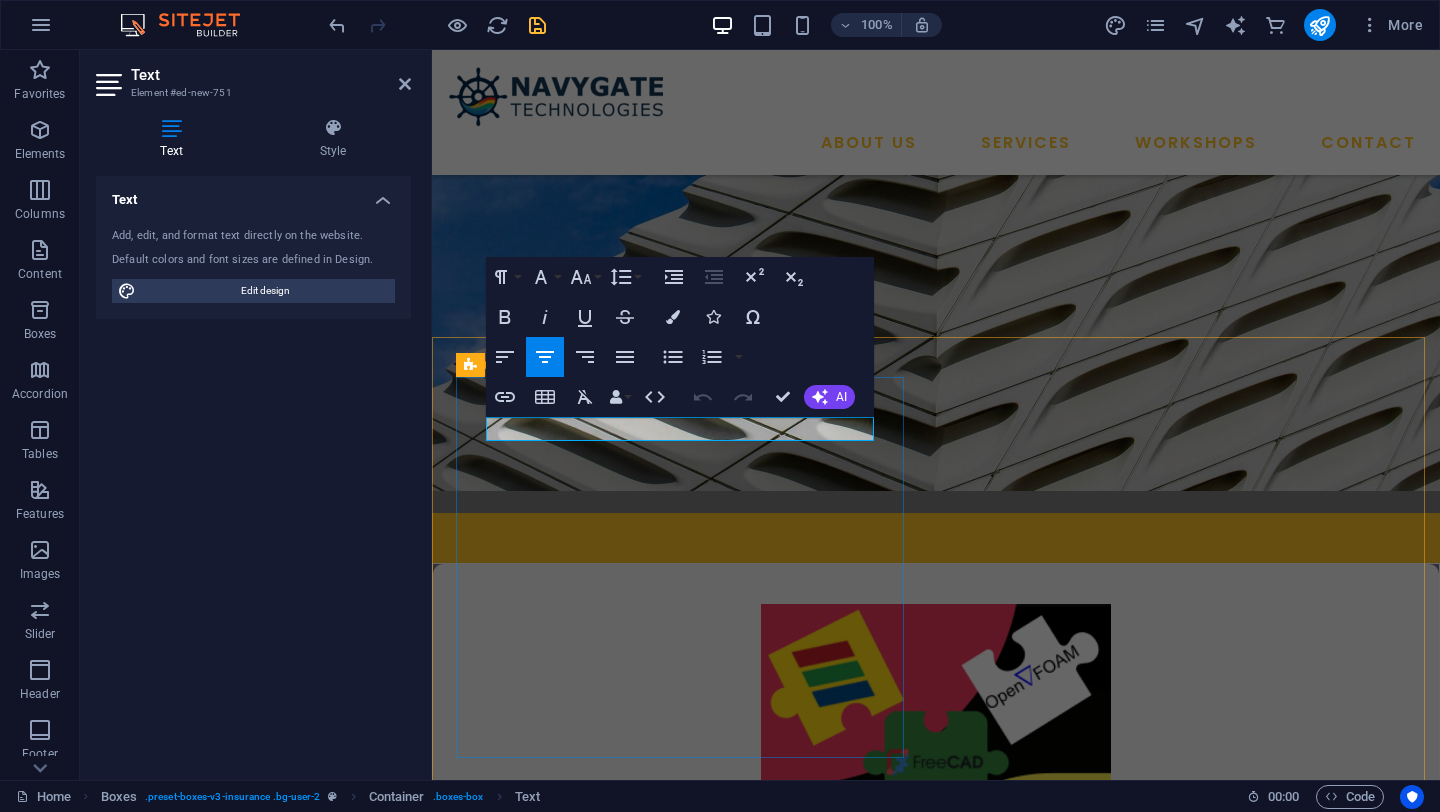 click on "New text element" at bounding box center [683, 1434] 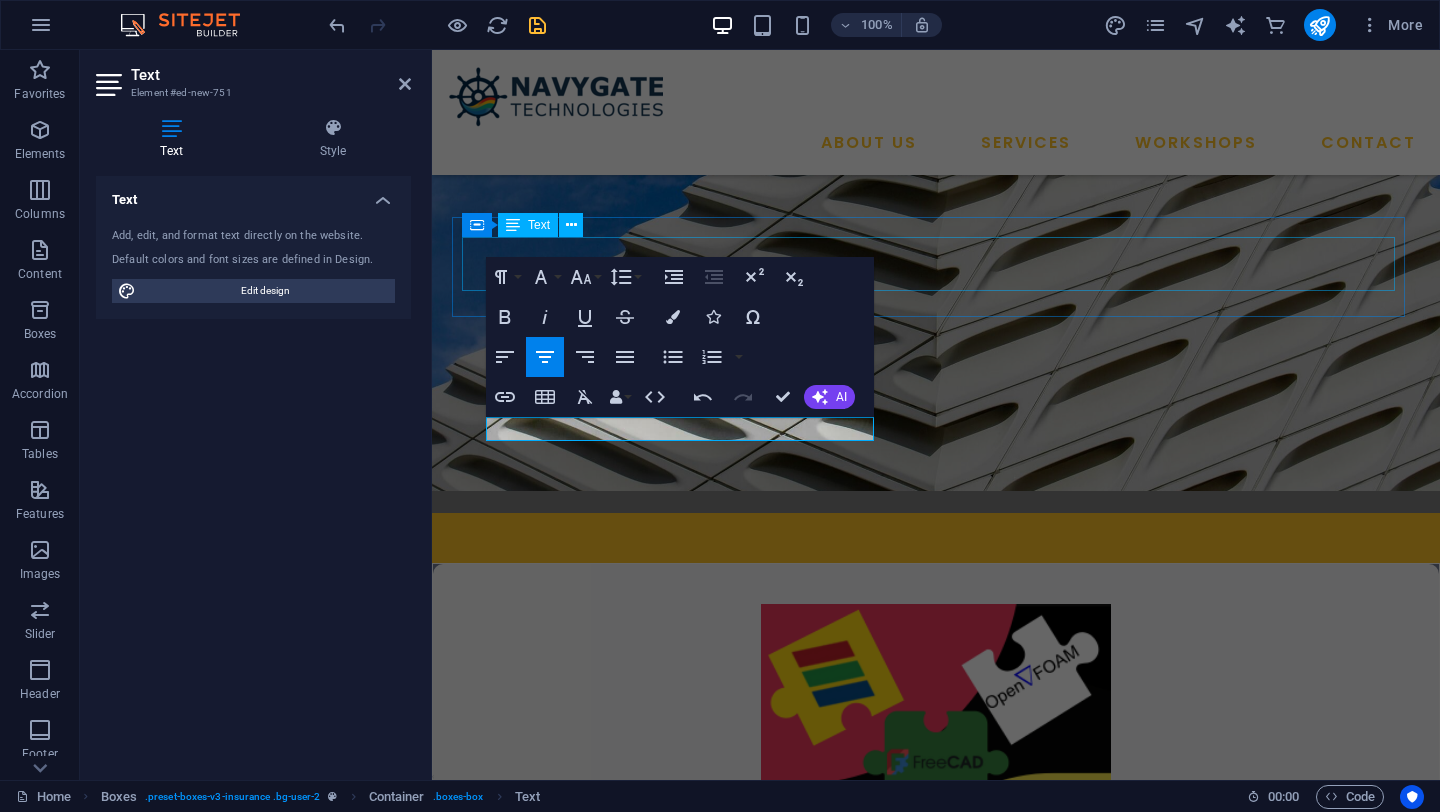 click on "Our   Expertise" at bounding box center (936, 1269) 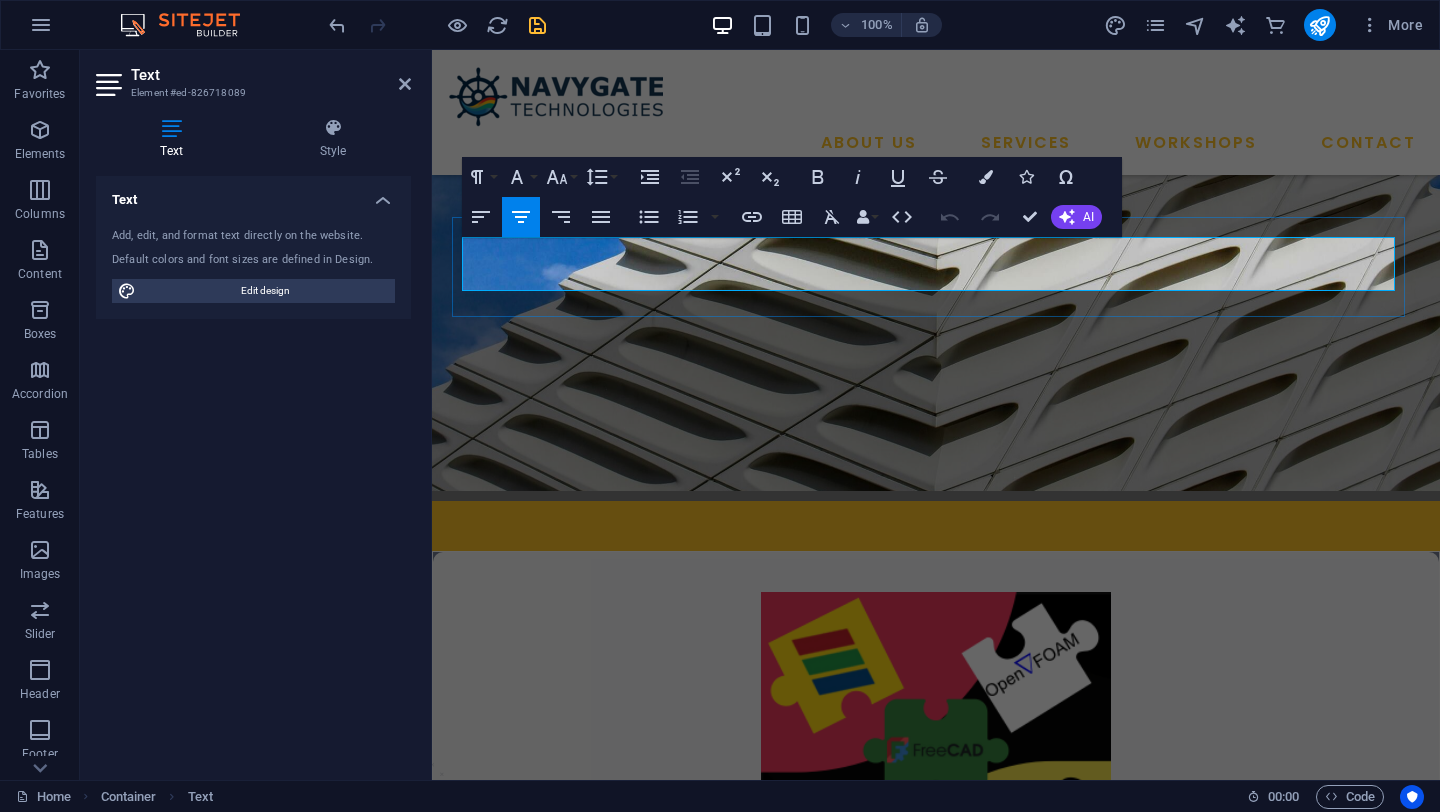 drag, startPoint x: 1046, startPoint y: 266, endPoint x: 789, endPoint y: 252, distance: 257.38104 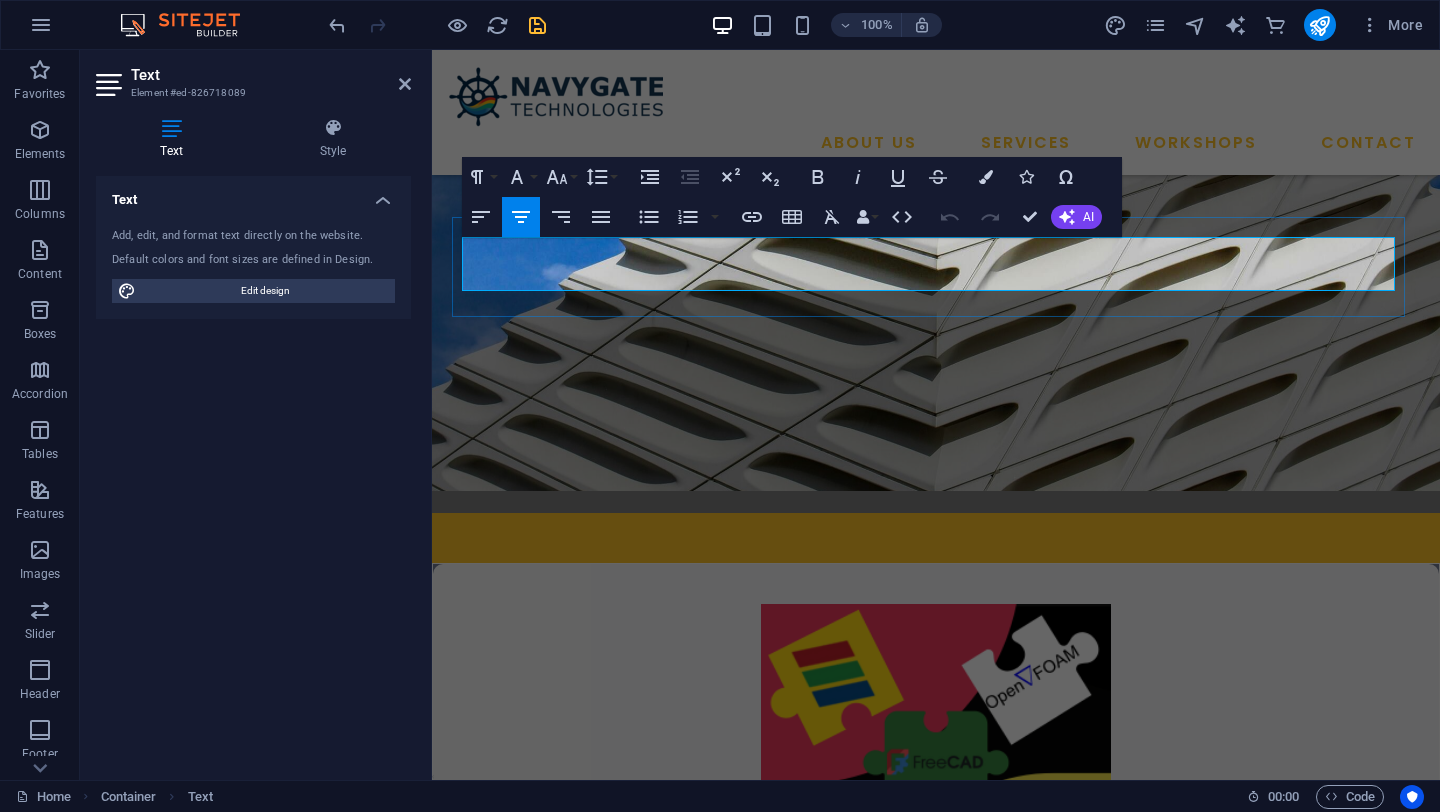 copy on "Our   Expertise" 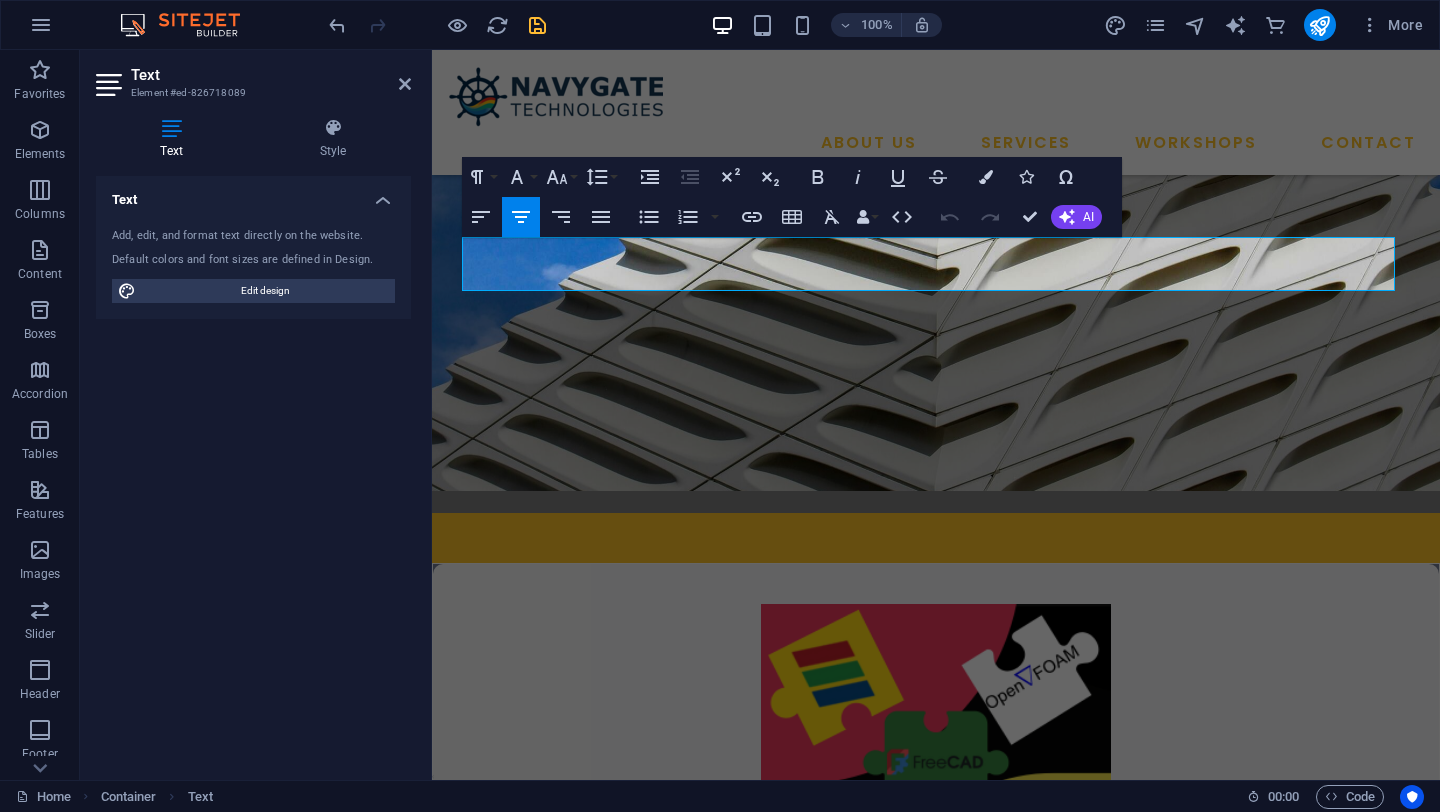 click on "ABOUT US SERVICES WORKSHOPS CONTACT We are Navygate  Technologies Making high-performance engineering accessible through open-source simulations designed for intelligent, cost-effective innovation. We specialise in Computational Fluid Dynamics, Finite Element Analysis,  multi-physics simulations, design optimisation, and data-driven engineering solutions. From startups to research institutions and established industries, we deliver practical, high-quality, and cost-effective results tailored to your design and analysis challenges. KNOW MORE Our Vision To empower every engineering team — regardless of scale or tool preference — with the expertise and technology to innovate faster, smarter, and more affordably.   Our  Workshop Hands-On CFD Analysis Using Open-Source Tools Accelerate Your Research Workflow by  Integrating FreeCAD, Gmsh, OpenFOAM, ParaView, and Cloud Computing Just @ ₹499   ₹1749 (Including GST) REGISTER NOW Our   Expertise O Finite Element Analysis .fa-secondary{opacity:.4} Flu A   T" at bounding box center (936, 4465) 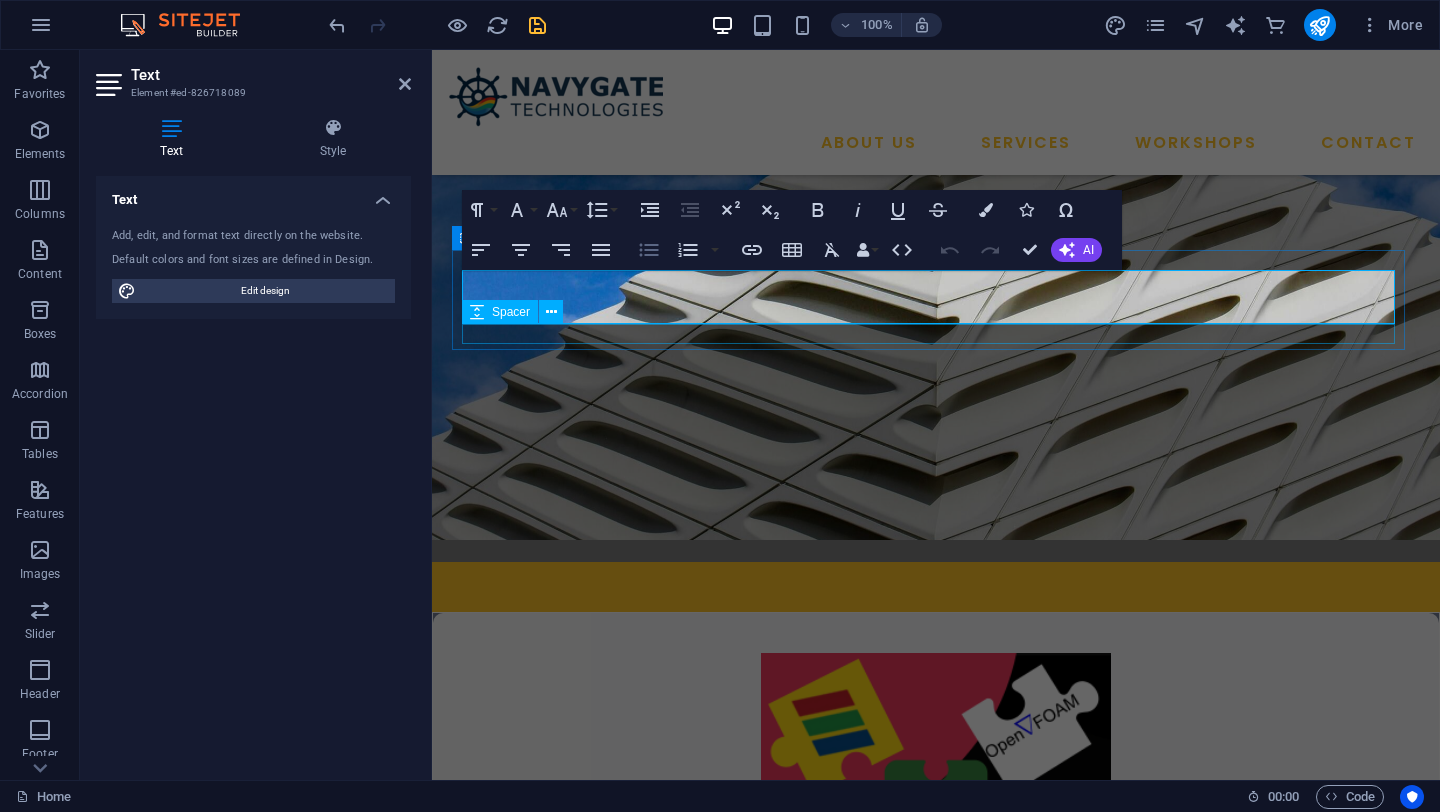 scroll, scrollTop: 1525, scrollLeft: 0, axis: vertical 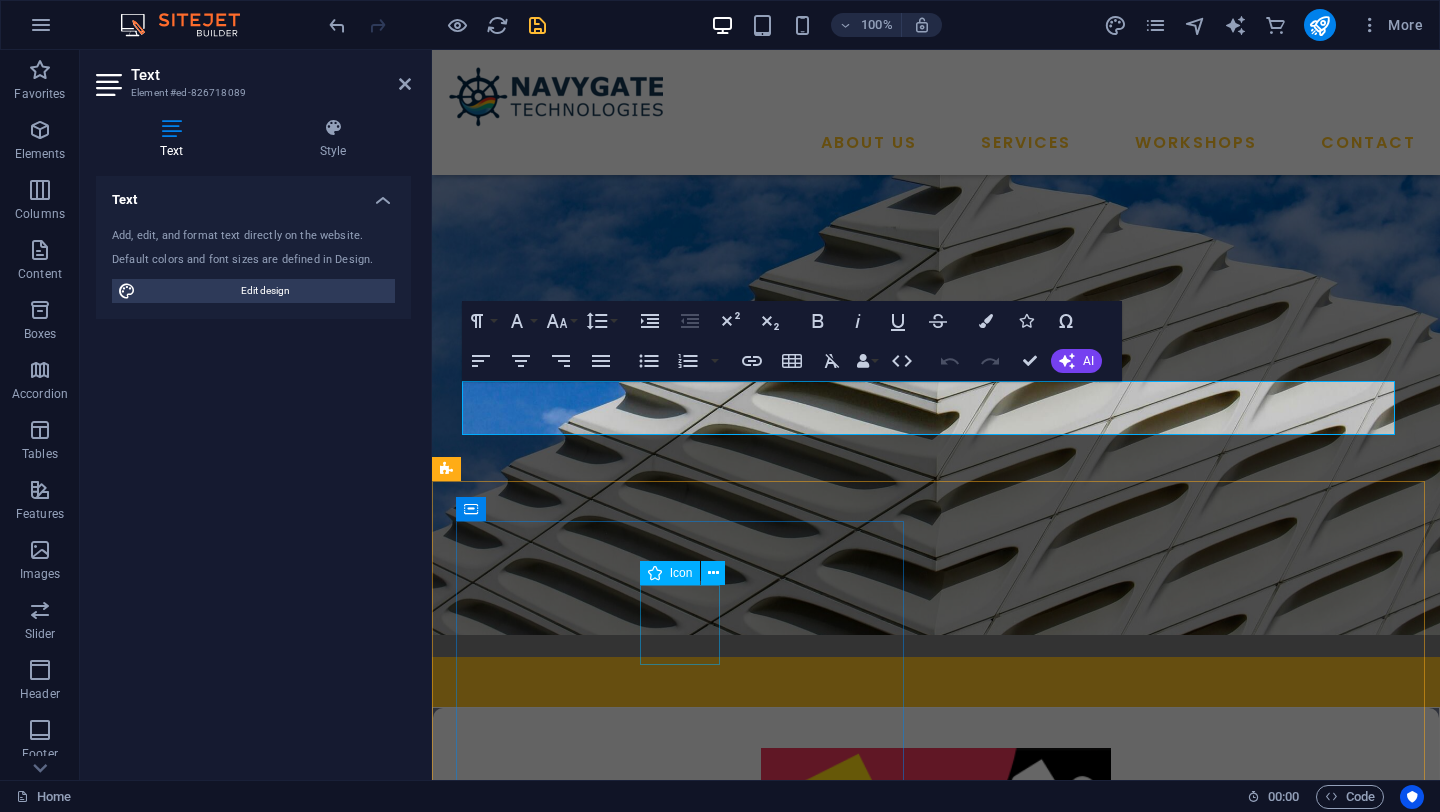 click on "Icon" at bounding box center (681, 573) 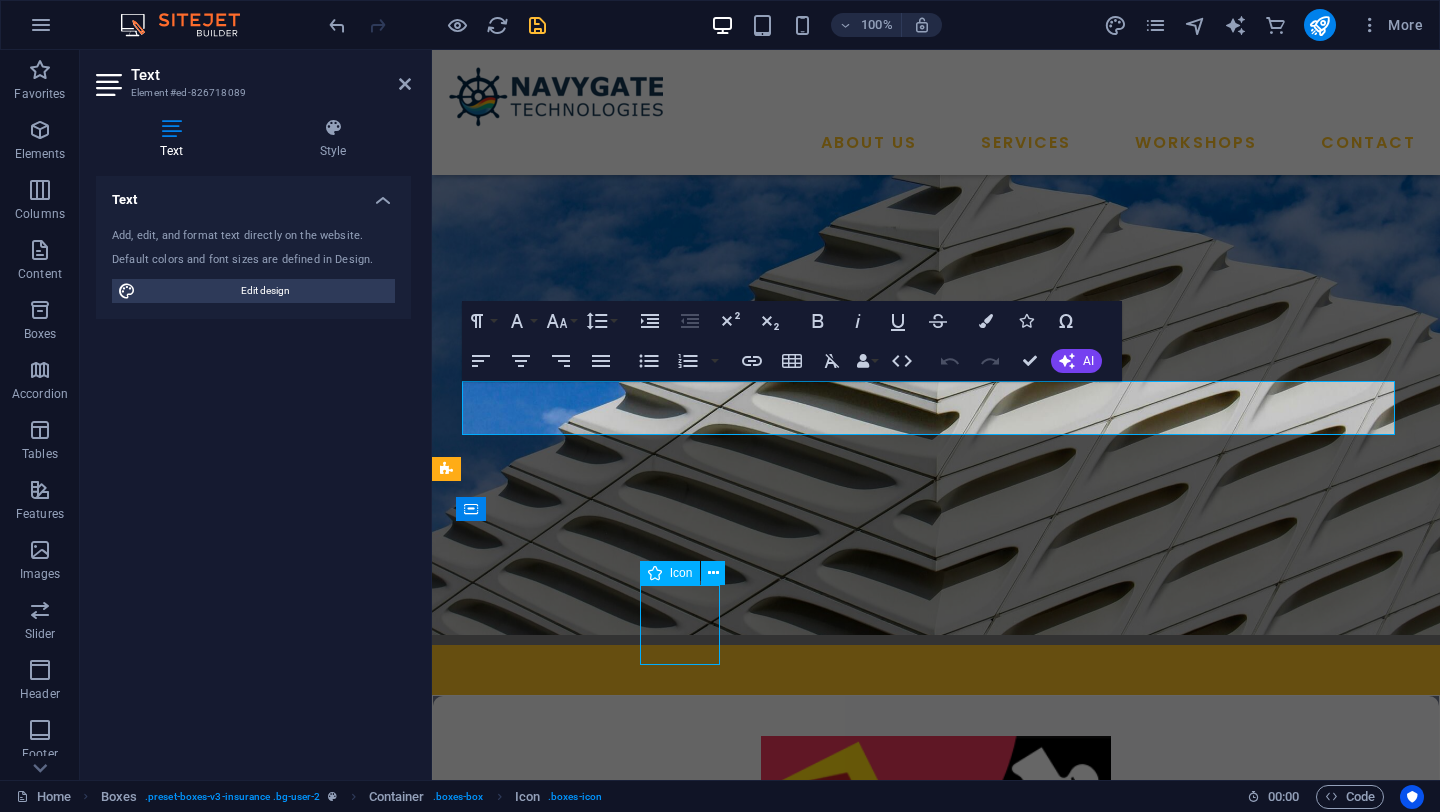 scroll, scrollTop: 1501, scrollLeft: 0, axis: vertical 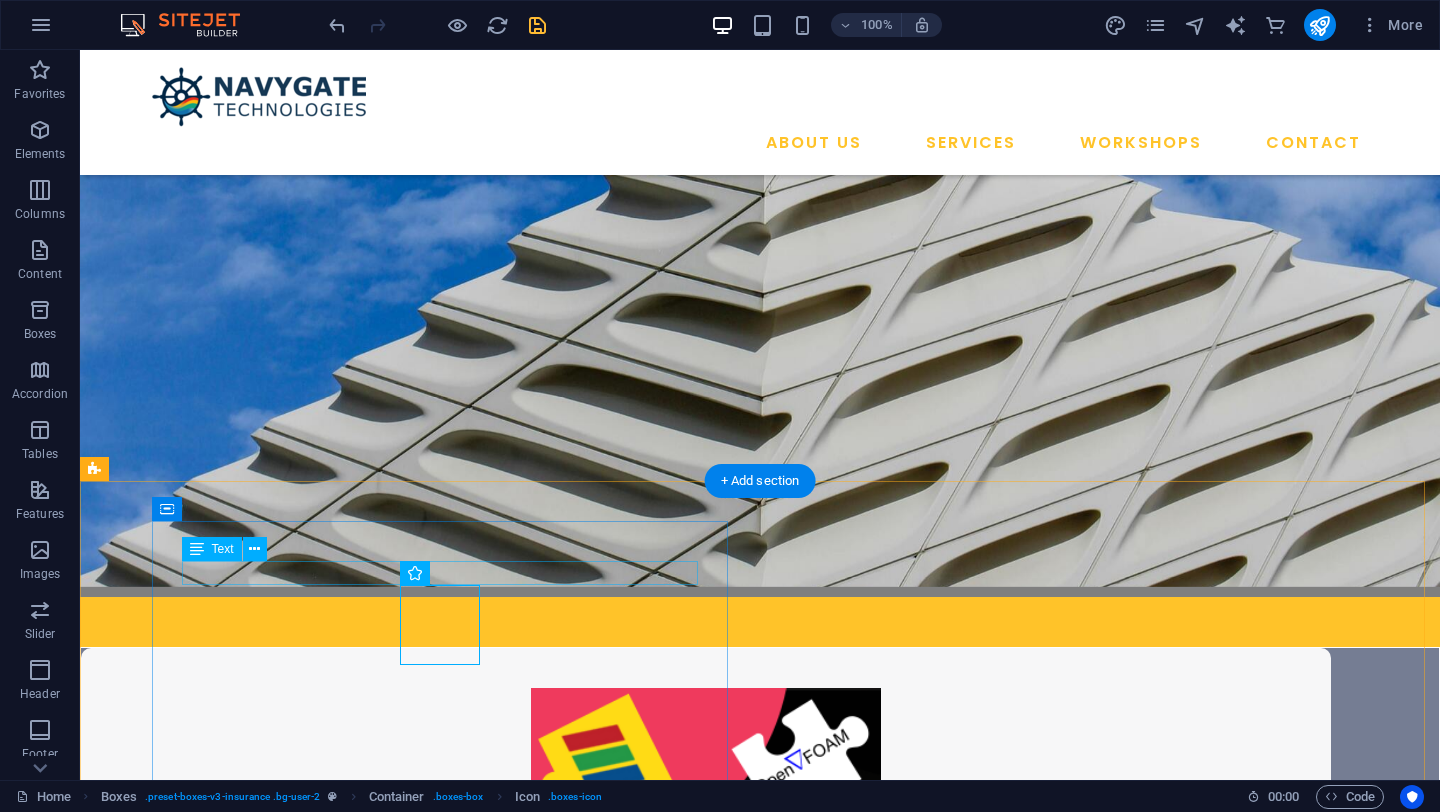 click on "O" at bounding box center (392, 1518) 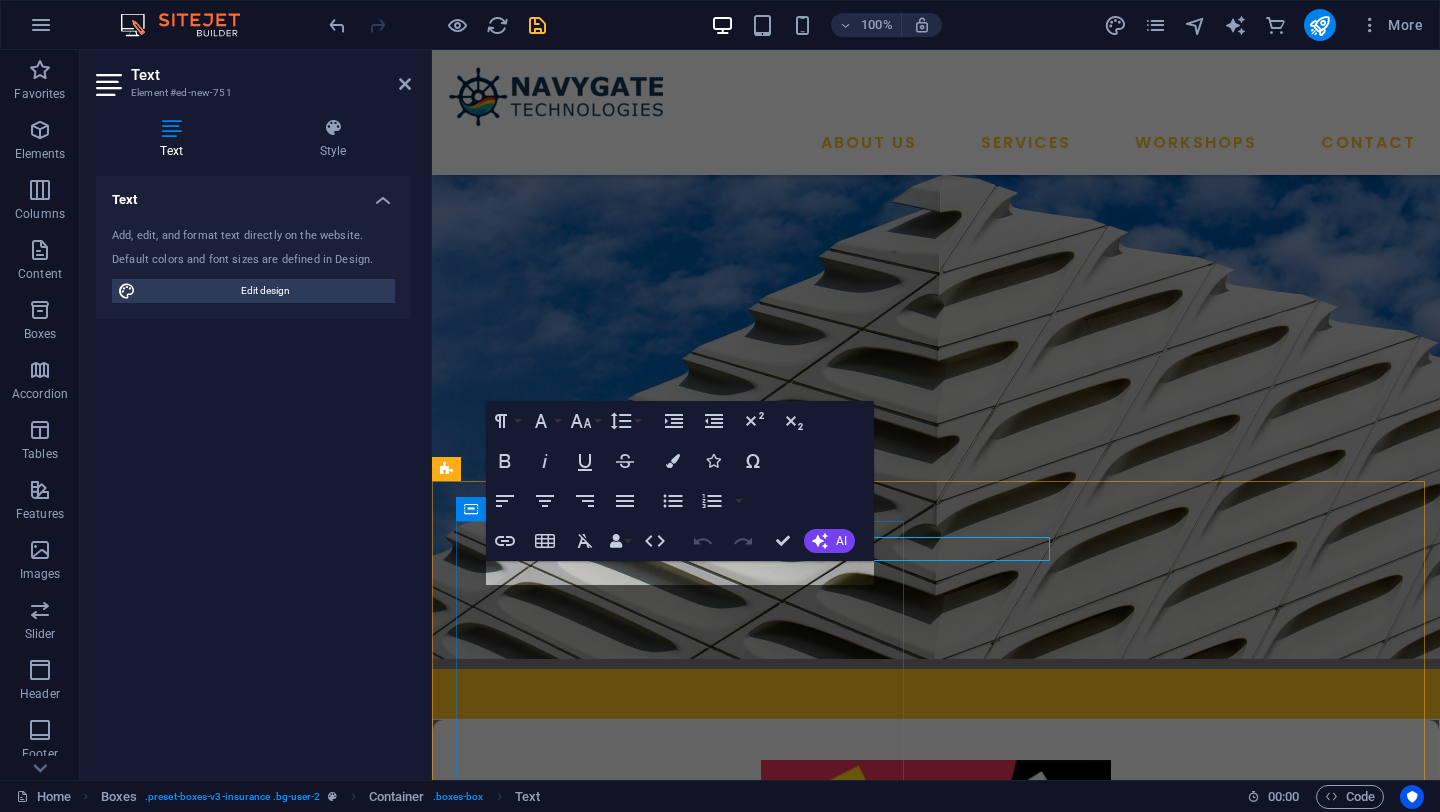 scroll, scrollTop: 1525, scrollLeft: 0, axis: vertical 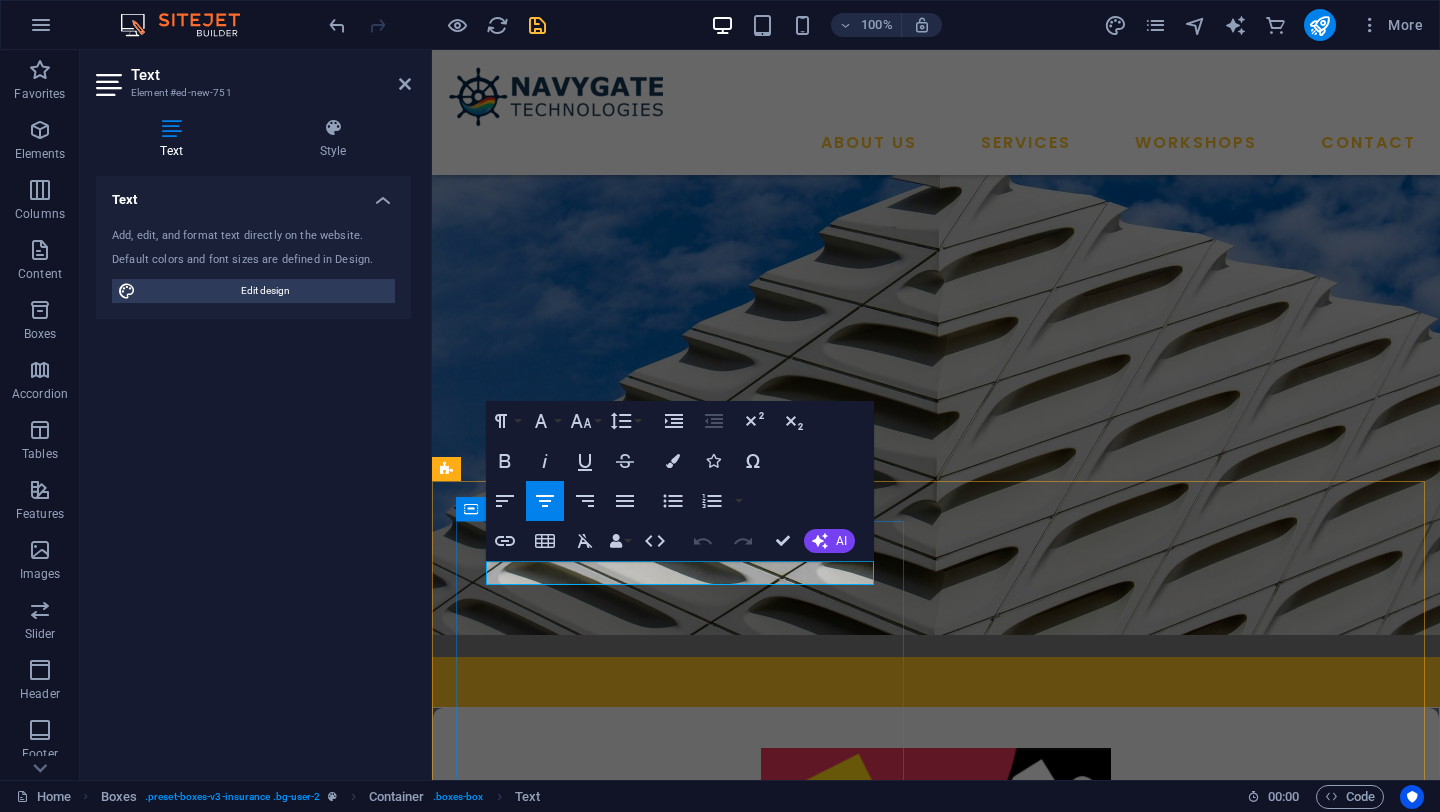 drag, startPoint x: 712, startPoint y: 572, endPoint x: 633, endPoint y: 562, distance: 79.630394 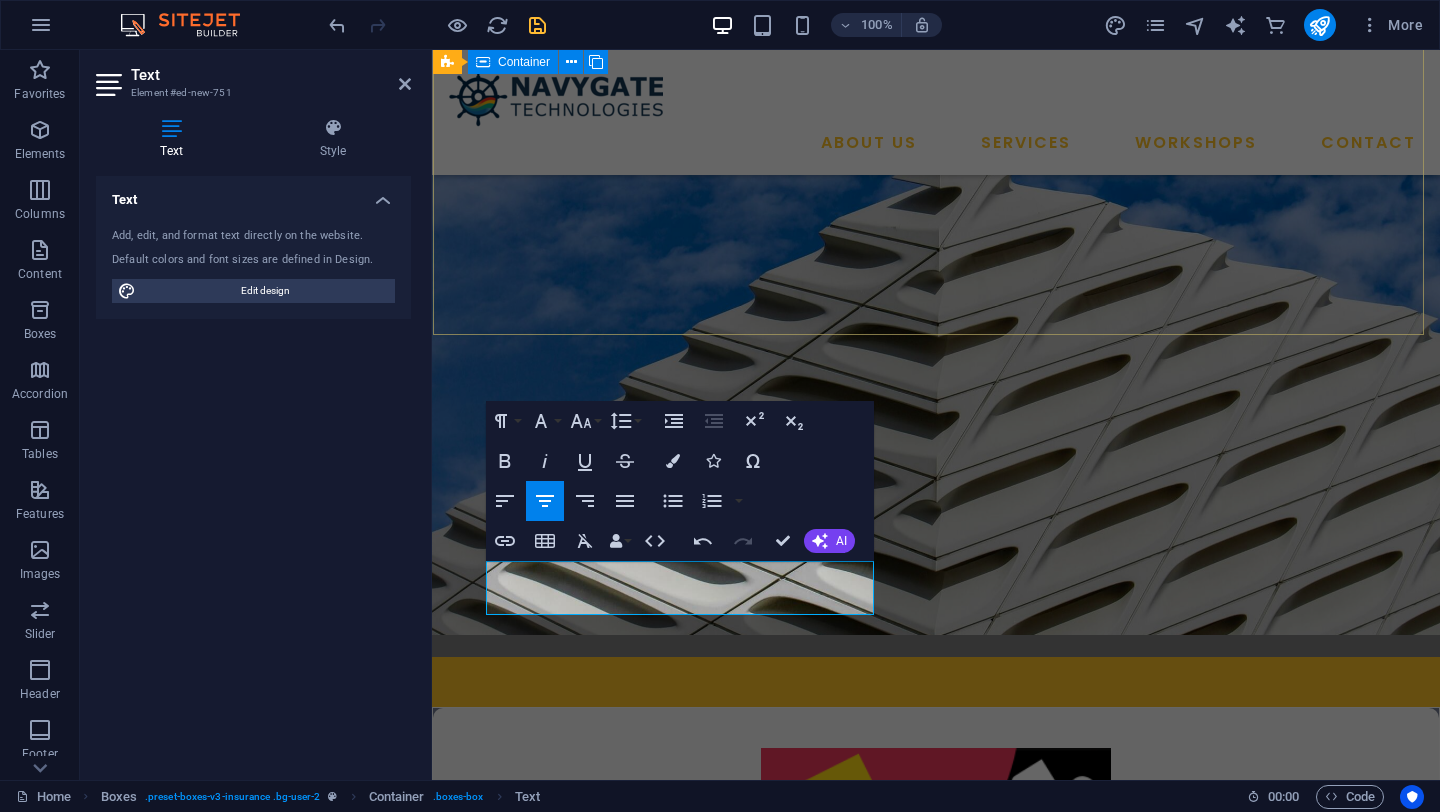 click on "Hands-On CFD Analysis Using Open-Source Tools Accelerate Your Research Workflow by Integrating FreeCAD, Gmsh, OpenFOAM, ParaView, and Cloud Computing Just ₹499 ₹1749 (Including GST) REGISTER NOW" at bounding box center (936, 1024) 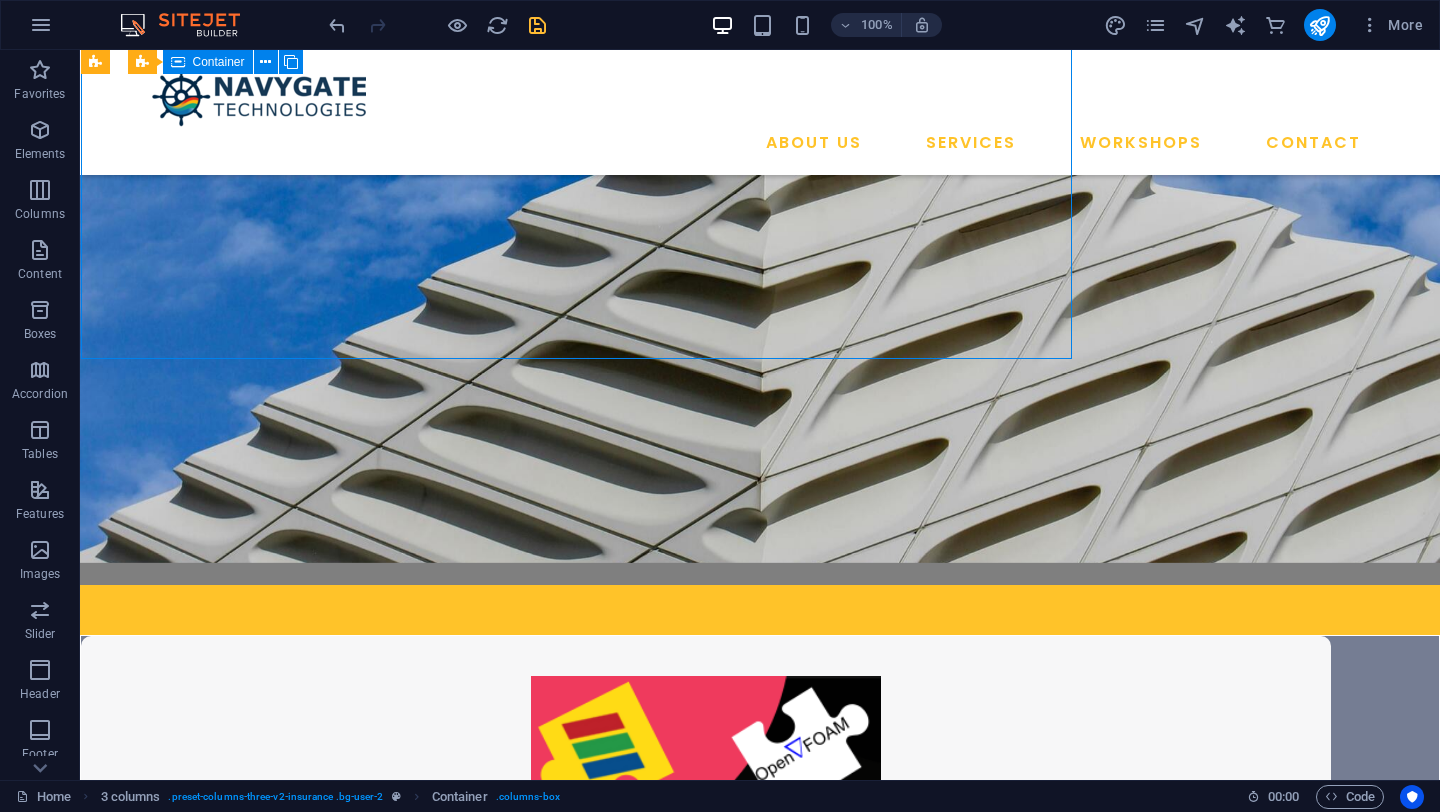scroll, scrollTop: 1501, scrollLeft: 0, axis: vertical 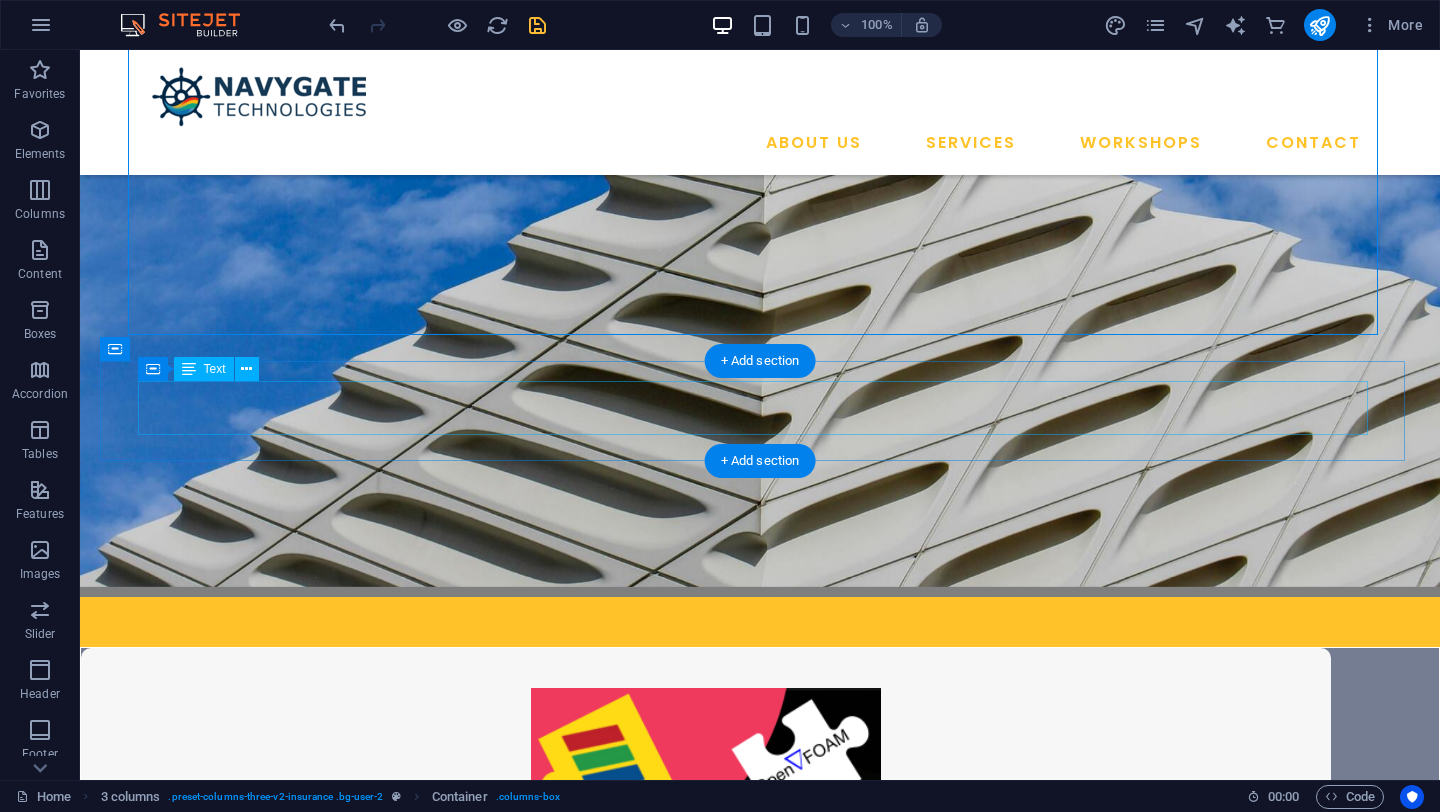 click on "Our   Expertise" at bounding box center (760, 1353) 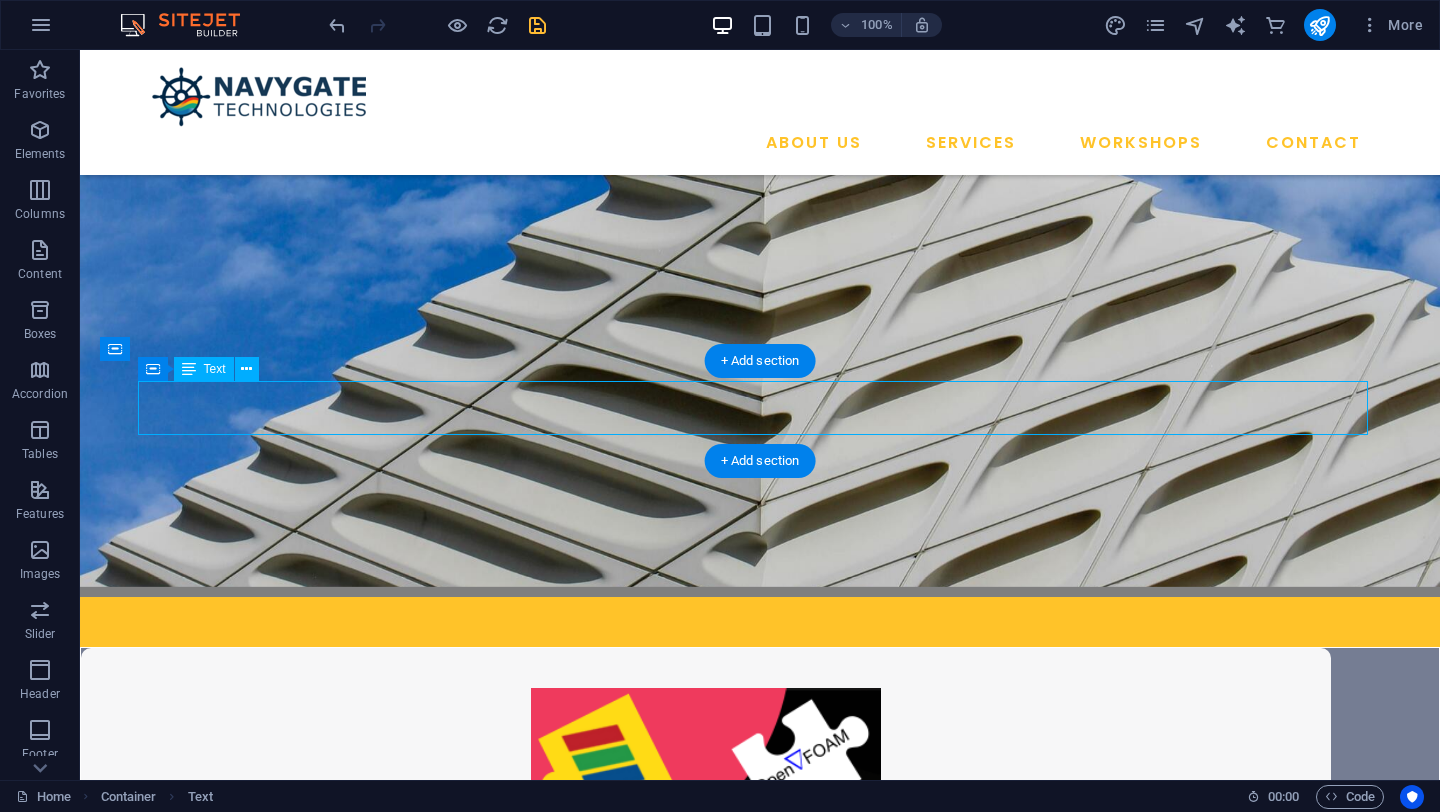 click on "Our   Expertise" at bounding box center (760, 1353) 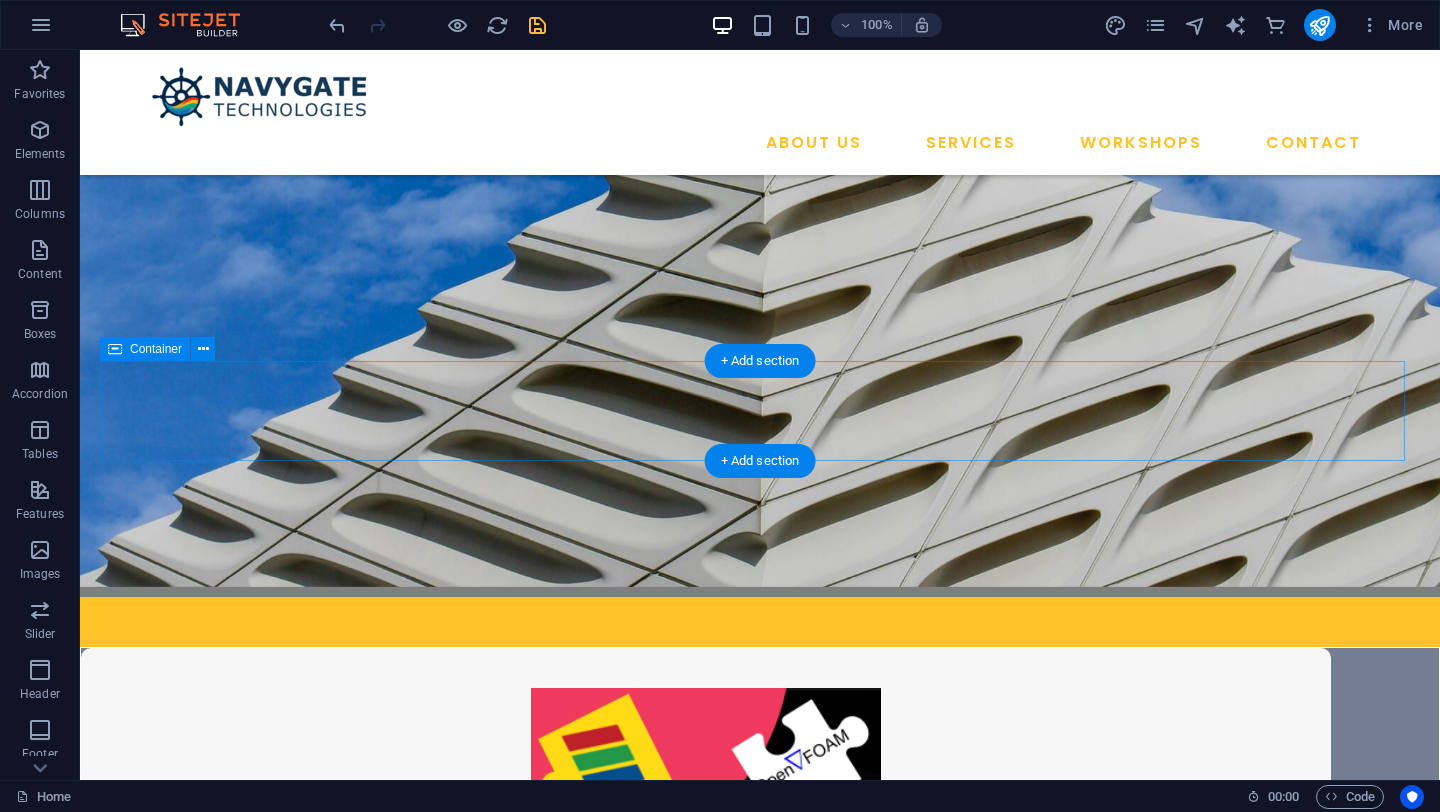 click at bounding box center (760, 1356) 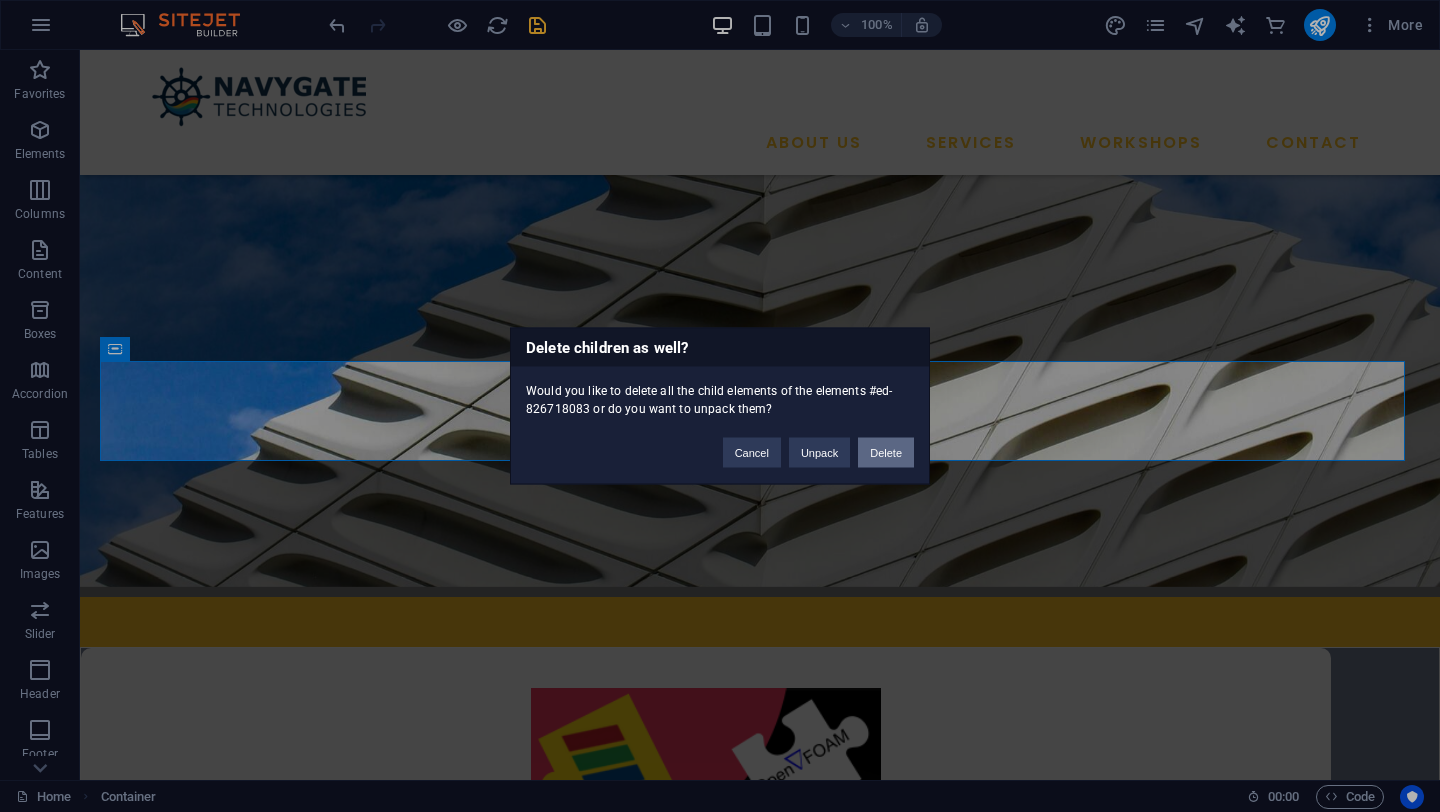 type 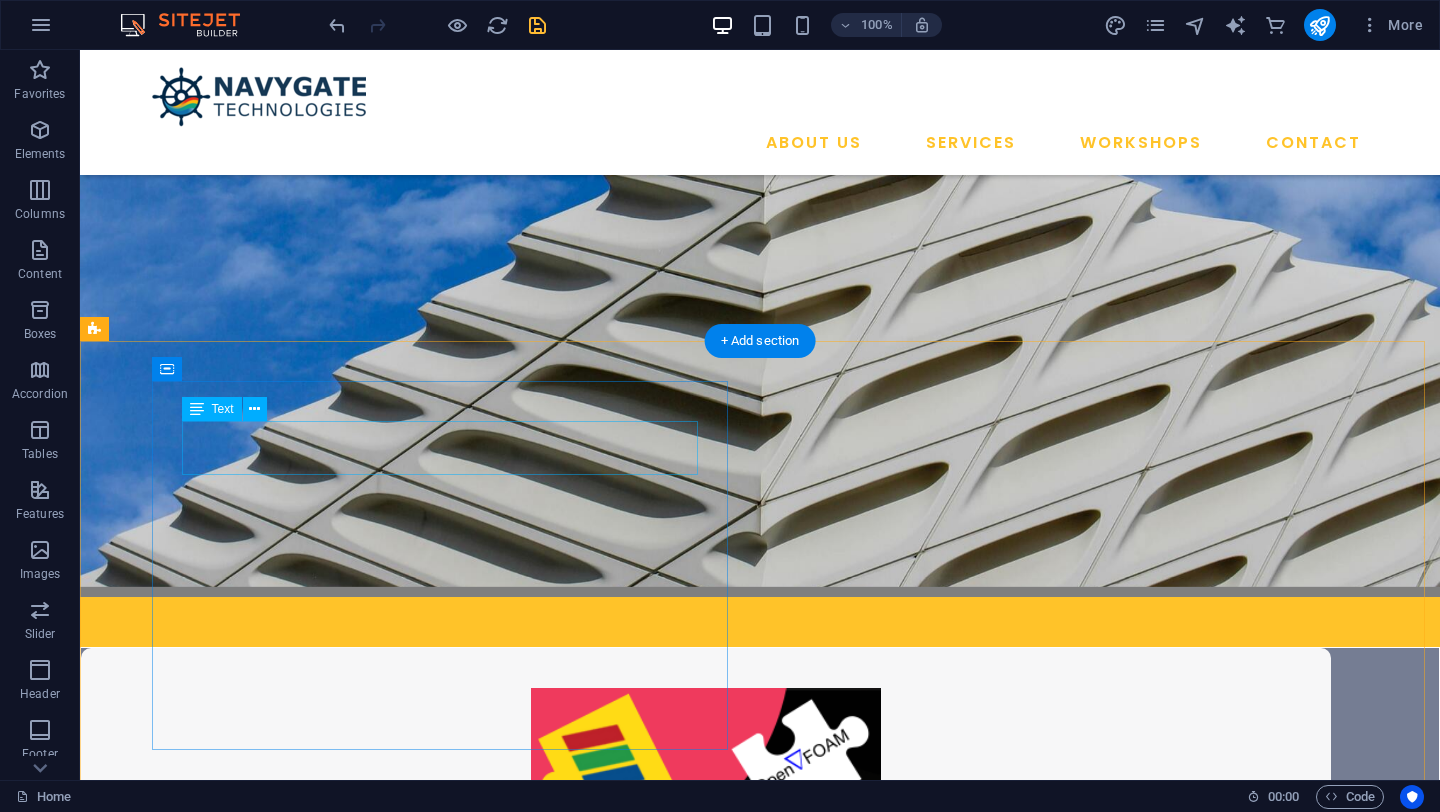 click on "Our   Expertise" at bounding box center (392, 1393) 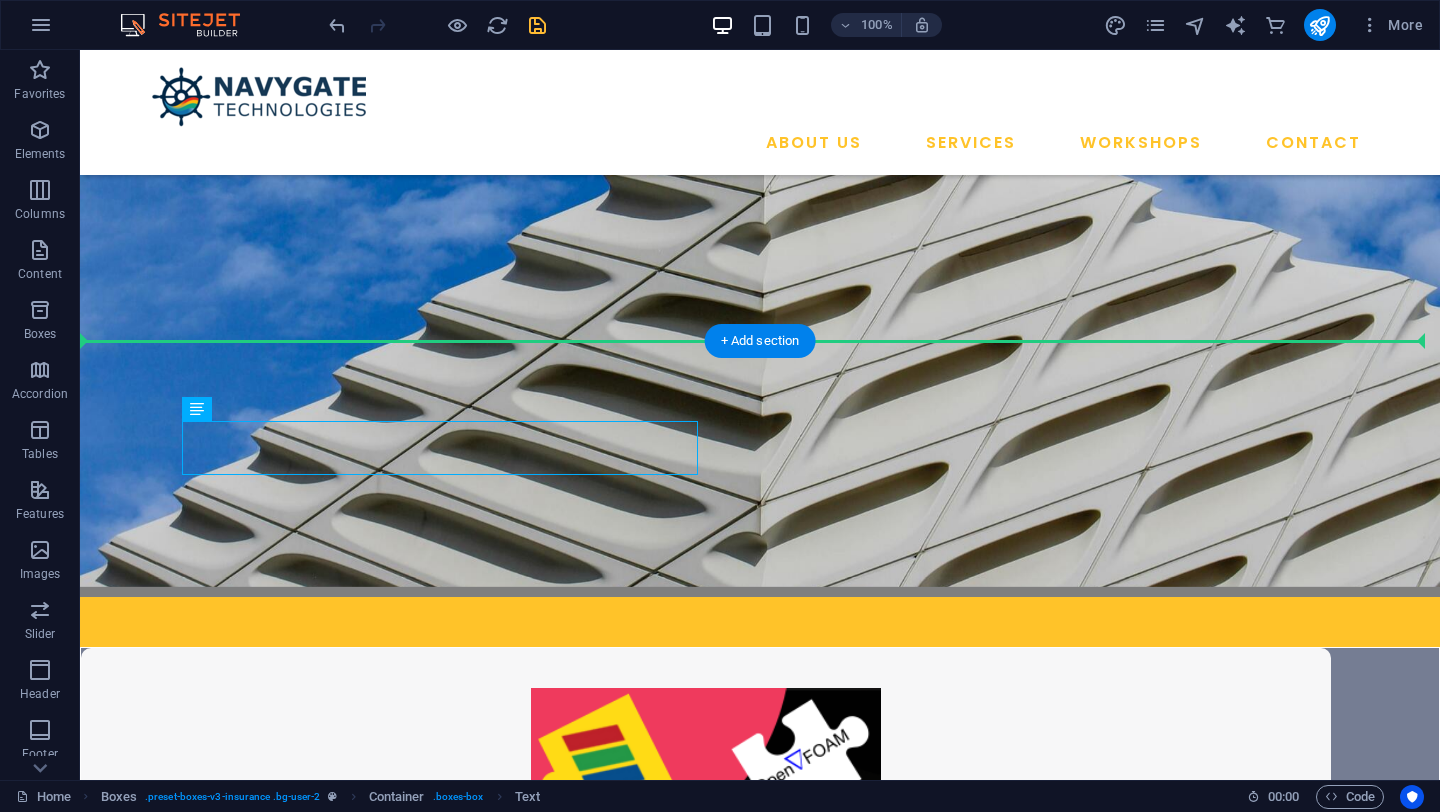 drag, startPoint x: 479, startPoint y: 453, endPoint x: 543, endPoint y: 365, distance: 108.81177 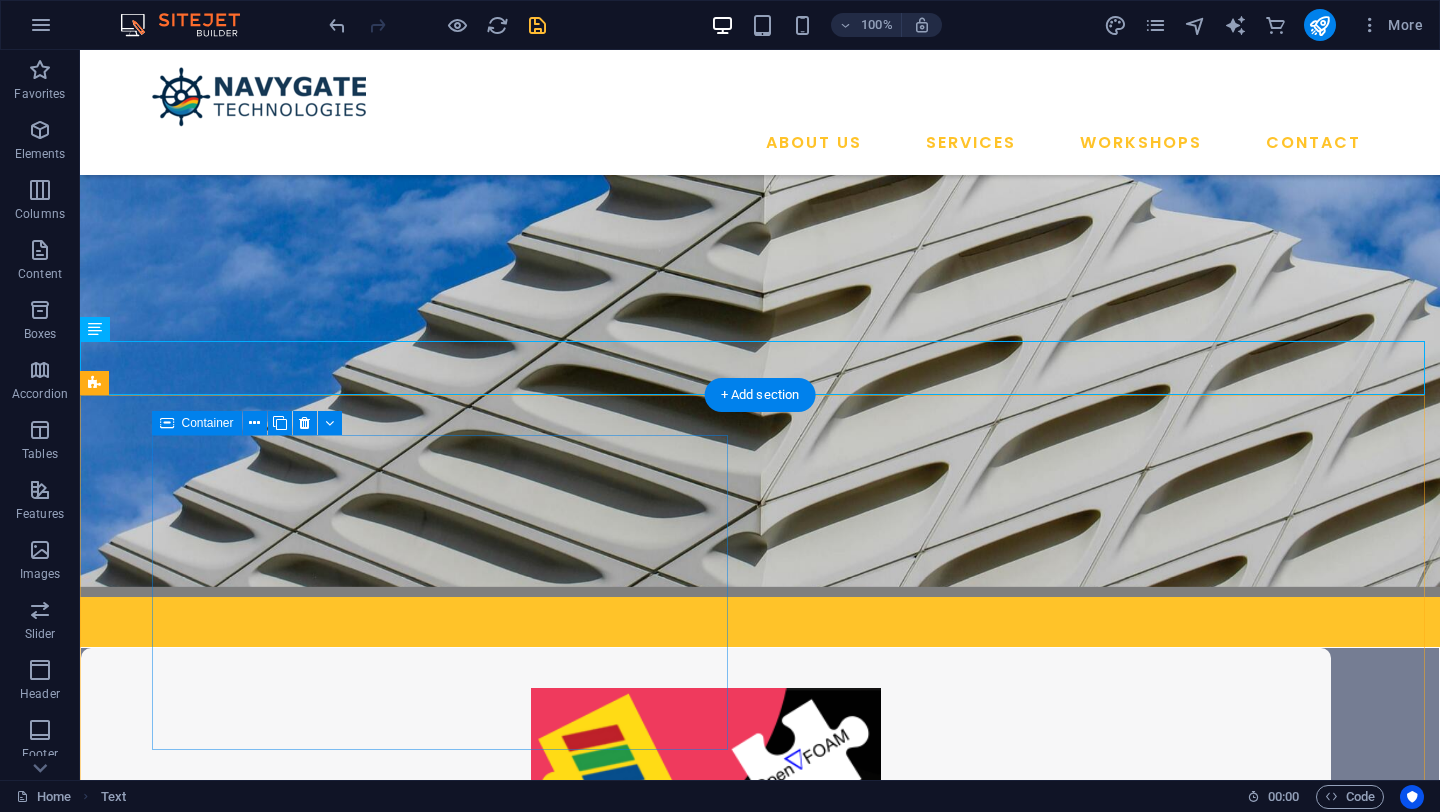 click on "Finite Element Analysis We offer comprehensive FEA services for analyzing structural strength, stress distribution, vibration, thermal behavior, and material performance under real-world conditions." at bounding box center [392, 1537] 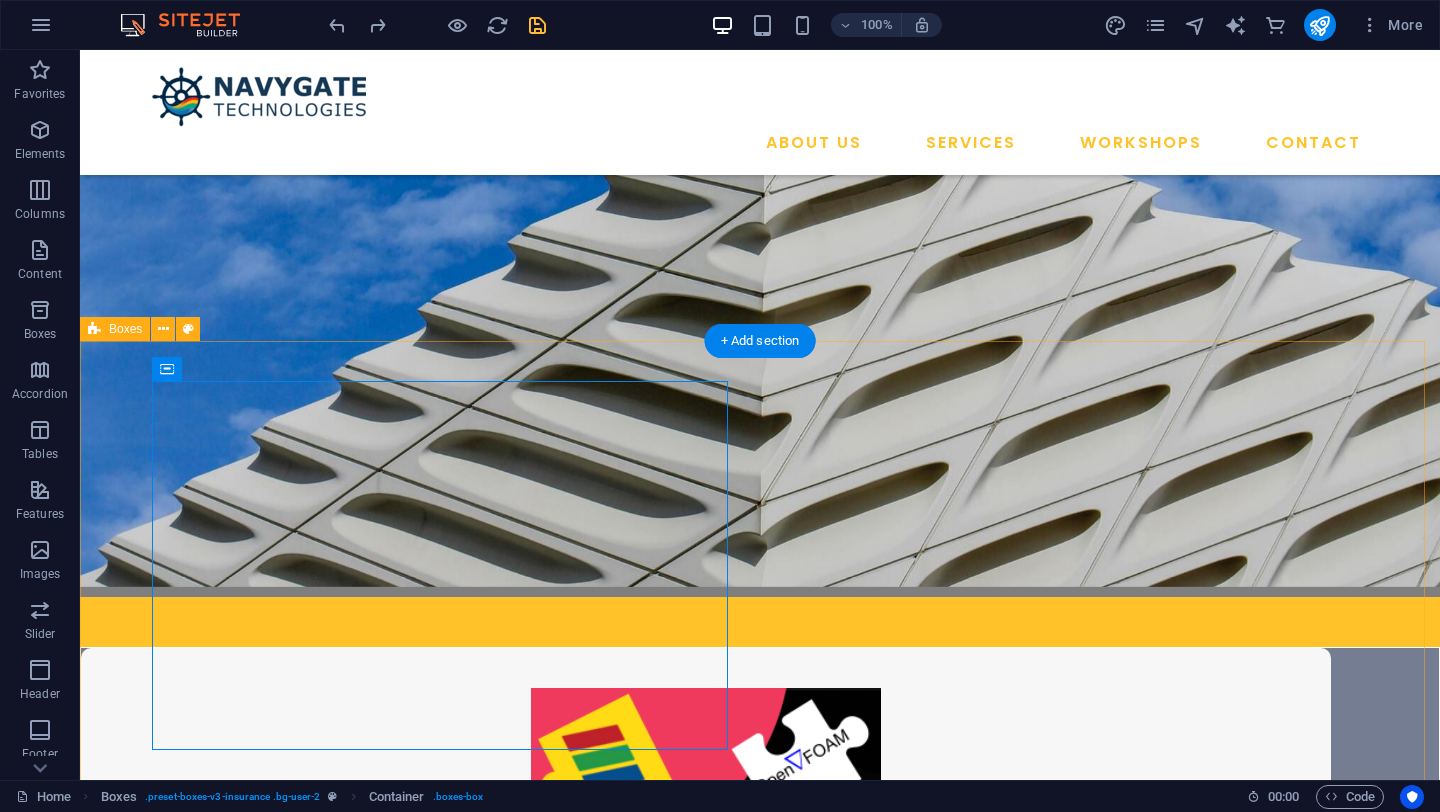 click on "Our   Expertise Finite Element Analysis We offer comprehensive FEA services for analyzing structural strength, stress distribution, vibration, thermal behavior, and material performance under real-world conditions. .fa-secondary{opacity:.4} Computational Fluid Dynamics We offer advanced and reliable CFD solutions for clients across industries—from individual engineers to research labs, startups, and large enterprises. Custom Software  We tailor open-source engineering tools with custom solvers, automation, and GUI integration—maximizing efficiency without the constraints of proprietary software. Prototype Design We turn simulations into build-ready prototypes—faster, smarter, and production-ready with full support from design to fabrication" at bounding box center [760, 2060] 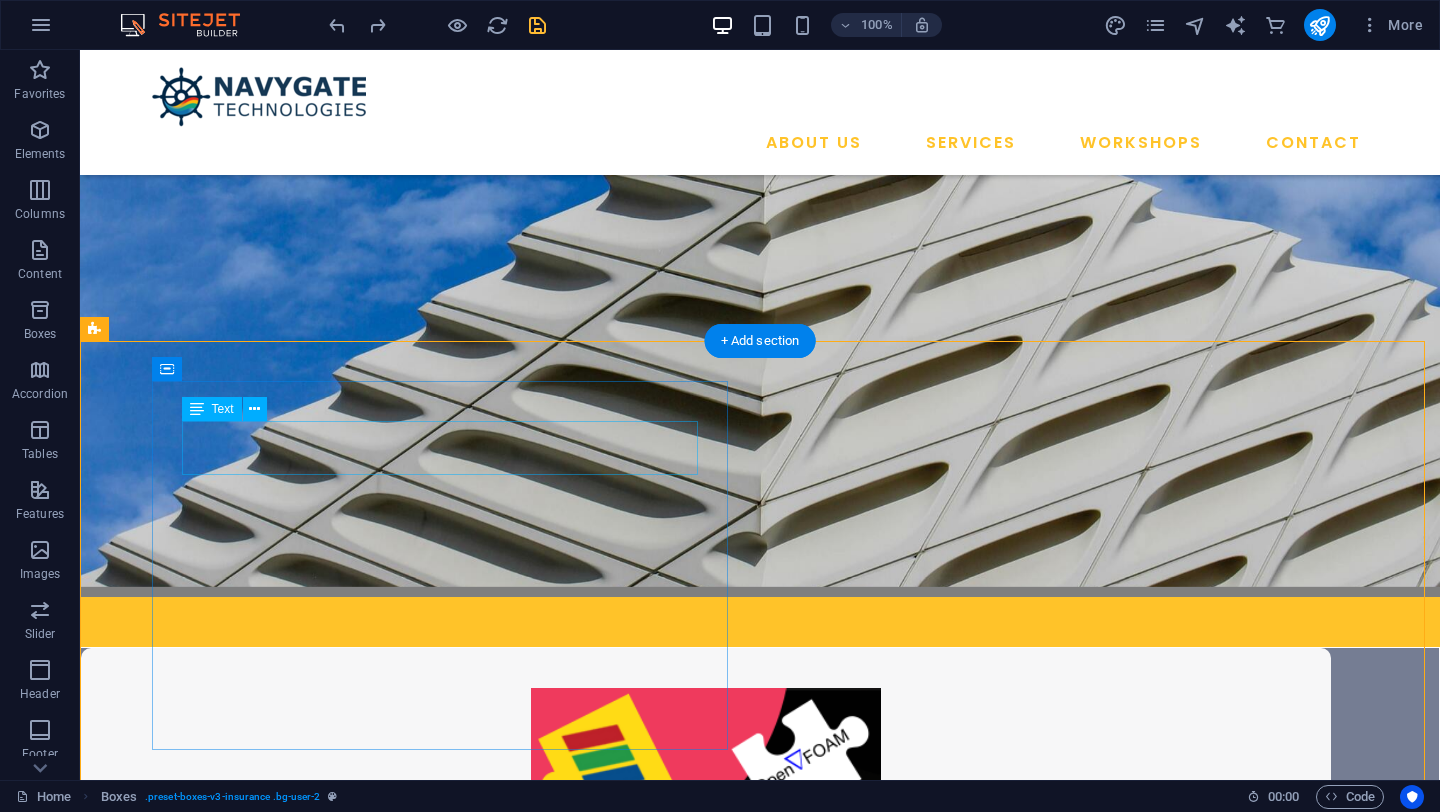 click on "Our   Expertise" at bounding box center [392, 1393] 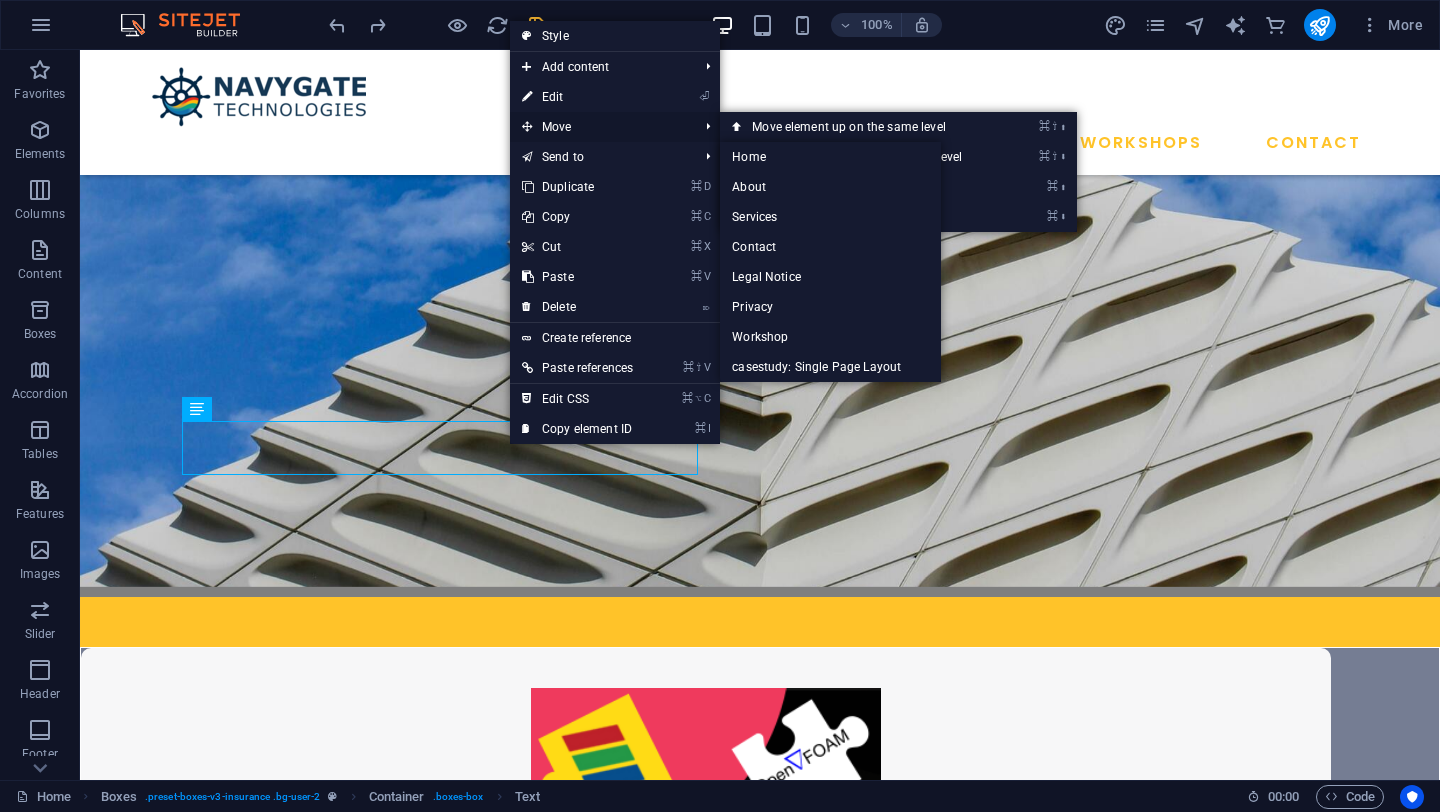 click on "Move" at bounding box center (600, 127) 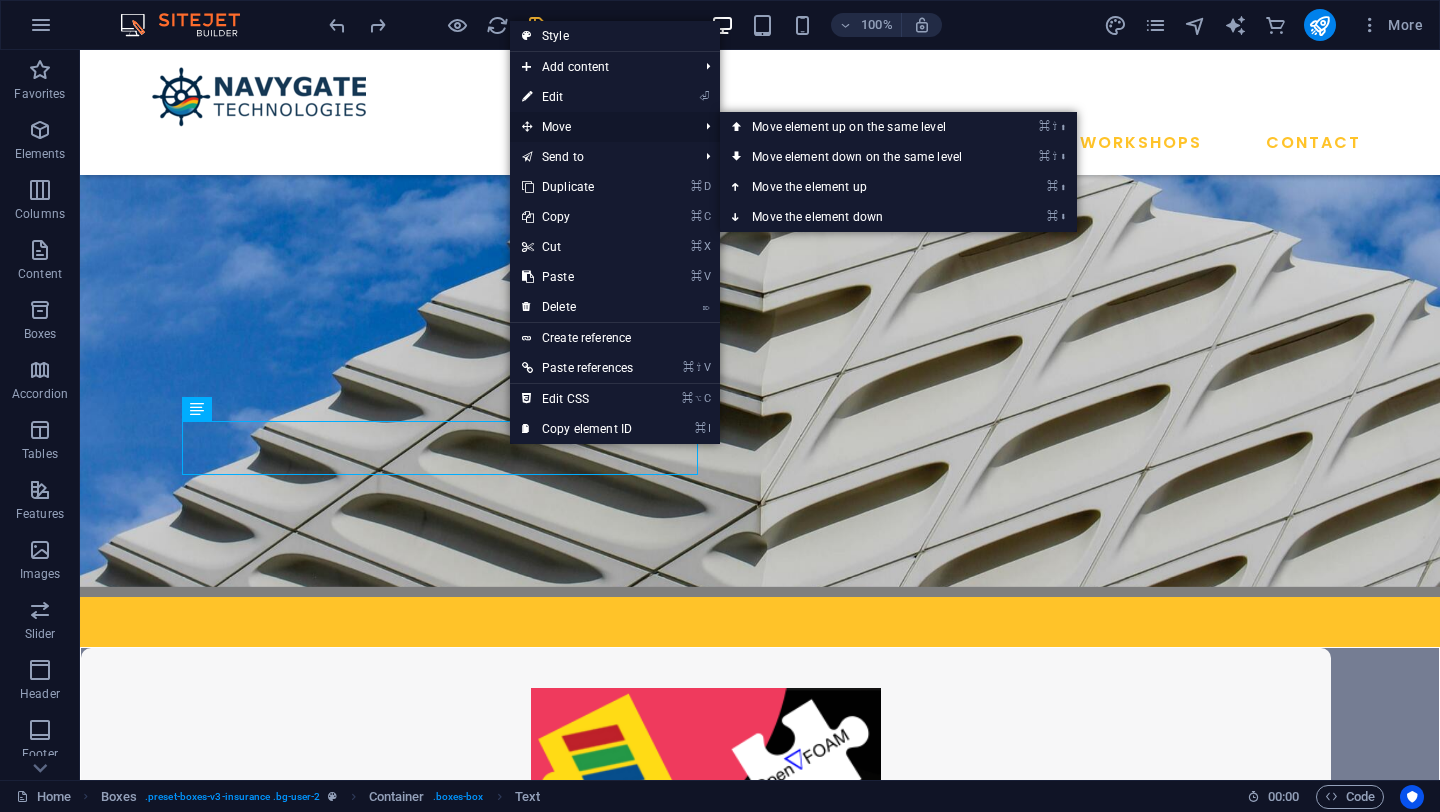 click on "Move" at bounding box center (600, 127) 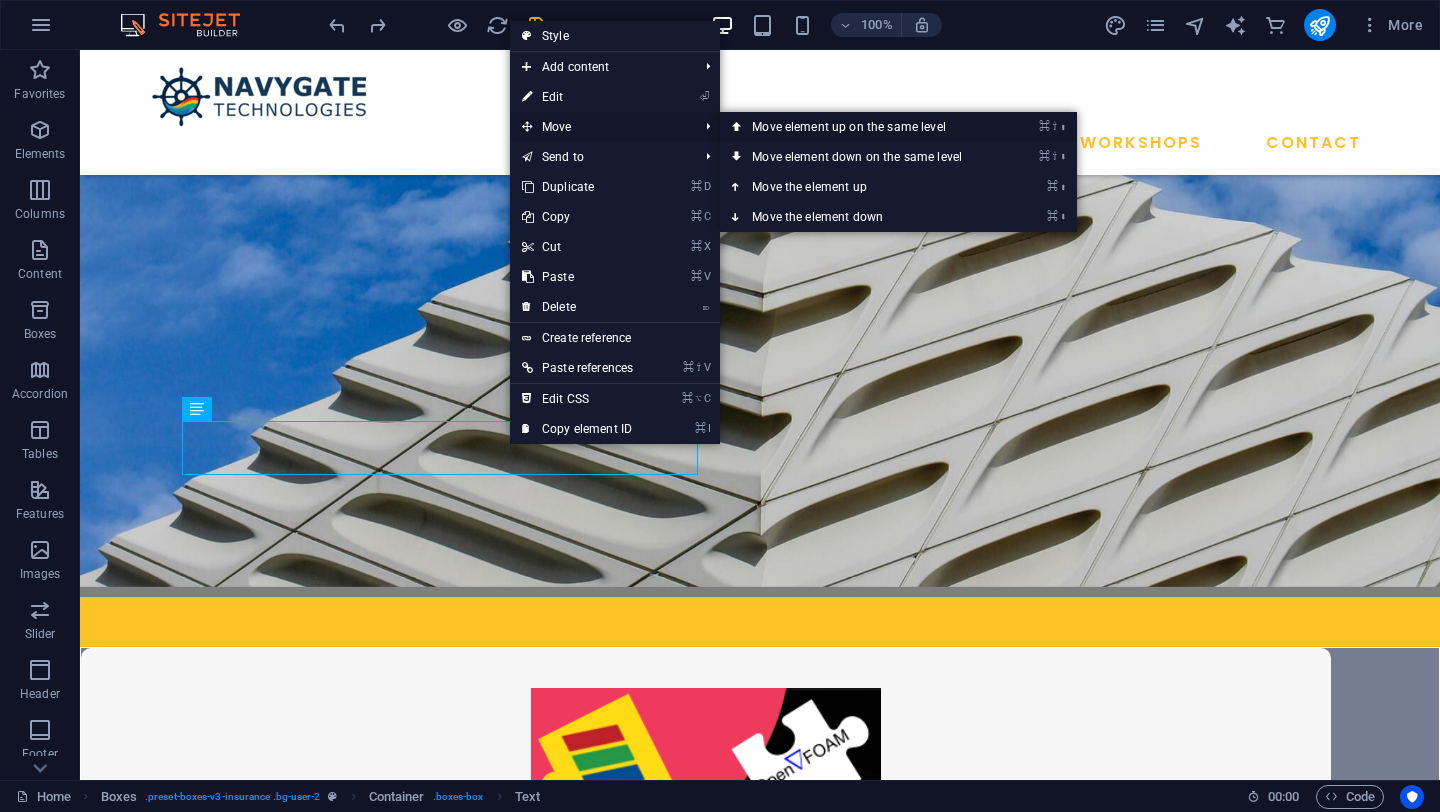 click on "⌘ ⇧ ⬆  Move element up on the same level" at bounding box center [861, 127] 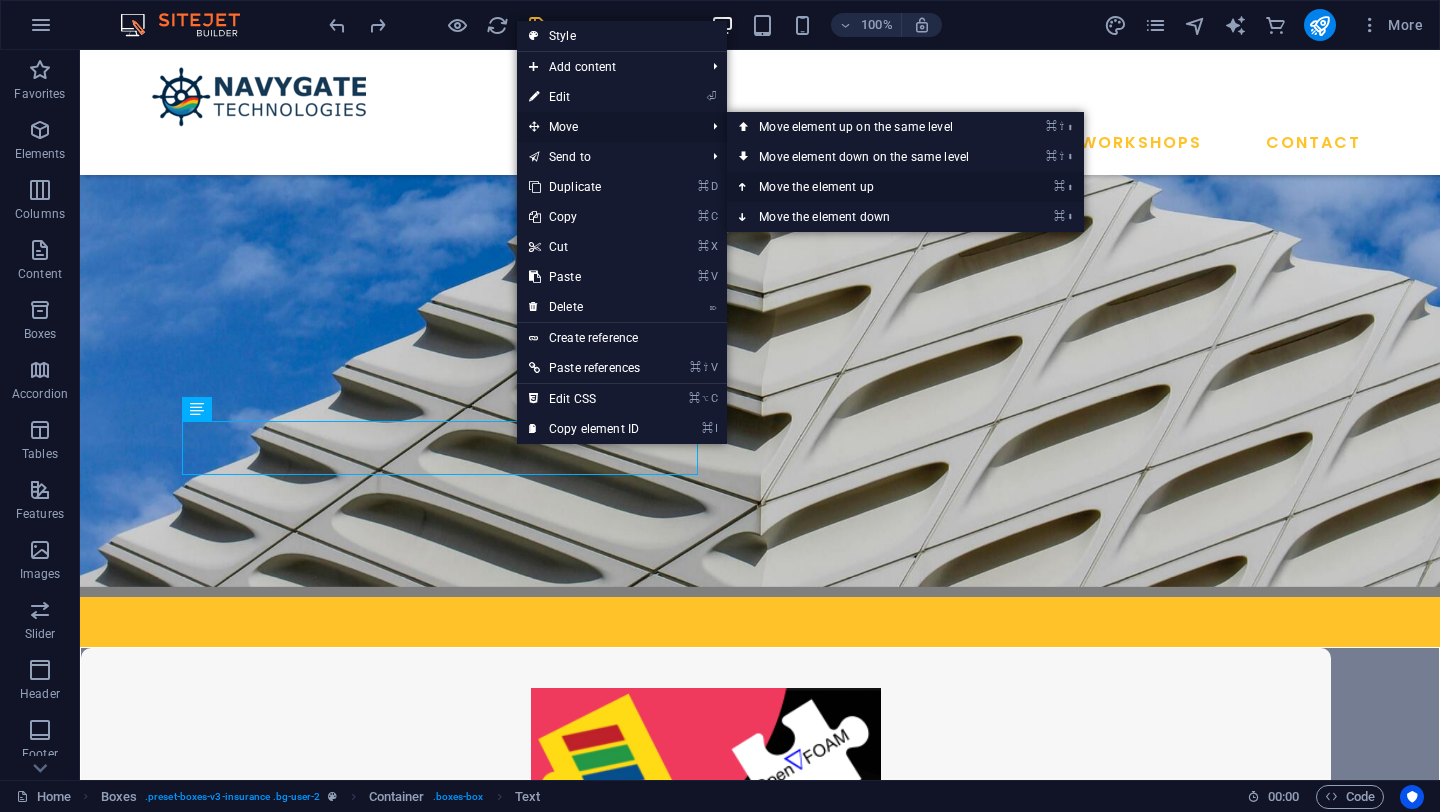 click on "⌘ ⬆  Move the element up" at bounding box center [868, 187] 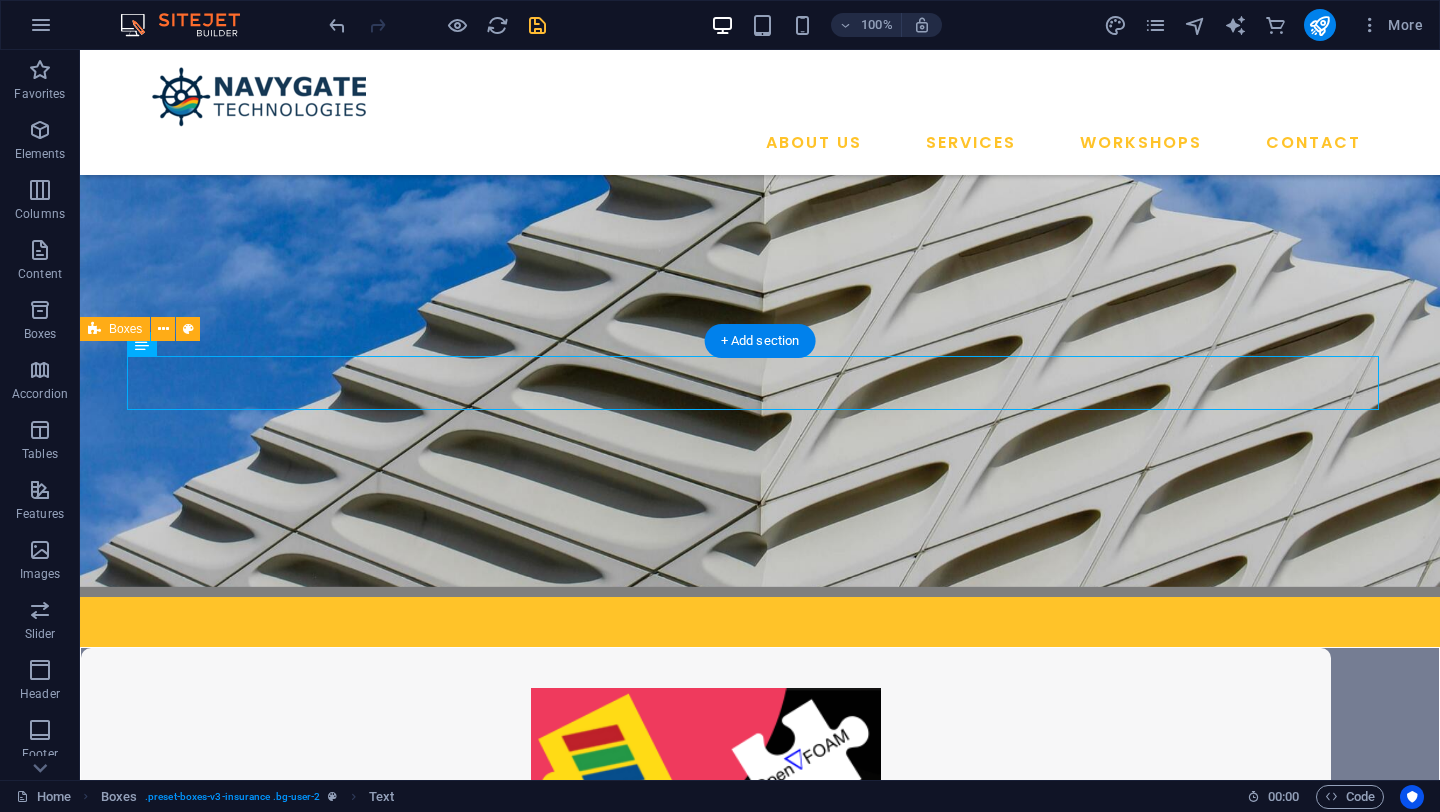 click on "Finite Element Analysis We offer comprehensive FEA services for analyzing structural strength, stress distribution, vibration, thermal behavior, and material performance under real-world conditions." at bounding box center (392, 1537) 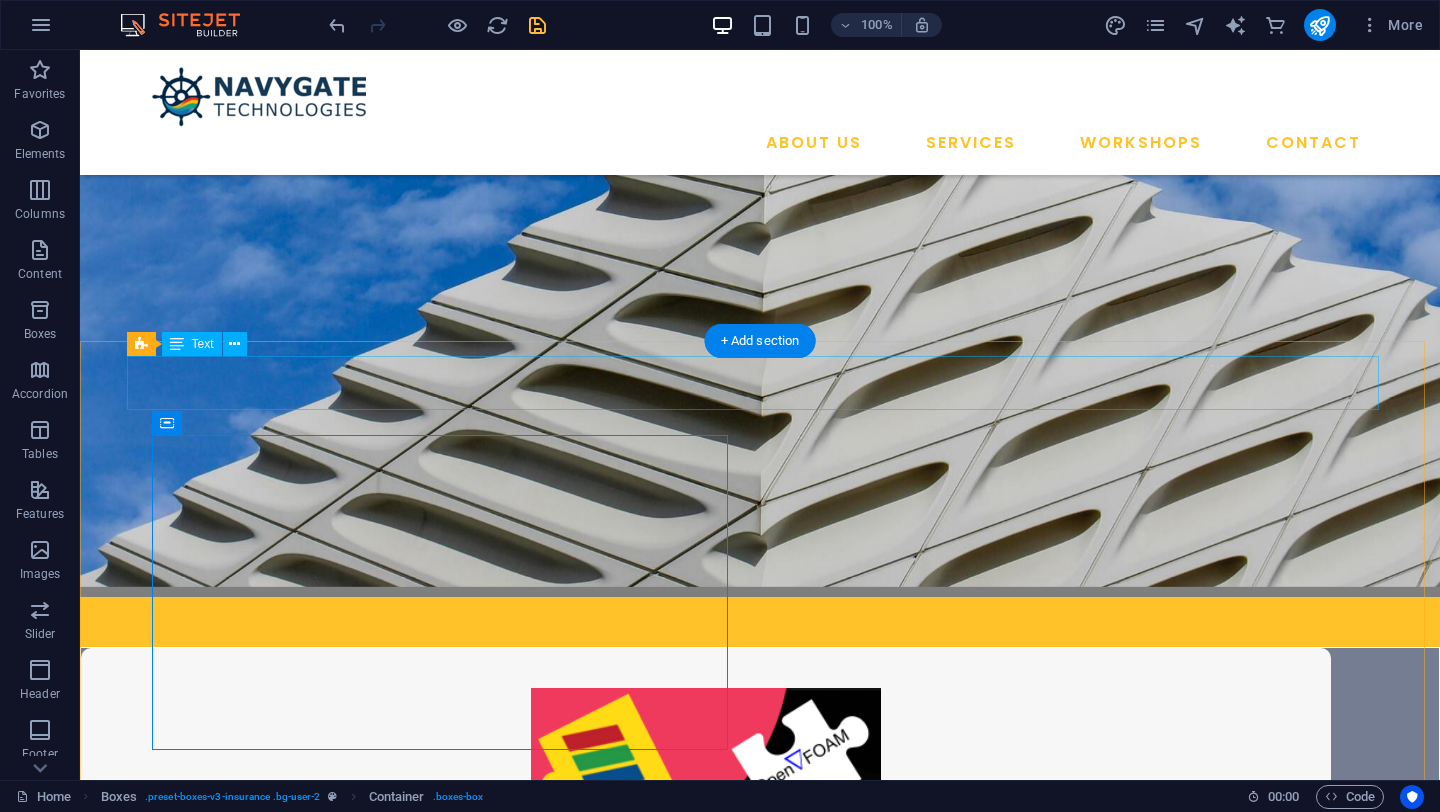 click on "Our   Expertise" at bounding box center (705, 1328) 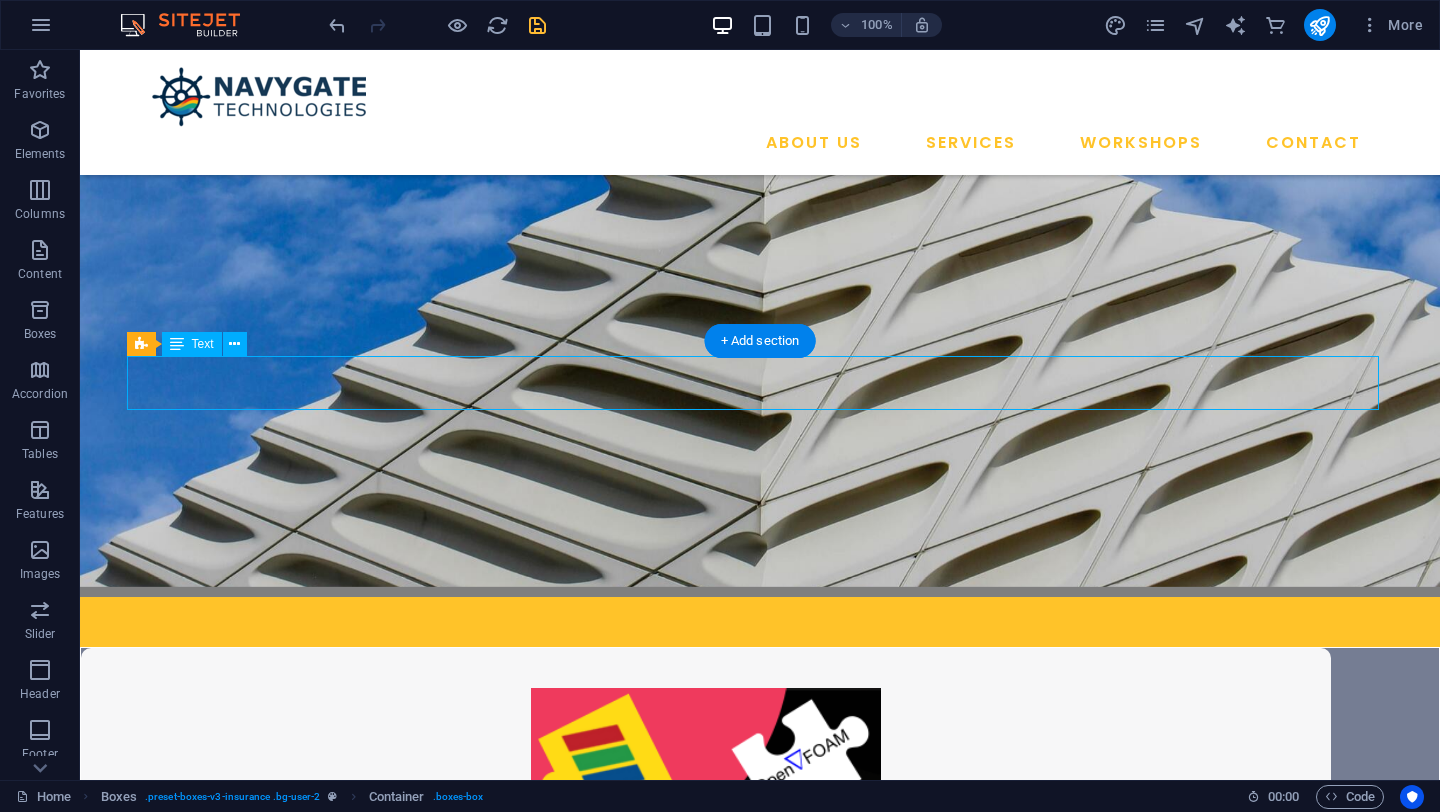 click on "Our   Expertise" at bounding box center [705, 1328] 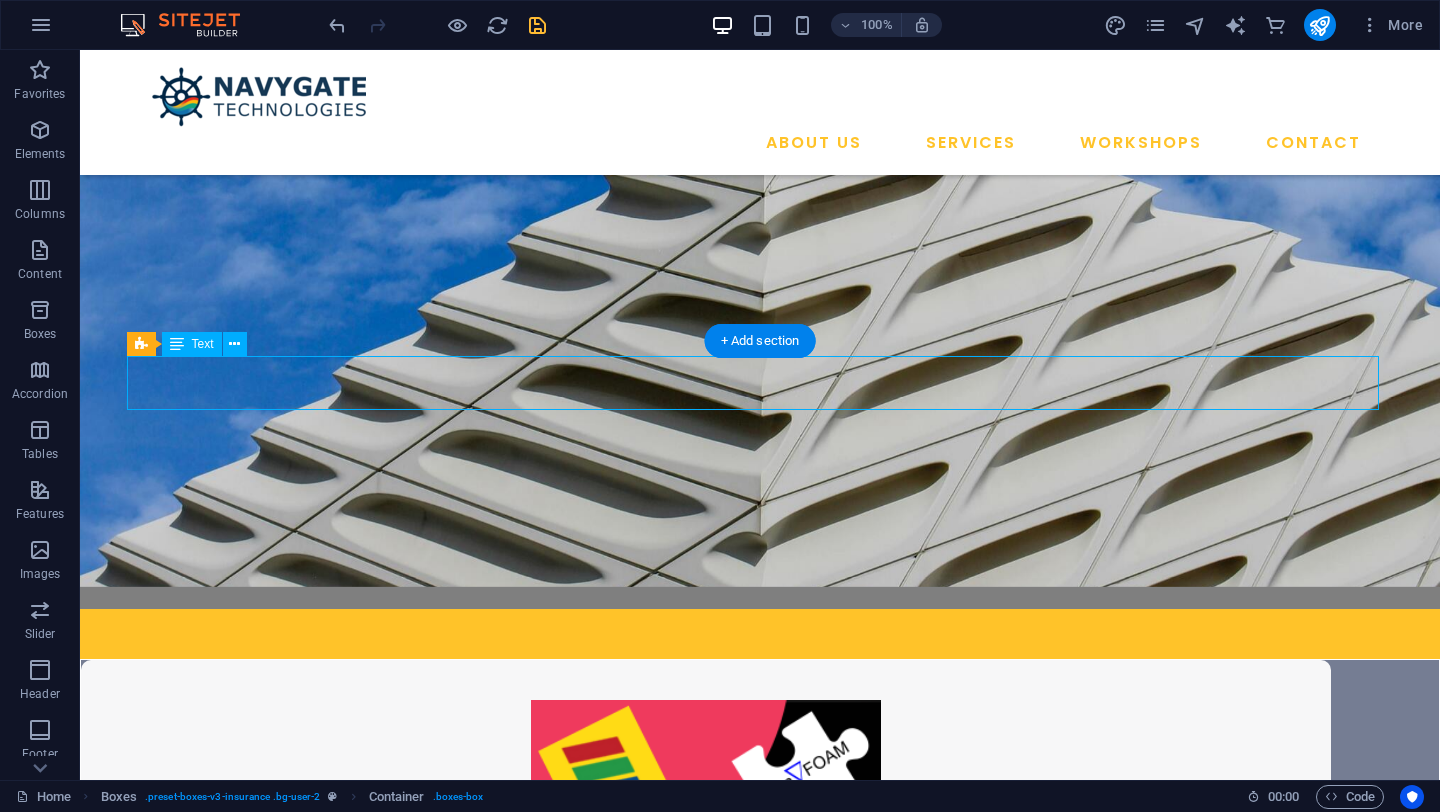 scroll, scrollTop: 1525, scrollLeft: 0, axis: vertical 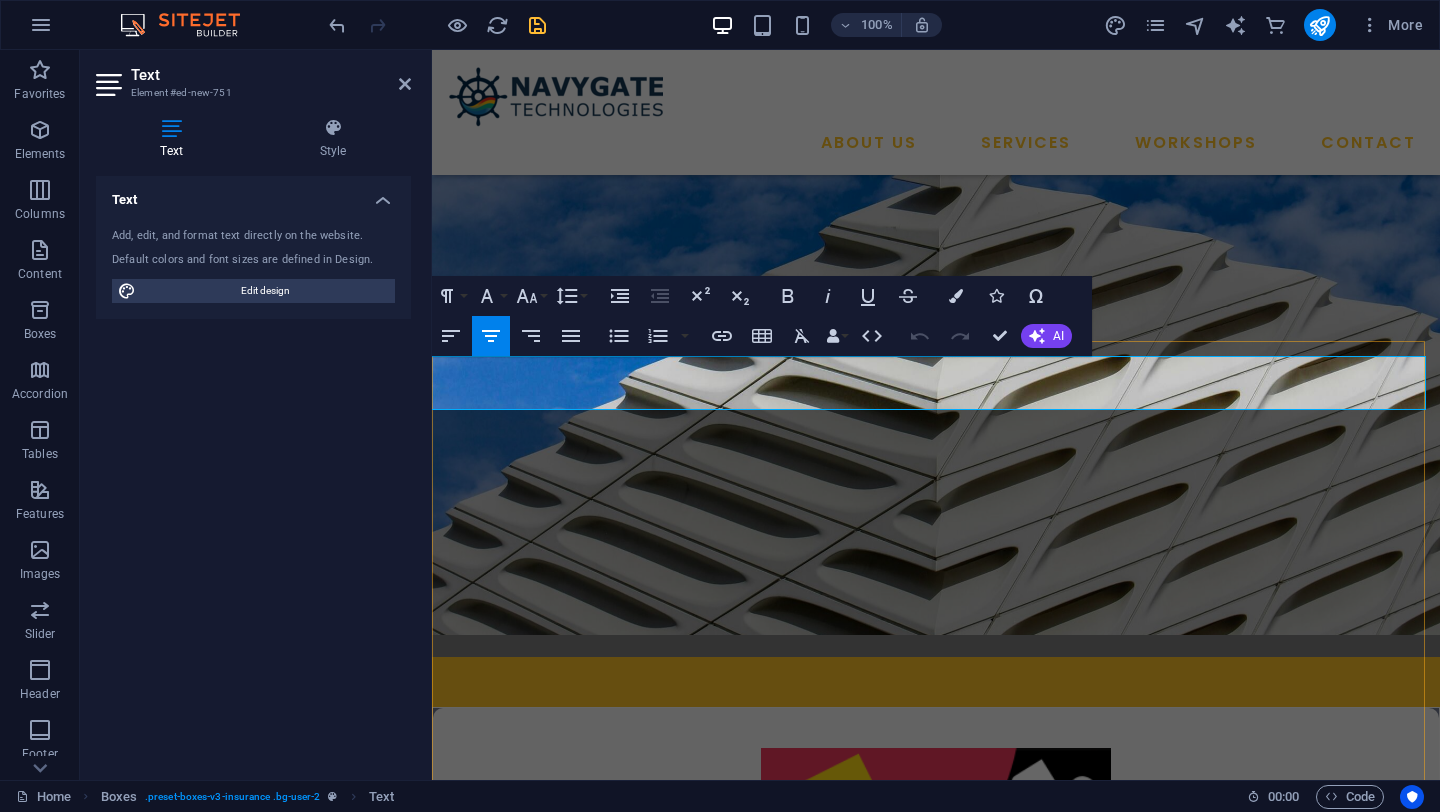drag, startPoint x: 1059, startPoint y: 382, endPoint x: 821, endPoint y: 396, distance: 238.4114 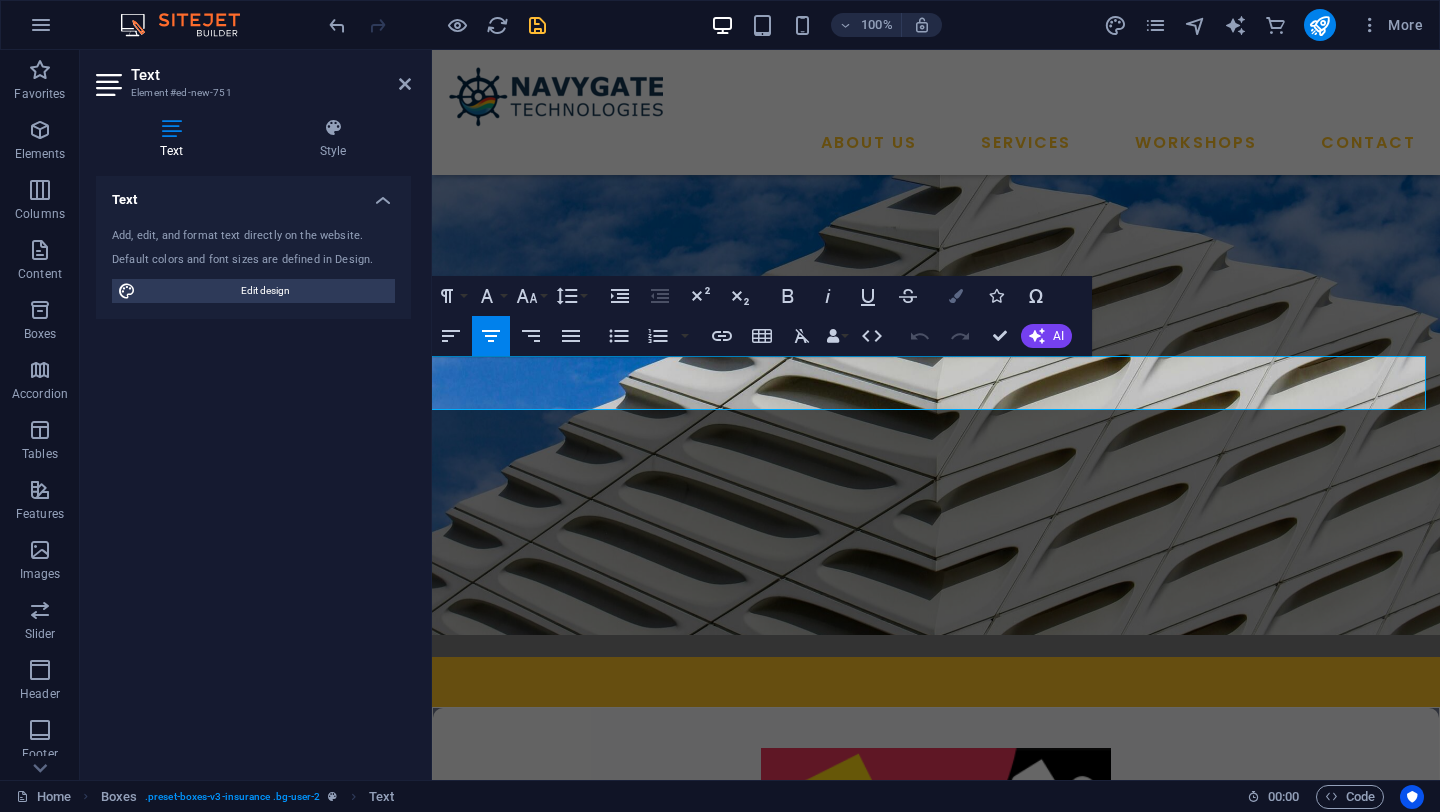 click on "Colors" at bounding box center (956, 296) 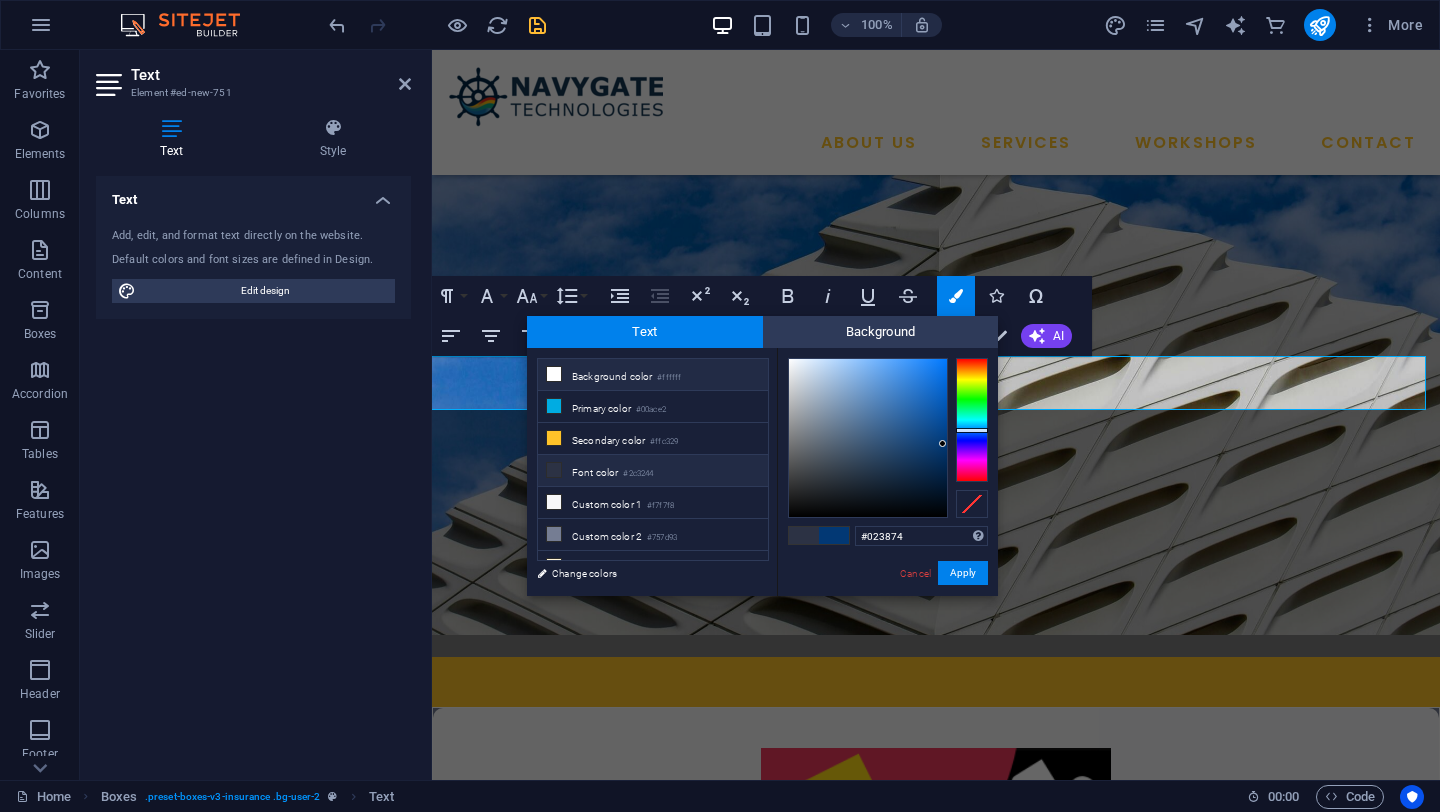 click on "Background color
#ffffff" at bounding box center [653, 375] 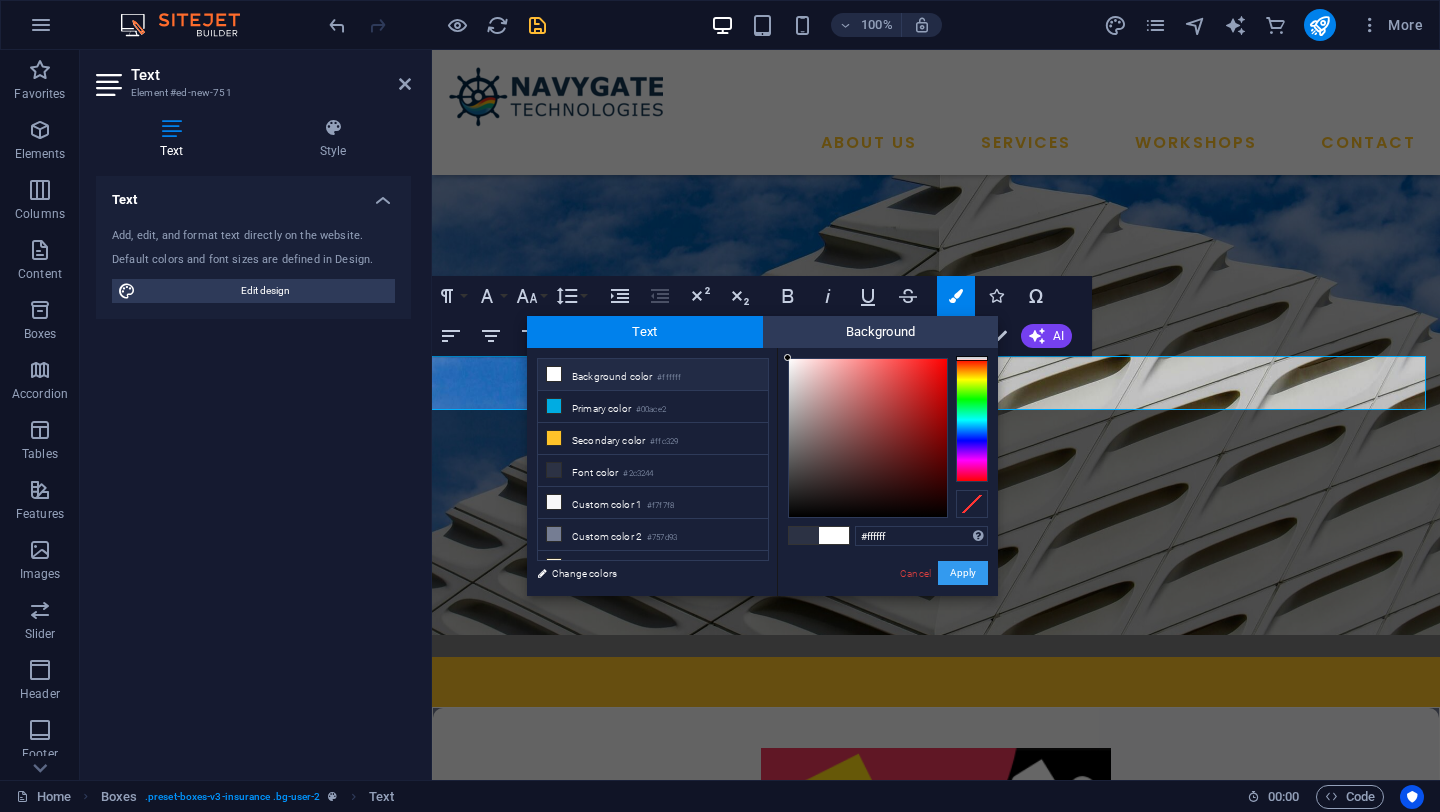 click on "Apply" at bounding box center (963, 573) 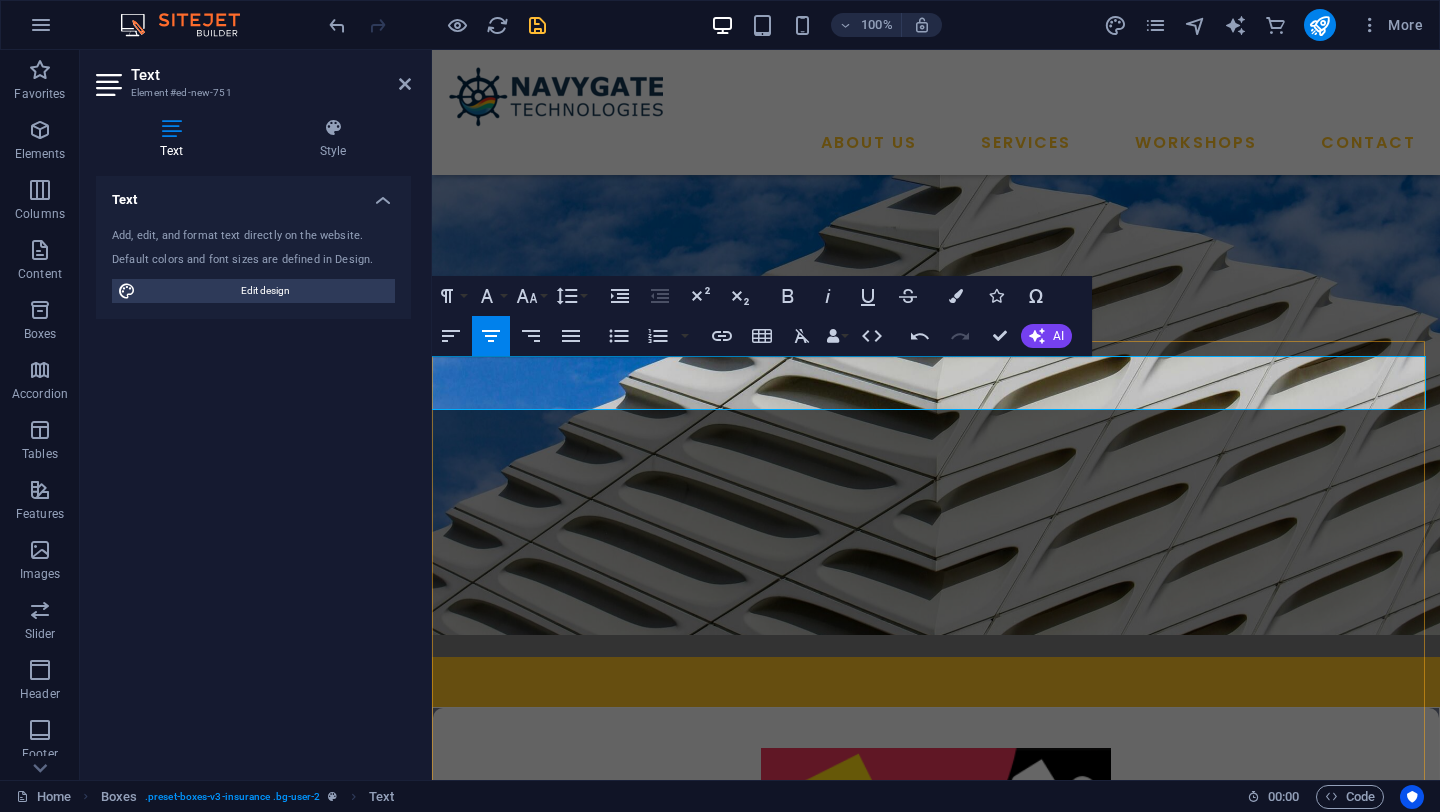 click on "Our   Expertise" at bounding box center (936, 1388) 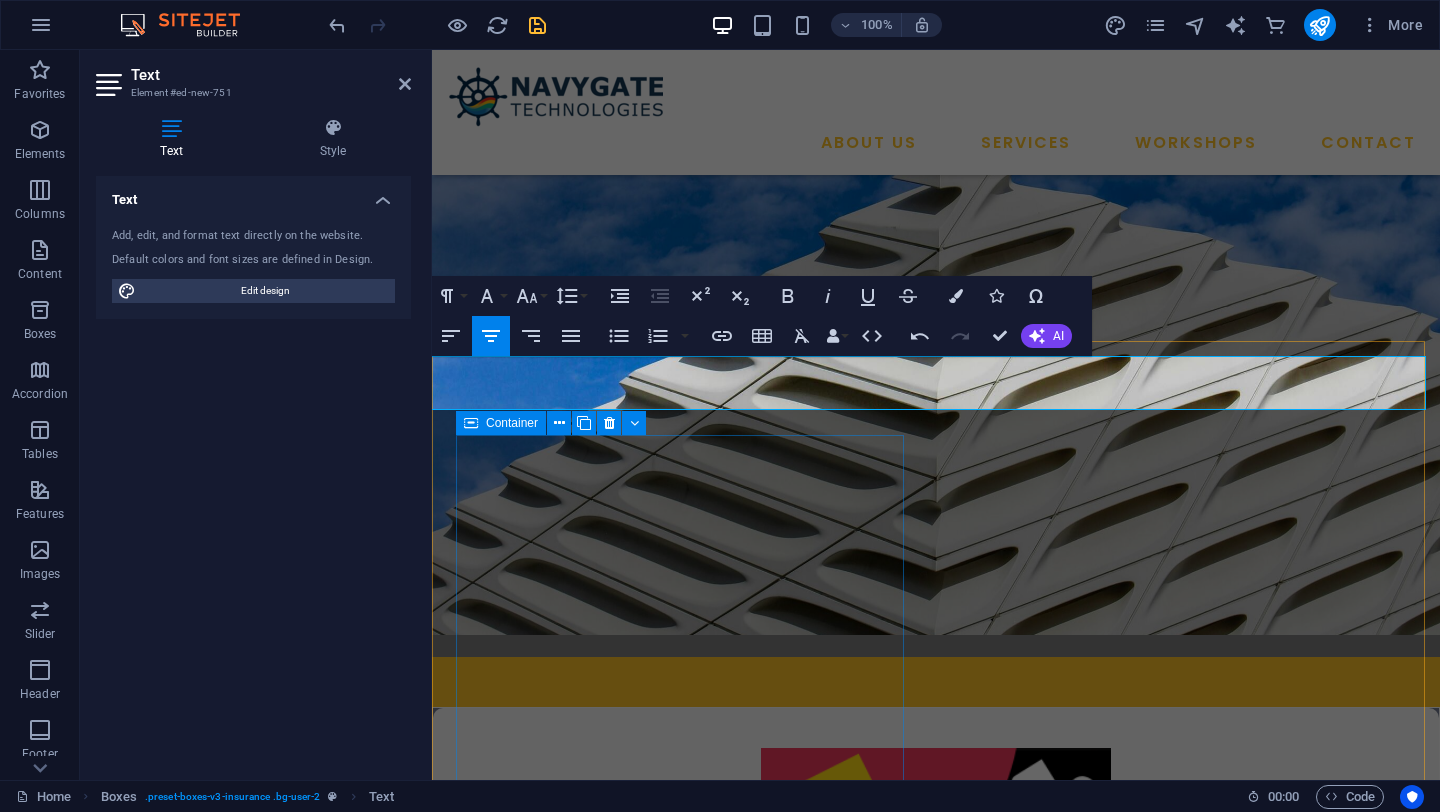 click on "Finite Element Analysis We offer comprehensive FEA services for analyzing structural strength, stress distribution, vibration, thermal behavior, and material performance under real-world conditions." at bounding box center (683, 1609) 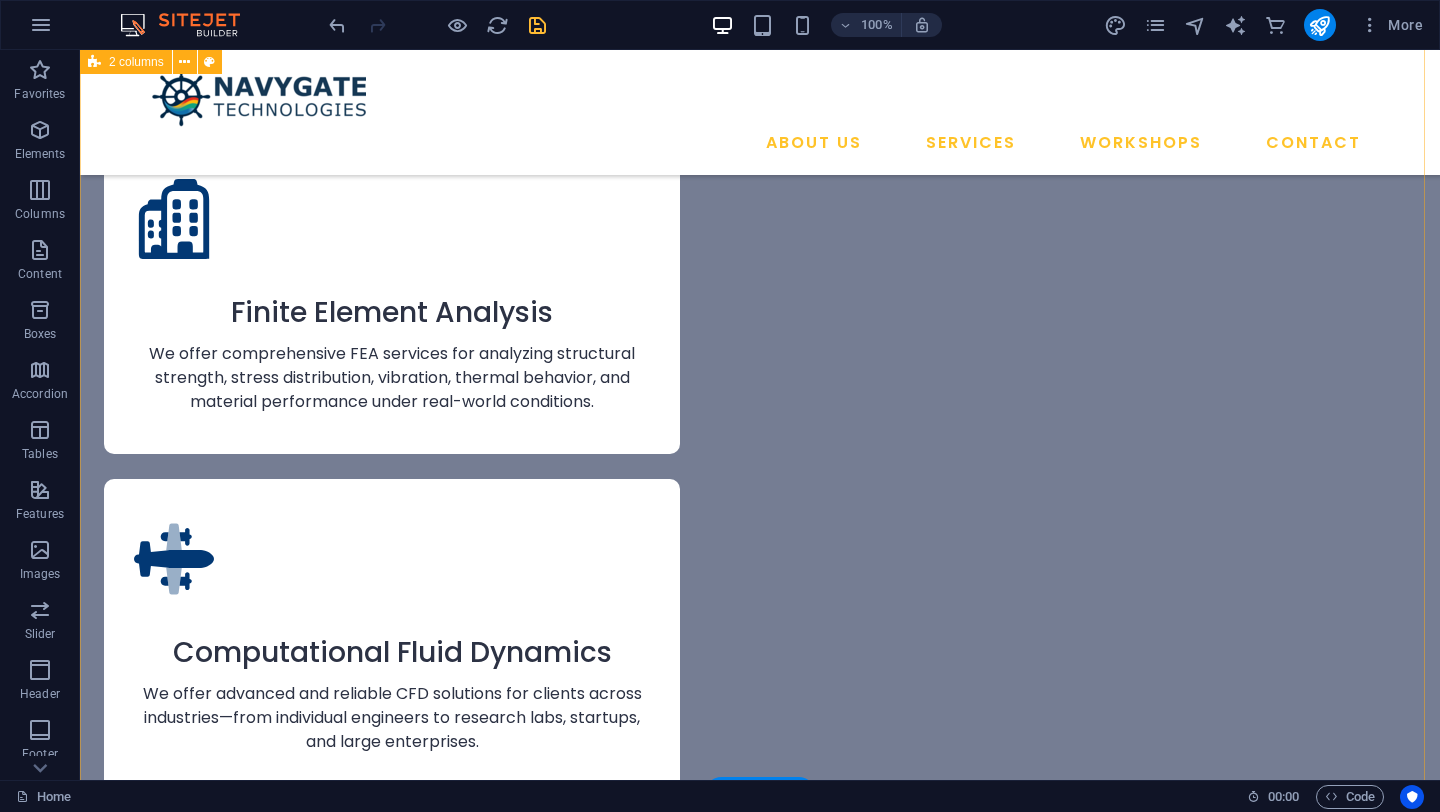 scroll, scrollTop: 2331, scrollLeft: 0, axis: vertical 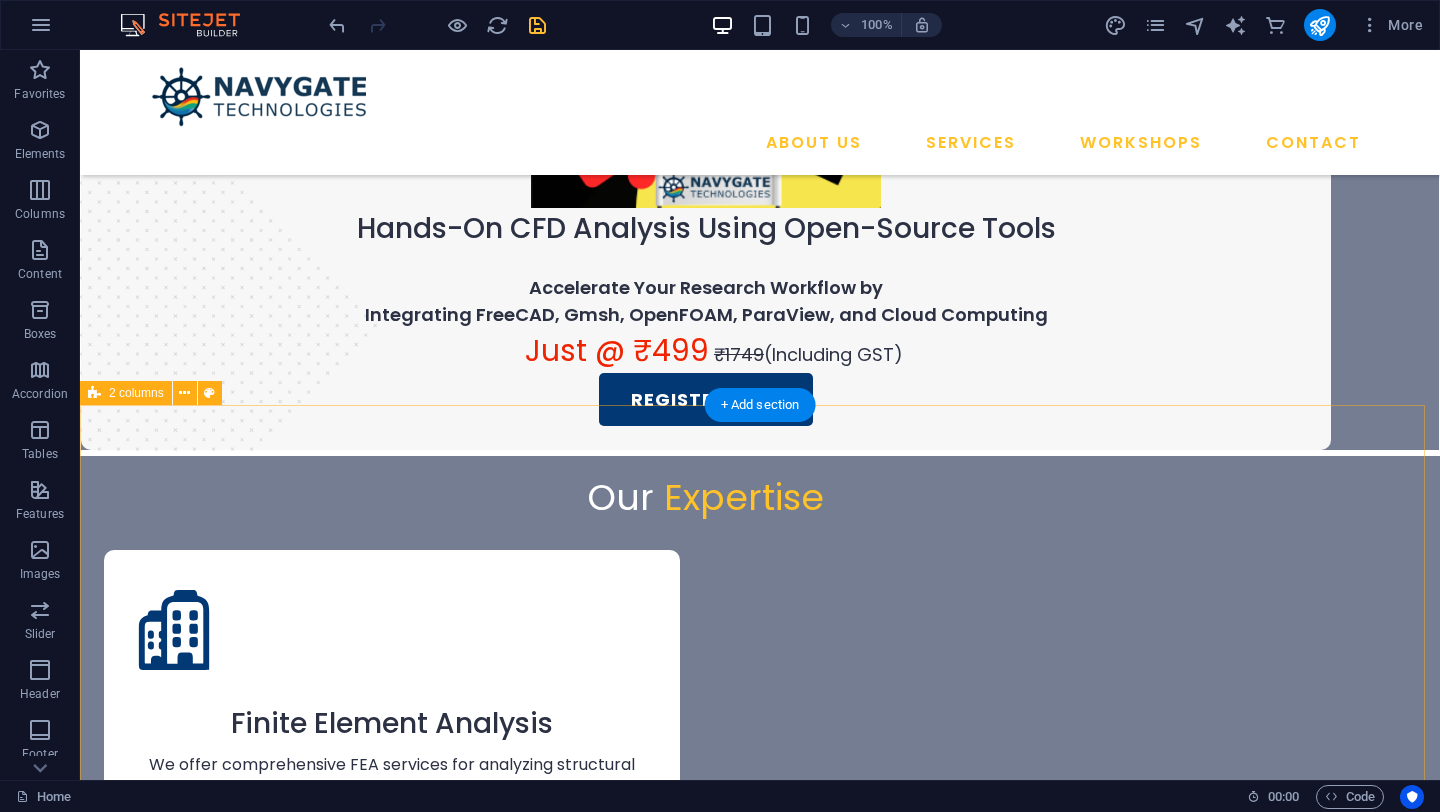click on "Computational  Flu id Dynamics Stand-alone and parametric CFD case studies Design validation, benchmarking, and second-opinion reviews Simulation process automation and workflow integration Solver setup, tuning, and model development Best practices consulting for turbulence modeling, meshing, boundary conditions, etc. Online and in-person training programs customized for both open-source and commercial CFD tools Long-term technical mentoring and engineering resource placement" at bounding box center (760, 2623) 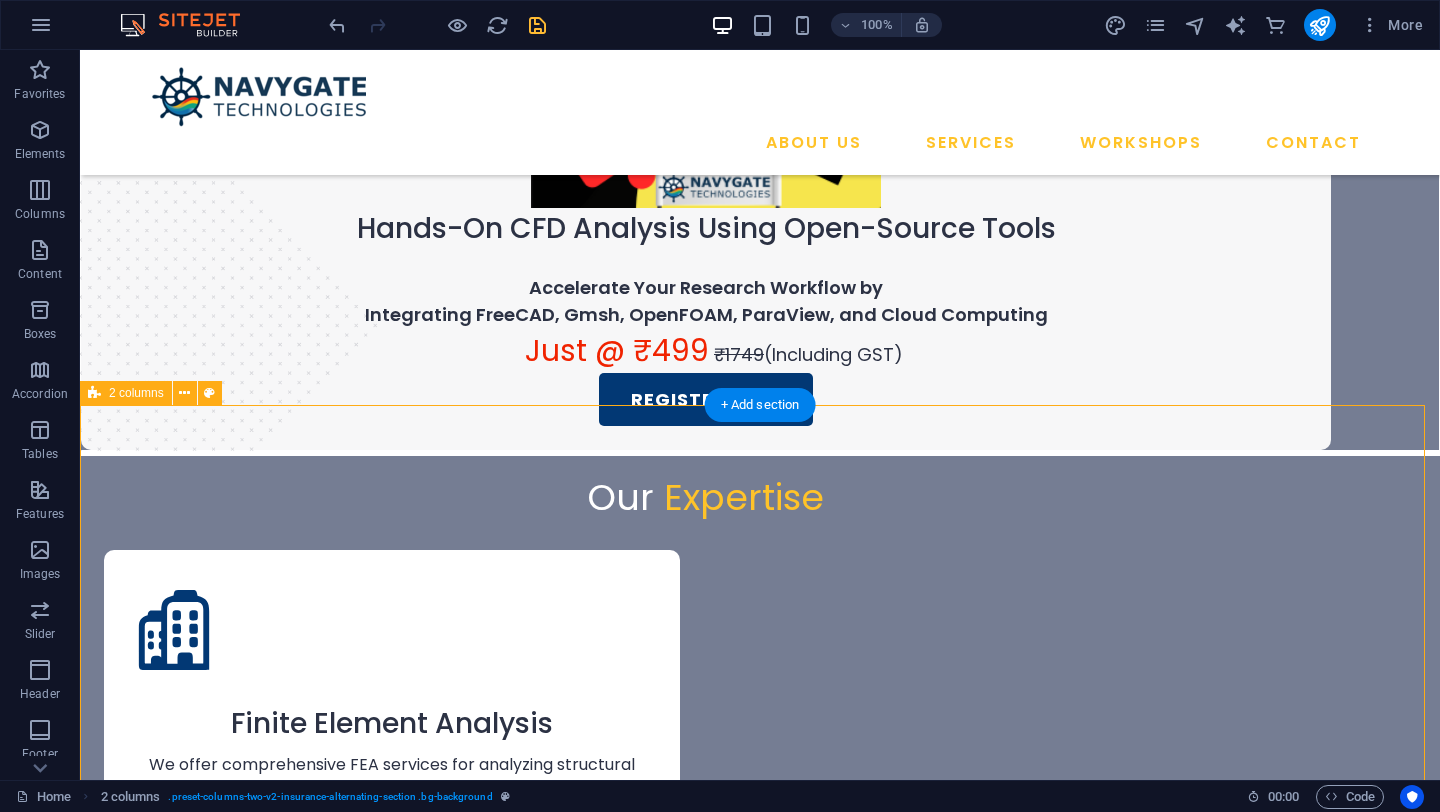 click on "Computational  Flu id Dynamics Stand-alone and parametric CFD case studies Design validation, benchmarking, and second-opinion reviews Simulation process automation and workflow integration Solver setup, tuning, and model development Best practices consulting for turbulence modeling, meshing, boundary conditions, etc. Online and in-person training programs customized for both open-source and commercial CFD tools Long-term technical mentoring and engineering resource placement" at bounding box center (760, 2623) 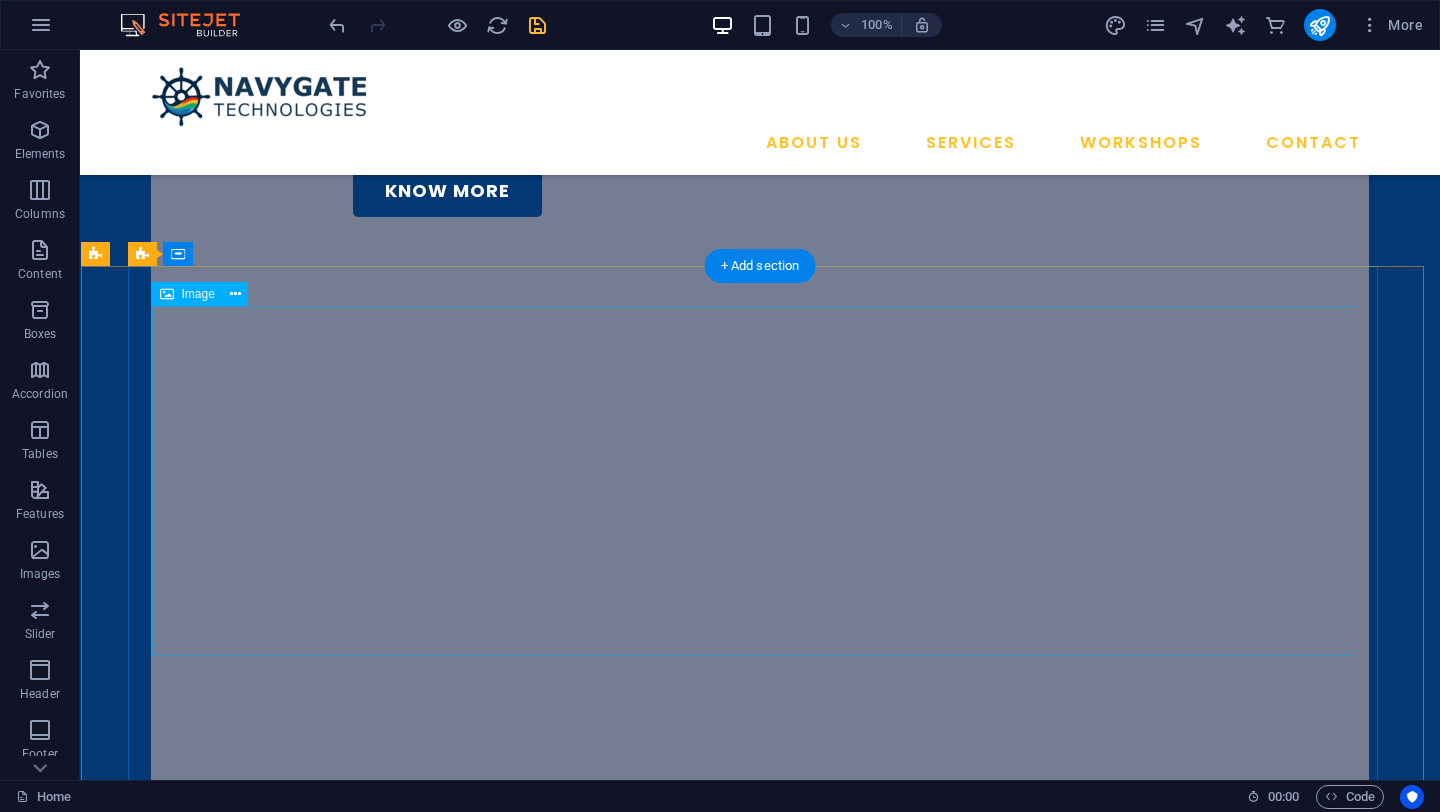 scroll, scrollTop: 1397, scrollLeft: 0, axis: vertical 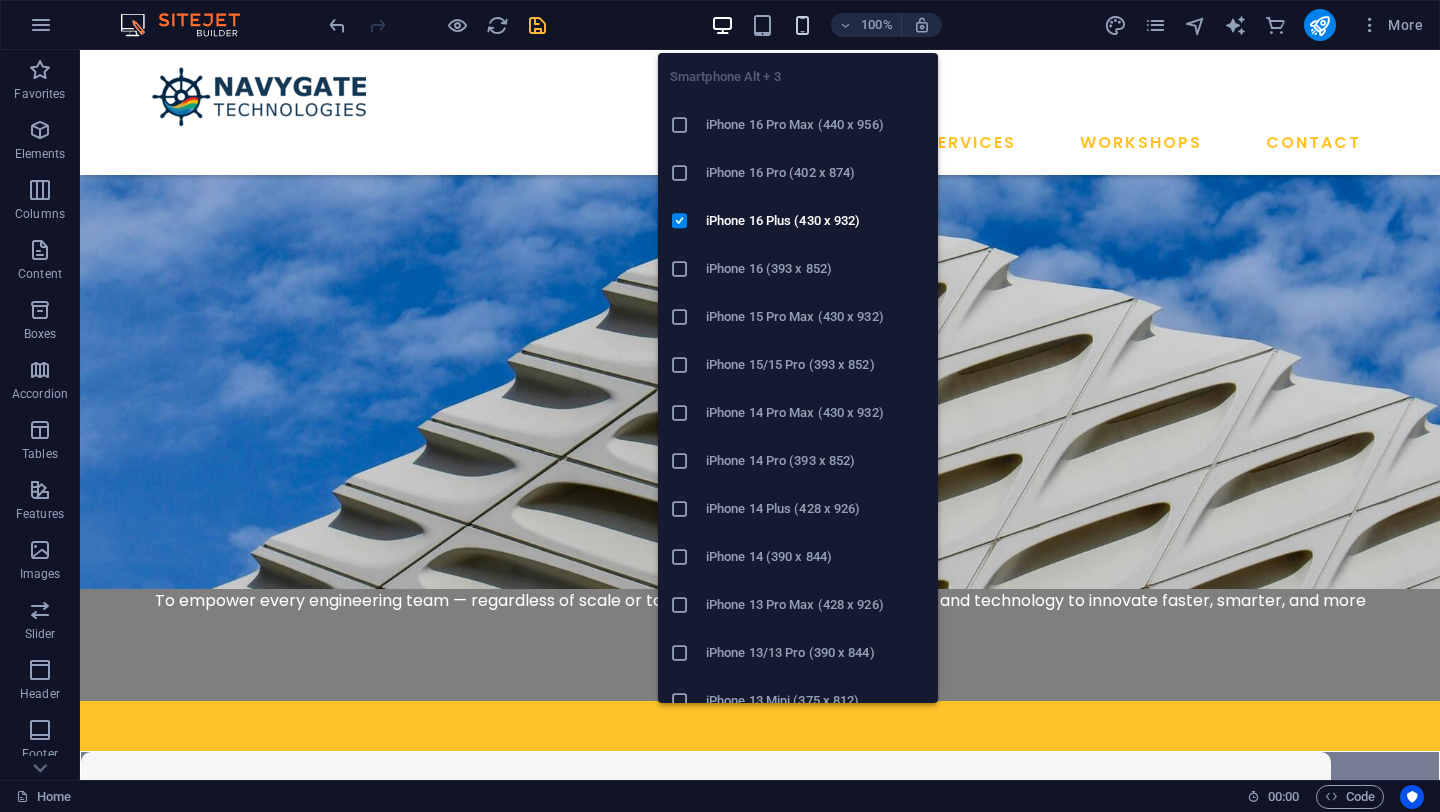 click at bounding box center (802, 25) 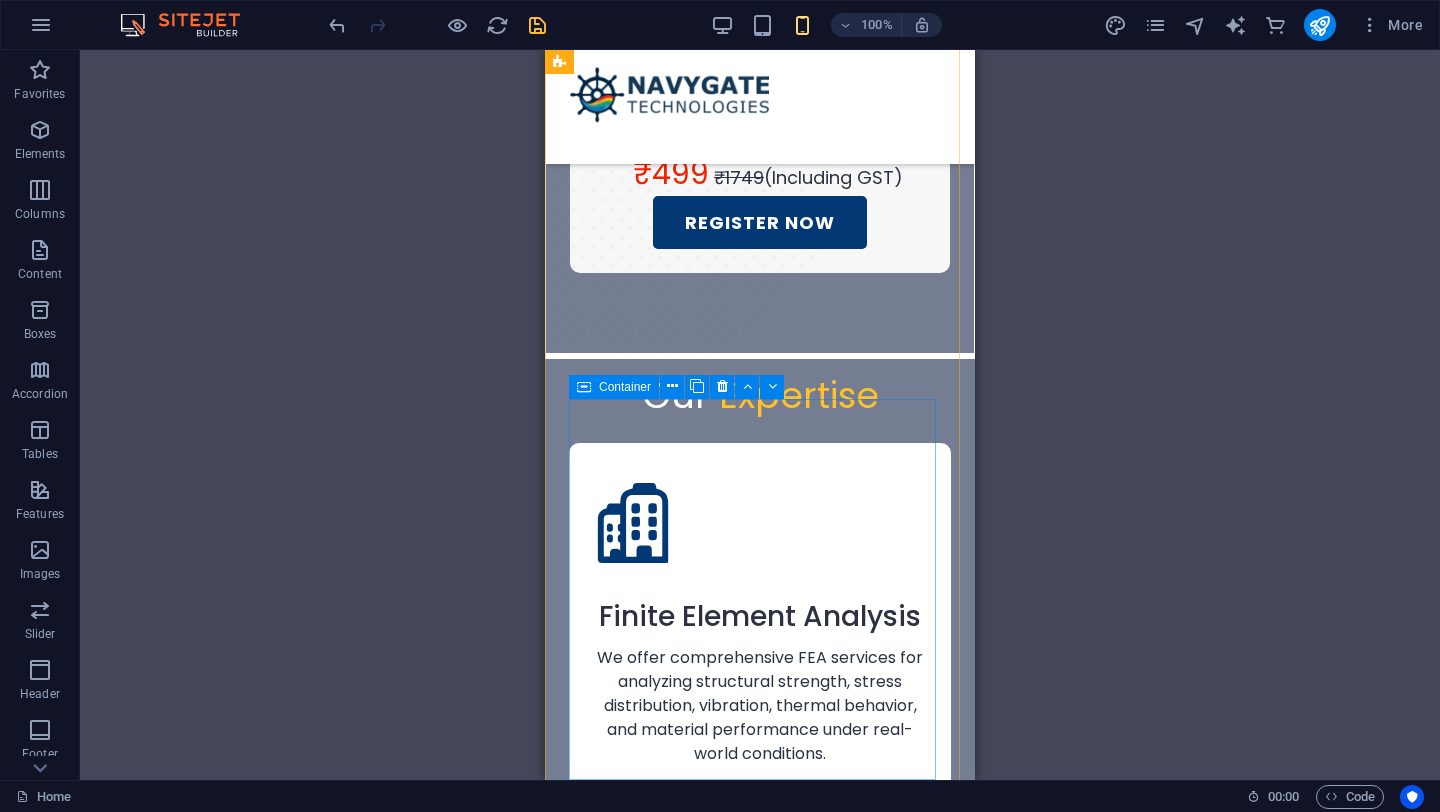 scroll, scrollTop: 2625, scrollLeft: 0, axis: vertical 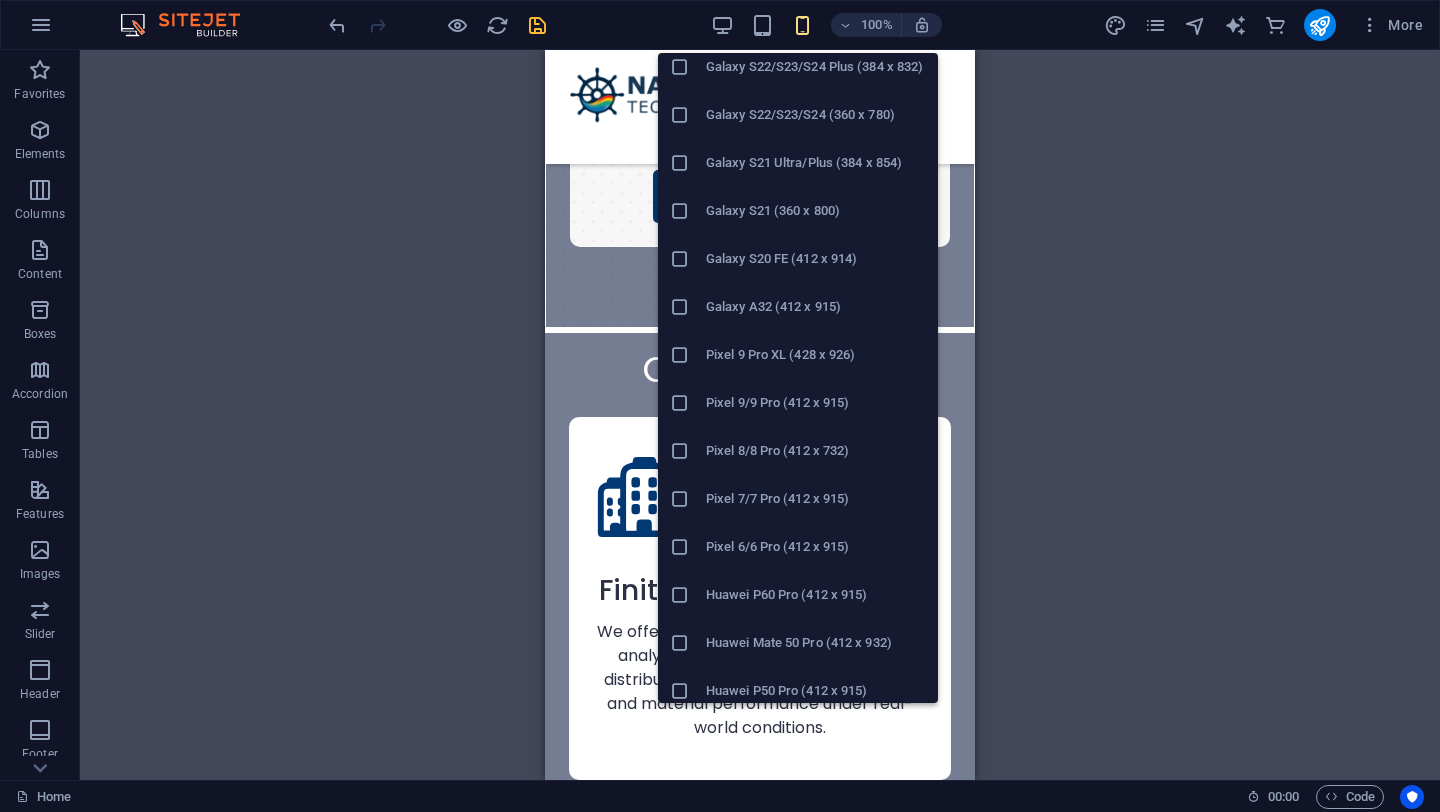 click on "Pixel 8/8 Pro (412 x 732)" at bounding box center (816, 451) 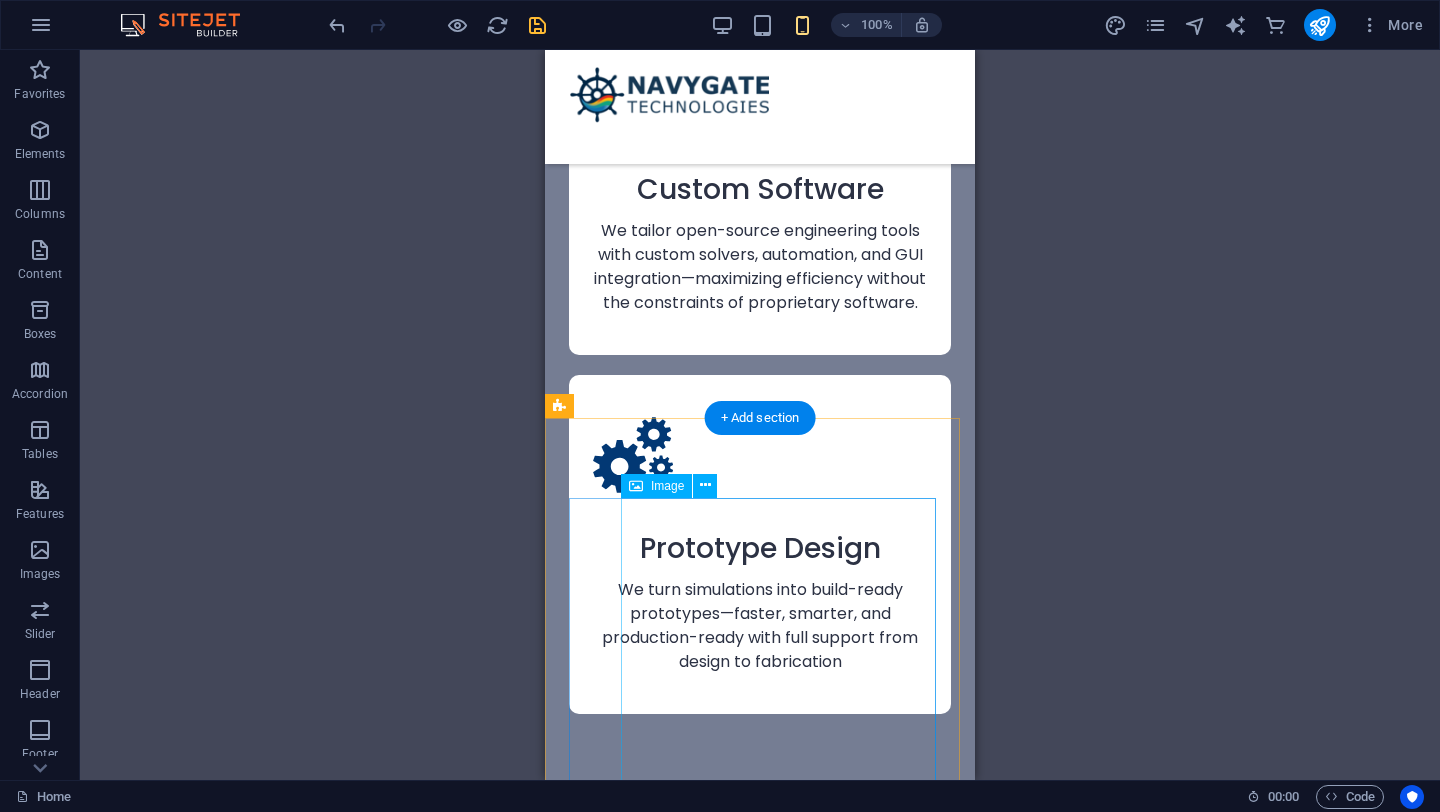 scroll, scrollTop: 3892, scrollLeft: 0, axis: vertical 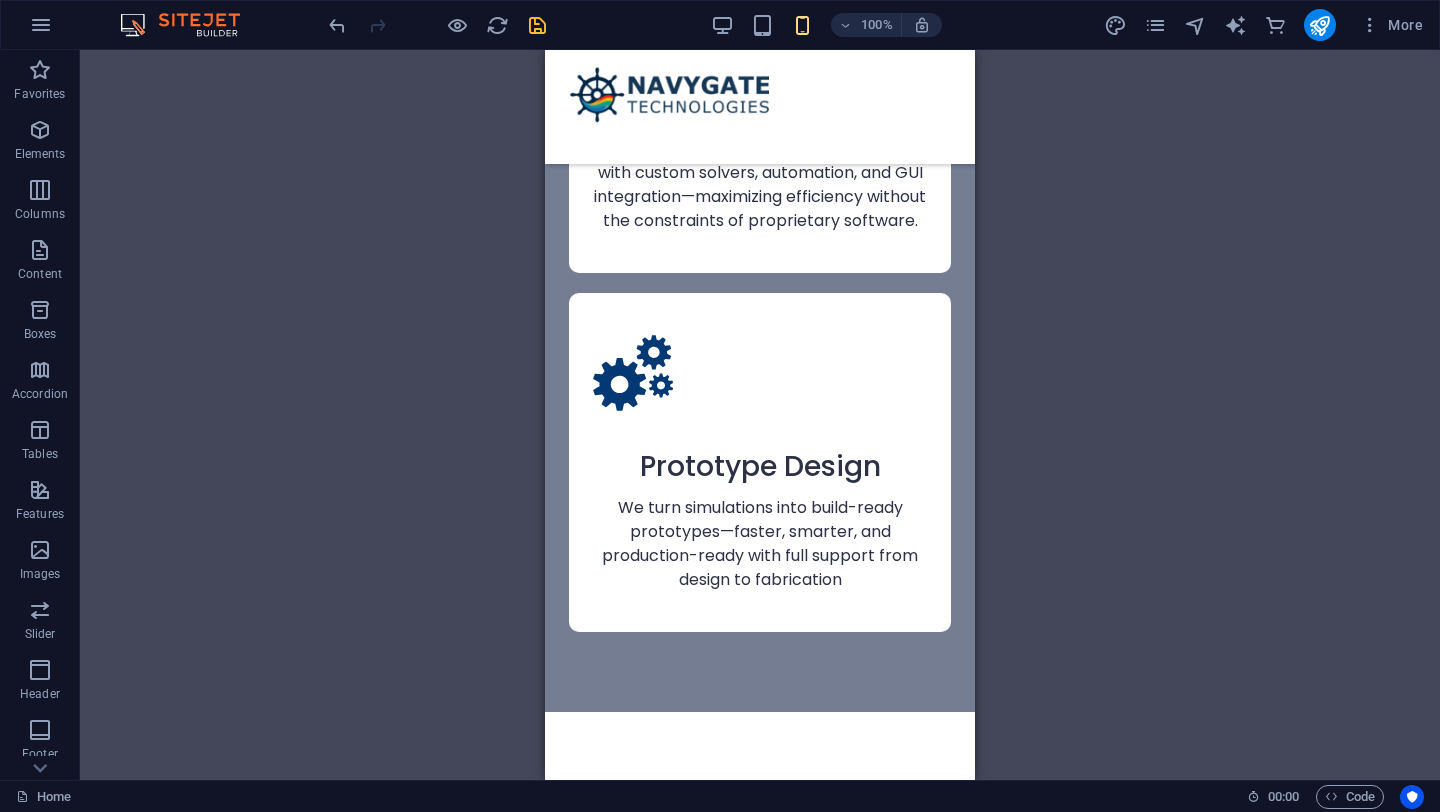 click at bounding box center (537, 25) 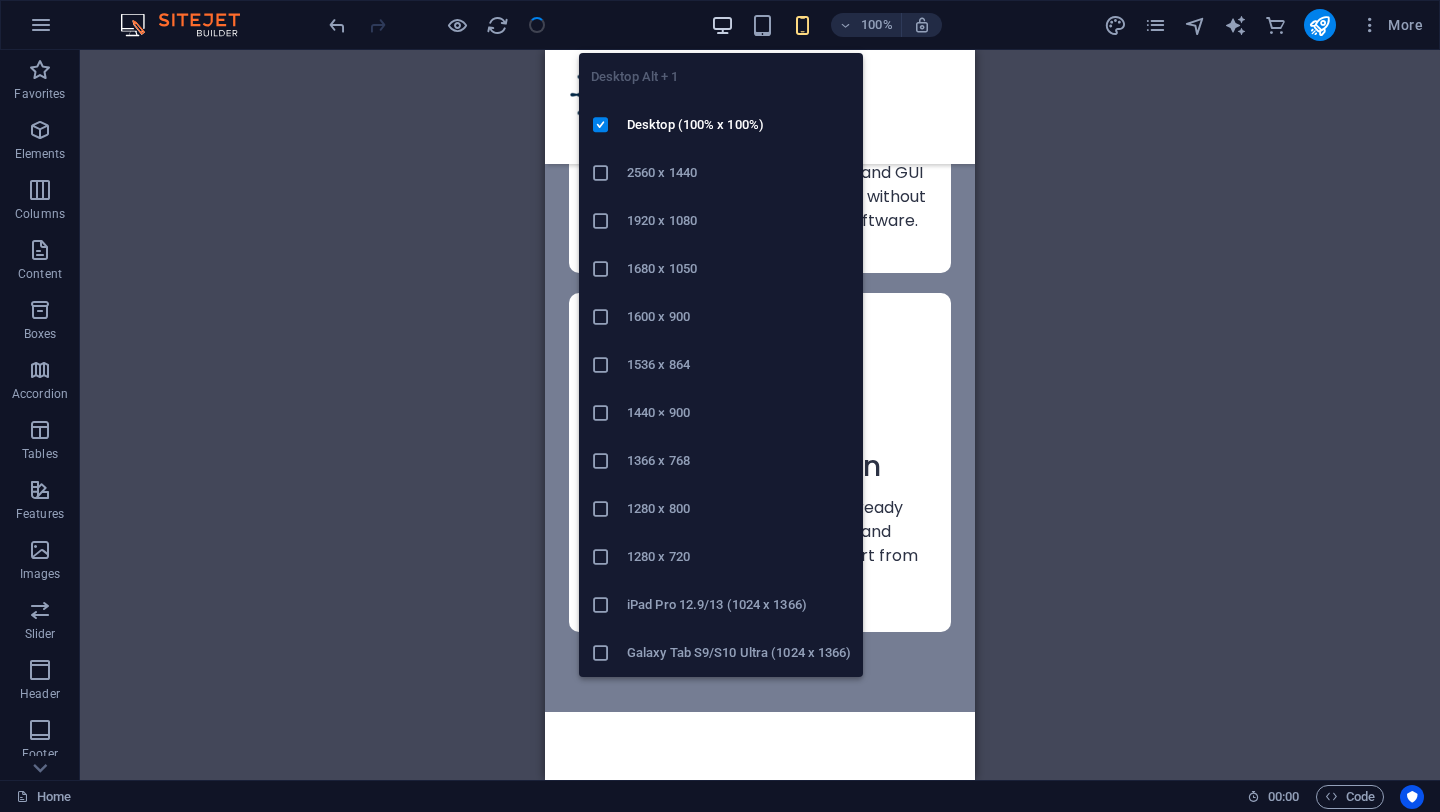 click at bounding box center (722, 25) 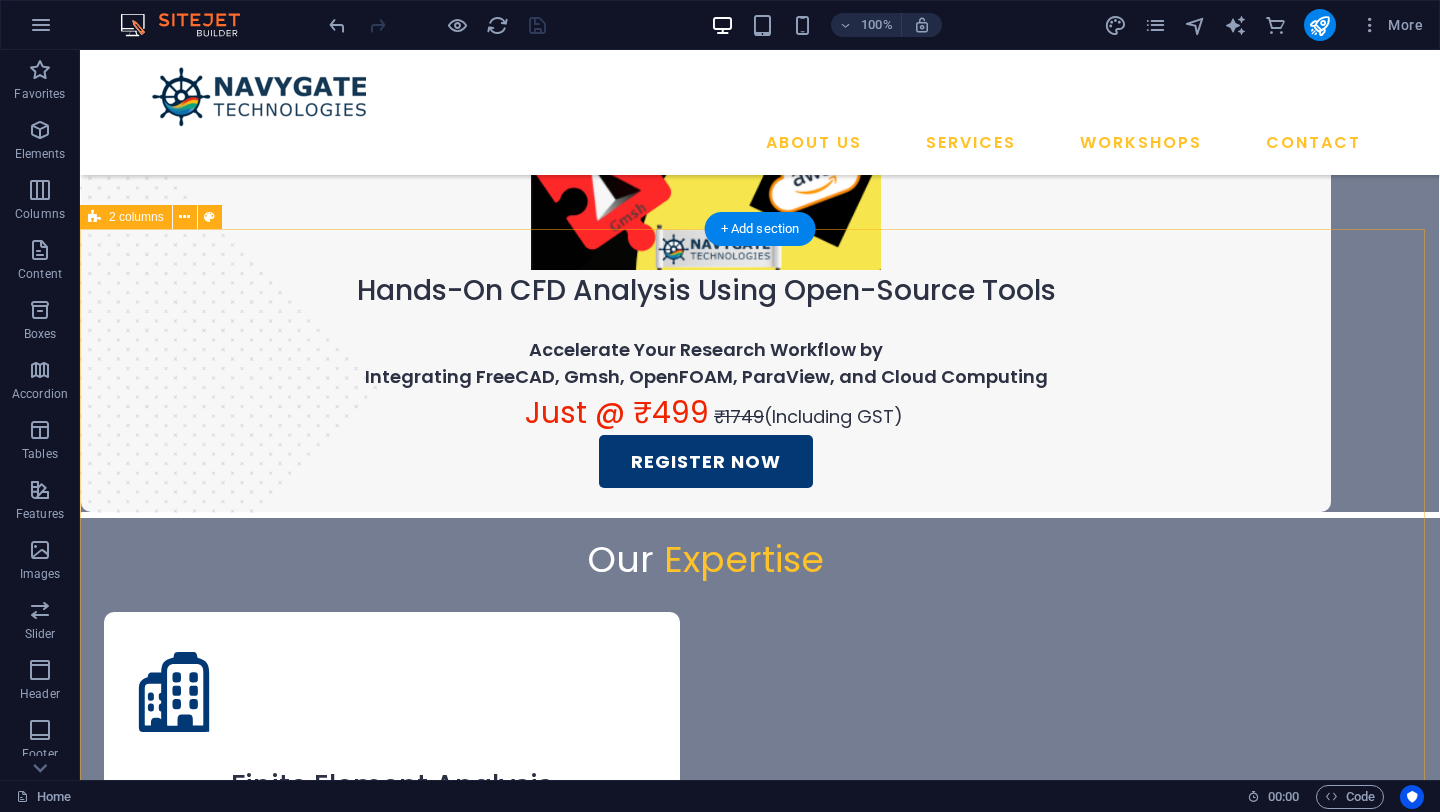 scroll, scrollTop: 2233, scrollLeft: 0, axis: vertical 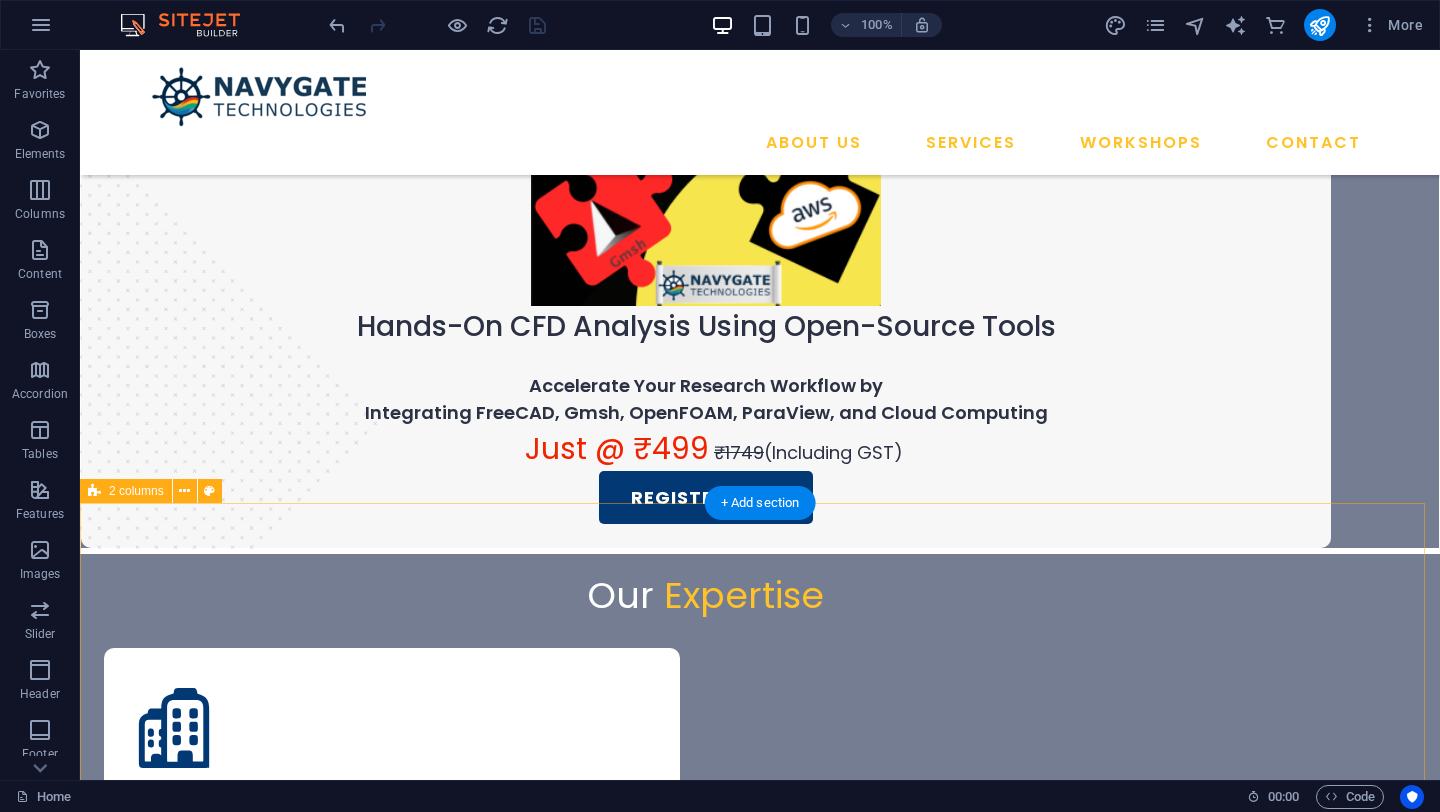 click on "Computational  Flu id Dynamics Stand-alone and parametric CFD case studies Design validation, benchmarking, and second-opinion reviews Simulation process automation and workflow integration Solver setup, tuning, and model development Best practices consulting for turbulence modeling, meshing, boundary conditions, etc. Online and in-person training programs customized for both open-source and commercial CFD tools Long-term technical mentoring and engineering resource placement" at bounding box center (760, 2721) 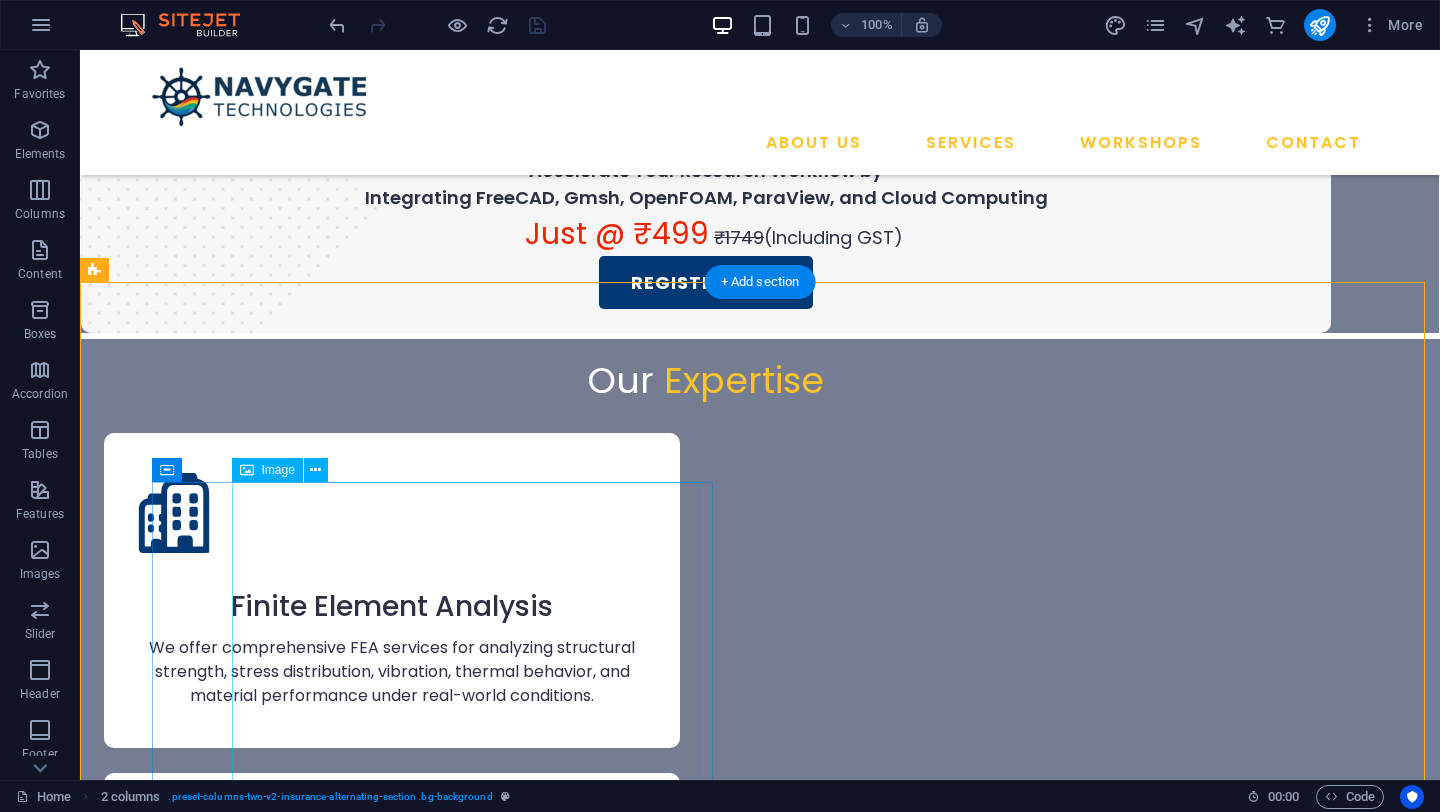 scroll, scrollTop: 2447, scrollLeft: 0, axis: vertical 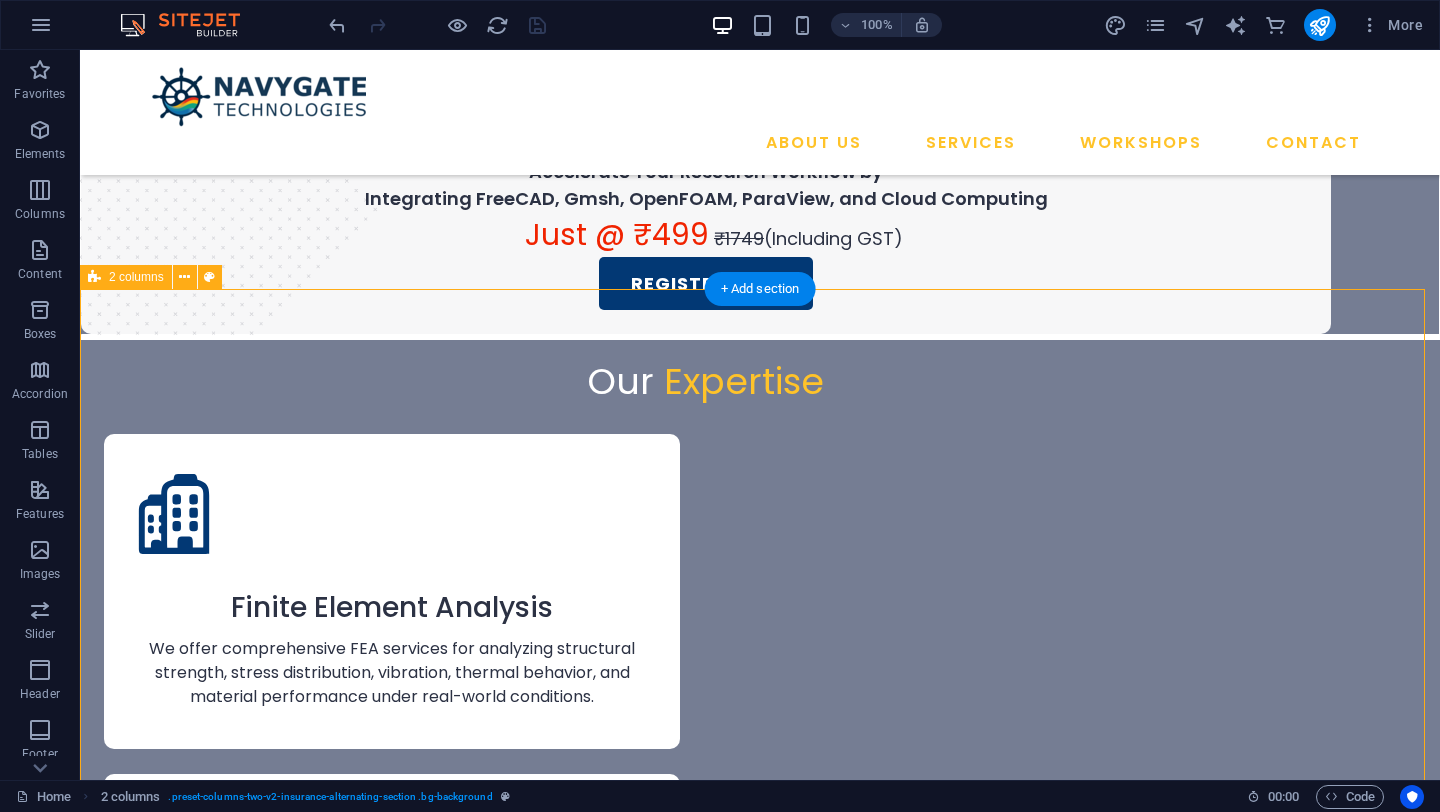 click on "Computational  Flu id Dynamics Stand-alone and parametric CFD case studies Design validation, benchmarking, and second-opinion reviews Simulation process automation and workflow integration Solver setup, tuning, and model development Best practices consulting for turbulence modeling, meshing, boundary conditions, etc. Online and in-person training programs customized for both open-source and commercial CFD tools Long-term technical mentoring and engineering resource placement" at bounding box center (760, 2507) 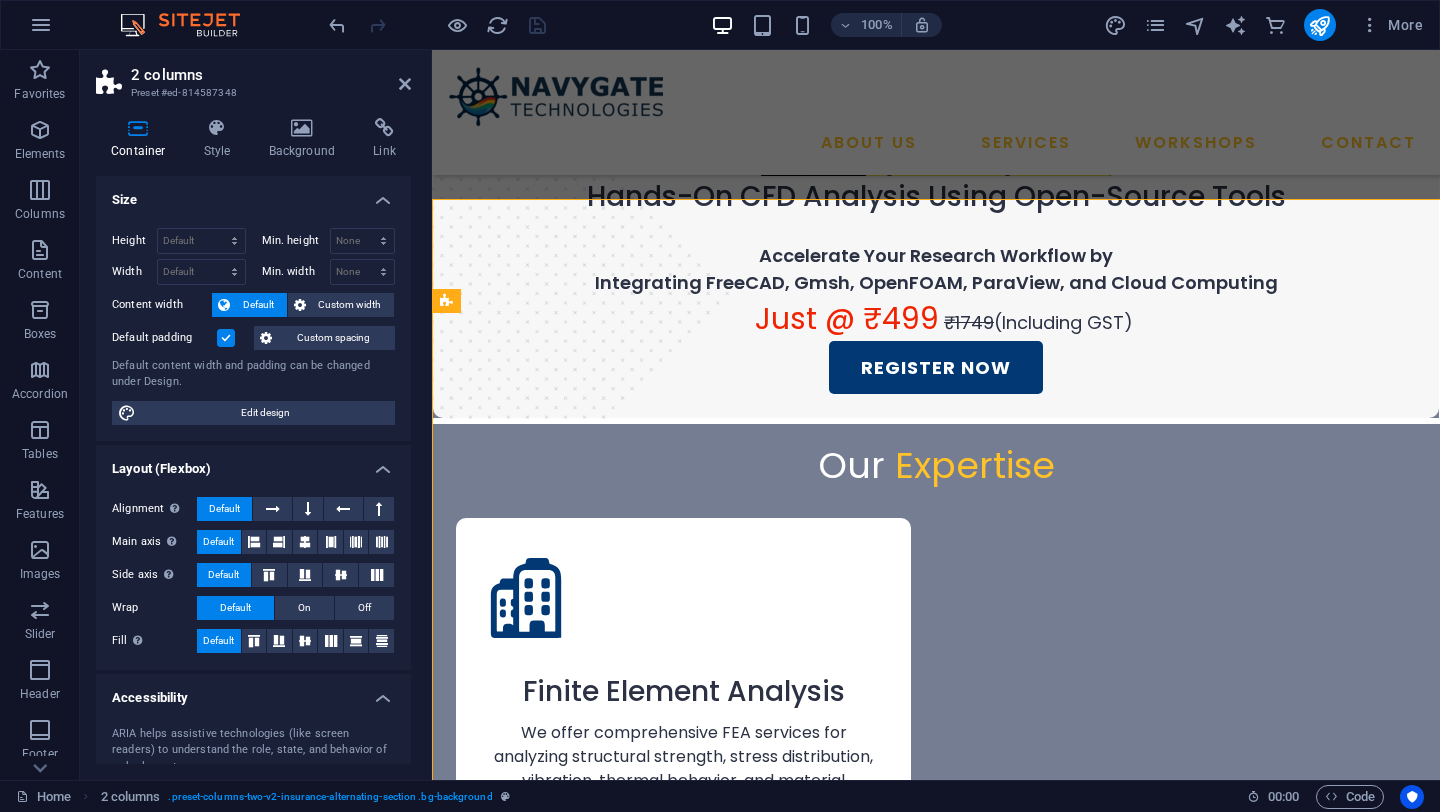 scroll, scrollTop: 2537, scrollLeft: 0, axis: vertical 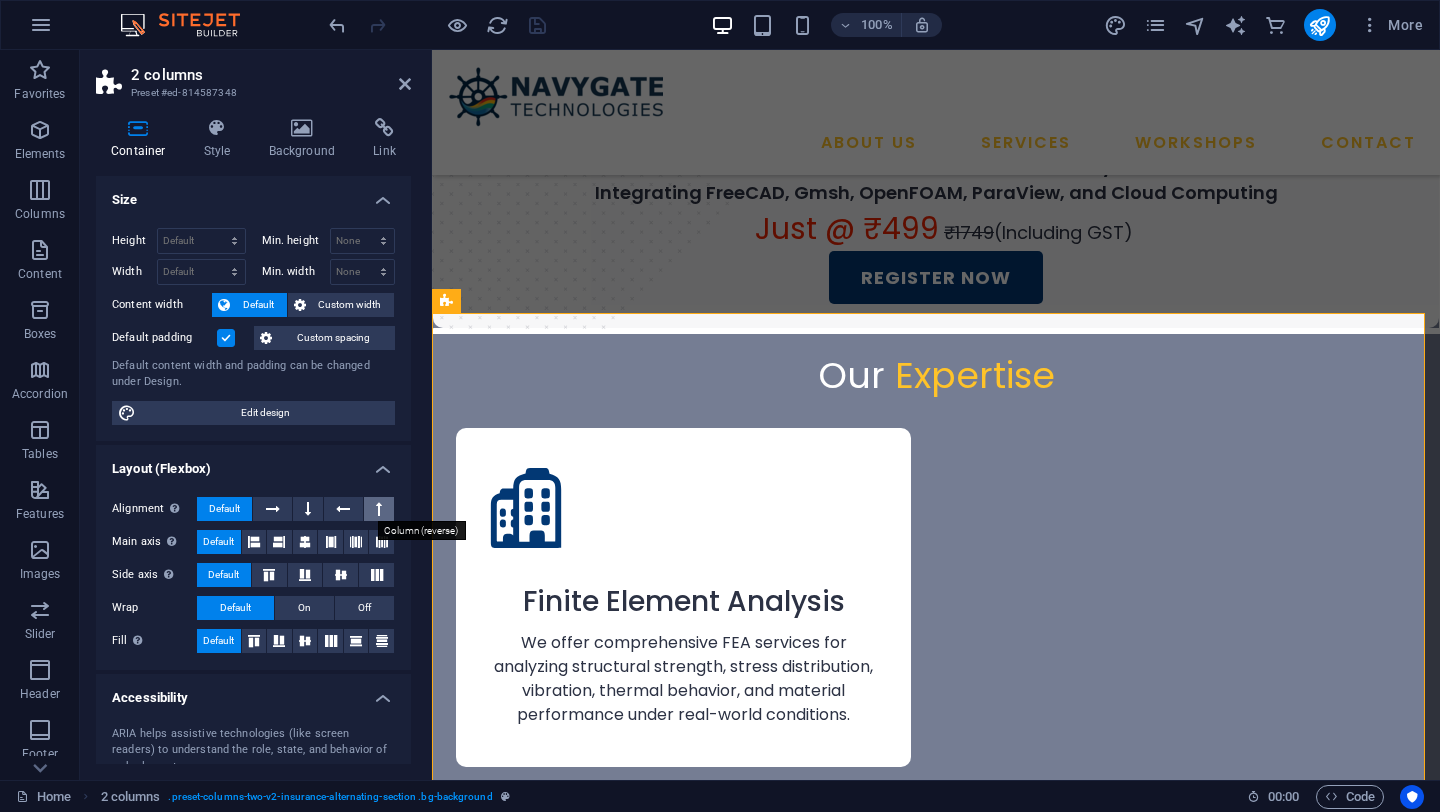 click at bounding box center [379, 509] 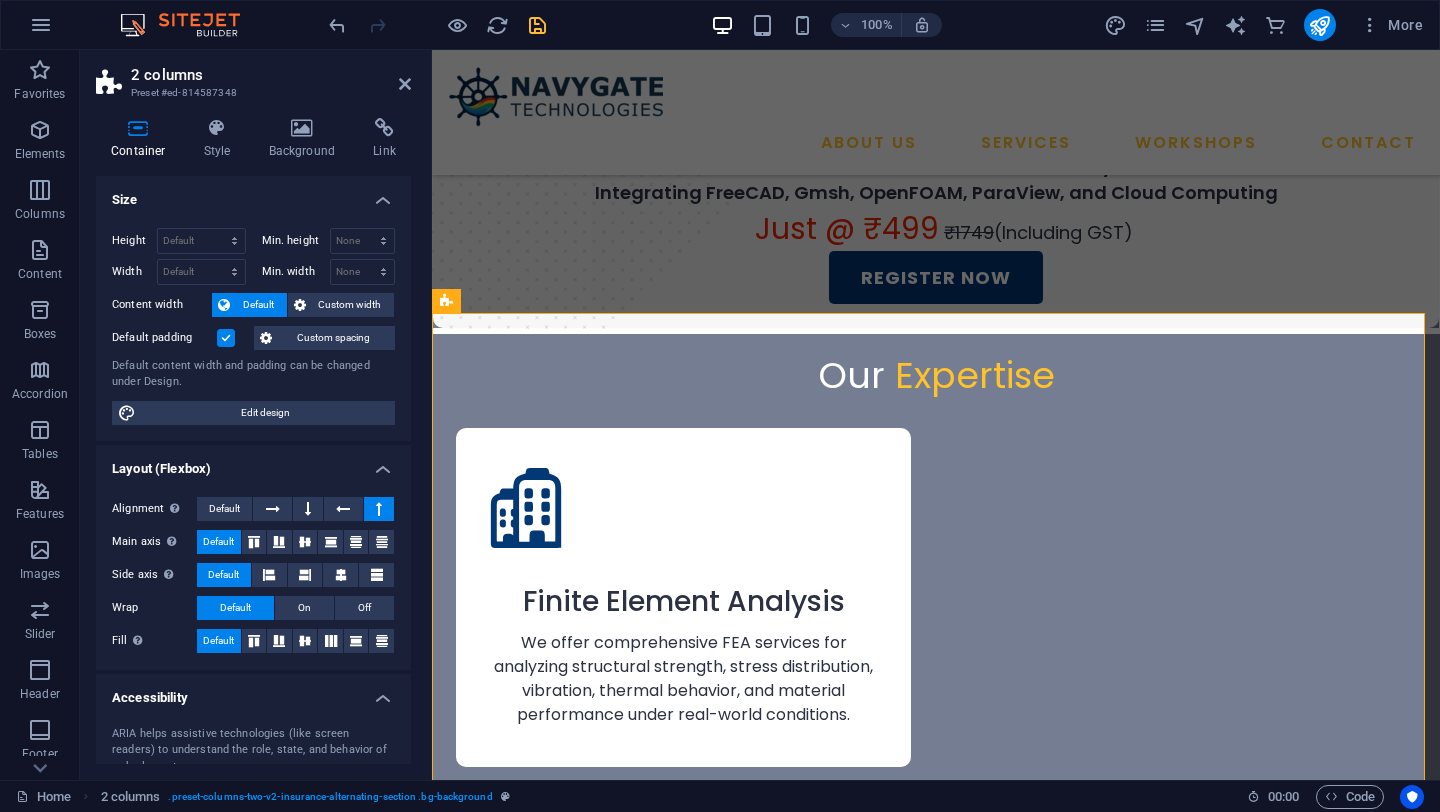 type 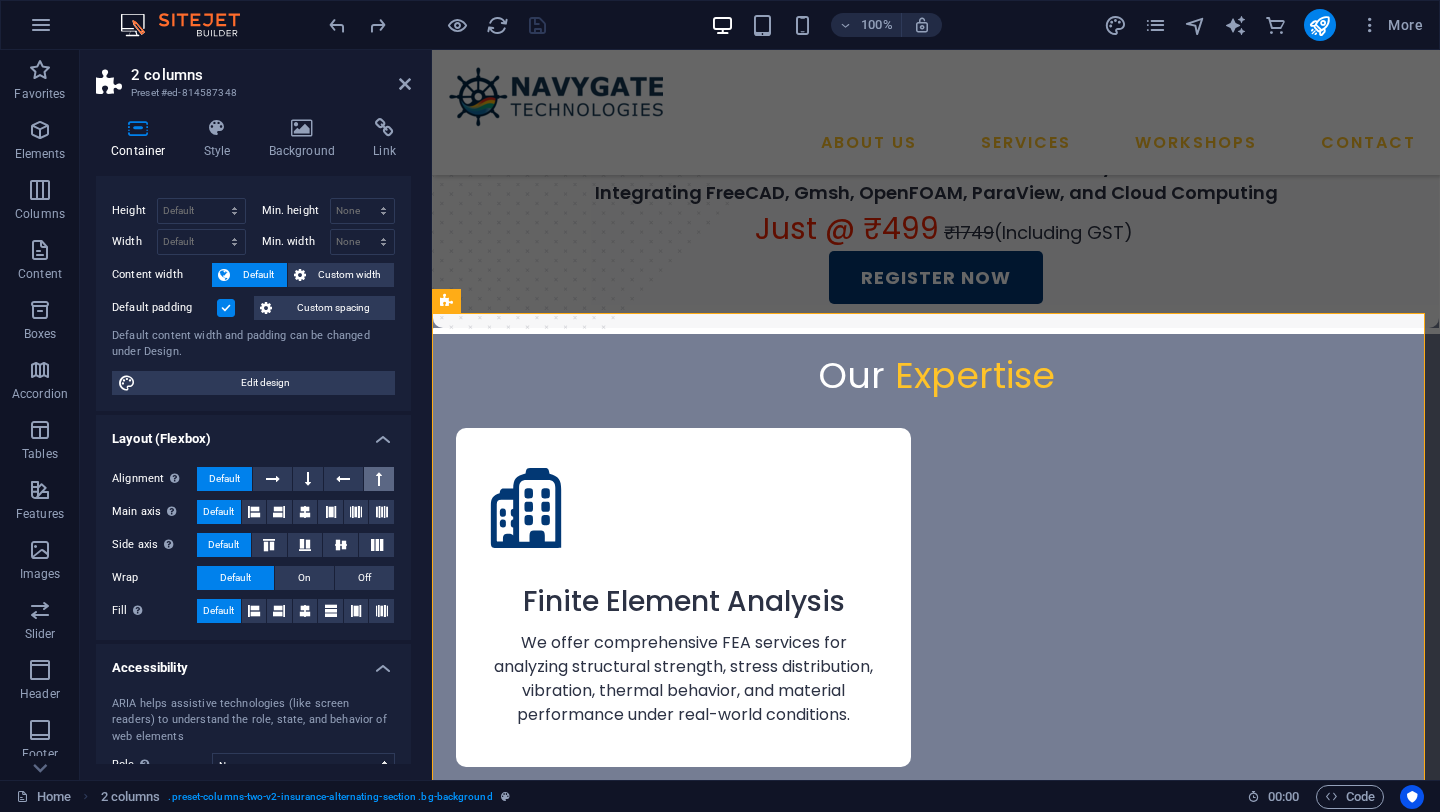 scroll, scrollTop: 39, scrollLeft: 0, axis: vertical 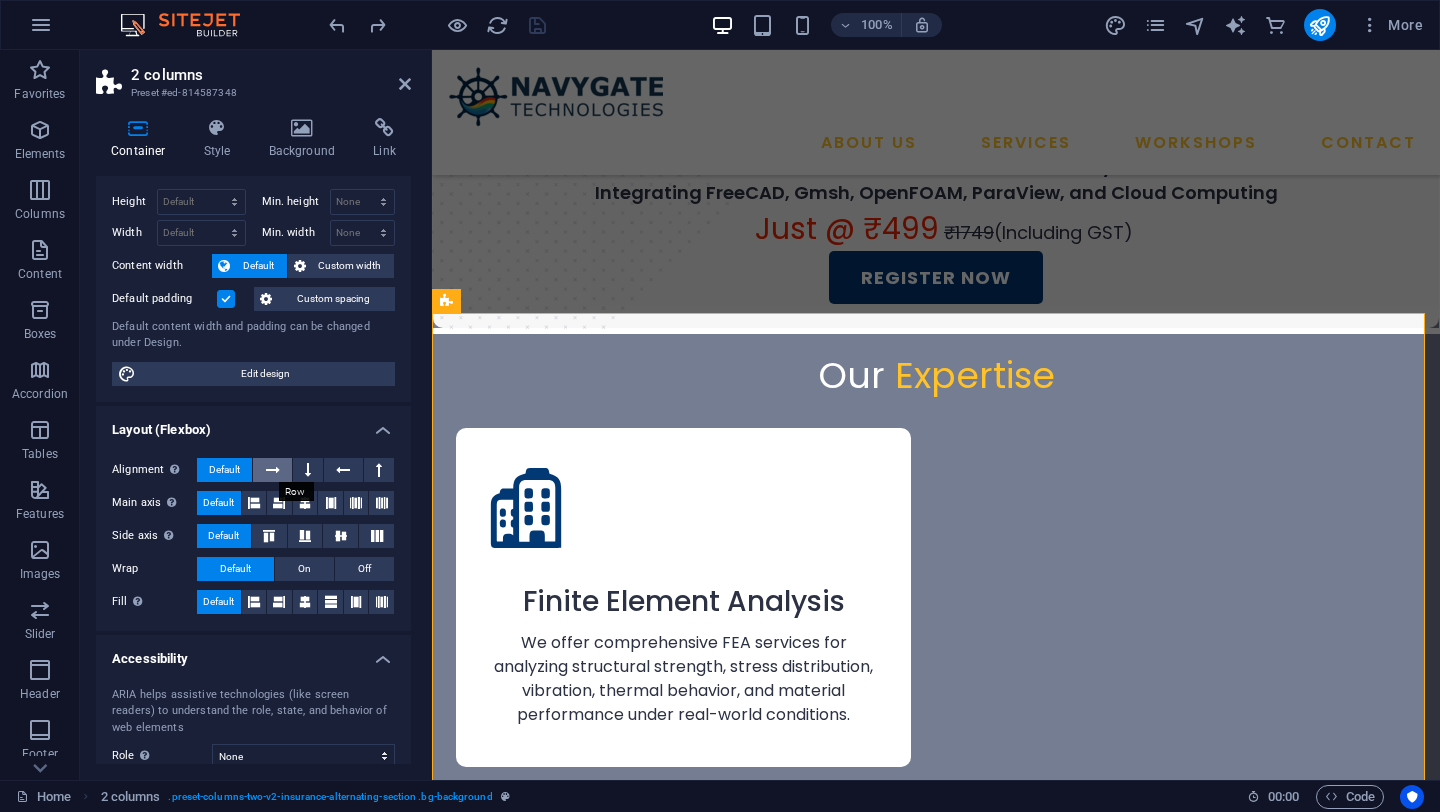 click at bounding box center (273, 470) 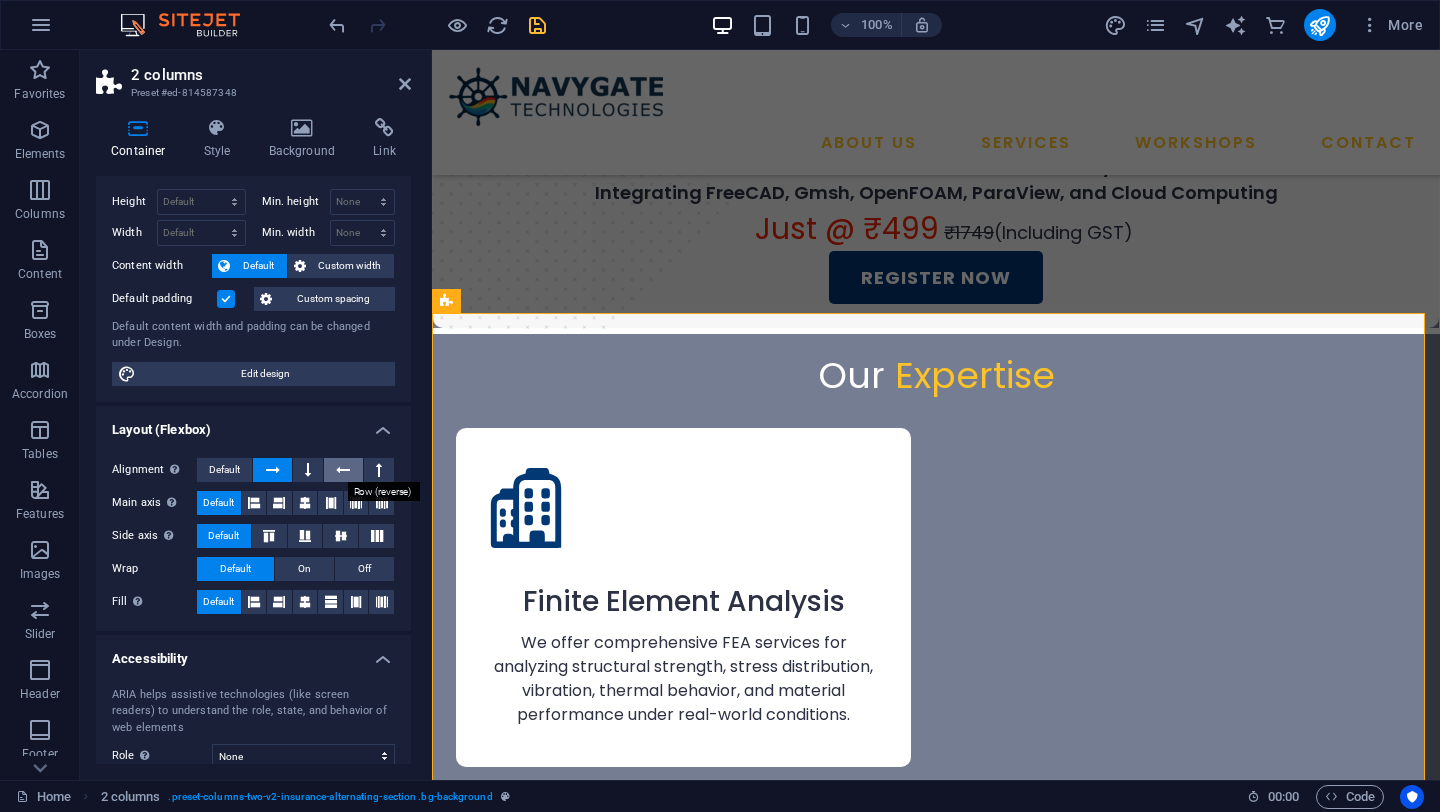 type 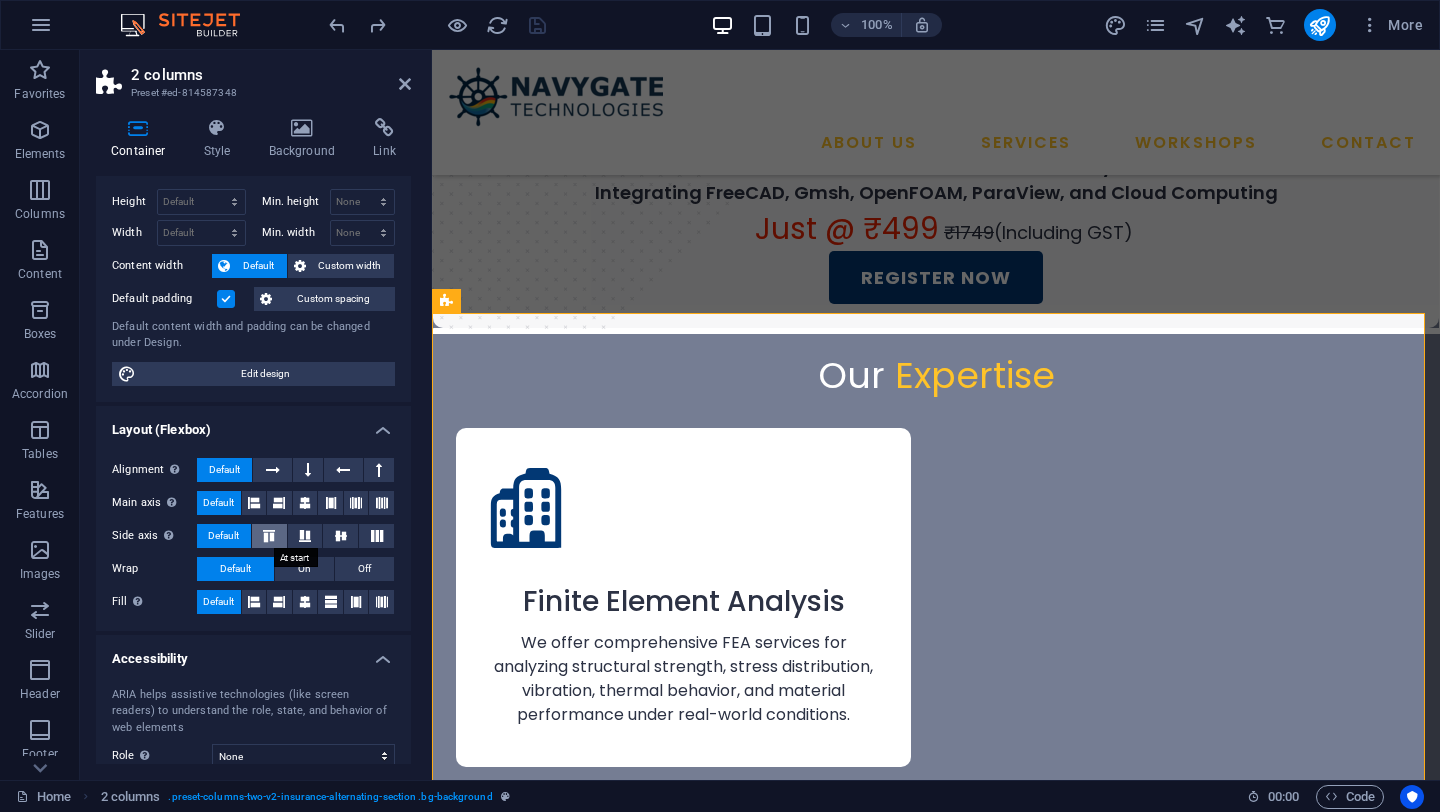 click at bounding box center [269, 536] 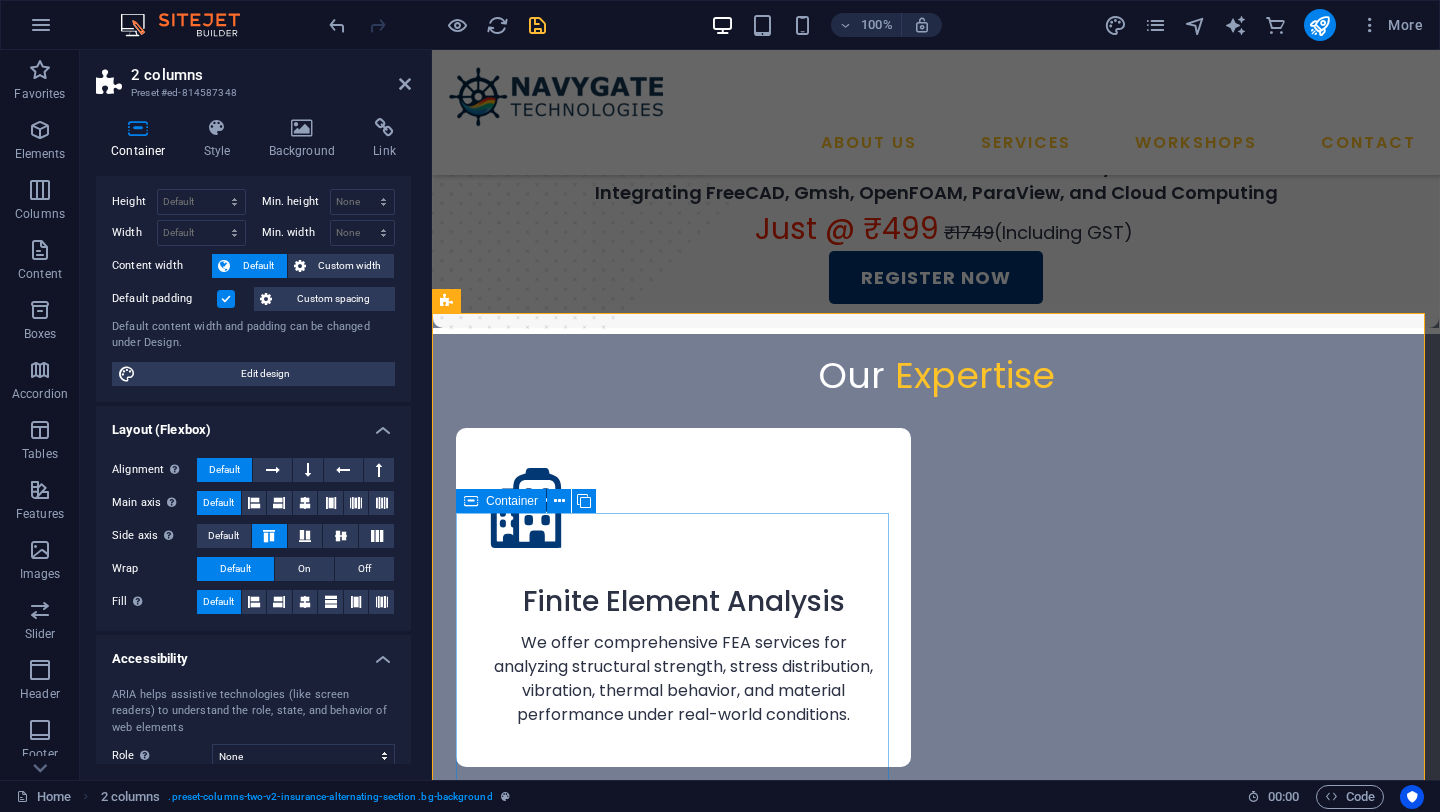 click at bounding box center [676, 2477] 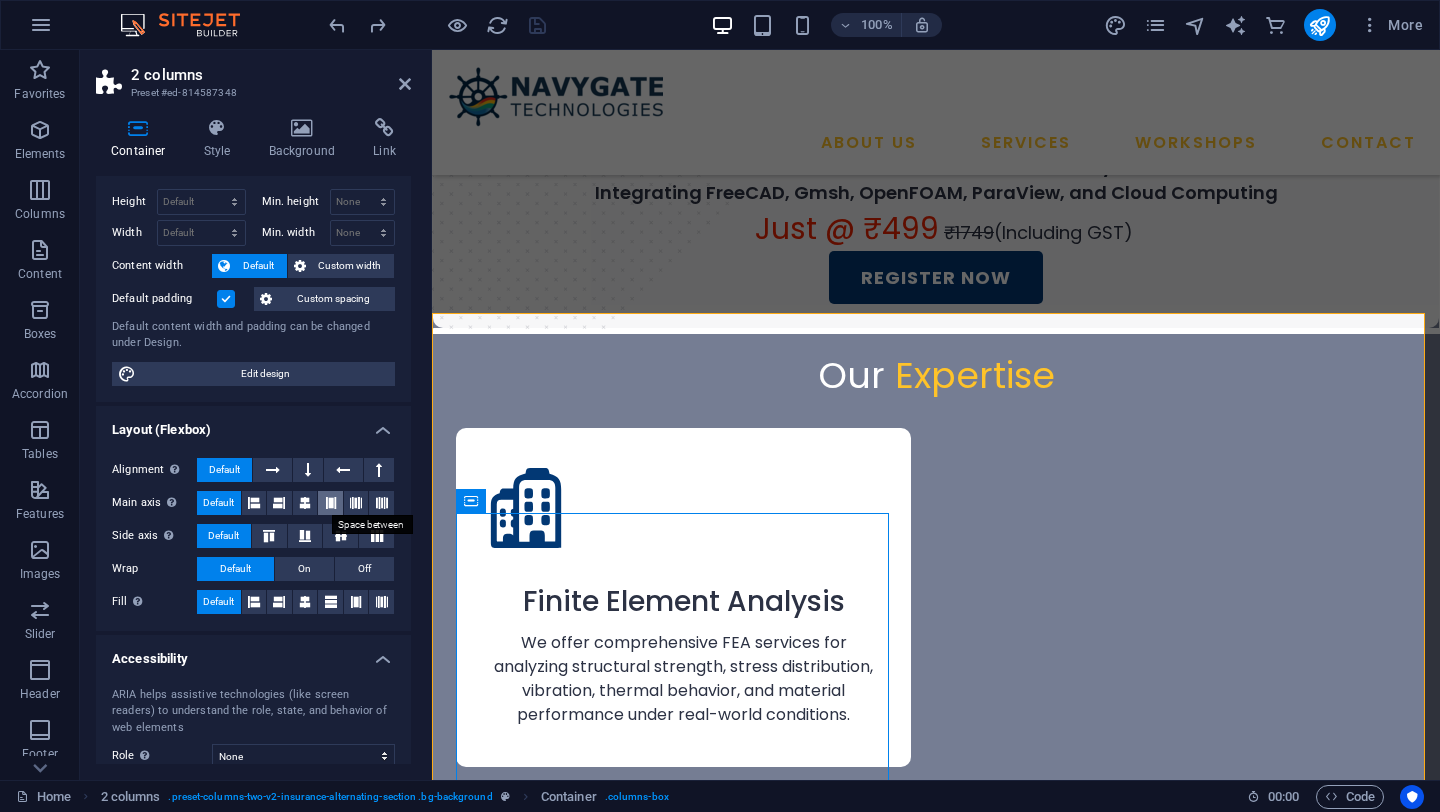 click at bounding box center [331, 503] 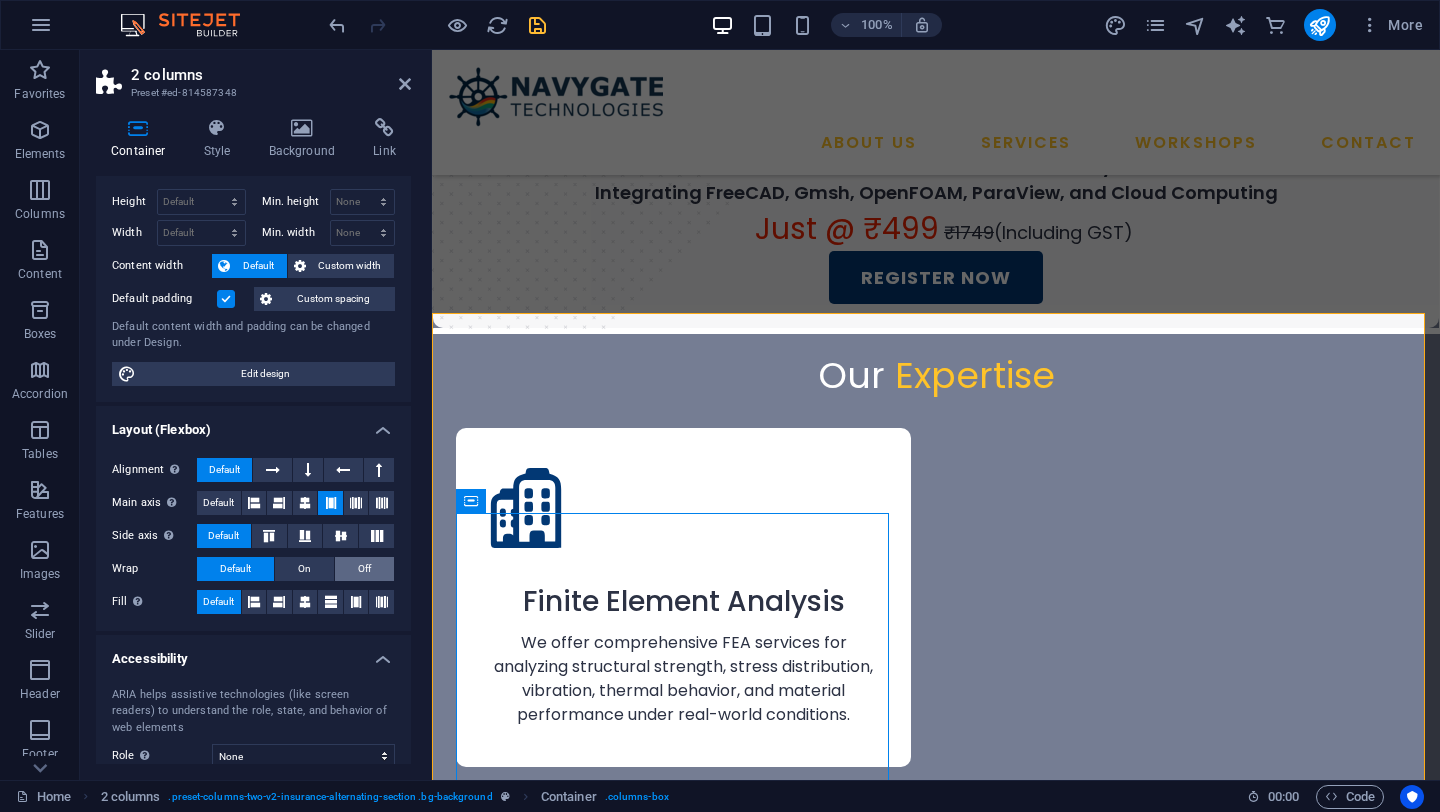type 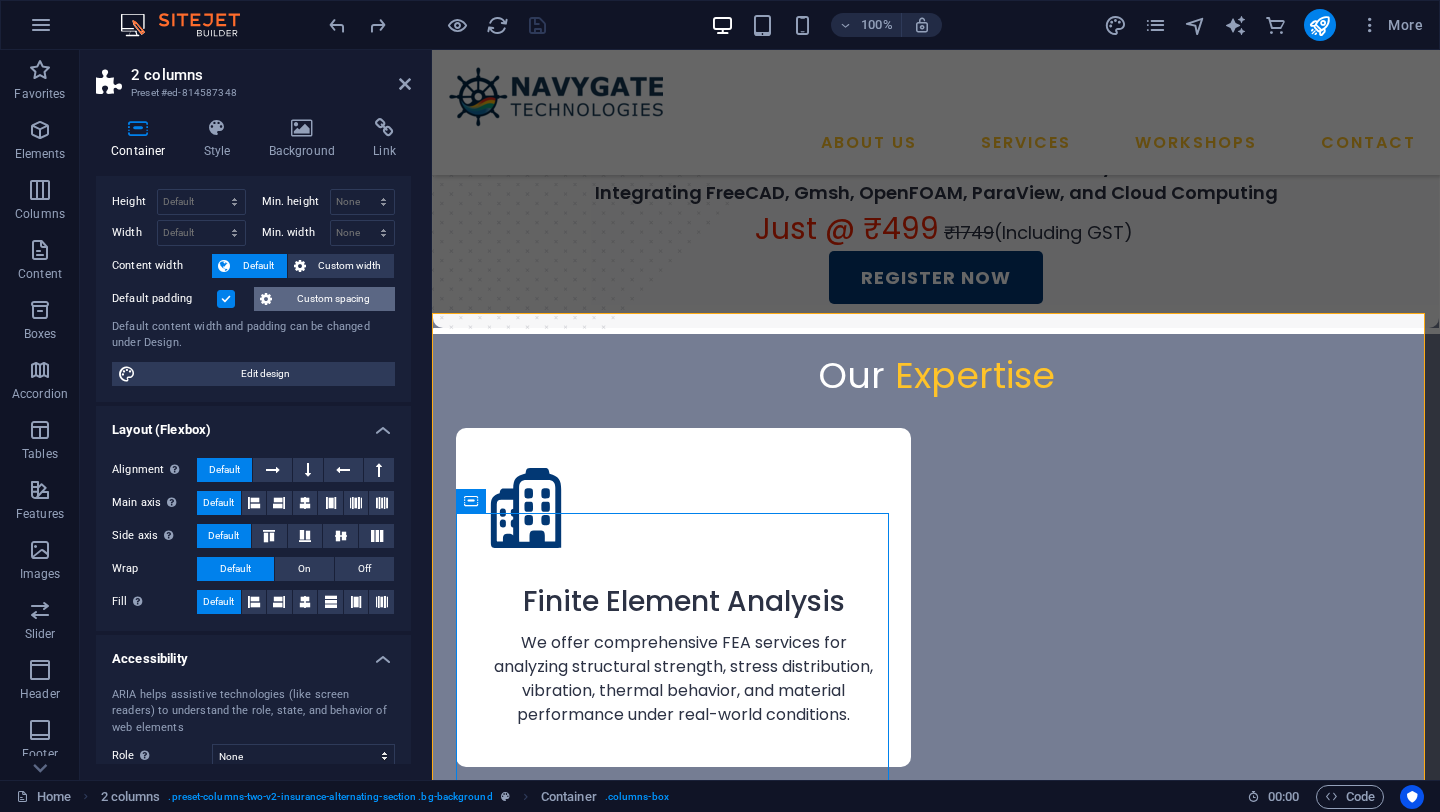 click on "Custom spacing" at bounding box center (333, 299) 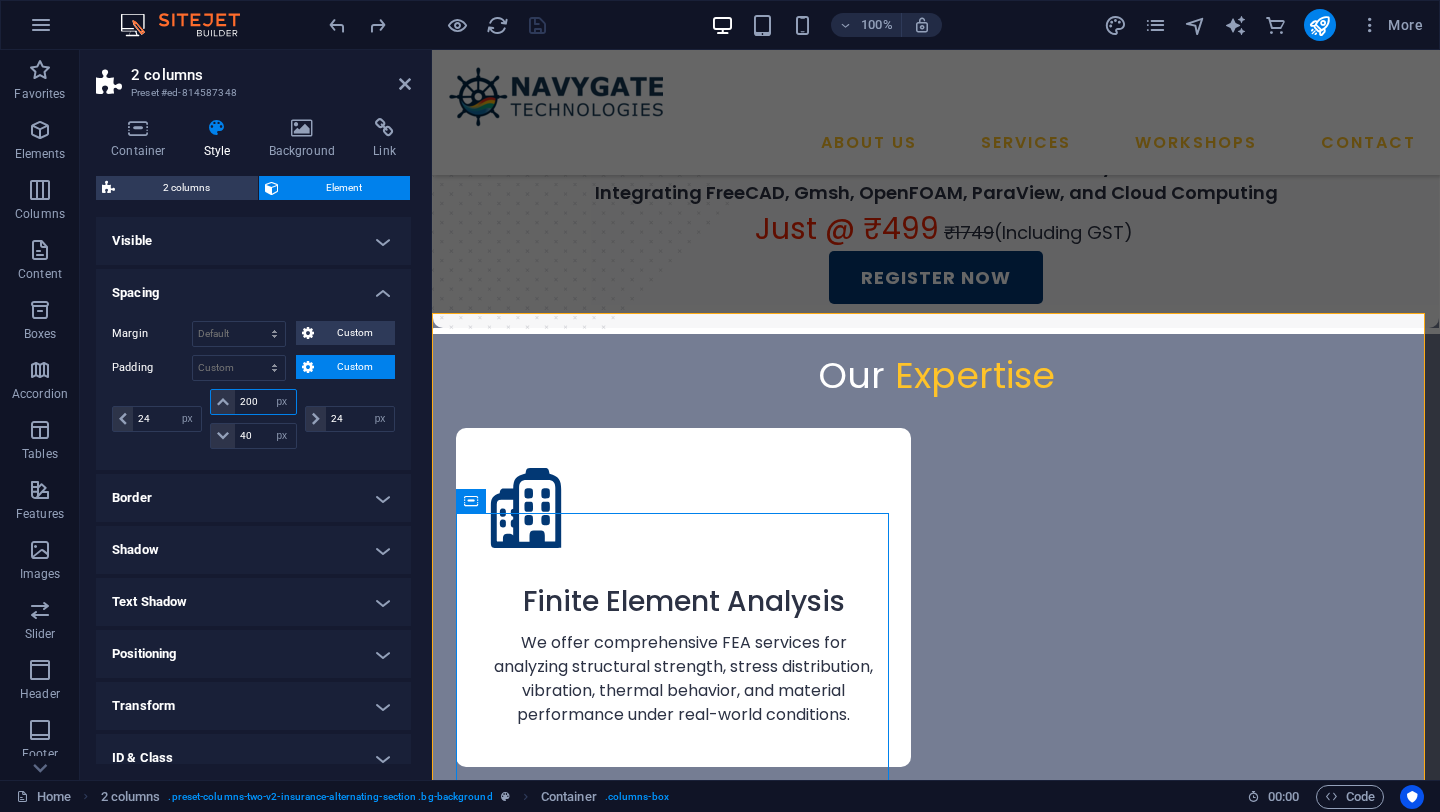 click on "200" at bounding box center (265, 402) 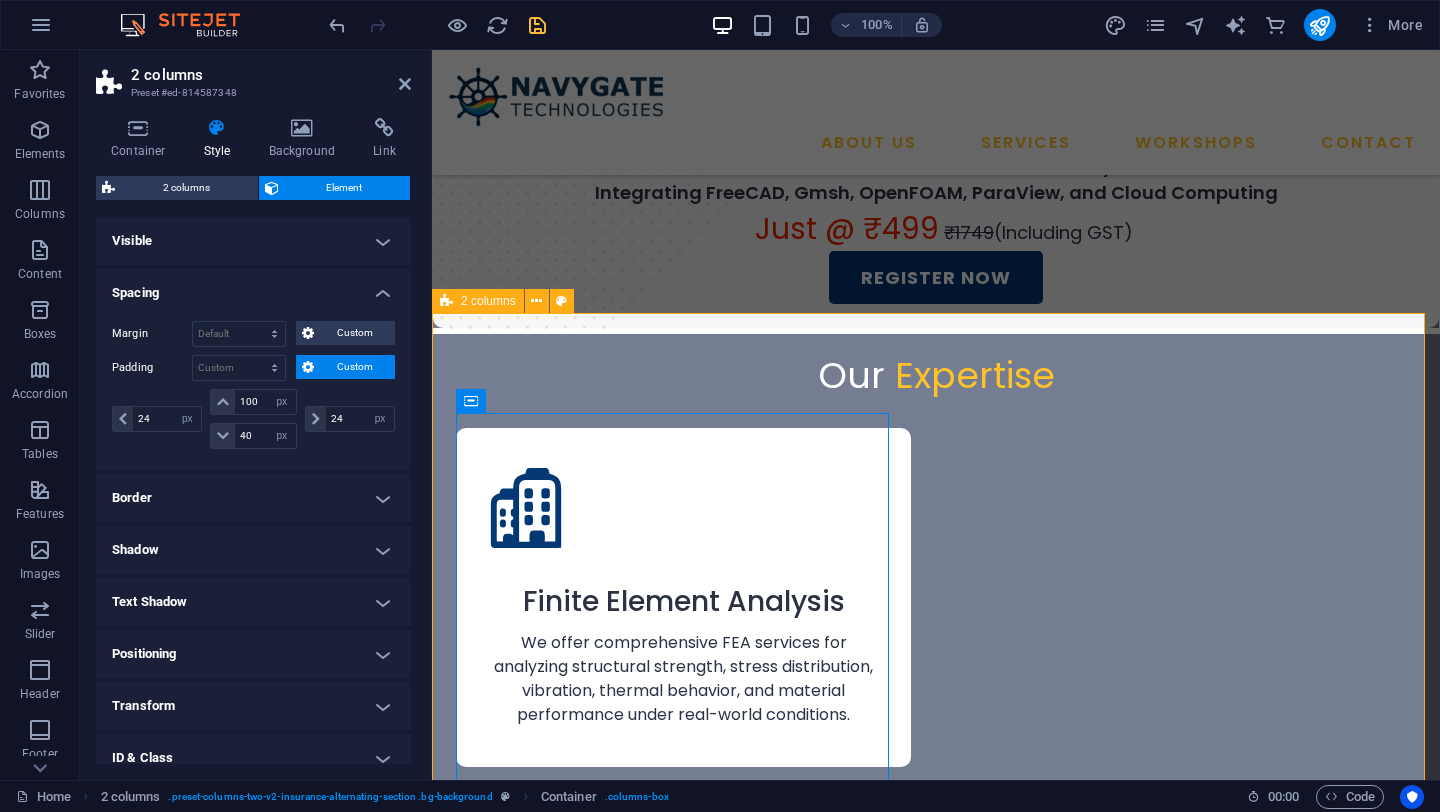 click on "Computational  Flu id Dynamics Stand-alone and parametric CFD case studies Design validation, benchmarking, and second-opinion reviews Simulation process automation and workflow integration Solver setup, tuning, and model development Best practices consulting for turbulence modeling, meshing, boundary conditions, etc. Online and in-person training programs customized for both open-source and commercial CFD tools Long-term technical mentoring and engineering resource placement" at bounding box center (936, 2589) 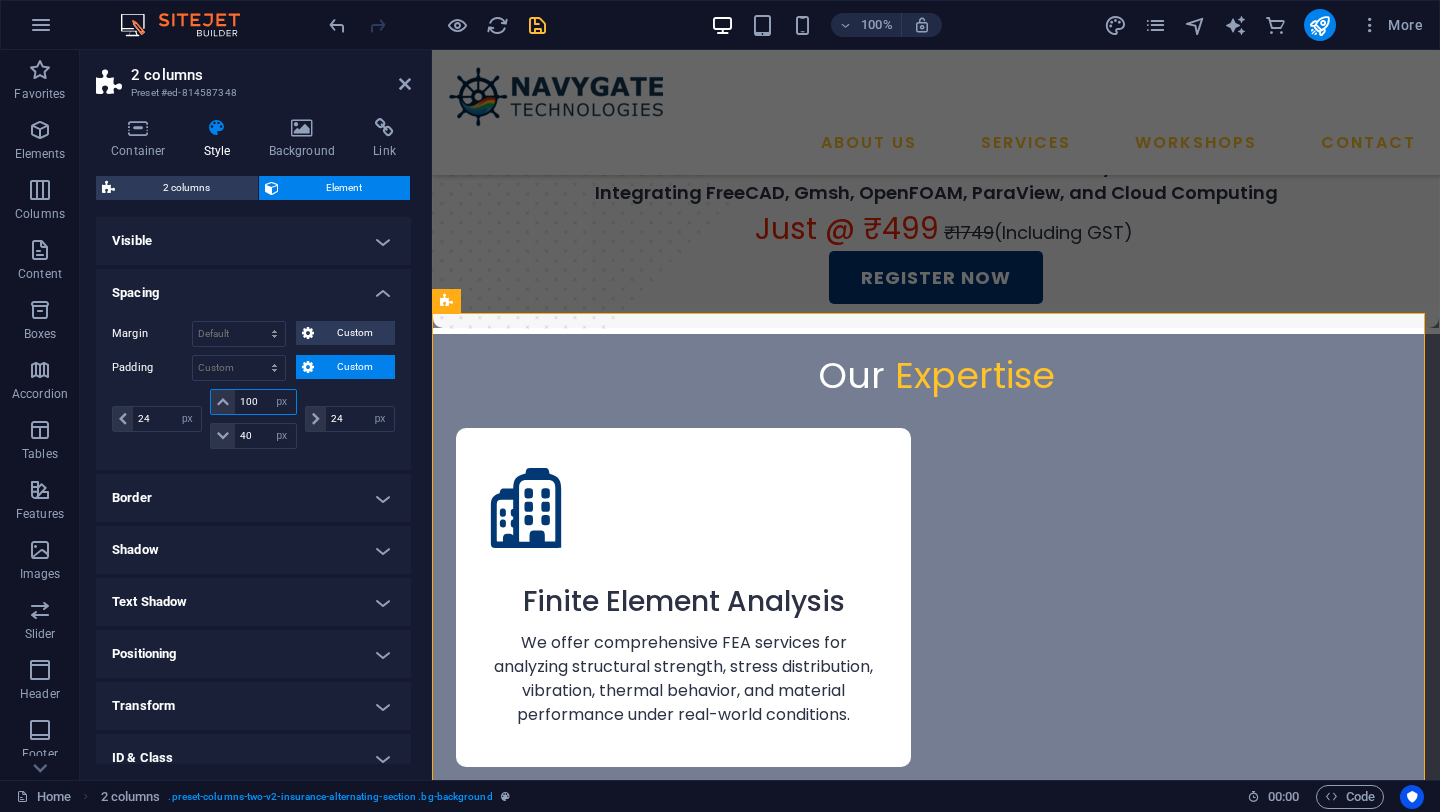 drag, startPoint x: 263, startPoint y: 404, endPoint x: 222, endPoint y: 404, distance: 41 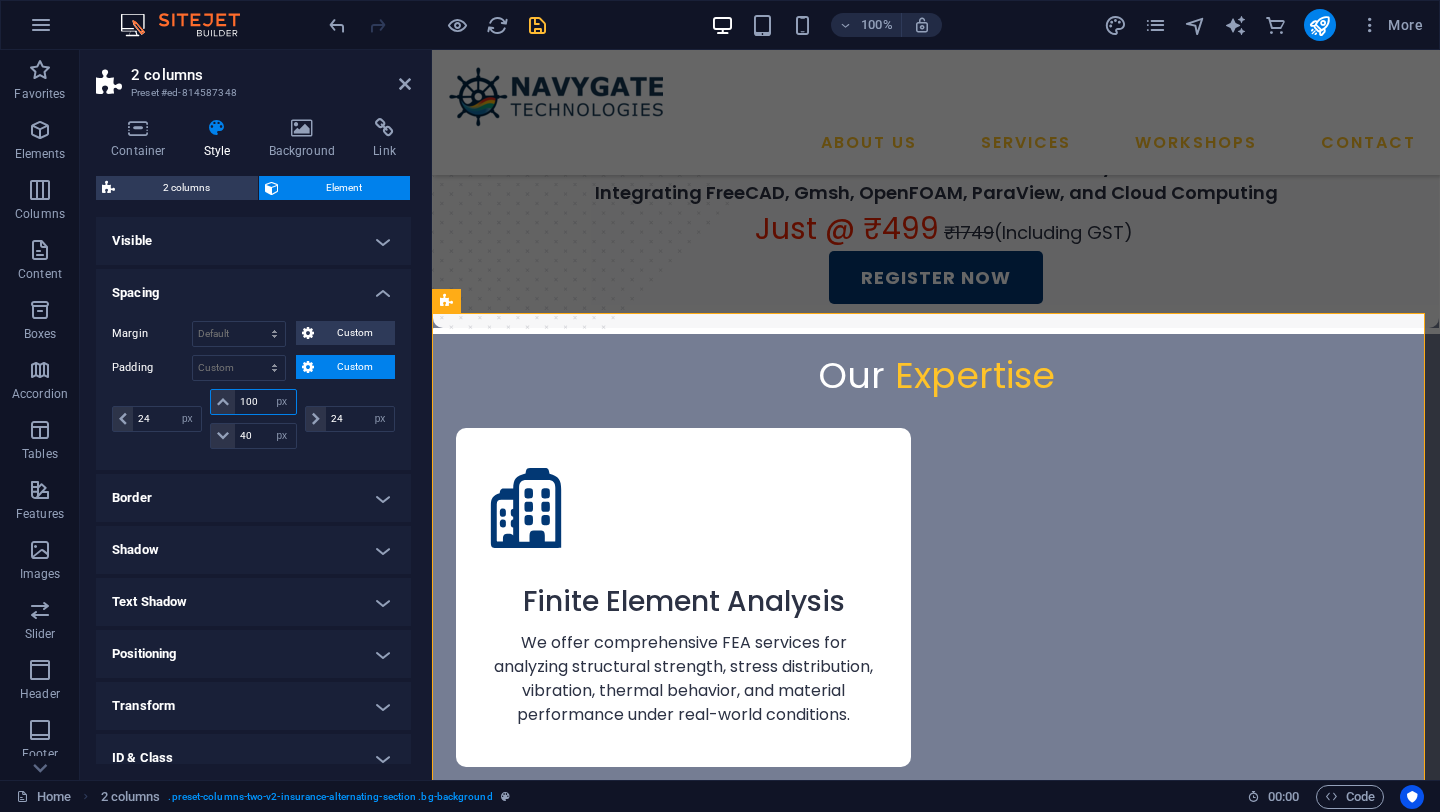click on "100 px rem % vh vw" at bounding box center (253, 402) 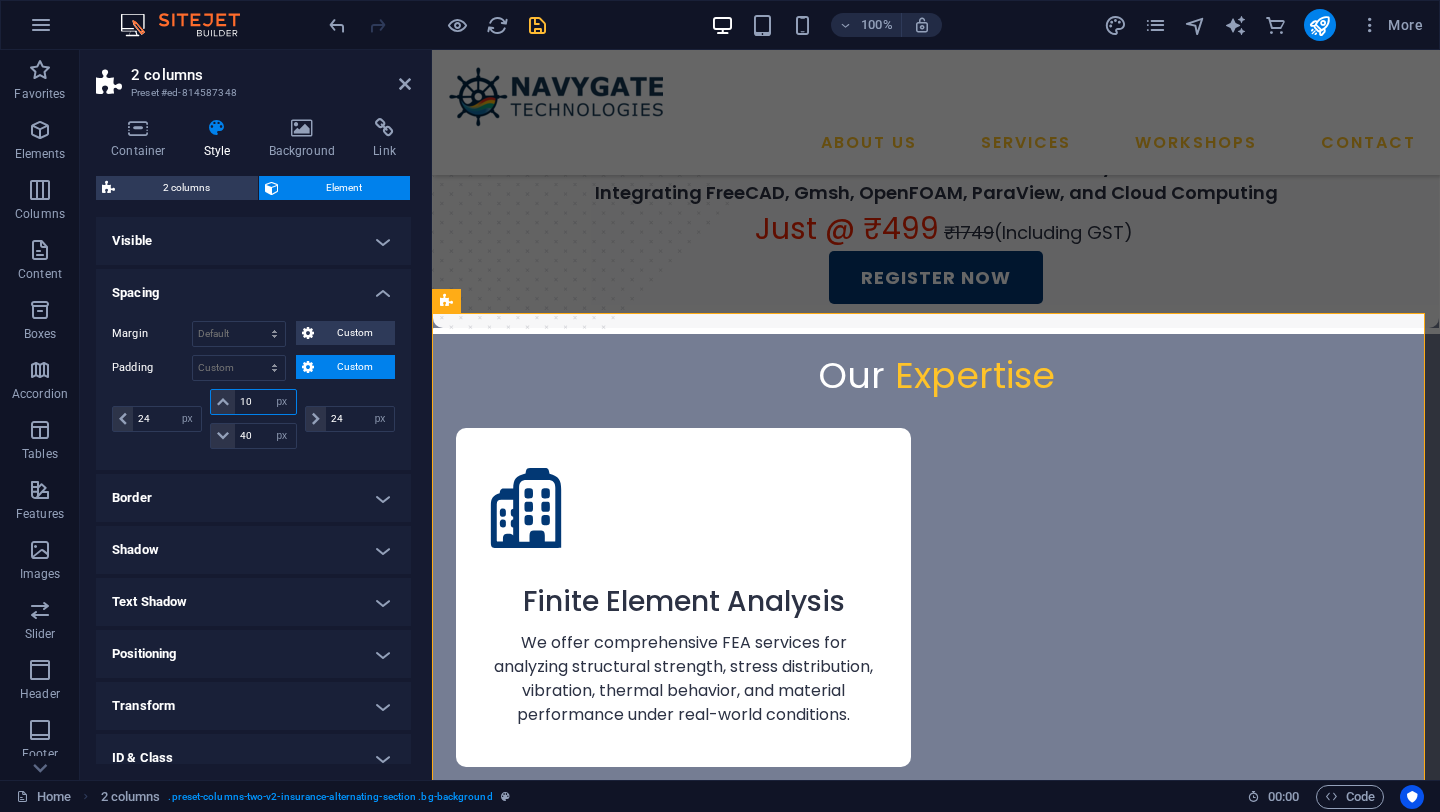 type on "10" 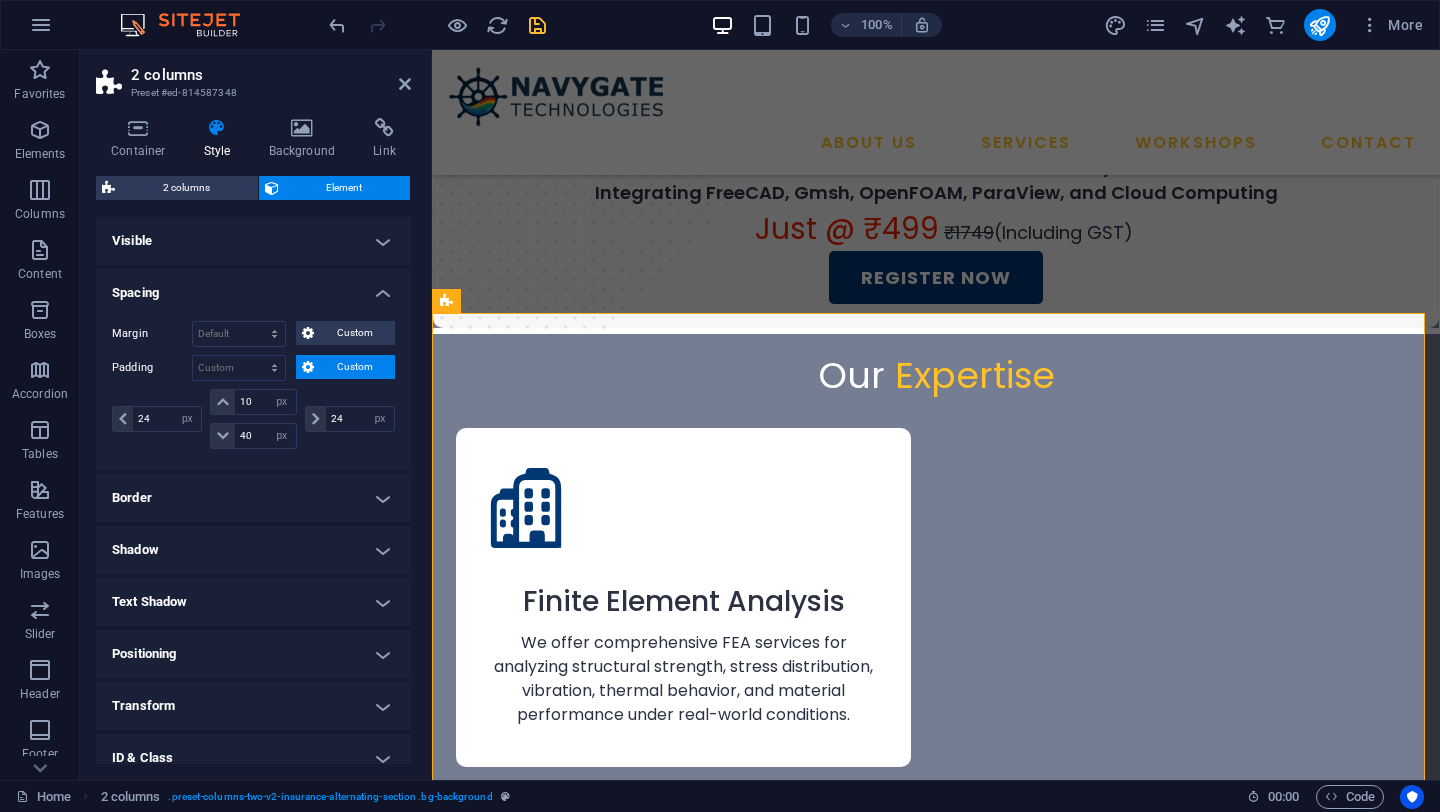 click on "2 columns Preset #ed-814587348
Container Style Background Link Size Height Default px rem % vh vw Min. height None px rem % vh vw Width Default px rem % em vh vw Min. width None px rem % vh vw Content width Default Custom width Width Default px rem % em vh vw Min. width None px rem % vh vw Default padding Custom spacing Default content width and padding can be changed under Design. Edit design Layout (Flexbox) Alignment Determines the flex direction. Default Main axis Determine how elements should behave along the main axis inside this container (justify content). Default Side axis Control the vertical direction of the element inside of the container (align items). Default Wrap Default On Off Fill Controls the distances and direction of elements on the y-axis across several lines (align content). Default Accessibility ARIA helps assistive technologies (like screen readers) to understand the role, state, and behavior of web elements Role The ARIA role defines the purpose of an element.  None %" at bounding box center [256, 415] 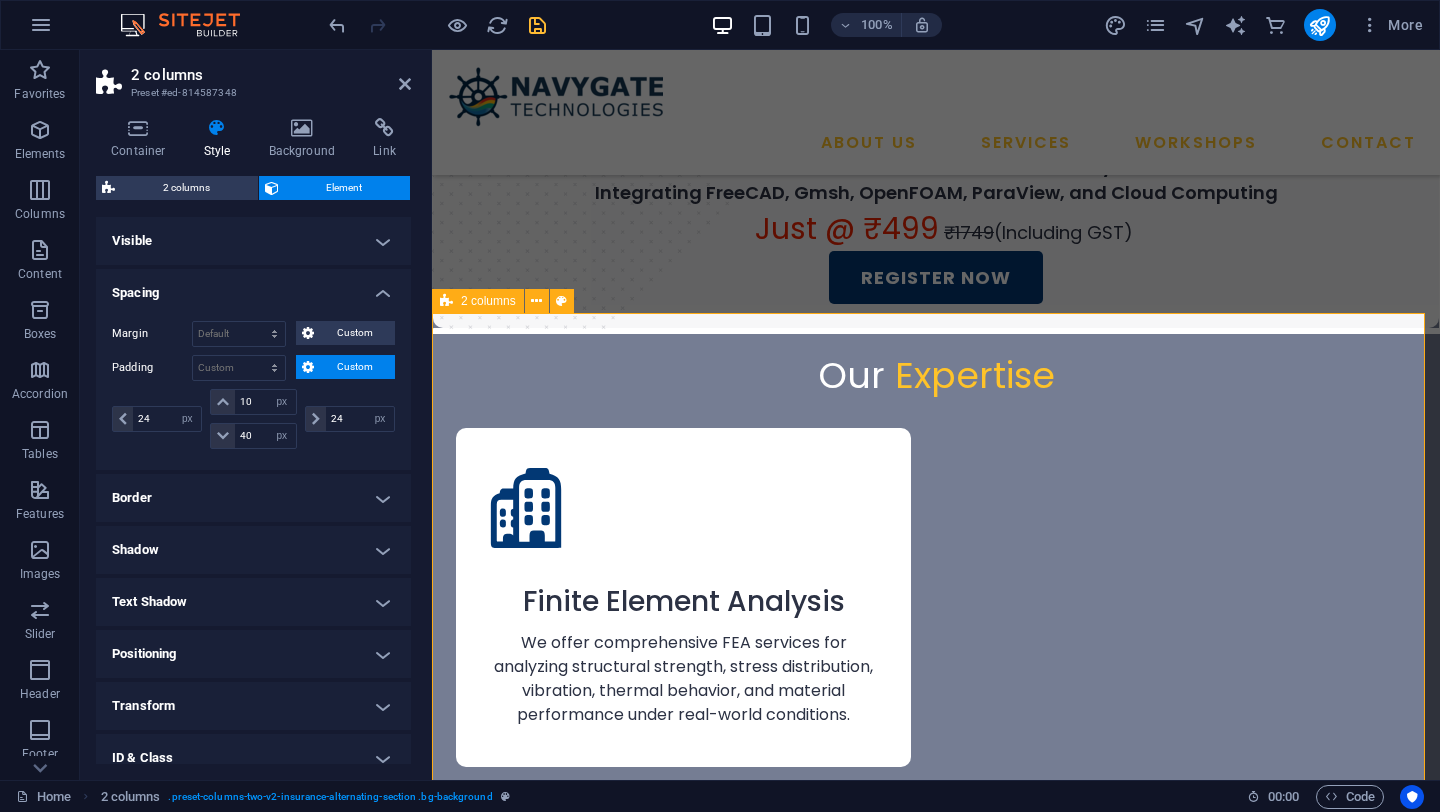 click on "Computational  Flu id Dynamics Stand-alone and parametric CFD case studies Design validation, benchmarking, and second-opinion reviews Simulation process automation and workflow integration Solver setup, tuning, and model development Best practices consulting for turbulence modeling, meshing, boundary conditions, etc. Online and in-person training programs customized for both open-source and commercial CFD tools Long-term technical mentoring and engineering resource placement" at bounding box center (936, 2544) 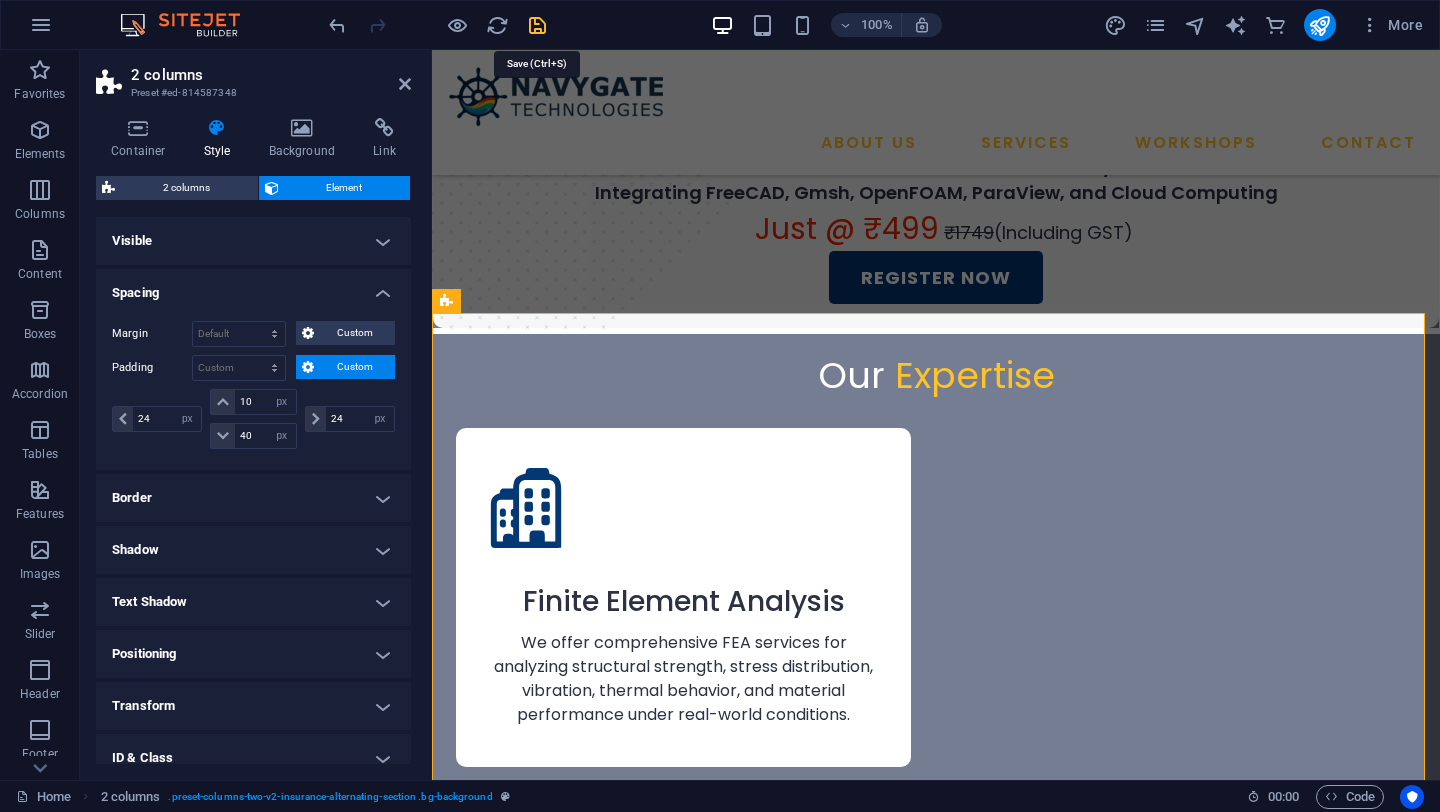 click at bounding box center (537, 25) 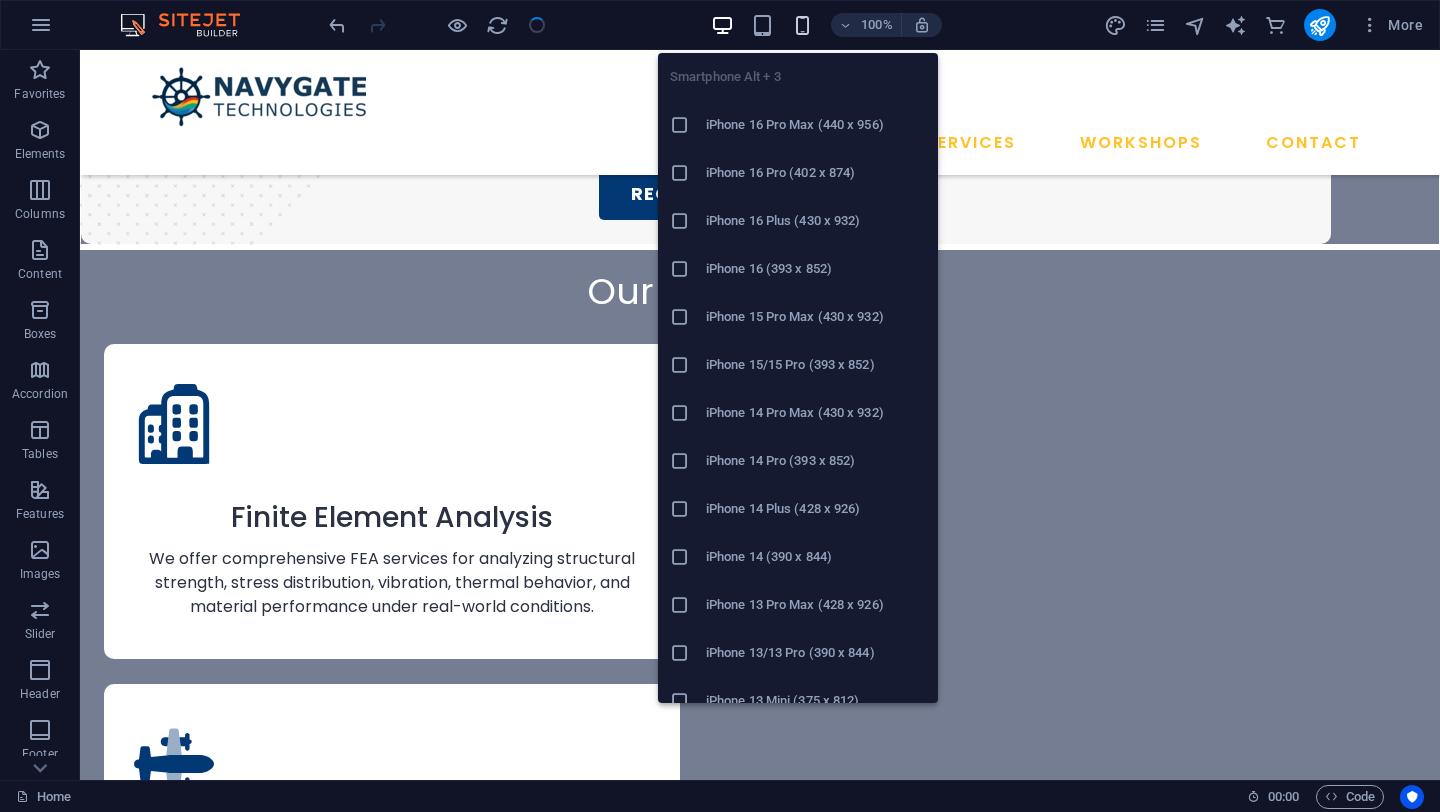 scroll, scrollTop: 2447, scrollLeft: 0, axis: vertical 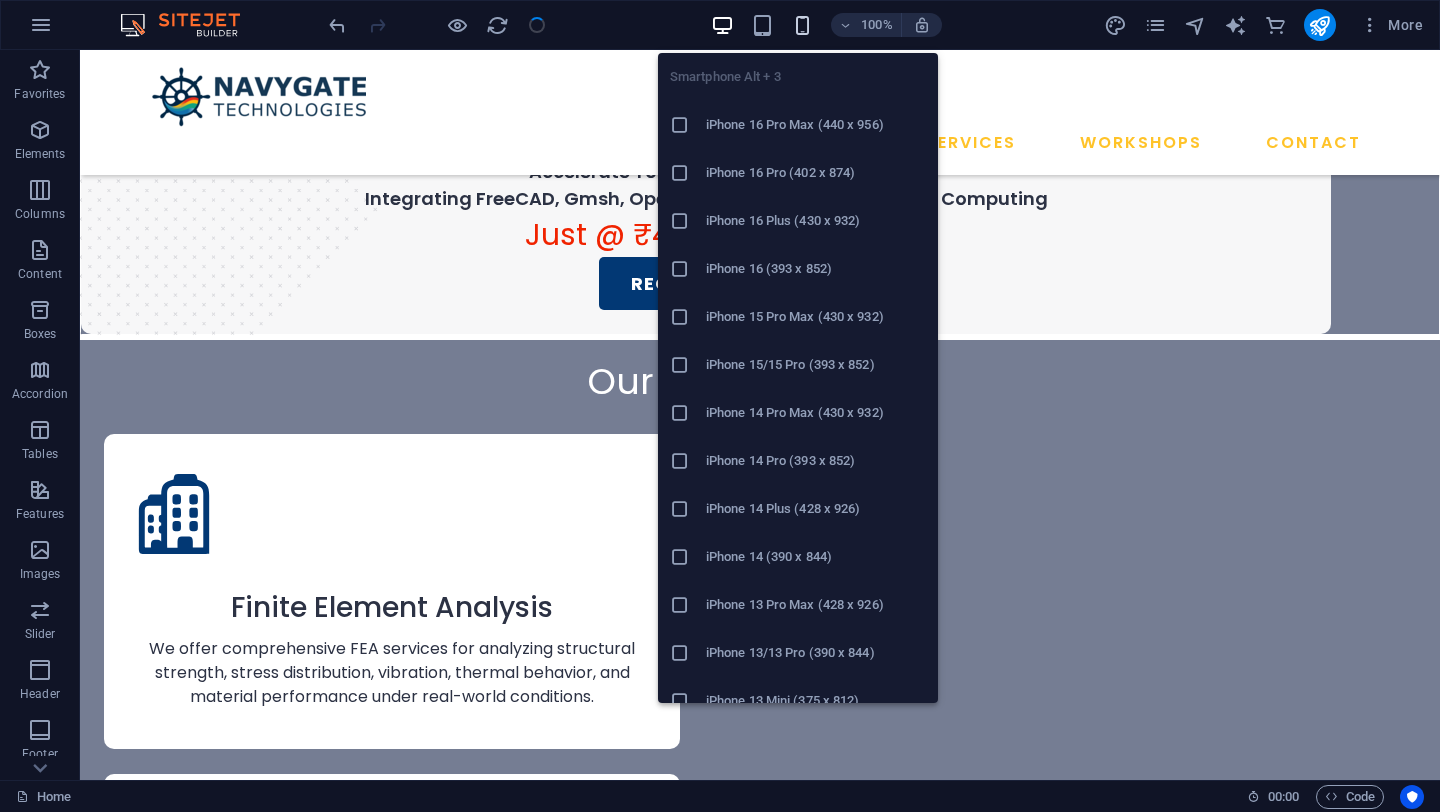 click at bounding box center [802, 25] 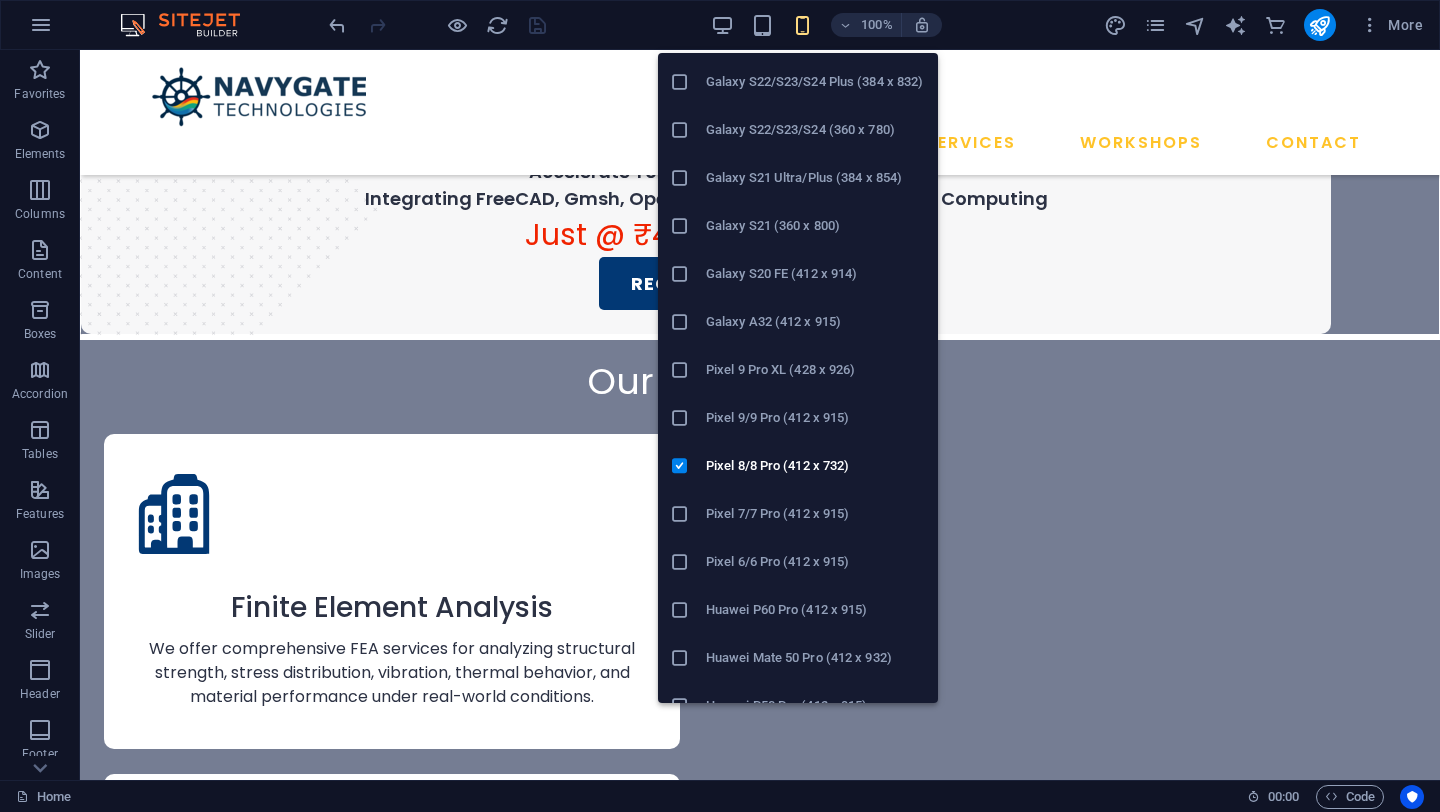scroll, scrollTop: 934, scrollLeft: 0, axis: vertical 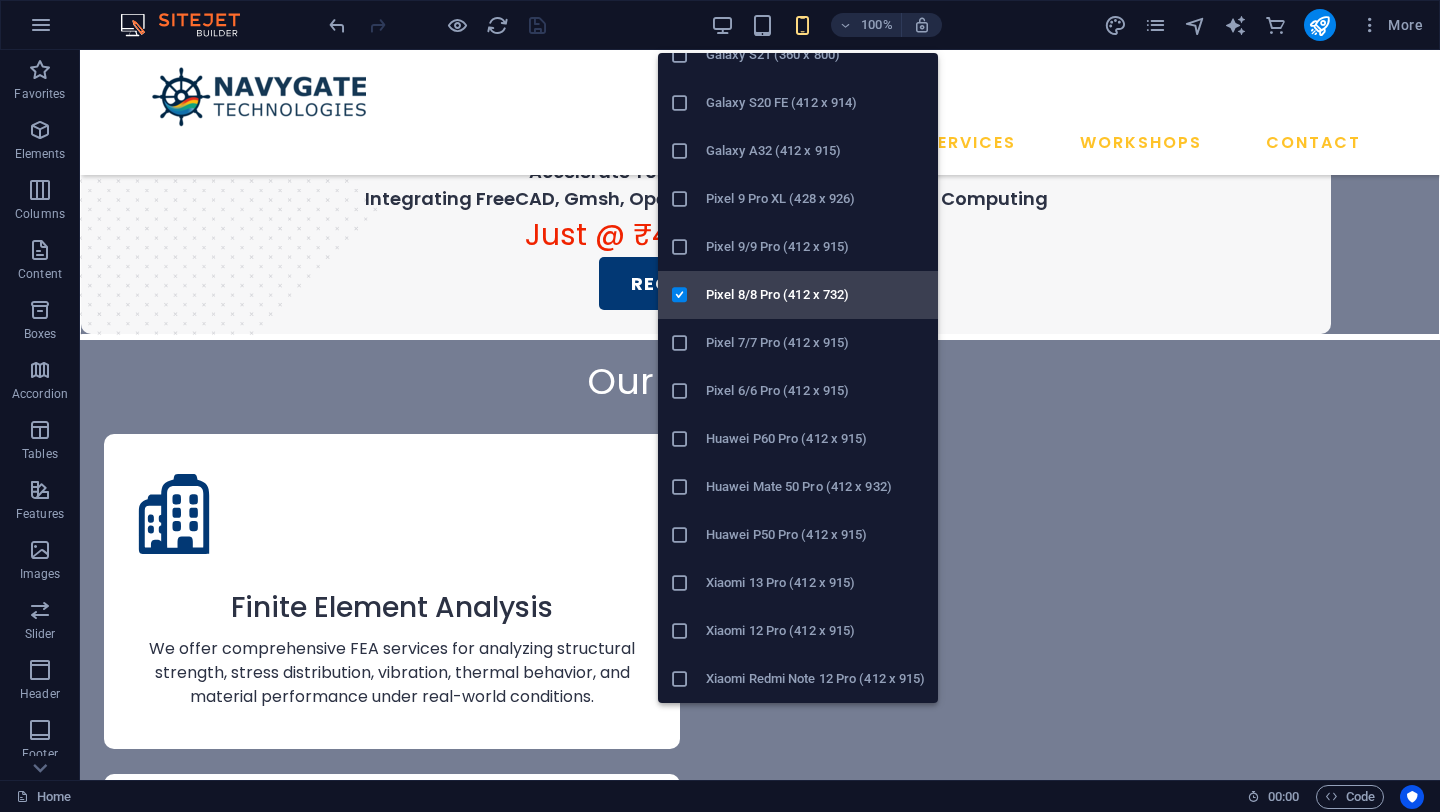 click on "Pixel 8/8 Pro (412 x 732)" at bounding box center [816, 295] 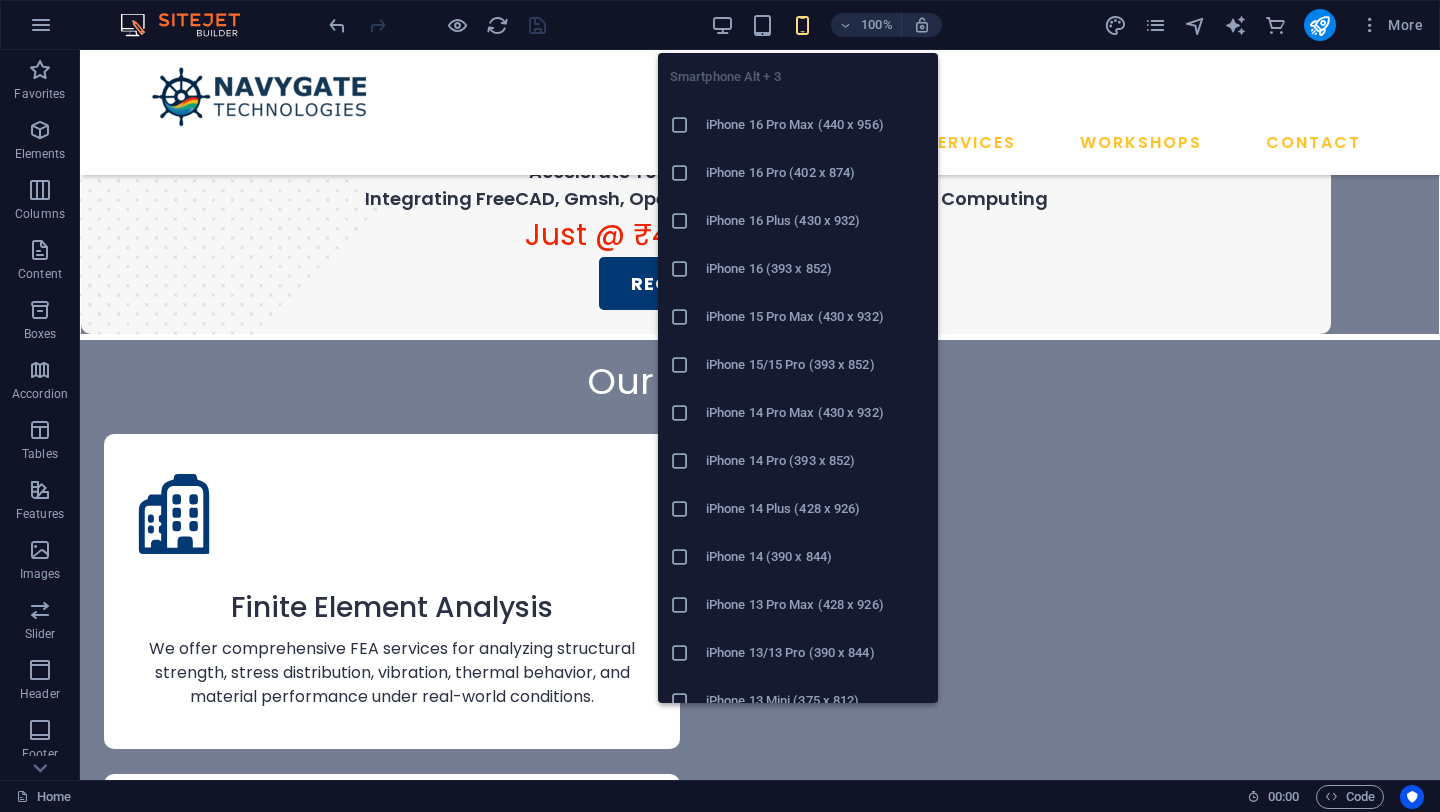 click at bounding box center (802, 25) 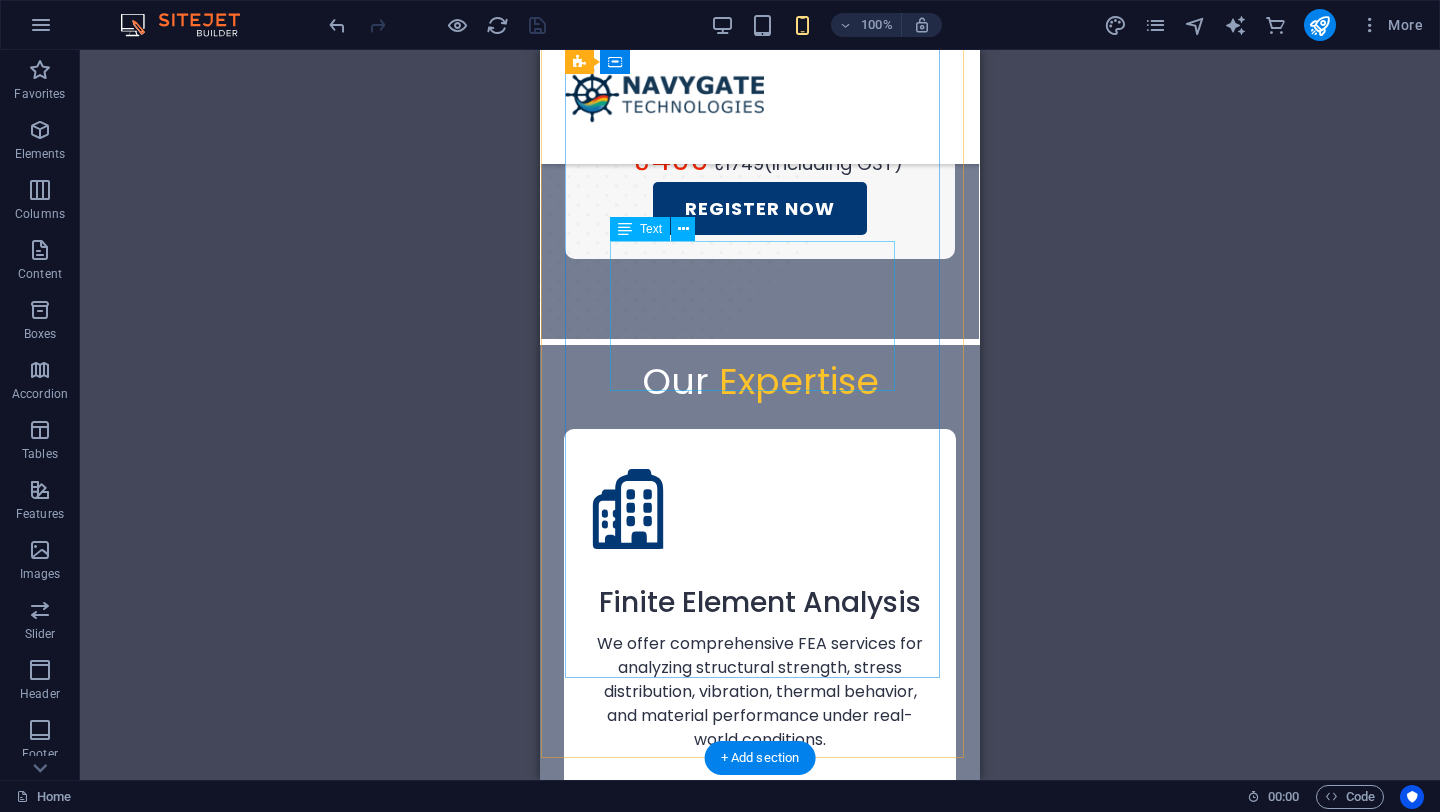 scroll, scrollTop: 1659, scrollLeft: 0, axis: vertical 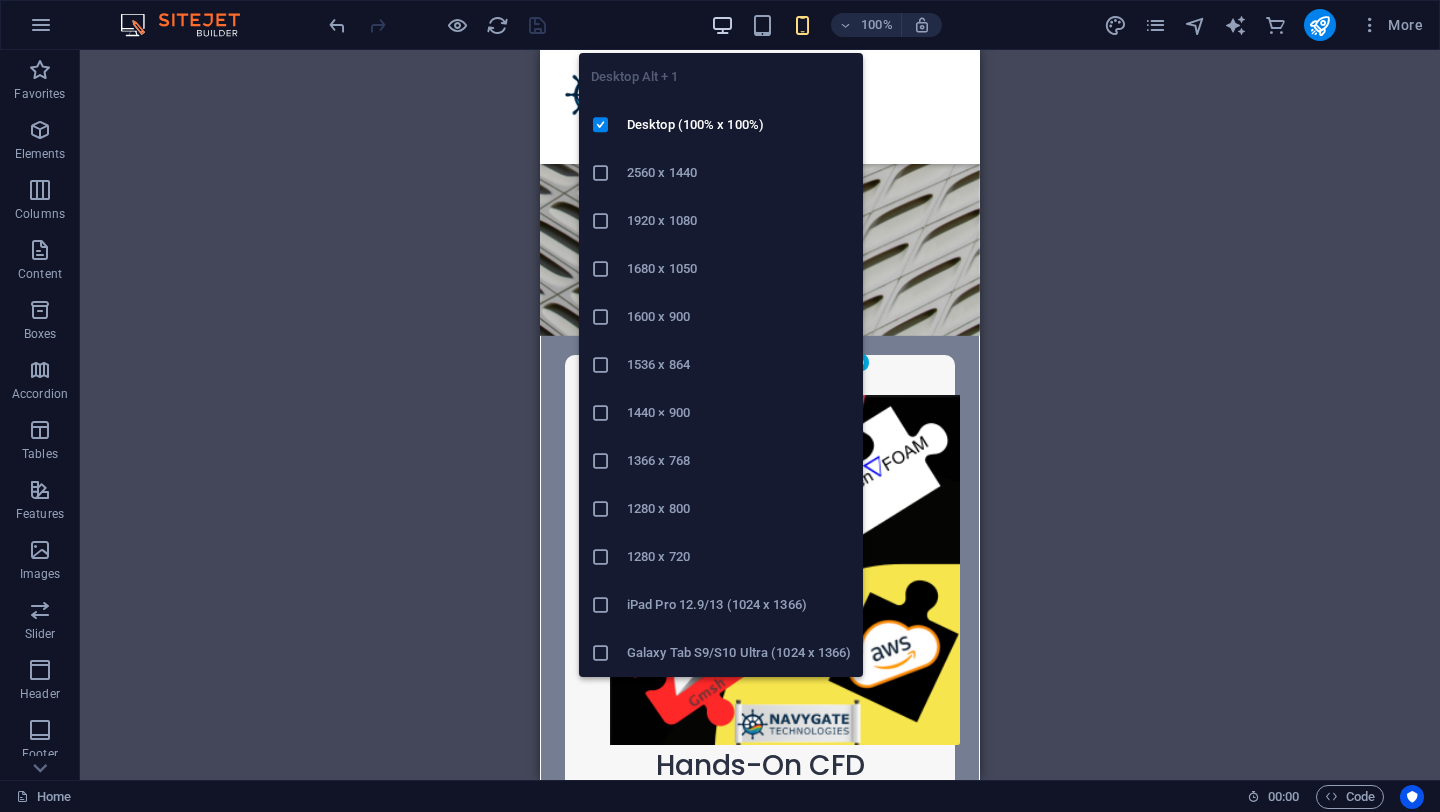 drag, startPoint x: 717, startPoint y: 31, endPoint x: 374, endPoint y: 270, distance: 418.05502 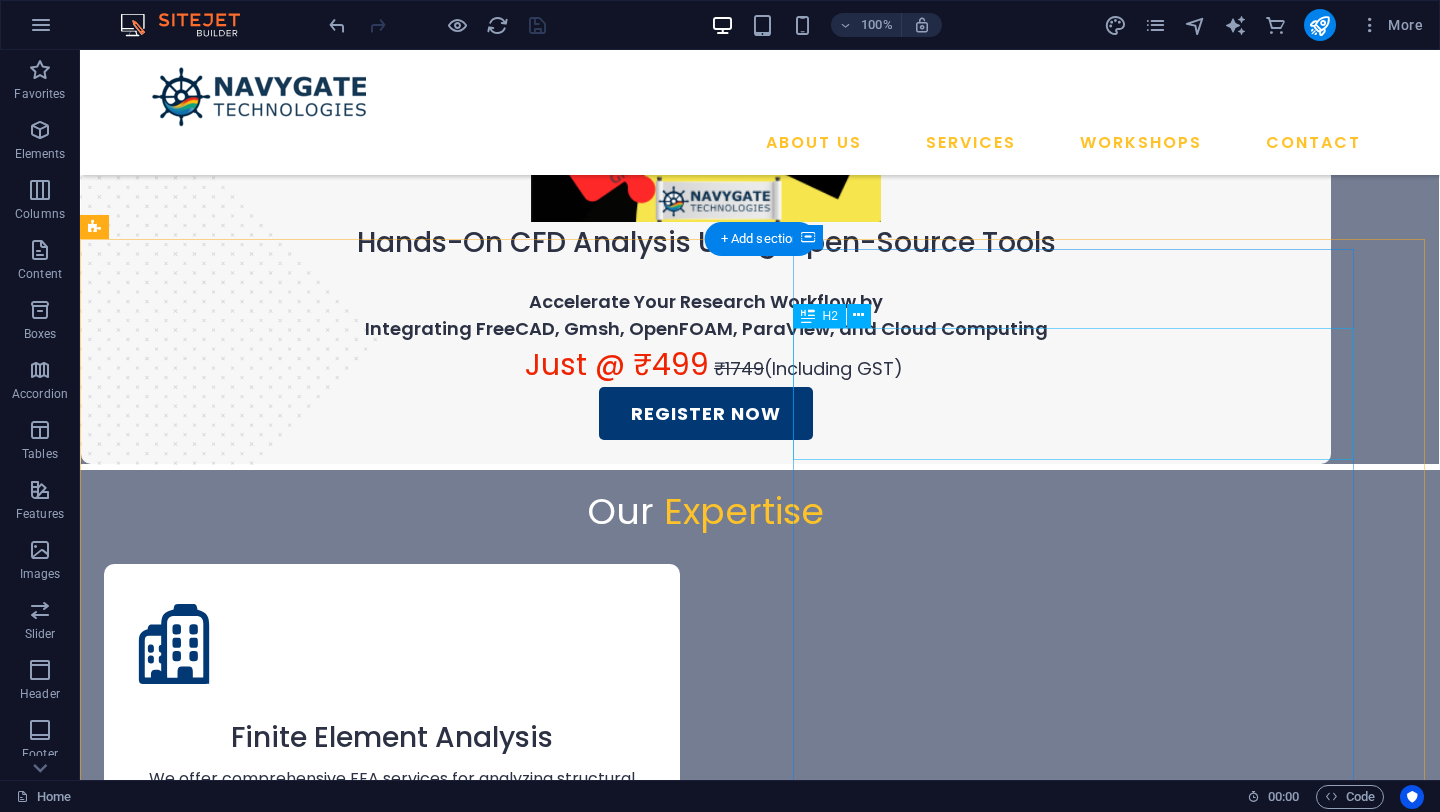 scroll, scrollTop: 2282, scrollLeft: 0, axis: vertical 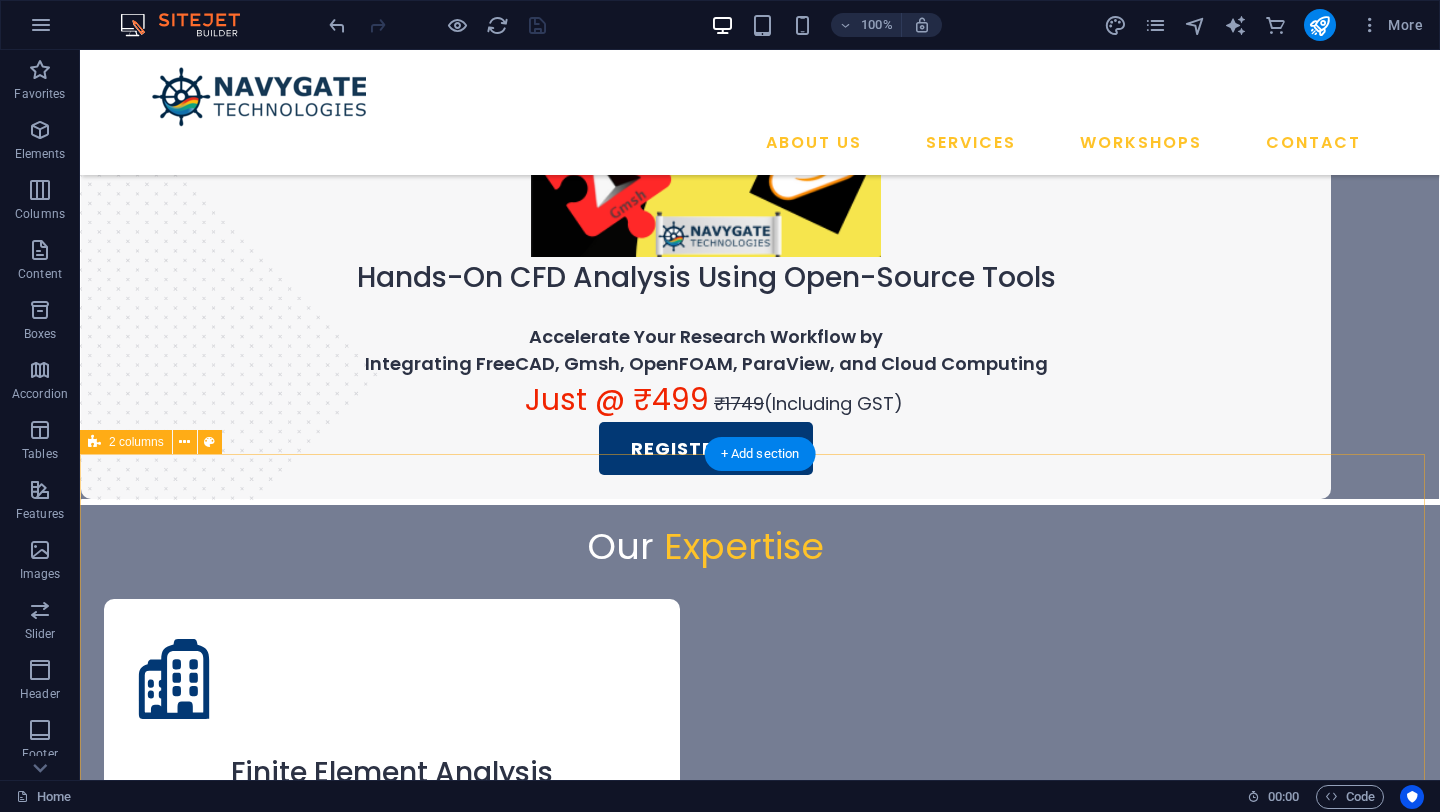 click on "Computational  Flu id Dynamics Stand-alone and parametric CFD case studies Design validation, benchmarking, and second-opinion reviews Simulation process automation and workflow integration Solver setup, tuning, and model development Best practices consulting for turbulence modeling, meshing, boundary conditions, etc. Online and in-person training programs customized for both open-source and commercial CFD tools Long-term technical mentoring and engineering resource placement" at bounding box center (760, 2577) 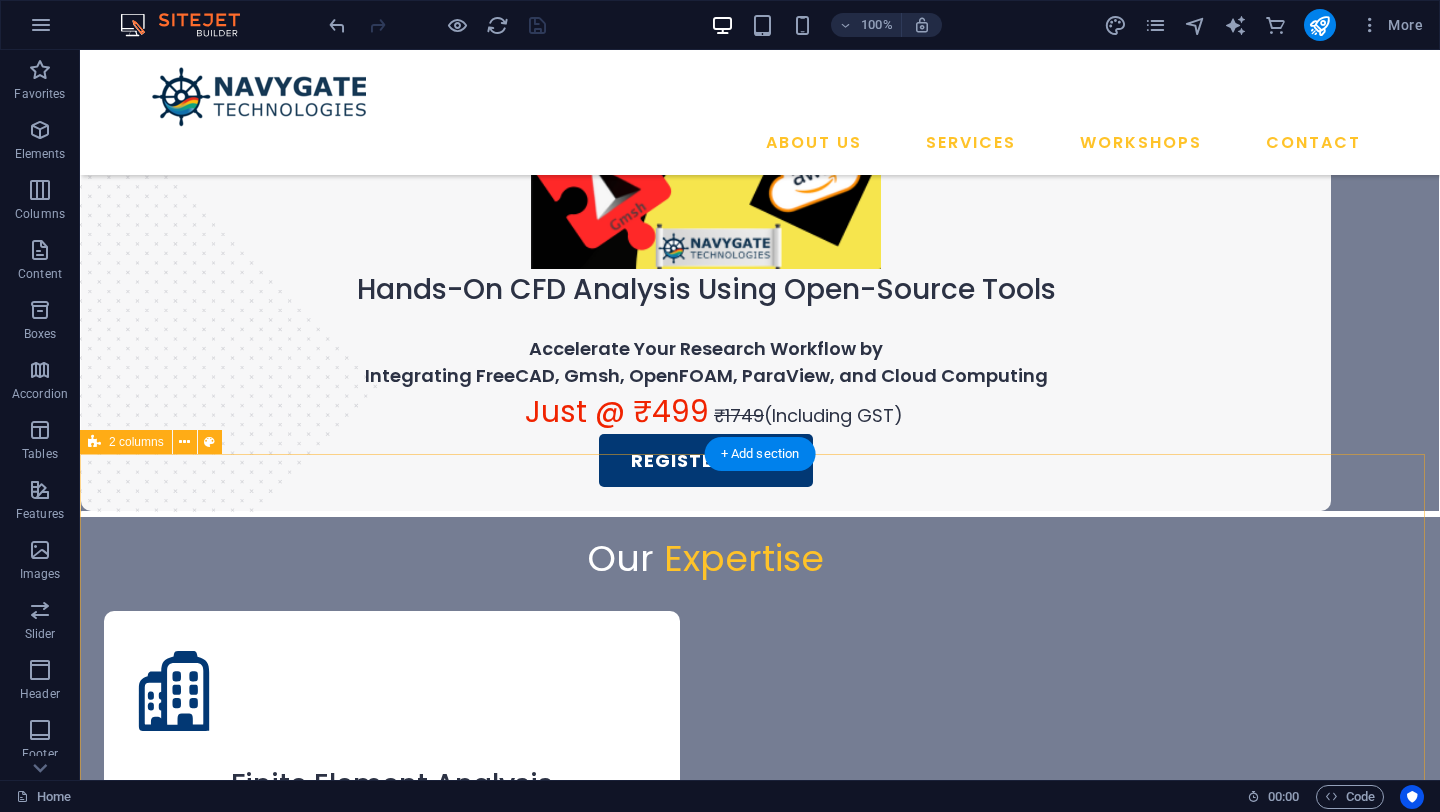 select on "px" 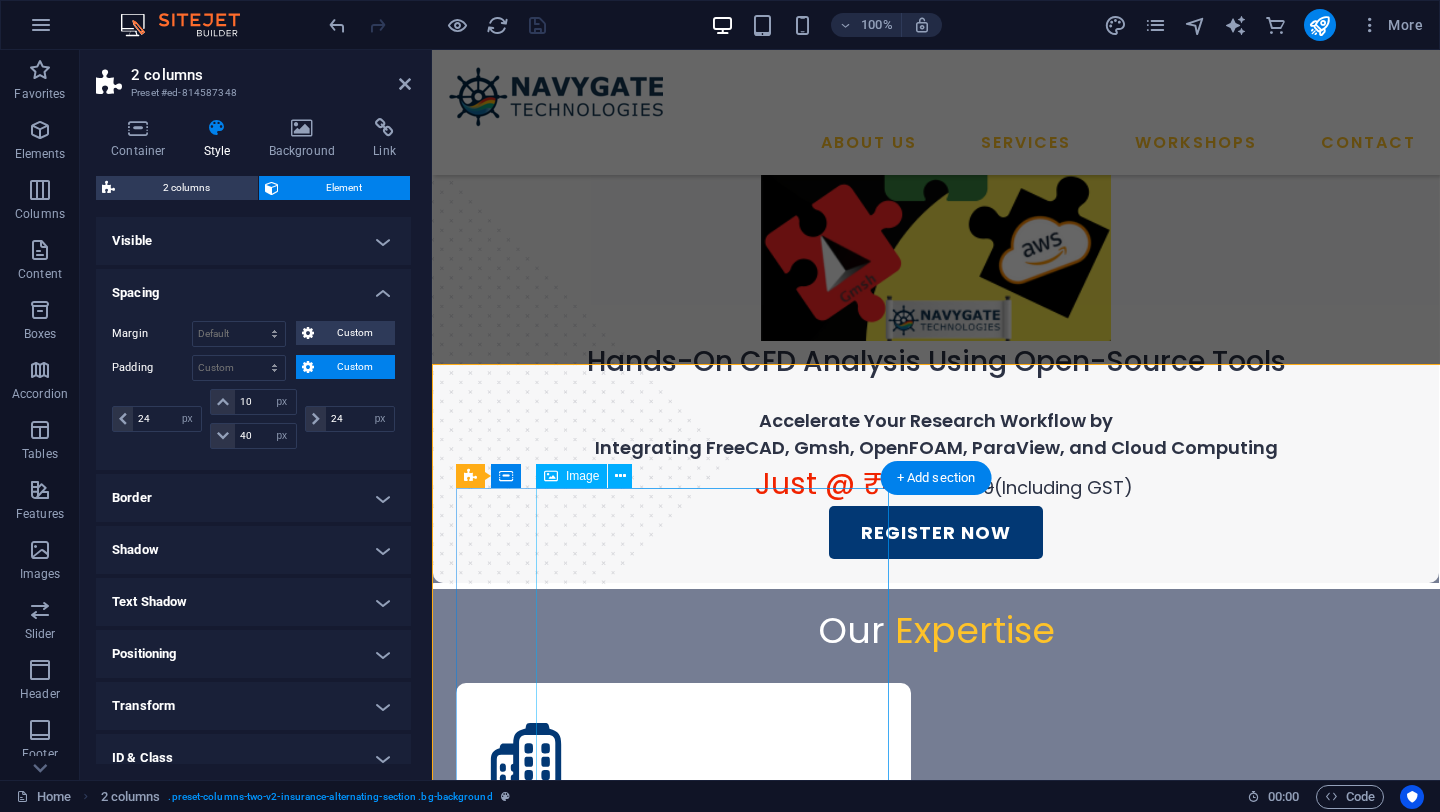 scroll, scrollTop: 2372, scrollLeft: 0, axis: vertical 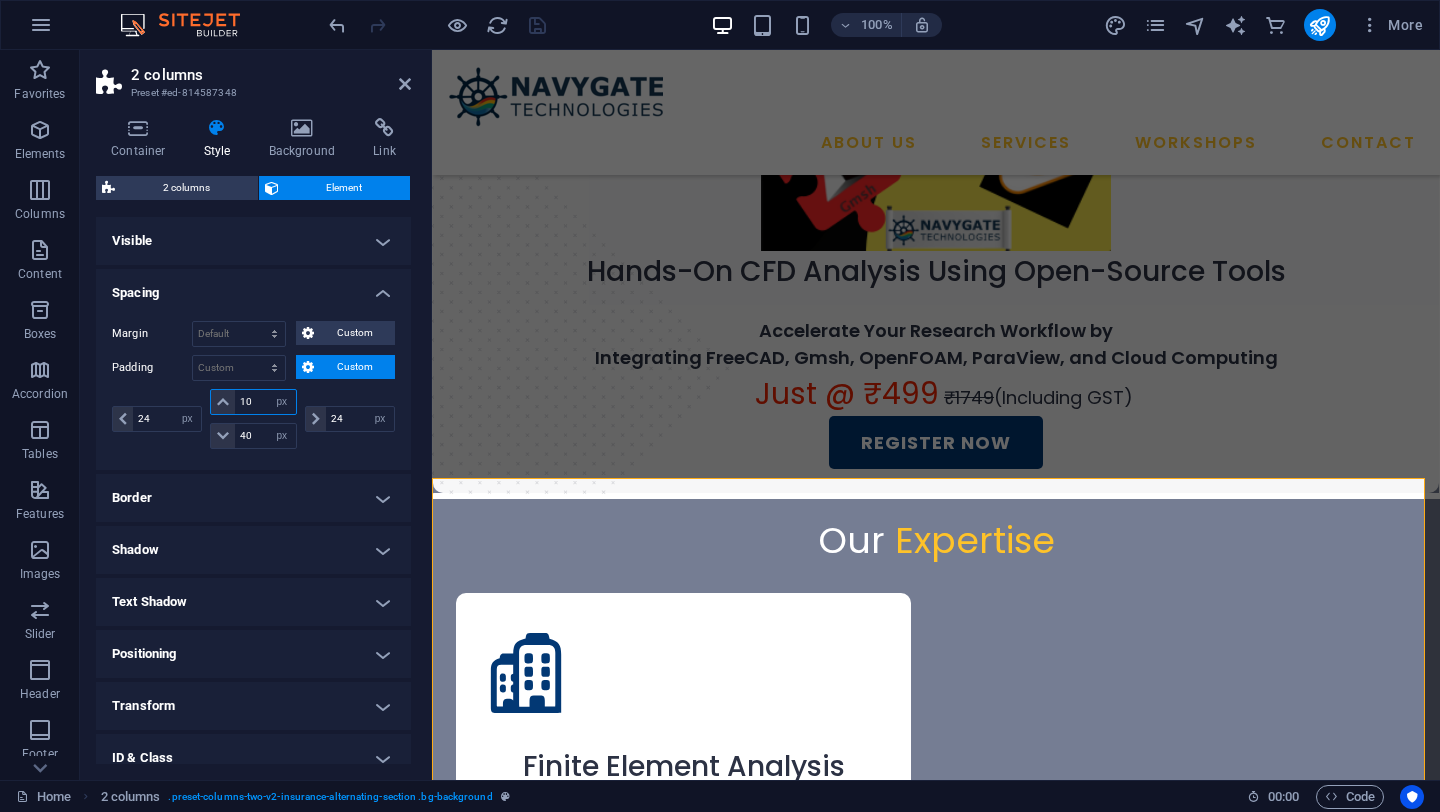 click on "10" at bounding box center [265, 402] 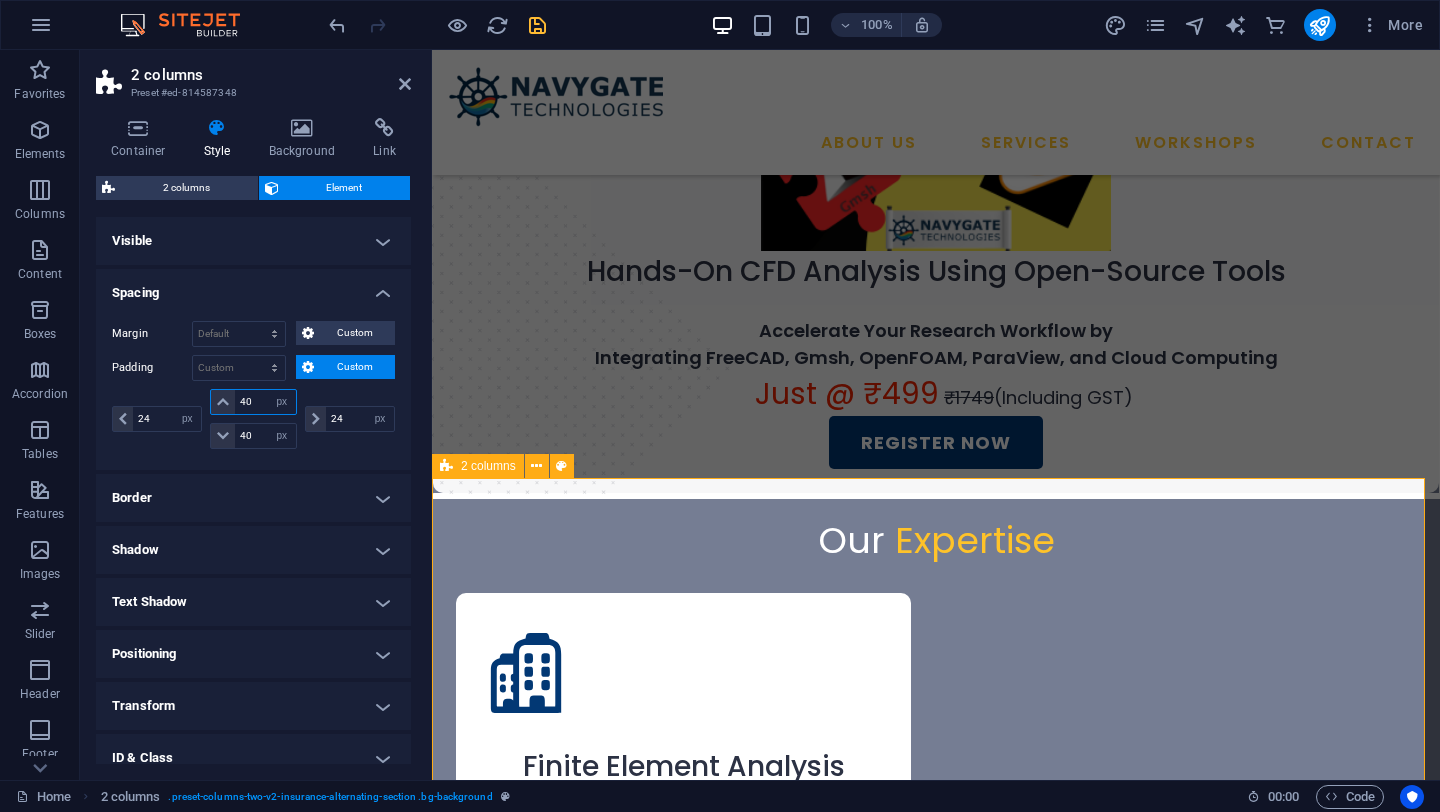 type on "40" 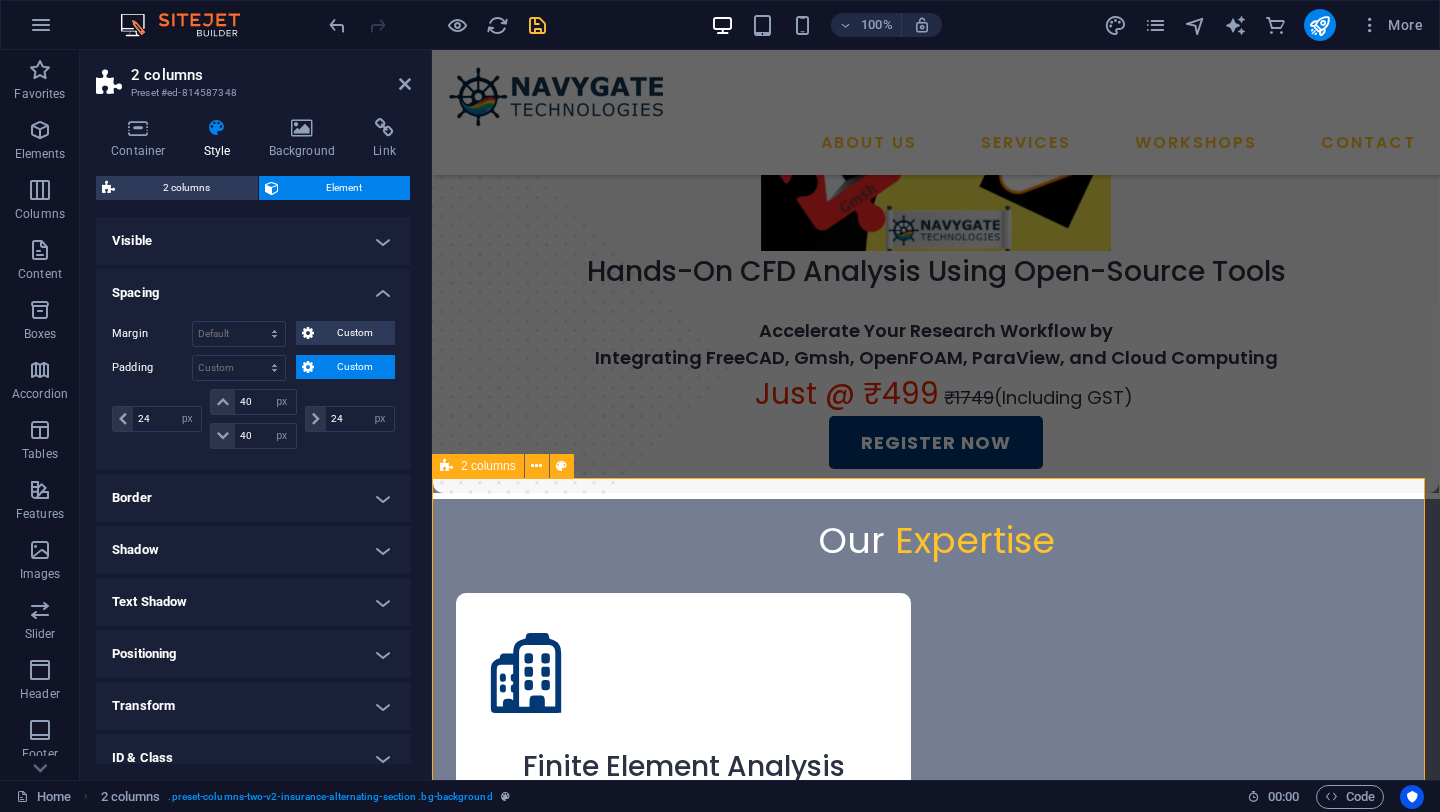 click on "Computational  Flu id Dynamics Stand-alone and parametric CFD case studies Design validation, benchmarking, and second-opinion reviews Simulation process automation and workflow integration Solver setup, tuning, and model development Best practices consulting for turbulence modeling, meshing, boundary conditions, etc. Online and in-person training programs customized for both open-source and commercial CFD tools Long-term technical mentoring and engineering resource placement" at bounding box center (936, 2724) 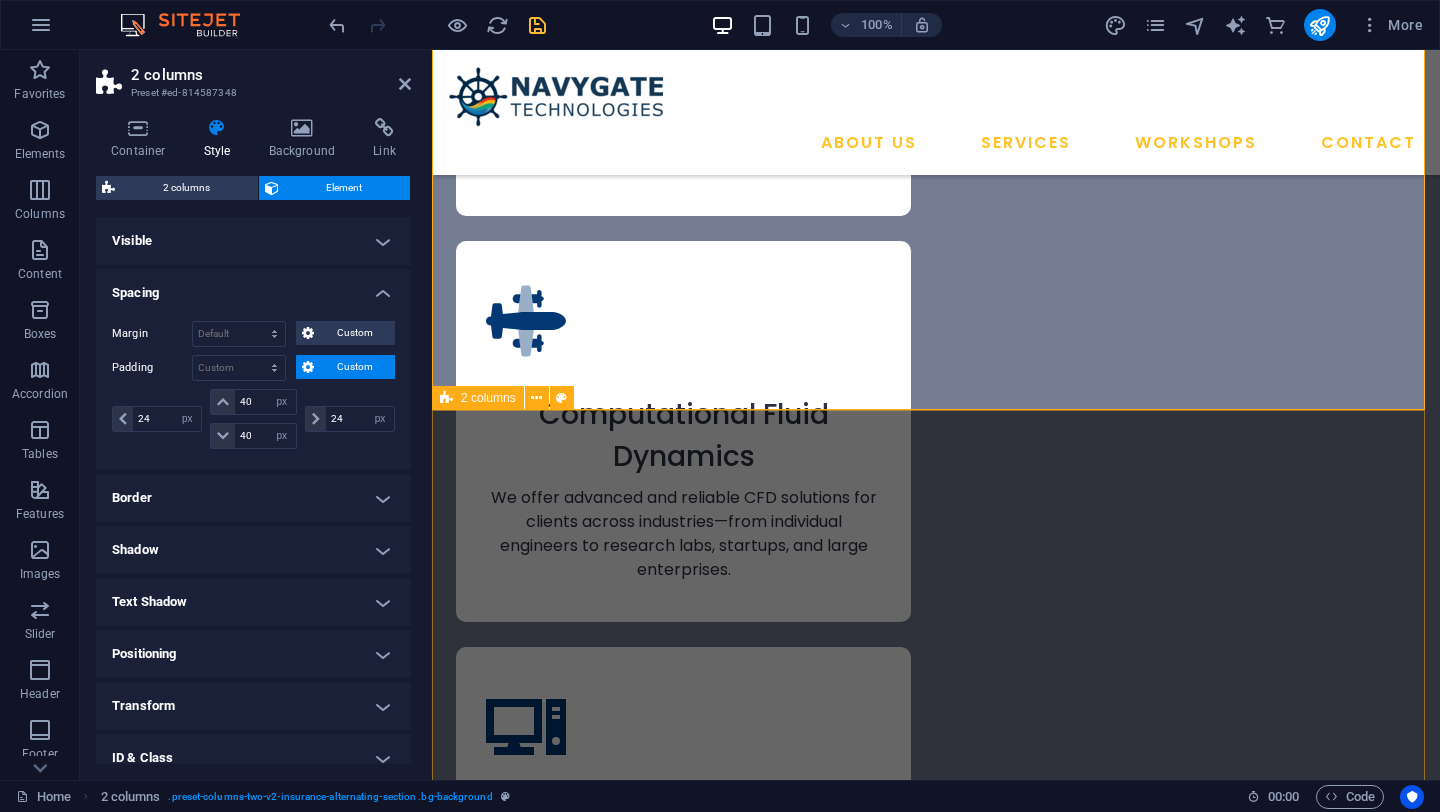 scroll, scrollTop: 3091, scrollLeft: 0, axis: vertical 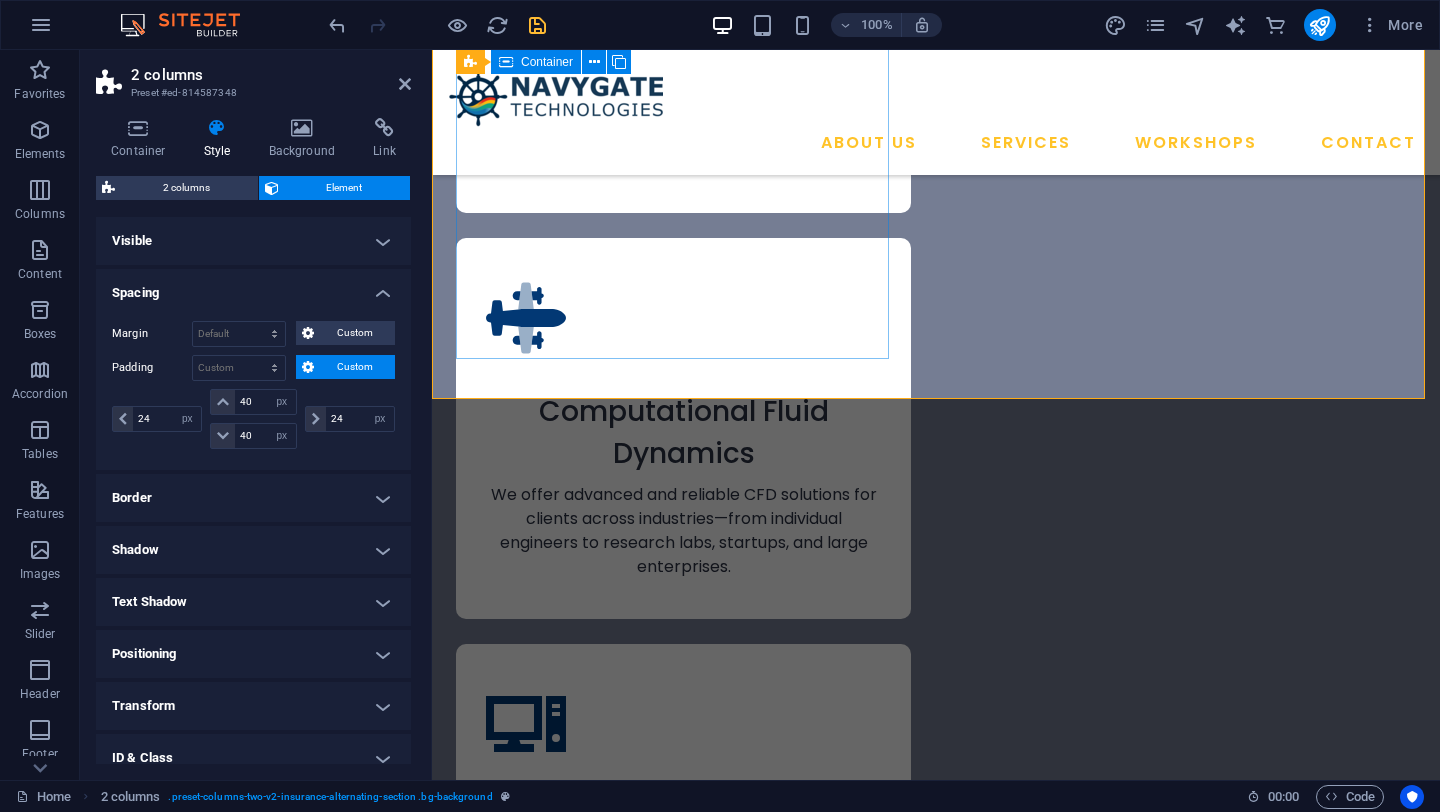 click at bounding box center (676, 1763) 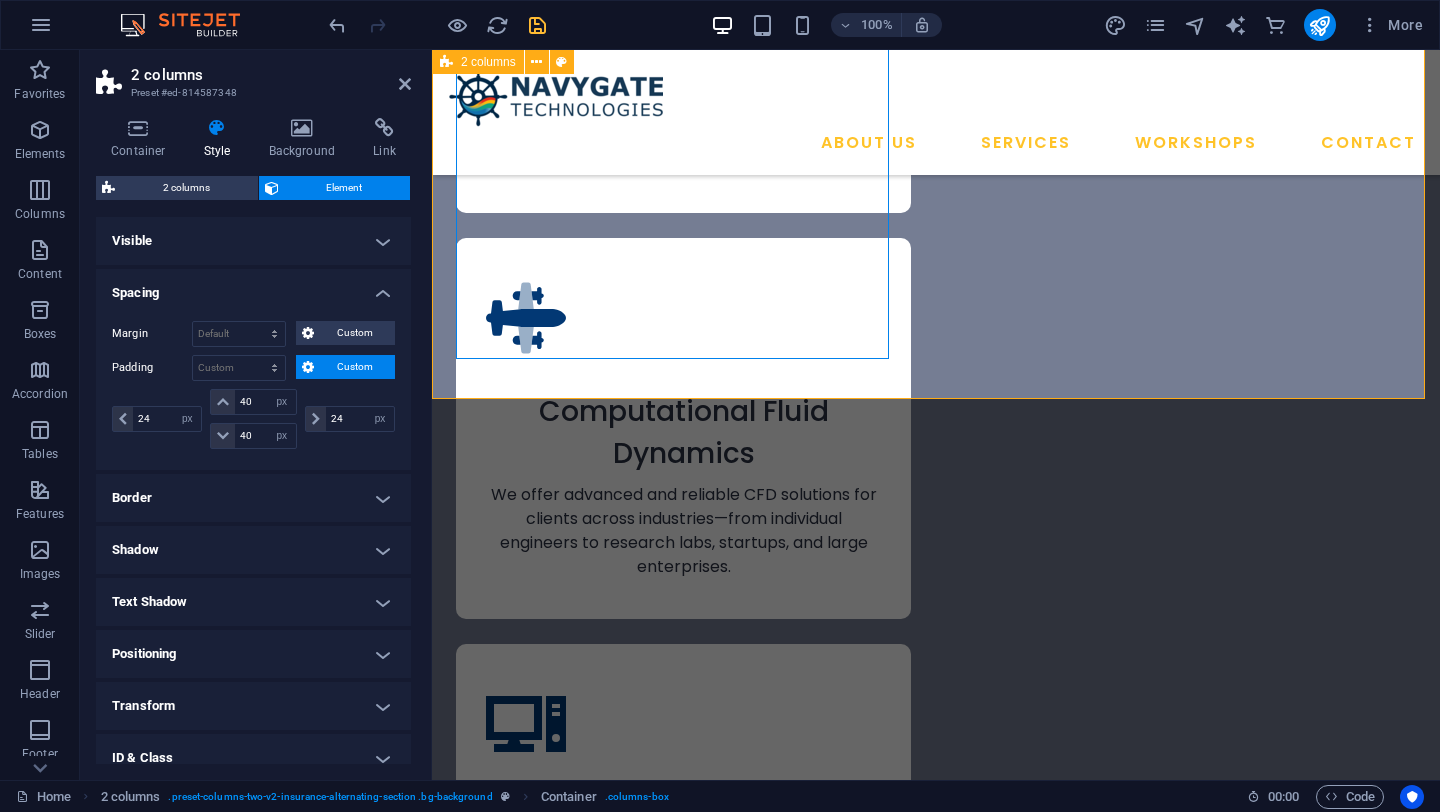 click on "Computational  Flu id Dynamics Stand-alone and parametric CFD case studies Design validation, benchmarking, and second-opinion reviews Simulation process automation and workflow integration Solver setup, tuning, and model development Best practices consulting for turbulence modeling, meshing, boundary conditions, etc. Online and in-person training programs customized for both open-source and commercial CFD tools Long-term technical mentoring and engineering resource placement" at bounding box center [936, 2005] 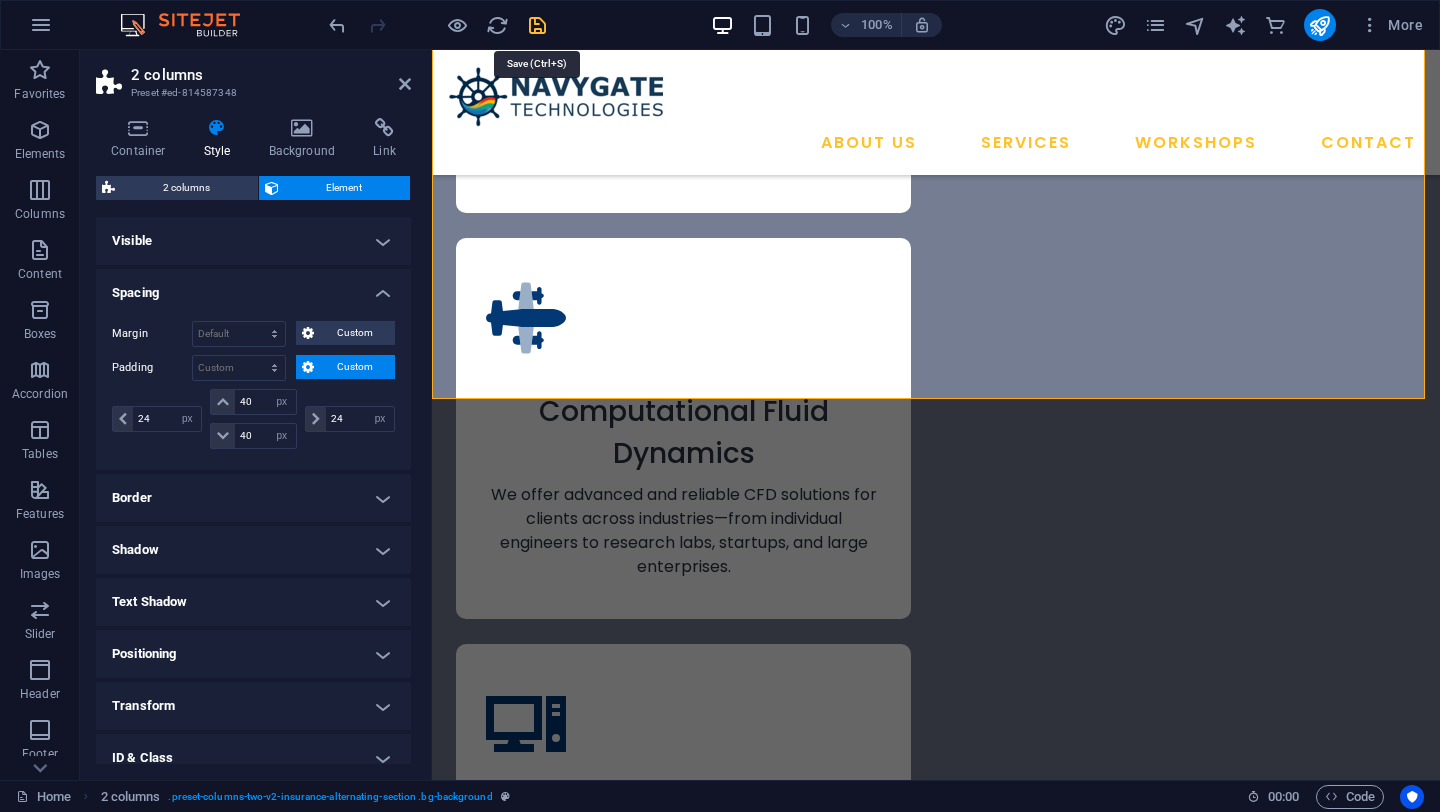 drag, startPoint x: 529, startPoint y: 27, endPoint x: 494, endPoint y: 137, distance: 115.43397 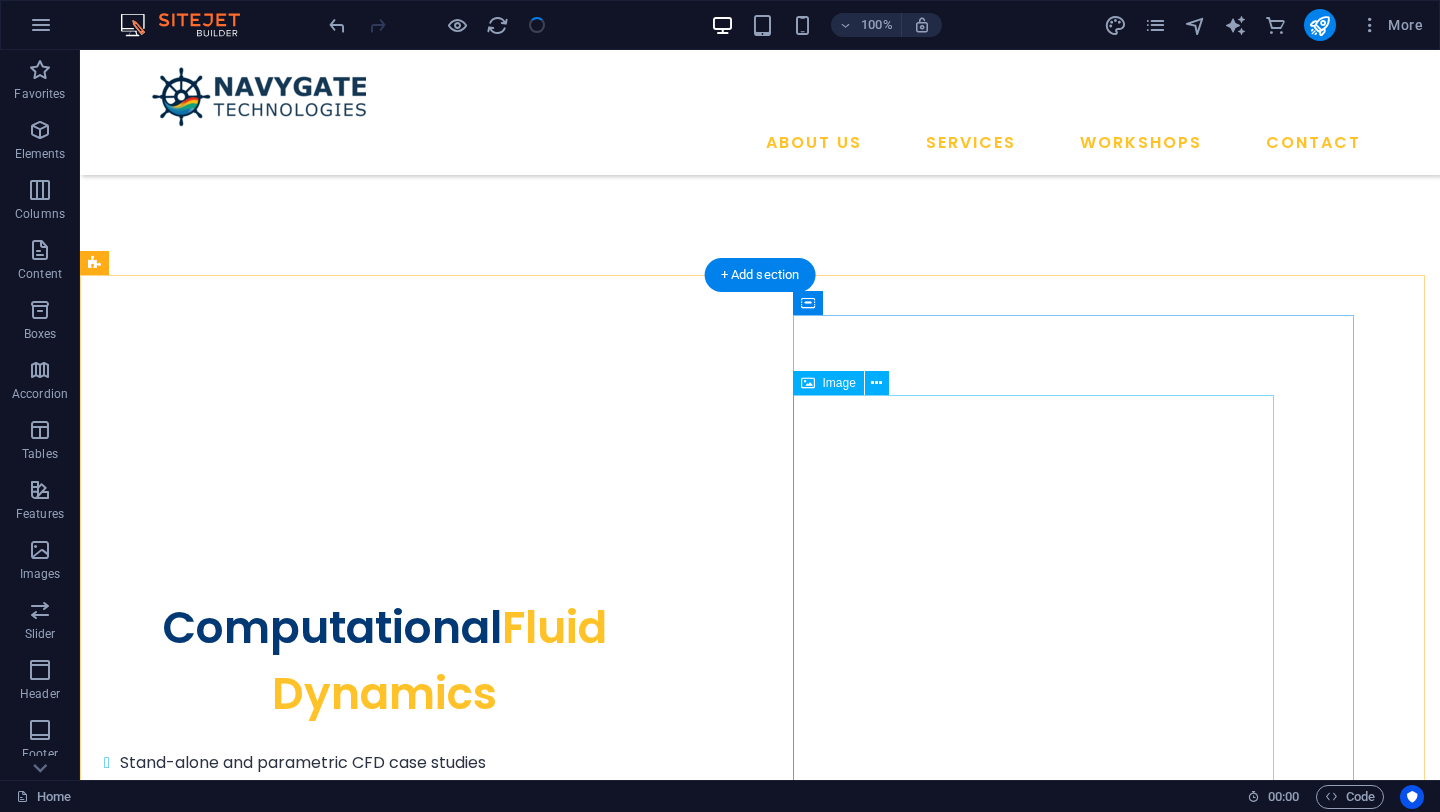 scroll, scrollTop: 6579, scrollLeft: 0, axis: vertical 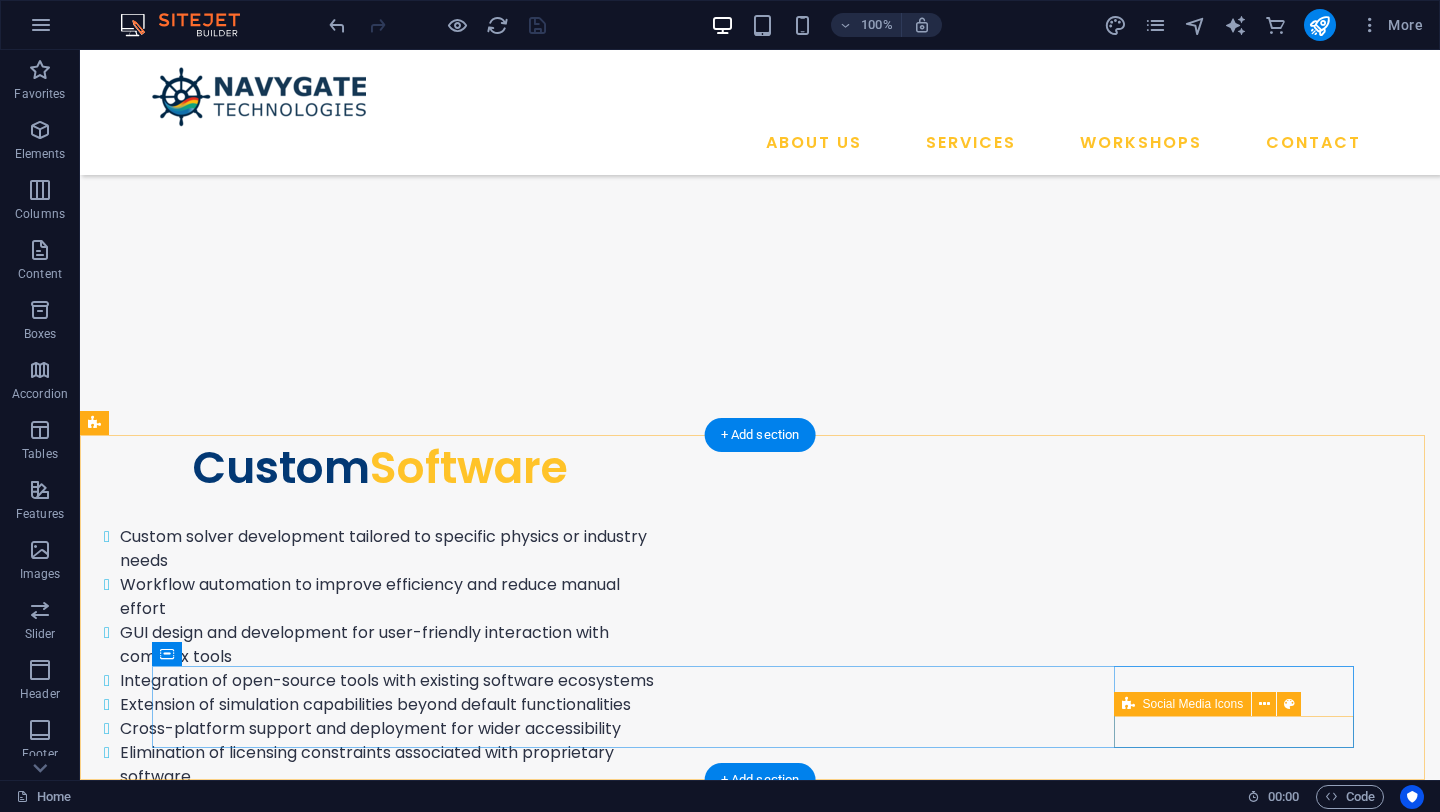 click at bounding box center (760, 4645) 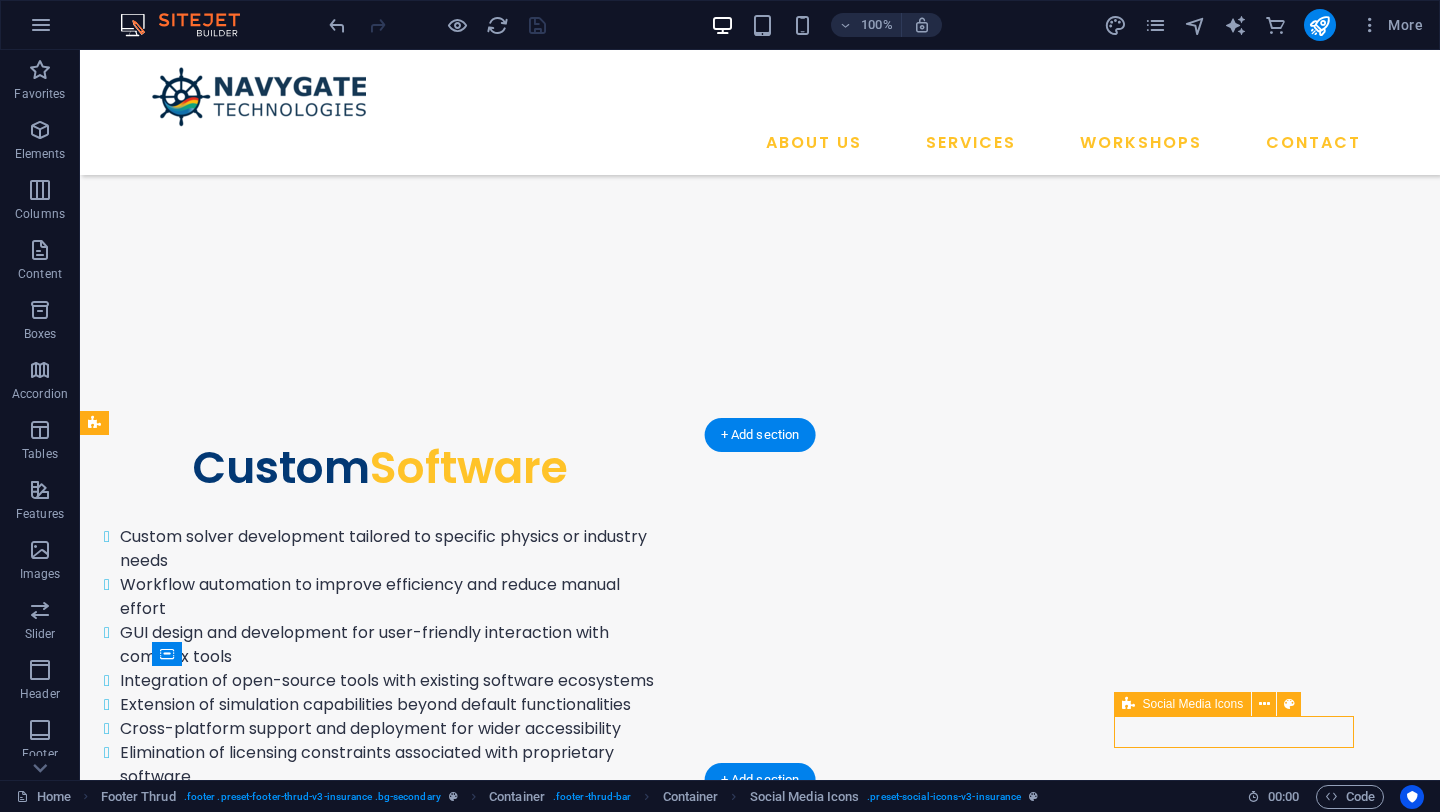 click at bounding box center (760, 4645) 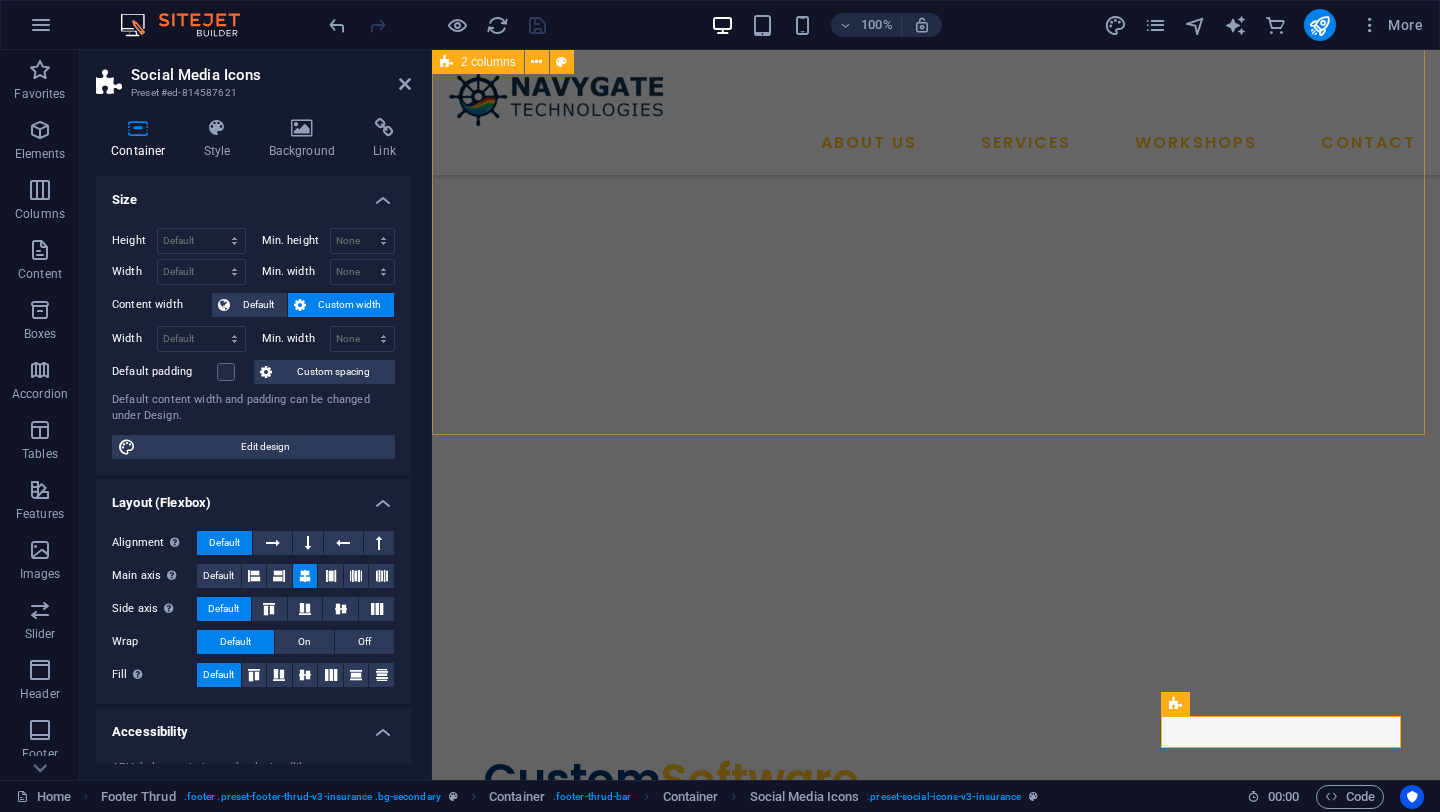 scroll, scrollTop: 6747, scrollLeft: 0, axis: vertical 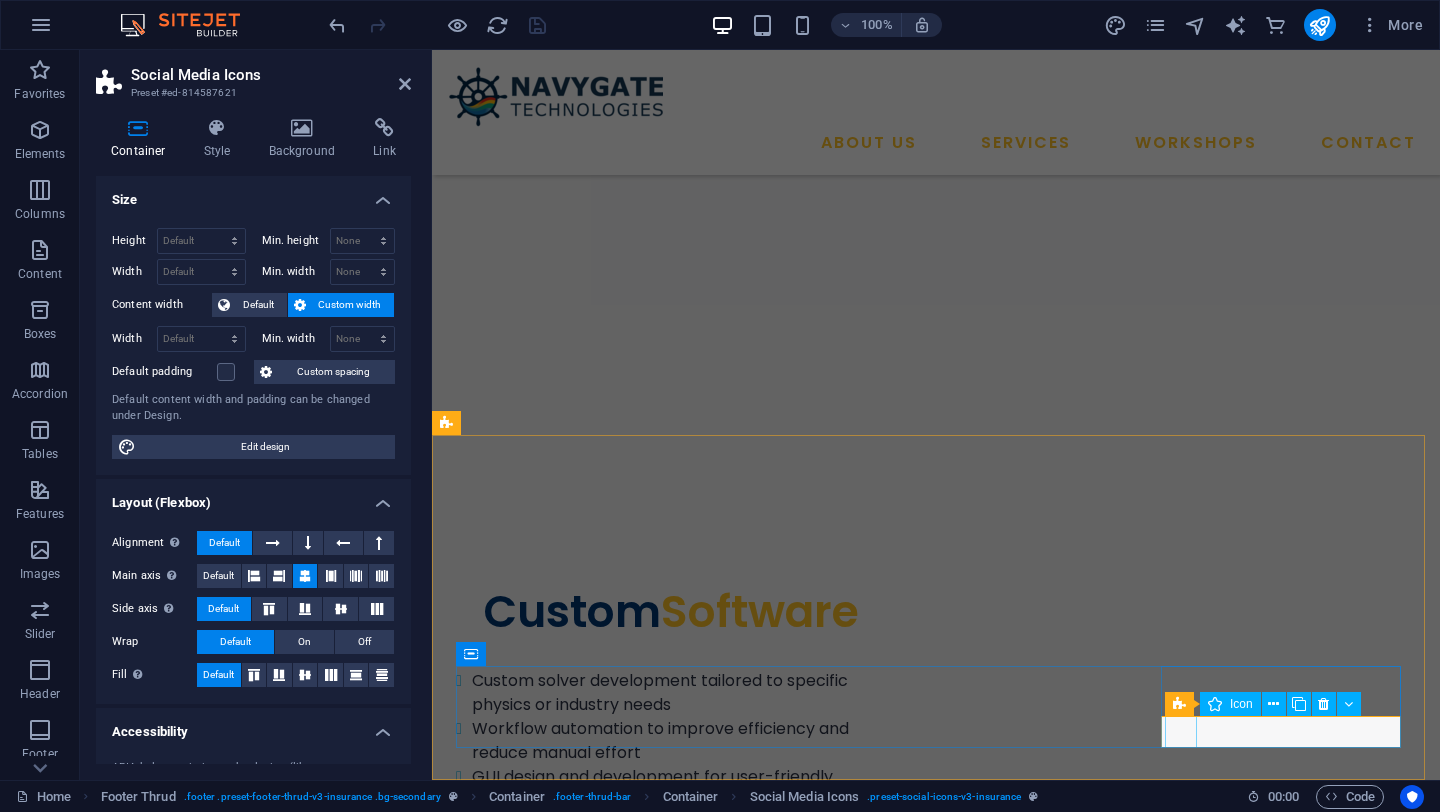 click at bounding box center (937, 4995) 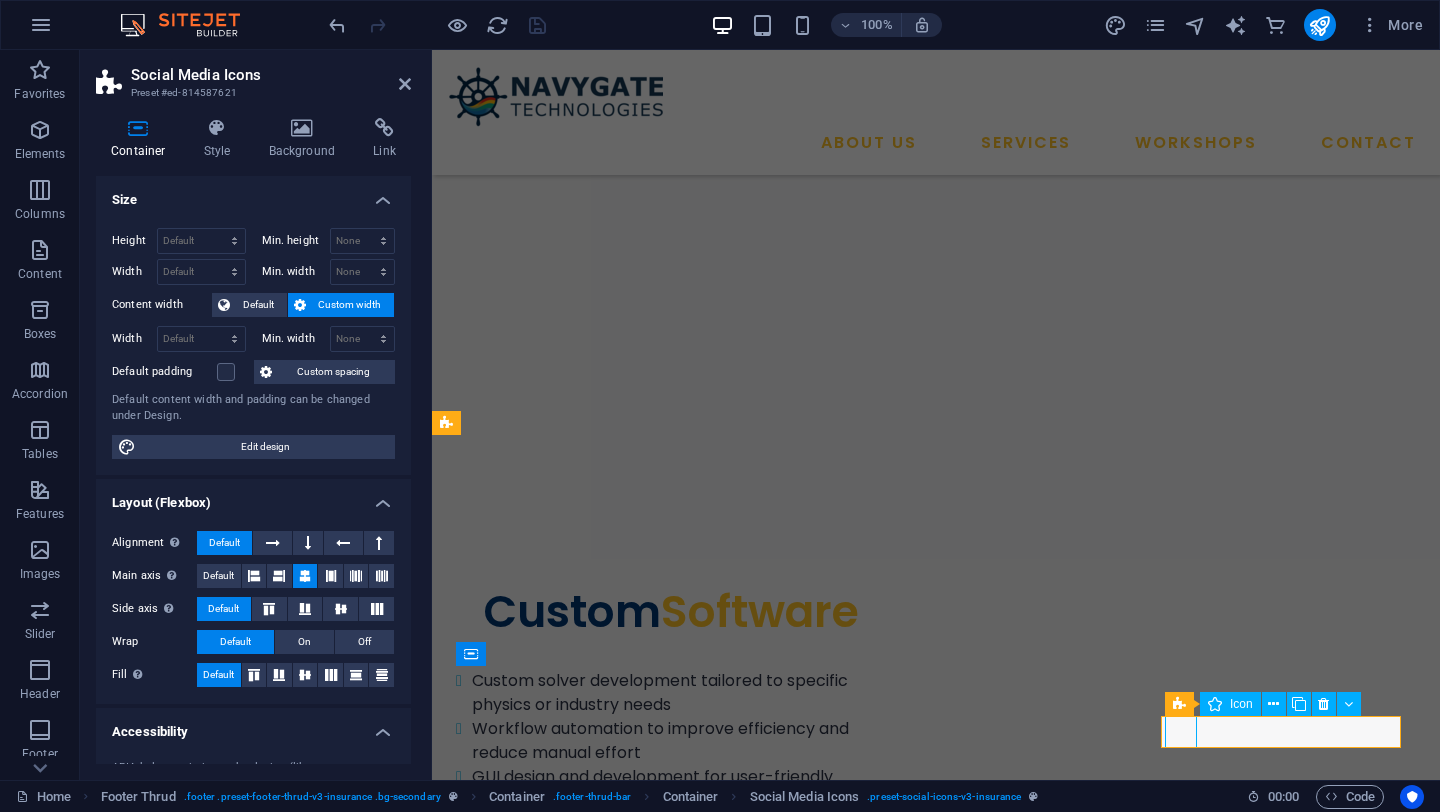 click at bounding box center [937, 4995] 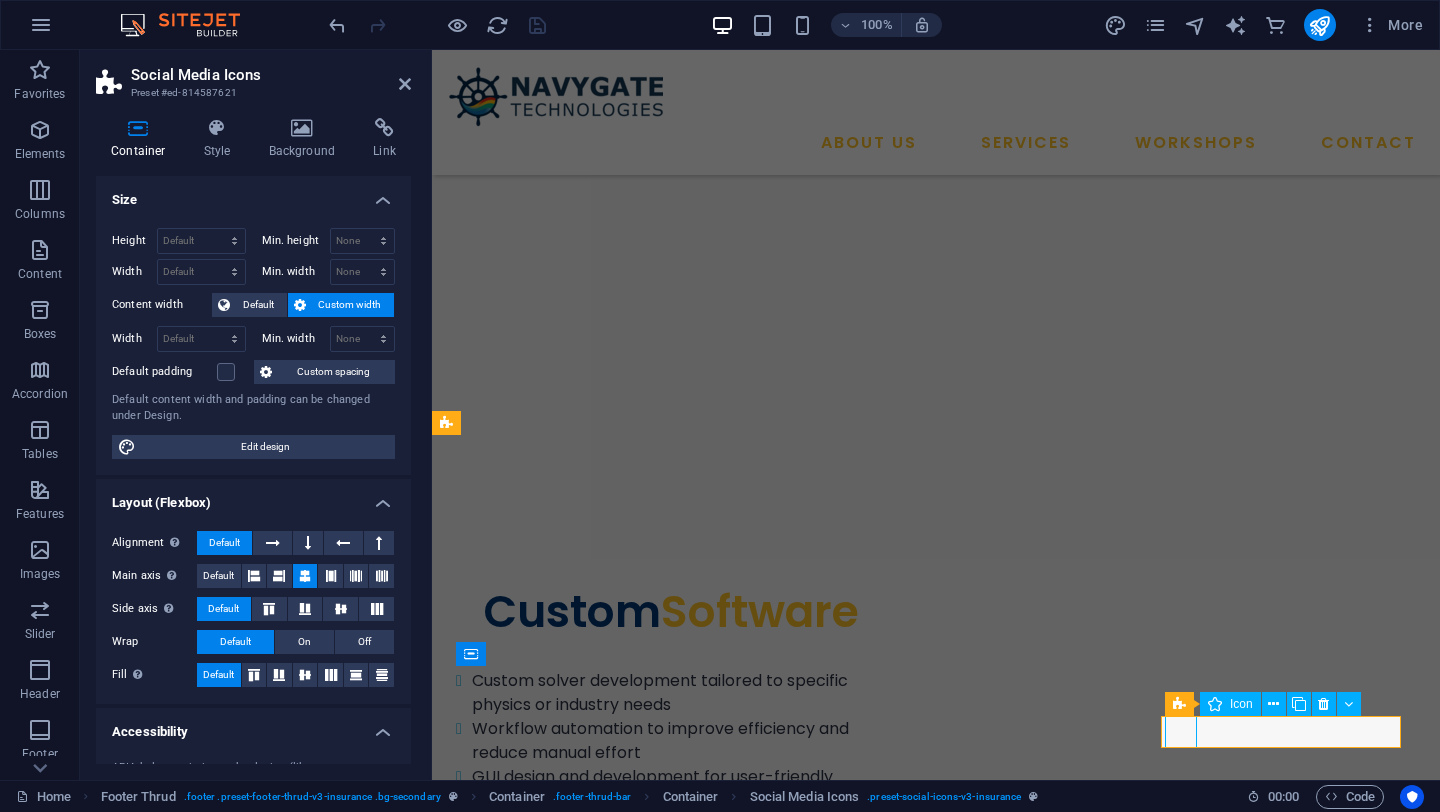 select on "xMidYMid" 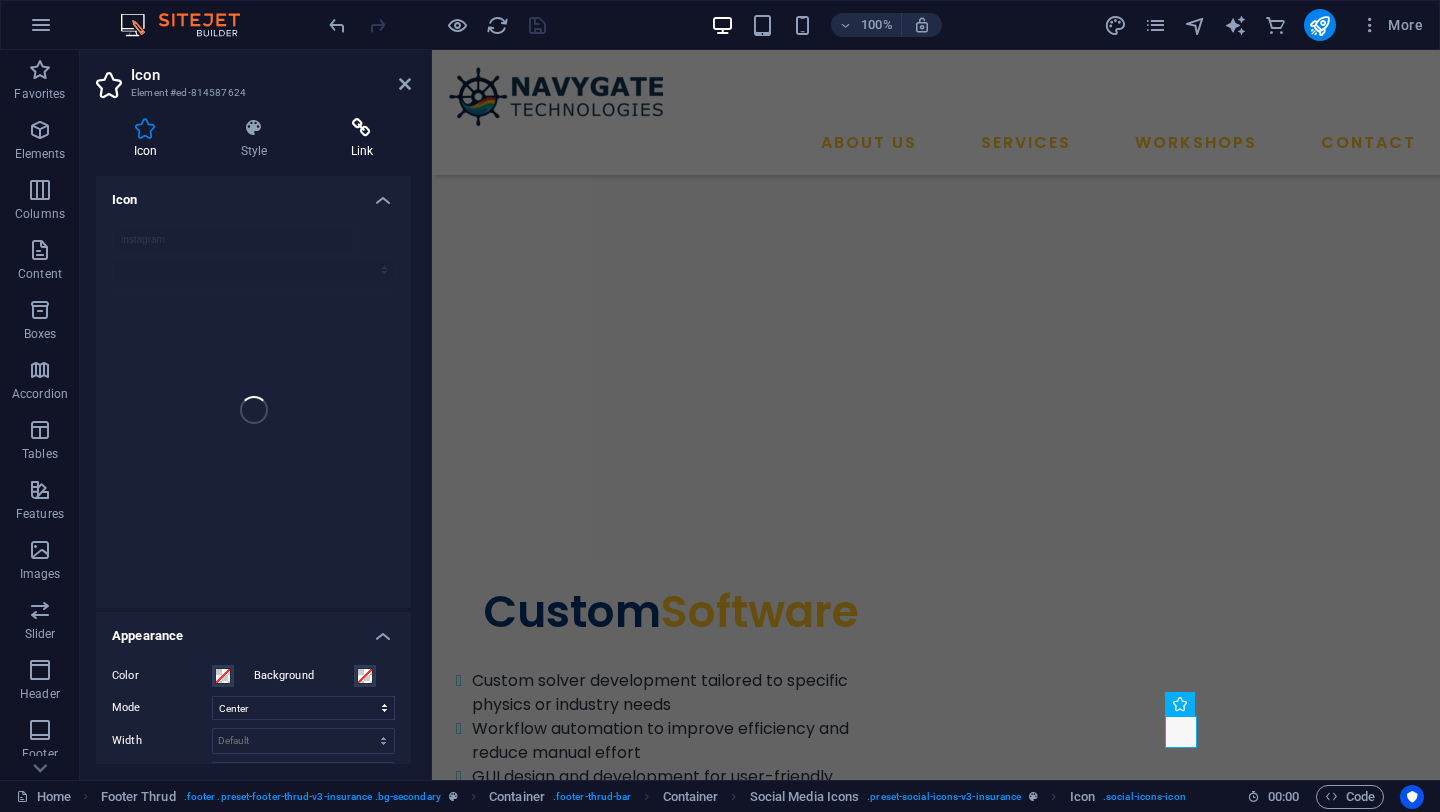 click at bounding box center (362, 128) 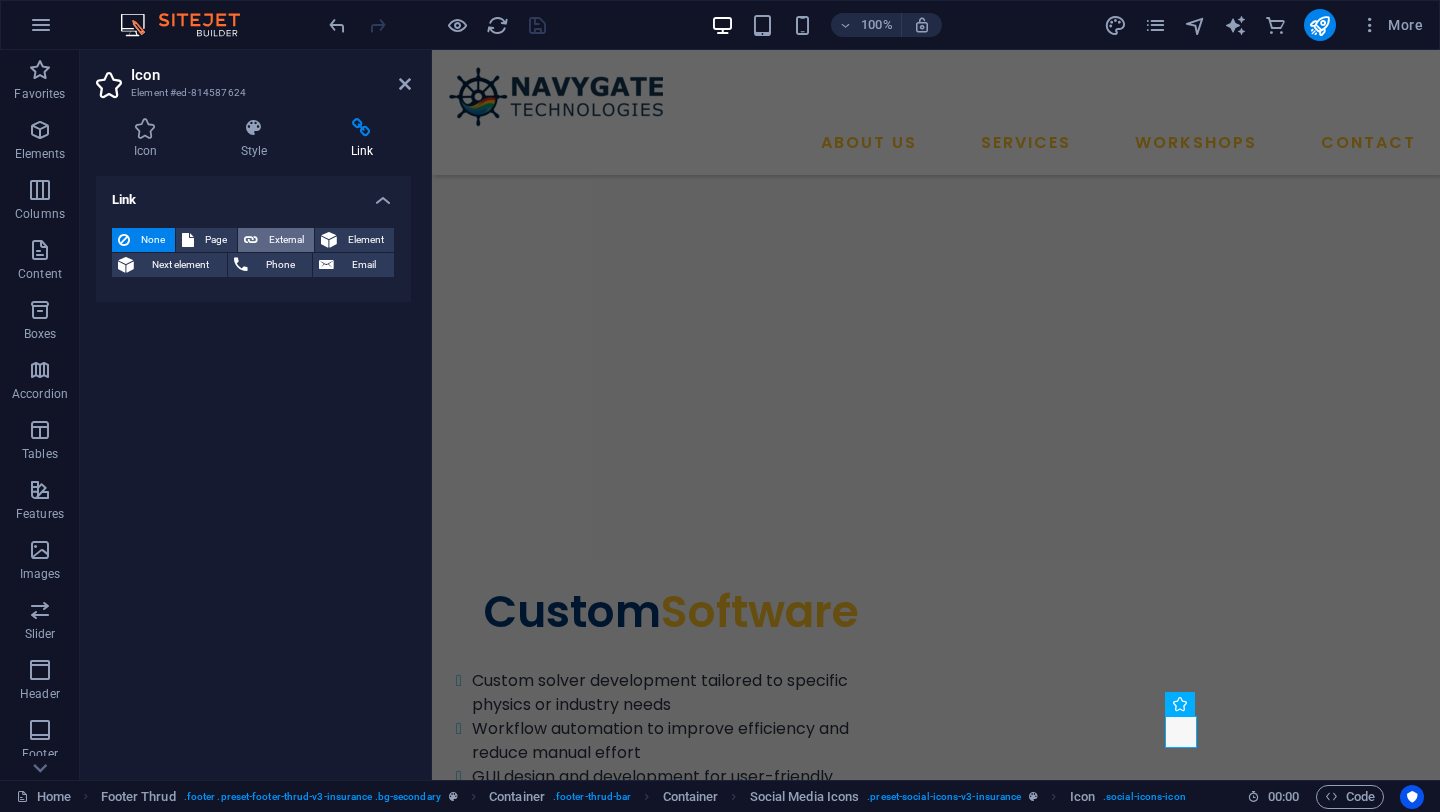 click on "External" at bounding box center (286, 240) 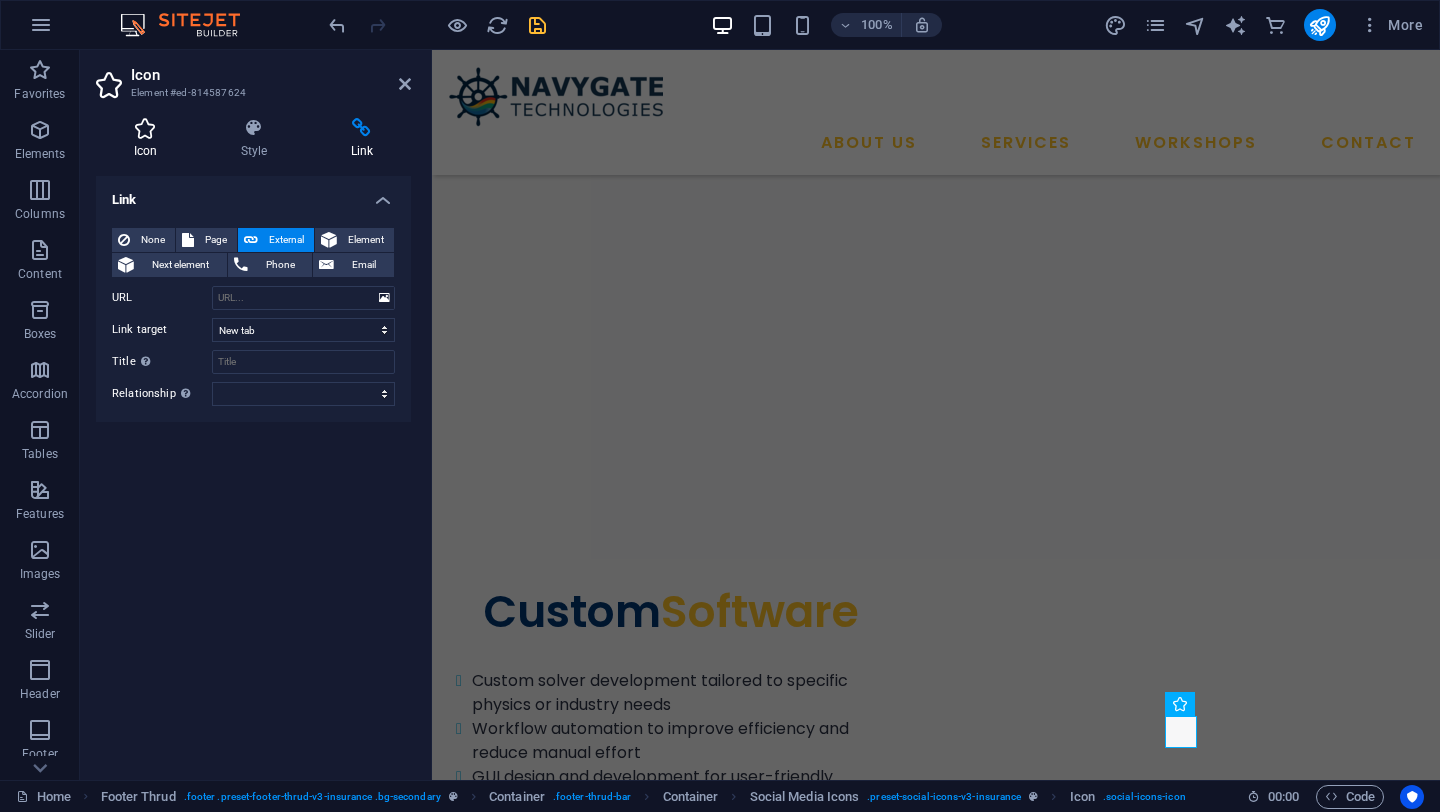 click at bounding box center (145, 128) 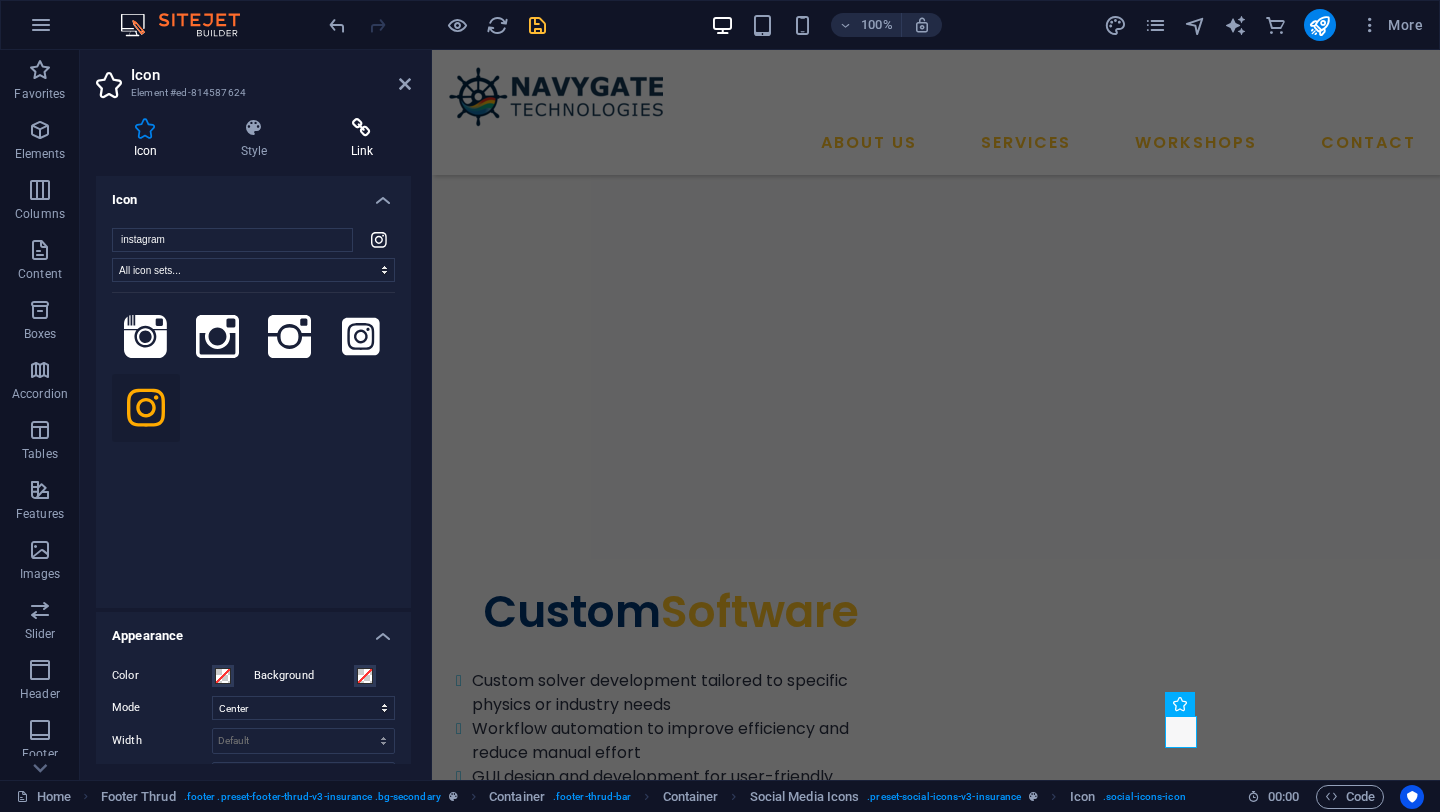 click on "Link" at bounding box center (362, 139) 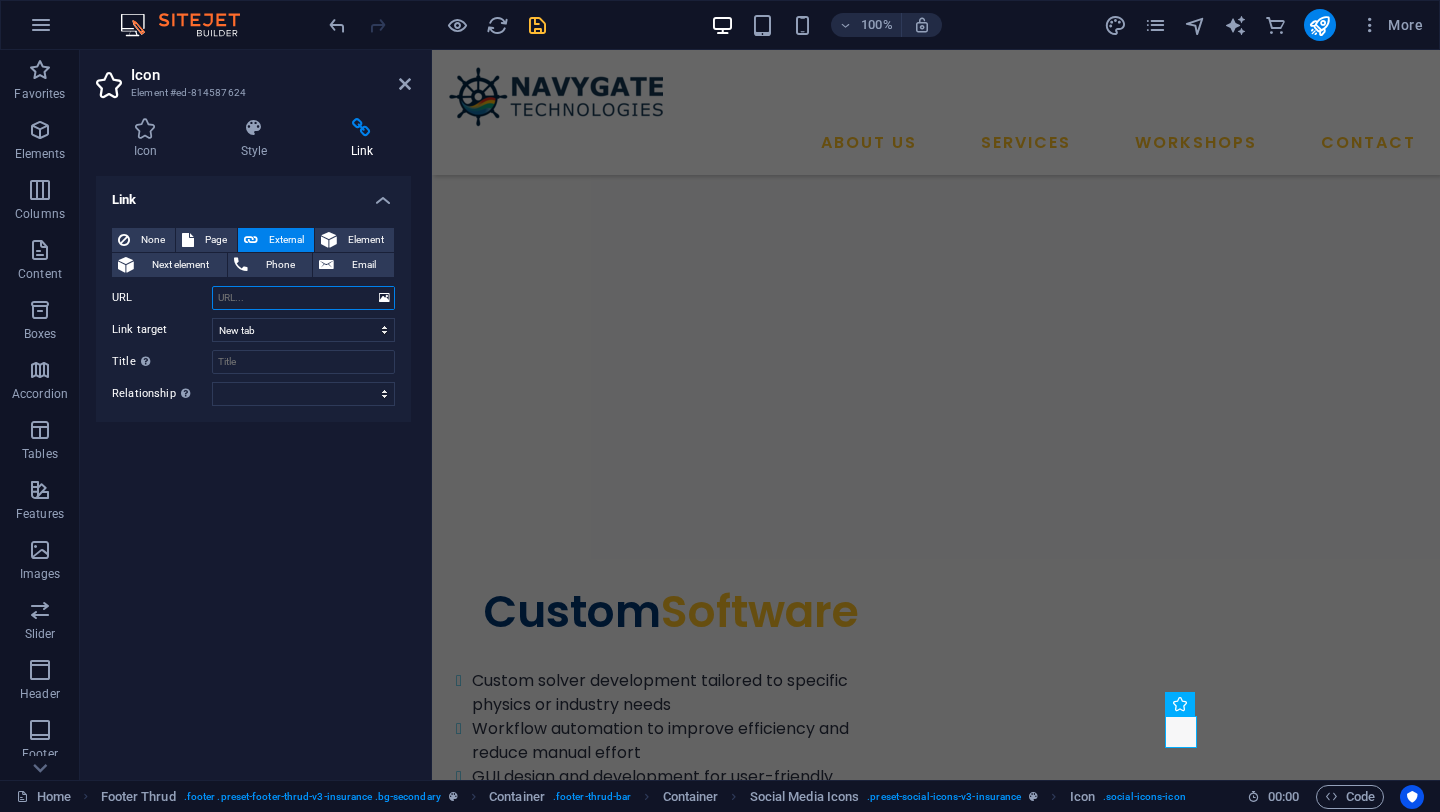 click on "URL" at bounding box center (303, 298) 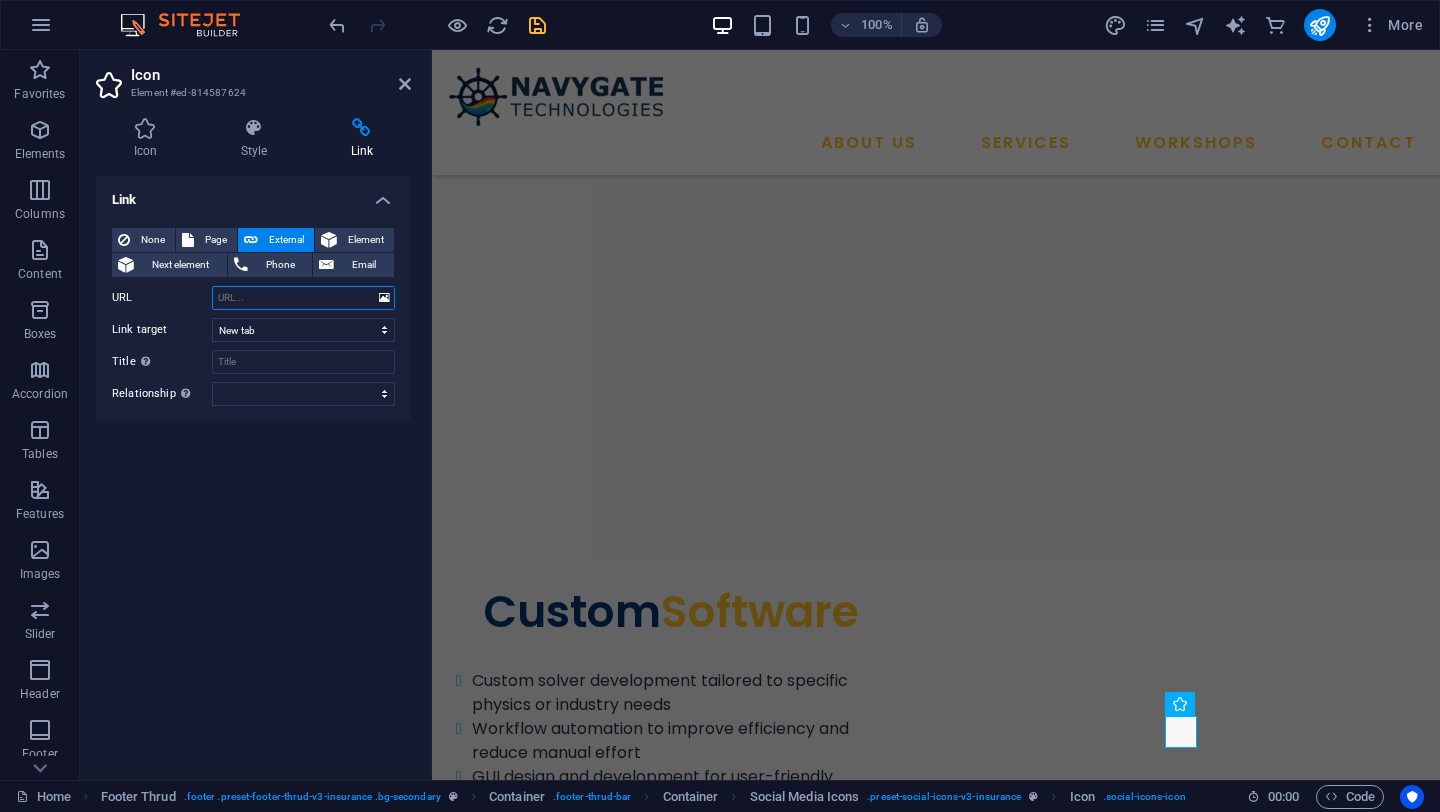 paste on "https://www.instagram.com/[COMPANY]/" 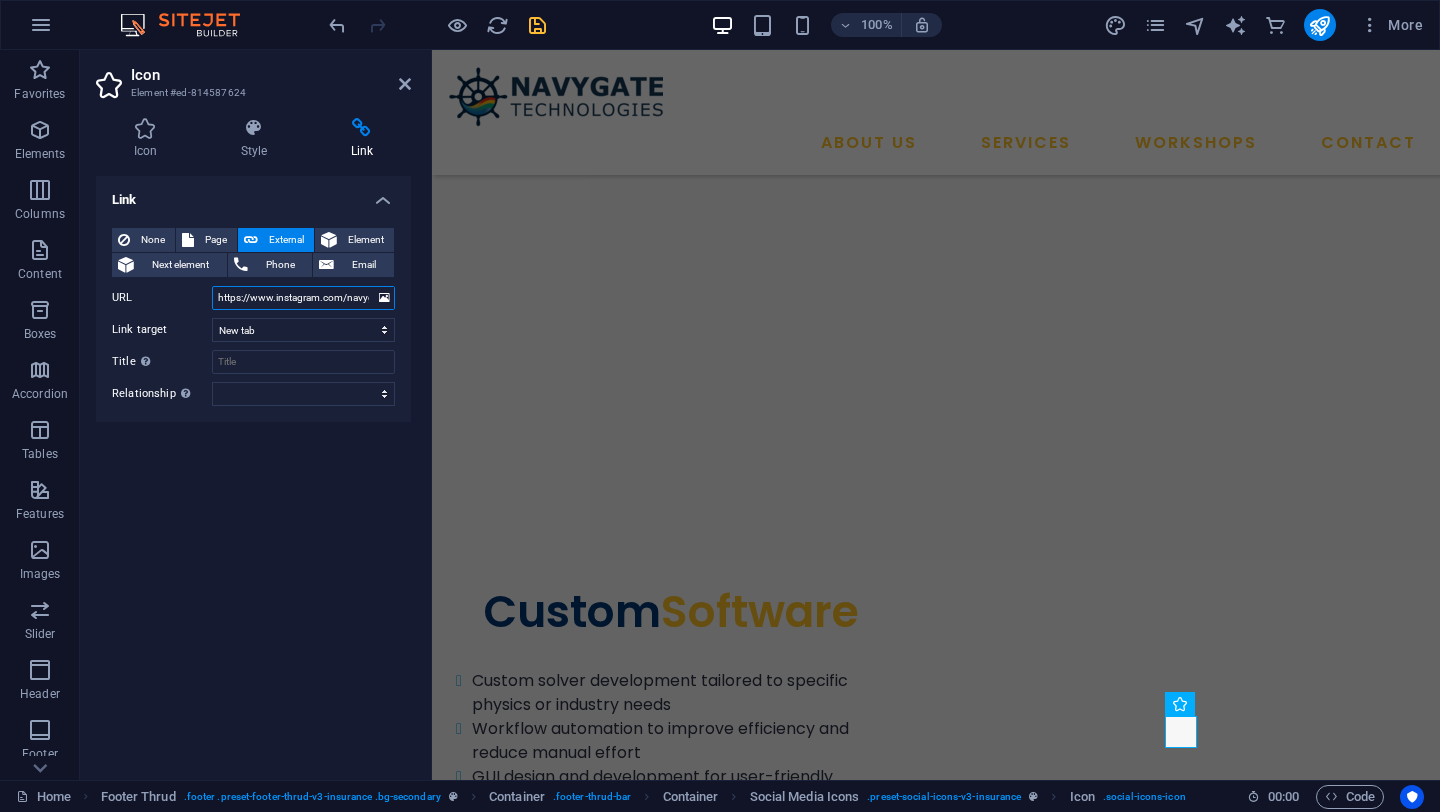scroll, scrollTop: 0, scrollLeft: 78, axis: horizontal 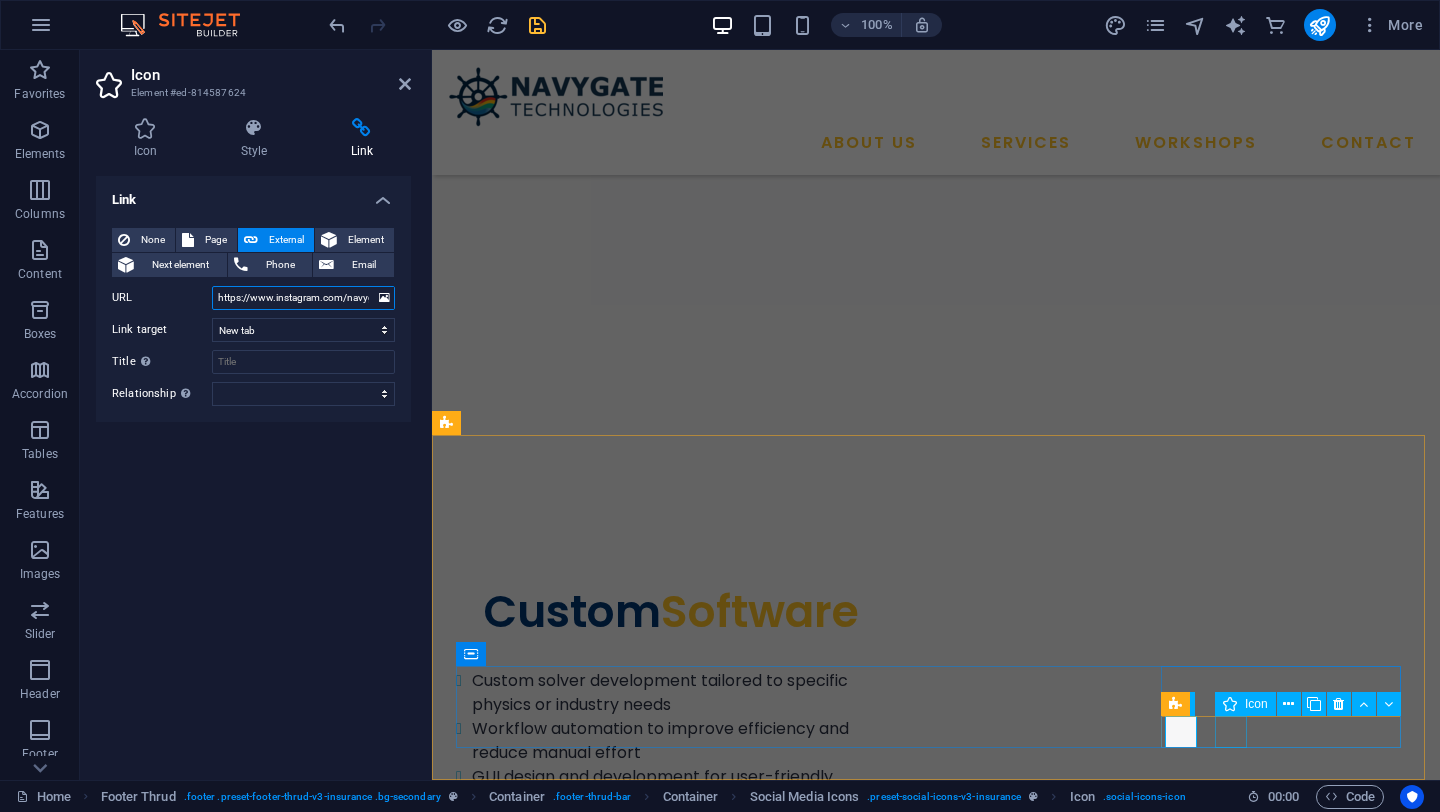 type on "https://www.instagram.com/[COMPANY]/" 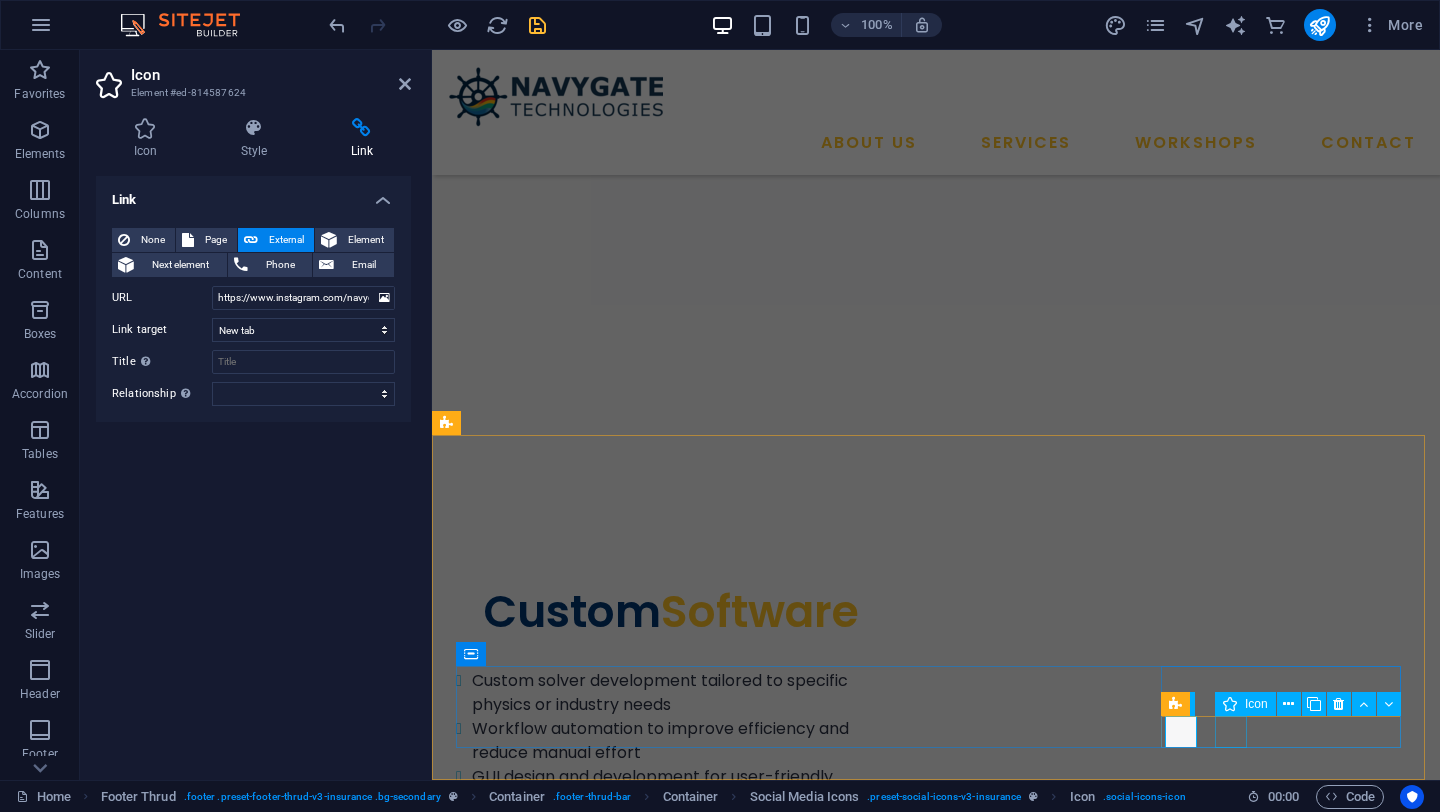 click at bounding box center [937, 5037] 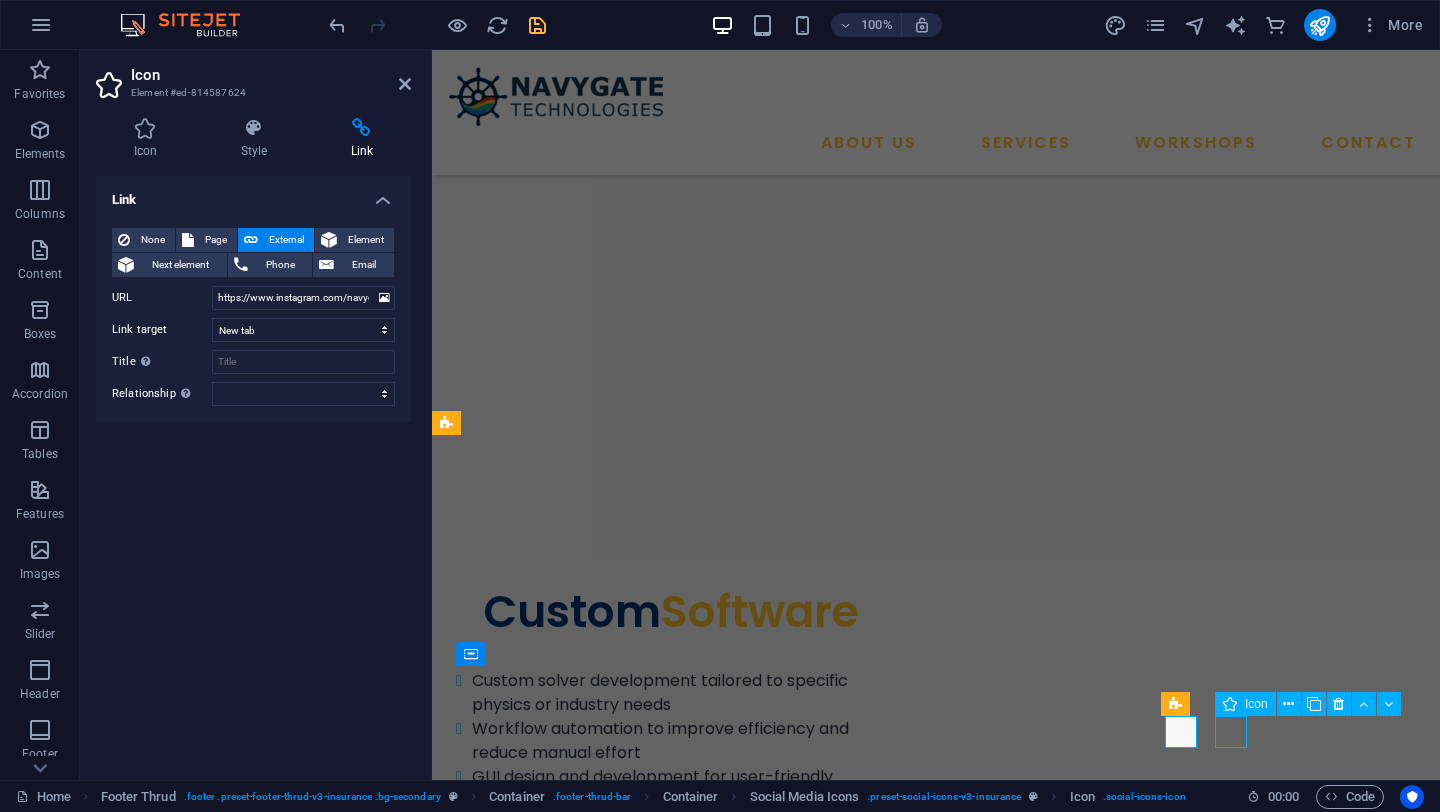 click at bounding box center [937, 5037] 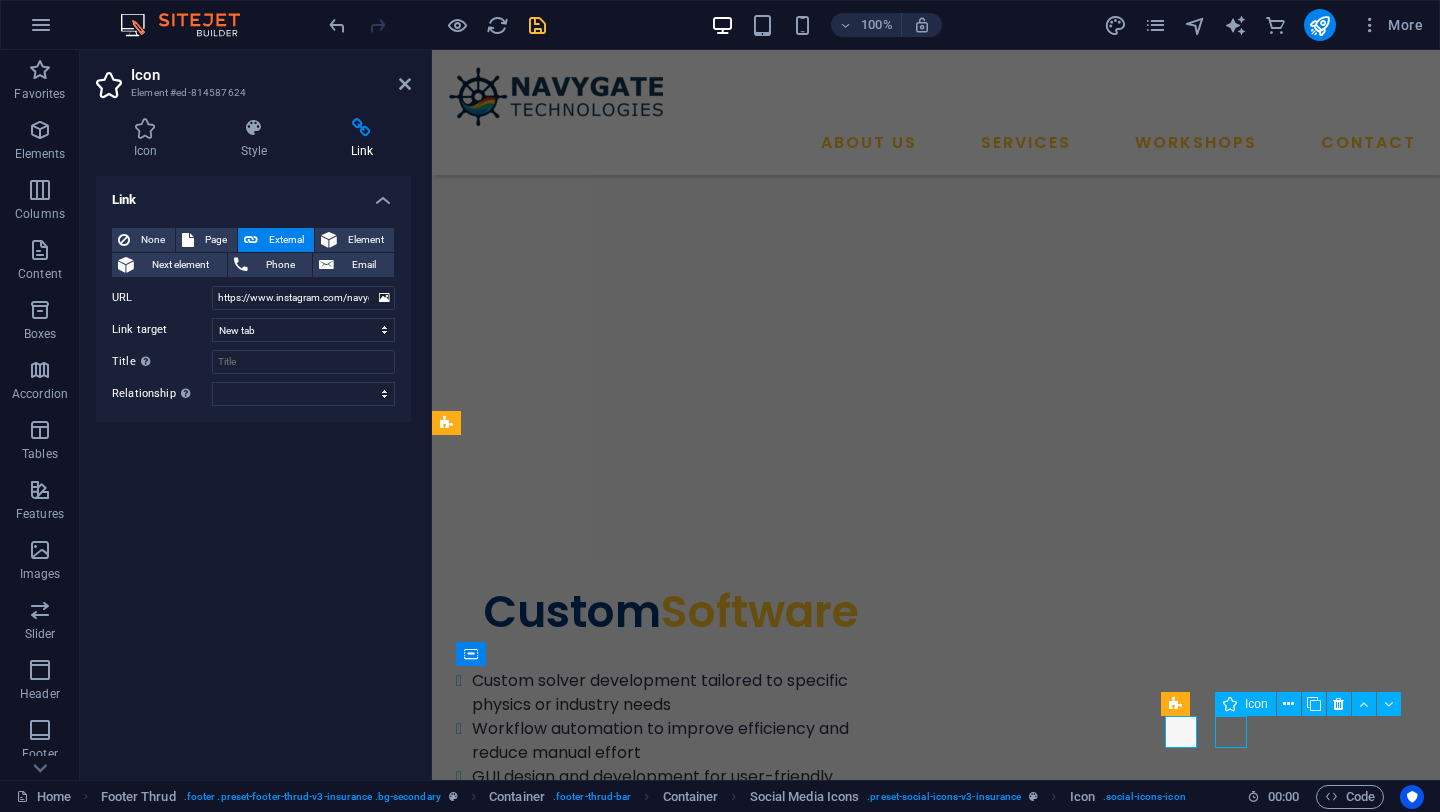 select on "xMidYMid" 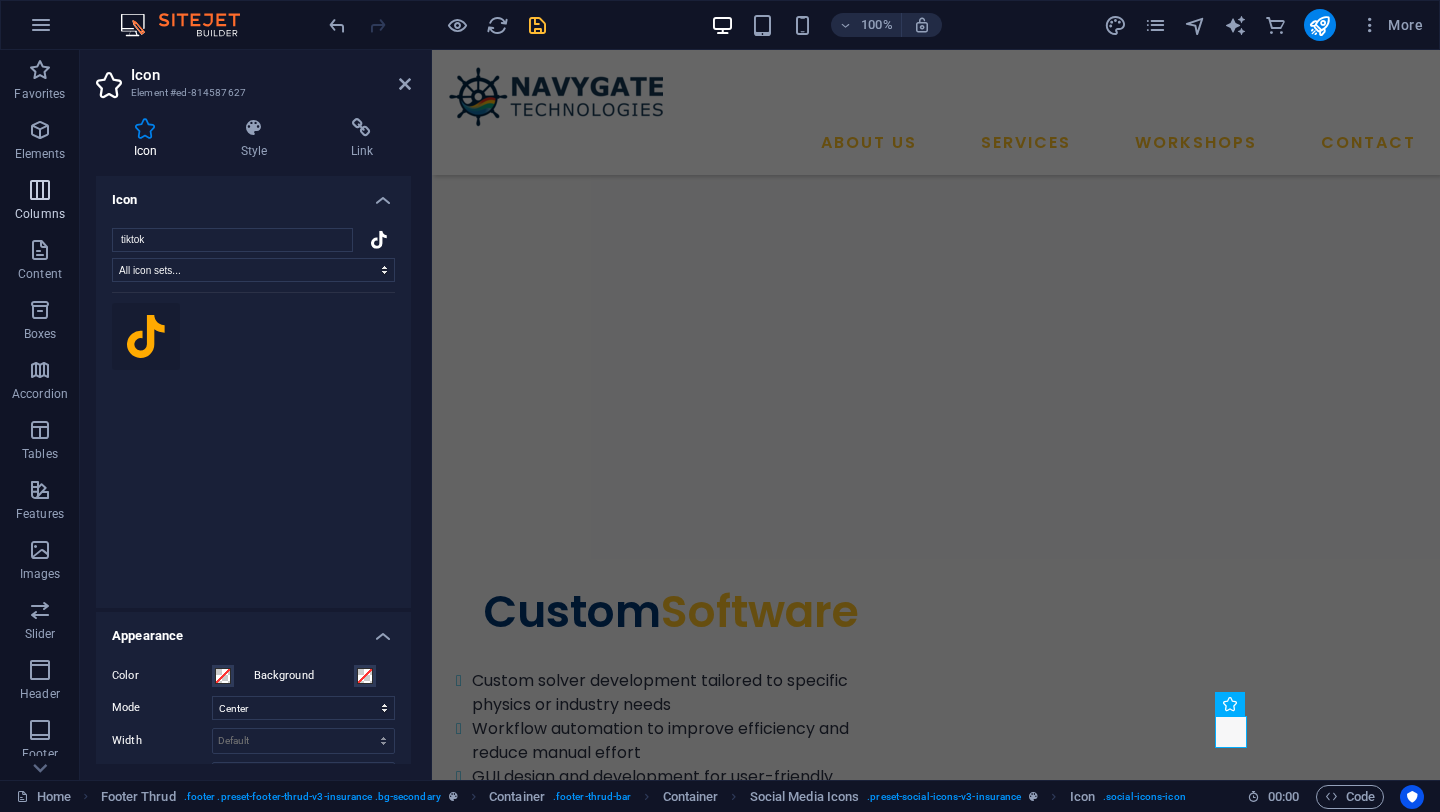 drag, startPoint x: 170, startPoint y: 226, endPoint x: 31, endPoint y: 225, distance: 139.0036 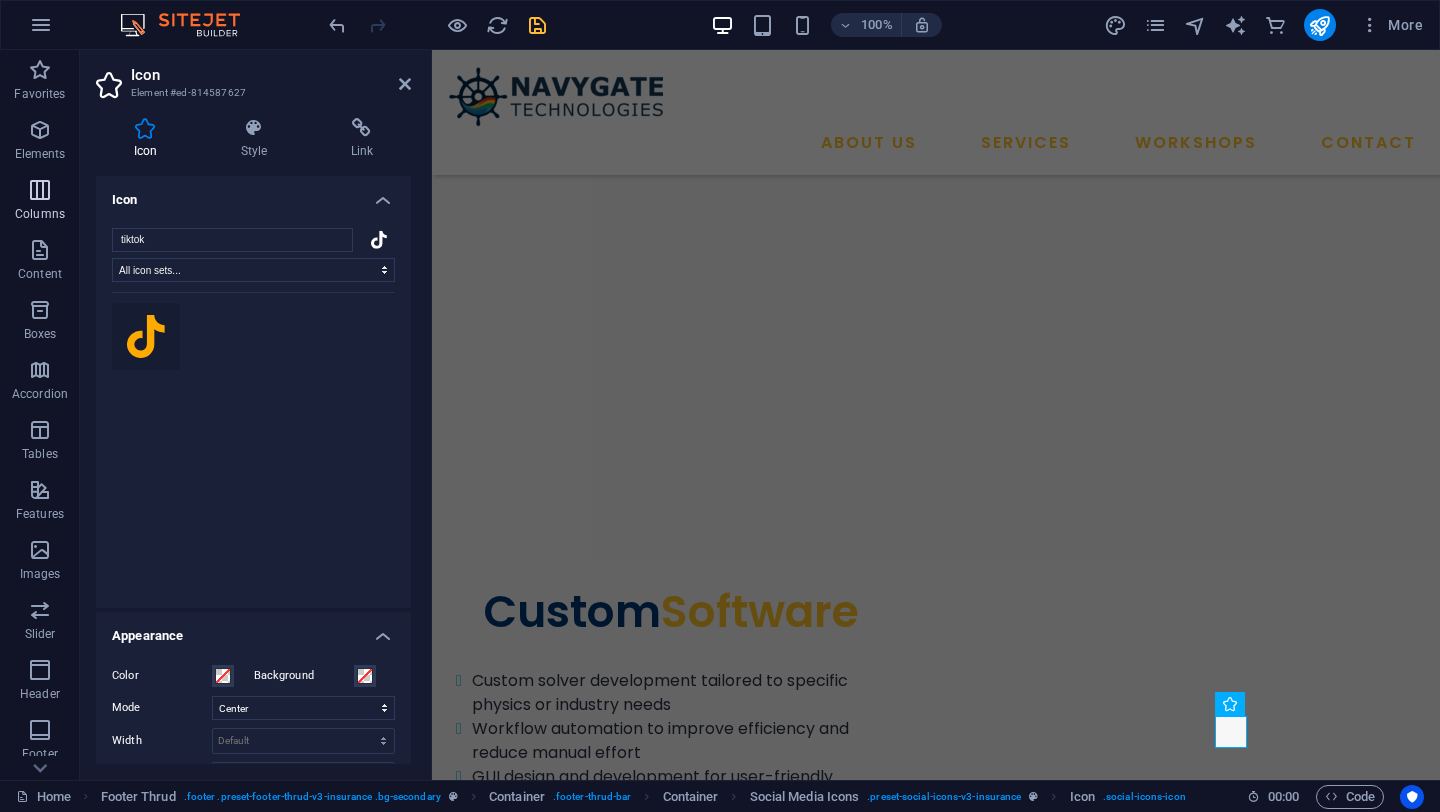 click on "Favorites Elements Columns Content Boxes Accordion Tables Features Images Slider Header Footer Forms Marketing Collections Commerce Icon Element #ed-814587627 Icon Style Link Icon tiktok All icon sets... IcoFont Ionicons FontAwesome Brands FontAwesome Duotone FontAwesome Solid FontAwesome Regular FontAwesome Light FontAwesome Thin FontAwesome Sharp Solid FontAwesome Sharp Regular FontAwesome Sharp Light FontAwesome Sharp Thin Appearance Color Background Mode Scale Left Center Right Width Default auto px rem % em vh vw Height Default auto px rem em vh vw Padding Default px rem % em vh vw Stroke width 0 Default px rem % em vh vw Stroke color Overflow Alignment Alignment Shadow Default None Outside Color X offset 0 px rem vh vw Y offset 0 px rem vh vw Blur 0 px rem % vh vw Text Alternative text The alternative text is used by devices that cannot display images (e.g. image search engines) and should be added to every image to improve website accessibility. Social Media Icons Element Layout Size Default auto px %" at bounding box center (720, 415) 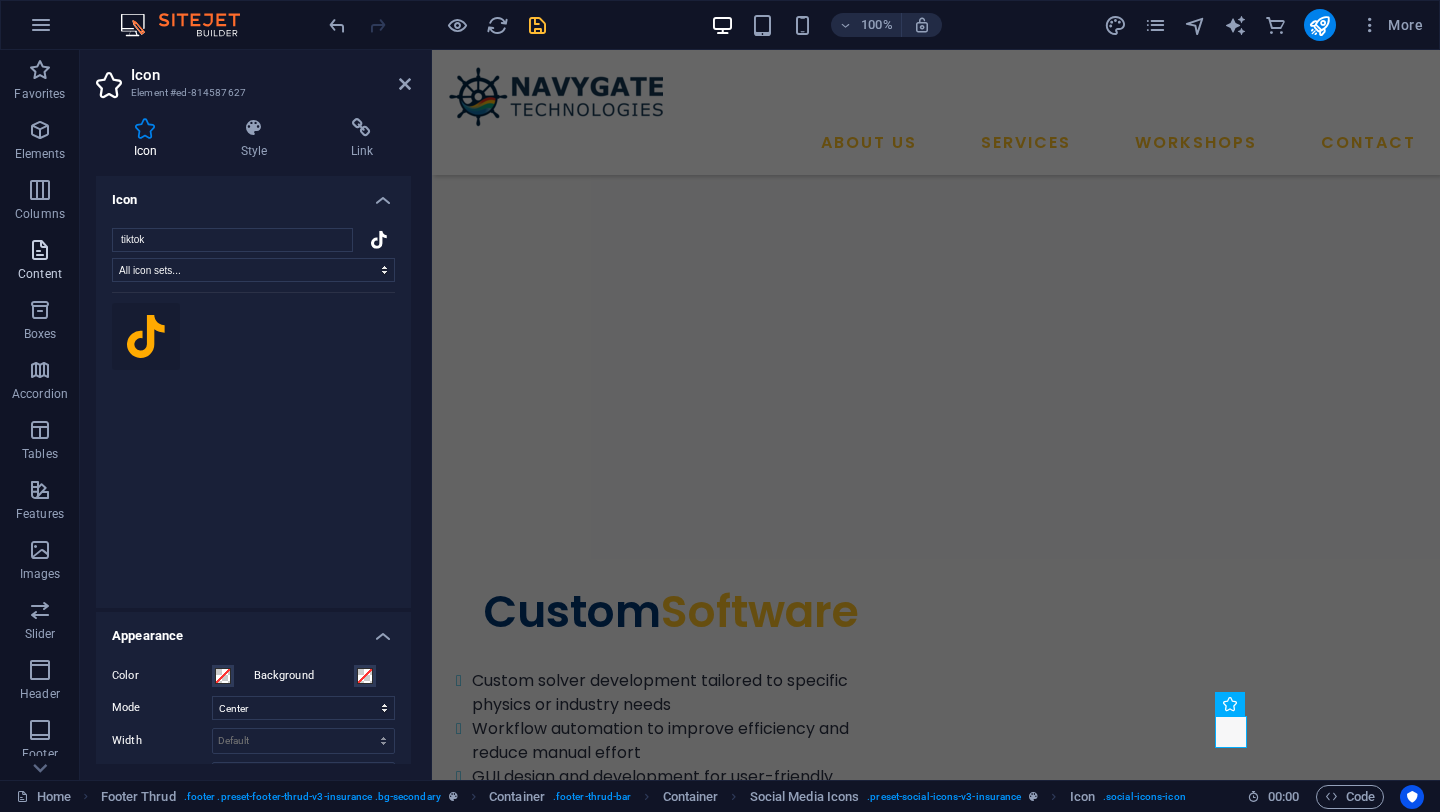 drag, startPoint x: 149, startPoint y: 238, endPoint x: 34, endPoint y: 232, distance: 115.15642 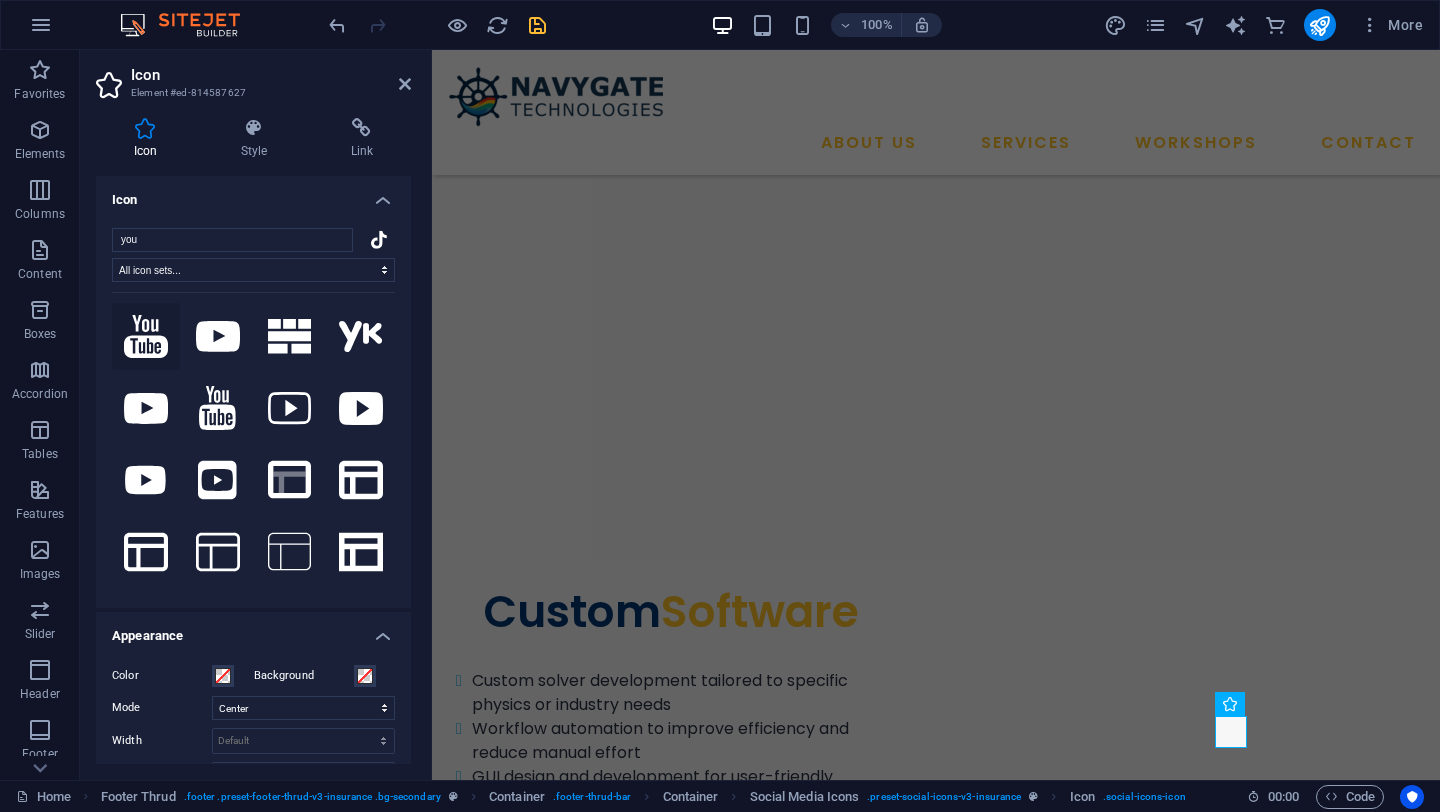 click 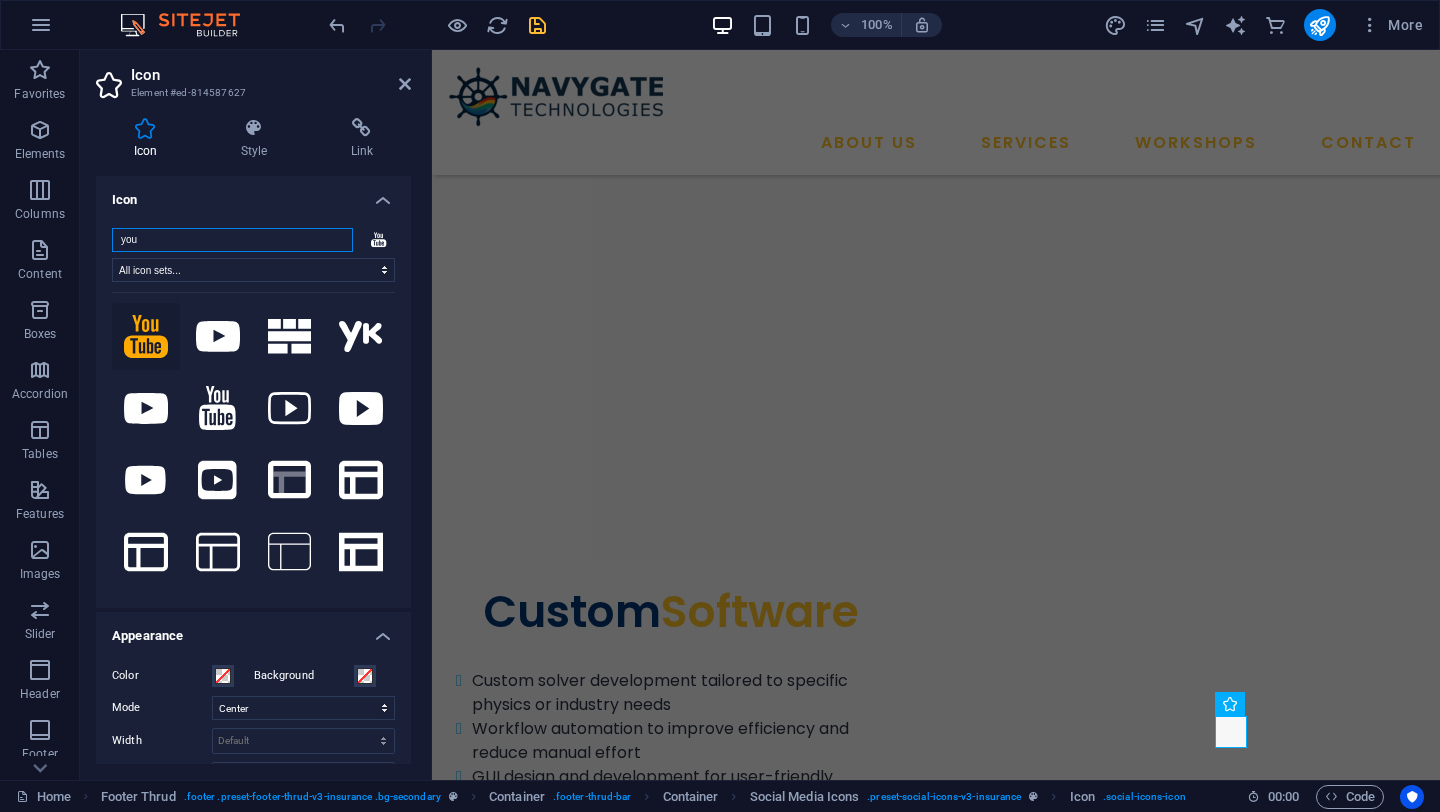 click on "you" at bounding box center [232, 240] 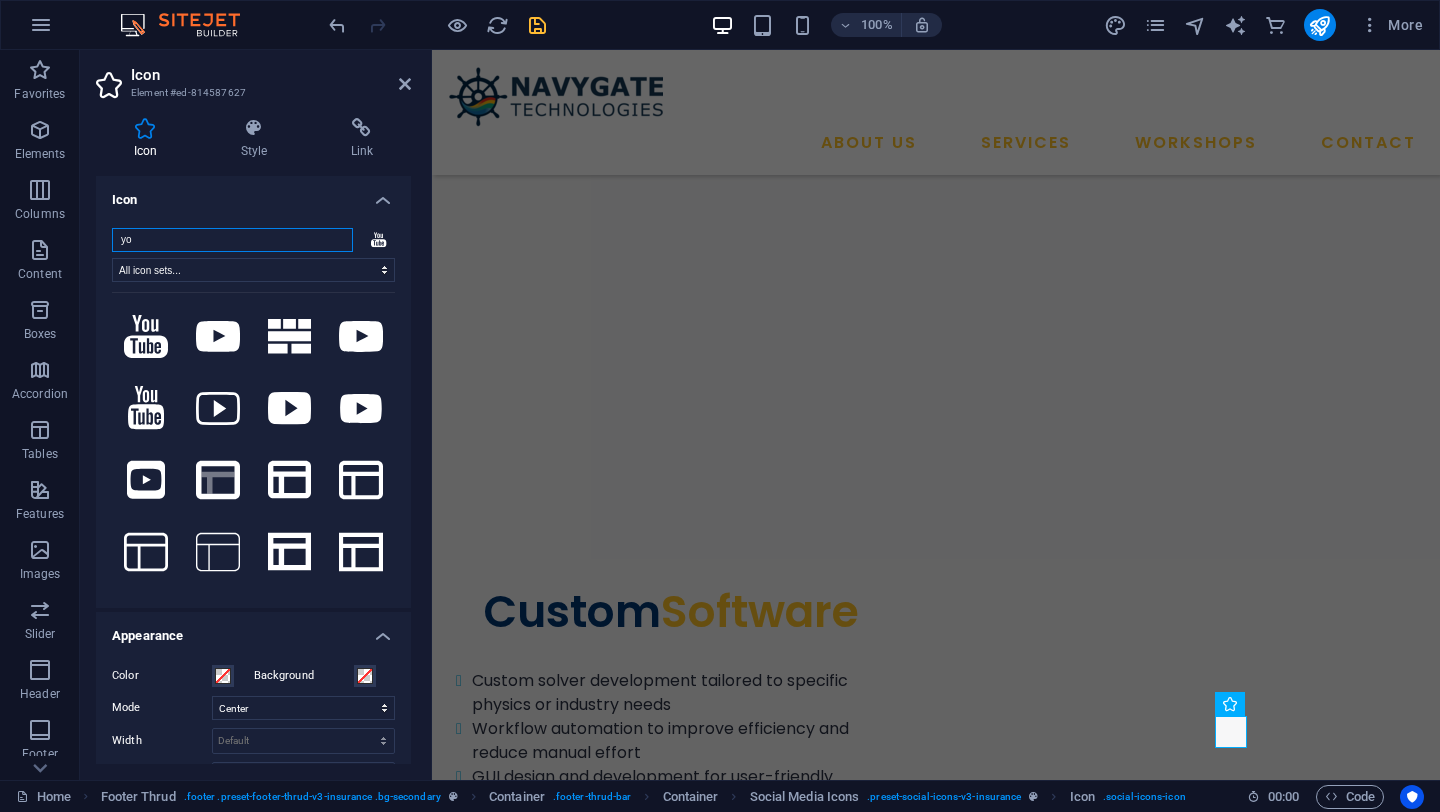 type on "y" 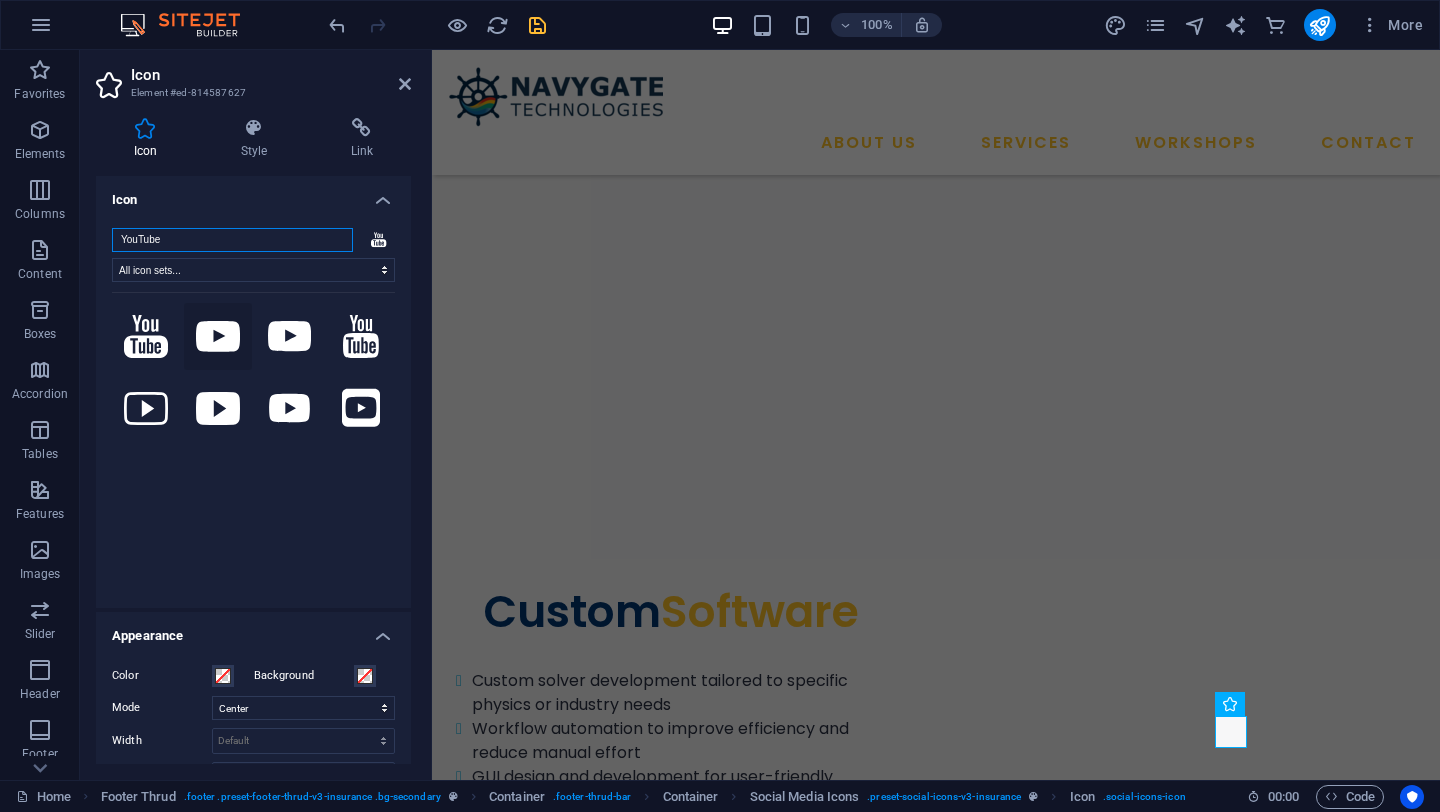 type on "YouTube" 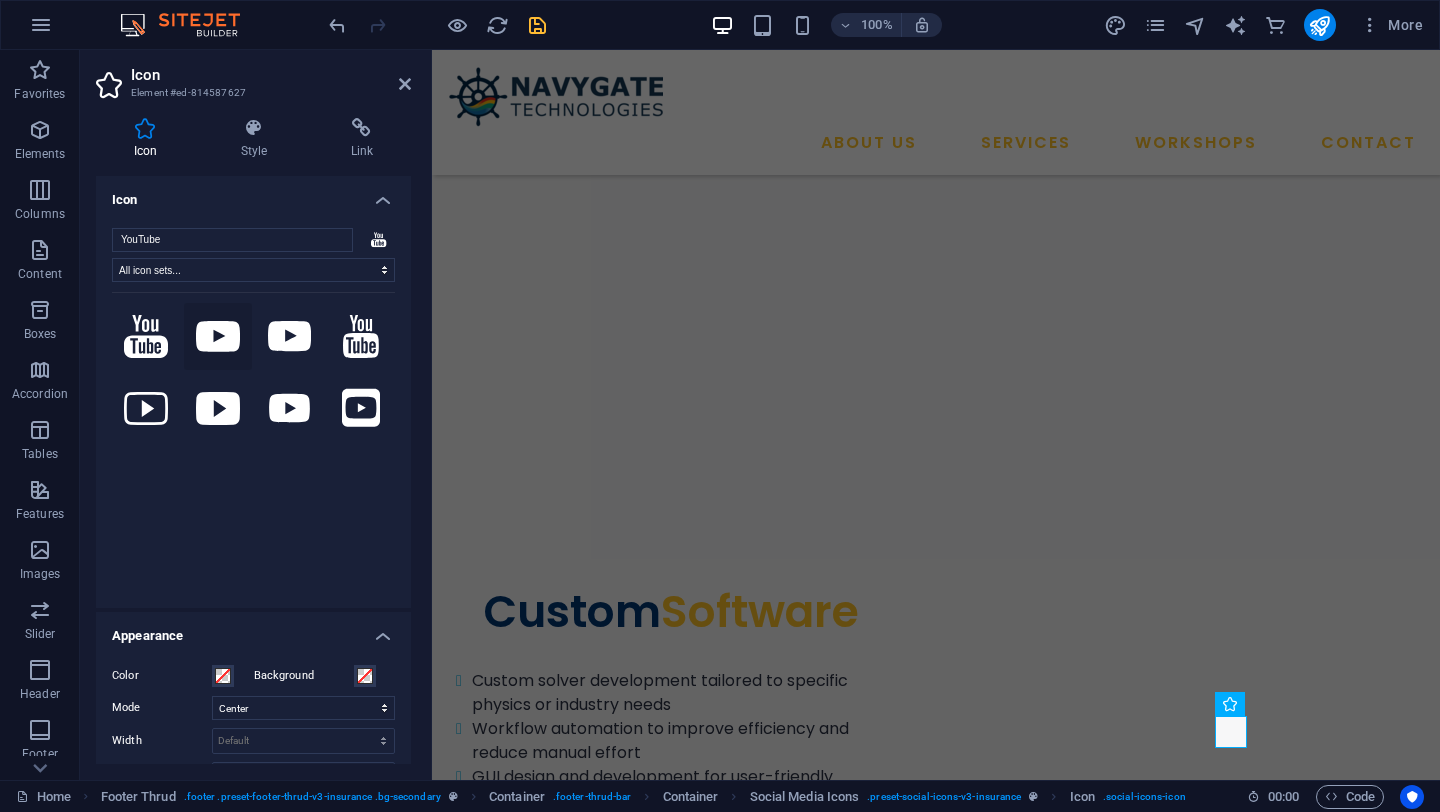 click 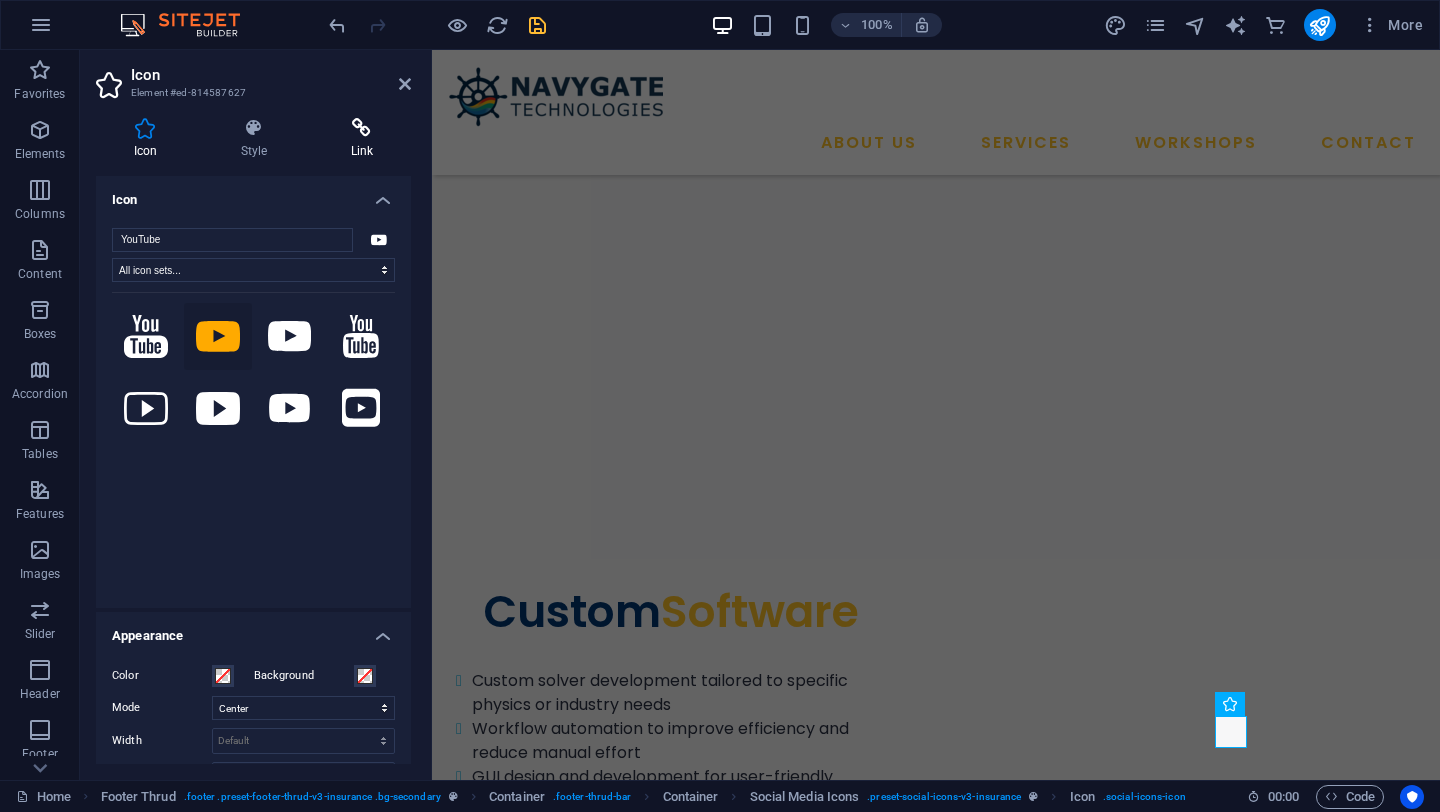 click at bounding box center [362, 128] 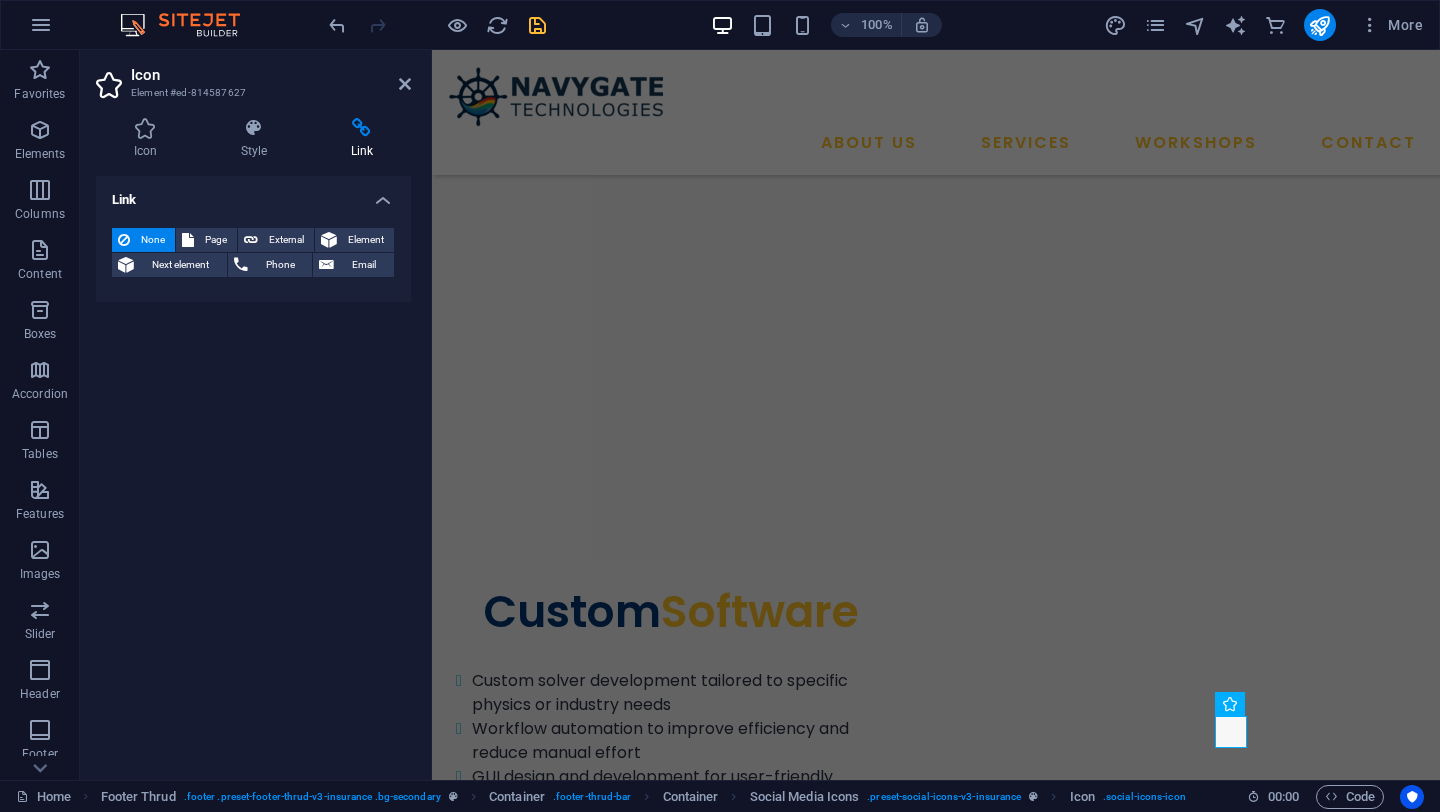 click on "Link" at bounding box center [362, 139] 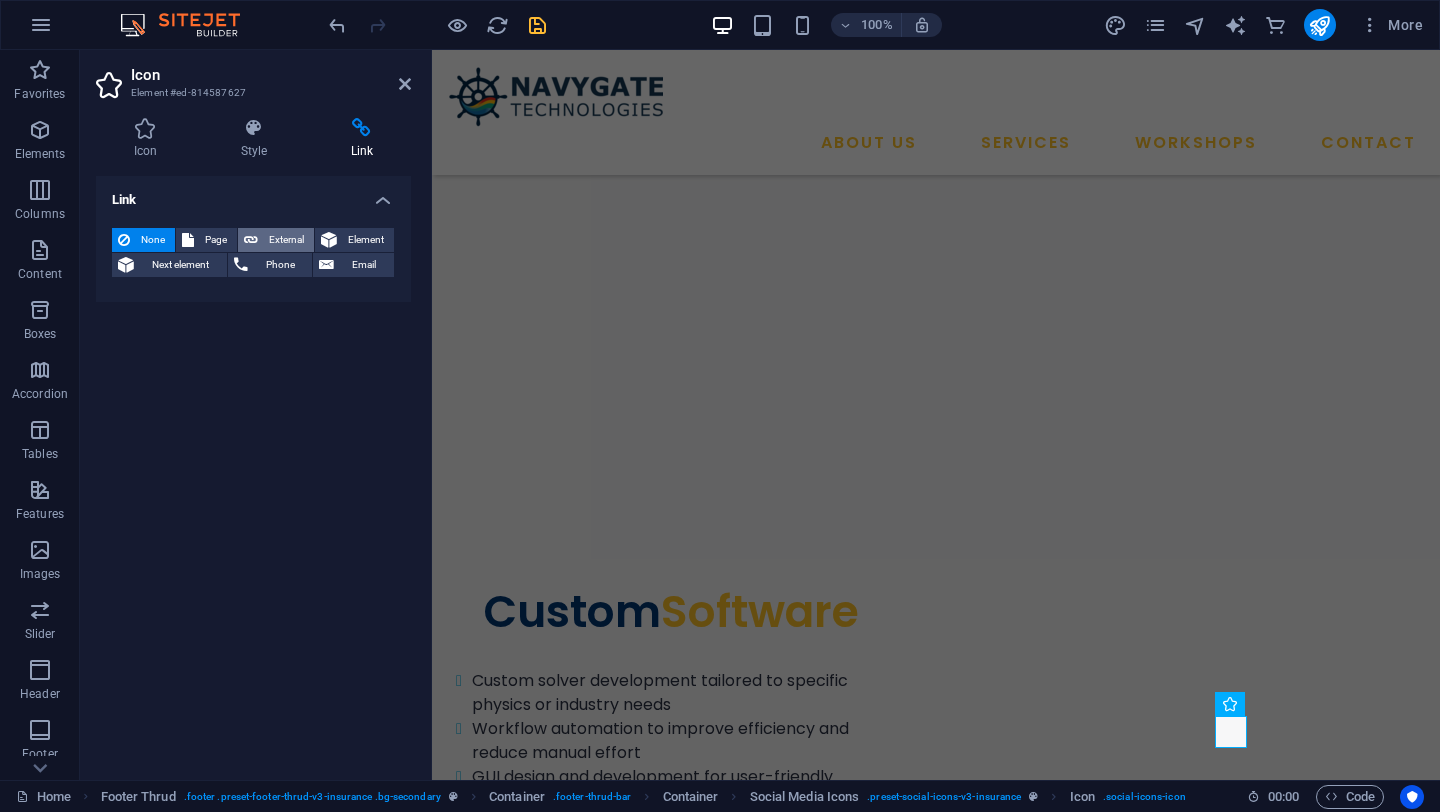click on "External" at bounding box center (286, 240) 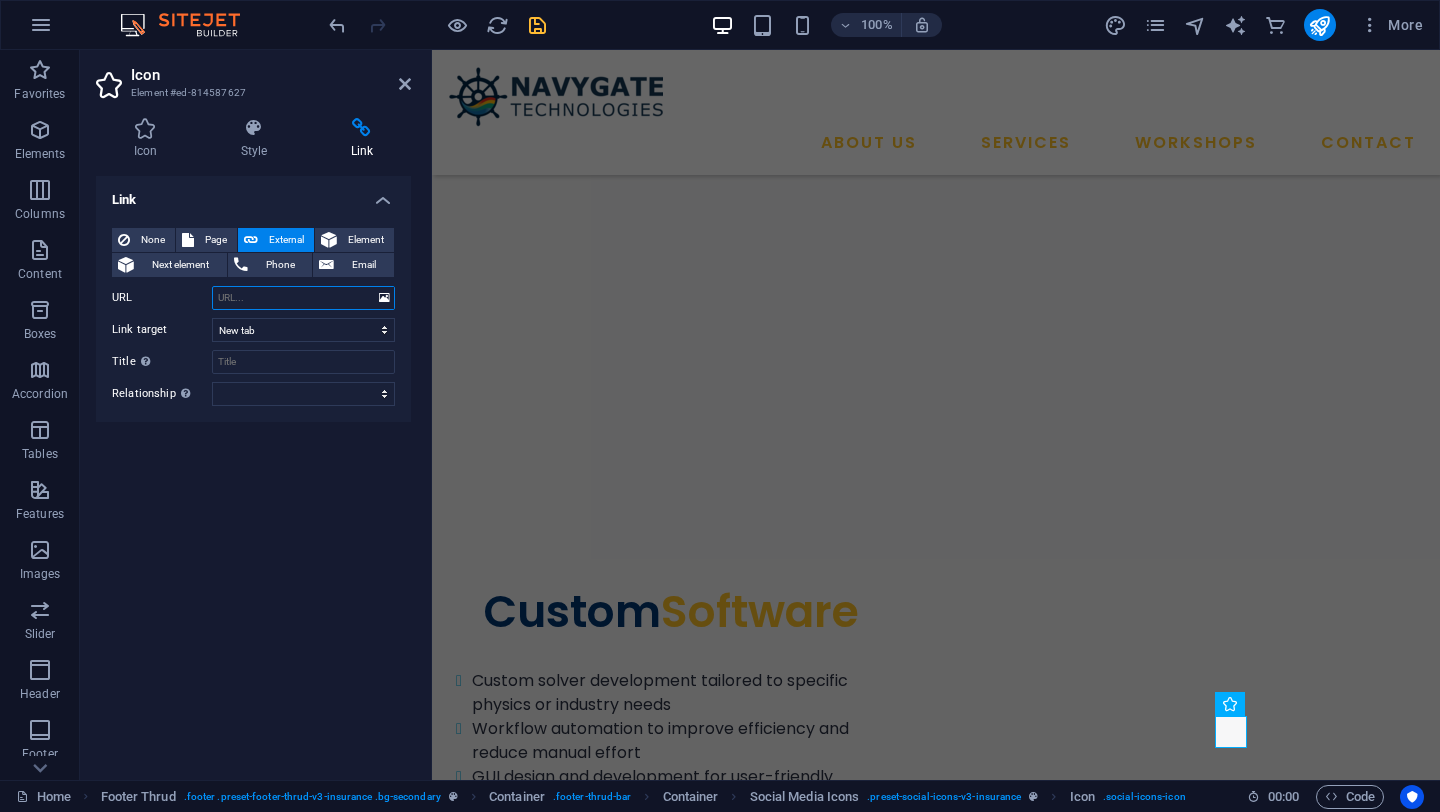 paste on "https://www.instagram.com/[COMPANY]/" 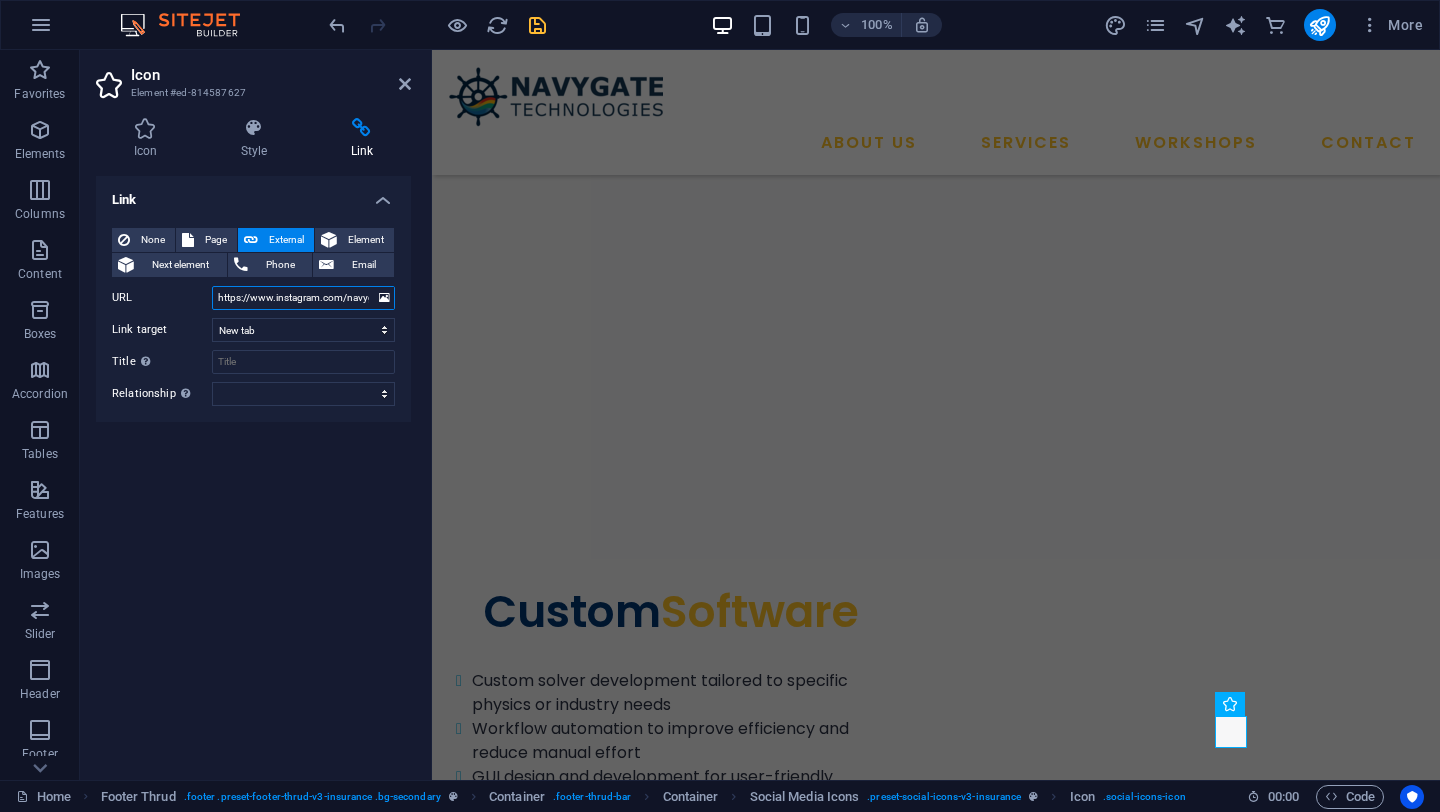 scroll, scrollTop: 0, scrollLeft: 78, axis: horizontal 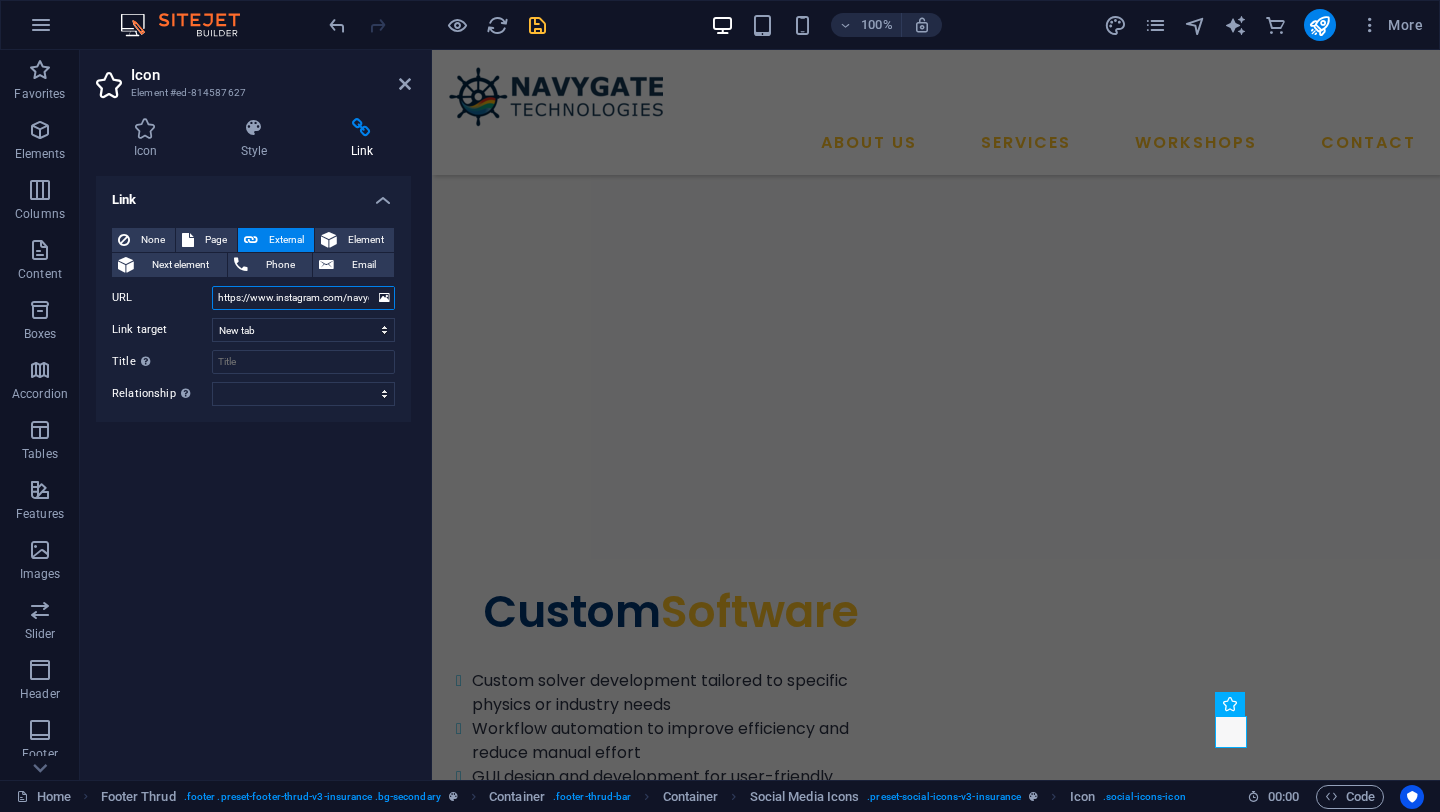 drag, startPoint x: 226, startPoint y: 299, endPoint x: 197, endPoint y: 294, distance: 29.427877 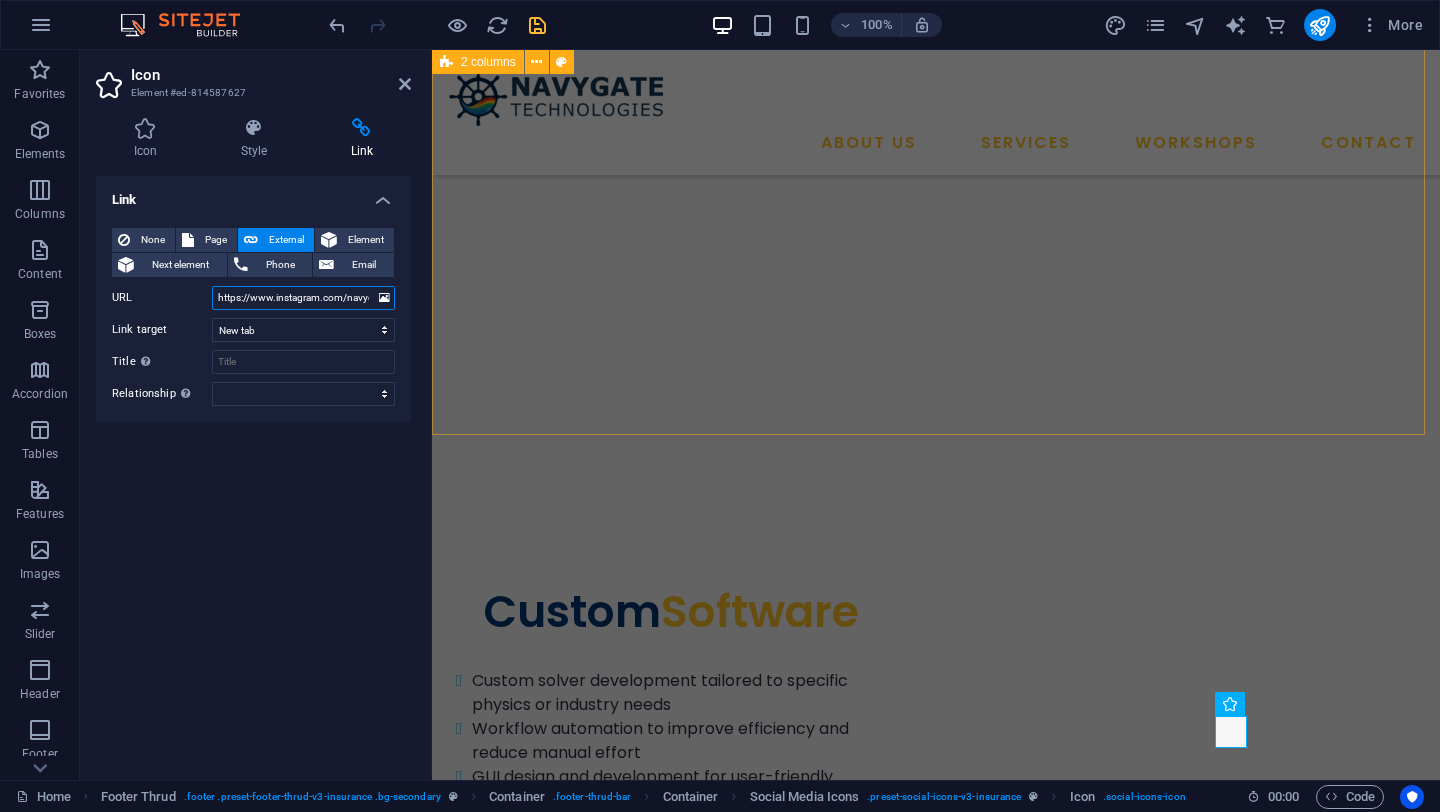 type on "https://www.instagram.com/[COMPANY]/" 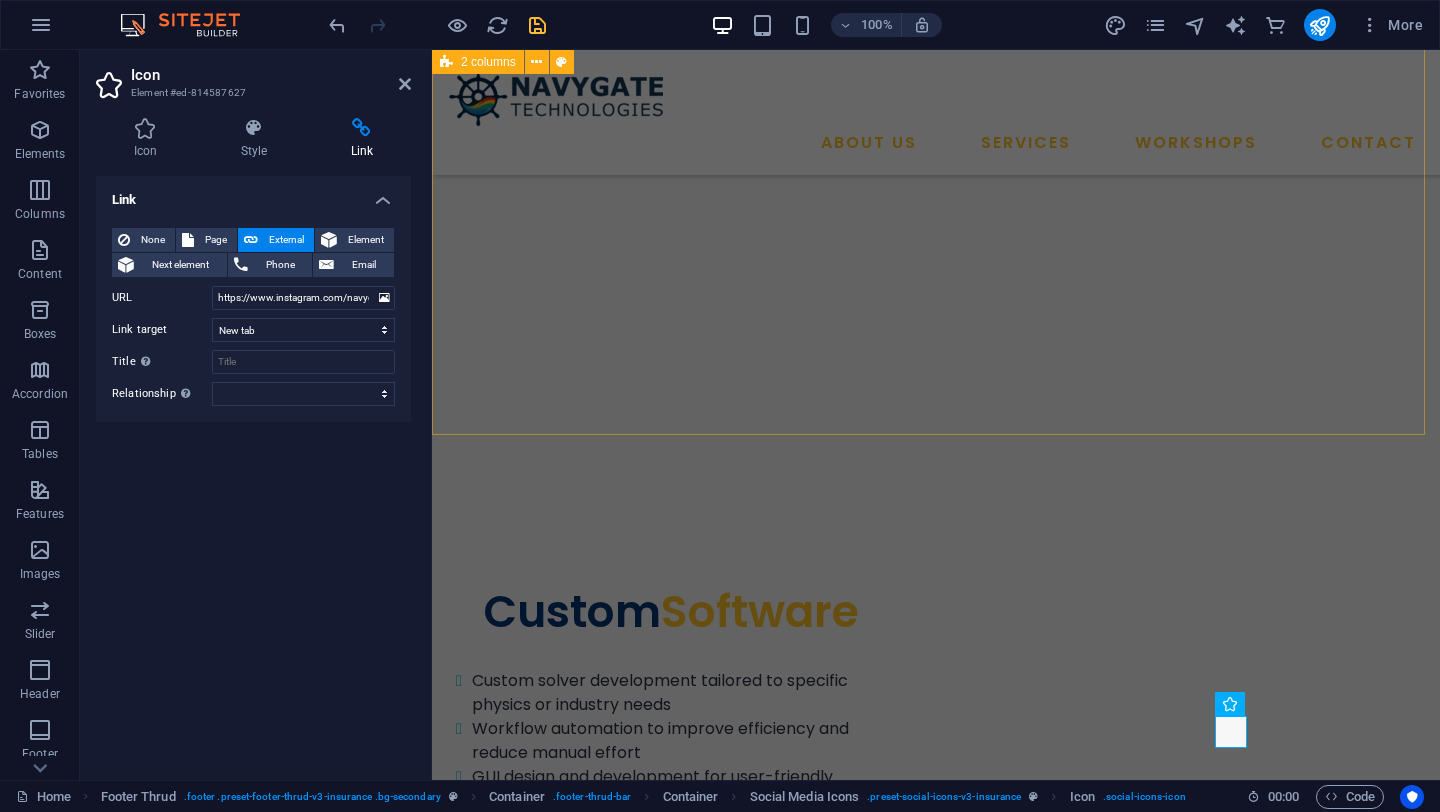 click on "Take the   First Step  We believe that innovation shouldn't be limited by budget, and that world-class engineering should be within reach for every aspiring mind—no matter the size of the company or the stage of the journey. Whether you're an MSME looking to optimize your design process, a student eager to explore simulation tools, or an engineer passionate about open-source technology—you belong here . Let’s reimagine what's possible. talk to an expert" at bounding box center (936, 3726) 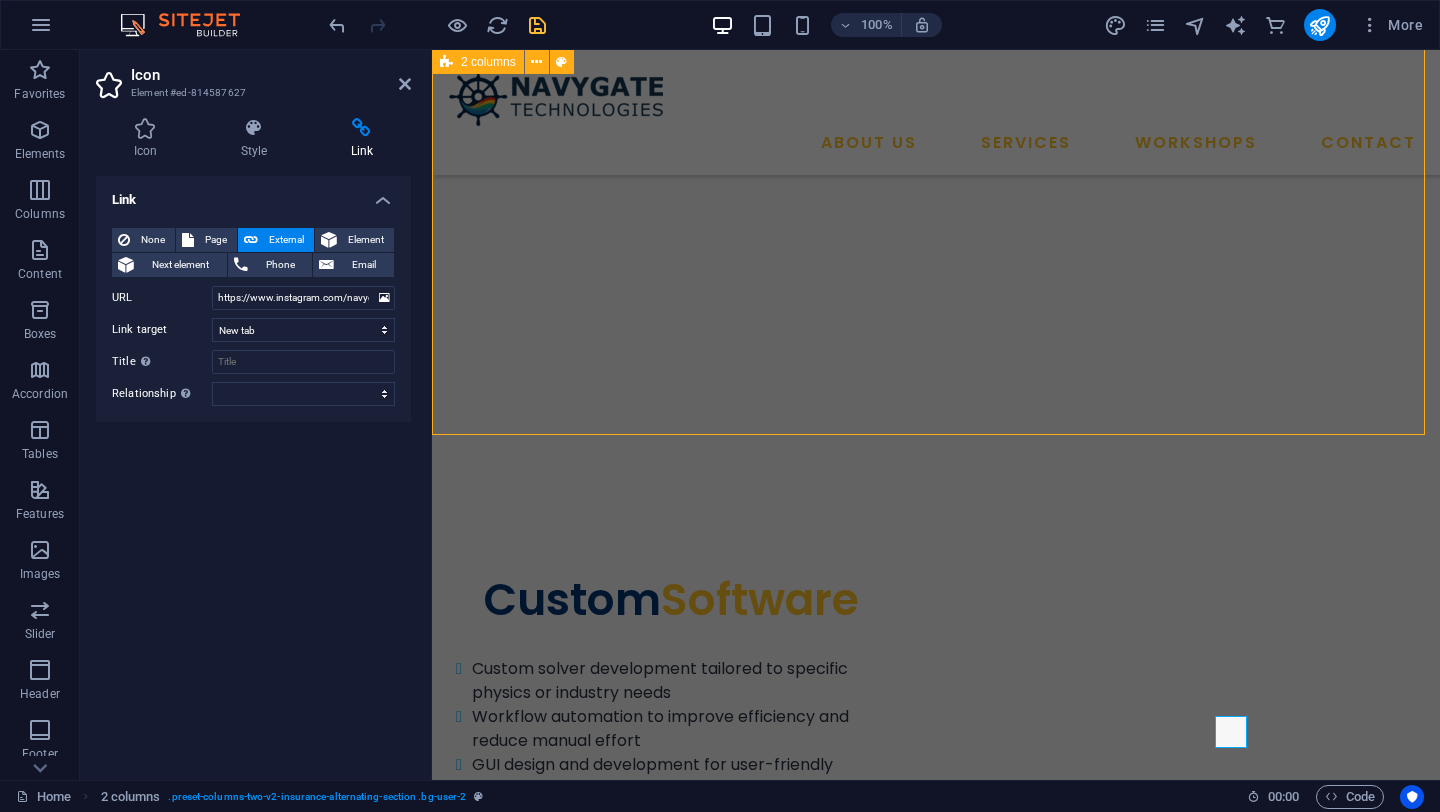 scroll, scrollTop: 6579, scrollLeft: 0, axis: vertical 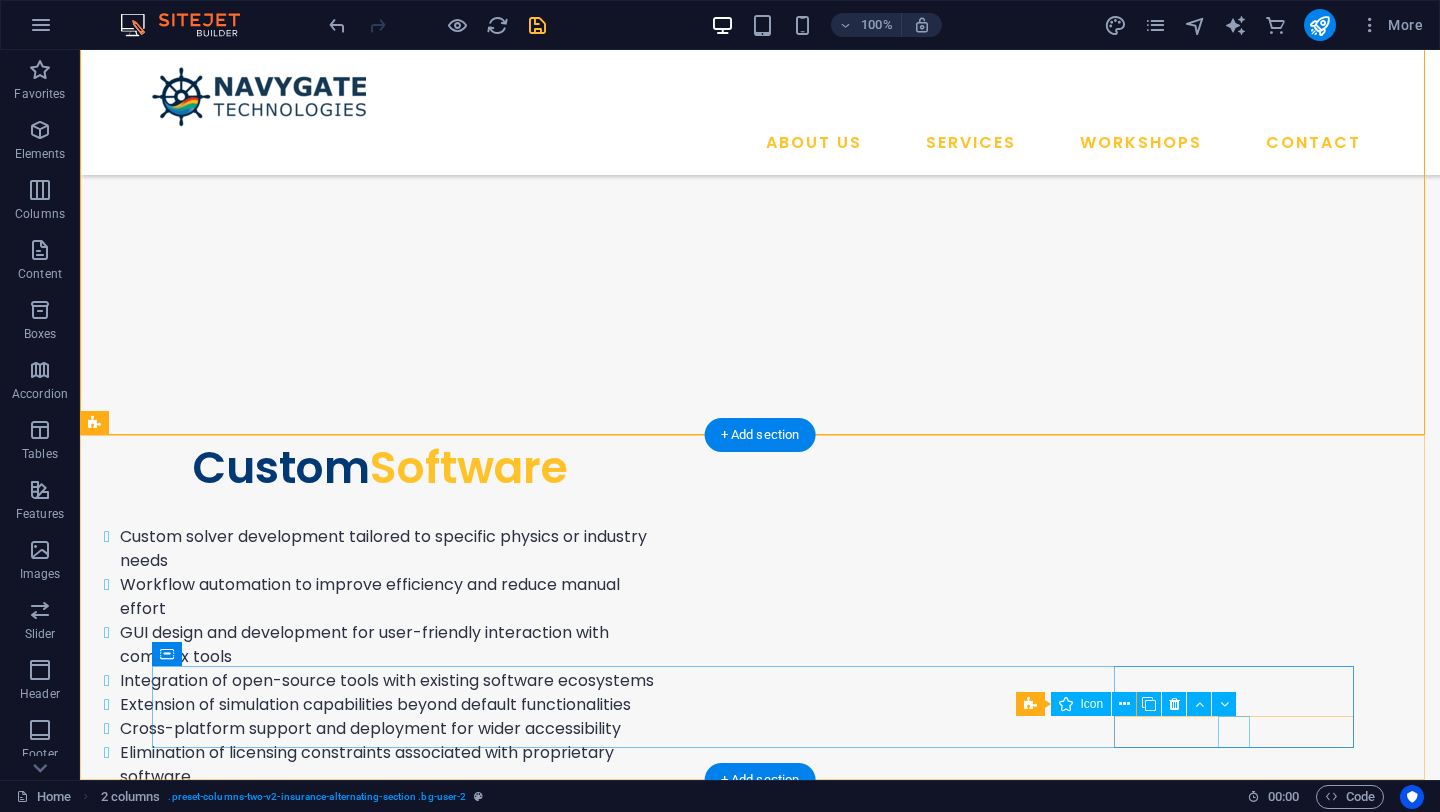 click at bounding box center (761, 4645) 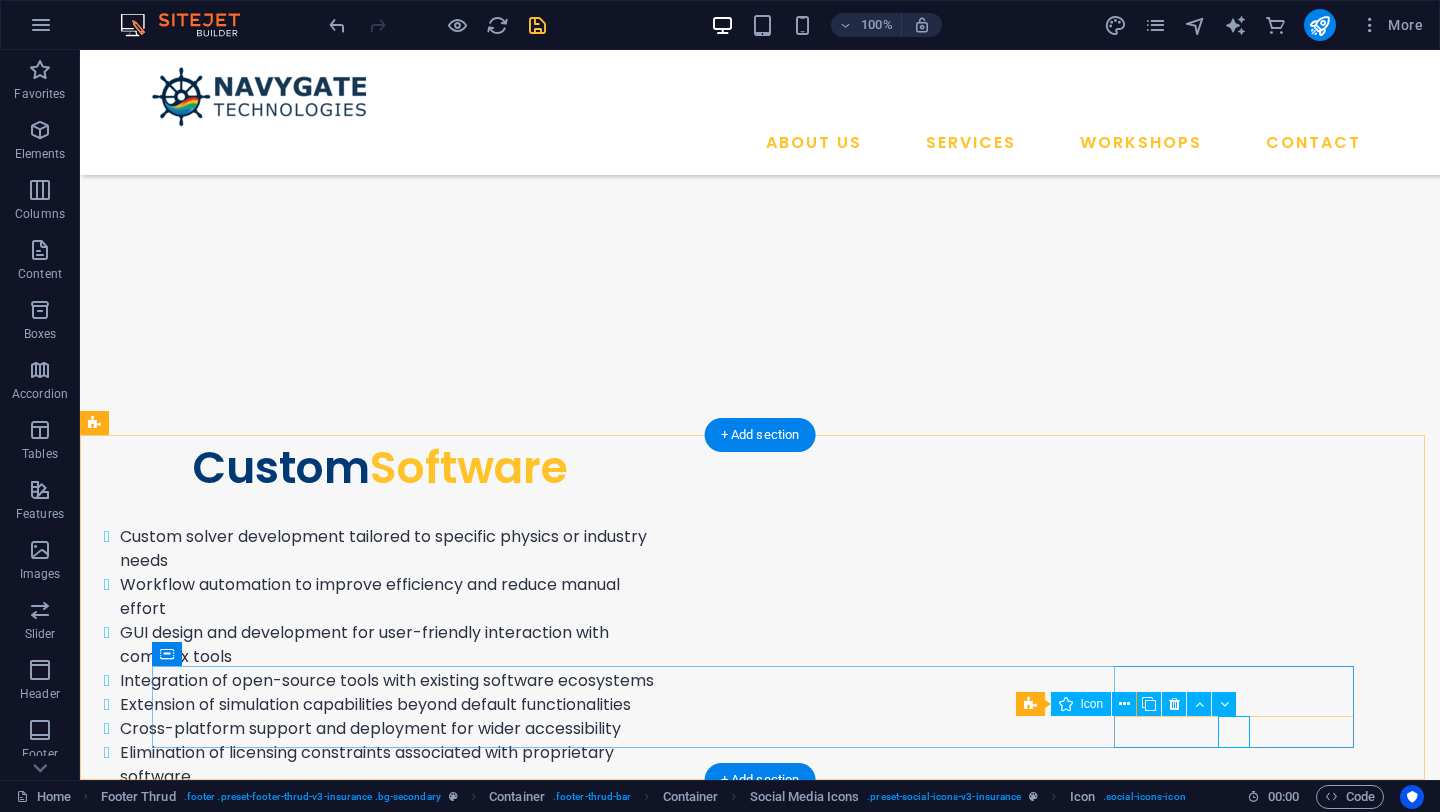 click at bounding box center (761, 4645) 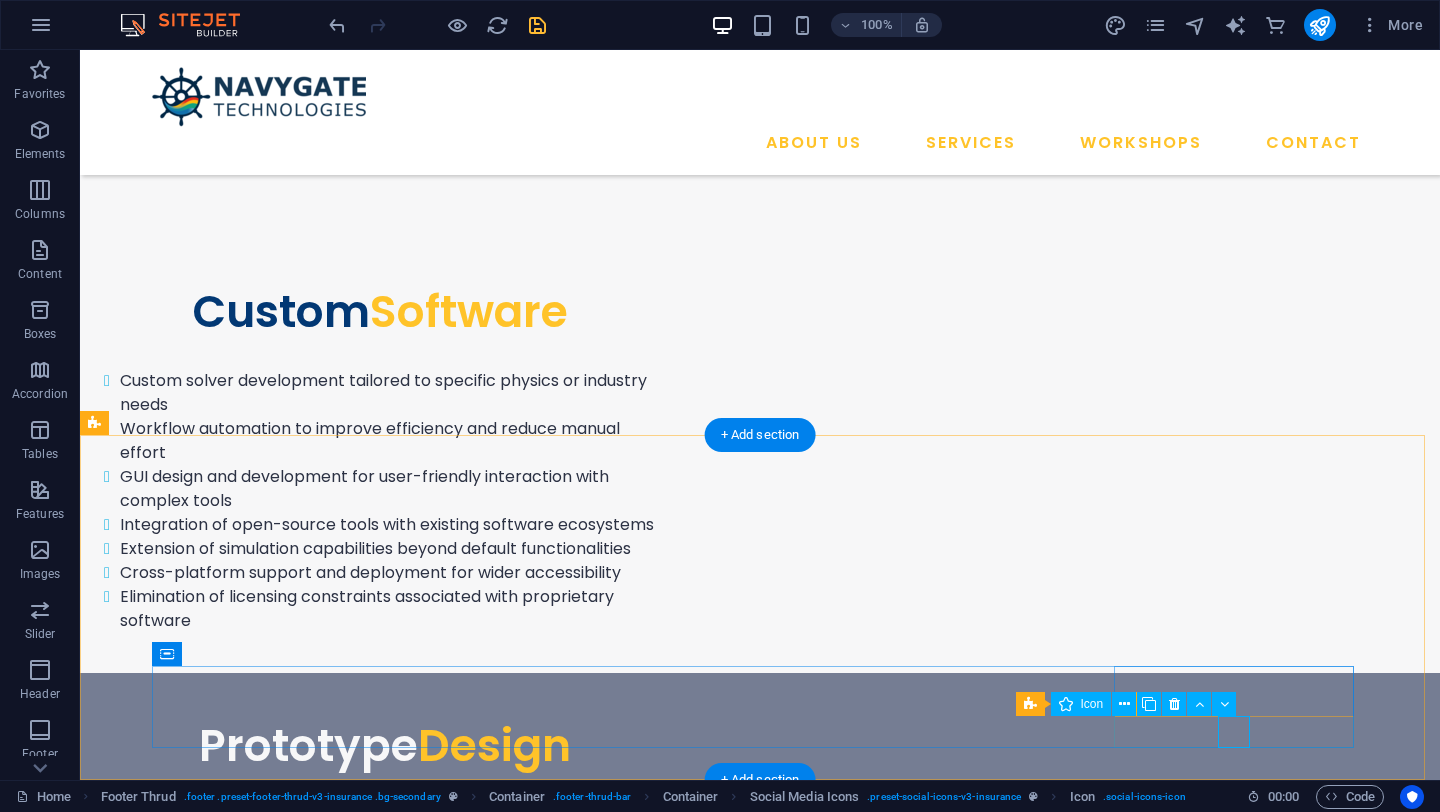 select on "xMidYMid" 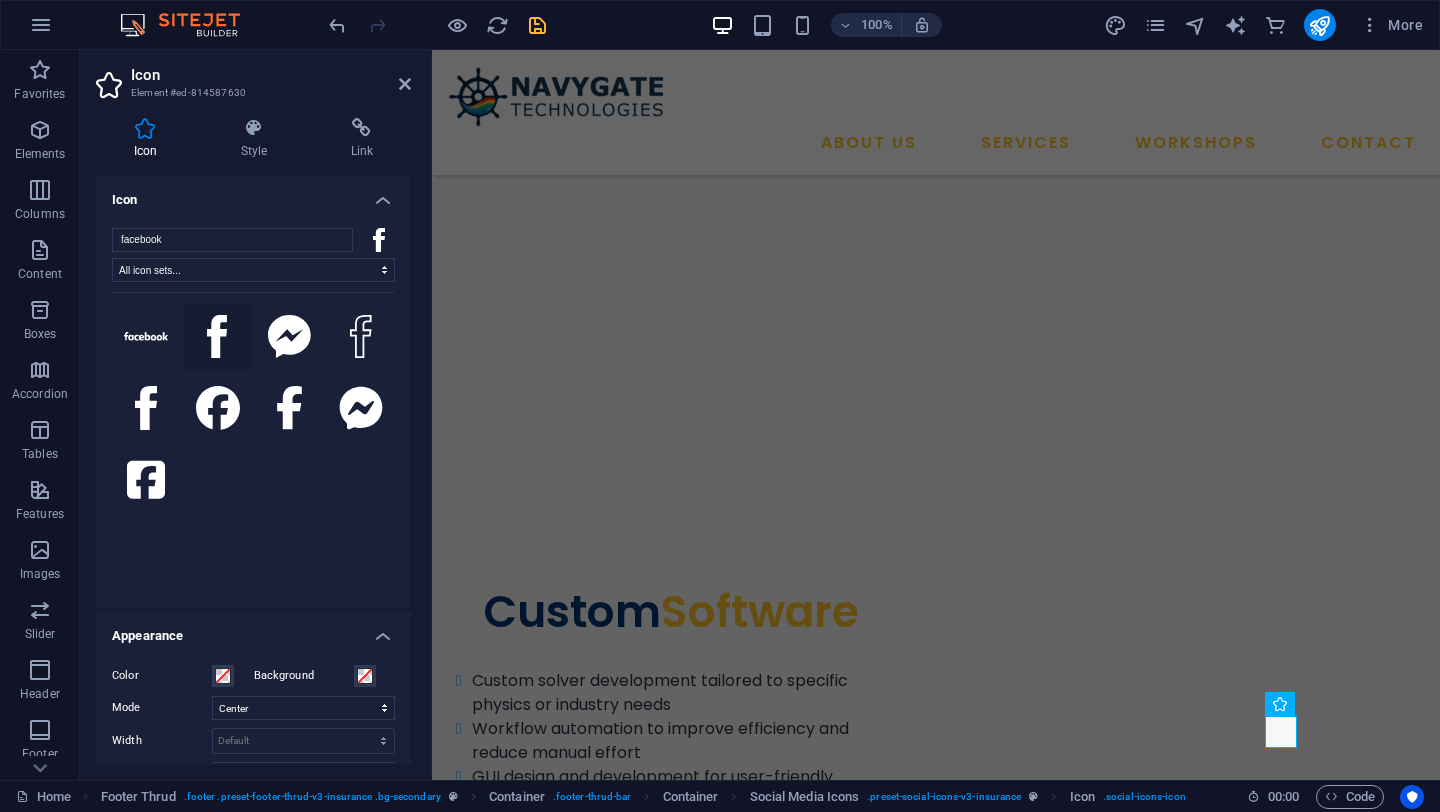 type on "facebook" 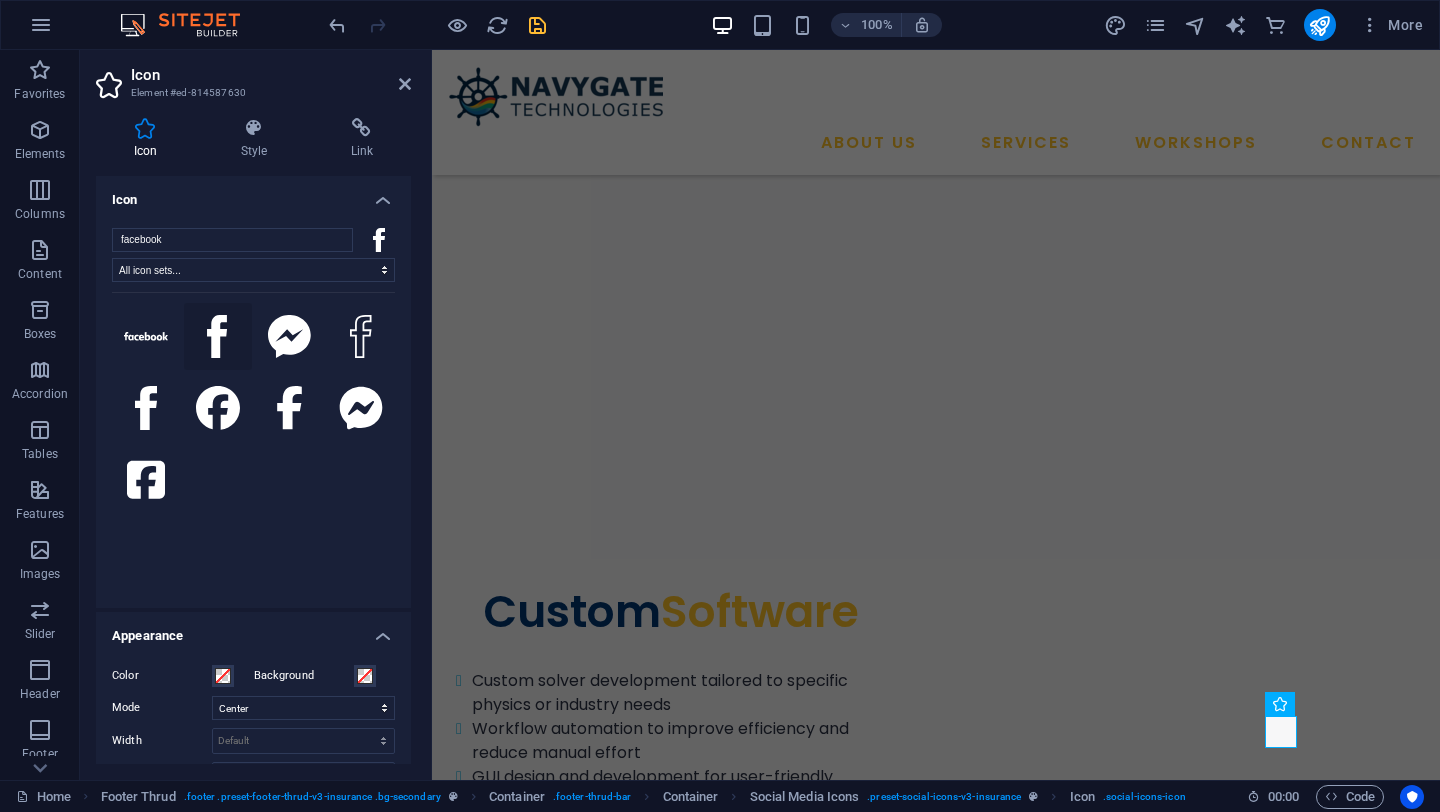 click 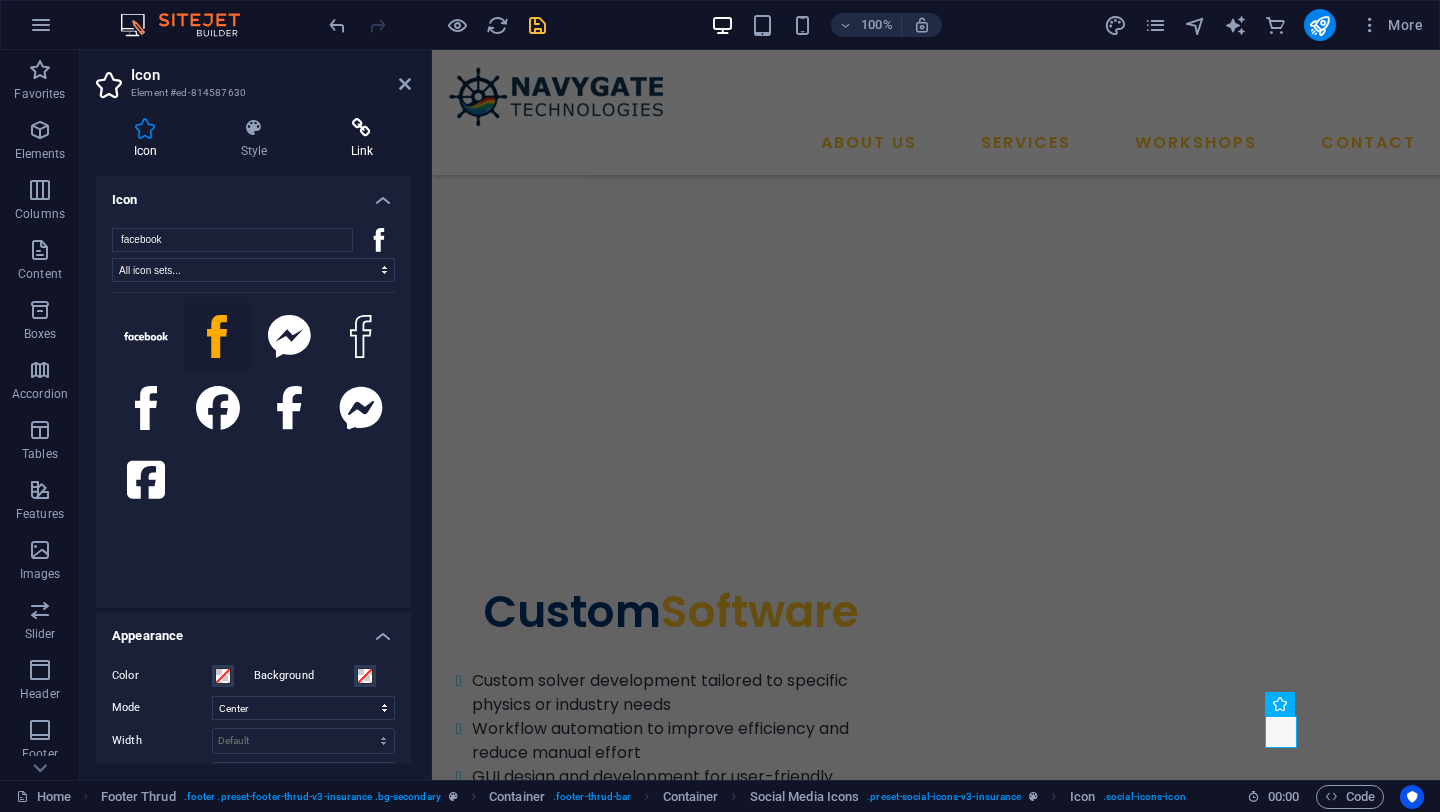 click on "Link" at bounding box center (362, 139) 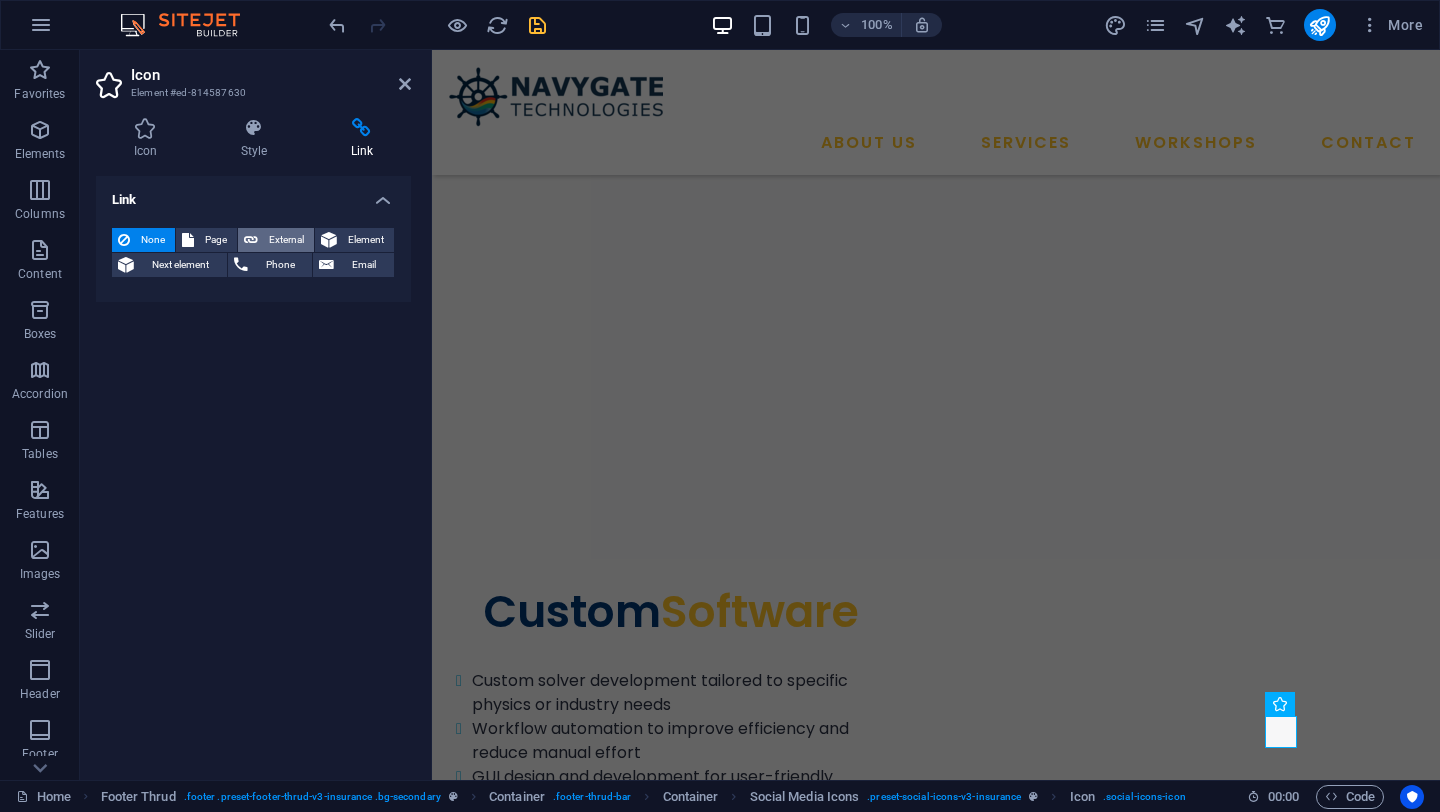 click on "External" at bounding box center (286, 240) 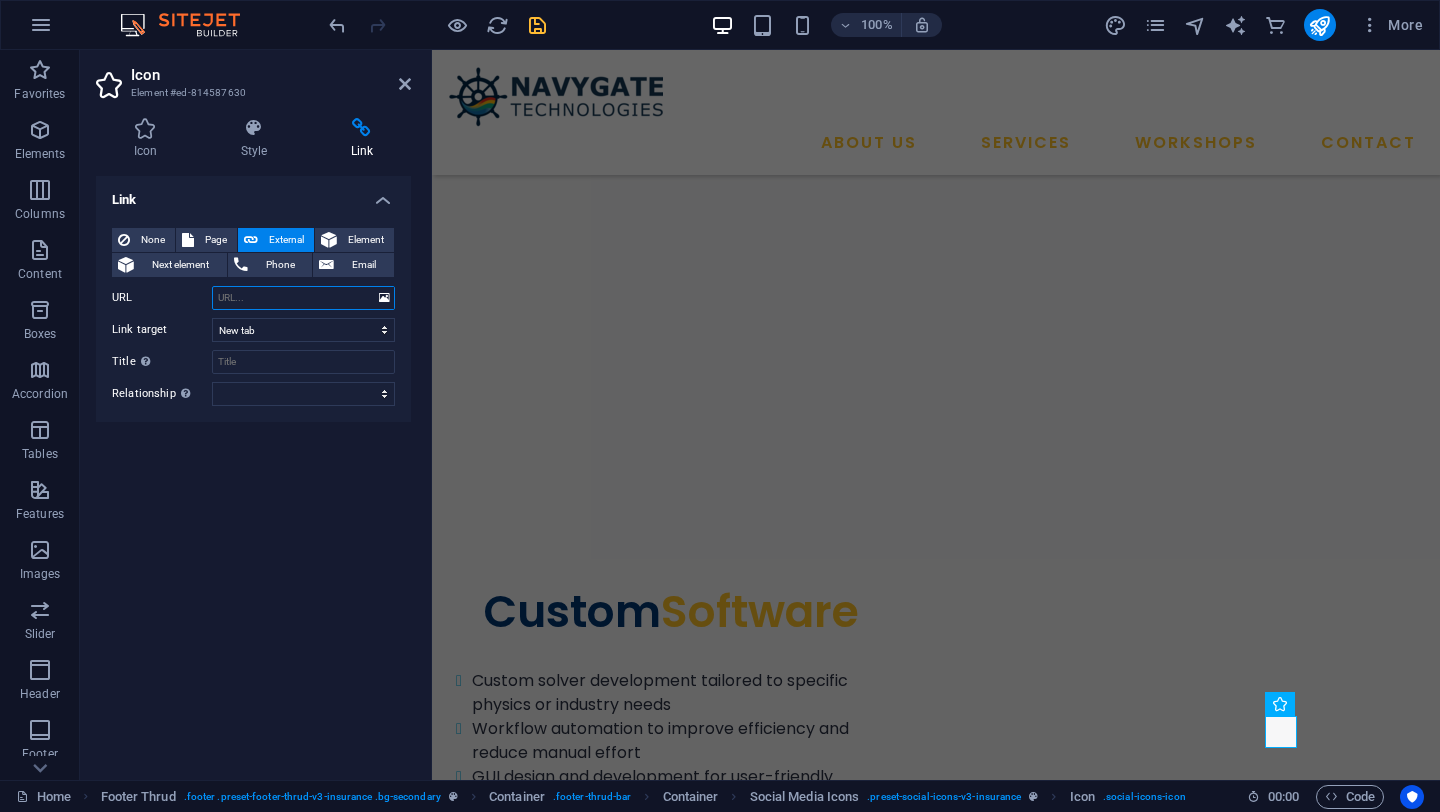 paste on "https://www.facebook.com/people/[COMPANY]/[ID]" 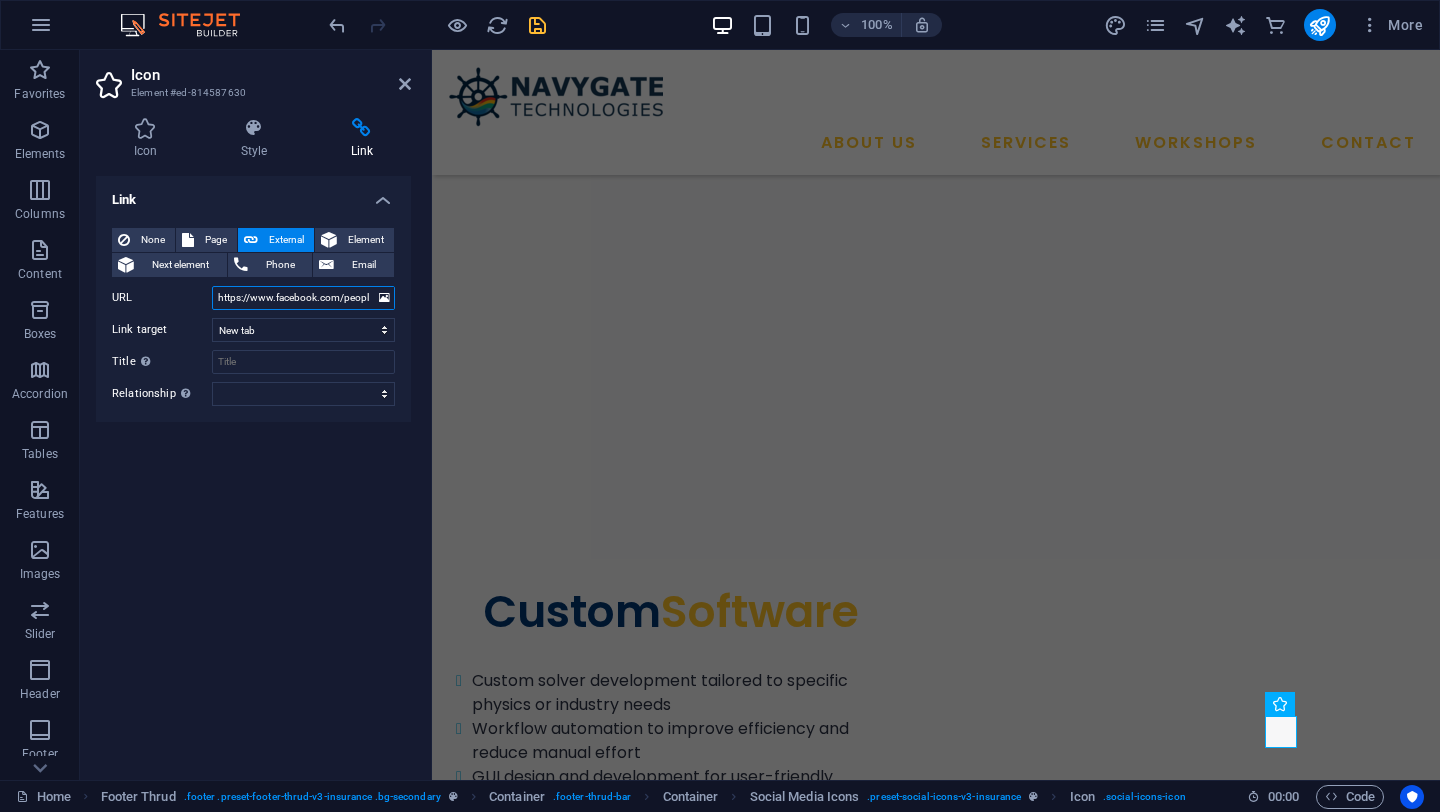scroll, scrollTop: 0, scrollLeft: 198, axis: horizontal 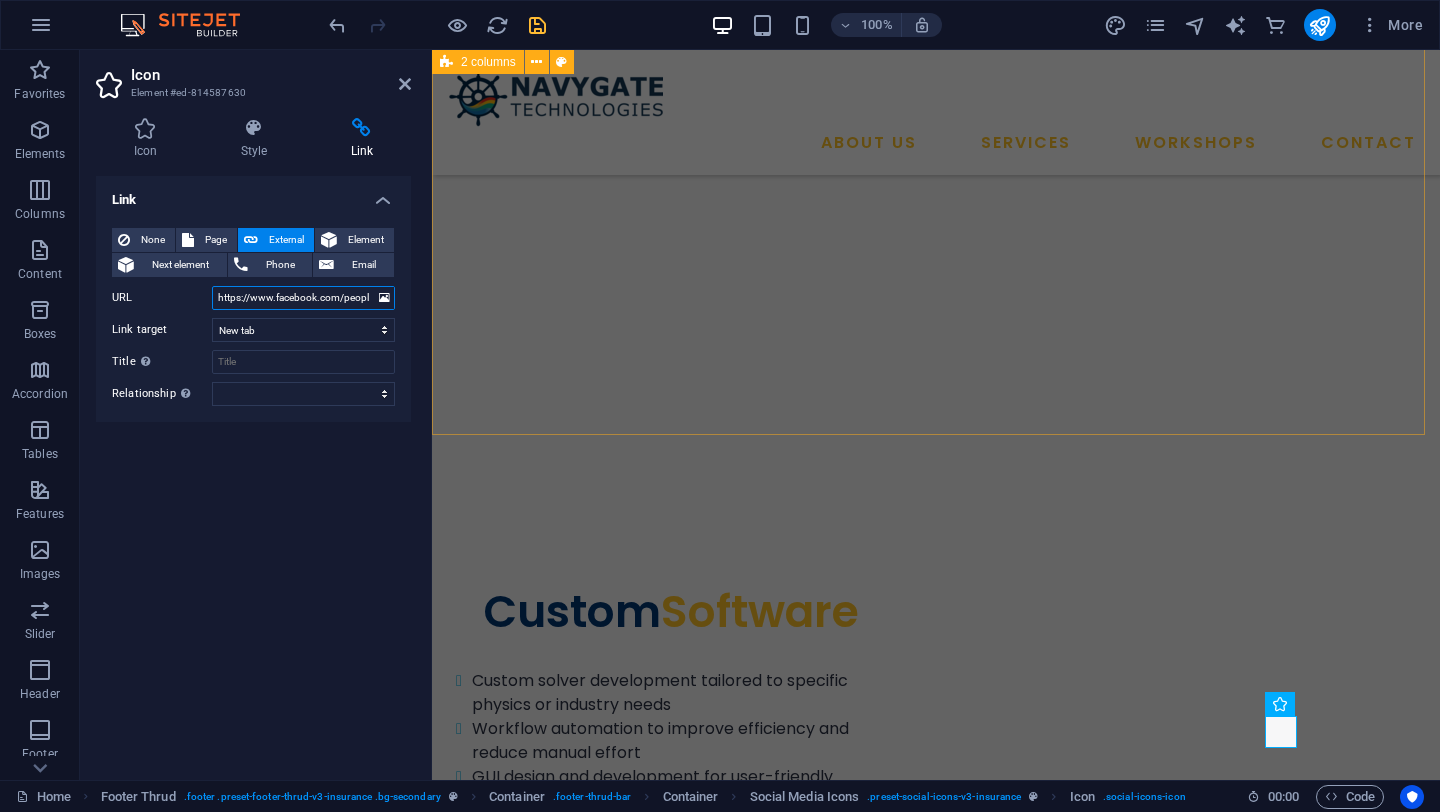 type on "https://www.facebook.com/people/[COMPANY]/[ID]" 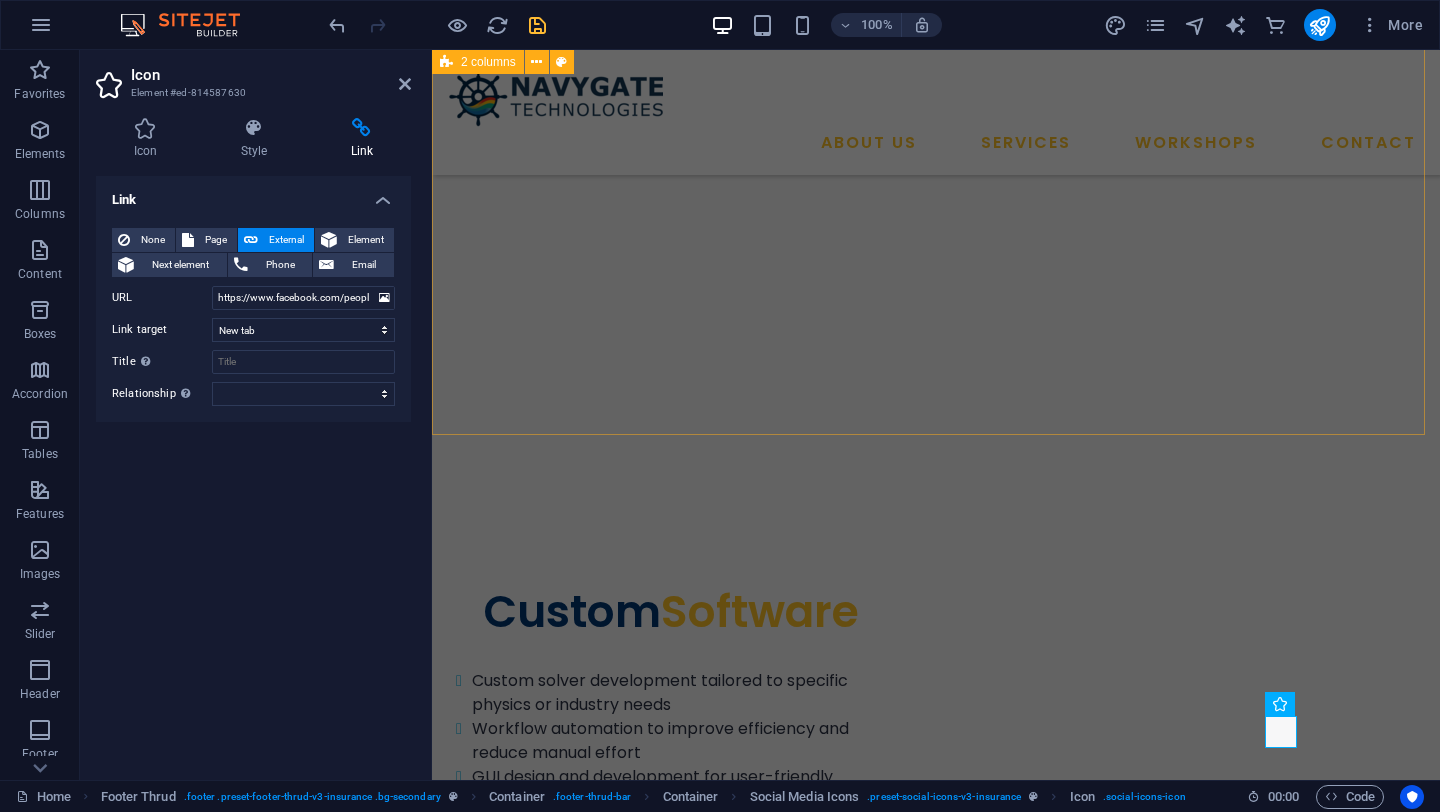 click on "Take the   First Step  We believe that innovation shouldn't be limited by budget, and that world-class engineering should be within reach for every aspiring mind—no matter the size of the company or the stage of the journey. Whether you're an MSME looking to optimize your design process, a student eager to explore simulation tools, or an engineer passionate about open-source technology—you belong here . Let’s reimagine what's possible. talk to an expert" at bounding box center [936, 3726] 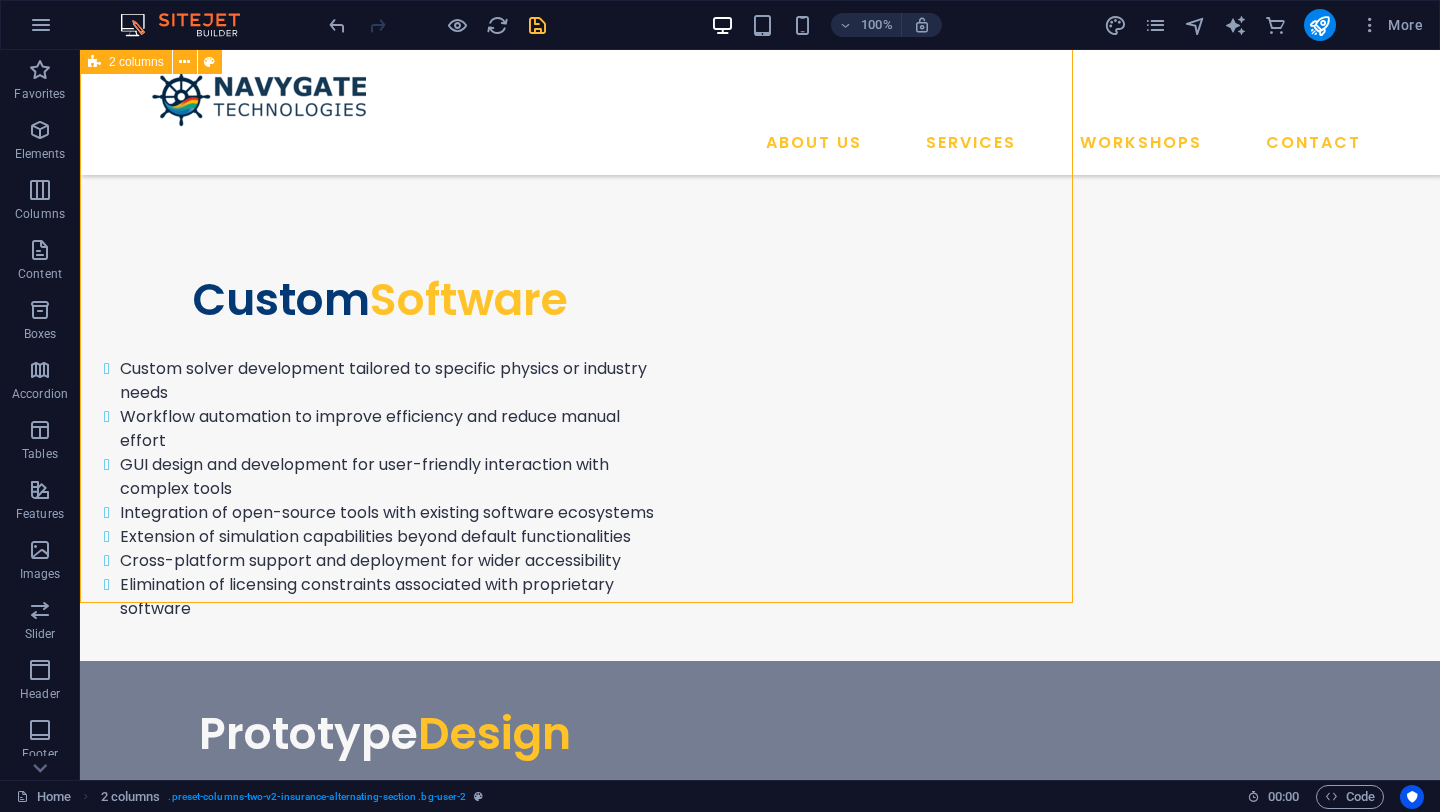 scroll, scrollTop: 6579, scrollLeft: 0, axis: vertical 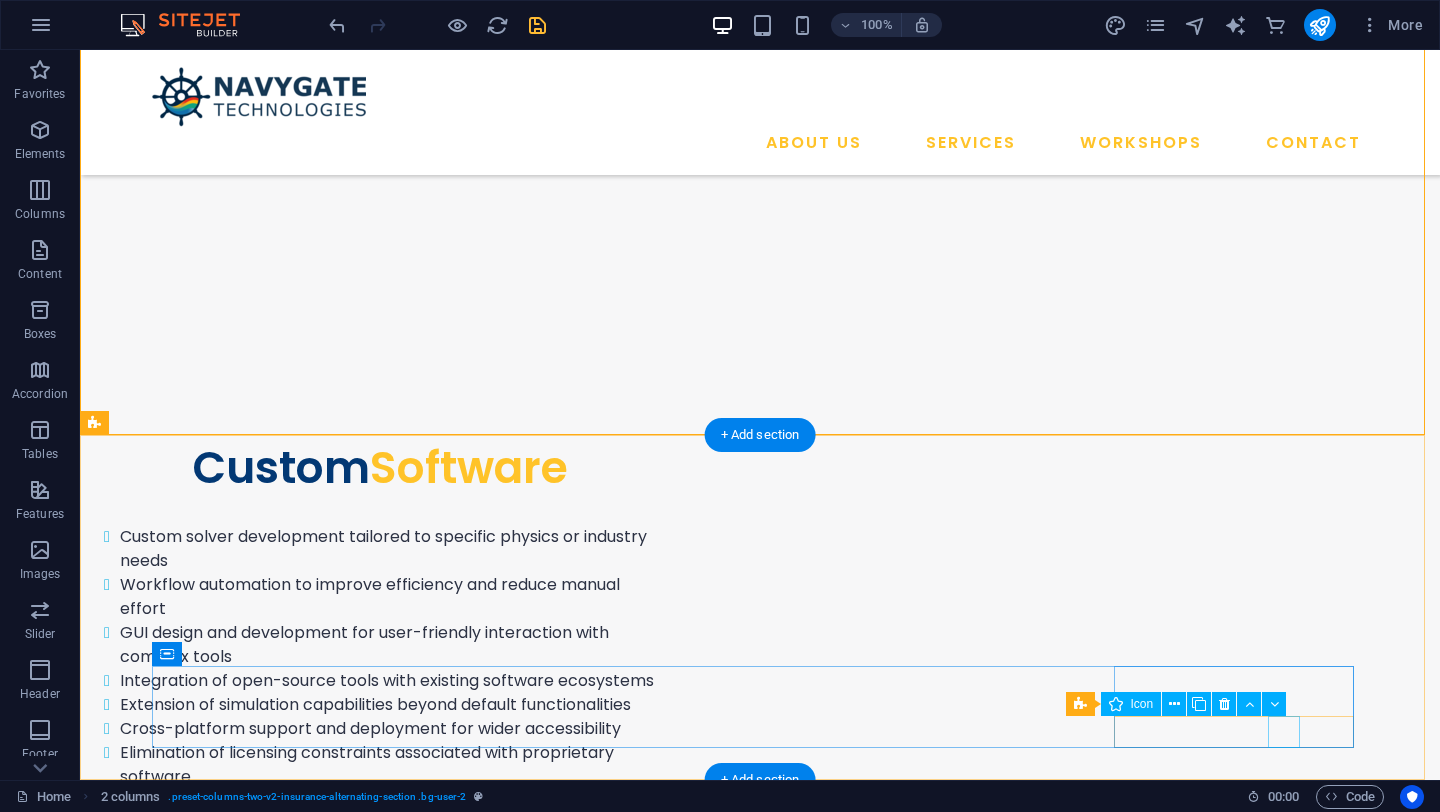 click at bounding box center (761, 4687) 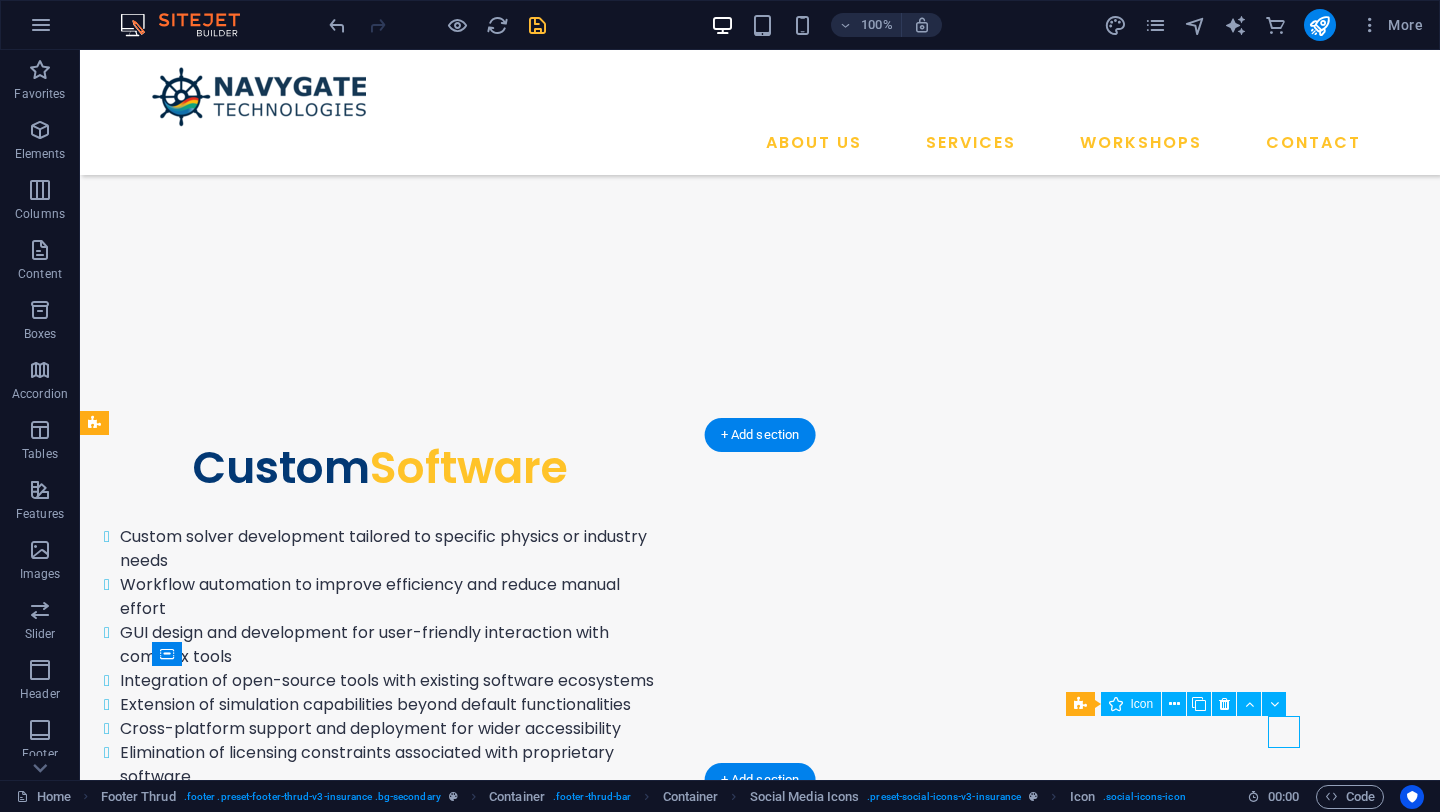 drag, startPoint x: 1288, startPoint y: 735, endPoint x: 937, endPoint y: 731, distance: 351.0228 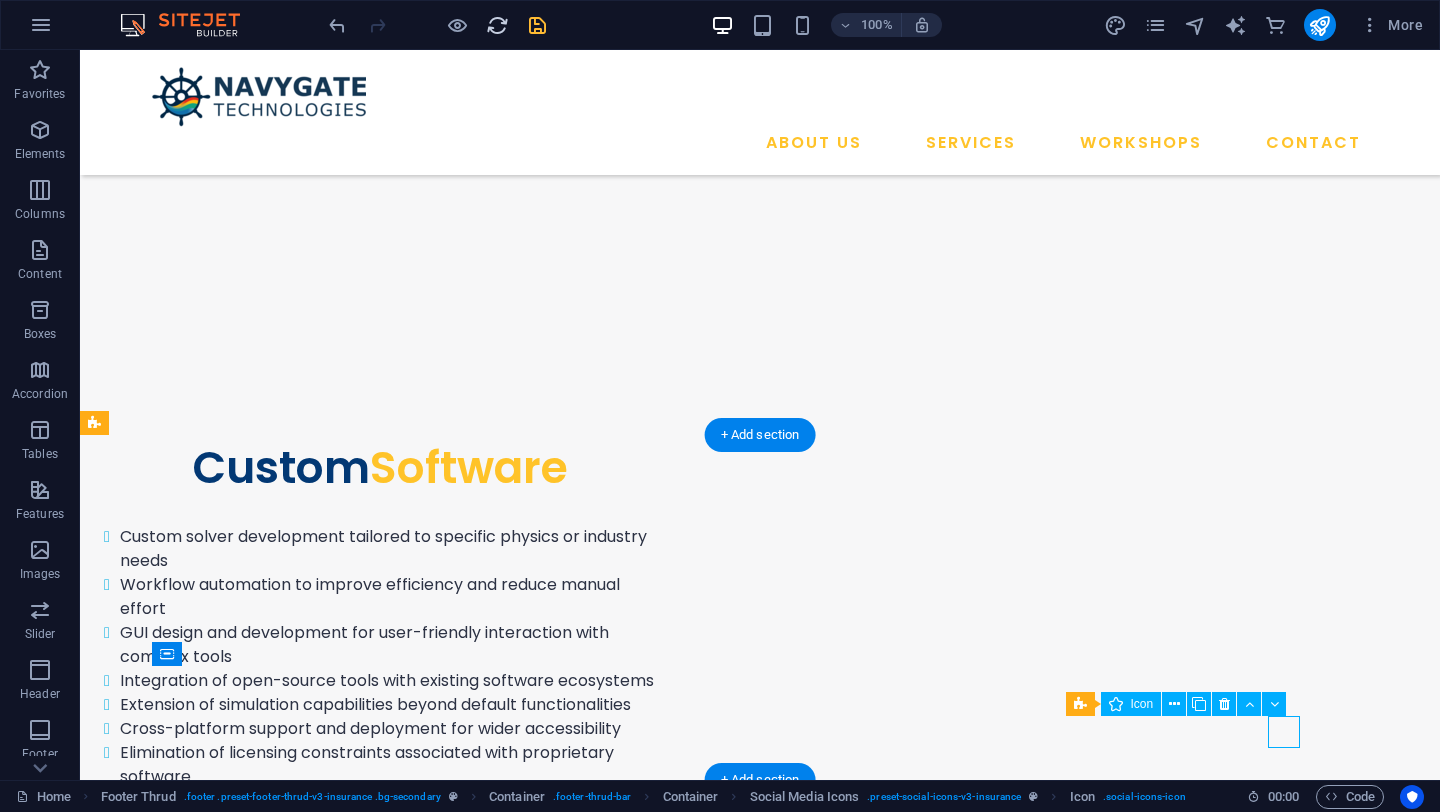scroll, scrollTop: 6747, scrollLeft: 0, axis: vertical 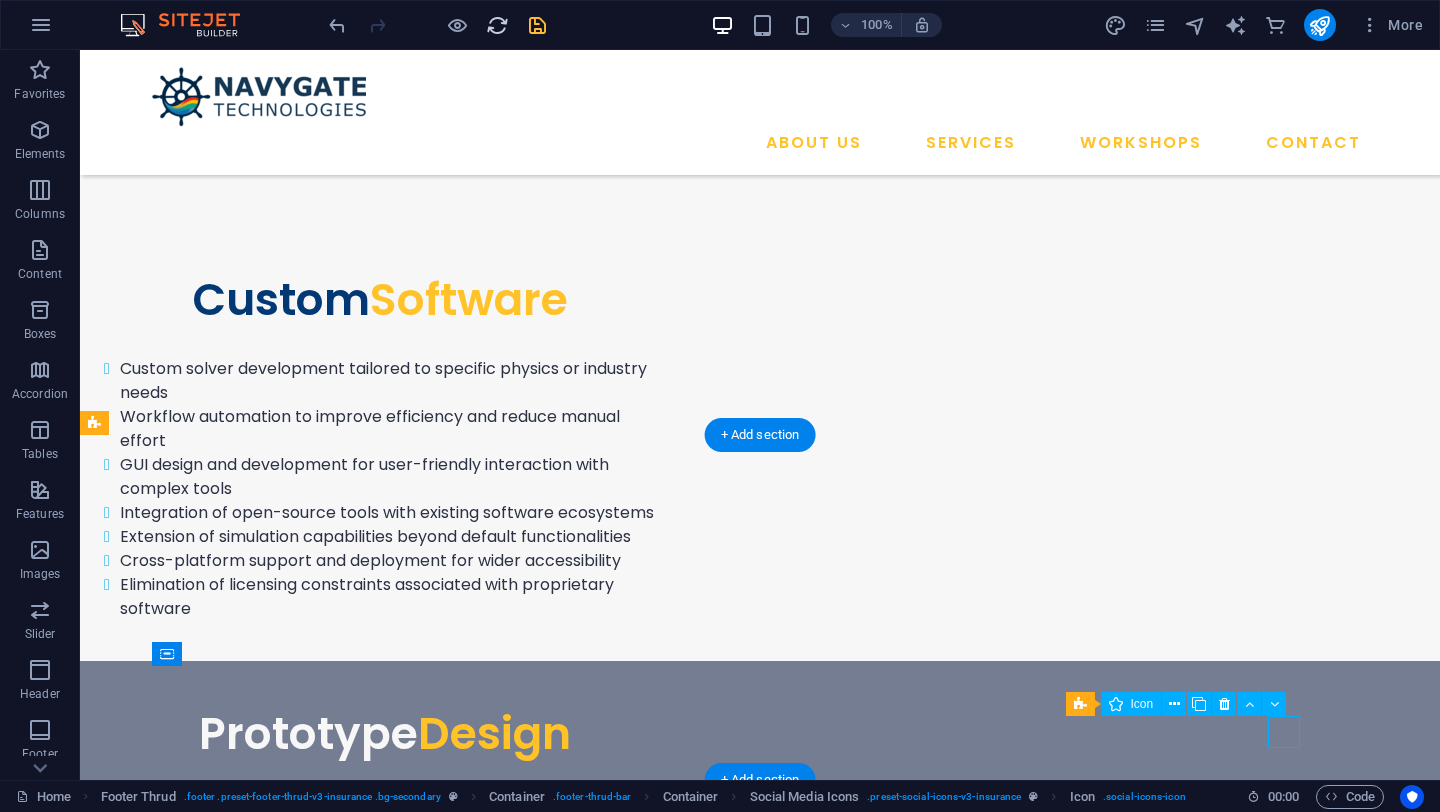select on "xMidYMid" 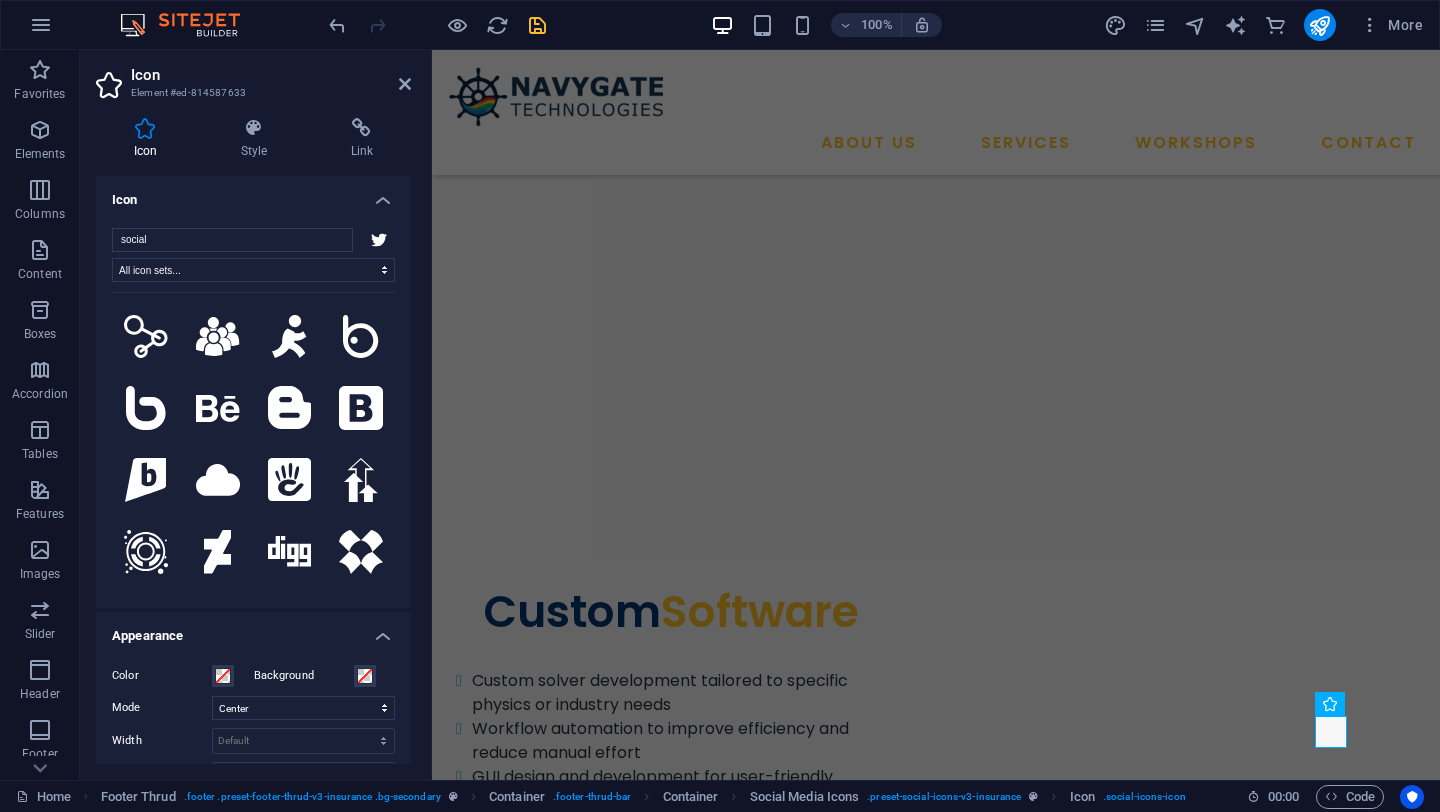 type on "t" 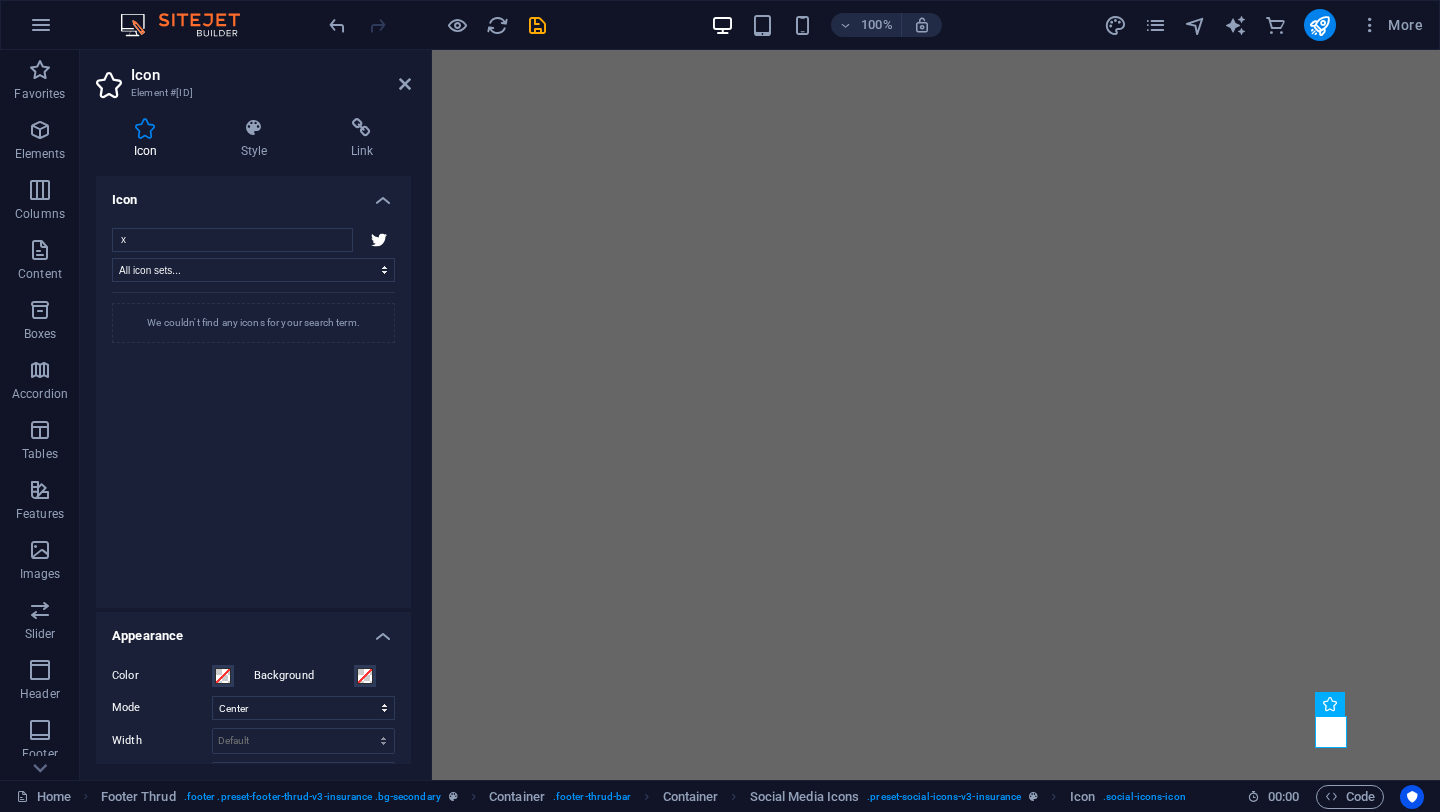 select on "xMidYMid" 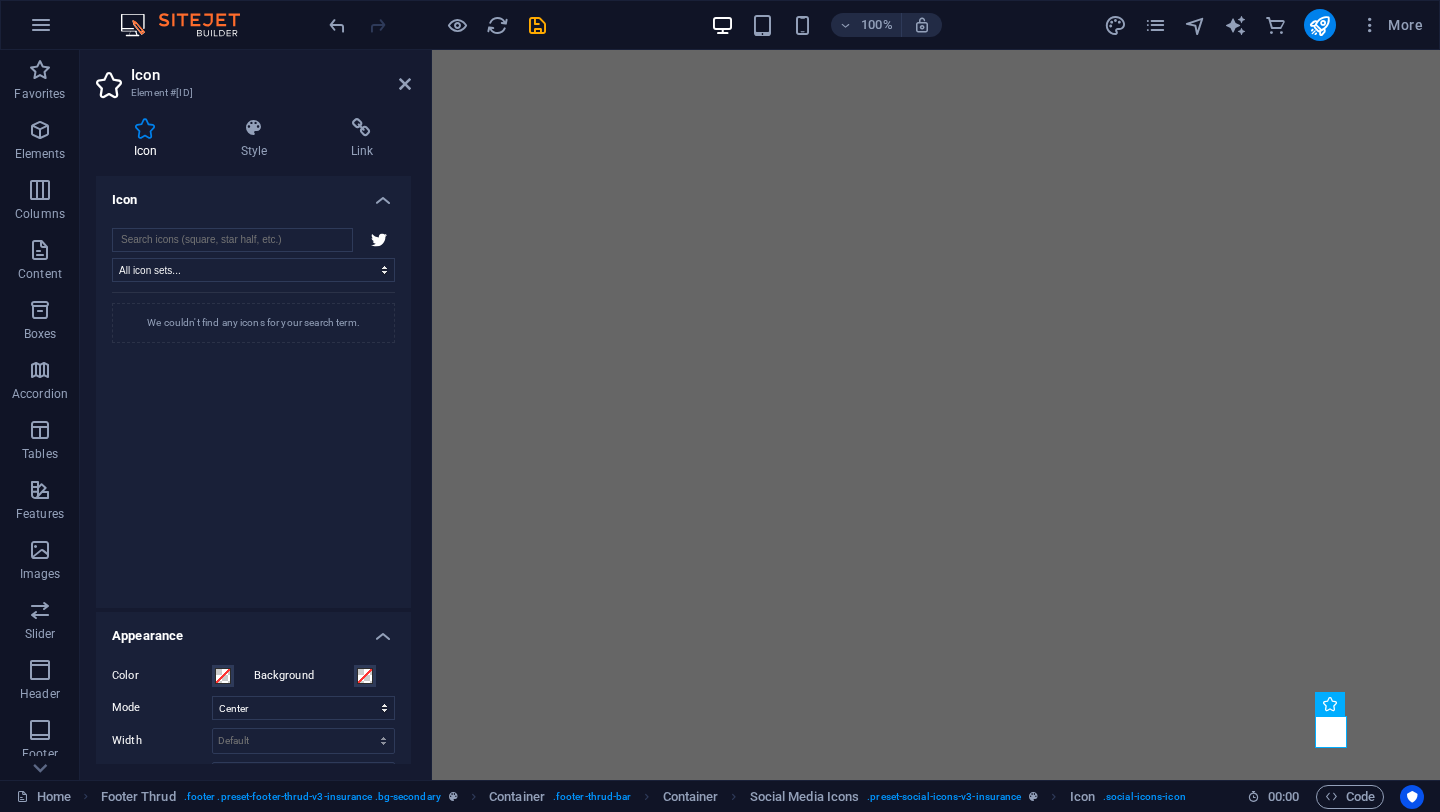 scroll, scrollTop: 0, scrollLeft: 0, axis: both 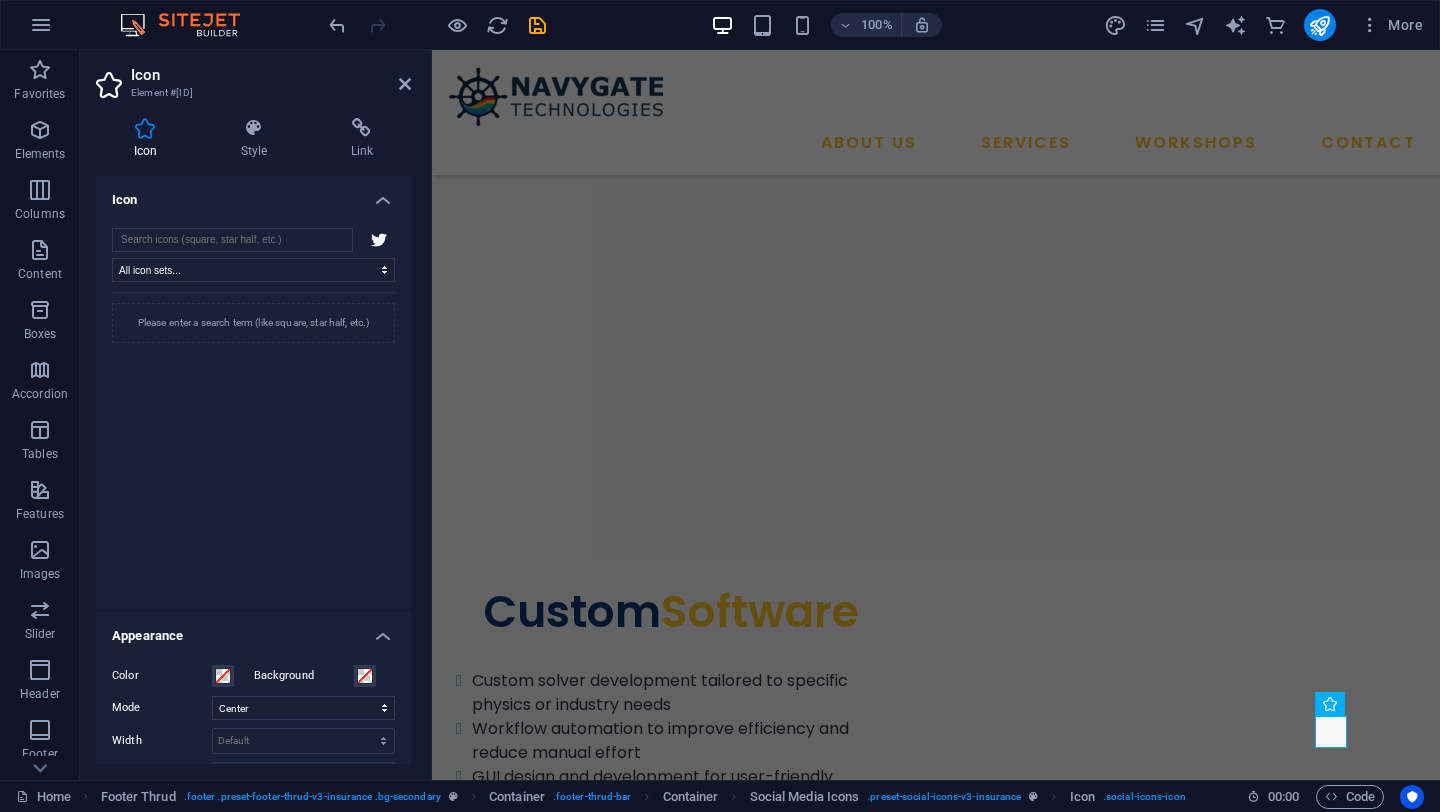 type on "t" 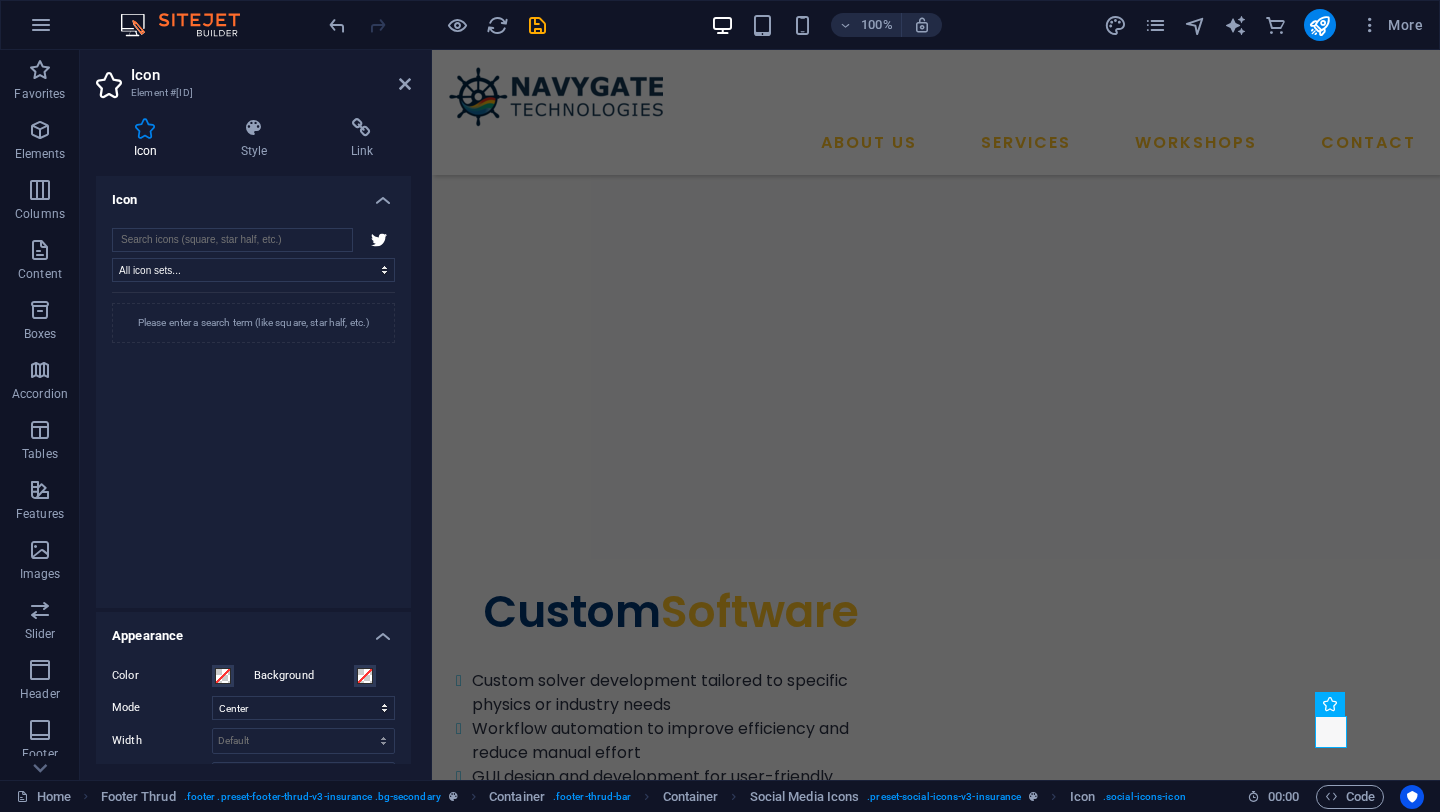 type on "R" 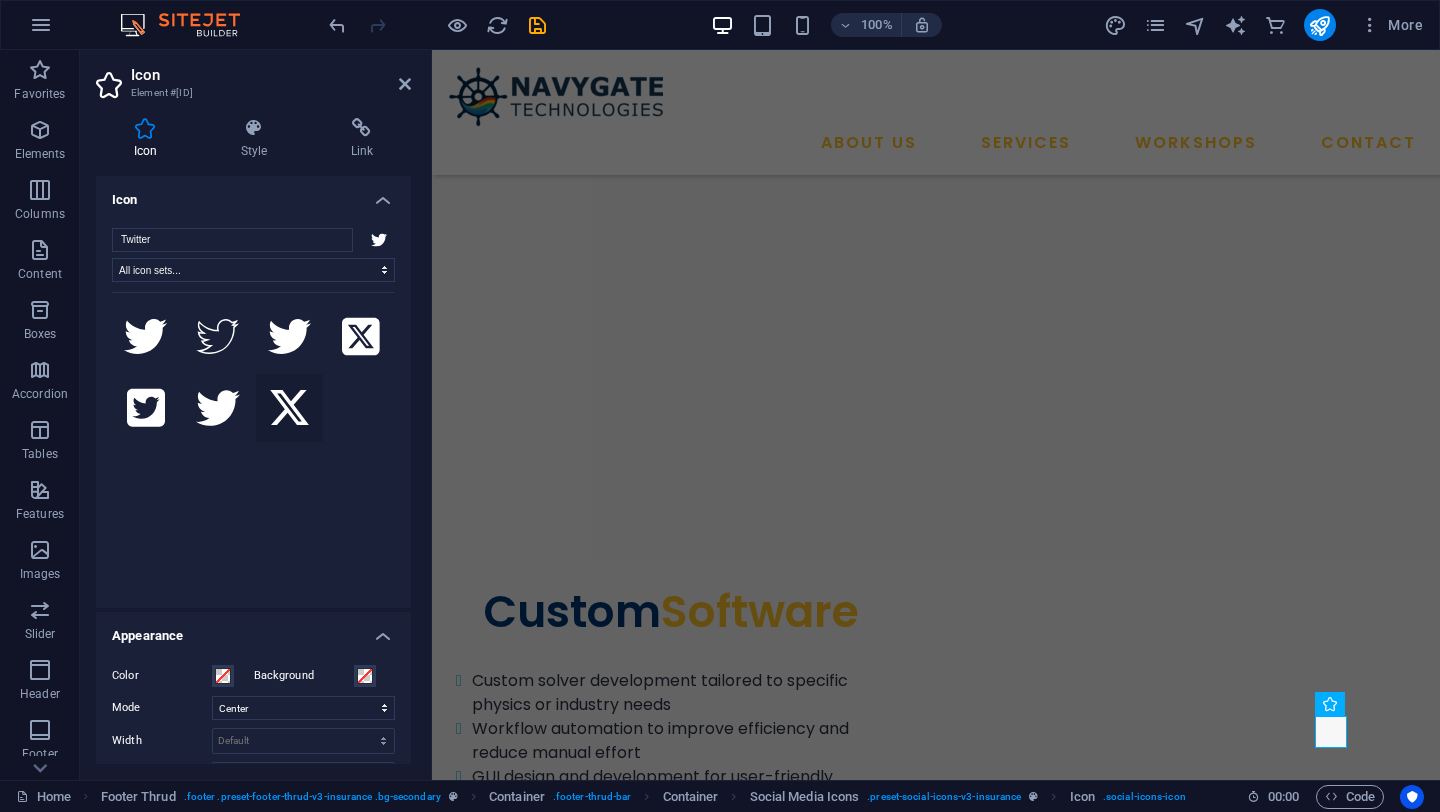 type on "Twitter" 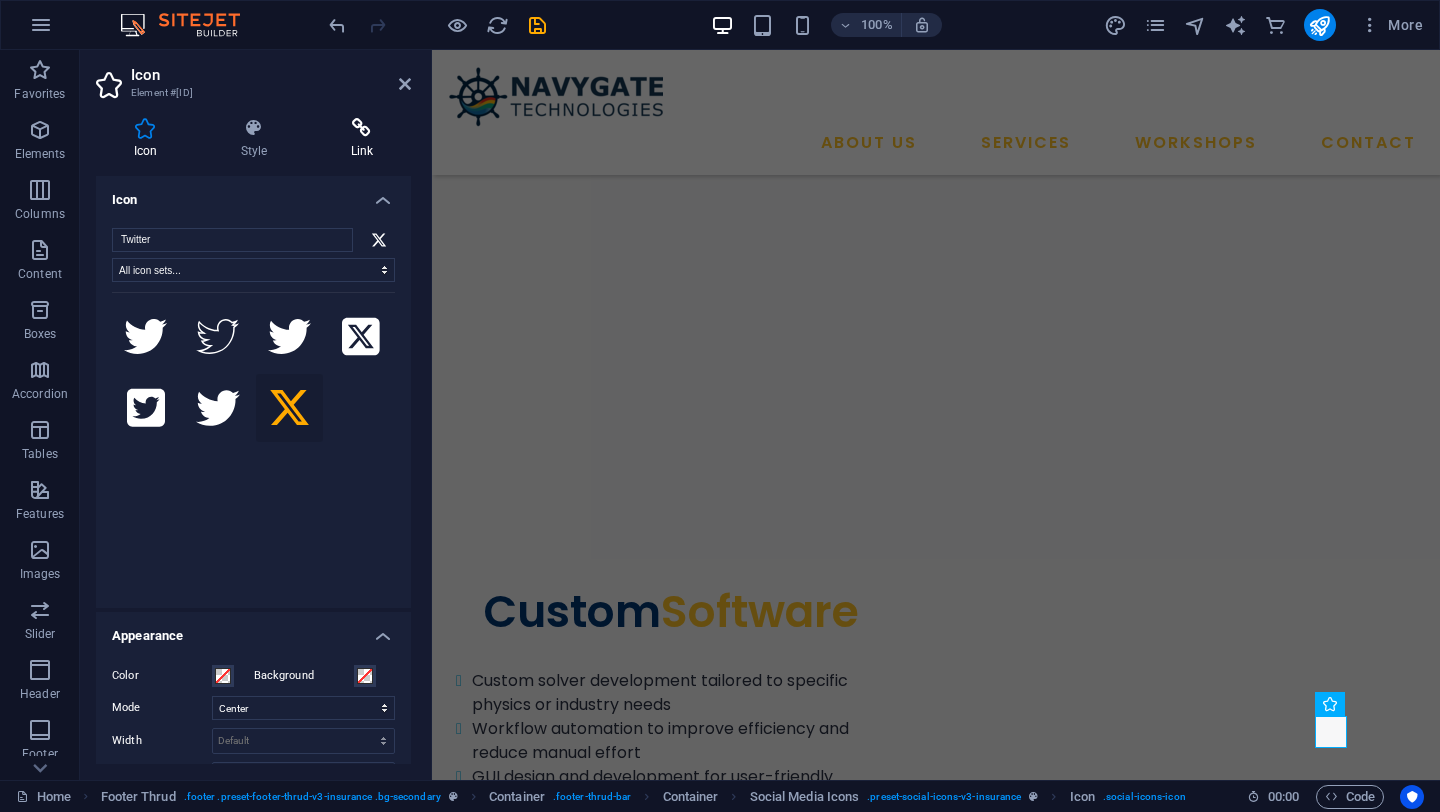 click at bounding box center (362, 128) 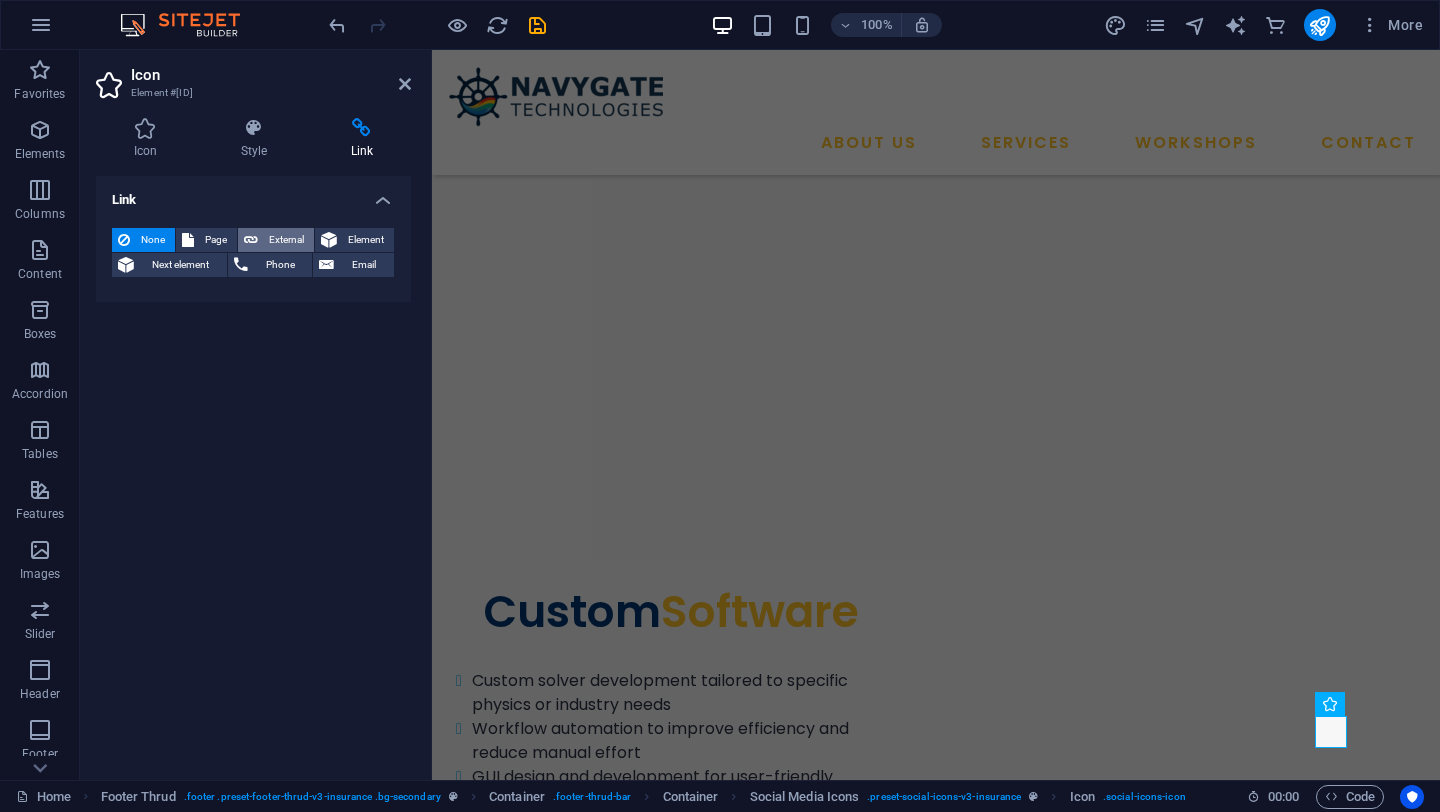 click on "External" at bounding box center (286, 240) 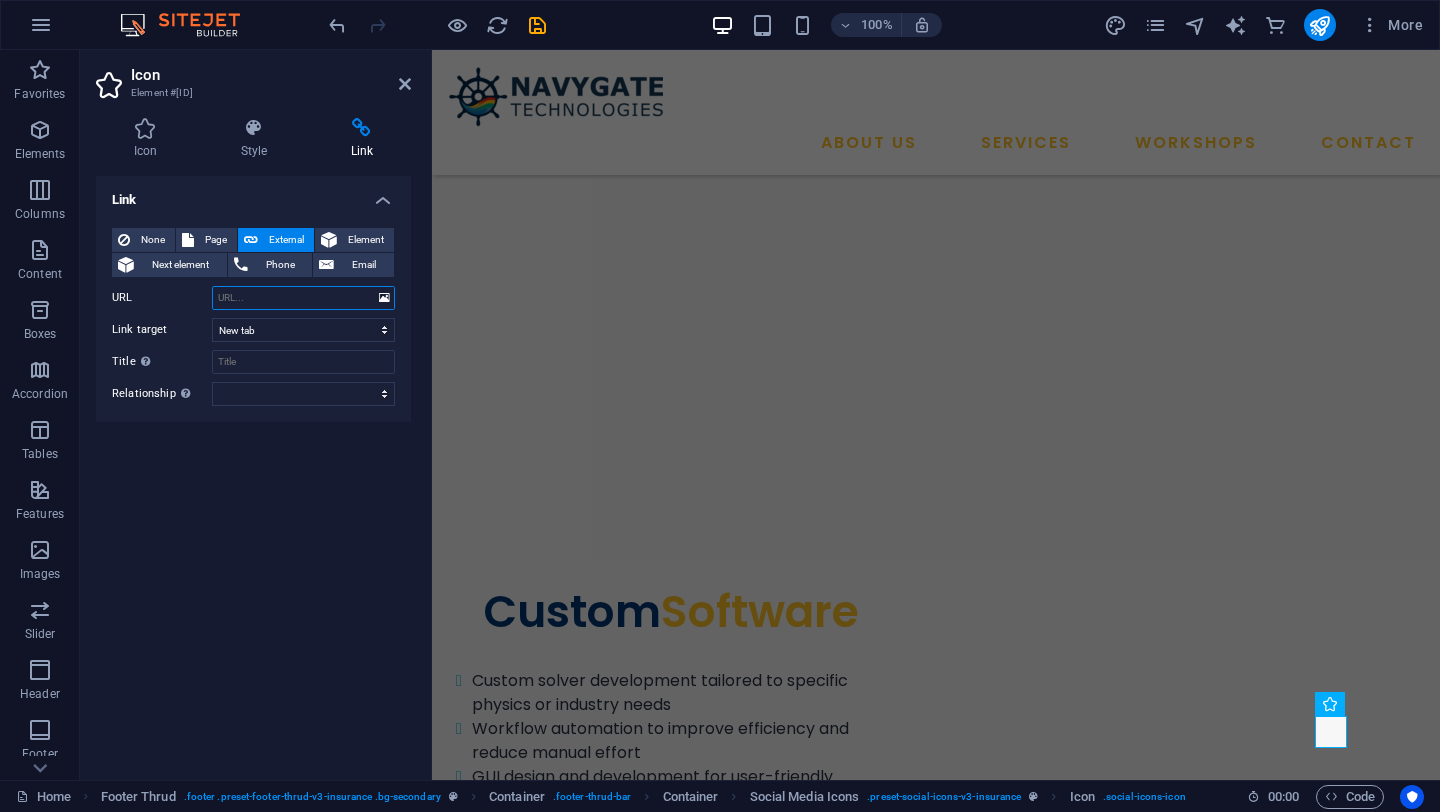 click on "URL" at bounding box center (303, 298) 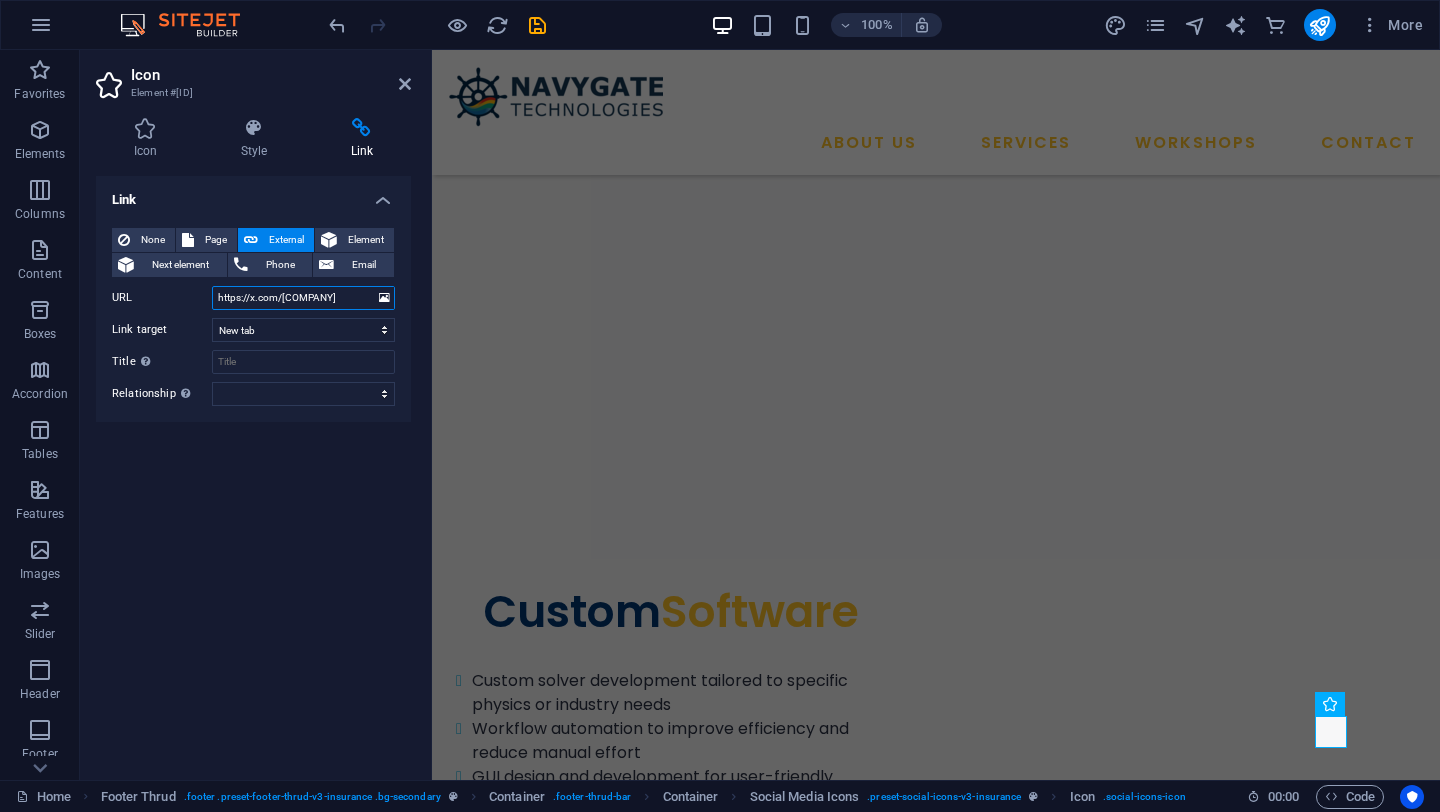 click on "https://x.com/[COMPANY]" at bounding box center (303, 298) 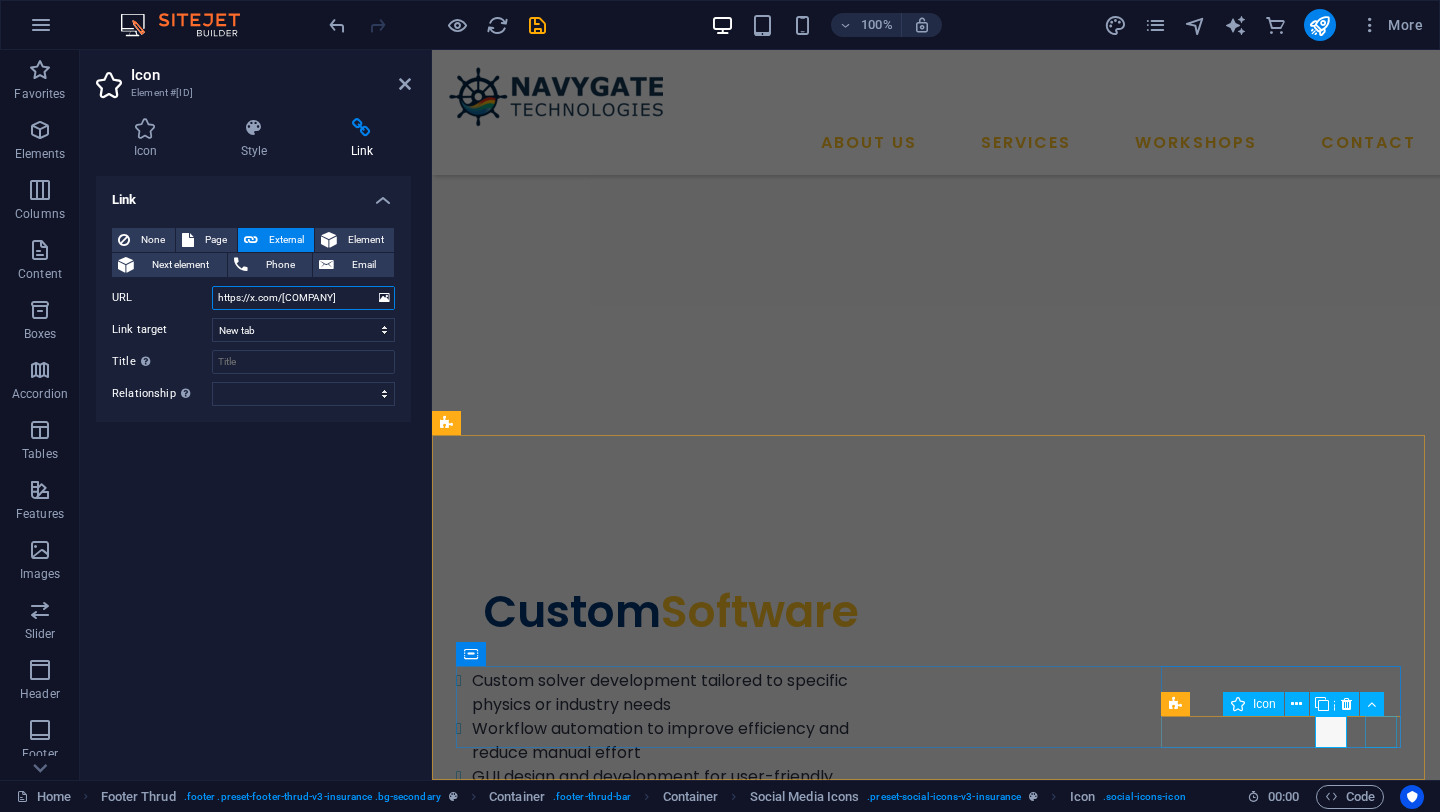 type on "https://x.com/[COMPANY]" 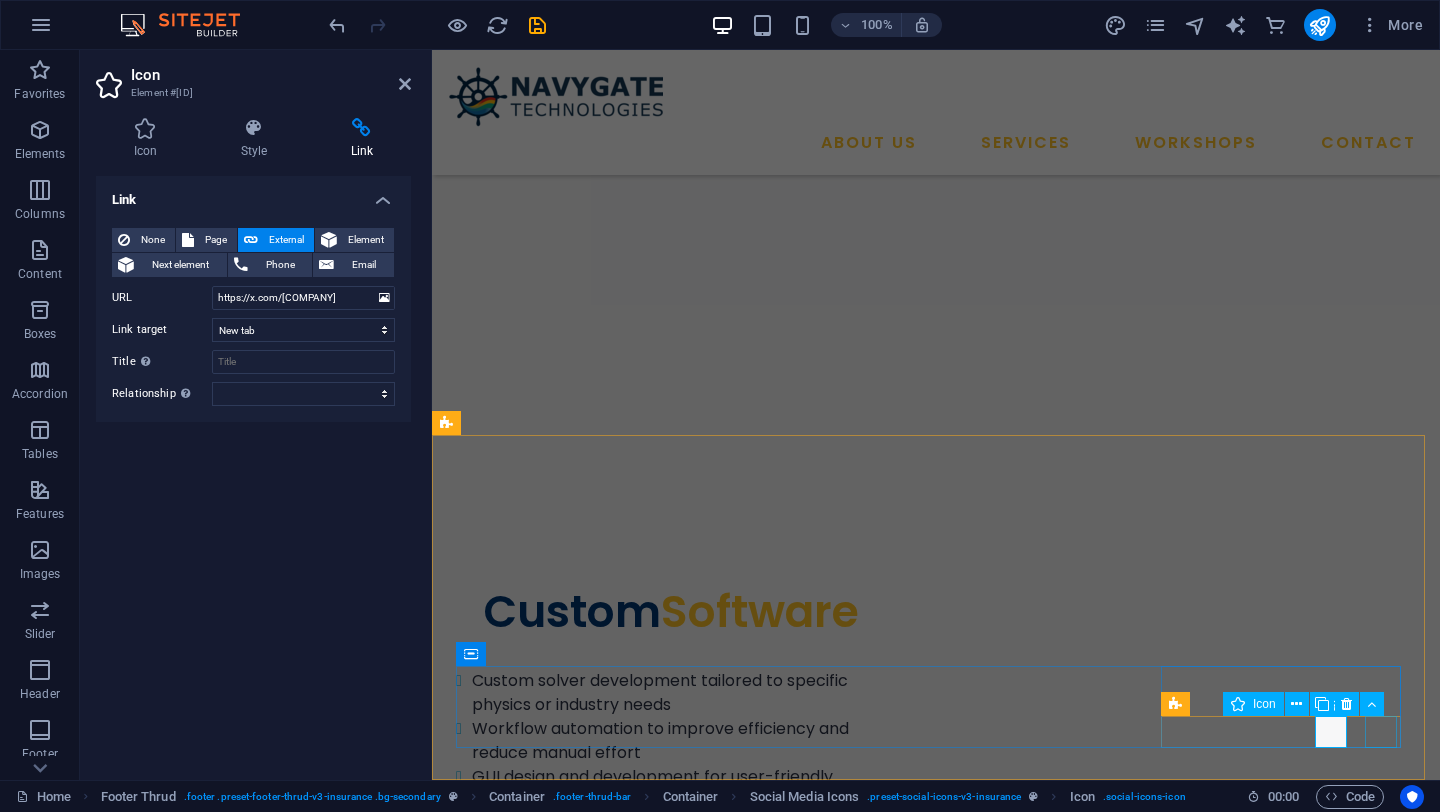 click at bounding box center [936, 5163] 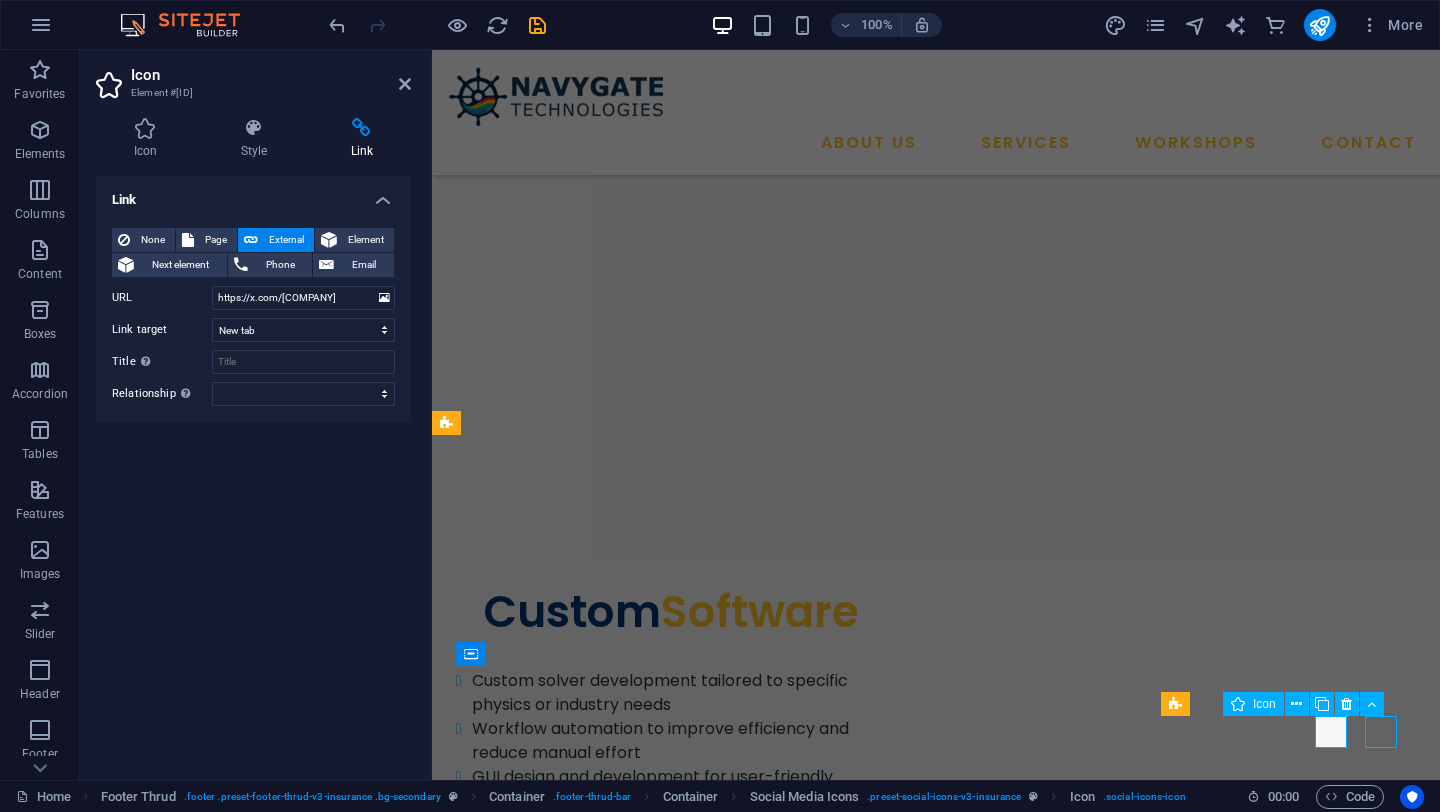 click at bounding box center [936, 5163] 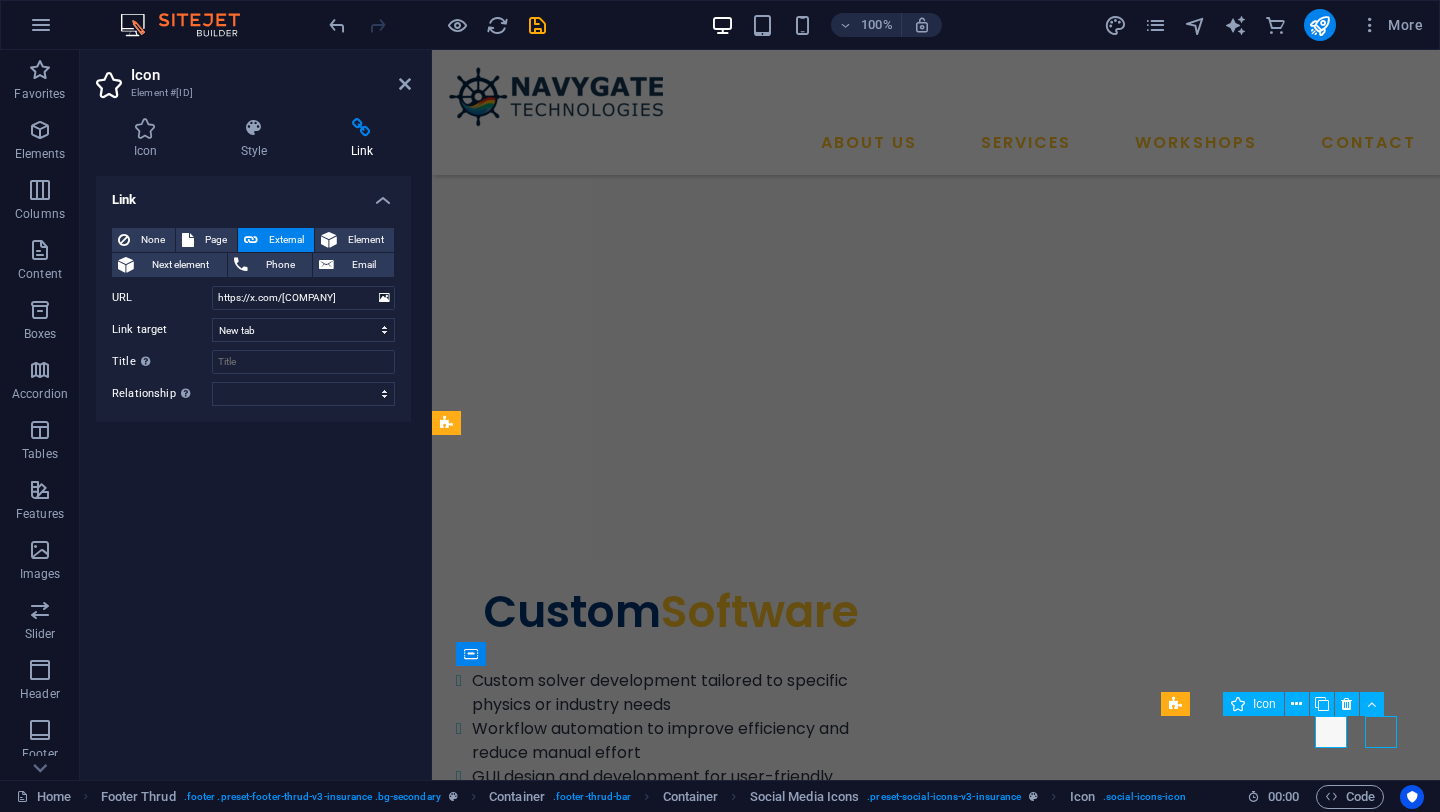select on "px" 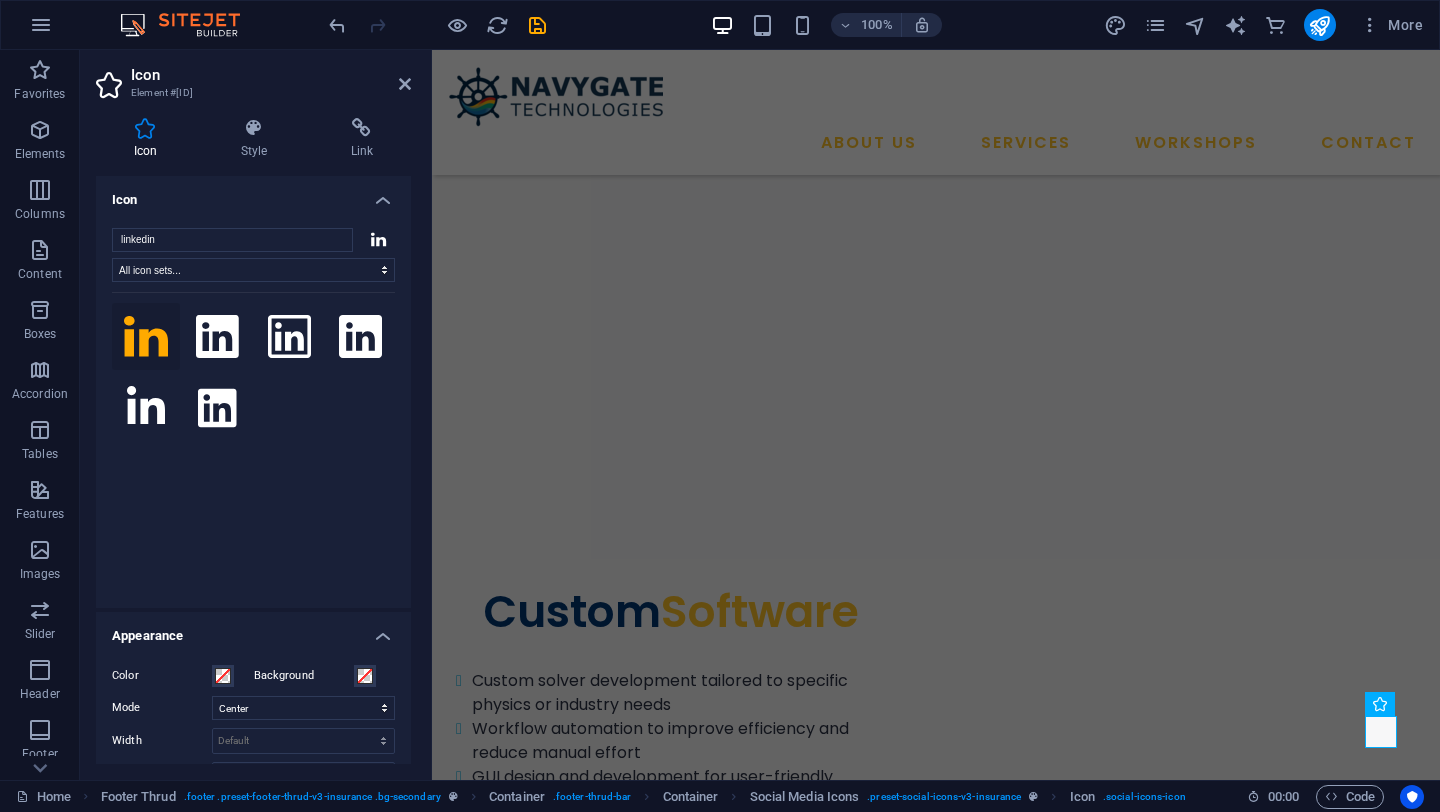 click 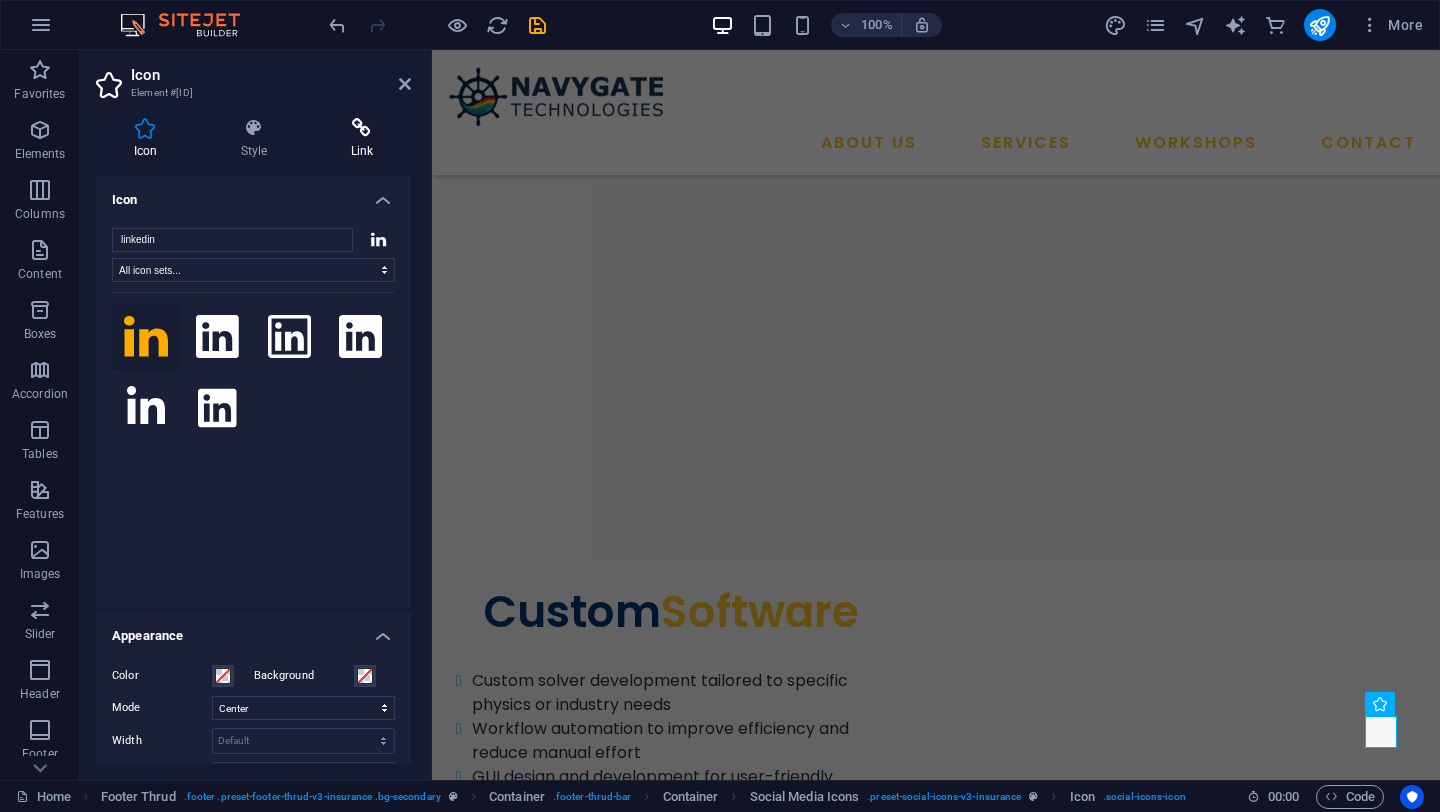 click on "Link" at bounding box center (362, 139) 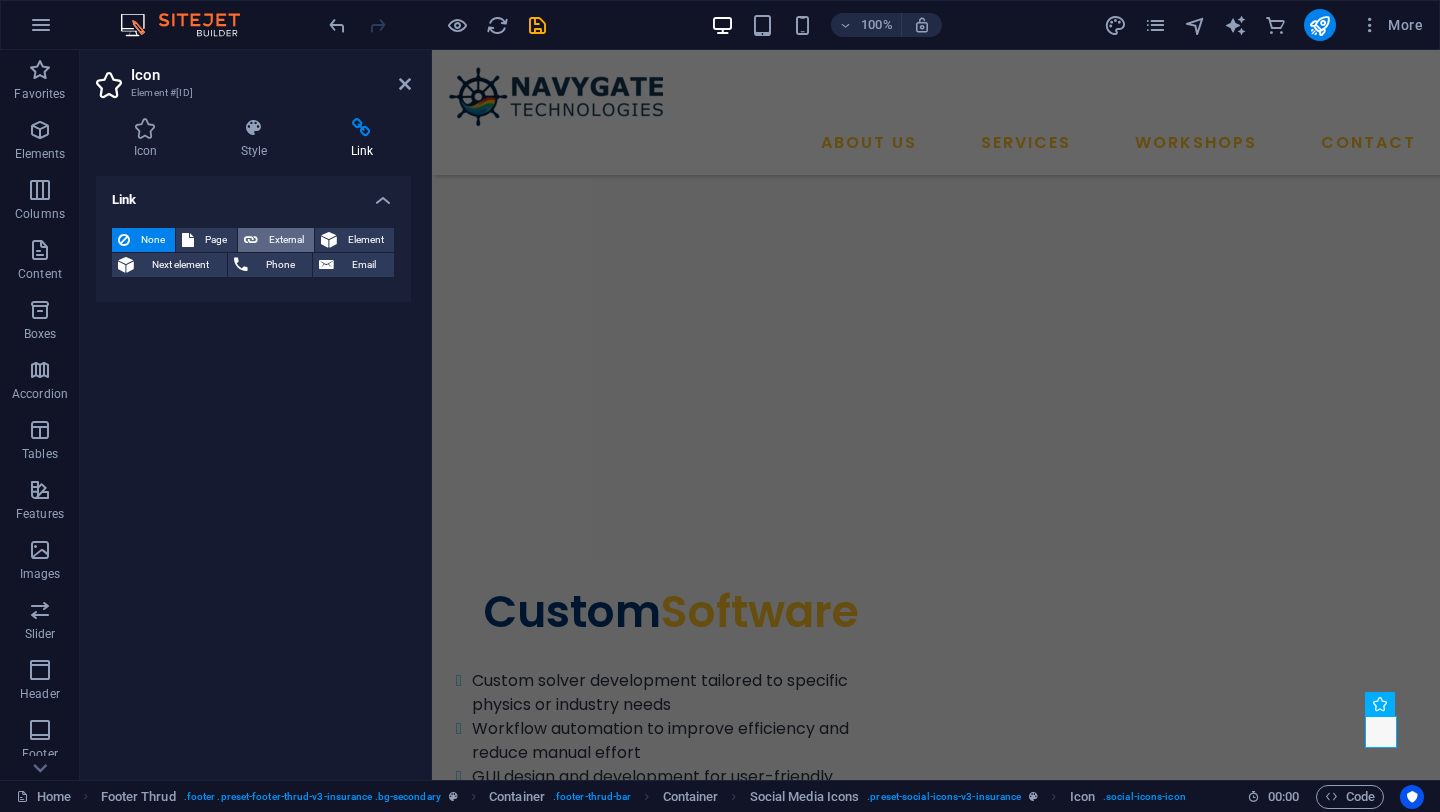 click on "External" at bounding box center (286, 240) 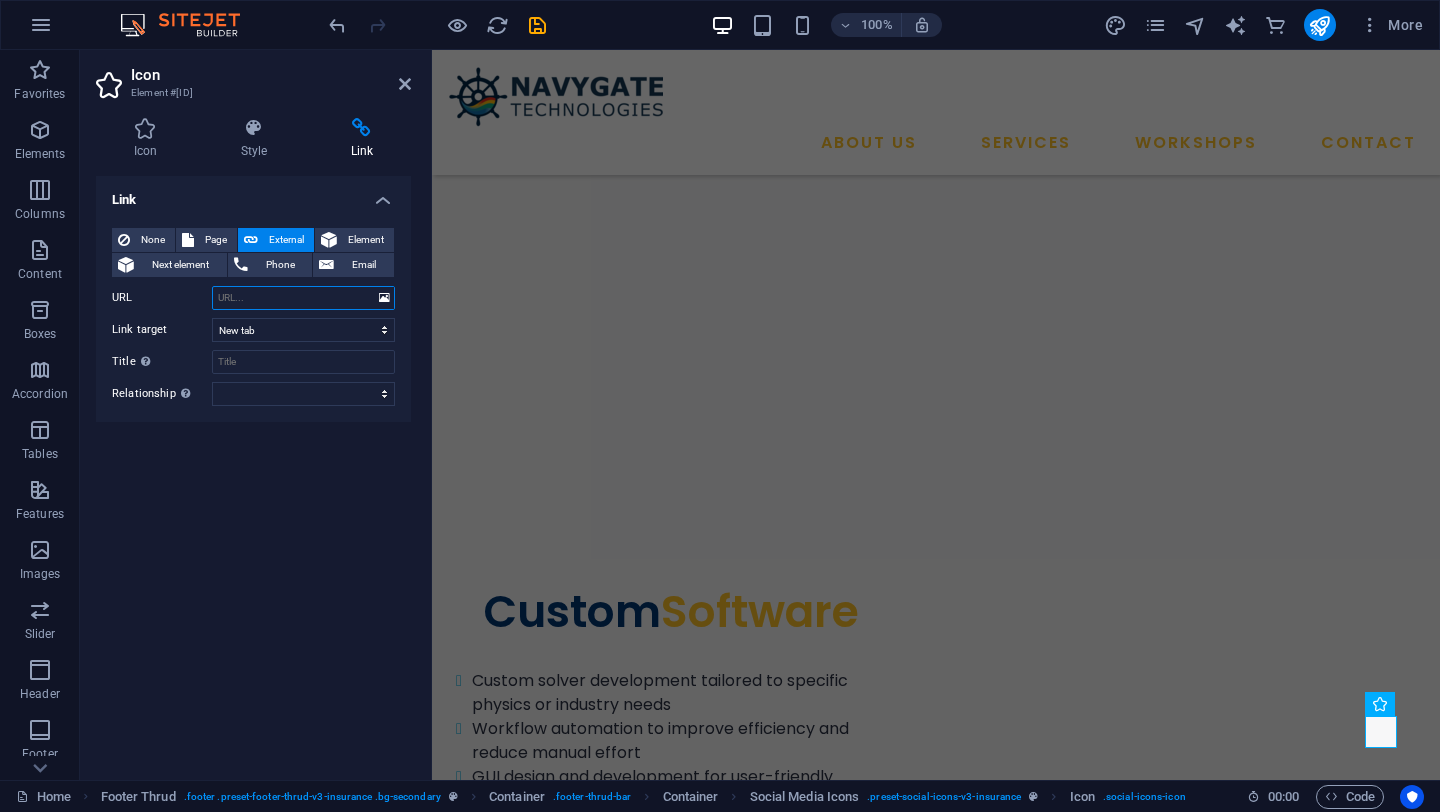 click on "URL" at bounding box center [303, 298] 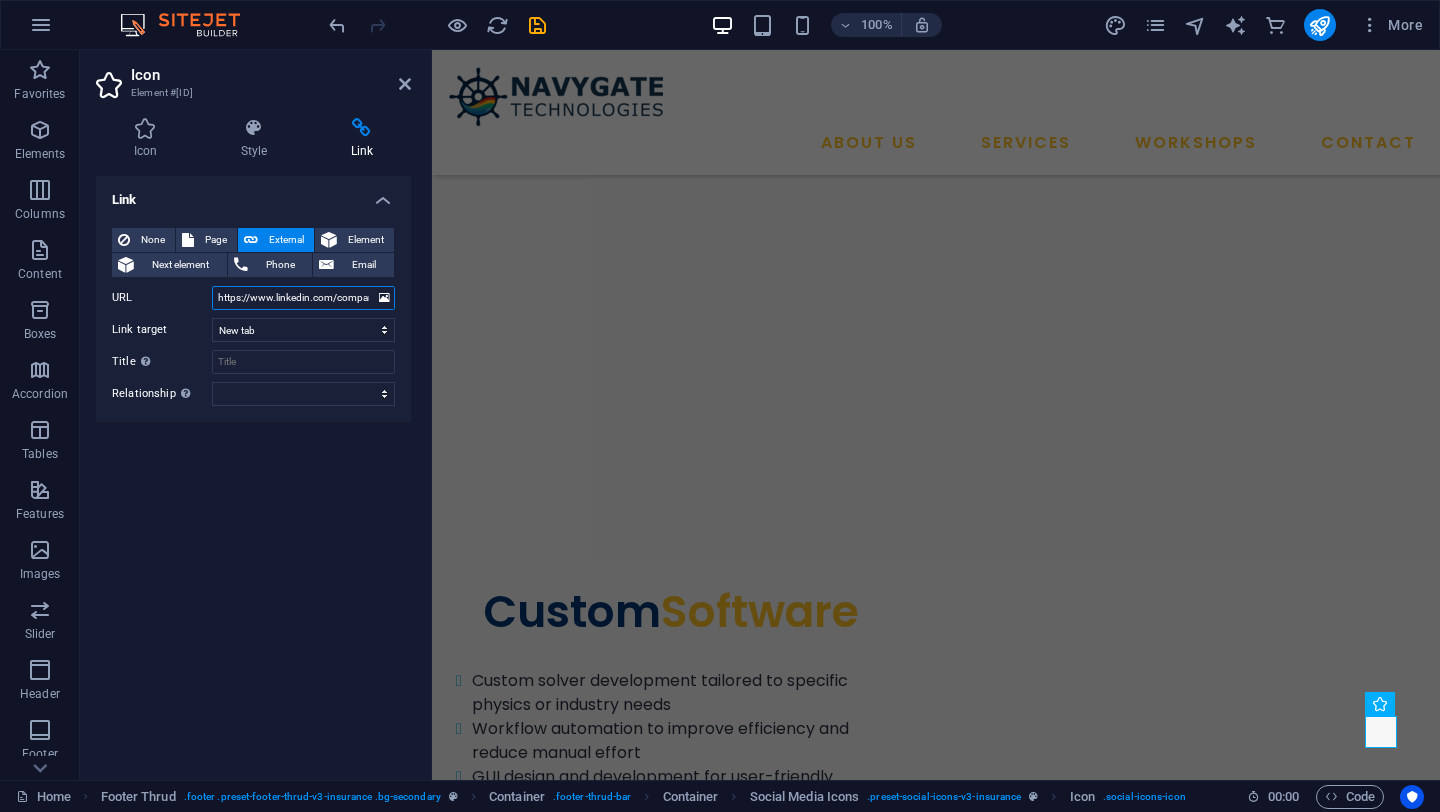 scroll, scrollTop: 0, scrollLeft: 111, axis: horizontal 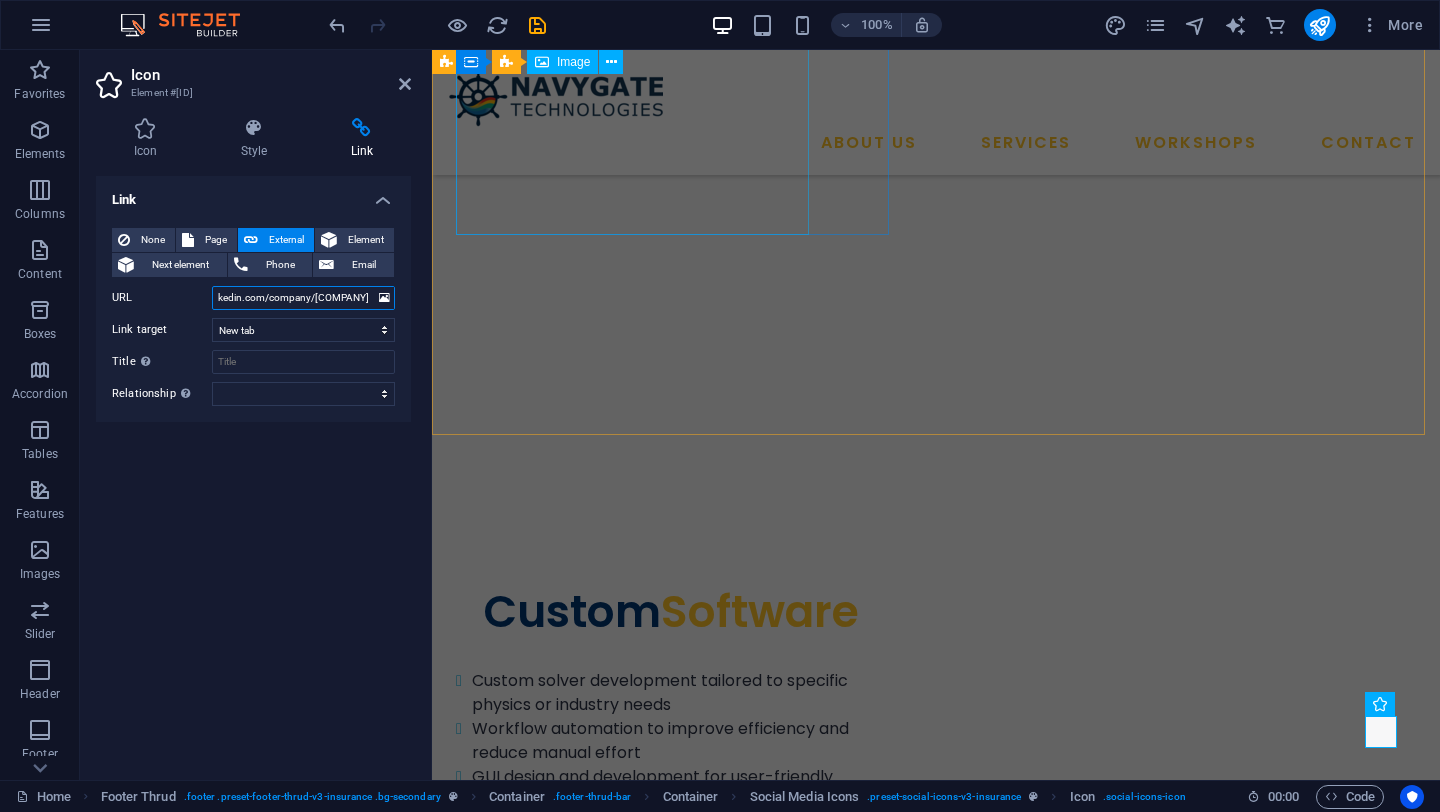 type on "https://www.linkedin.com/company/[COMPANY]" 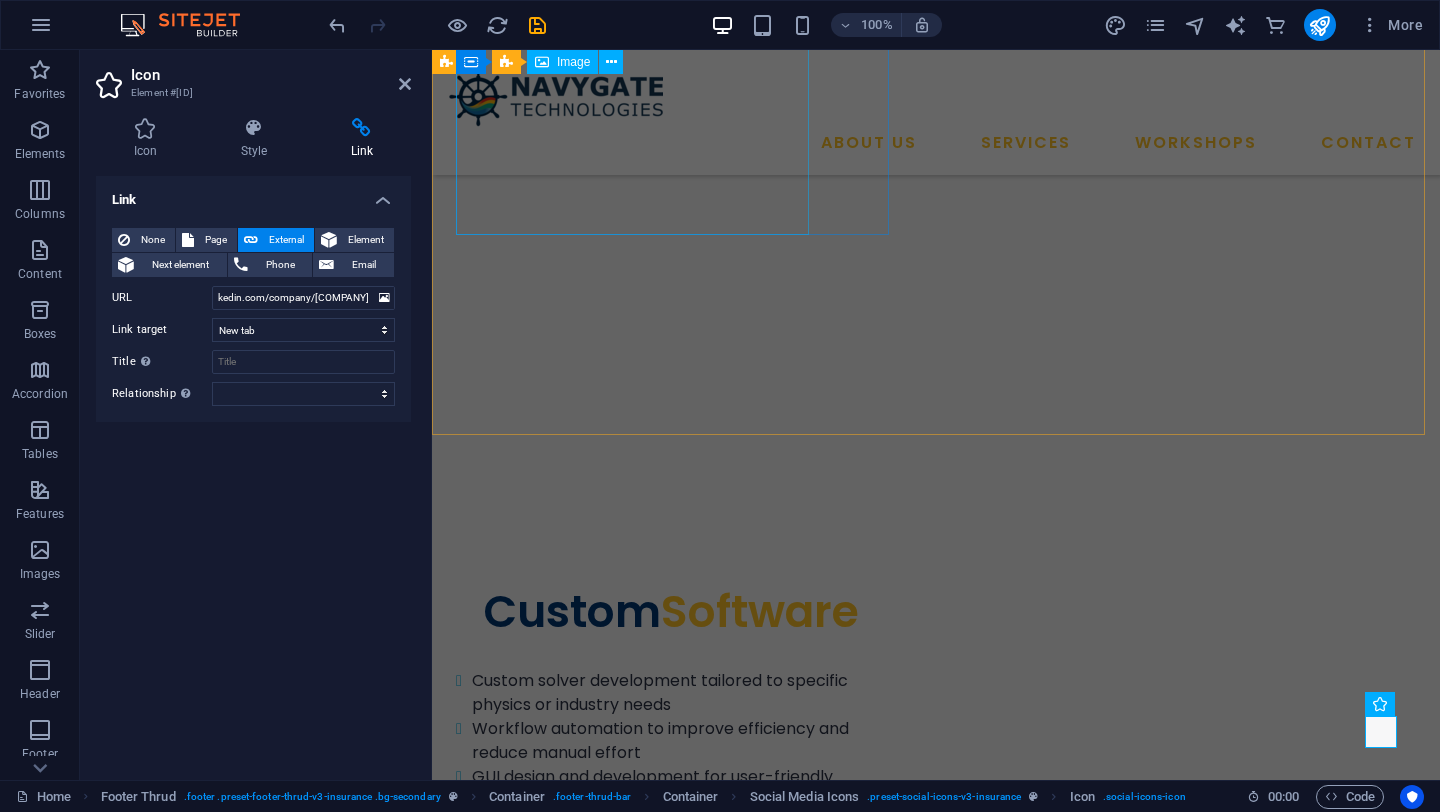 click on "Take the   First Step  We believe that innovation shouldn't be limited by budget, and that world-class engineering should be within reach for every aspiring mind—no matter the size of the company or the stage of the journey. Whether you're an MSME looking to optimize your design process, a student eager to explore simulation tools, or an engineer passionate about open-source technology—you belong here . Let’s reimagine what's possible. talk to an expert" at bounding box center (936, 3726) 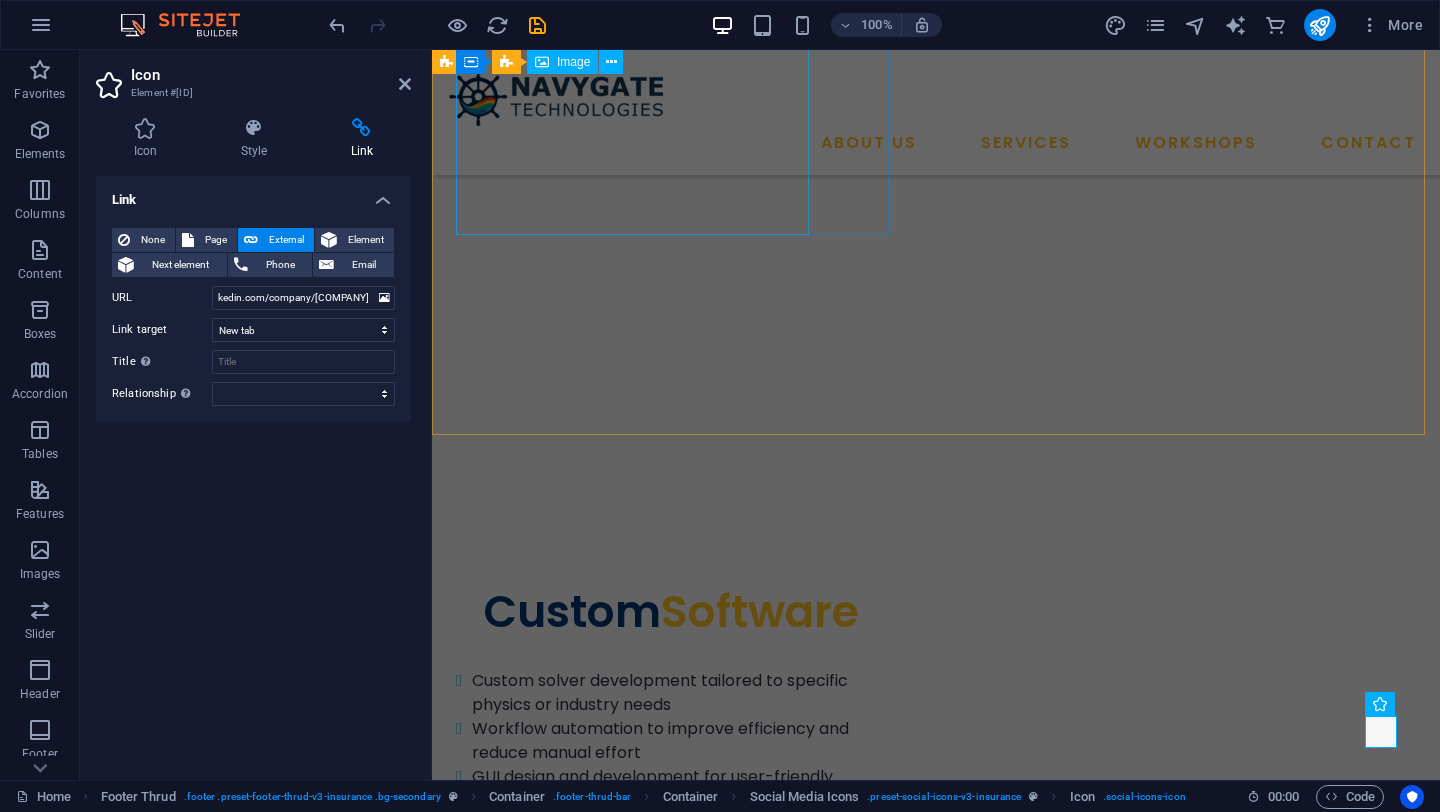 scroll, scrollTop: 0, scrollLeft: 0, axis: both 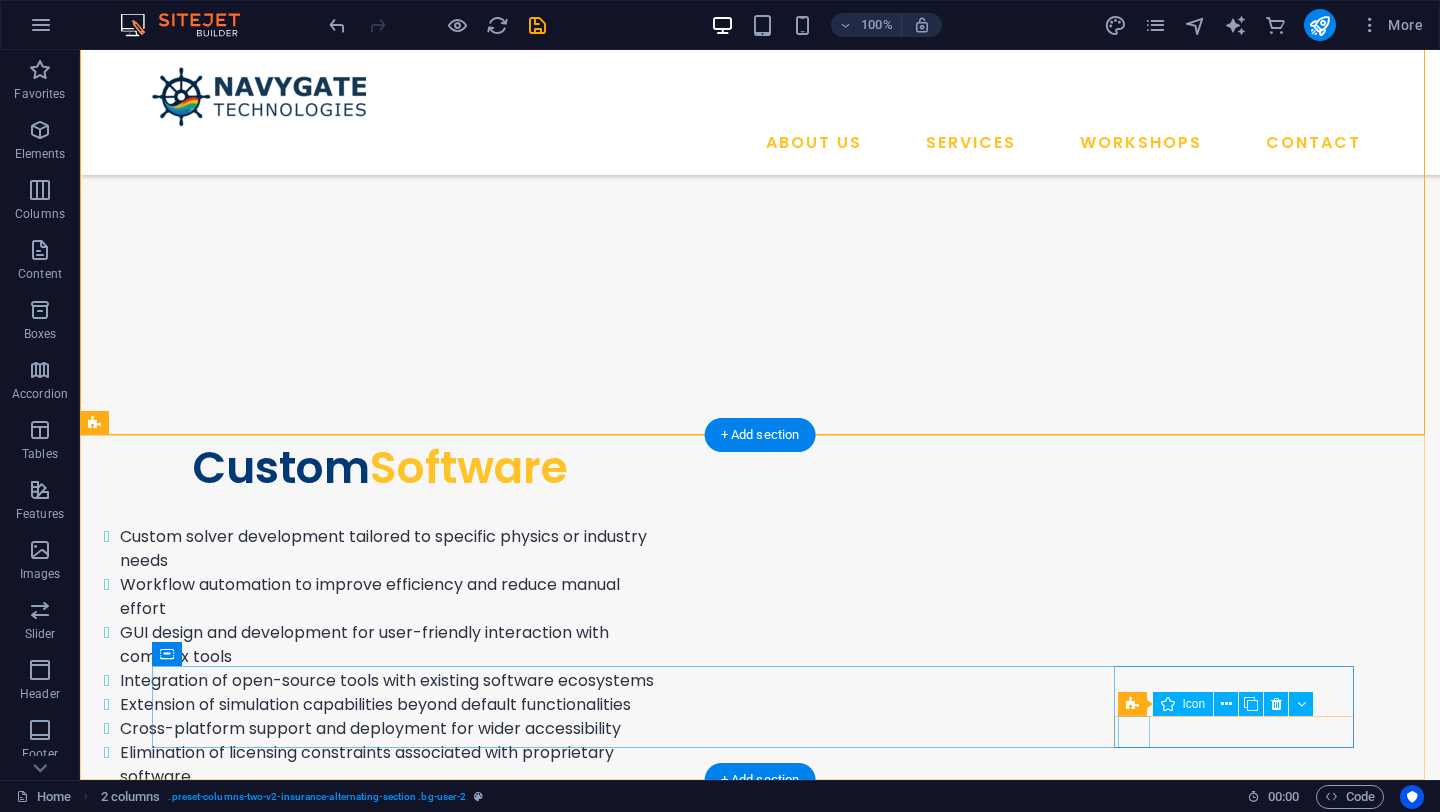 click at bounding box center (761, 4561) 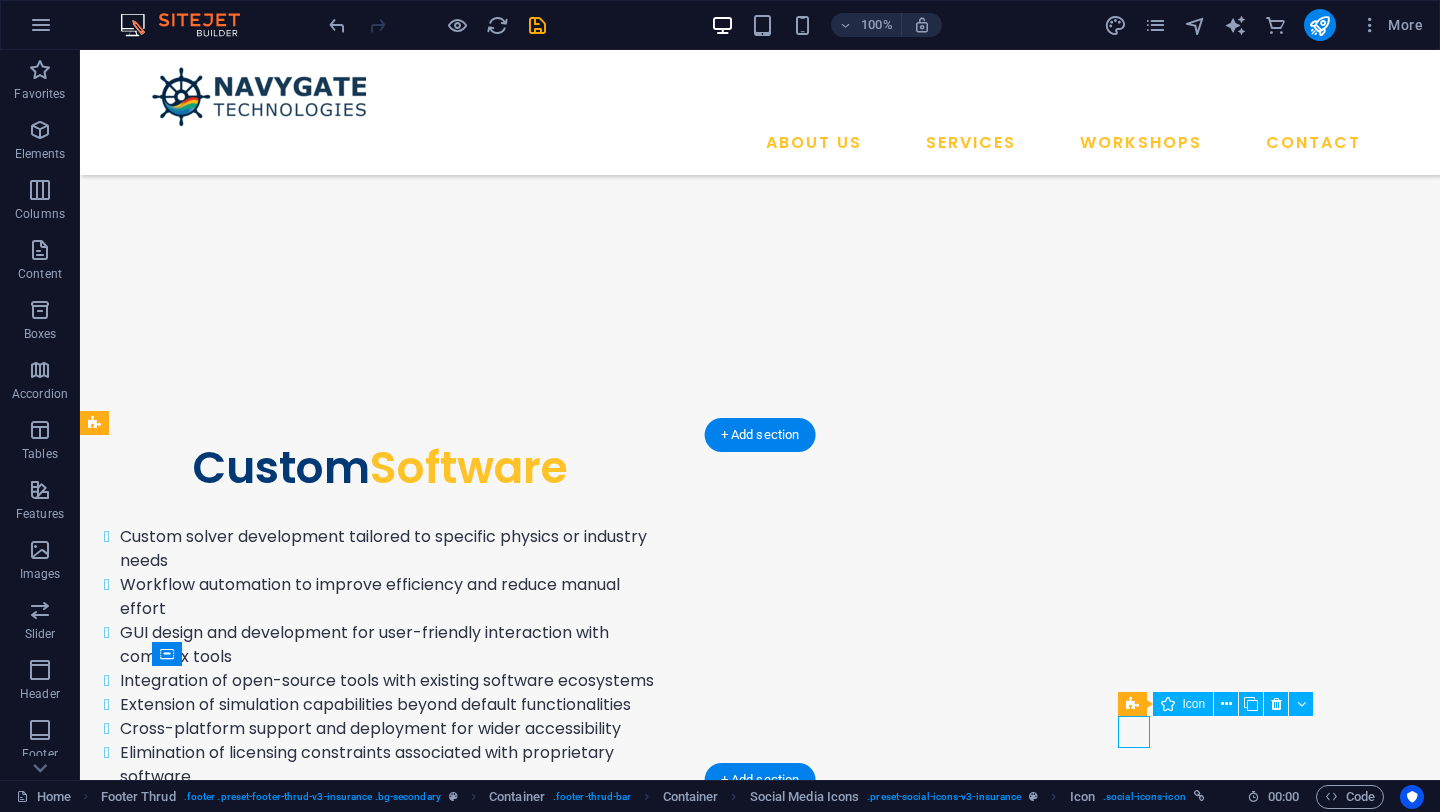click at bounding box center [761, 4561] 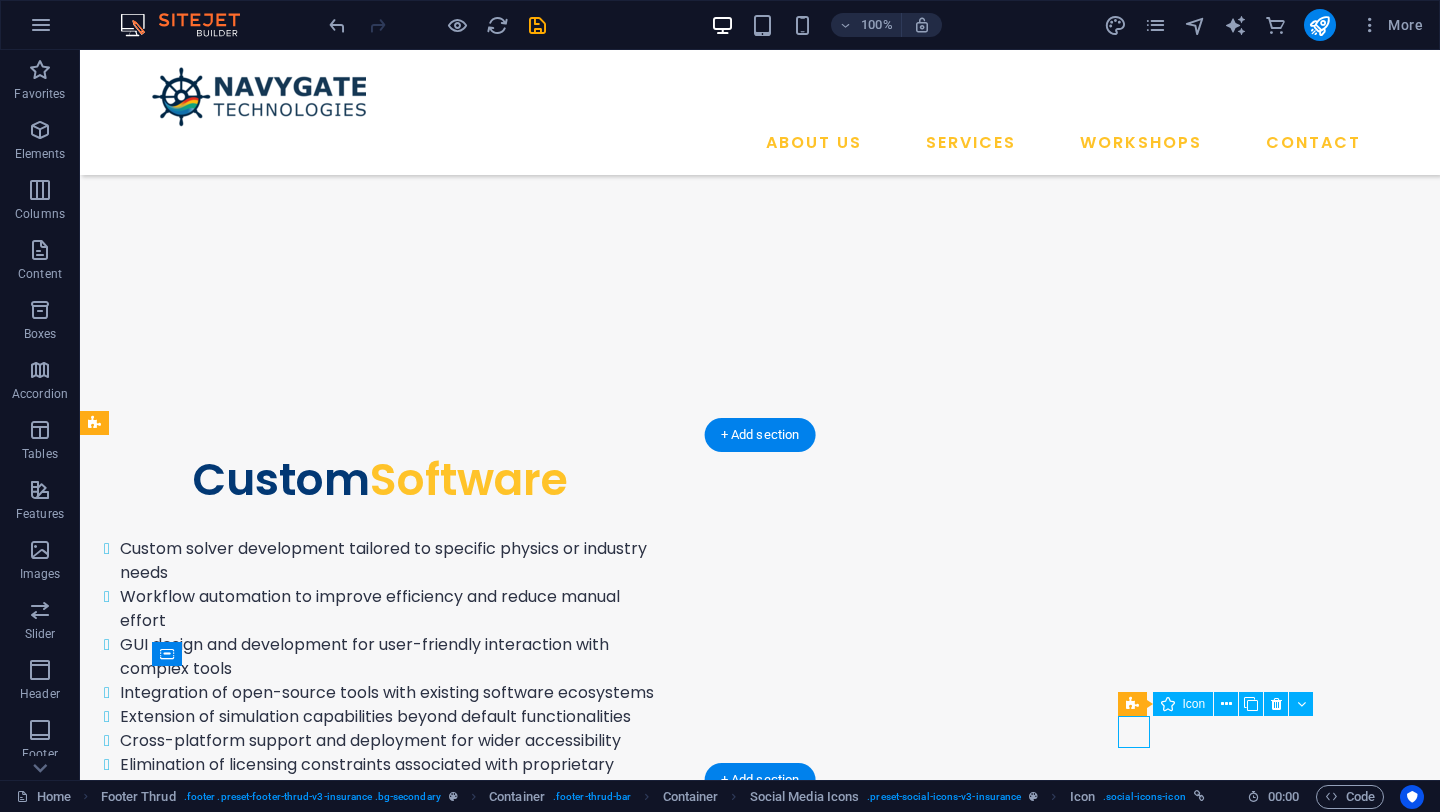 scroll, scrollTop: 6747, scrollLeft: 0, axis: vertical 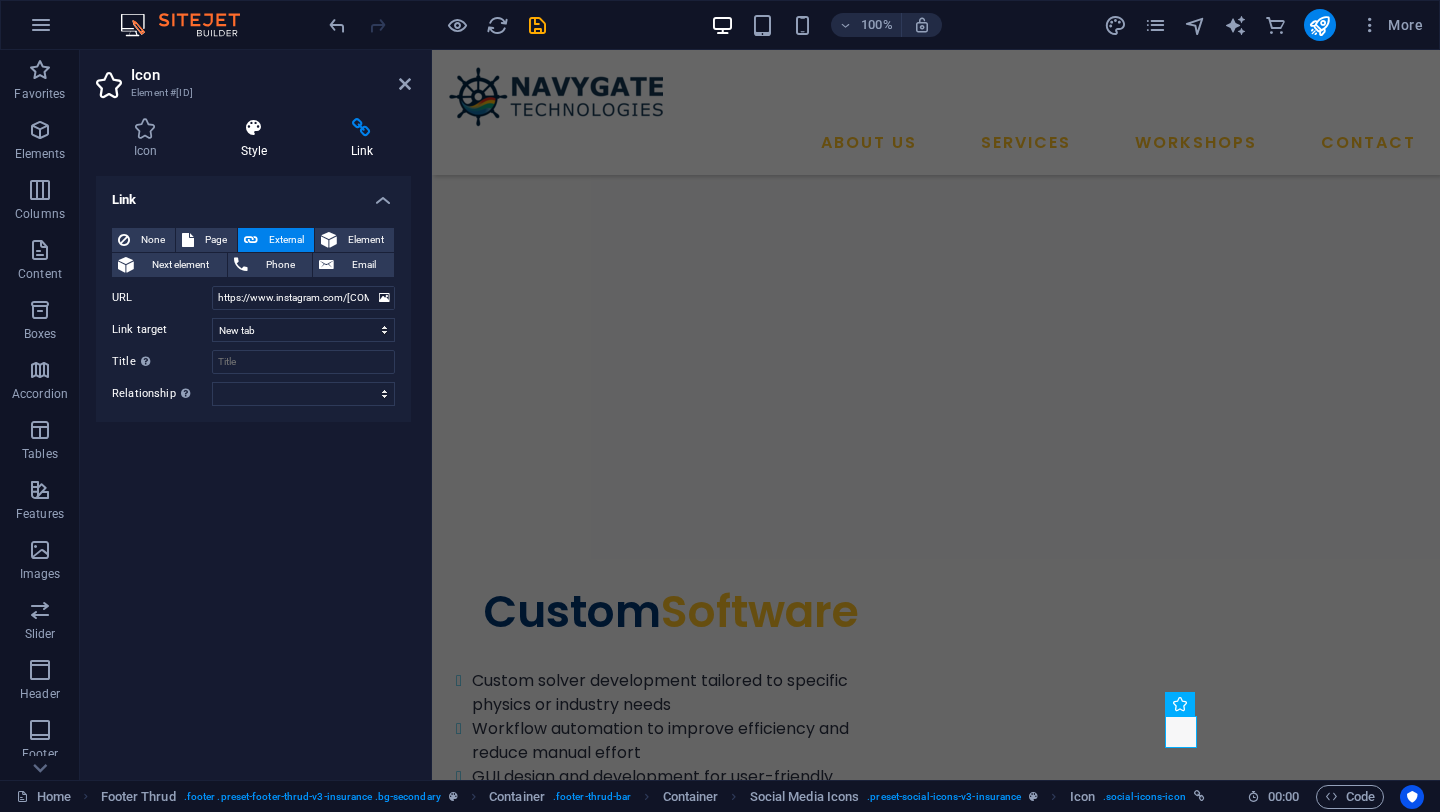 click at bounding box center [254, 128] 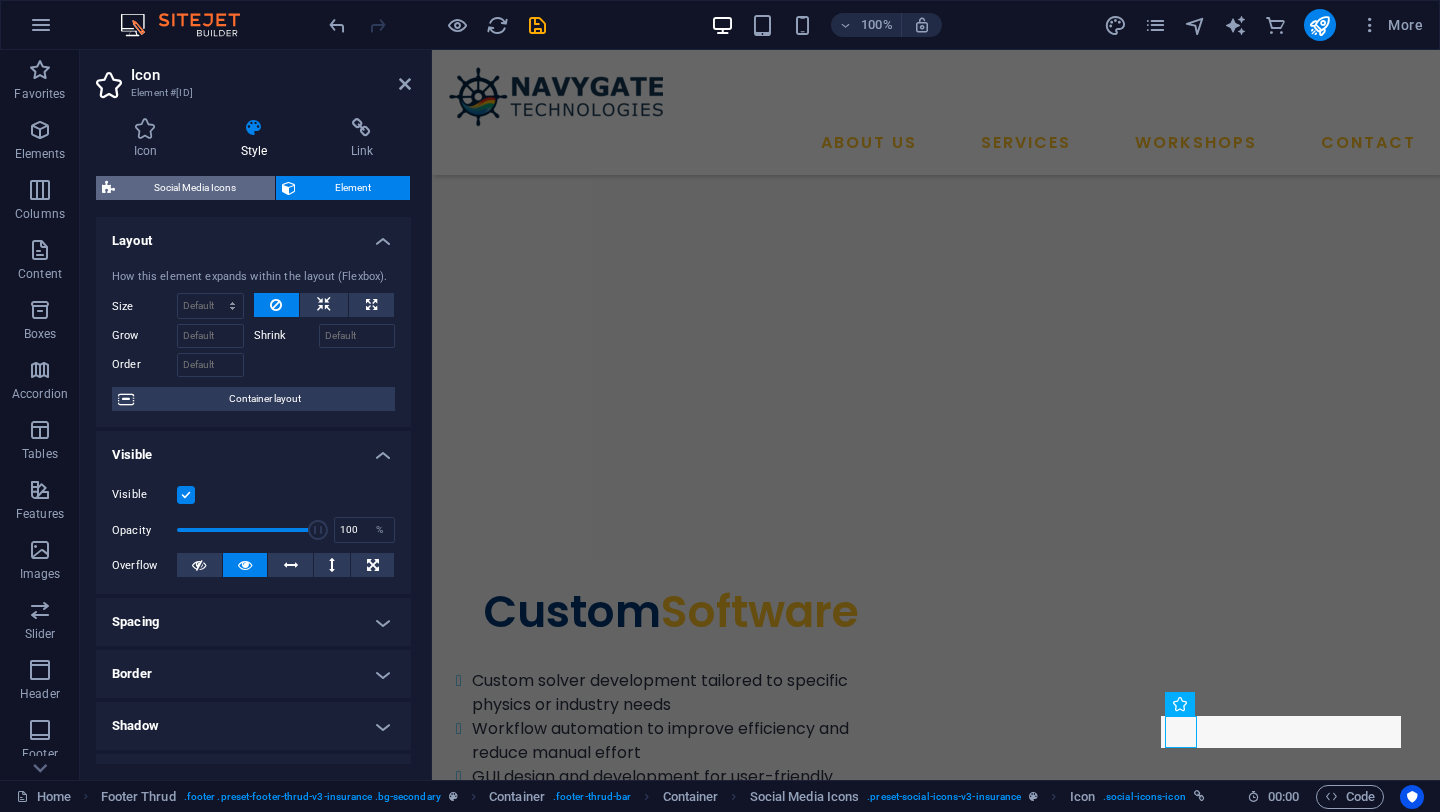 click on "Social Media Icons" at bounding box center (195, 188) 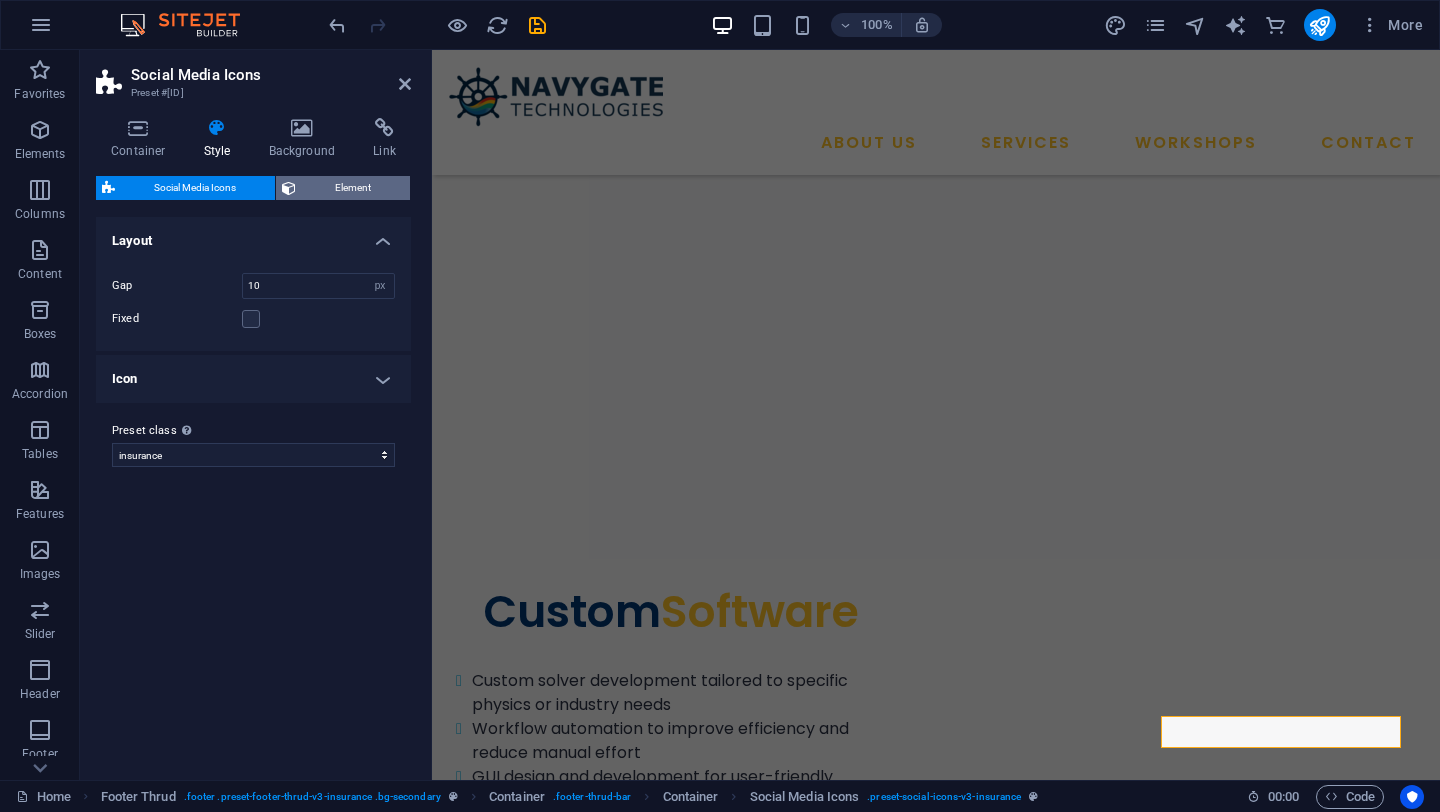 click on "Element" at bounding box center [353, 188] 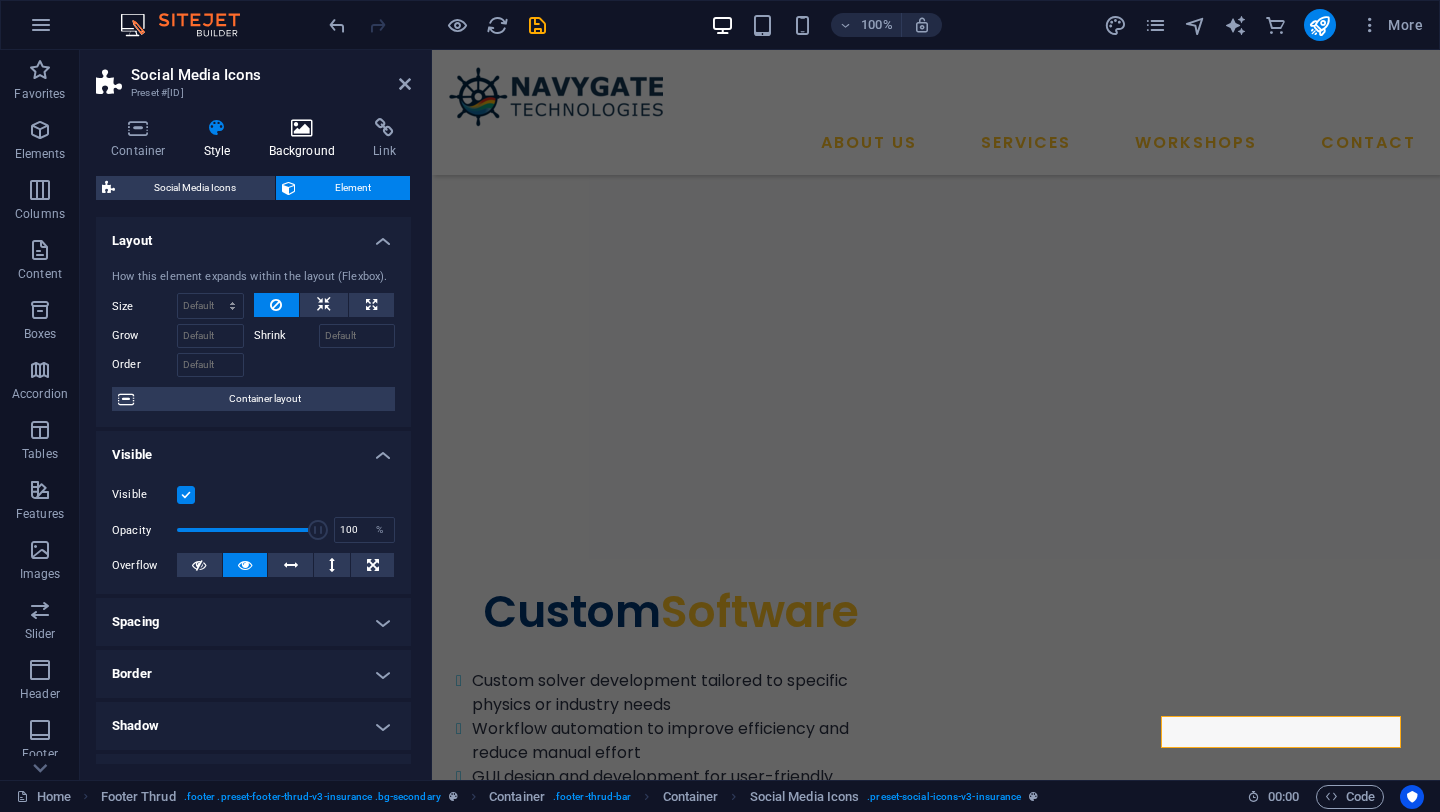 click on "Background" at bounding box center [306, 139] 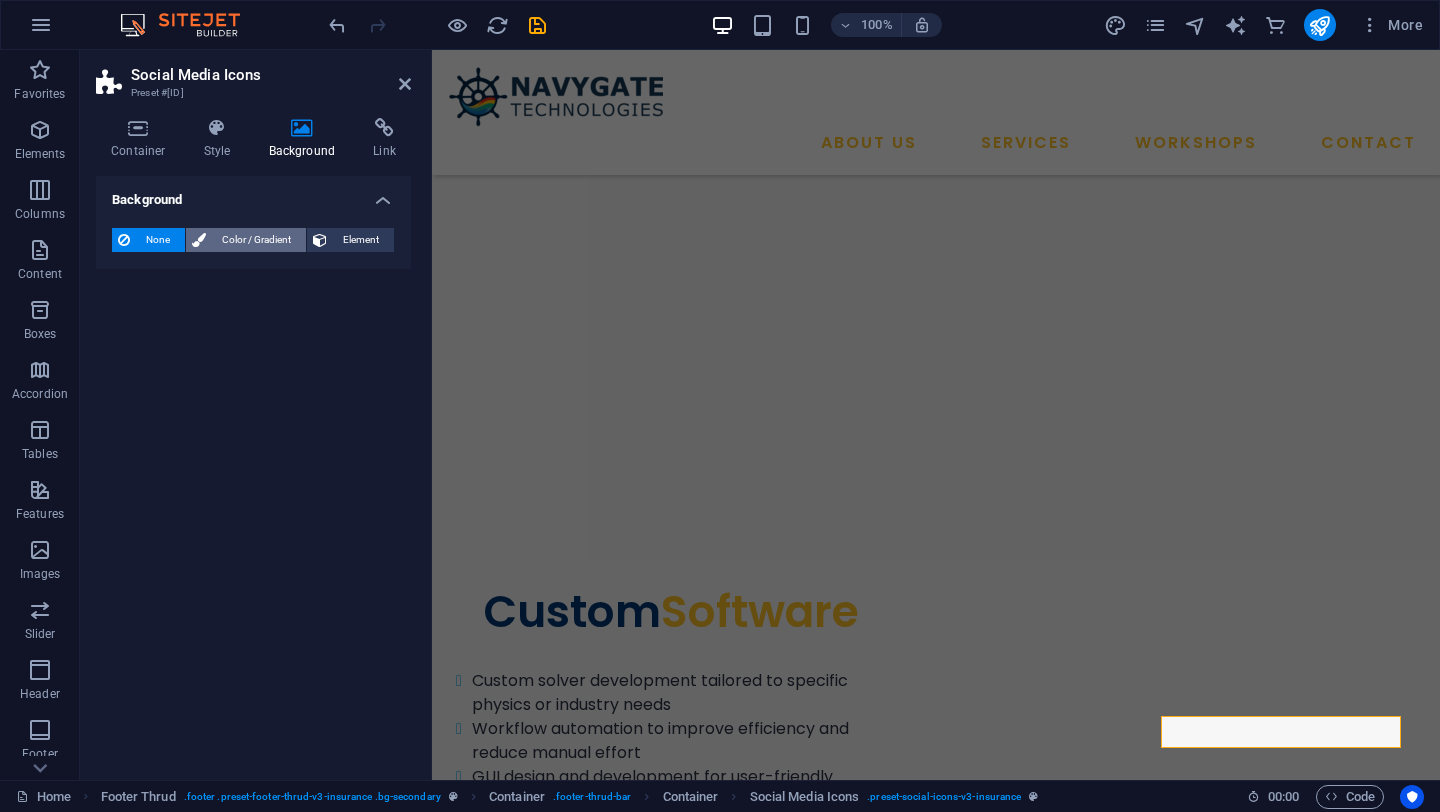 click on "Color / Gradient" at bounding box center [256, 240] 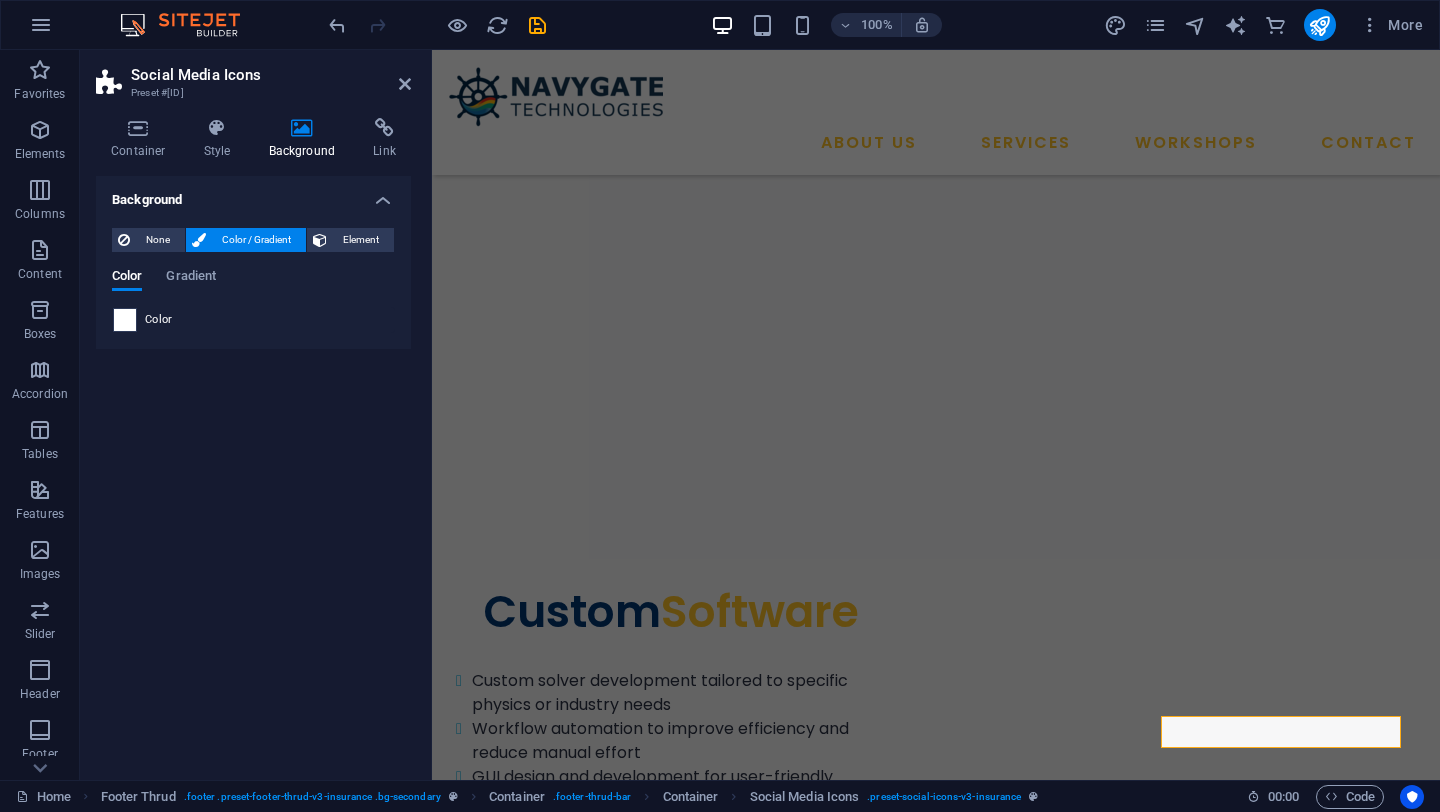 click at bounding box center [125, 320] 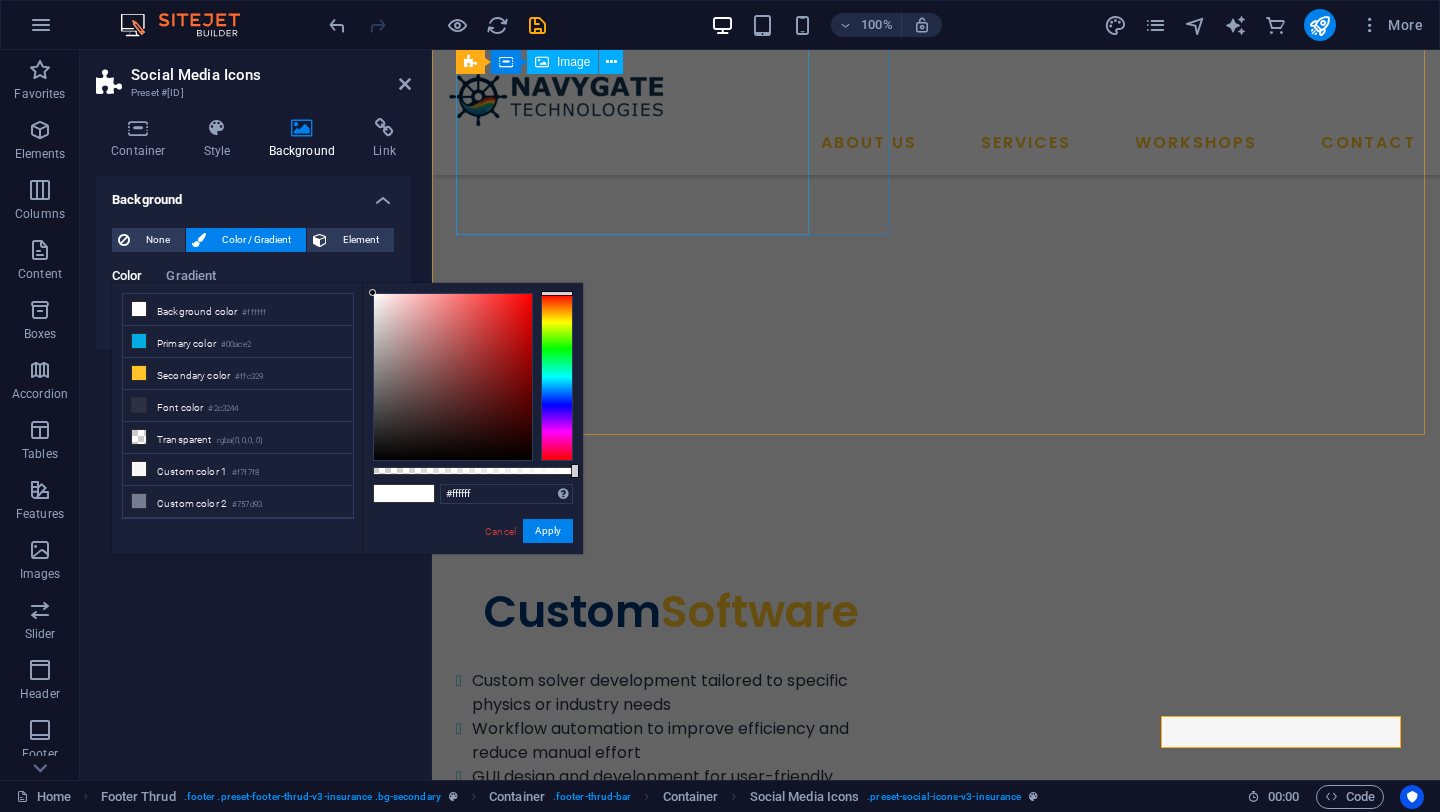 click at bounding box center (896, -6292) 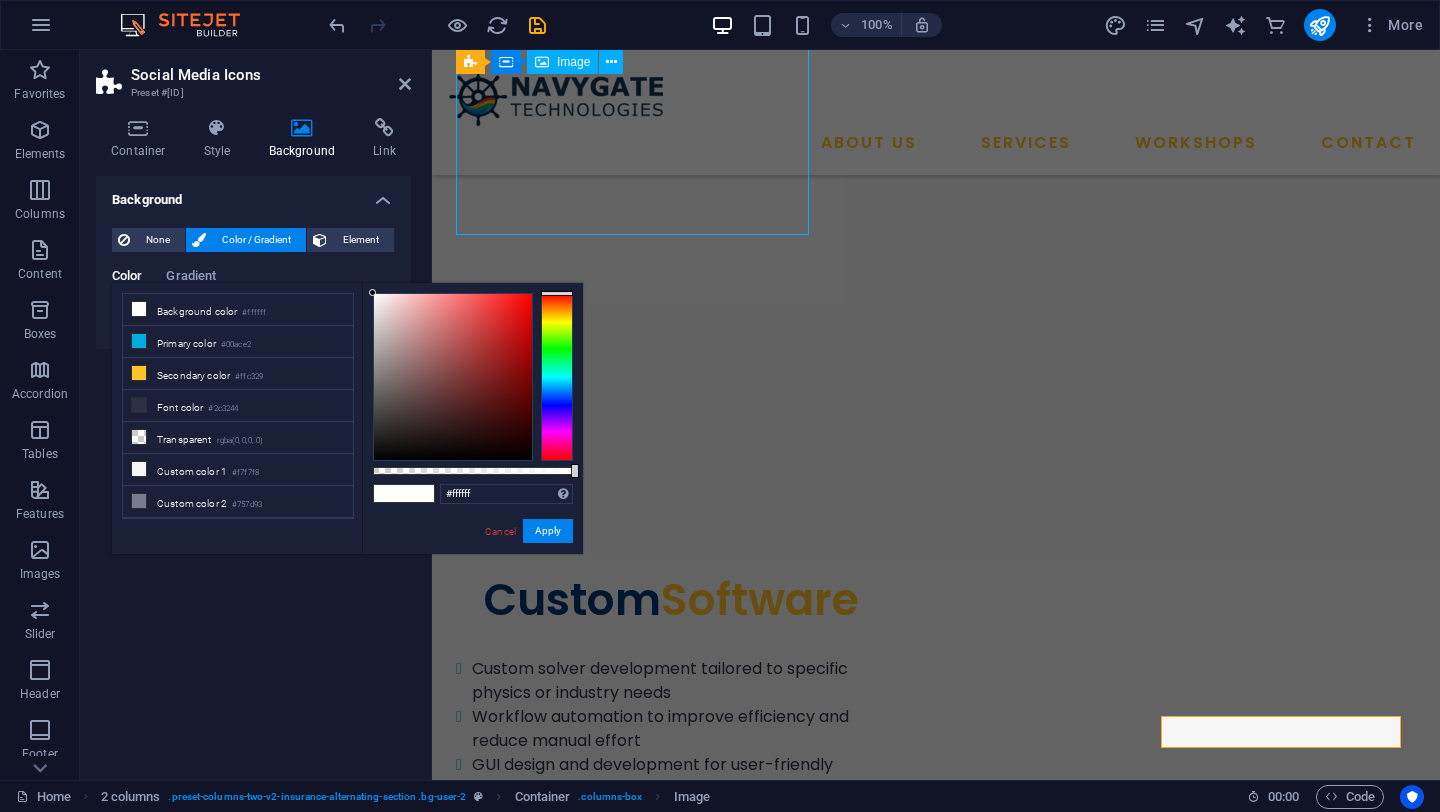 scroll, scrollTop: 6579, scrollLeft: 0, axis: vertical 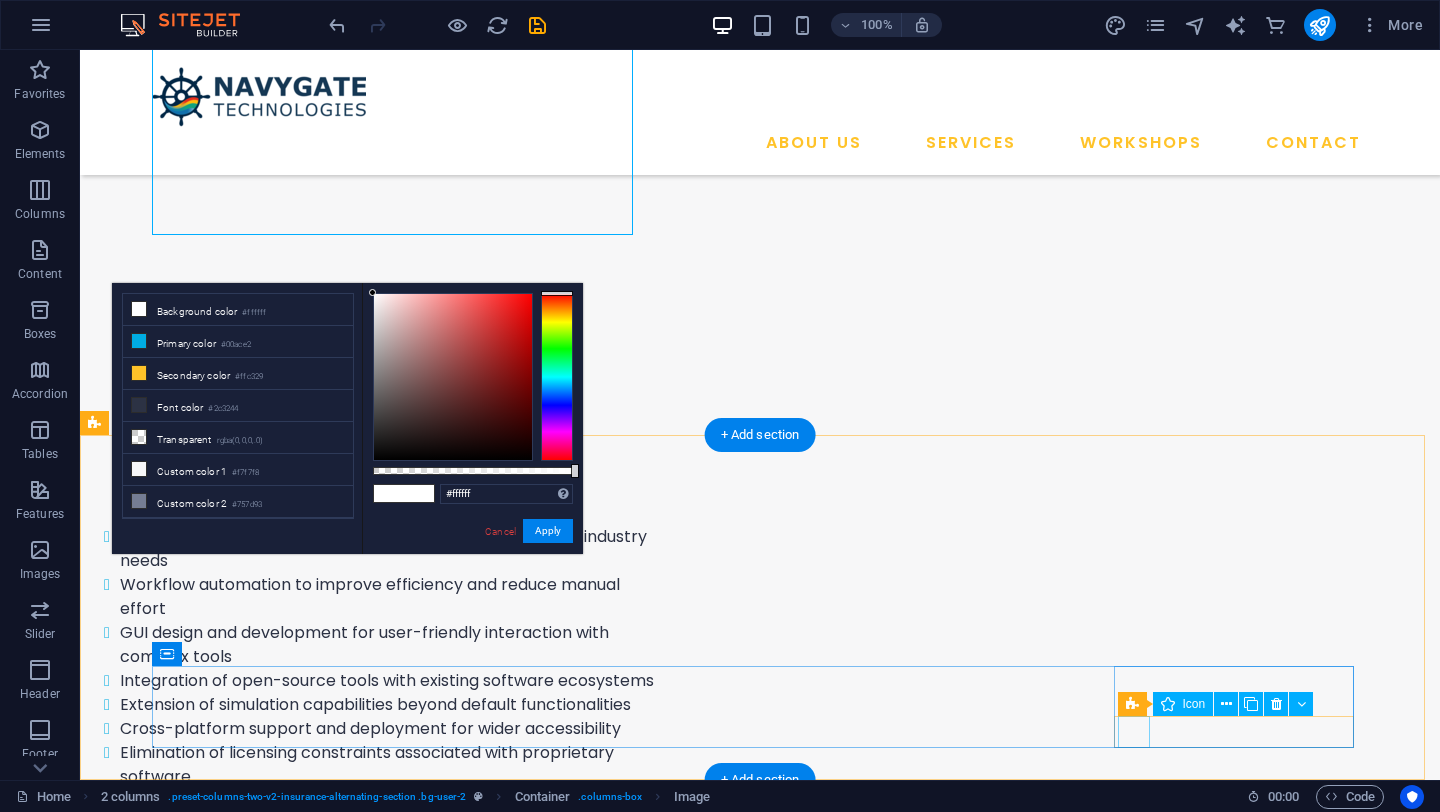 click at bounding box center [761, 4561] 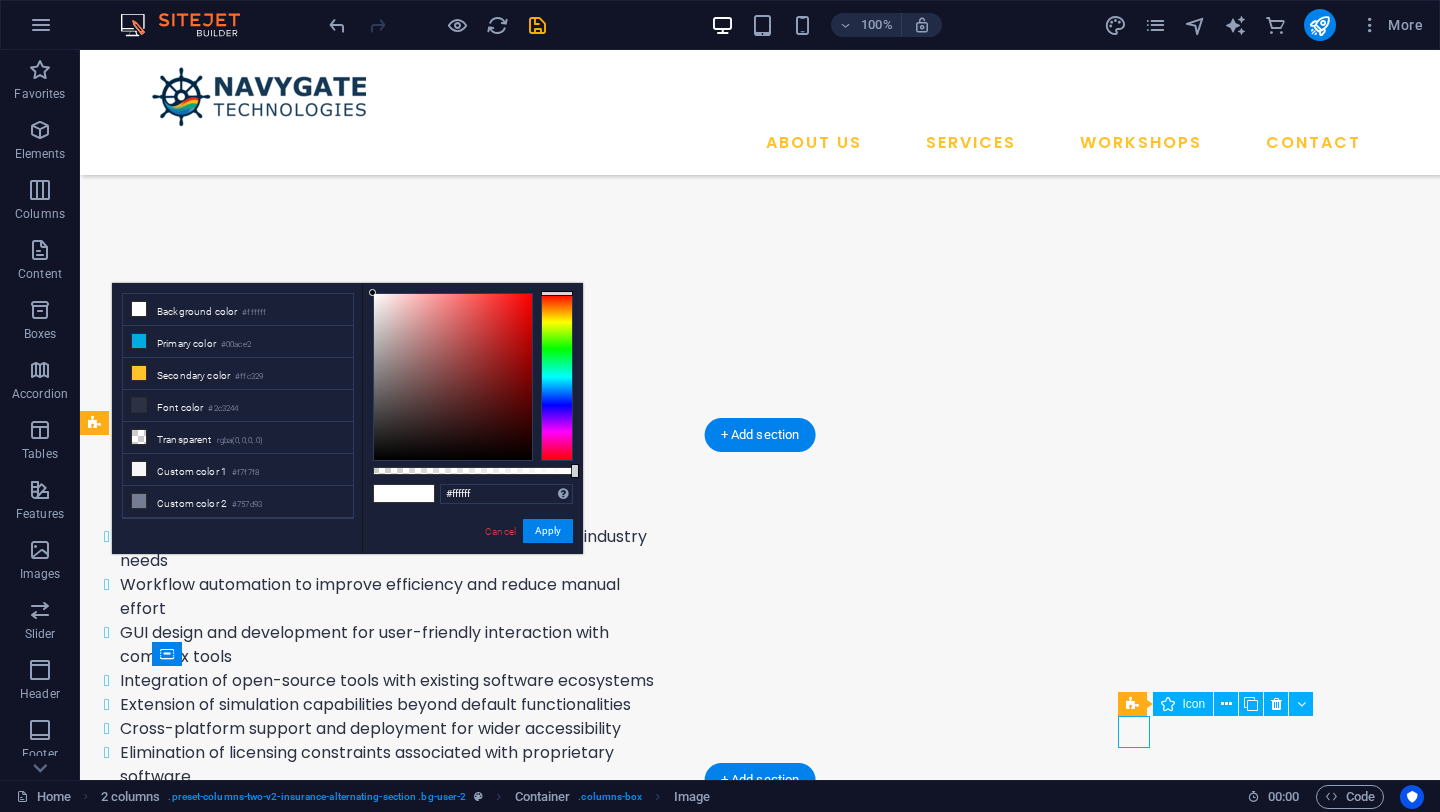 click at bounding box center [761, 4561] 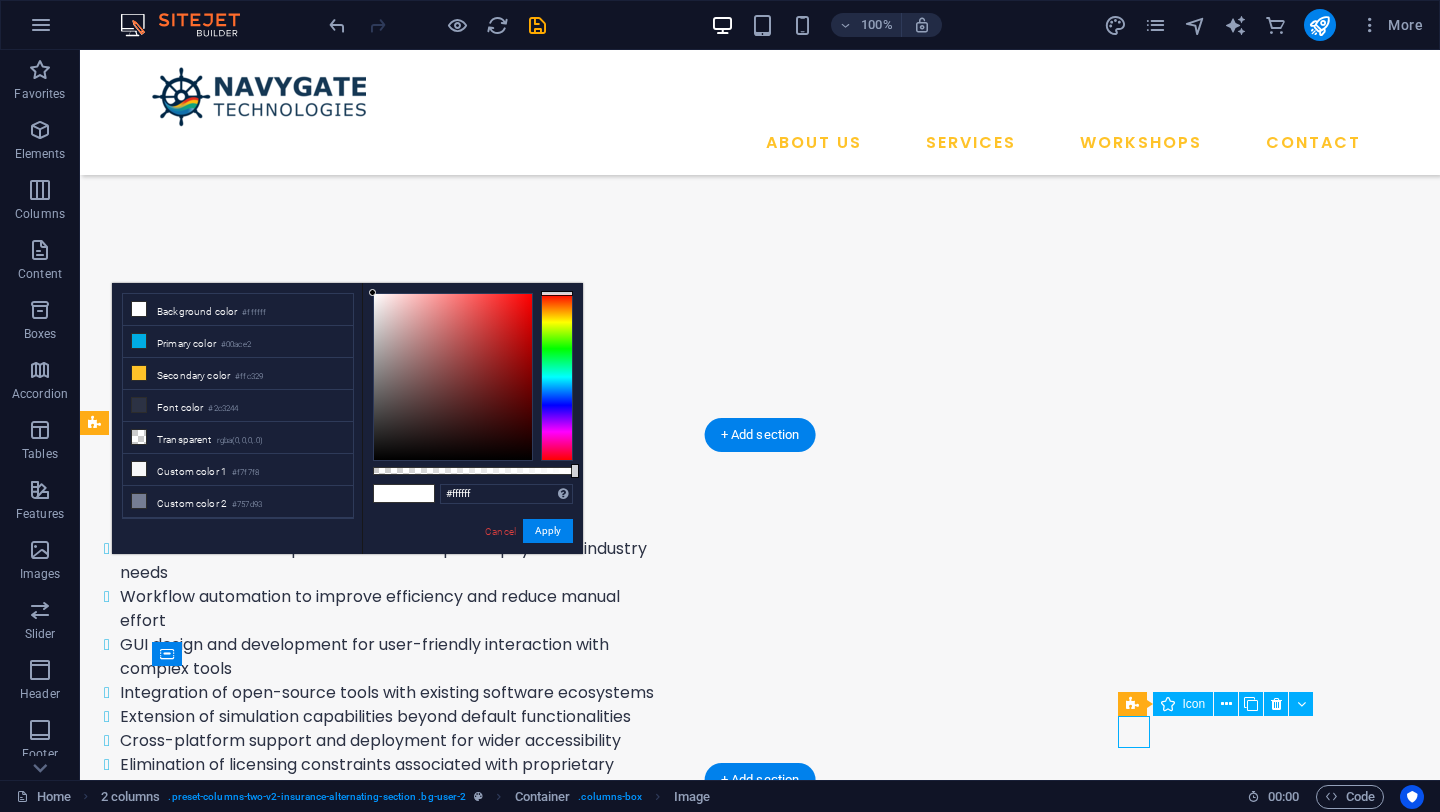 scroll, scrollTop: 6747, scrollLeft: 0, axis: vertical 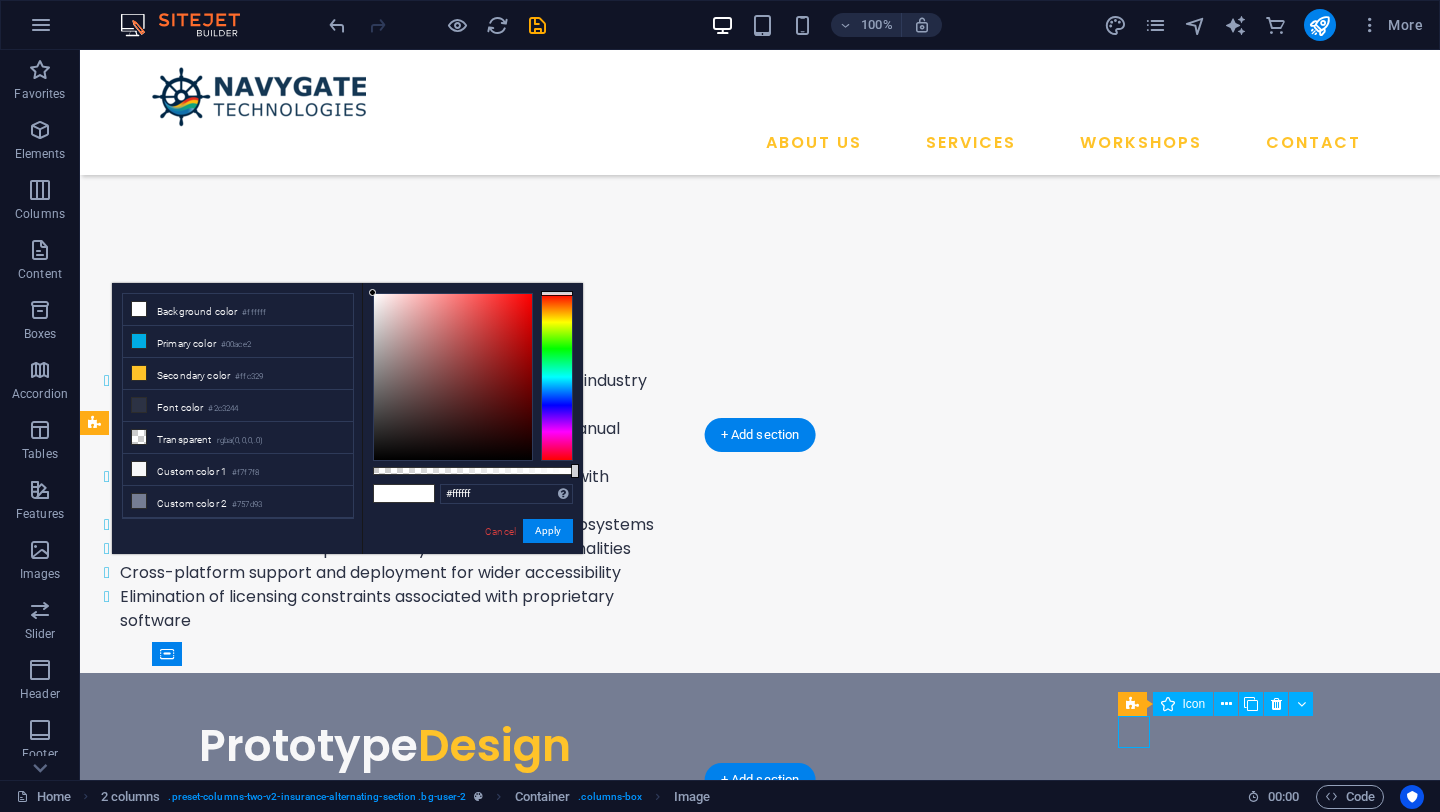 select on "xMidYMid" 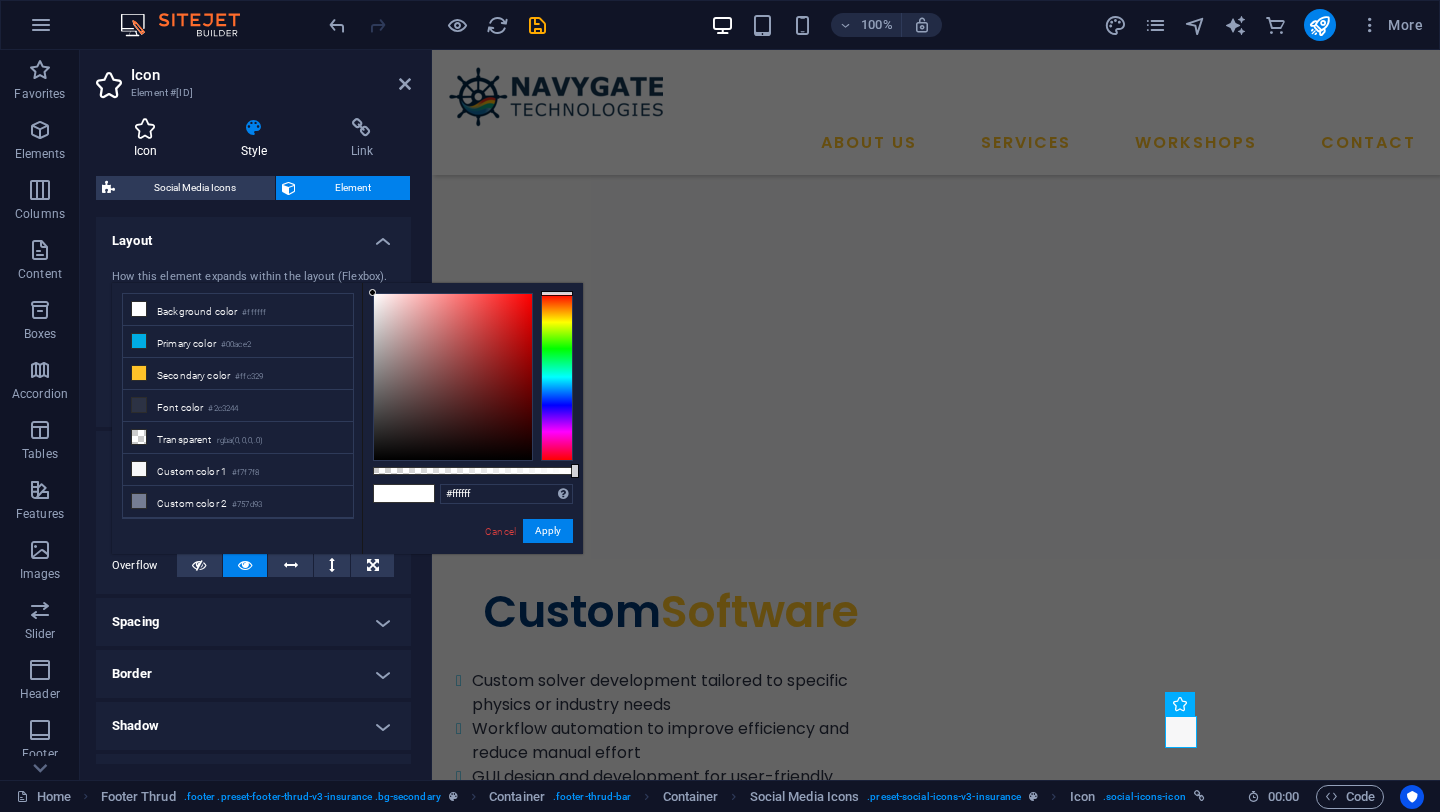 click at bounding box center (145, 128) 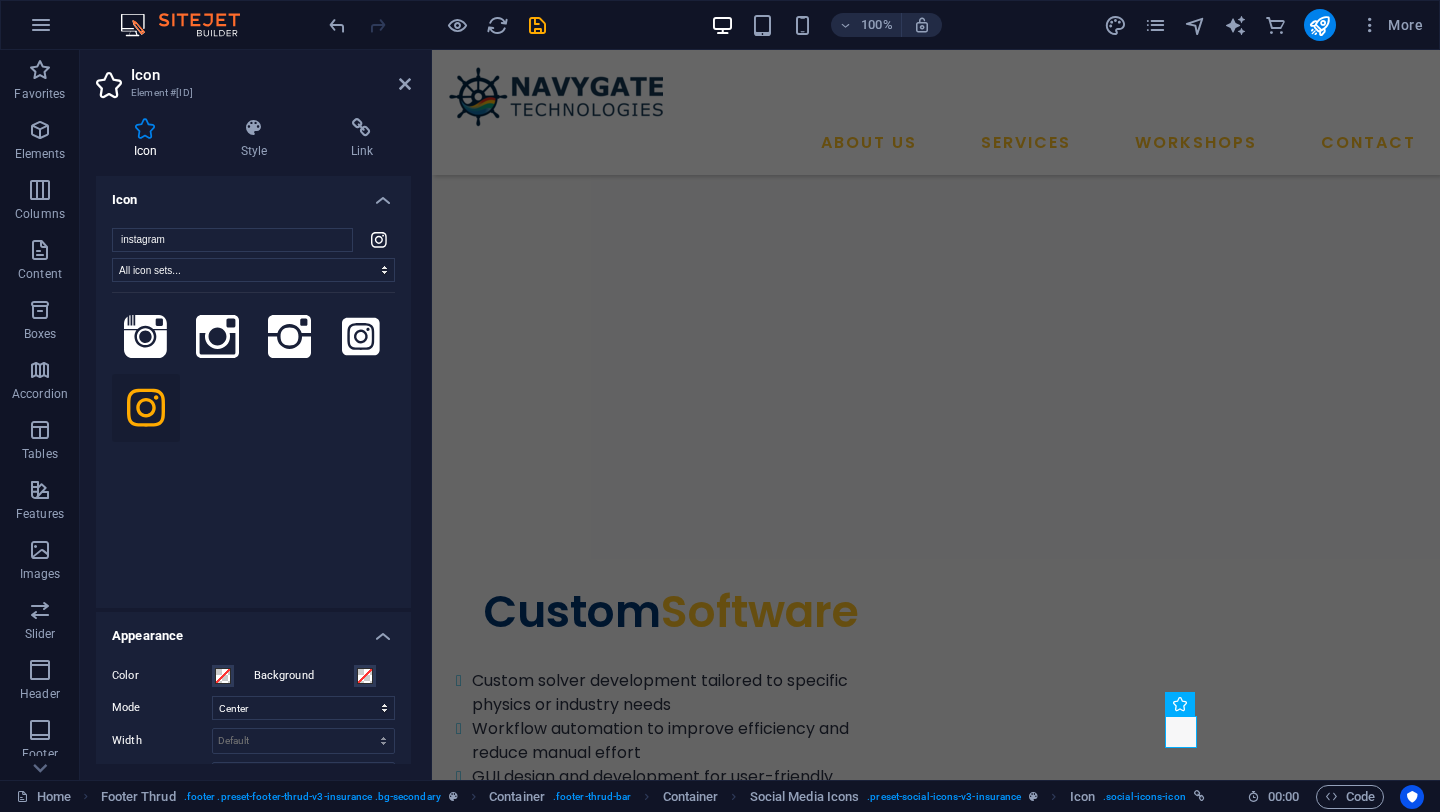 click on "instagram All icon sets... IcoFont Ionicons FontAwesome Brands FontAwesome Duotone FontAwesome Solid FontAwesome Regular FontAwesome Light FontAwesome Thin FontAwesome Sharp Solid FontAwesome Sharp Regular FontAwesome Sharp Light FontAwesome Sharp Thin" at bounding box center [253, 410] 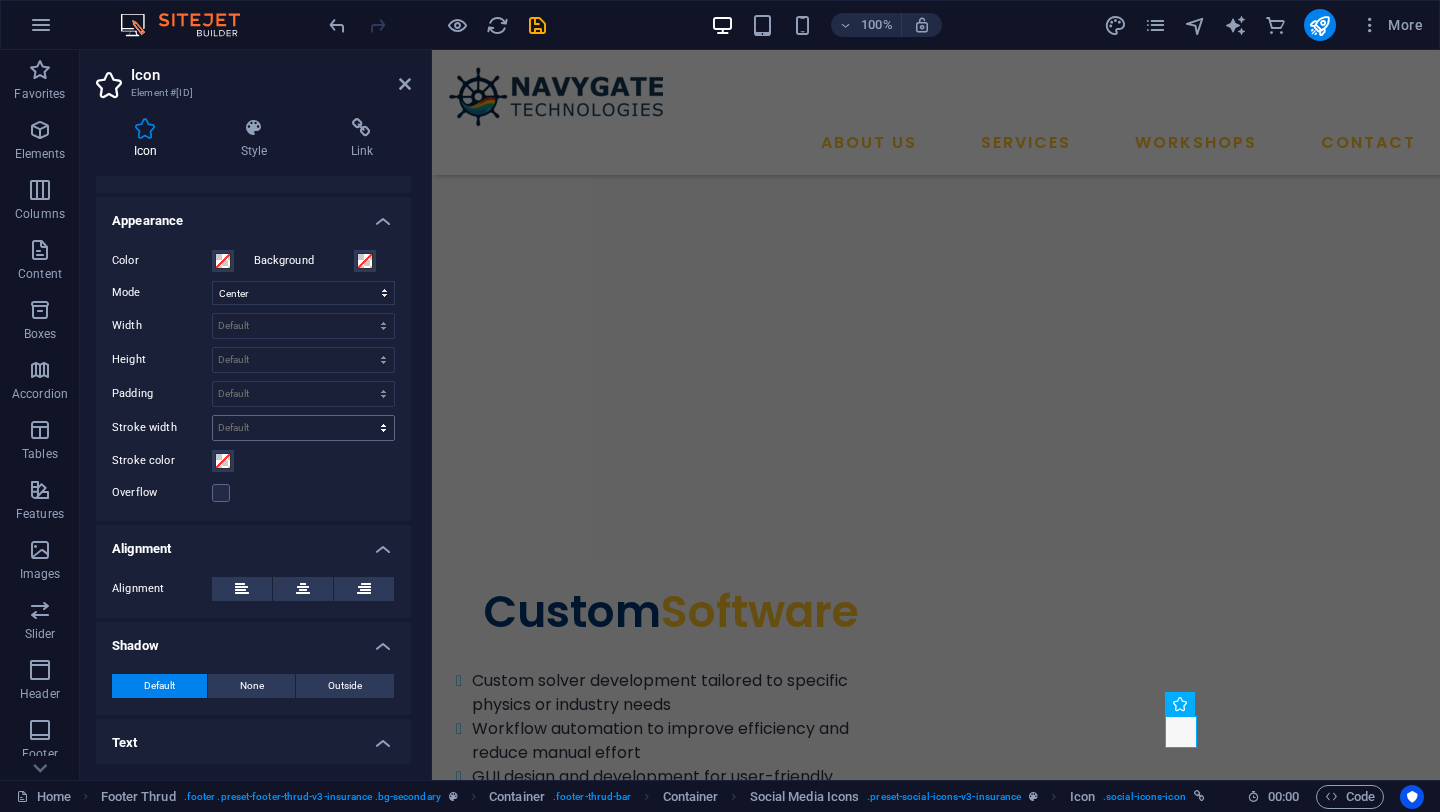 scroll, scrollTop: 0, scrollLeft: 0, axis: both 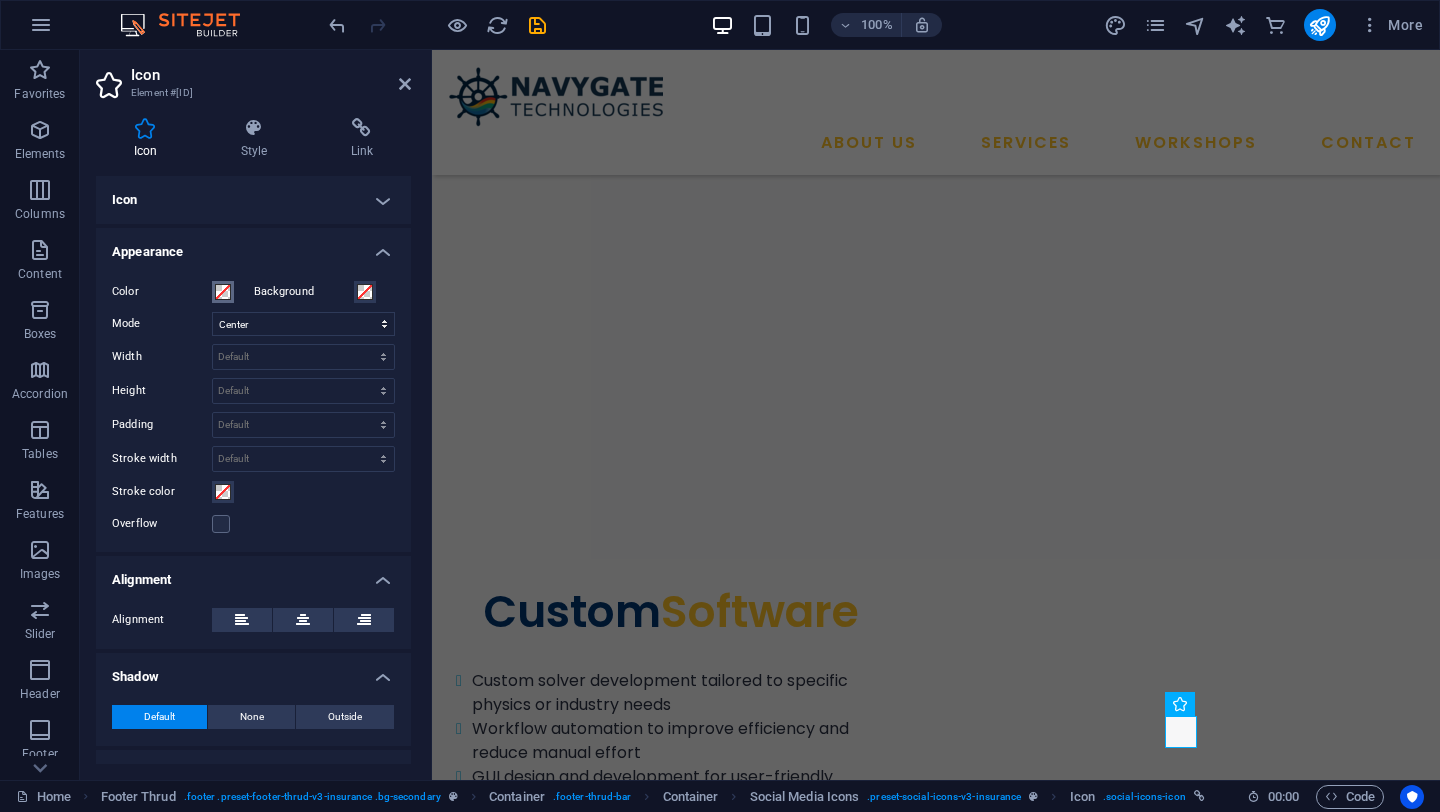click on "Color" at bounding box center (223, 292) 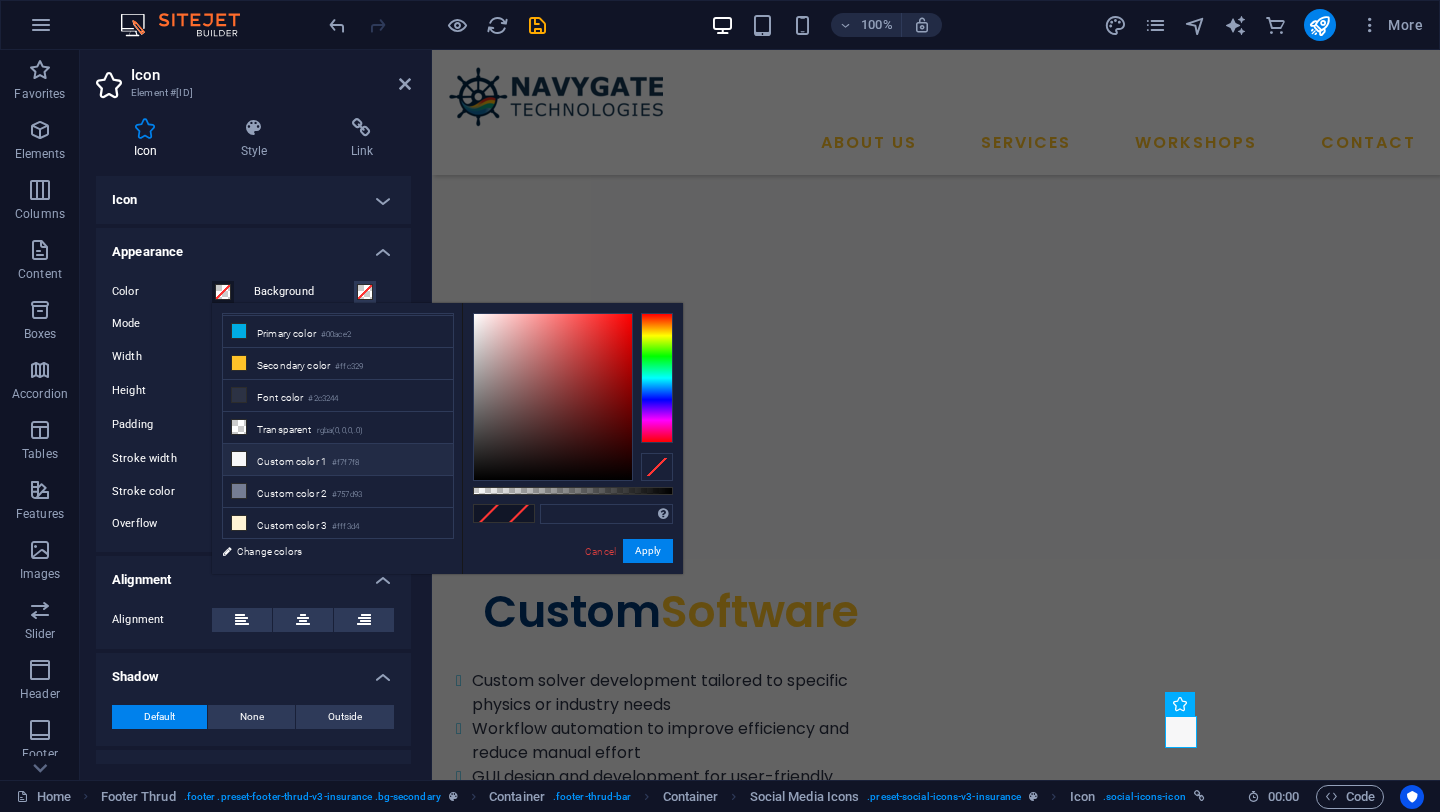 scroll, scrollTop: 64, scrollLeft: 0, axis: vertical 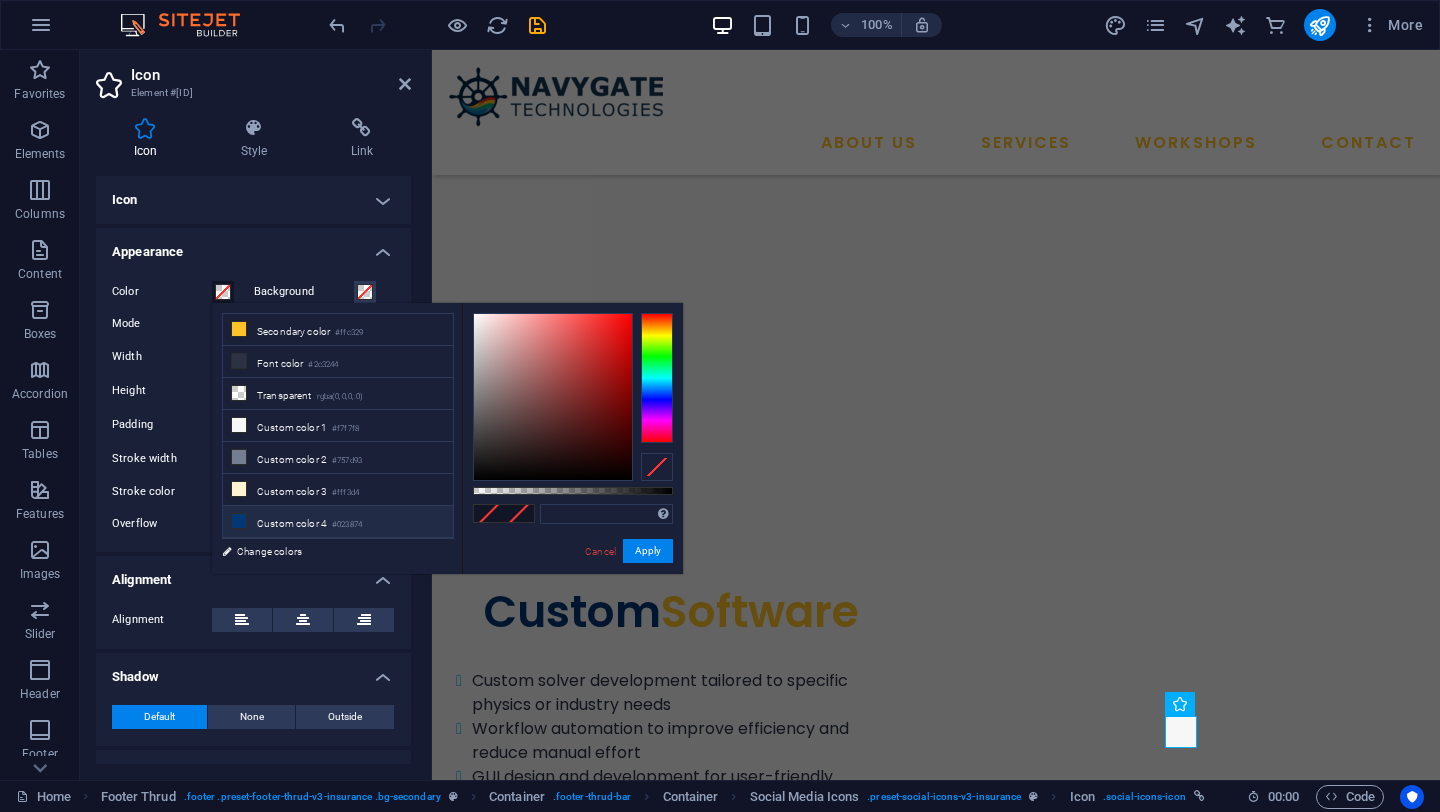 click on "Custom color 4
#023874" at bounding box center [338, 522] 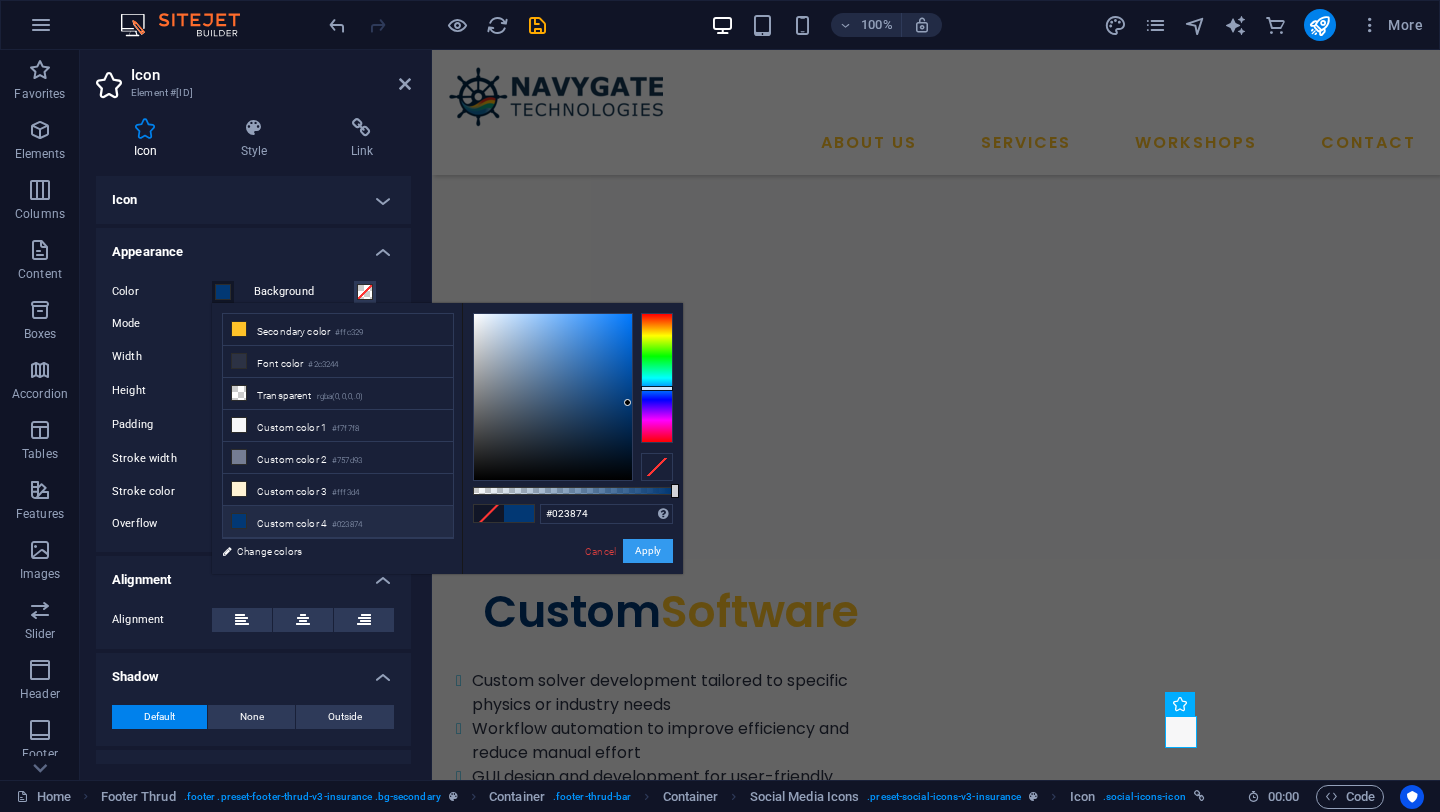 click on "Apply" at bounding box center [648, 551] 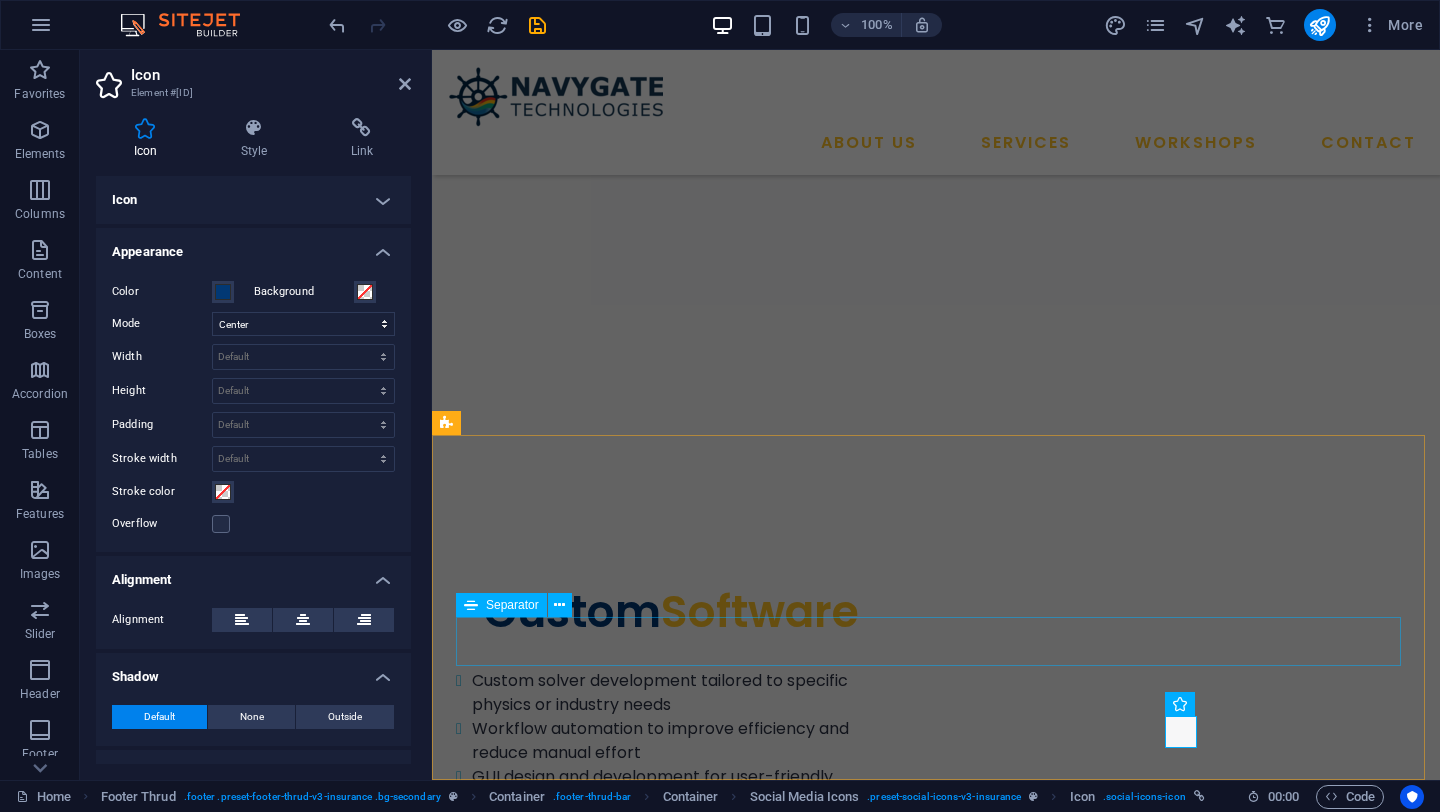 click at bounding box center [936, 4830] 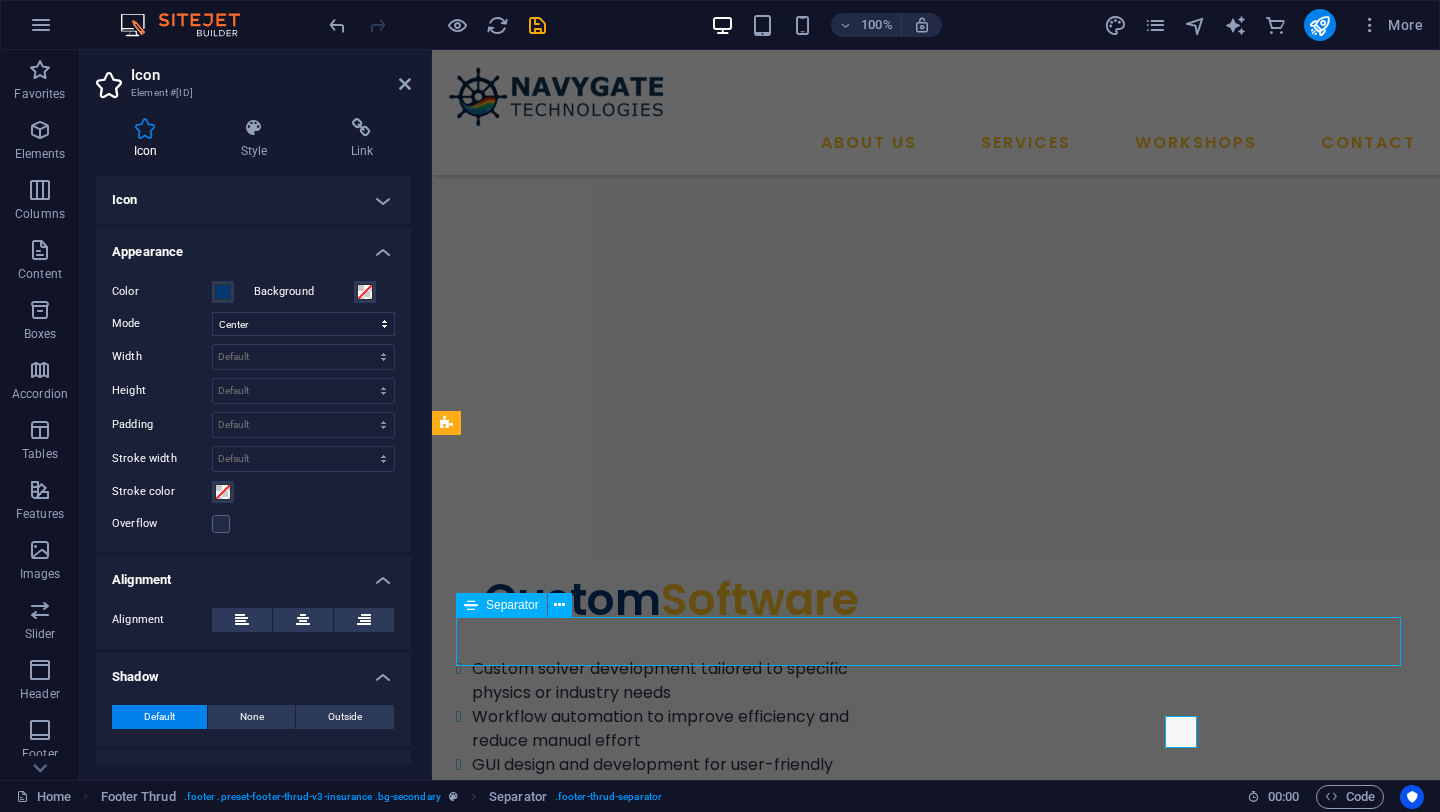 scroll, scrollTop: 6579, scrollLeft: 0, axis: vertical 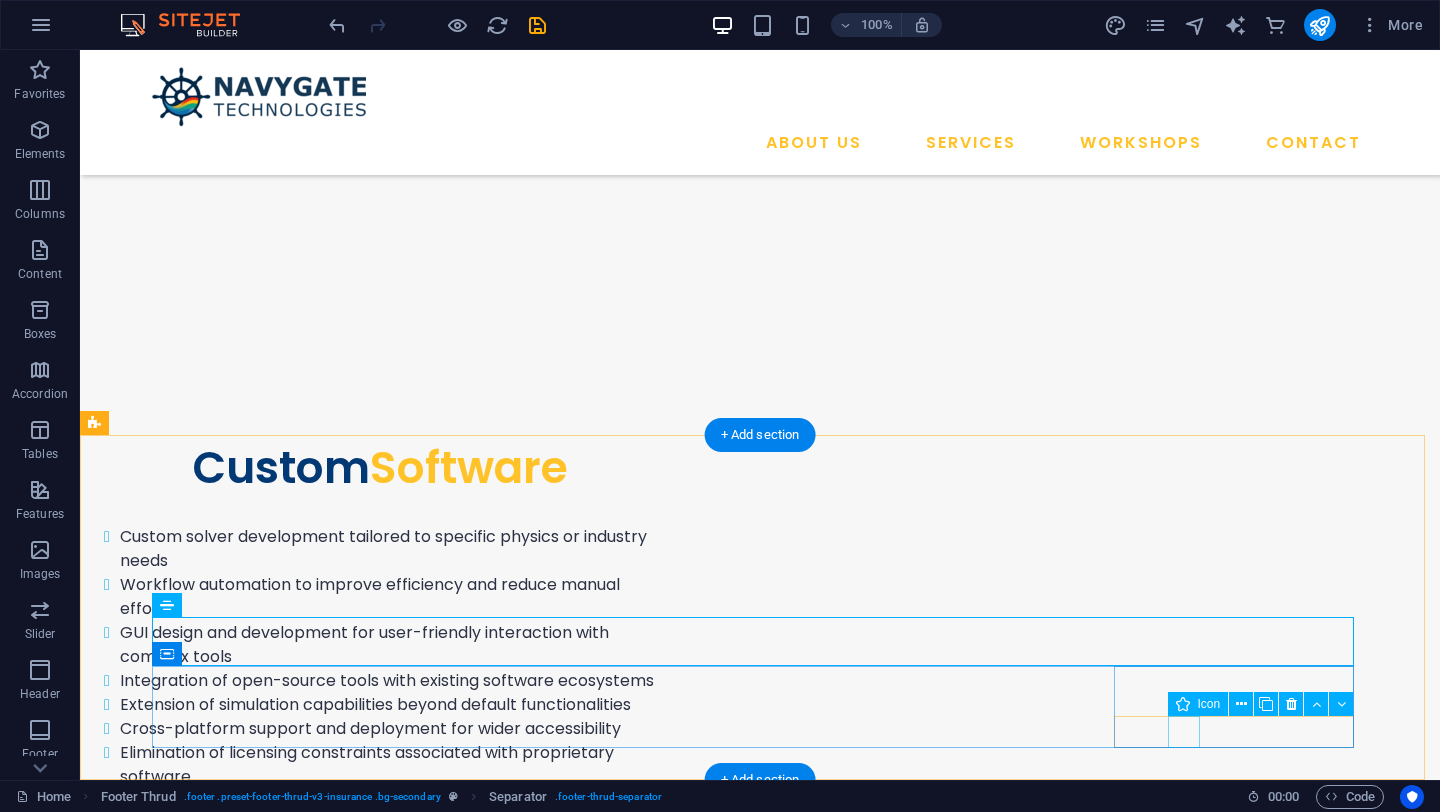 click at bounding box center (761, 4603) 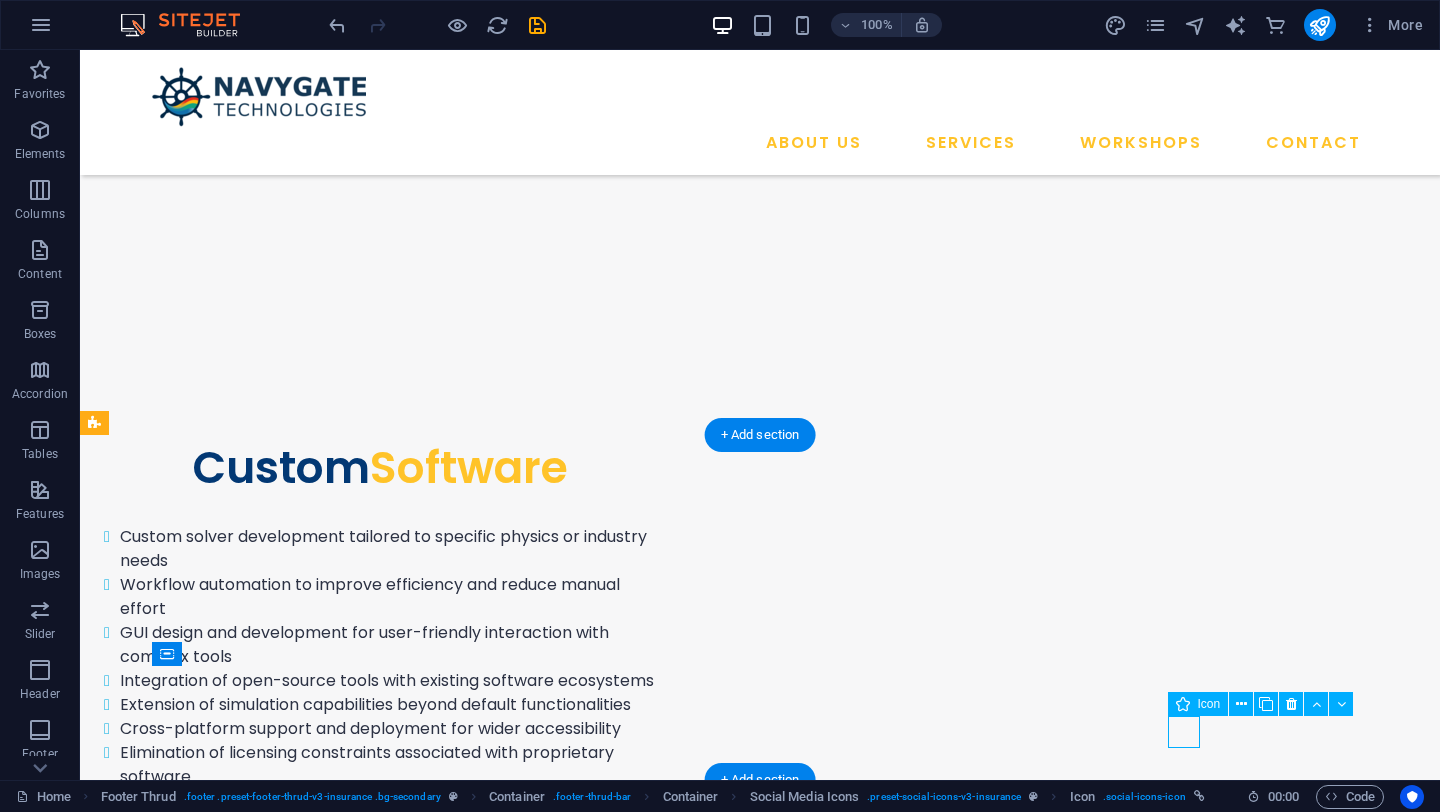 click at bounding box center (761, 4603) 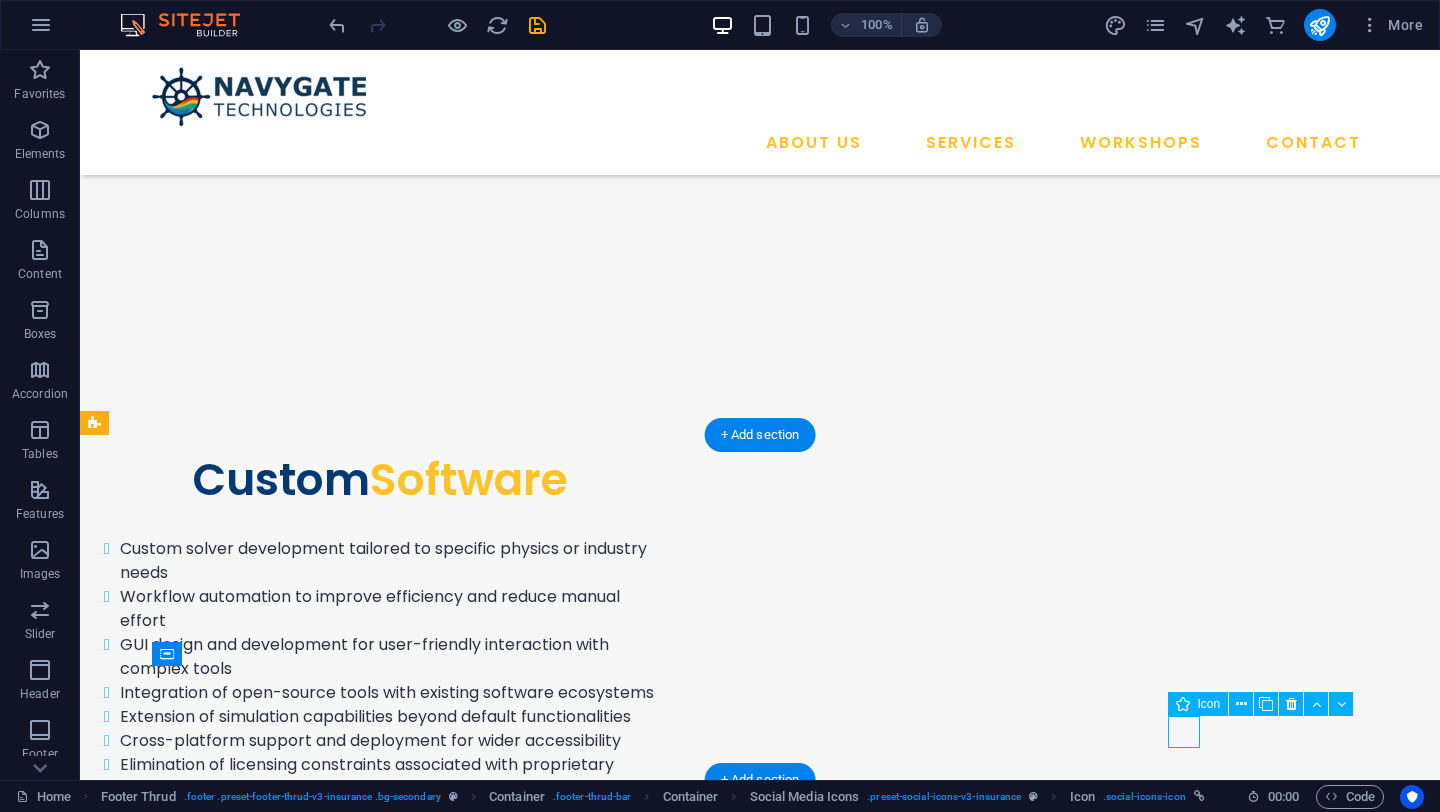 scroll, scrollTop: 6747, scrollLeft: 0, axis: vertical 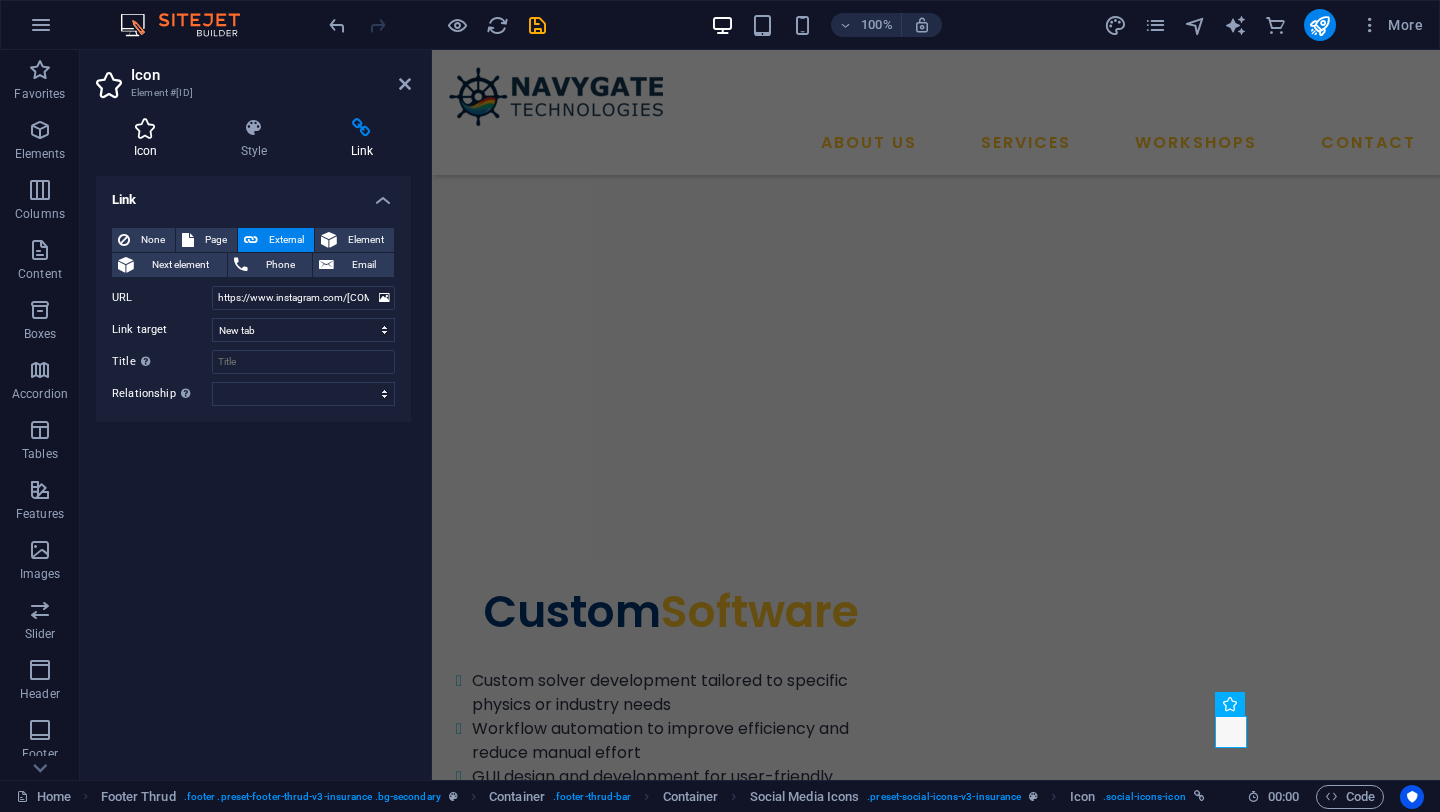 click at bounding box center (145, 128) 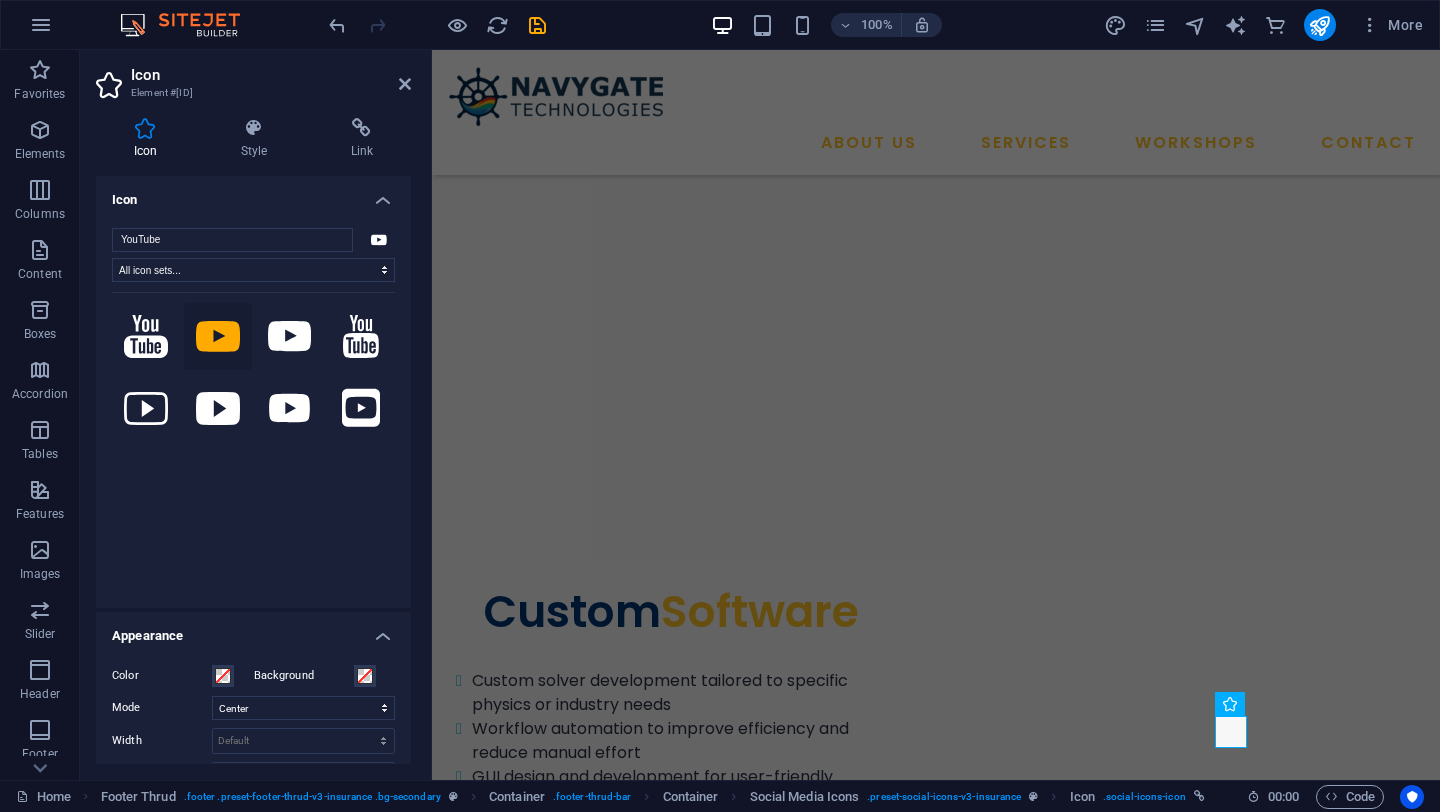 click on "Icon" at bounding box center [253, 194] 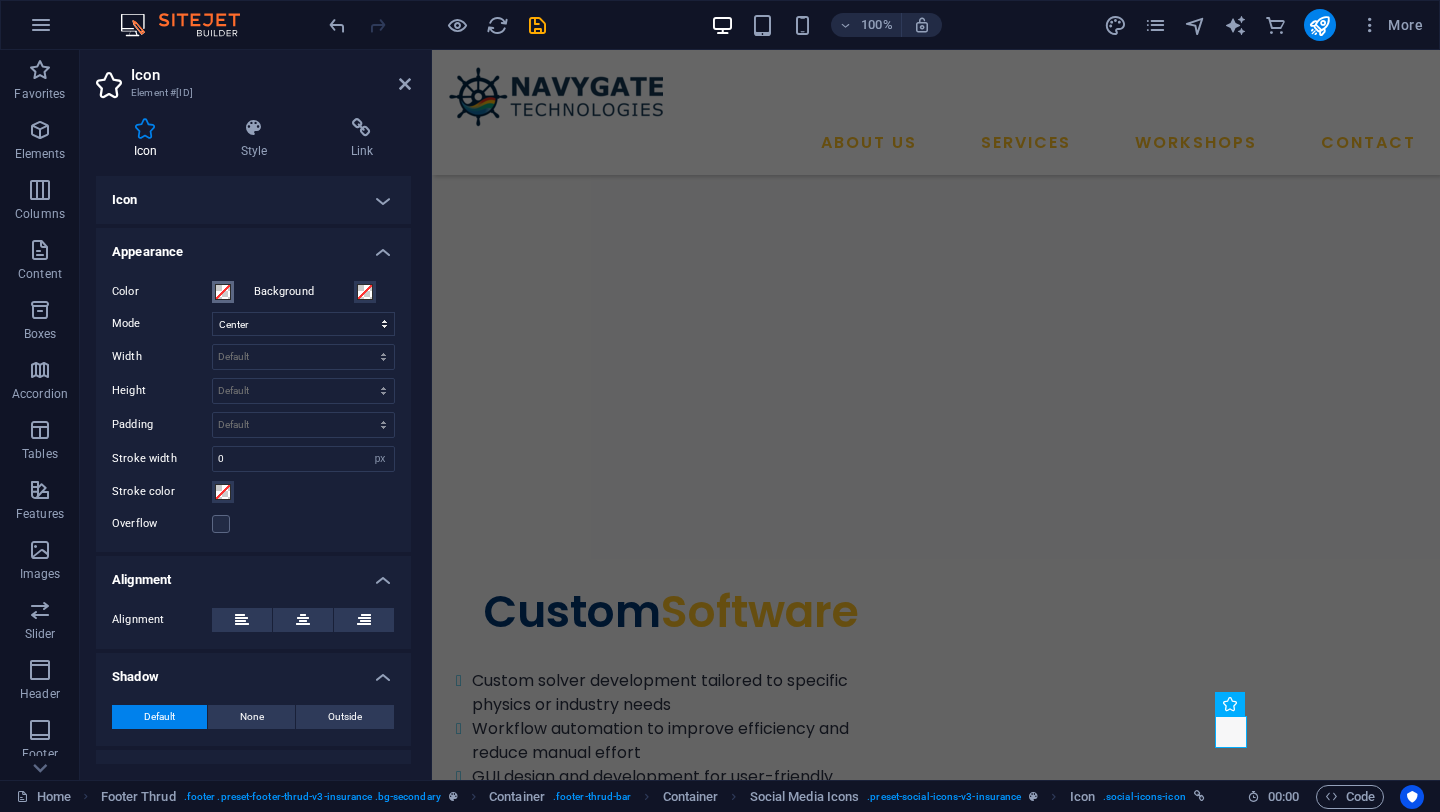click on "Color" at bounding box center (223, 292) 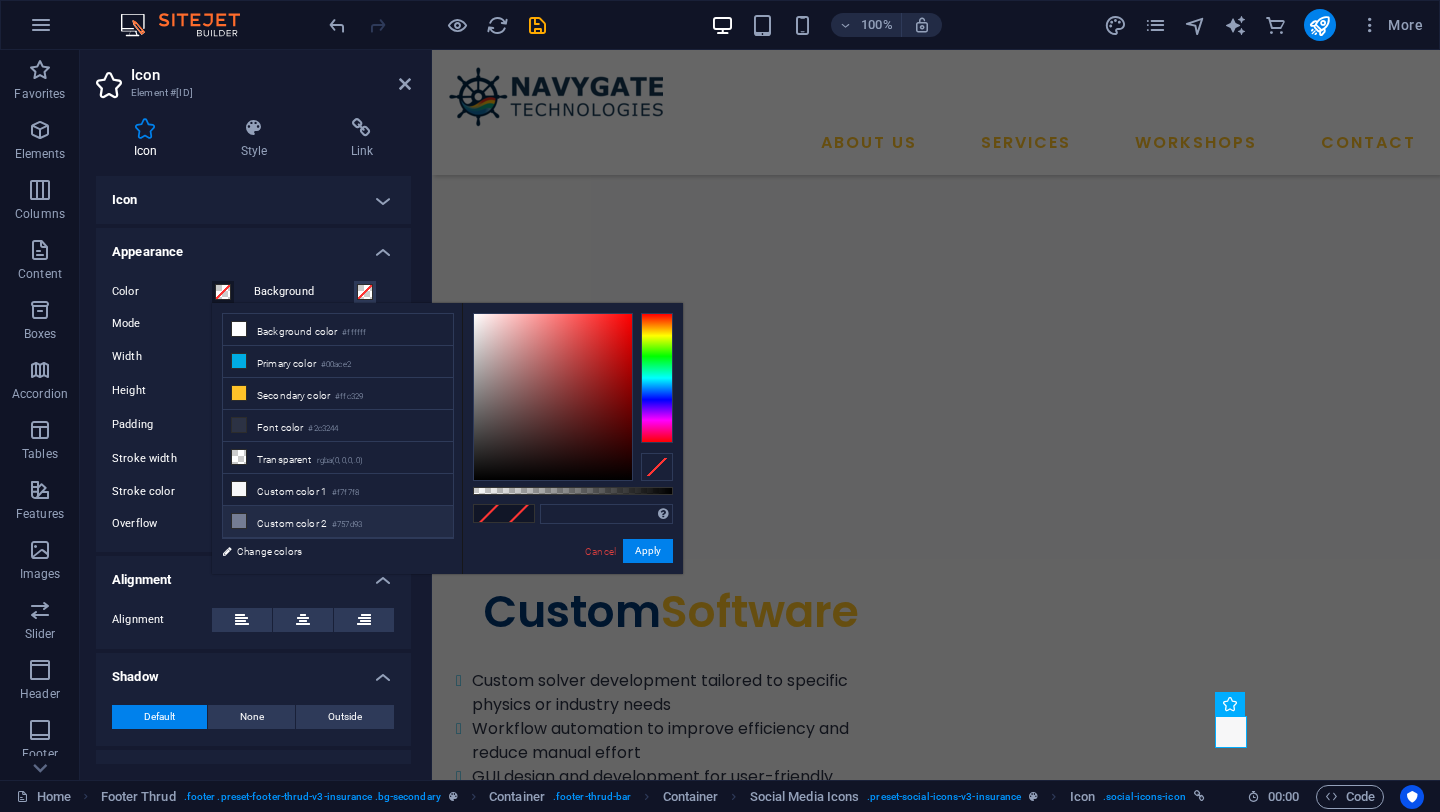 scroll, scrollTop: 64, scrollLeft: 0, axis: vertical 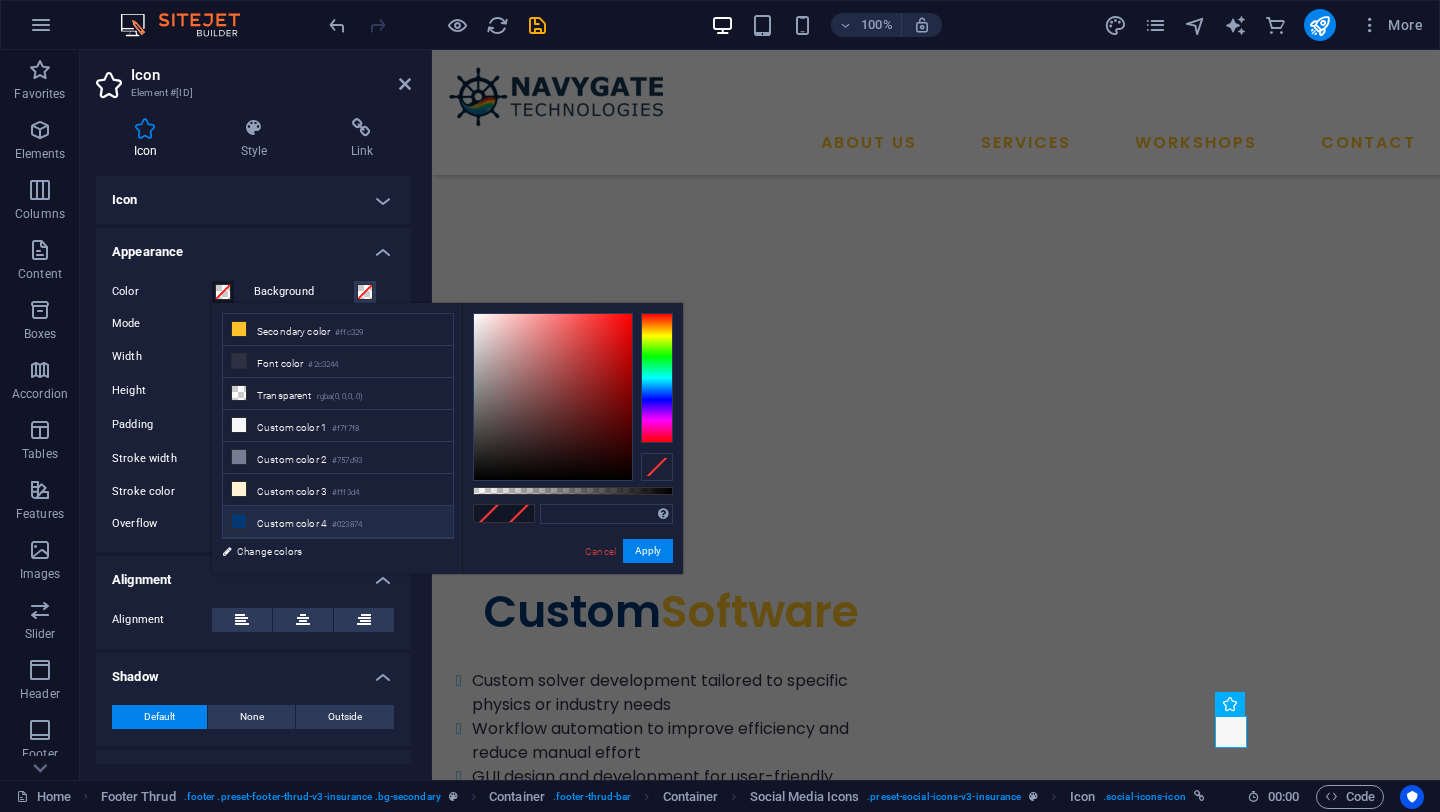 click on "Custom color 4
#023874" at bounding box center (338, 522) 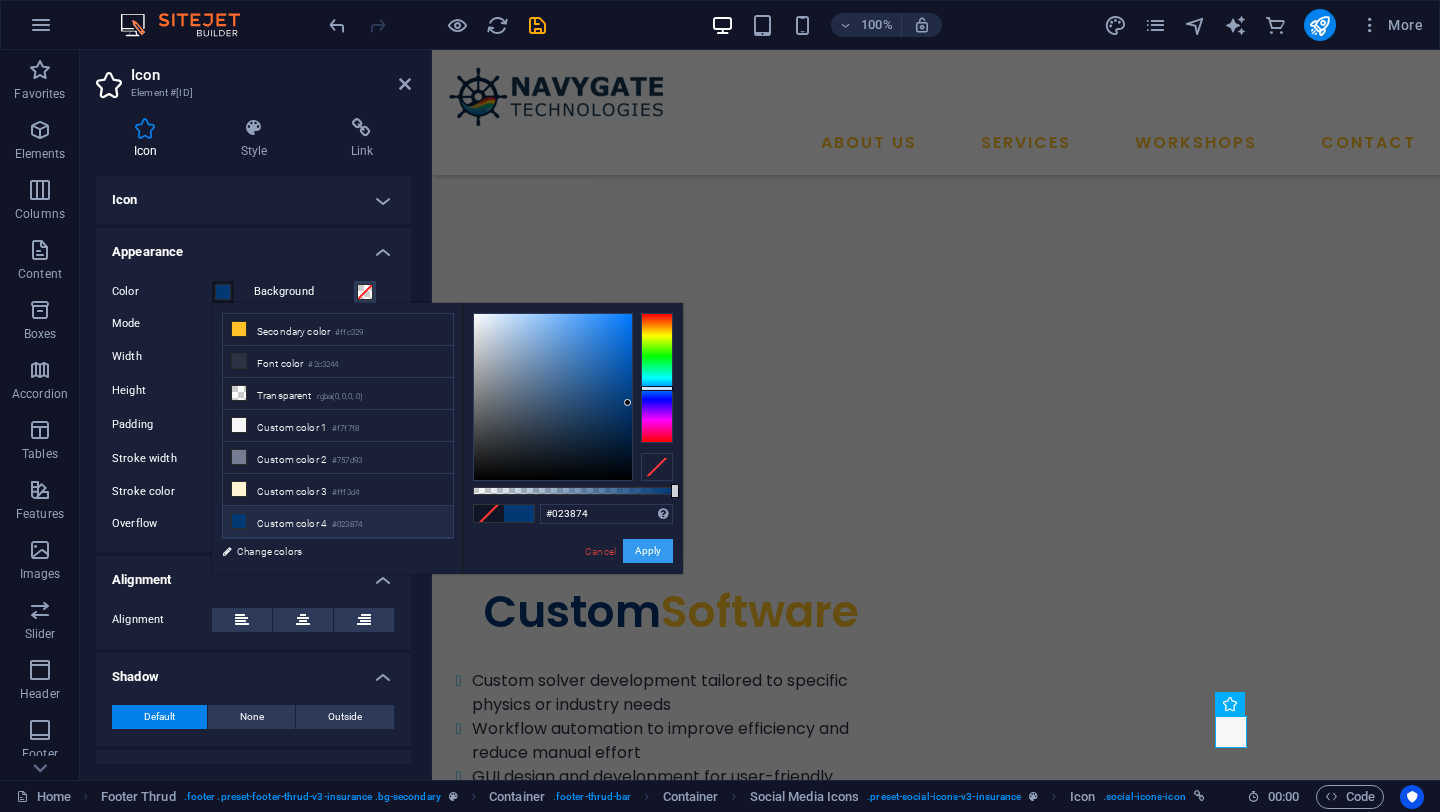 click on "Apply" at bounding box center [648, 551] 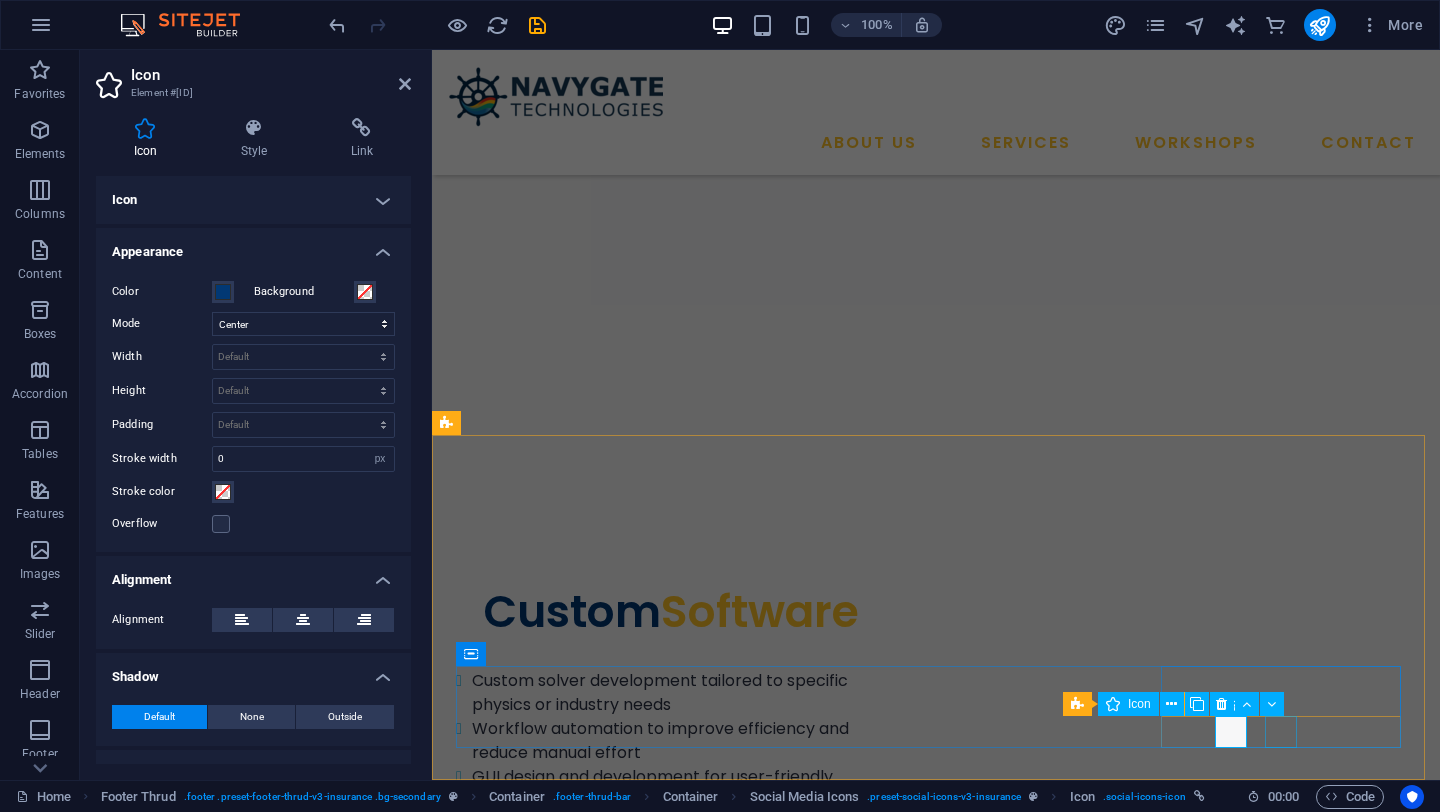 click at bounding box center (937, 5079) 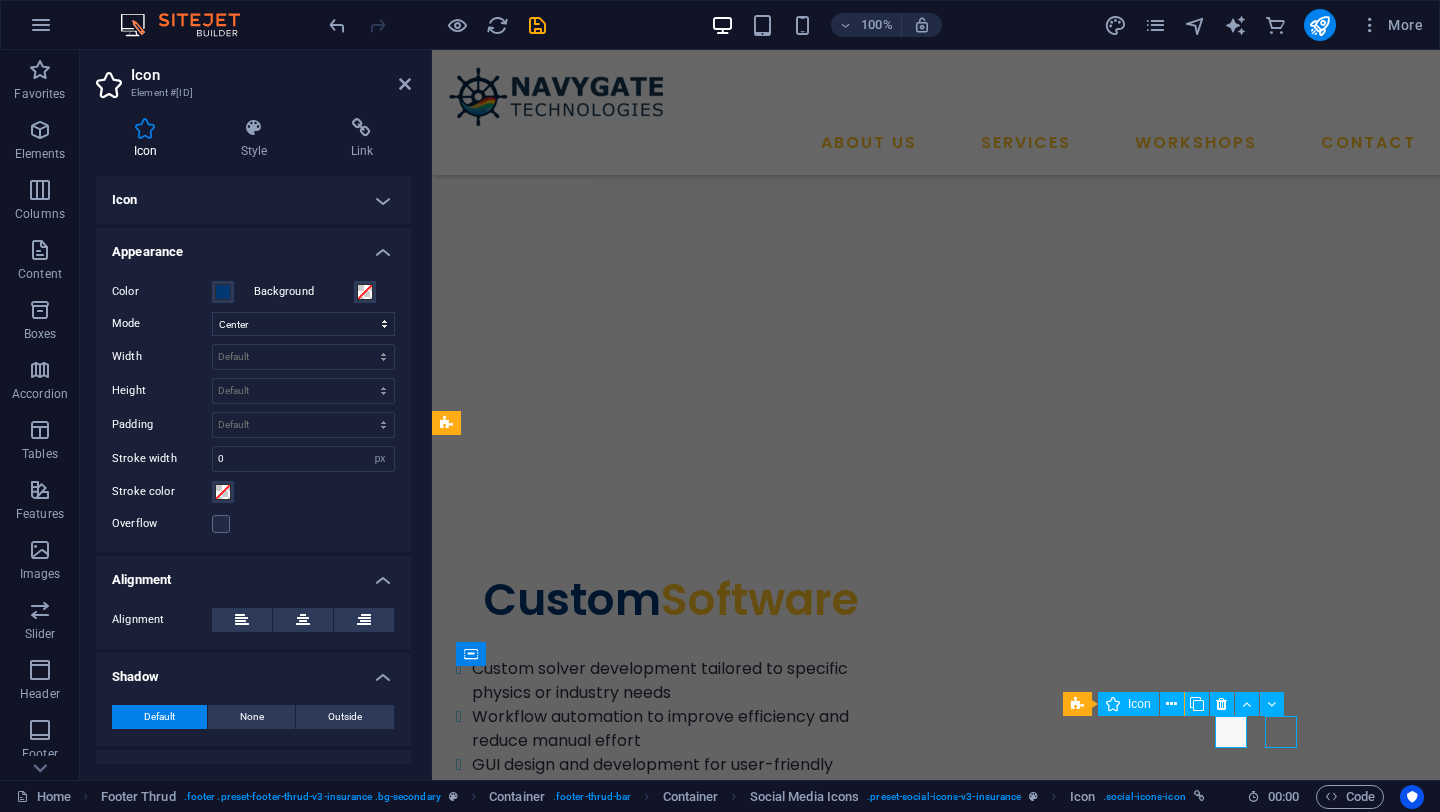 scroll, scrollTop: 6579, scrollLeft: 0, axis: vertical 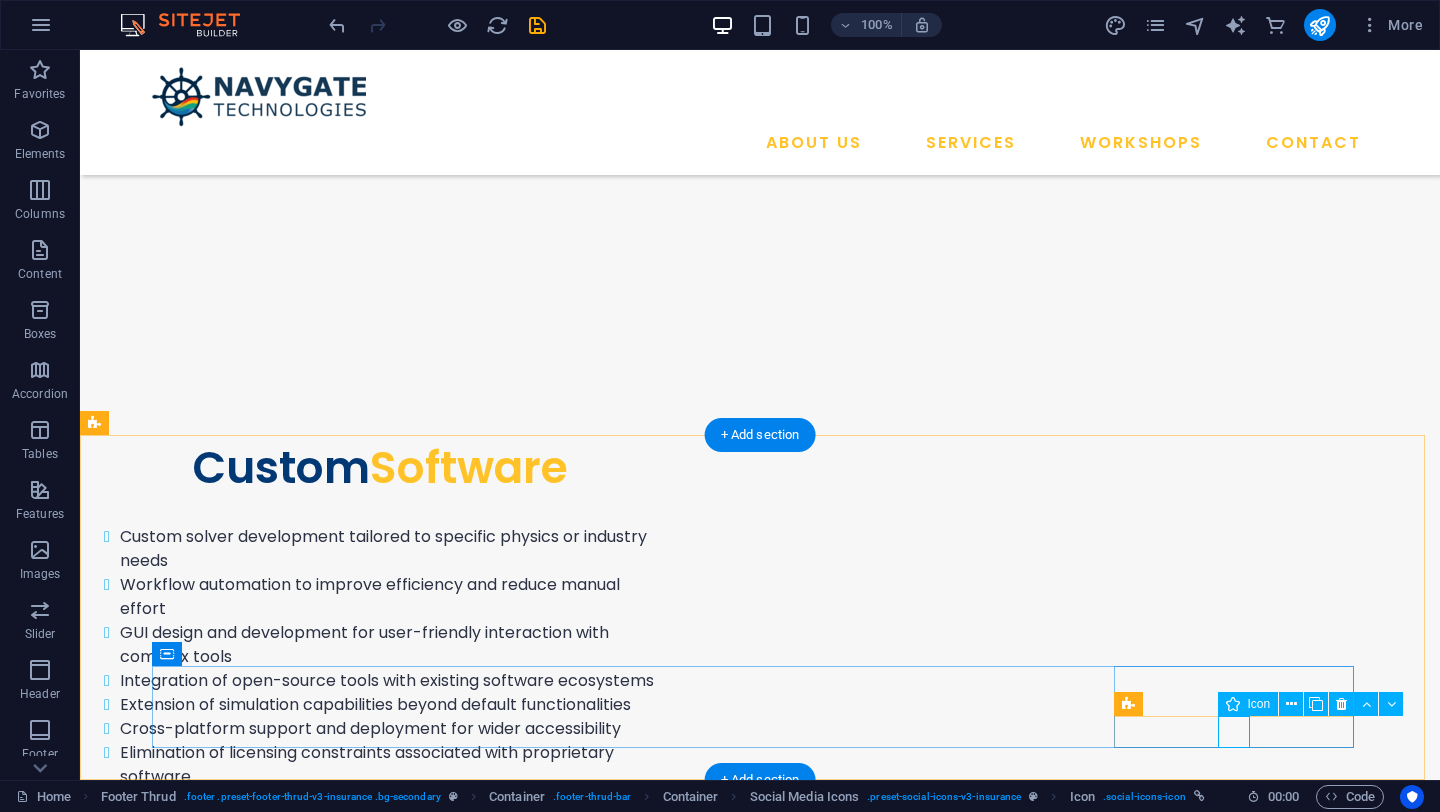 click at bounding box center [761, 4645] 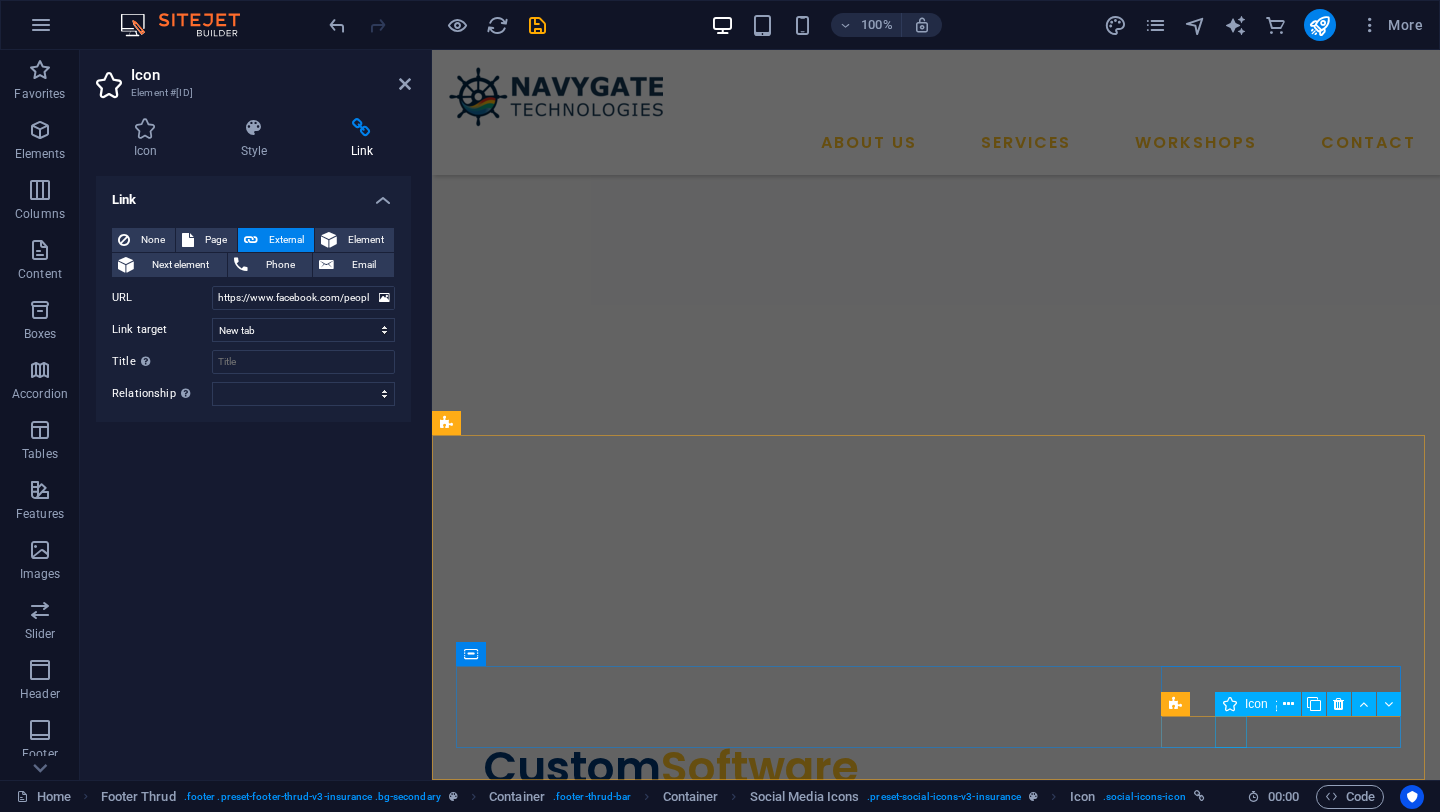 scroll, scrollTop: 6747, scrollLeft: 0, axis: vertical 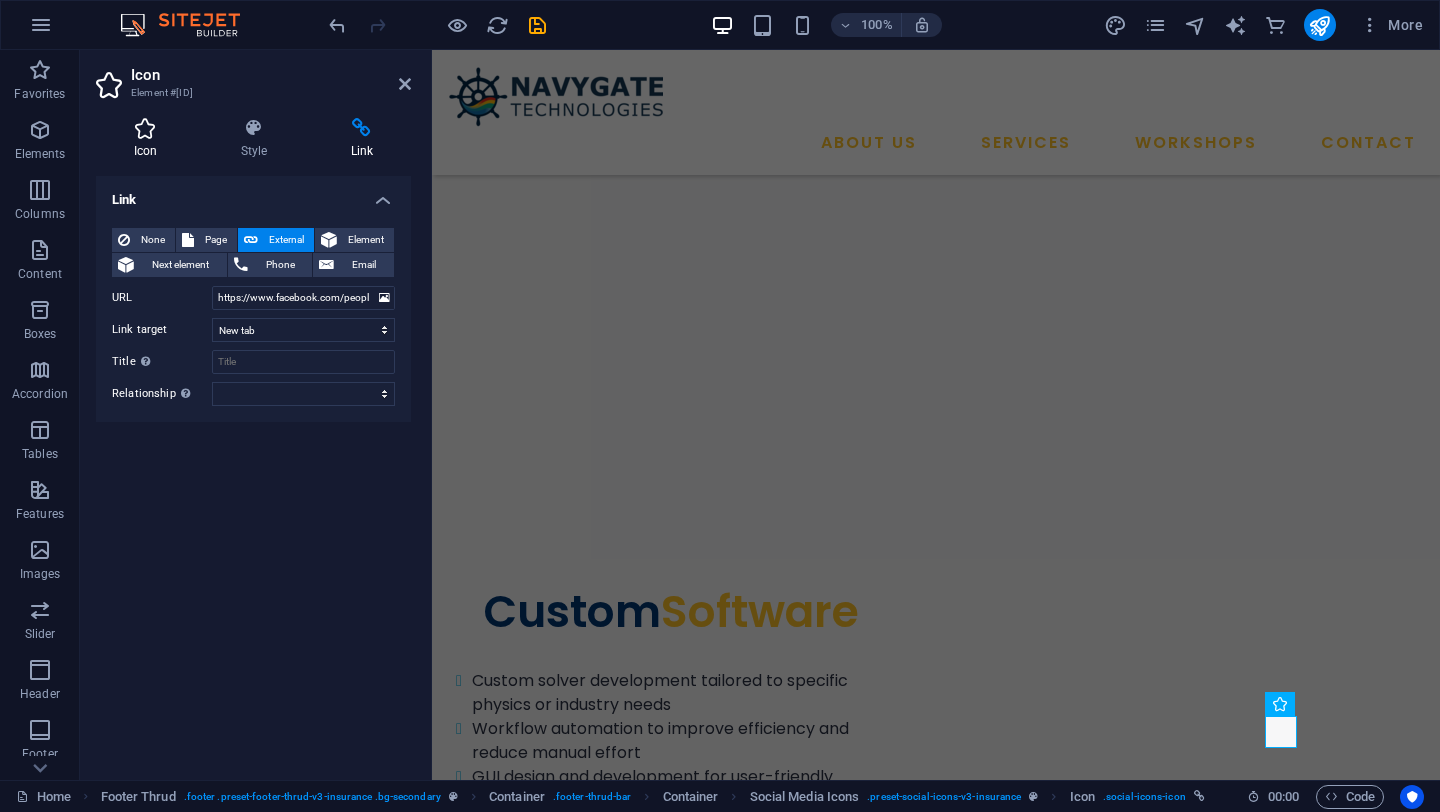 click on "Icon" at bounding box center (149, 139) 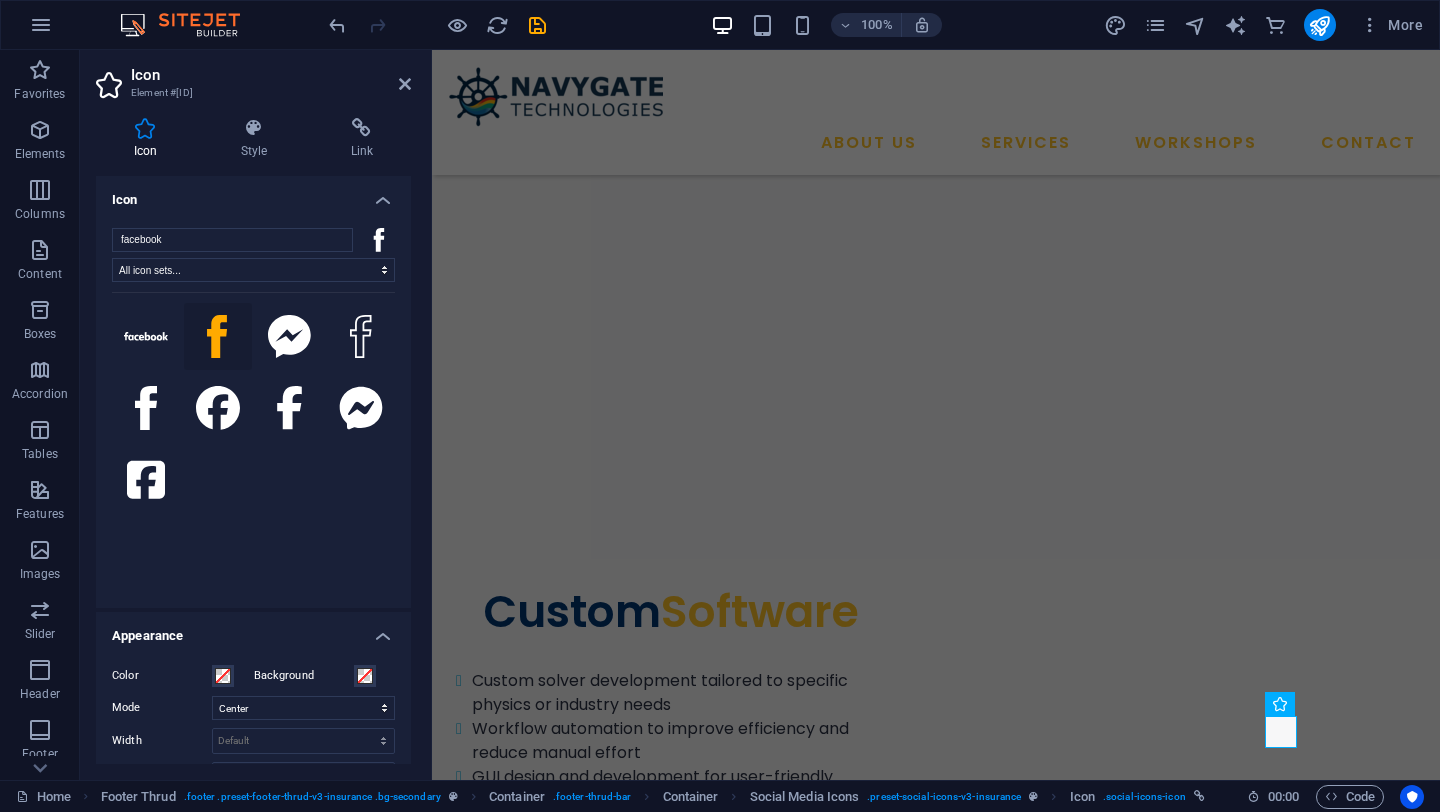 click on "Icon" at bounding box center (253, 194) 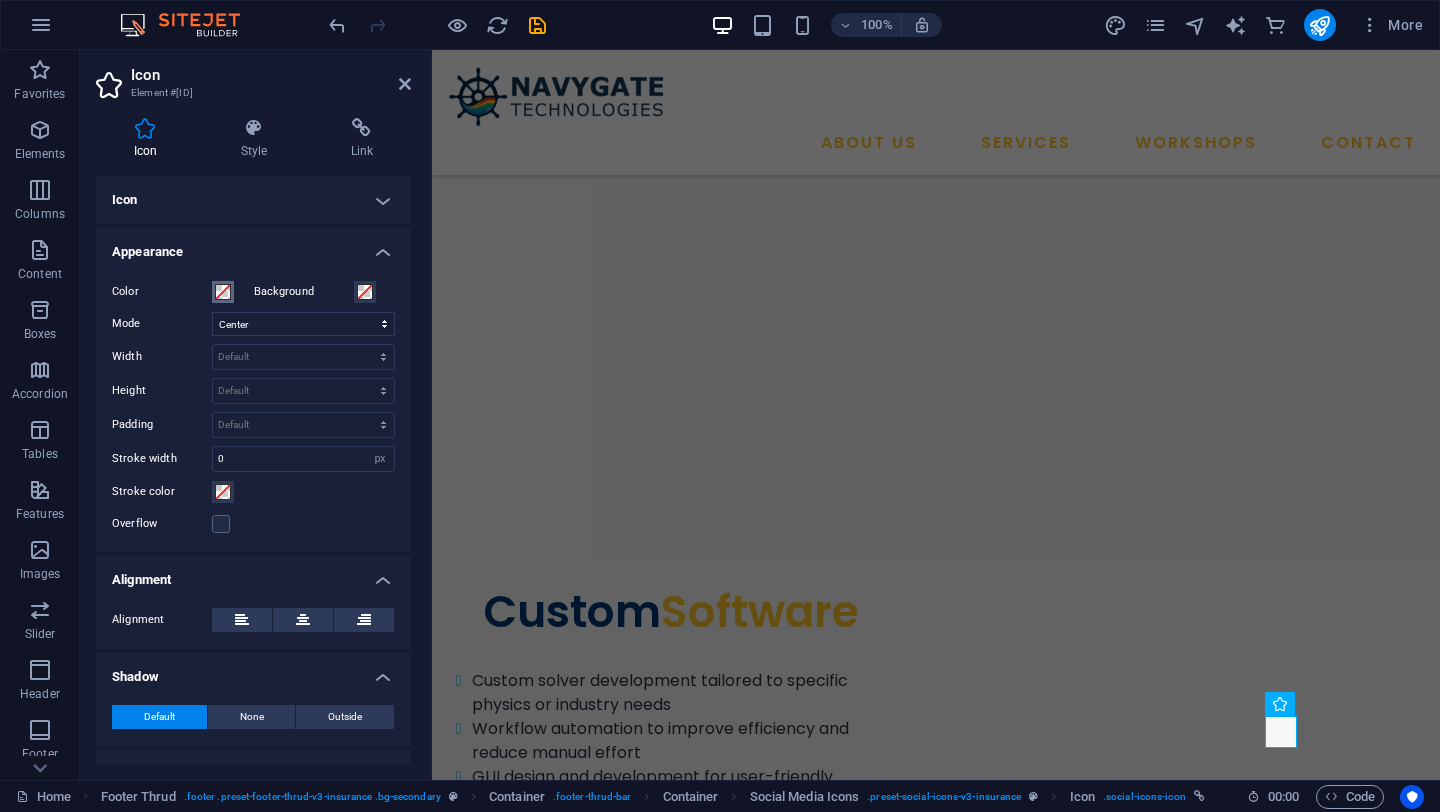 click on "Color" at bounding box center (223, 292) 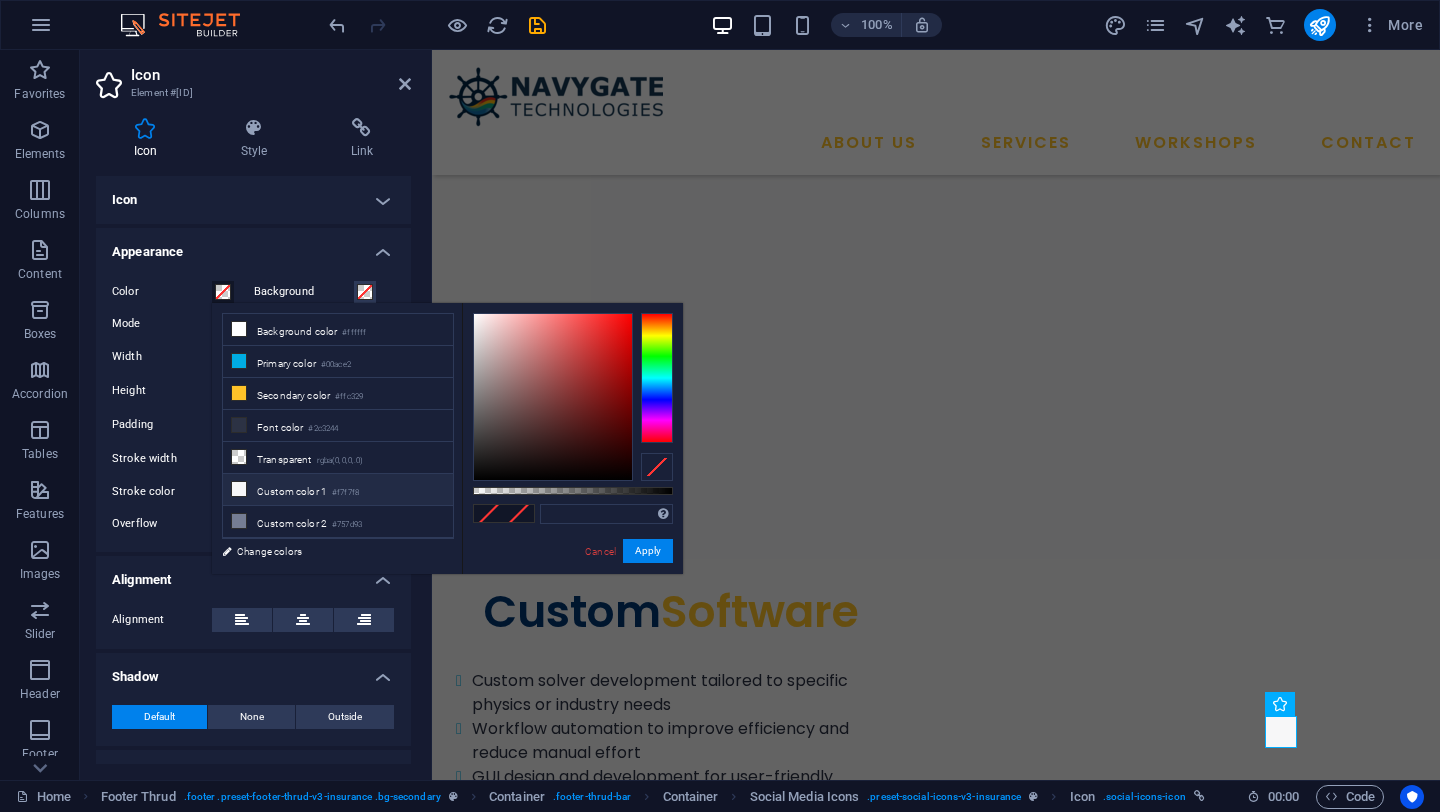 scroll, scrollTop: 64, scrollLeft: 0, axis: vertical 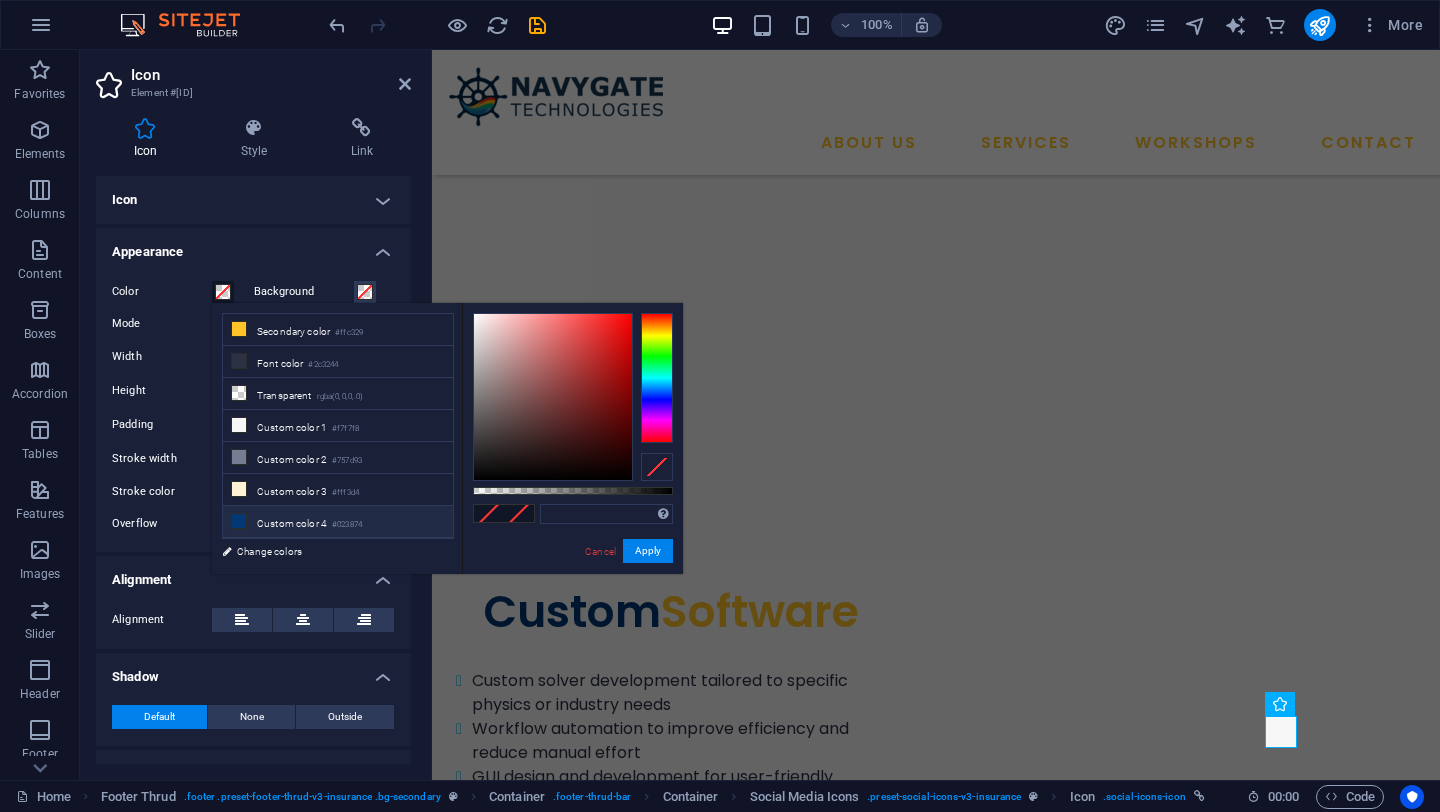 click on "Custom color 4
#023874" at bounding box center (338, 522) 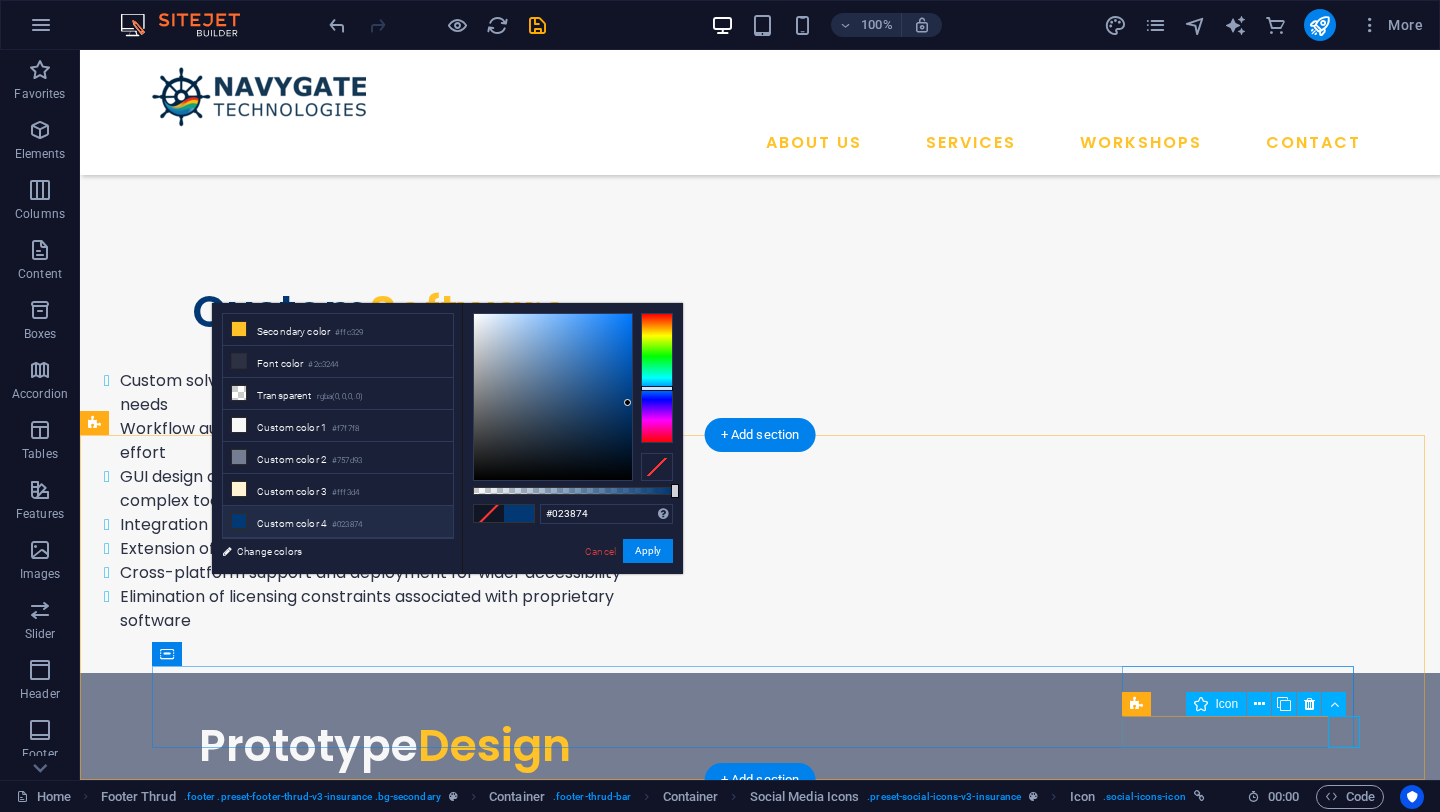 scroll, scrollTop: 6579, scrollLeft: 0, axis: vertical 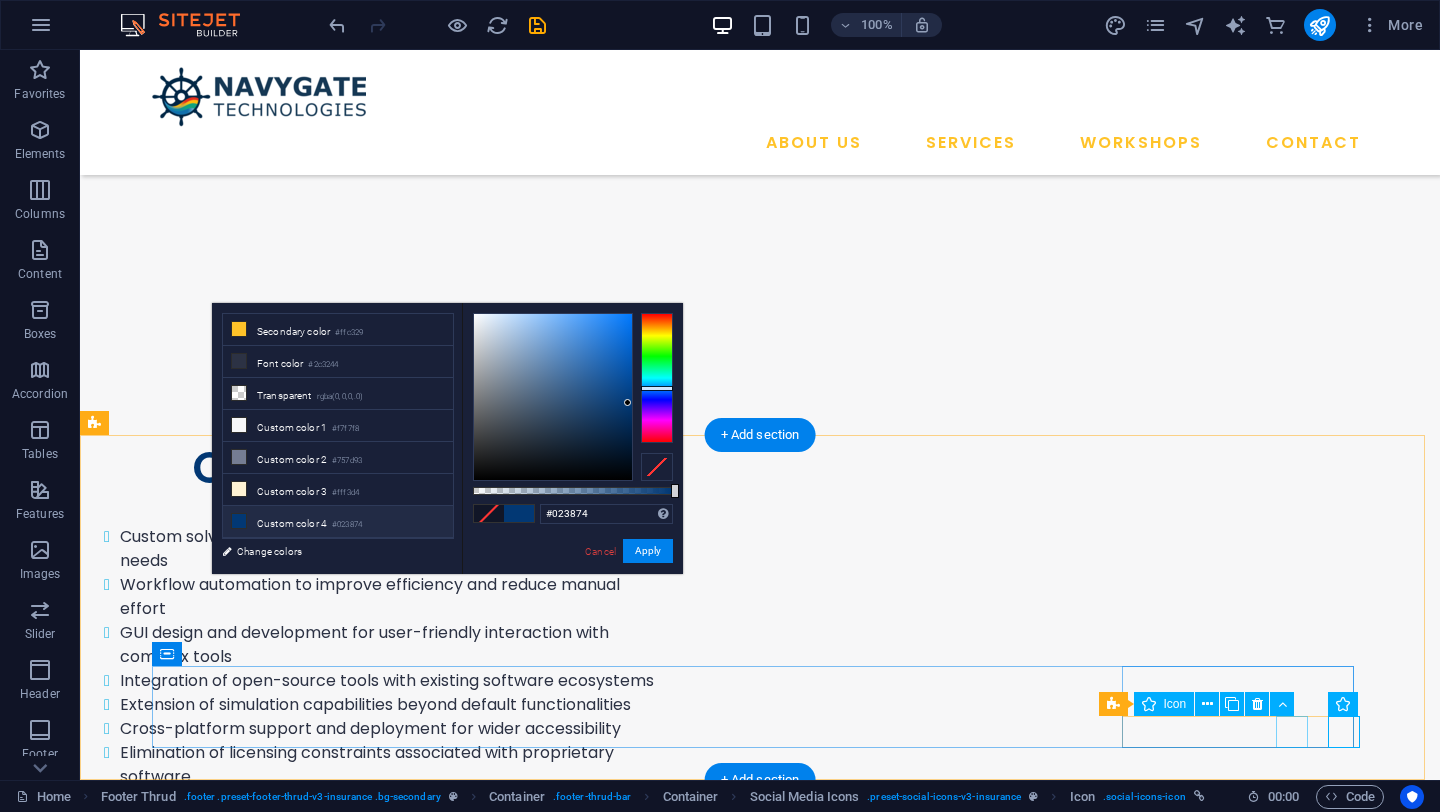 click at bounding box center [760, 4687] 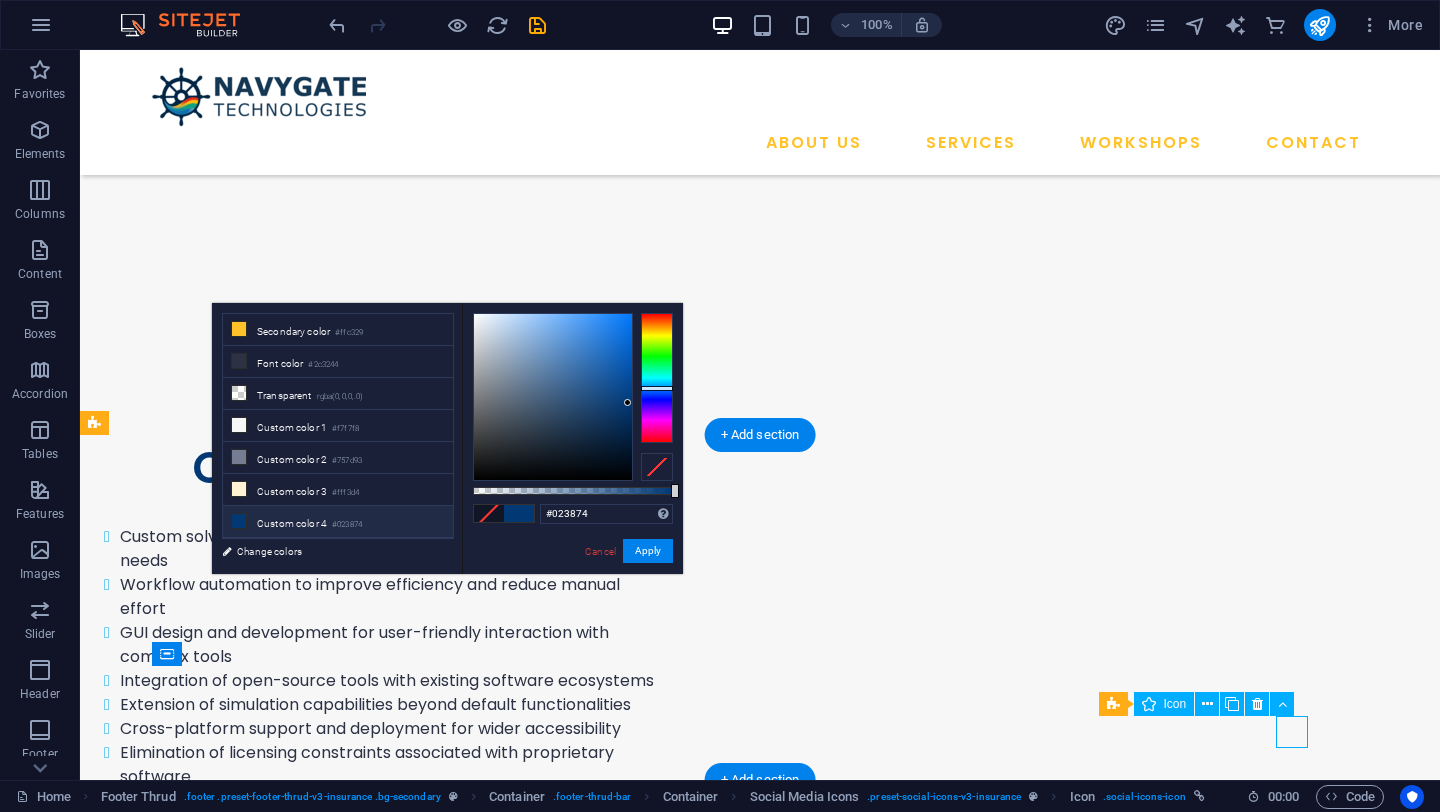drag, startPoint x: 1293, startPoint y: 733, endPoint x: 940, endPoint y: 734, distance: 353.0014 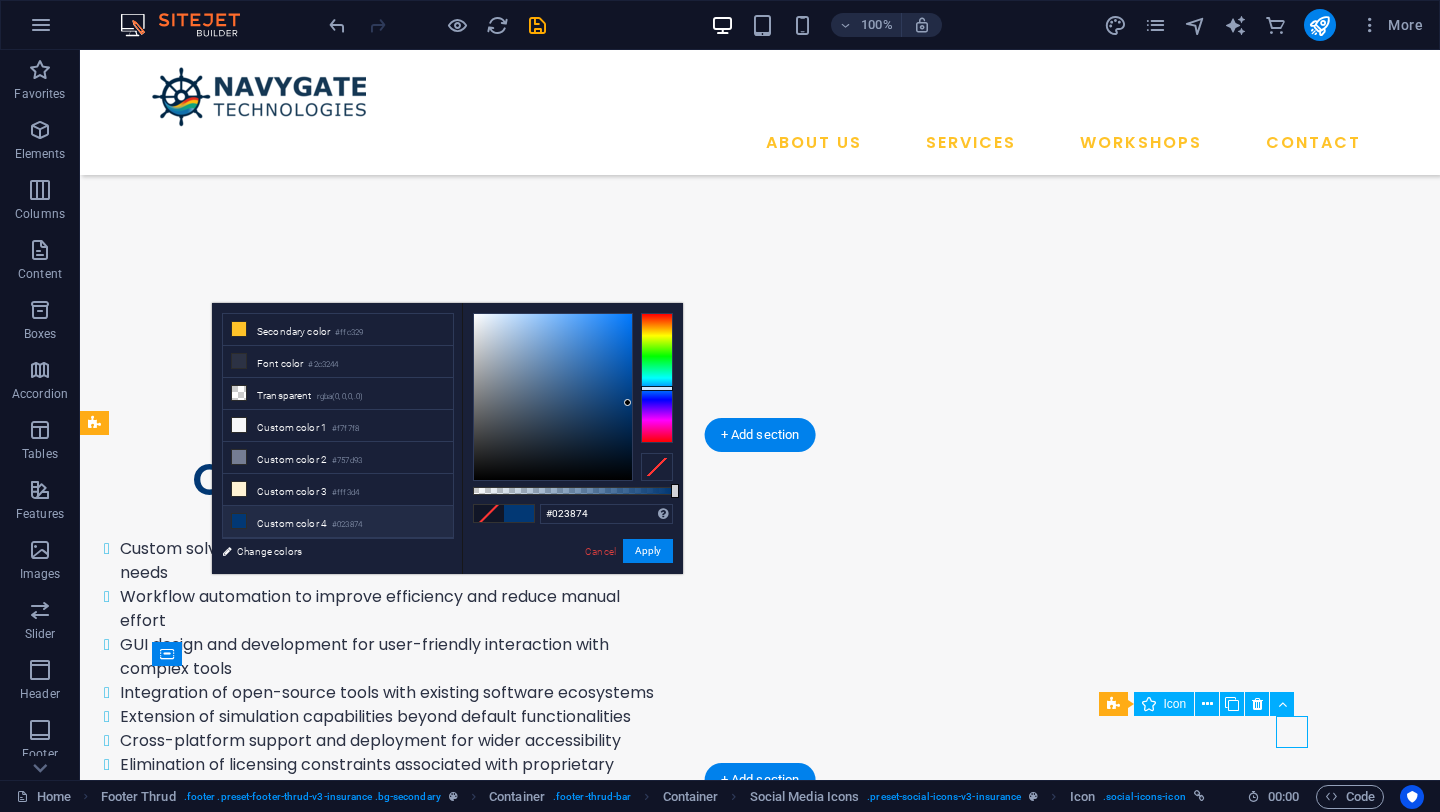 scroll, scrollTop: 6747, scrollLeft: 0, axis: vertical 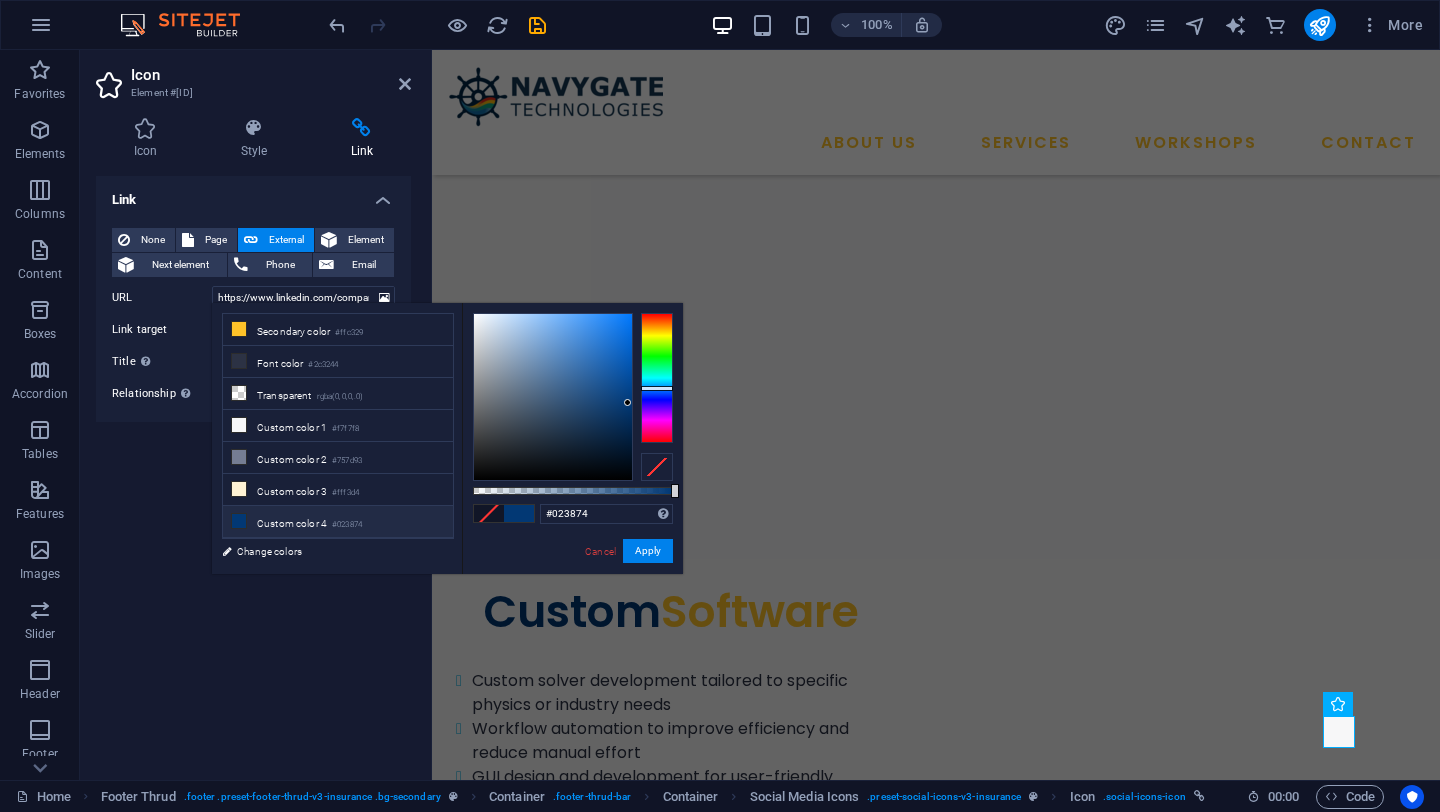 click on "#023874" at bounding box center (347, 525) 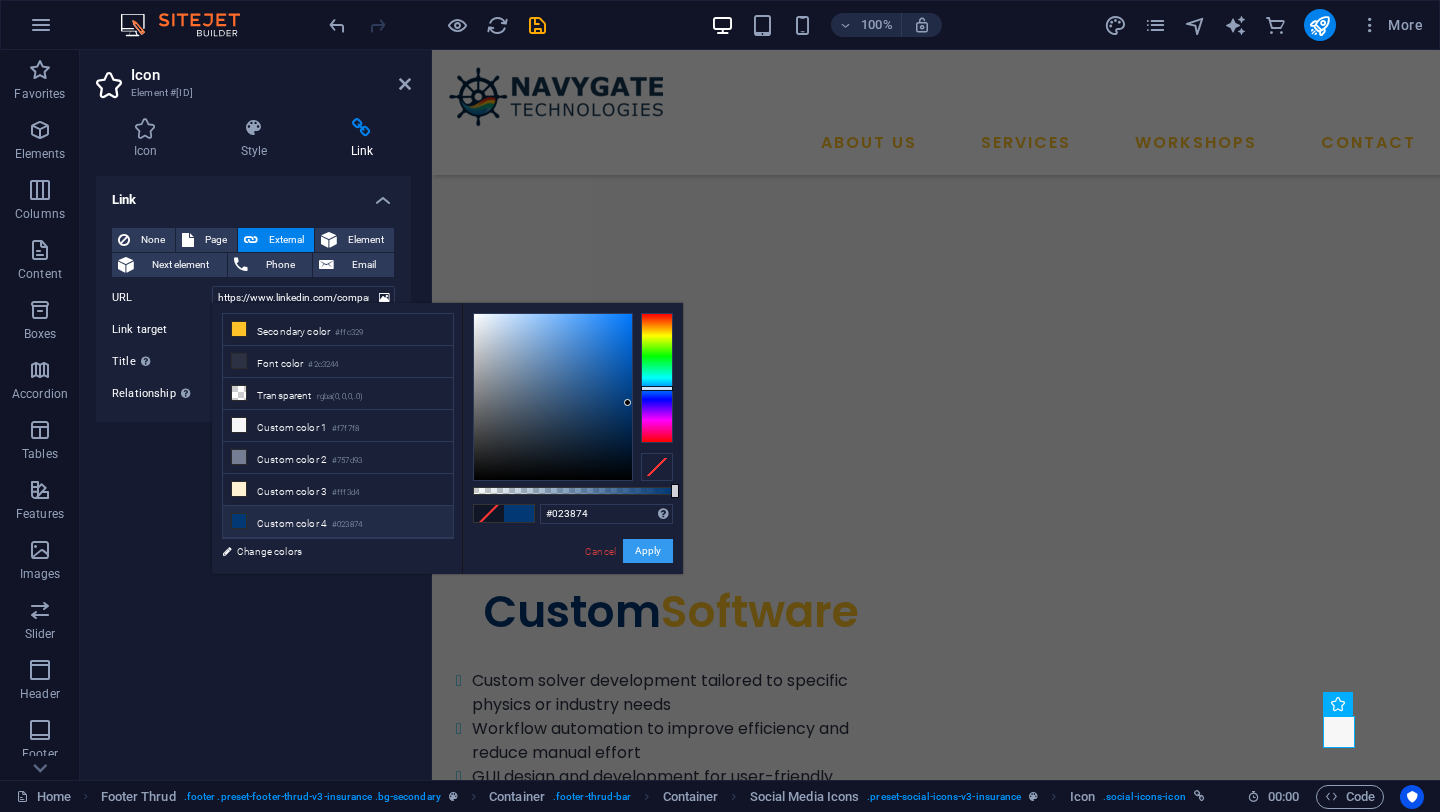drag, startPoint x: 652, startPoint y: 560, endPoint x: 220, endPoint y: 510, distance: 434.88388 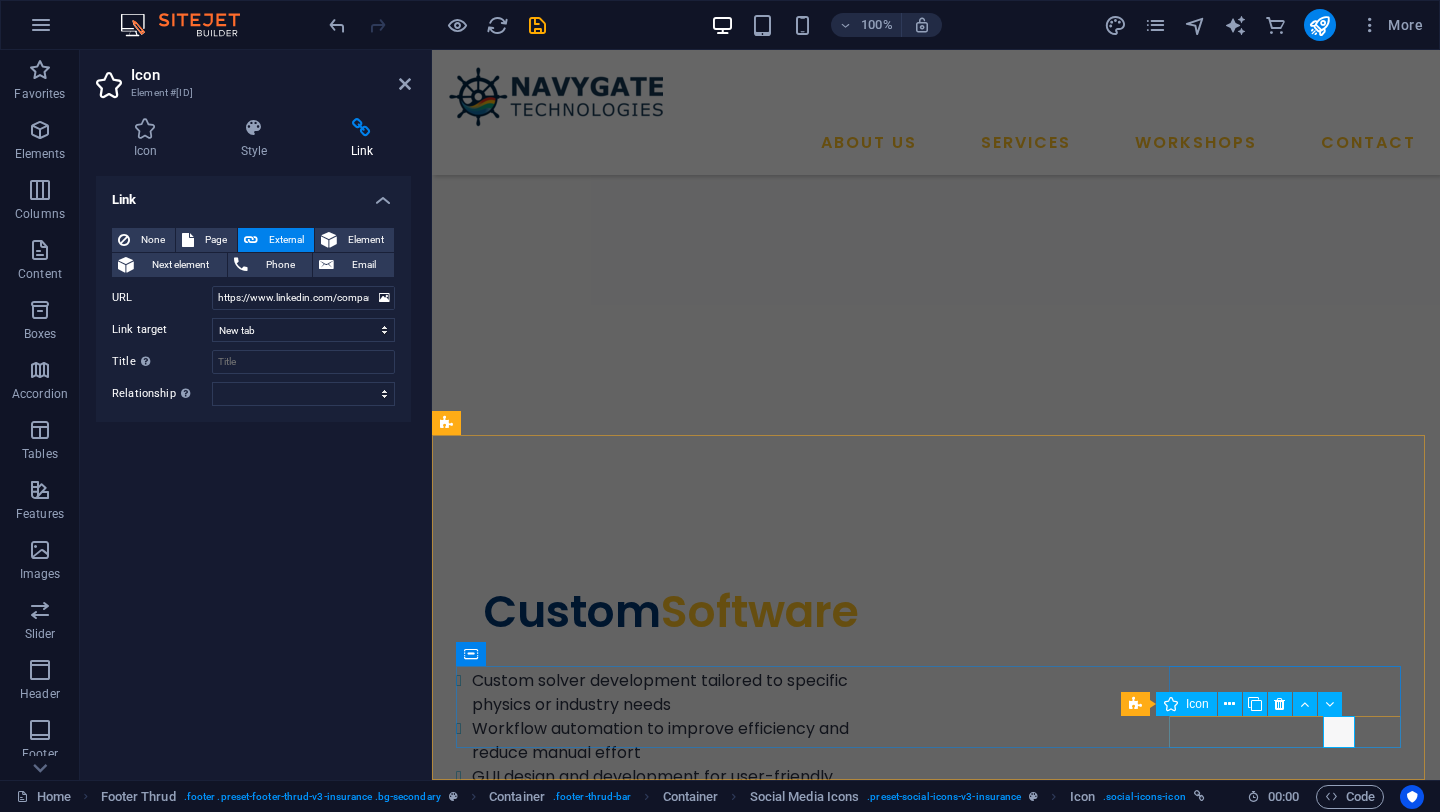 click at bounding box center [936, 5121] 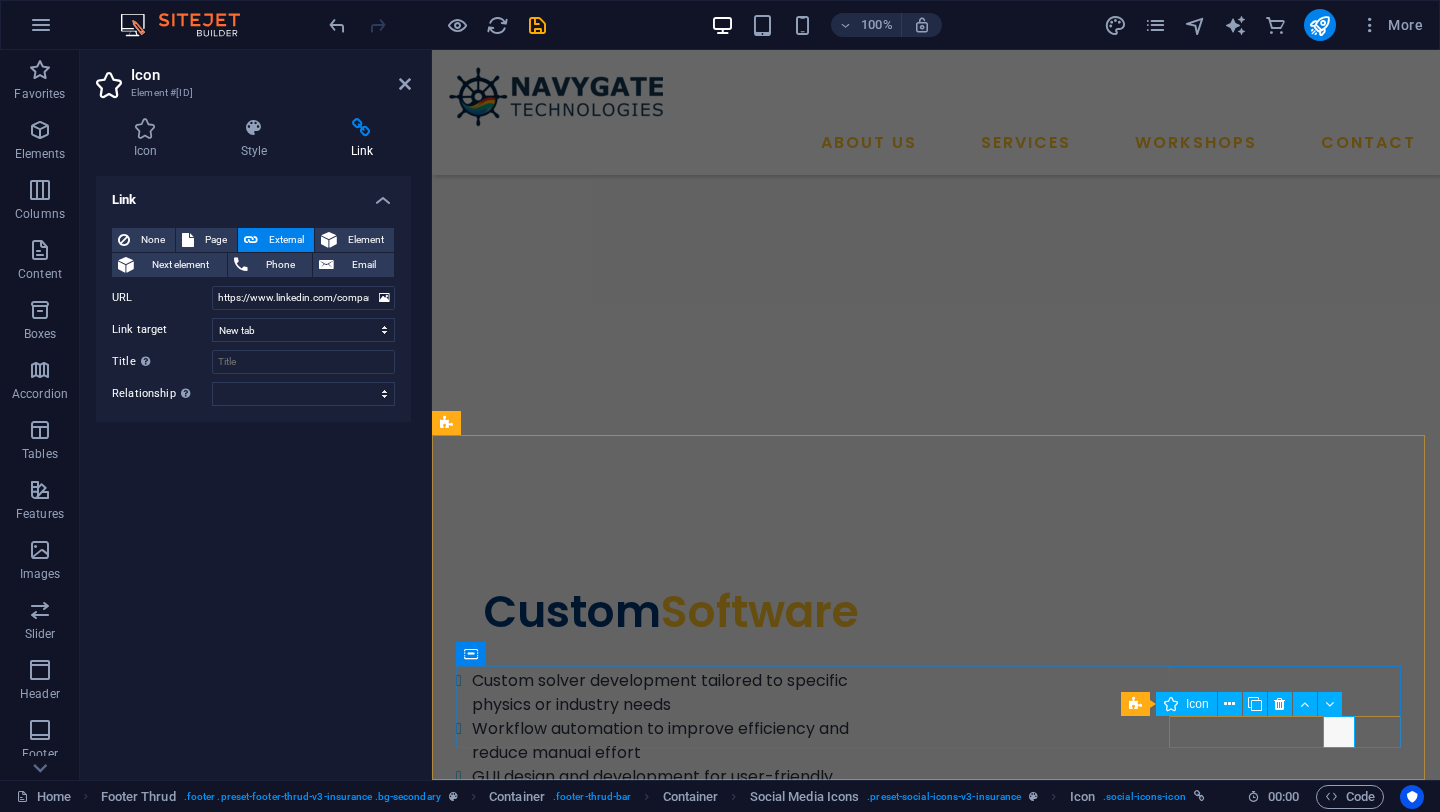 click at bounding box center (936, 5121) 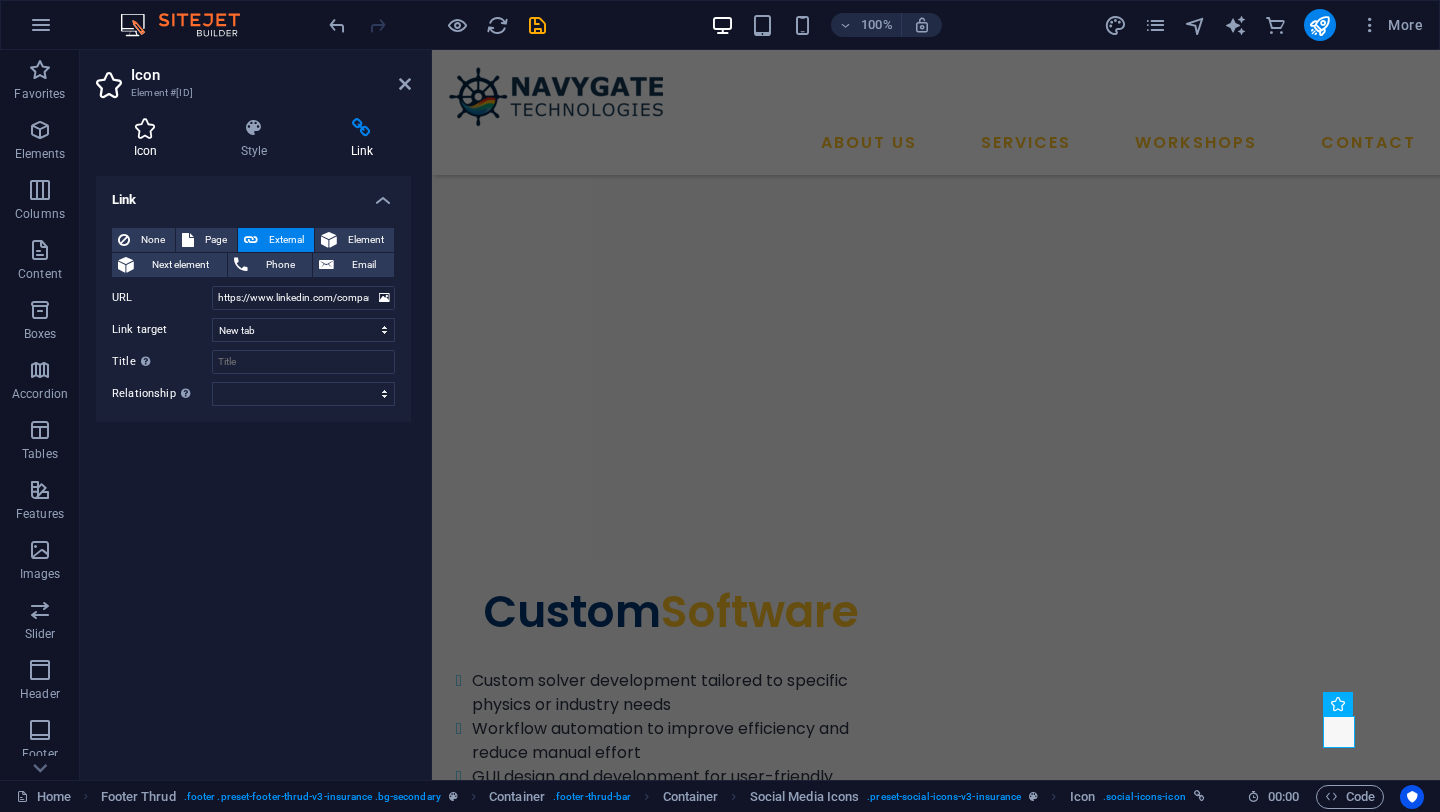 click on "Icon" at bounding box center [149, 139] 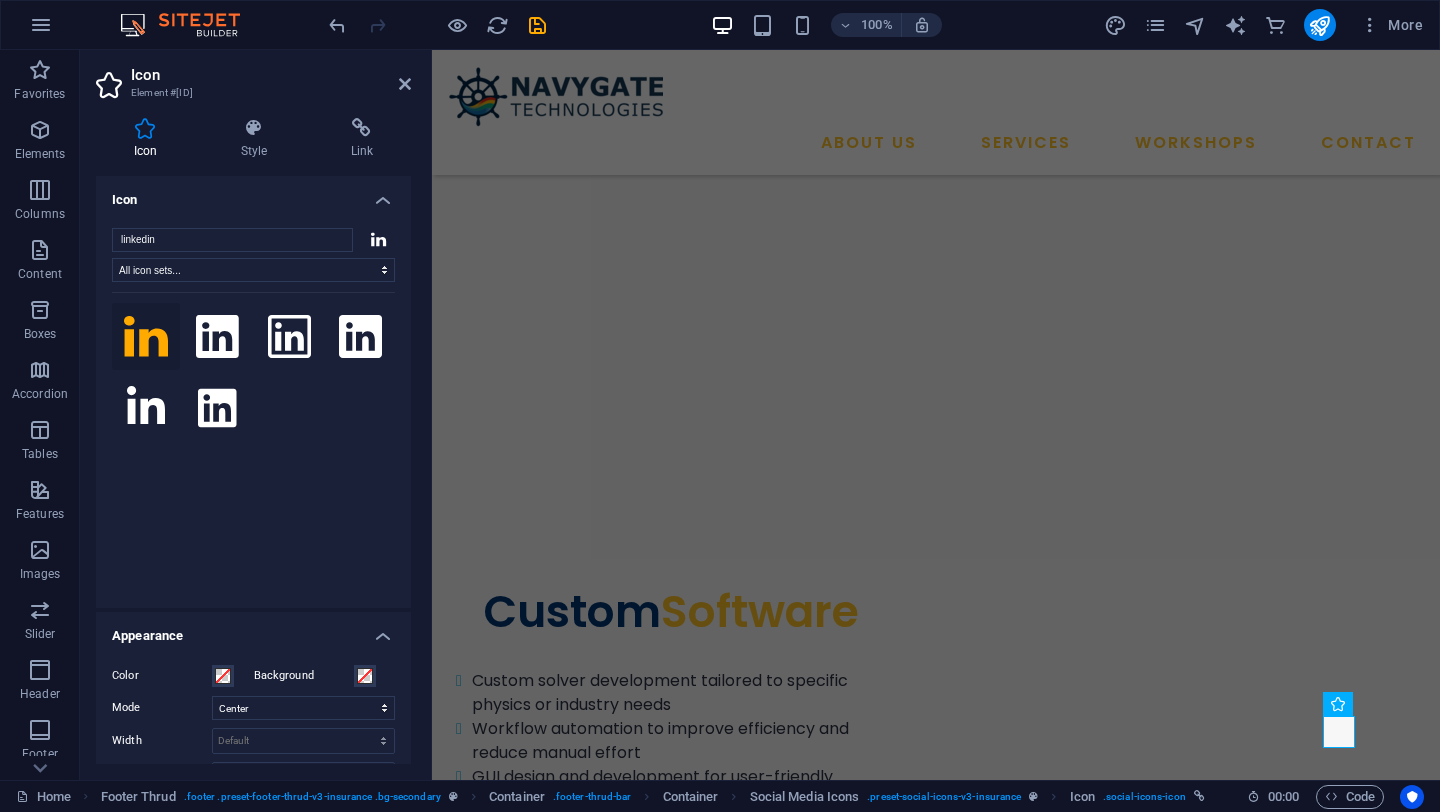 click on "Icon" at bounding box center [253, 194] 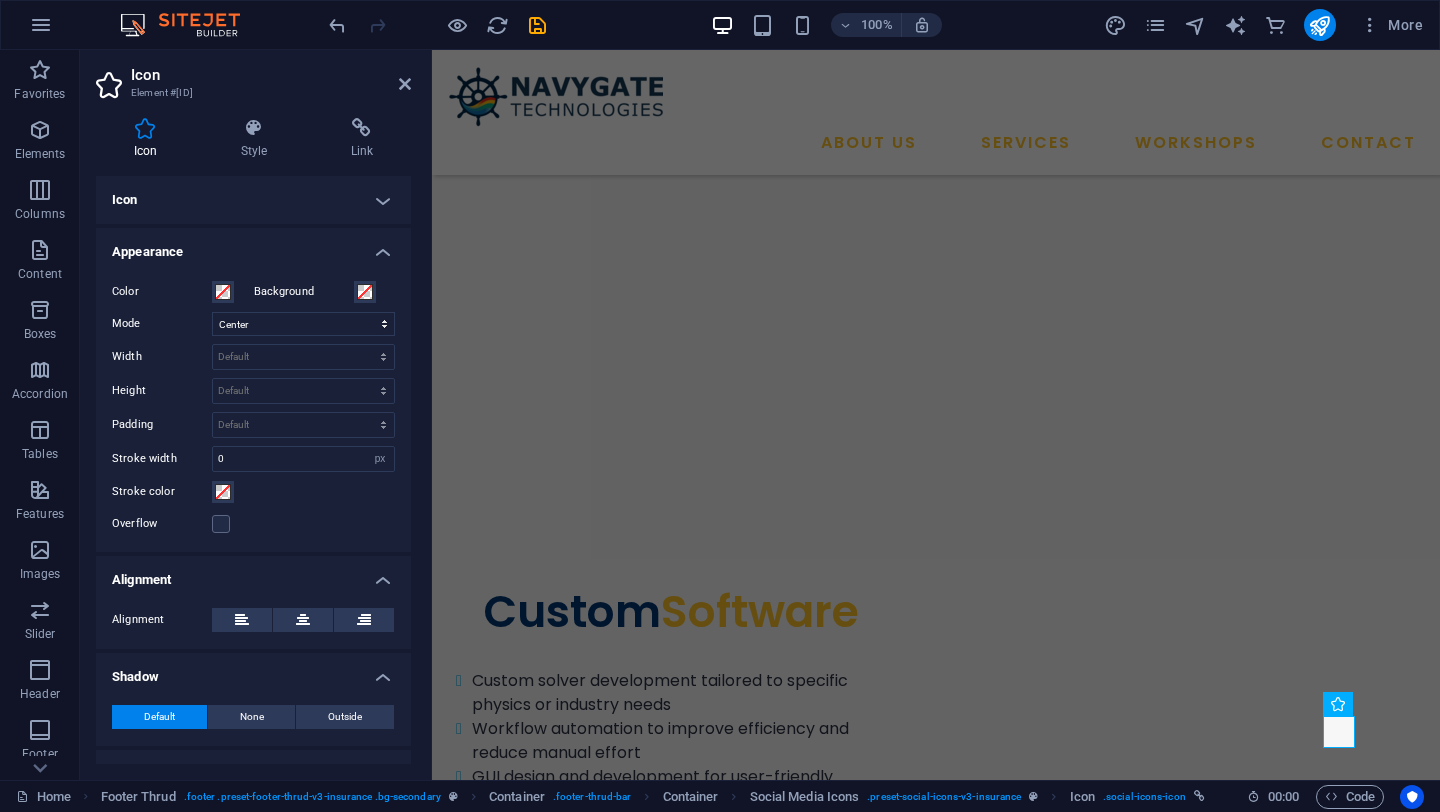 click on "Color" at bounding box center (183, 292) 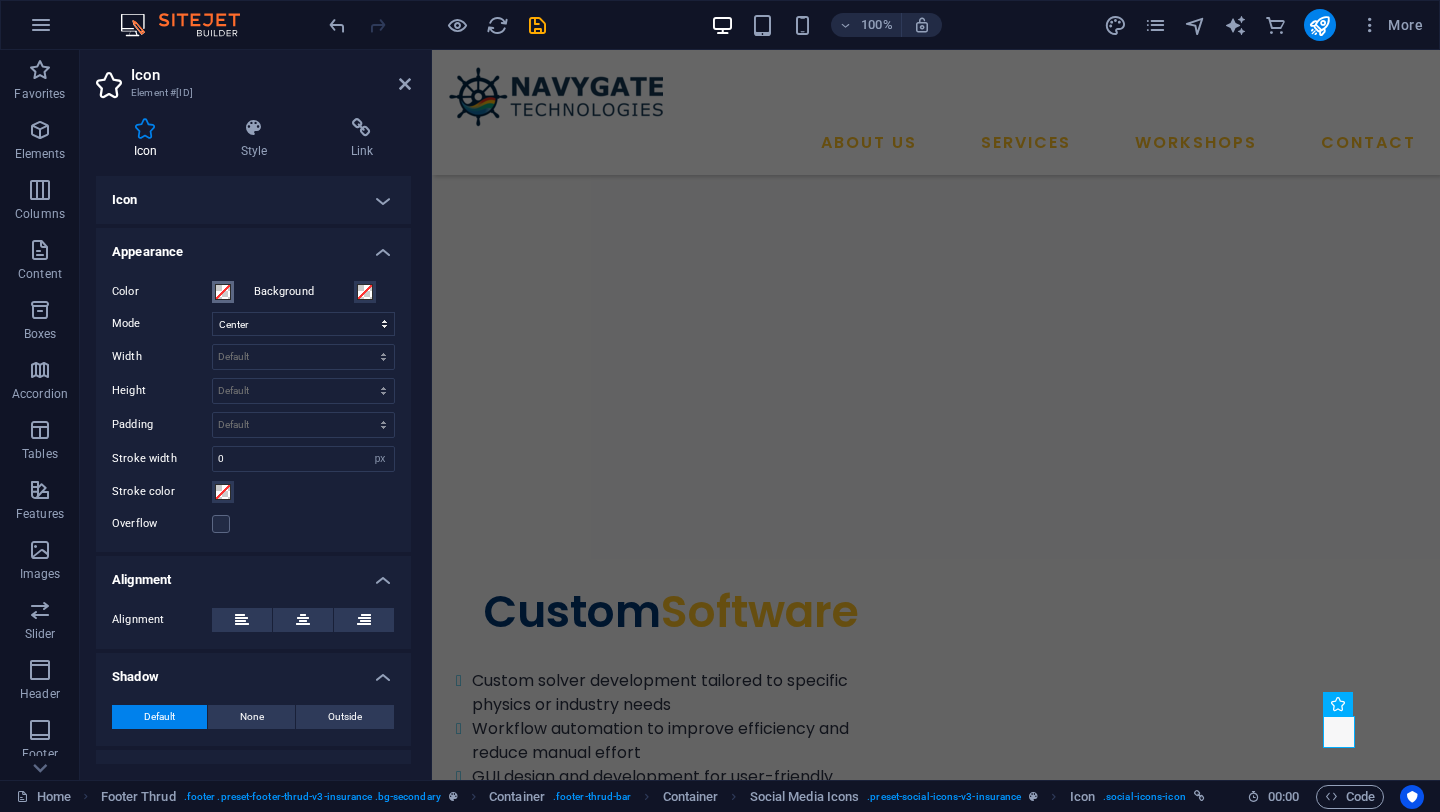 click at bounding box center (223, 292) 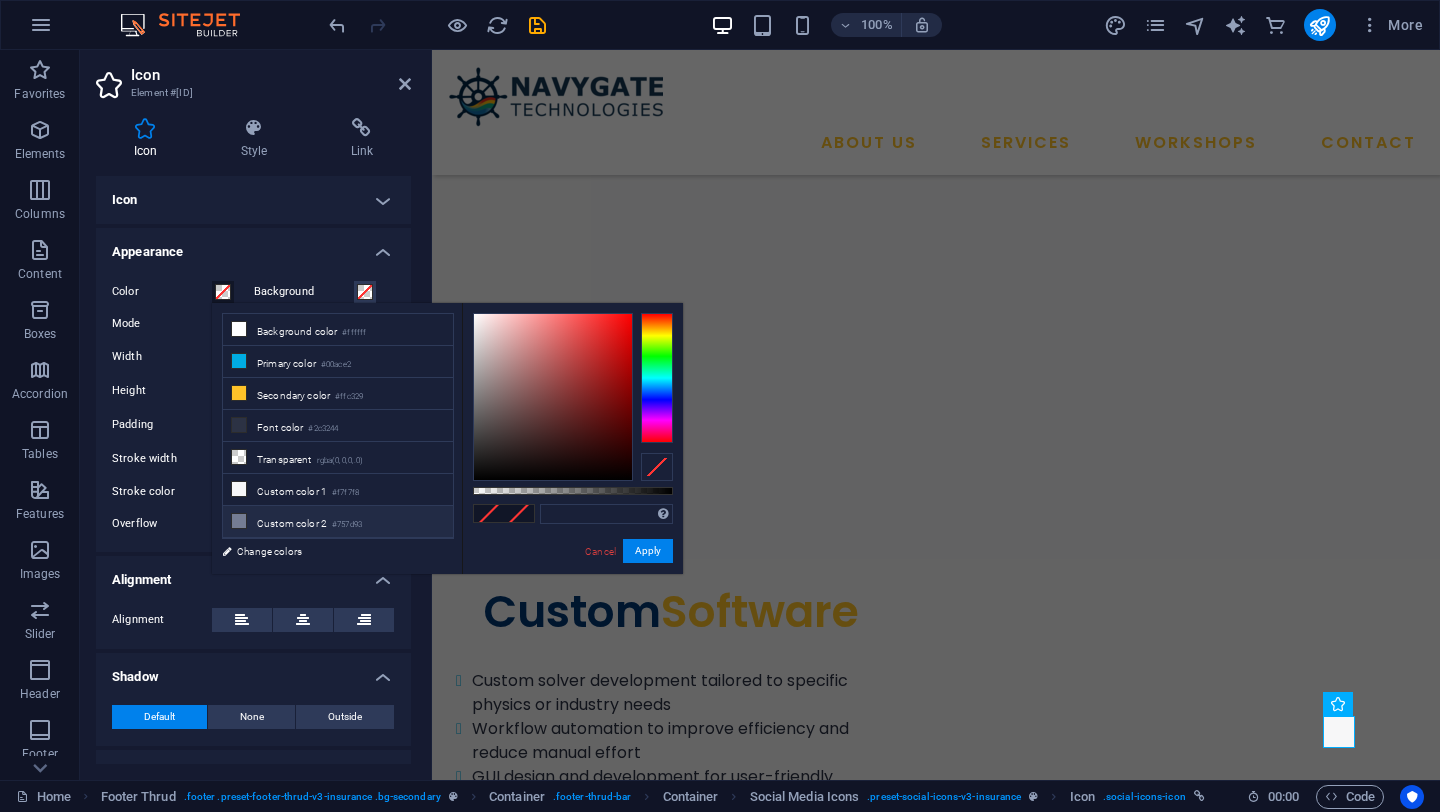 scroll, scrollTop: 64, scrollLeft: 0, axis: vertical 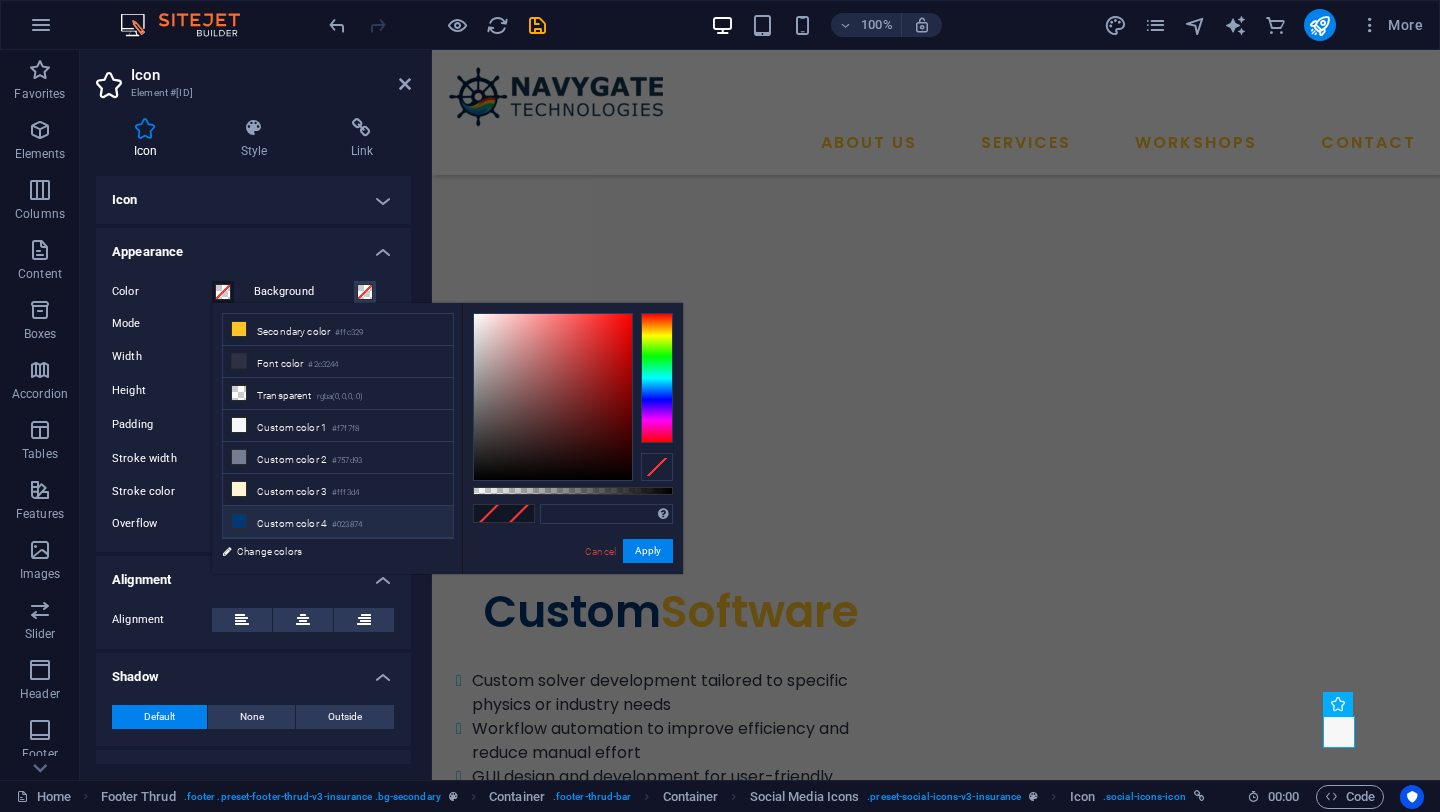 click on "Custom color 4
#023874" at bounding box center [338, 522] 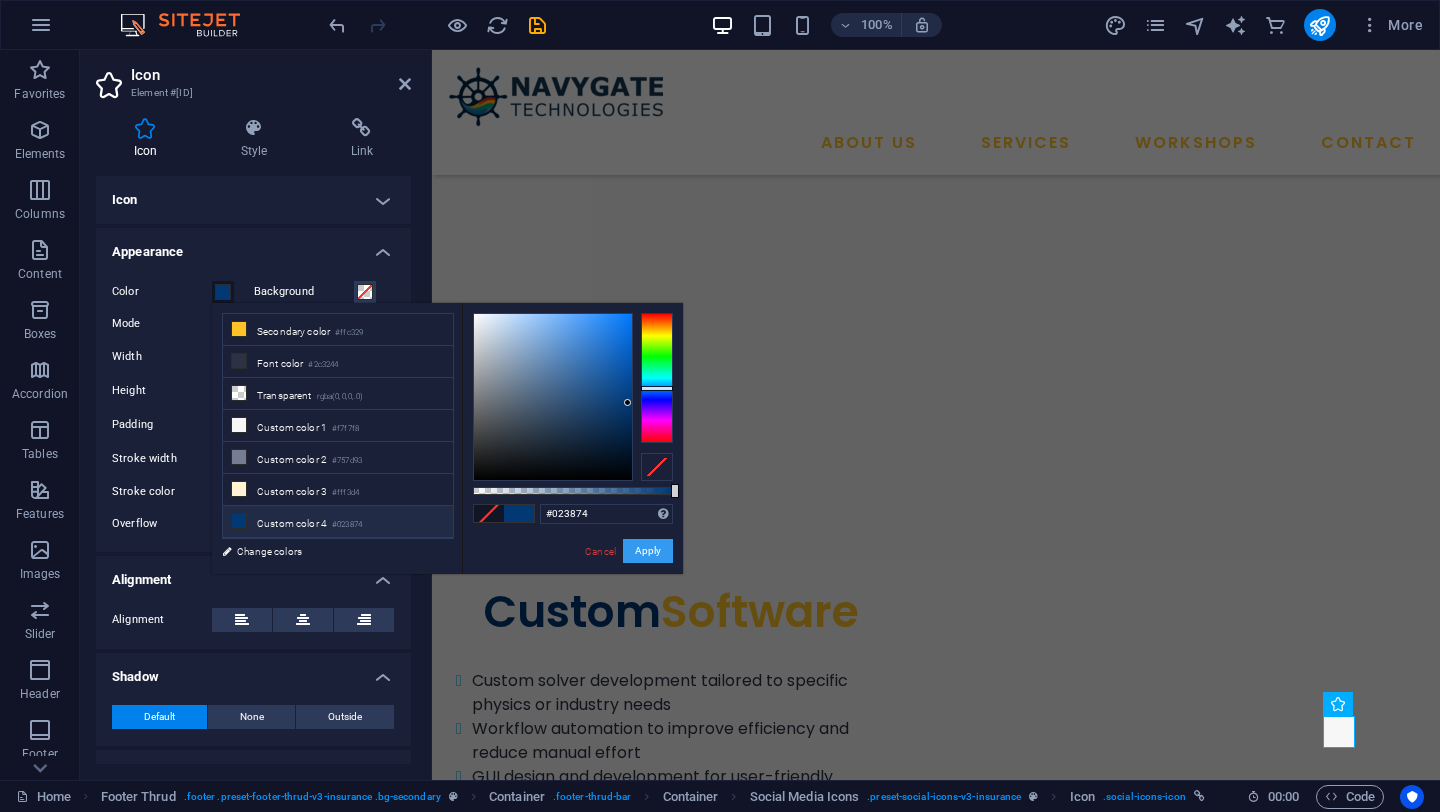click on "Apply" at bounding box center [648, 551] 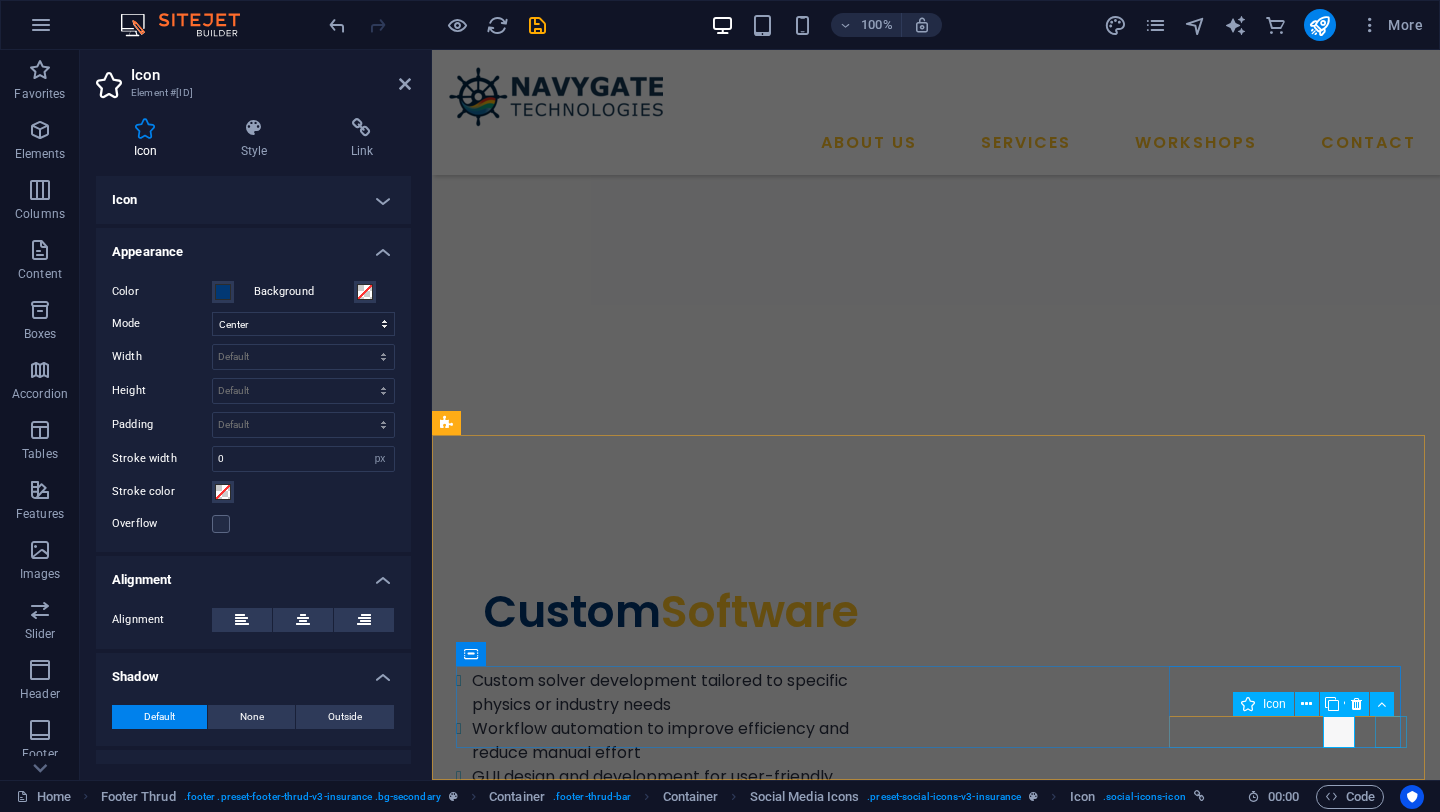 click at bounding box center [941, 5163] 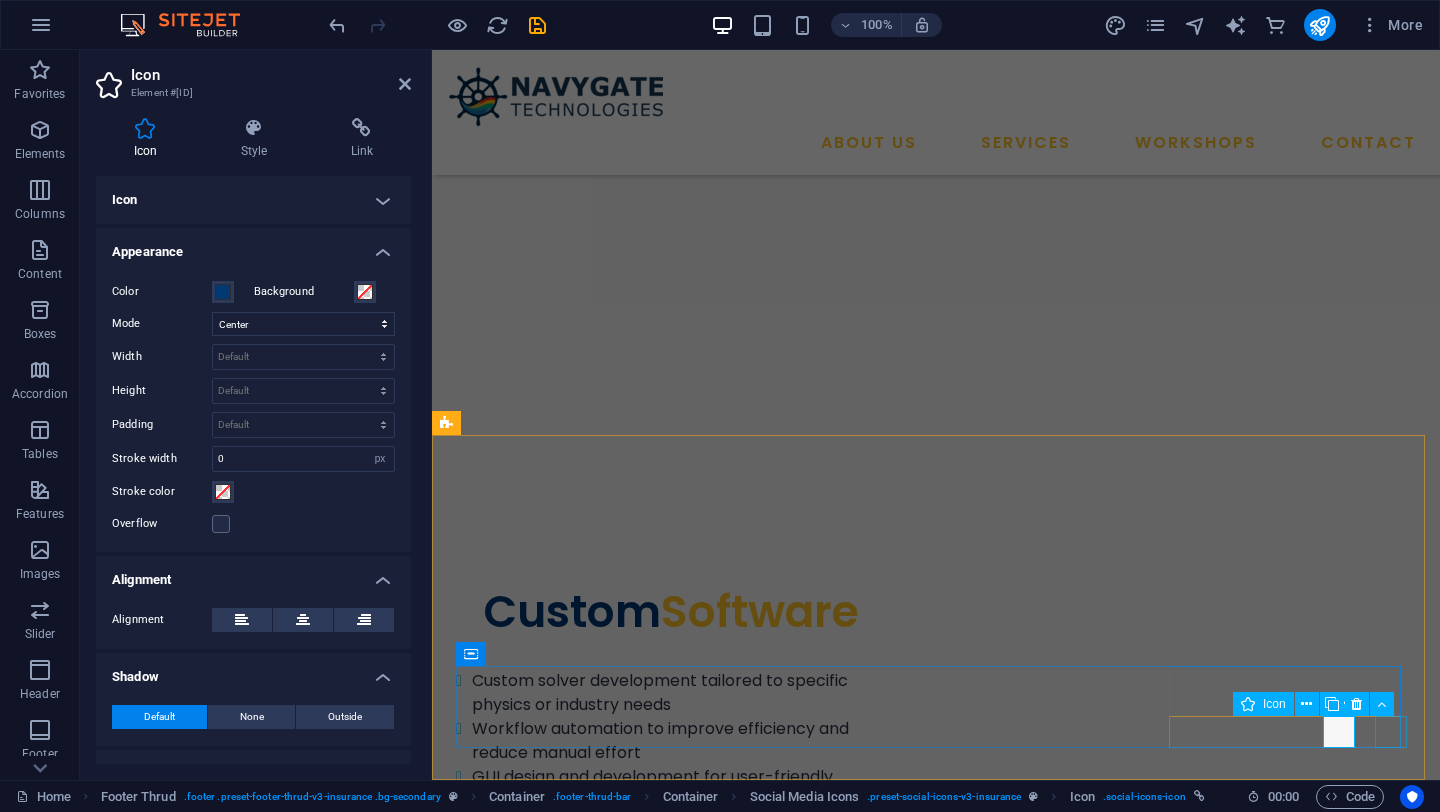 click at bounding box center (941, 5163) 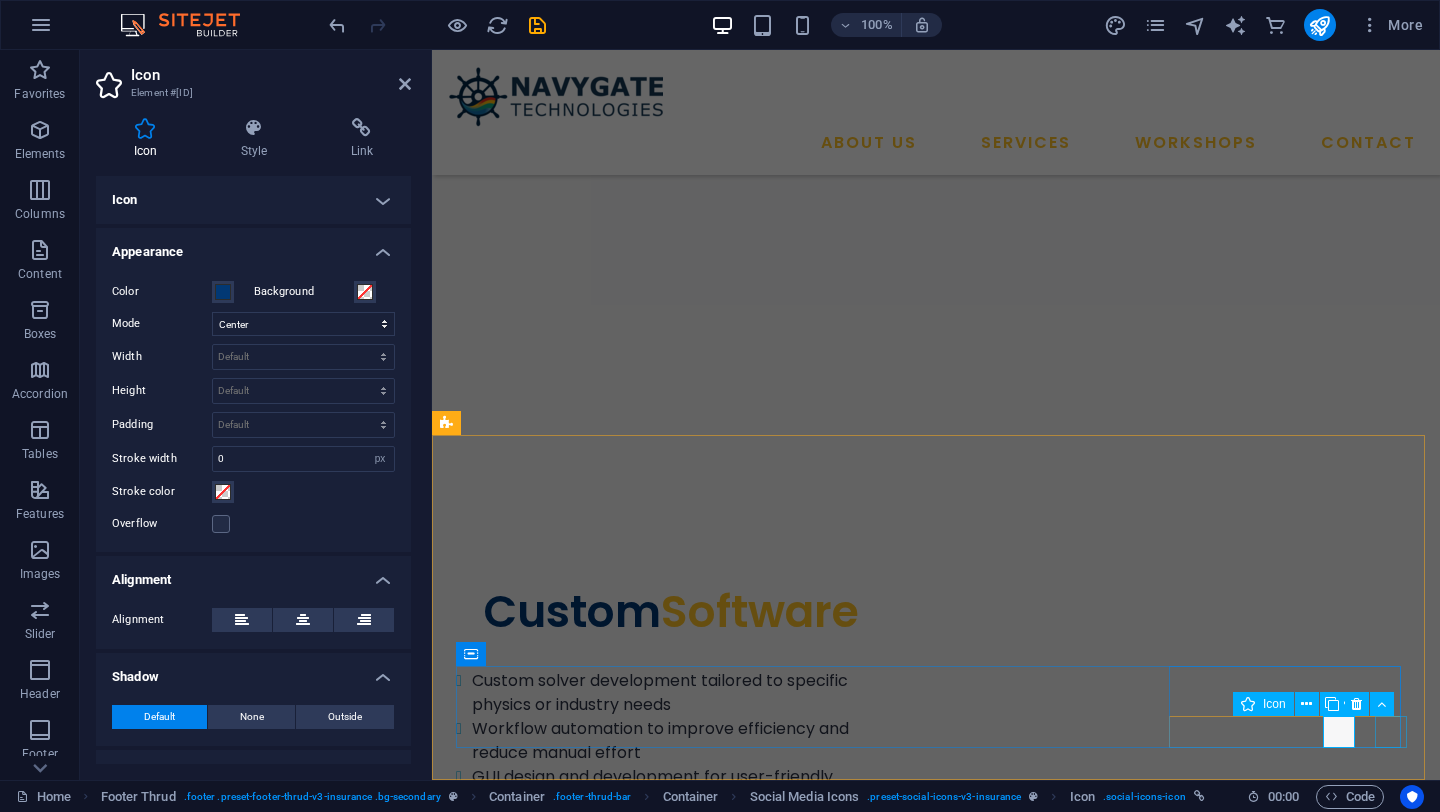 select on "xMidYMid" 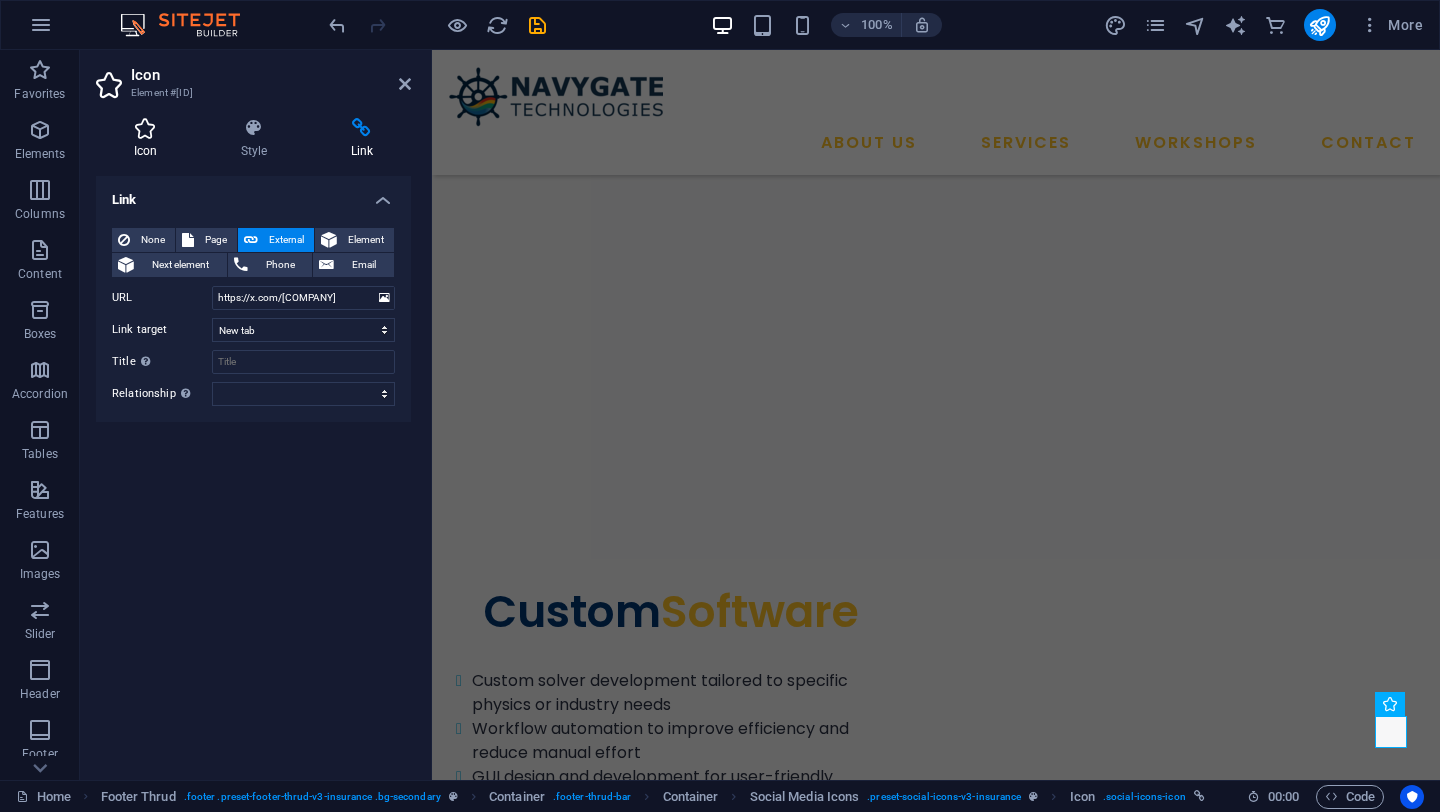 click at bounding box center (145, 128) 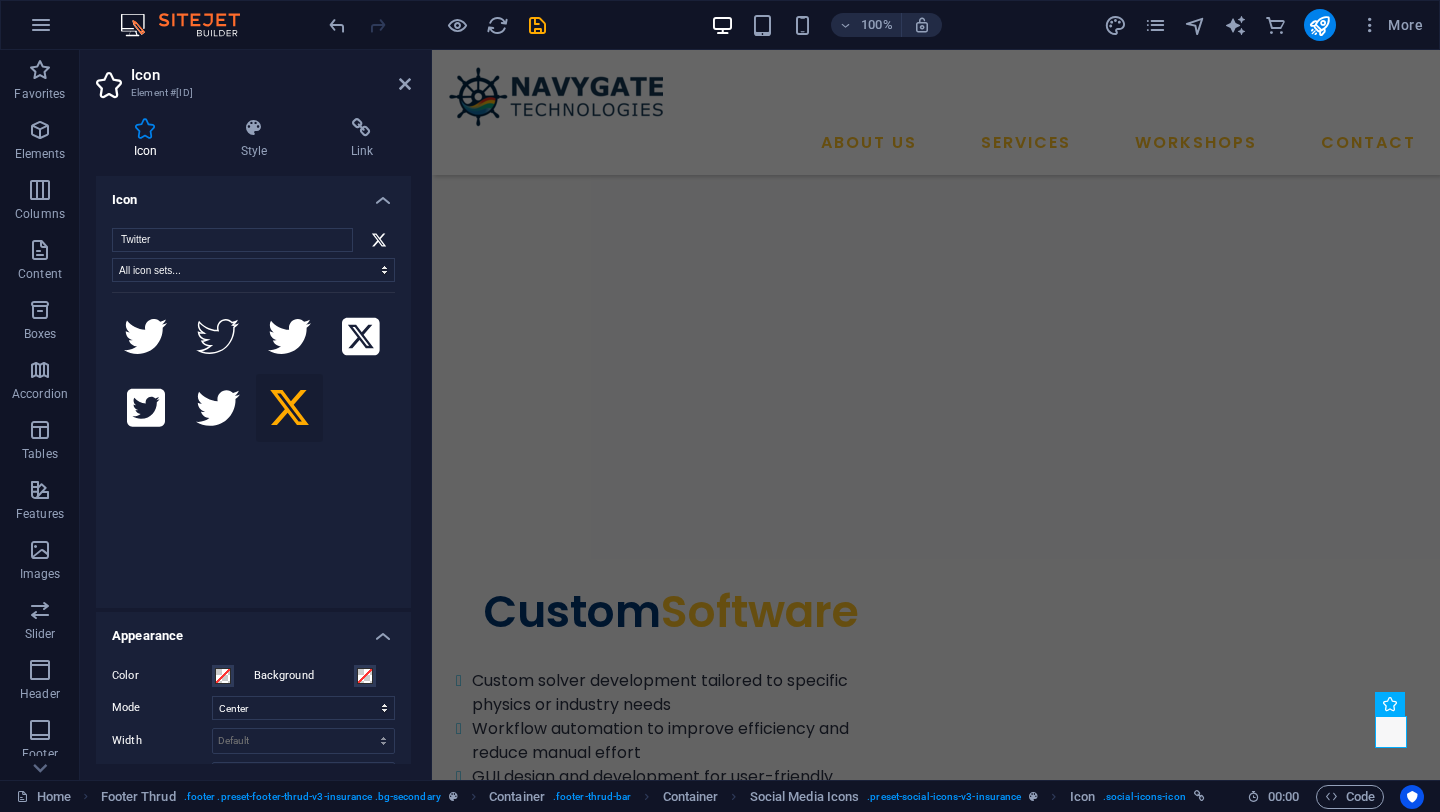 click on "Icon" at bounding box center (253, 194) 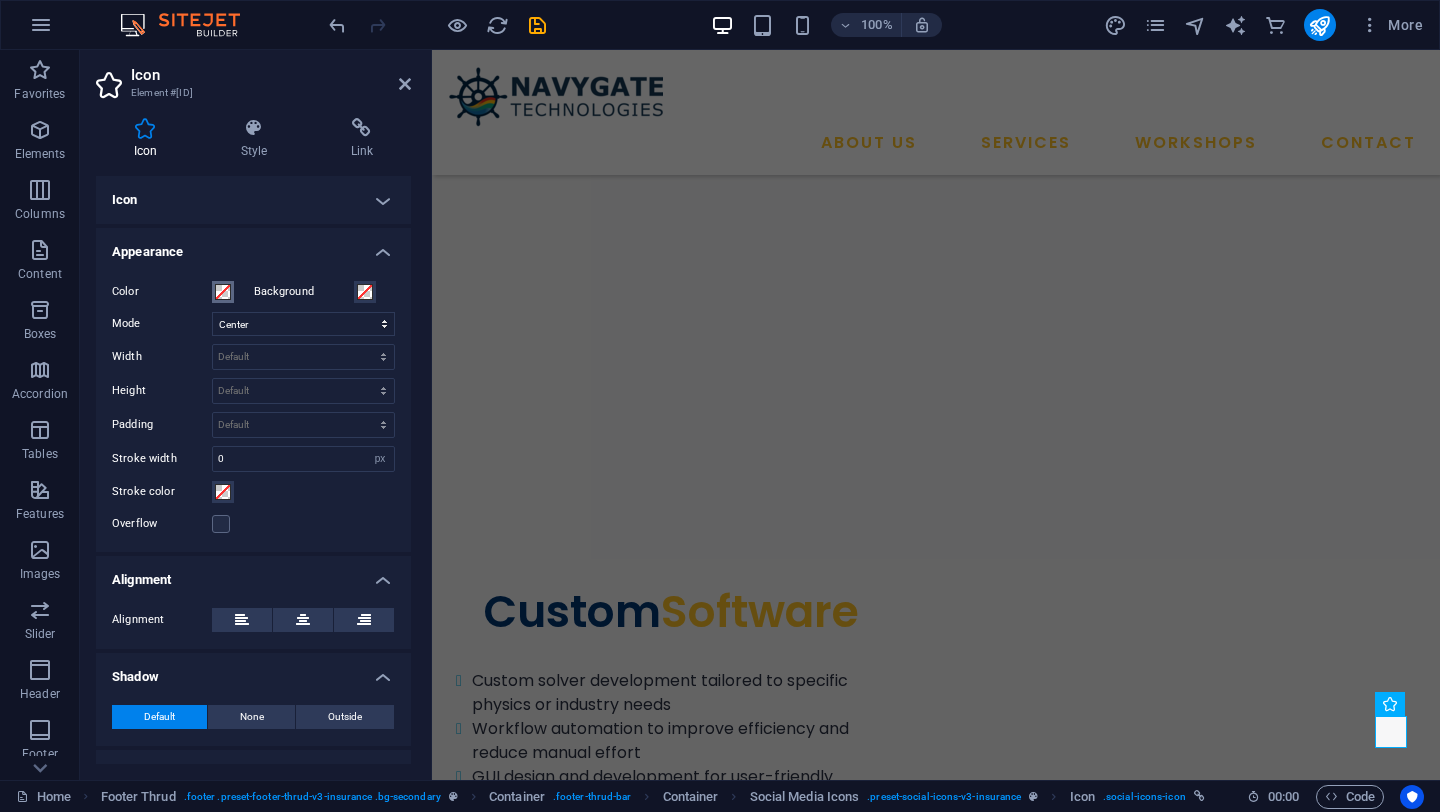 click at bounding box center (223, 292) 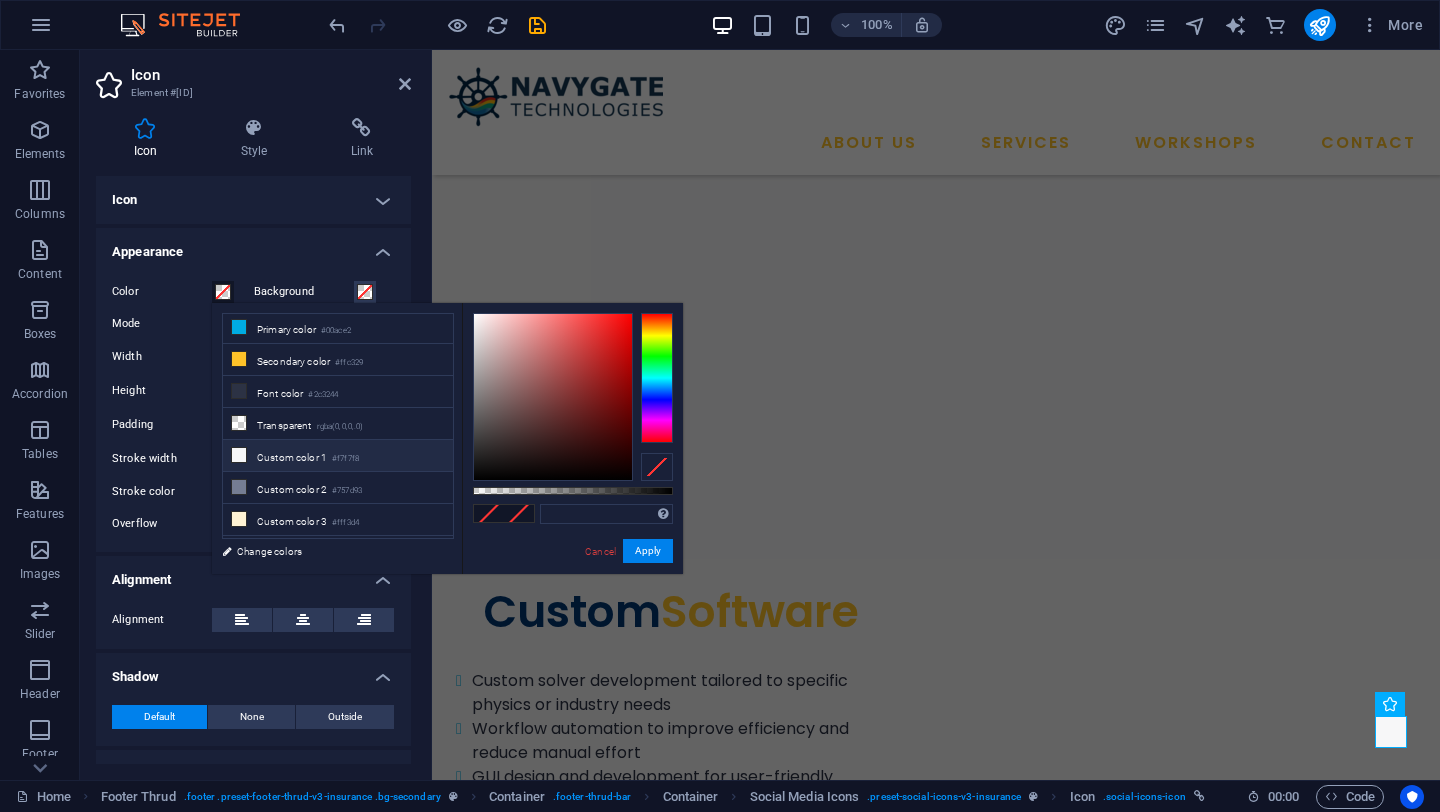scroll, scrollTop: 64, scrollLeft: 0, axis: vertical 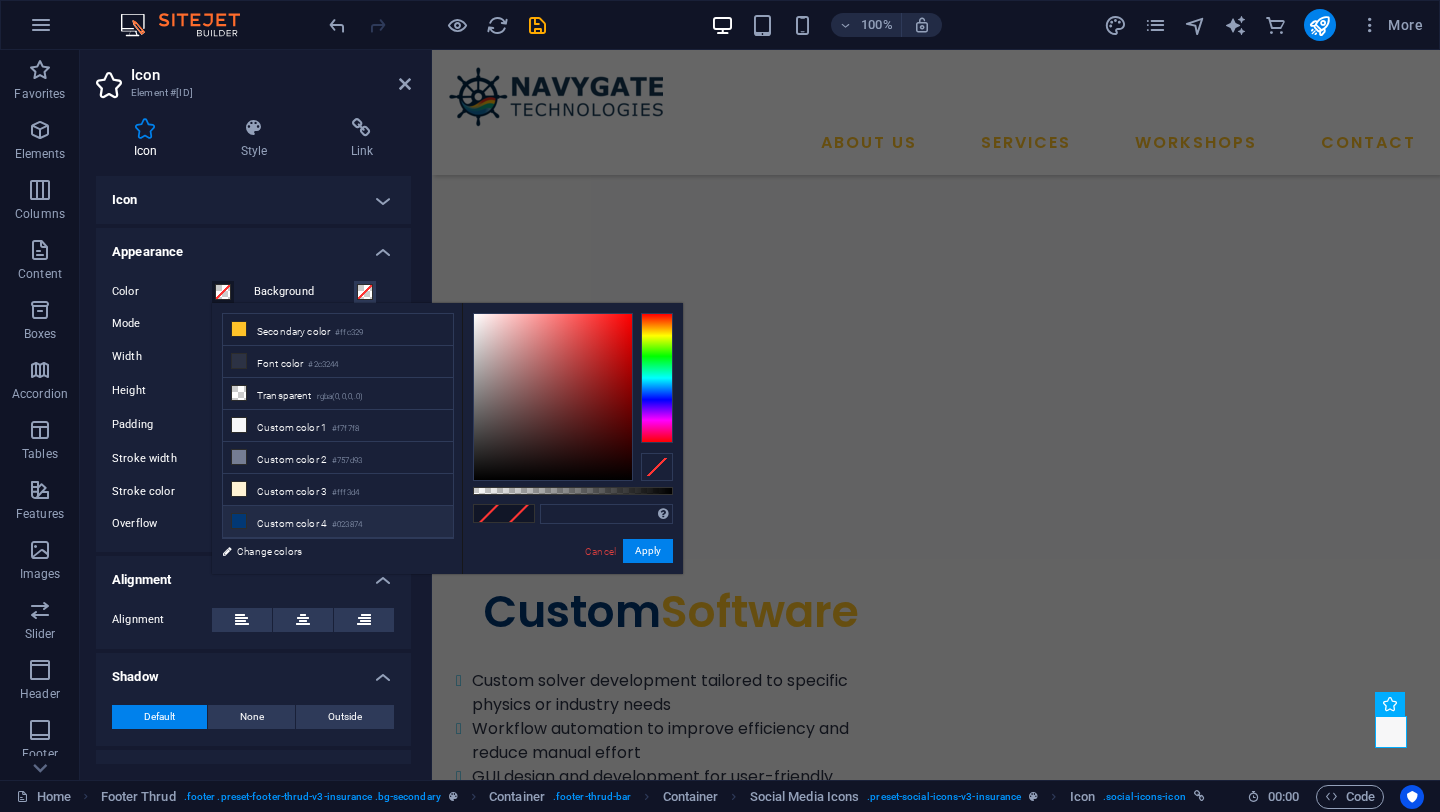 click on "Custom color 4
#023874" at bounding box center [338, 522] 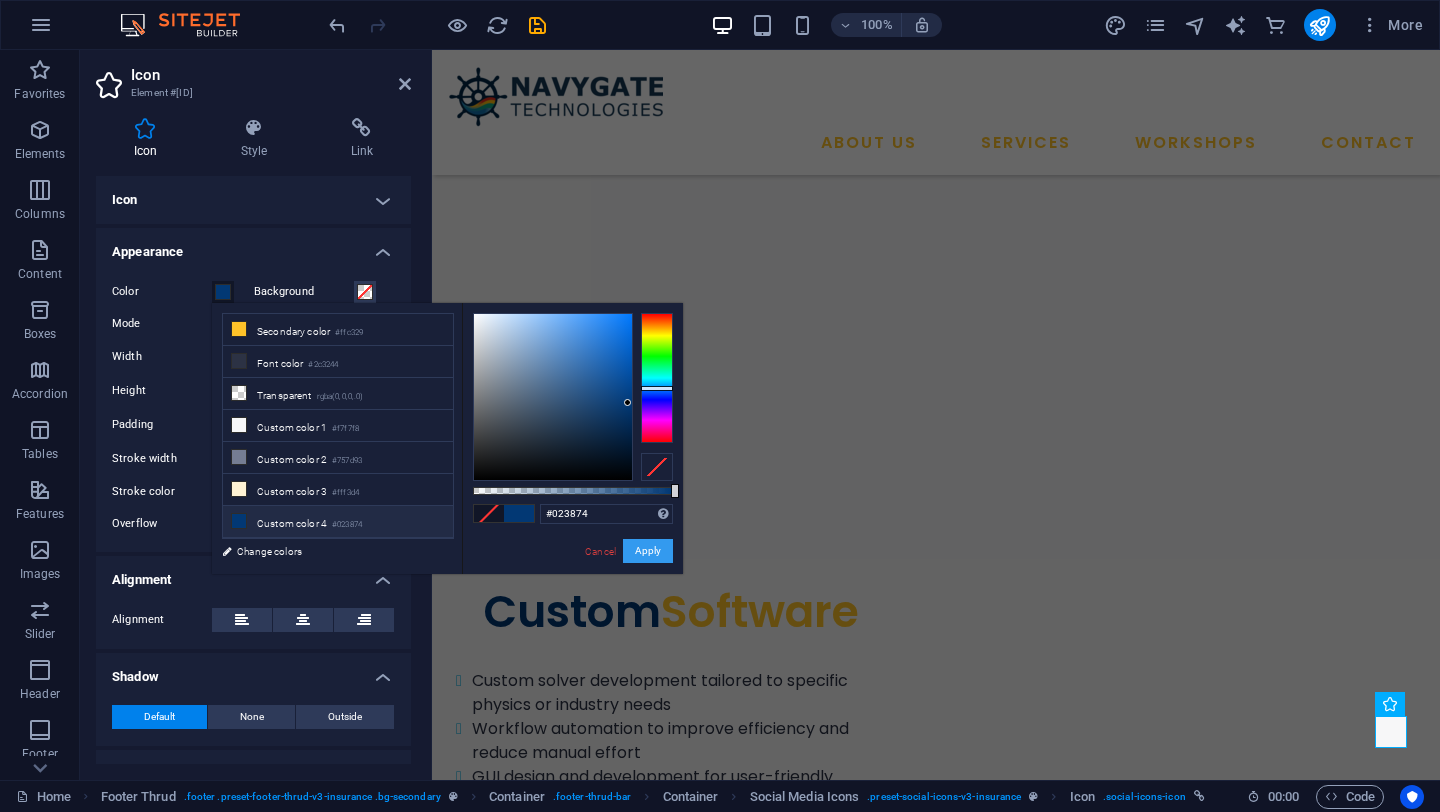 click on "Apply" at bounding box center (648, 551) 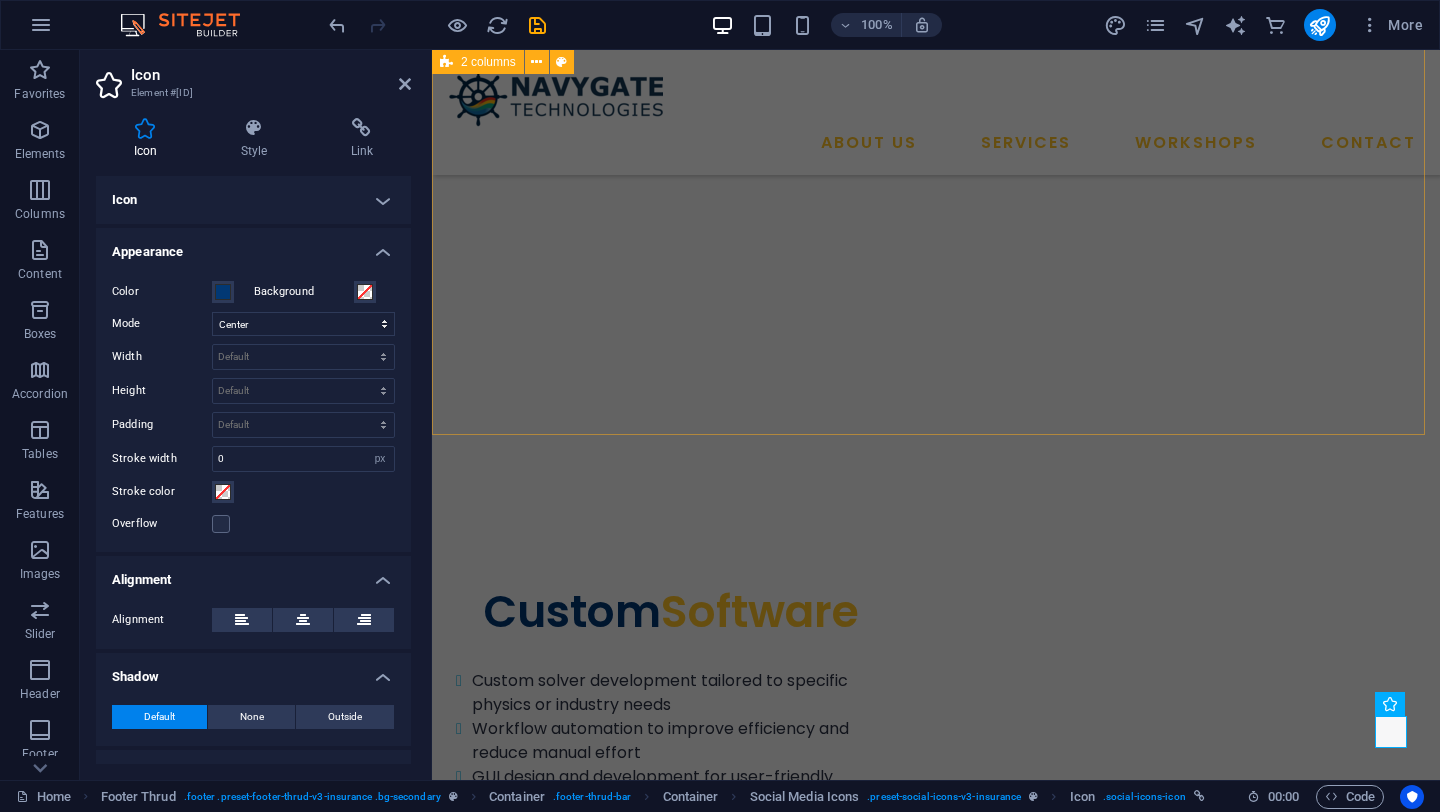 click on "Take the   First Step  We believe that innovation shouldn't be limited by budget, and that world-class engineering should be within reach for every aspiring mind—no matter the size of the company or the stage of the journey. Whether you're an MSME looking to optimize your design process, a student eager to explore simulation tools, or an engineer passionate about open-source technology—you belong here . Let’s reimagine what's possible. talk to an expert" at bounding box center [936, 3726] 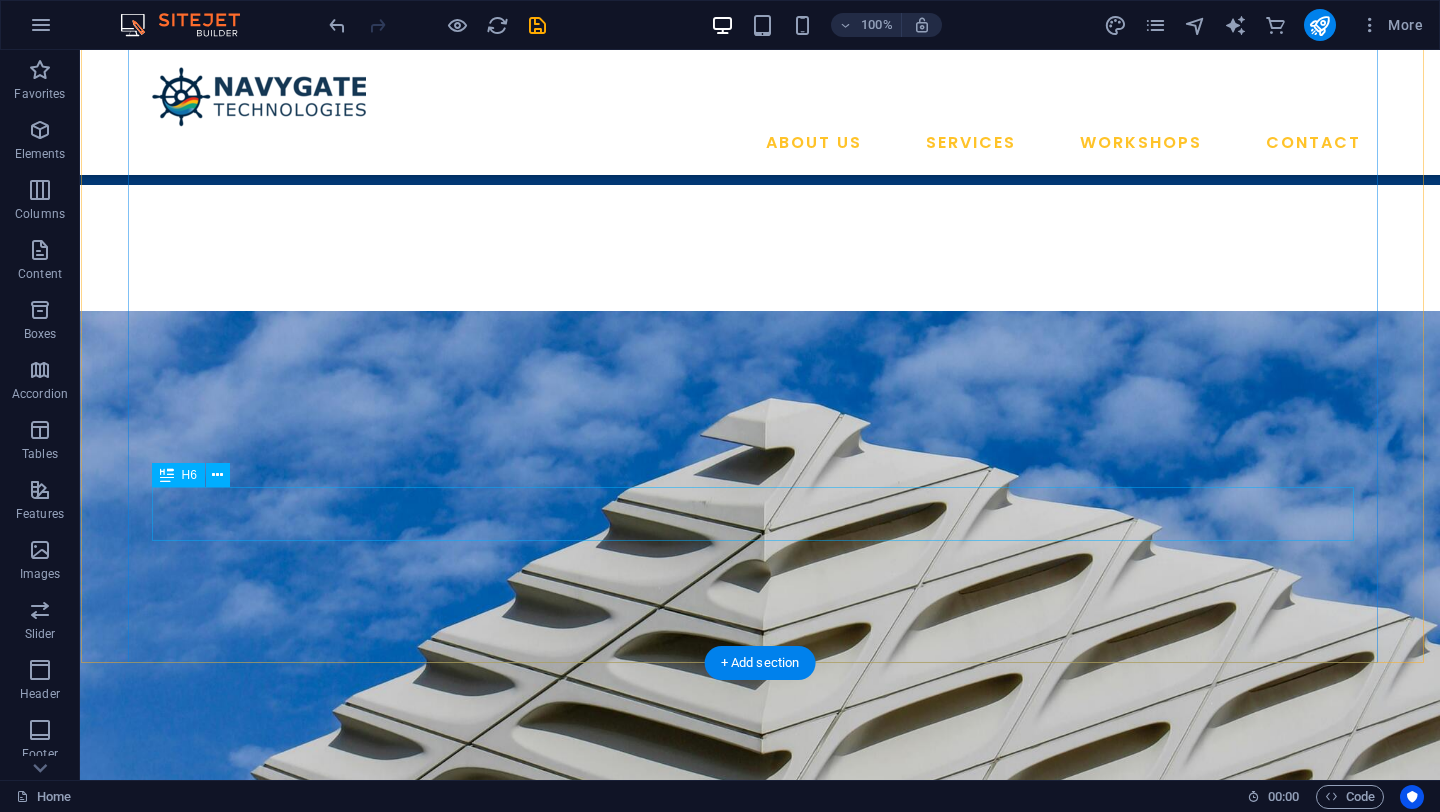 scroll, scrollTop: 1181, scrollLeft: 0, axis: vertical 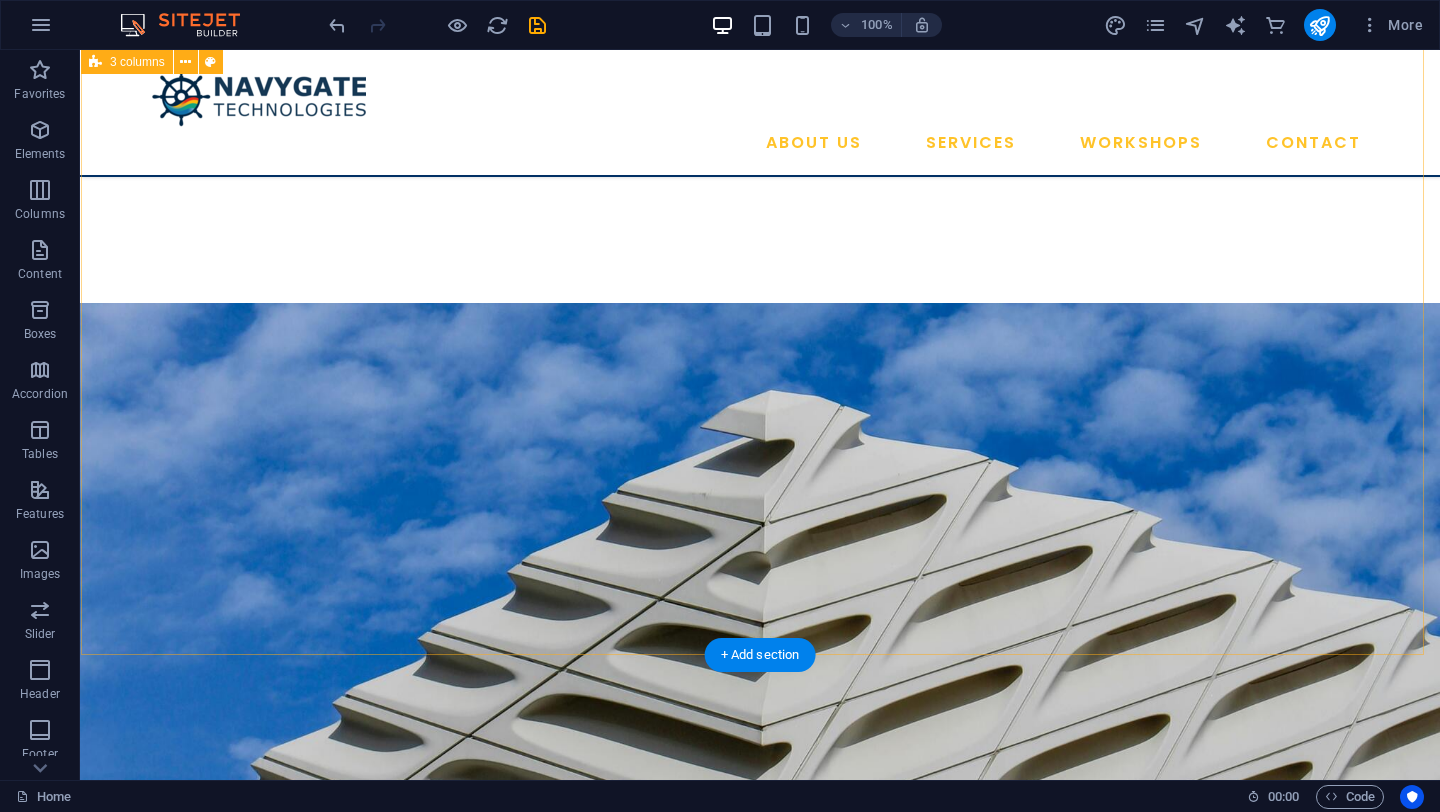 click on "Hands-On CFD Analysis Using Open-Source Tools Accelerate Your Research Workflow by Integrating FreeCAD, Gmsh, OpenFOAM, ParaView, and Cloud Computing Just ₹499 ₹1749 (Including GST) REGISTER NOW" at bounding box center [760, 1284] 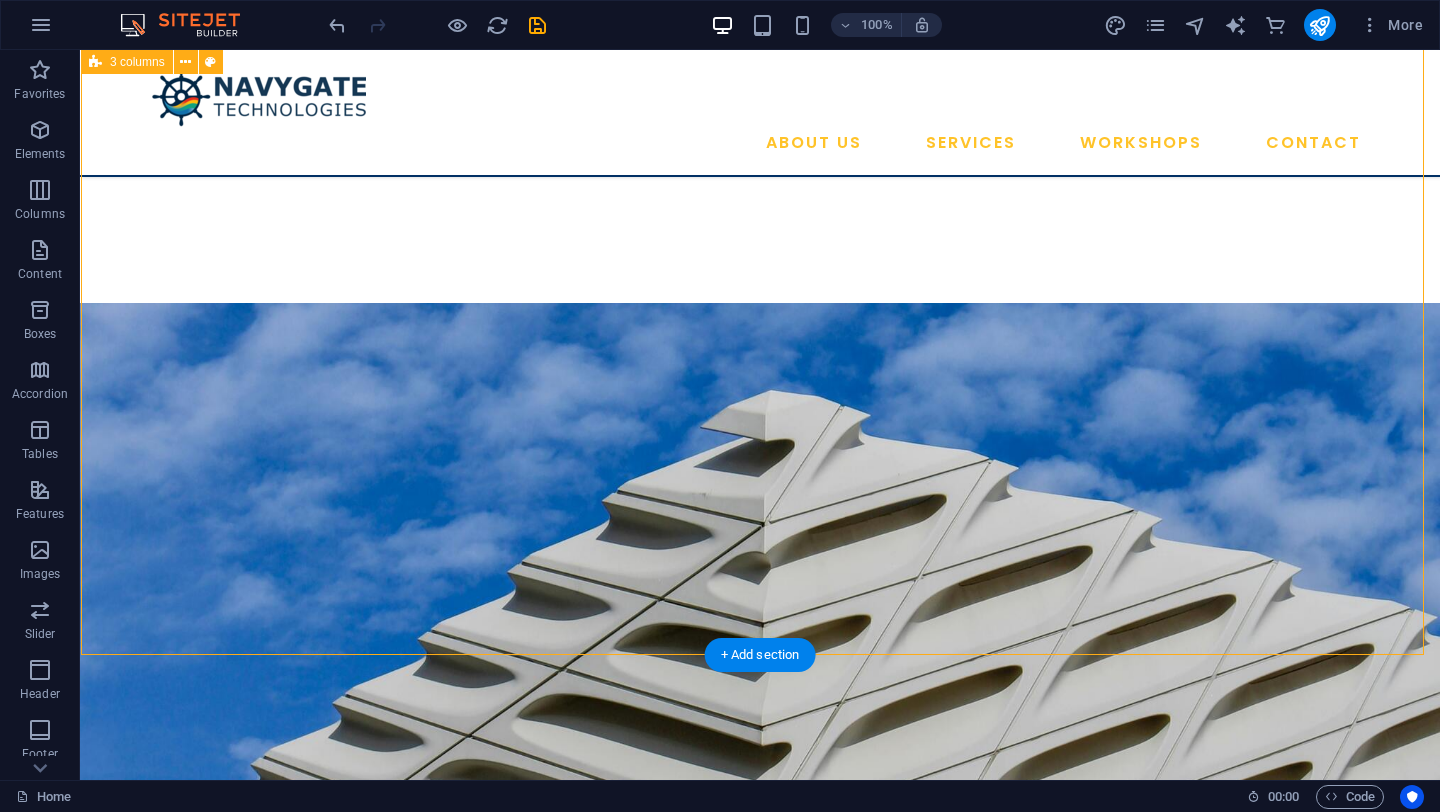 click on "Hands-On CFD Analysis Using Open-Source Tools Accelerate Your Research Workflow by Integrating FreeCAD, Gmsh, OpenFOAM, ParaView, and Cloud Computing Just ₹499 ₹1749 (Including GST) REGISTER NOW" at bounding box center [760, 1284] 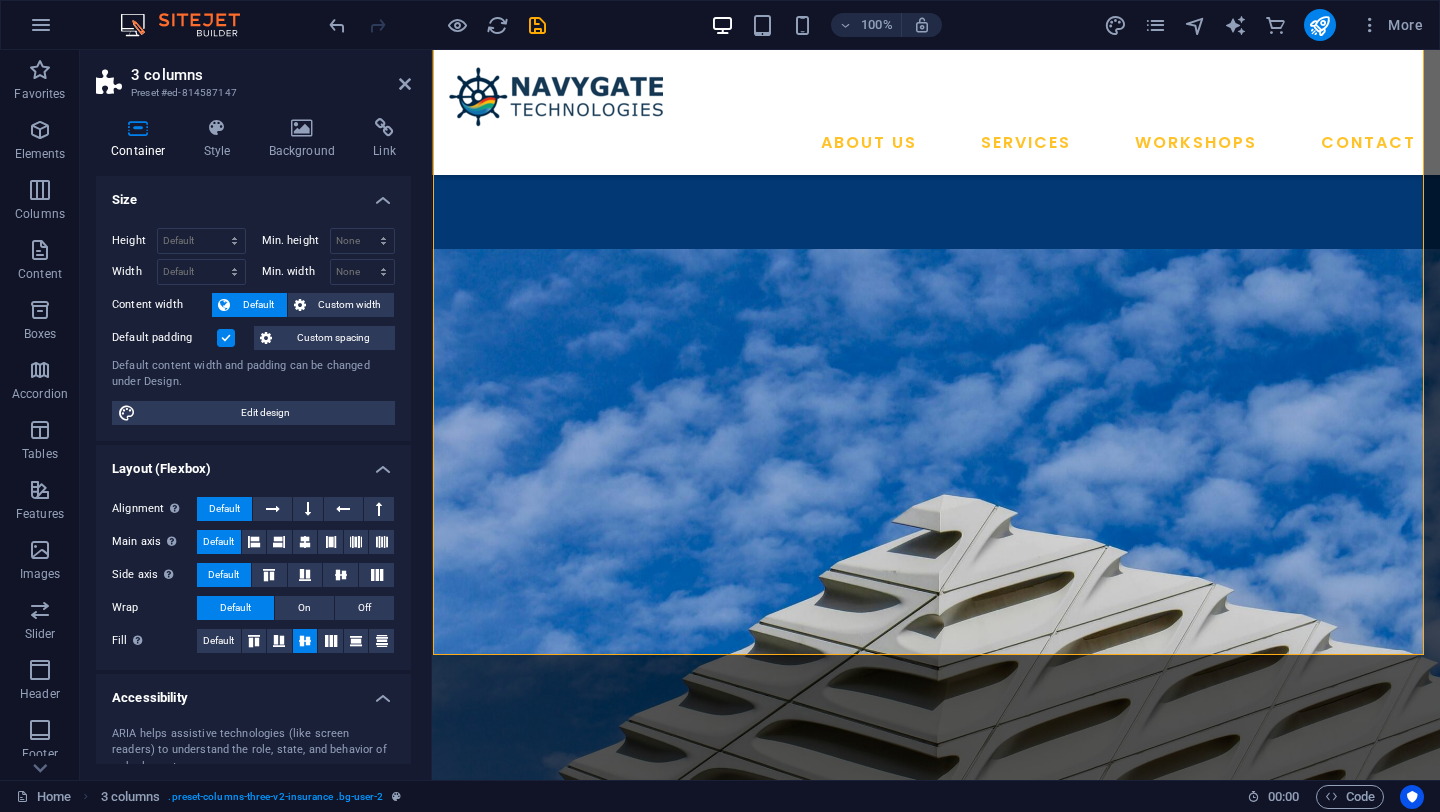scroll, scrollTop: 1205, scrollLeft: 0, axis: vertical 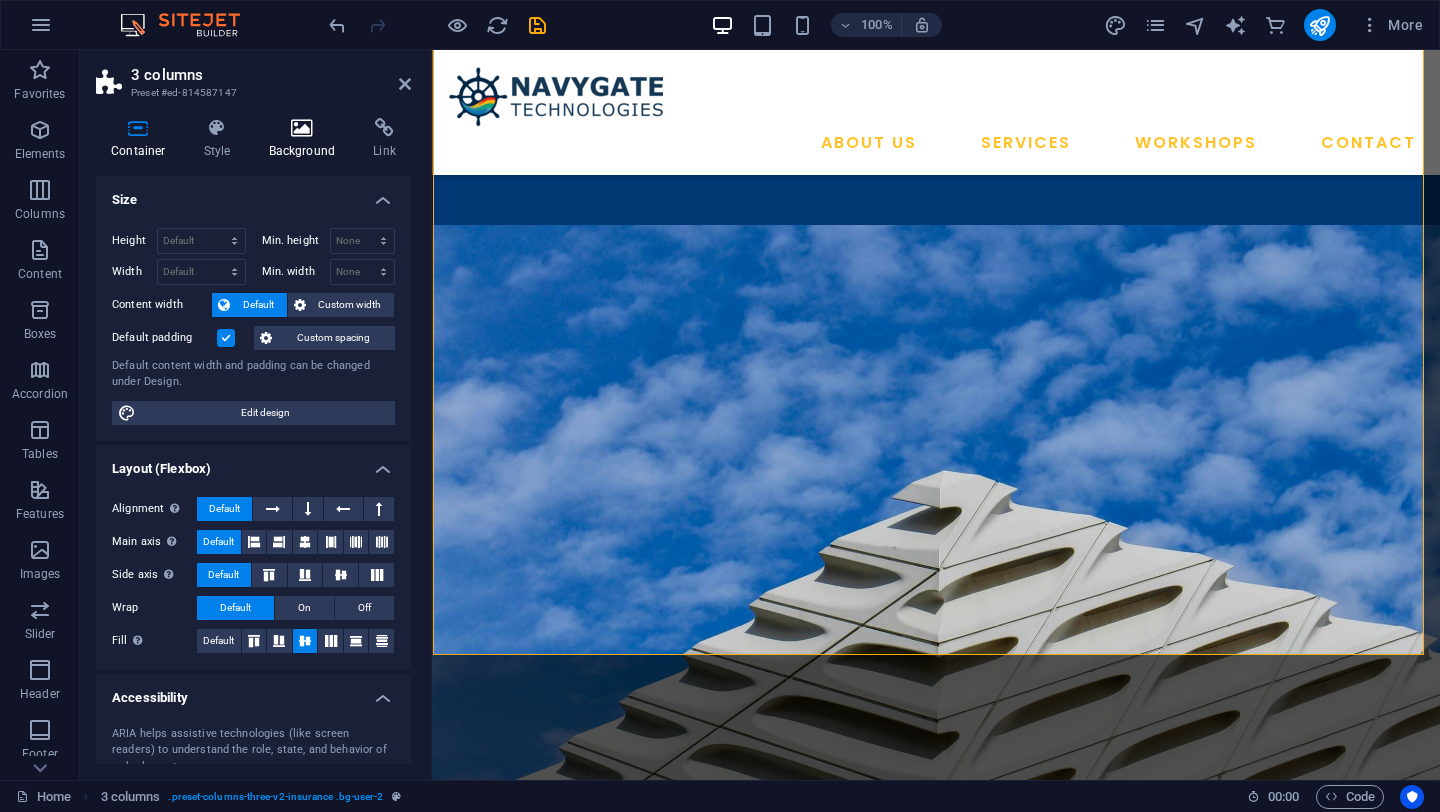 click on "Background" at bounding box center [306, 139] 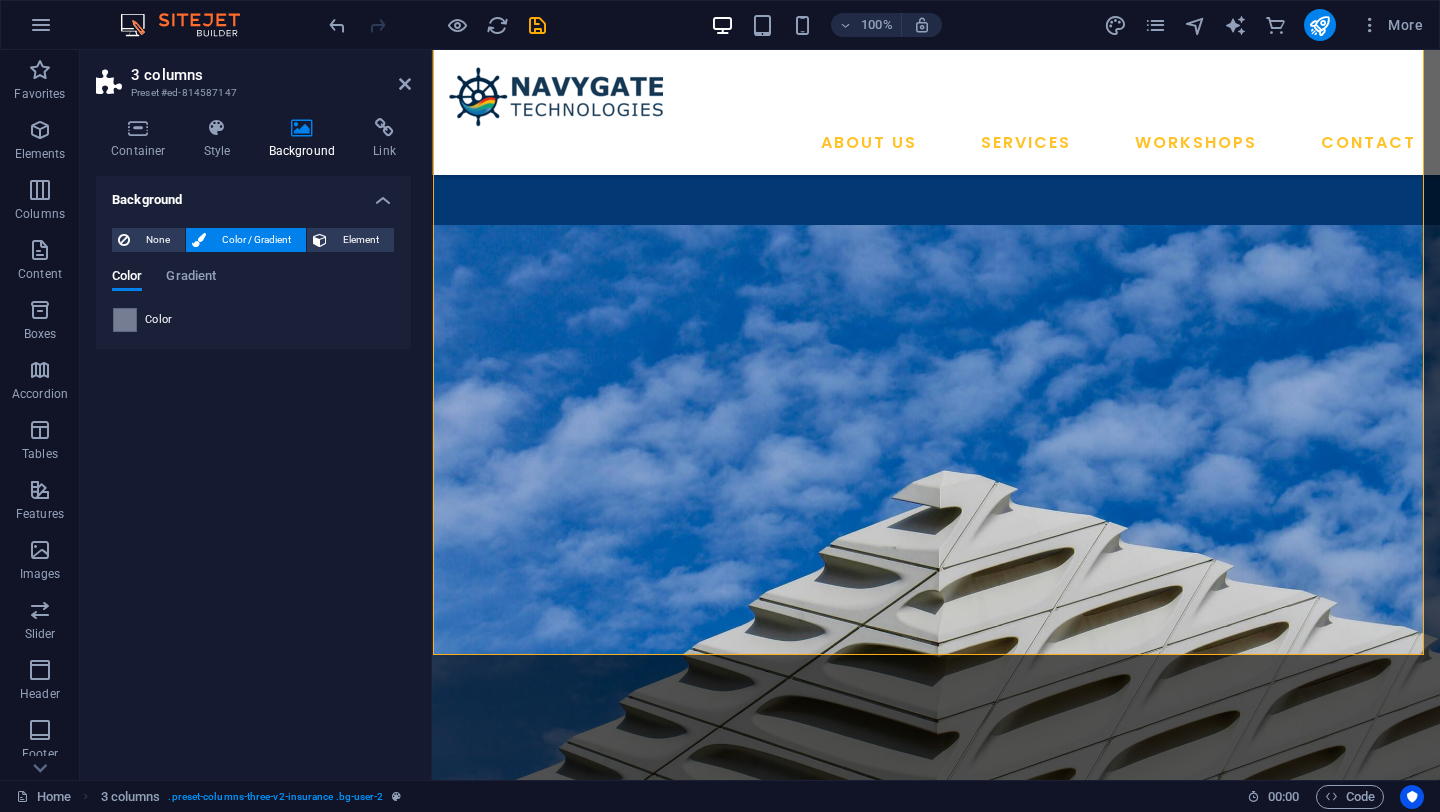 click on "Color" at bounding box center (253, 320) 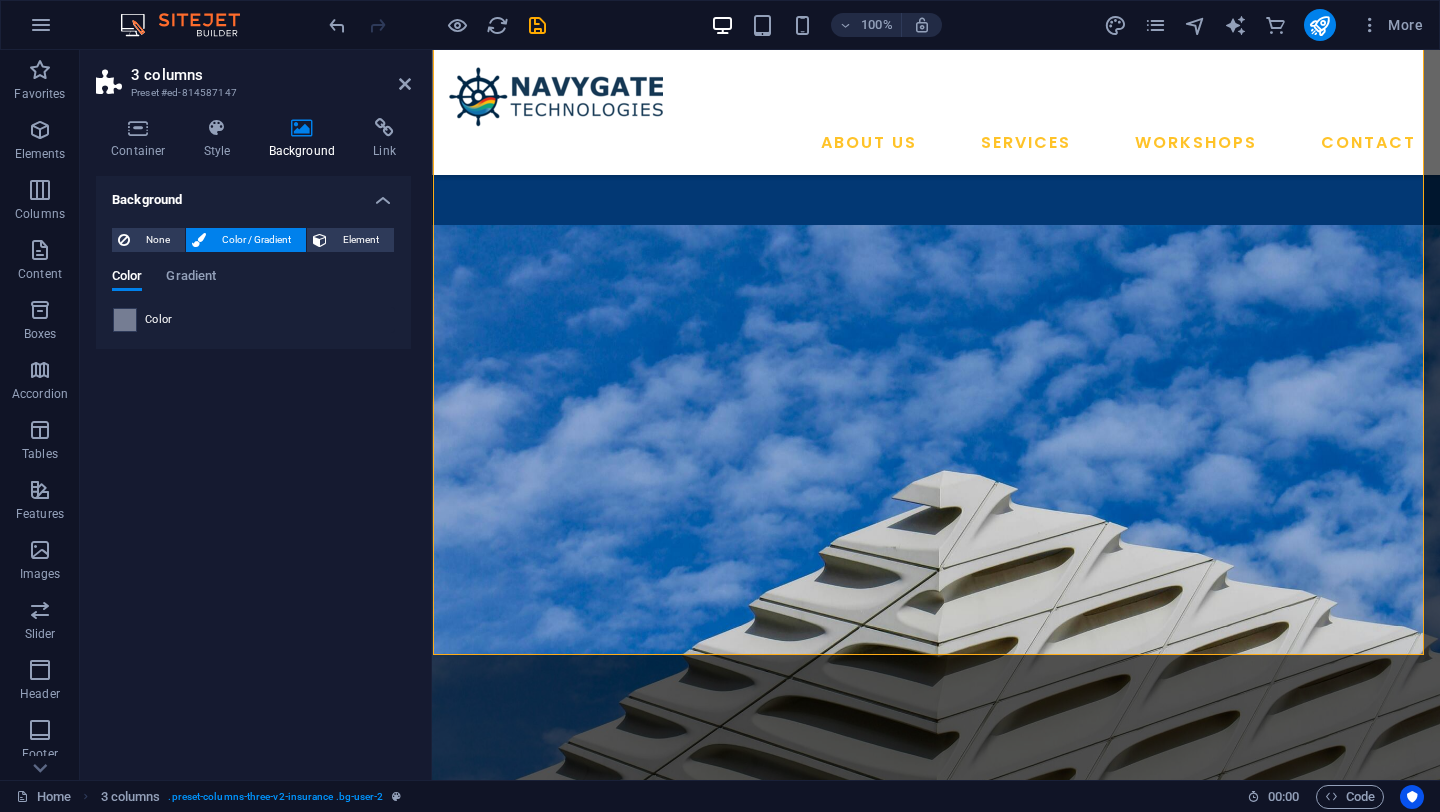 click at bounding box center [125, 320] 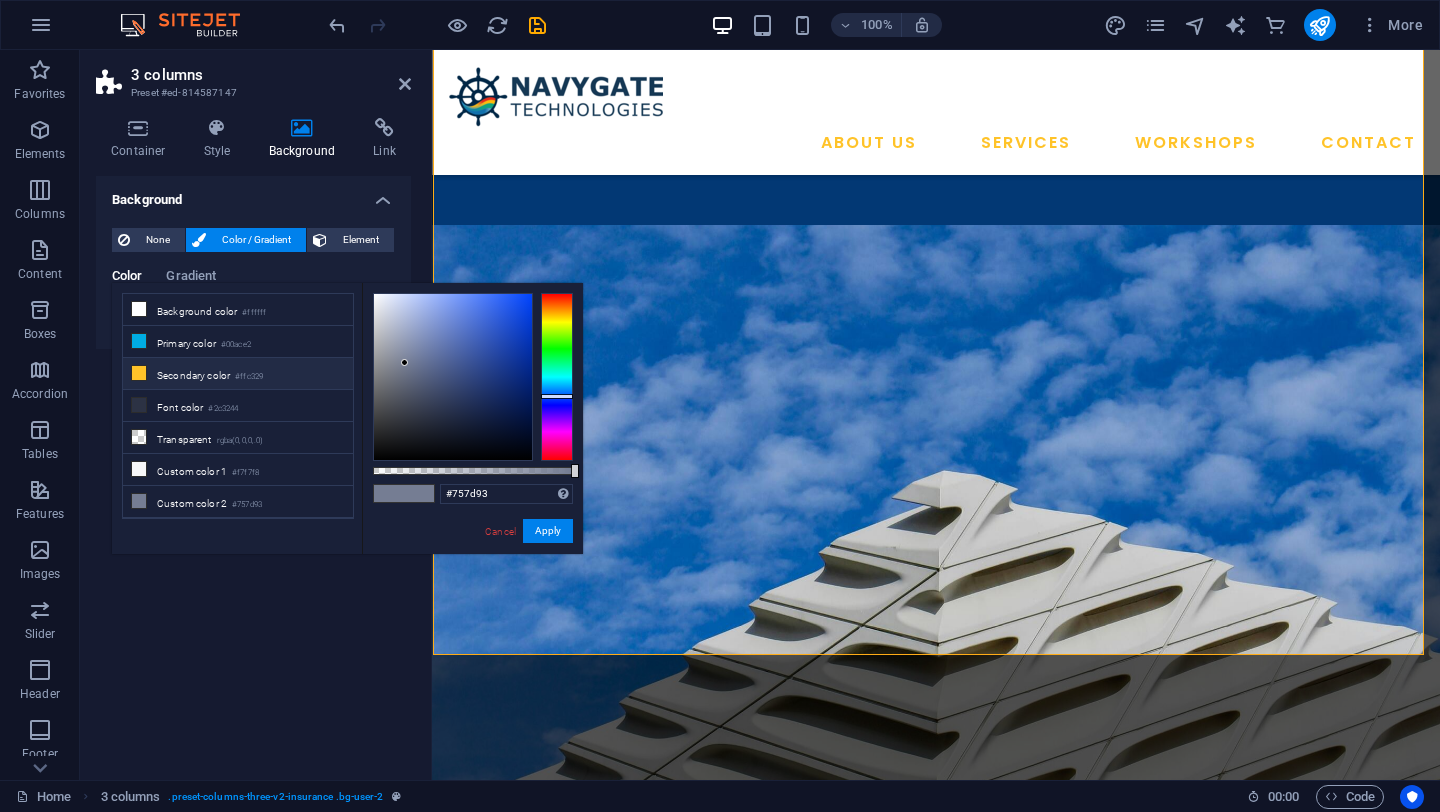 click at bounding box center [139, 373] 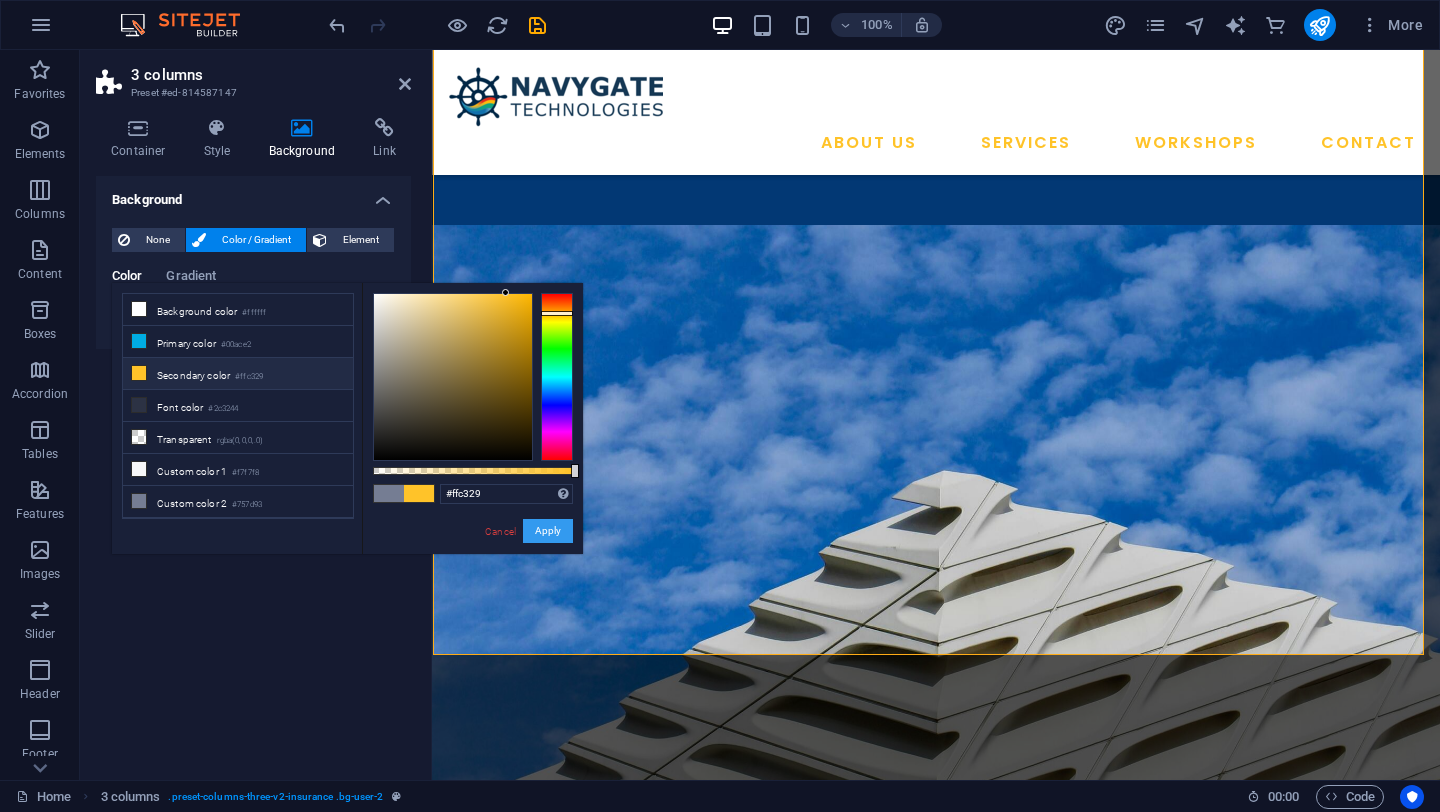 click on "Apply" at bounding box center (548, 531) 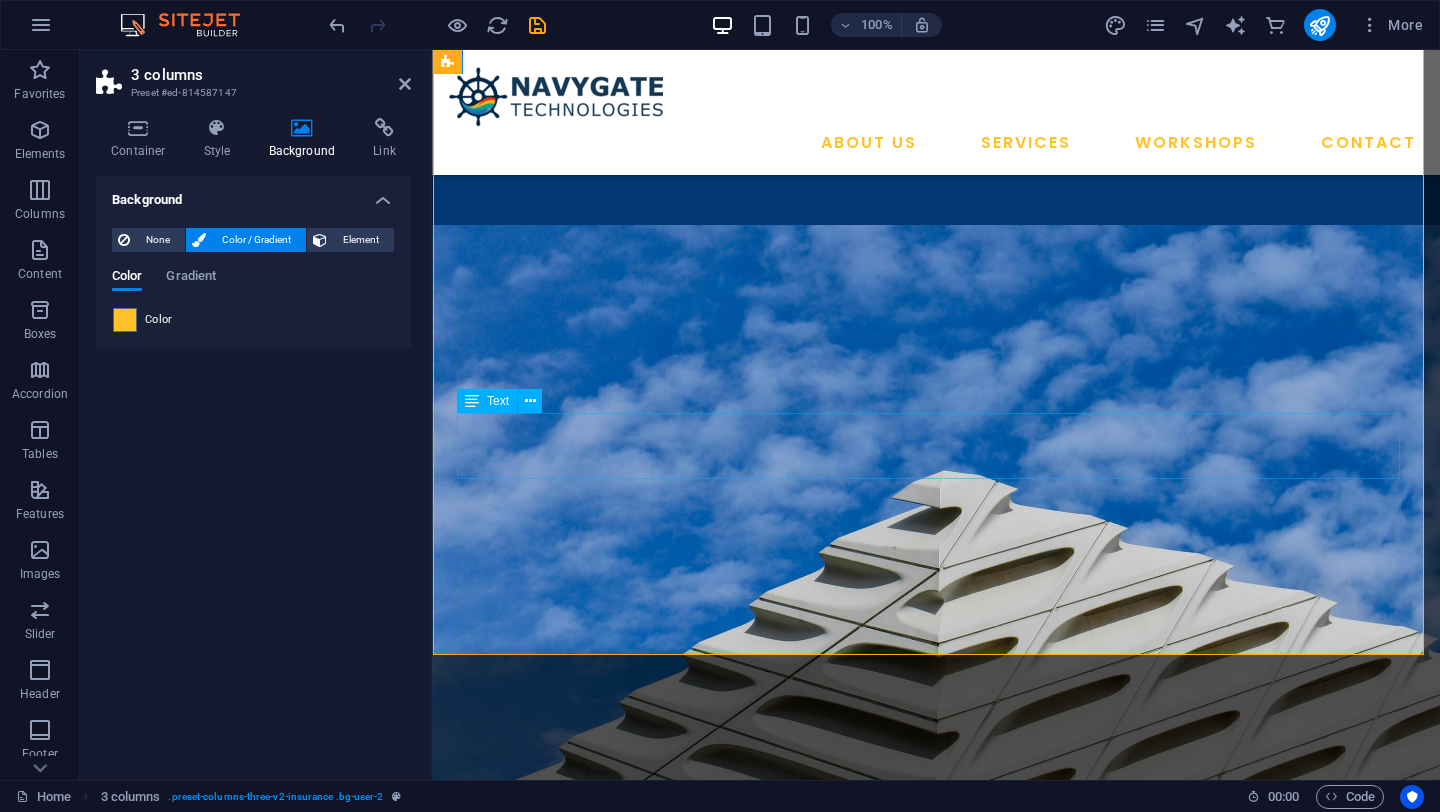 click on "Hands-On CFD Analysis Using Open-Source Tools" at bounding box center [936, 1451] 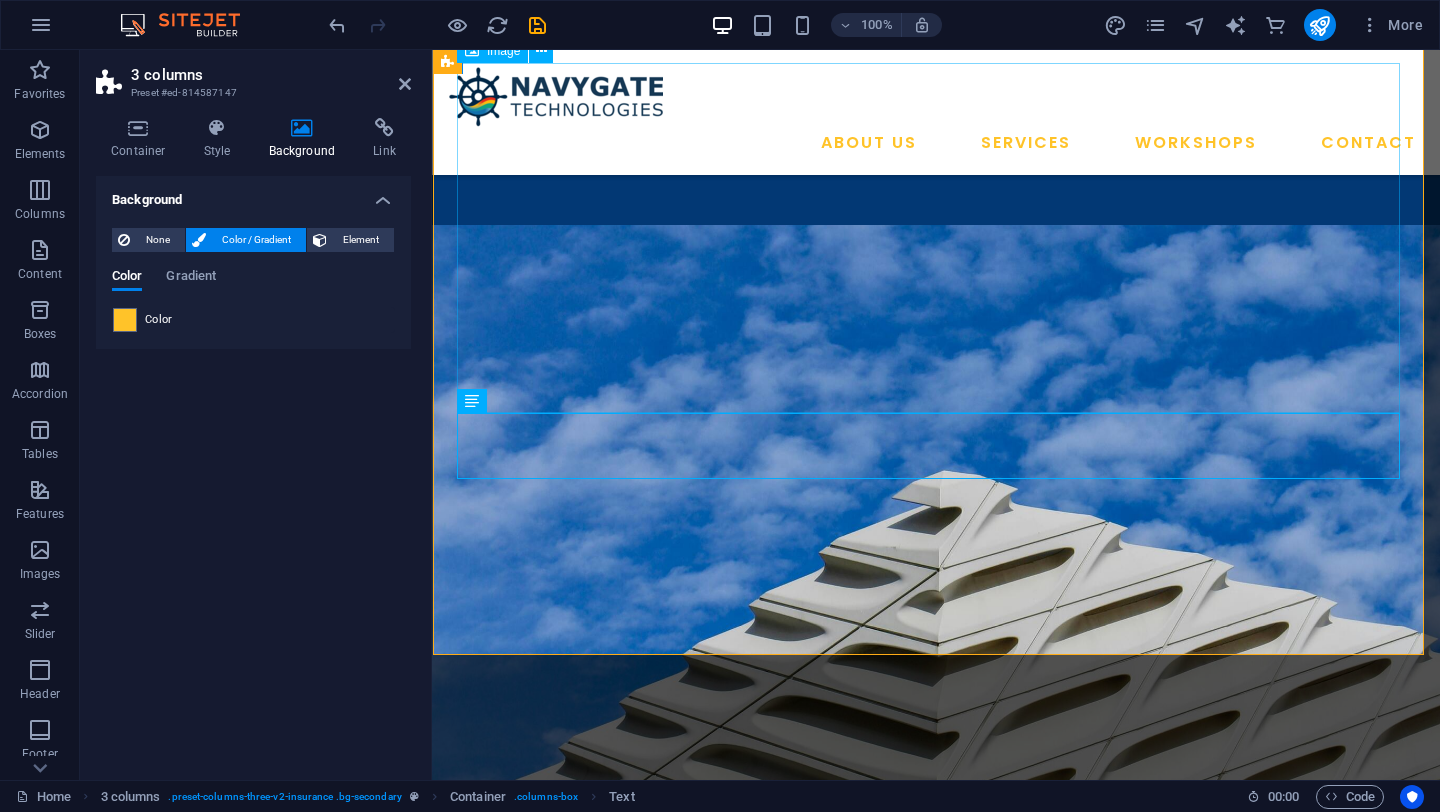 drag, startPoint x: 586, startPoint y: 316, endPoint x: 936, endPoint y: 320, distance: 350.02286 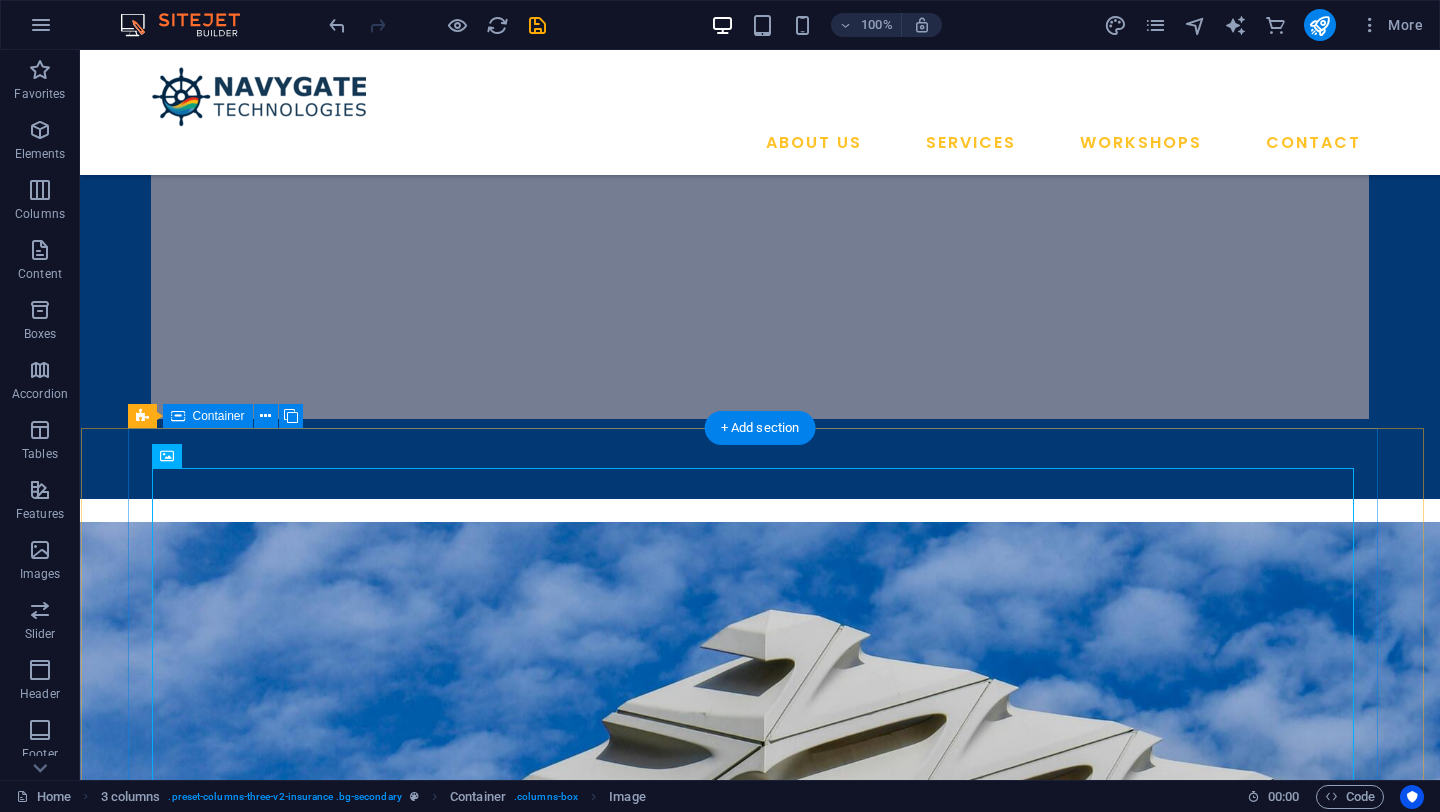 scroll, scrollTop: 947, scrollLeft: 0, axis: vertical 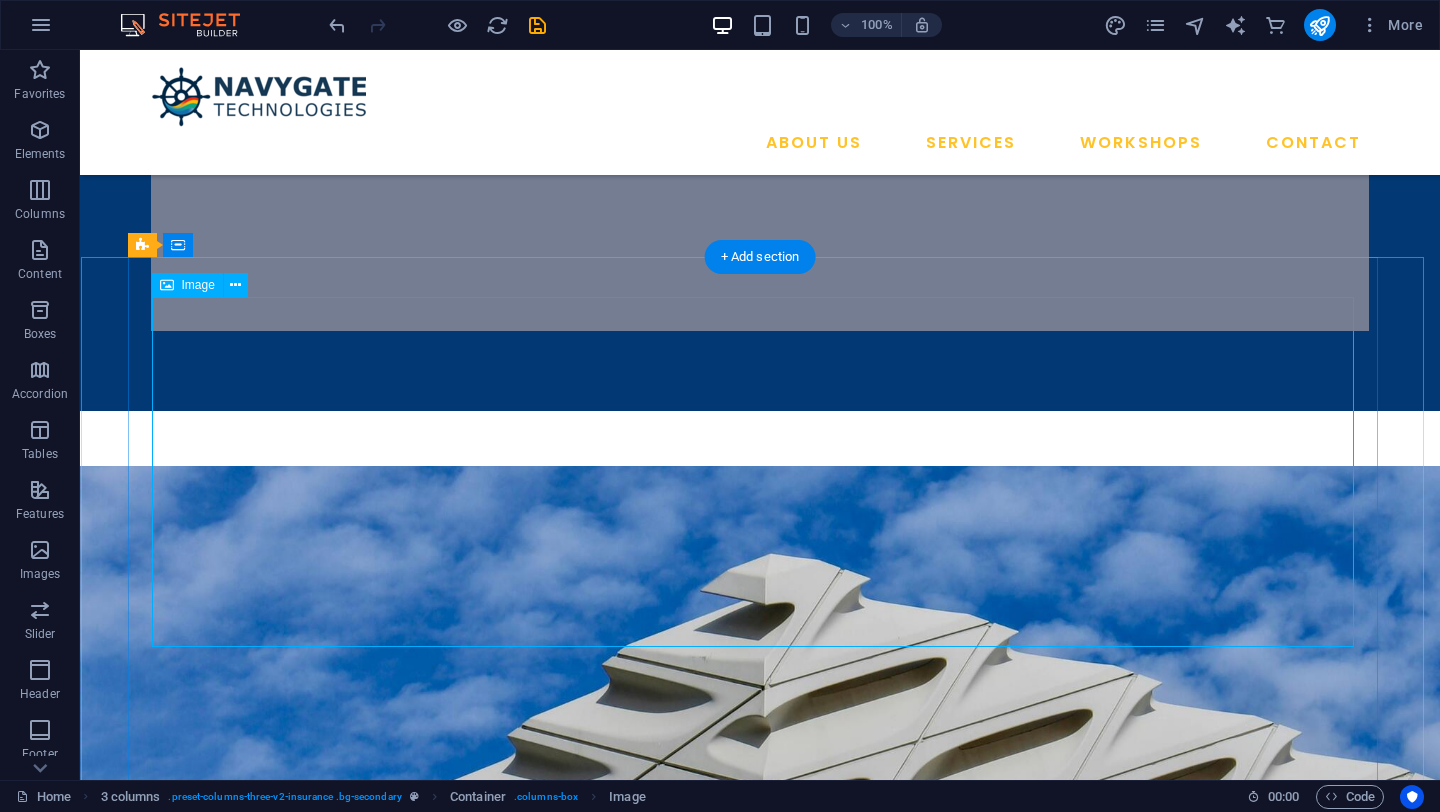 click at bounding box center [706, 1417] 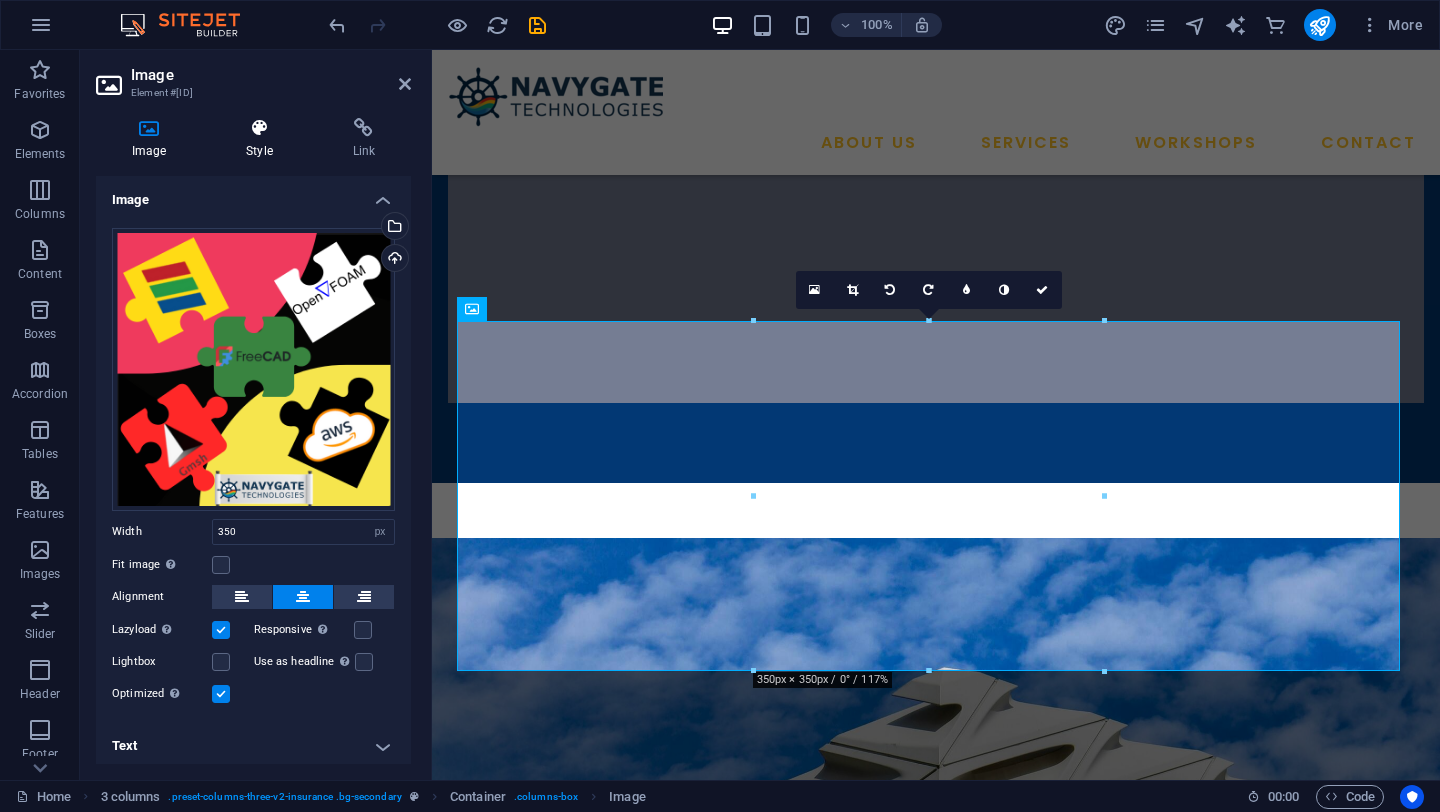click on "Style" at bounding box center (263, 139) 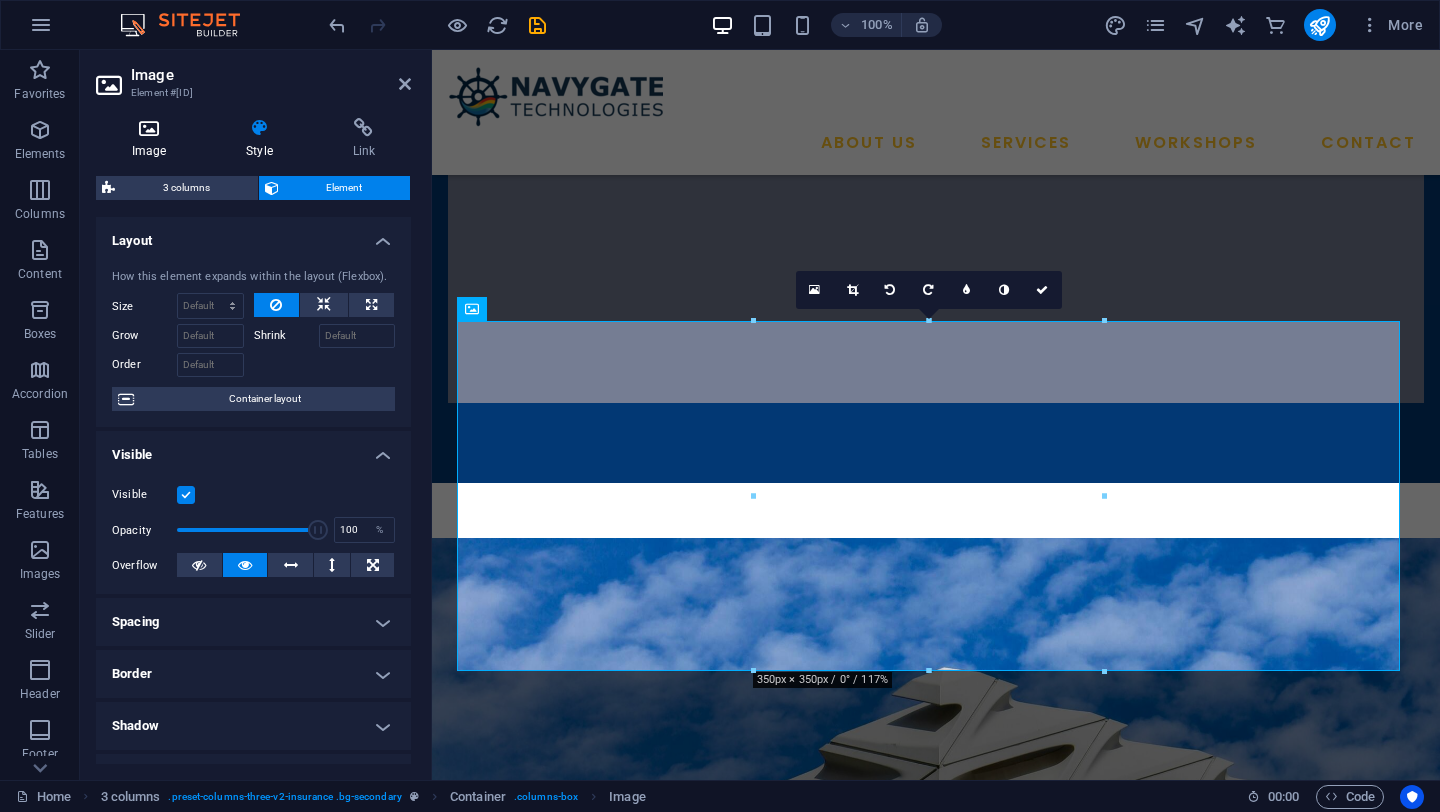 click at bounding box center [149, 128] 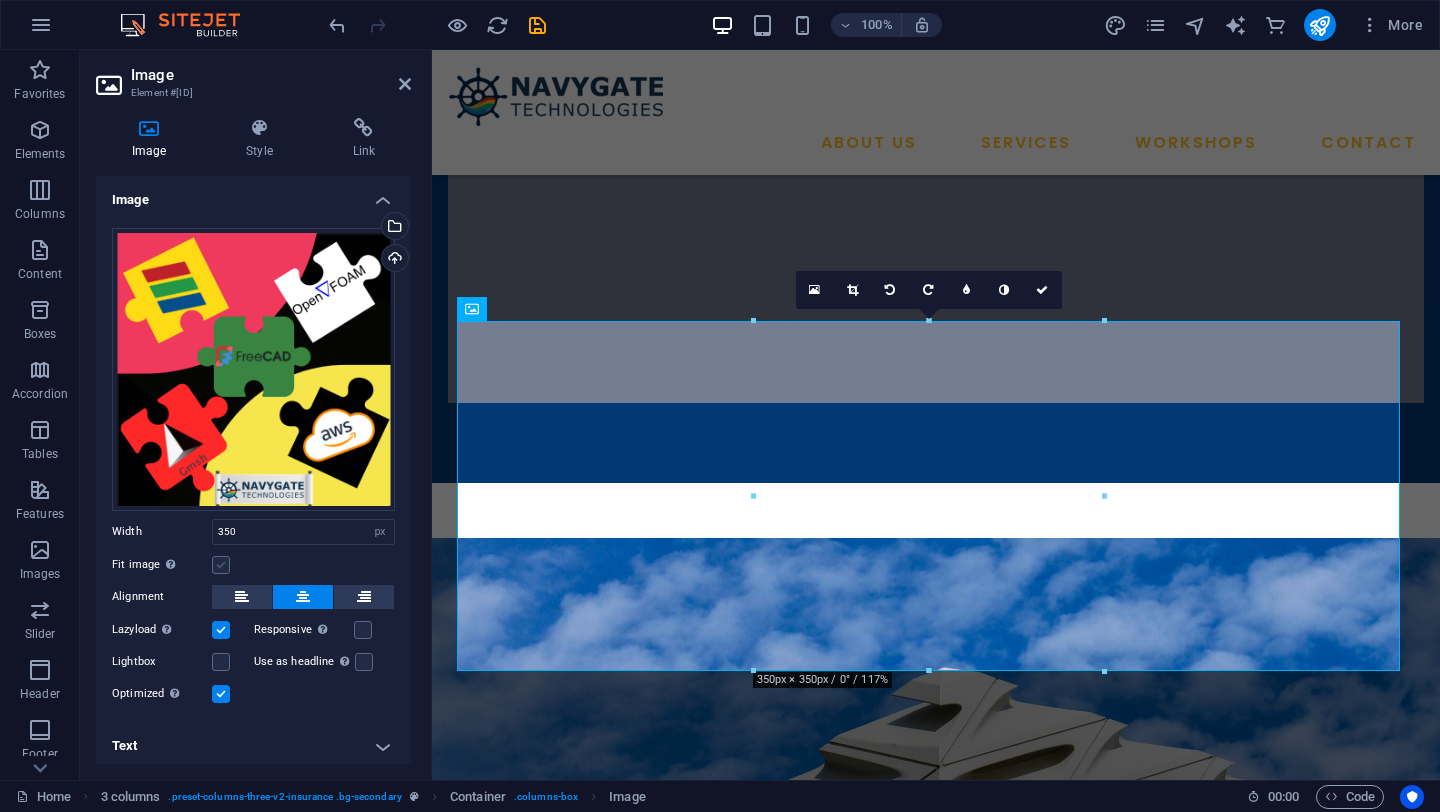 click at bounding box center [221, 565] 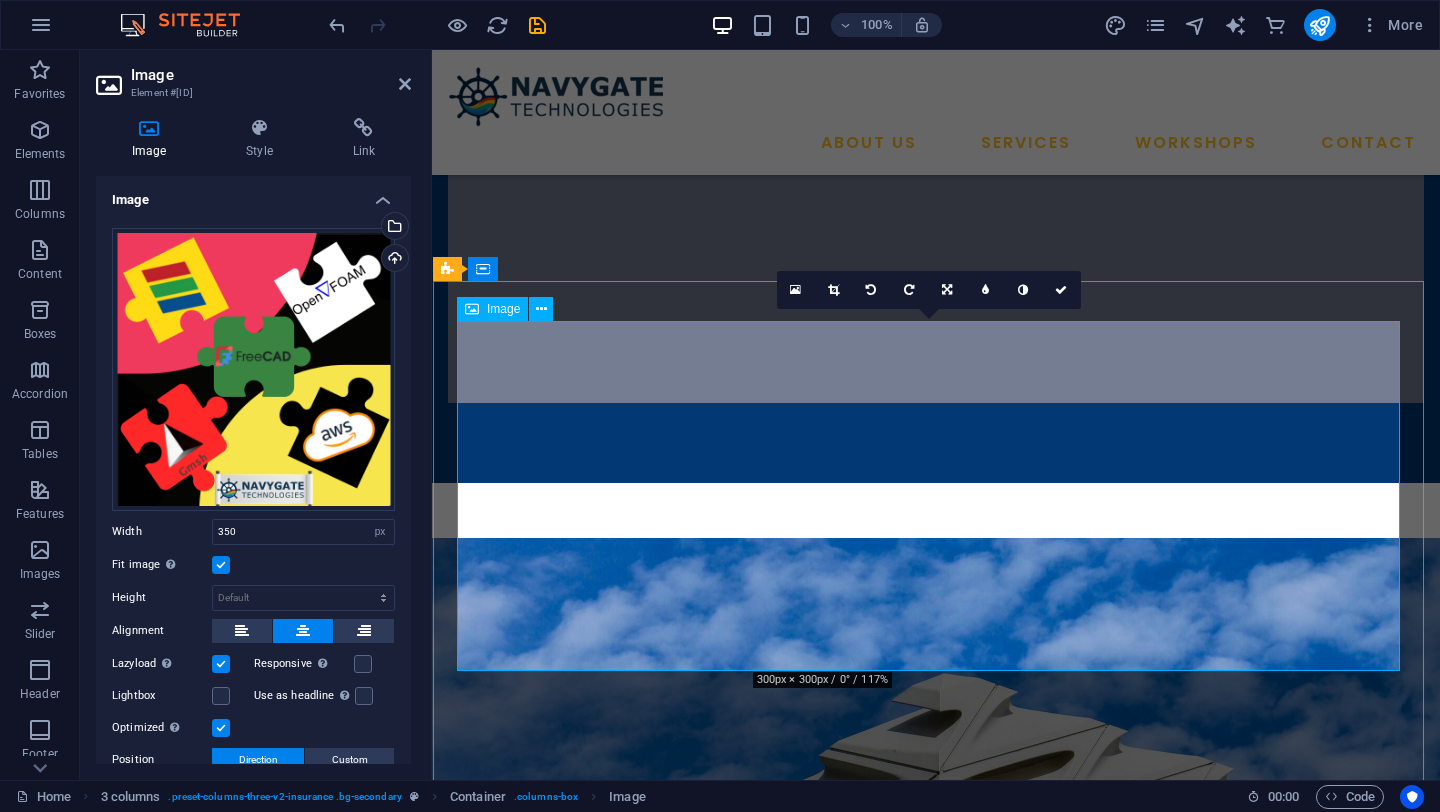 click at bounding box center (936, 1501) 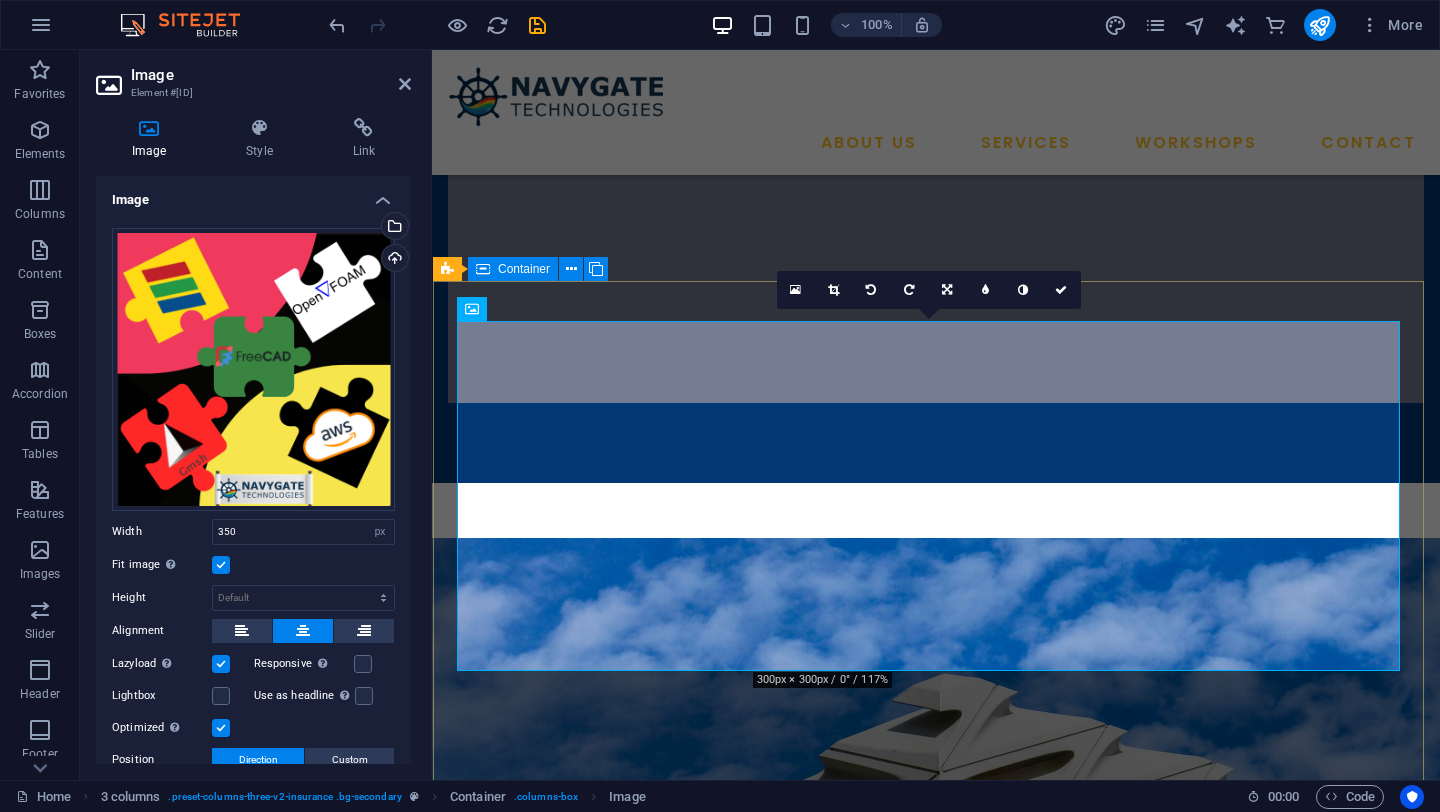 click on "Hands-On CFD Analysis Using Open-Source Tools Accelerate Your Research Workflow by Integrating FreeCAD, Gmsh, OpenFOAM, ParaView, and Cloud Computing Just ₹499 ₹1749 (Including GST) REGISTER NOW" at bounding box center [936, 1602] 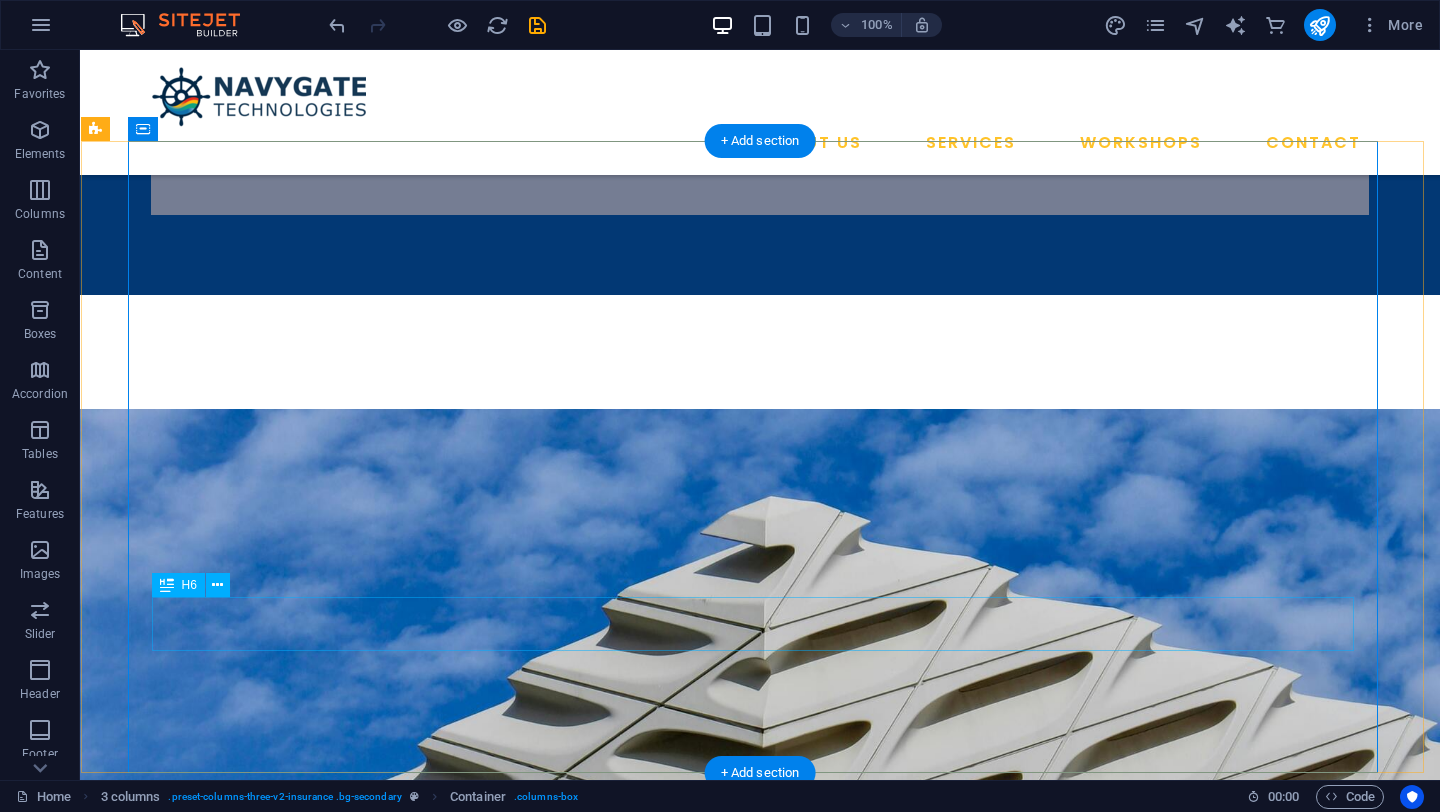 scroll, scrollTop: 1067, scrollLeft: 0, axis: vertical 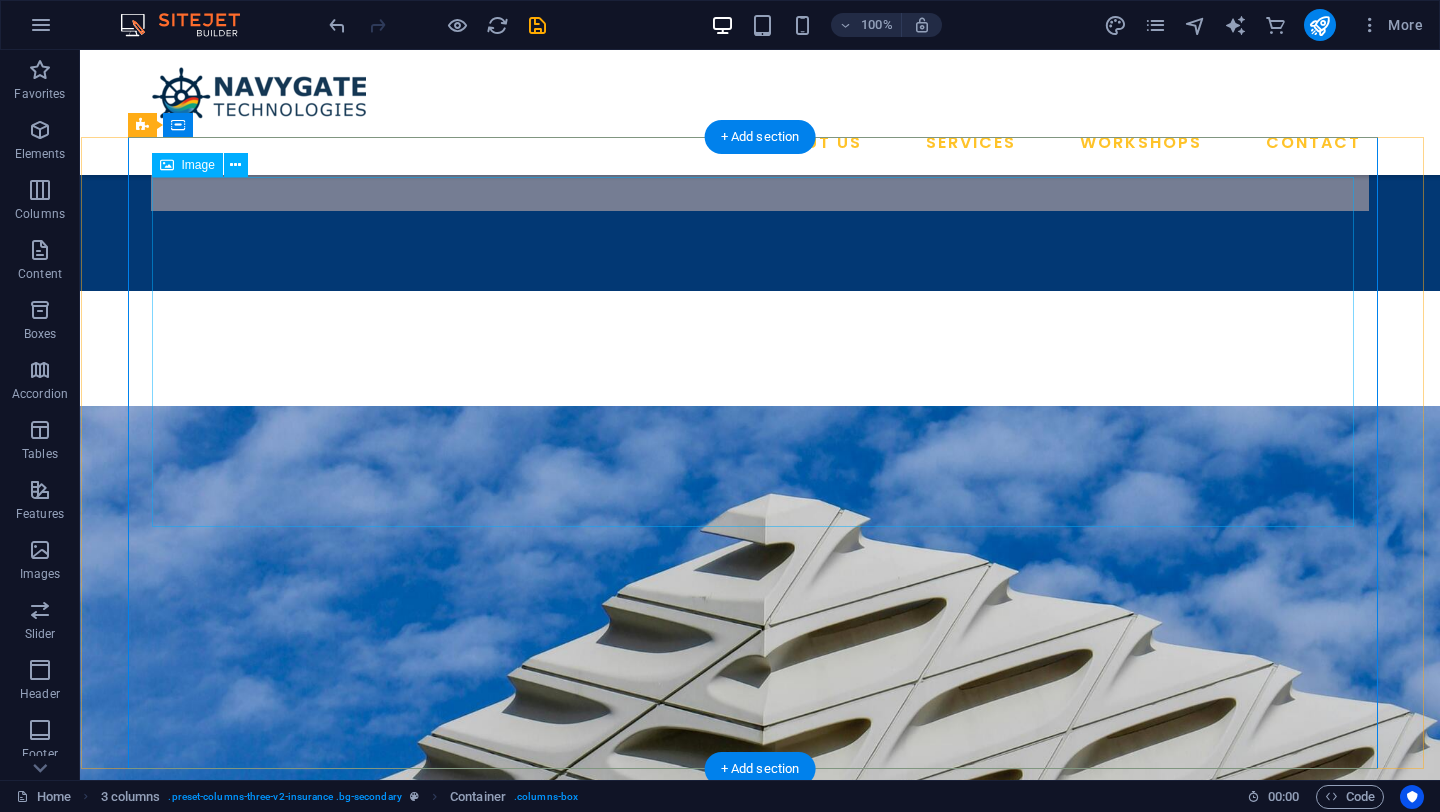 click at bounding box center [706, 1297] 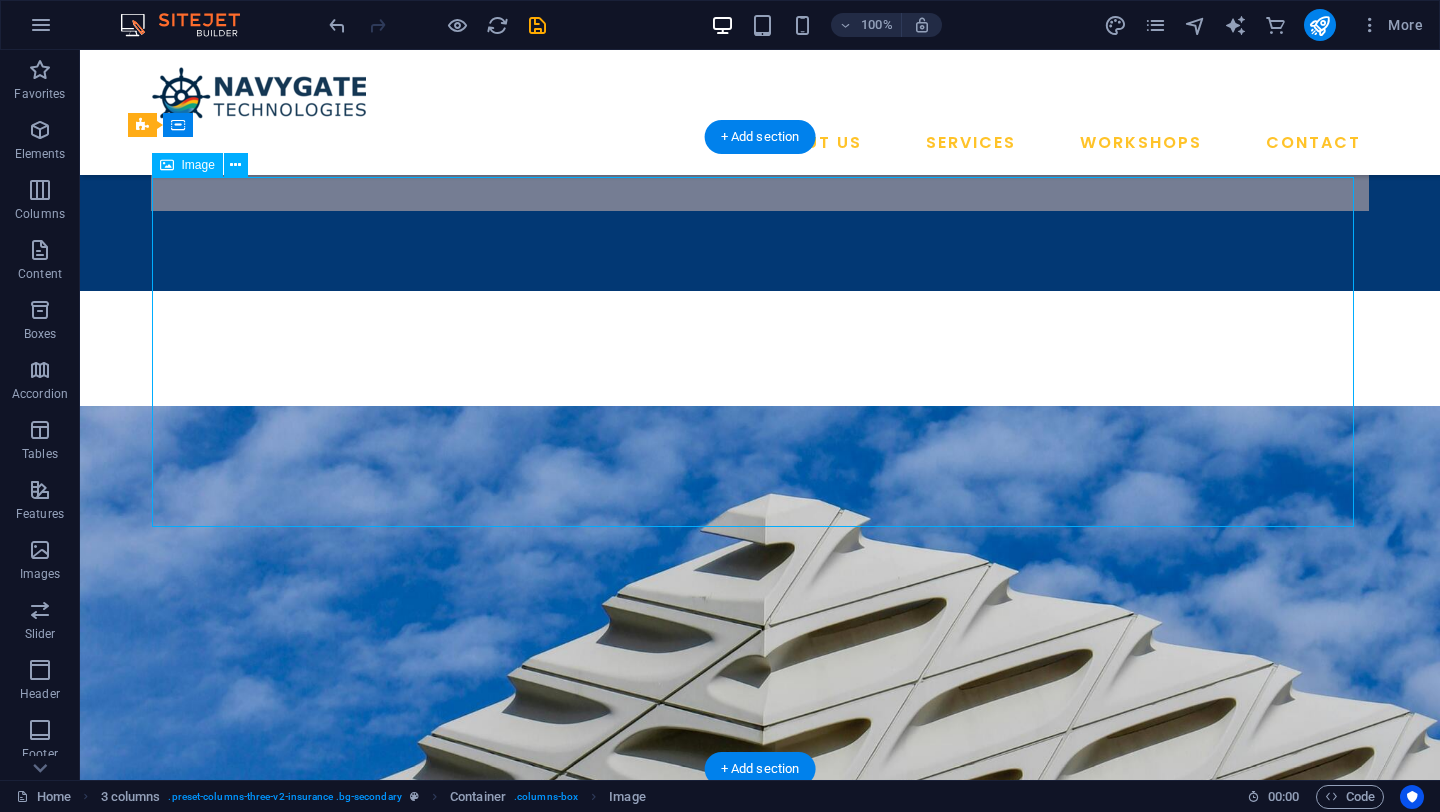 click at bounding box center [706, 1297] 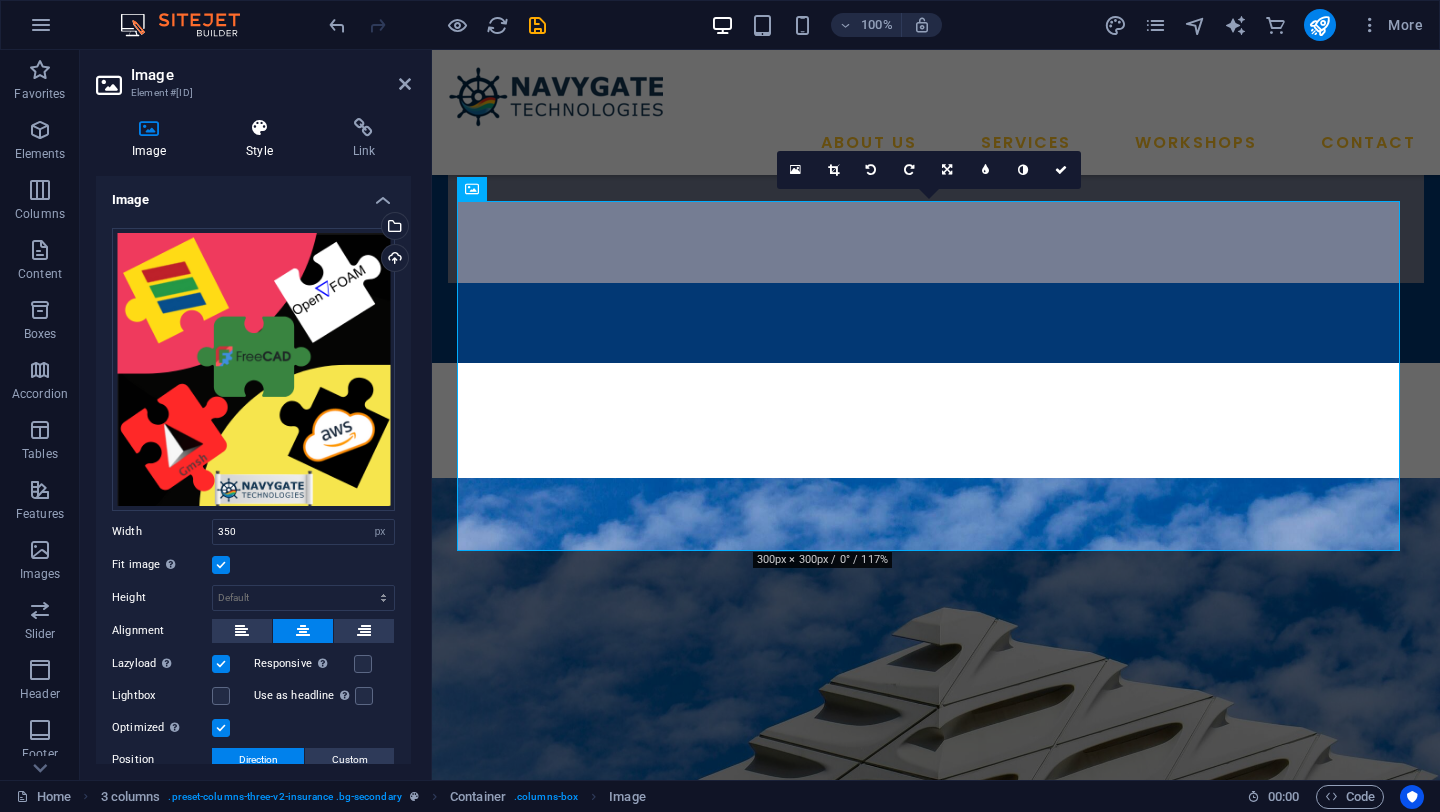 click at bounding box center [259, 128] 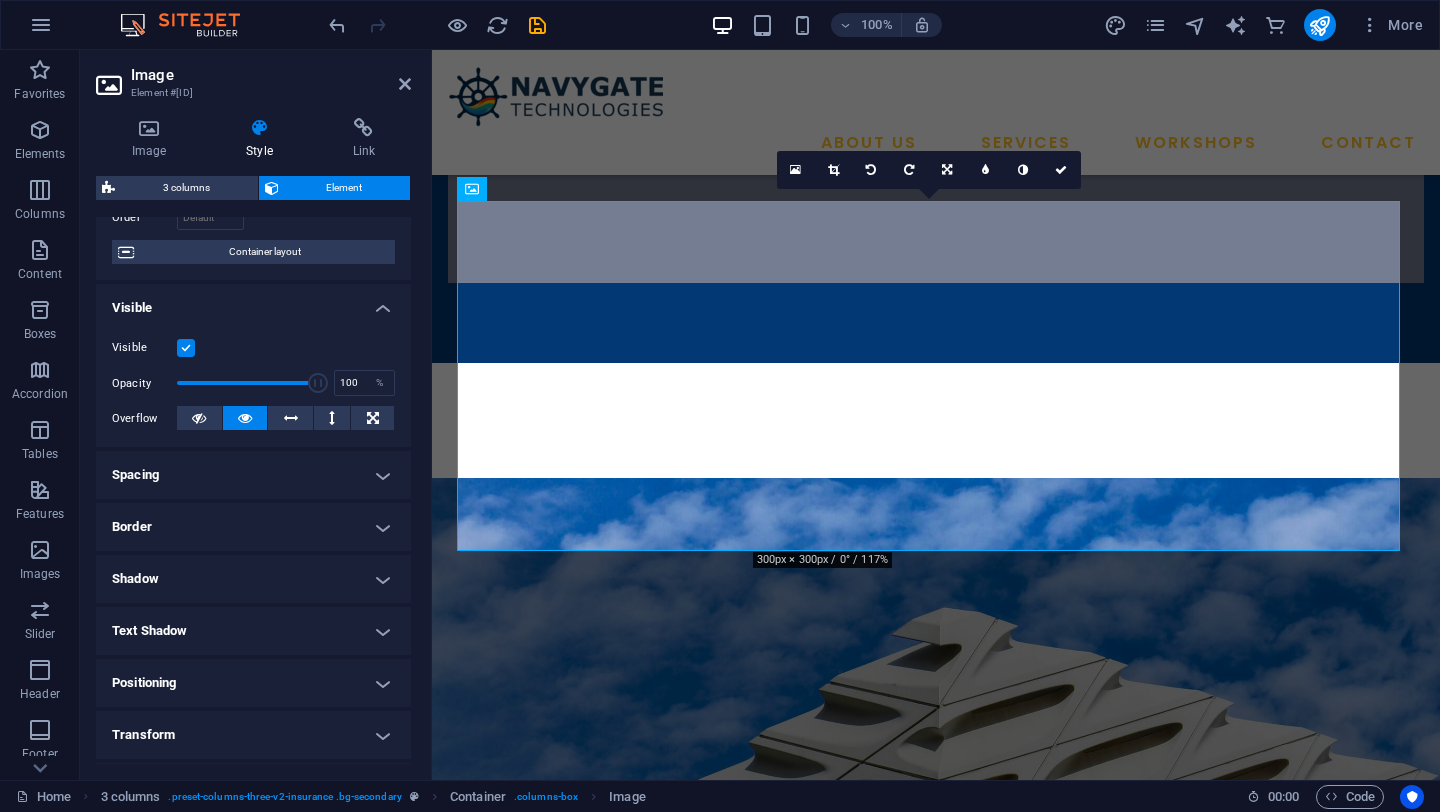 scroll, scrollTop: 0, scrollLeft: 0, axis: both 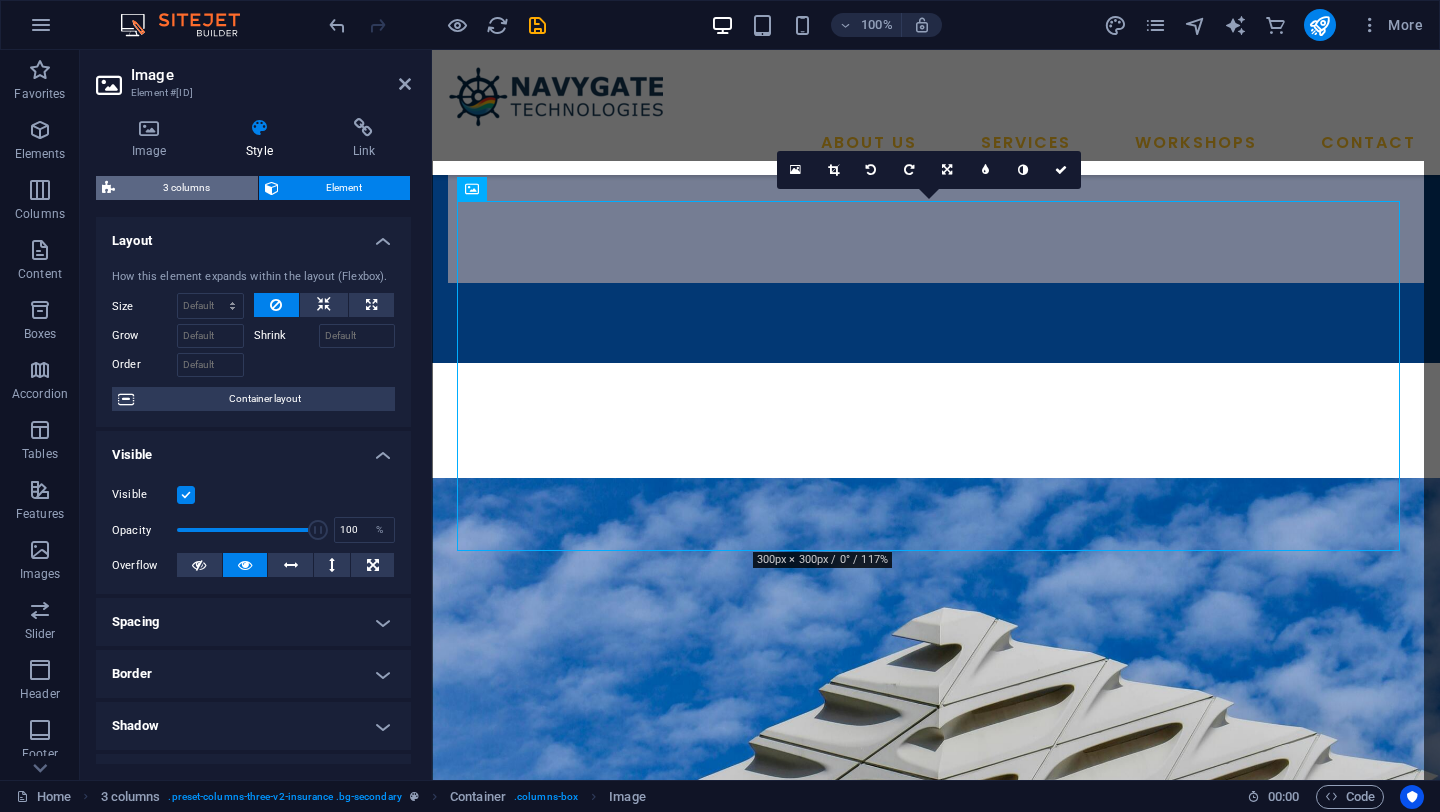 click on "3 columns" at bounding box center (186, 188) 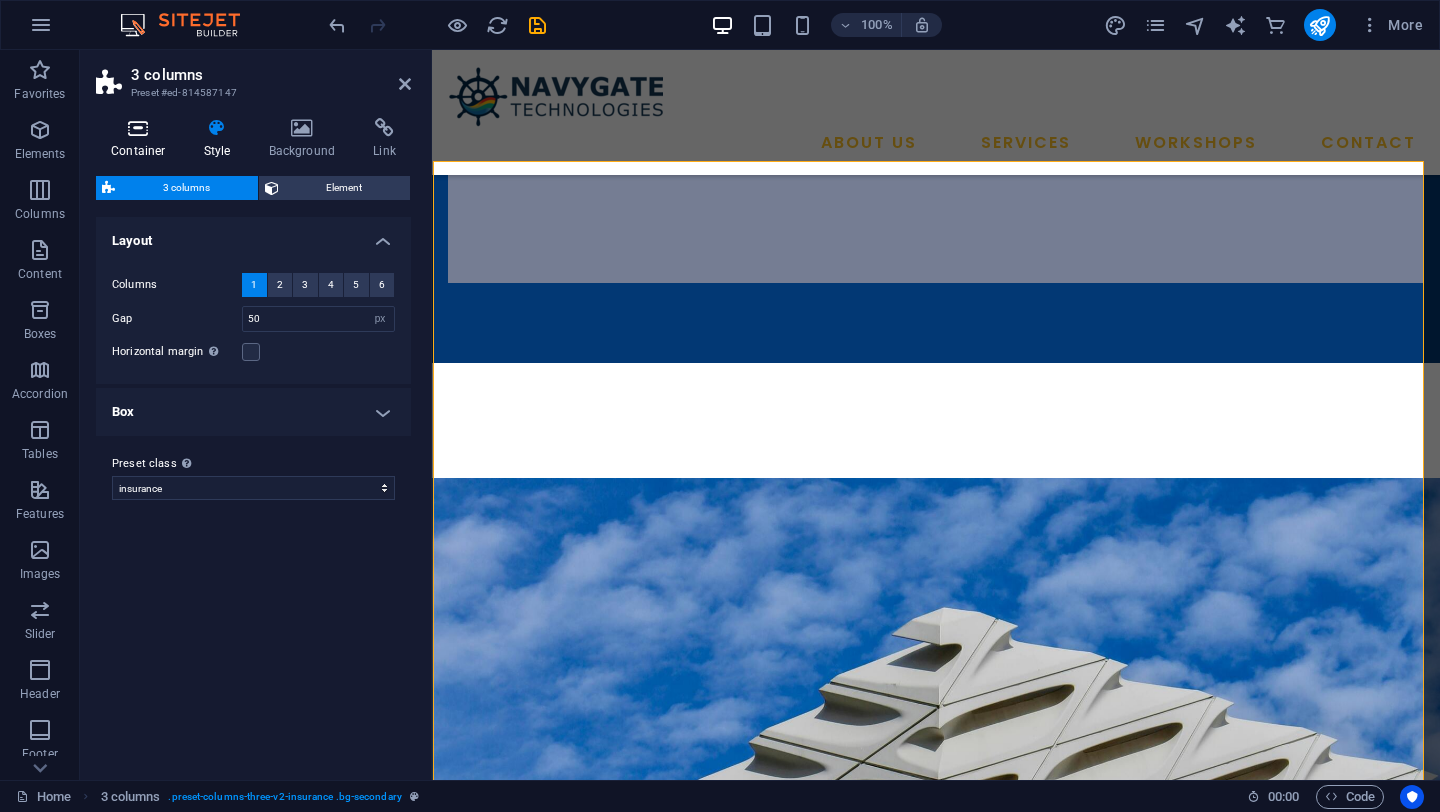 click at bounding box center (138, 128) 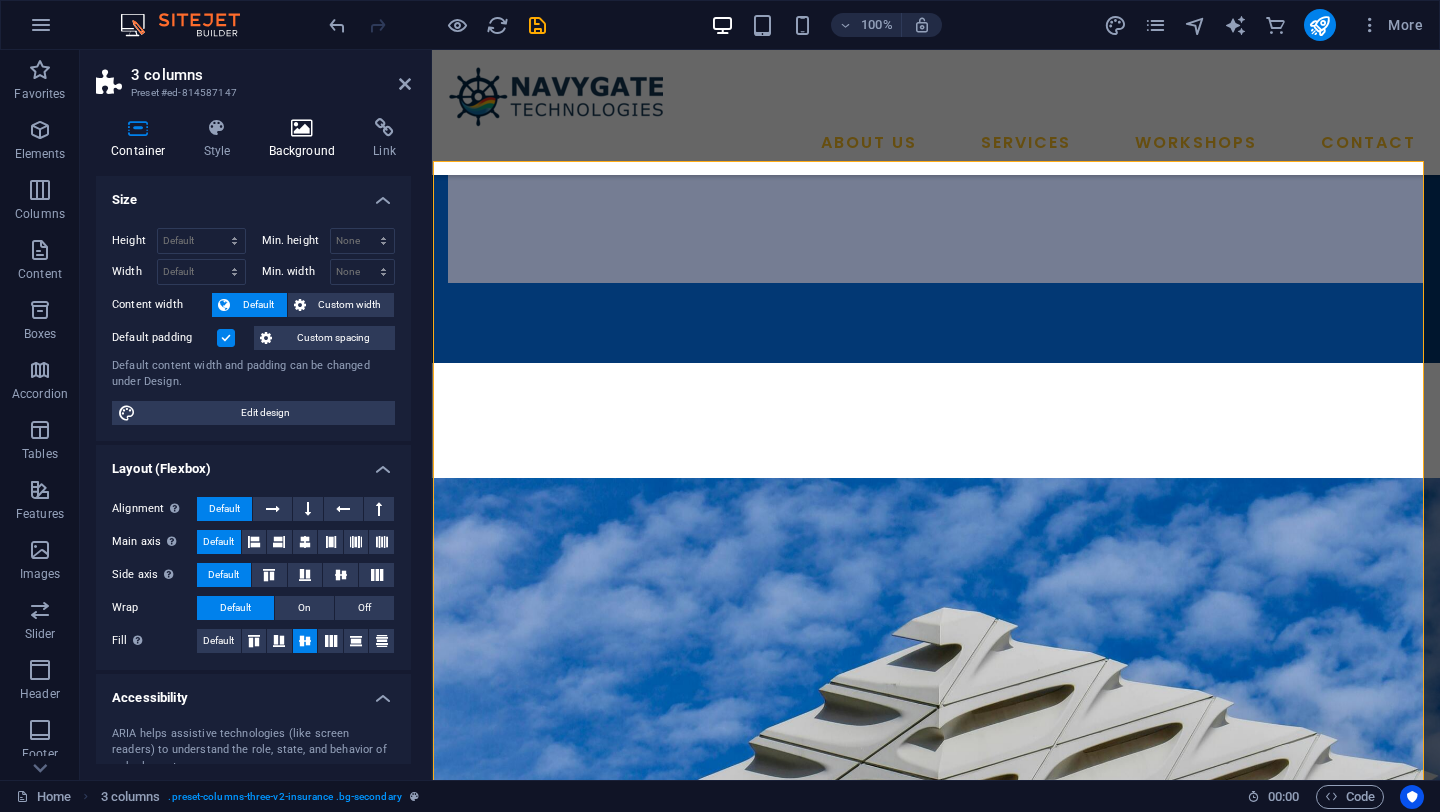 click on "Background" at bounding box center (306, 139) 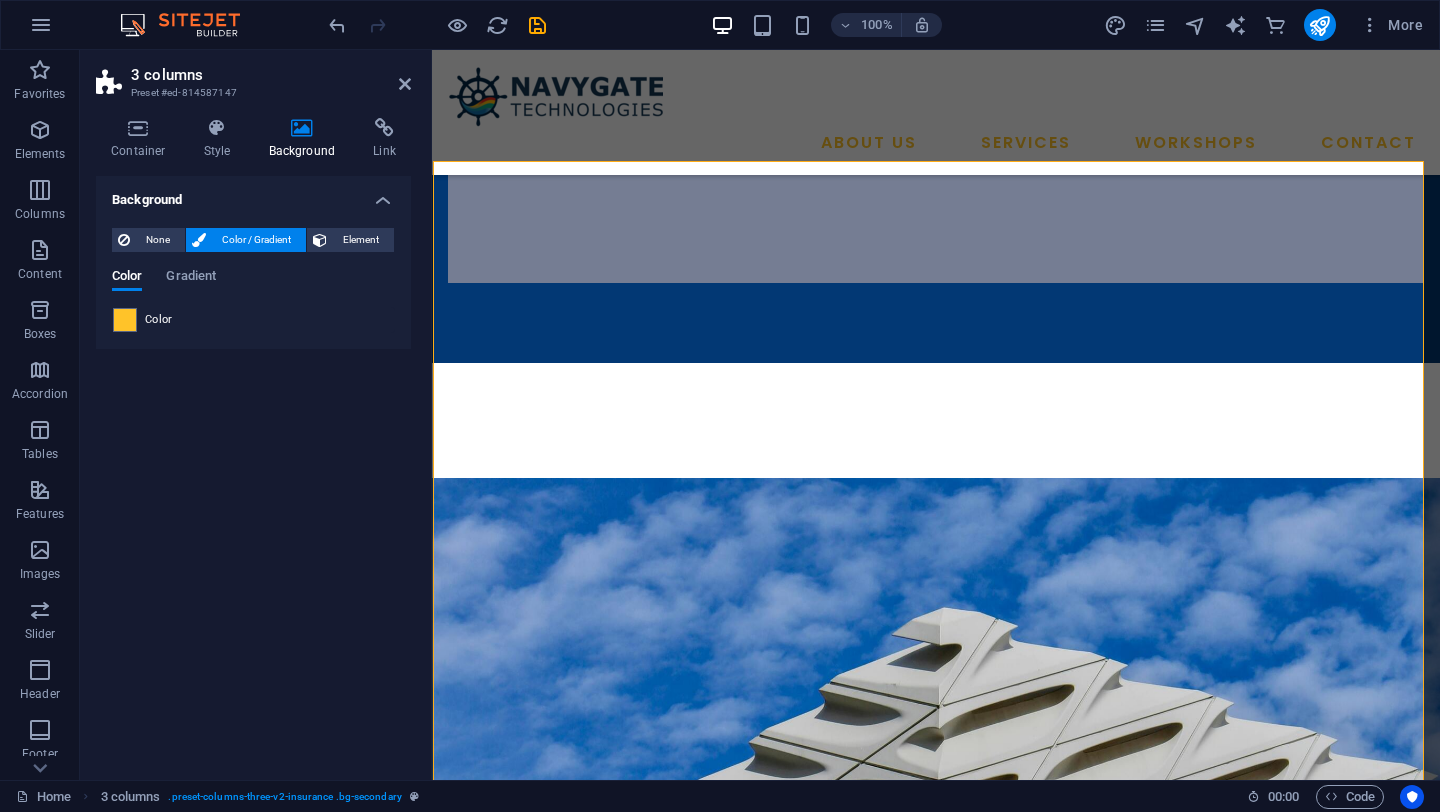 click on "Color" at bounding box center [253, 320] 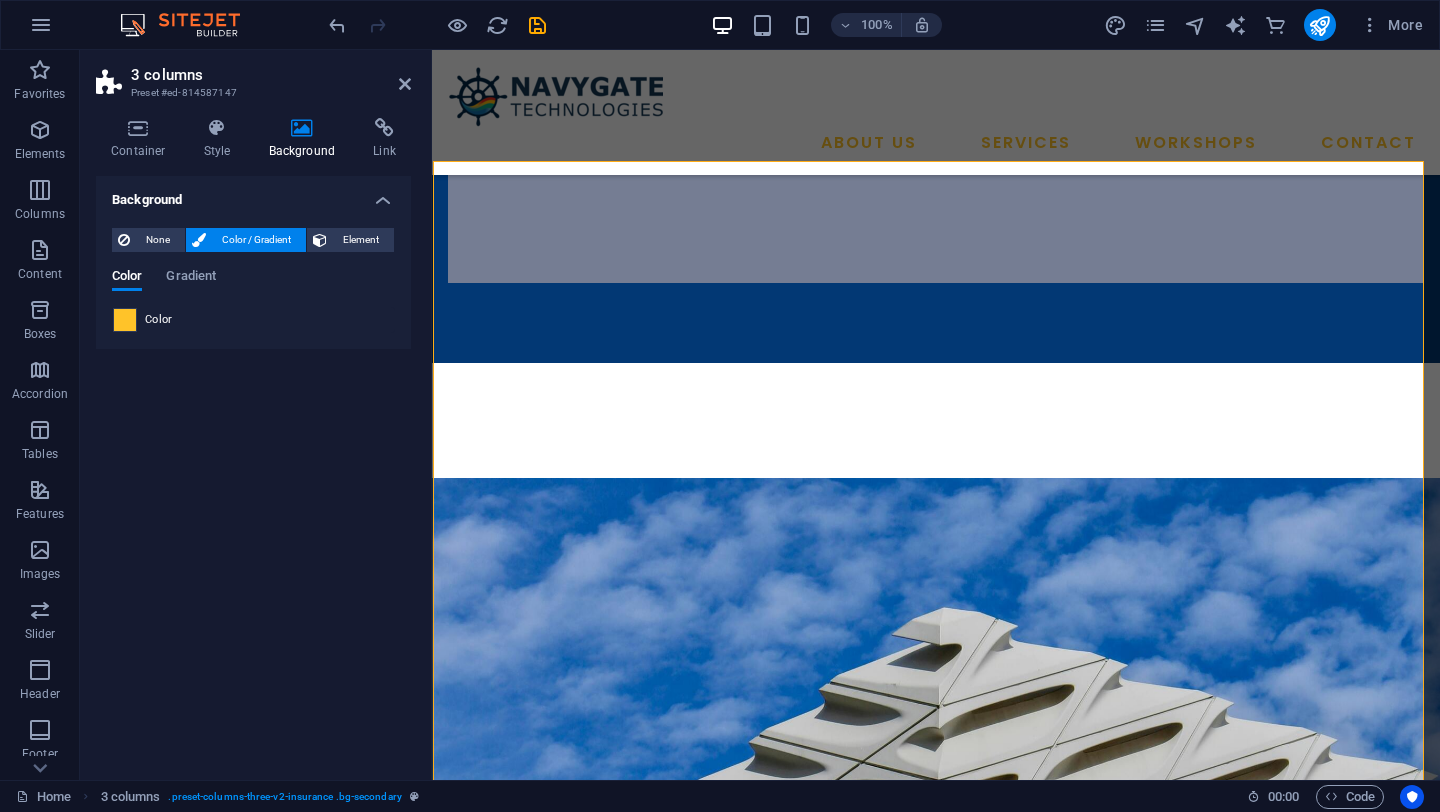click at bounding box center [125, 320] 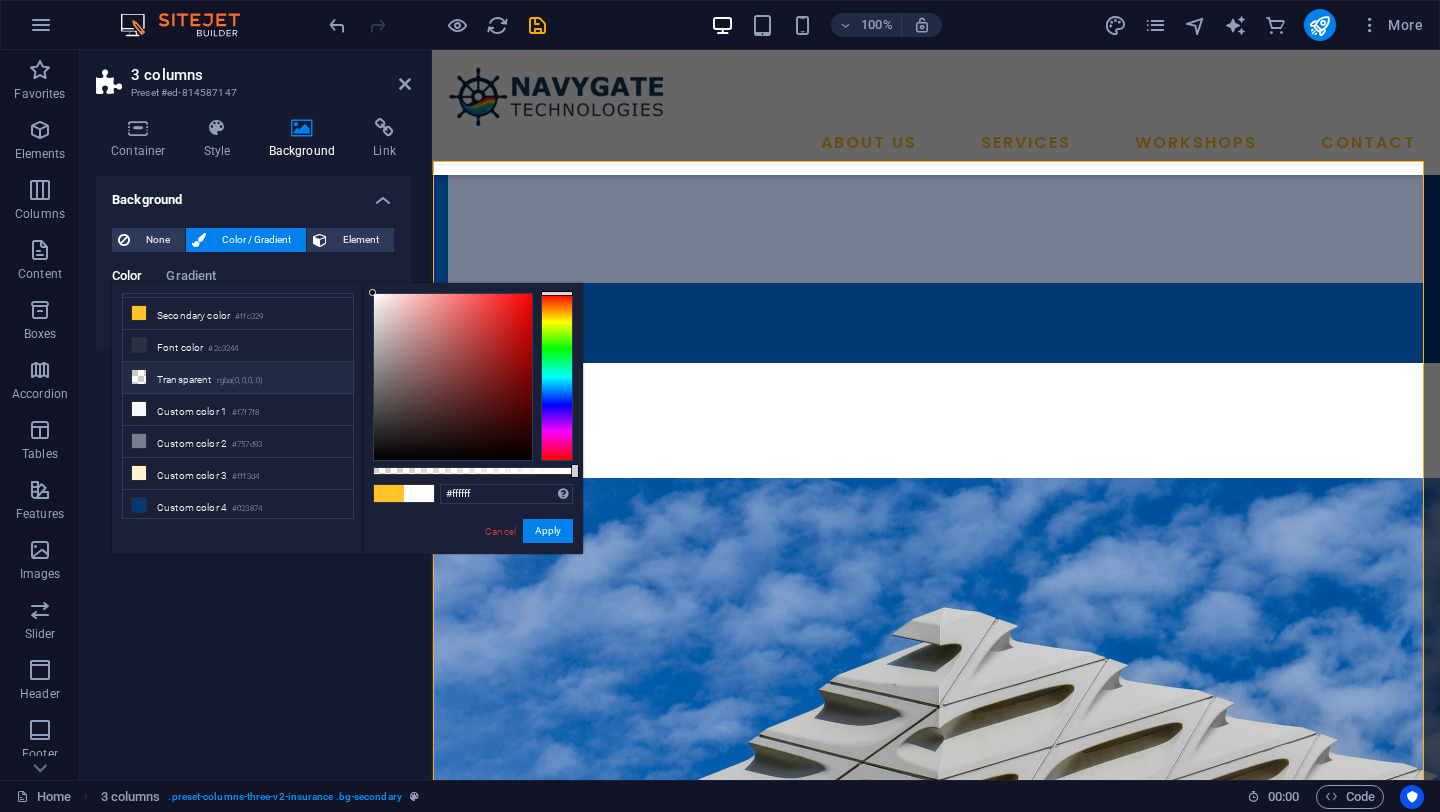 scroll, scrollTop: 64, scrollLeft: 0, axis: vertical 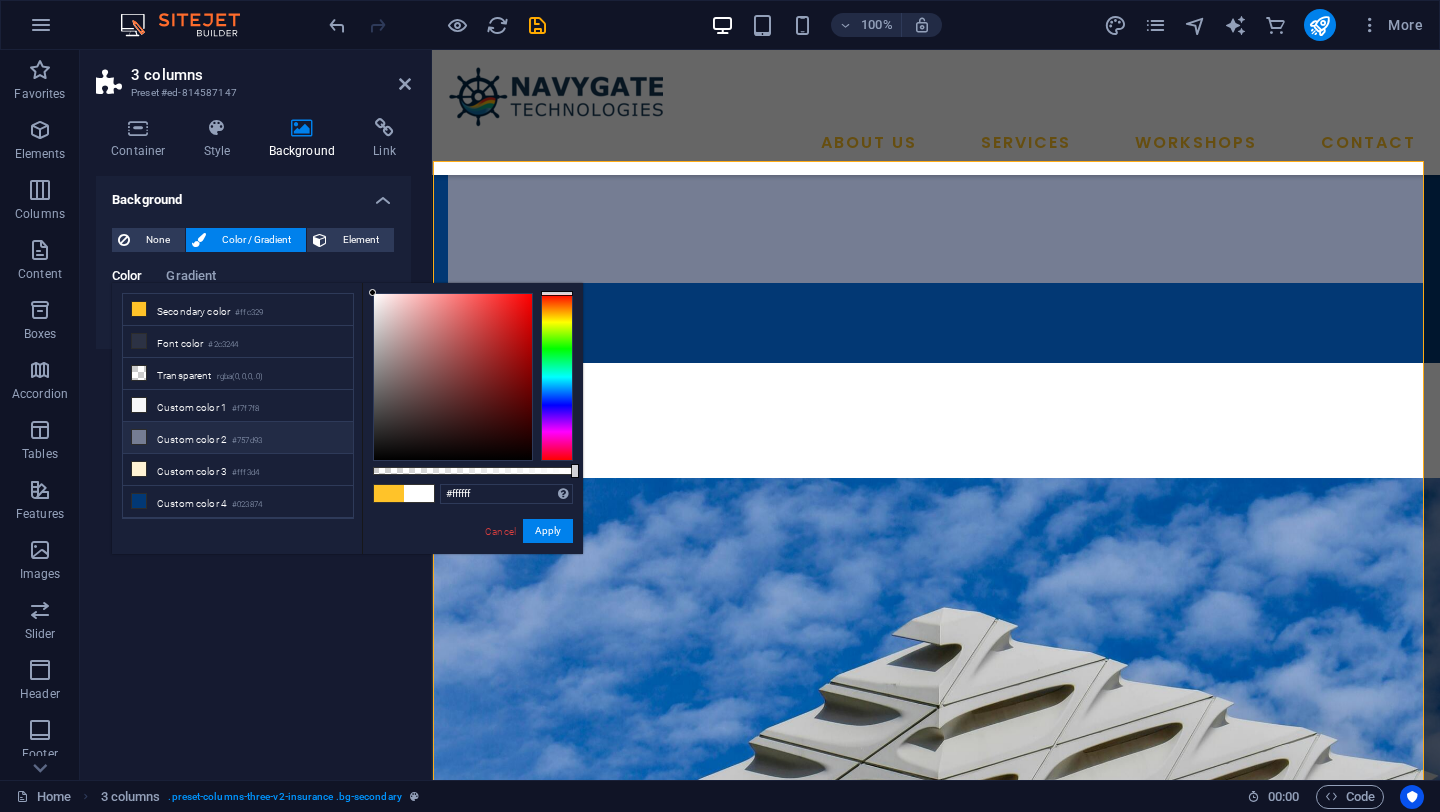 click on "Custom color 2 #[COLOR]" at bounding box center [238, 438] 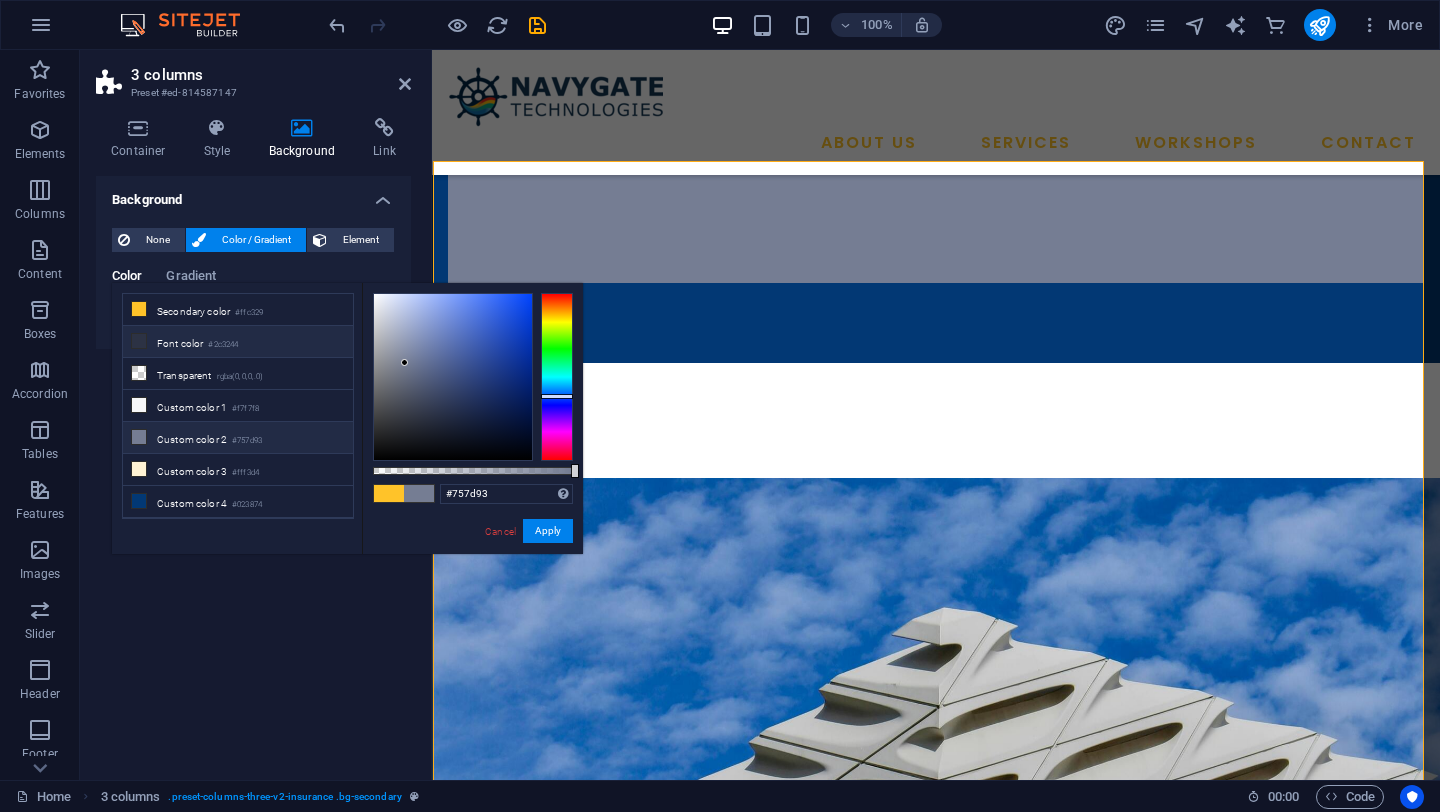 click on "Font color #[COLOR]" at bounding box center (238, 342) 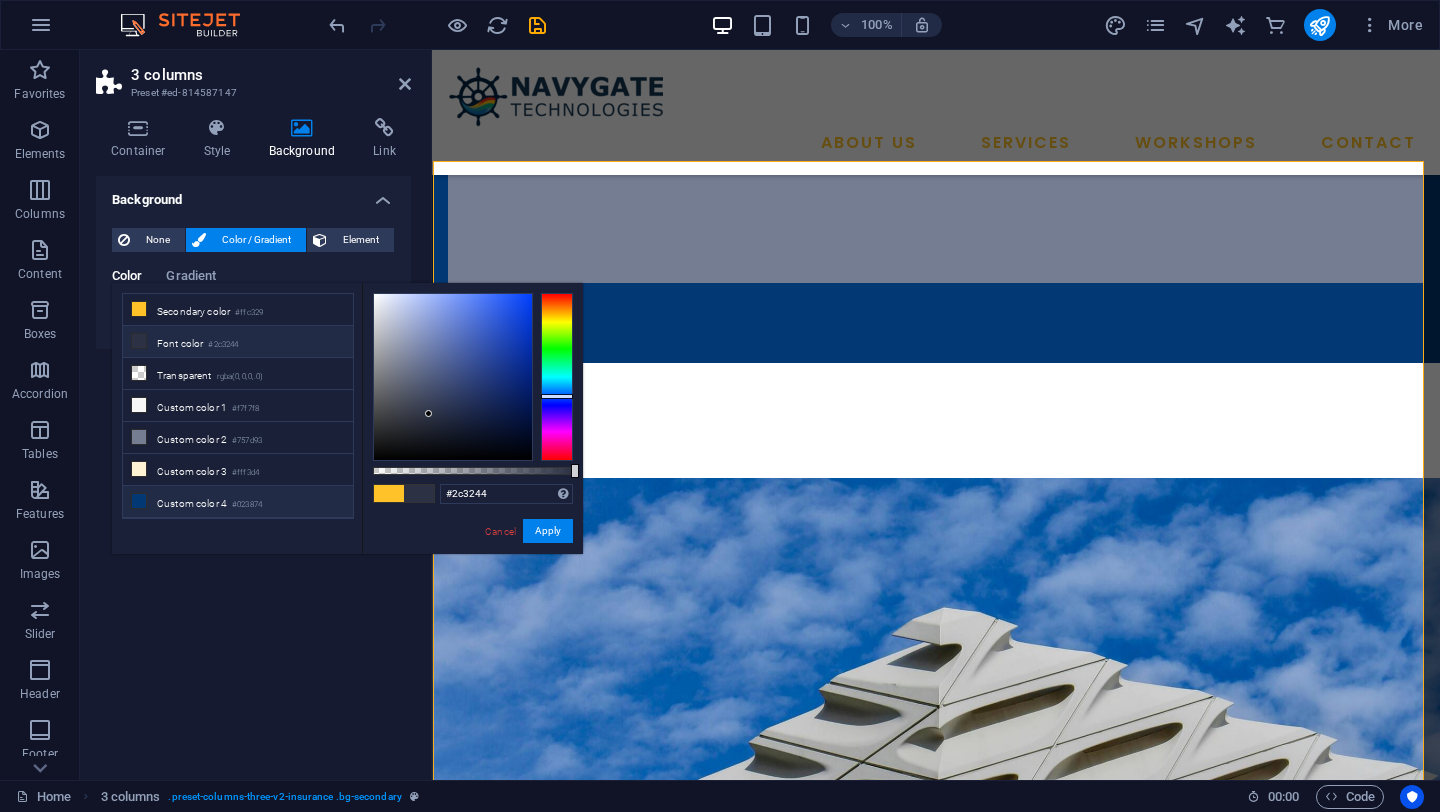click at bounding box center (139, 501) 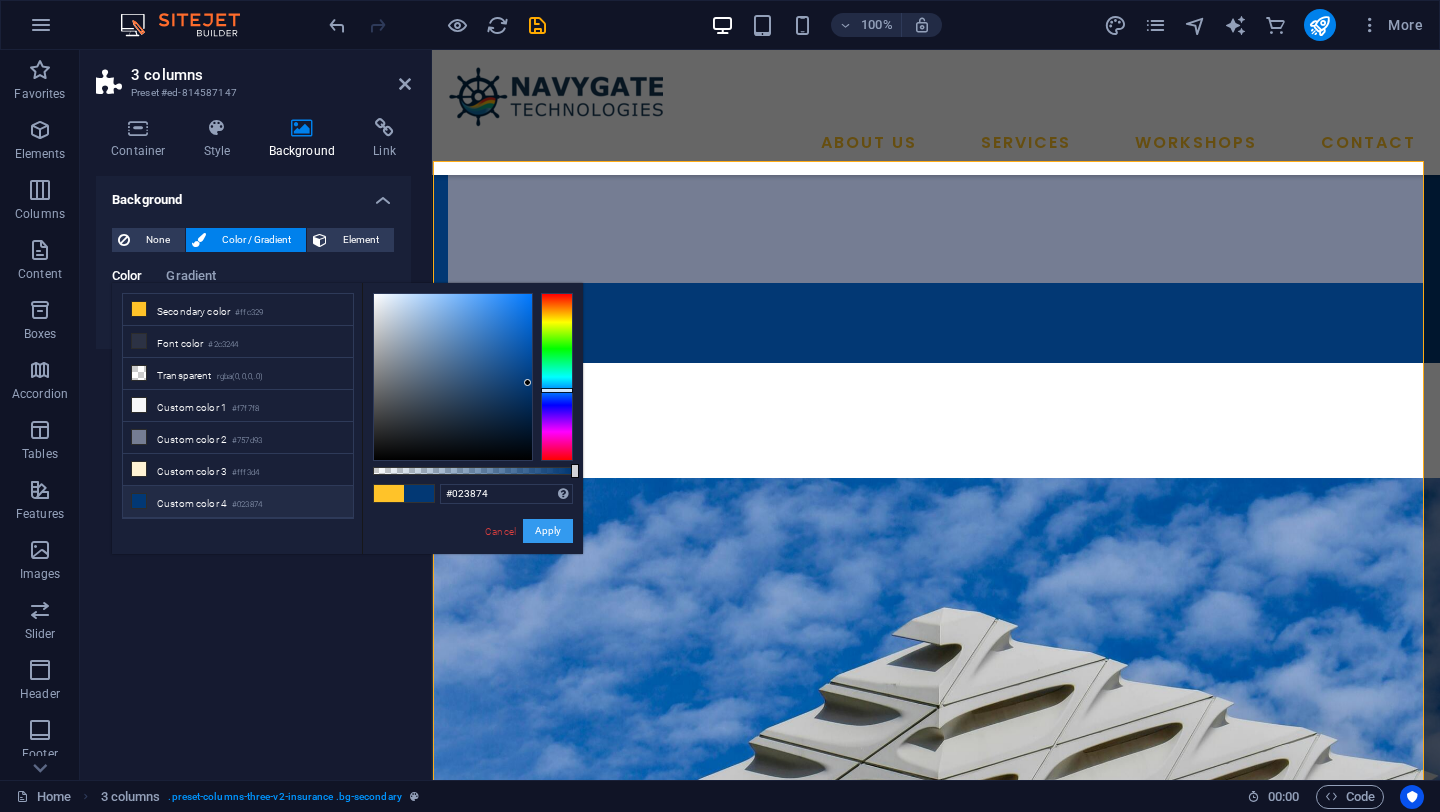 click on "Apply" at bounding box center [548, 531] 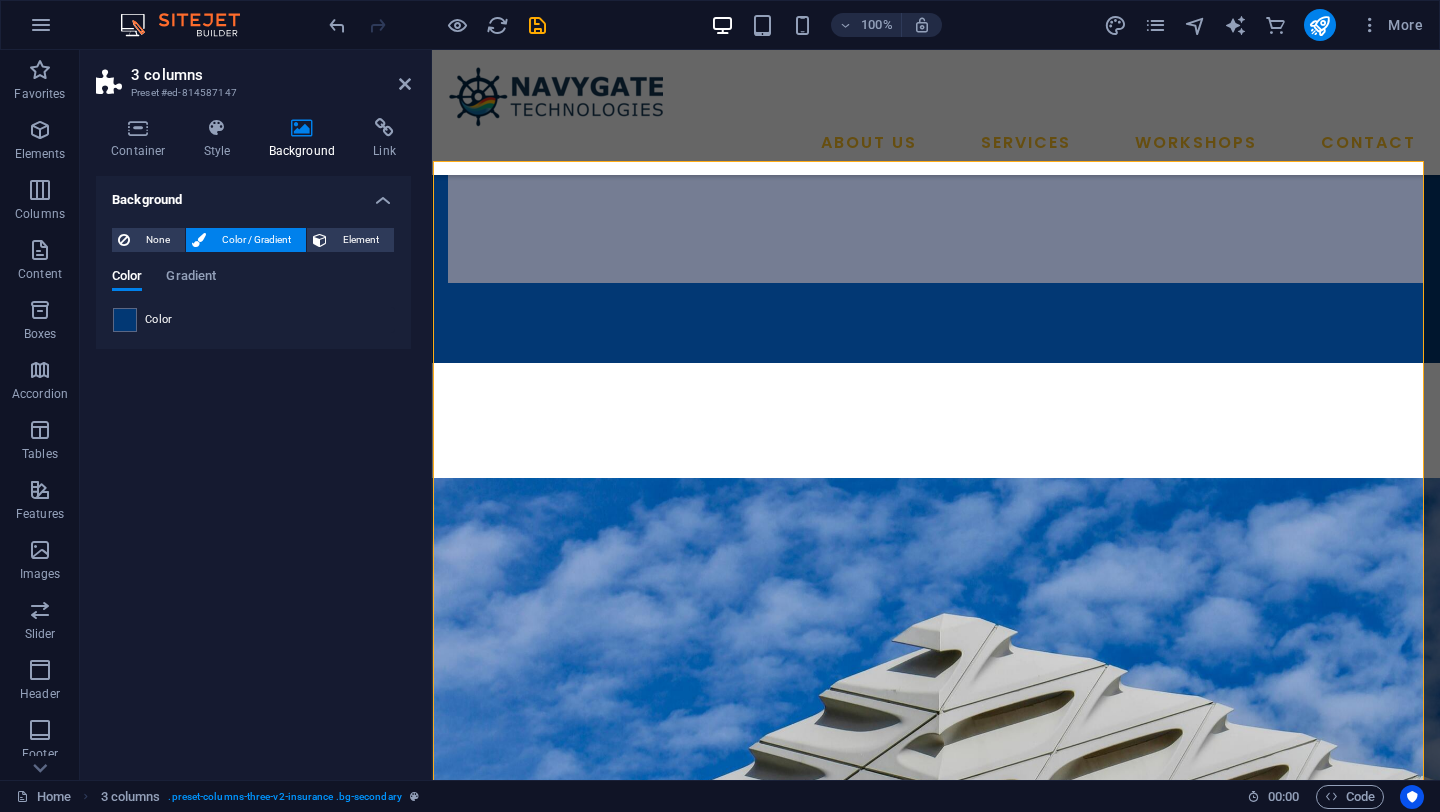 click on "Background None Color / Gradient Element Stretch background to full-width Color overlay Places an overlay over the background to colorize it Parallax 0 % Image Image slider Map Video YouTube Vimeo HTML Color Gradient Color A parent element contains a background. Edit background on parent element" at bounding box center (253, 470) 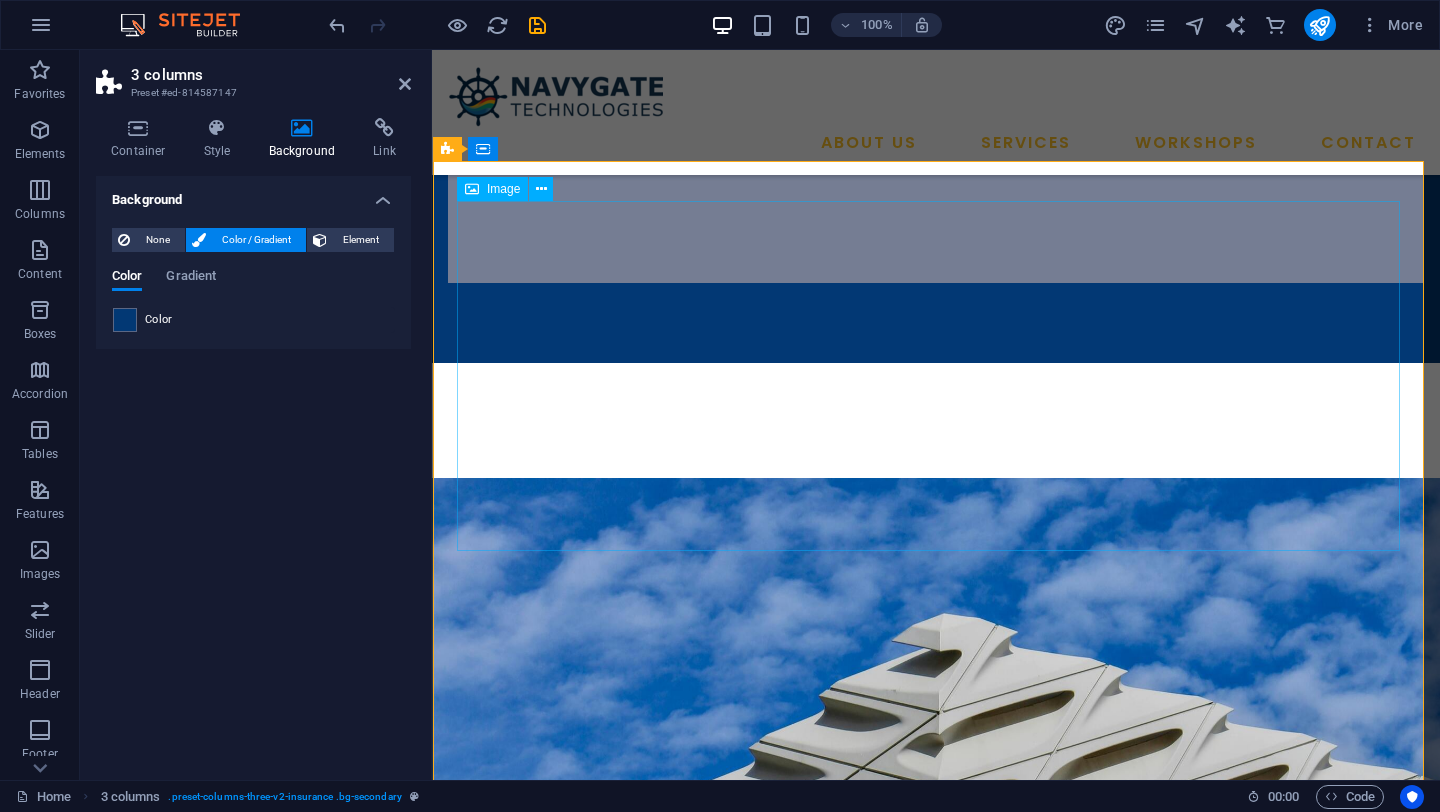 click at bounding box center [936, 1381] 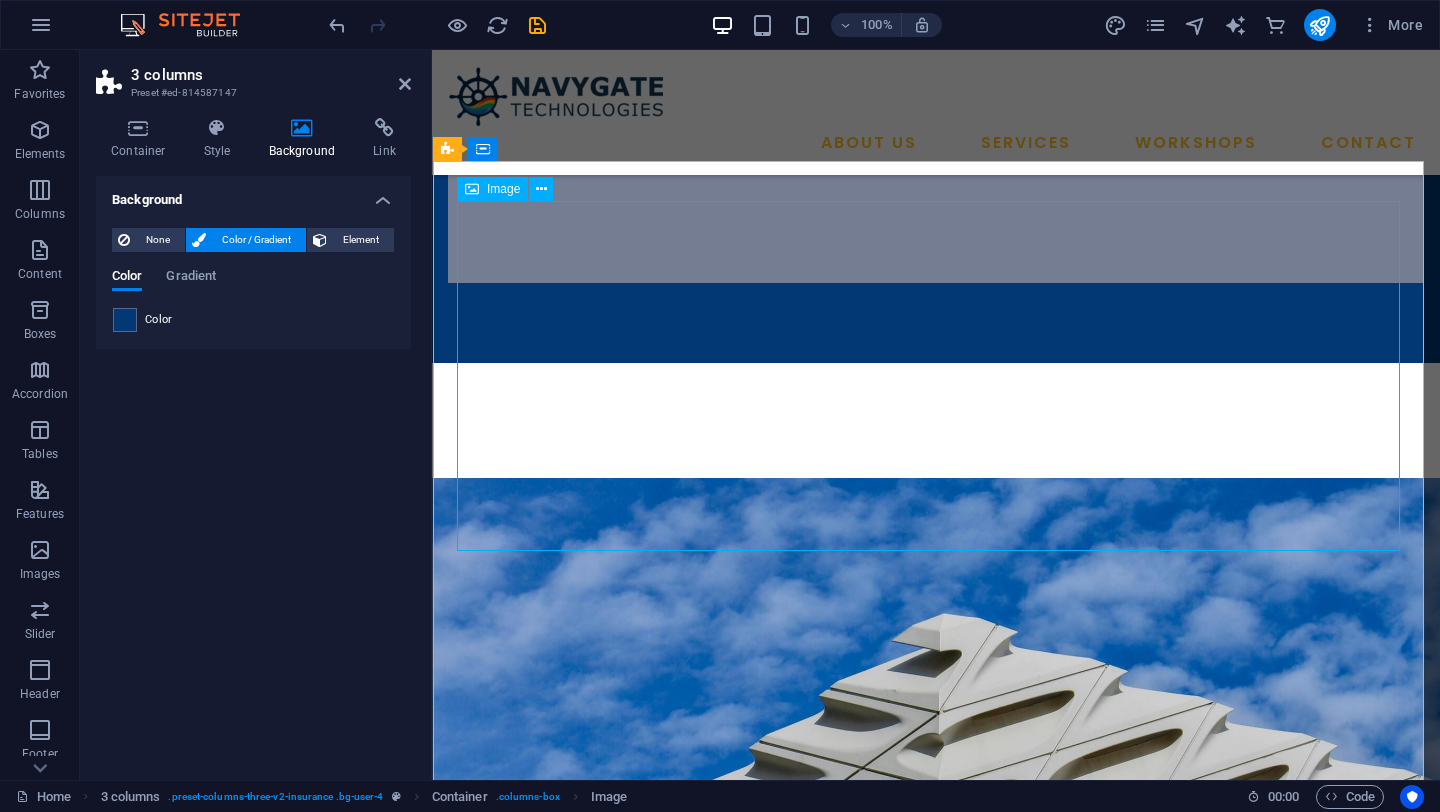 click at bounding box center (936, 1381) 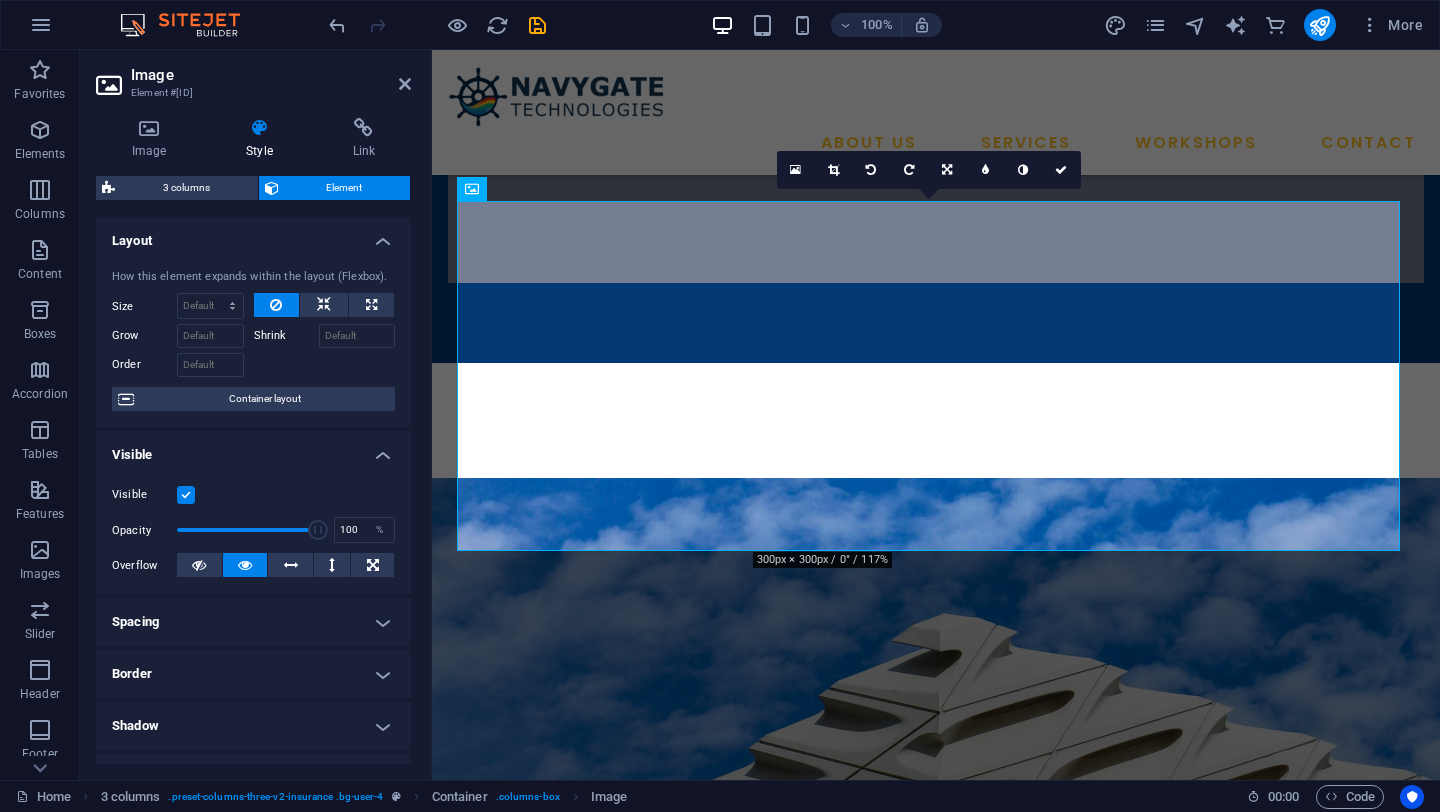 click on "Image Element #[ID] Image Style Link Image Drag files here, click to choose files or select files from Files or our free stock photos &videos Select files from the file manager, stock photos, or upload file(s) Upload Width 350 Default auto px rem % em vh vw Fit image Automatically fit image to a fixed width and height Height Default auto px Alignment Lazyload Loading images after the page loads improves page speed. Responsive Automatically load retina image and smartphone optimized sizes. Lightbox Use as headline The image will be wrapped in an H1 headline tag. Useful for giving alternative text the weight of an H1 headline, e.g. for the logo. Leave unchecked if uncertain. Optimized Images are compressed to improve page speed. Position Direction Custom X offset 50 px rem % vh vw Y offset 50 px rem % vh vw Text Float No float Image left Image right Determine how text should behave around the image. Text Alternative text Image caption Paragraph Format Normal Heading 1 Heading 2 Heading 3 Heading 4 Code" at bounding box center [256, 415] 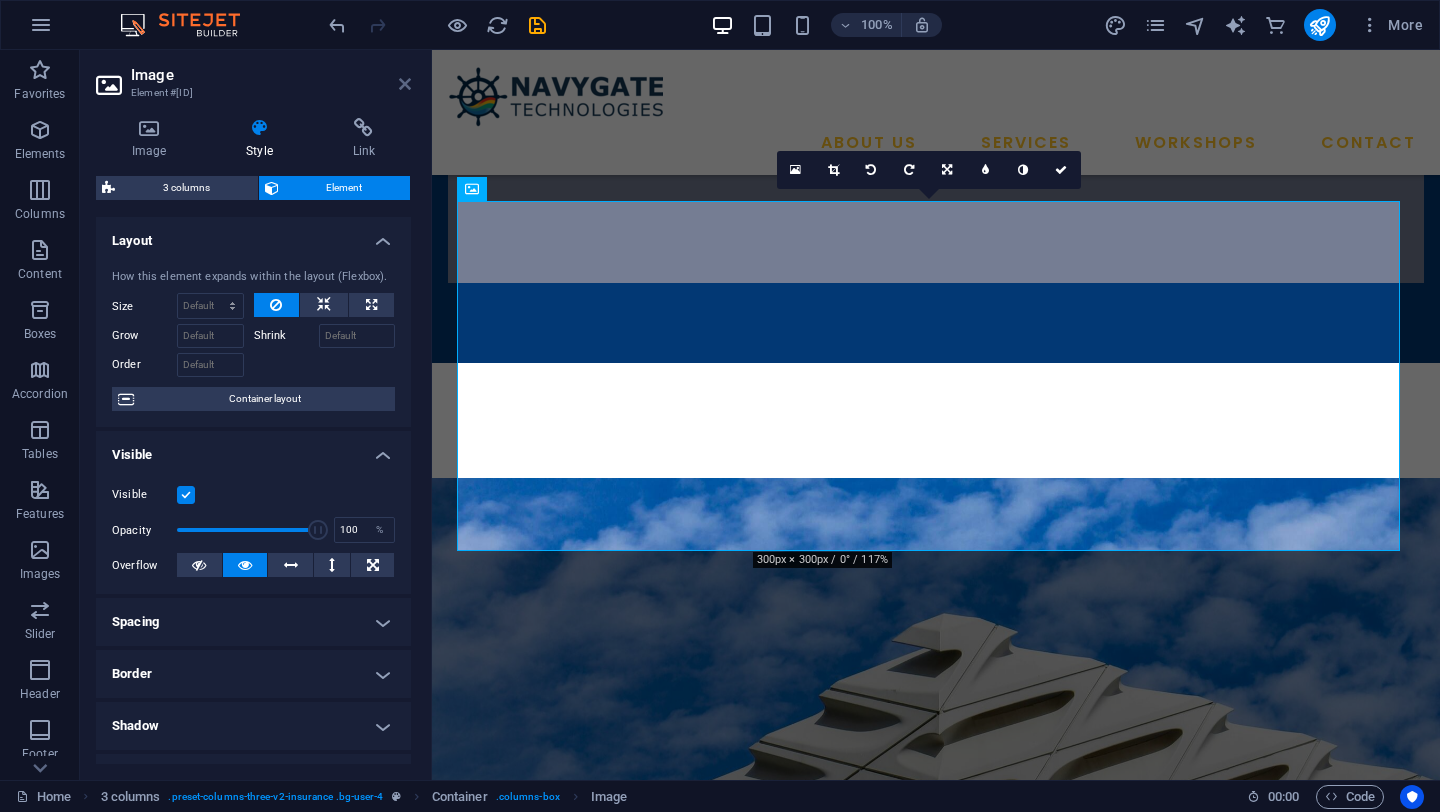 click at bounding box center [405, 84] 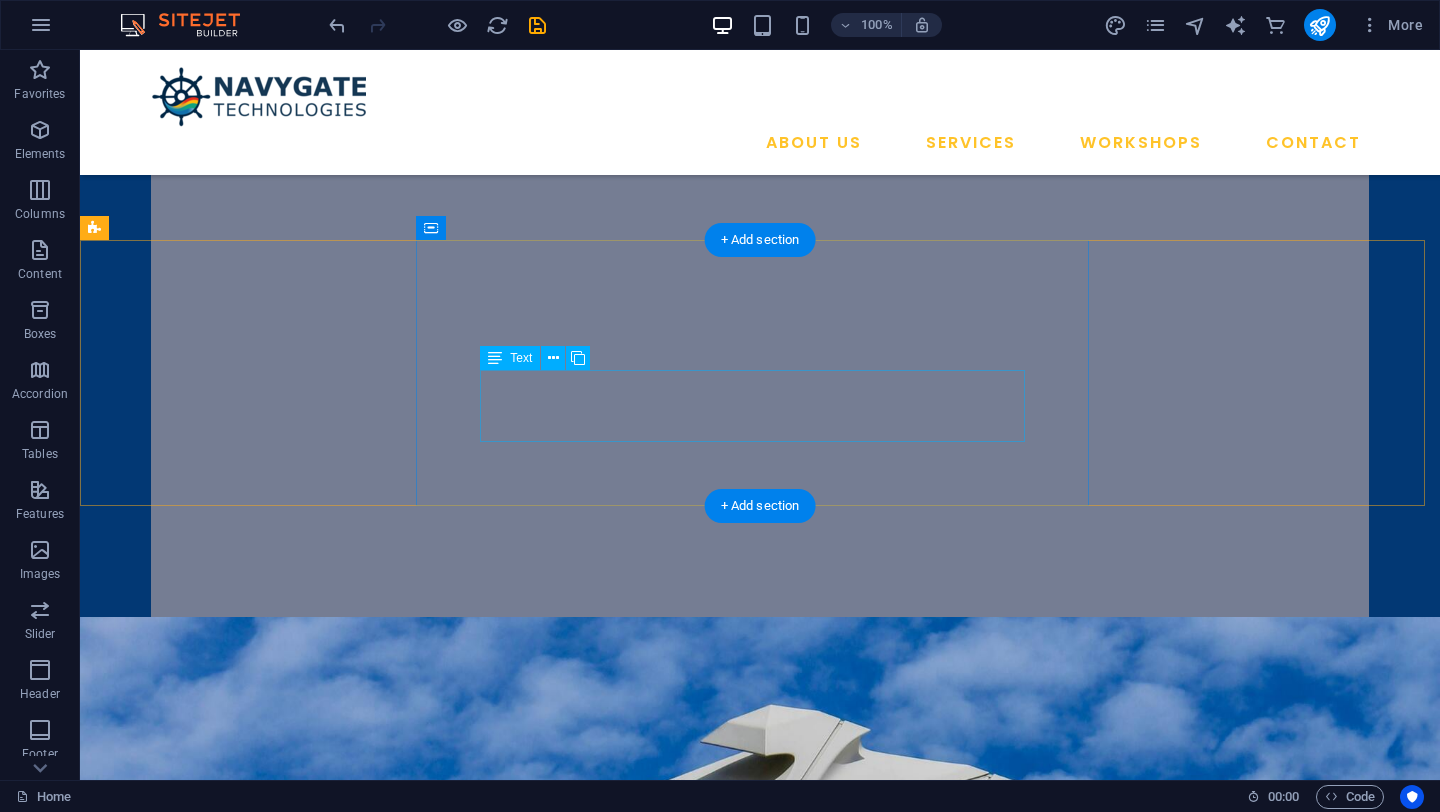 scroll, scrollTop: 671, scrollLeft: 0, axis: vertical 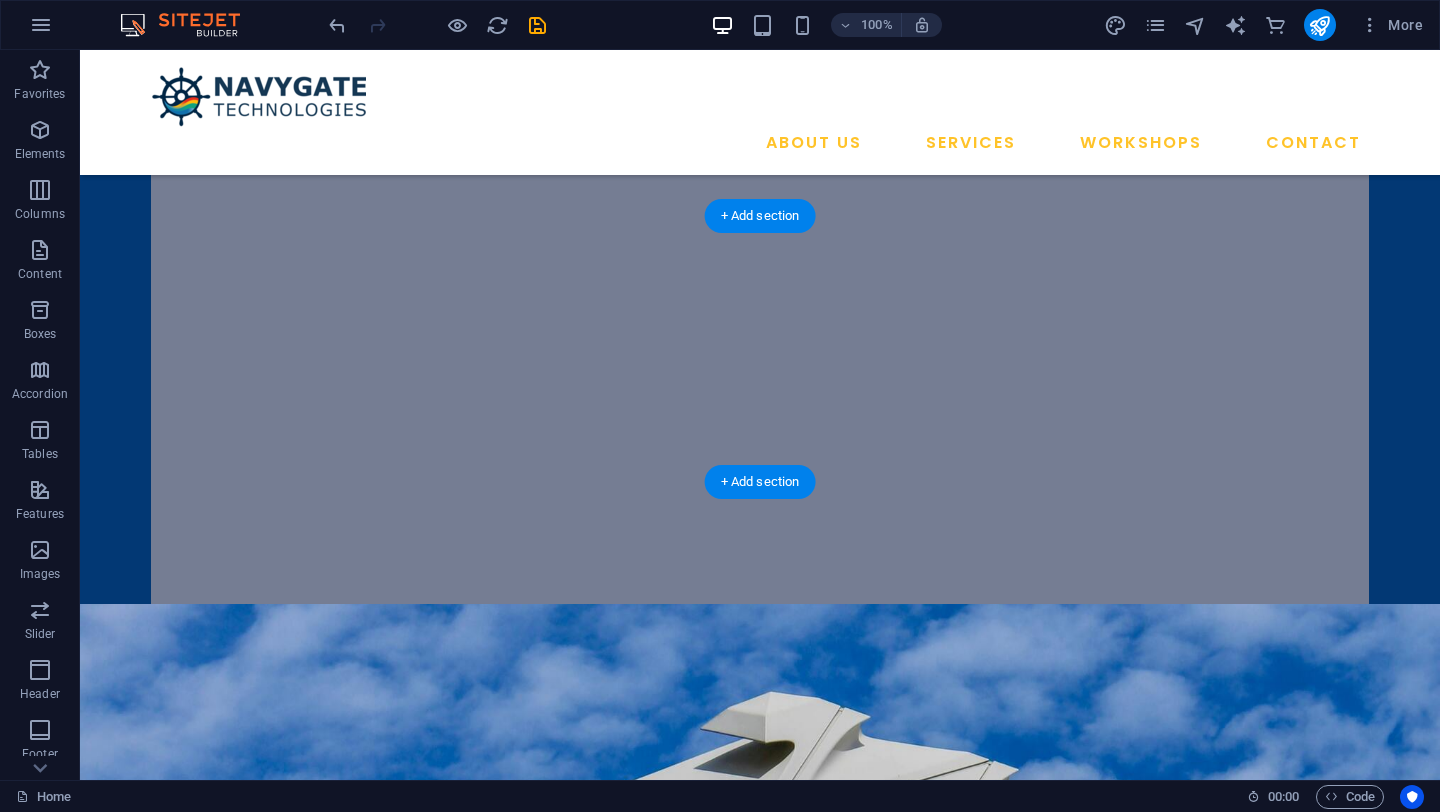 click at bounding box center [760, 853] 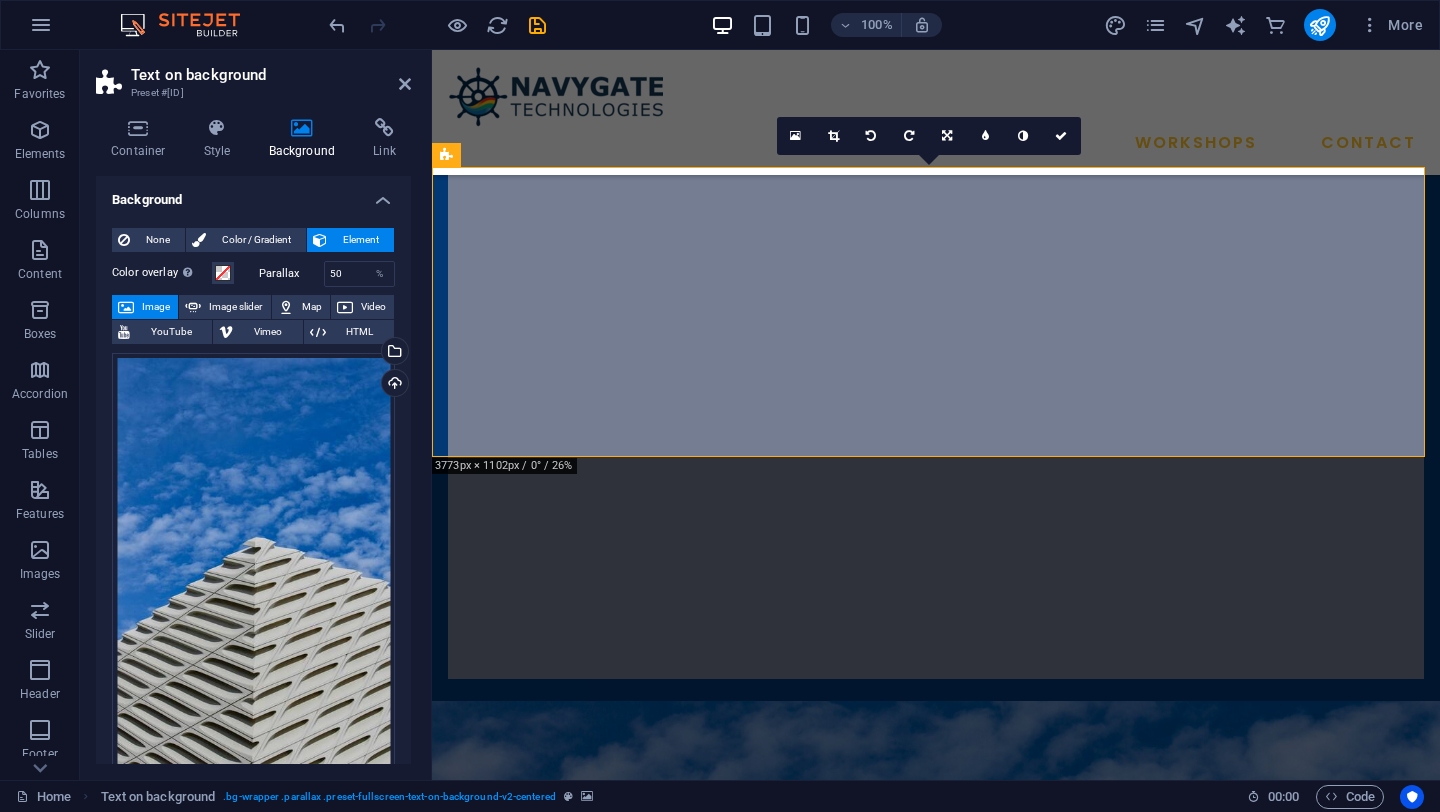 scroll, scrollTop: 720, scrollLeft: 0, axis: vertical 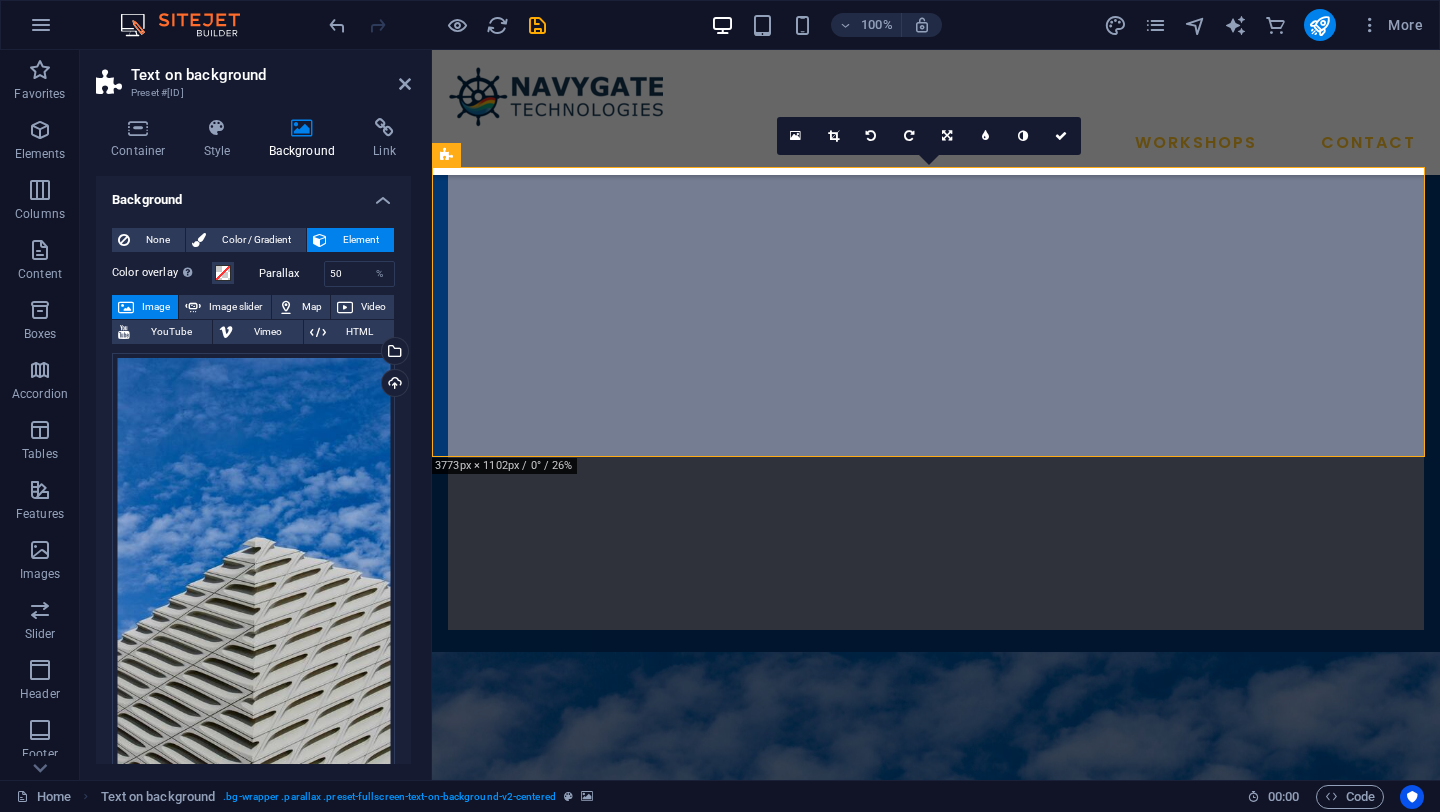 click at bounding box center [936, 901] 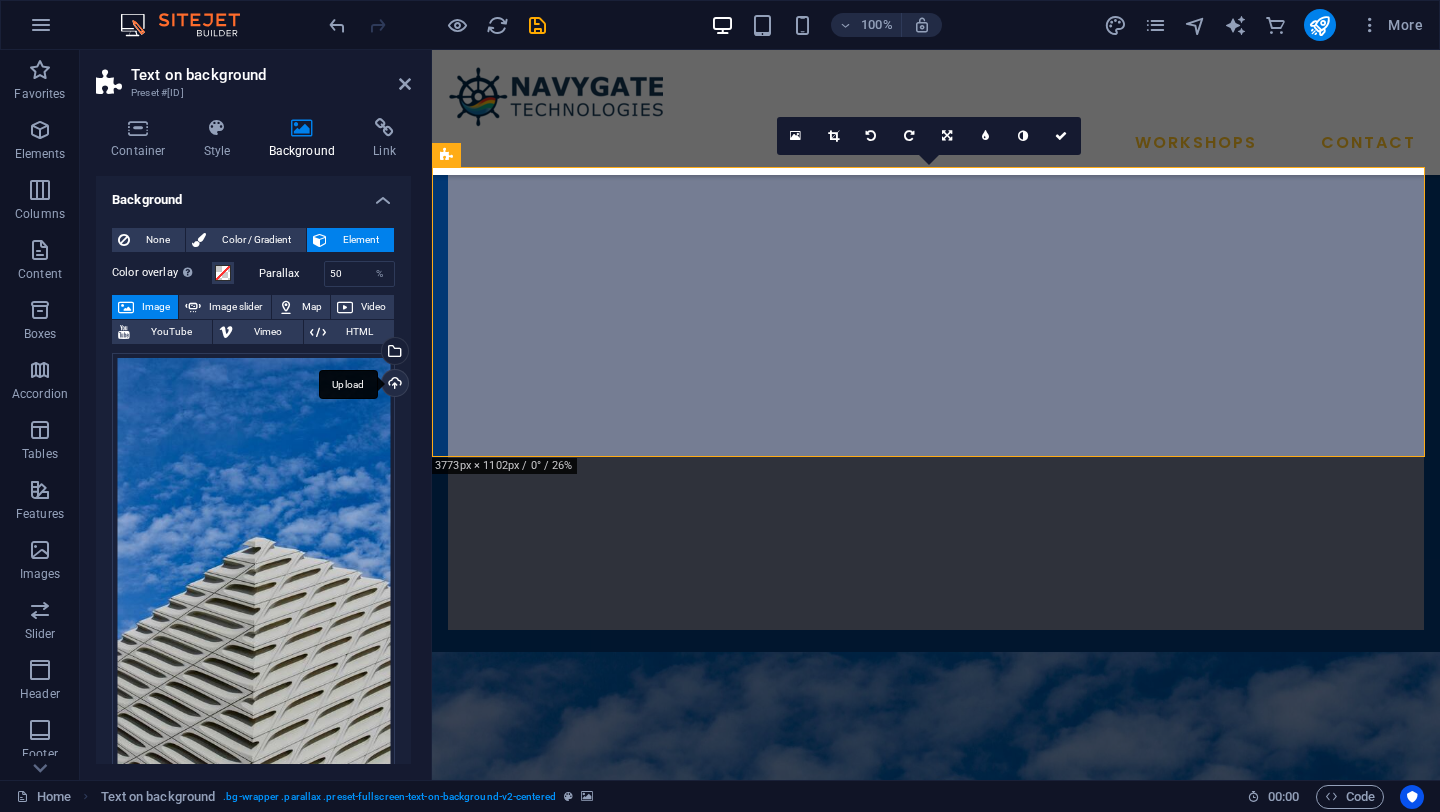 click on "Upload" at bounding box center (393, 385) 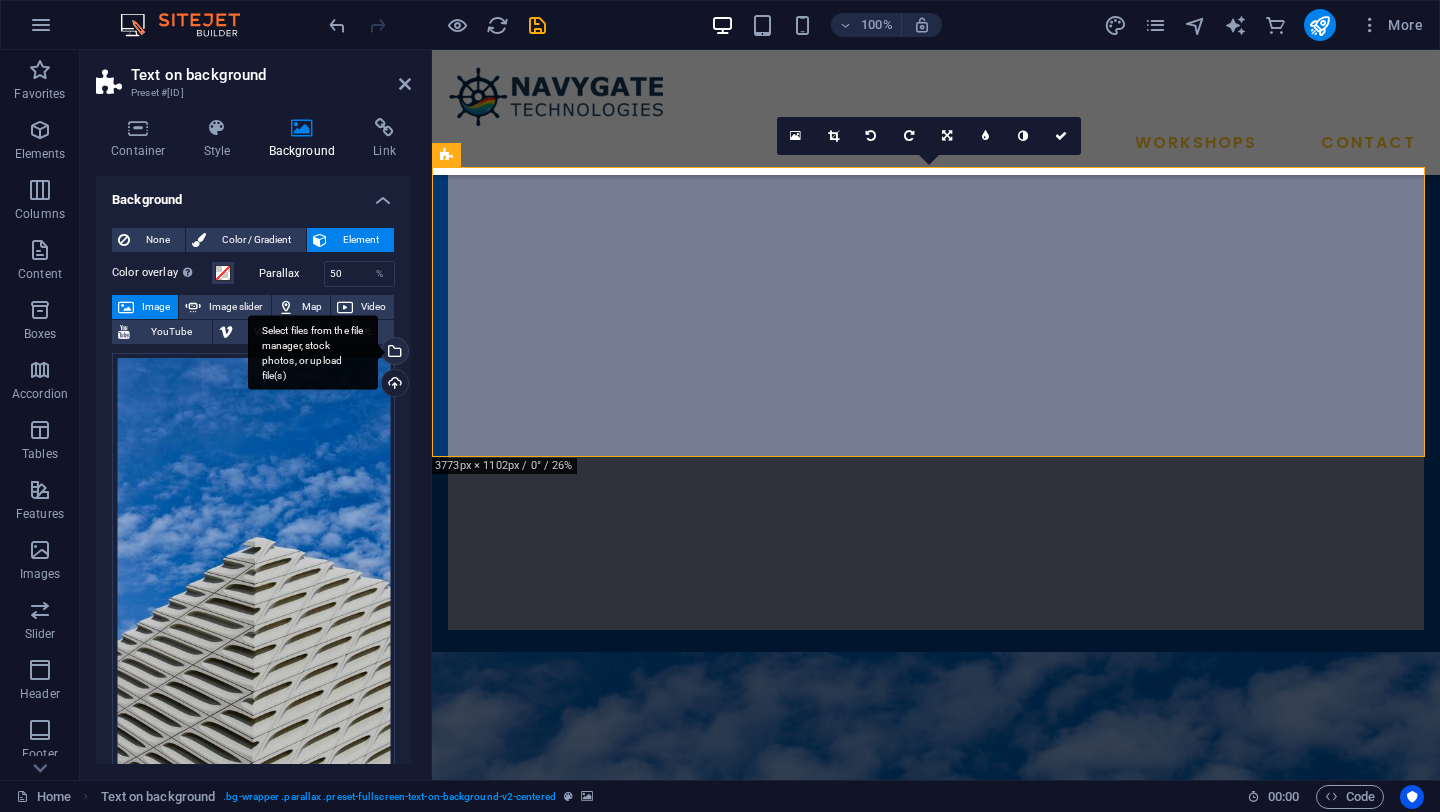 click on "Select files from the file manager, stock photos, or upload file(s)" at bounding box center [393, 353] 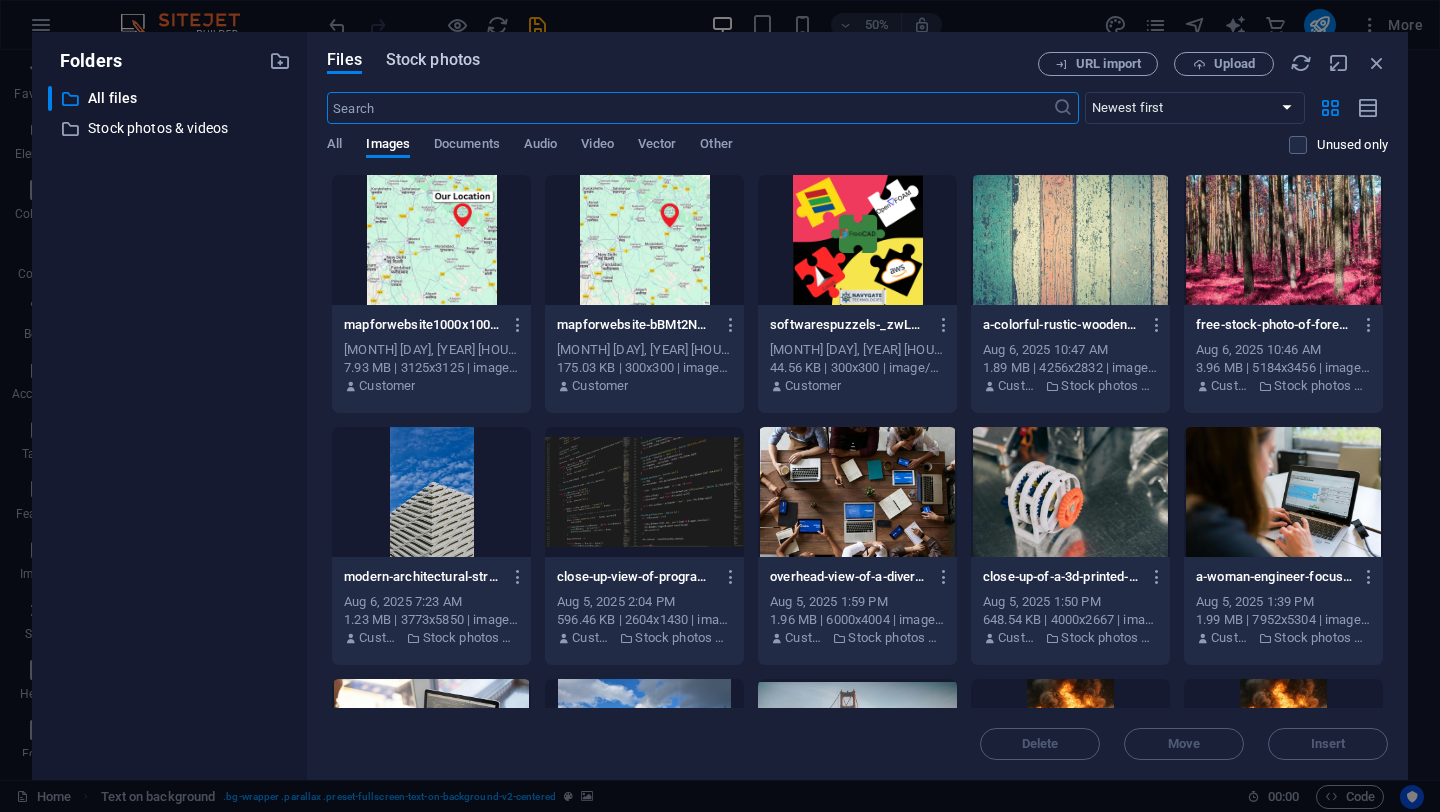 click on "Stock photos" at bounding box center (433, 60) 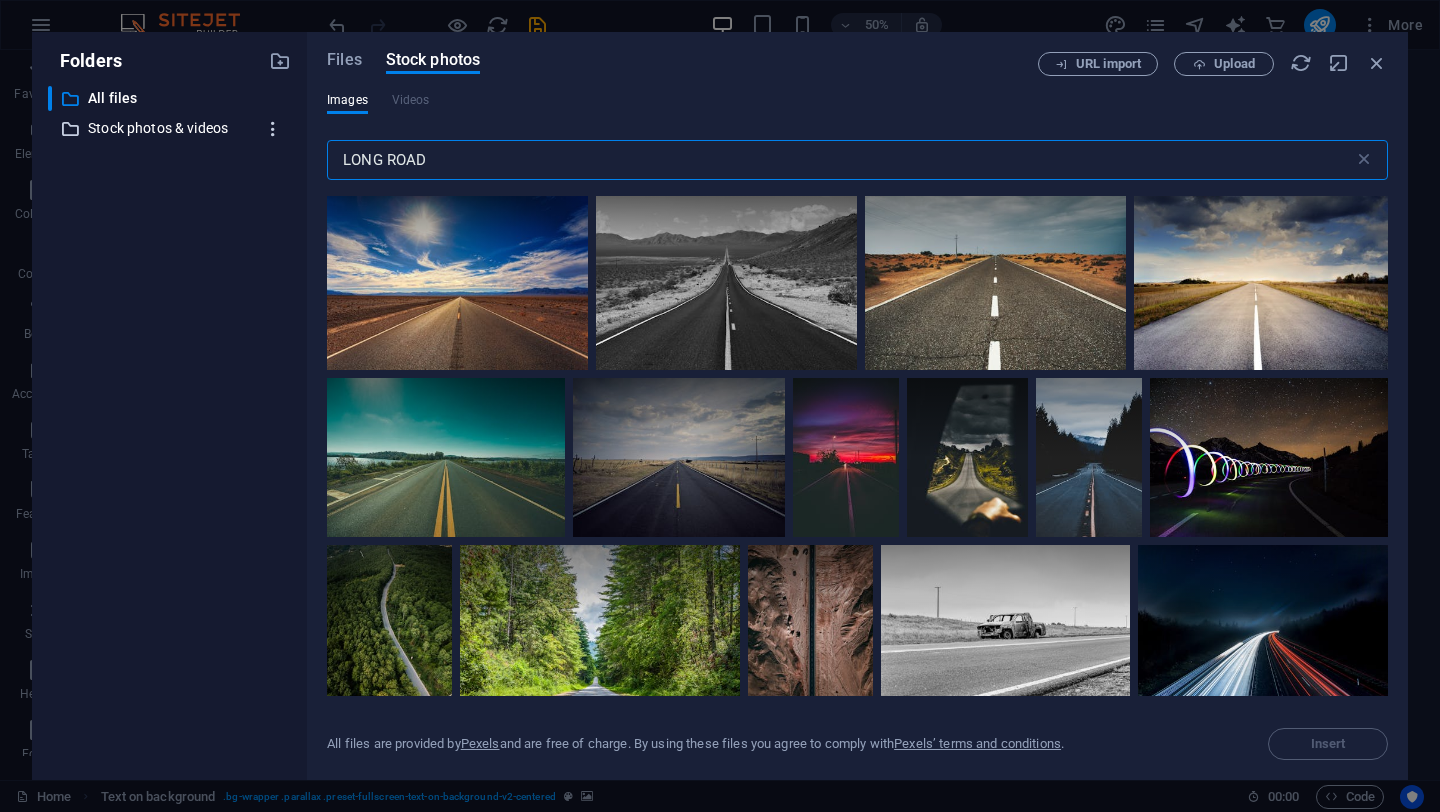 drag, startPoint x: 470, startPoint y: 168, endPoint x: 262, endPoint y: 129, distance: 211.62466 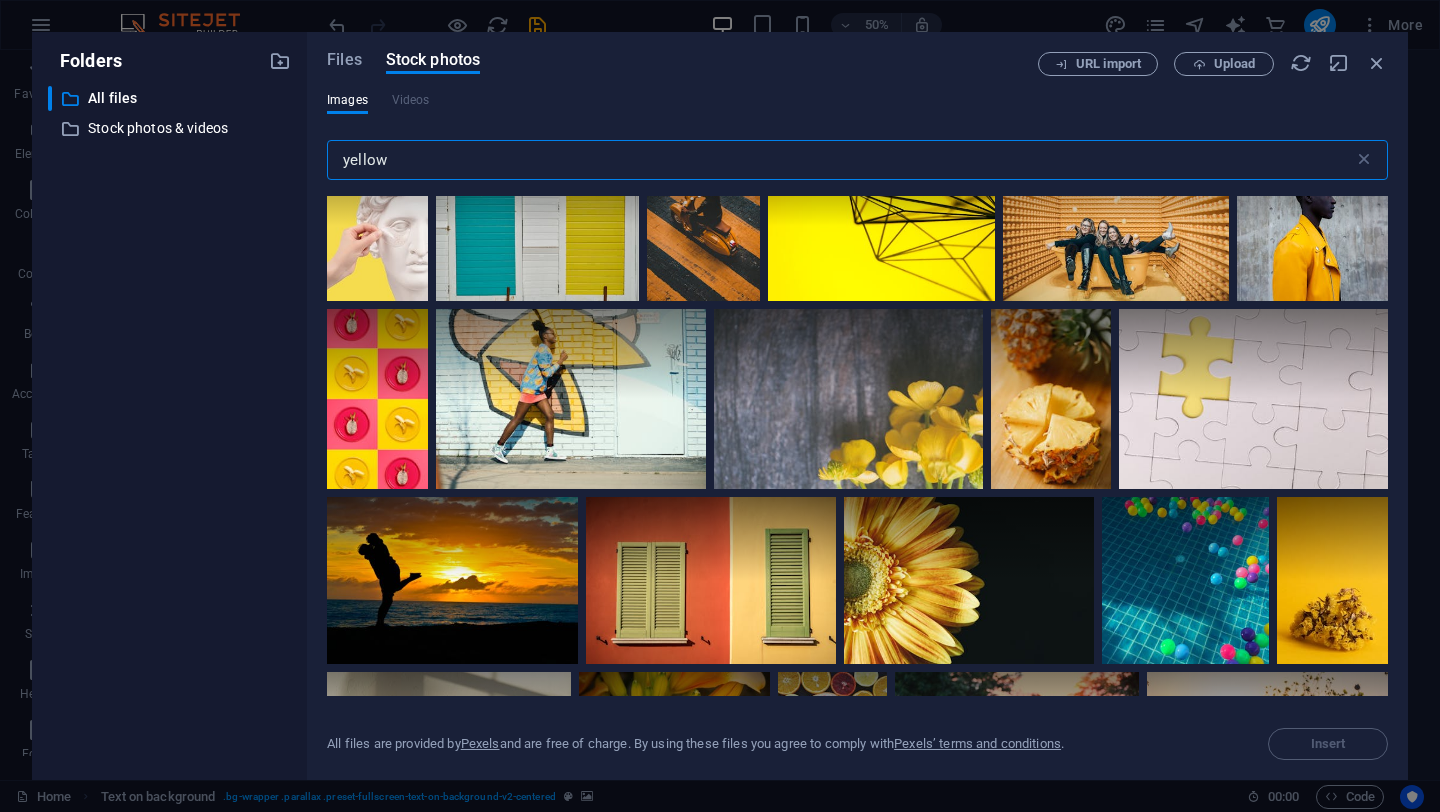 scroll, scrollTop: 5684, scrollLeft: 0, axis: vertical 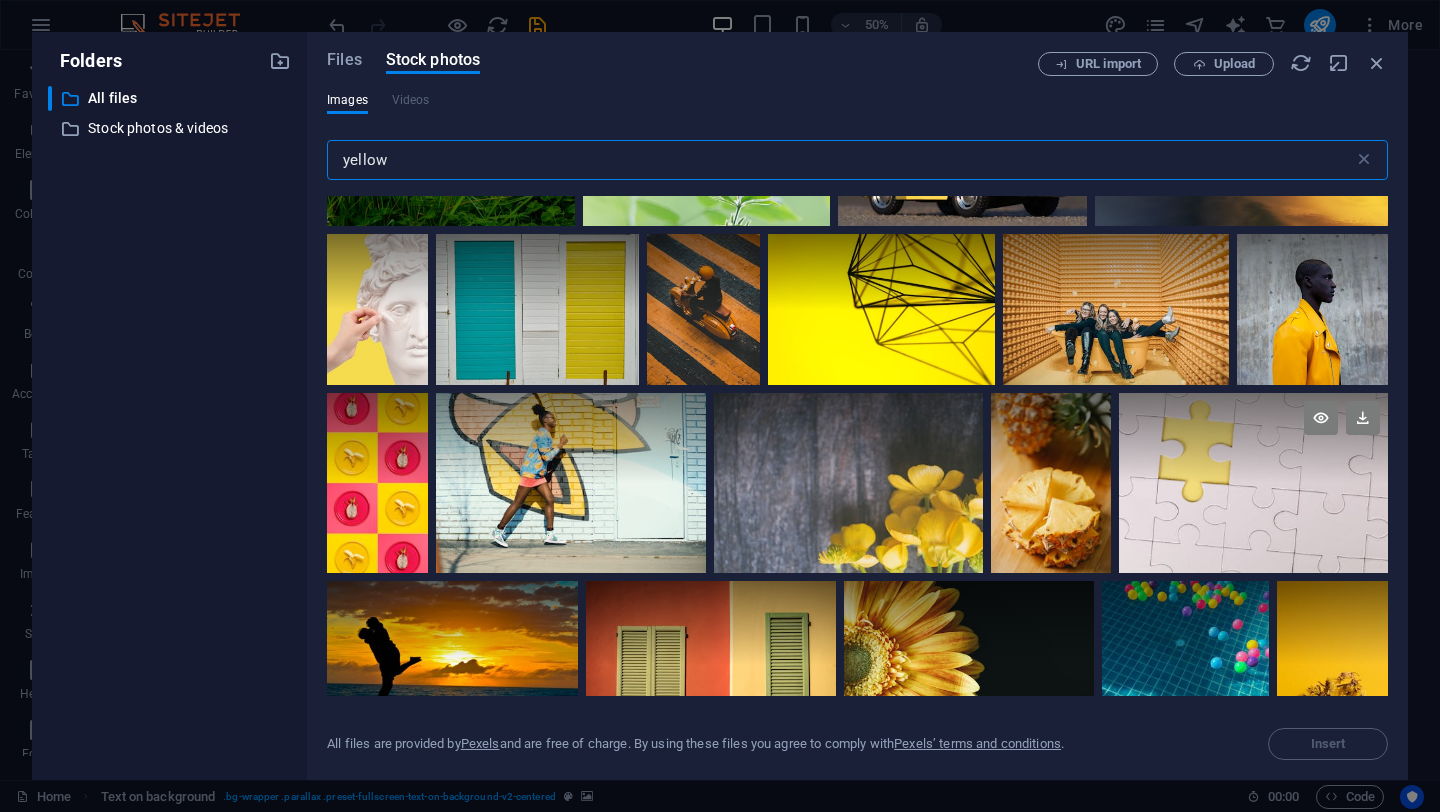 type on "yellow" 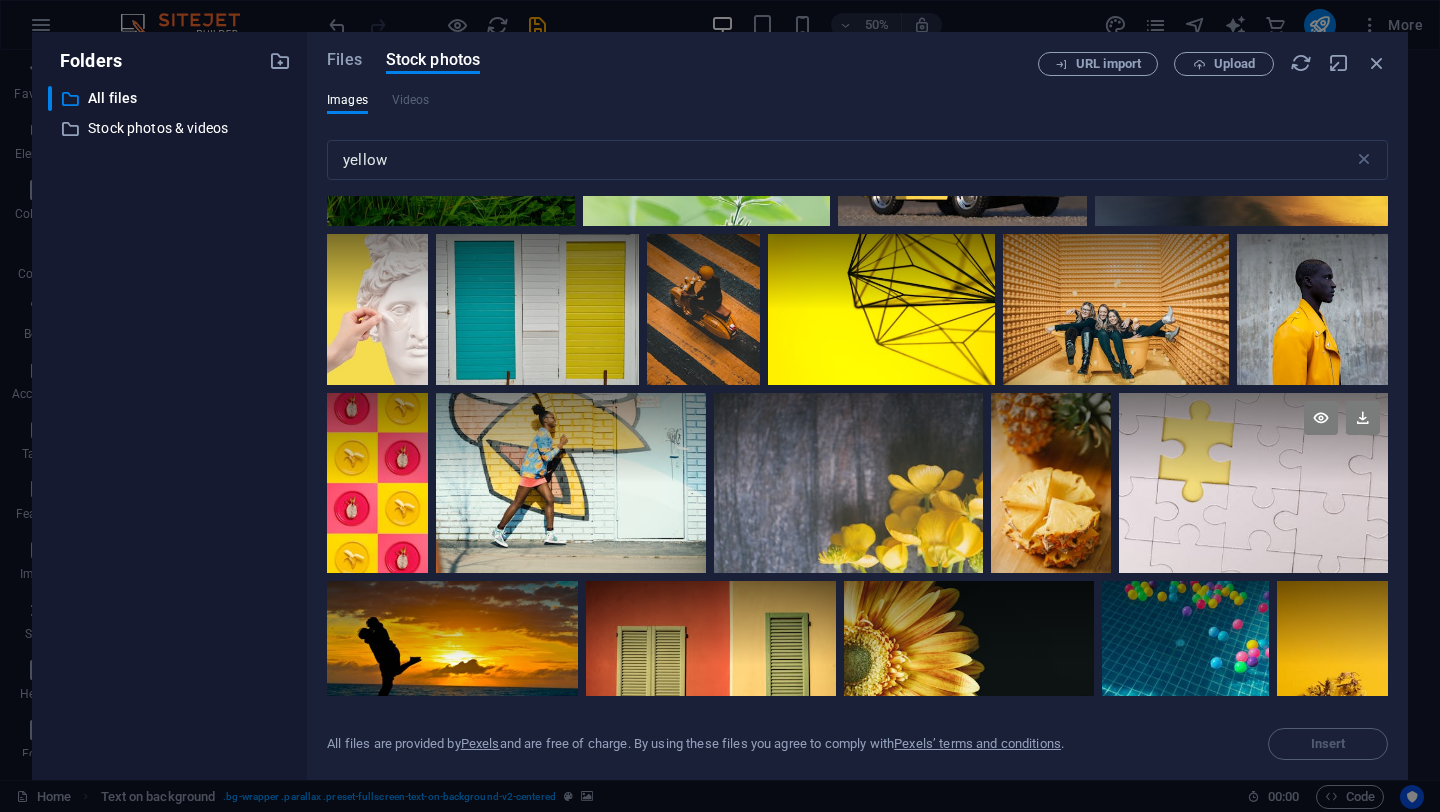 click at bounding box center (1253, 483) 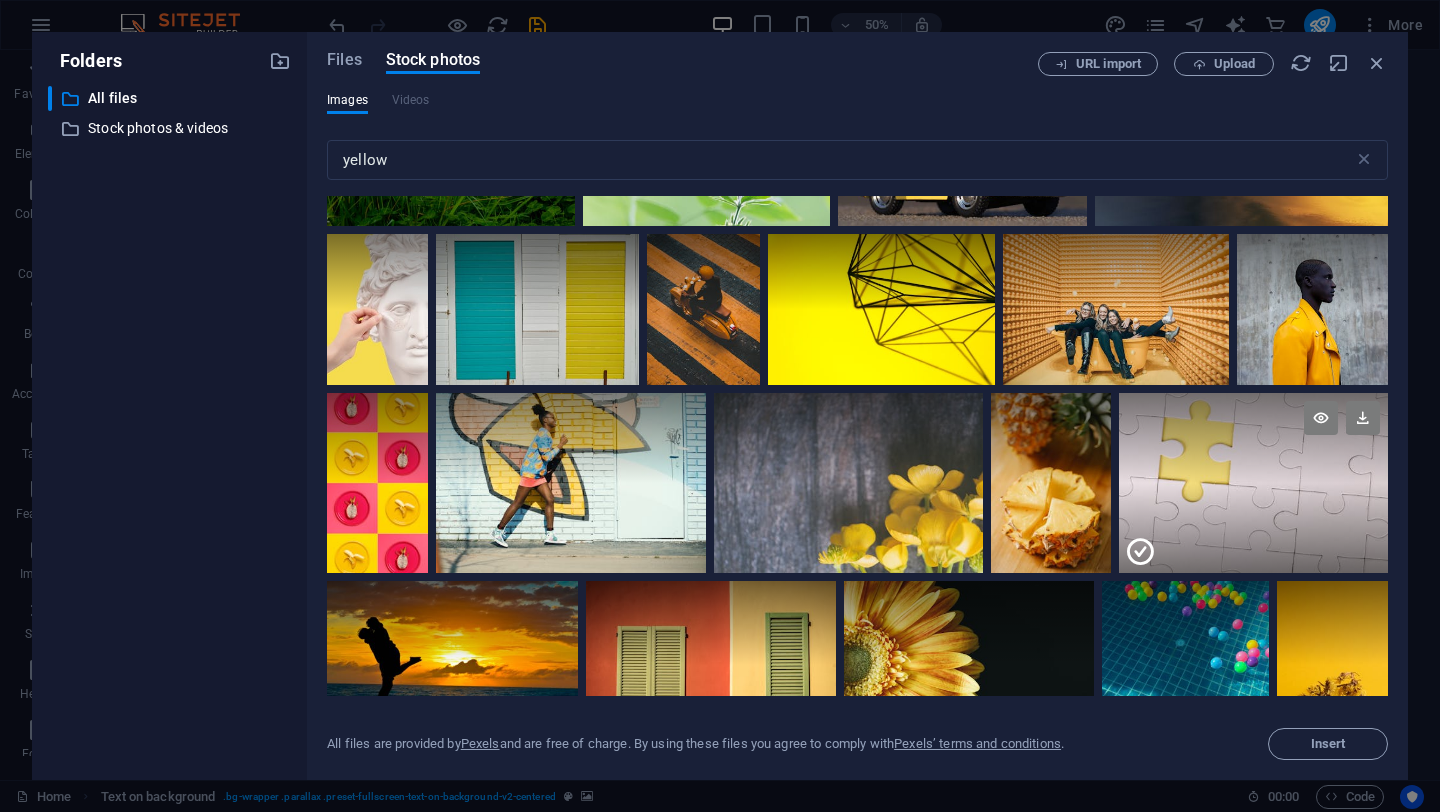 click at bounding box center [1253, 528] 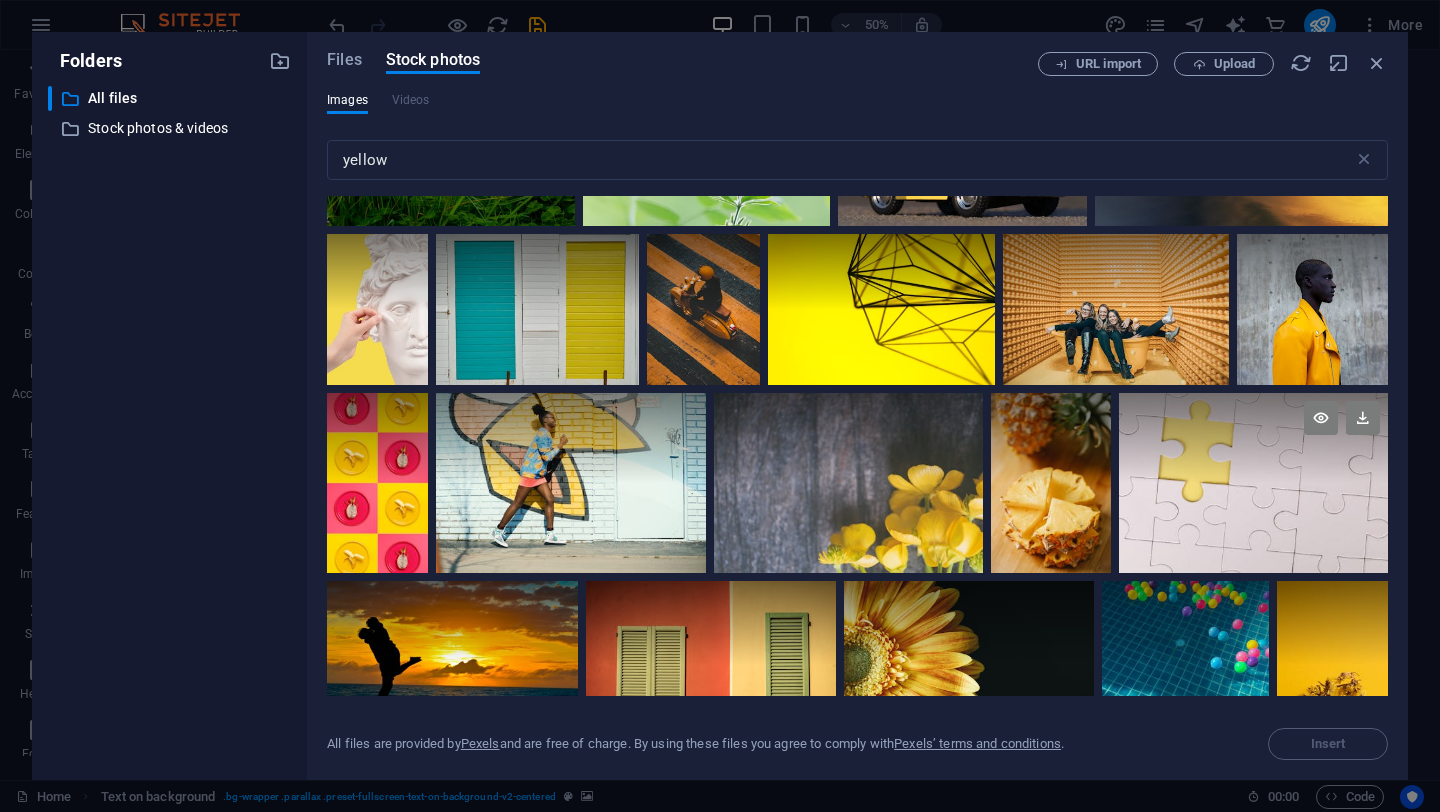 click at bounding box center [1253, 483] 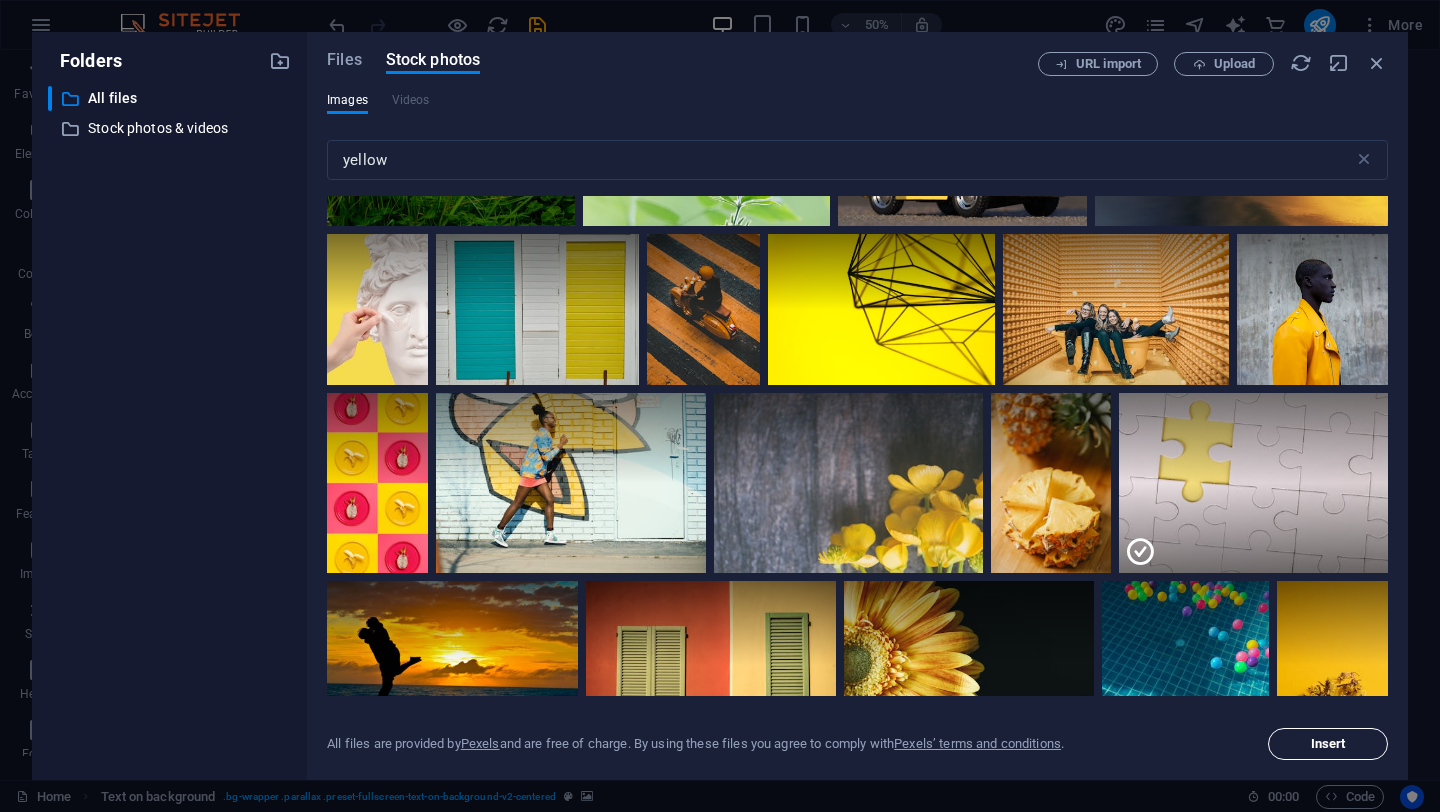 click on "Insert" at bounding box center (1328, 744) 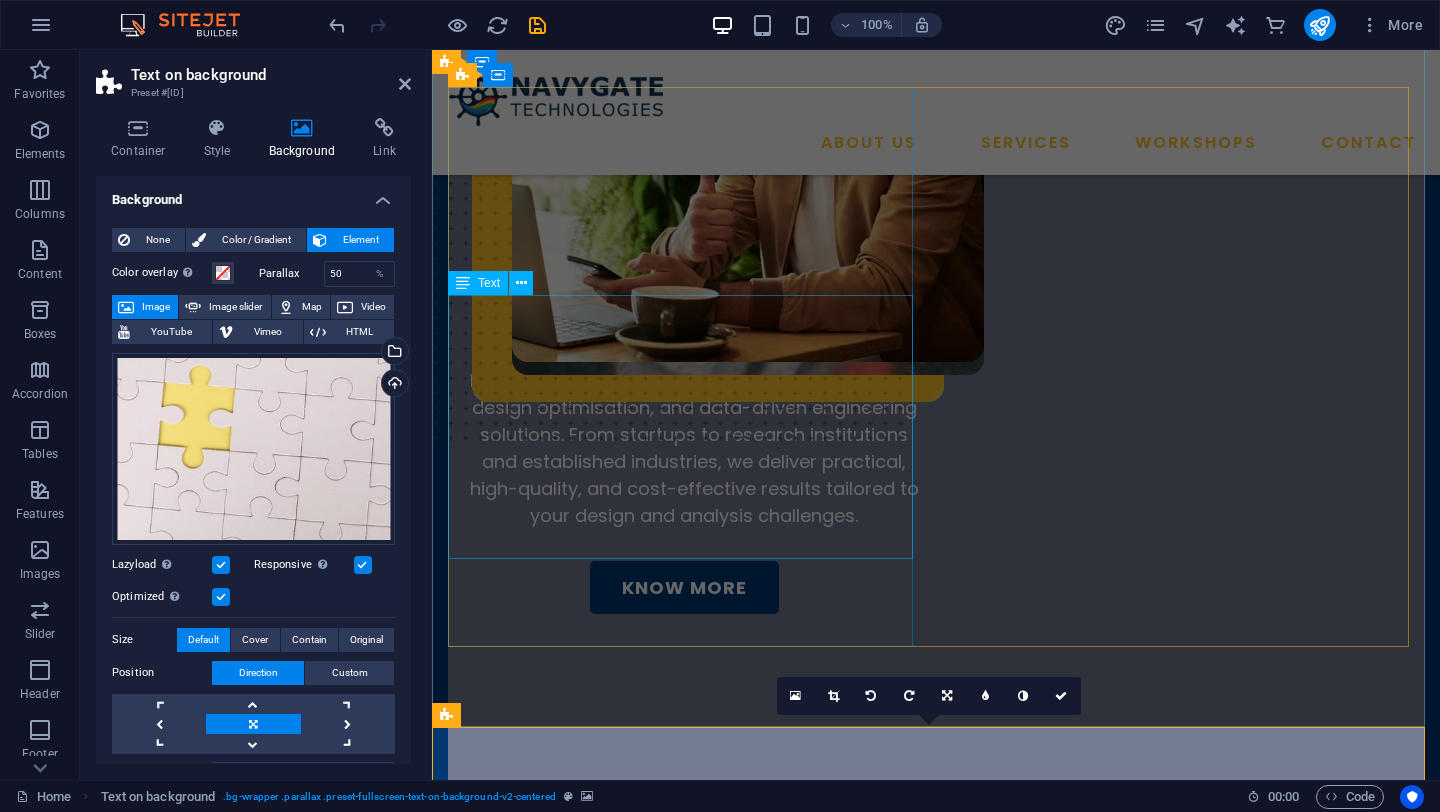 scroll, scrollTop: 588, scrollLeft: 0, axis: vertical 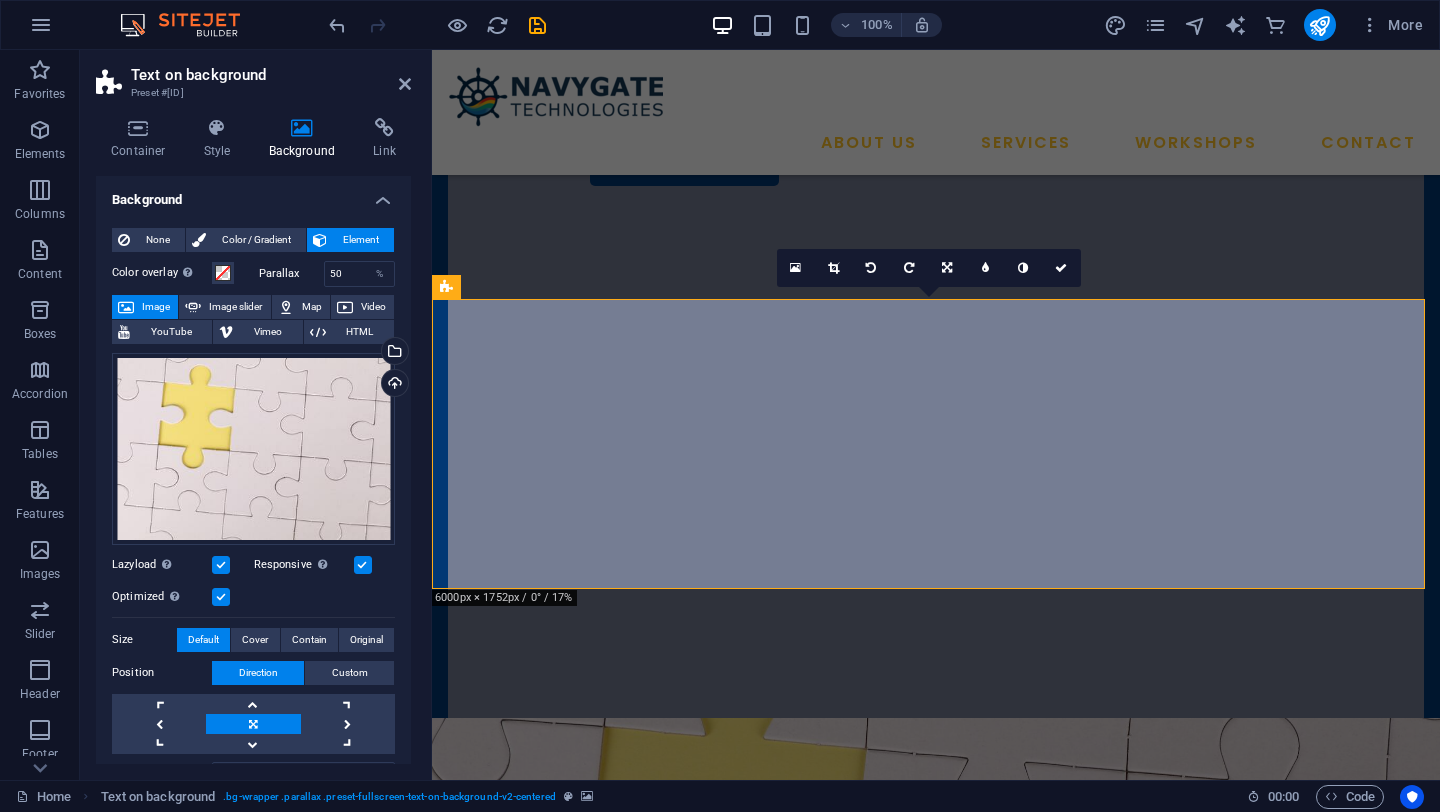 click at bounding box center (936, 973) 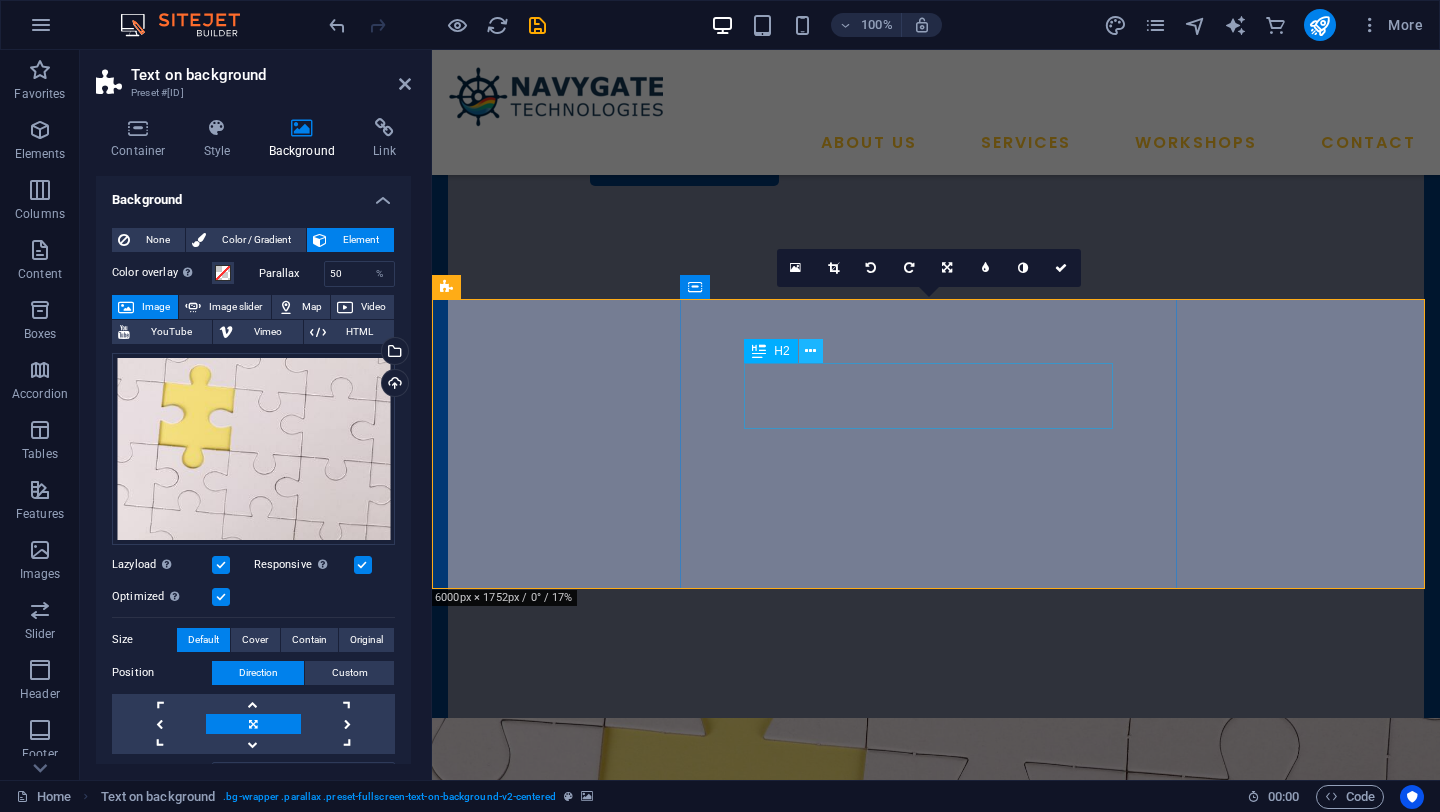 click at bounding box center (810, 351) 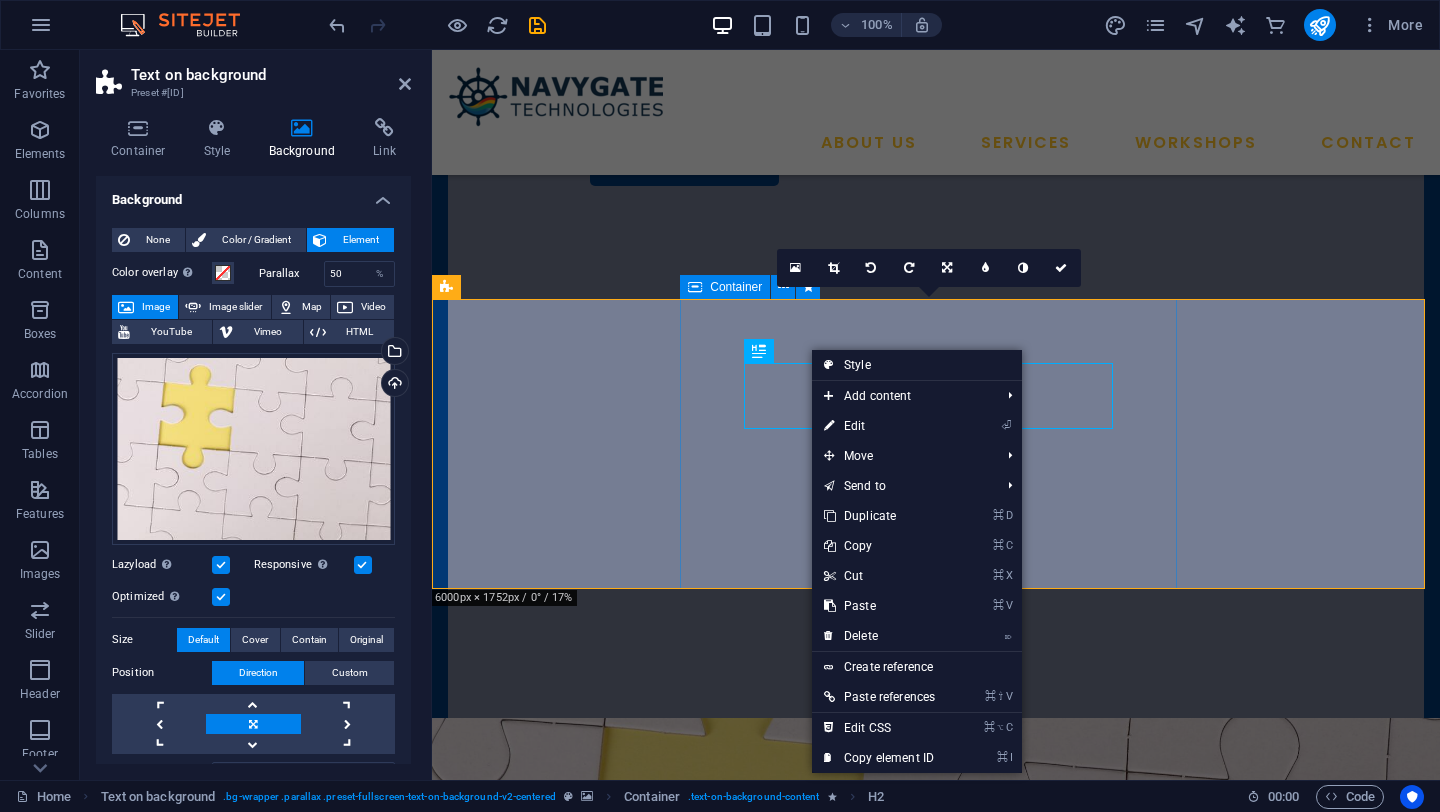 click on "Our Vision To empower every engineering team — regardless of scale or tool preference — with the expertise and technology to innovate faster, smarter, and more affordably." at bounding box center [936, 1473] 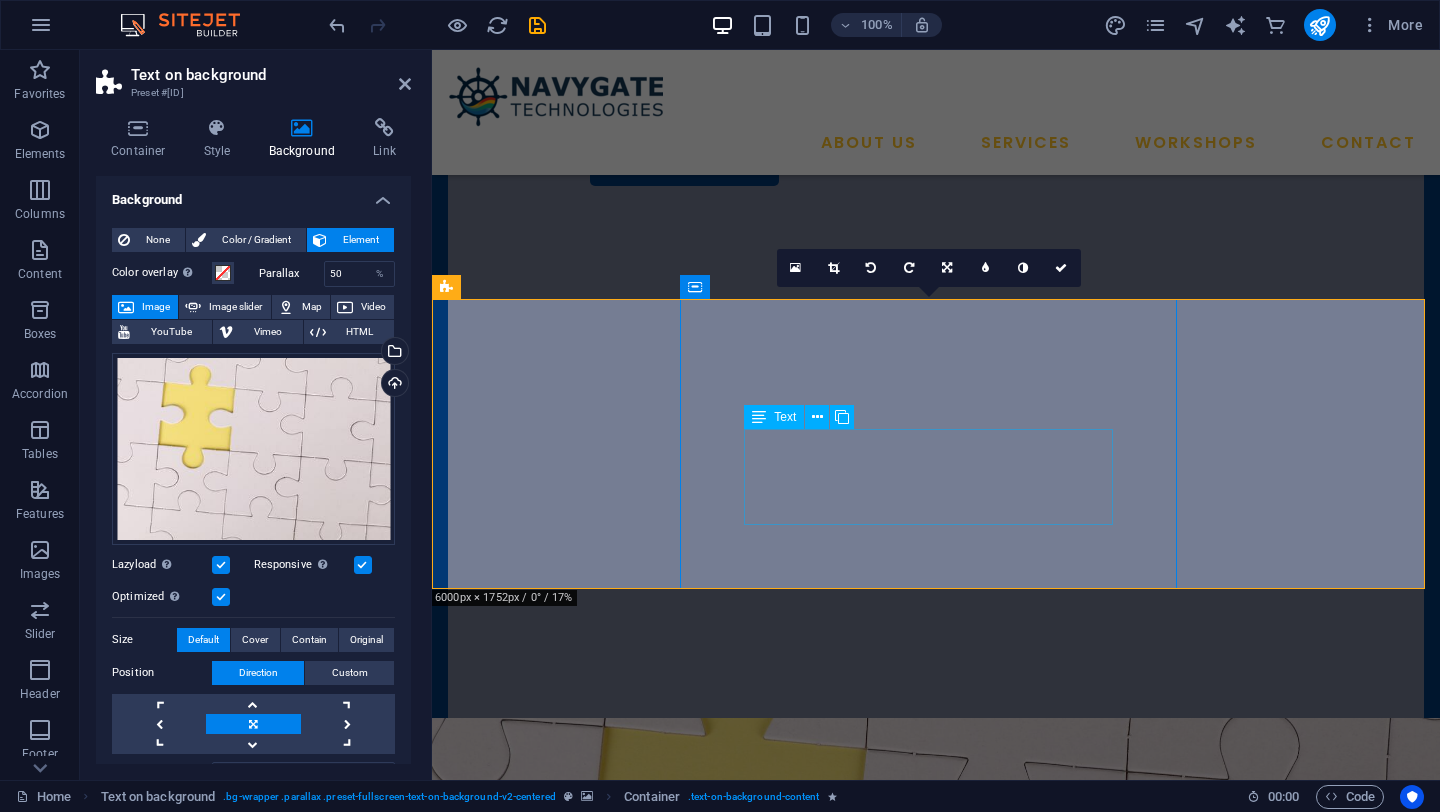 click on "To empower every engineering team — regardless of scale or tool preference — with the expertise and technology to innovate faster, smarter, and more affordably." at bounding box center (936, 1506) 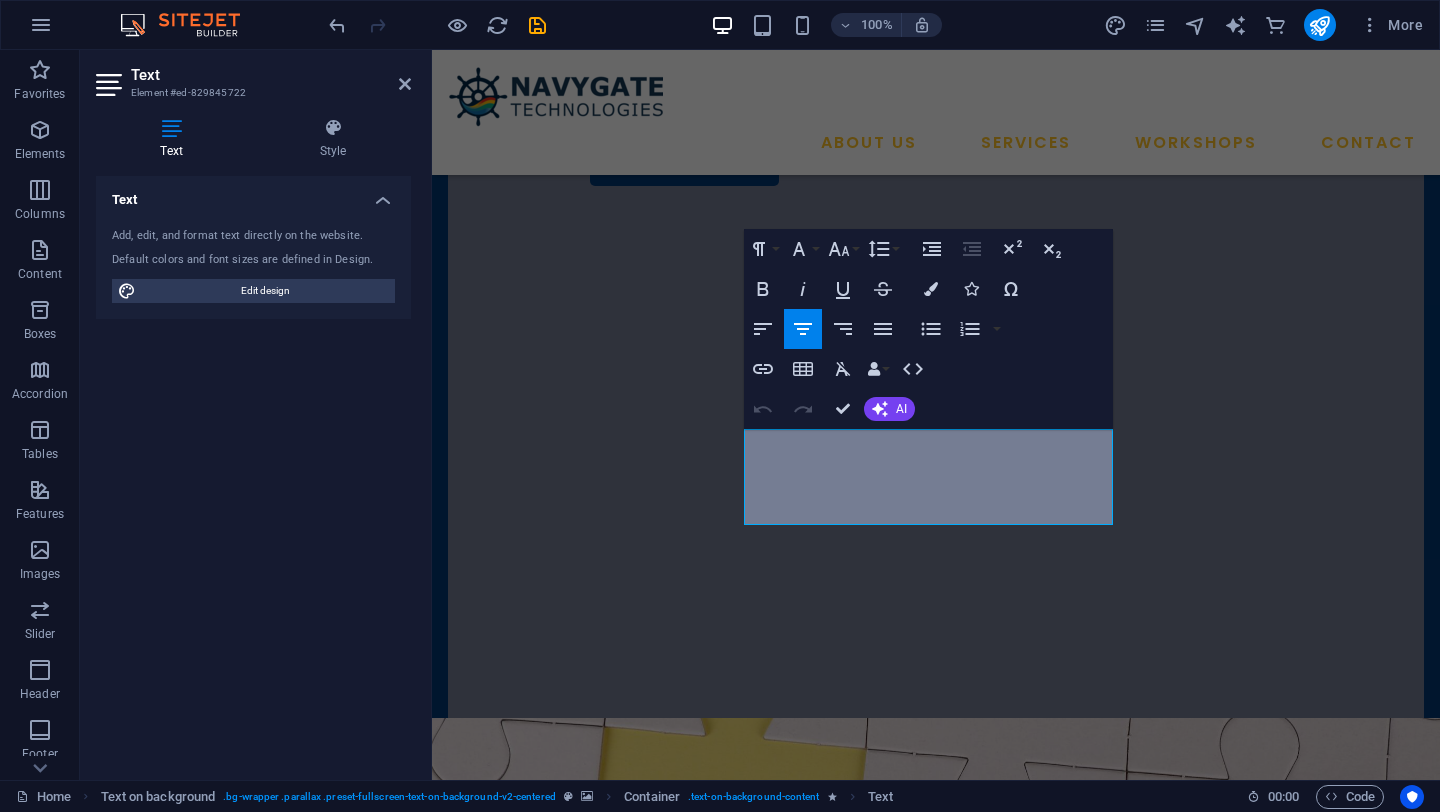 drag, startPoint x: 1089, startPoint y: 516, endPoint x: 625, endPoint y: 403, distance: 477.56152 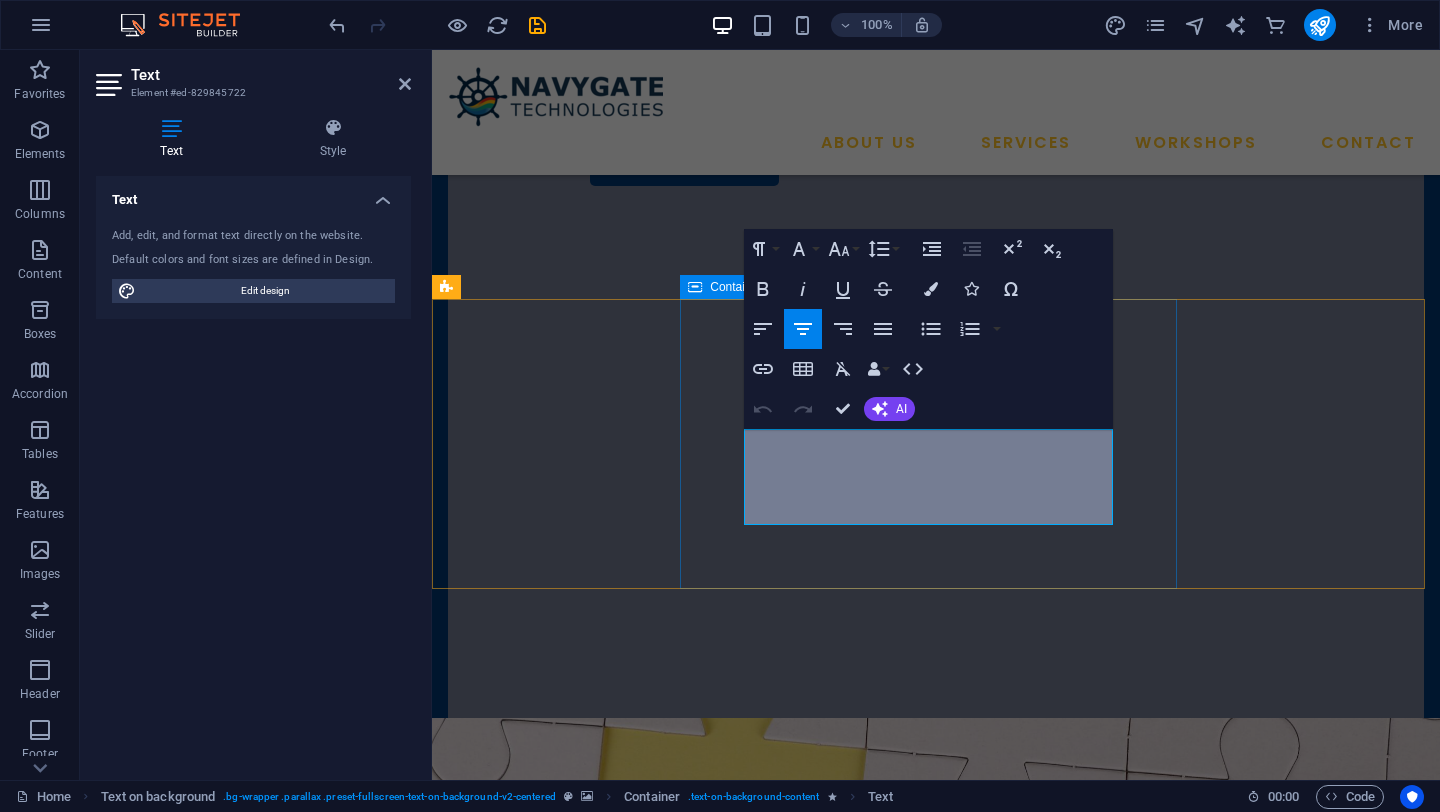 drag, startPoint x: 1080, startPoint y: 516, endPoint x: 708, endPoint y: 442, distance: 379.28882 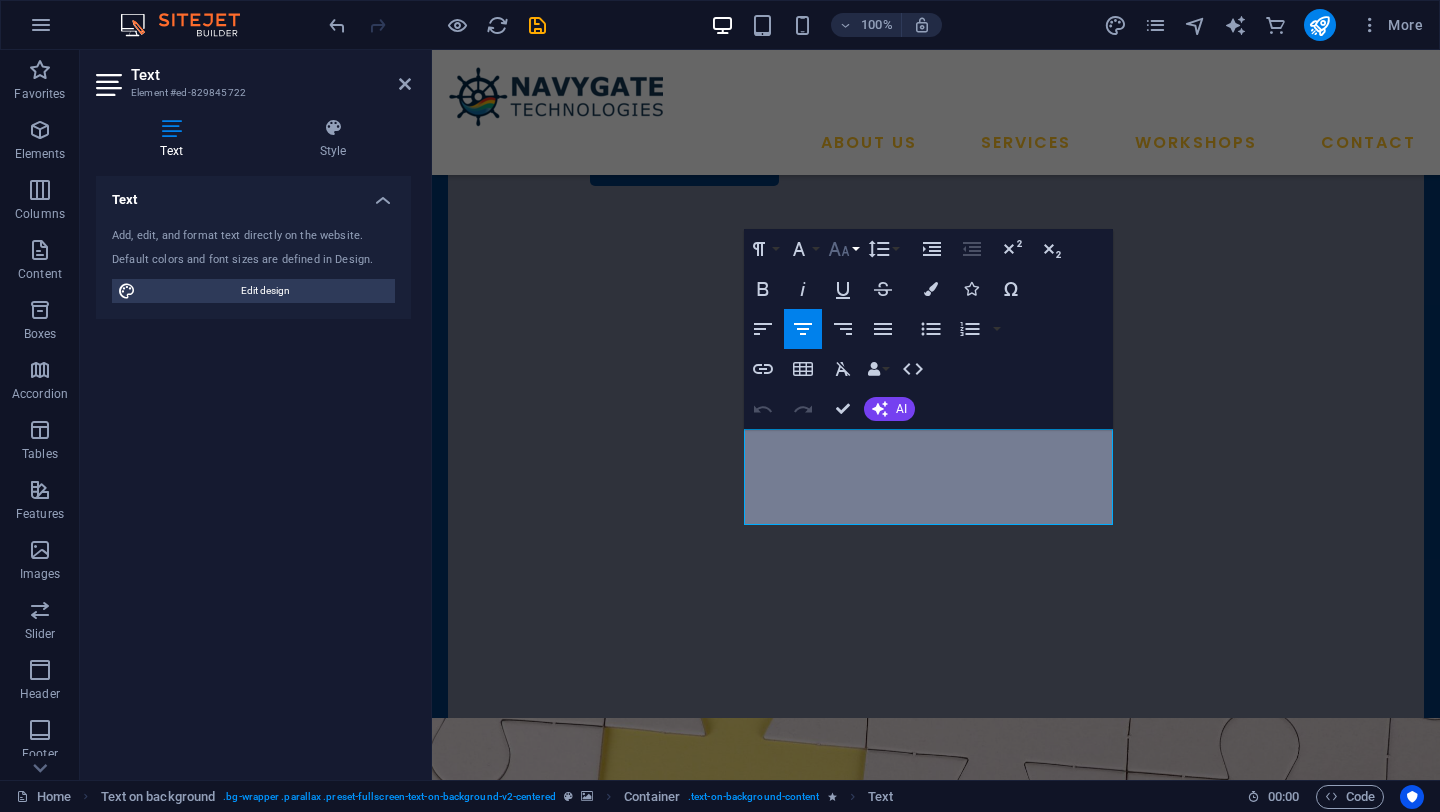 click 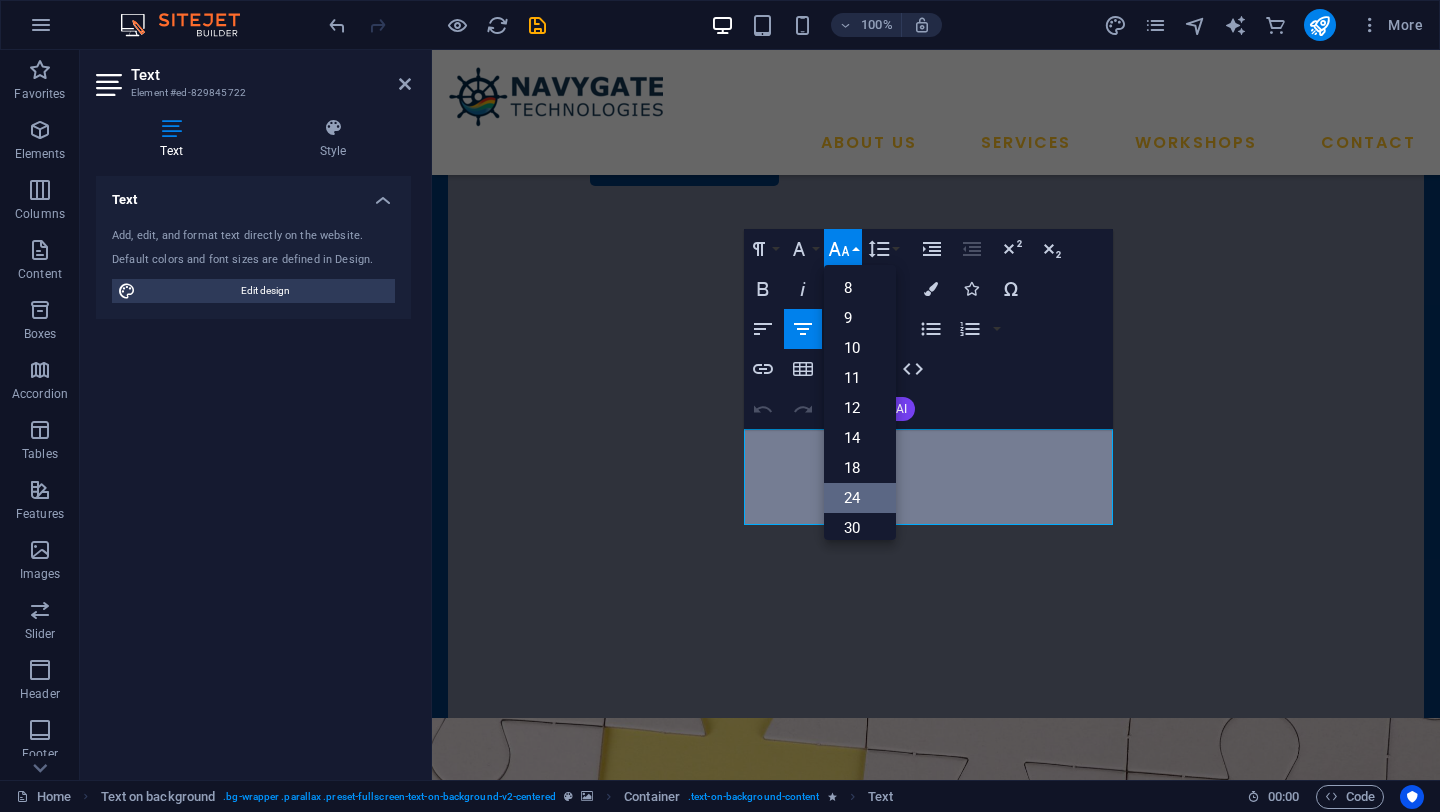 click on "24" at bounding box center (860, 498) 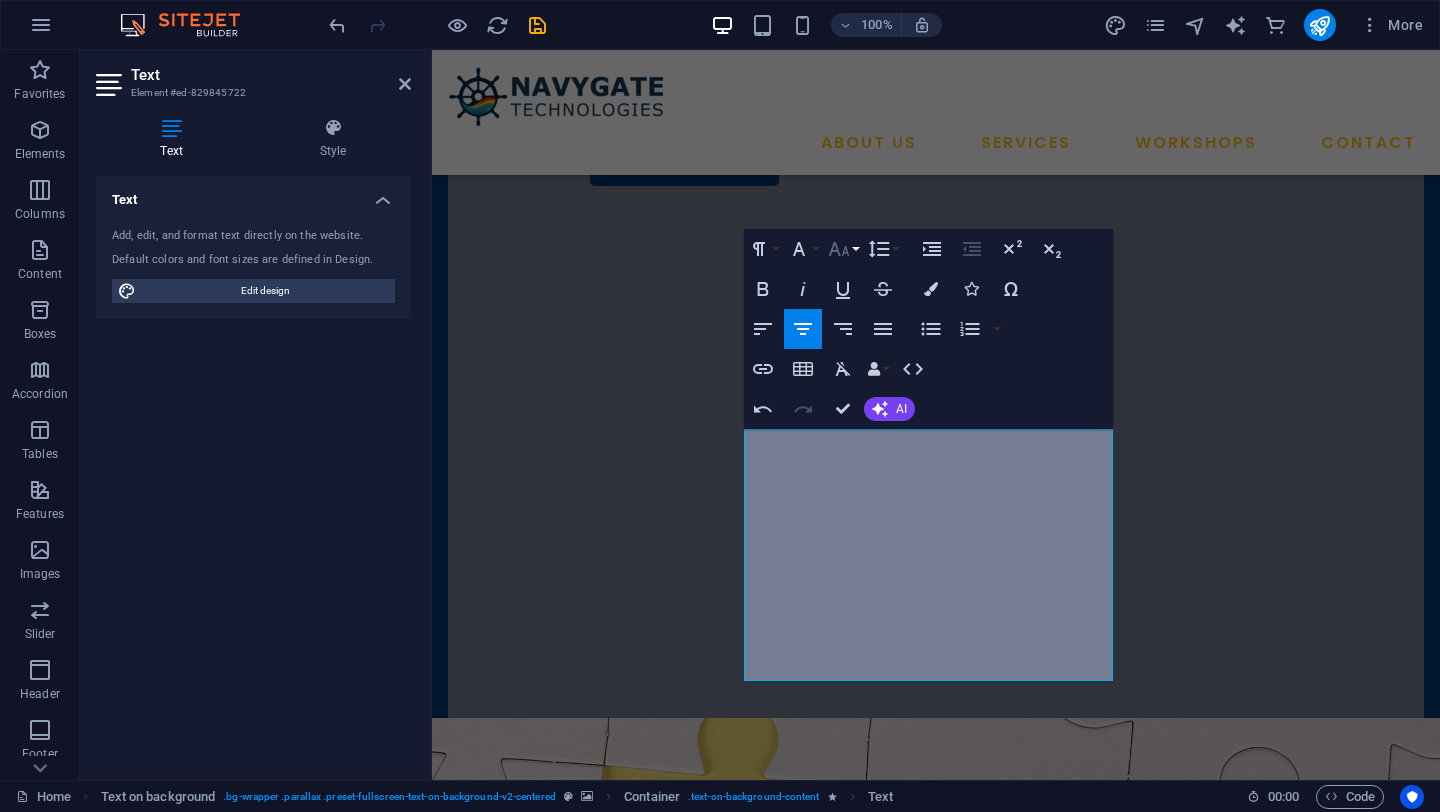 click 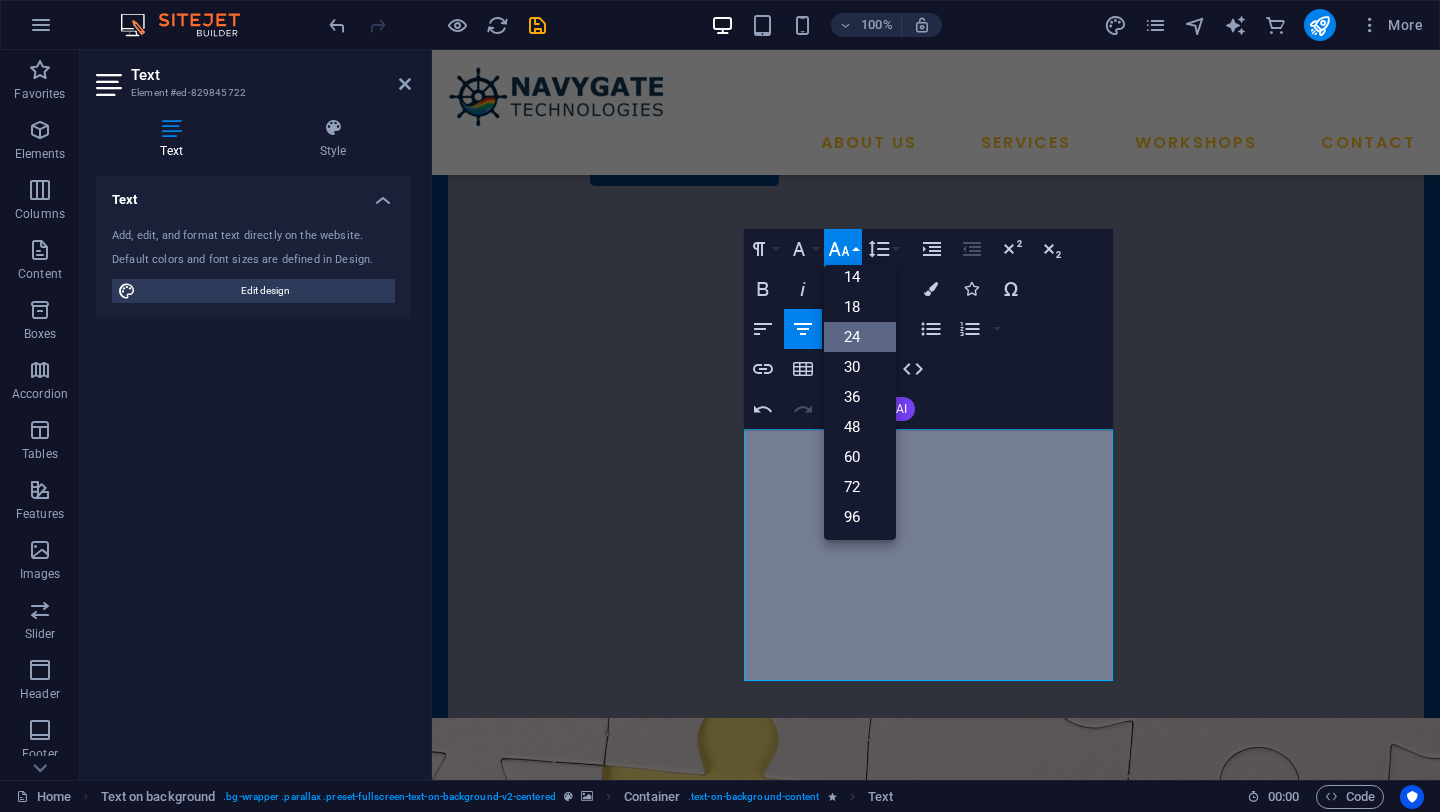 scroll, scrollTop: 161, scrollLeft: 0, axis: vertical 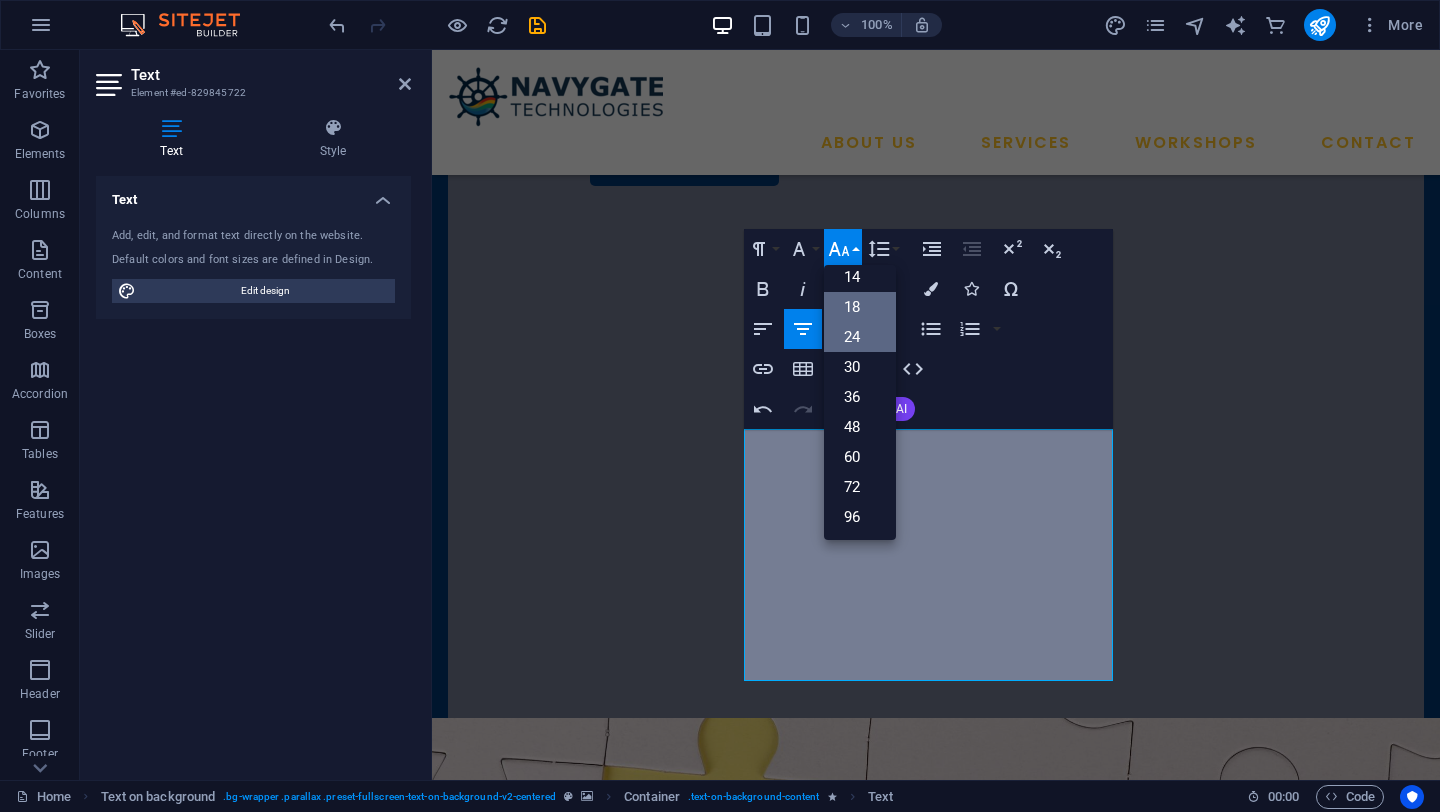 click on "18" at bounding box center [860, 307] 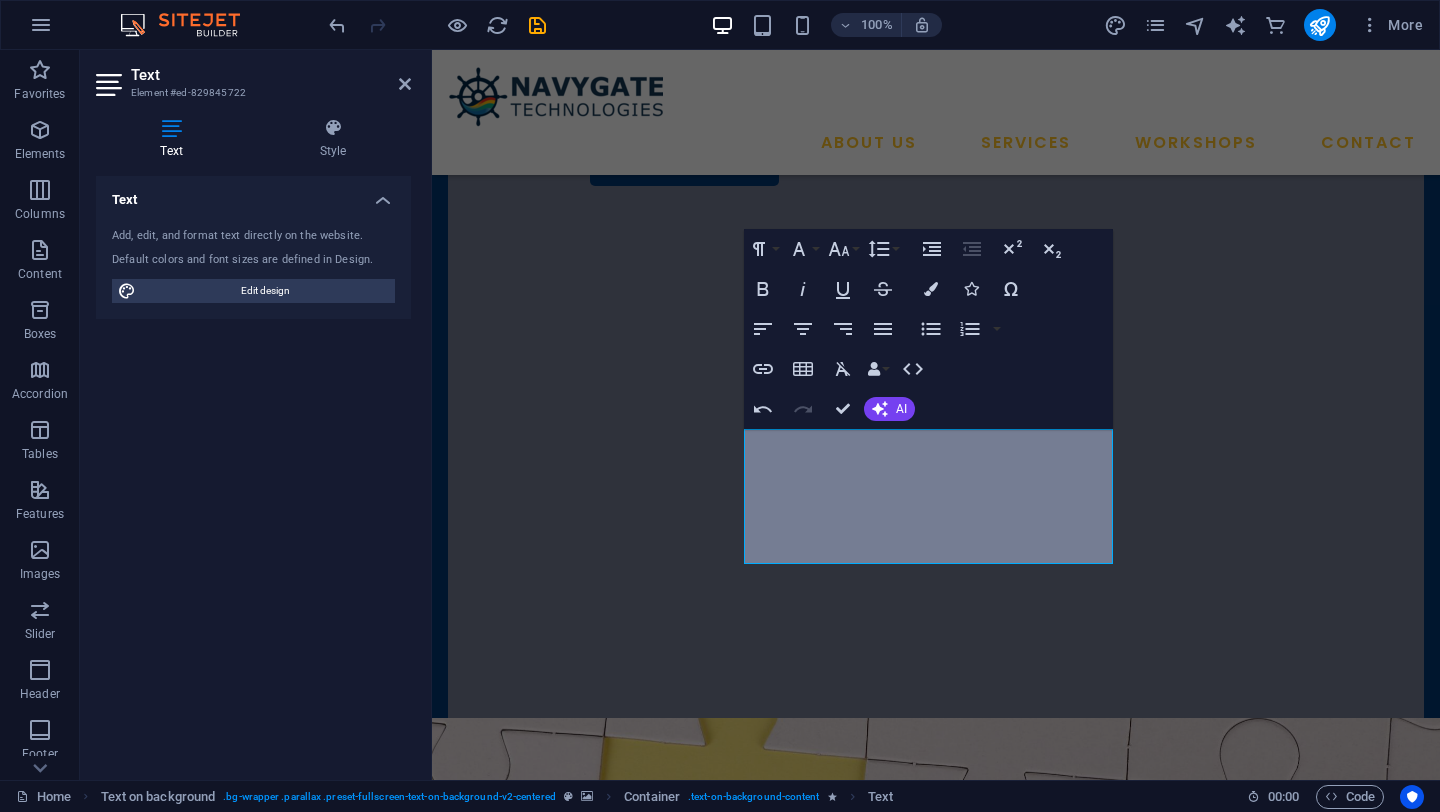 drag, startPoint x: 439, startPoint y: 433, endPoint x: 445, endPoint y: 421, distance: 13.416408 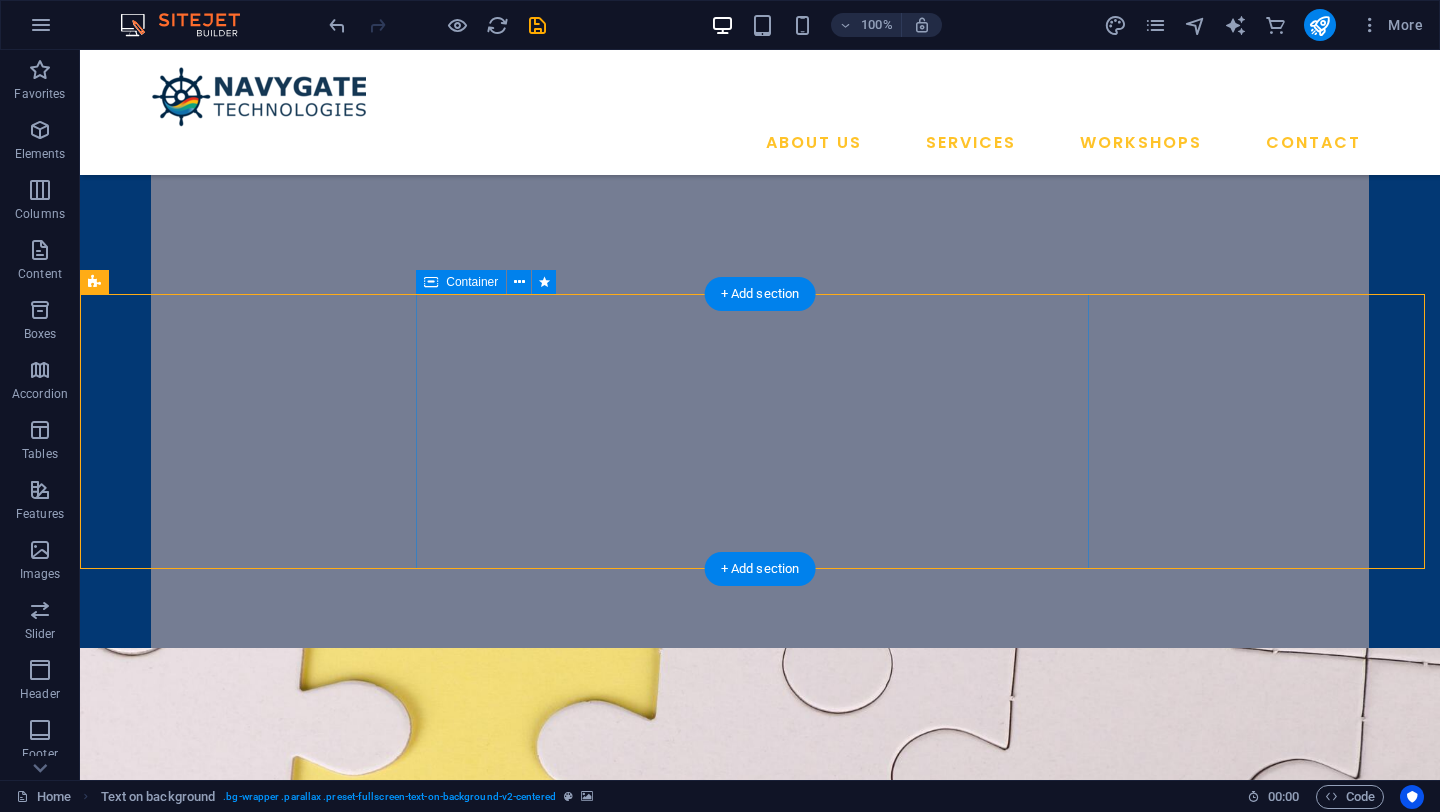 scroll, scrollTop: 593, scrollLeft: 0, axis: vertical 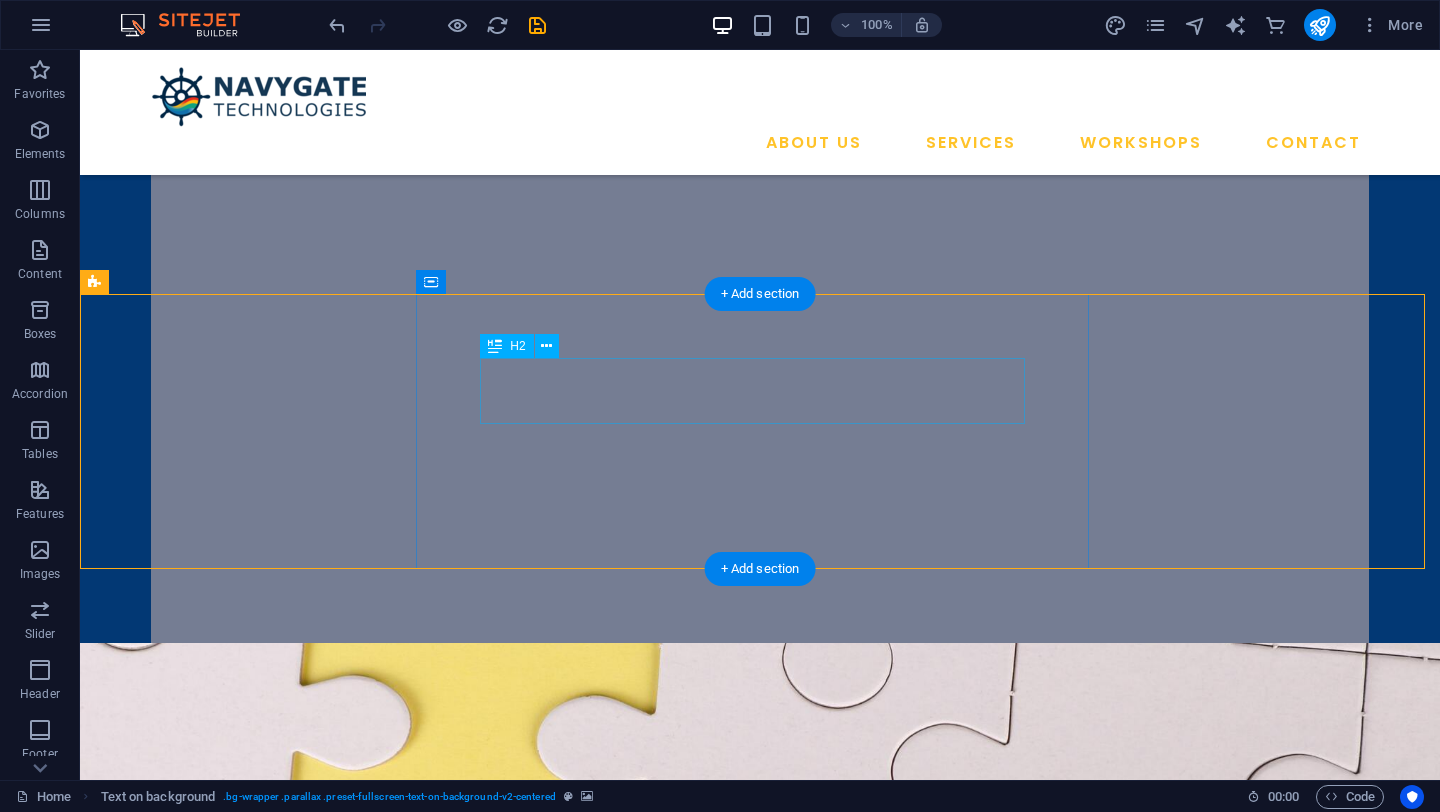 click on "Our Vision" at bounding box center [760, 1365] 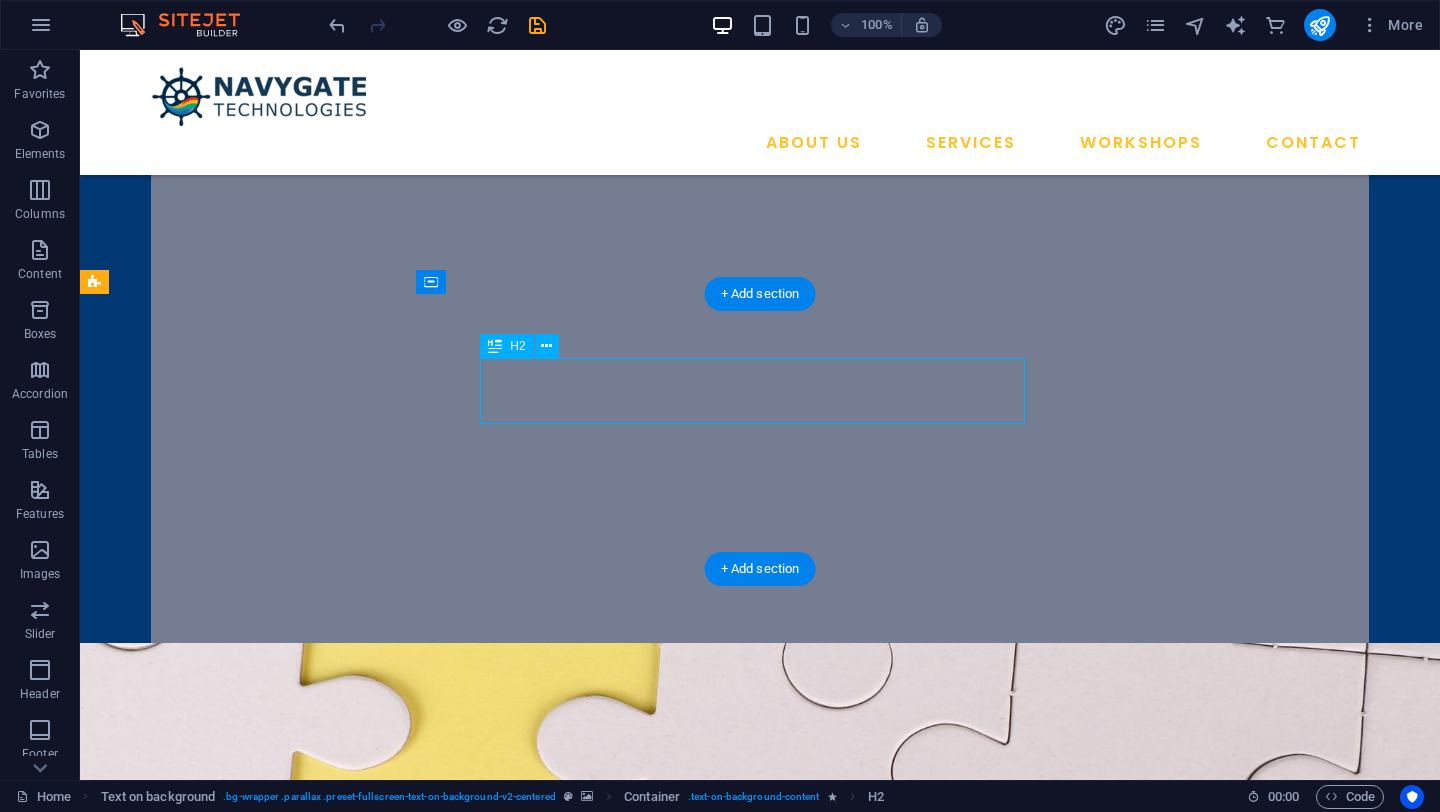 click on "Our Vision" at bounding box center [760, 1365] 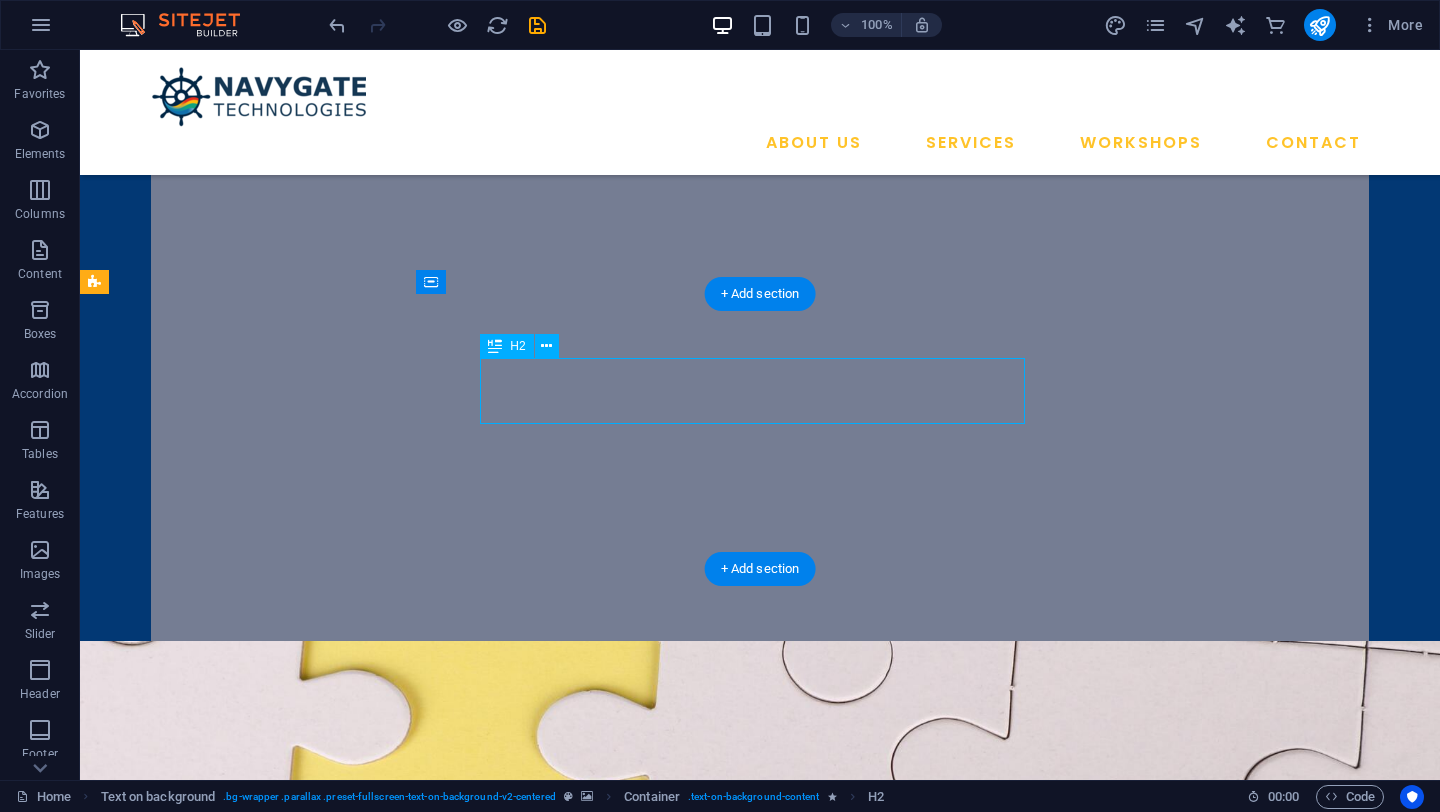 scroll, scrollTop: 588, scrollLeft: 0, axis: vertical 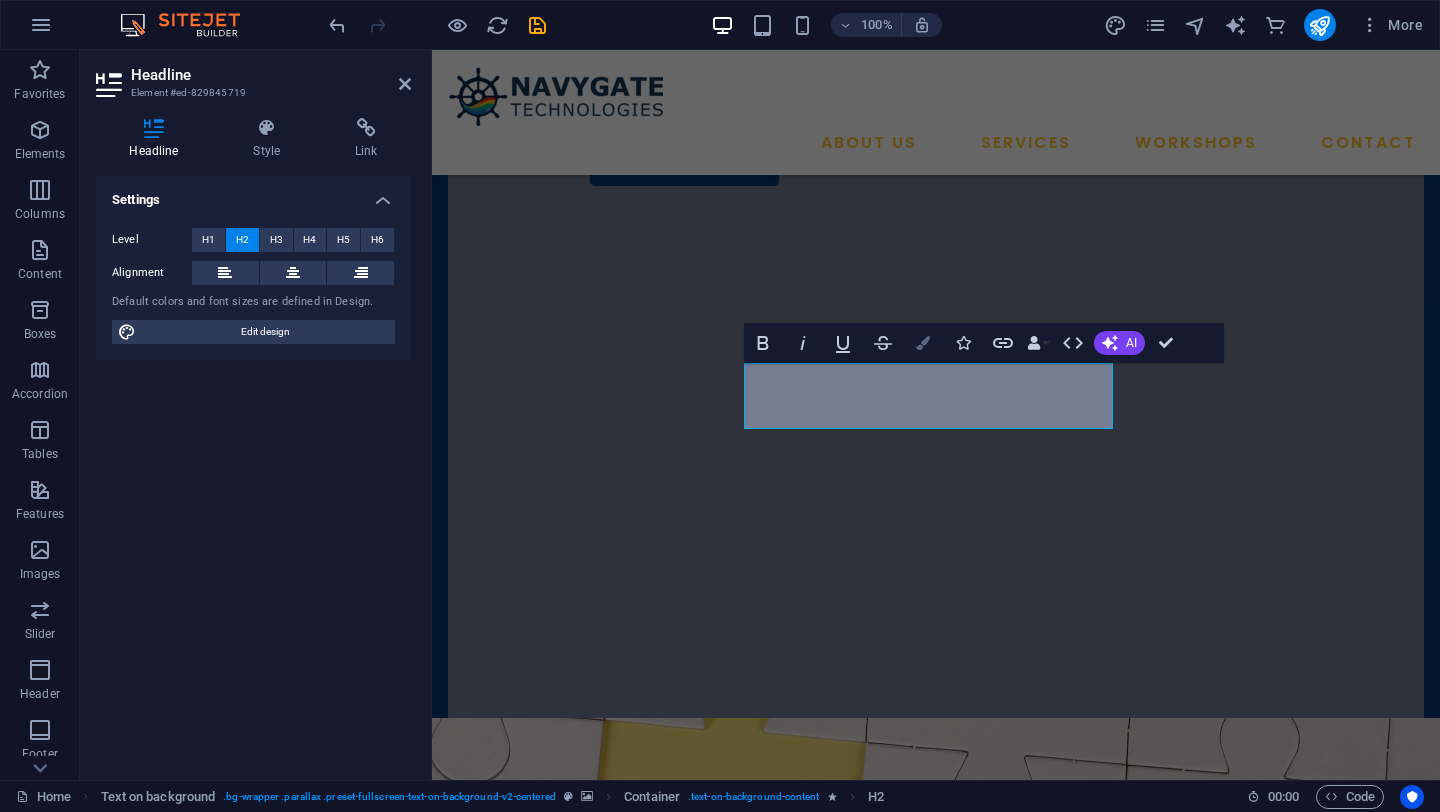click at bounding box center (923, 343) 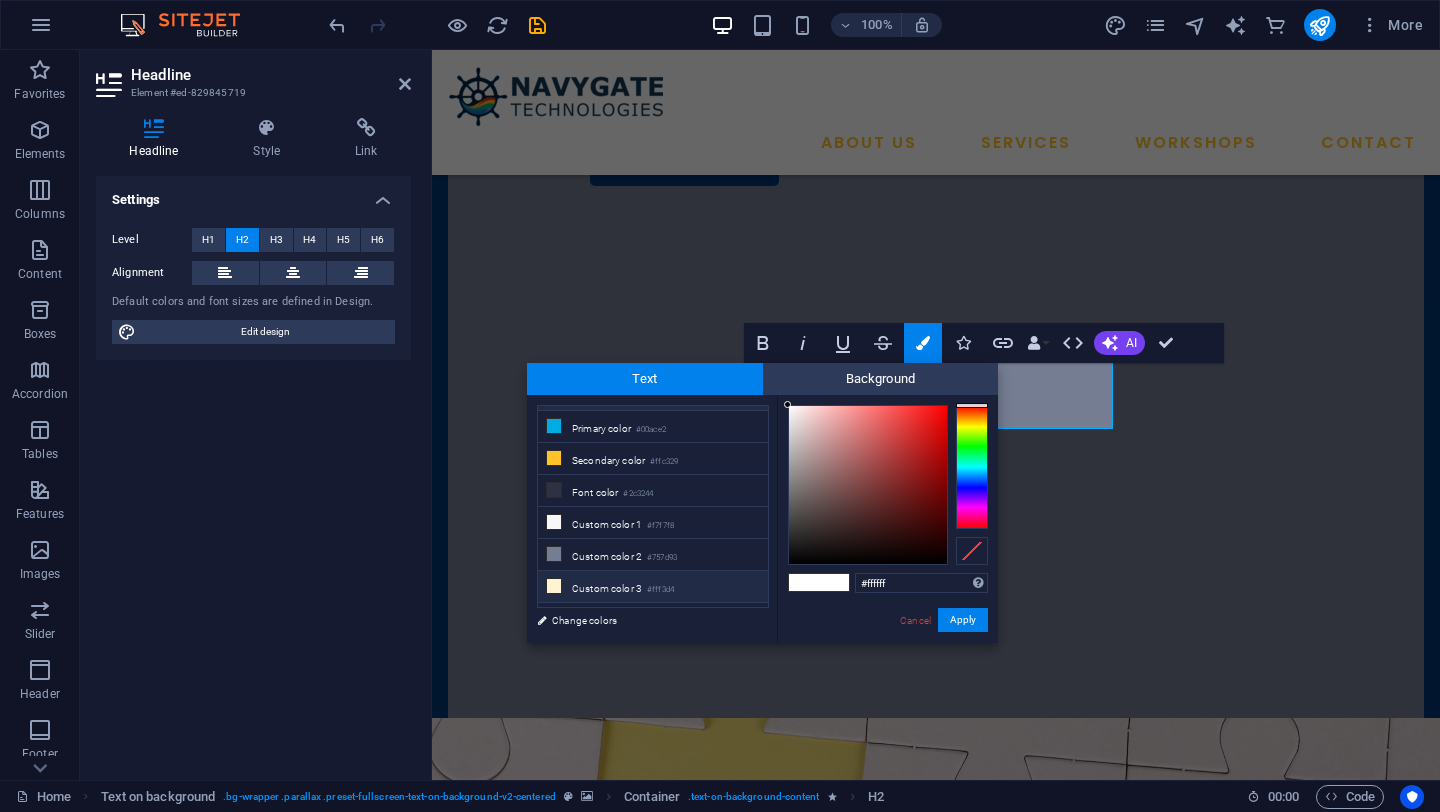 scroll, scrollTop: 55, scrollLeft: 0, axis: vertical 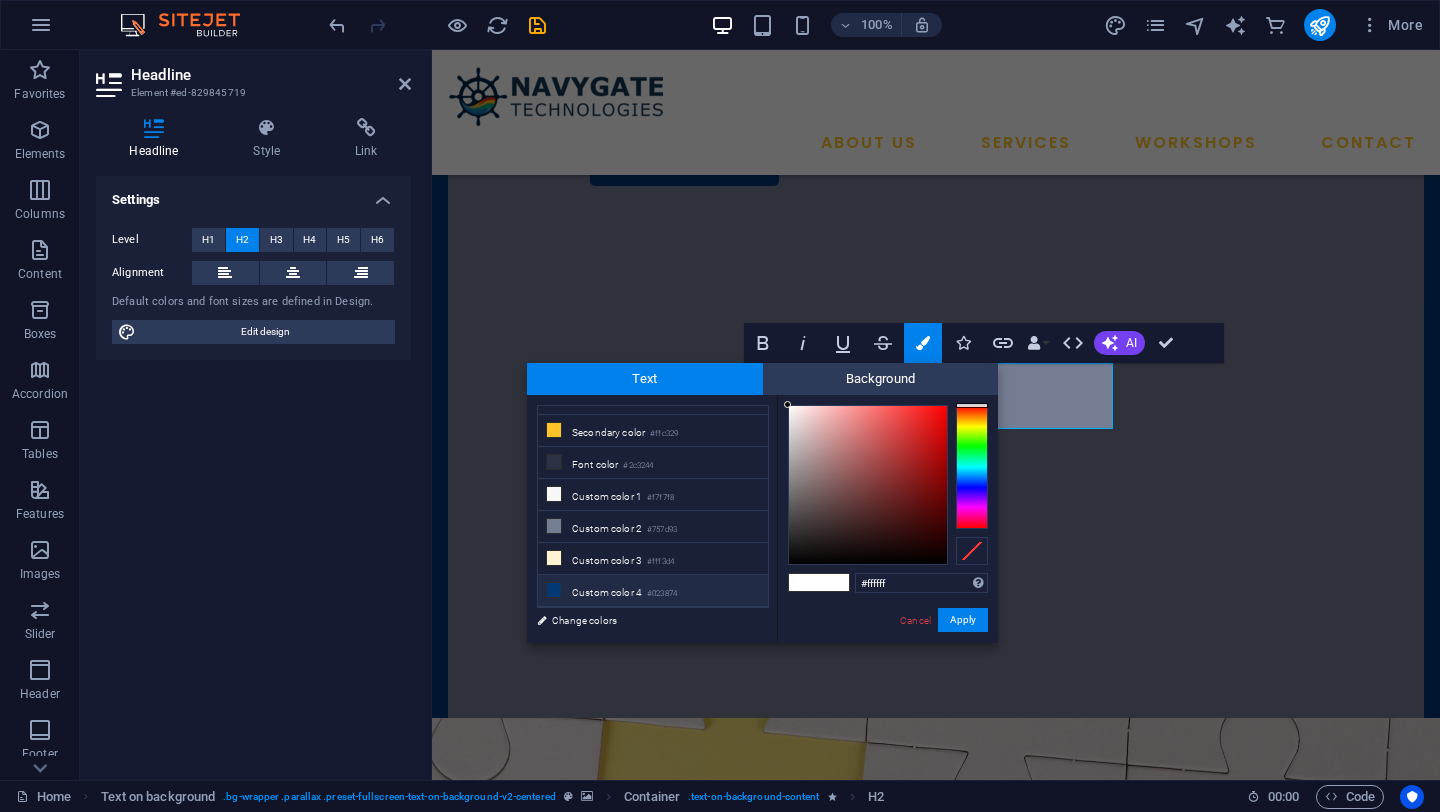 click on "Custom color 4
#023874" at bounding box center (653, 591) 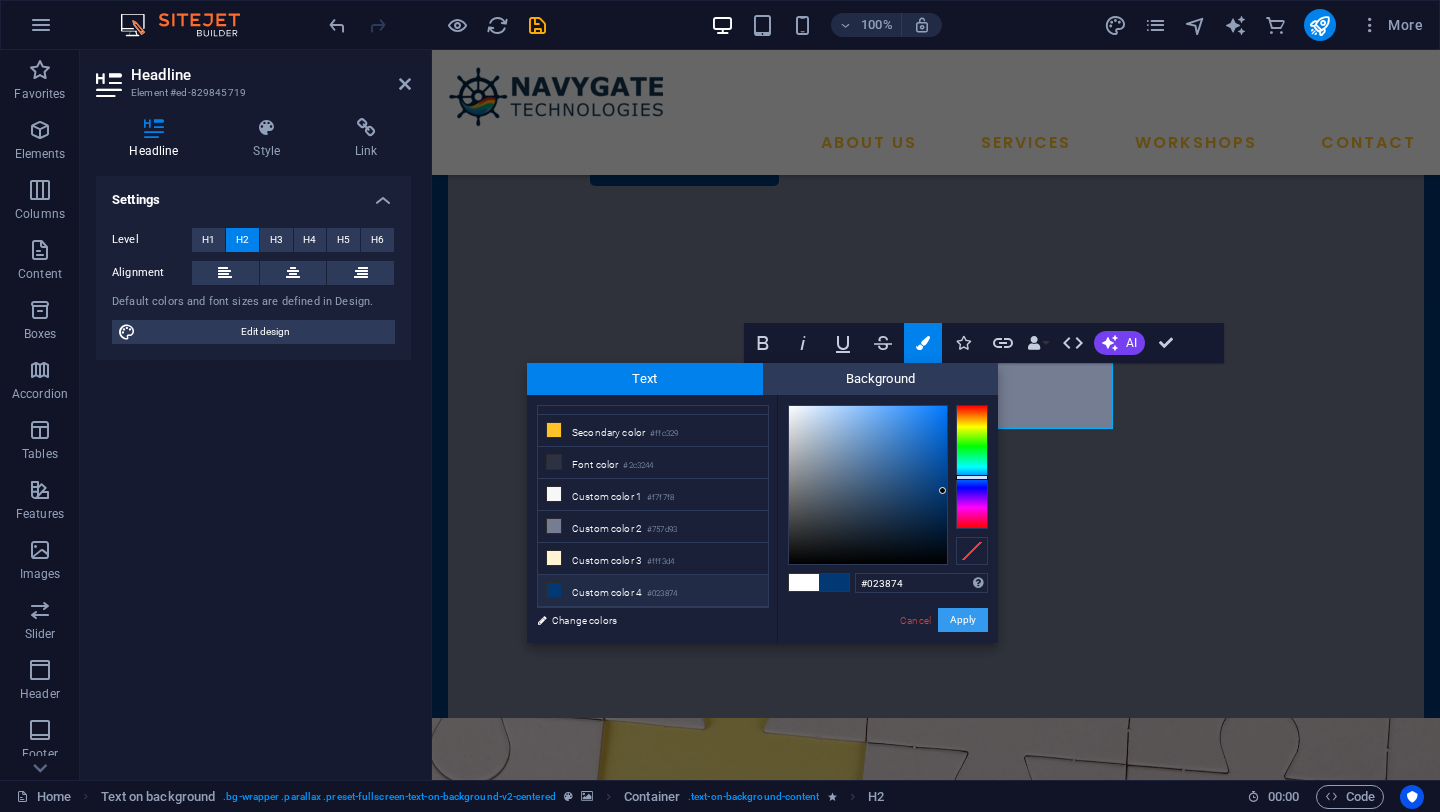 click on "Apply" at bounding box center [963, 620] 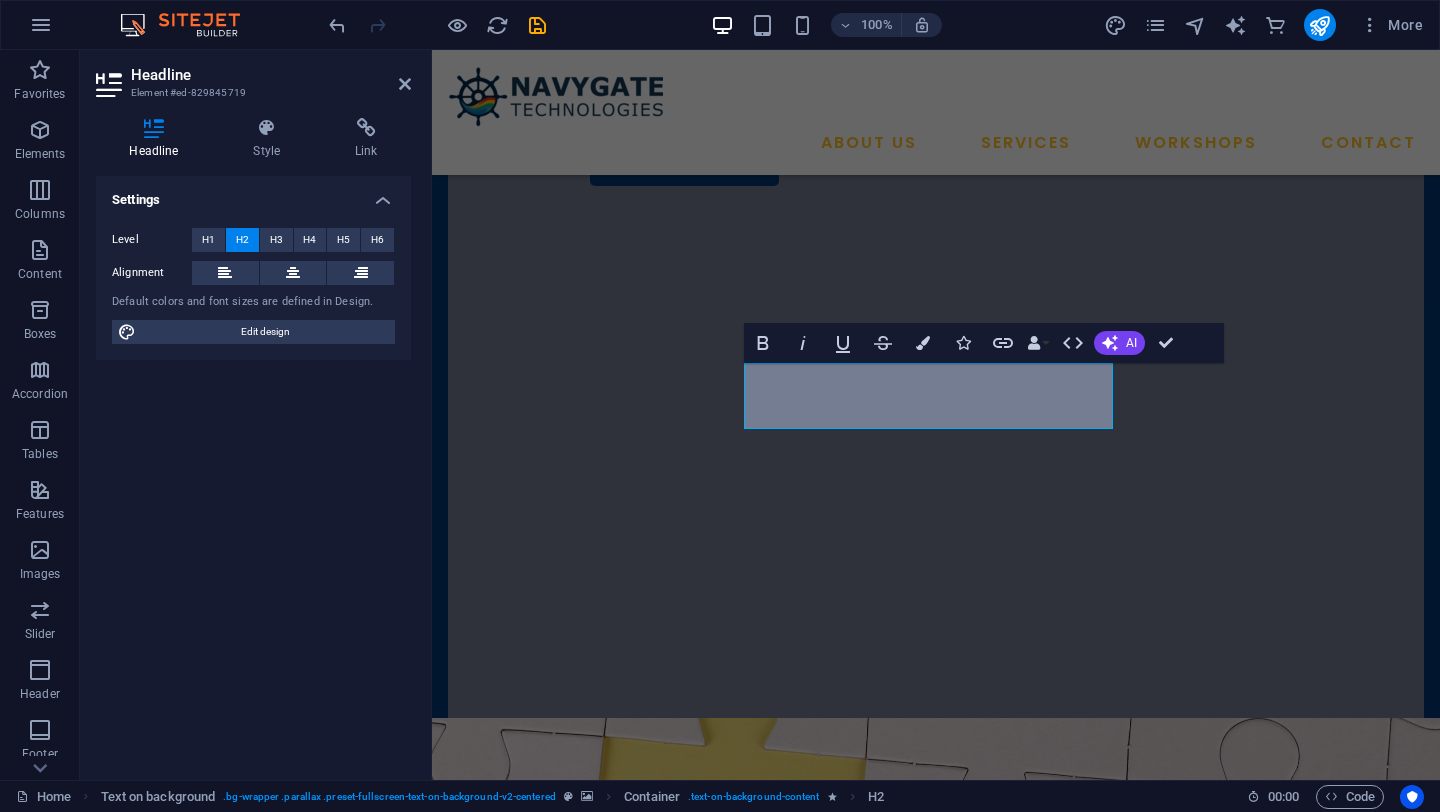 click at bounding box center [936, 983] 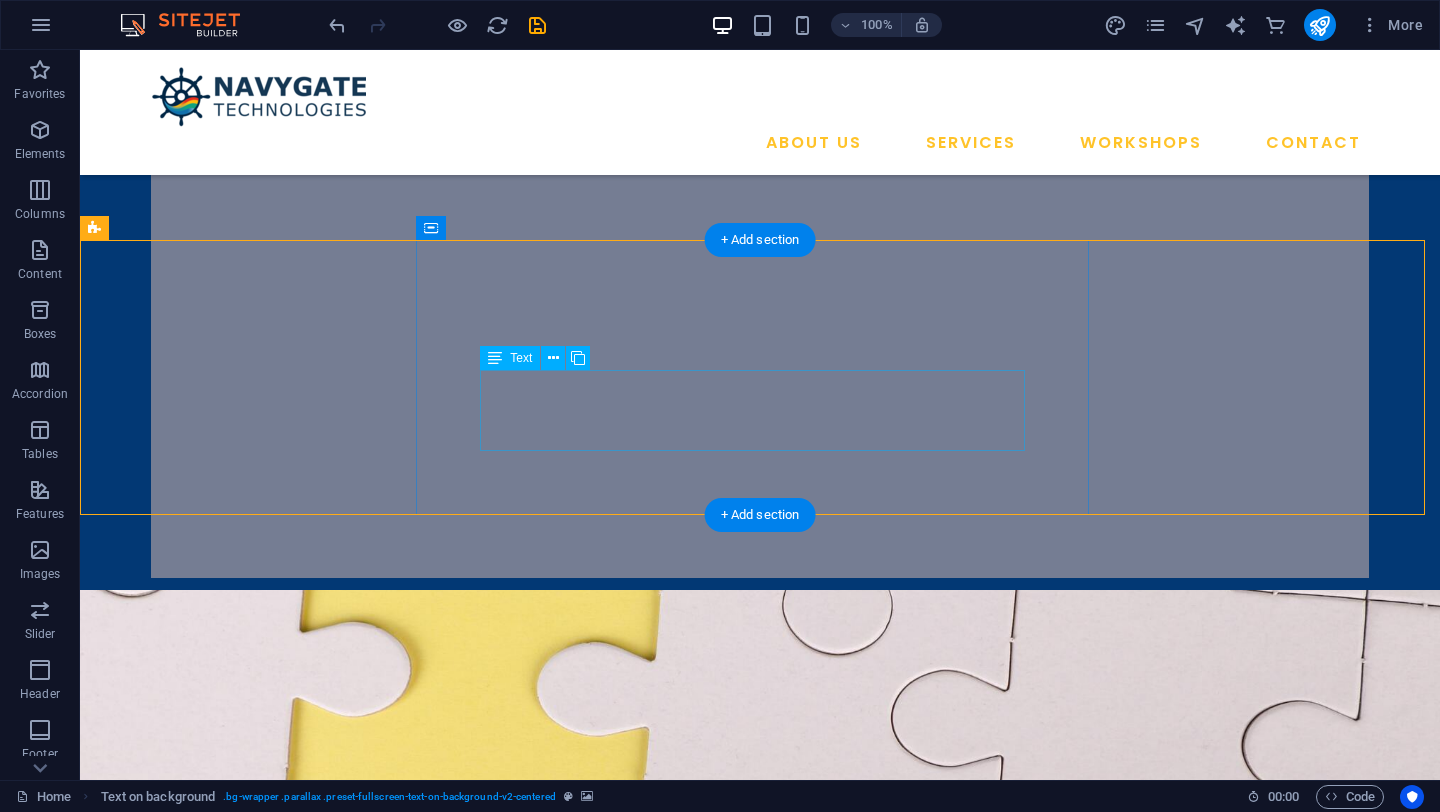 scroll, scrollTop: 793, scrollLeft: 0, axis: vertical 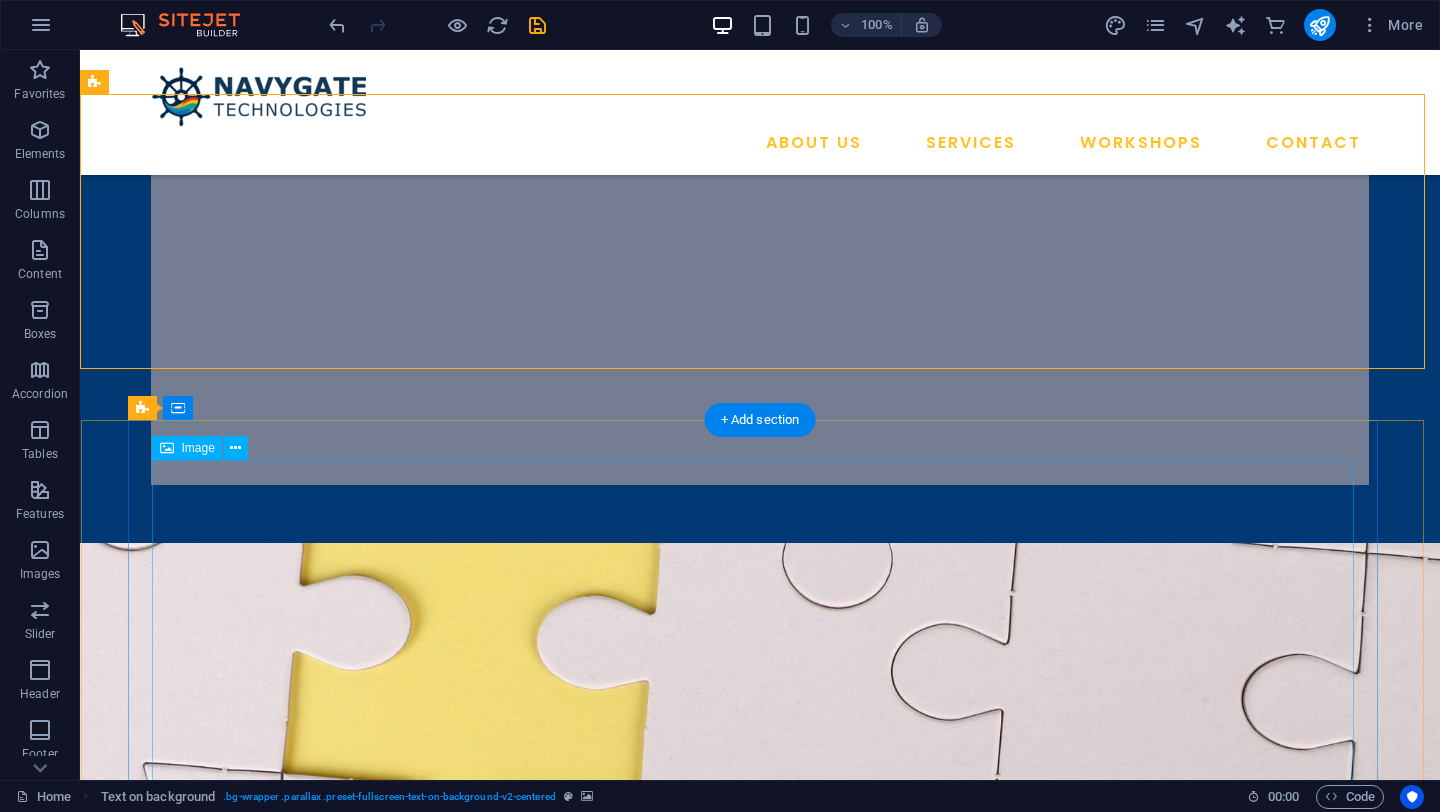 click at bounding box center (706, 1582) 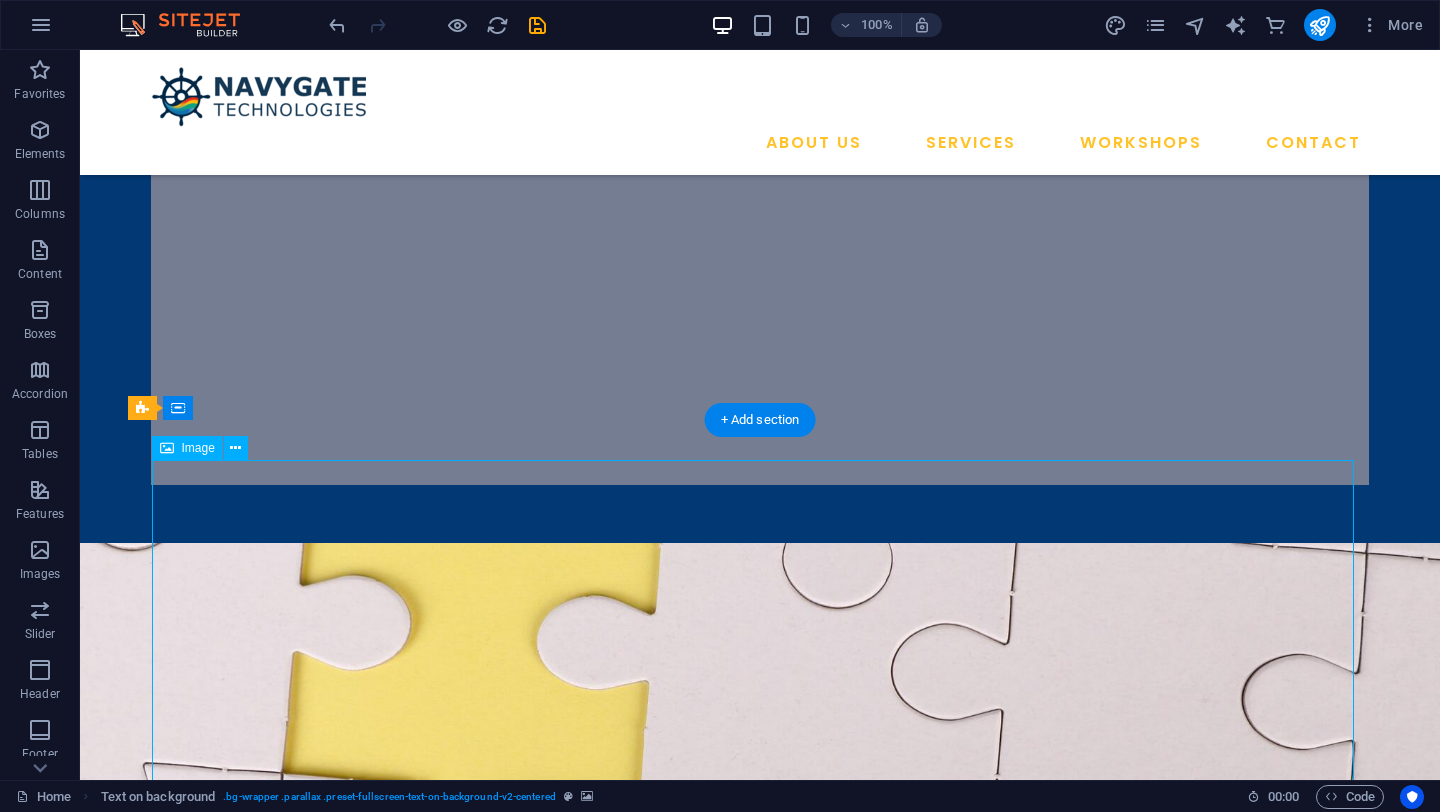 click at bounding box center (706, 1582) 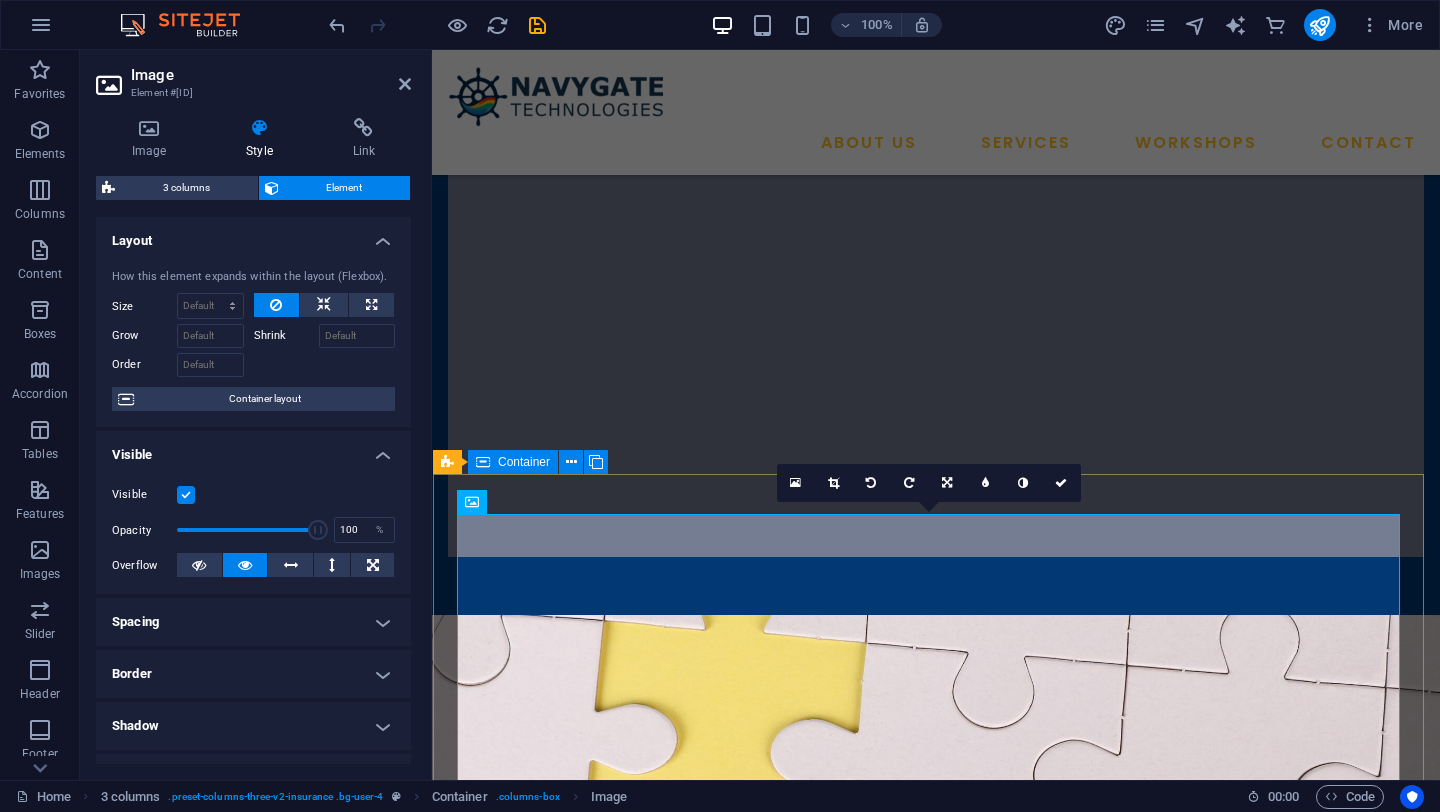 click on "Hands-On CFD Analysis Using Open-Source Tools Accelerate Your Research Workflow by Integrating FreeCAD, Gmsh, OpenFOAM, ParaView, and Cloud Computing Just ₹499 ₹1749 (Including GST) REGISTER NOW" at bounding box center [936, 1755] 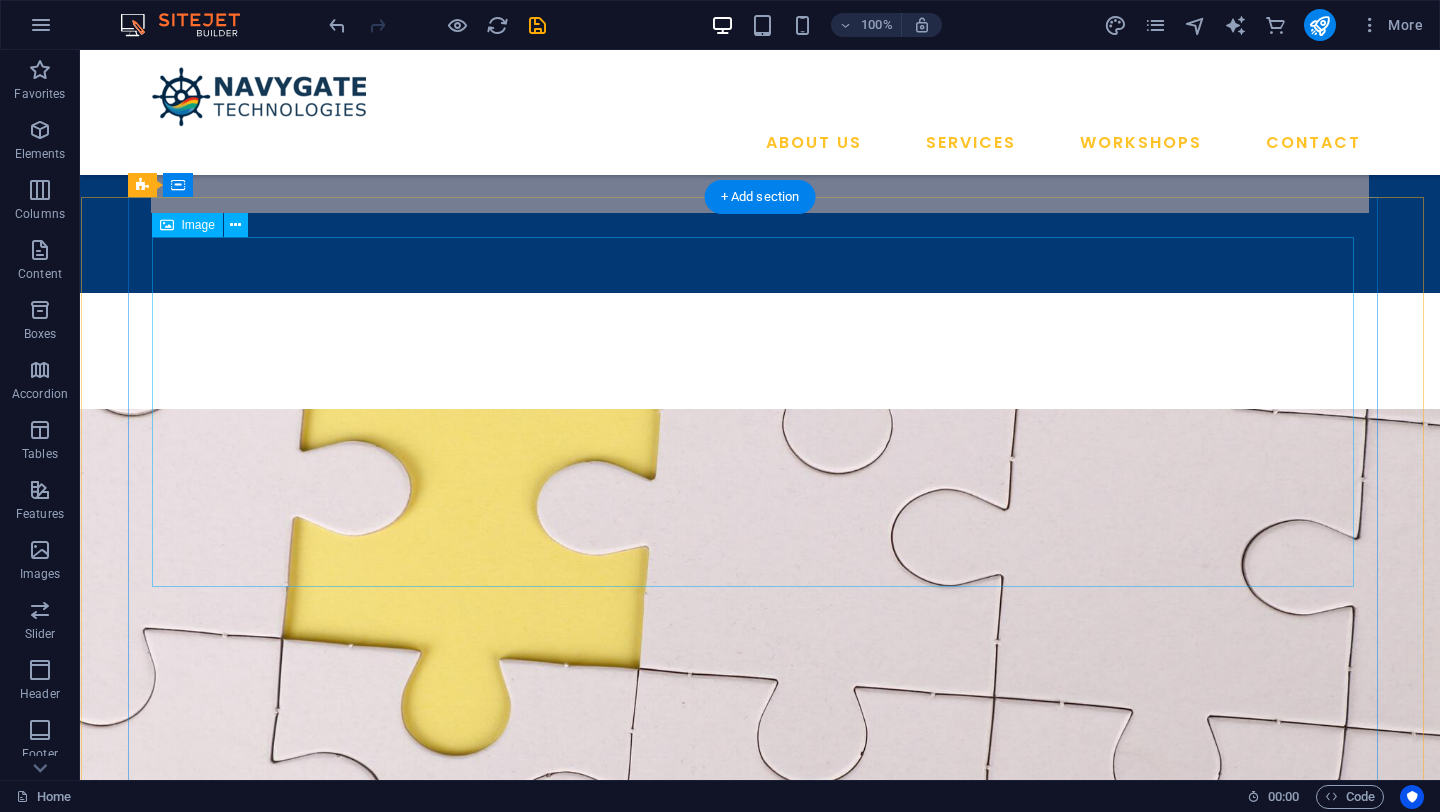 scroll, scrollTop: 1068, scrollLeft: 0, axis: vertical 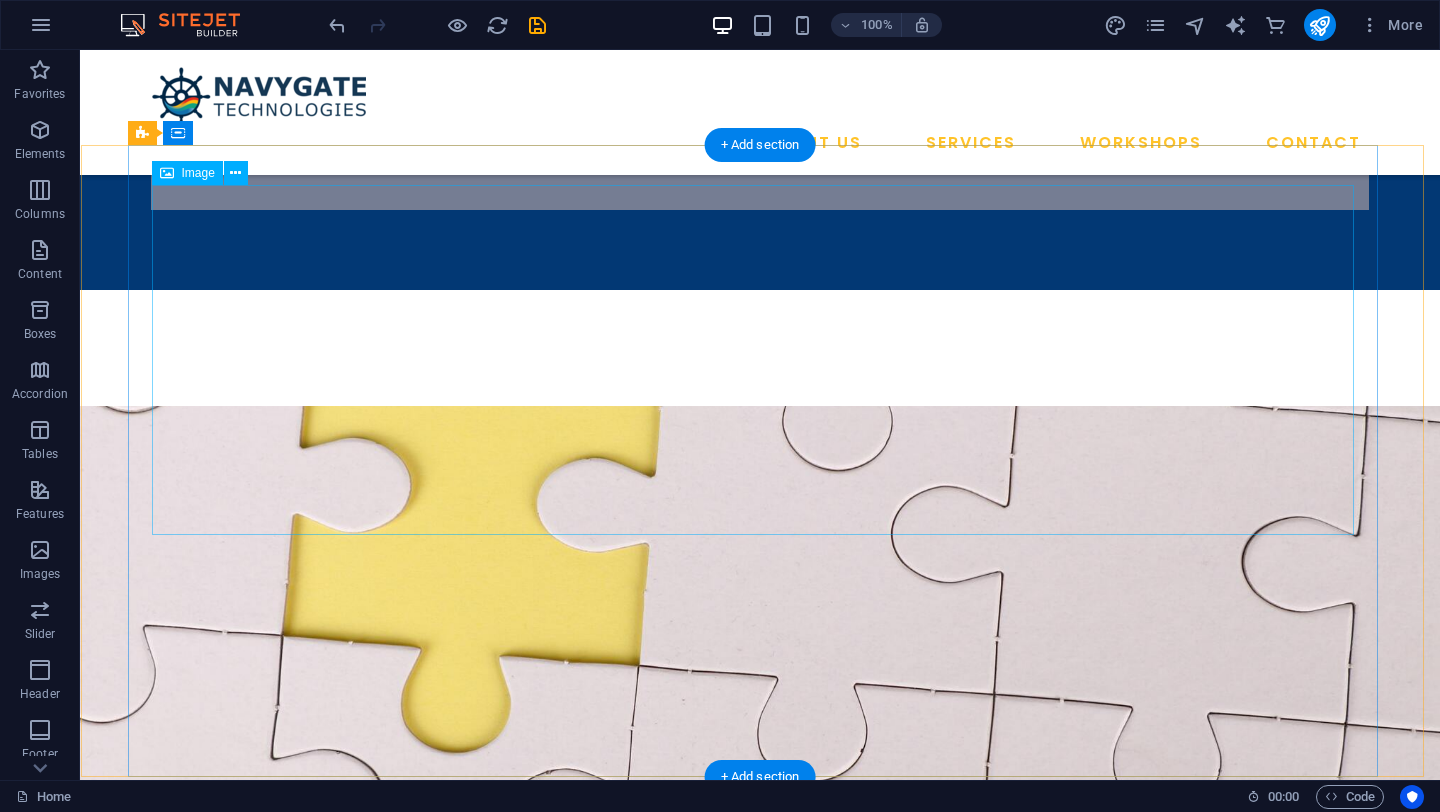 click at bounding box center (706, 1307) 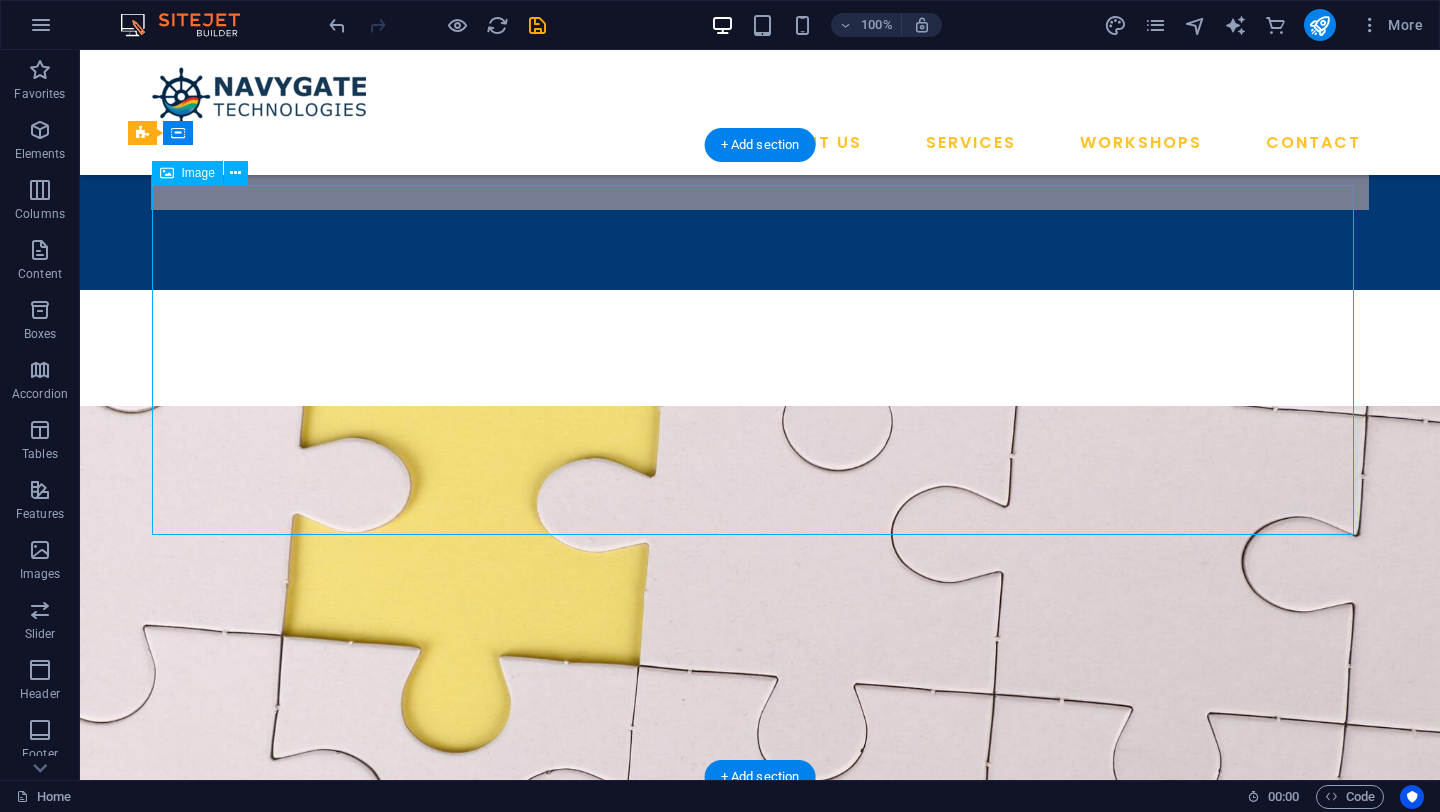 click at bounding box center [706, 1307] 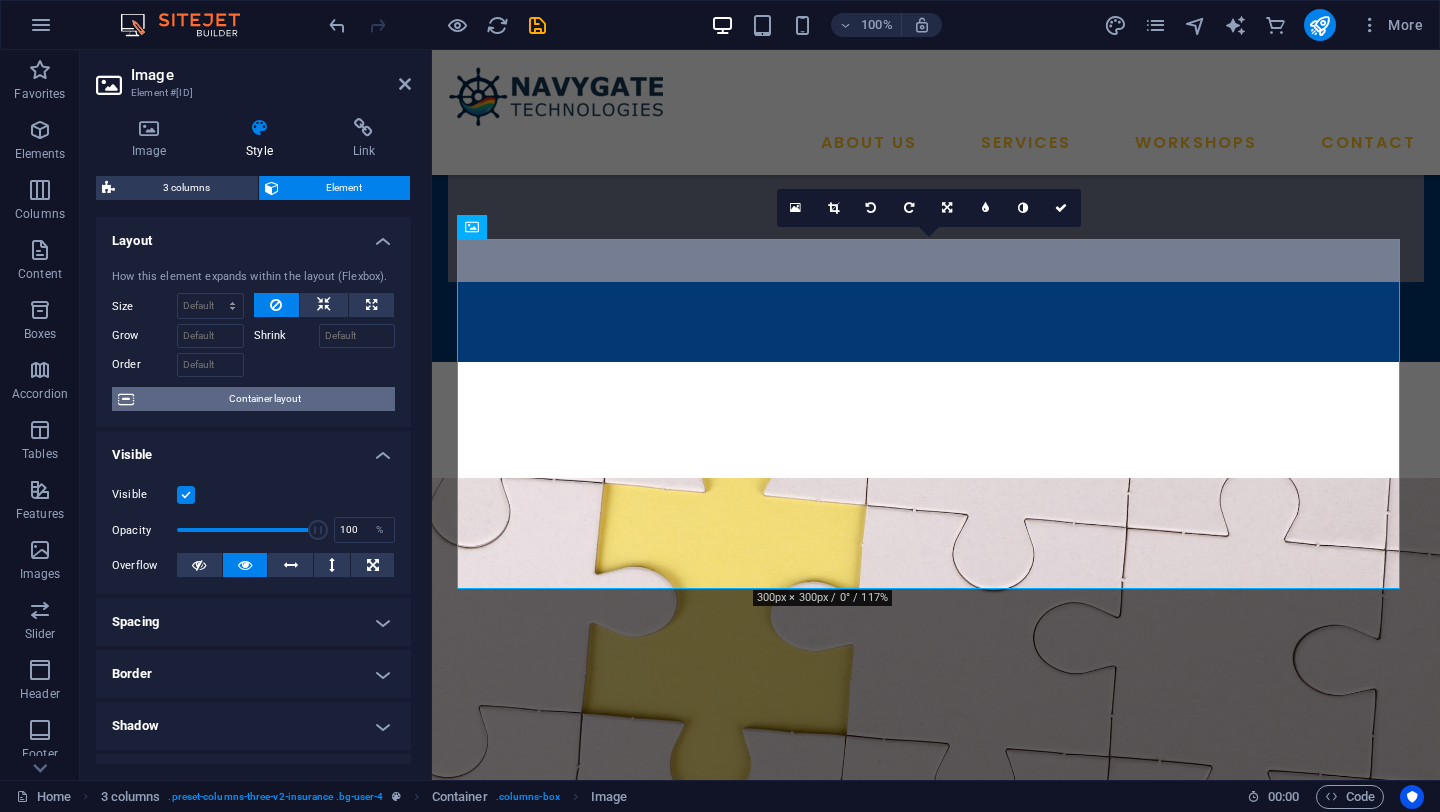 click on "Container layout" at bounding box center [264, 399] 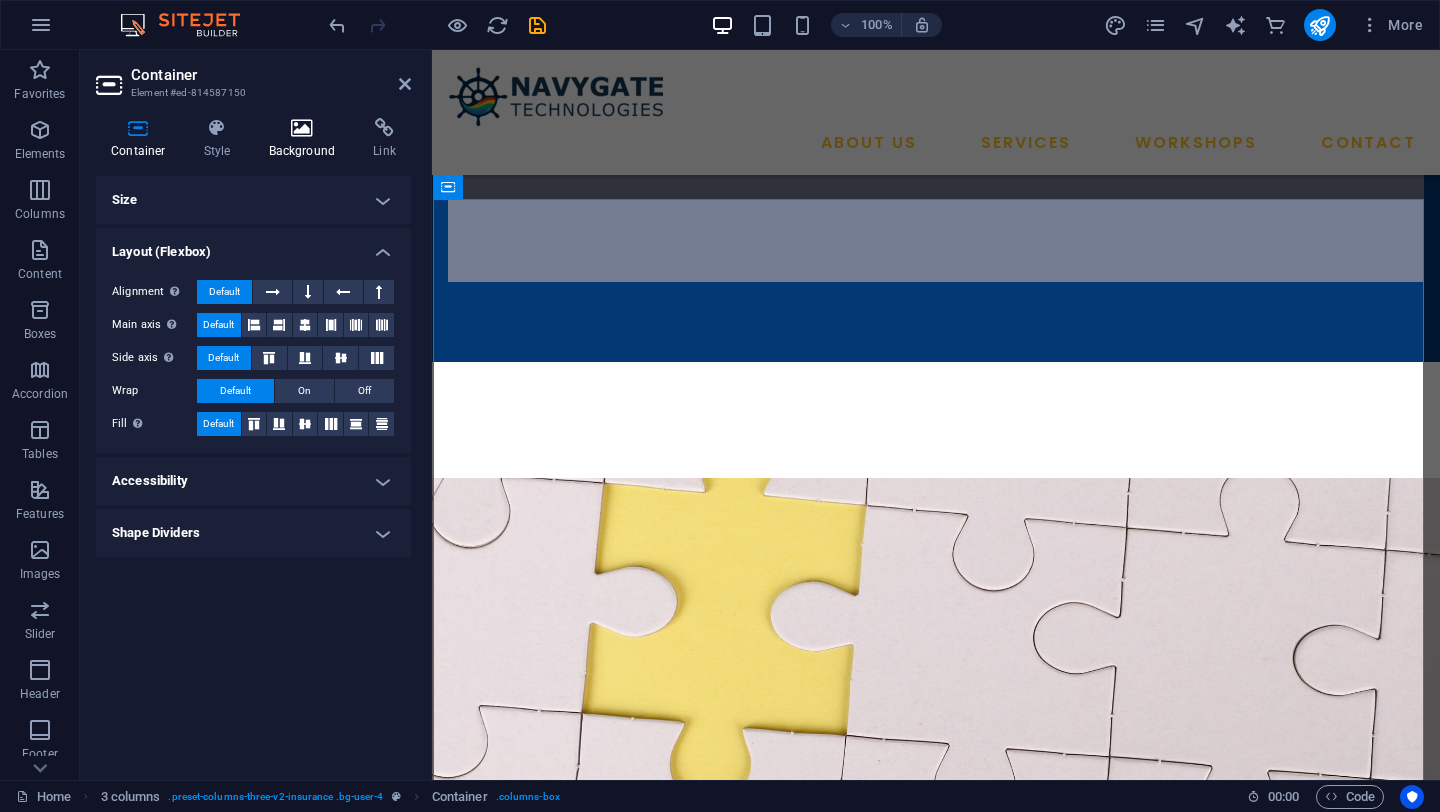 click on "Background" at bounding box center (306, 139) 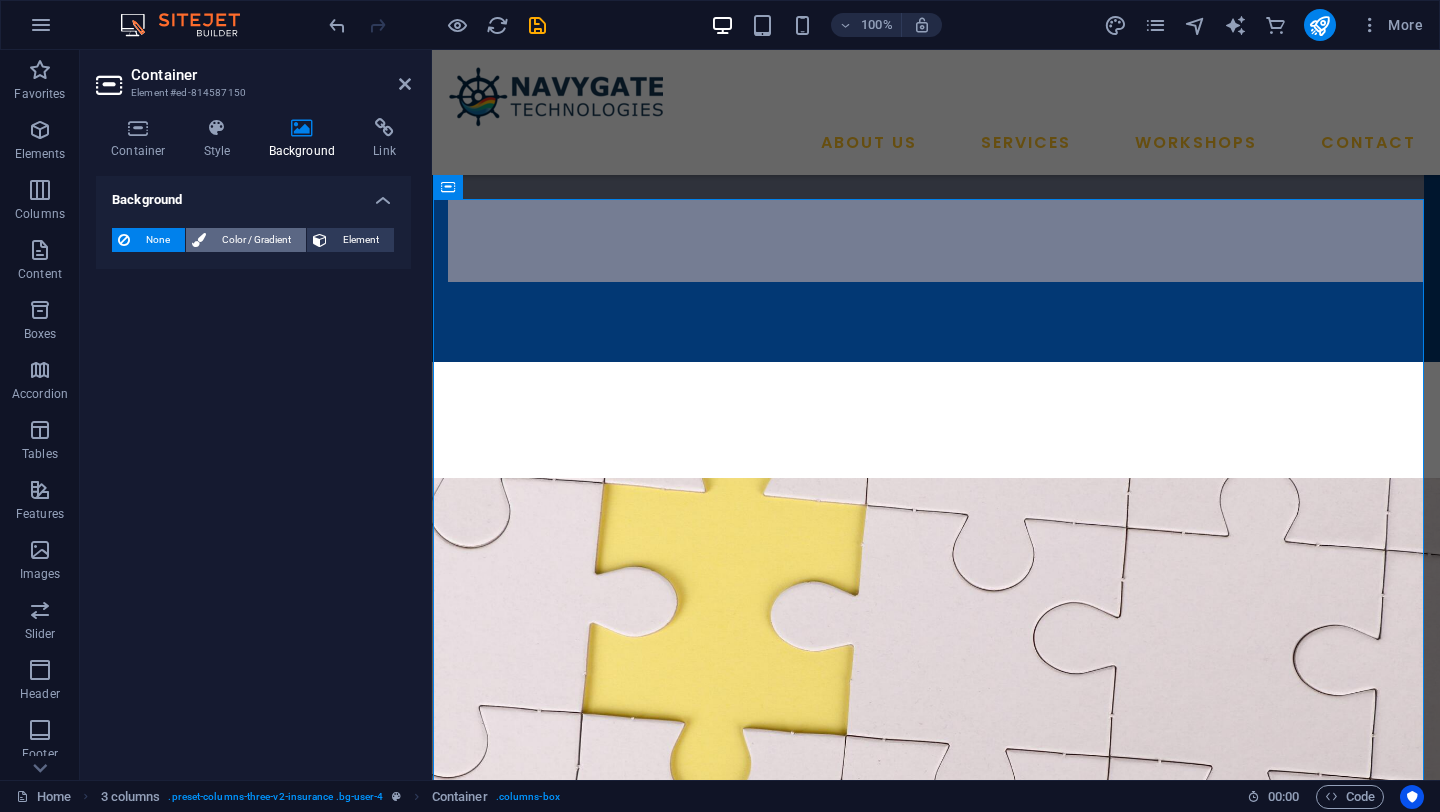 click on "Color / Gradient" at bounding box center (256, 240) 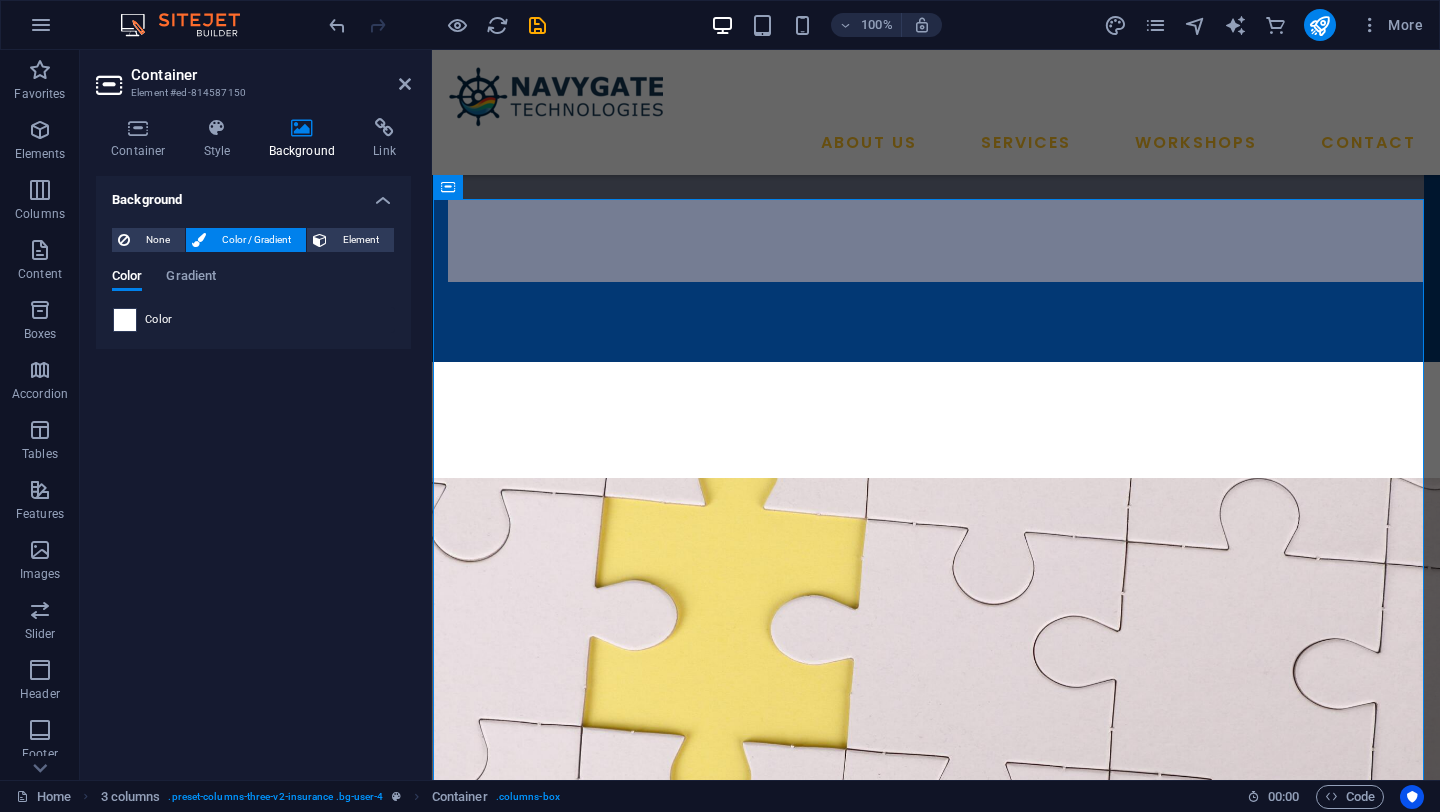 click at bounding box center [125, 320] 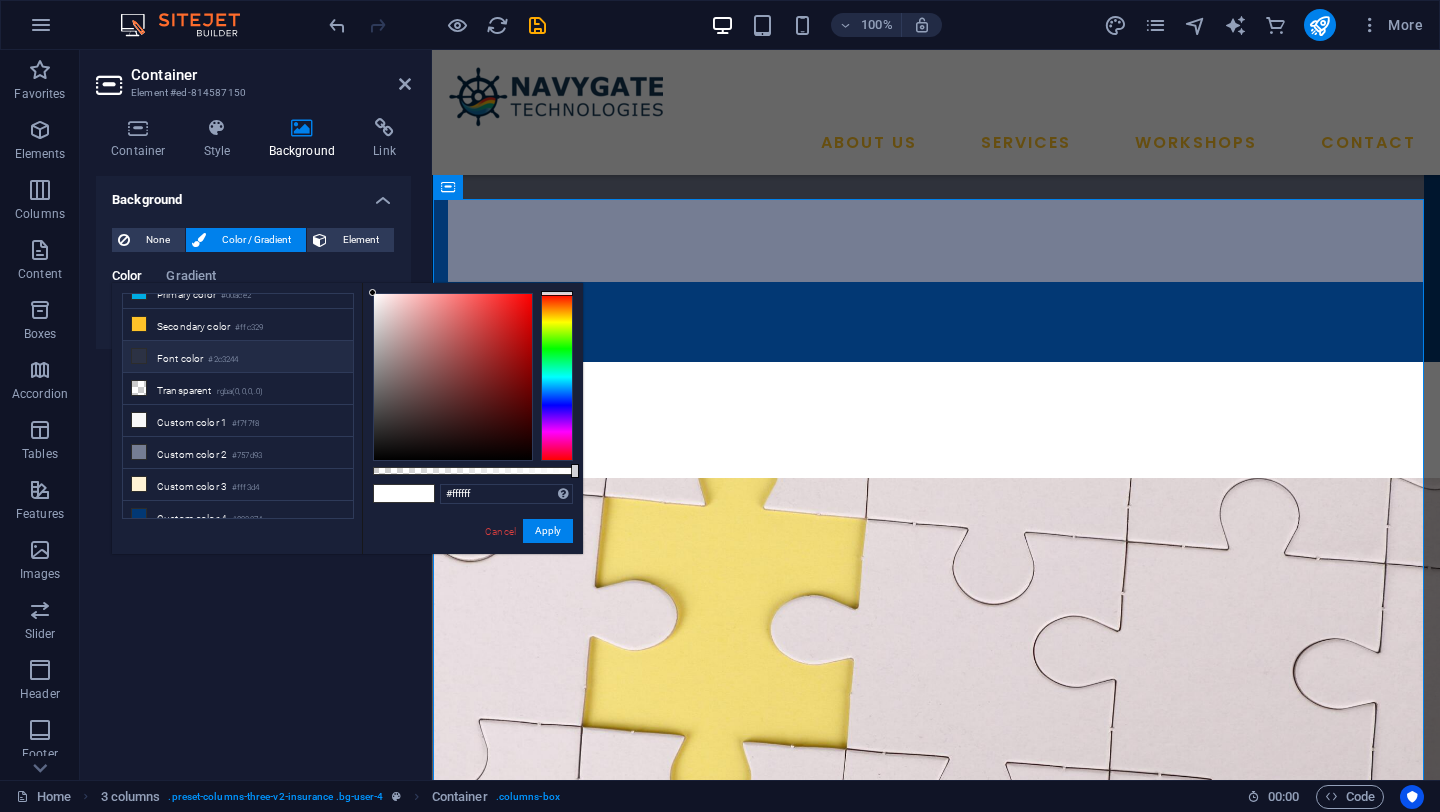 scroll, scrollTop: 64, scrollLeft: 0, axis: vertical 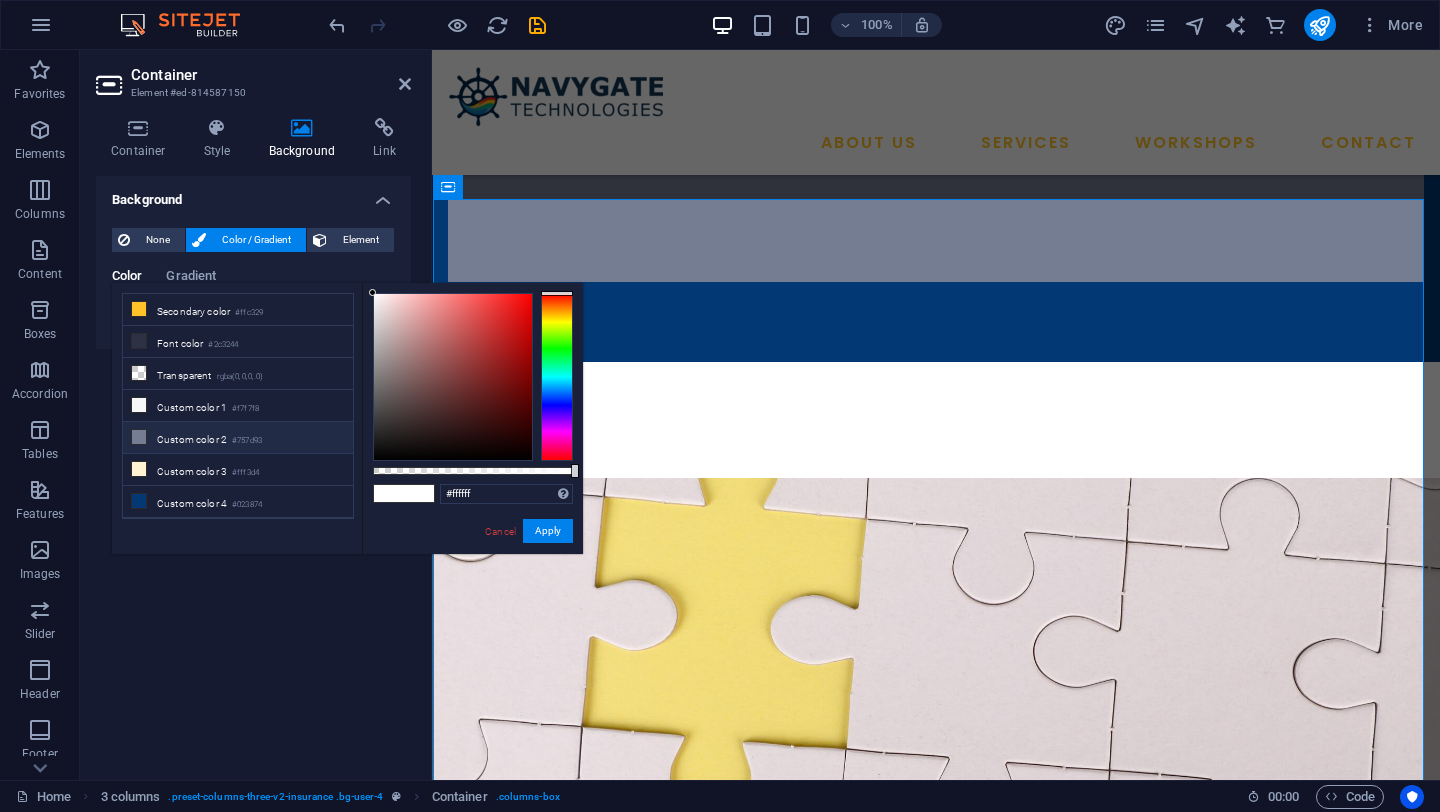 click on "Custom color 2 #[COLOR]" at bounding box center (238, 438) 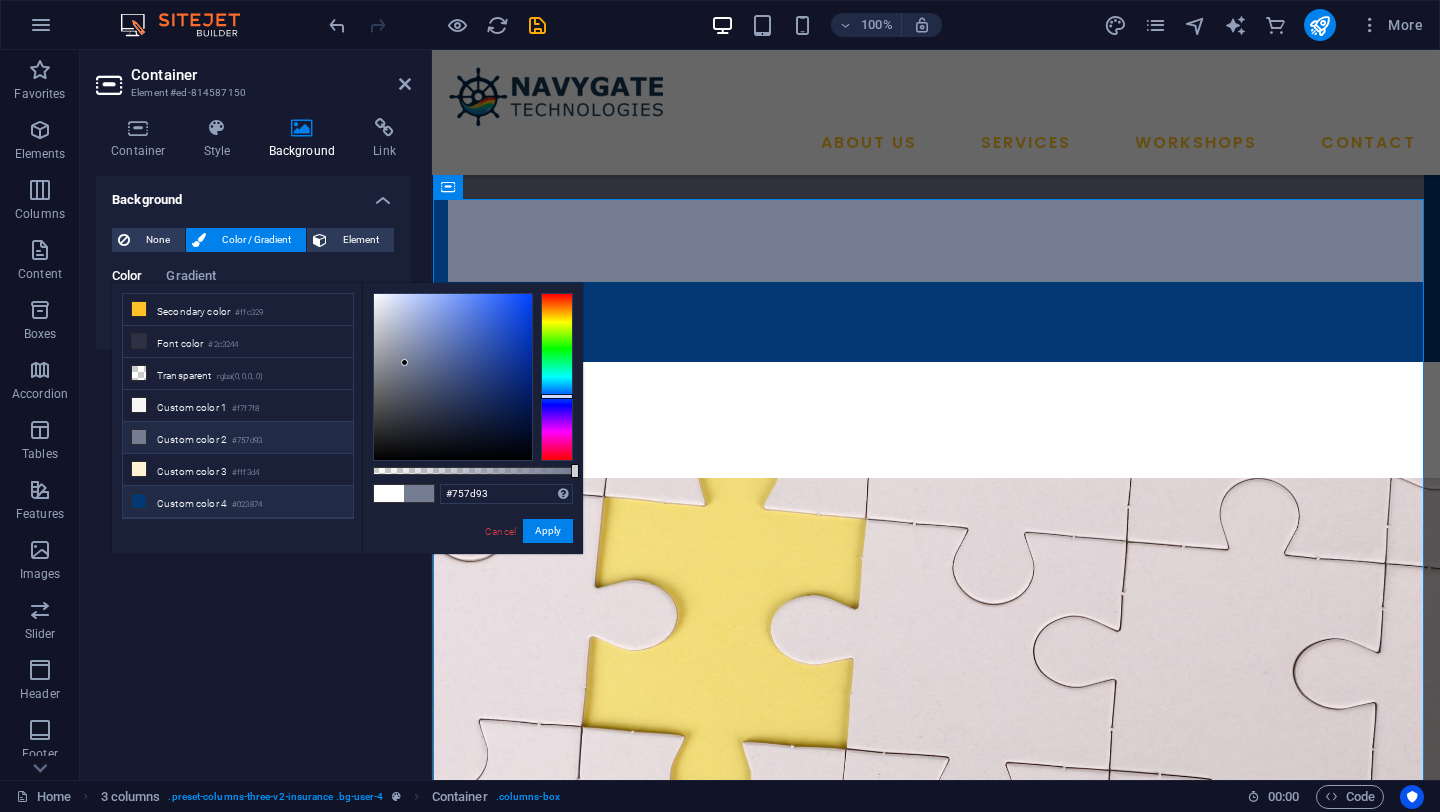 click on "Custom color 4
#023874" at bounding box center [238, 502] 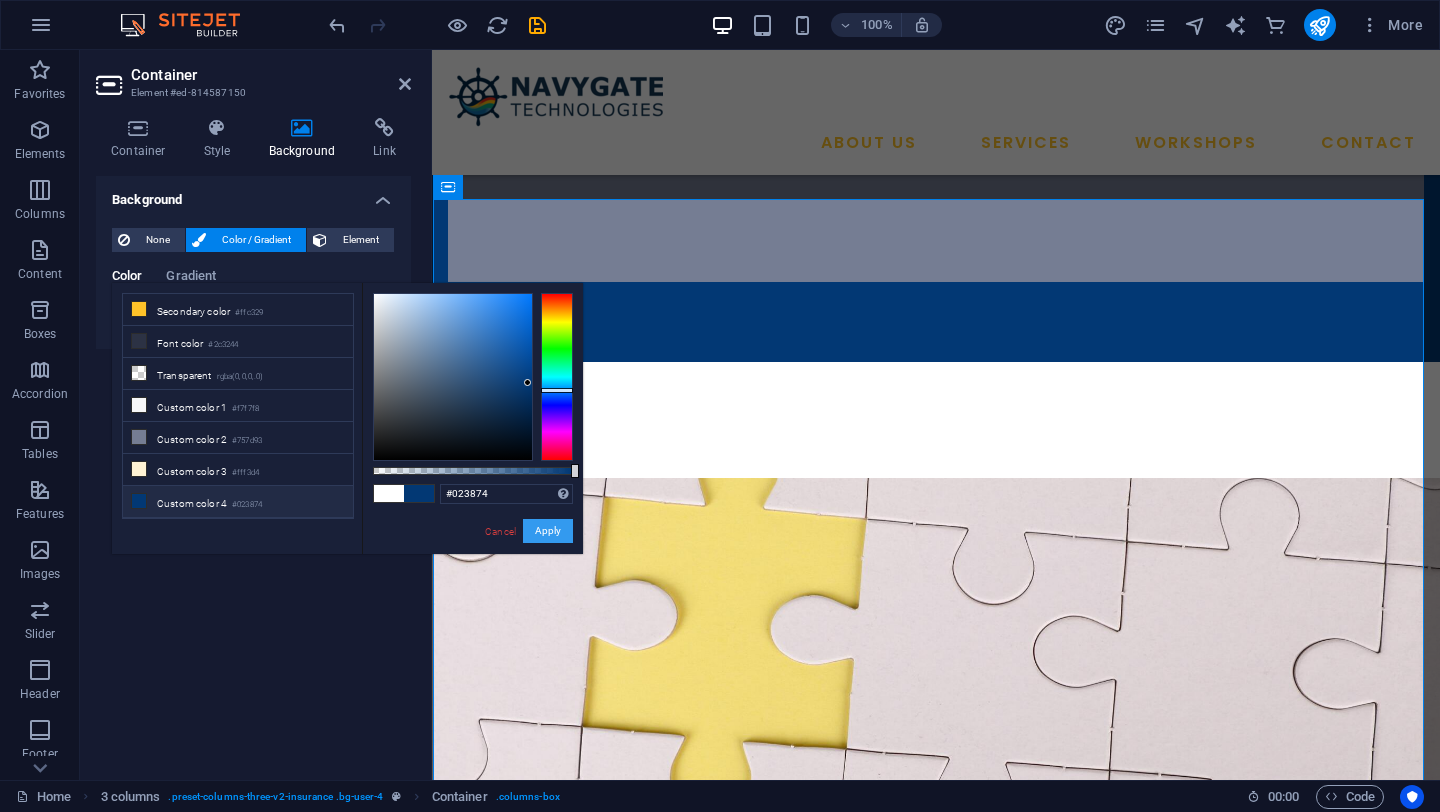 click on "Apply" at bounding box center [548, 531] 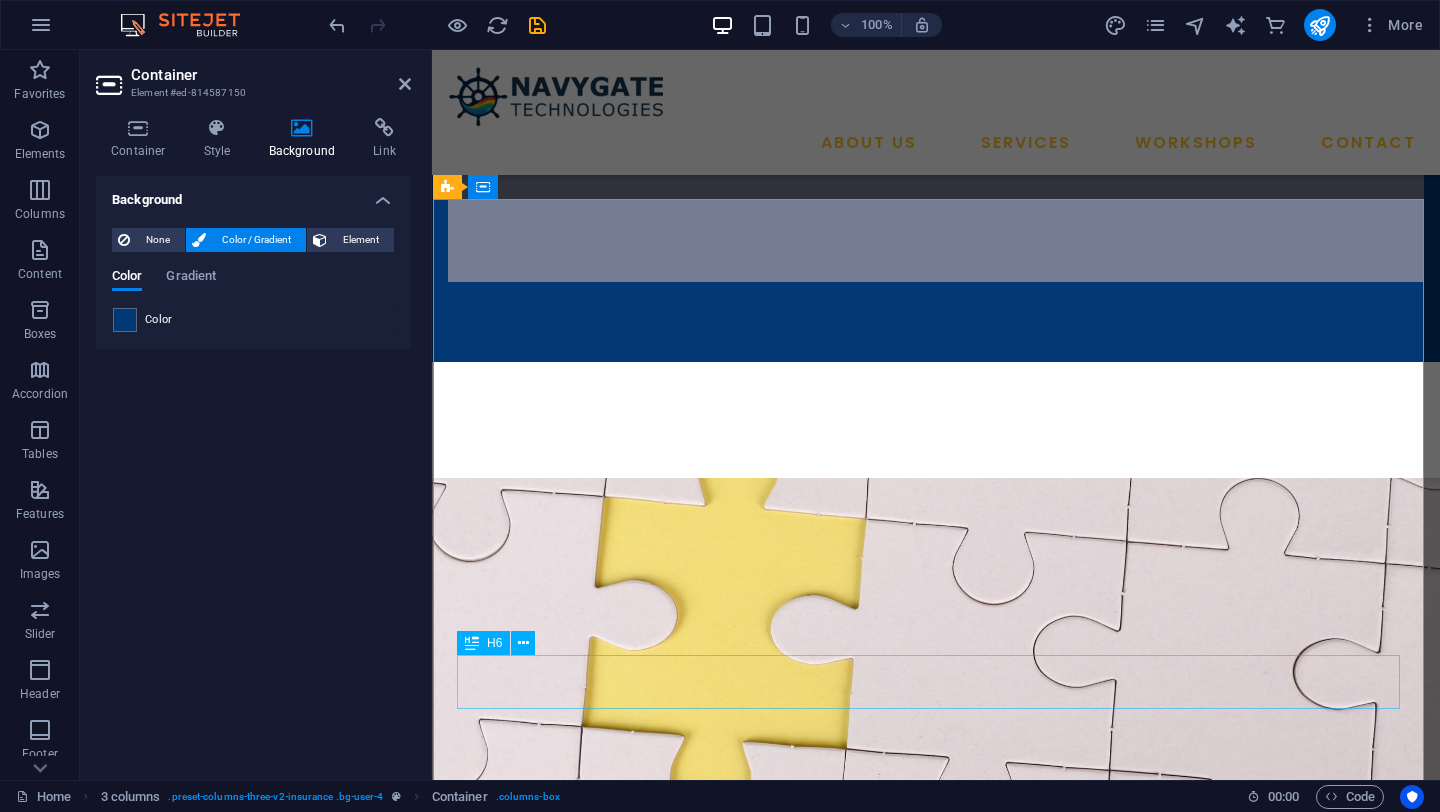 click on "Accelerate Your Research Workflow by Integrating FreeCAD, Gmsh, OpenFOAM, ParaView, and Cloud Computing" at bounding box center [936, 1674] 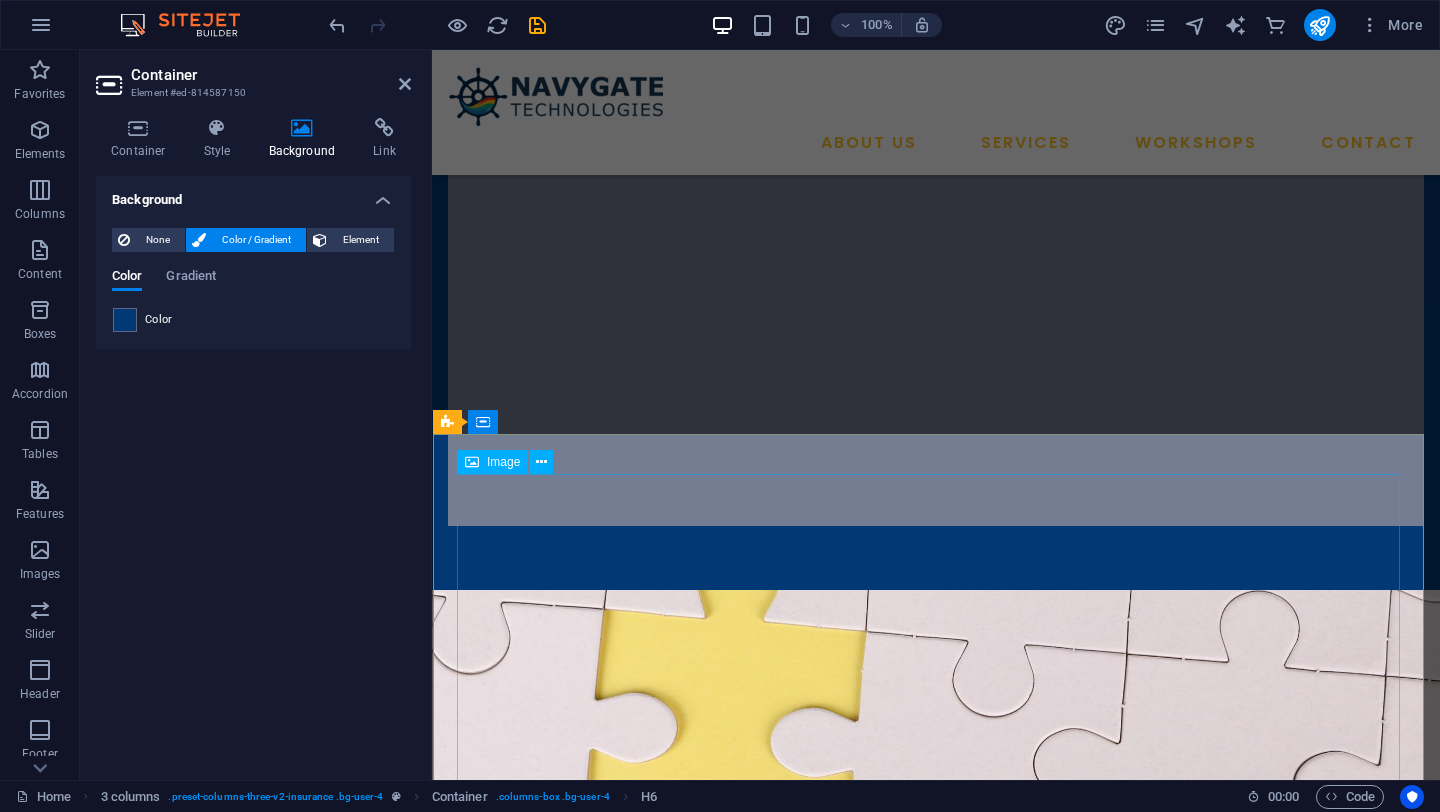 scroll, scrollTop: 851, scrollLeft: 0, axis: vertical 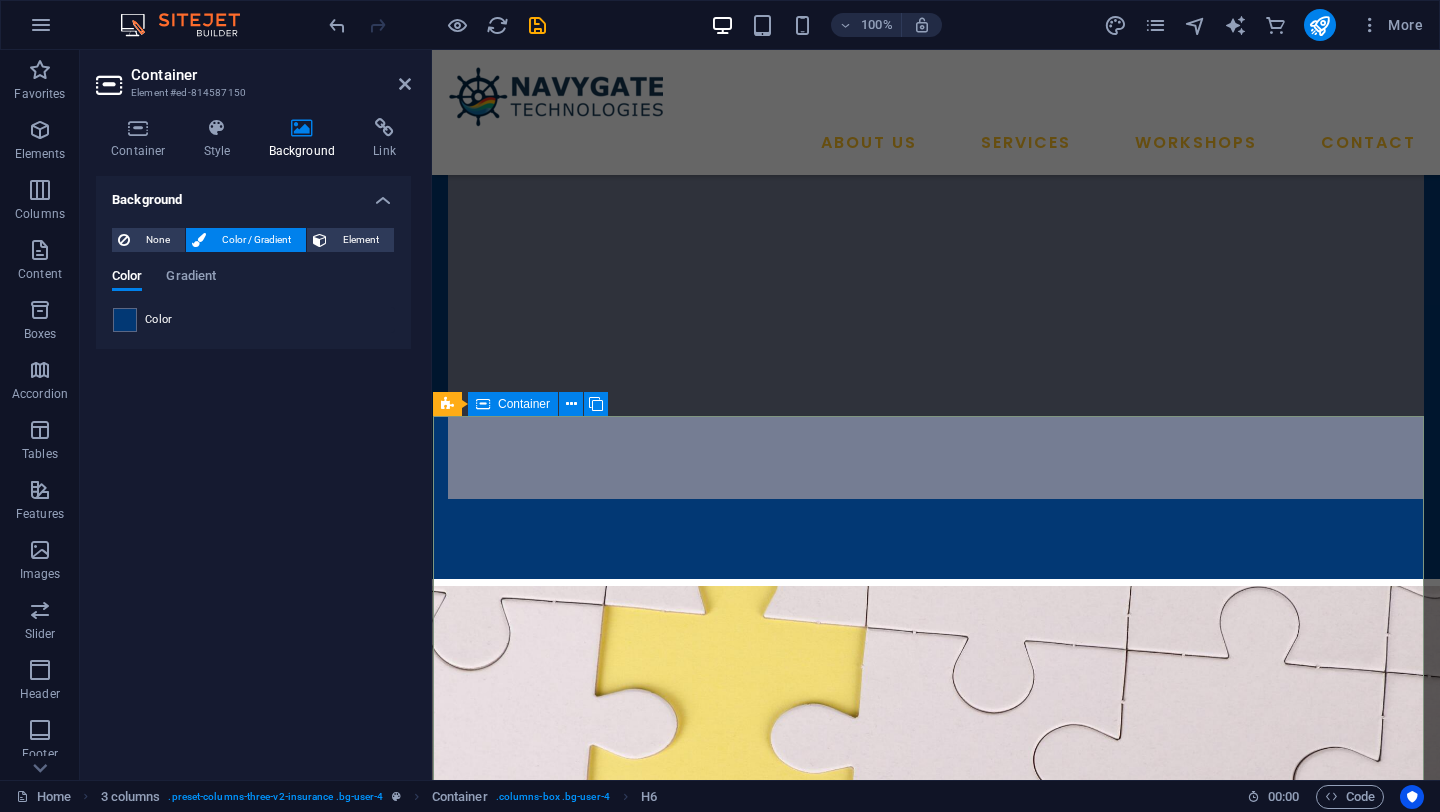 click on "Hands-On CFD Analysis Using Open-Source Tools Accelerate Your Research Workflow by Integrating FreeCAD, Gmsh, OpenFOAM, ParaView, and Cloud Computing Just ₹499 ₹1749 (Including GST) REGISTER NOW" at bounding box center (936, 1724) 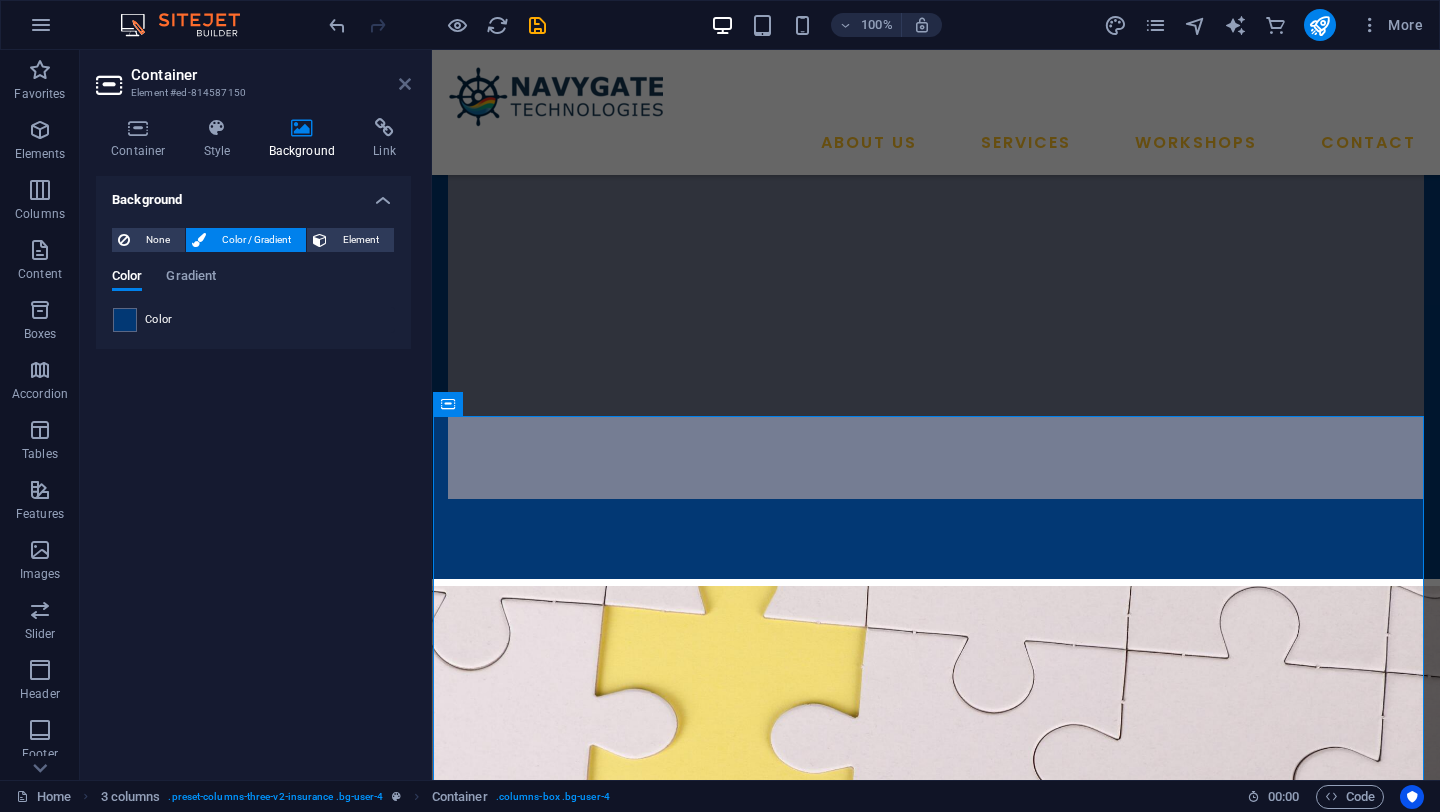 click at bounding box center (405, 84) 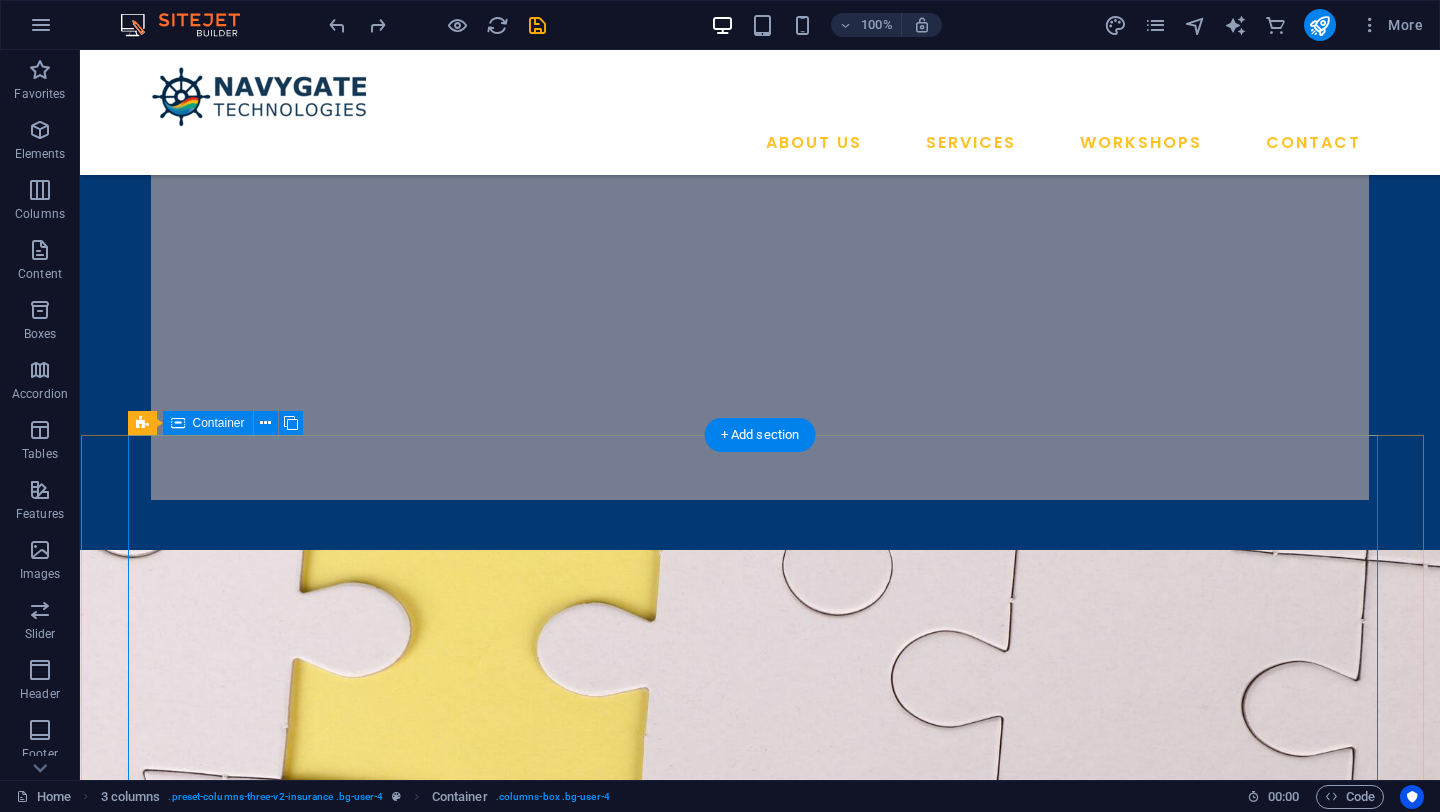 scroll, scrollTop: 777, scrollLeft: 0, axis: vertical 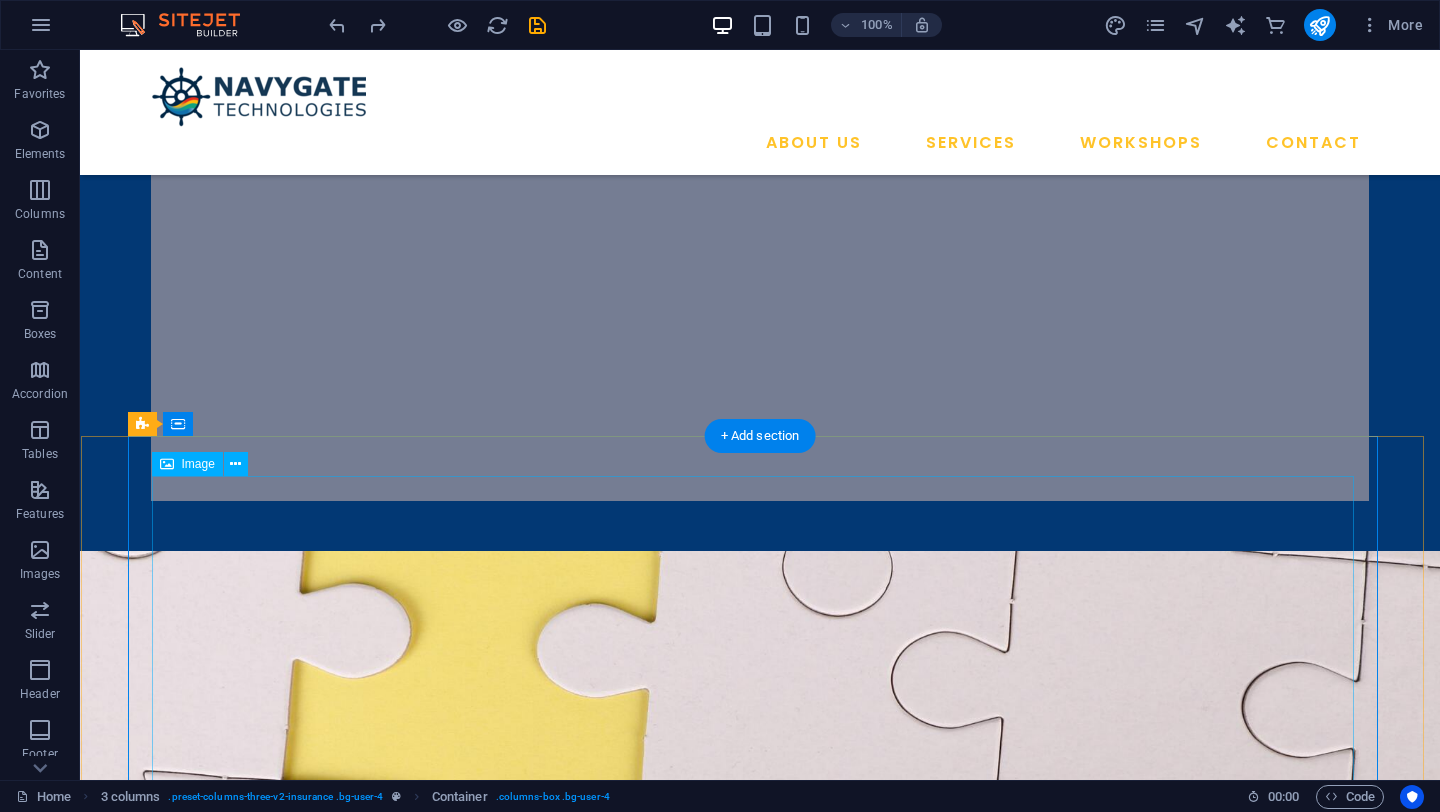 click at bounding box center [706, 1598] 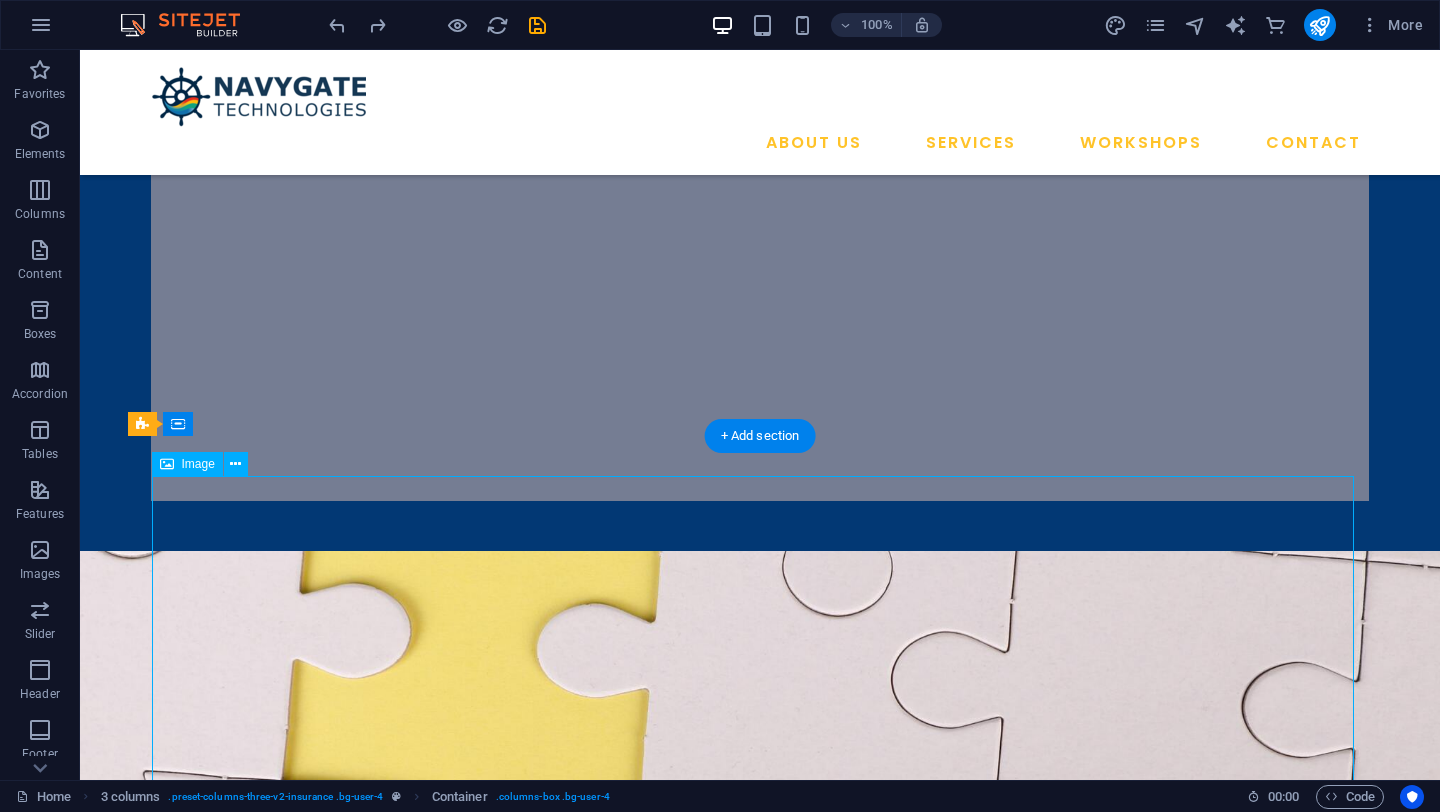 click at bounding box center (706, 1598) 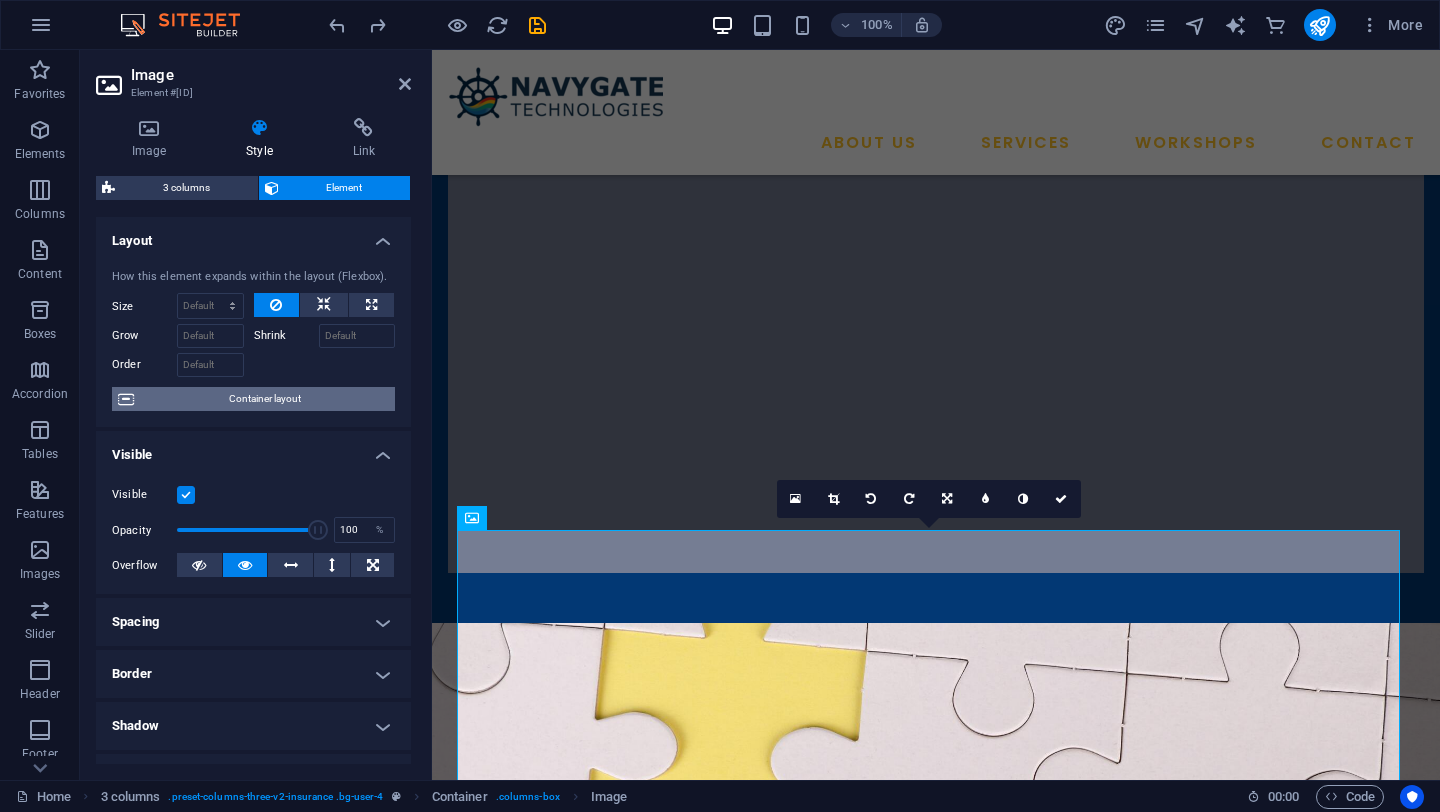 click on "Container layout" at bounding box center [264, 399] 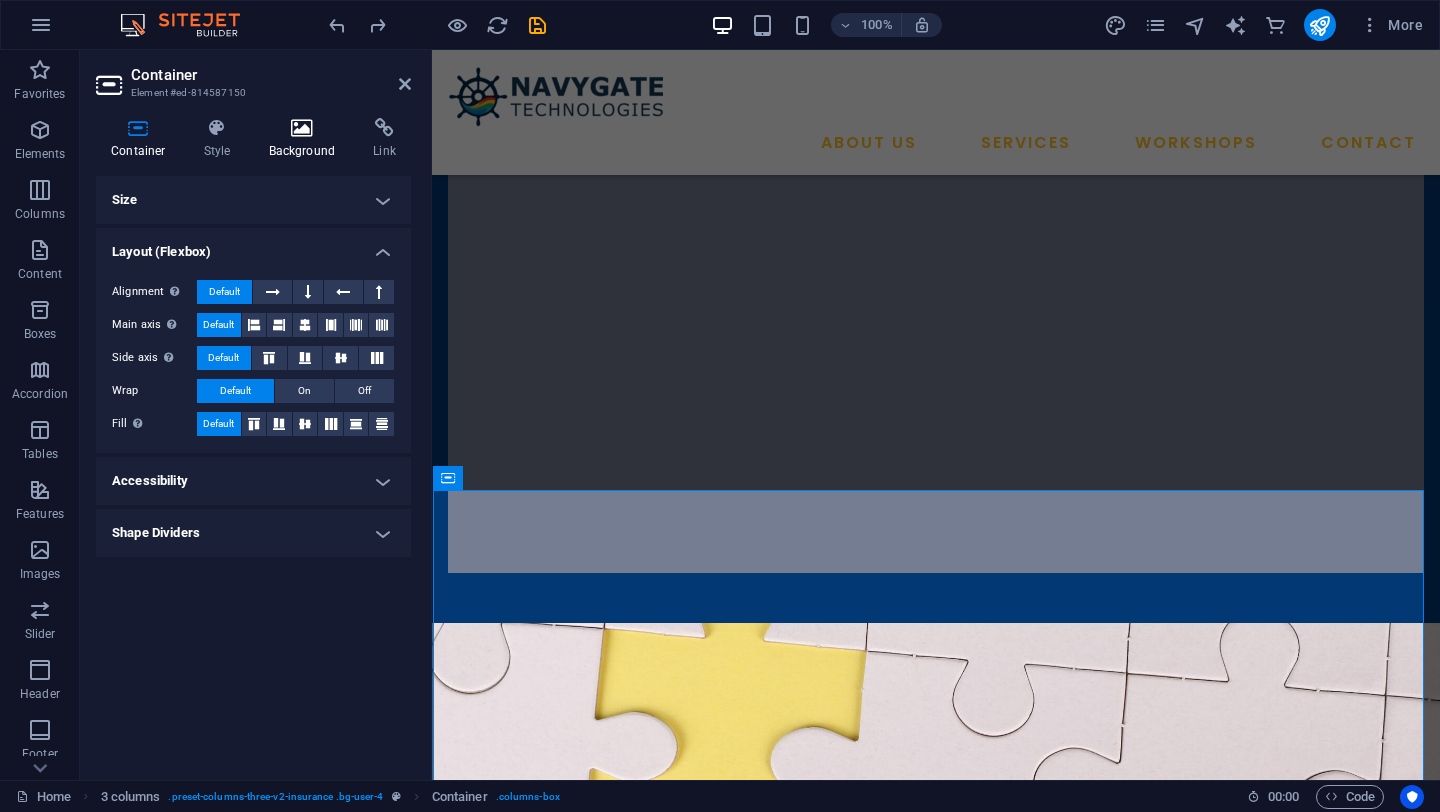 click at bounding box center [302, 128] 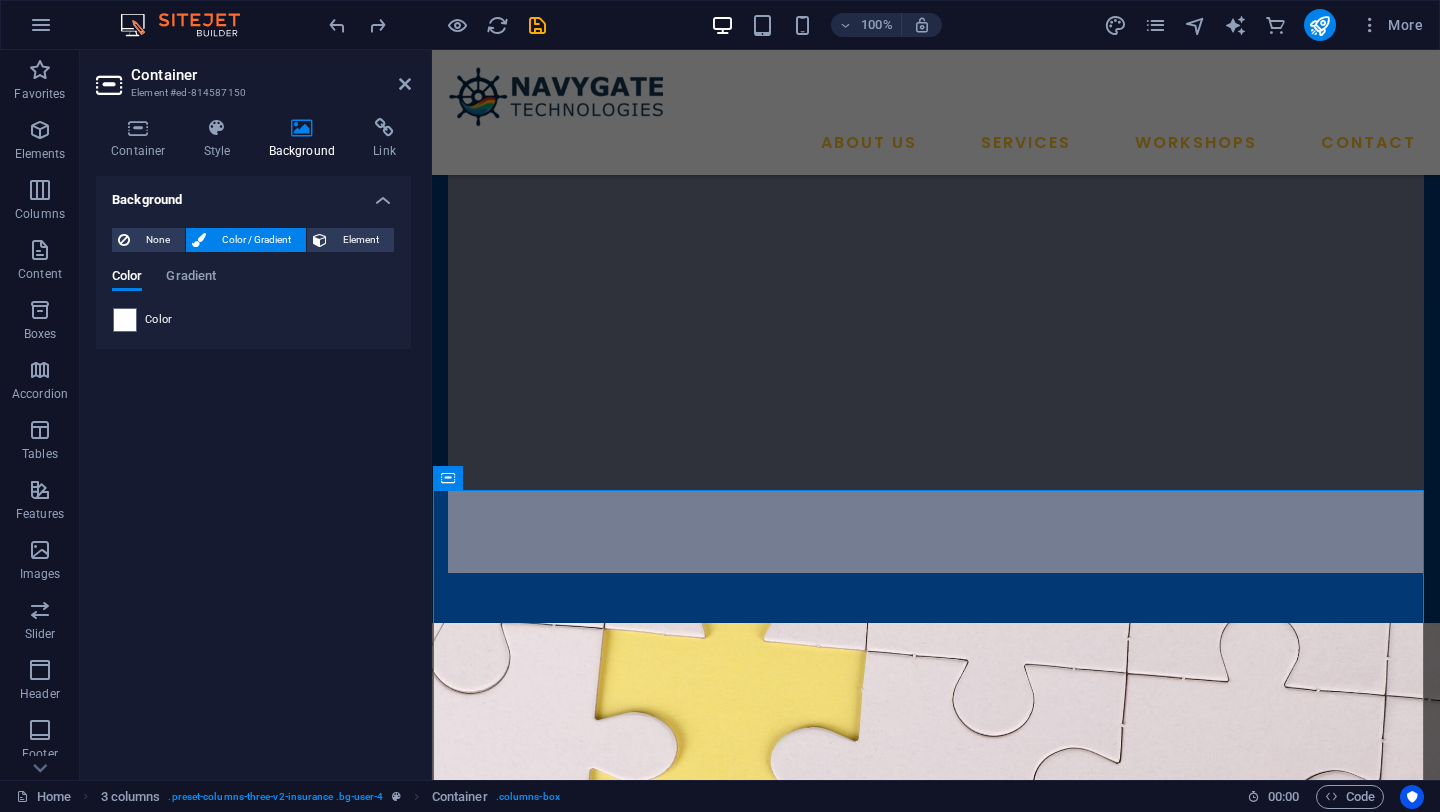 click on "None Color / Gradient Element Stretch background to full-width Color overlay Places an overlay over the background to colorize it Parallax 0 % Image Image slider Map Video YouTube Vimeo HTML Color Gradient Color A parent element contains a background. Edit background on parent element" at bounding box center [253, 280] 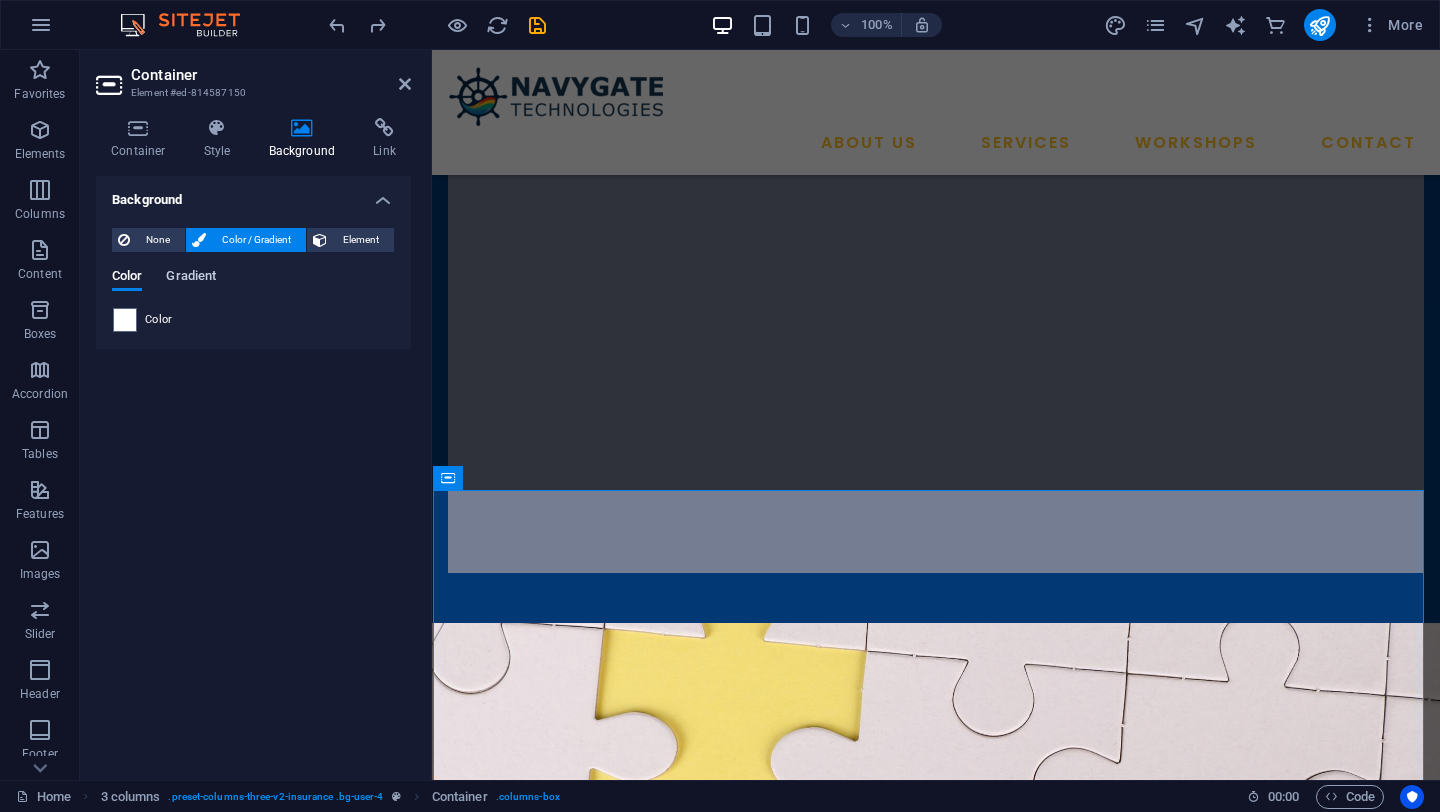 click on "Gradient" at bounding box center [191, 278] 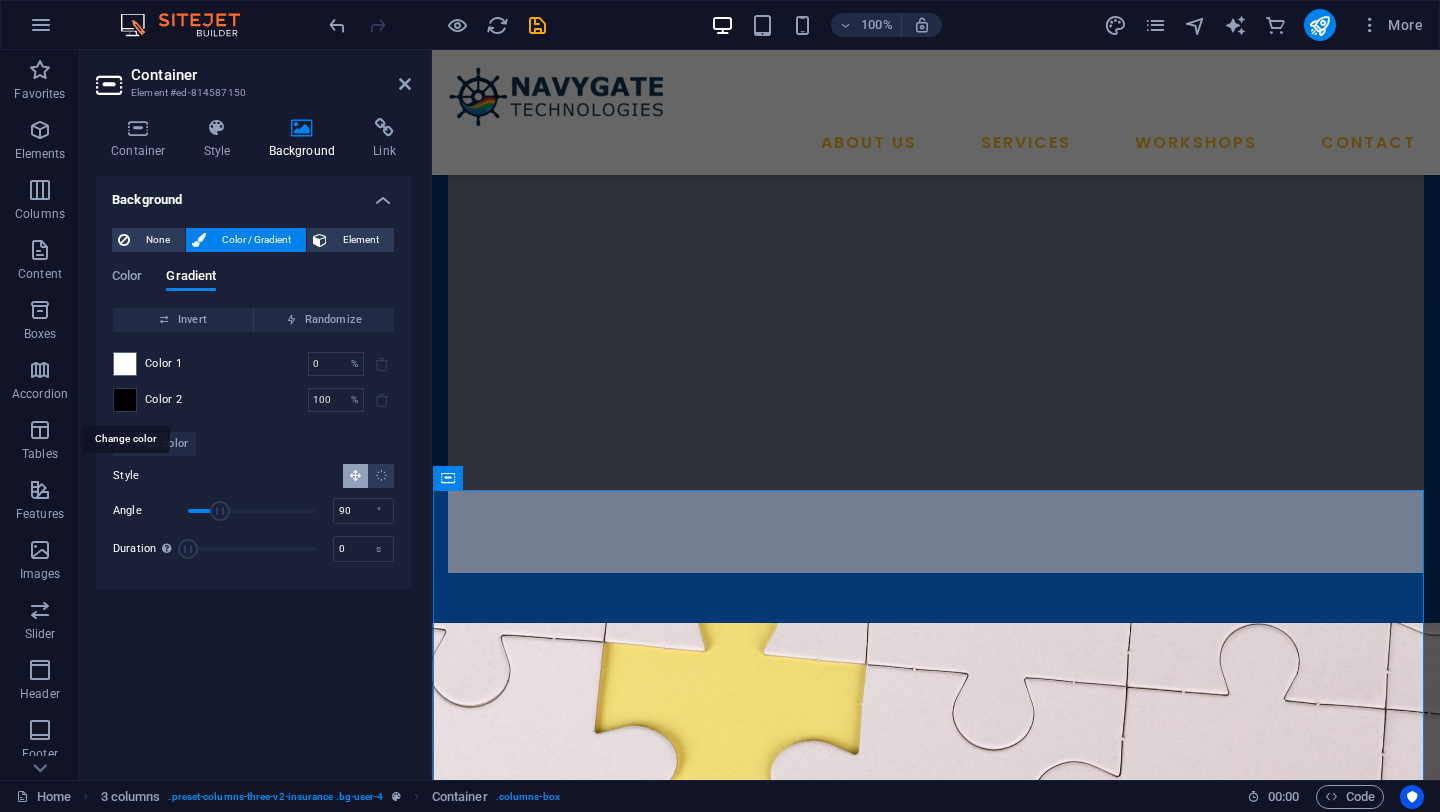 click at bounding box center (125, 400) 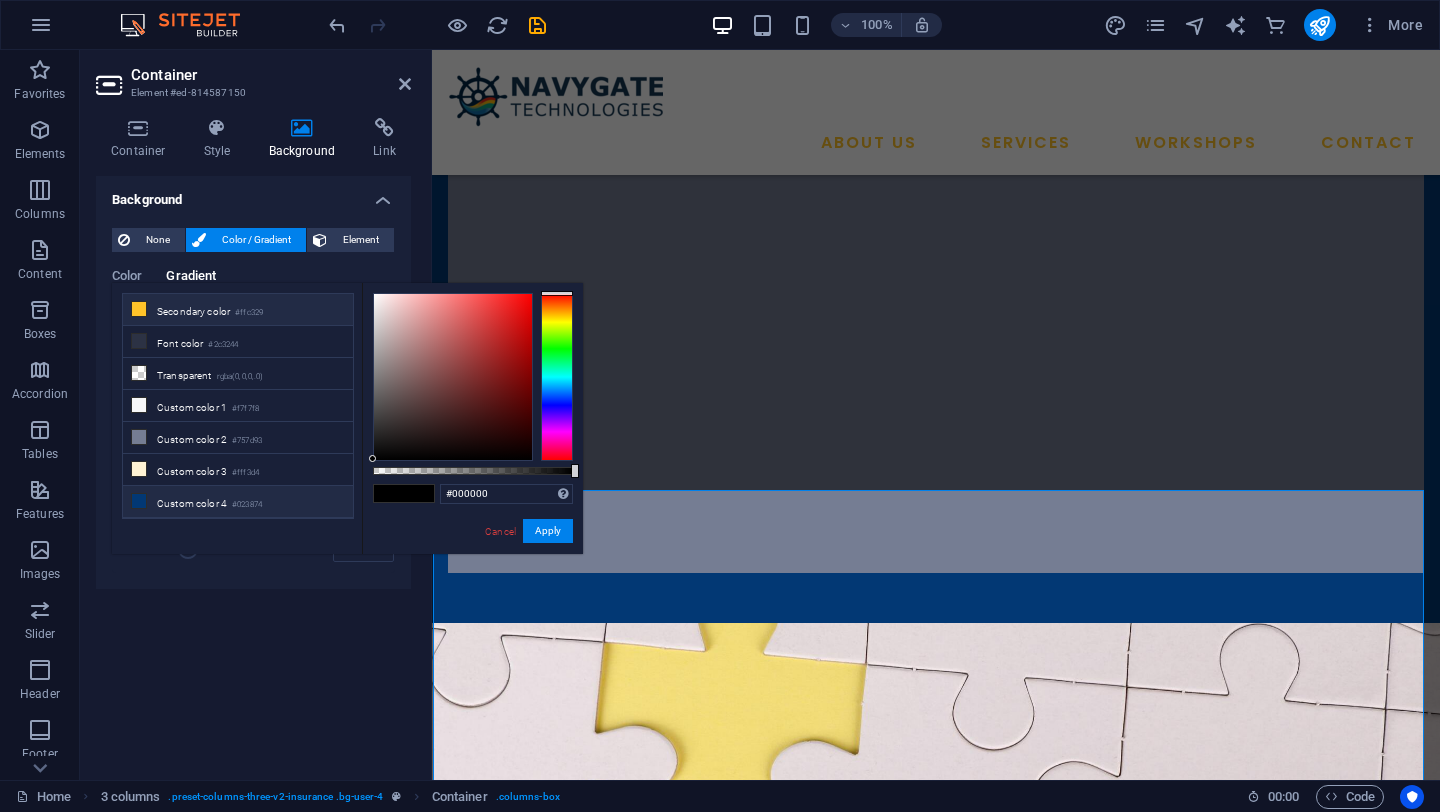click on "Secondary color #[COLOR]" at bounding box center [238, 310] 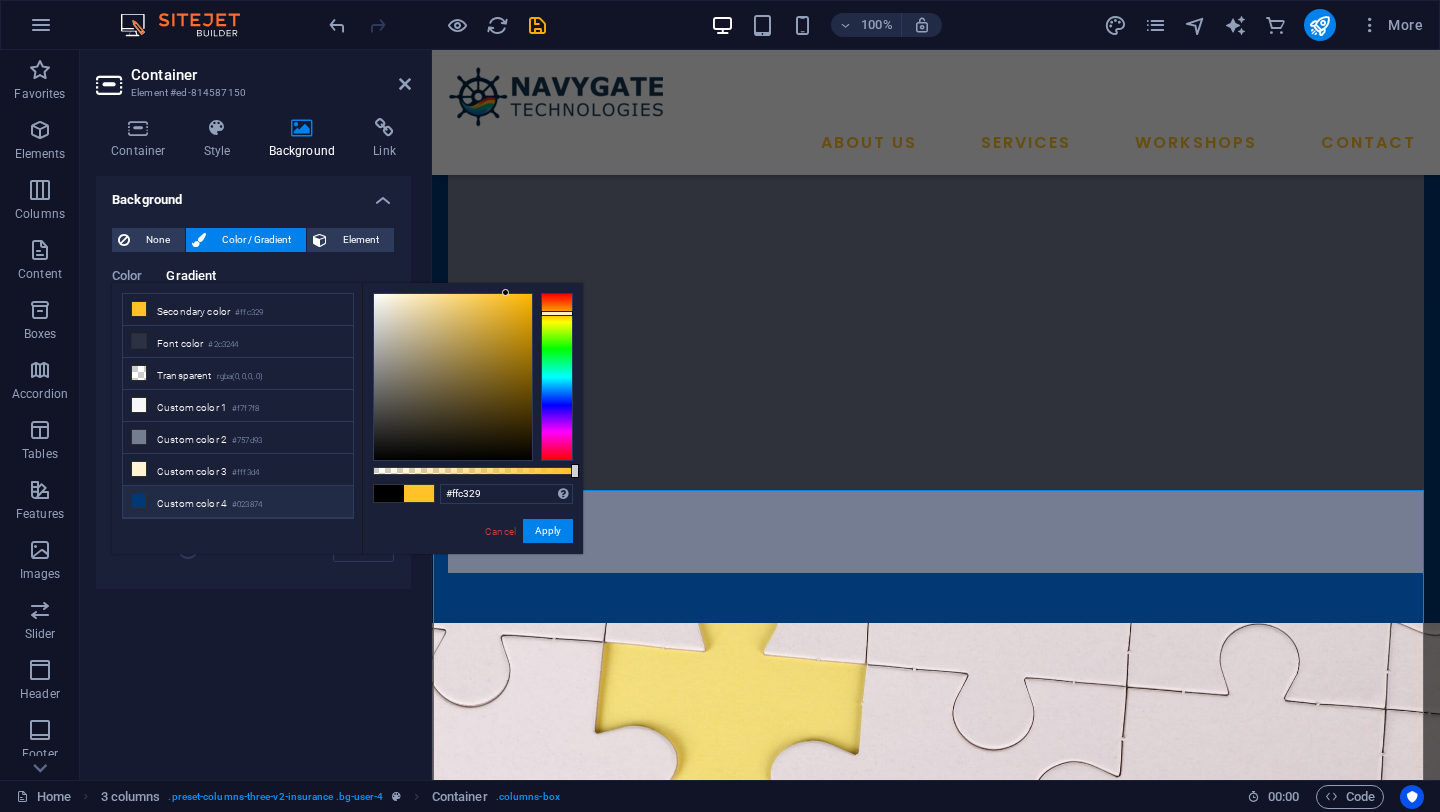 click on "Custom color 4
#023874" at bounding box center [238, 502] 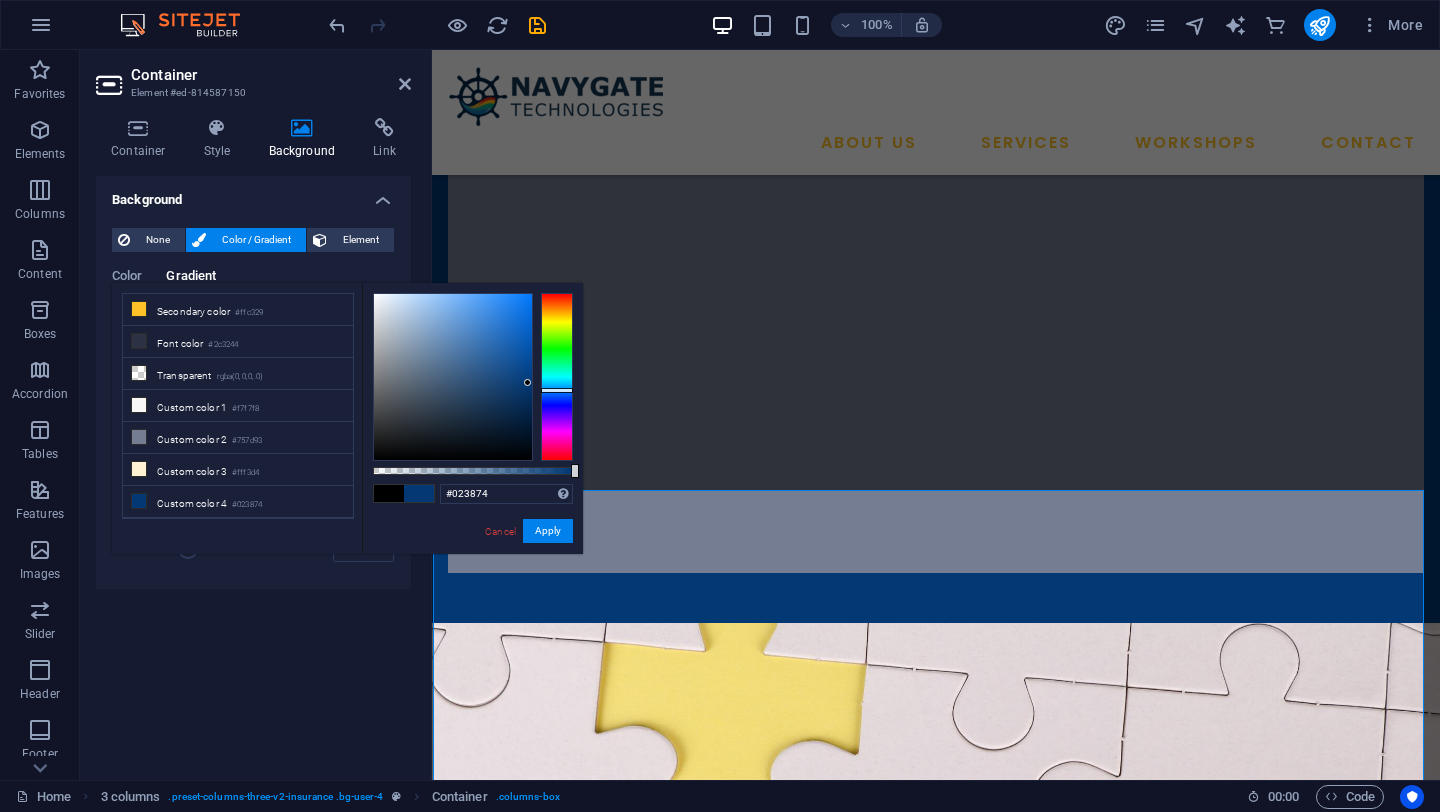 click on "Background None Color / Gradient Element Stretch background to full-width Color overlay Places an overlay over the background to colorize it Parallax 0 % Image Image slider Map Video YouTube Vimeo HTML Color Gradient Color Invert Randomize Color 1 0 % ​ Color 2 100 % ​ Add color Style Angle 90 ° Duration Duration of the background animation. A value of "0" disables the animation 0 s A parent element contains a background. Edit background on parent element" at bounding box center (253, 470) 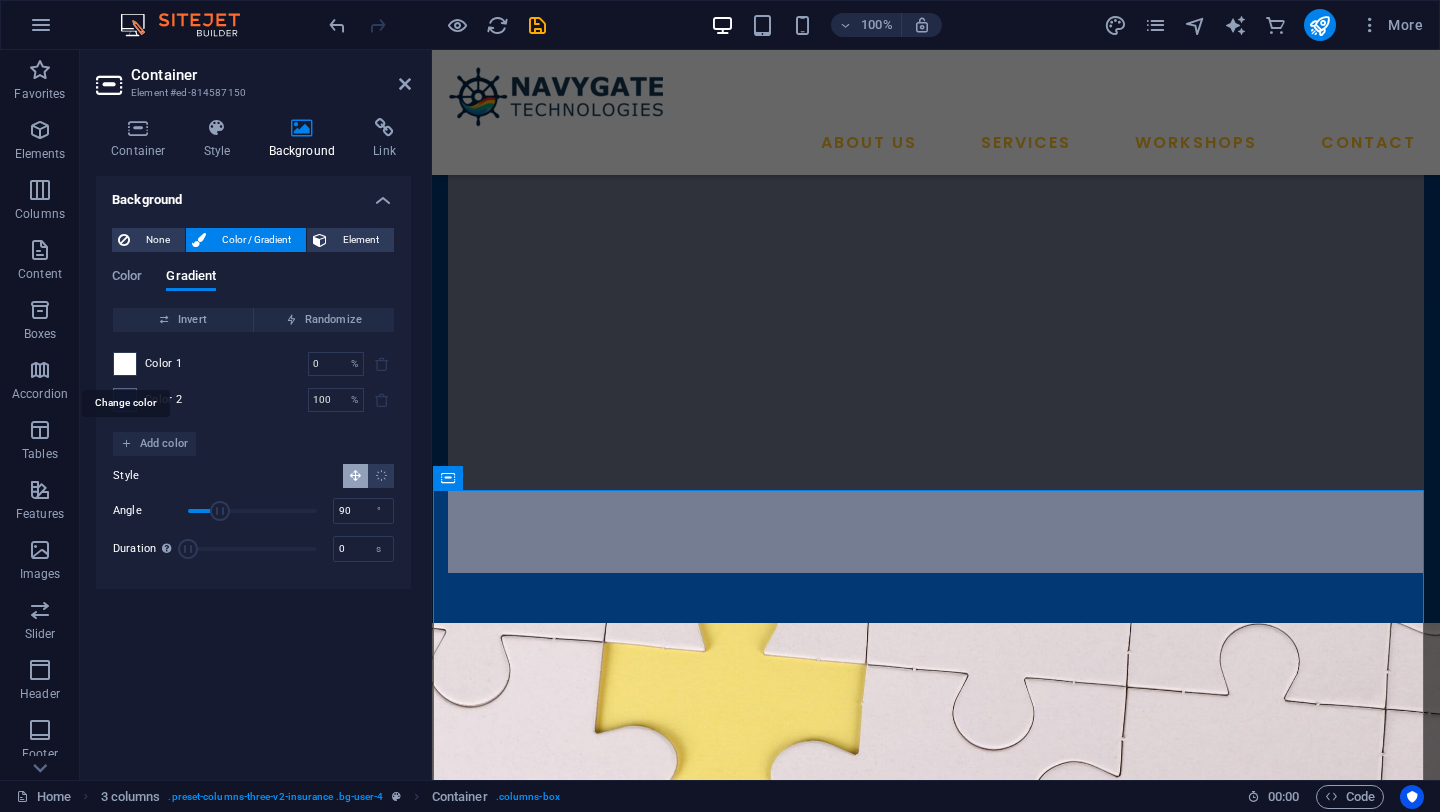 click at bounding box center (125, 364) 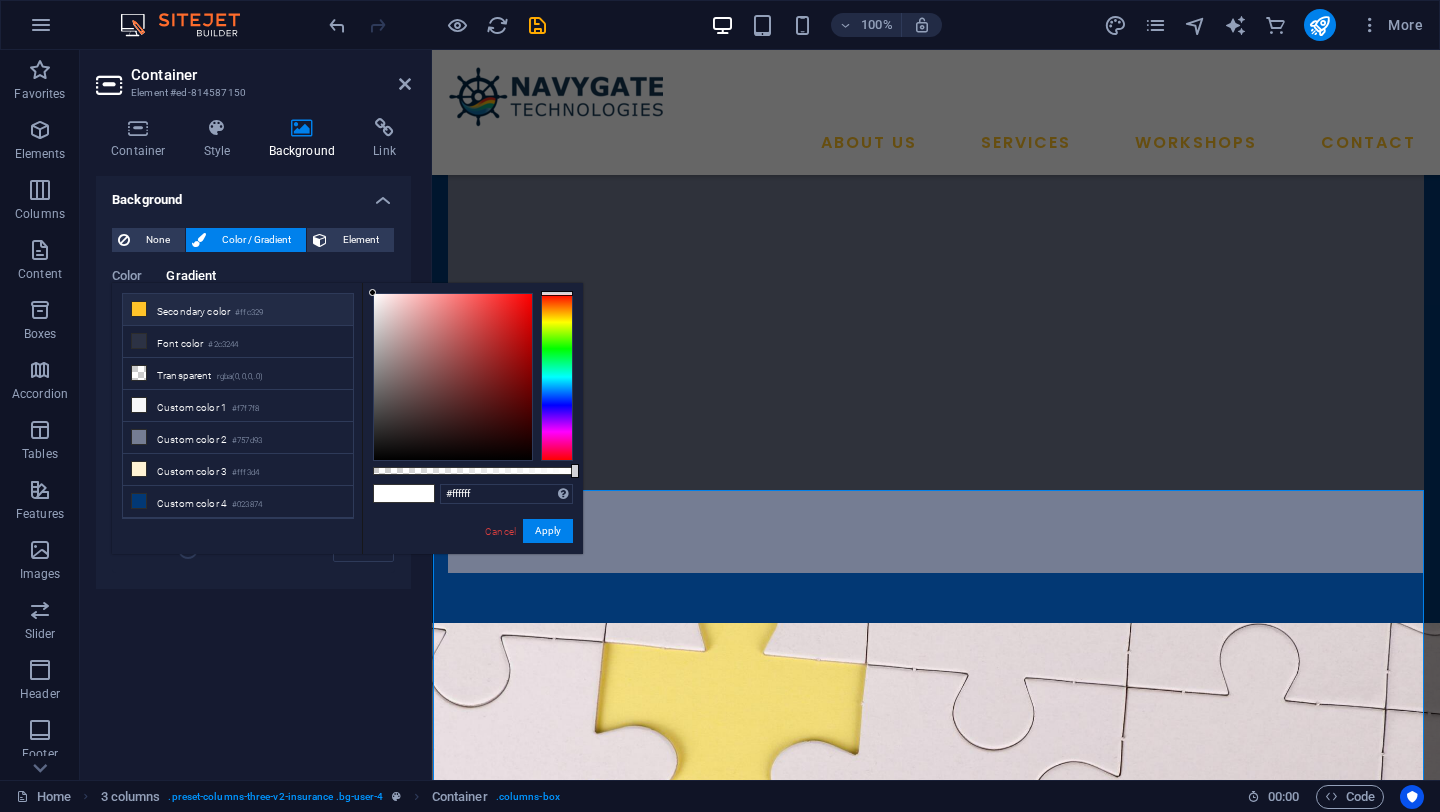 click on "Secondary color #[COLOR]" at bounding box center [238, 310] 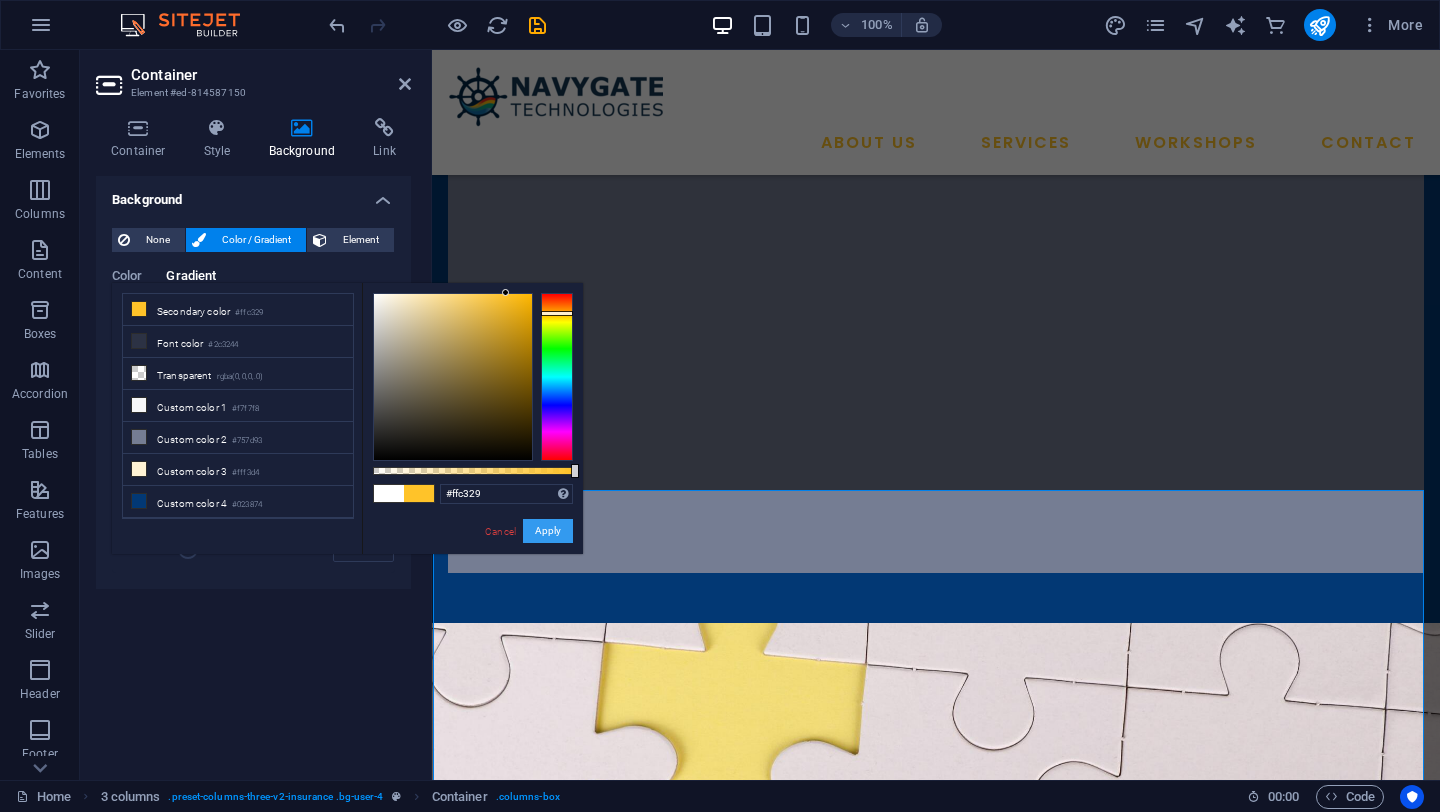 click on "Apply" at bounding box center [548, 531] 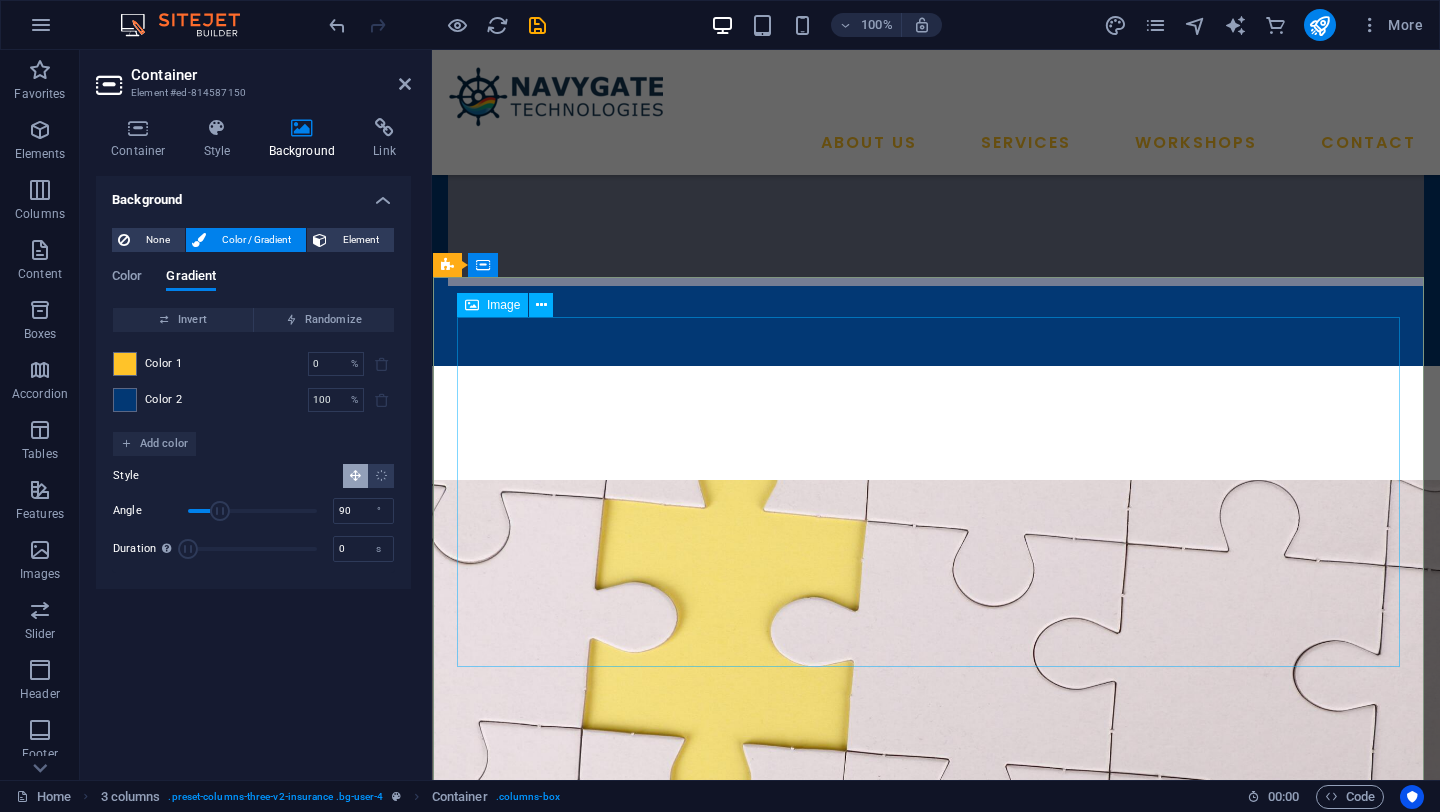 scroll, scrollTop: 1077, scrollLeft: 0, axis: vertical 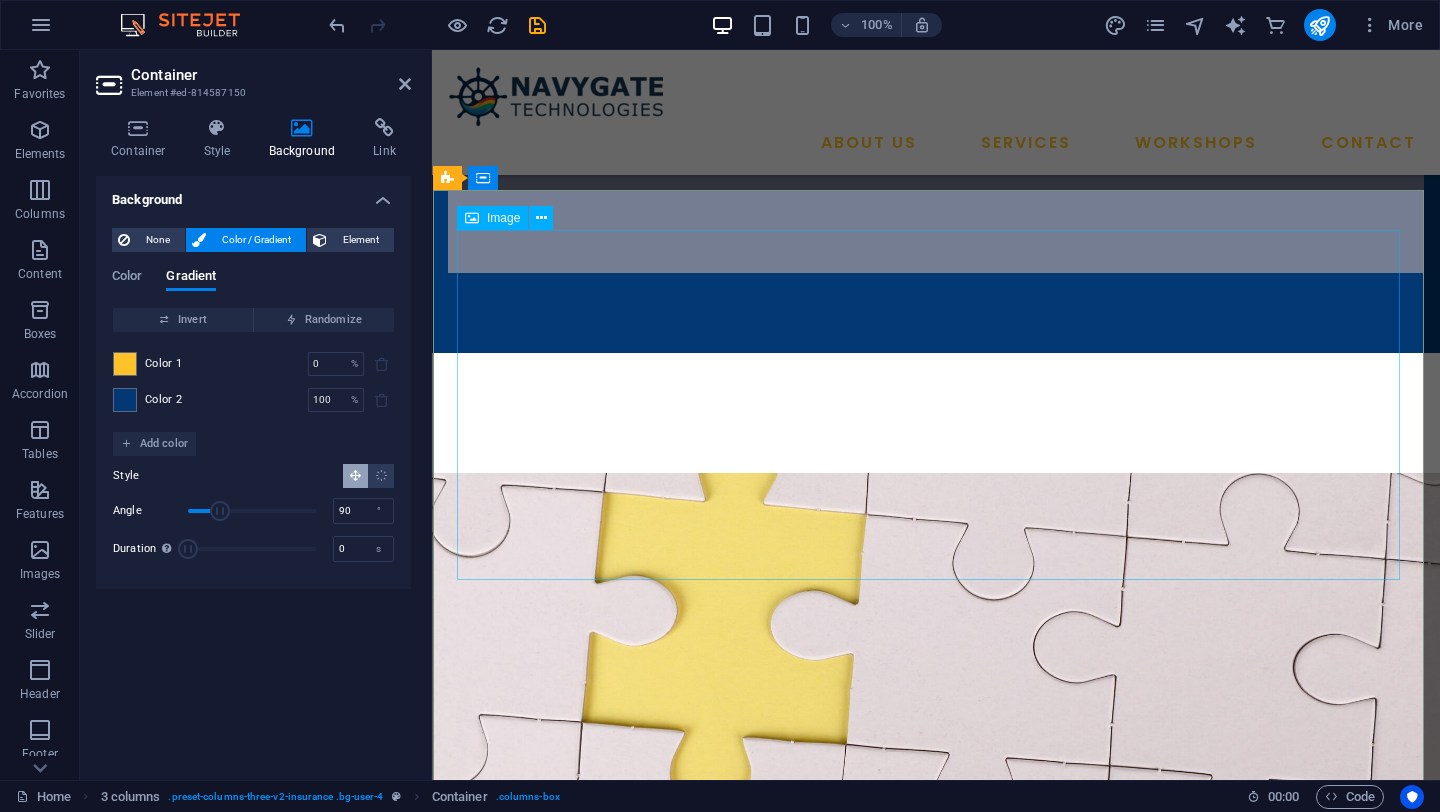 click at bounding box center [936, 1397] 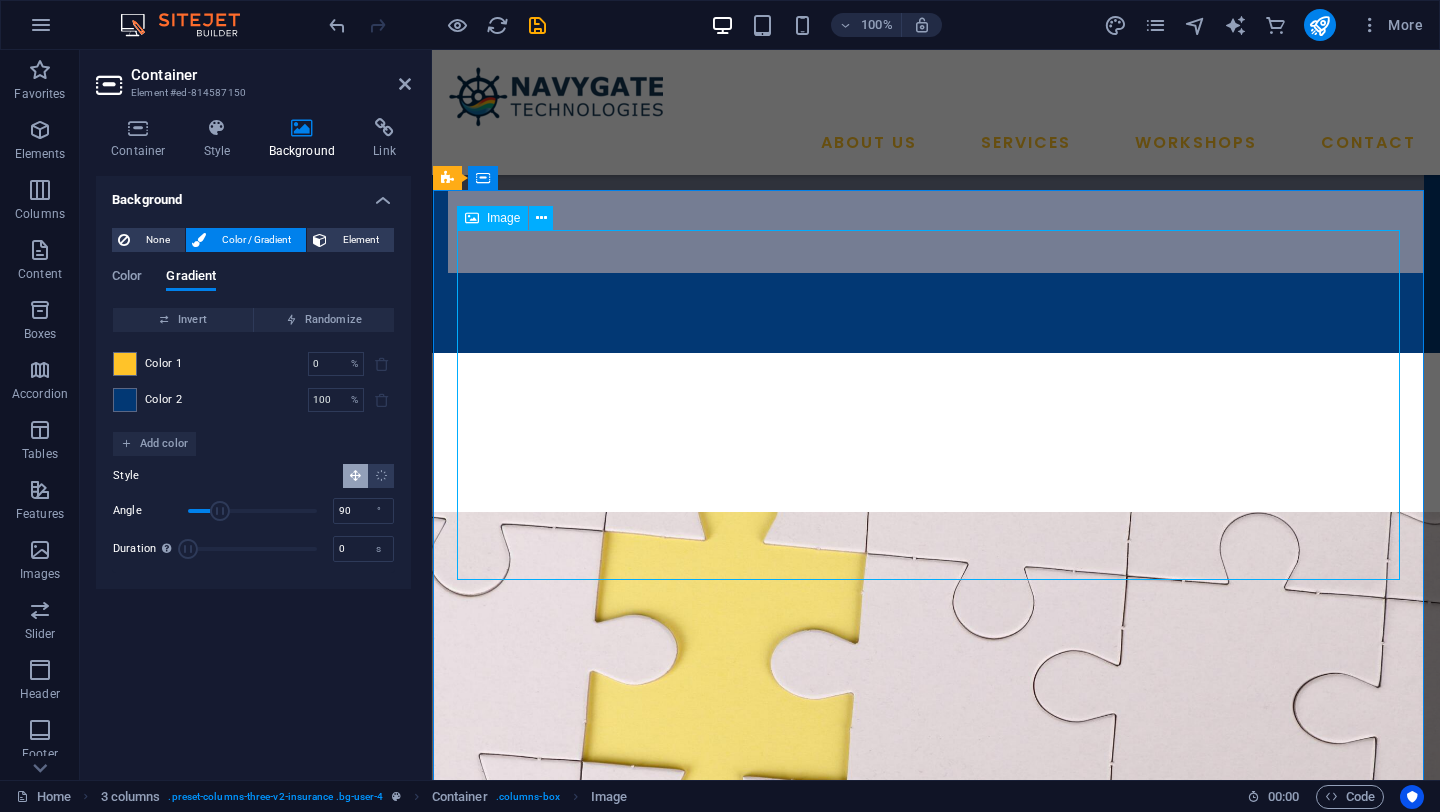 scroll, scrollTop: 1269, scrollLeft: 0, axis: vertical 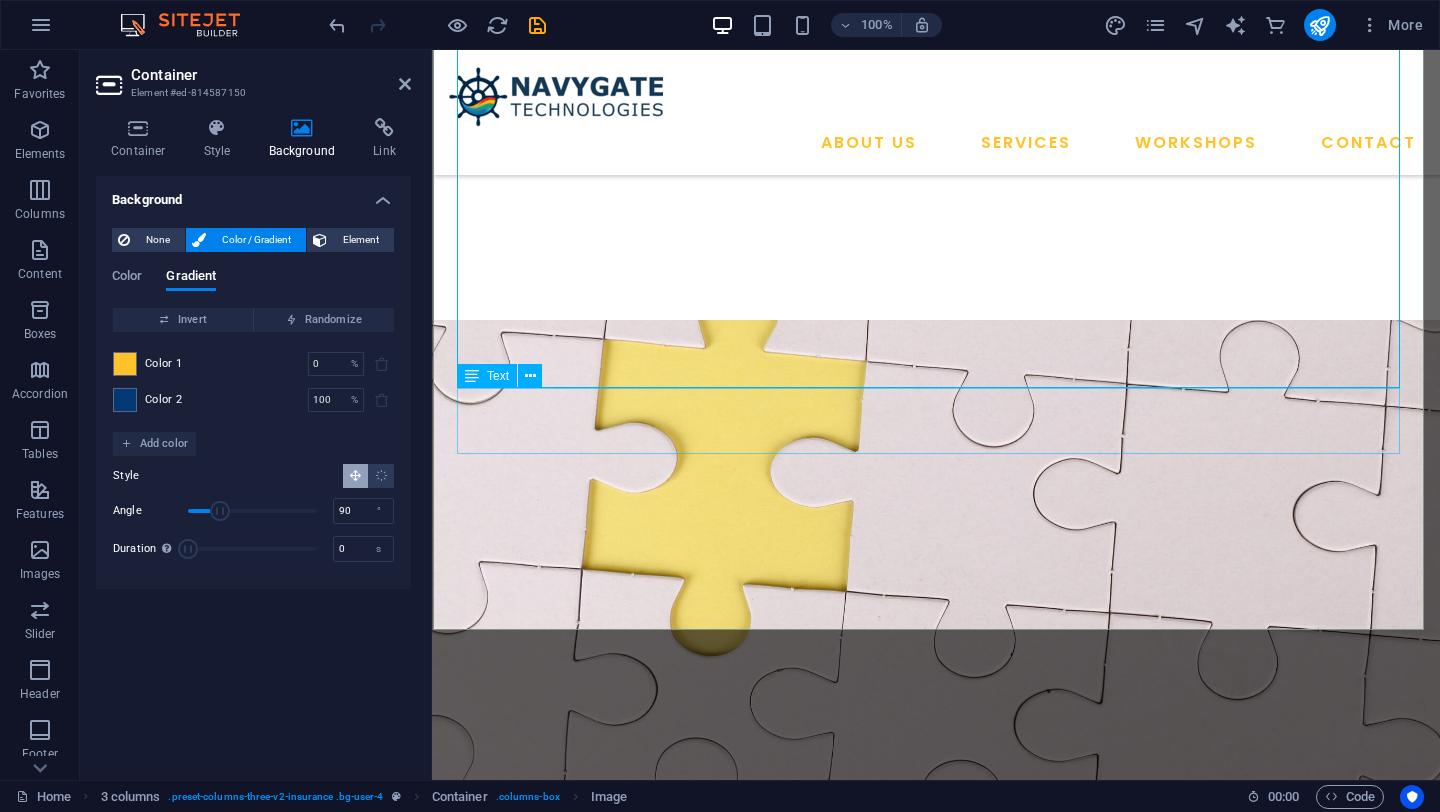click on "Hands-On CFD Analysis Using Open-Source Tools" at bounding box center [936, 1413] 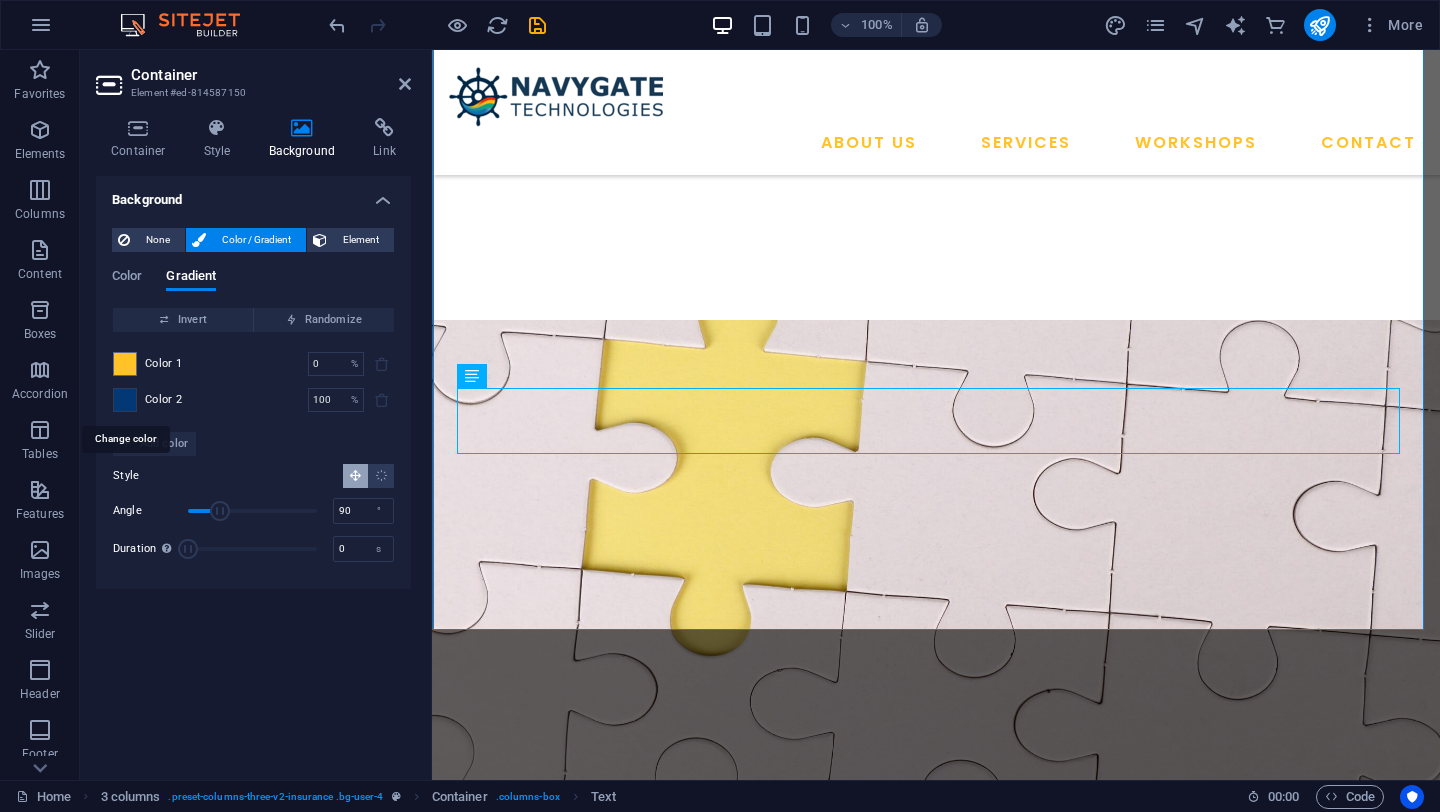 click at bounding box center (125, 400) 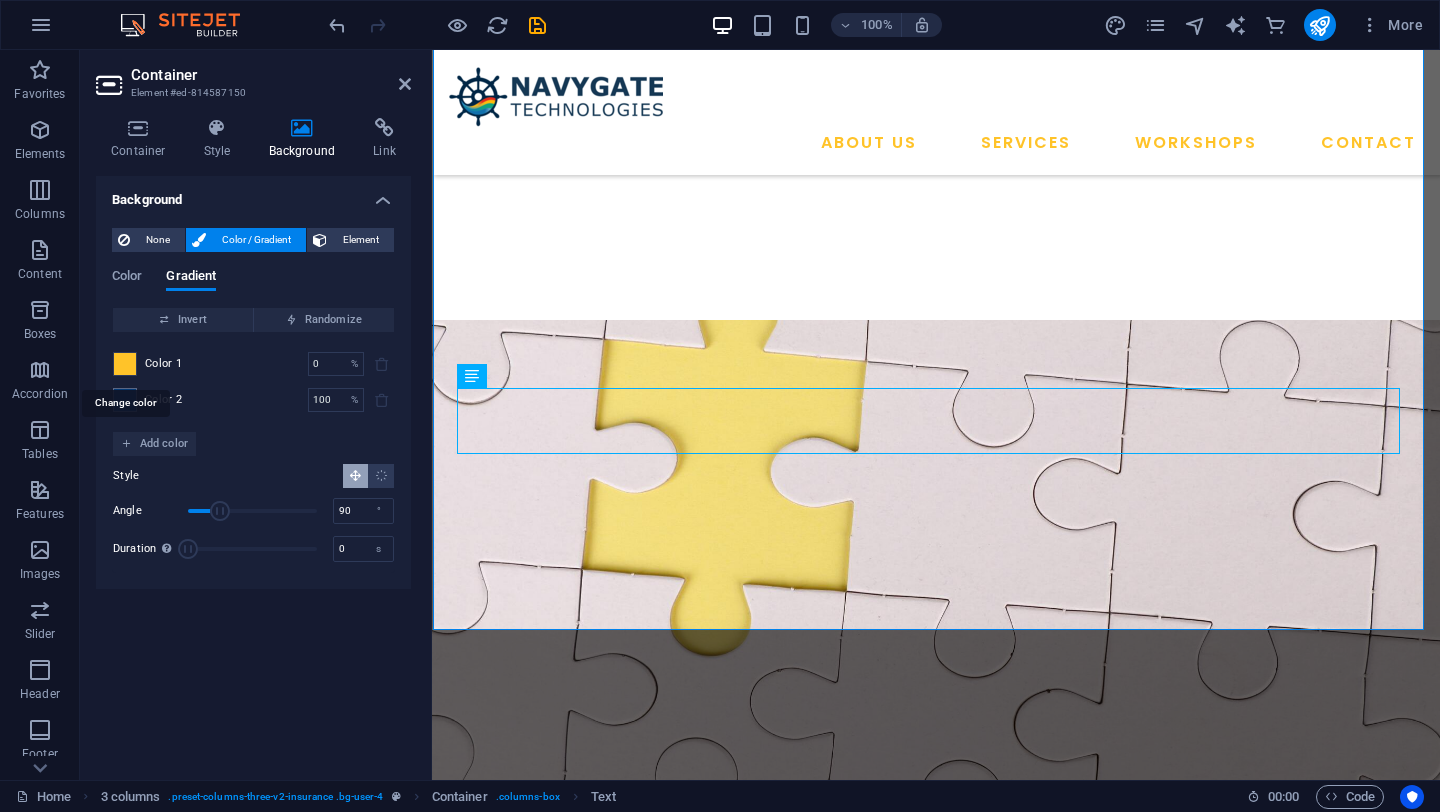 click at bounding box center [125, 364] 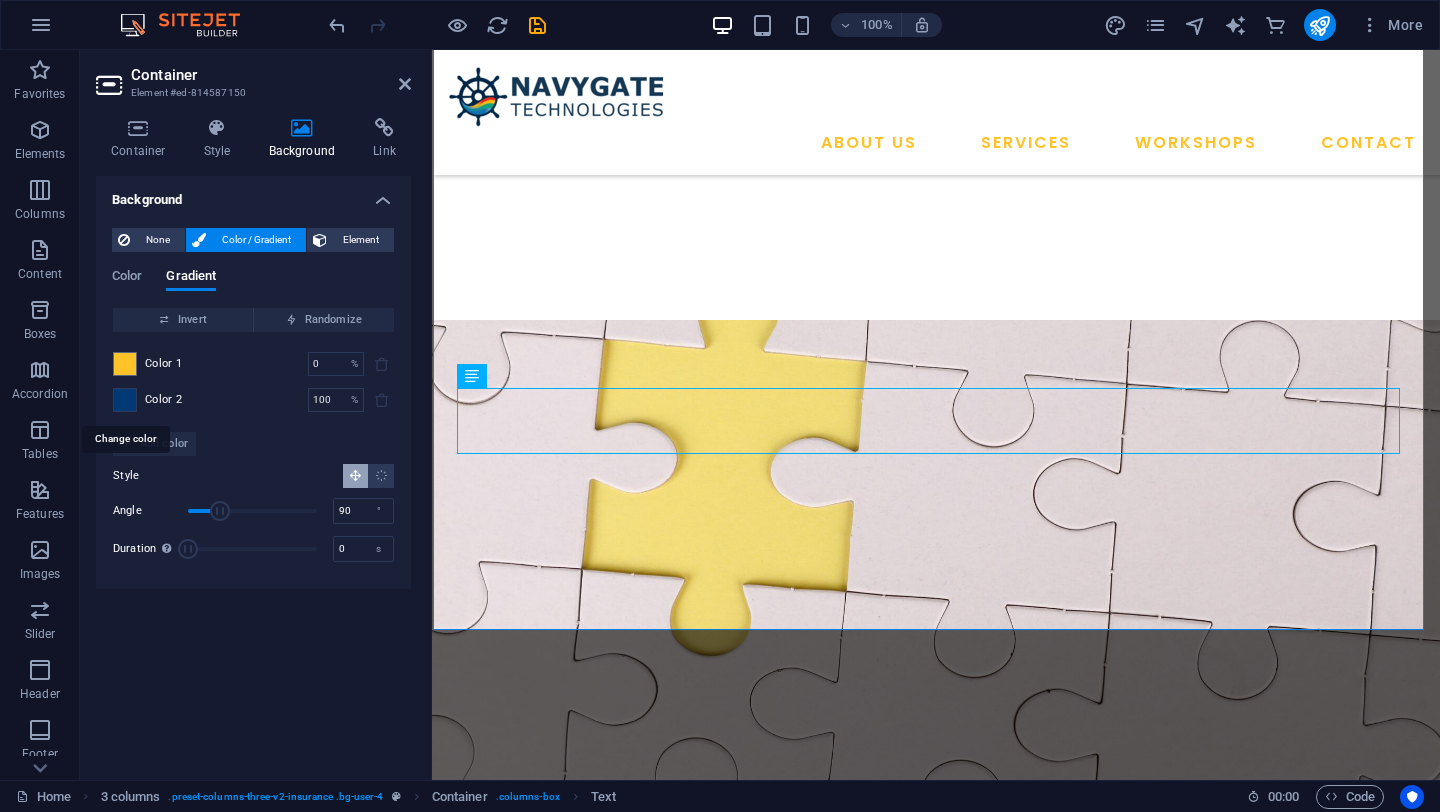 click at bounding box center [125, 400] 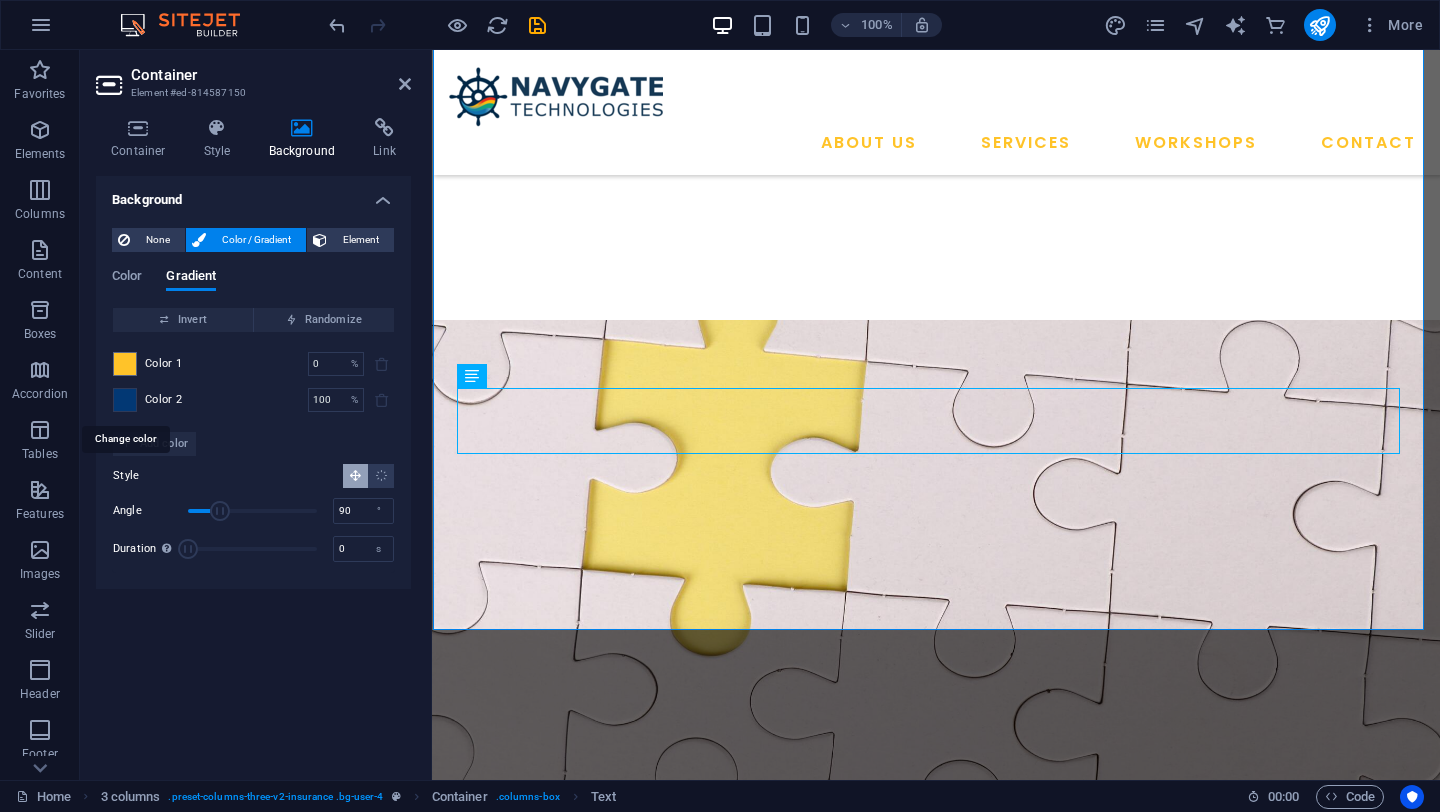 click at bounding box center [125, 400] 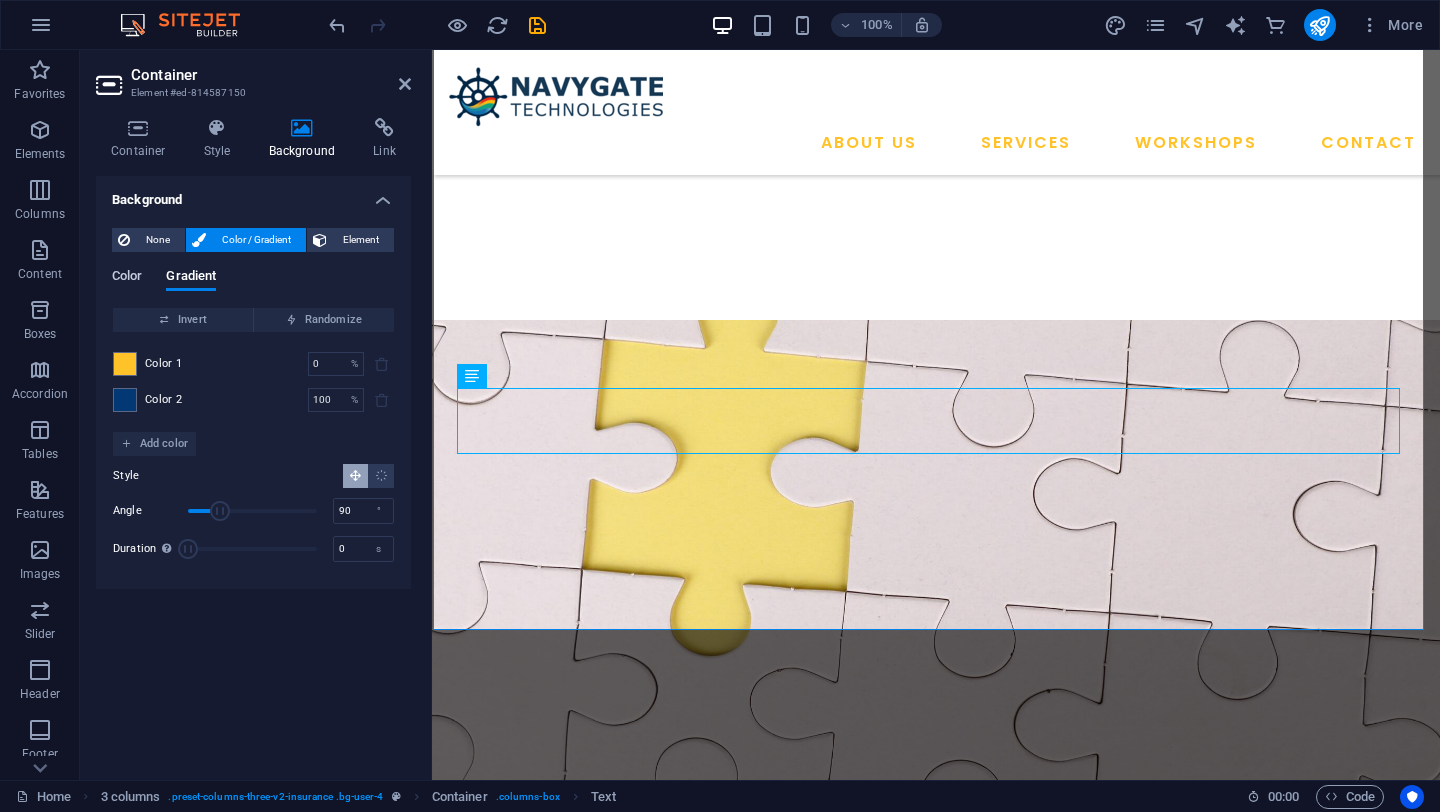 click on "Color" at bounding box center (127, 278) 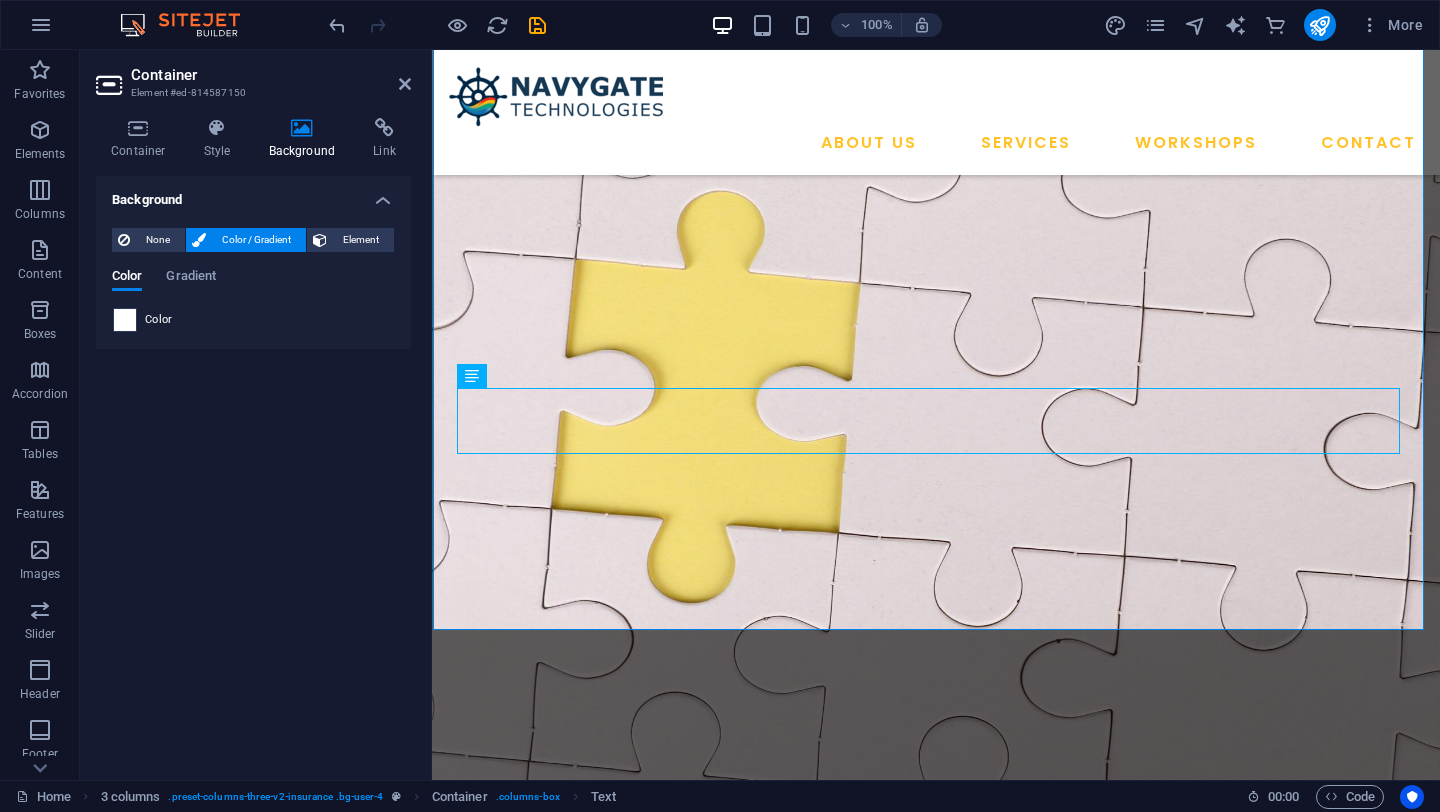click at bounding box center (125, 320) 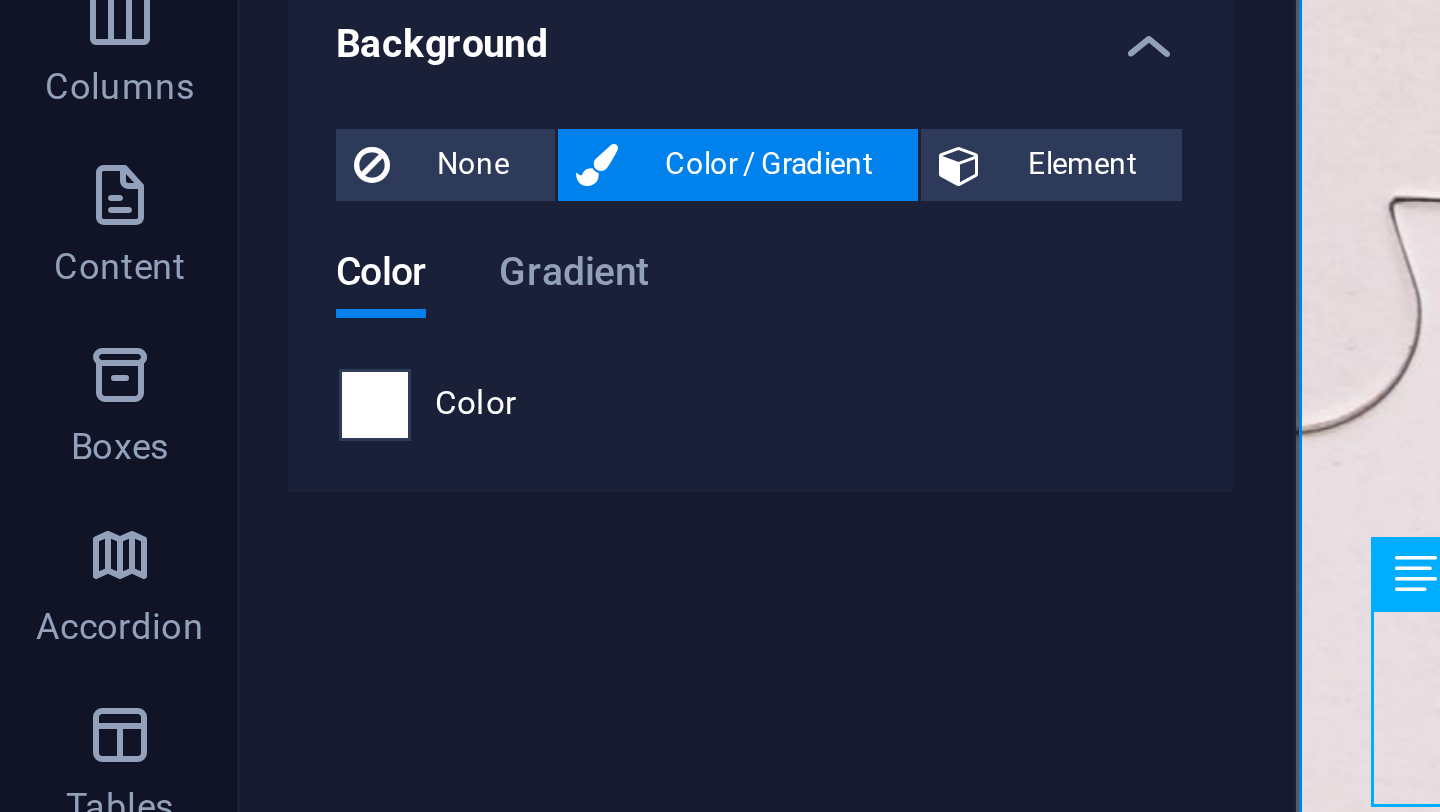 click at bounding box center (125, 320) 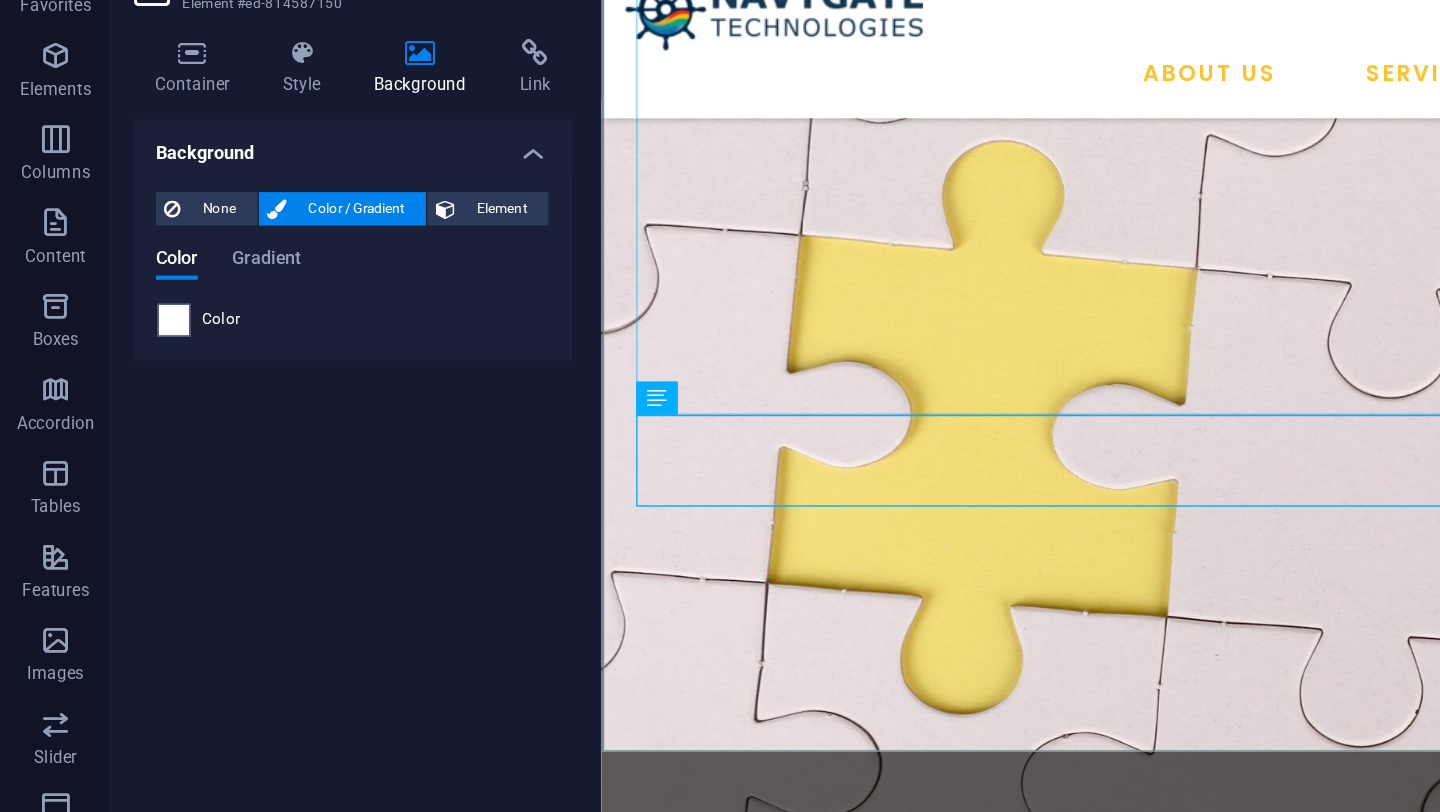 scroll, scrollTop: 1268, scrollLeft: 0, axis: vertical 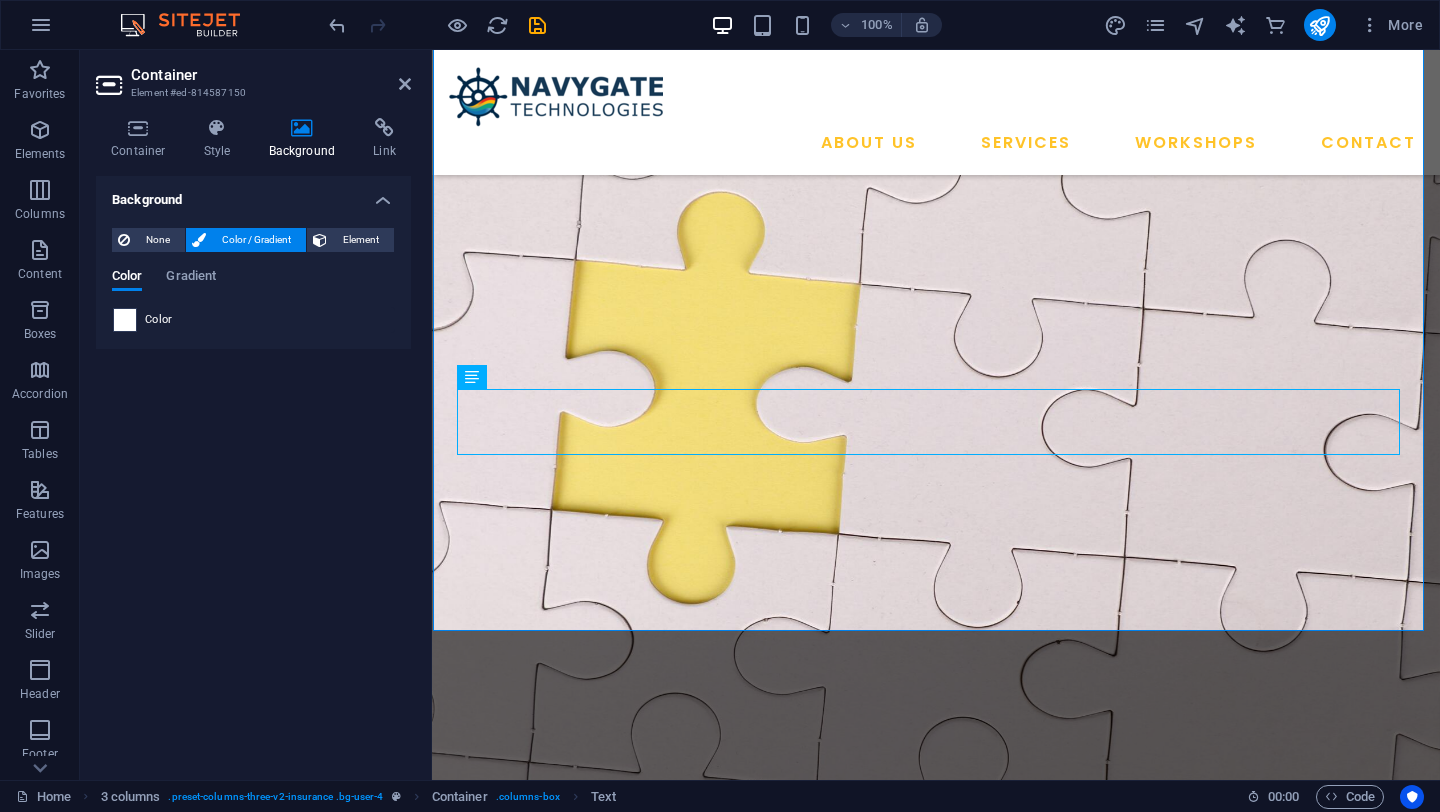 click at bounding box center [125, 320] 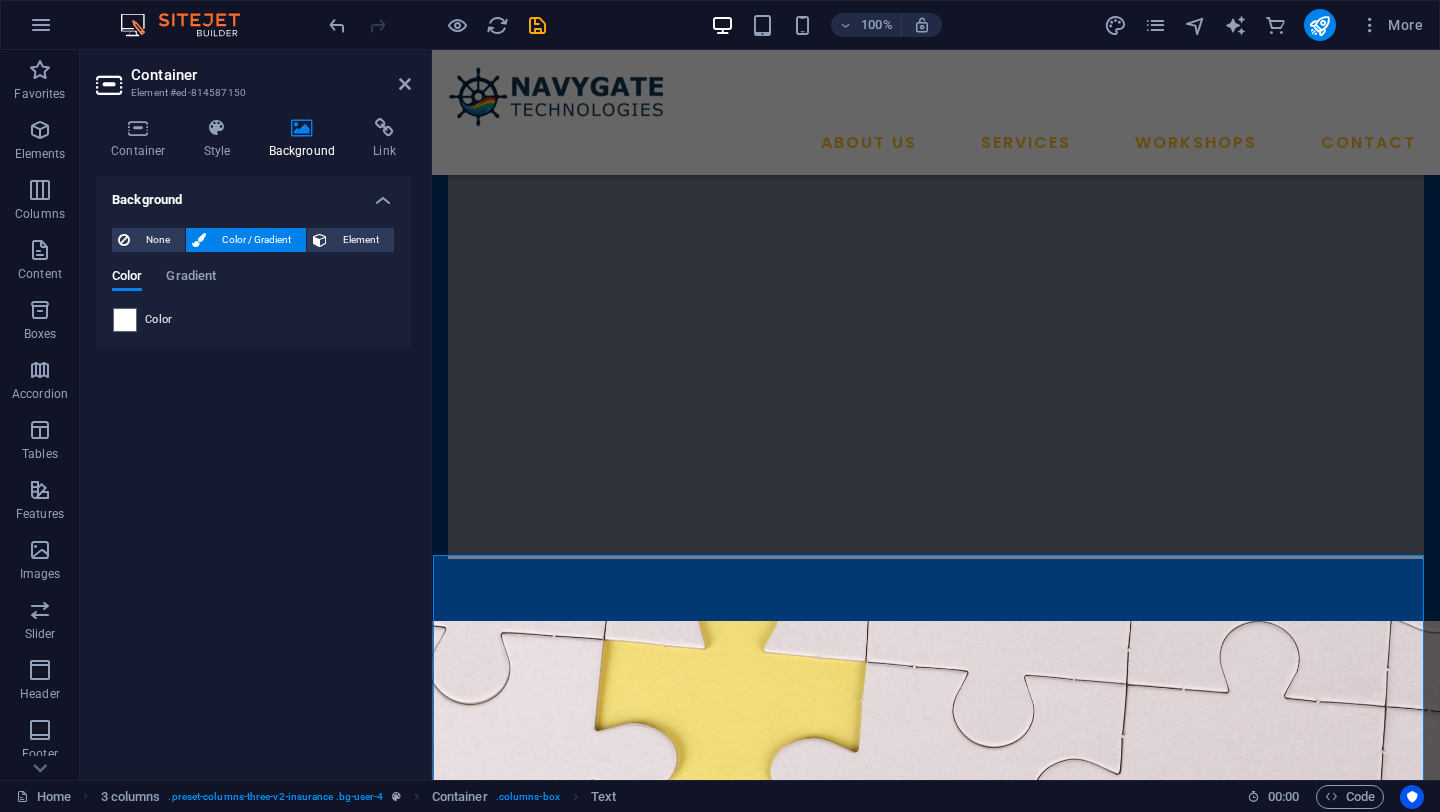 scroll, scrollTop: 800, scrollLeft: 0, axis: vertical 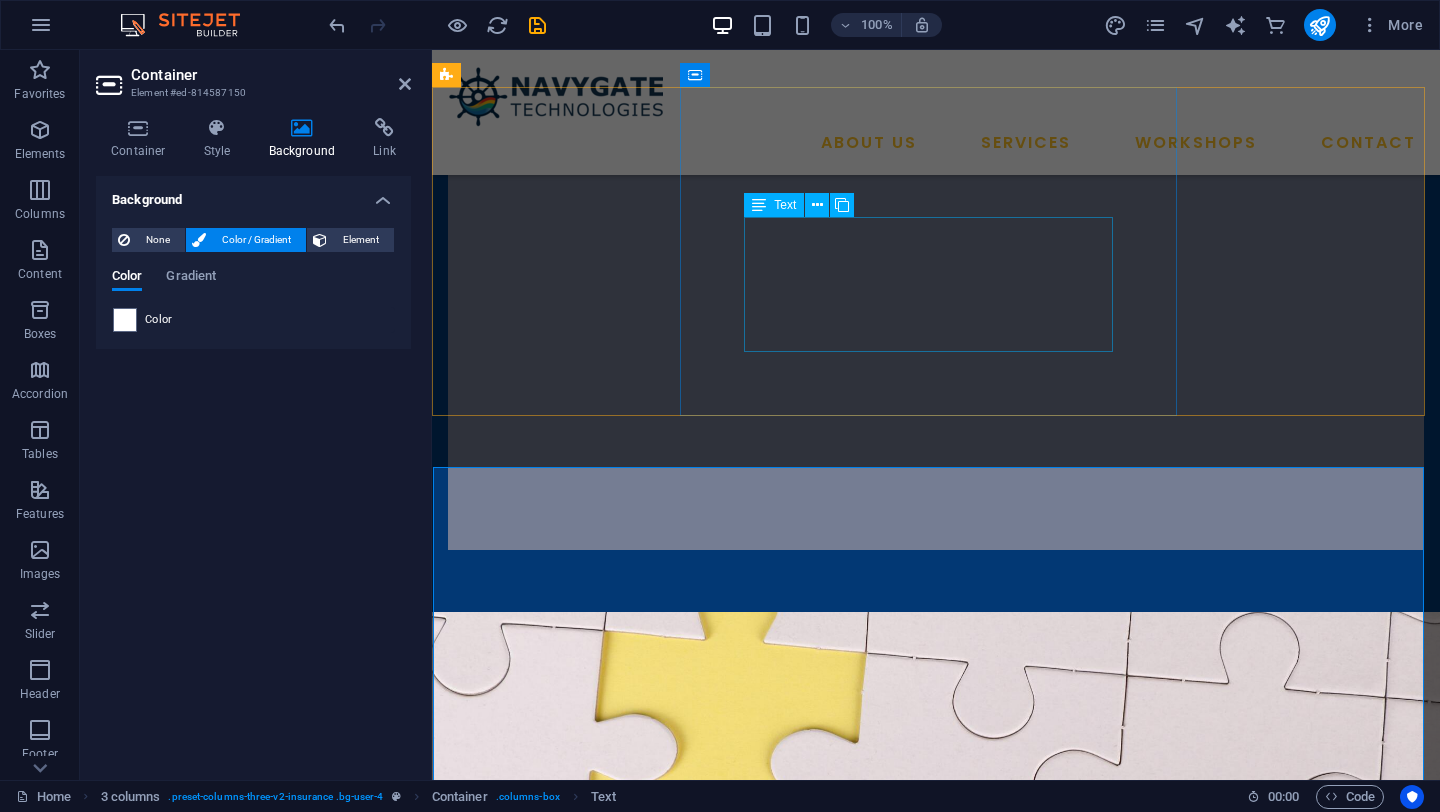click on "To empower every engineering team — regardless of scale or tool preference — with the expertise and technology to innovate faster, smarter, and more affordably." at bounding box center (936, 1317) 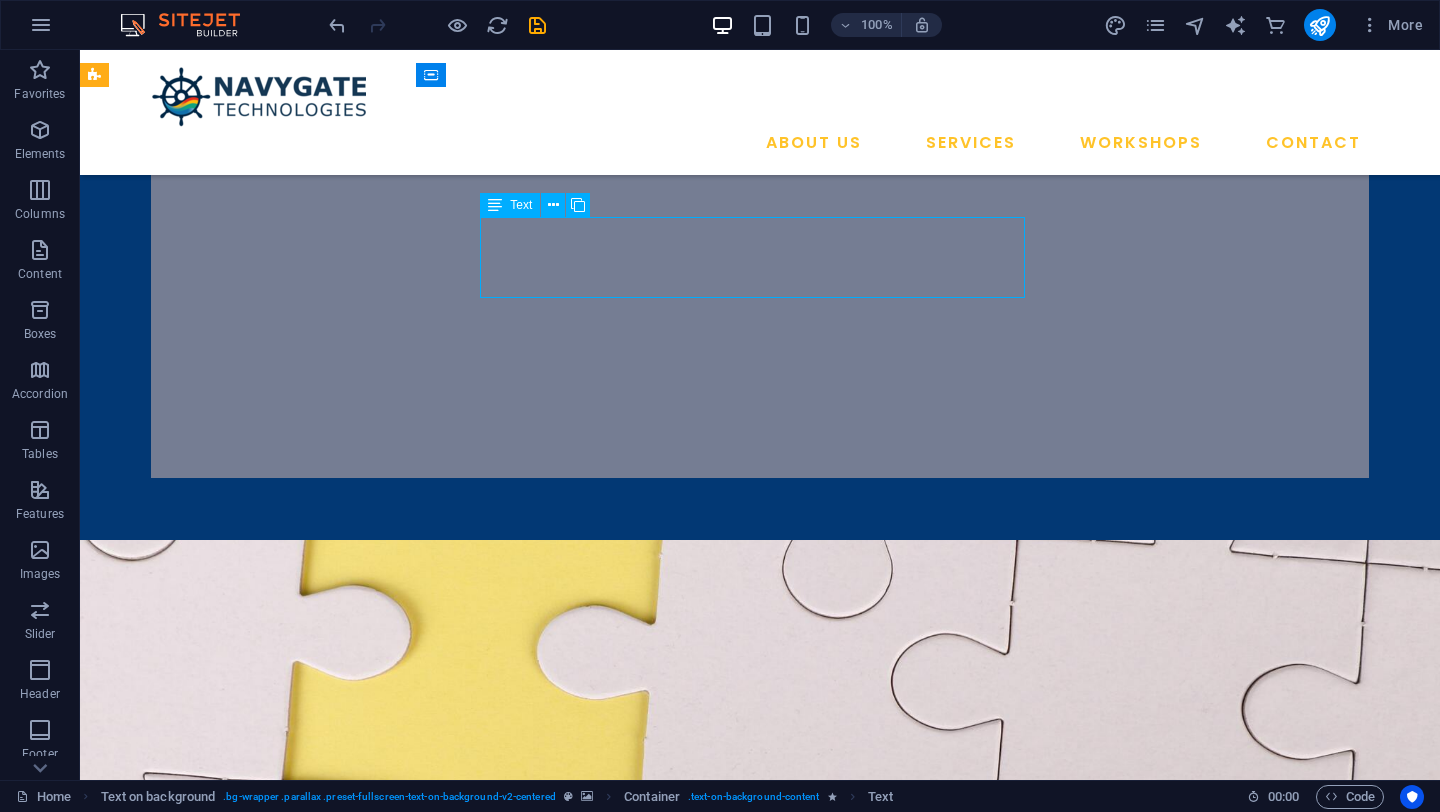 click on "To empower every engineering team — regardless of scale or tool preference — with the expertise and technology to innovate faster, smarter, and more affordably." at bounding box center (760, 1245) 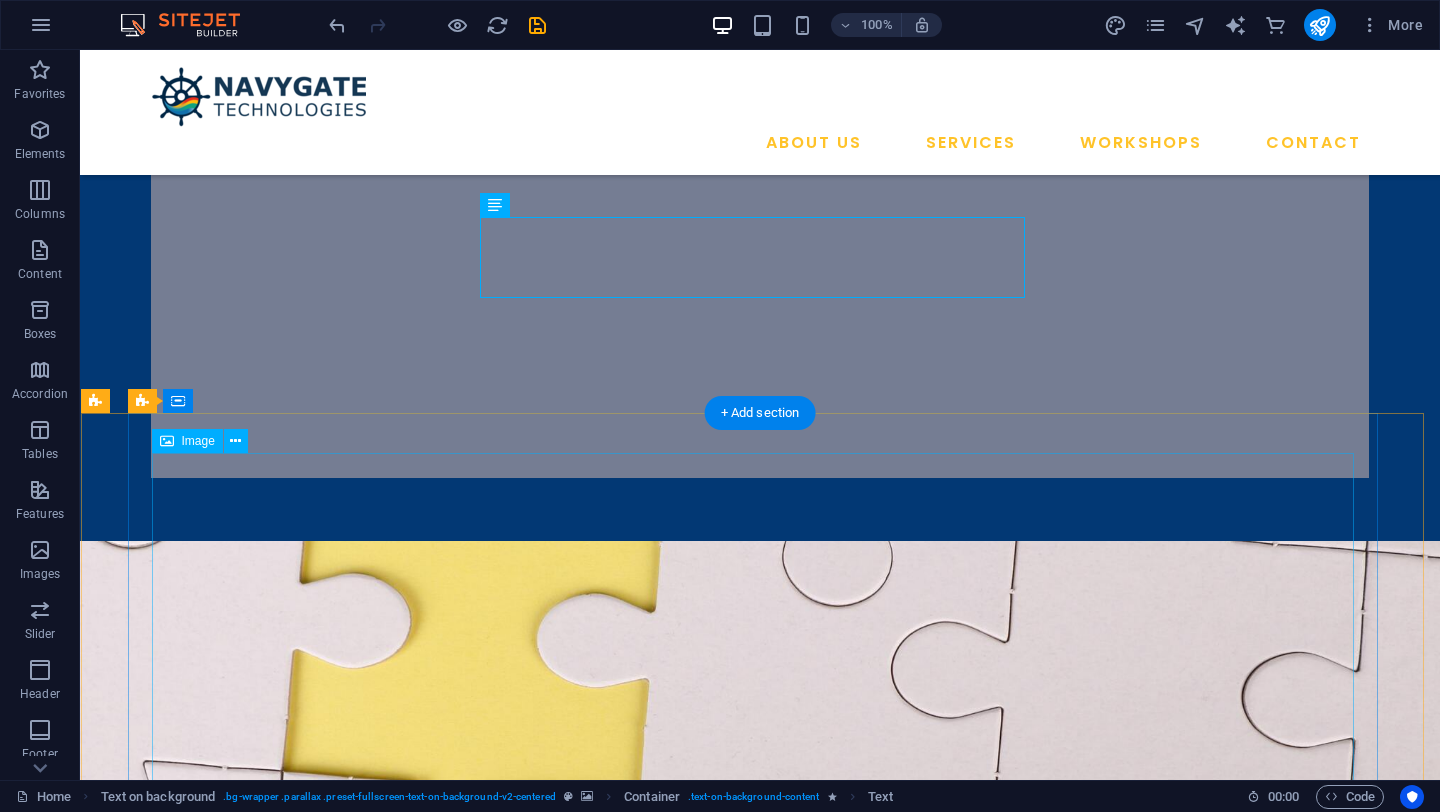 scroll, scrollTop: 965, scrollLeft: 0, axis: vertical 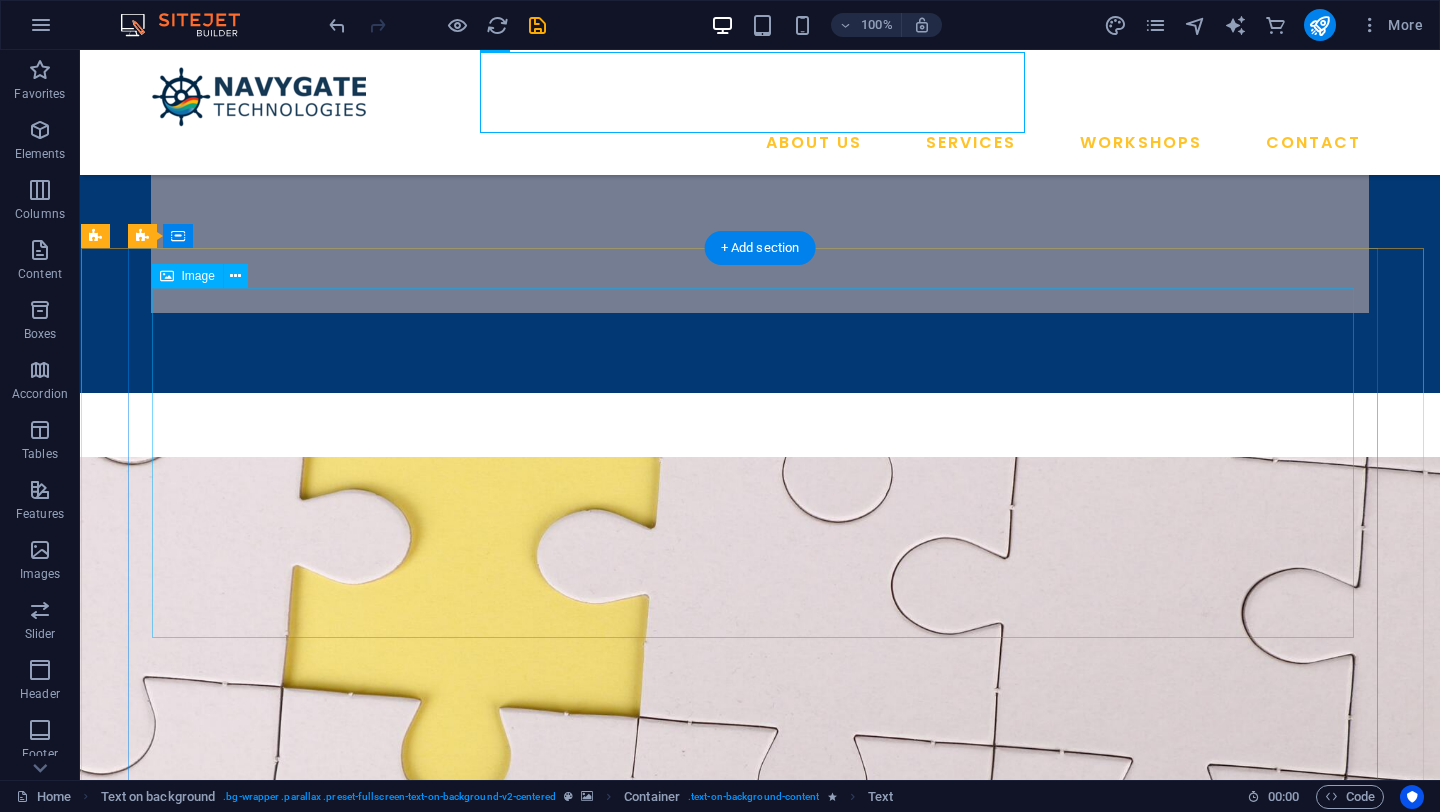 click at bounding box center [706, 1410] 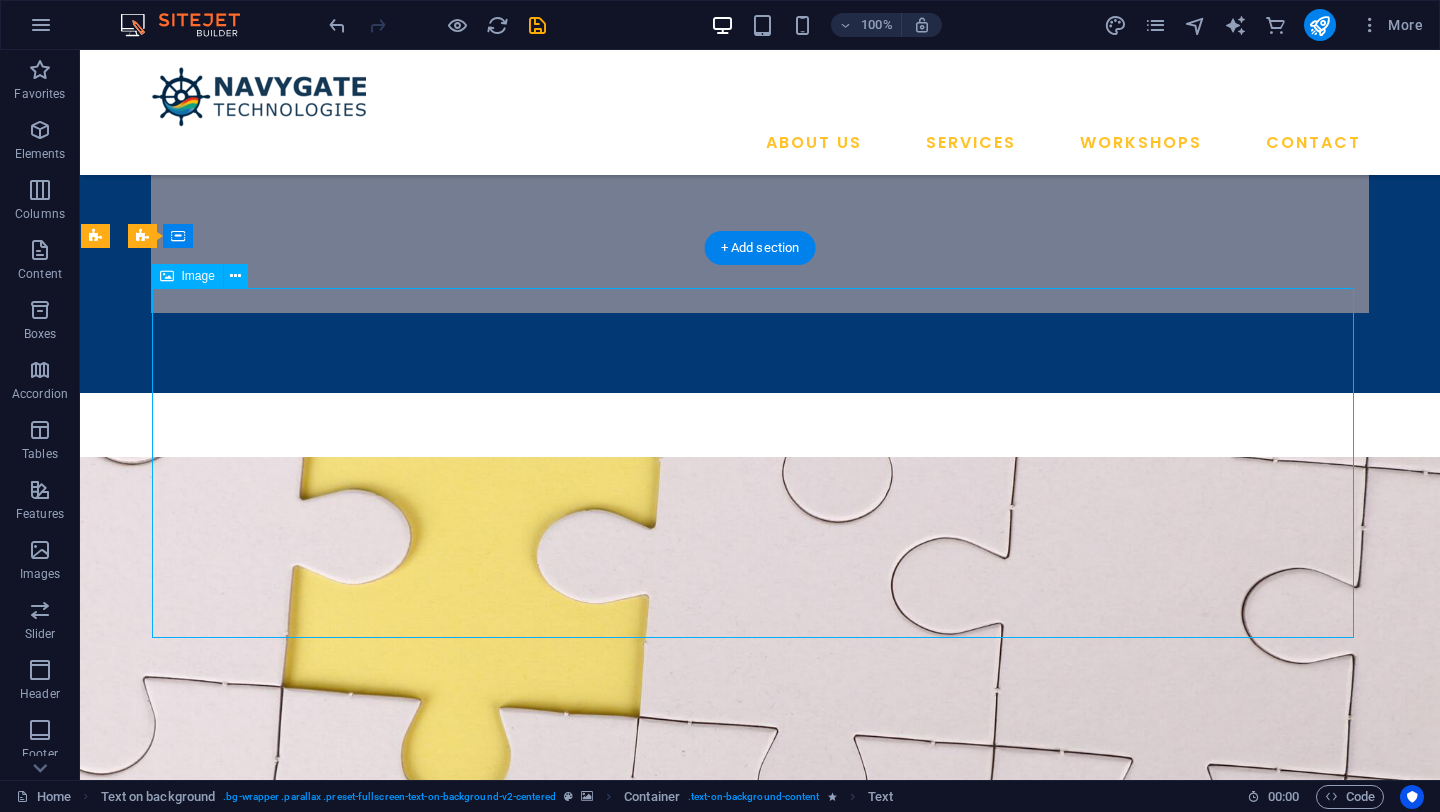 click at bounding box center [706, 1410] 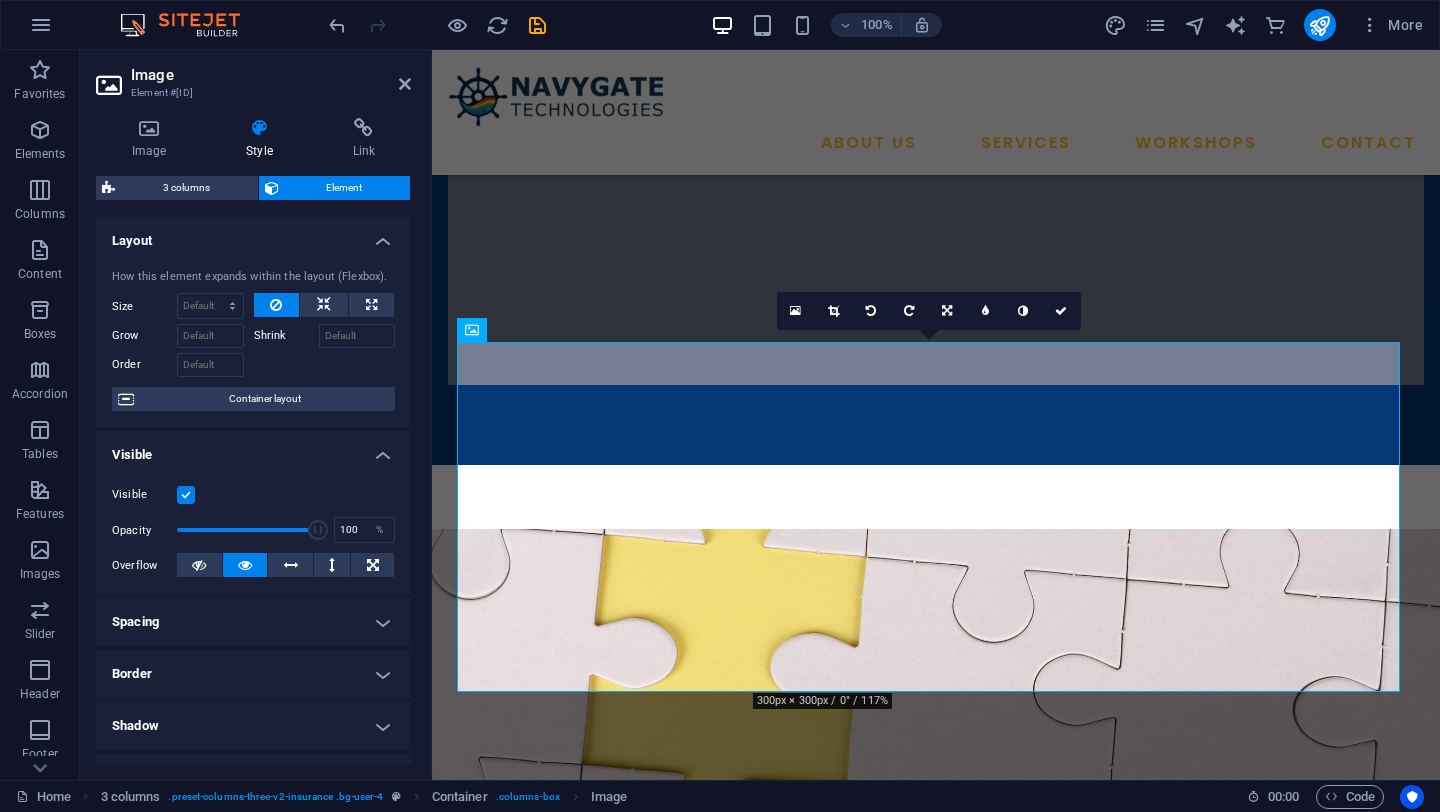 click at bounding box center (936, 780) 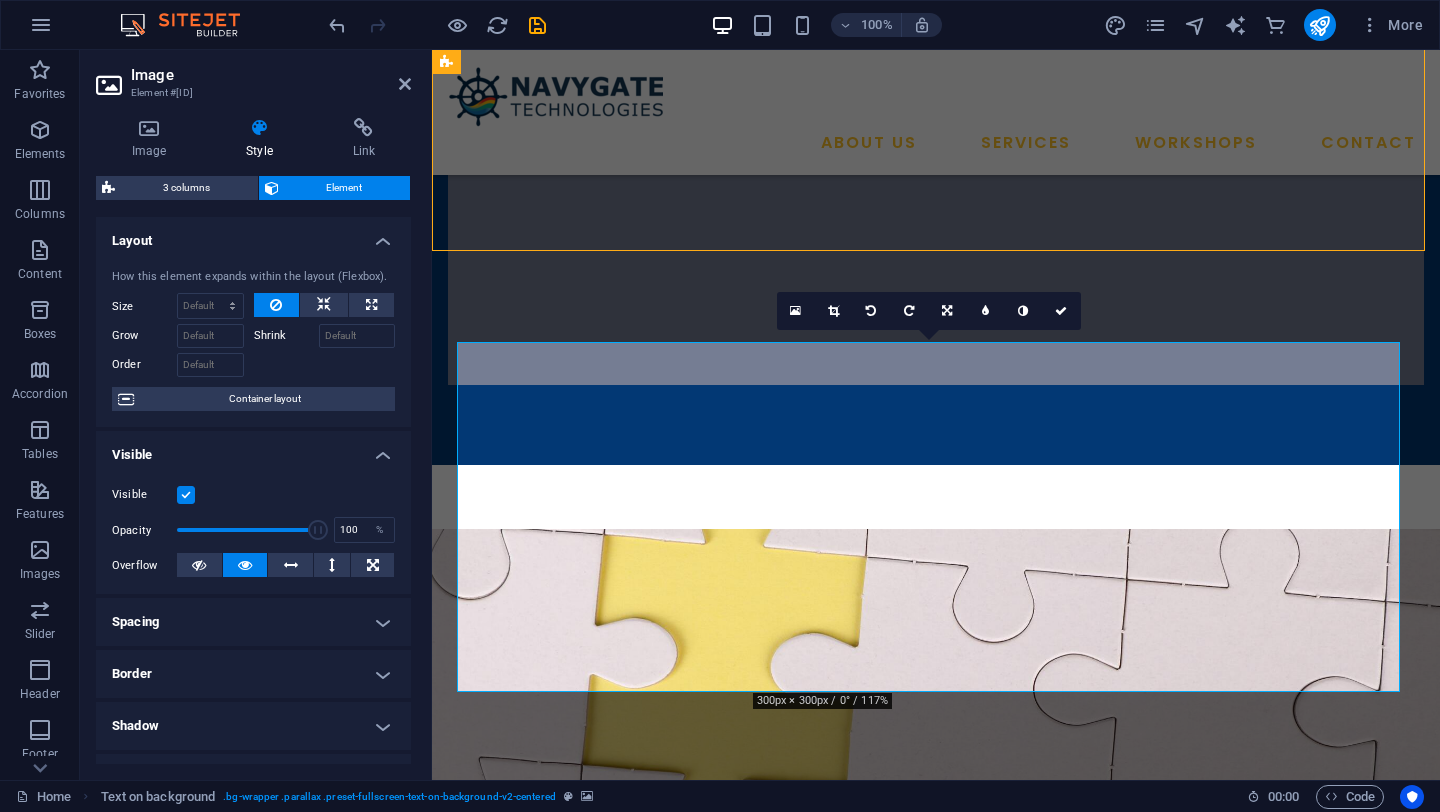 click at bounding box center (936, 780) 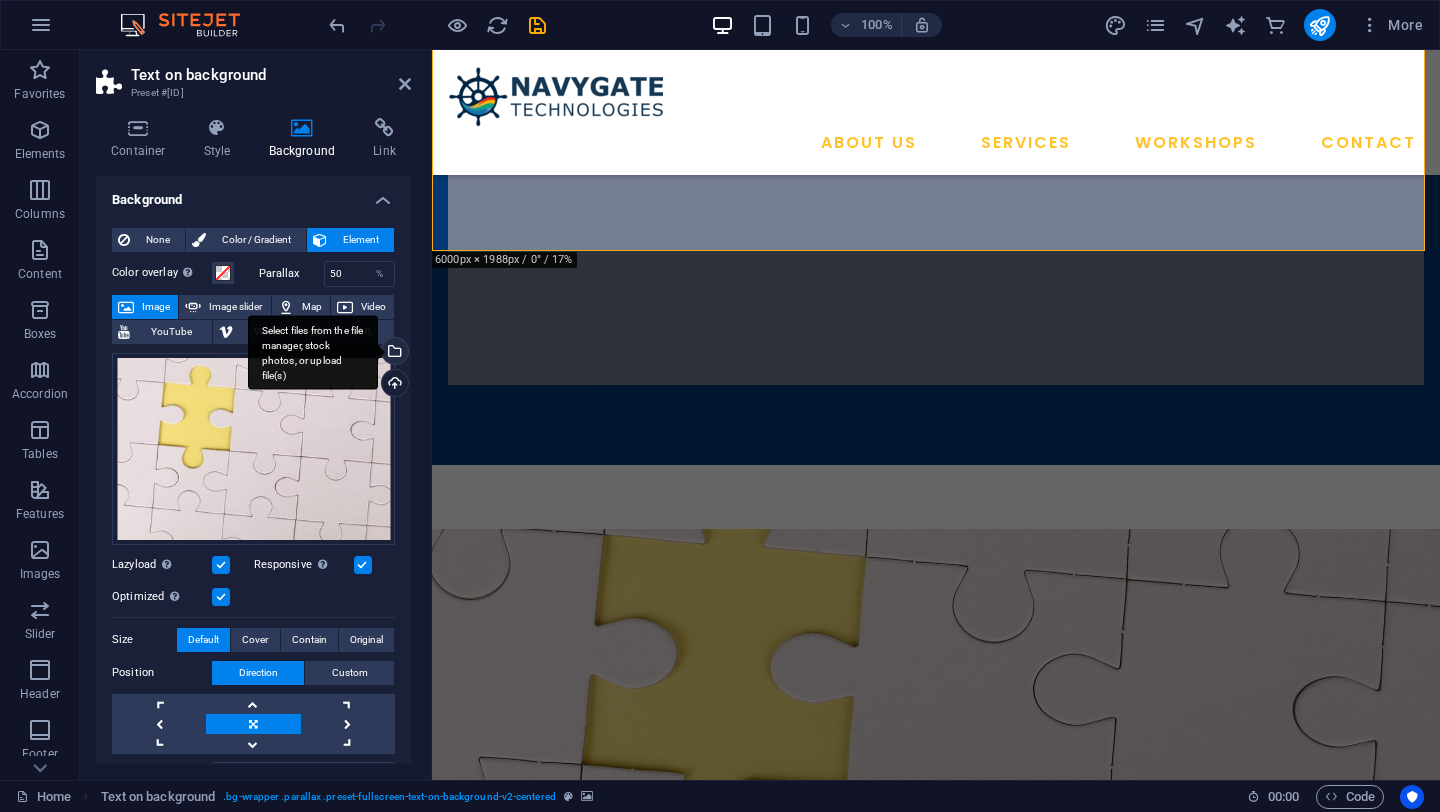 click on "Select files from the file manager, stock photos, or upload file(s)" at bounding box center [393, 353] 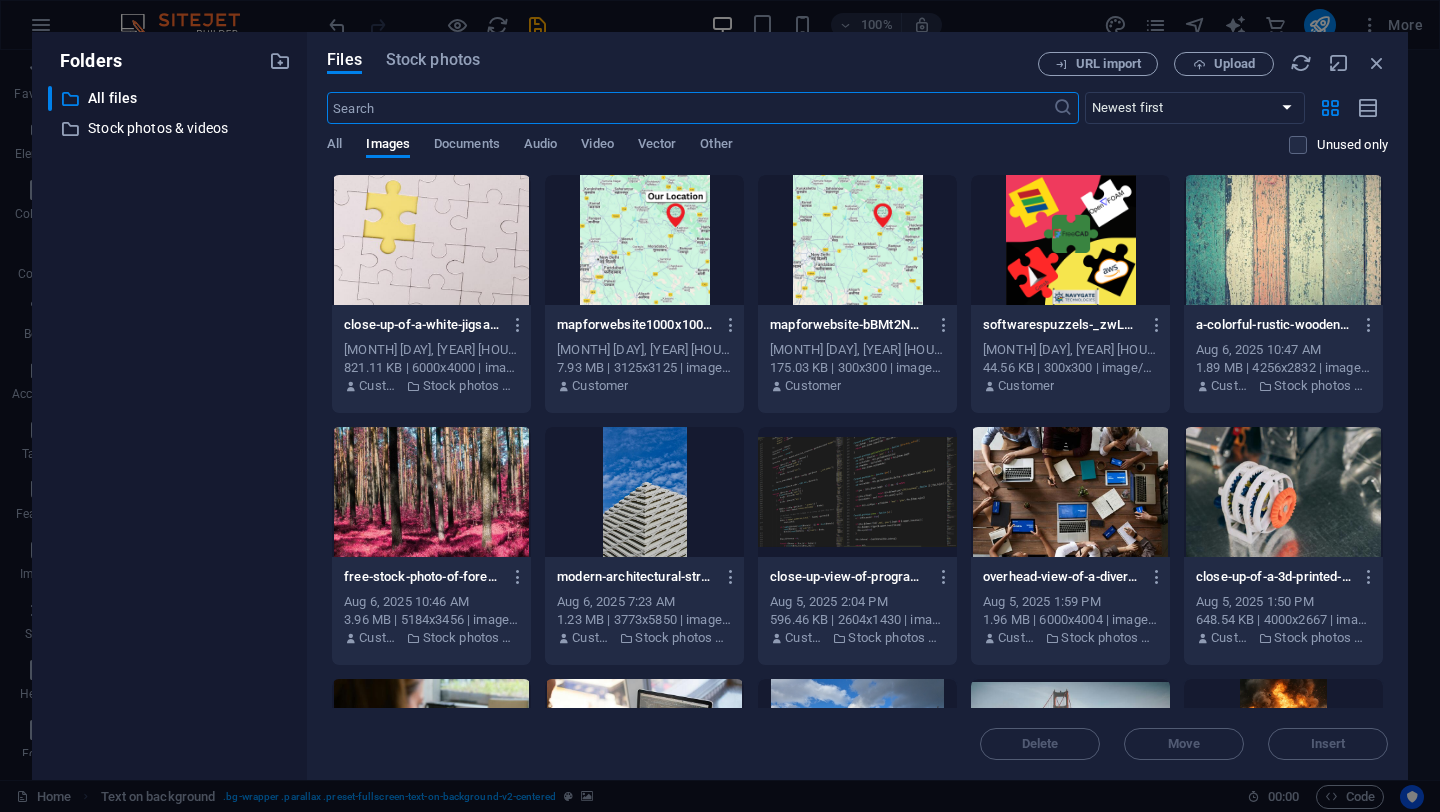scroll, scrollTop: 1466, scrollLeft: 0, axis: vertical 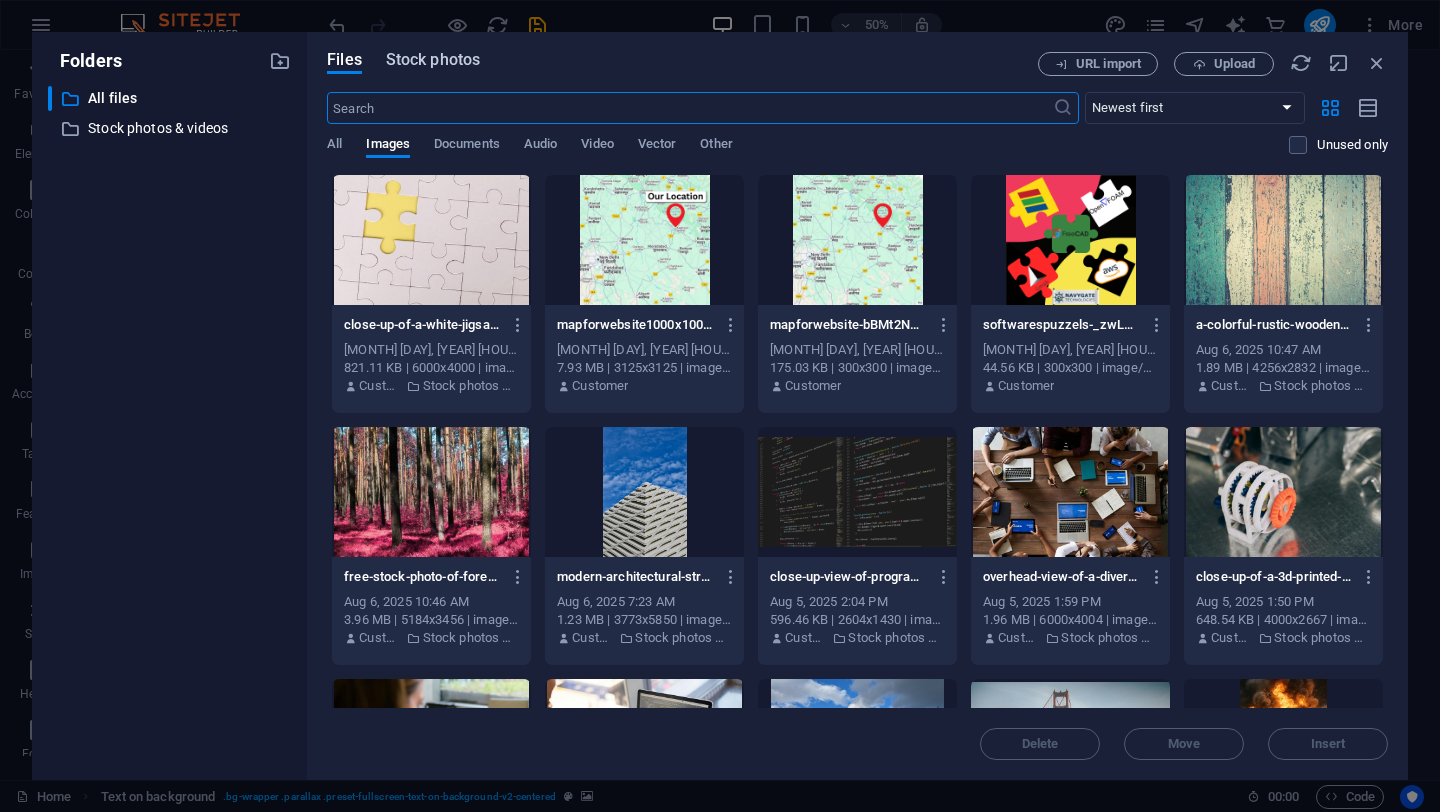 click on "Stock photos" at bounding box center (433, 60) 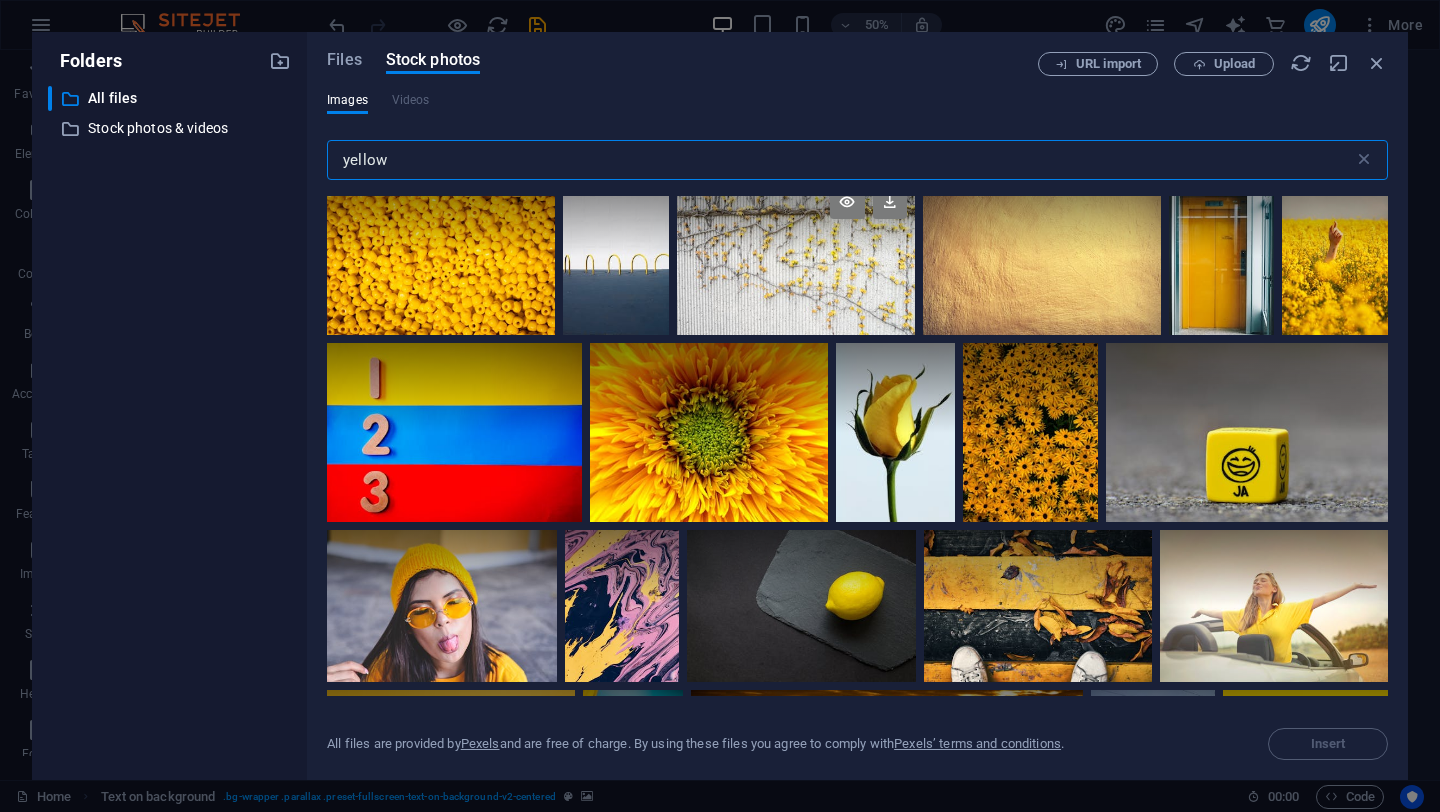 scroll, scrollTop: 1431, scrollLeft: 0, axis: vertical 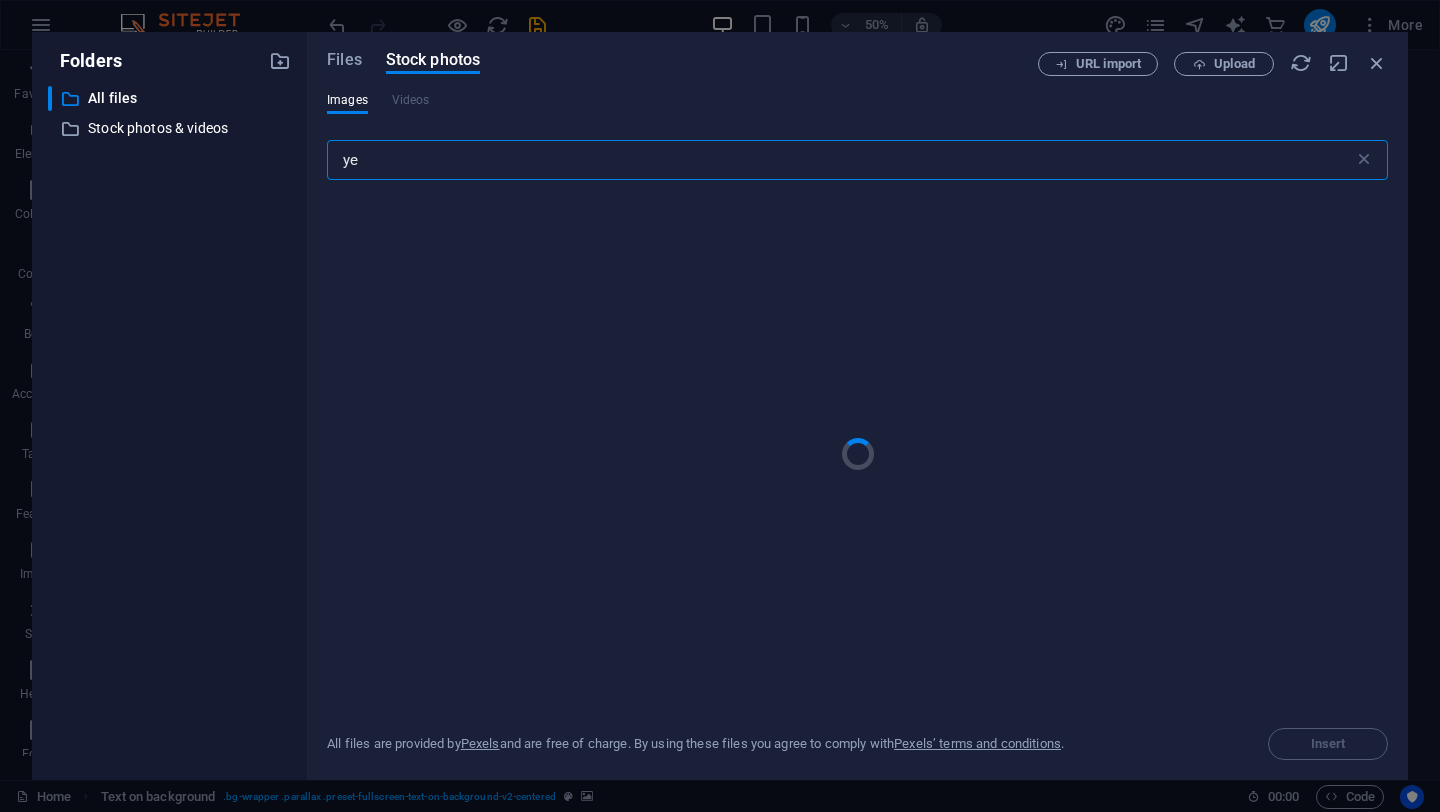 type on "y" 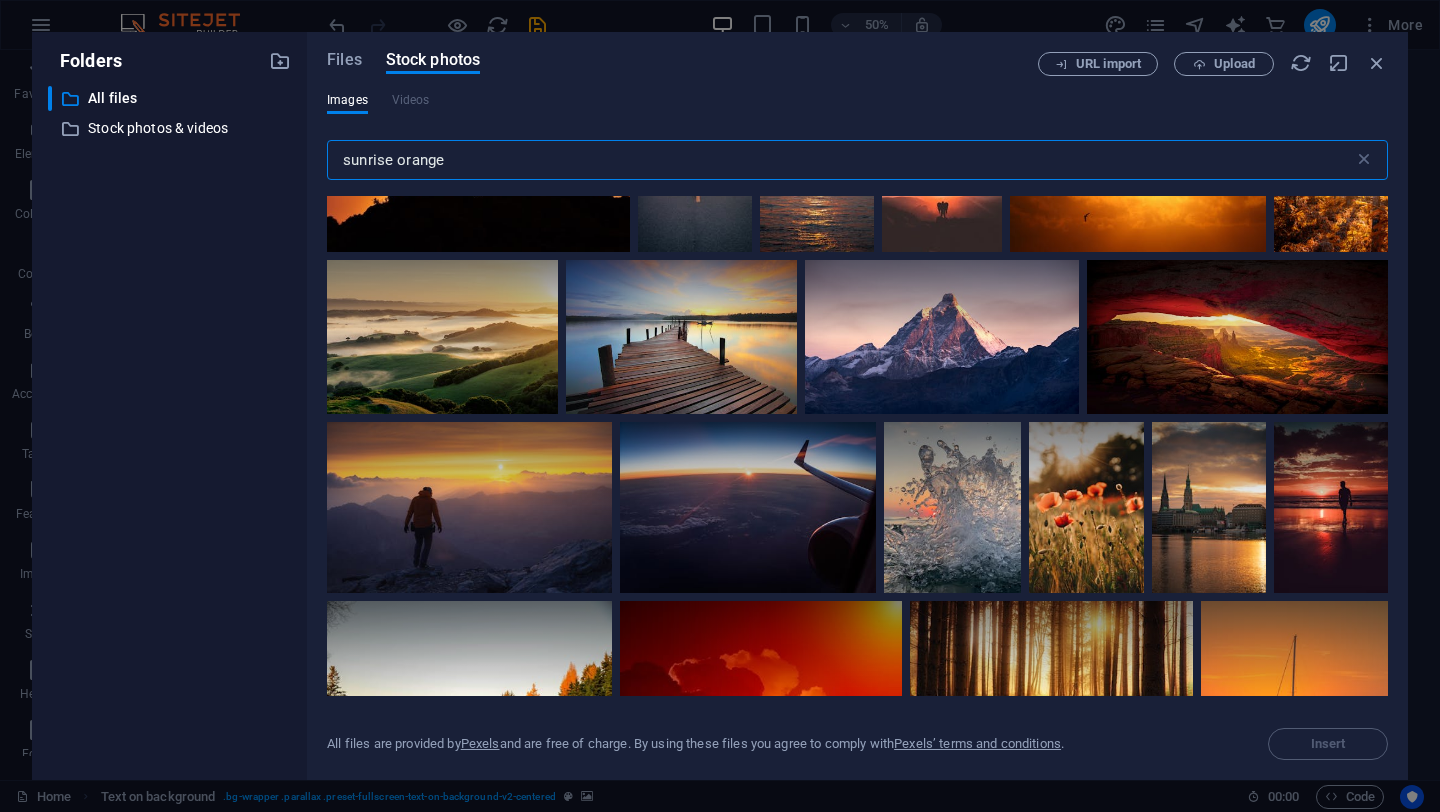 scroll, scrollTop: 475, scrollLeft: 0, axis: vertical 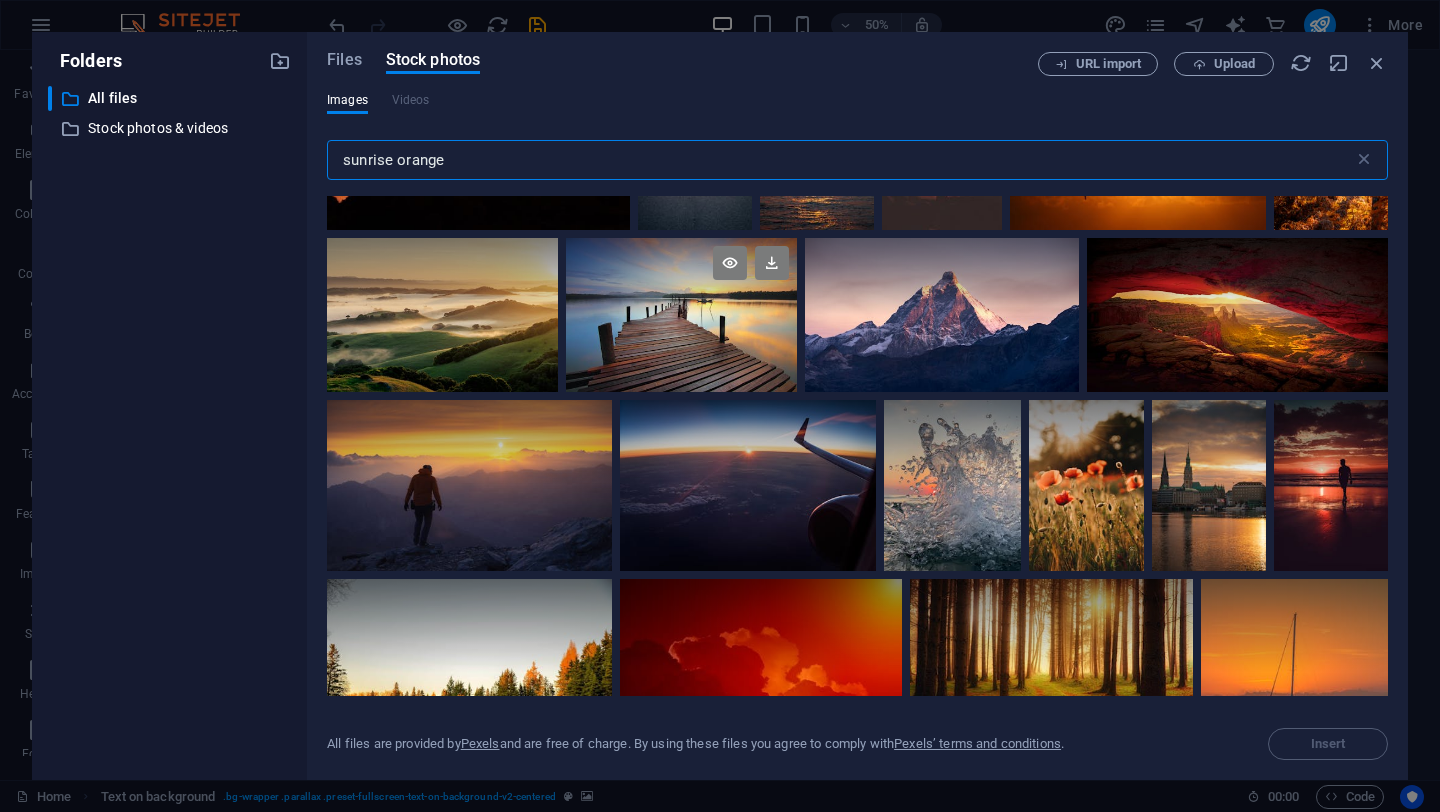 type on "sunrise orange" 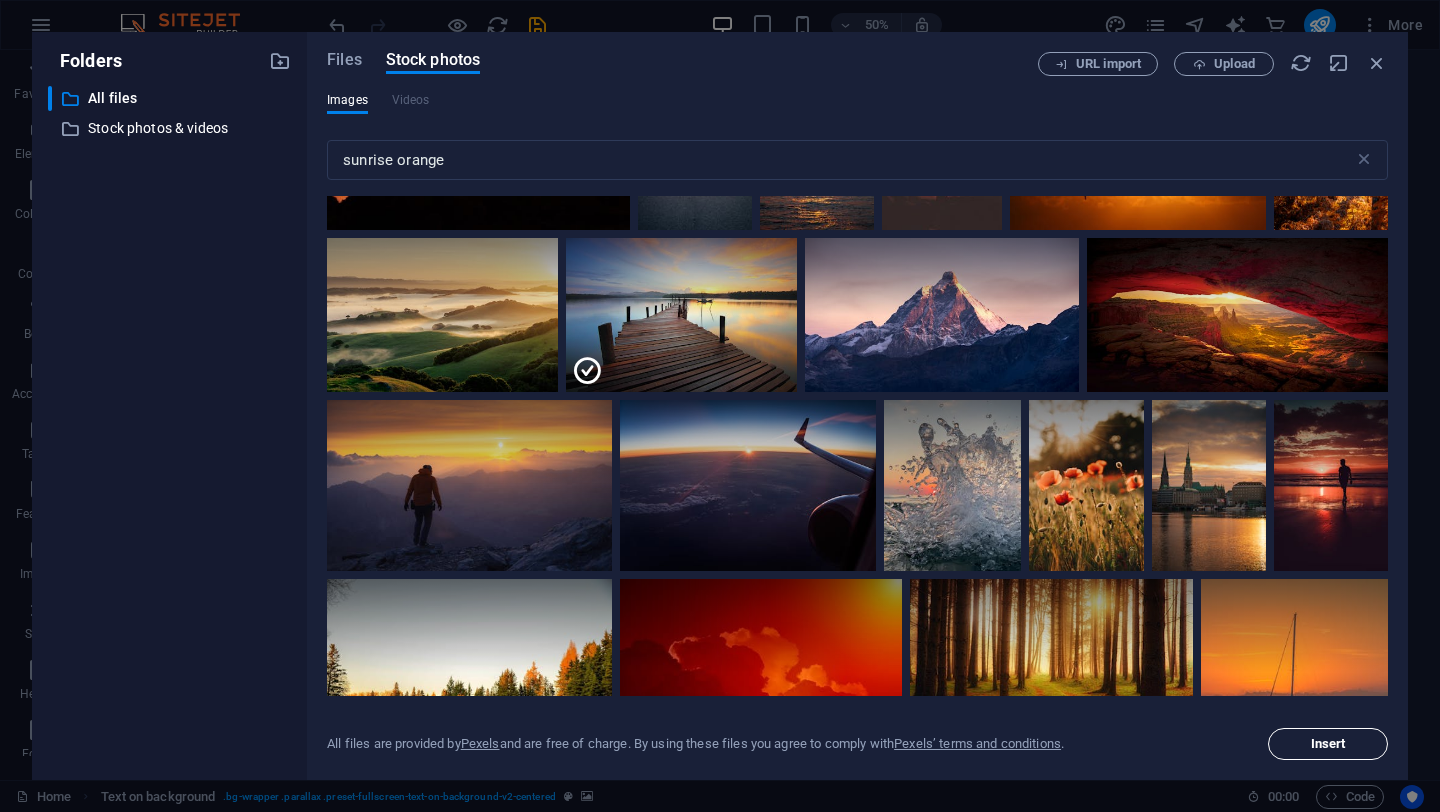 click on "Insert" at bounding box center (1328, 744) 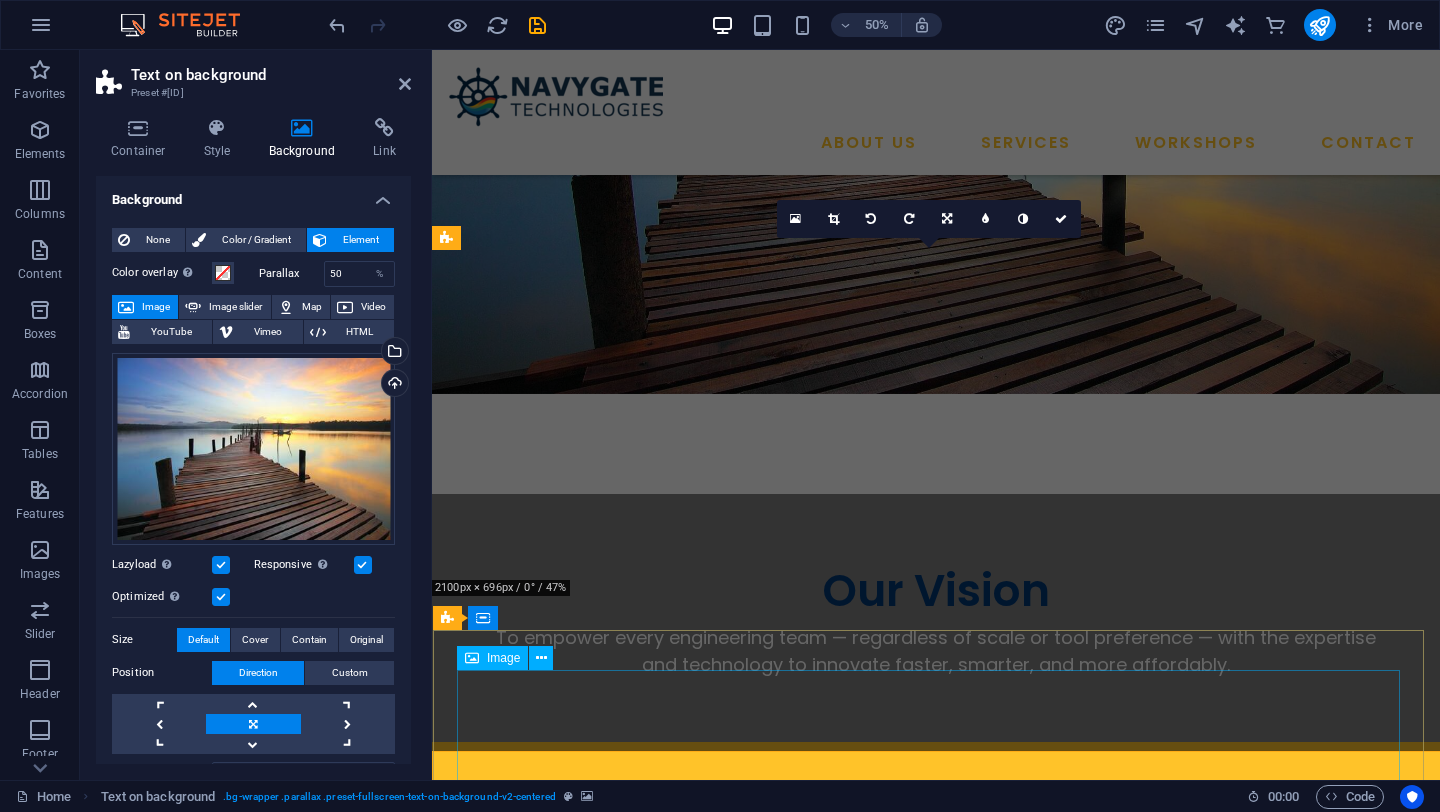scroll, scrollTop: 637, scrollLeft: 0, axis: vertical 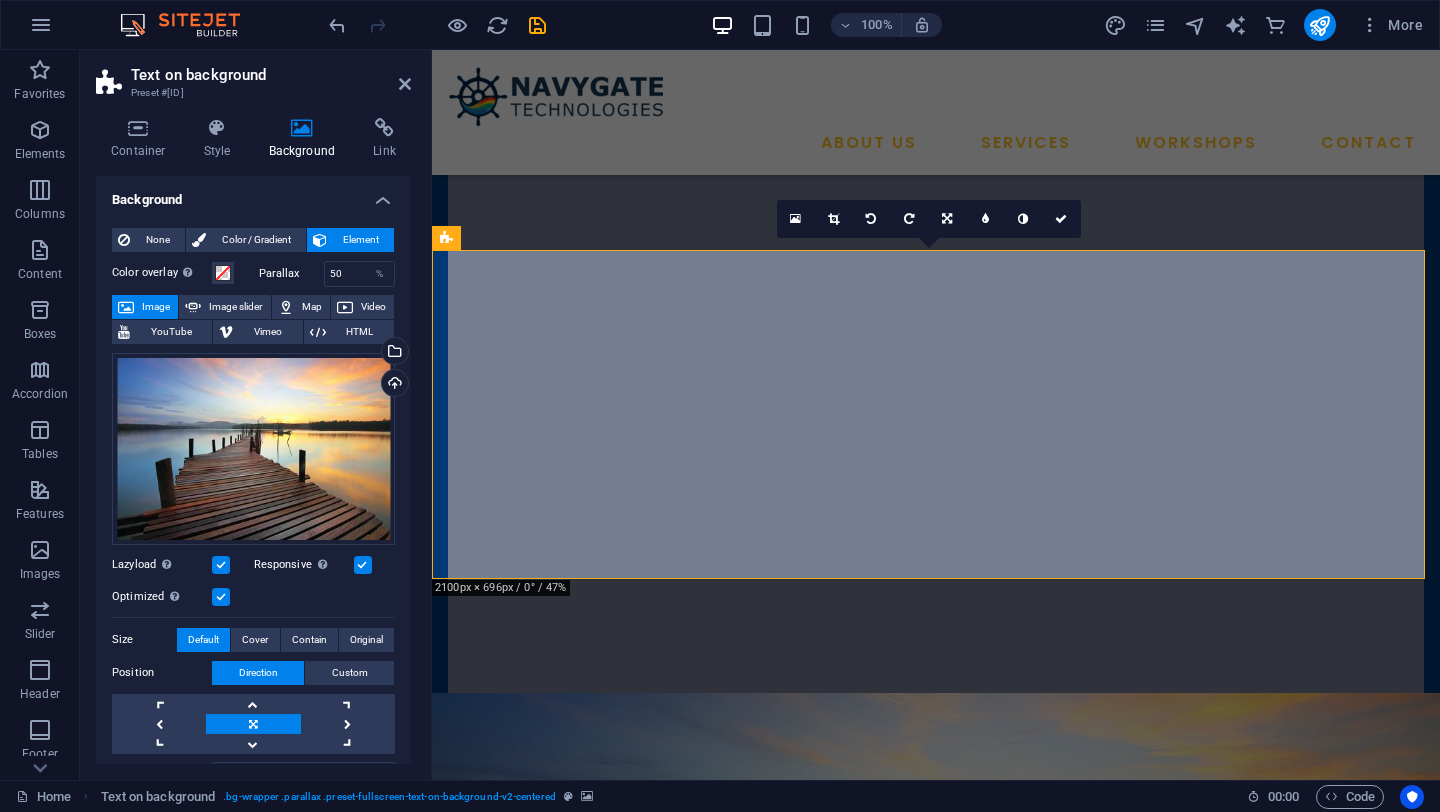click at bounding box center (936, 958) 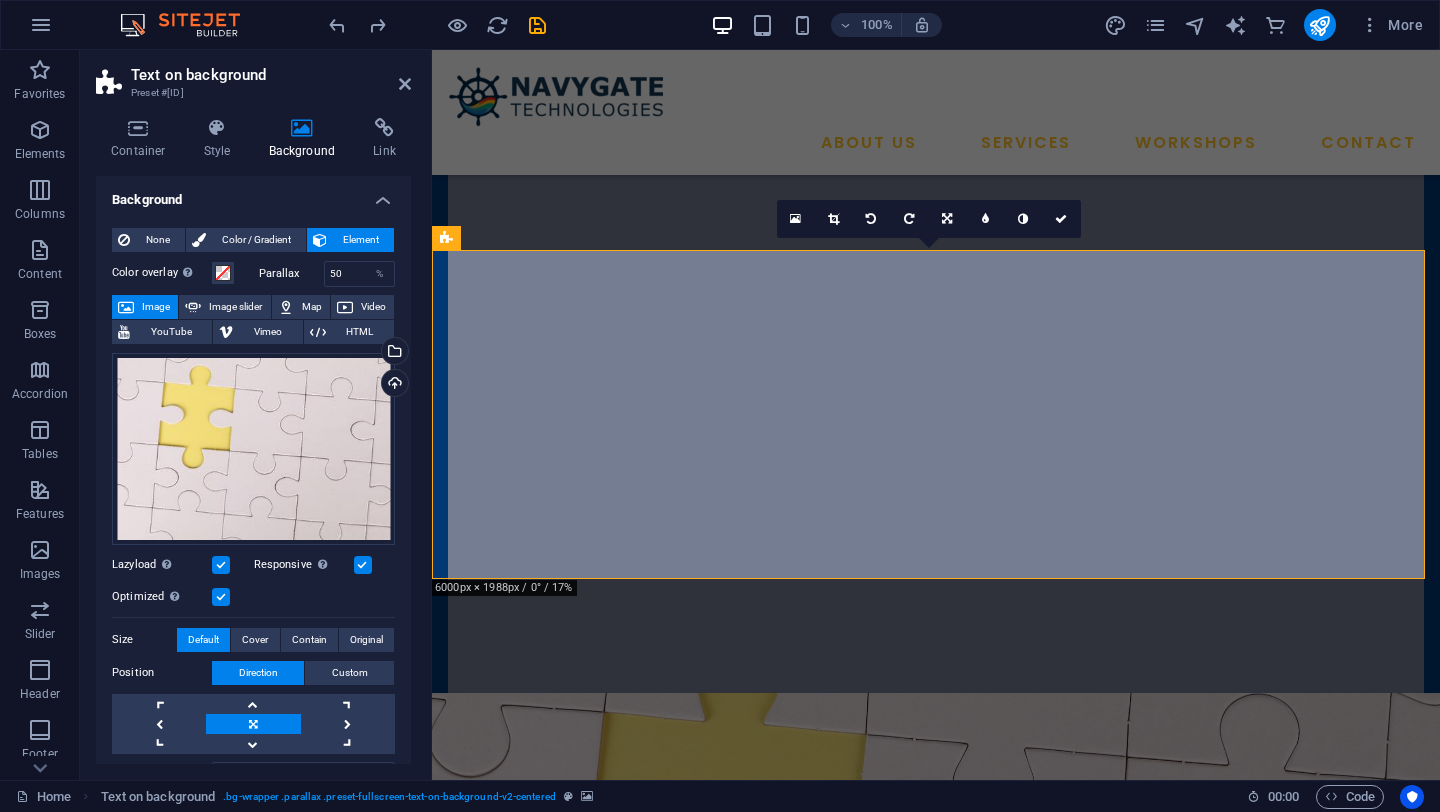 click at bounding box center [936, 958] 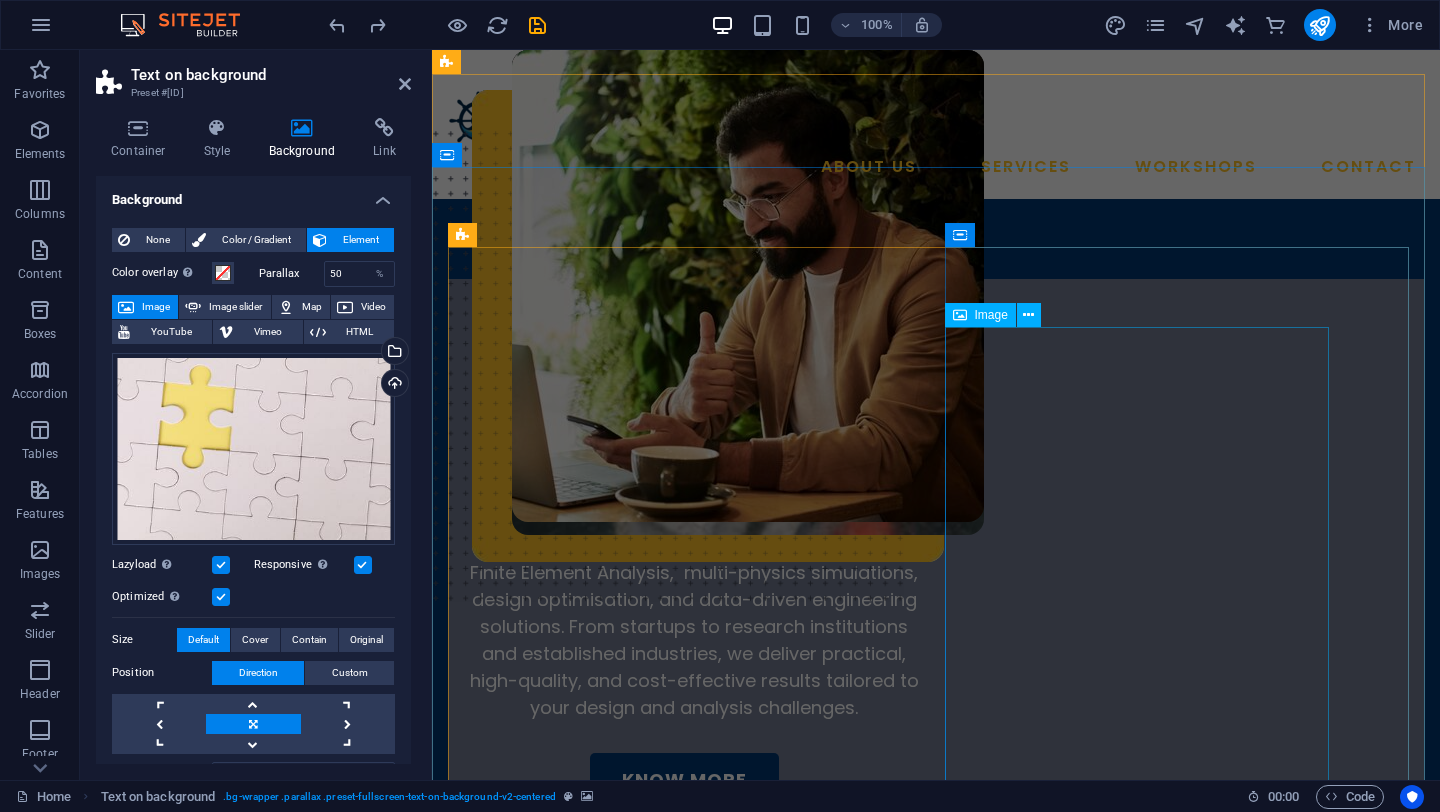 scroll, scrollTop: 308, scrollLeft: 0, axis: vertical 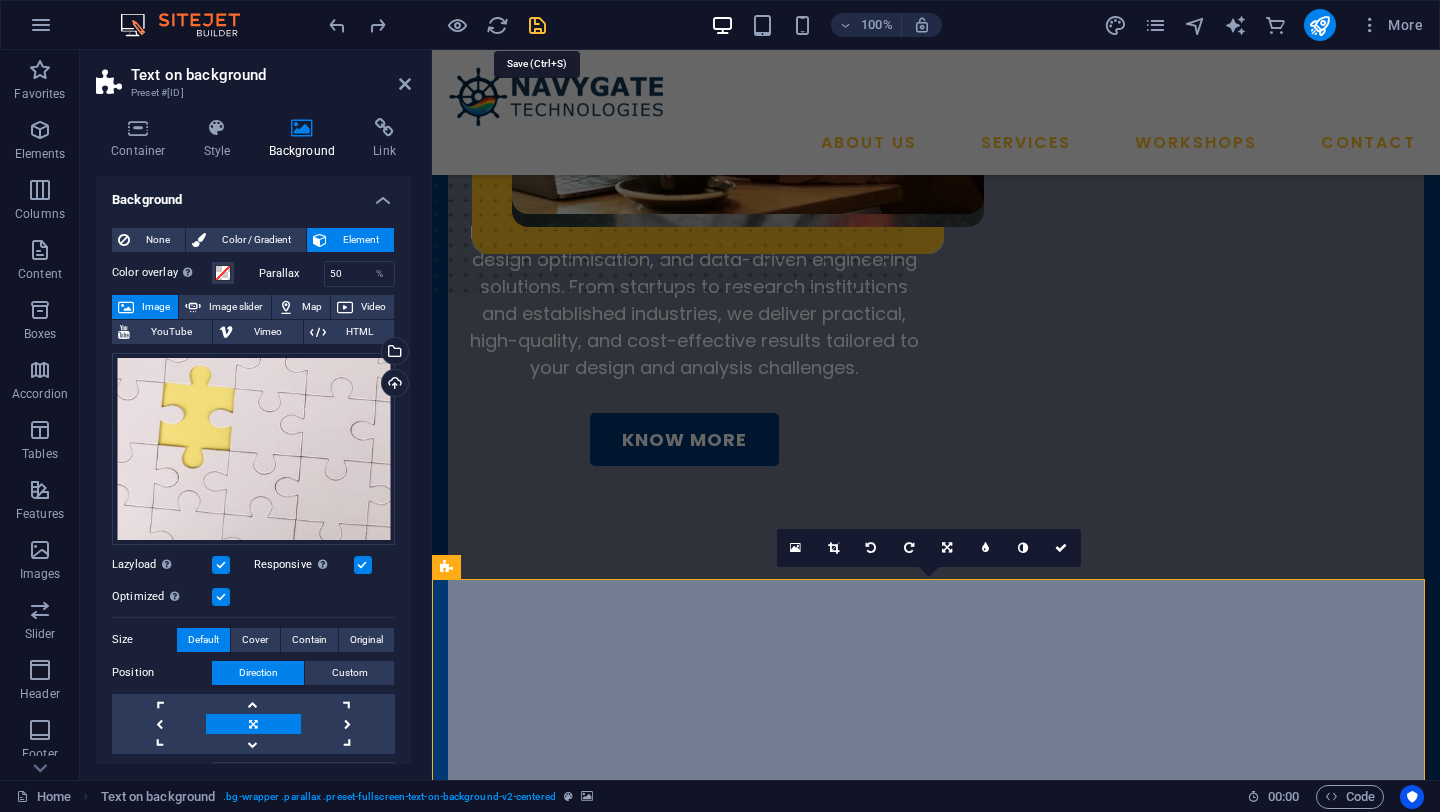 click at bounding box center (537, 25) 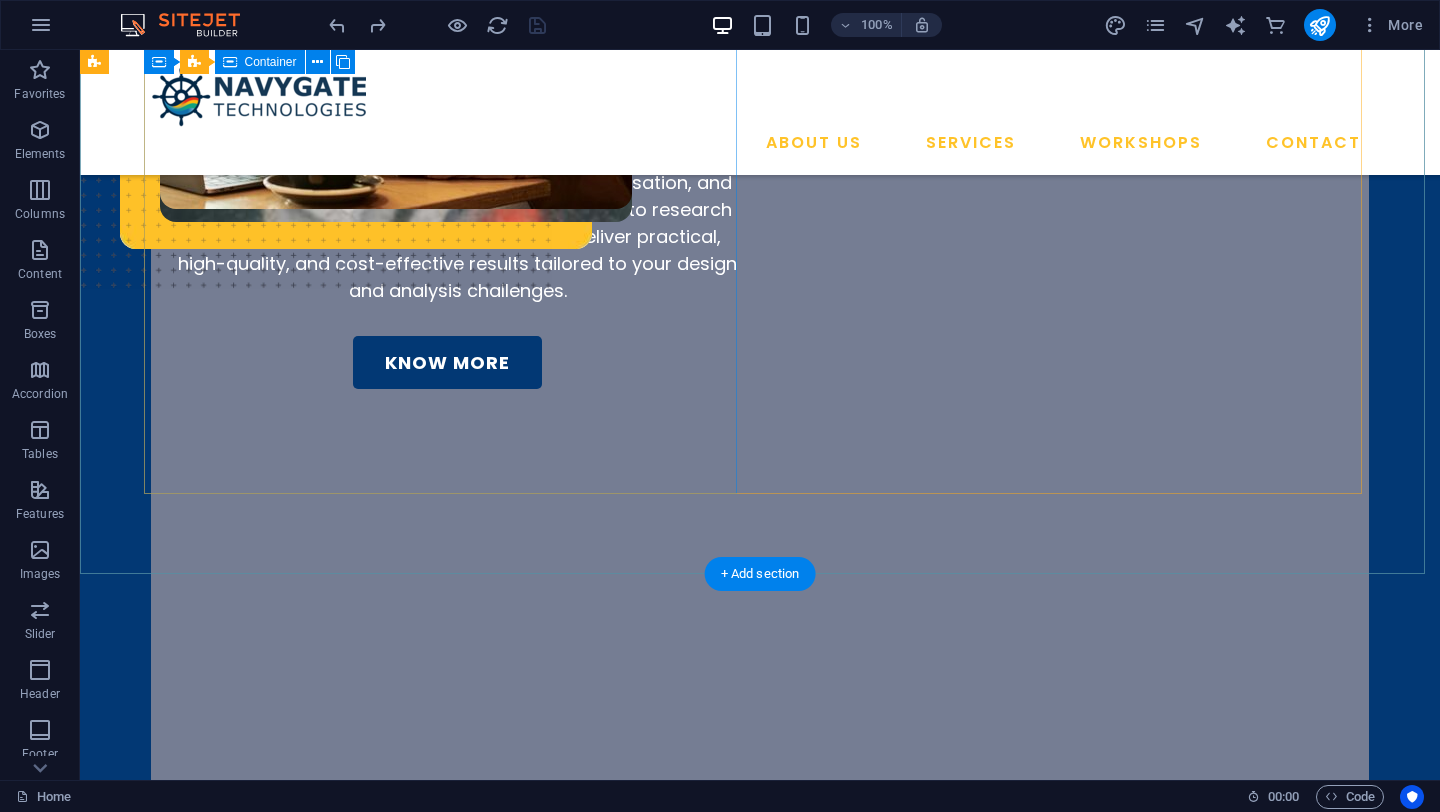 scroll, scrollTop: 495, scrollLeft: 0, axis: vertical 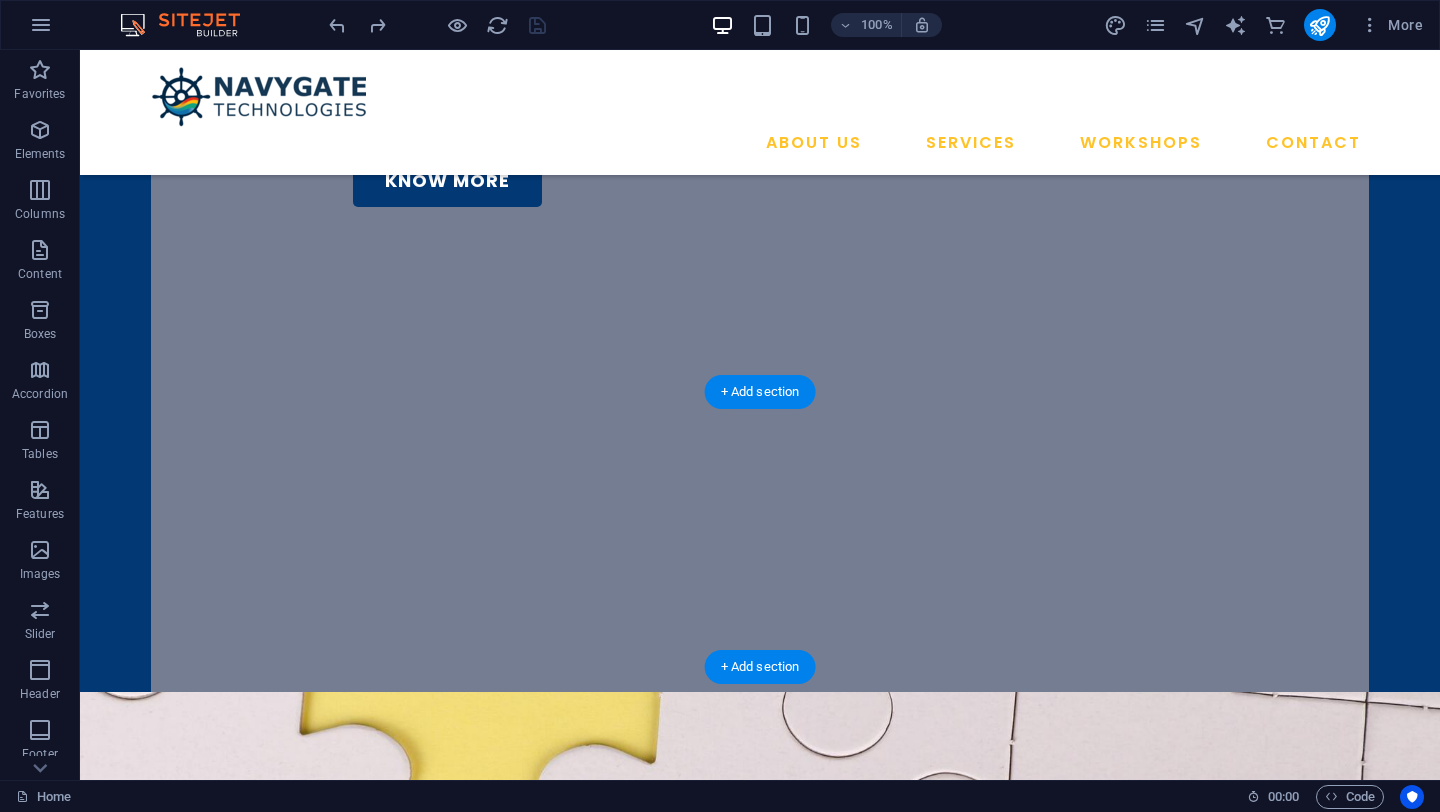 click at bounding box center (760, 943) 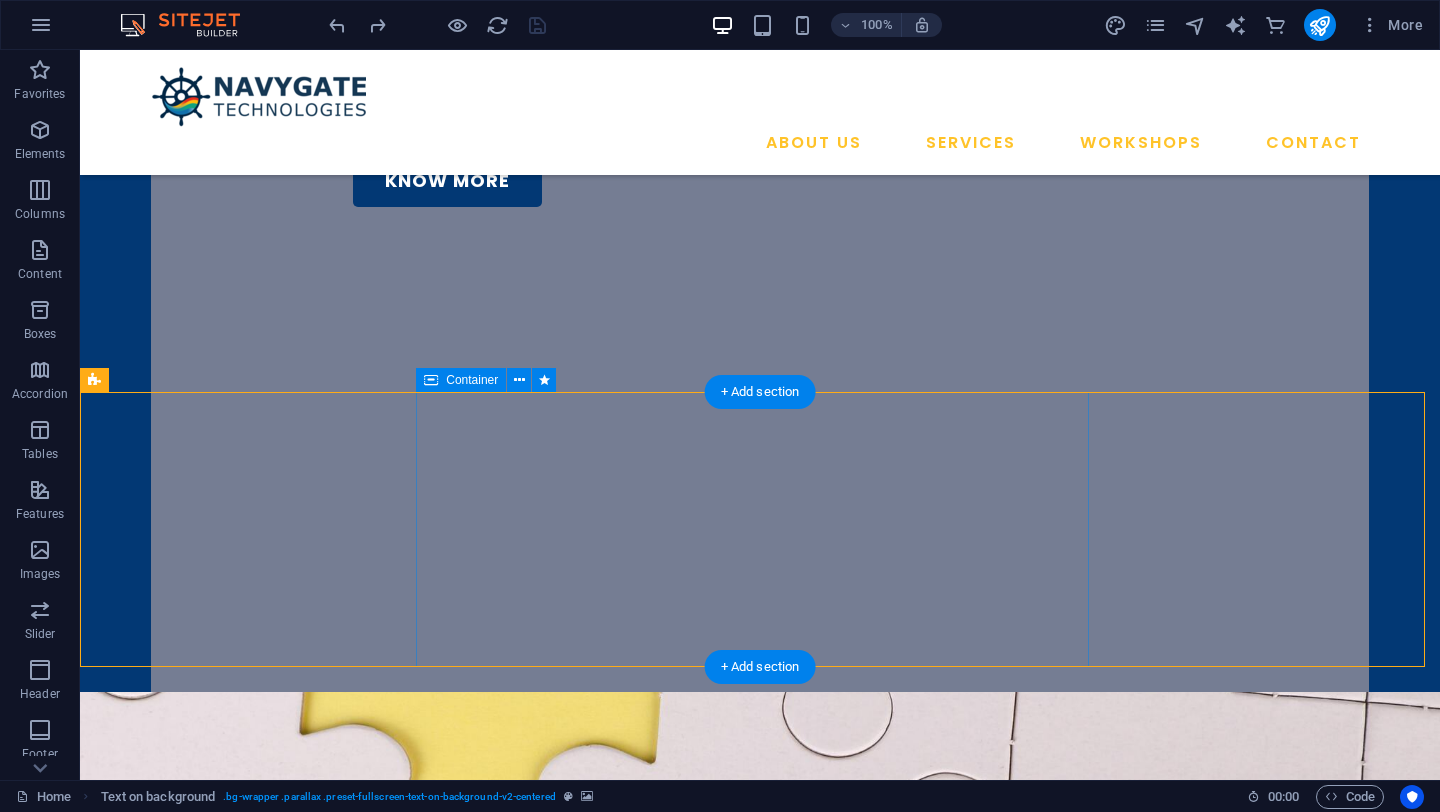 click on "Our Vision To empower every engineering team — regardless of scale or tool preference — with the expertise and technology to innovate faster, smarter, and more affordably." at bounding box center [760, 1490] 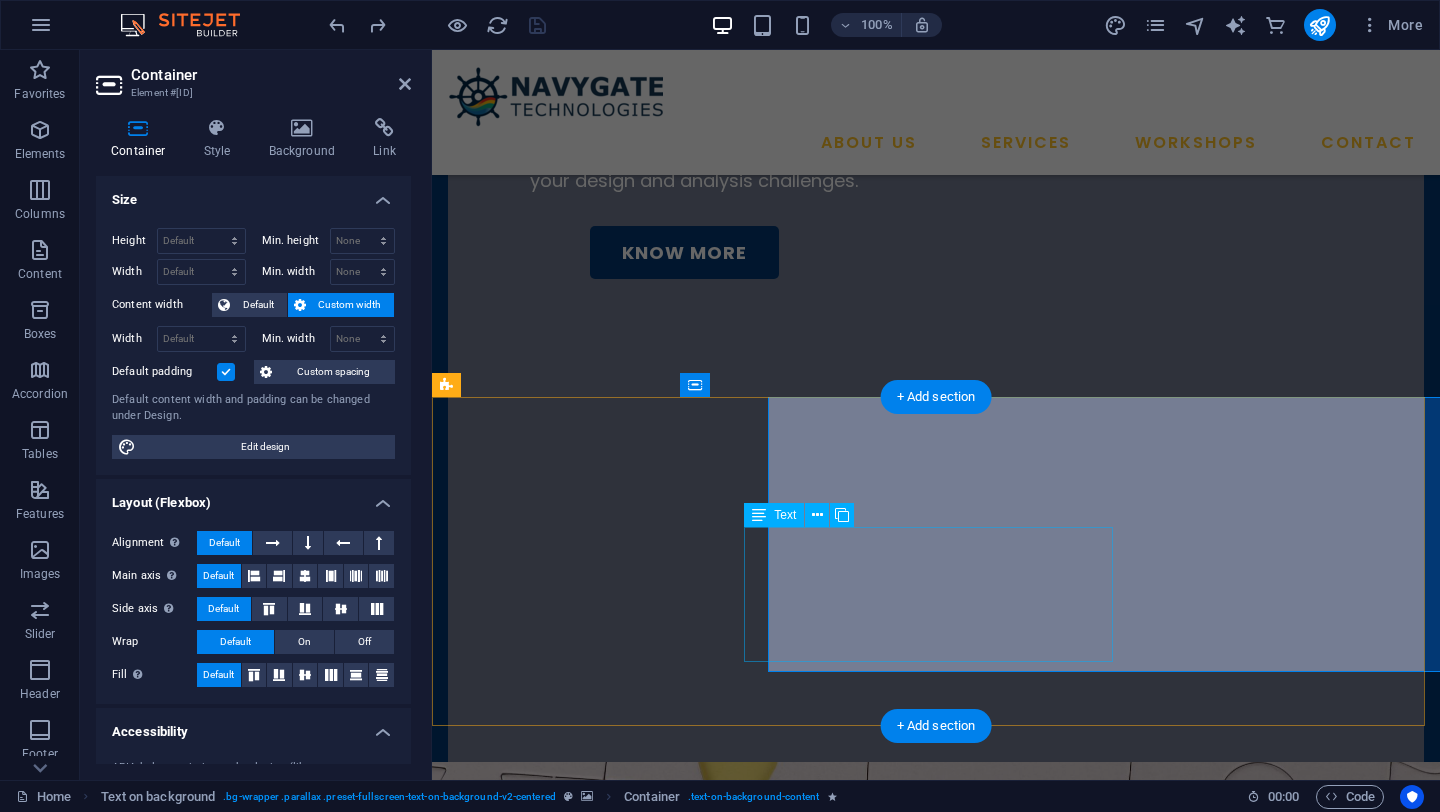 scroll, scrollTop: 490, scrollLeft: 0, axis: vertical 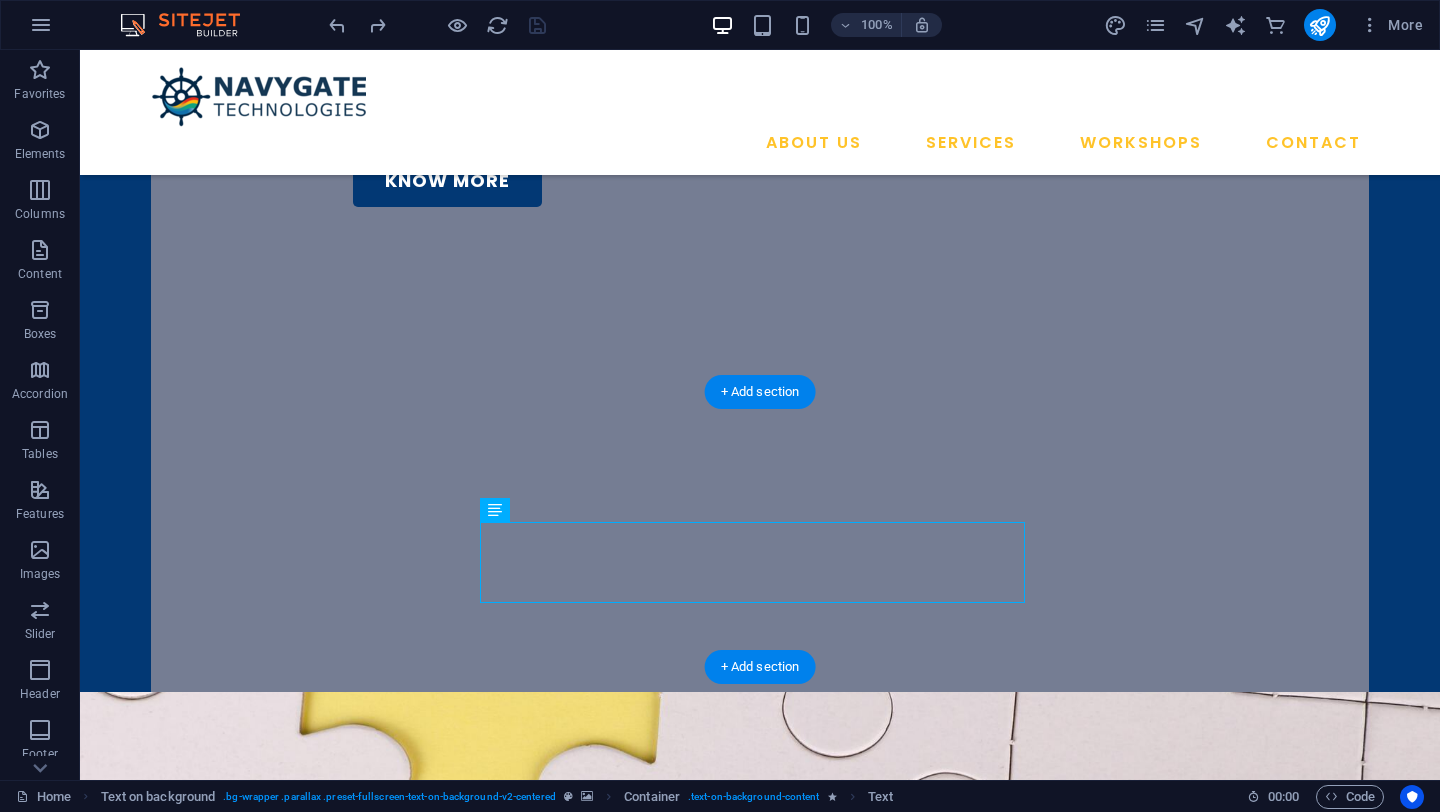 drag, startPoint x: 622, startPoint y: 648, endPoint x: 746, endPoint y: 525, distance: 174.6568 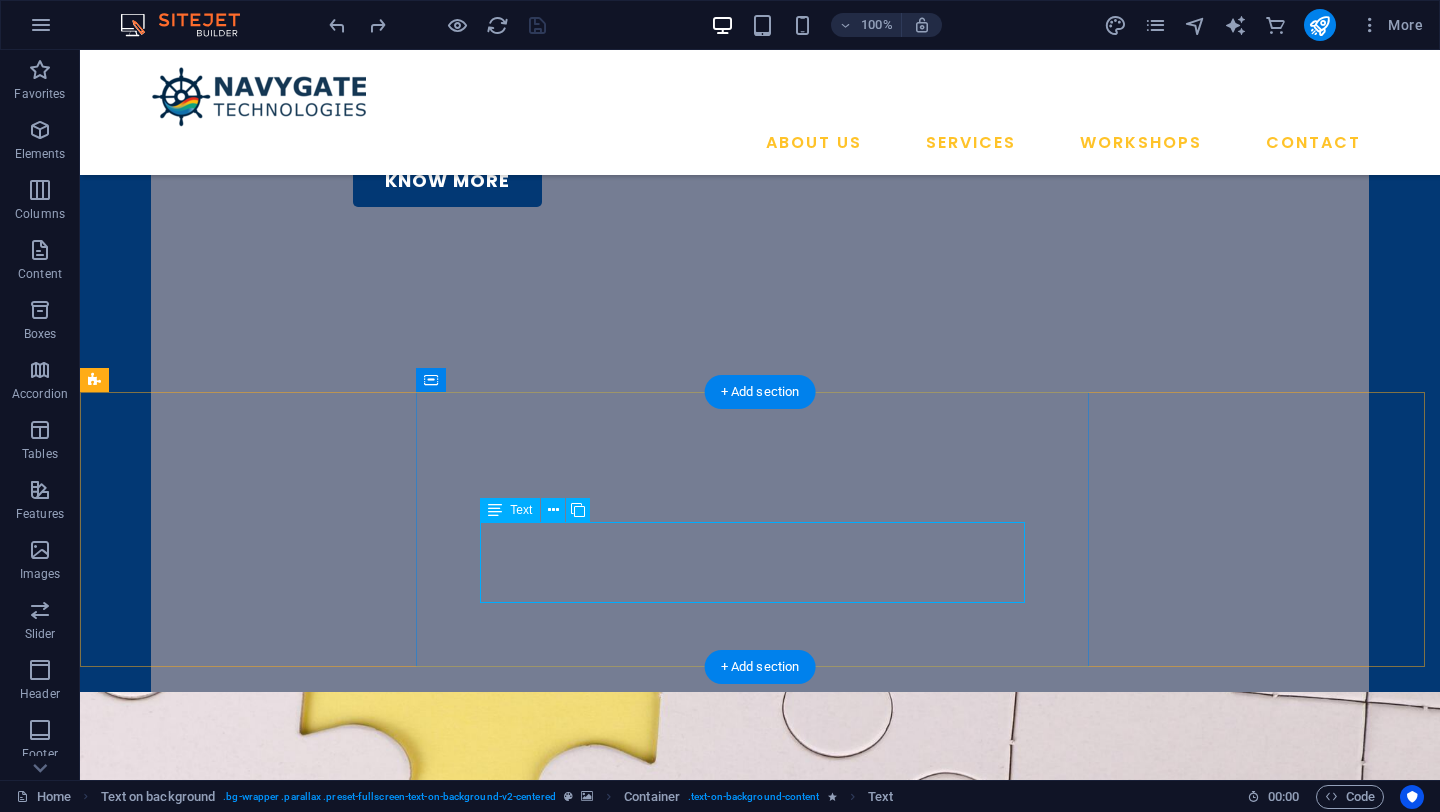 click on "To empower every engineering team — regardless of scale or tool preference — with the expertise and technology to innovate faster, smarter, and more affordably." at bounding box center [760, 1523] 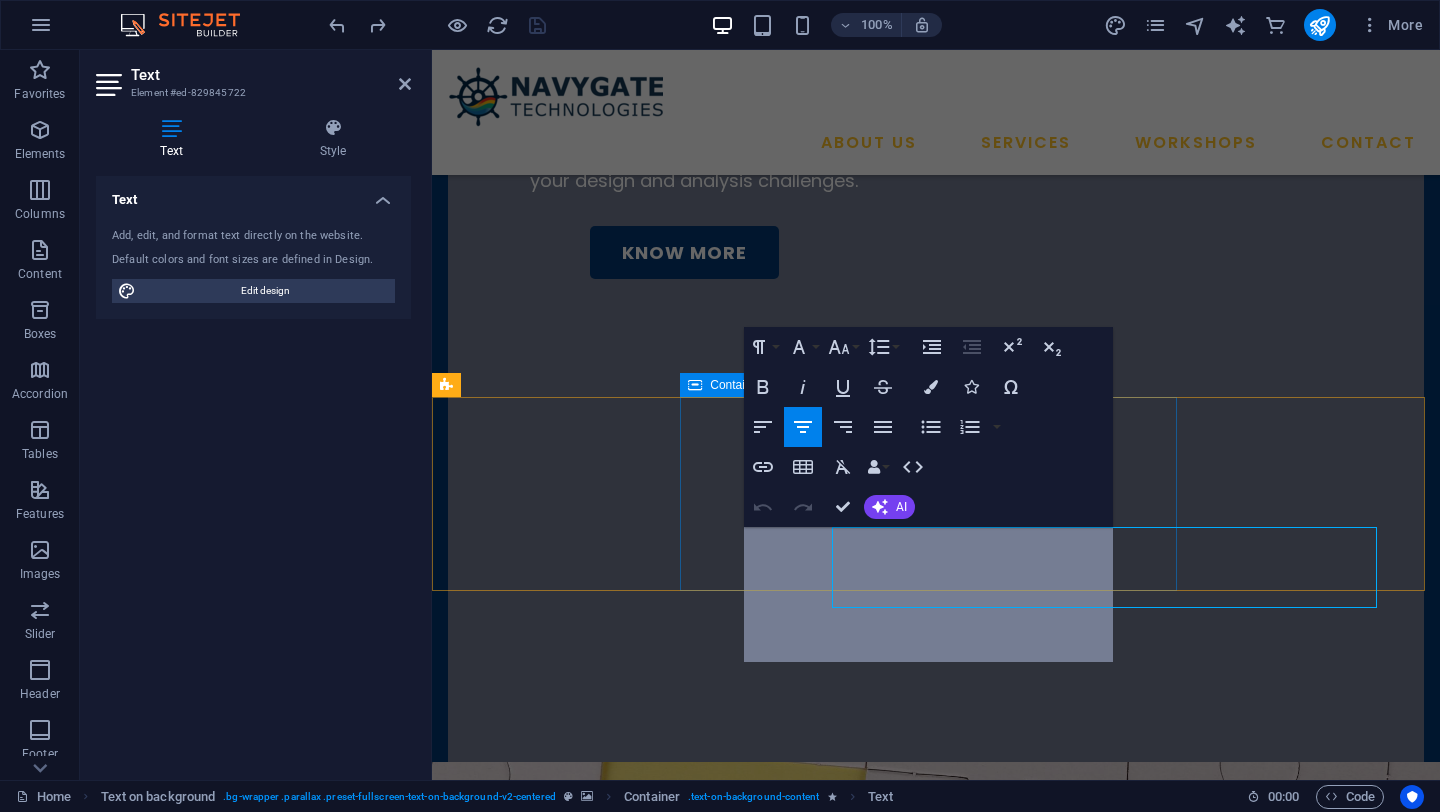 scroll, scrollTop: 490, scrollLeft: 0, axis: vertical 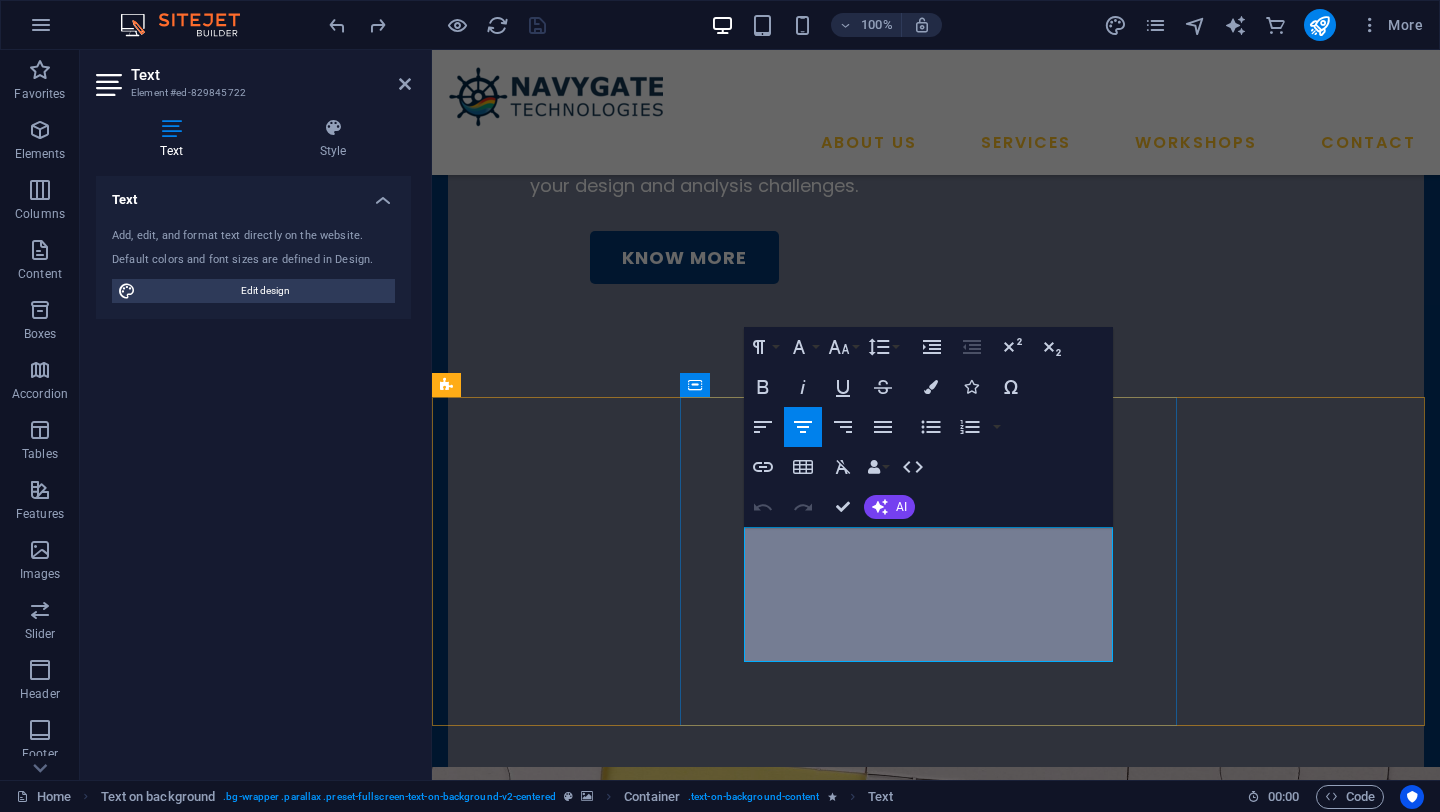 drag, startPoint x: 979, startPoint y: 654, endPoint x: 750, endPoint y: 510, distance: 270.51248 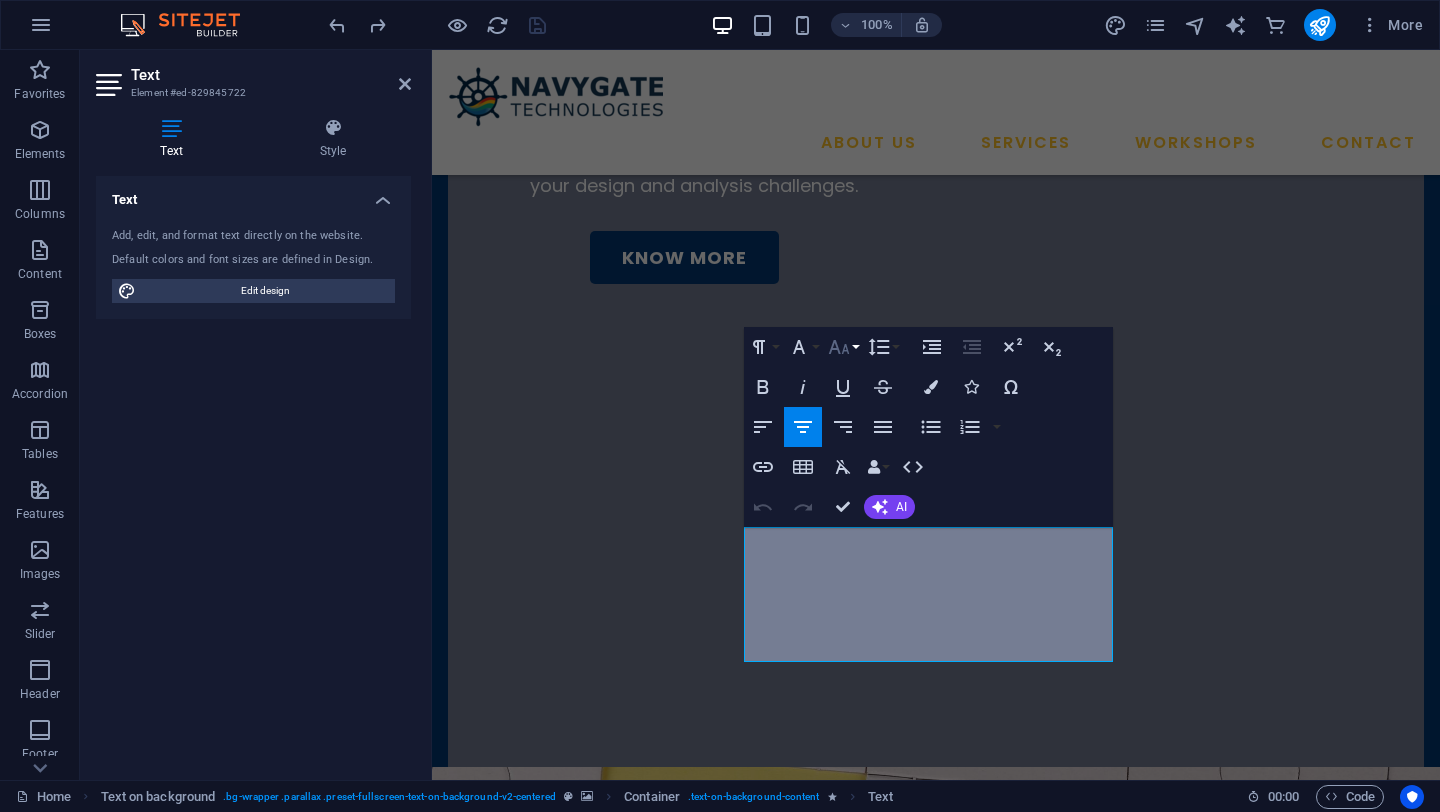 click 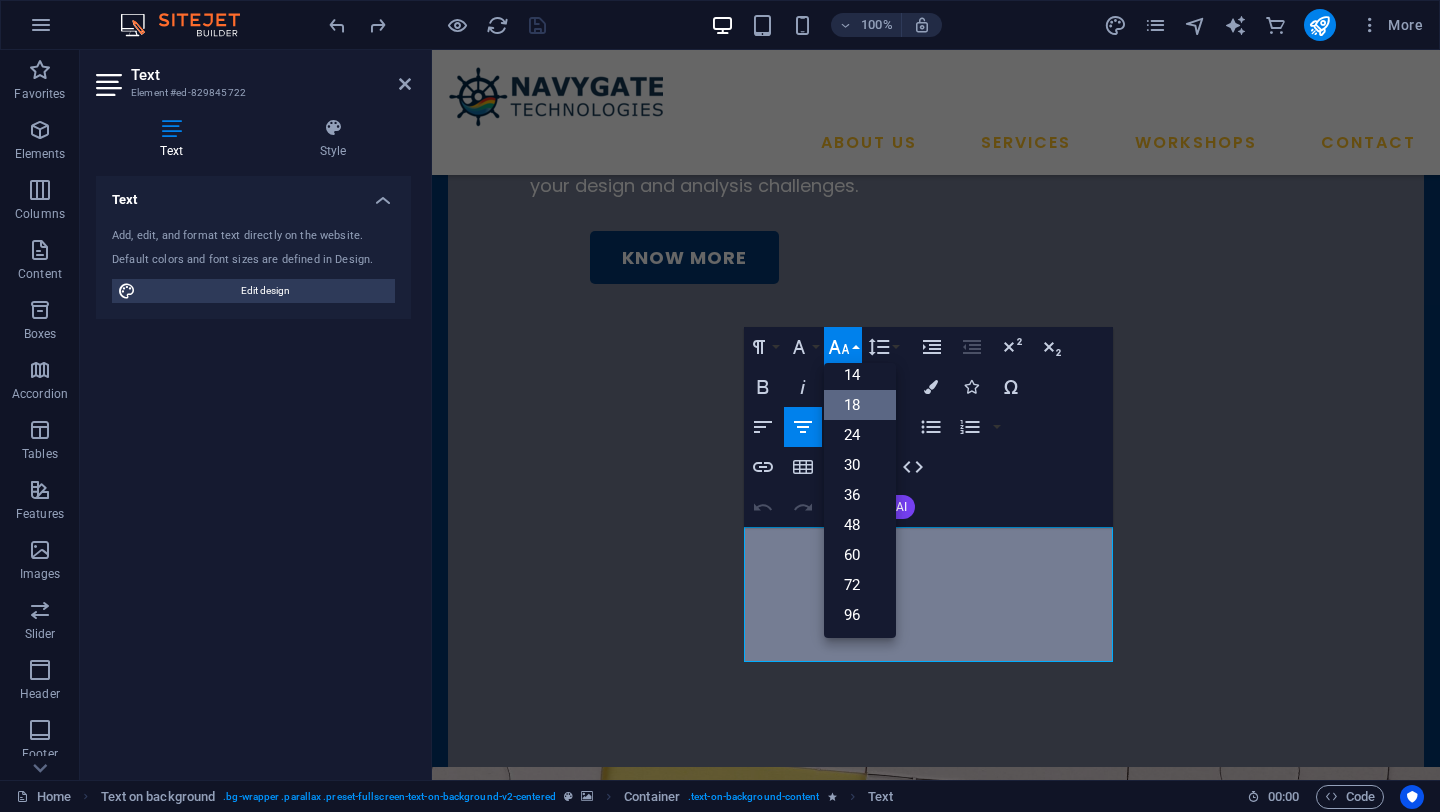 scroll, scrollTop: 161, scrollLeft: 0, axis: vertical 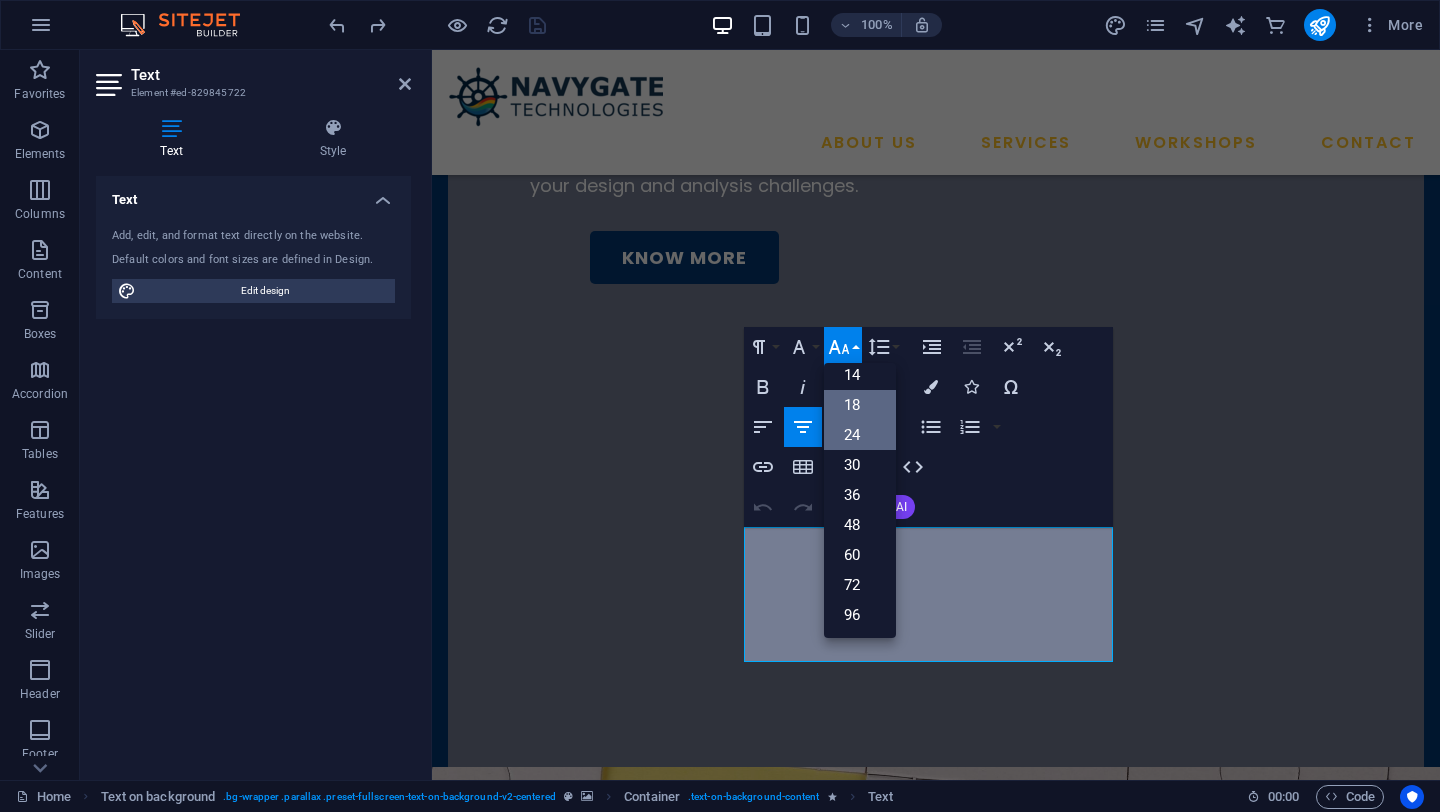 click on "24" at bounding box center [860, 435] 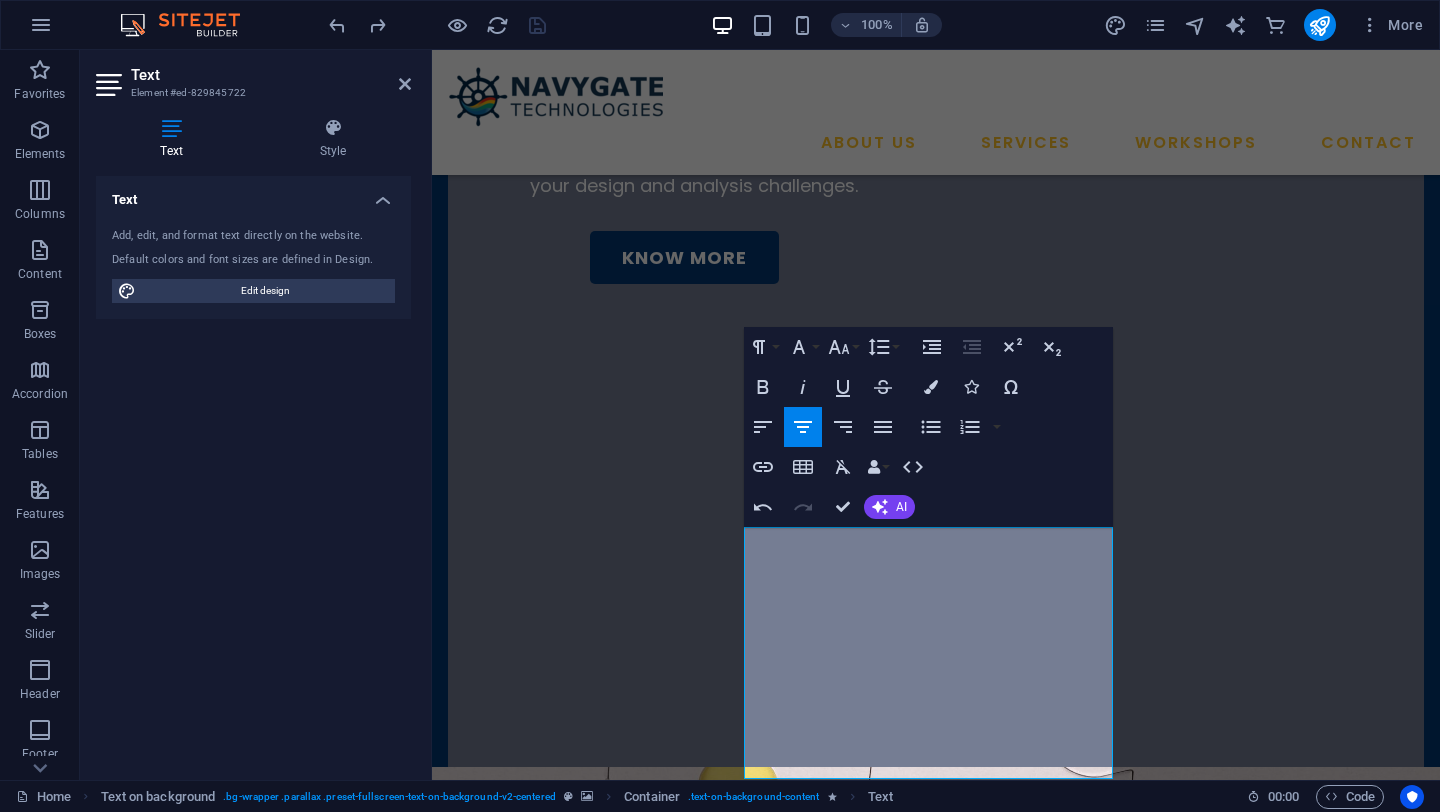 click at bounding box center [936, 1061] 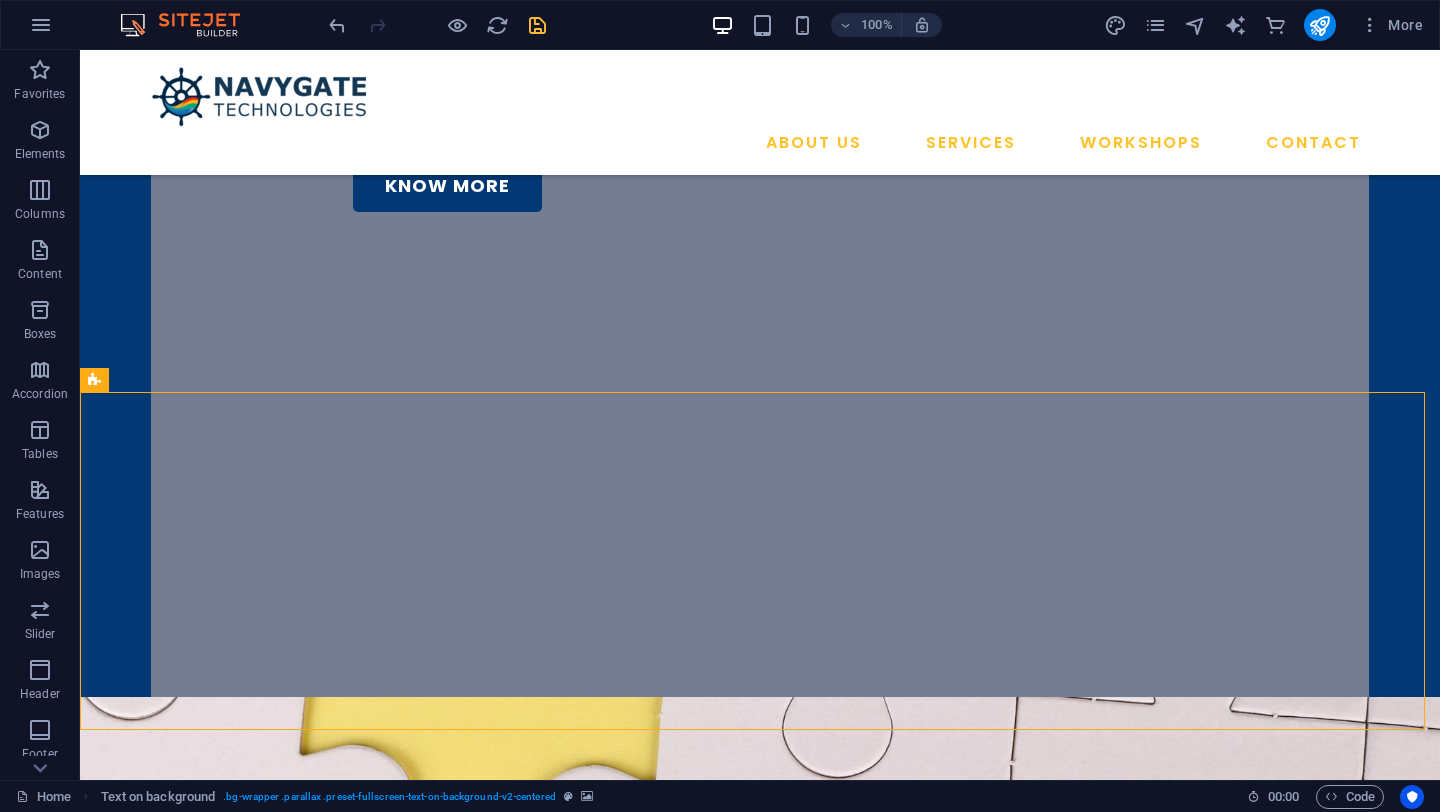 scroll, scrollTop: 495, scrollLeft: 0, axis: vertical 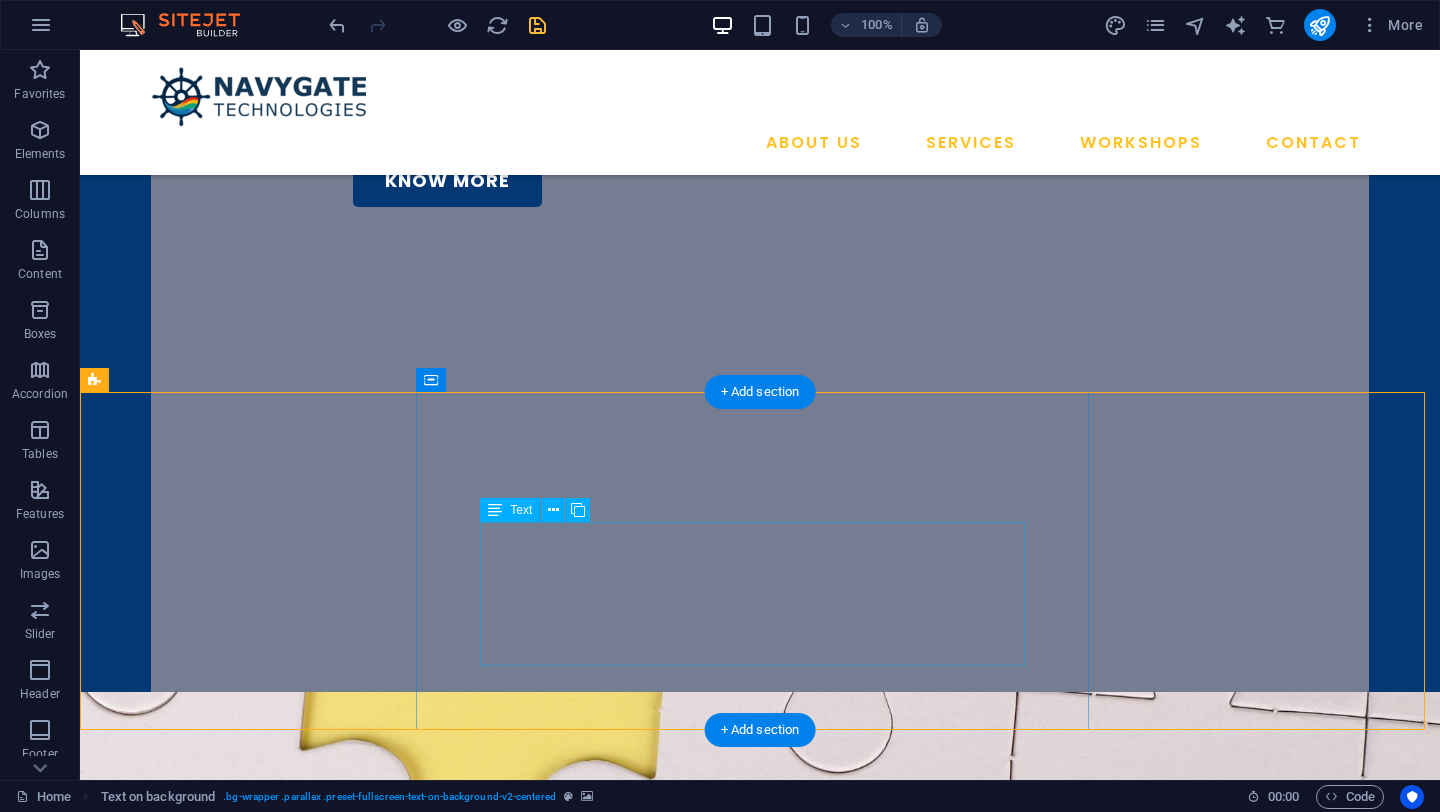 click on "To empower every engineering team — regardless of scale or tool preference — with the expertise and technology to innovate faster, smarter, and more affordably." at bounding box center [760, 1563] 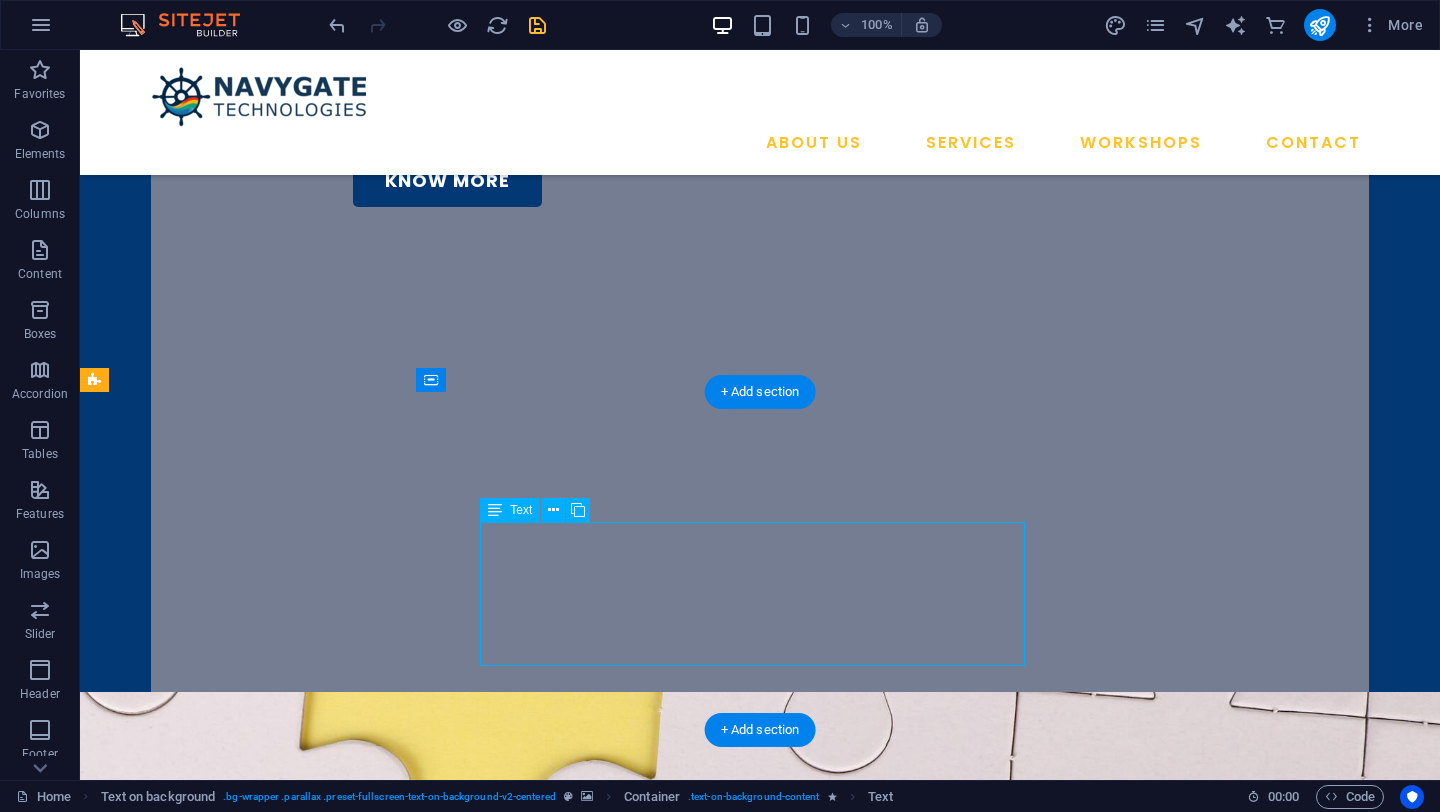 click on "To empower every engineering team — regardless of scale or tool preference — with the expertise and technology to innovate faster, smarter, and more affordably." at bounding box center [760, 1563] 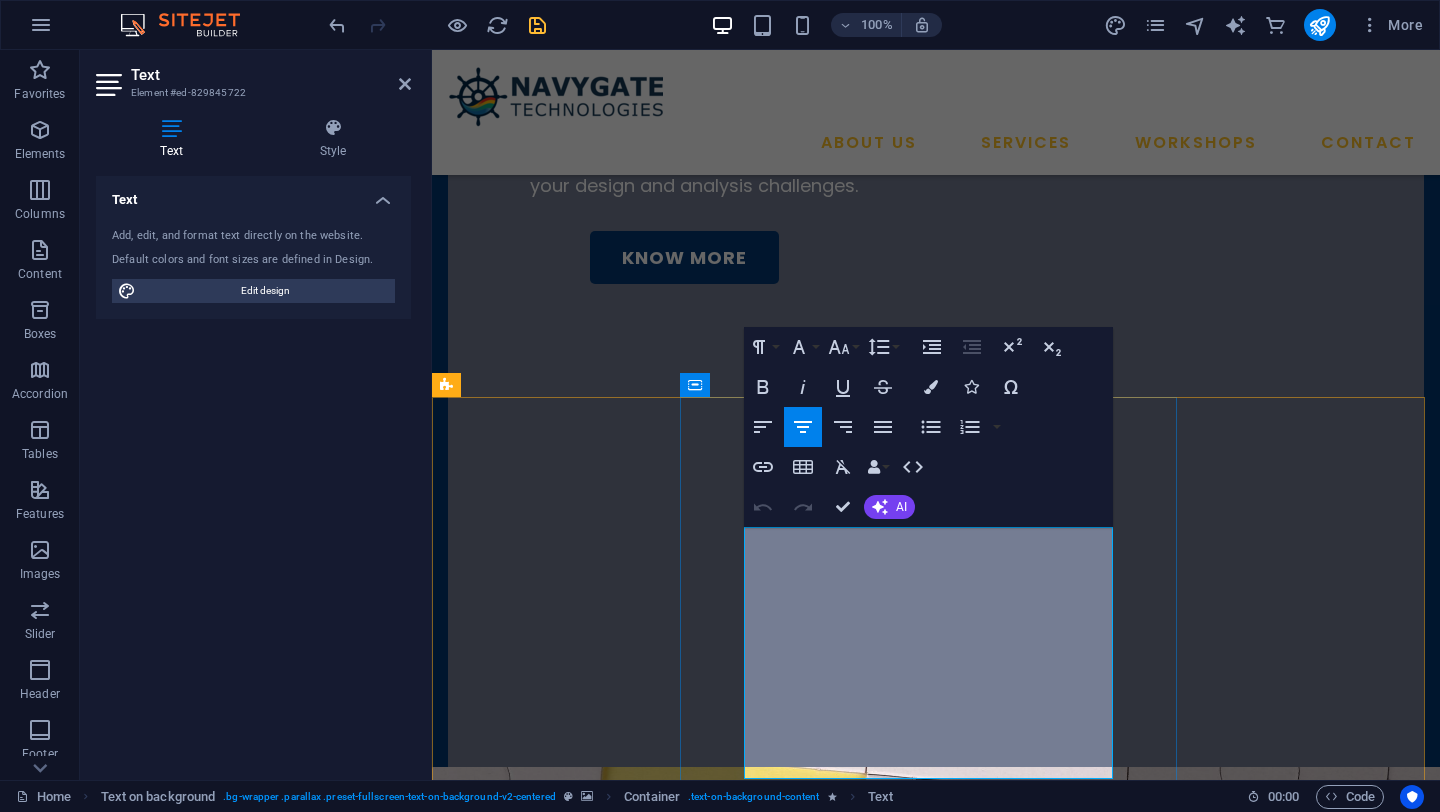 scroll, scrollTop: 495, scrollLeft: 0, axis: vertical 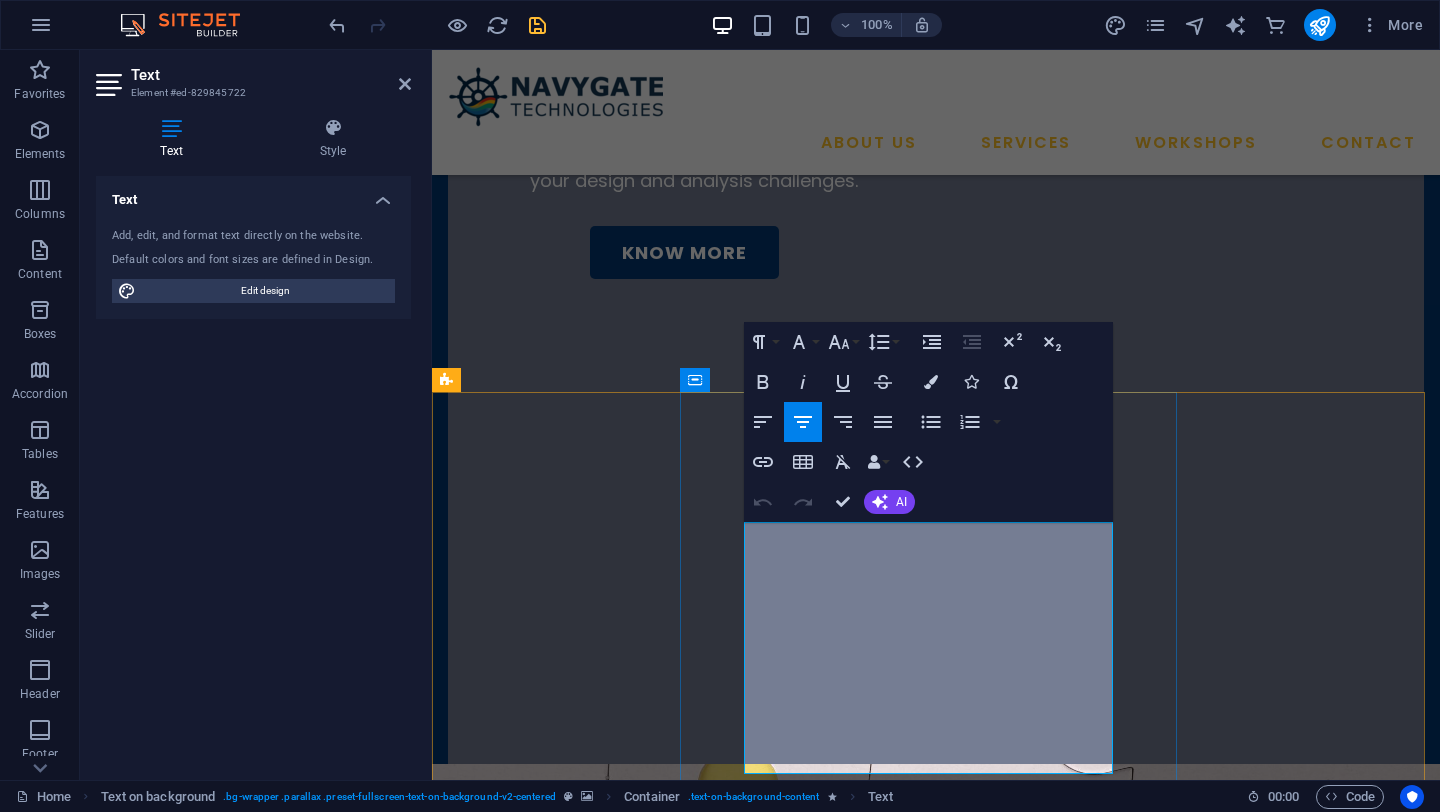 drag, startPoint x: 1029, startPoint y: 770, endPoint x: 750, endPoint y: 516, distance: 377.30228 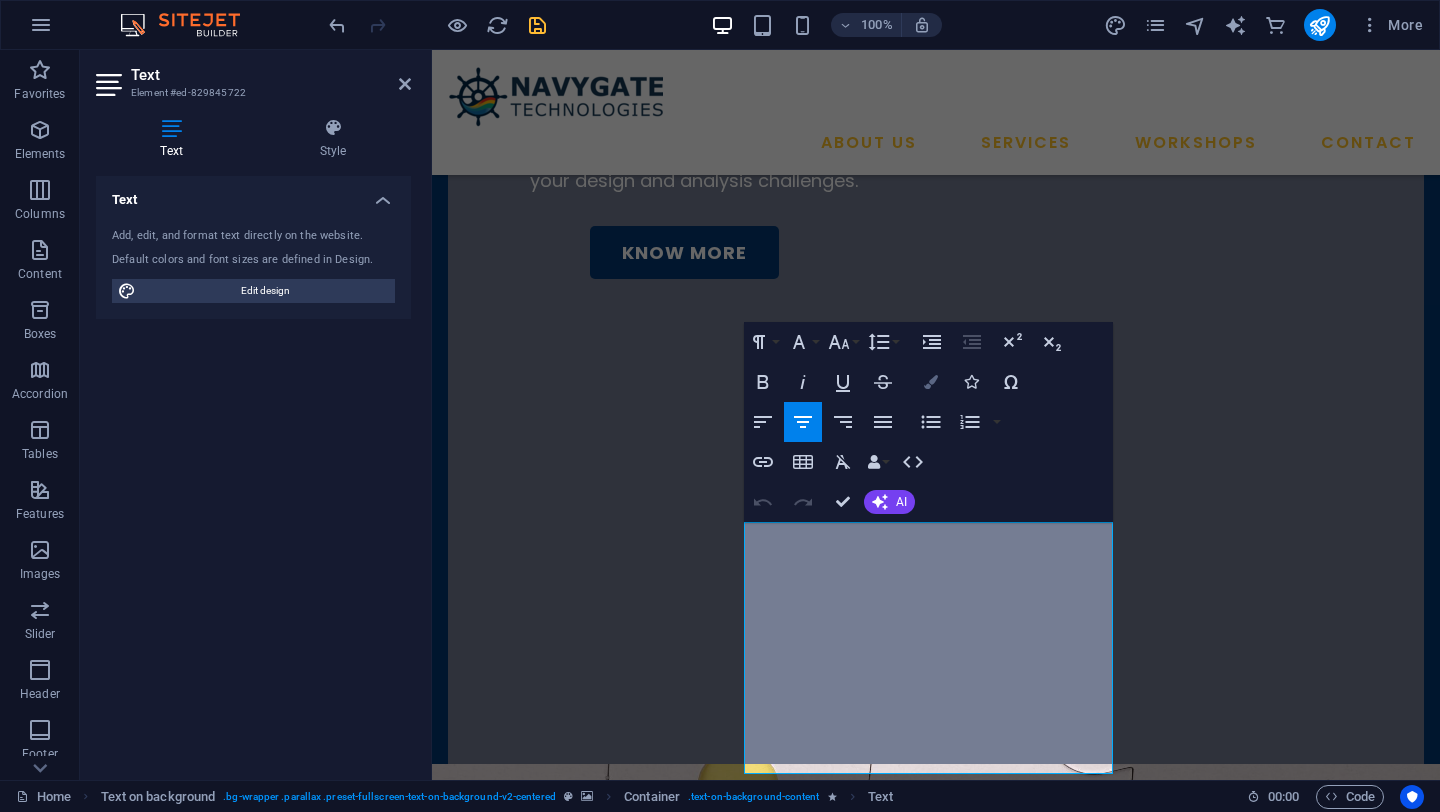 click at bounding box center (931, 382) 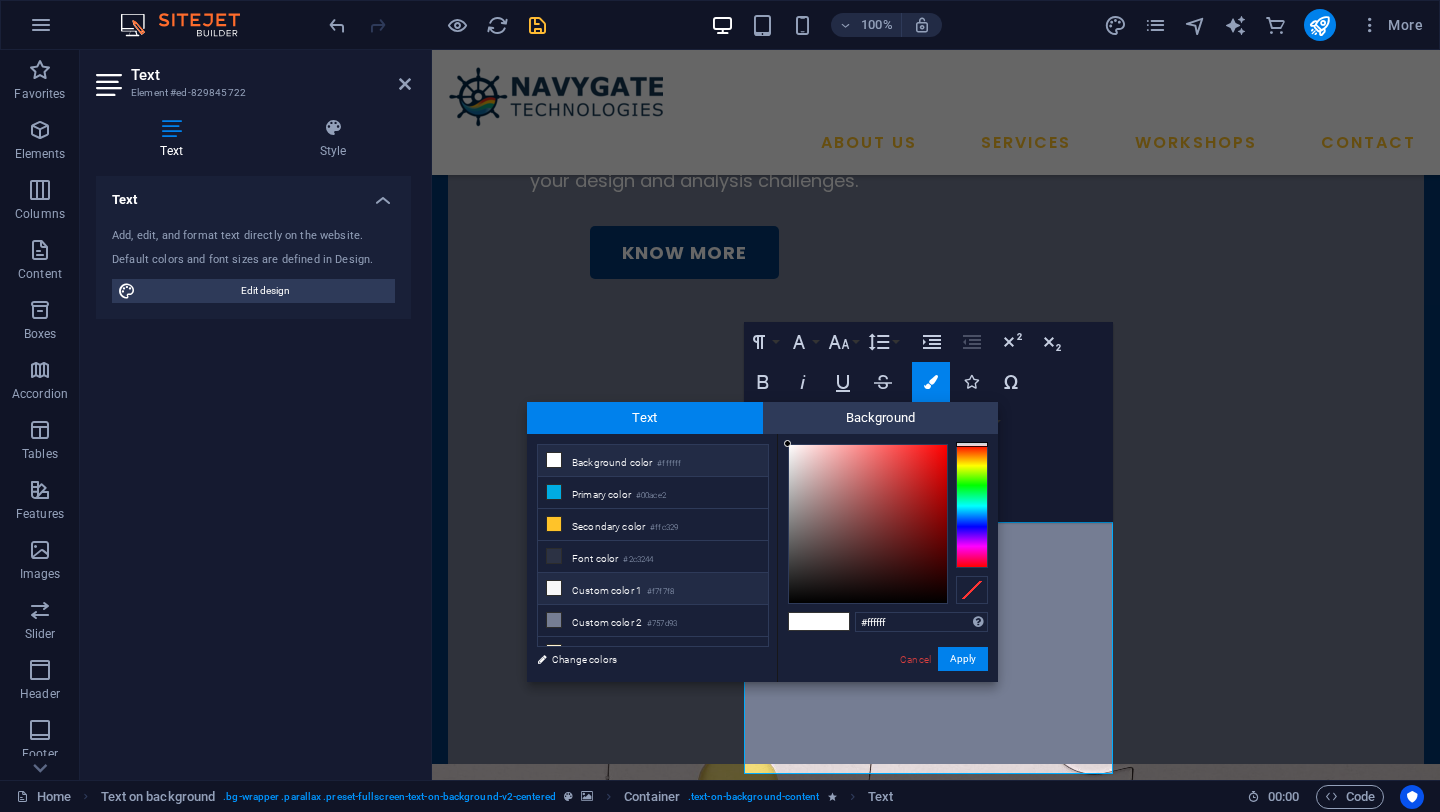 scroll, scrollTop: 55, scrollLeft: 0, axis: vertical 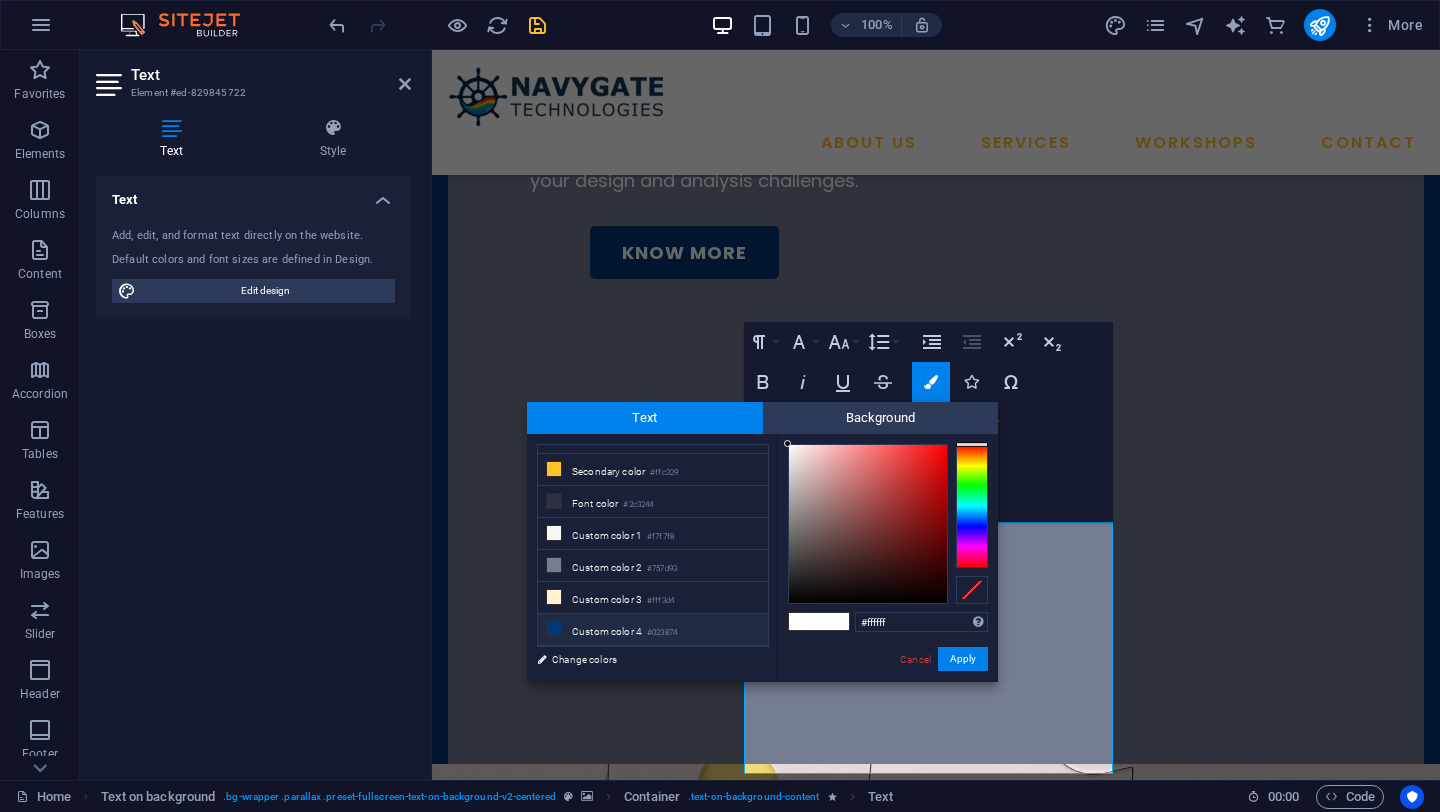 click on "Custom color 4
#023874" at bounding box center (653, 630) 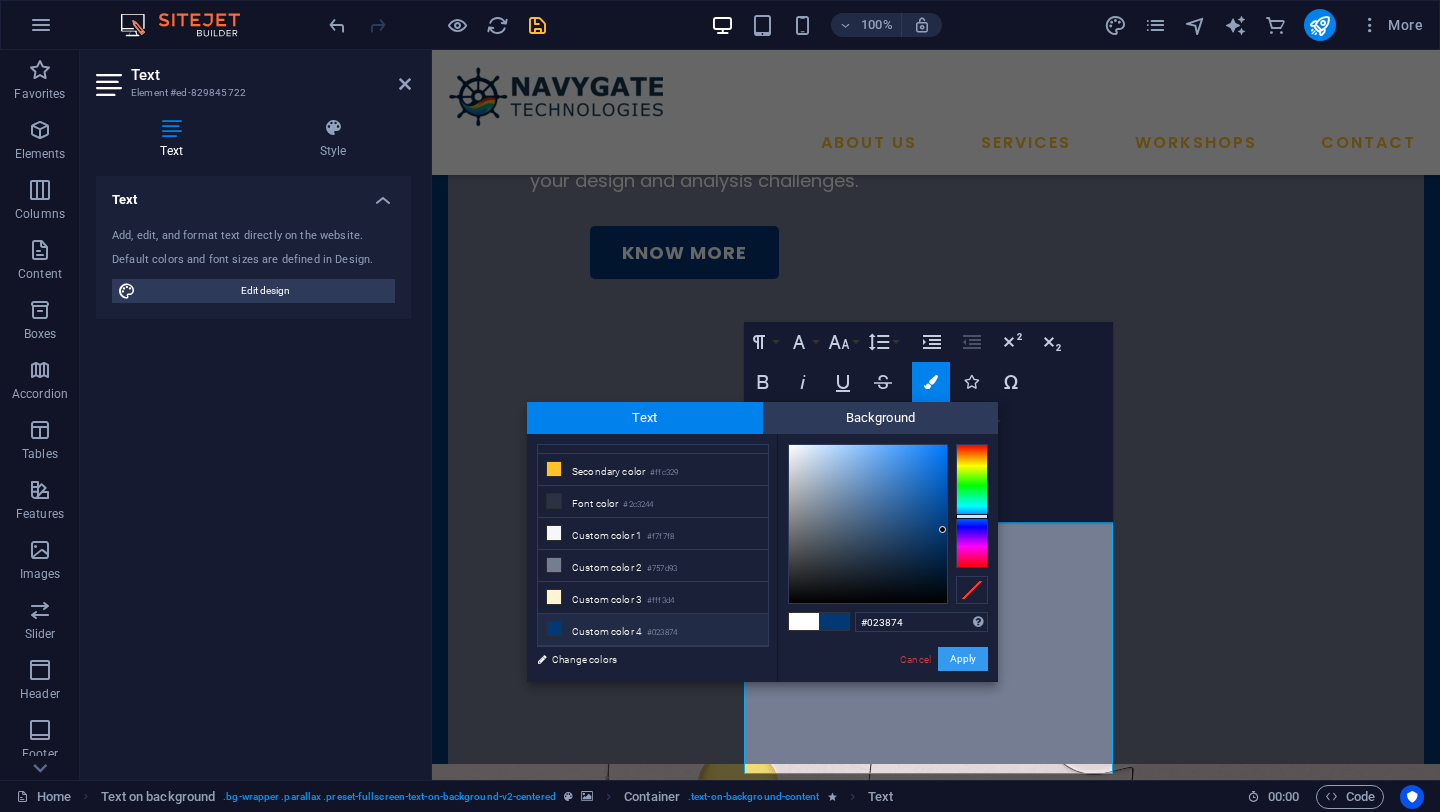 click on "Apply" at bounding box center (963, 659) 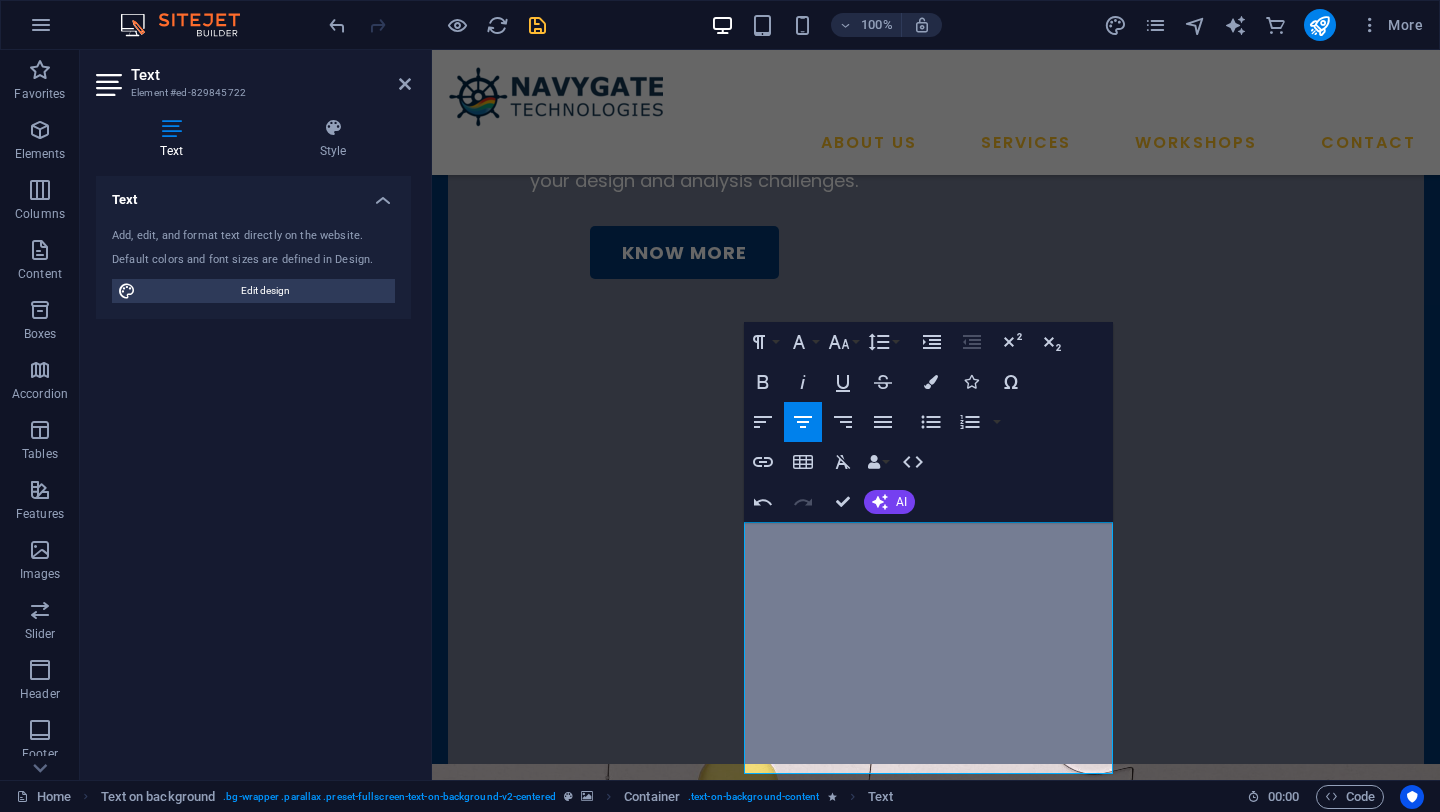 click at bounding box center [936, 1058] 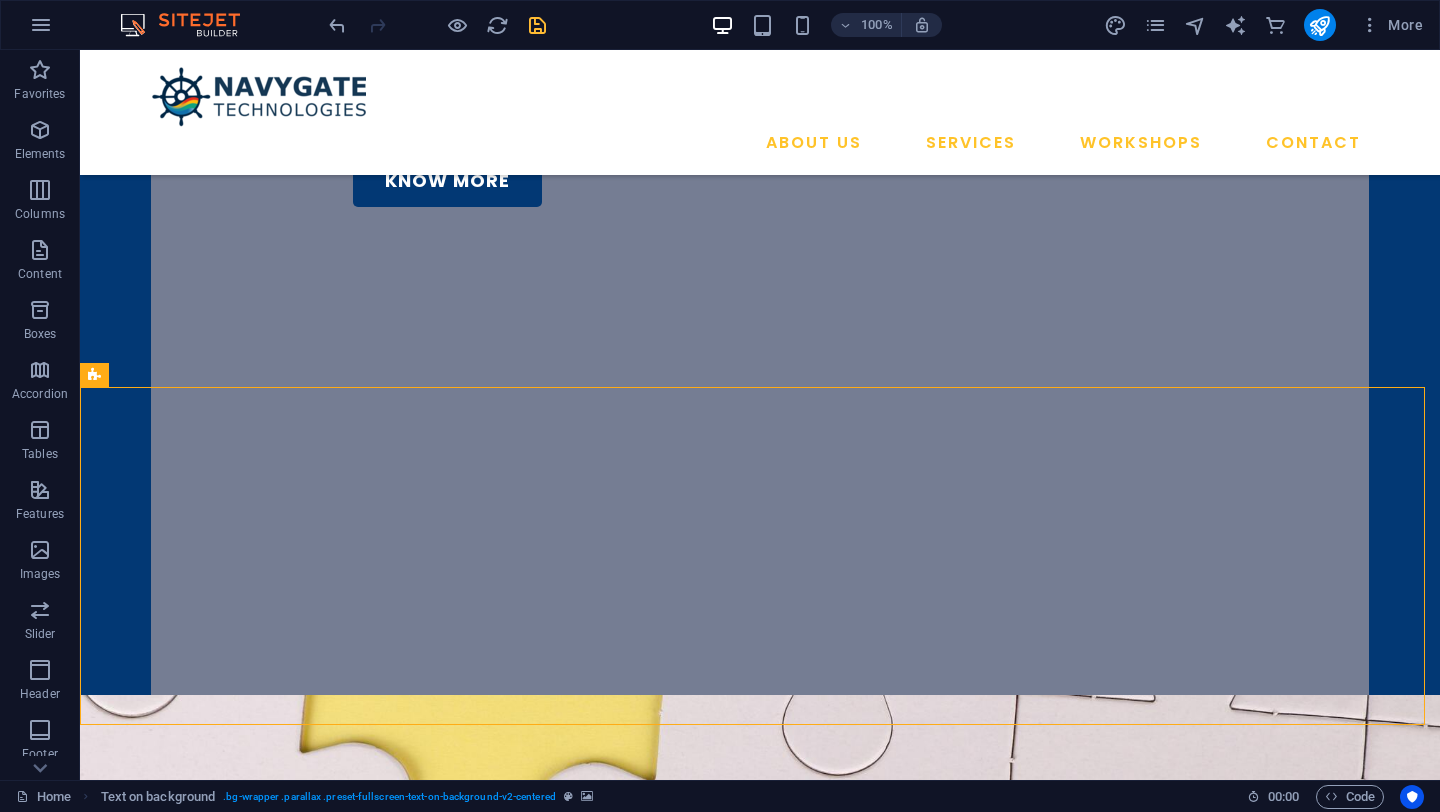 scroll, scrollTop: 500, scrollLeft: 0, axis: vertical 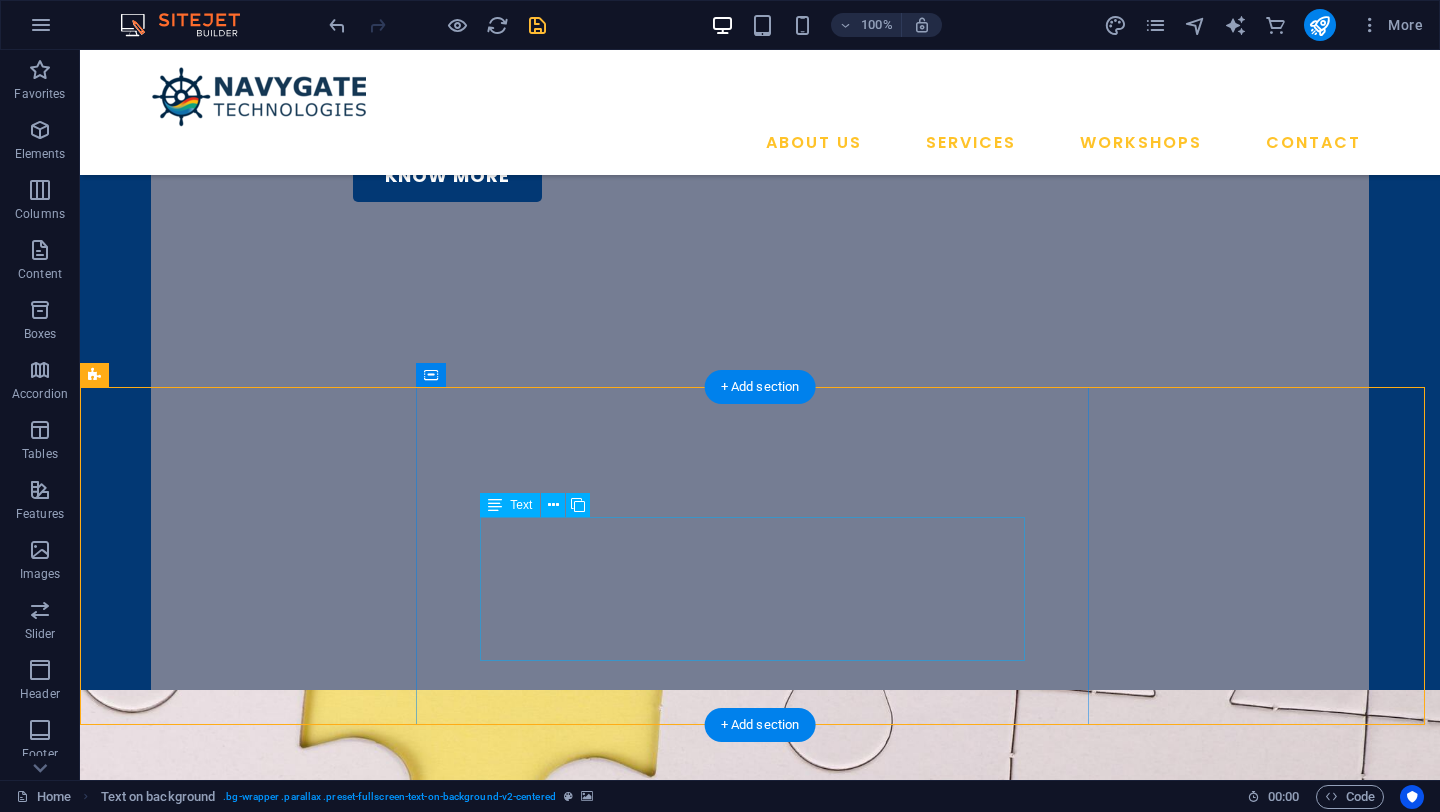 click on "To empower every engineering team — regardless of scale or tool preference — with the expertise and technology to innovate faster, smarter, and more affordably." at bounding box center (760, 1558) 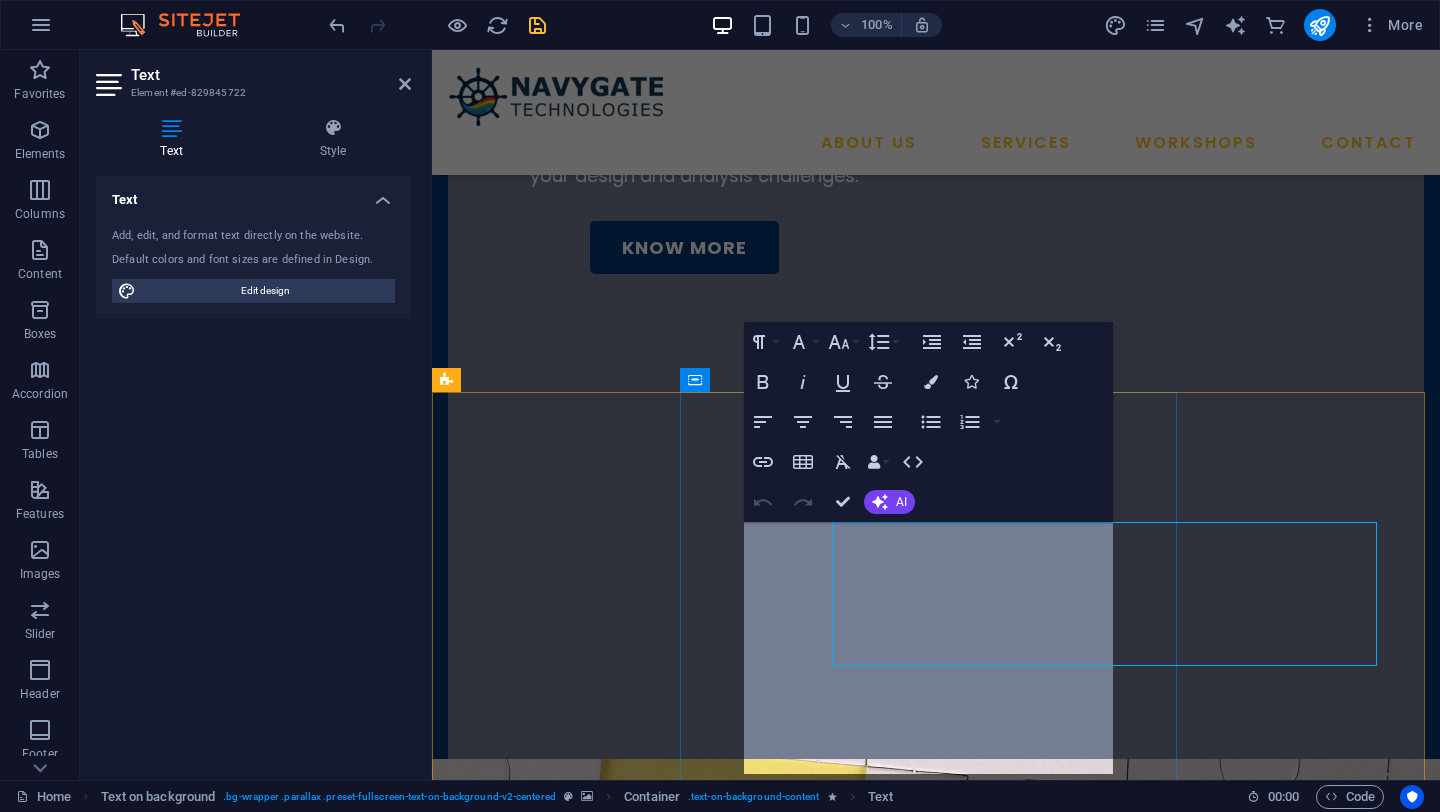 scroll, scrollTop: 495, scrollLeft: 0, axis: vertical 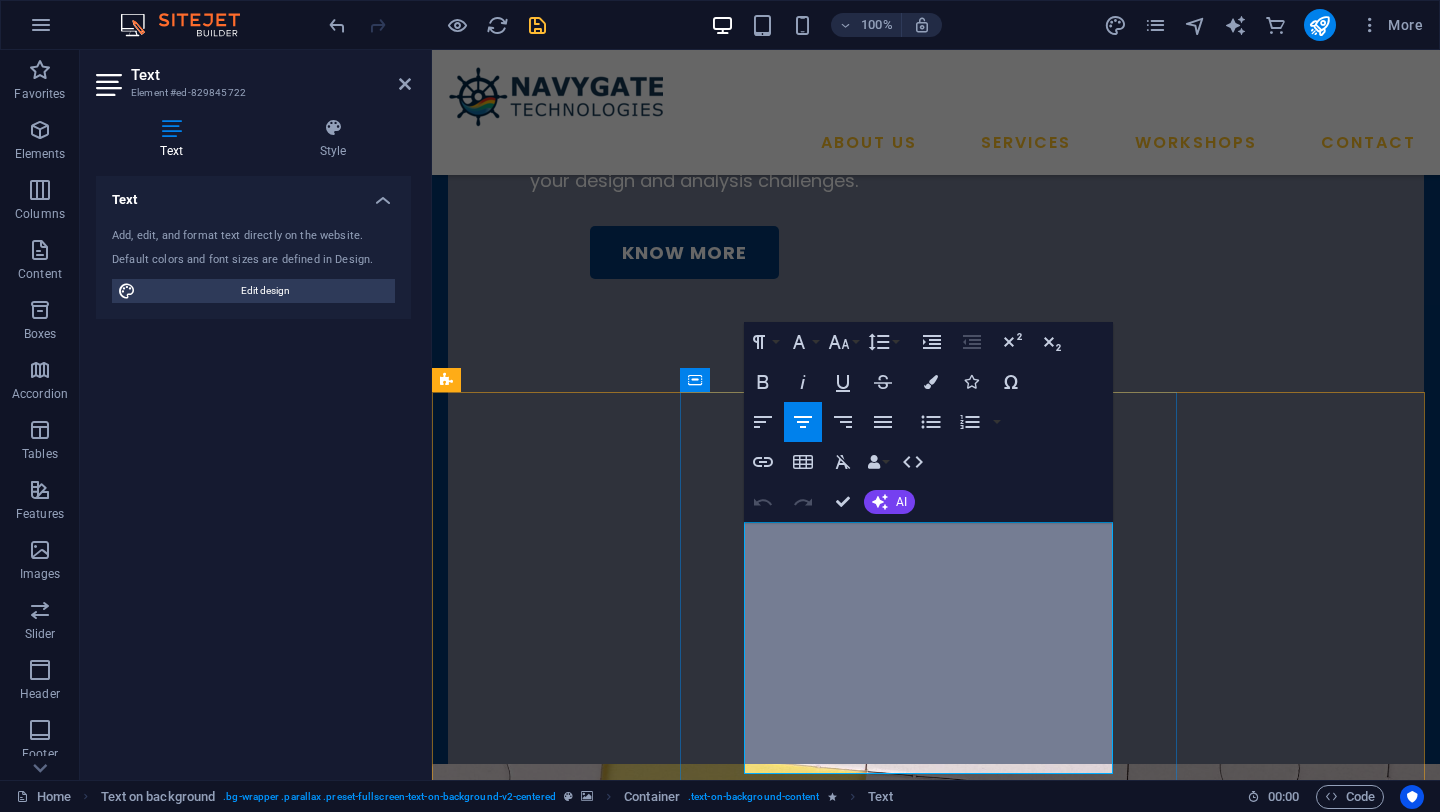 drag, startPoint x: 1028, startPoint y: 757, endPoint x: 788, endPoint y: 525, distance: 333.80234 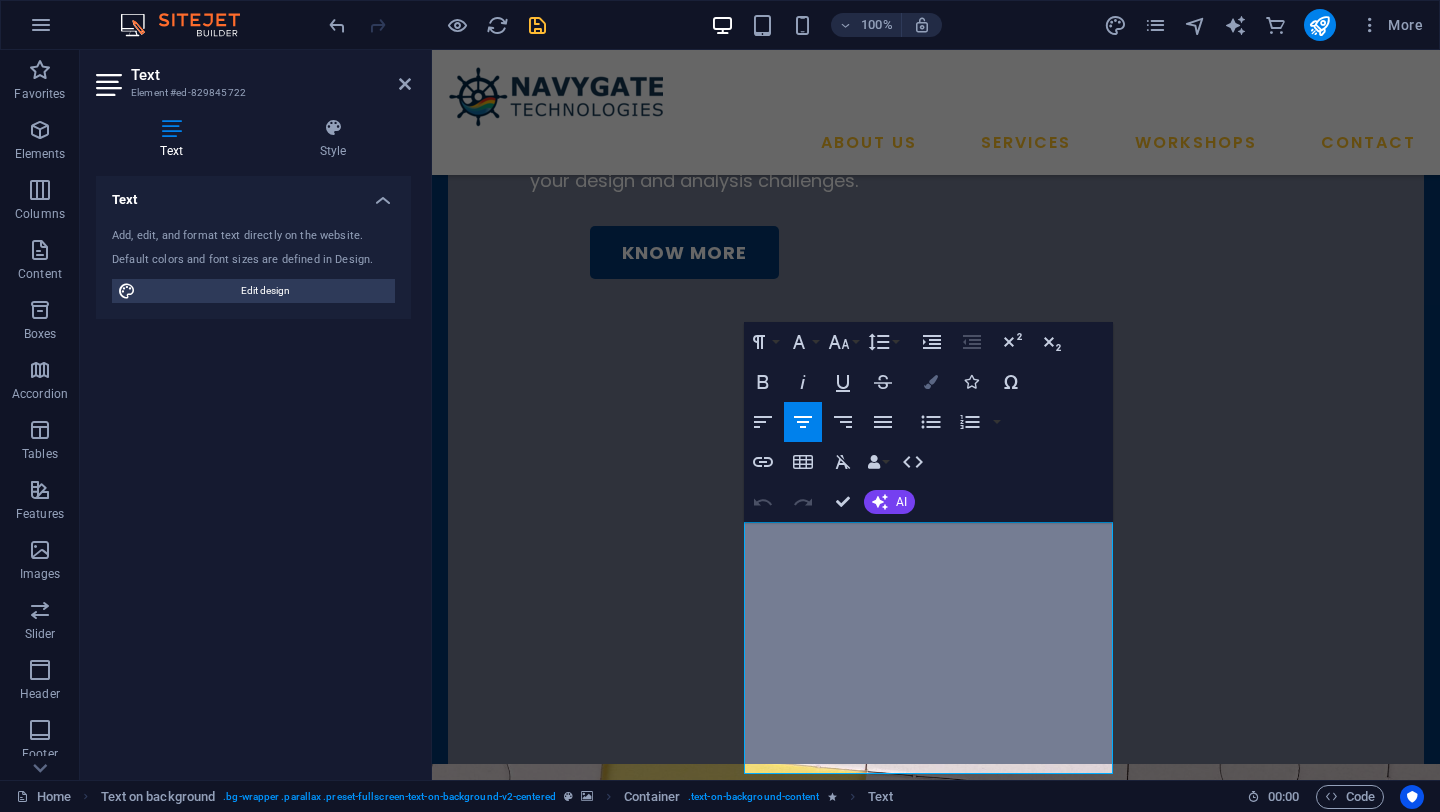 click at bounding box center (931, 382) 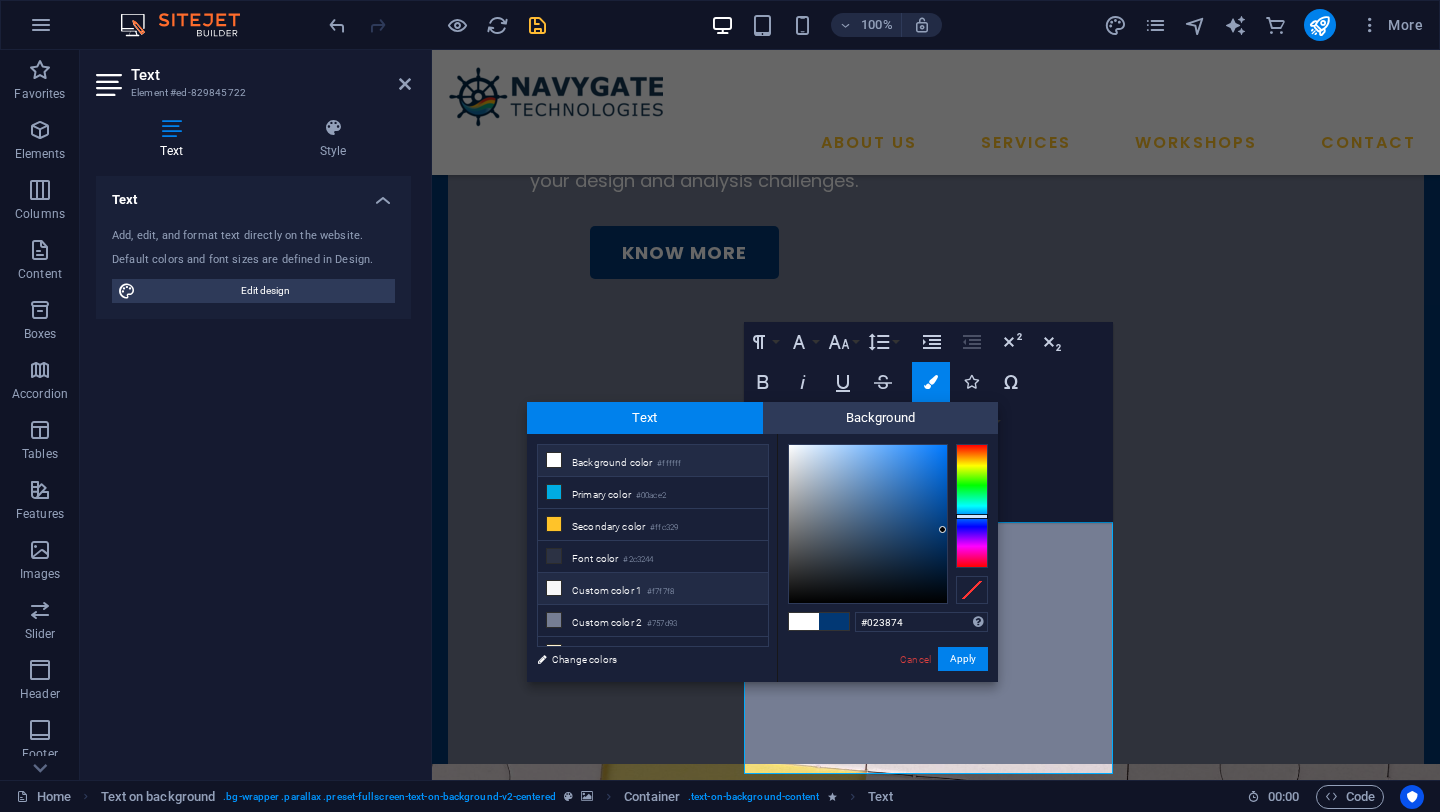 scroll, scrollTop: 55, scrollLeft: 0, axis: vertical 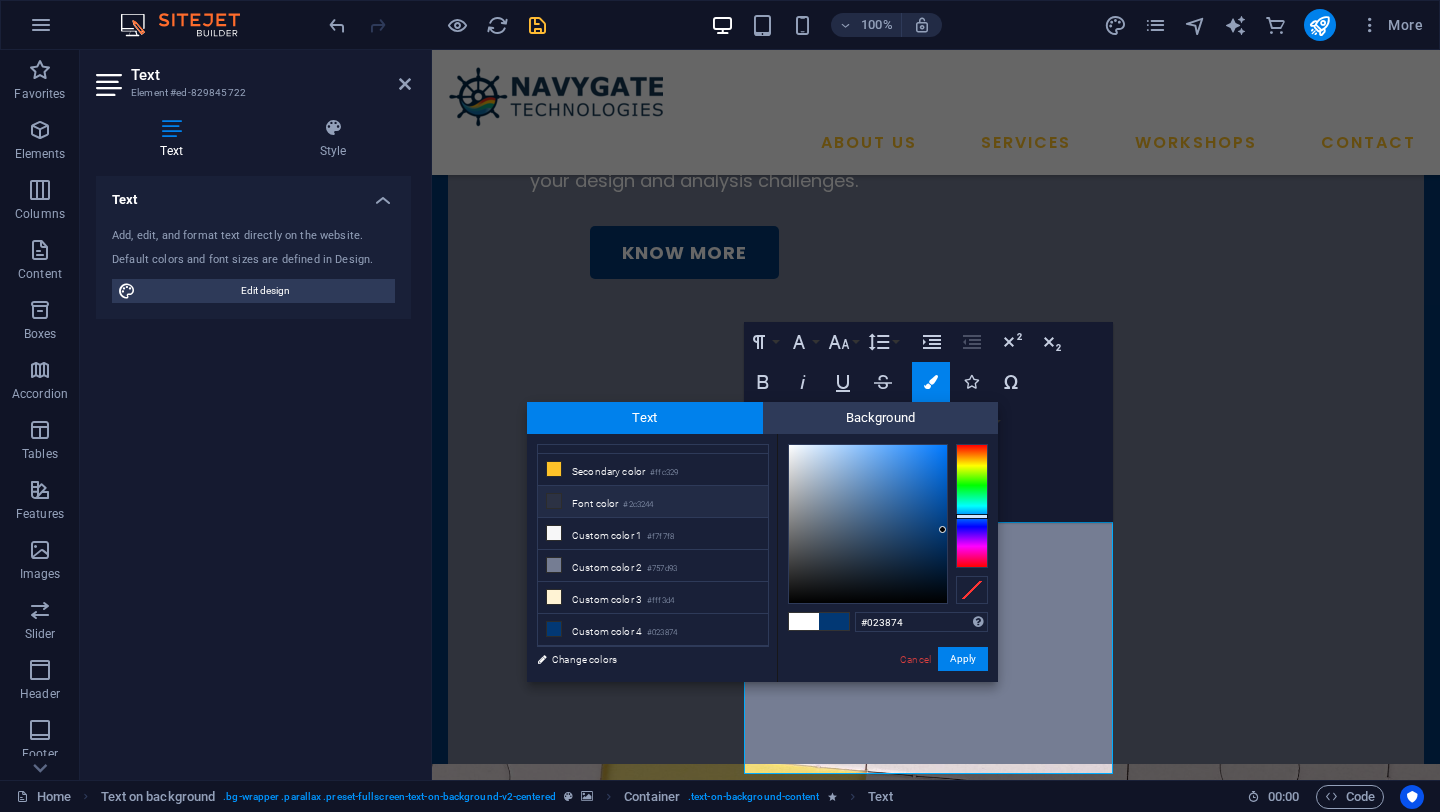 click on "Font color #[COLOR]" at bounding box center [653, 502] 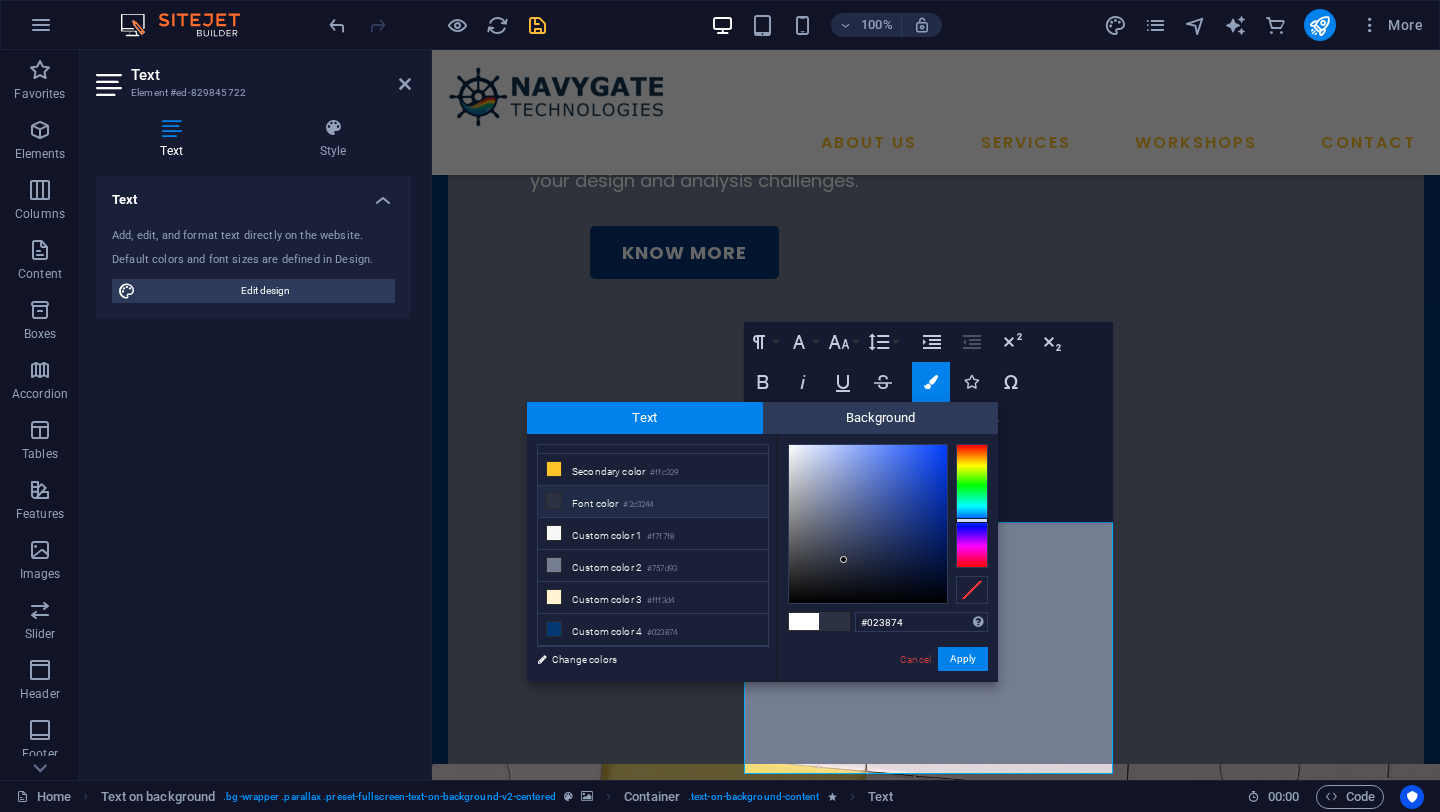 type on "#2c3244" 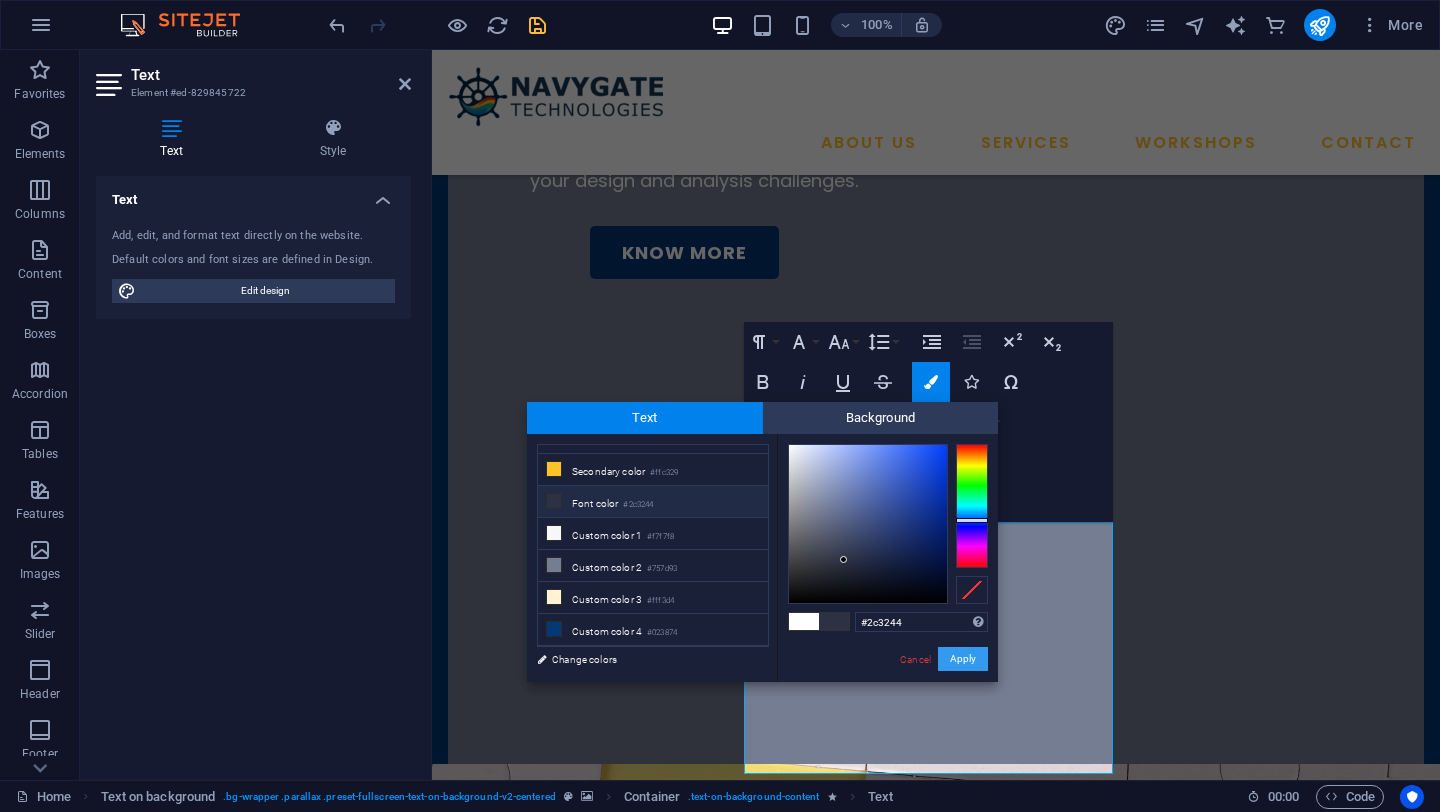 click on "Apply" at bounding box center (963, 659) 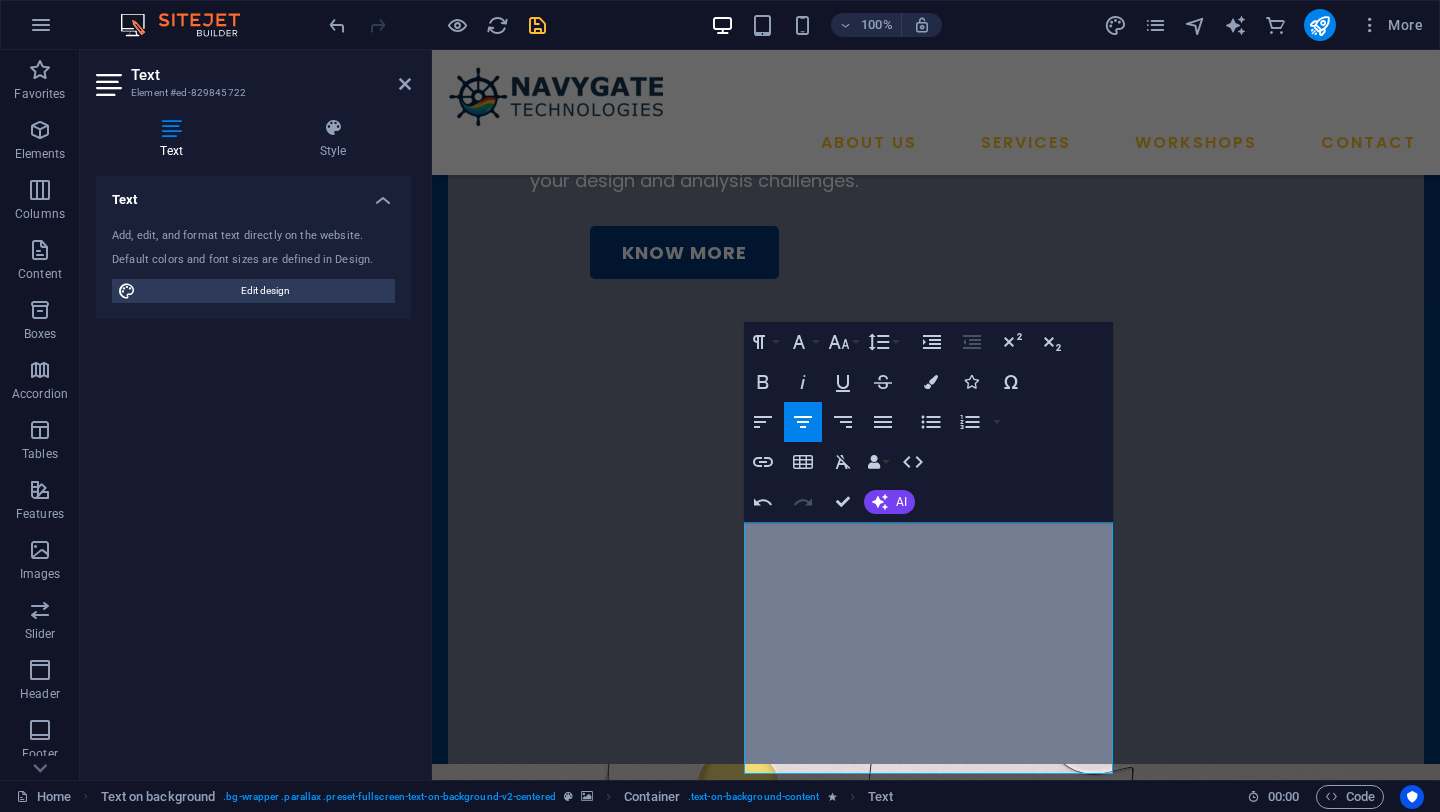 click at bounding box center (936, 1058) 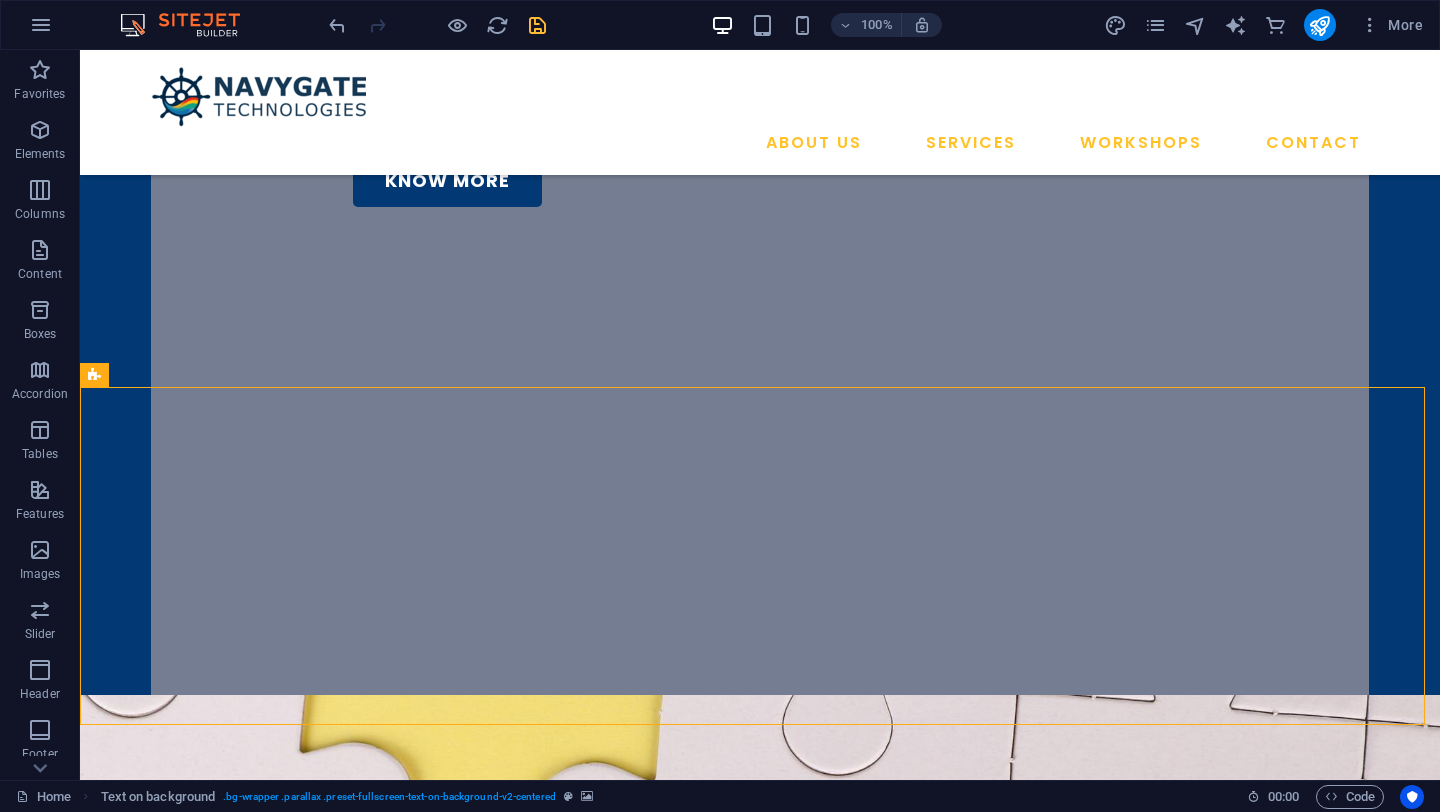 scroll, scrollTop: 500, scrollLeft: 0, axis: vertical 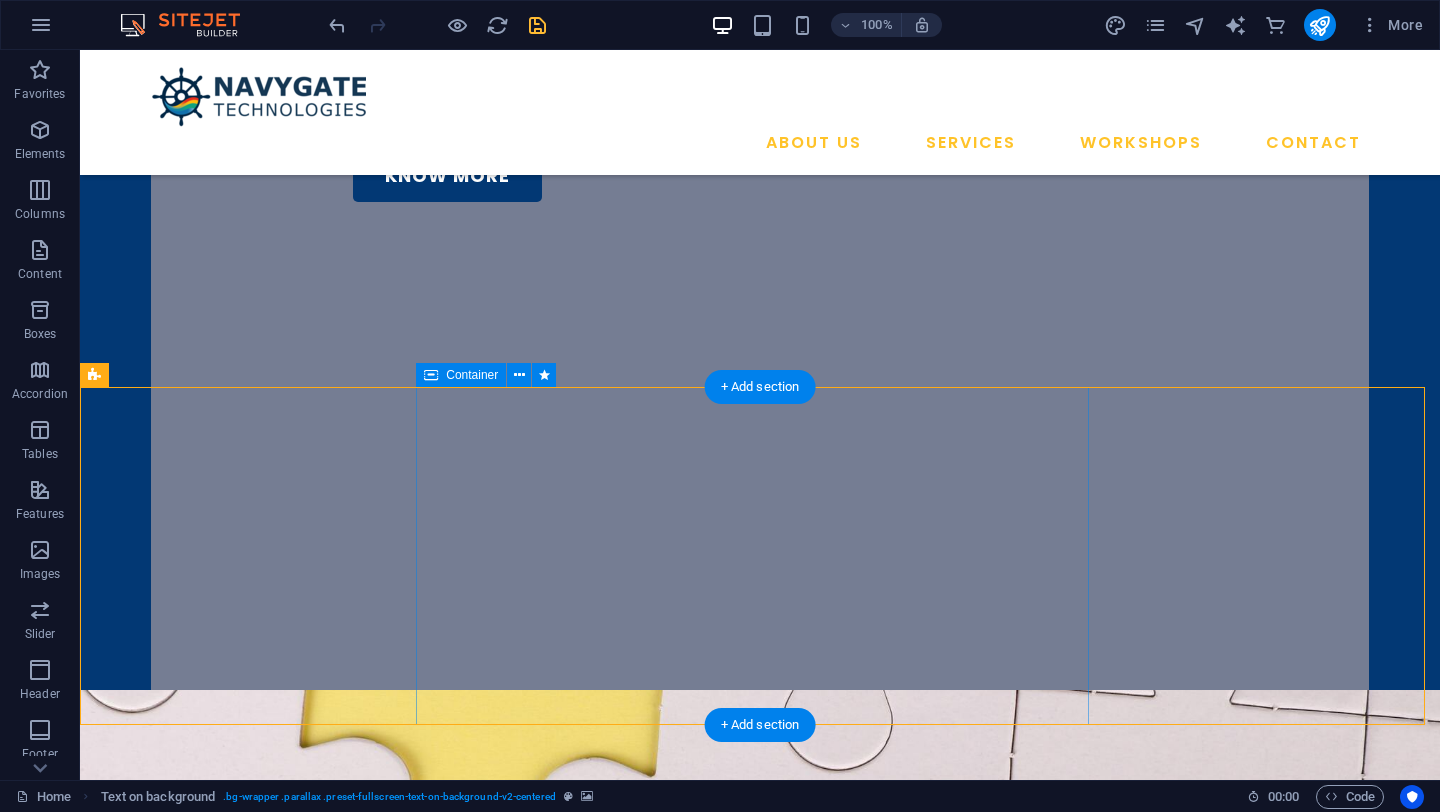 click on "Our Vision To empower every engineering team — regardless of scale or tool preference — with the expertise and technology to innovate faster, smarter, and more affordably." at bounding box center (760, 1525) 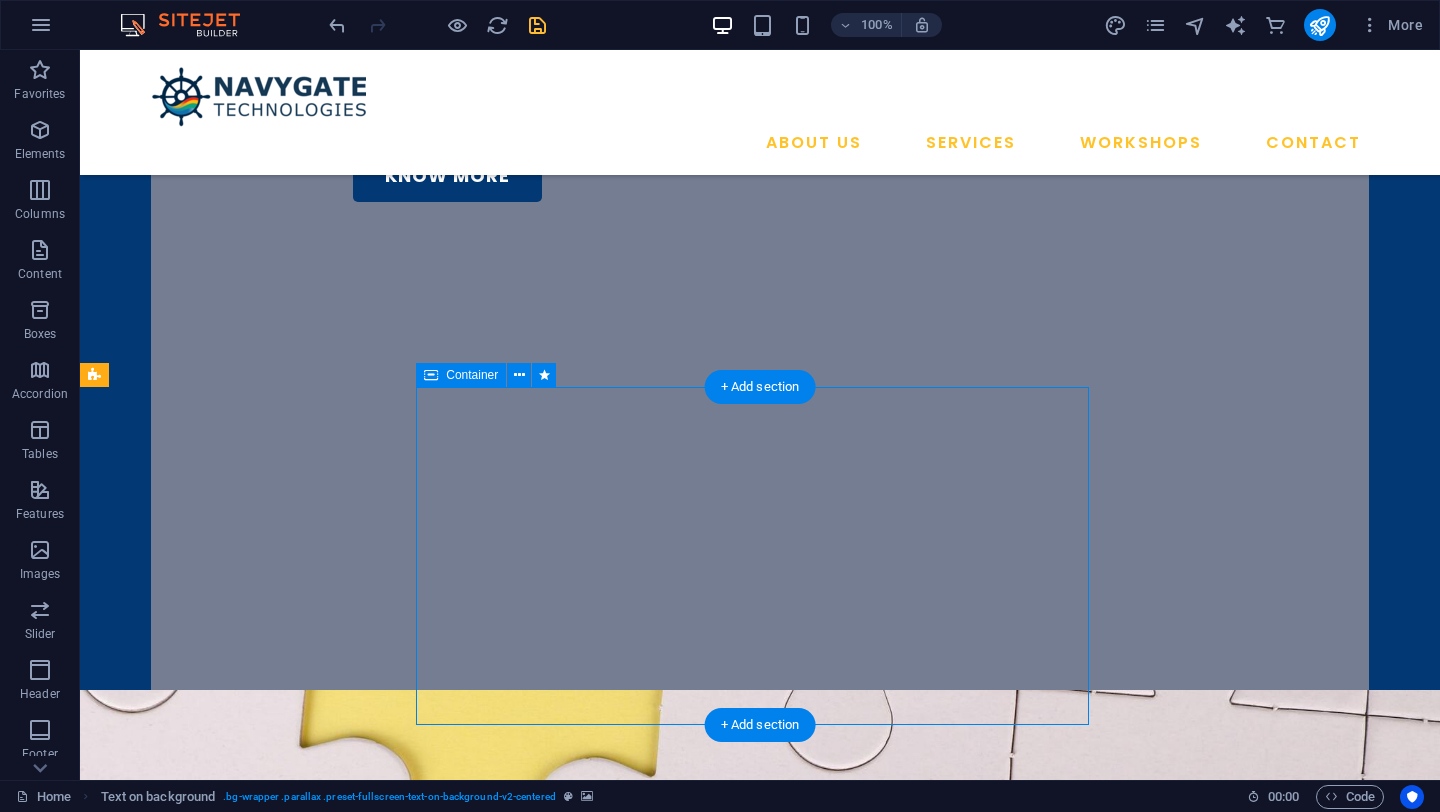 click on "Our Vision To empower every engineering team — regardless of scale or tool preference — with the expertise and technology to innovate faster, smarter, and more affordably." at bounding box center (760, 1525) 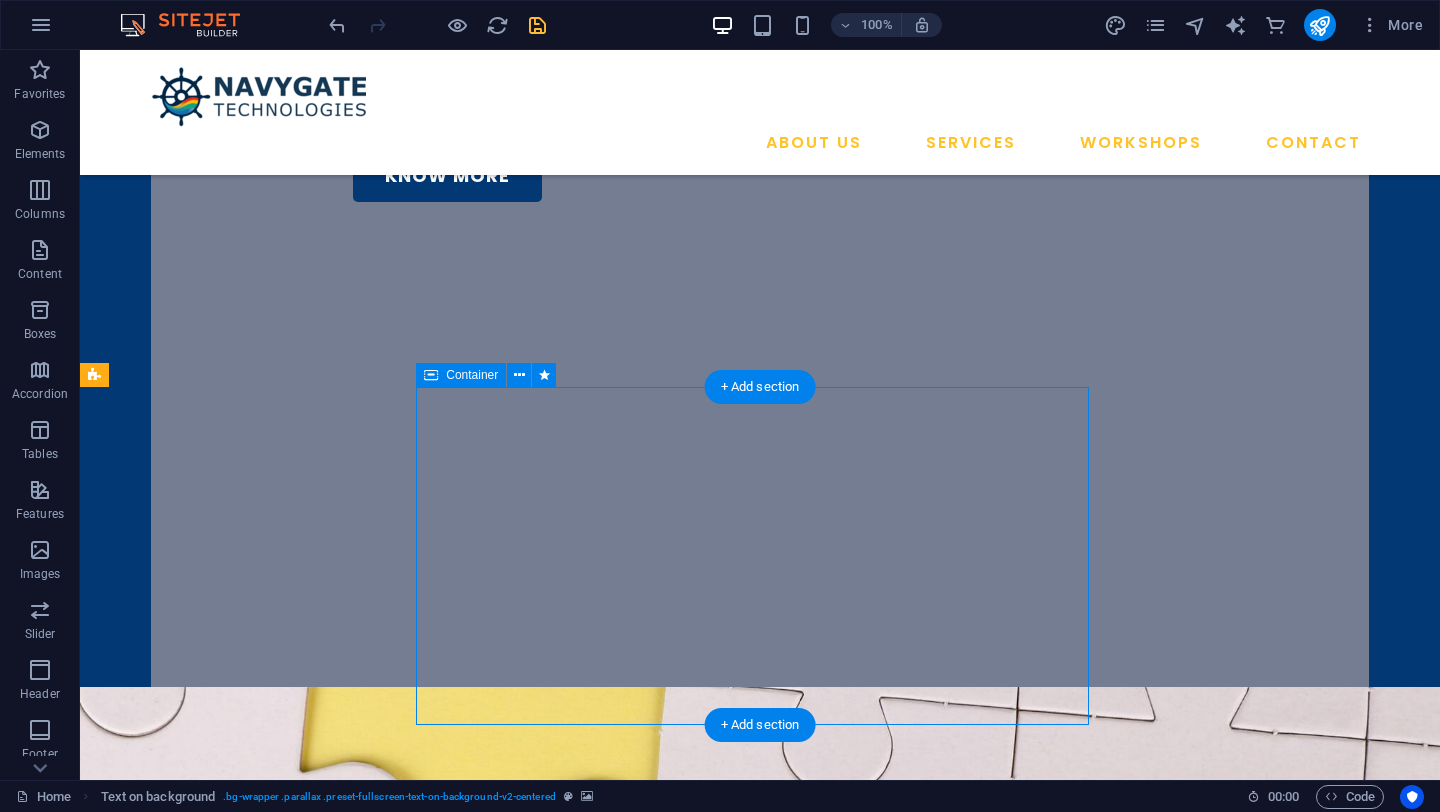 scroll, scrollTop: 495, scrollLeft: 0, axis: vertical 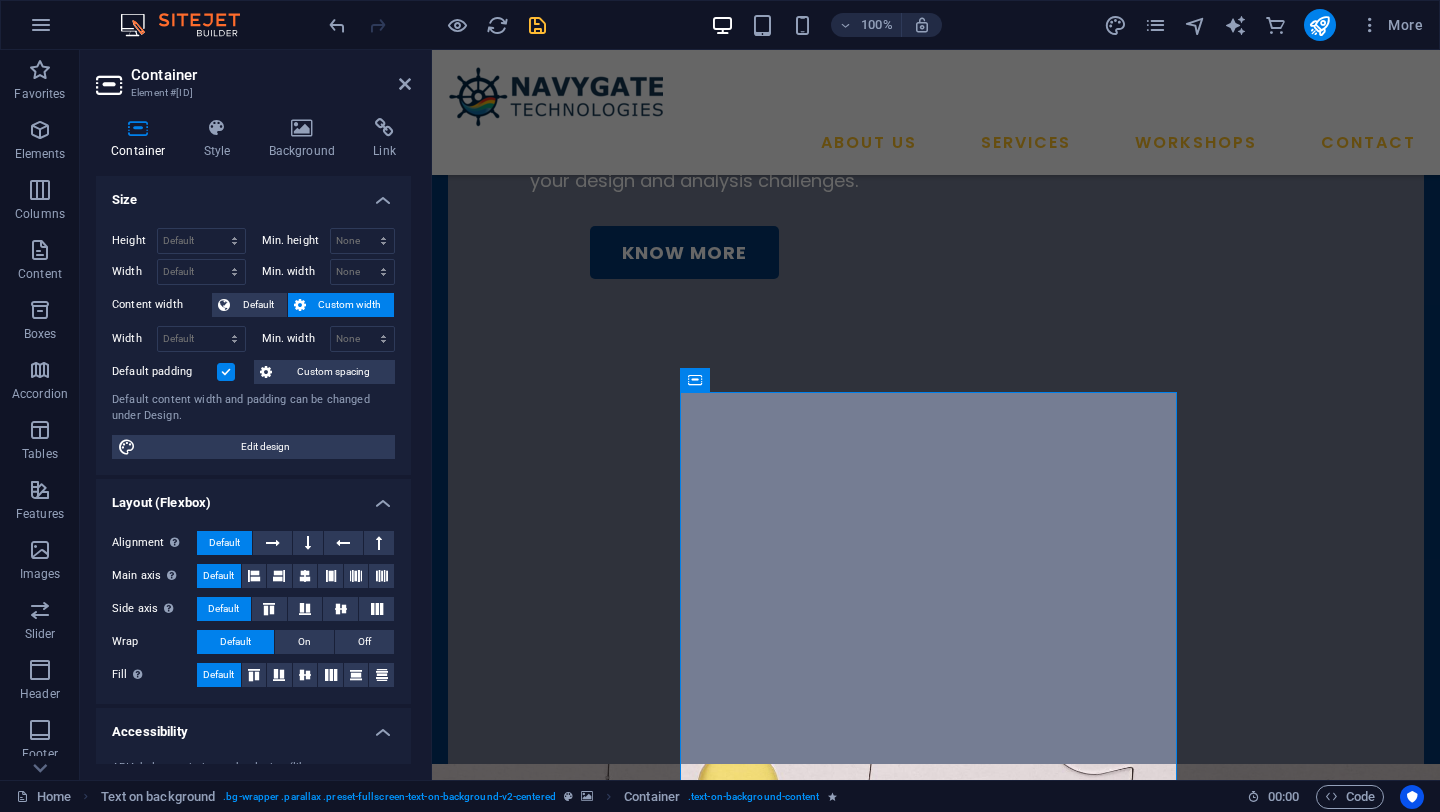 click at bounding box center [936, 1058] 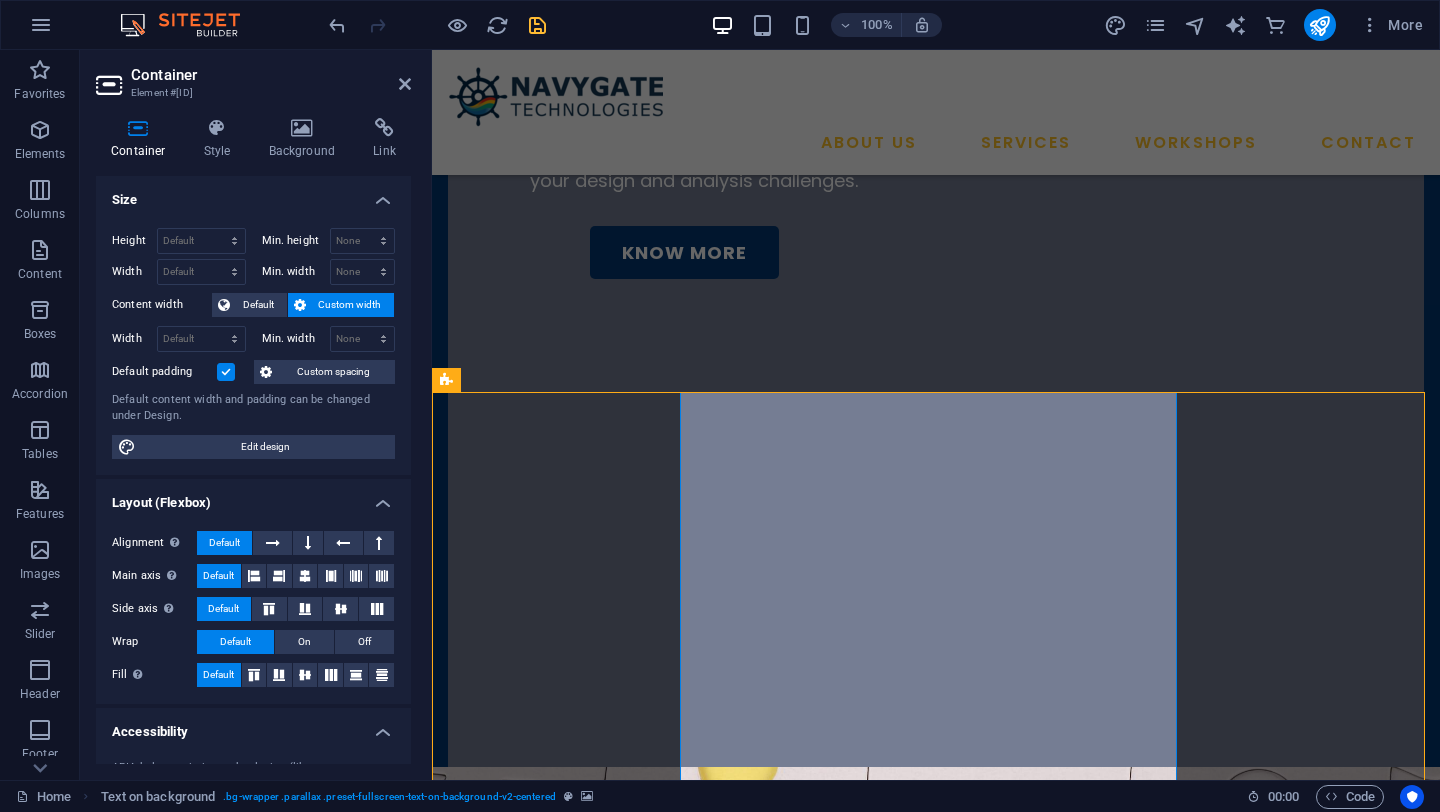 scroll, scrollTop: 500, scrollLeft: 0, axis: vertical 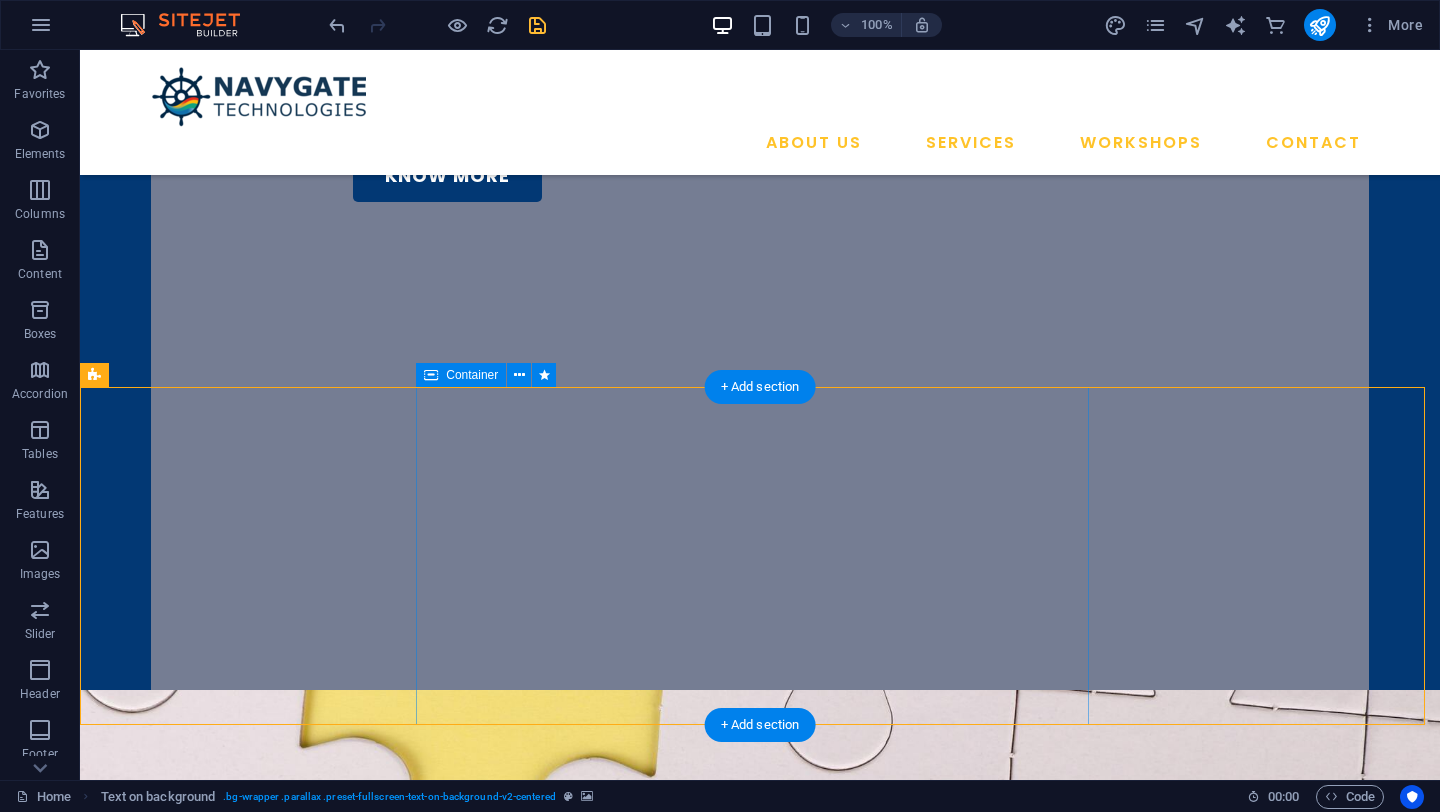 click on "Our Vision To empower every engineering team — regardless of scale or tool preference — with the expertise and technology to innovate faster, smarter, and more affordably." at bounding box center (760, 1525) 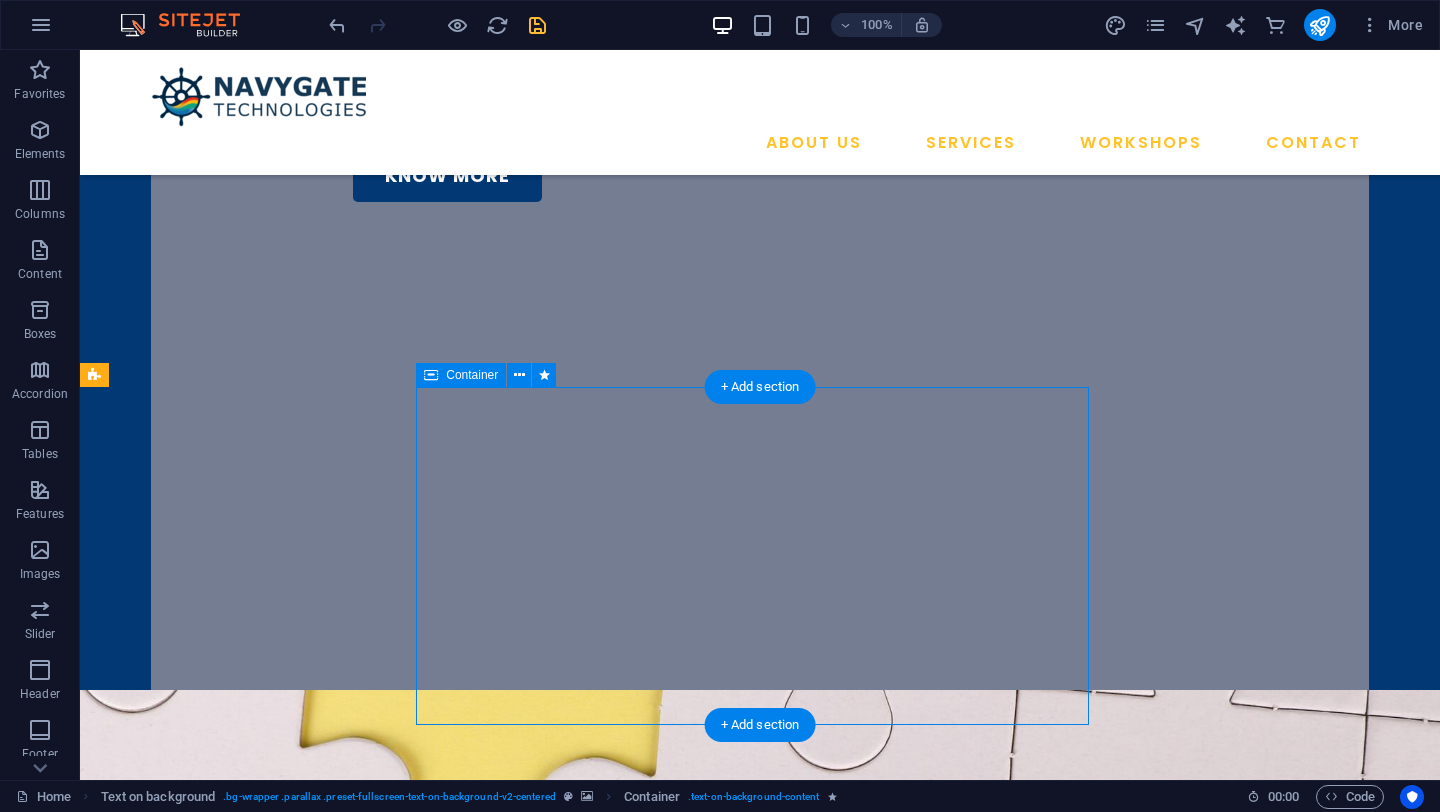 click on "Our Vision To empower every engineering team — regardless of scale or tool preference — with the expertise and technology to innovate faster, smarter, and more affordably." at bounding box center (760, 1525) 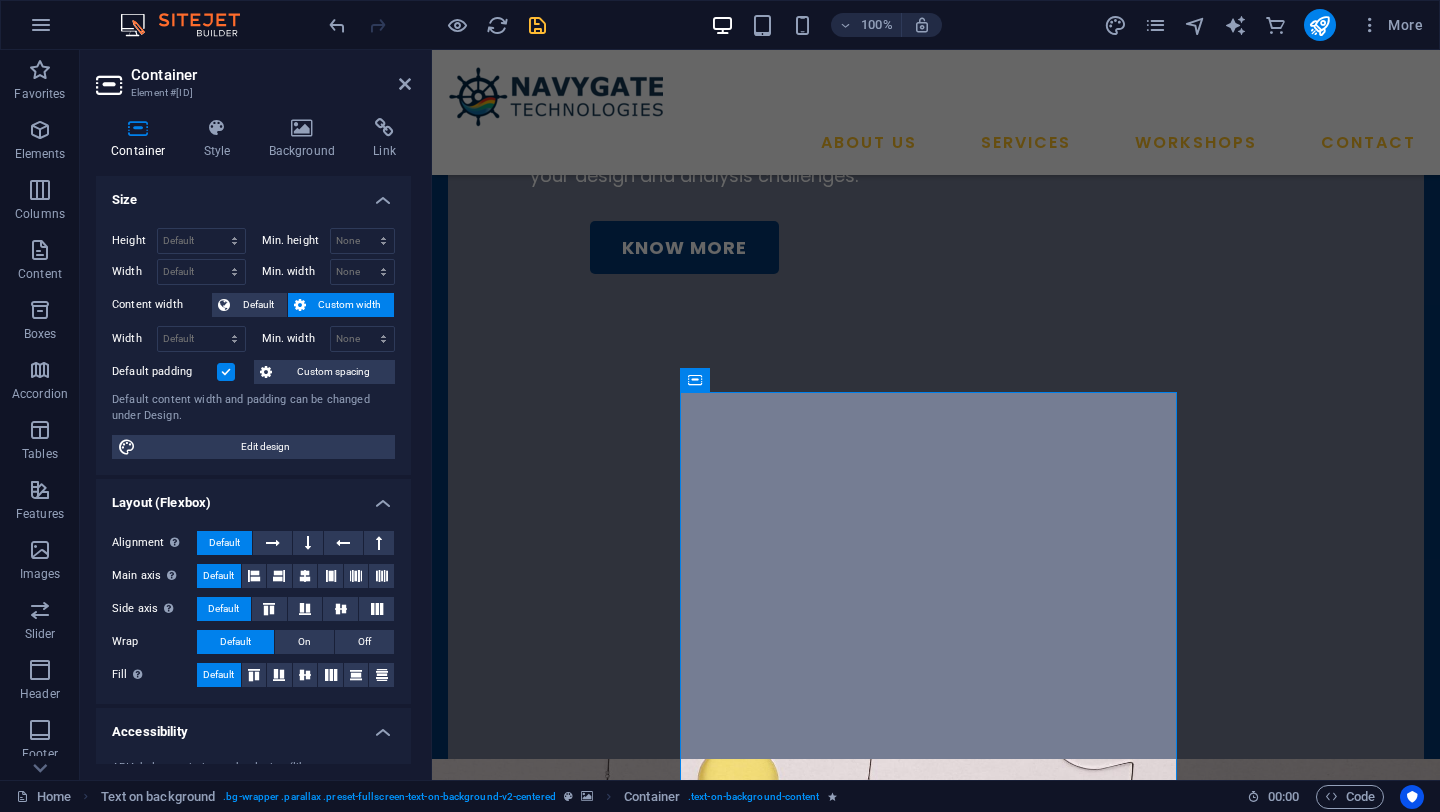 scroll, scrollTop: 495, scrollLeft: 0, axis: vertical 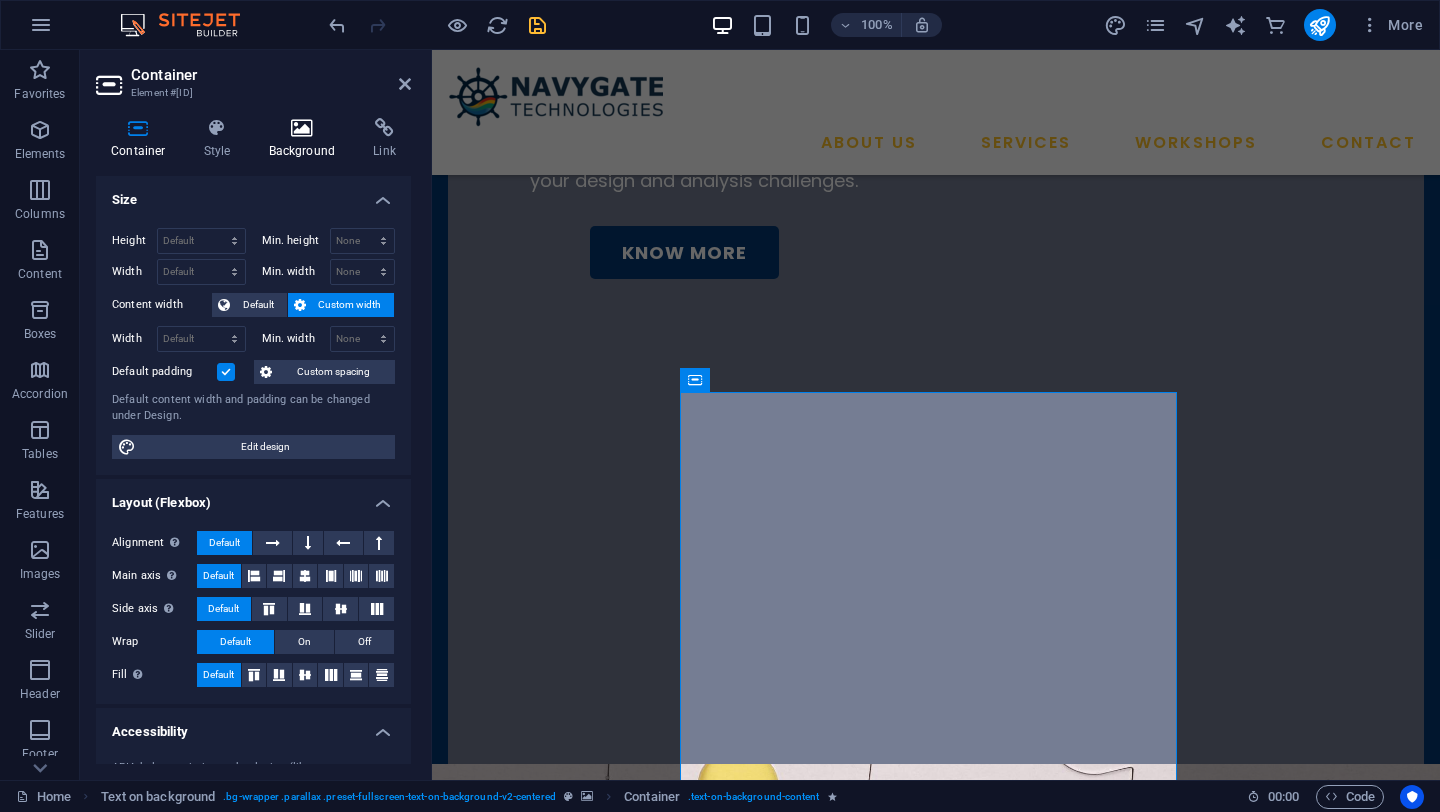 click at bounding box center (302, 128) 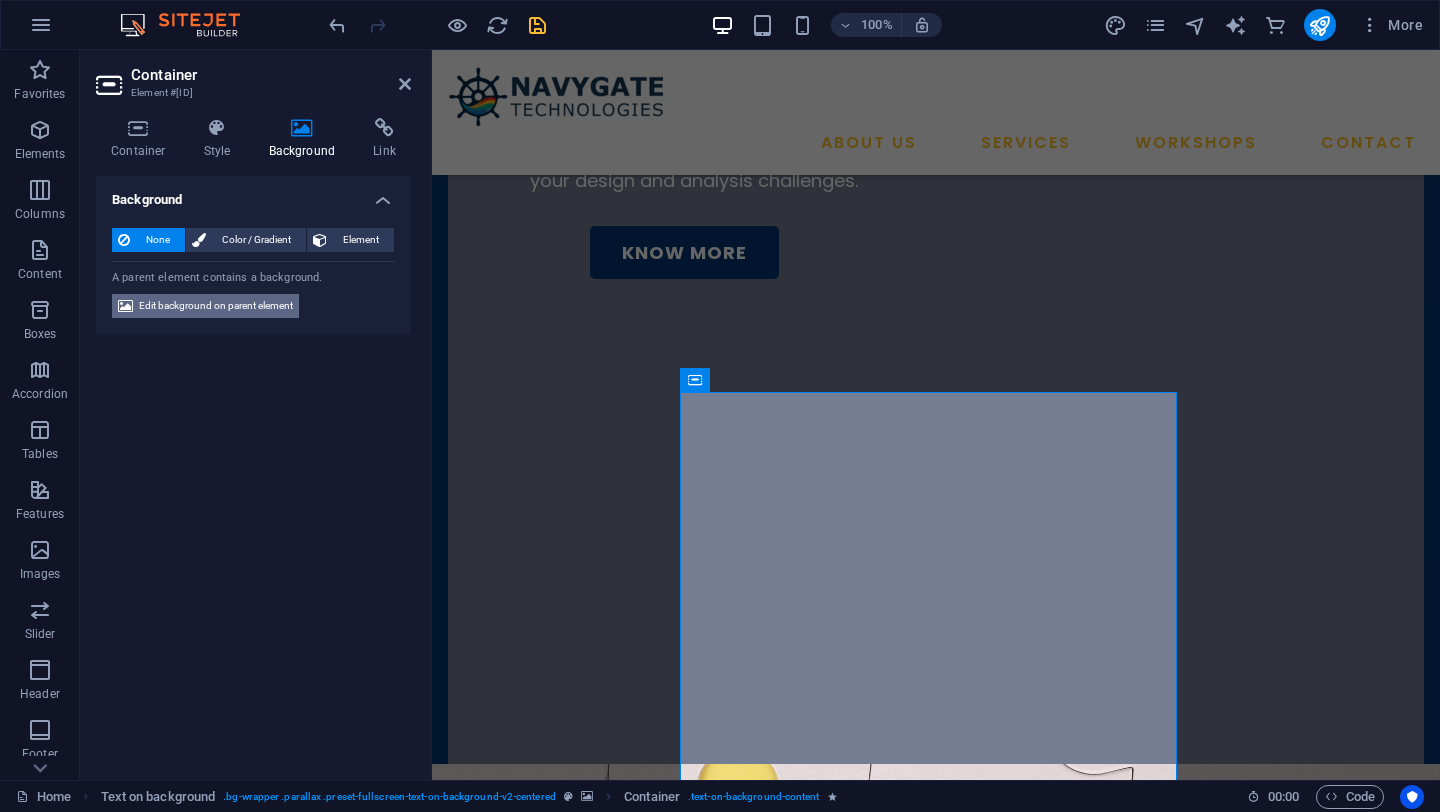 click on "Edit background on parent element" at bounding box center (216, 306) 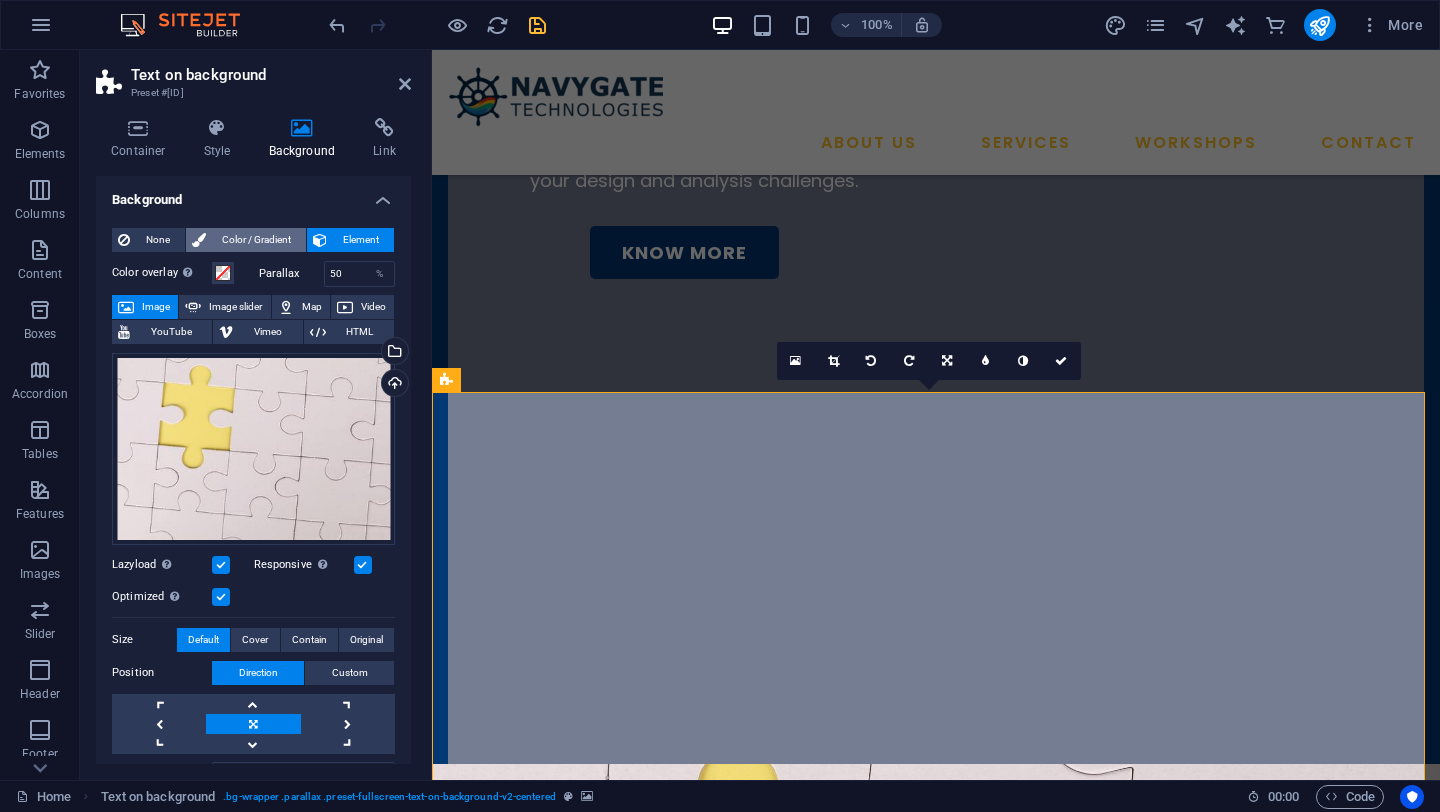 click on "Color / Gradient" at bounding box center (256, 240) 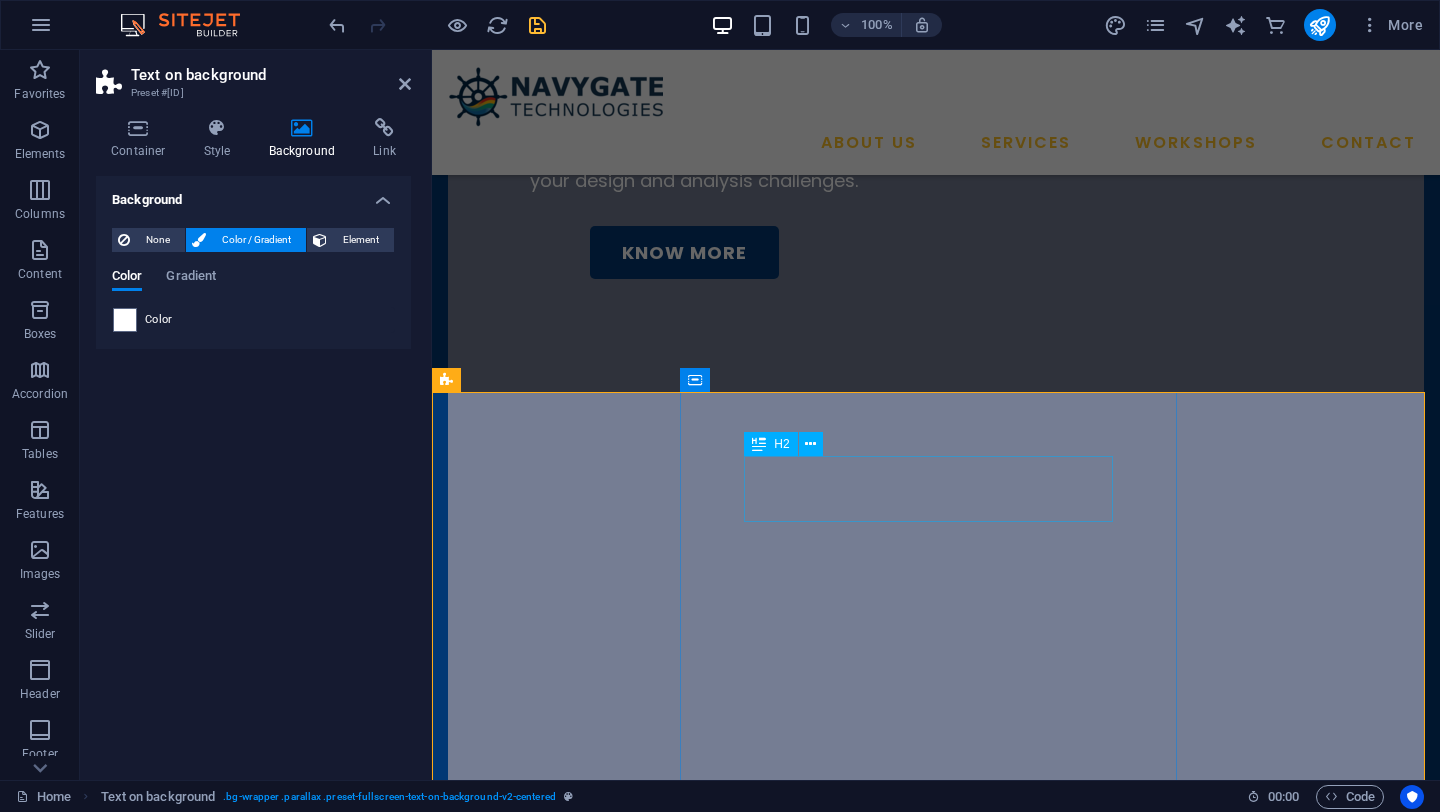 click on "Our Vision" at bounding box center [936, 1032] 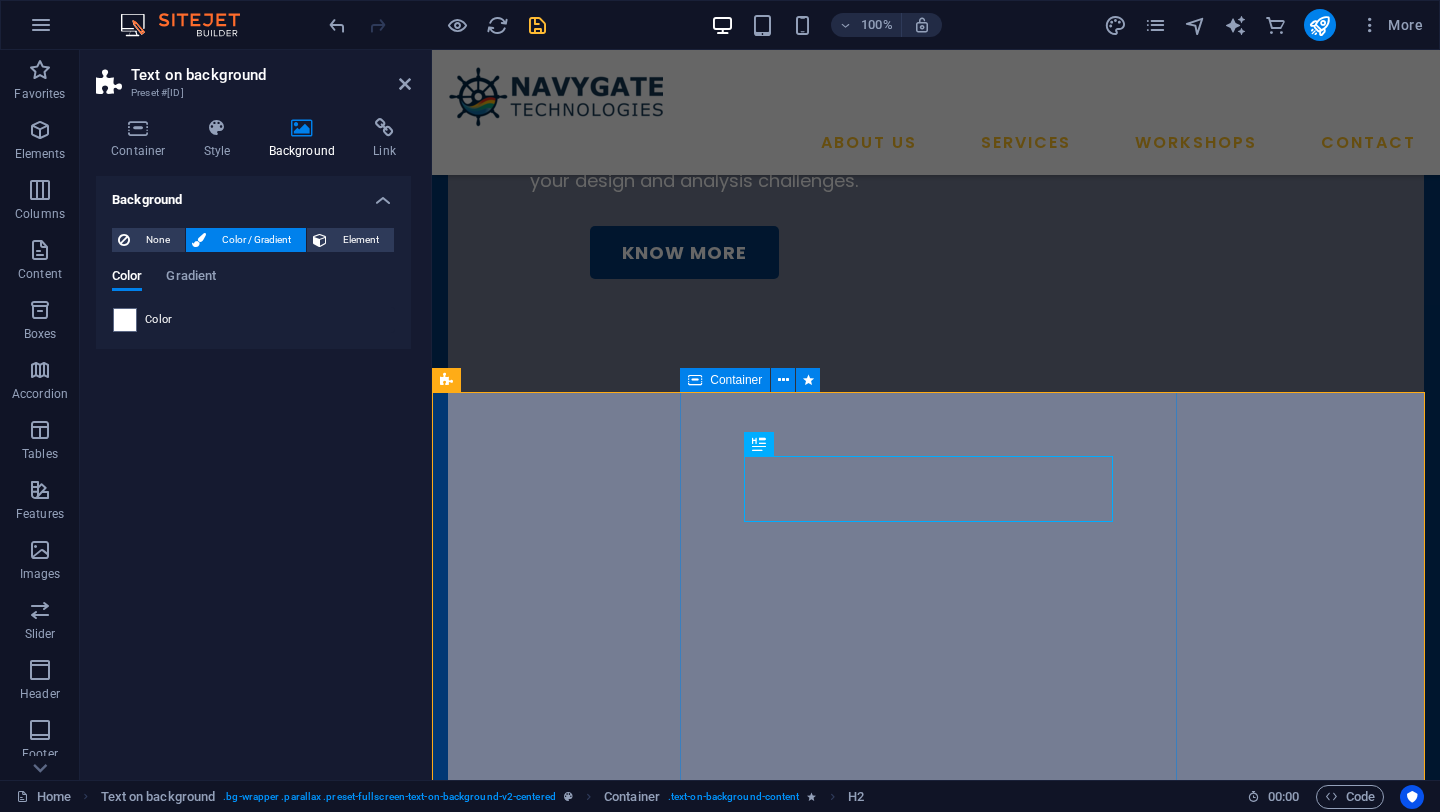 click on "Our Vision To empower every engineering team — regardless of scale or tool preference — with the expertise and technology to innovate faster, smarter, and more affordably." at bounding box center (936, 1086) 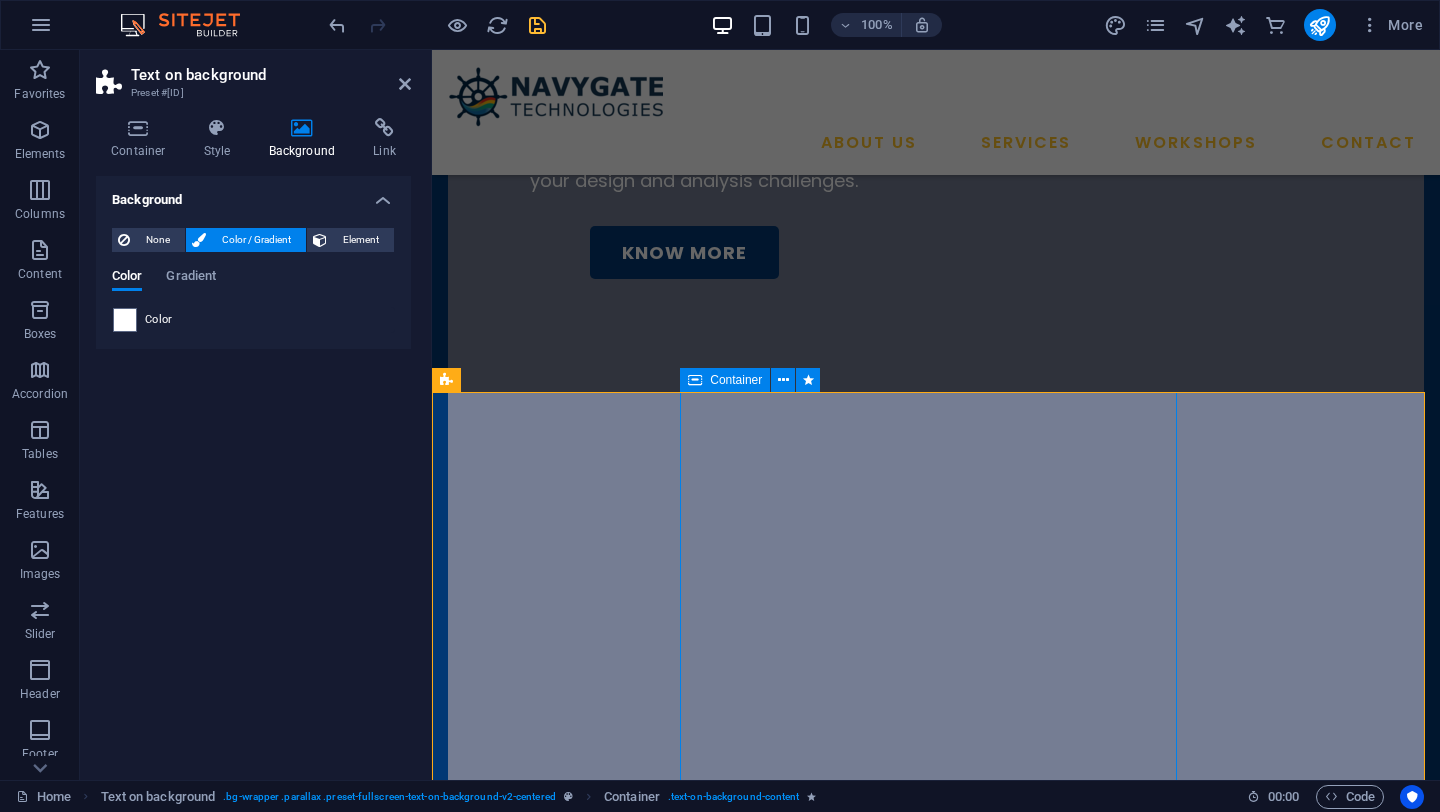 click on "Our Vision To empower every engineering team — regardless of scale or tool preference — with the expertise and technology to innovate faster, smarter, and more affordably." at bounding box center (936, 1086) 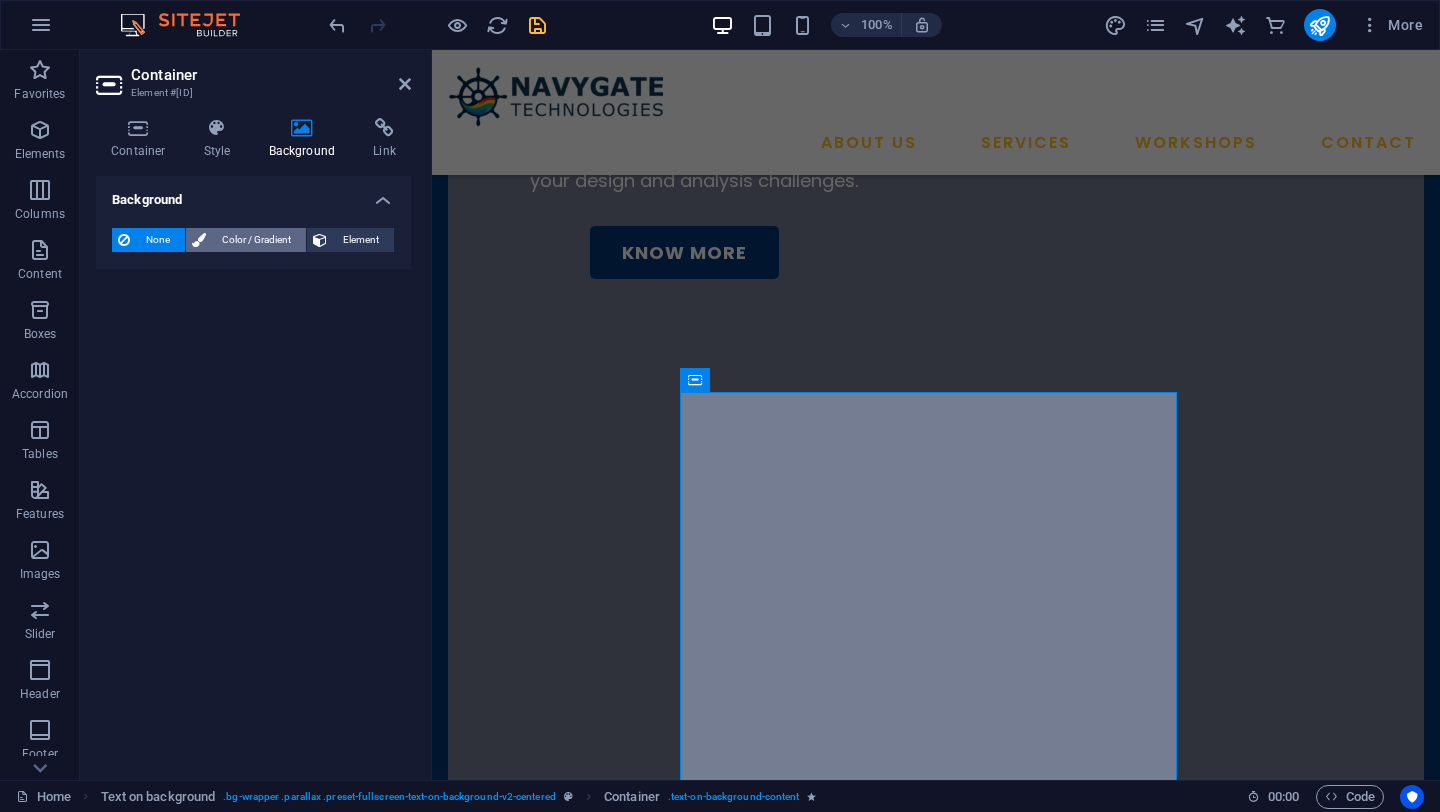 click on "Color / Gradient" at bounding box center (256, 240) 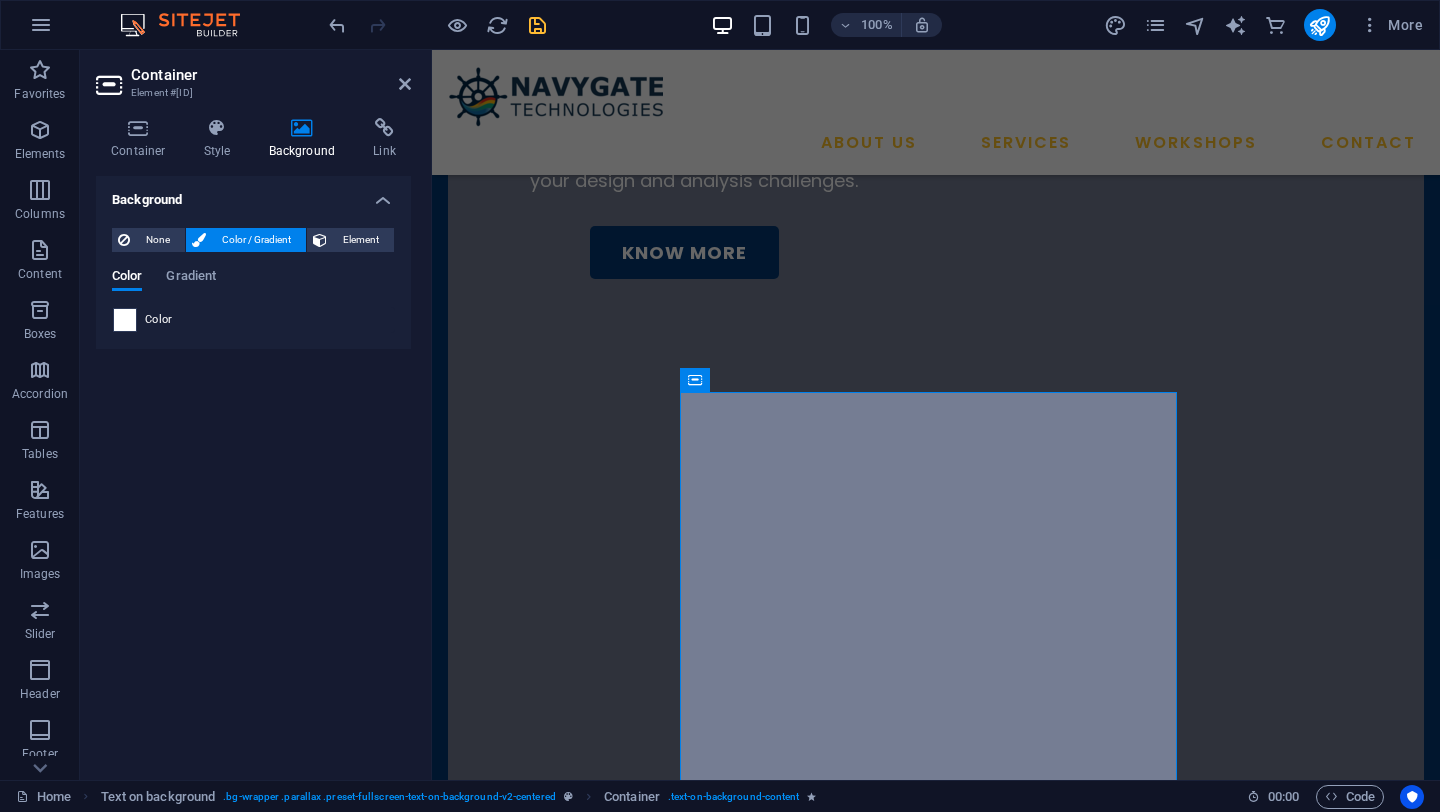 click at bounding box center (125, 320) 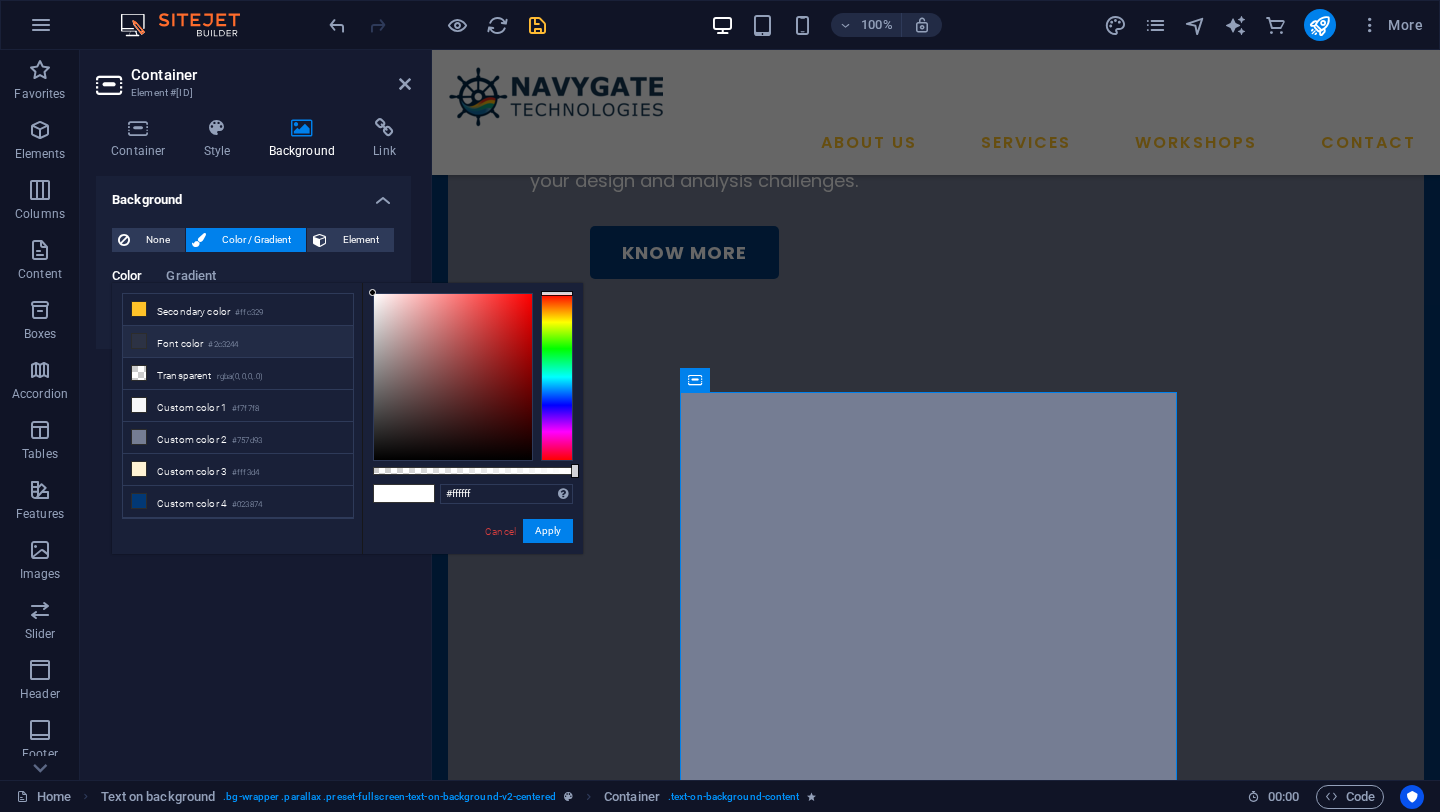 scroll, scrollTop: 0, scrollLeft: 0, axis: both 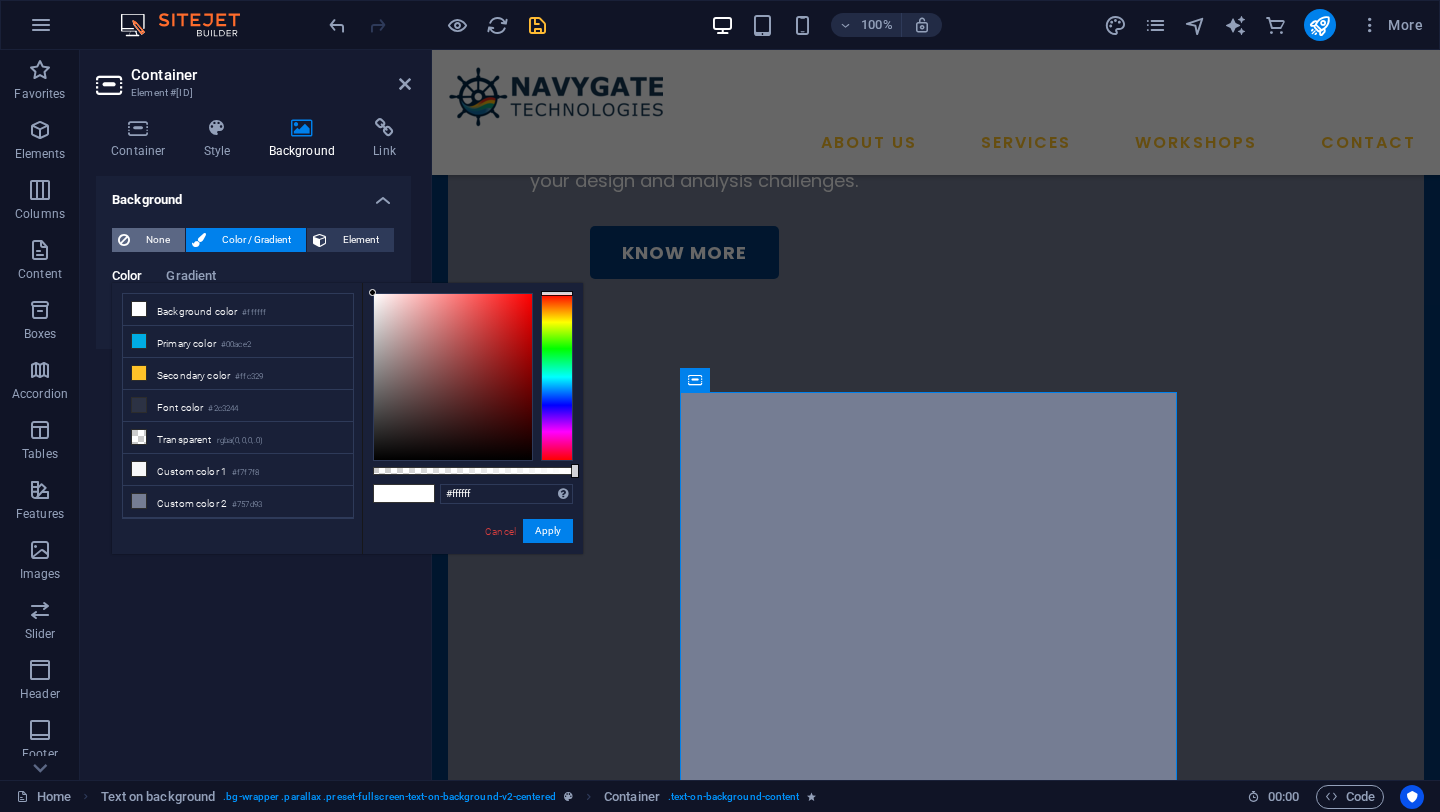 click on "None" at bounding box center [157, 240] 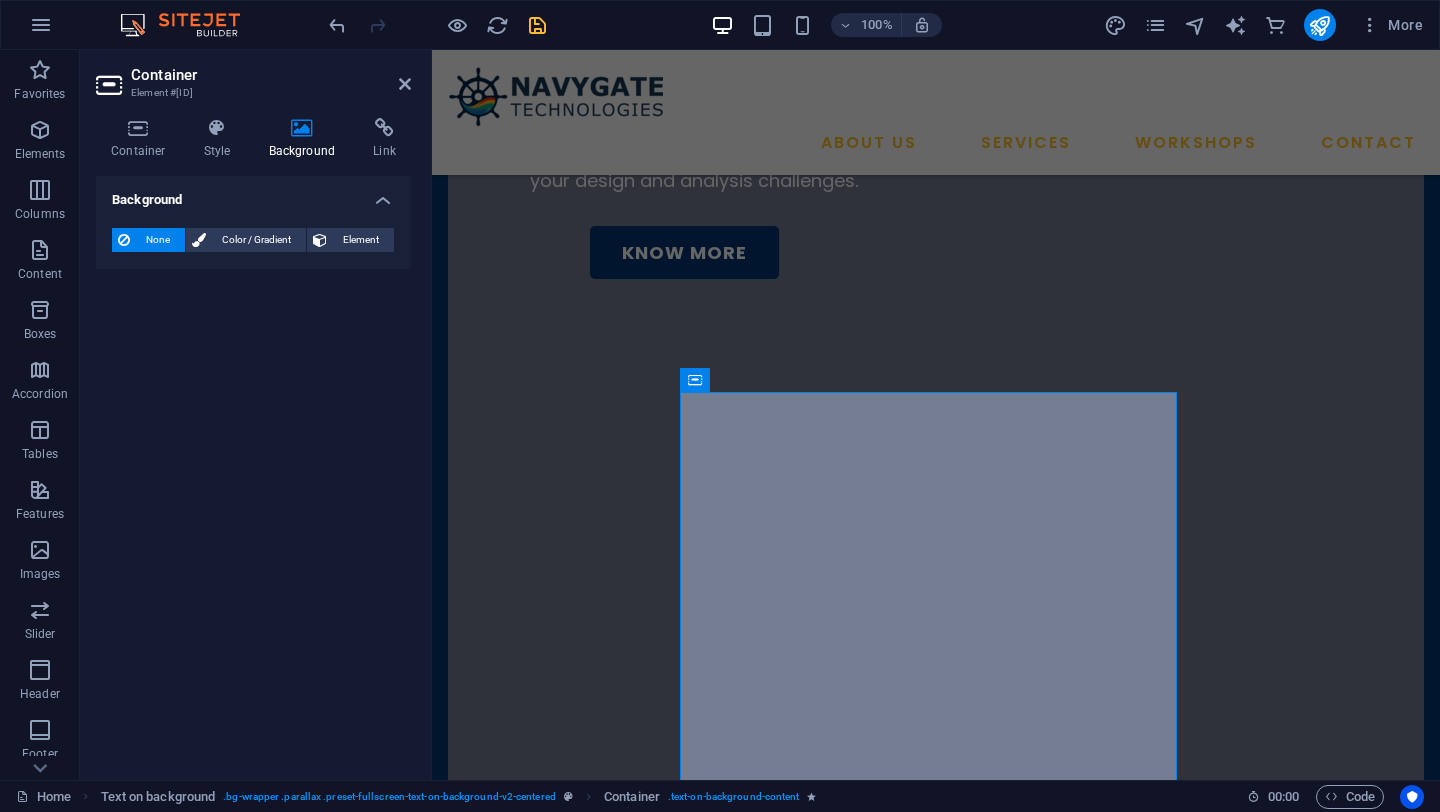 click on "Background None Color / Gradient Element Stretch background to full-width Color overlay Places an overlay over the background to colorize it Parallax 0 % Image Image slider Map Video YouTube Vimeo HTML Color Gradient Color A parent element contains a background. Edit background on parent element" at bounding box center (253, 470) 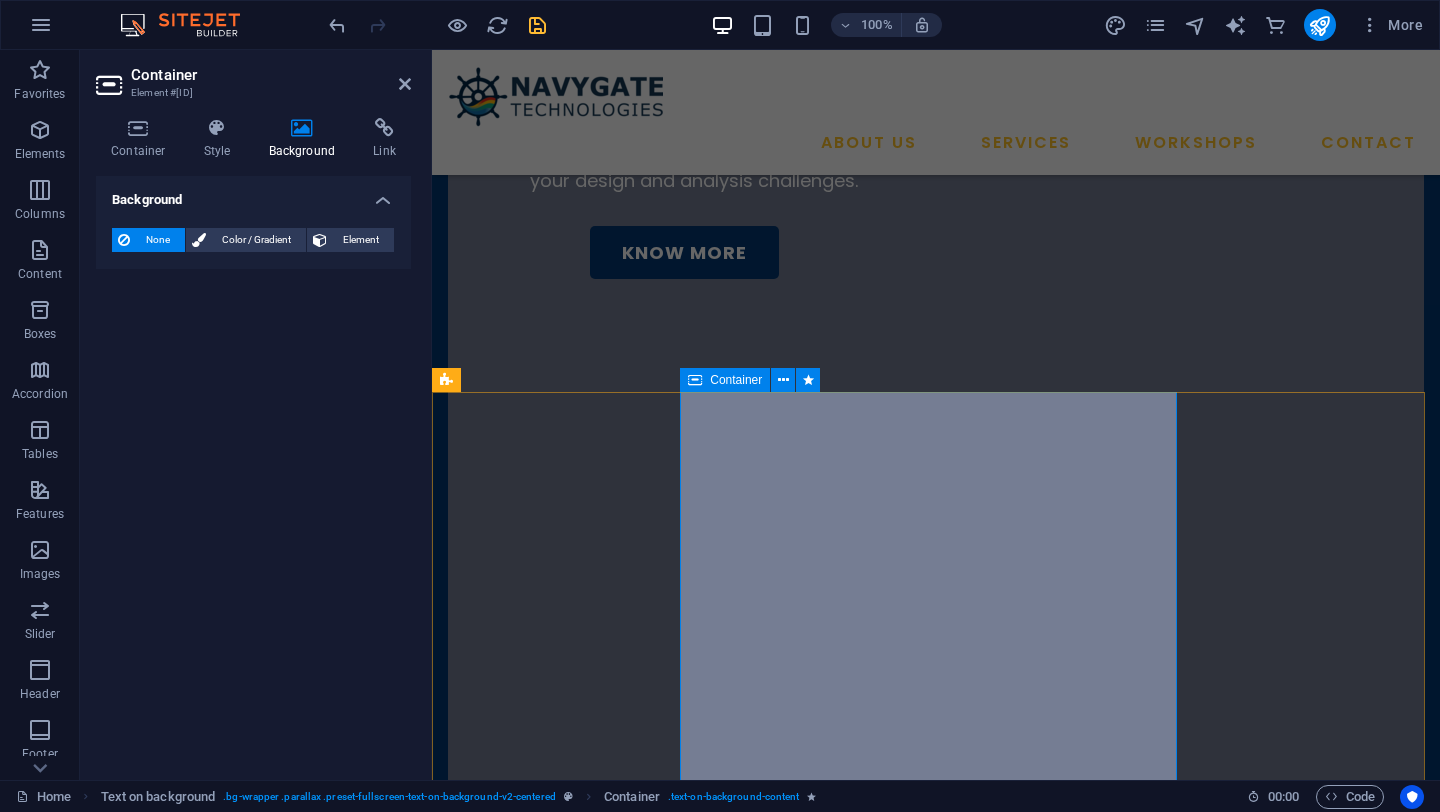 click on "Our Vision To empower every engineering team — regardless of scale or tool preference — with the expertise and technology to innovate faster, smarter, and more affordably." at bounding box center (936, 1086) 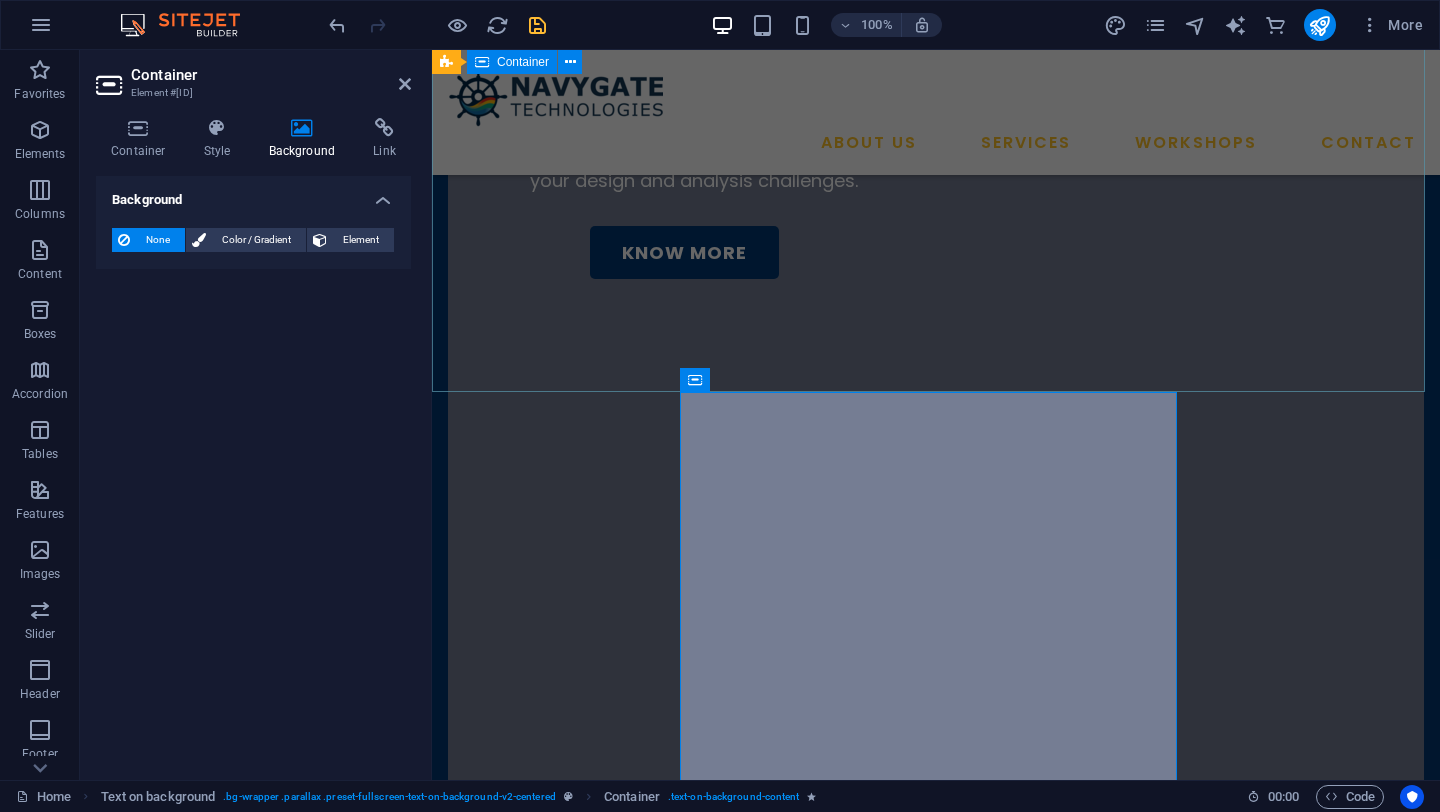 click on "We are [COMPANY] Making high-performance engineering accessible through open-source simulations designed for intelligent, cost-effective innovation. We specialise in Computational Fluid Dynamics, Finite Element Analysis, multi-physics simulations, design optimisation, and data-driven engineering solutions. From startups to research institutions and established industries, we deliver practical, high-quality, and cost-effective results tailored to your design and analysis challenges. KNOW MORE" at bounding box center (936, 257) 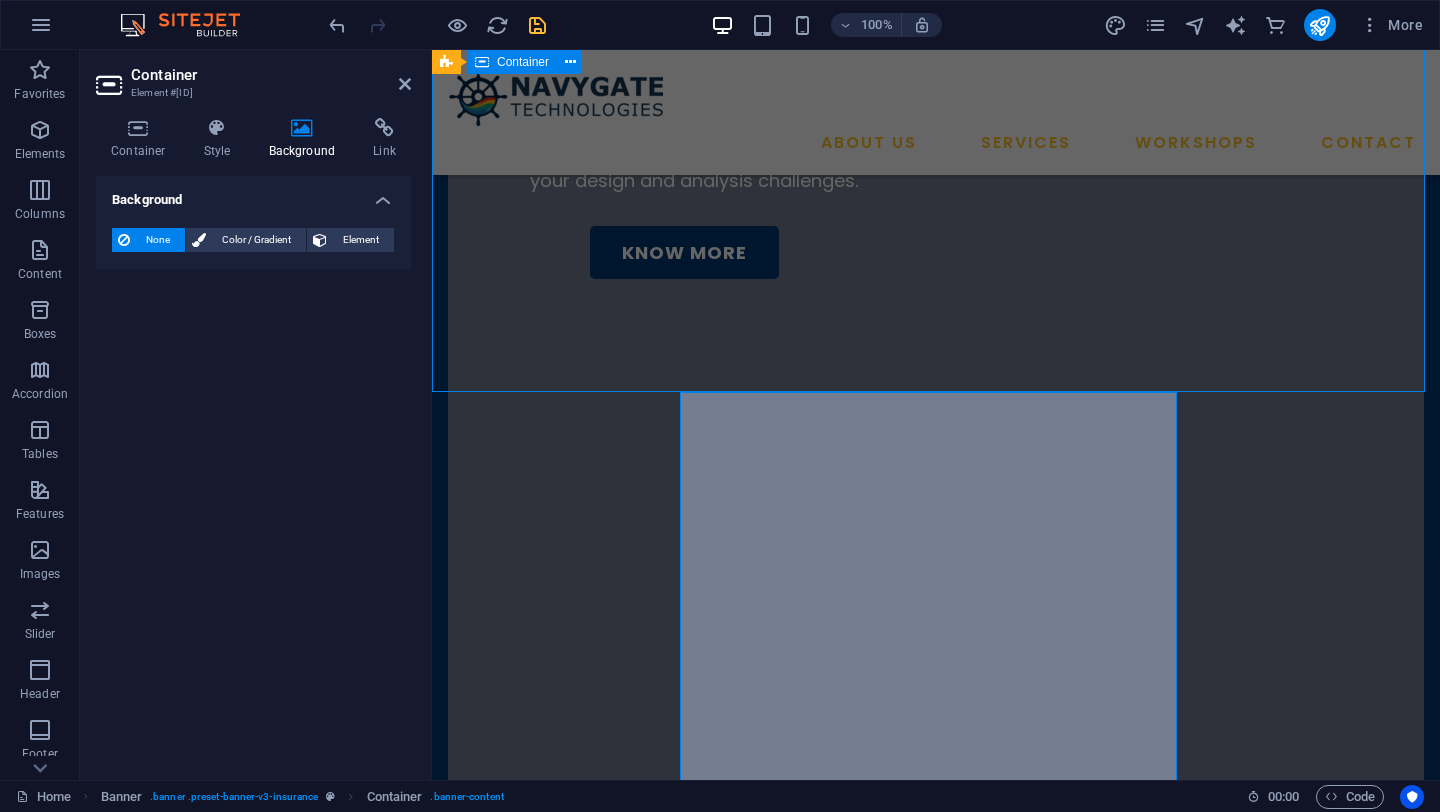 scroll, scrollTop: 500, scrollLeft: 0, axis: vertical 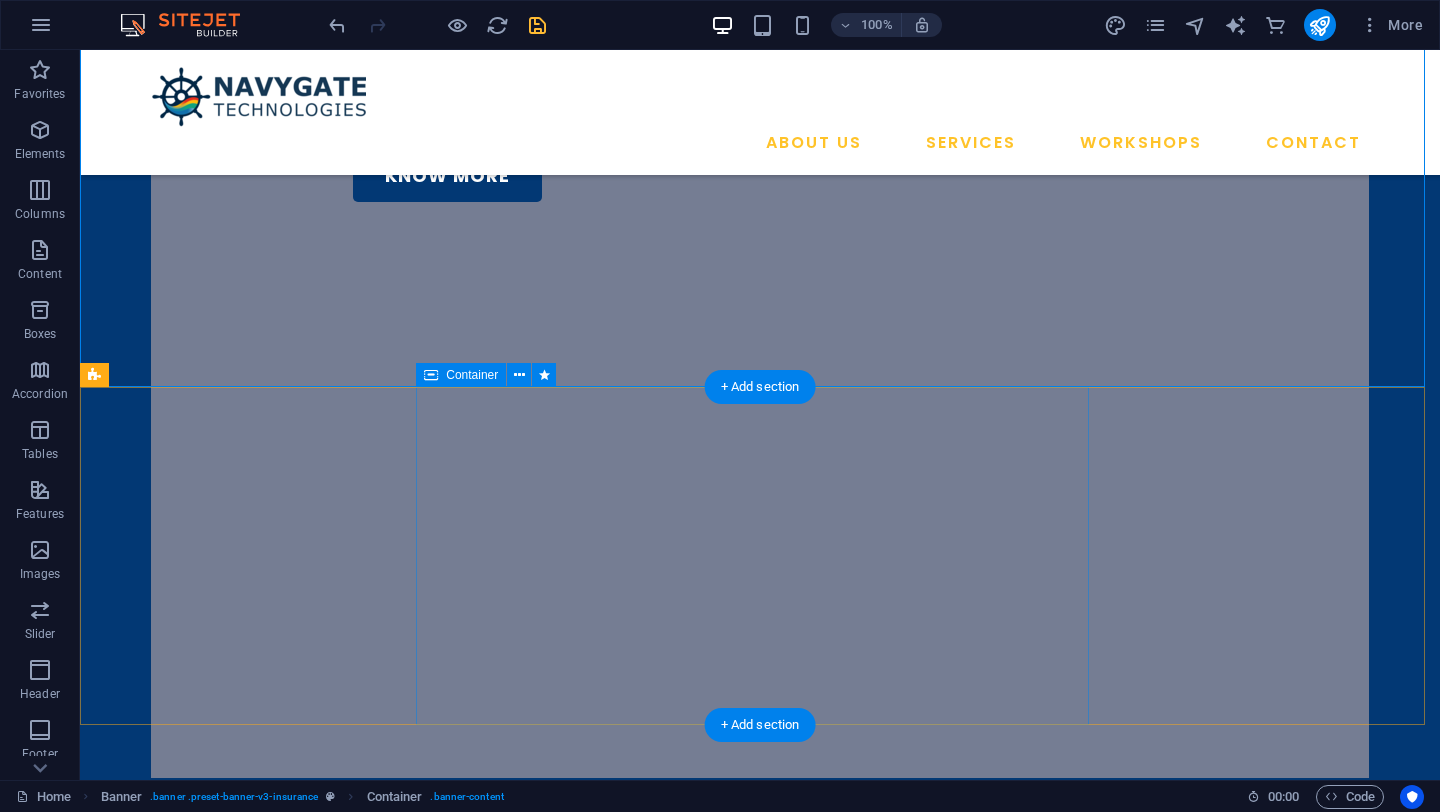click on "Our Vision To empower every engineering team — regardless of scale or tool preference — with the expertise and technology to innovate faster, smarter, and more affordably." at bounding box center [760, 991] 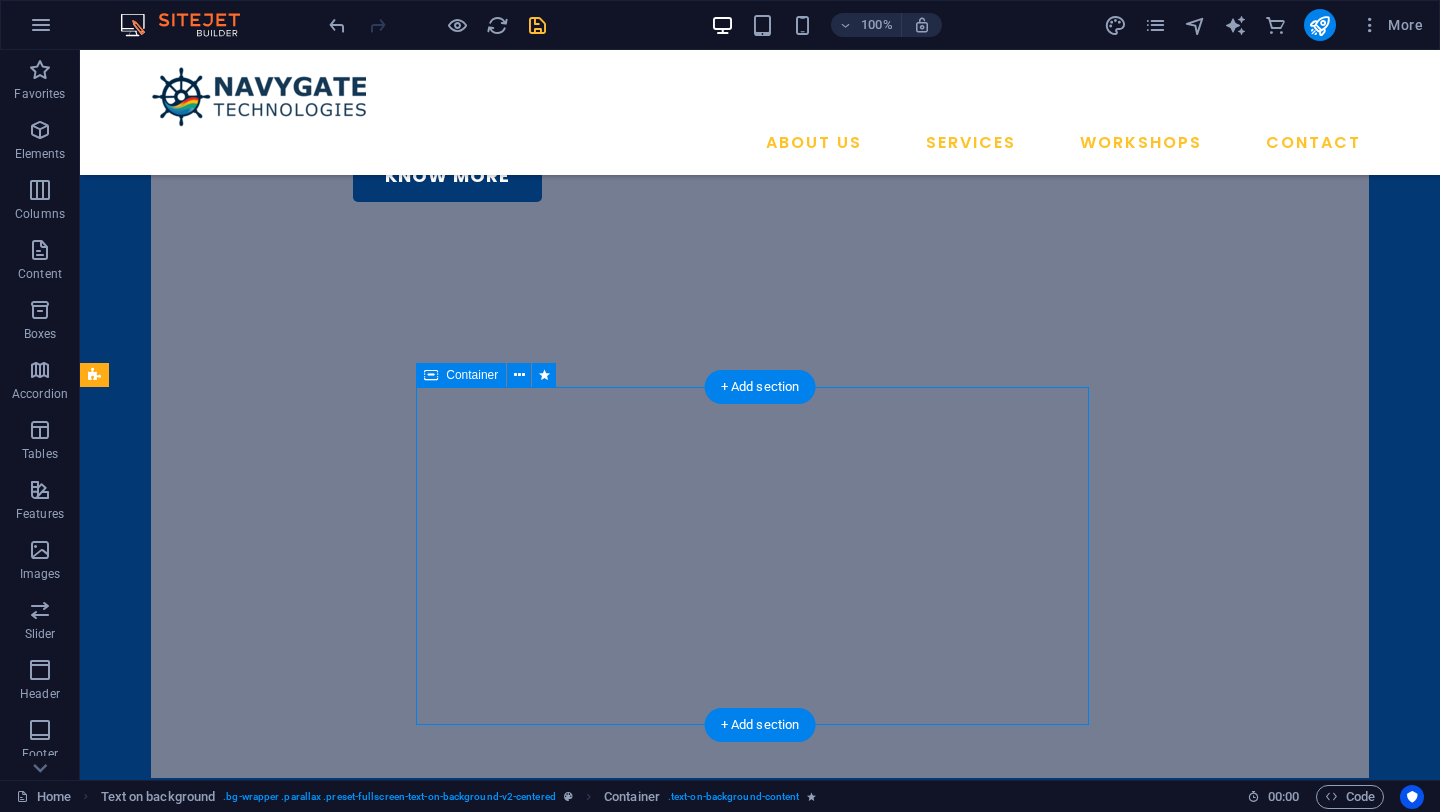 click on "Our Vision To empower every engineering team — regardless of scale or tool preference — with the expertise and technology to innovate faster, smarter, and more affordably." at bounding box center [760, 991] 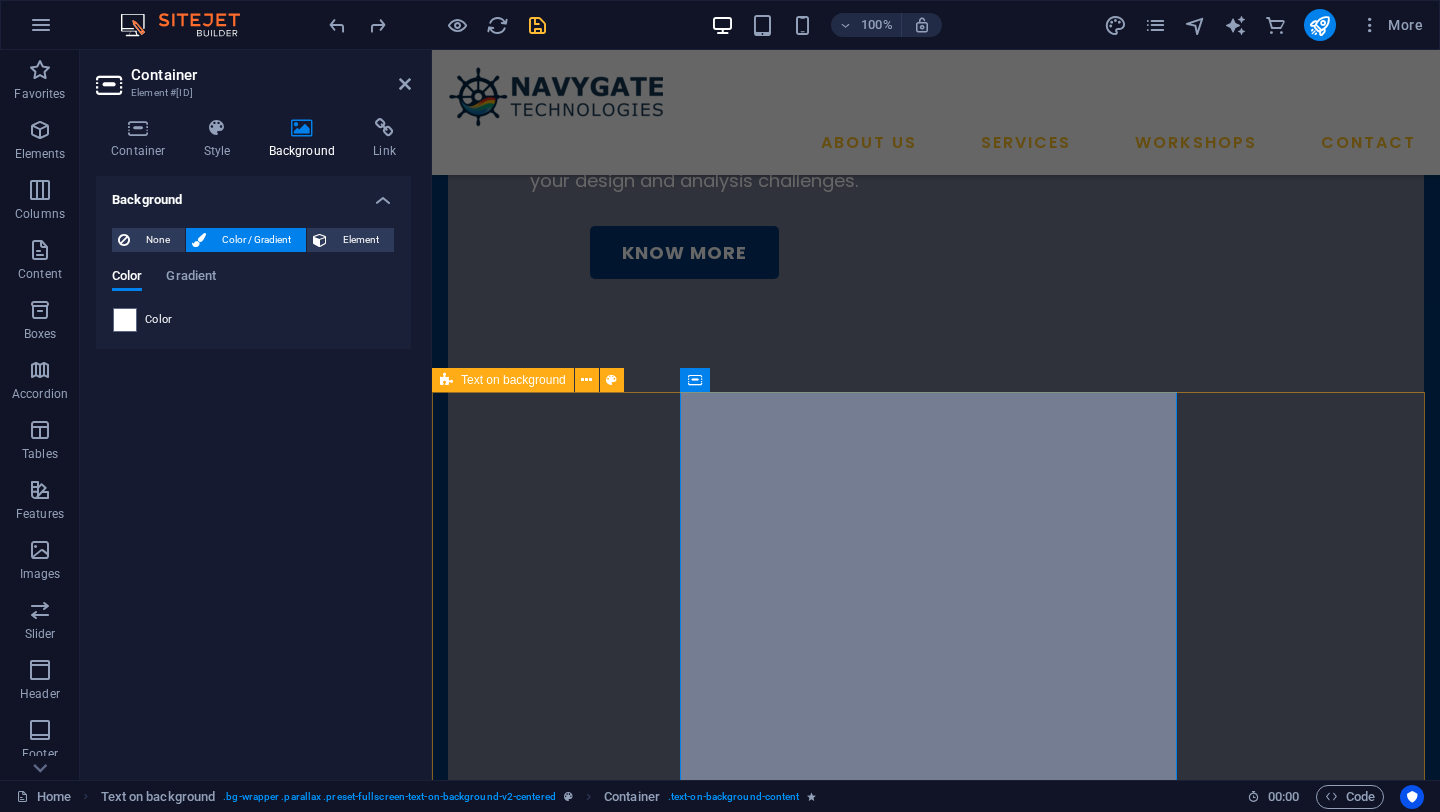 click on "Our Vision To empower every engineering team — regardless of scale or tool preference — with the expertise and technology to innovate faster, smarter, and more affordably." at bounding box center [936, 1086] 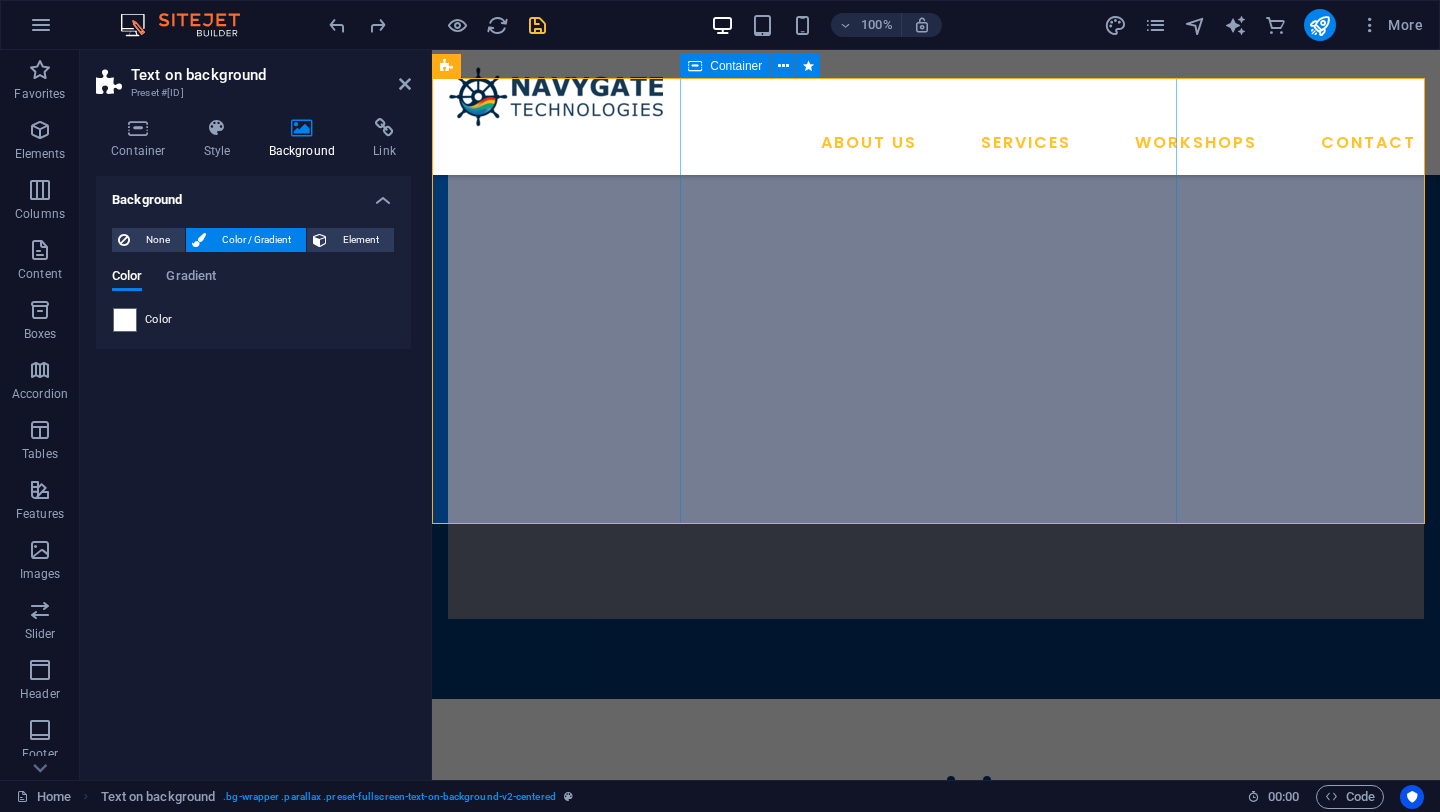 scroll, scrollTop: 722, scrollLeft: 0, axis: vertical 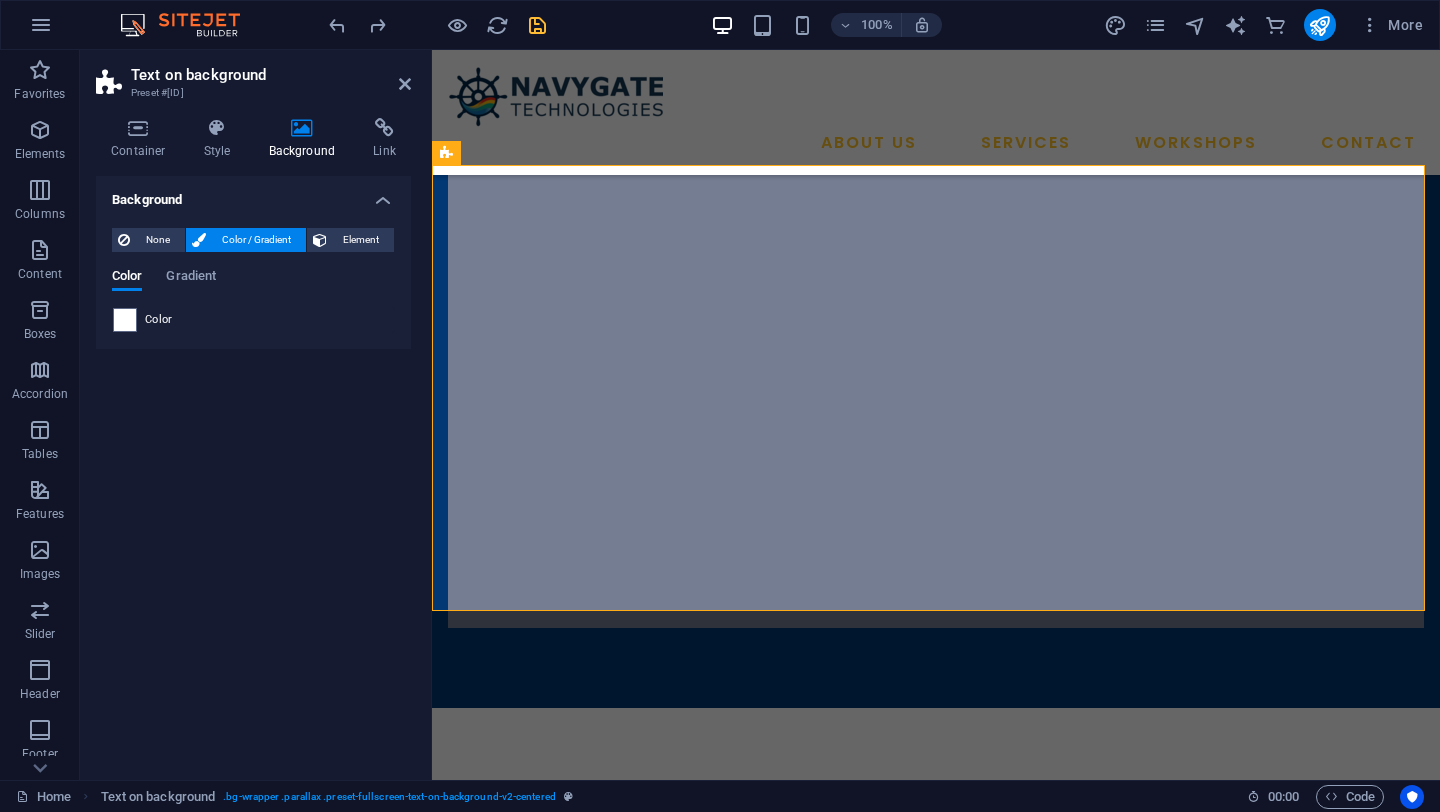click at bounding box center (302, 128) 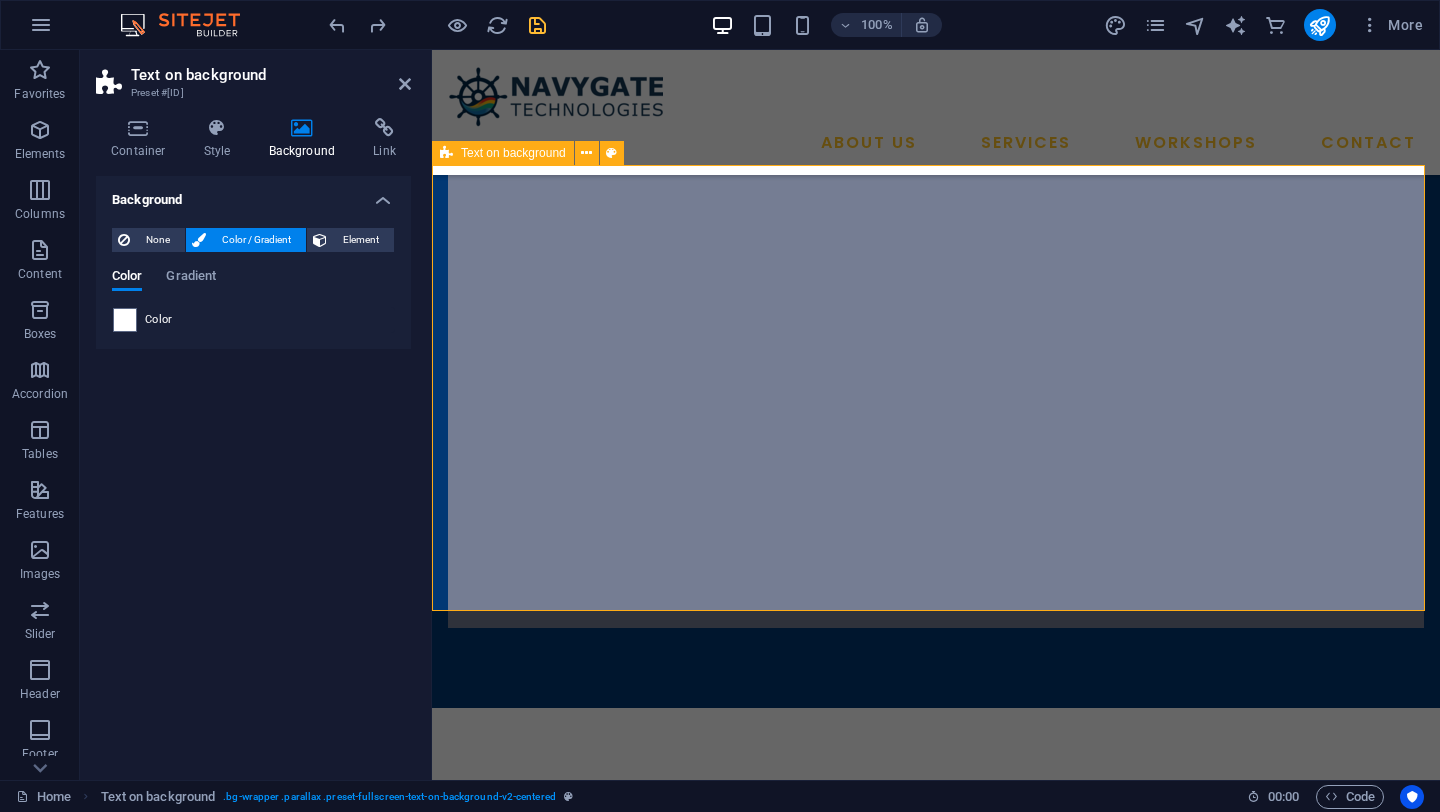 click on "Our Vision To empower every engineering team — regardless of scale or tool preference — with the expertise and technology to innovate faster, smarter, and more affordably." at bounding box center (936, 859) 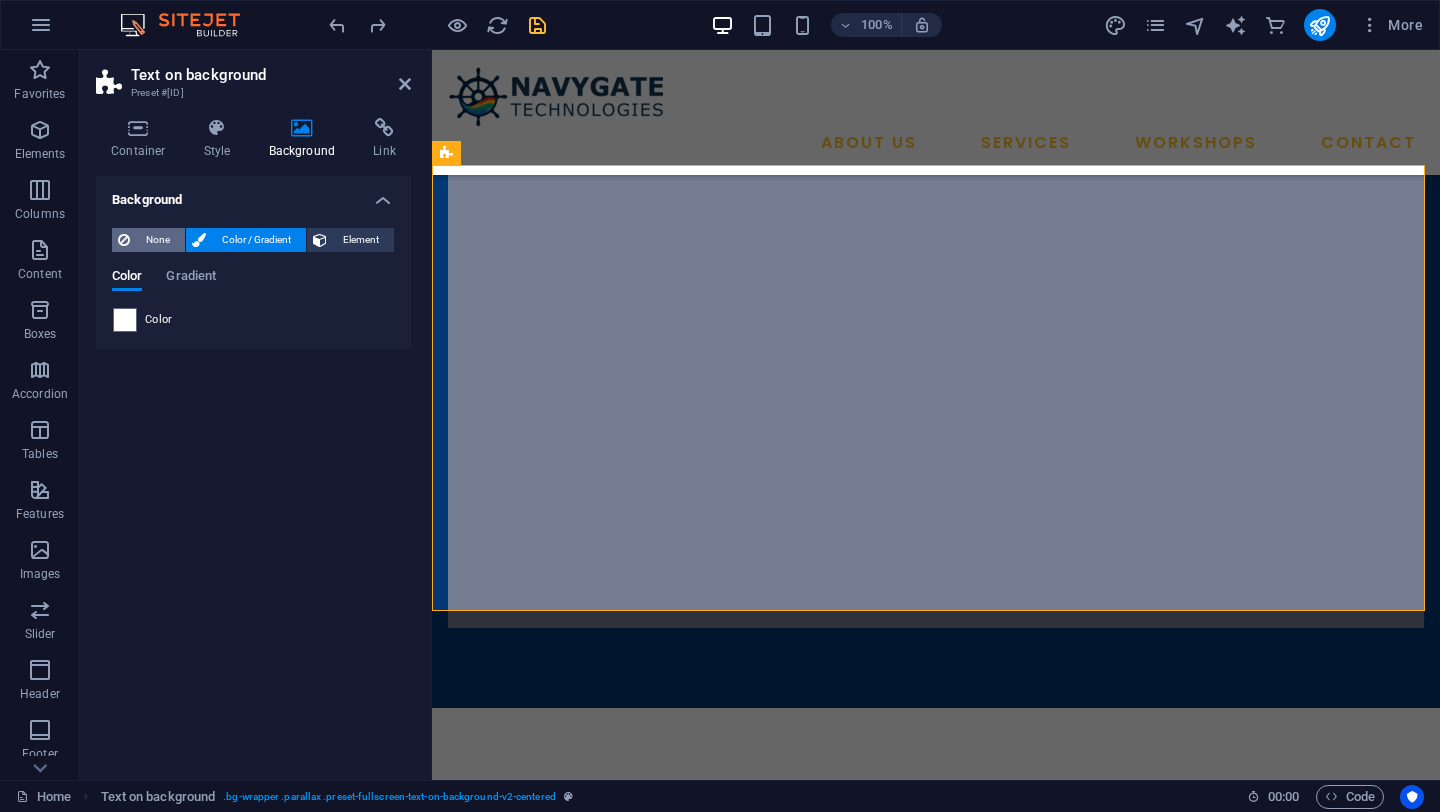 click on "None" at bounding box center [157, 240] 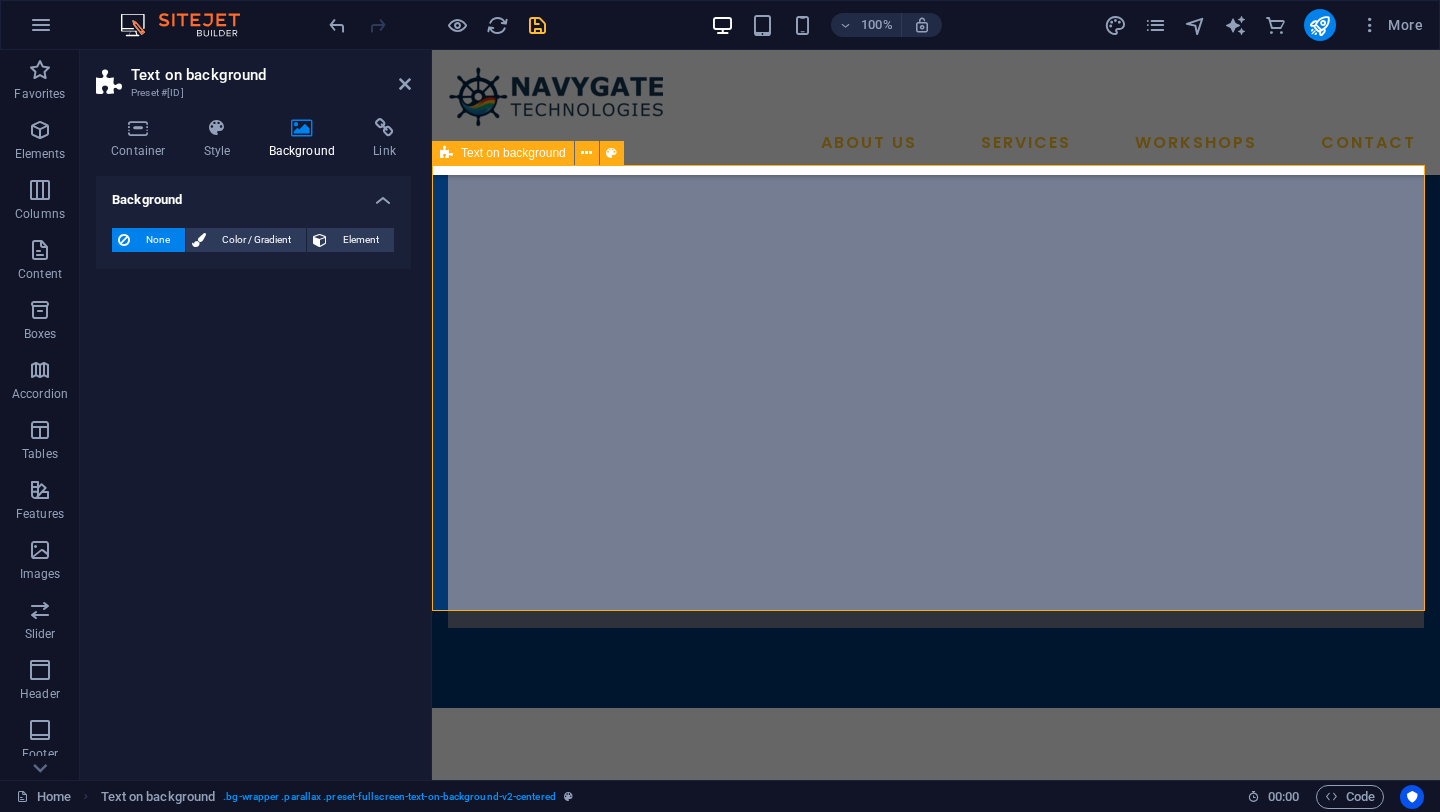 click on "Our Vision To empower every engineering team — regardless of scale or tool preference — with the expertise and technology to innovate faster, smarter, and more affordably." at bounding box center (936, 859) 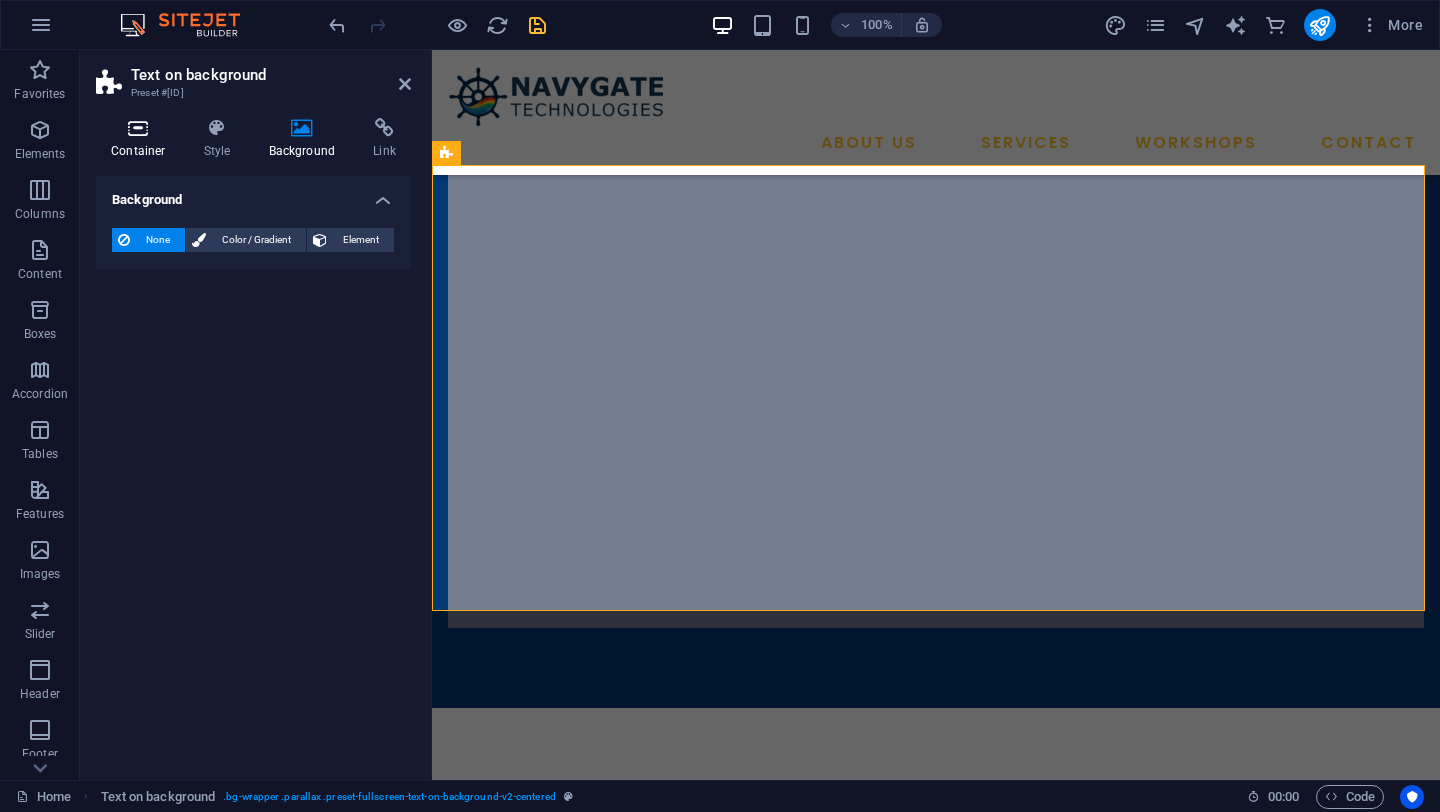 click on "Container" at bounding box center (142, 139) 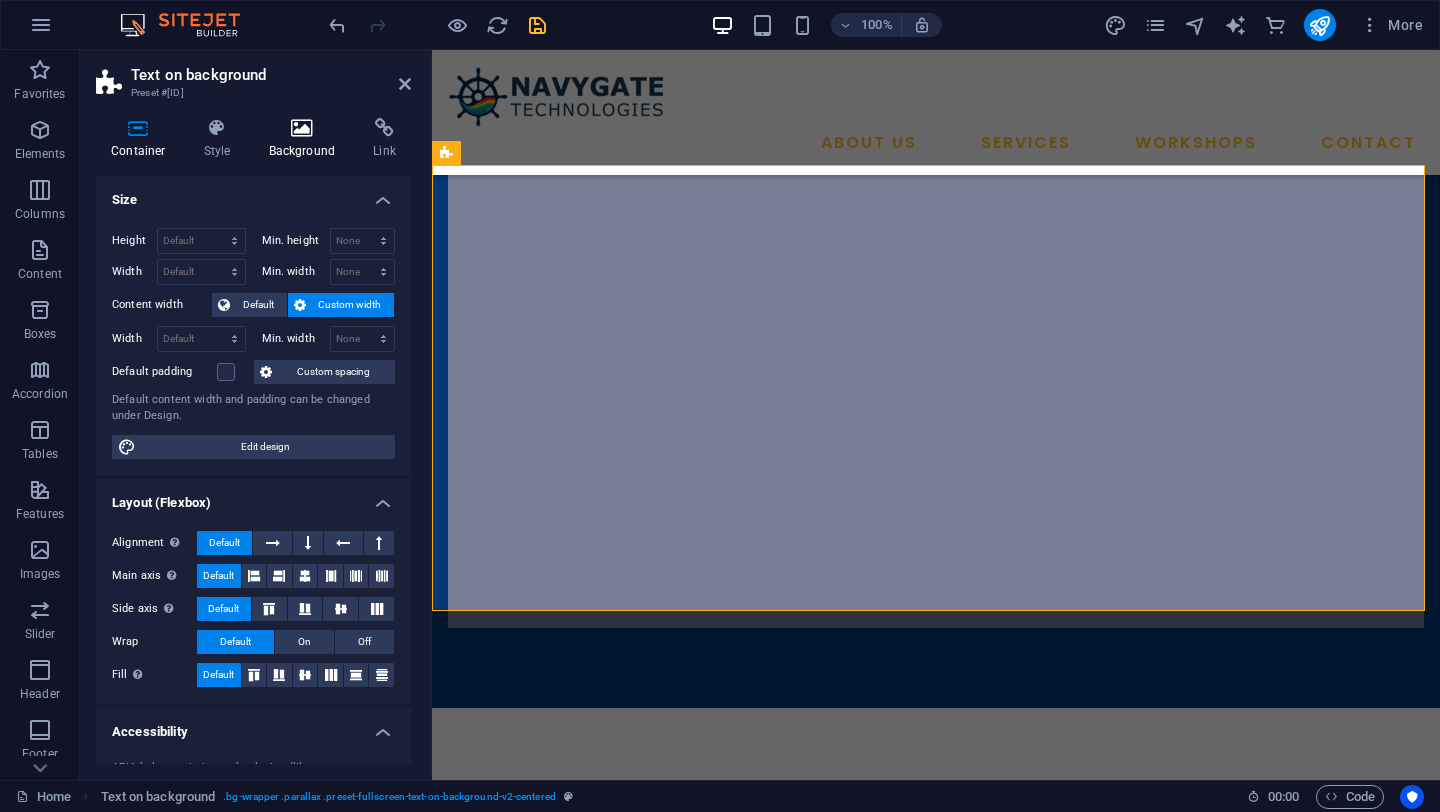 click on "Background" at bounding box center (306, 139) 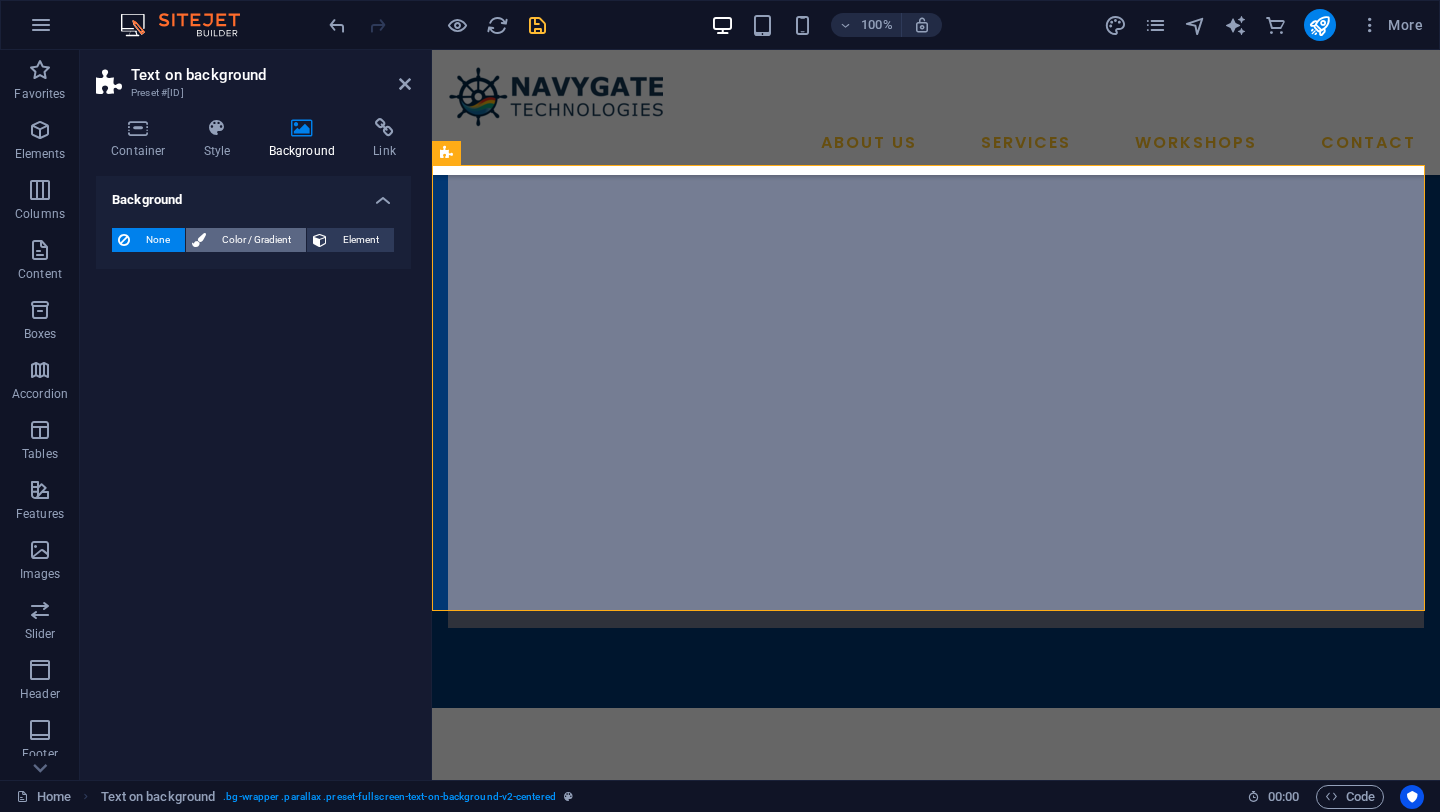 click on "Color / Gradient" at bounding box center (256, 240) 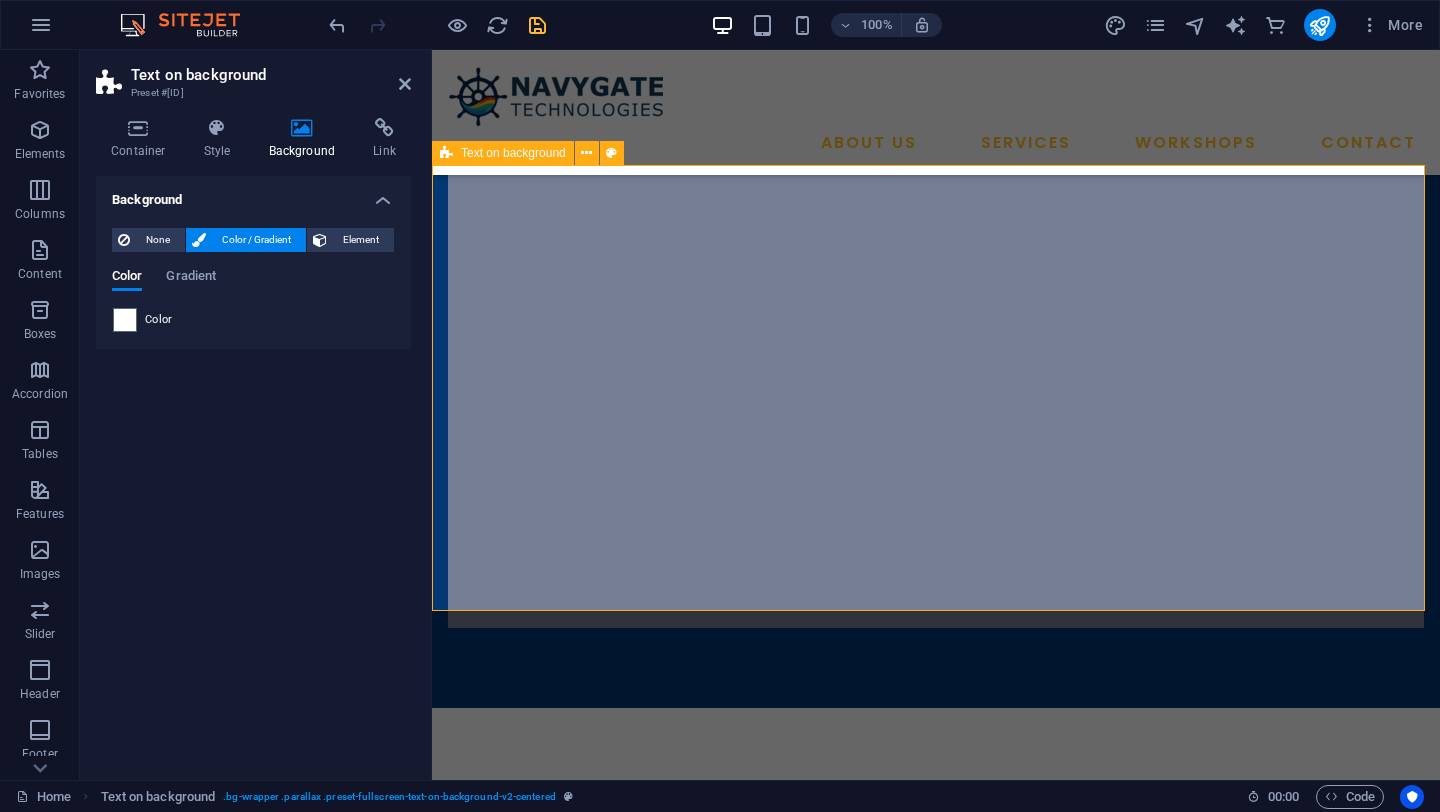 click on "Our Vision To empower every engineering team — regardless of scale or tool preference — with the expertise and technology to innovate faster, smarter, and more affordably." at bounding box center (936, 859) 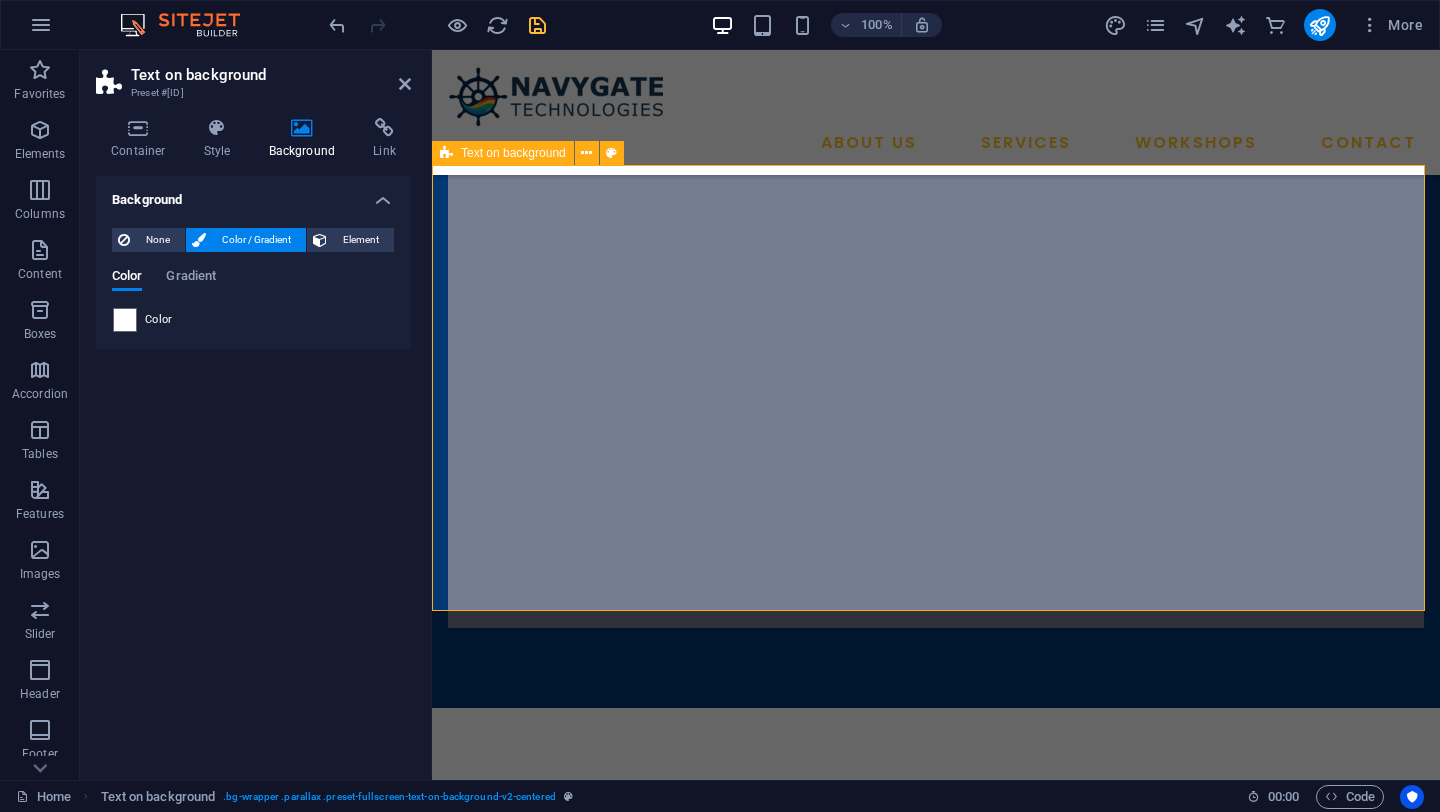 click on "Our Vision To empower every engineering team — regardless of scale or tool preference — with the expertise and technology to innovate faster, smarter, and more affordably." at bounding box center (936, 859) 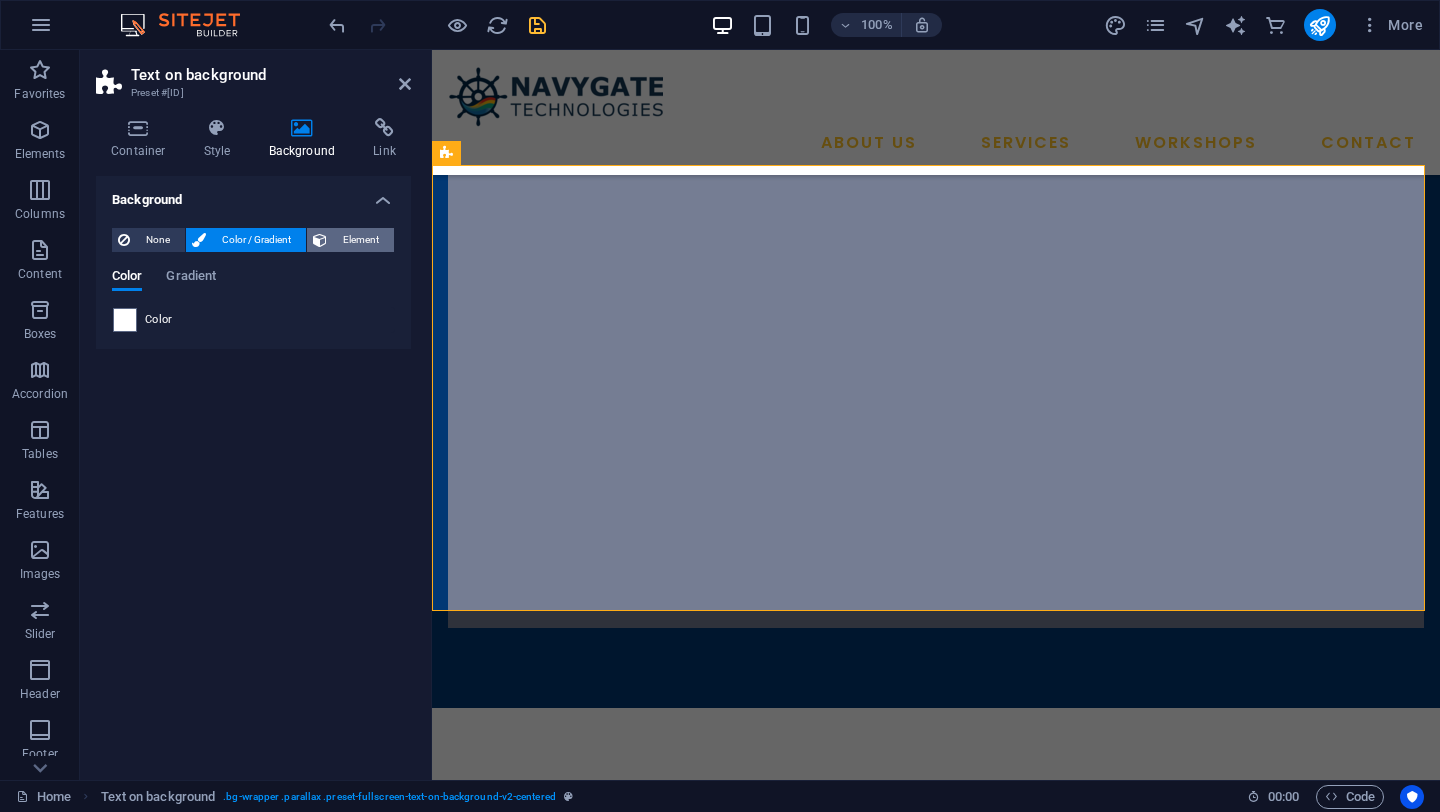 click on "Element" at bounding box center [360, 240] 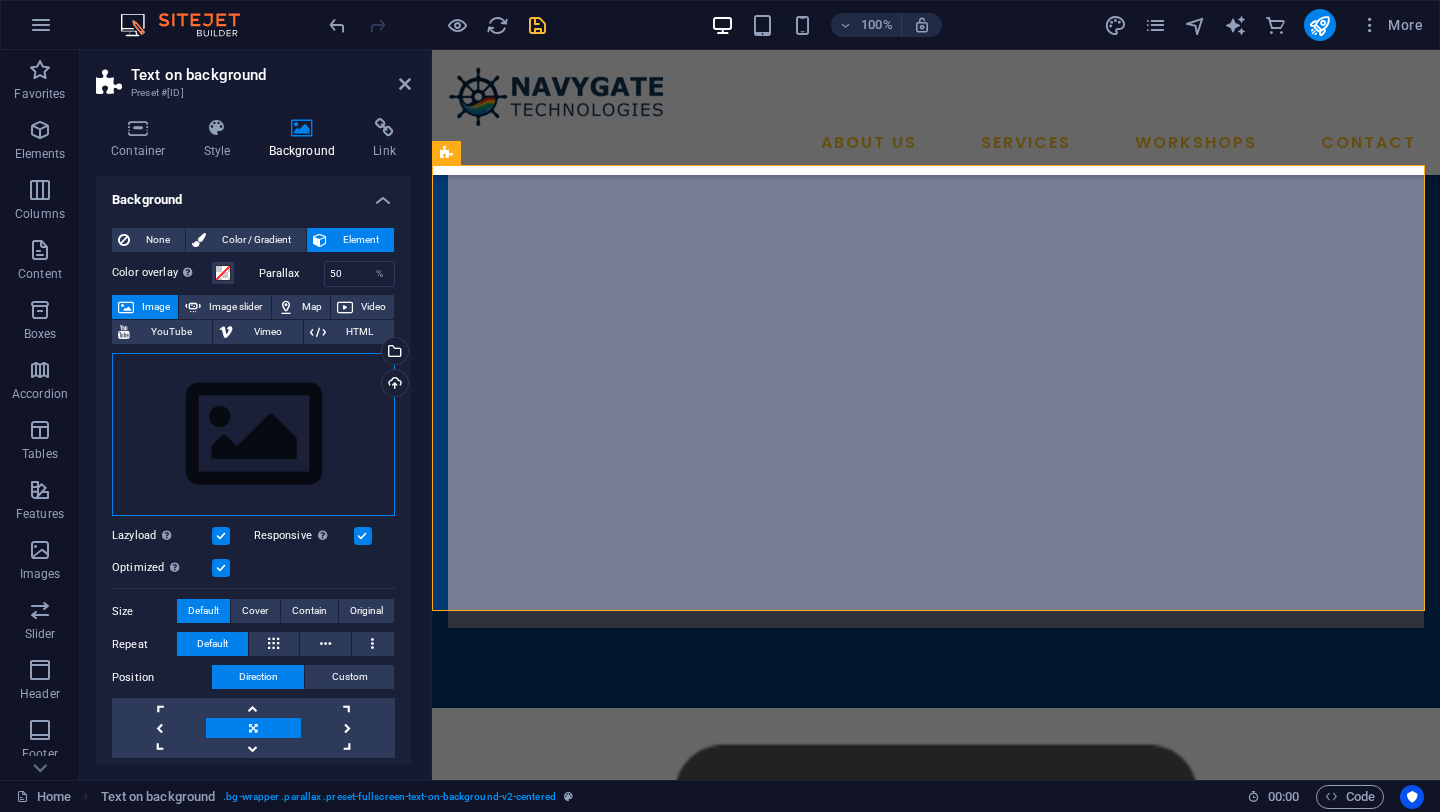 click on "Drag files here, click to choose files or select files from Files or our free stock photos & videos" at bounding box center (253, 435) 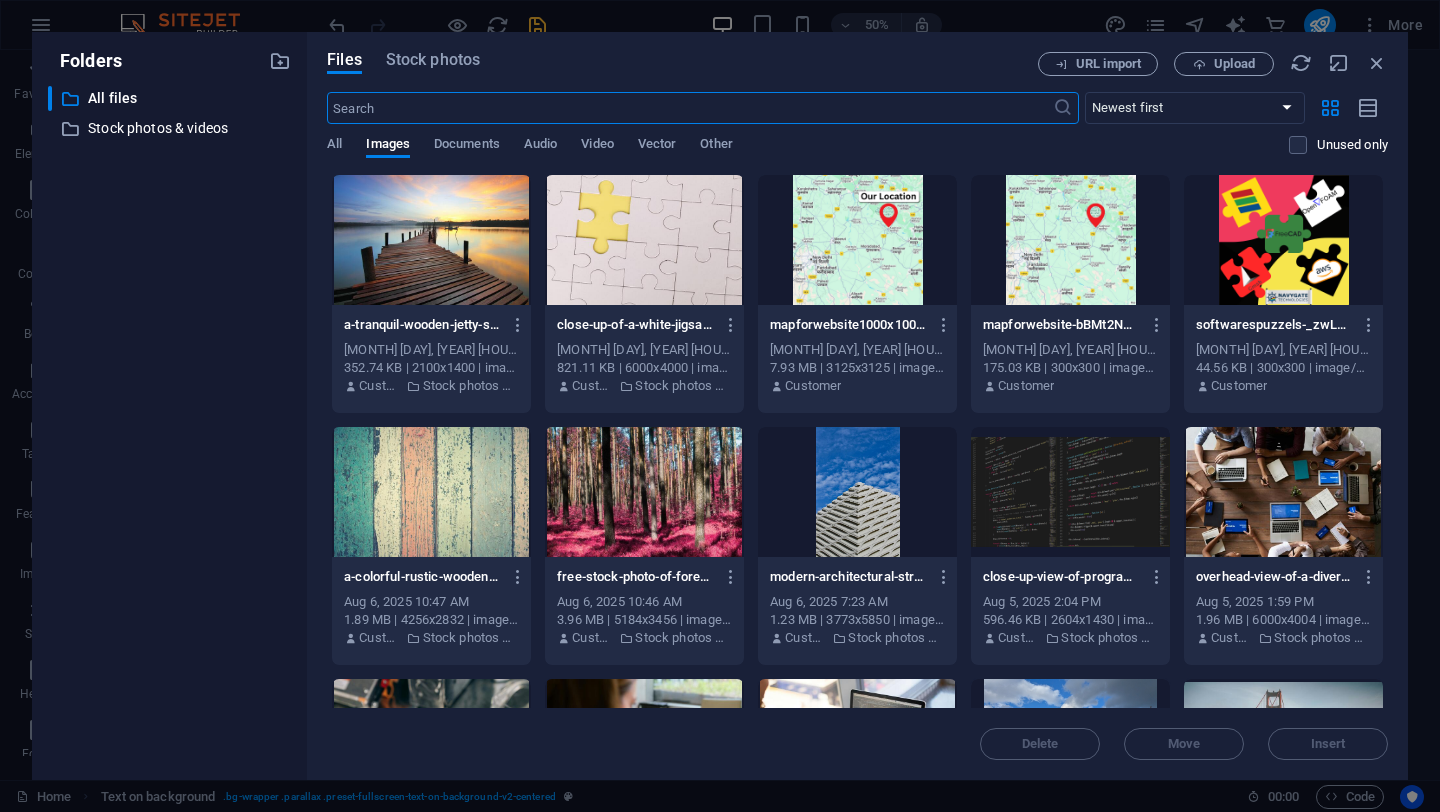click at bounding box center [644, 240] 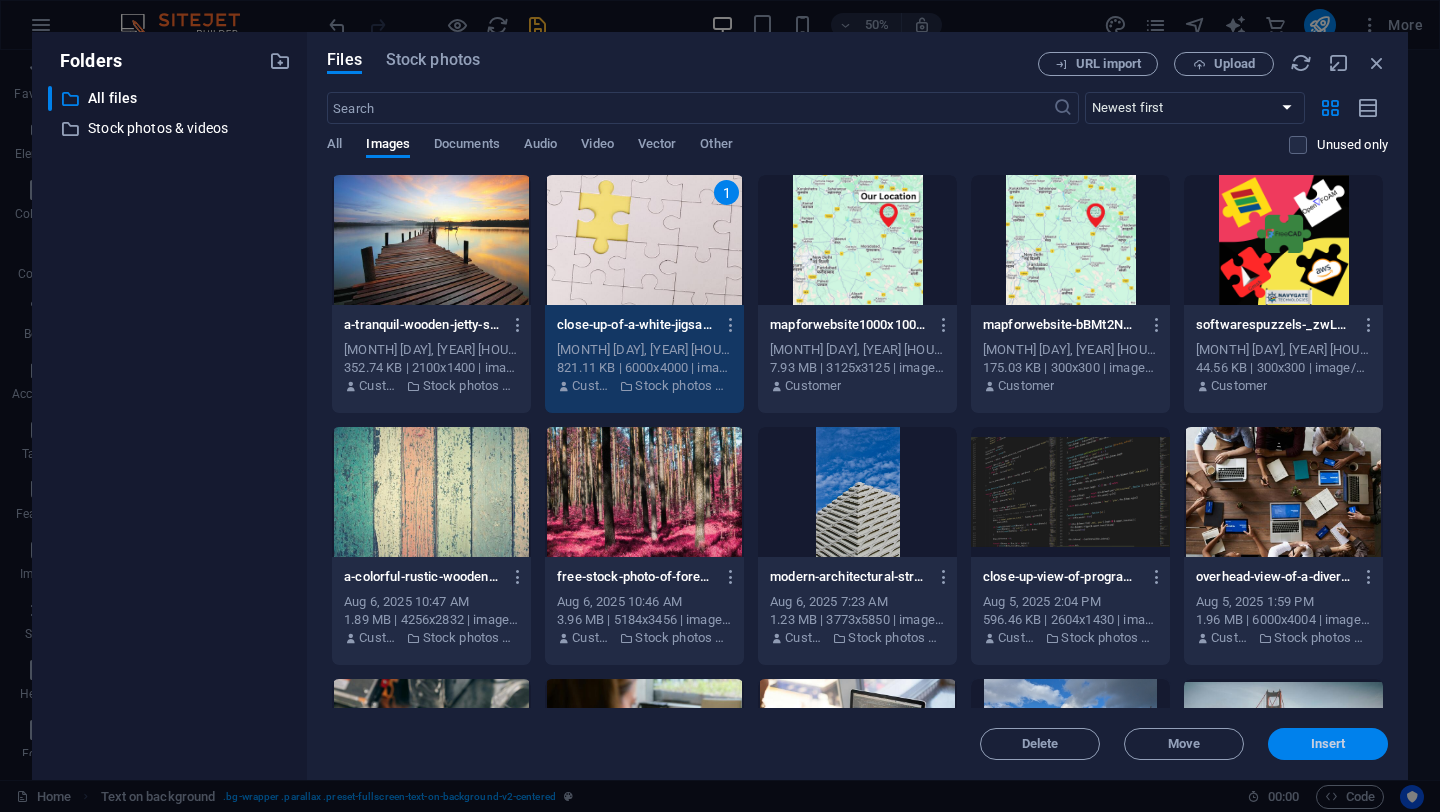click on "Insert" at bounding box center [1328, 744] 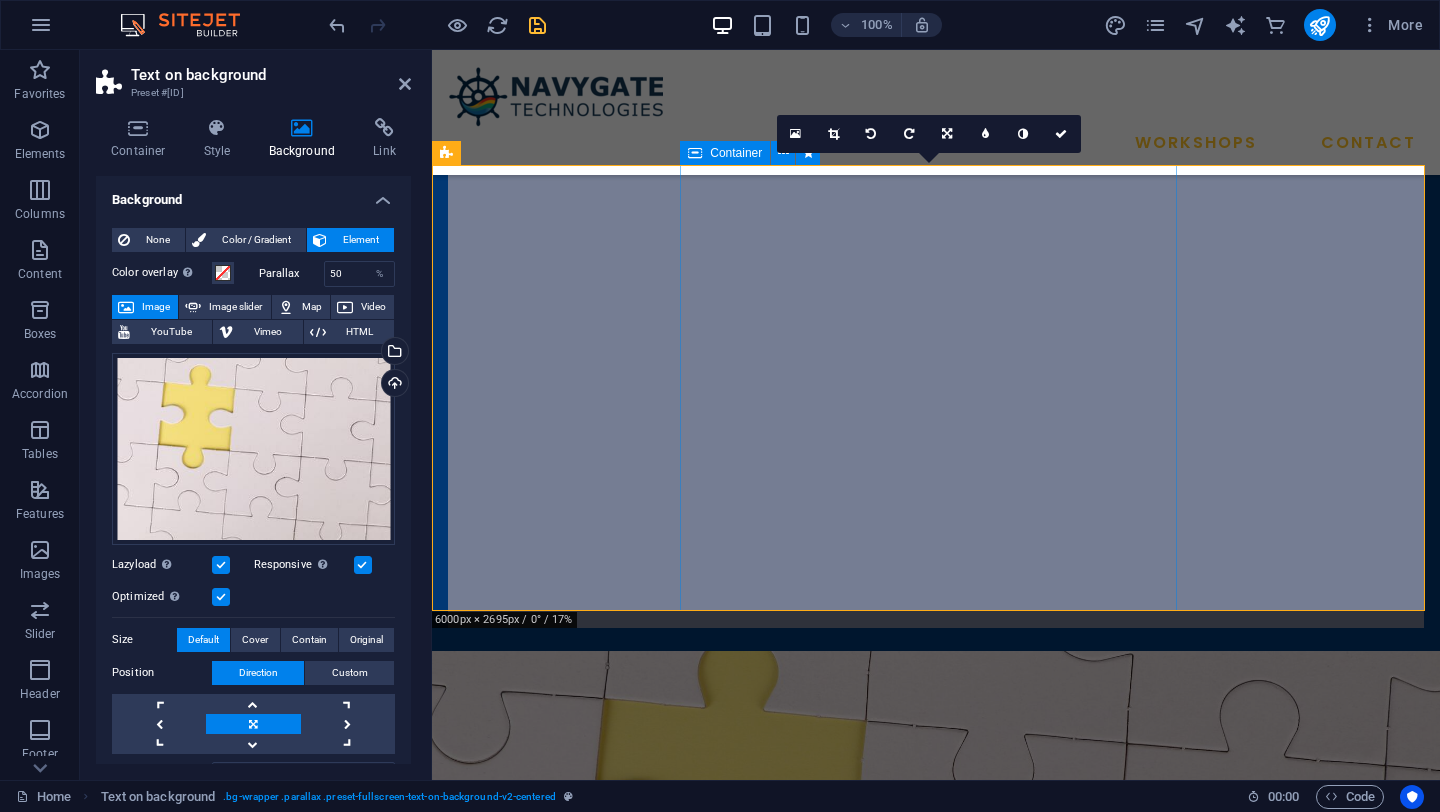 click on "Our Vision To empower every engineering team — regardless of scale or tool preference — with the expertise and technology to innovate faster, smarter, and more affordably." at bounding box center (936, 1447) 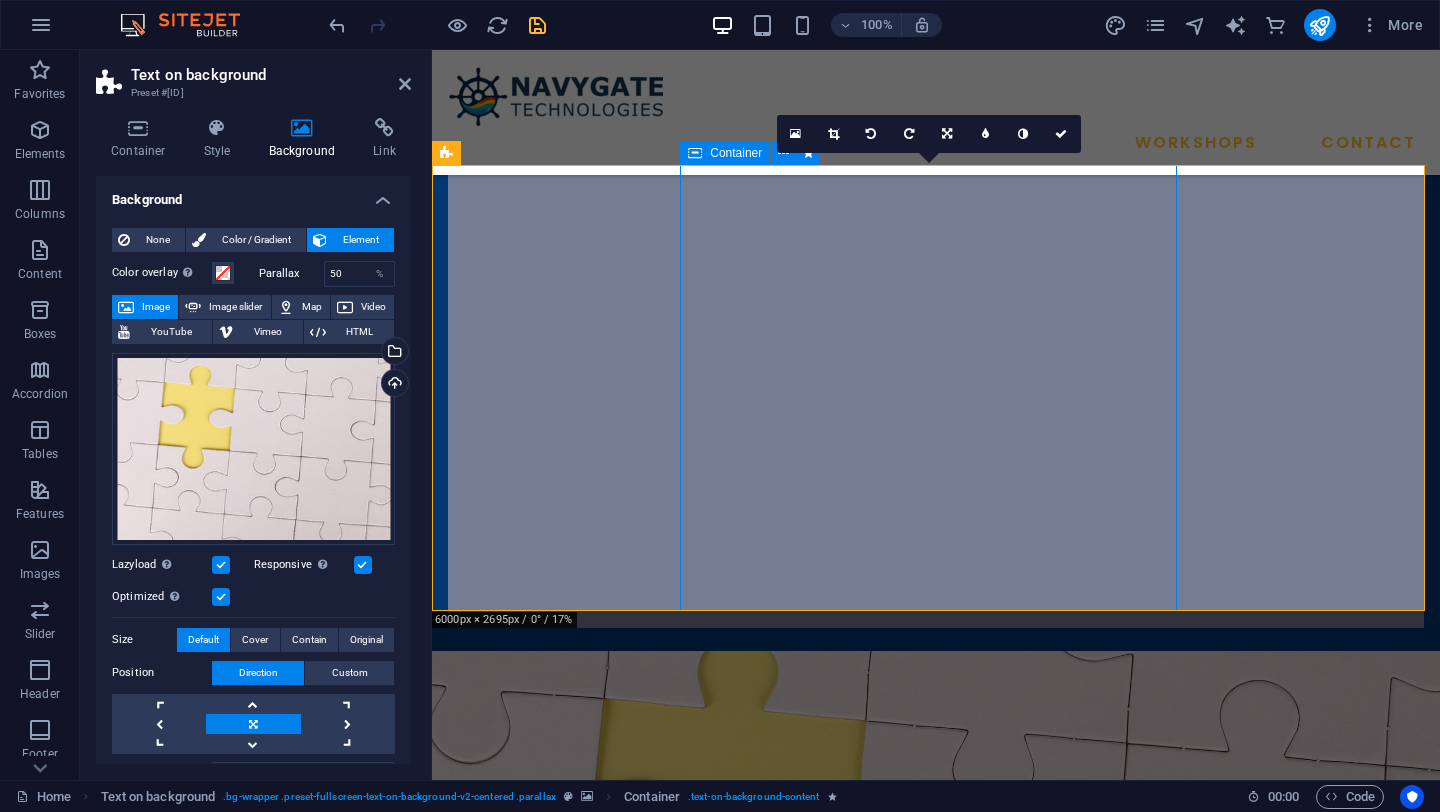 click on "Our Vision To empower every engineering team — regardless of scale or tool preference — with the expertise and technology to innovate faster, smarter, and more affordably." at bounding box center (936, 1447) 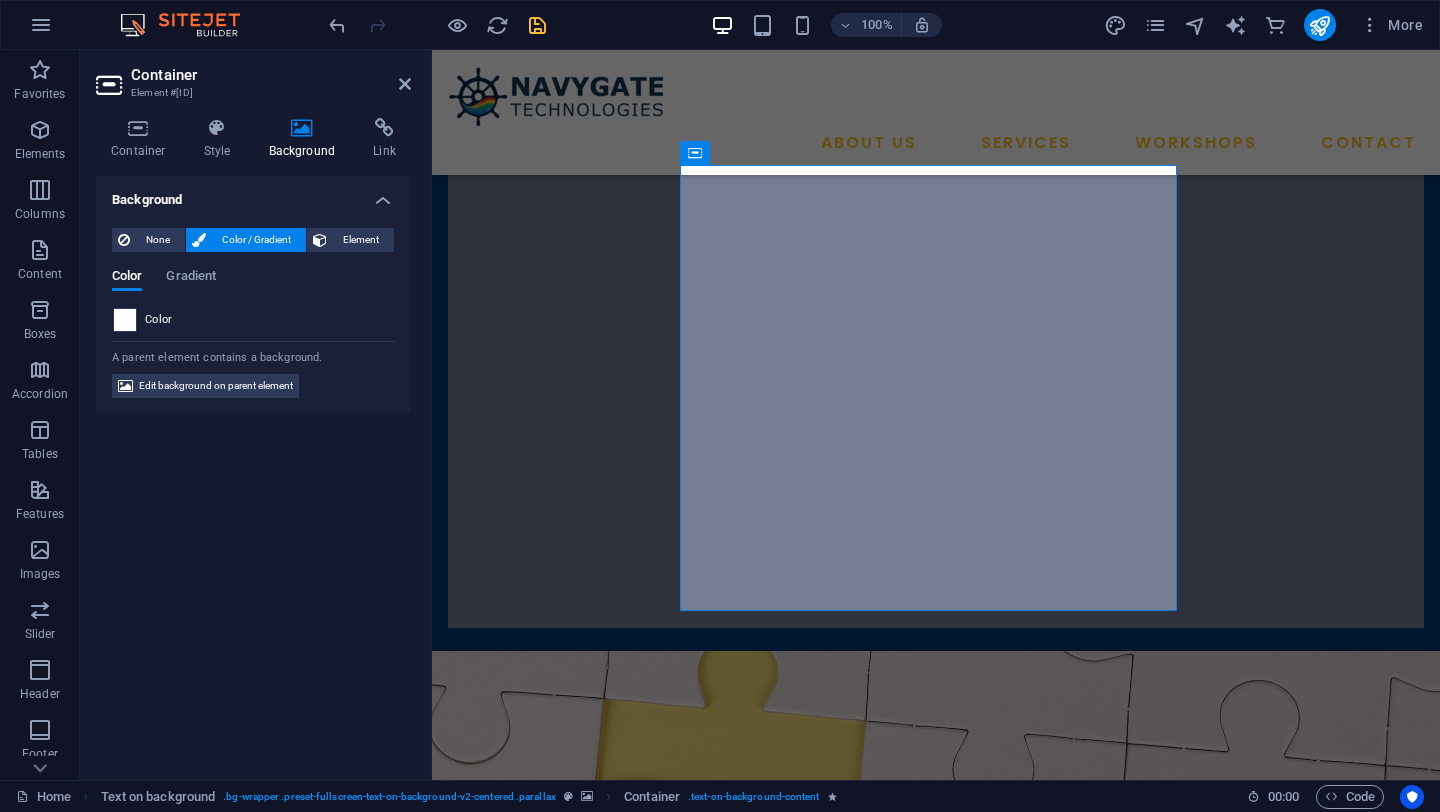click at bounding box center (125, 320) 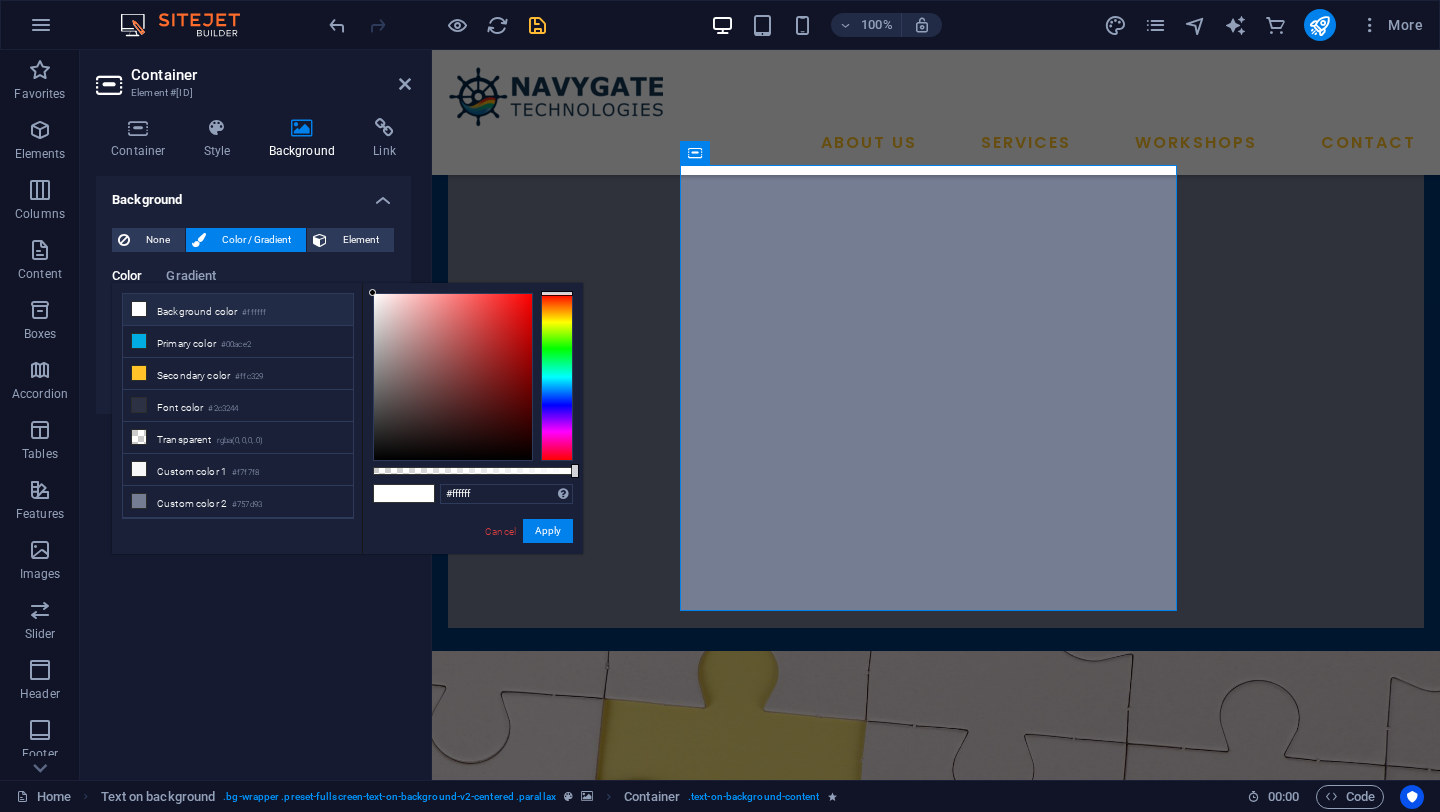 click at bounding box center (389, 493) 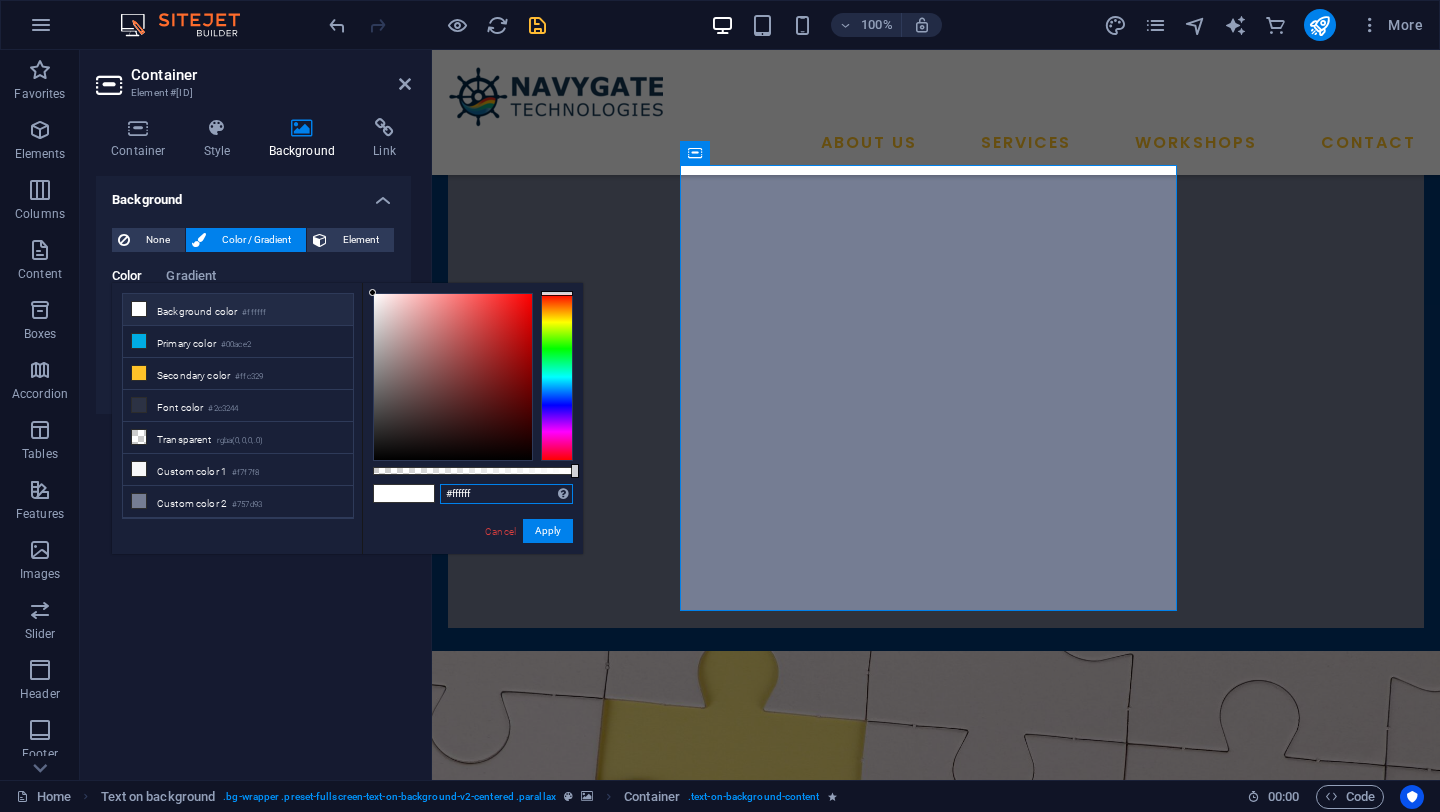 click on "#ffffff" at bounding box center [506, 494] 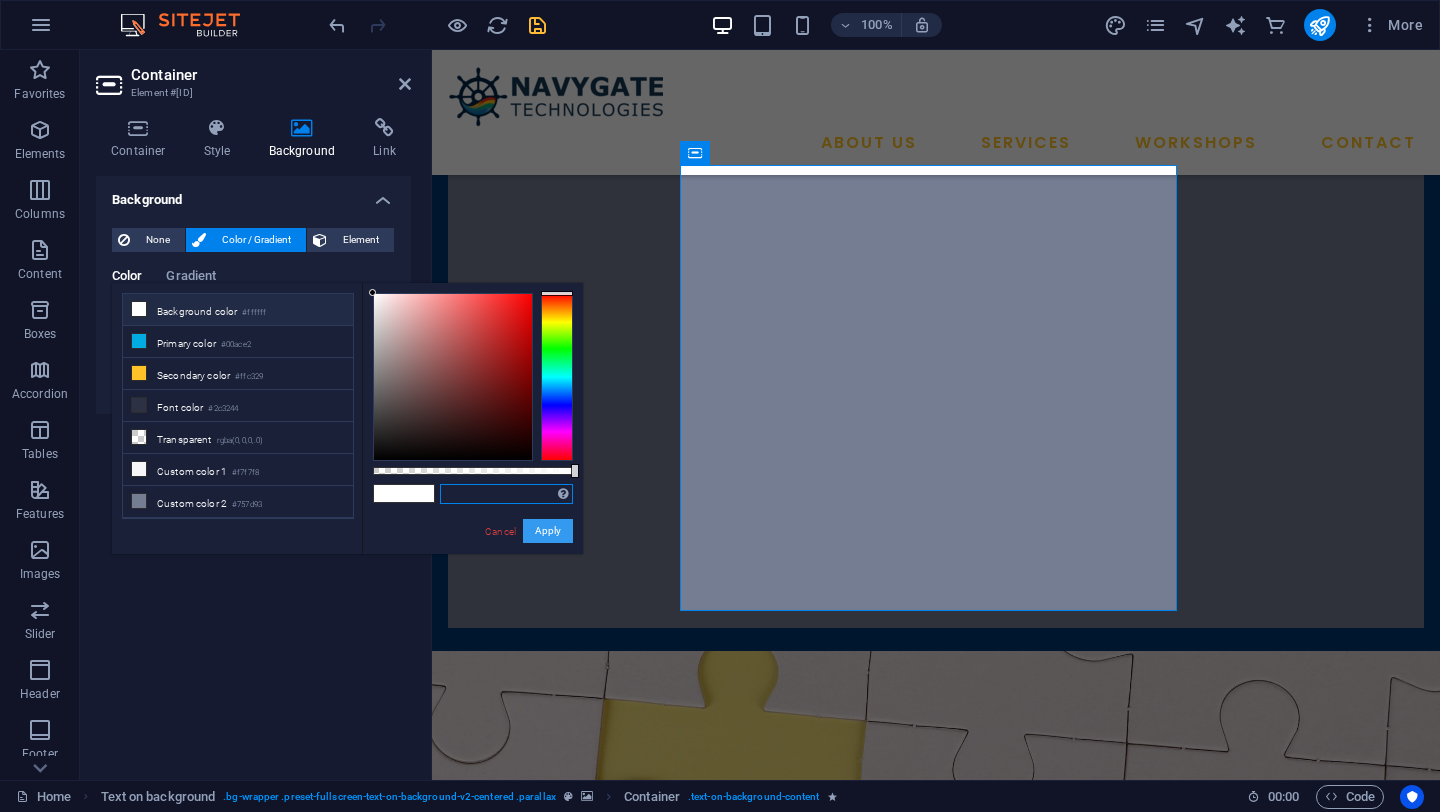 type 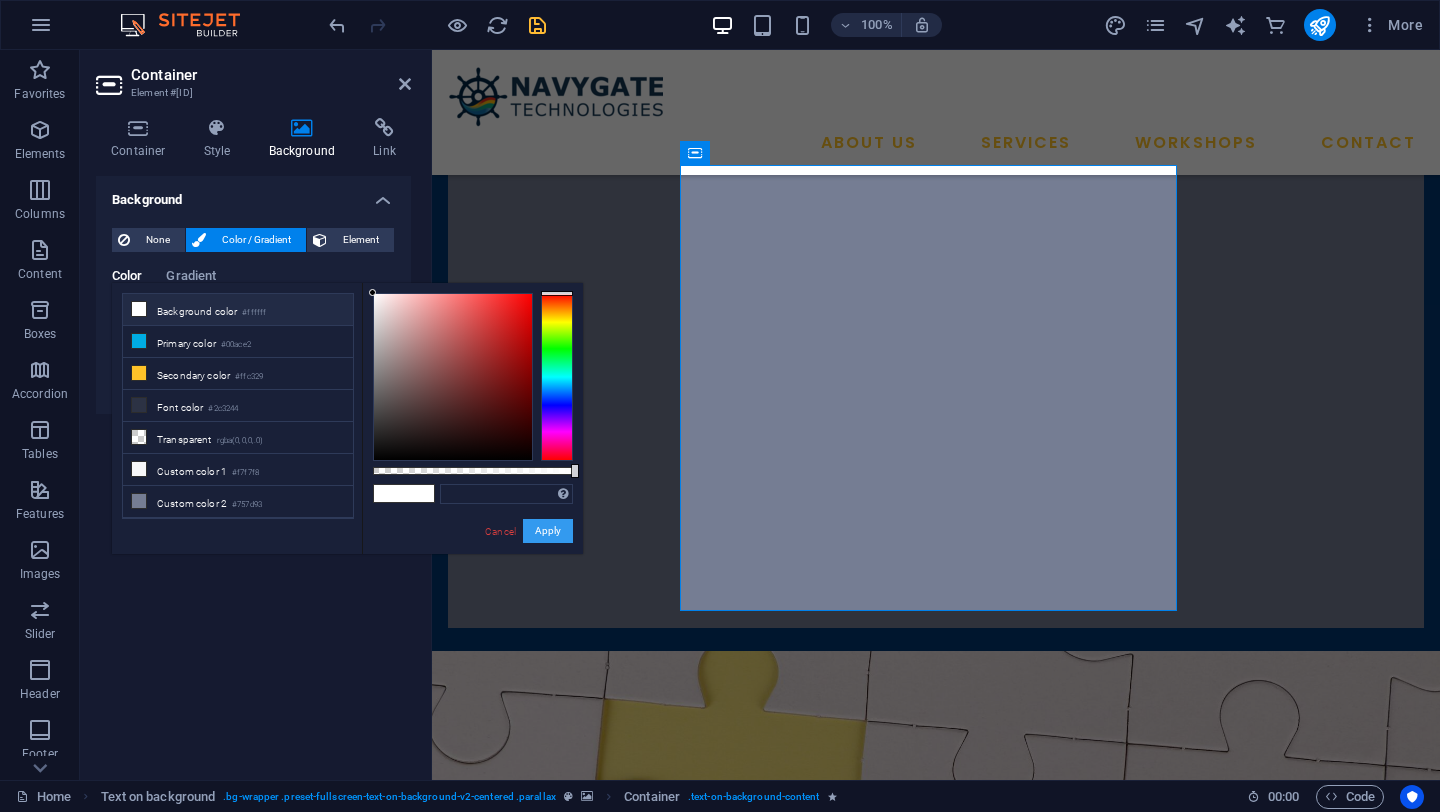 click on "Apply" at bounding box center (548, 531) 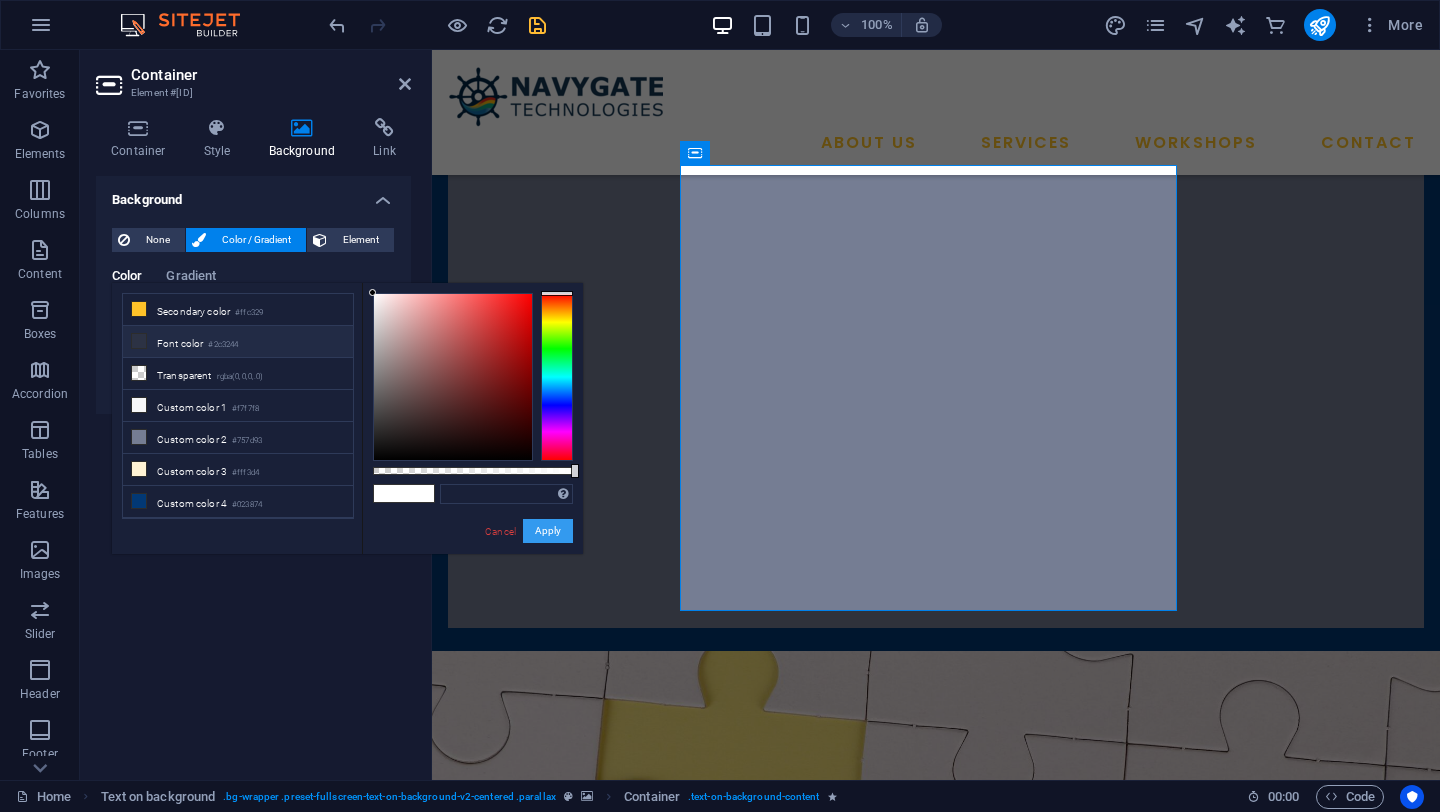scroll, scrollTop: 0, scrollLeft: 0, axis: both 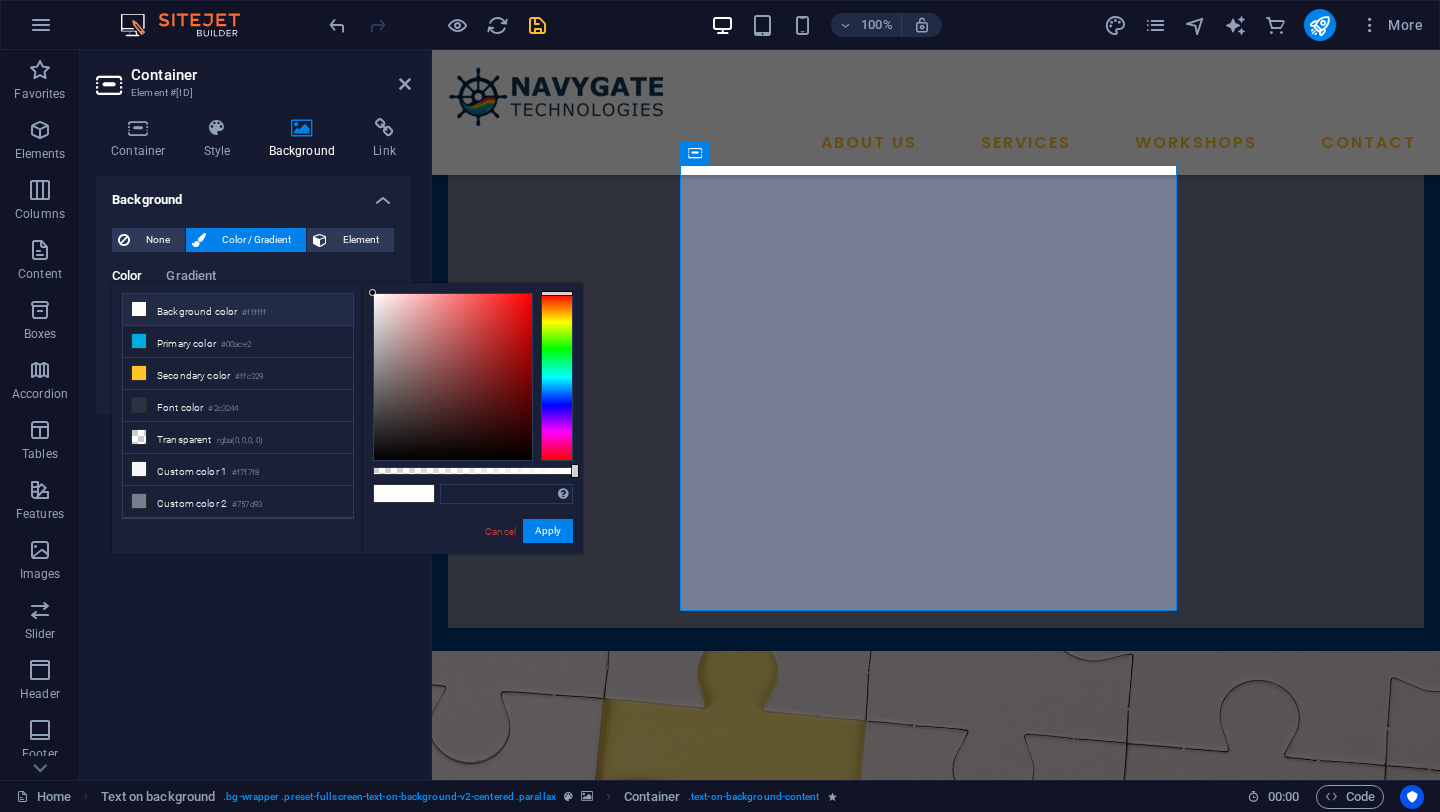 click on "Background" at bounding box center [253, 194] 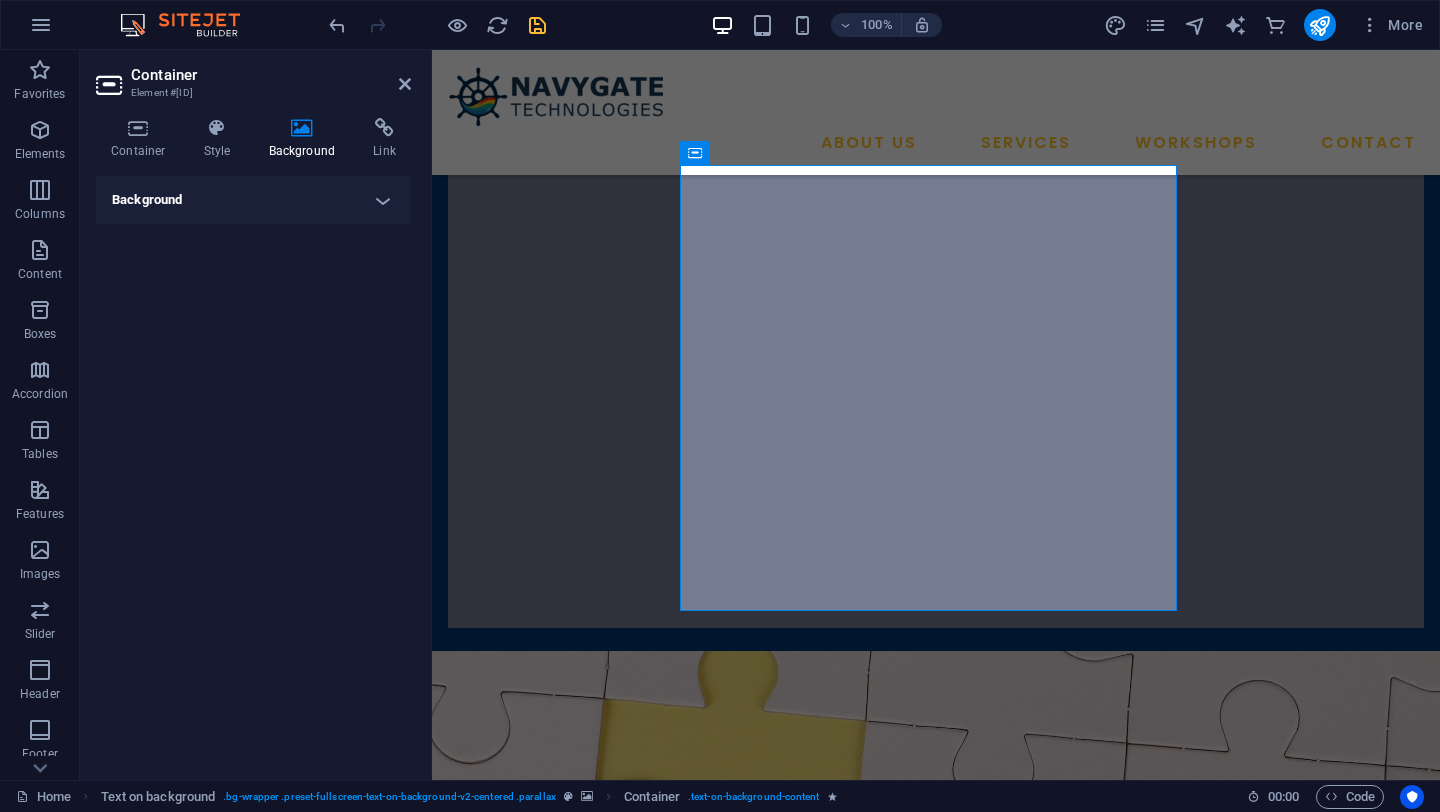 click on "Background" at bounding box center (253, 200) 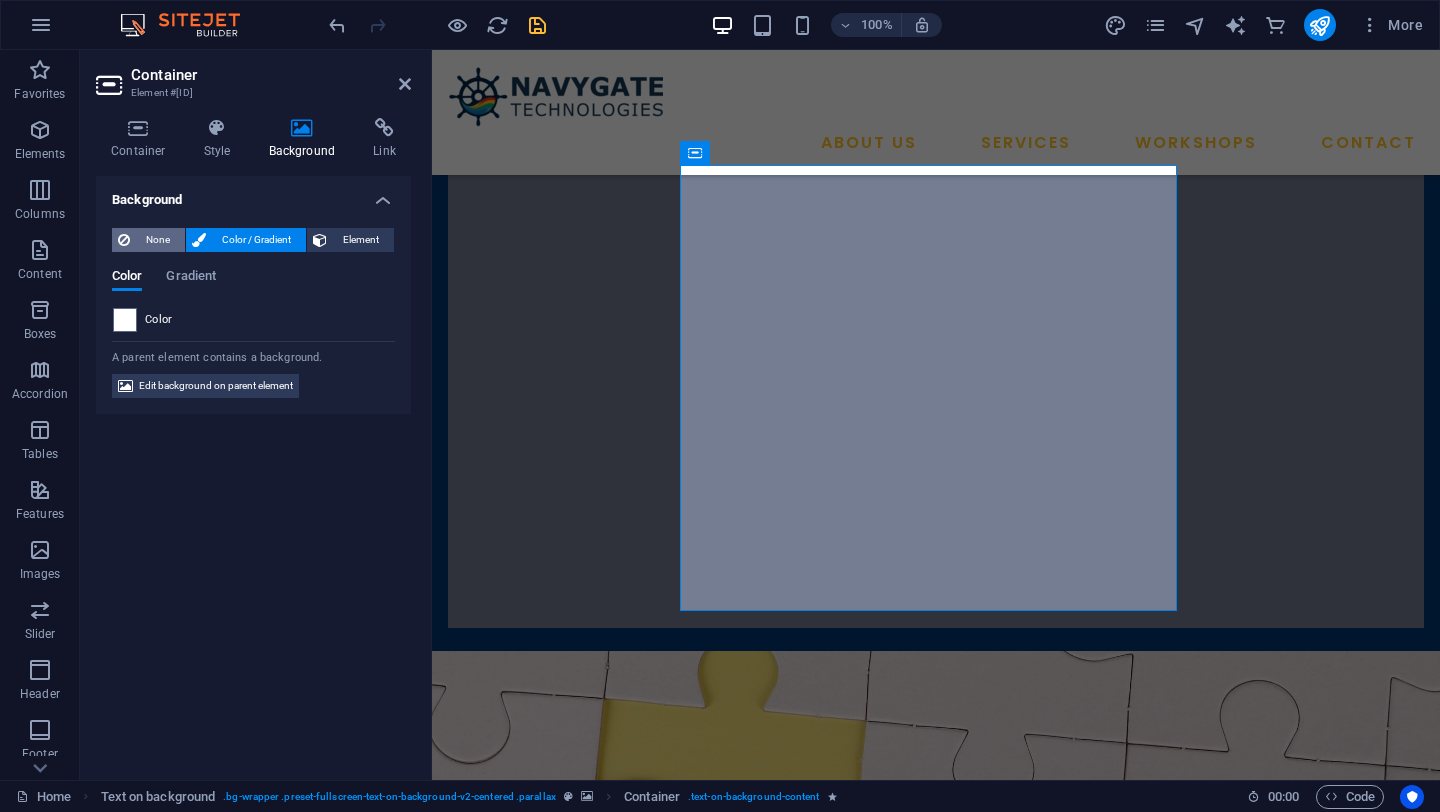 click on "None" at bounding box center (157, 240) 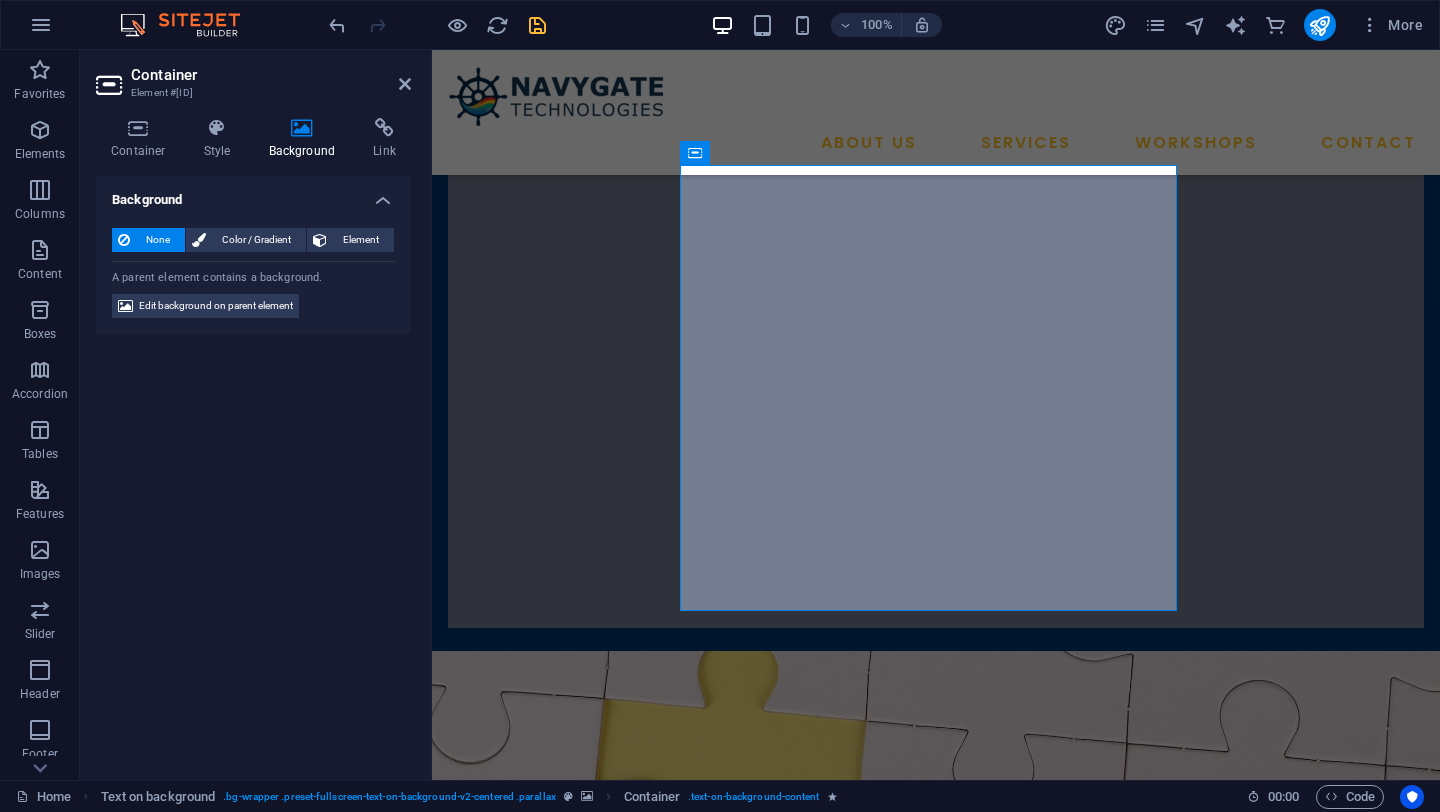 click on "Background None Color / Gradient Element Stretch background to full-width Color overlay Places an overlay over the background to colorize it Parallax 0 % Image Image slider Map Video YouTube Vimeo HTML Color Gradient Color A parent element contains a background. Edit background on parent element" at bounding box center (253, 470) 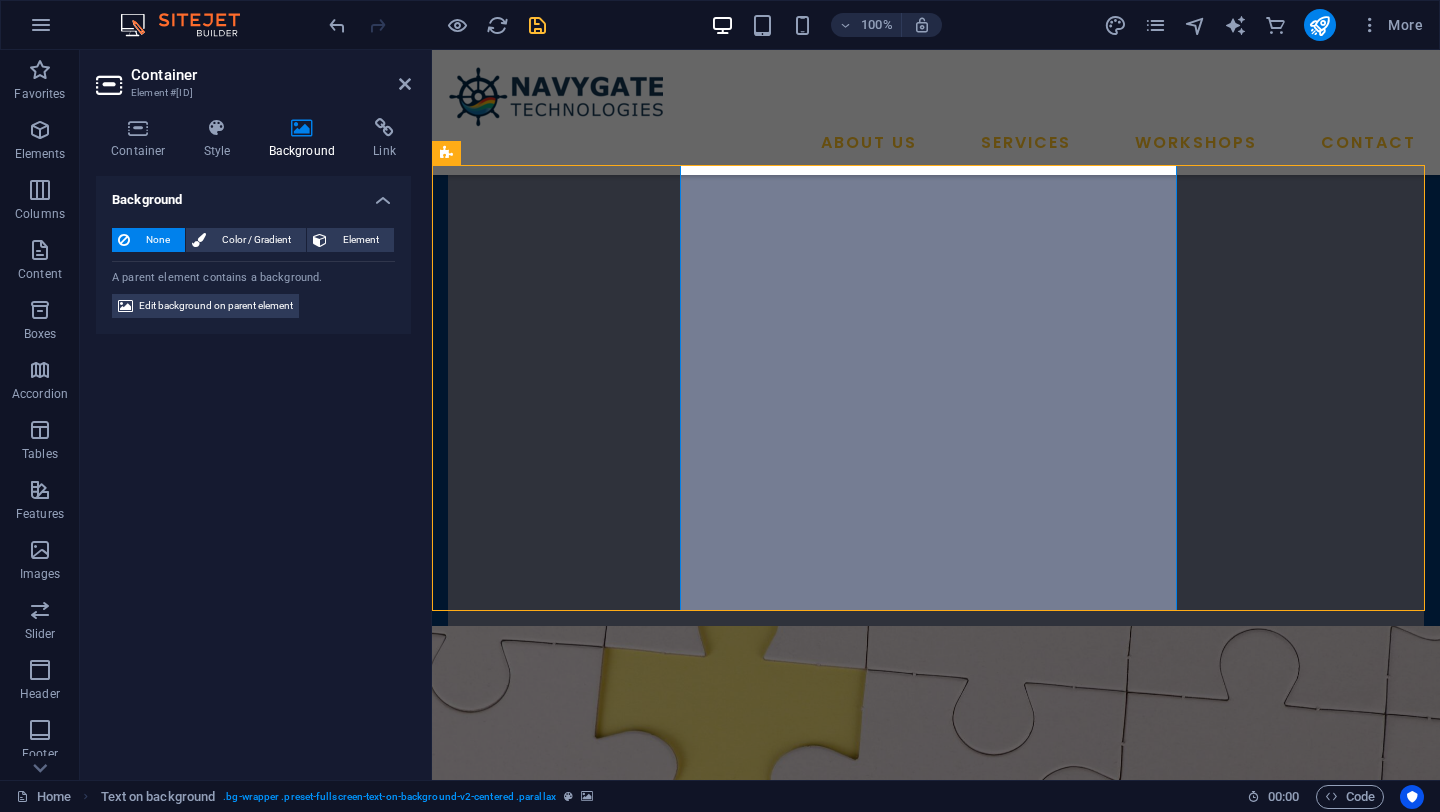 scroll, scrollTop: 673, scrollLeft: 0, axis: vertical 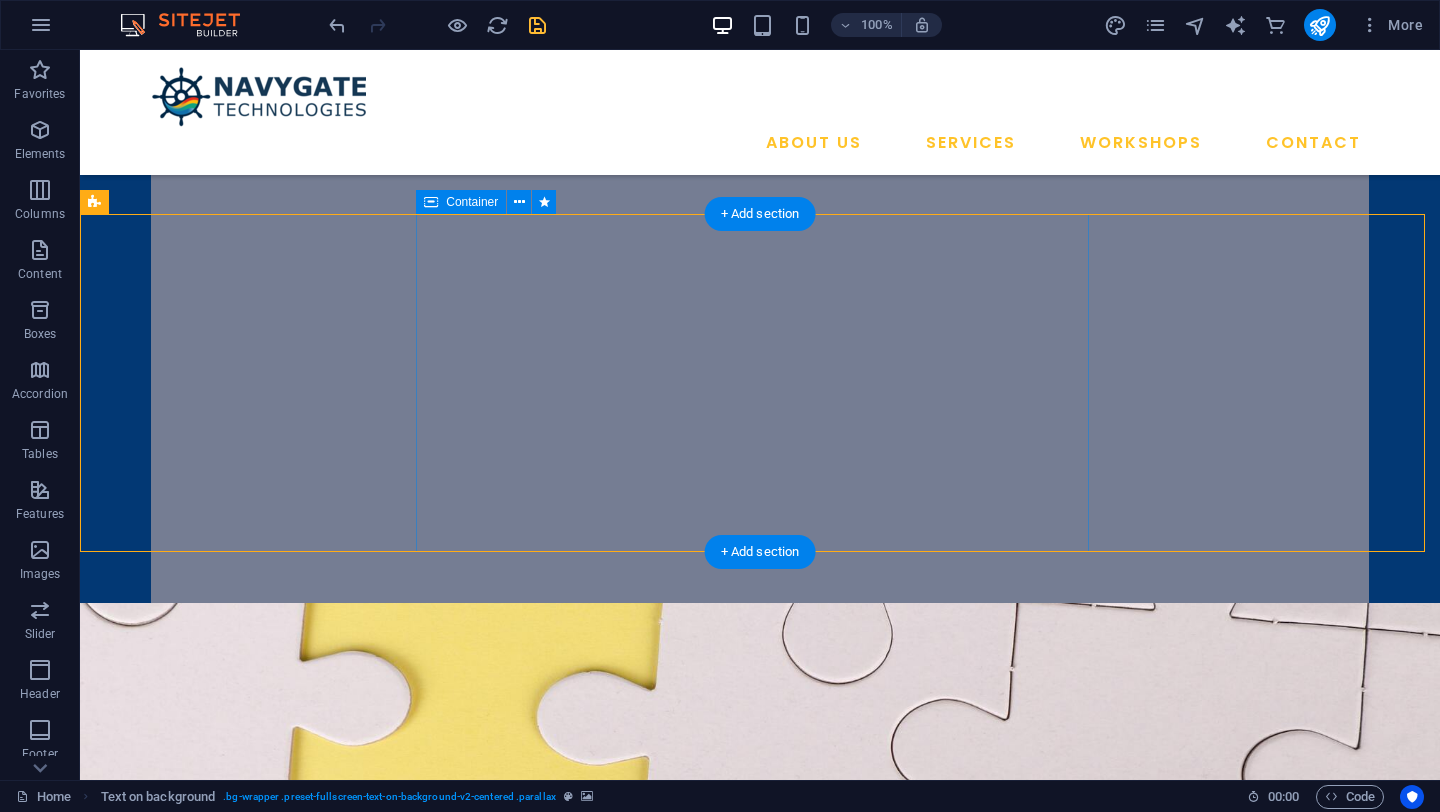 click on "Our Vision To empower every engineering team — regardless of scale or tool preference — with the expertise and technology to innovate faster, smarter, and more affordably." at bounding box center (760, 1352) 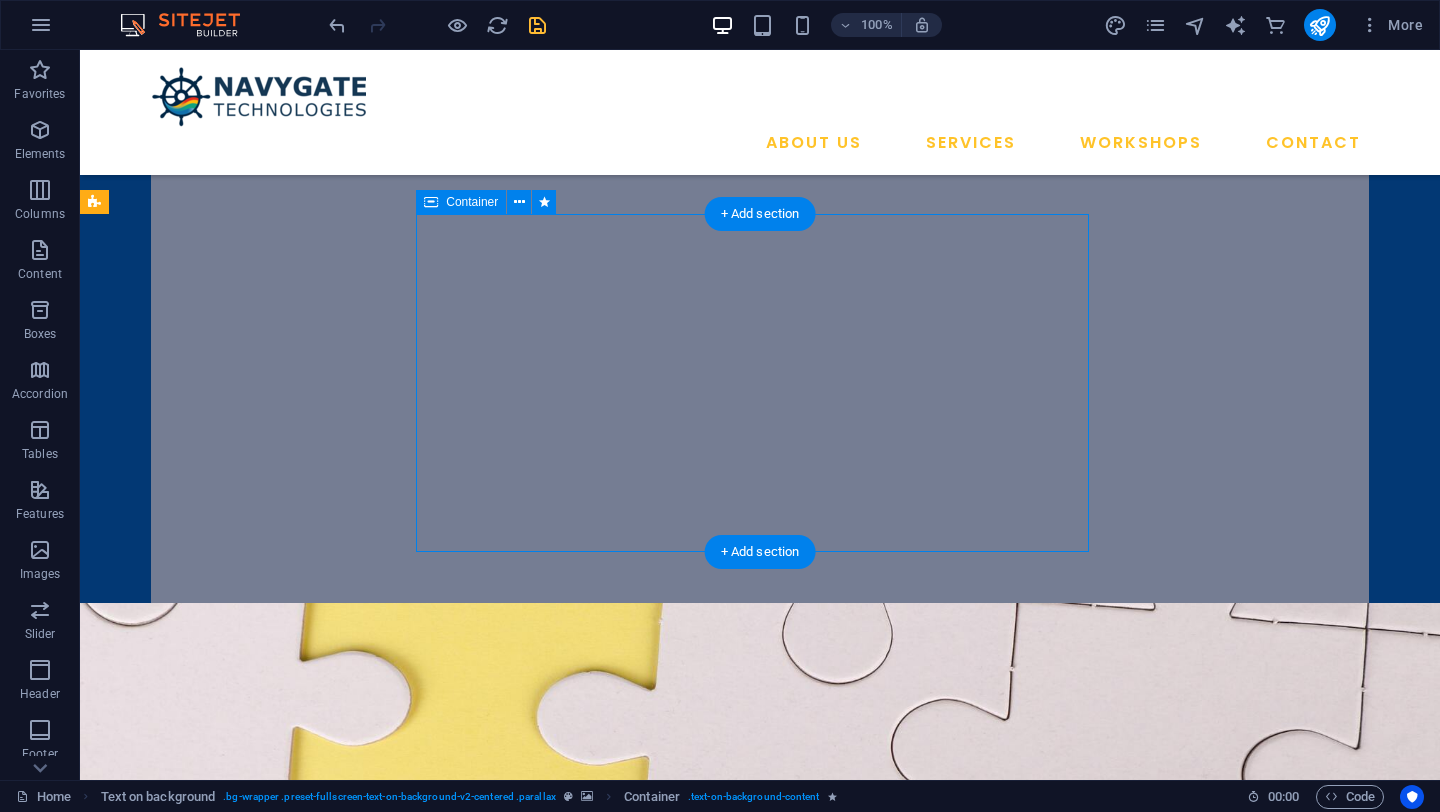 click on "Our Vision To empower every engineering team — regardless of scale or tool preference — with the expertise and technology to innovate faster, smarter, and more affordably." at bounding box center [760, 1352] 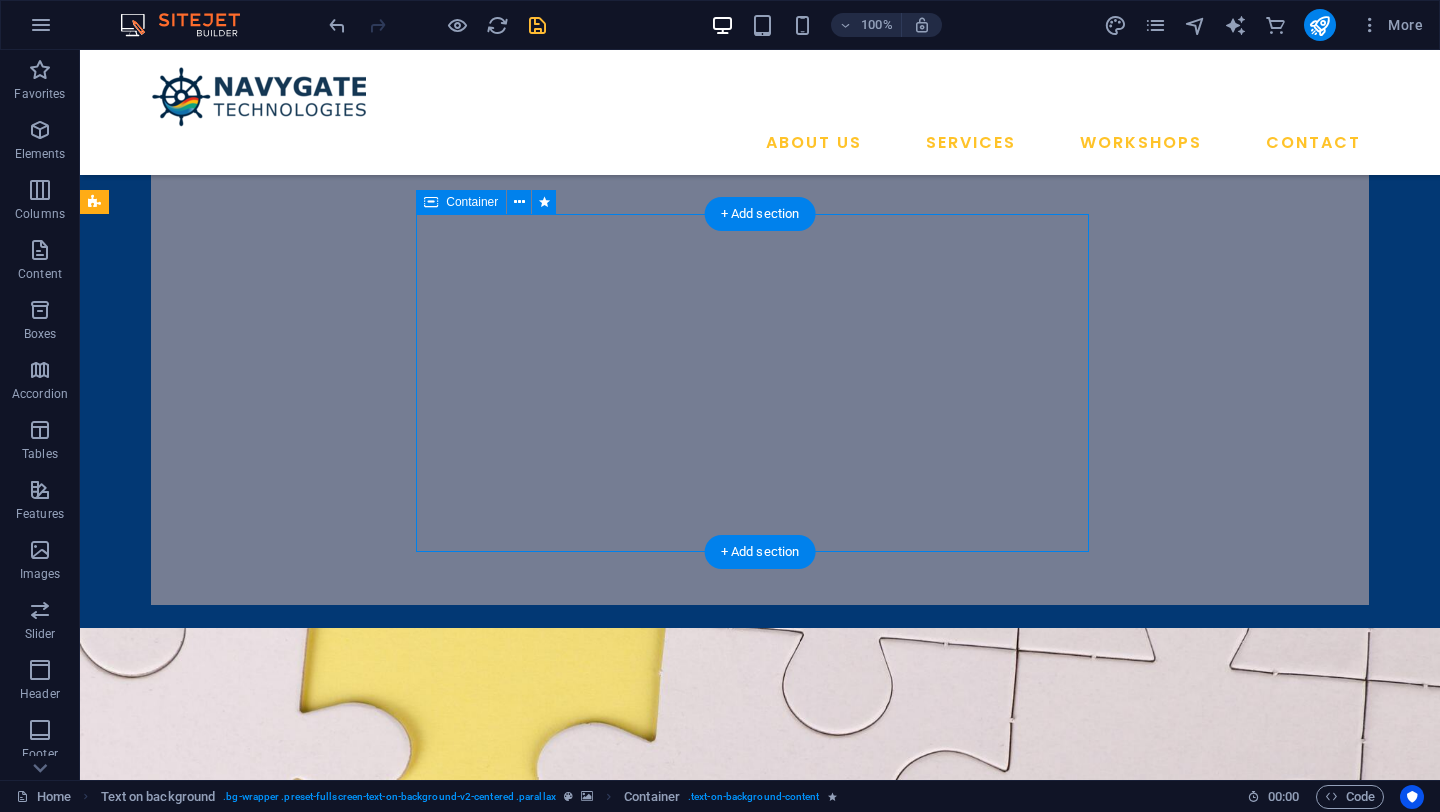 scroll, scrollTop: 722, scrollLeft: 0, axis: vertical 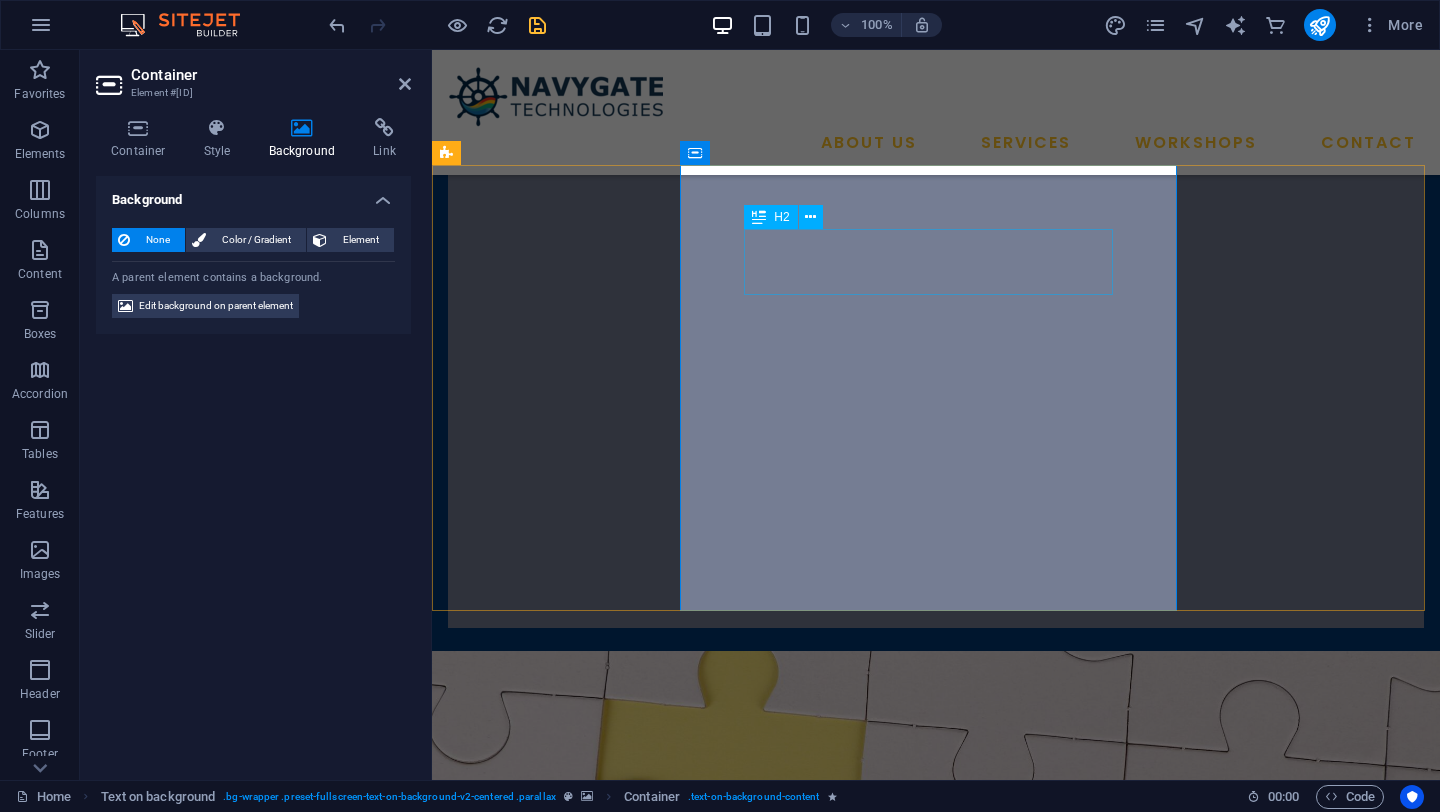 click on "Our Vision" at bounding box center [936, 1393] 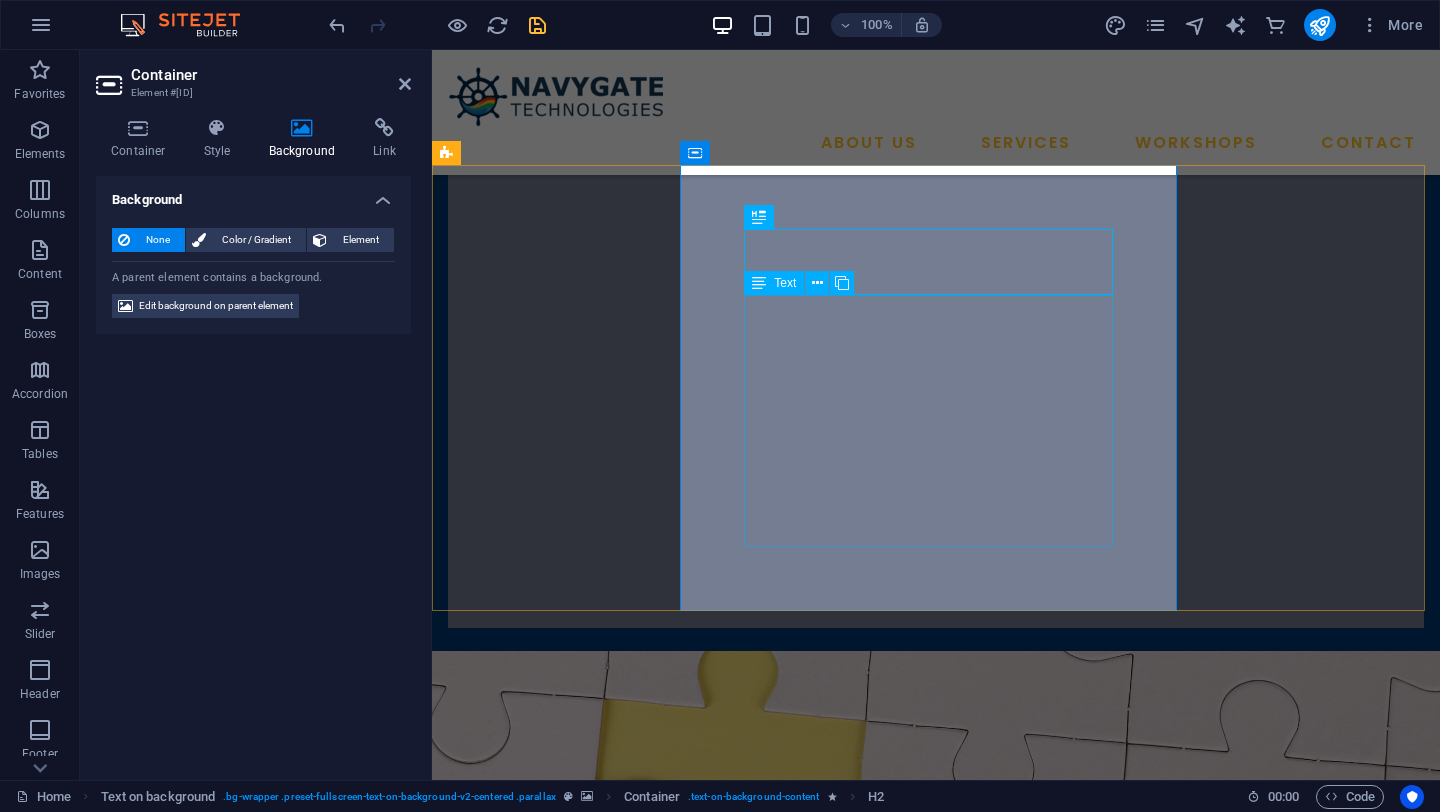 click on "To empower every engineering team — regardless of scale or tool preference — with the expertise and technology to innovate faster, smarter, and more affordably." at bounding box center [936, 1480] 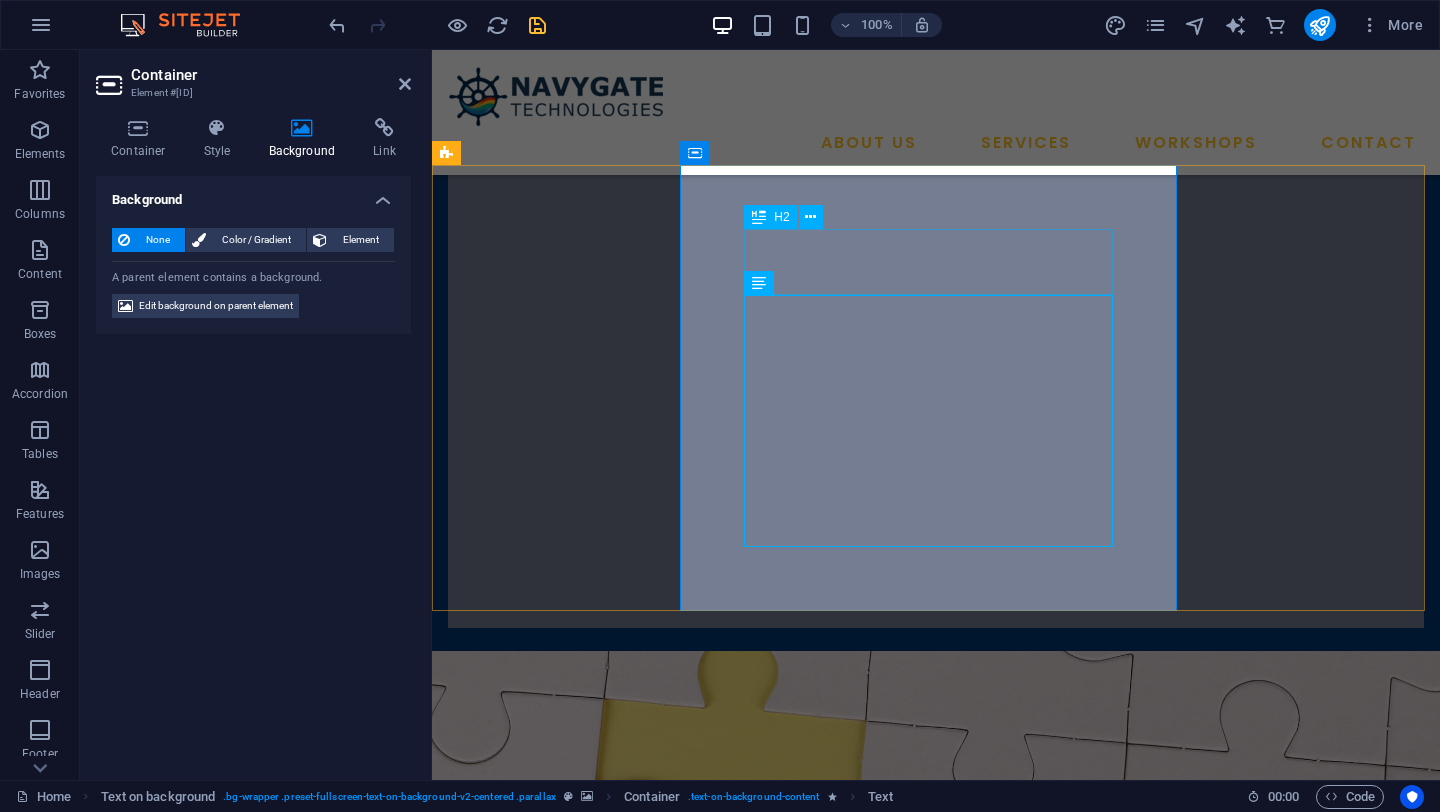 click on "Our Vision" at bounding box center (936, 1393) 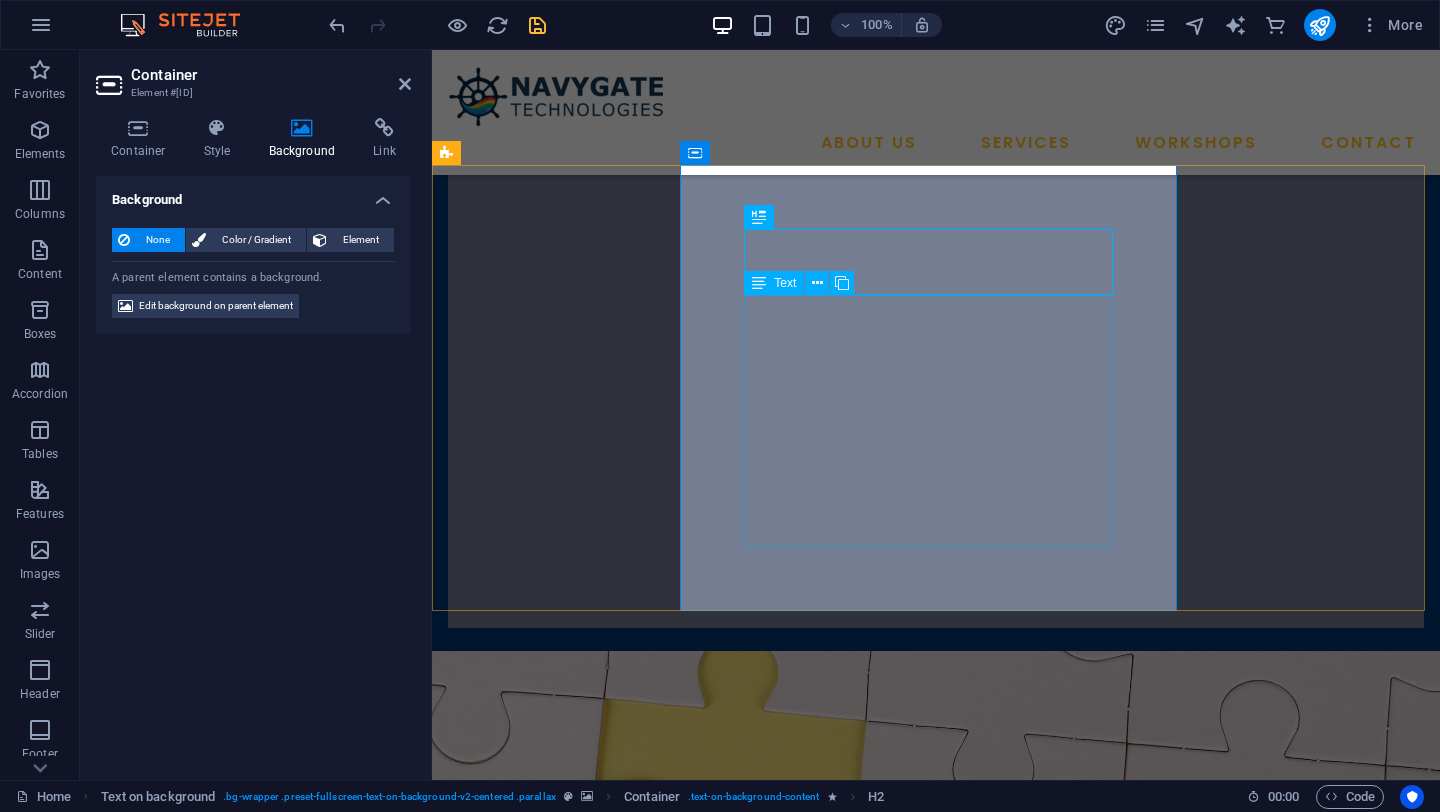 click on "To empower every engineering team — regardless of scale or tool preference — with the expertise and technology to innovate faster, smarter, and more affordably." at bounding box center [936, 1480] 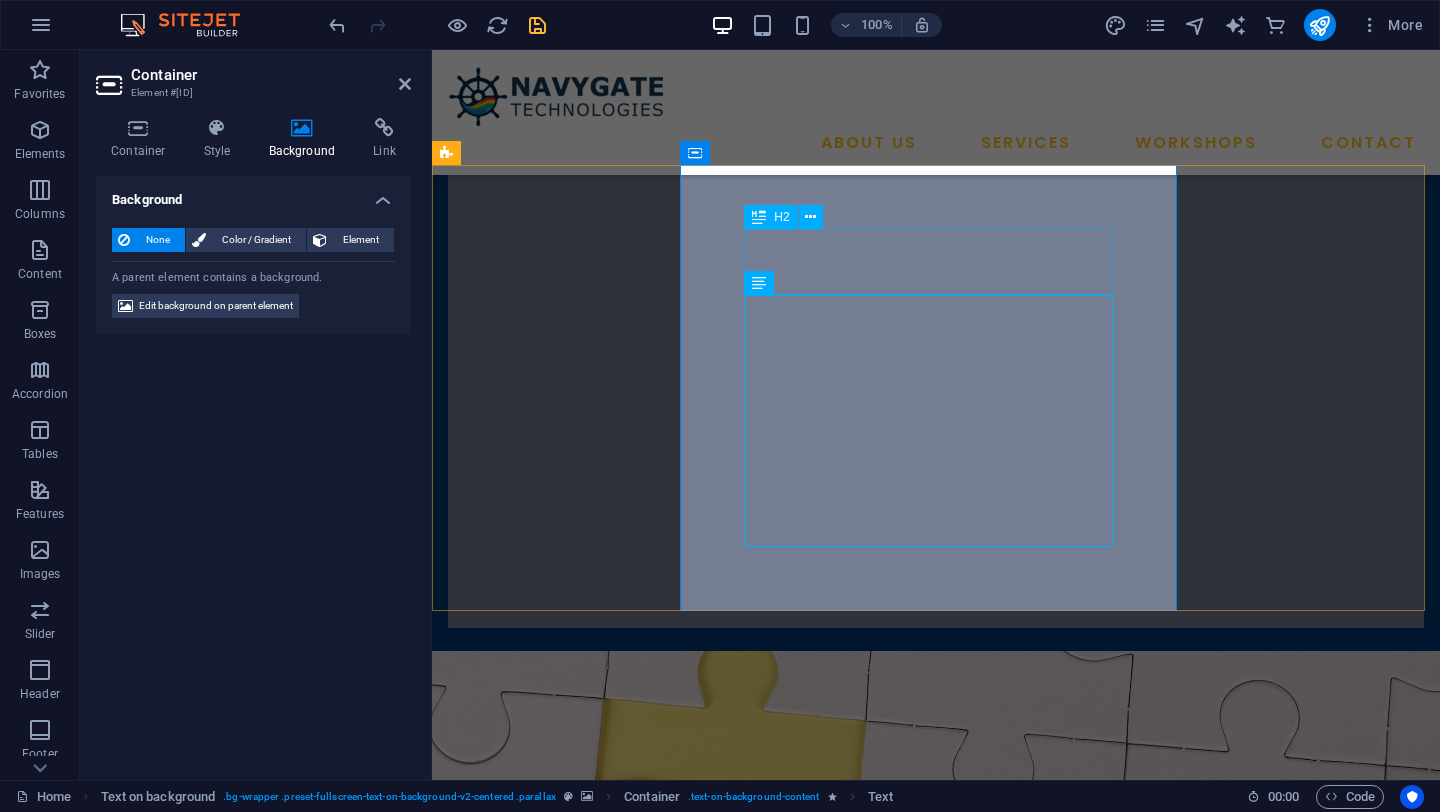 click on "Our Vision" at bounding box center (936, 1393) 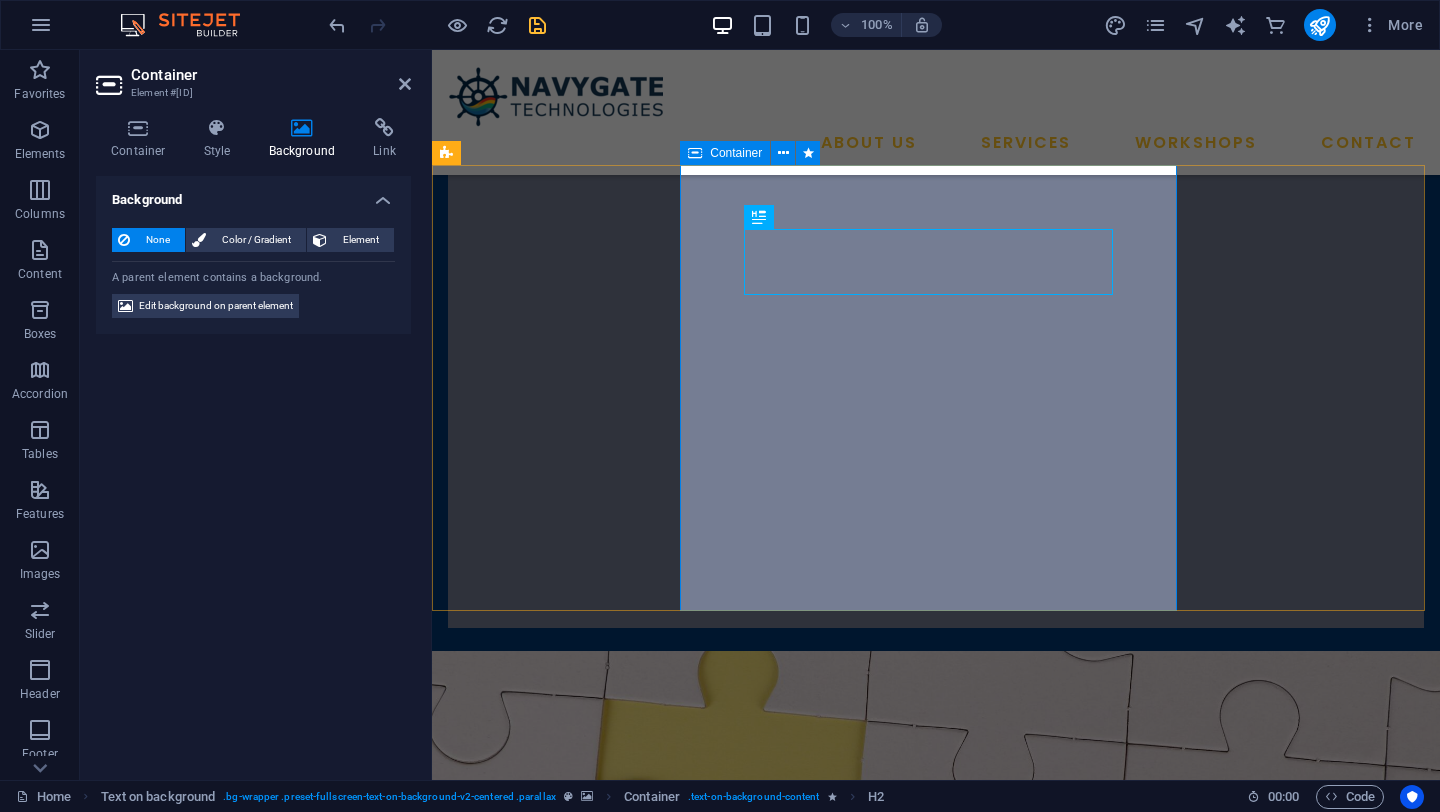 click on "Our Vision To empower every engineering team — regardless of scale or tool preference — with the expertise and technology to innovate faster, smarter, and more affordably." at bounding box center (936, 1447) 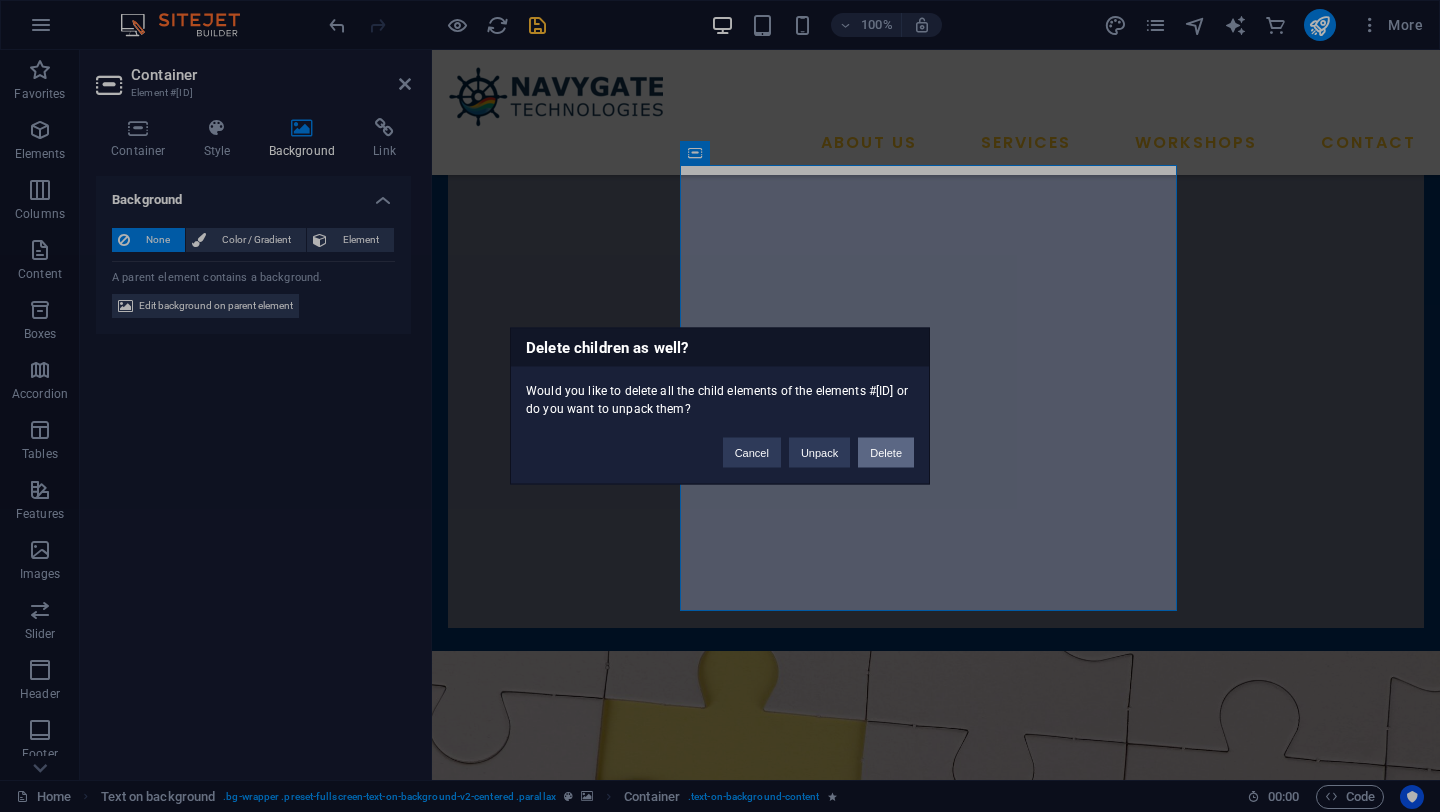 click on "Delete" at bounding box center (886, 453) 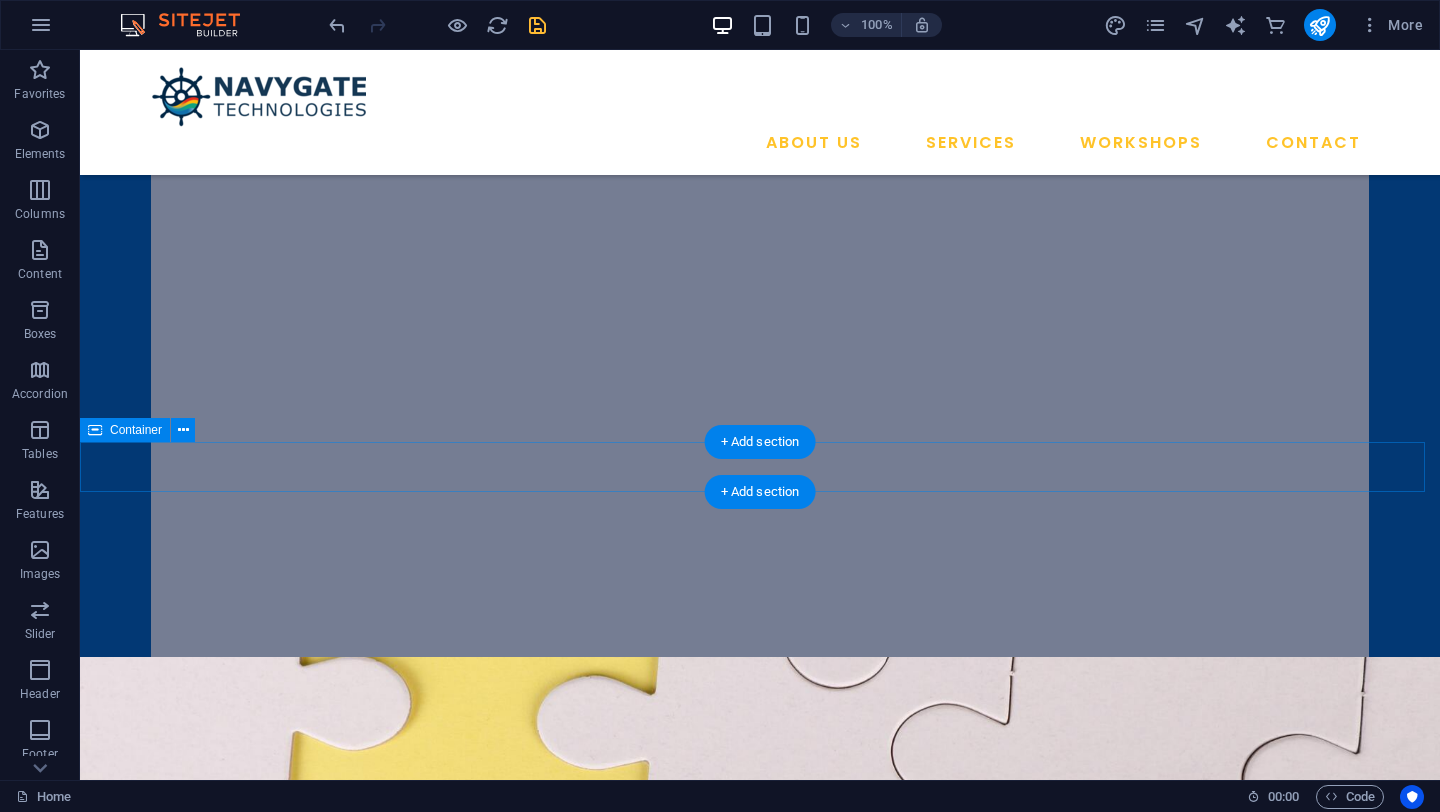 scroll, scrollTop: 608, scrollLeft: 0, axis: vertical 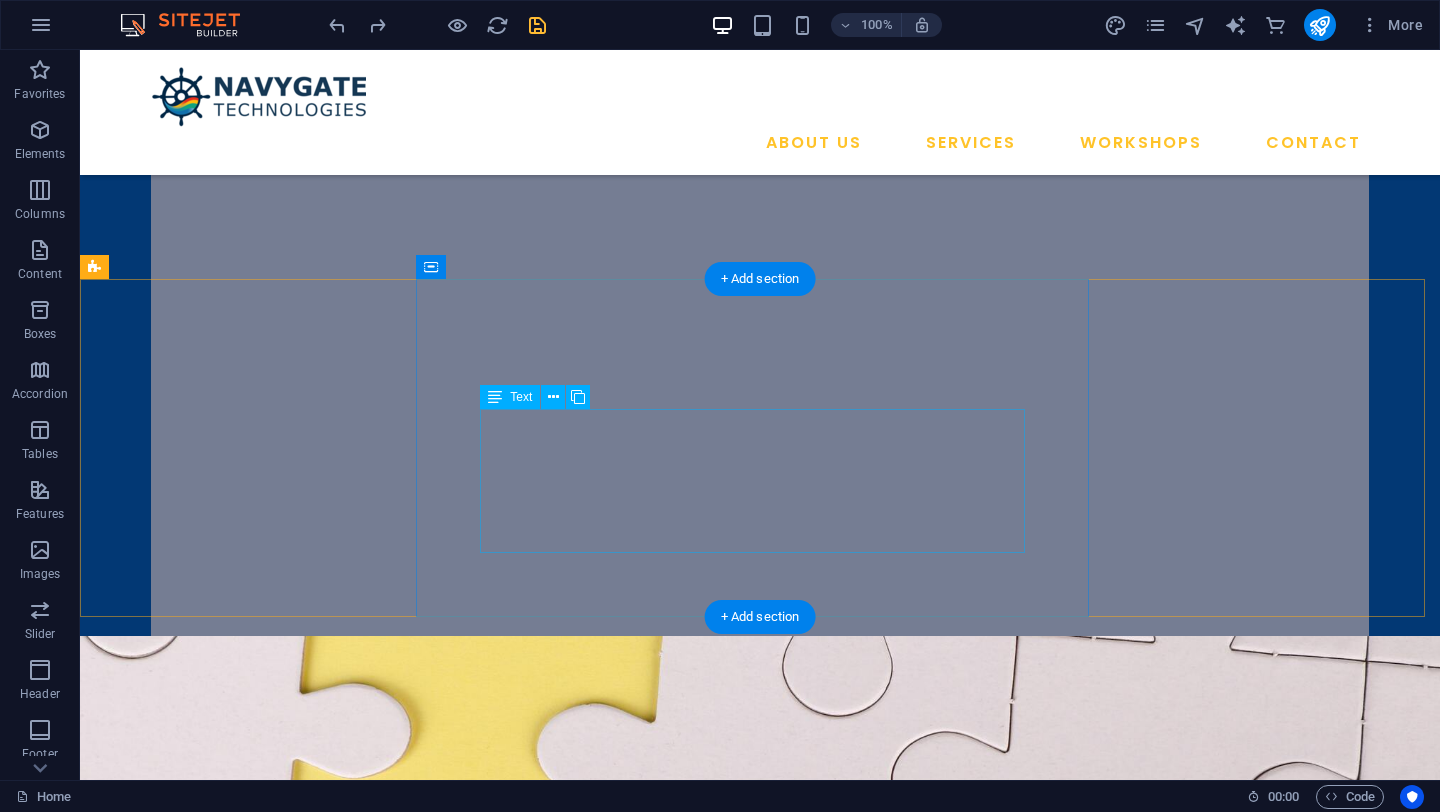 click on "To empower every engineering team — regardless of scale or tool preference — with the expertise and technology to innovate faster, smarter, and more affordably." at bounding box center [760, 1450] 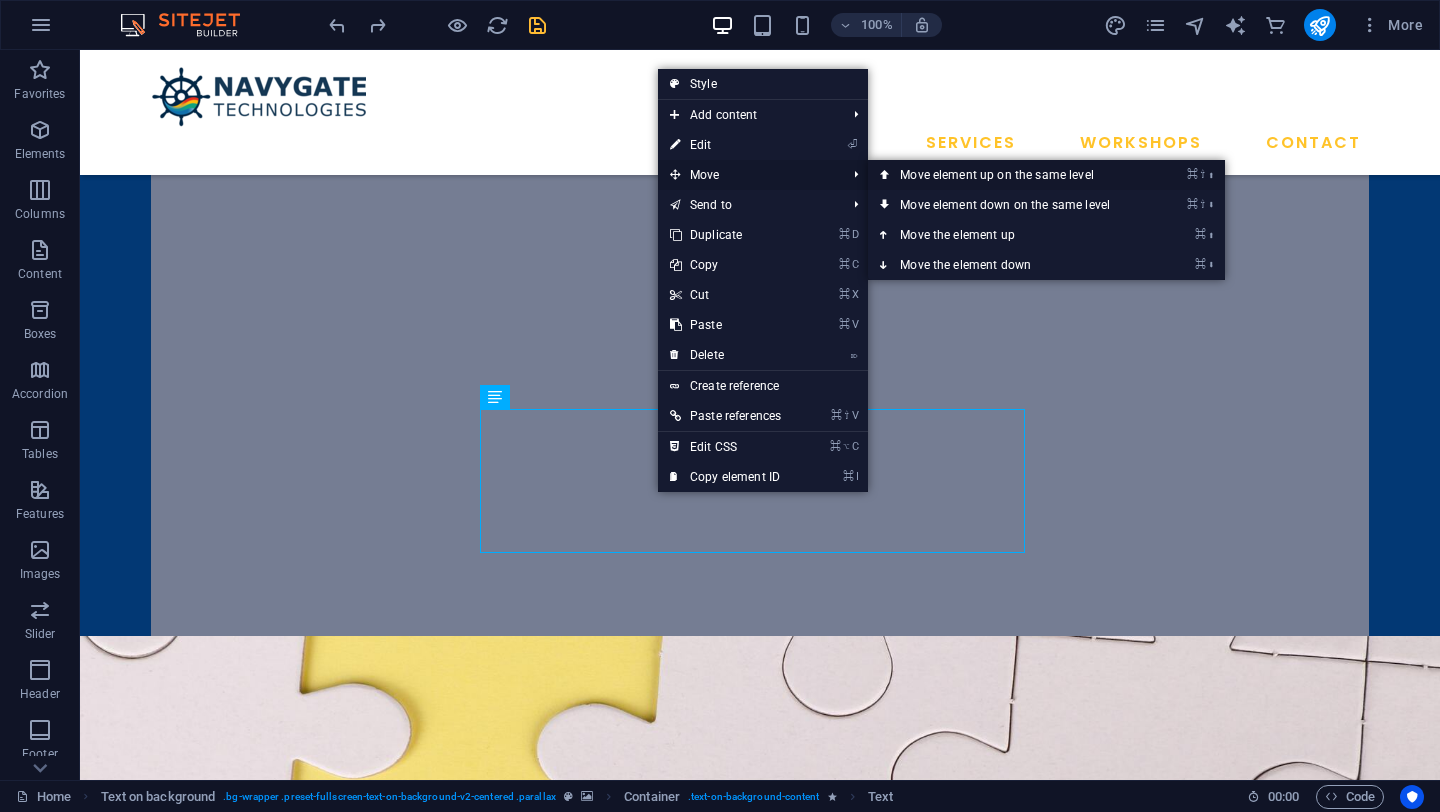 click on "⌘ ⇧ ⬆  Move element up on the same level" at bounding box center [1009, 175] 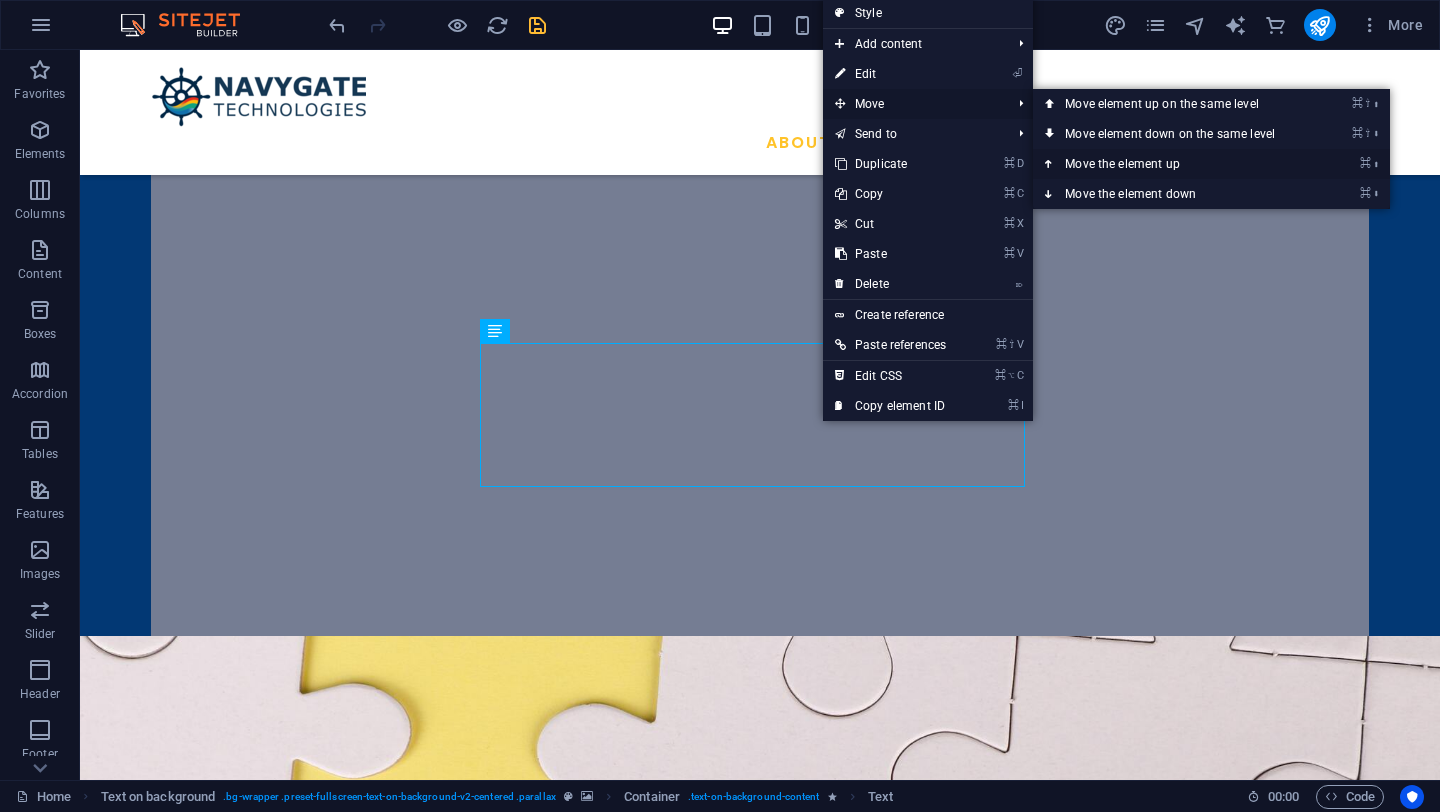 click on "⌘ ⬆  Move the element up" at bounding box center [1174, 164] 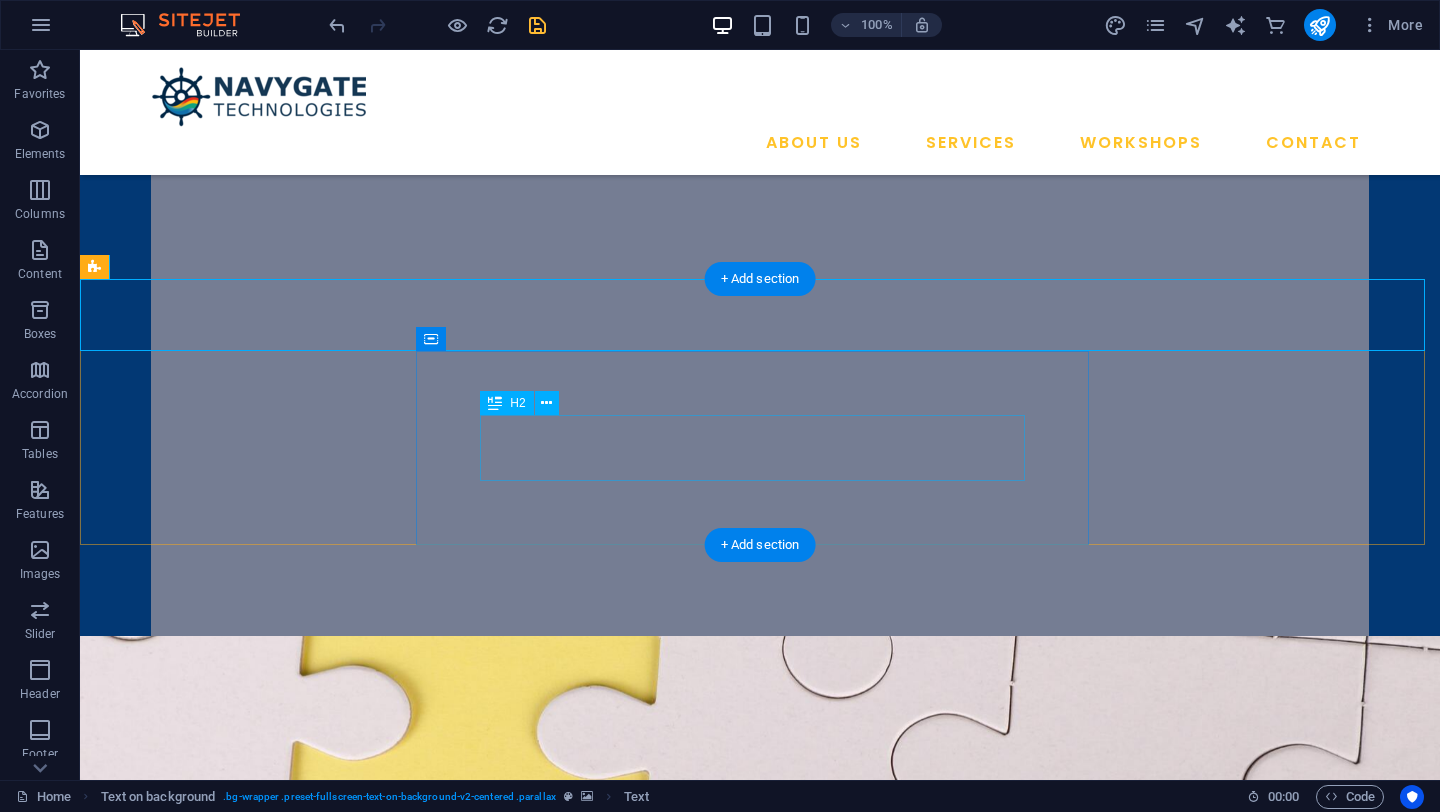 click on "Our Vision" at bounding box center (760, 1417) 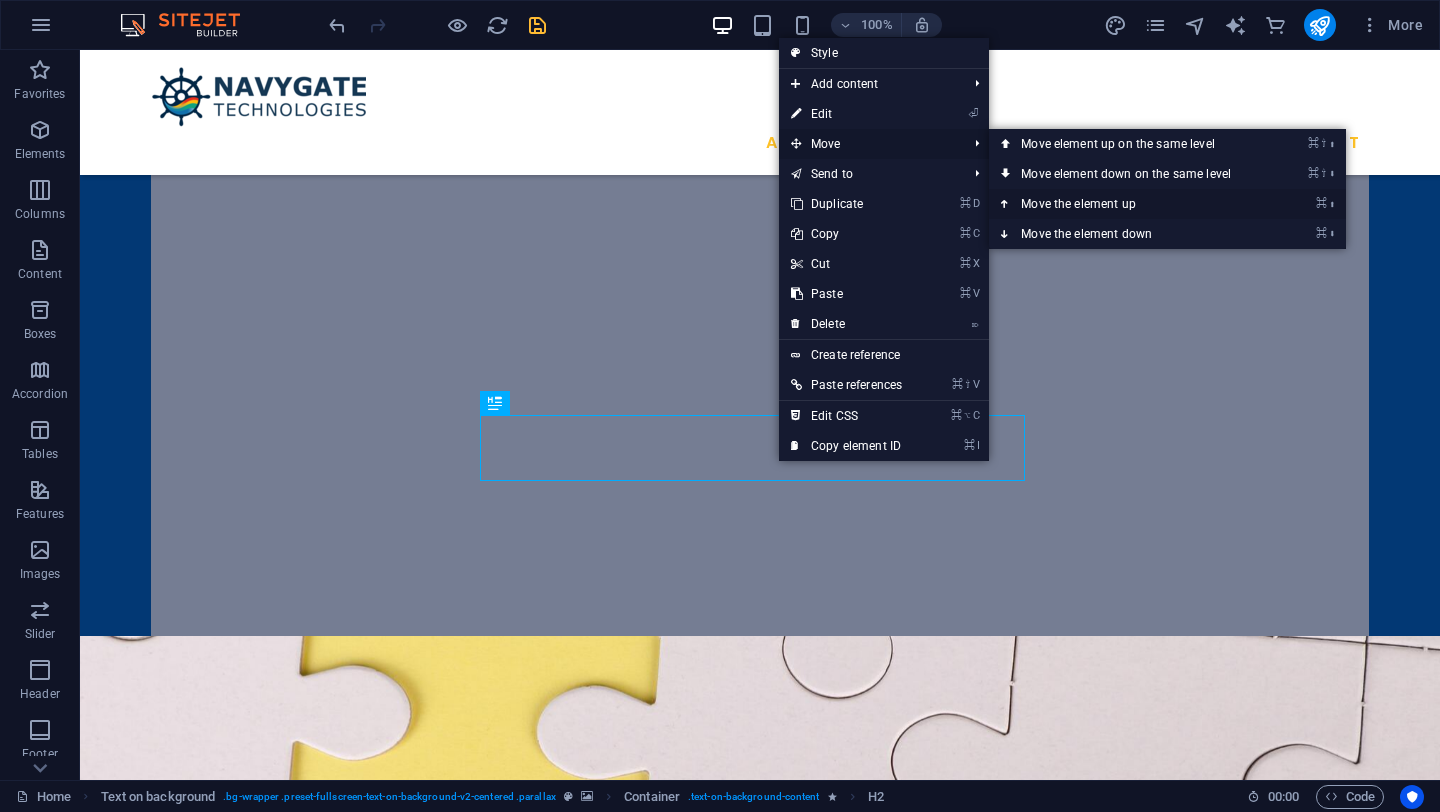 click on "⌘ ⬆  Move the element up" at bounding box center [1130, 204] 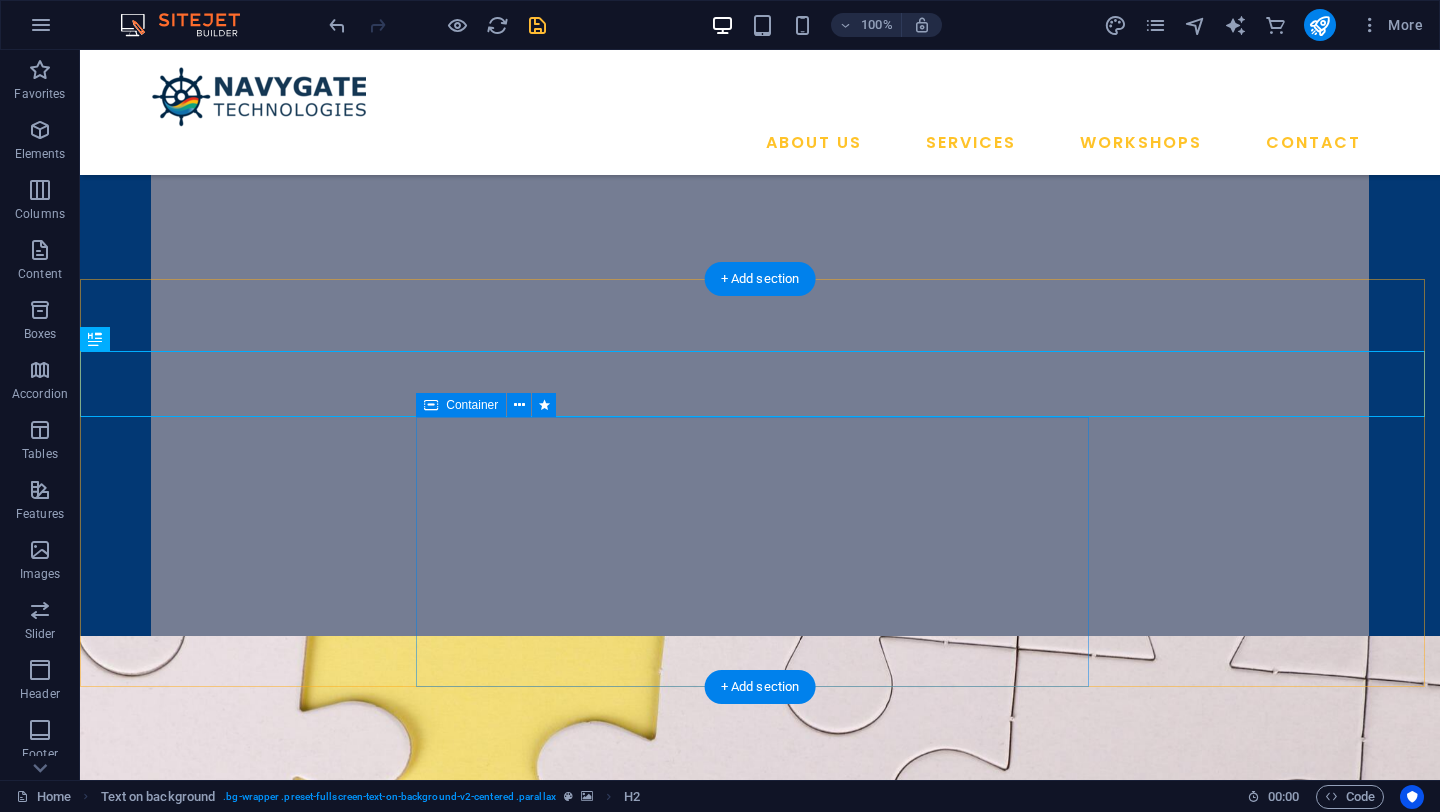 click on "Drop content here or  Add elements  Paste clipboard" at bounding box center (760, 1592) 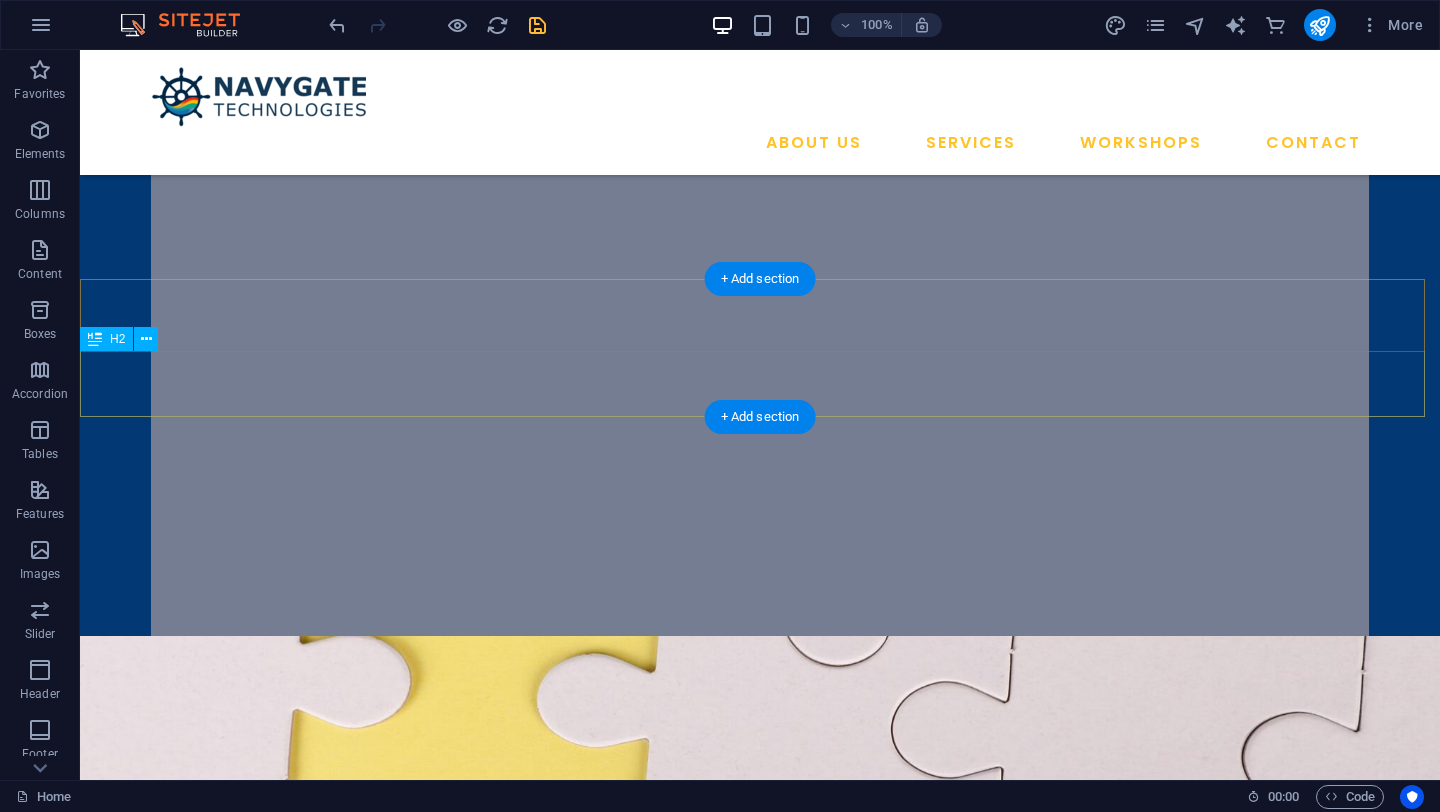 click on "Our Vision" at bounding box center [760, 1289] 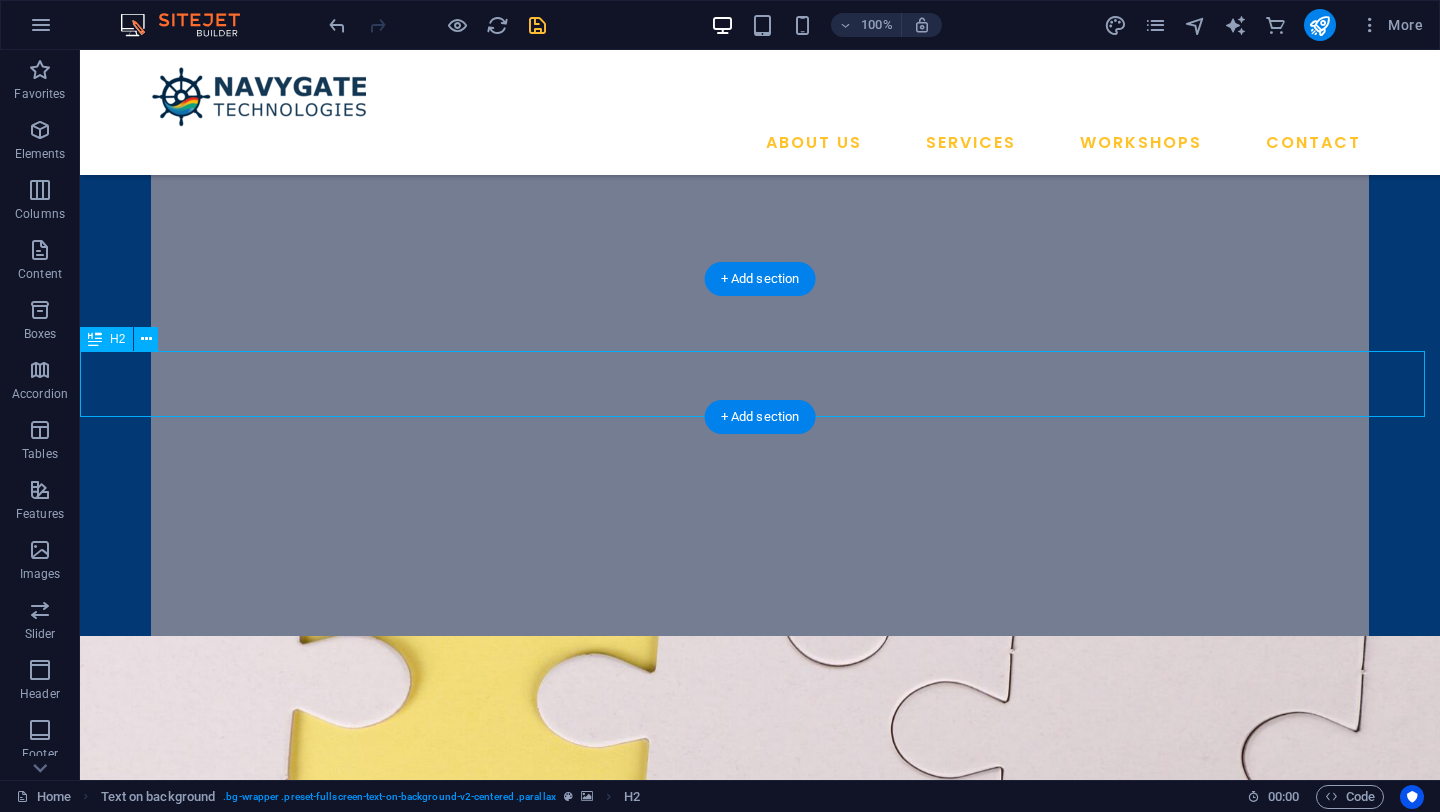click on "Our Vision" at bounding box center (760, 1289) 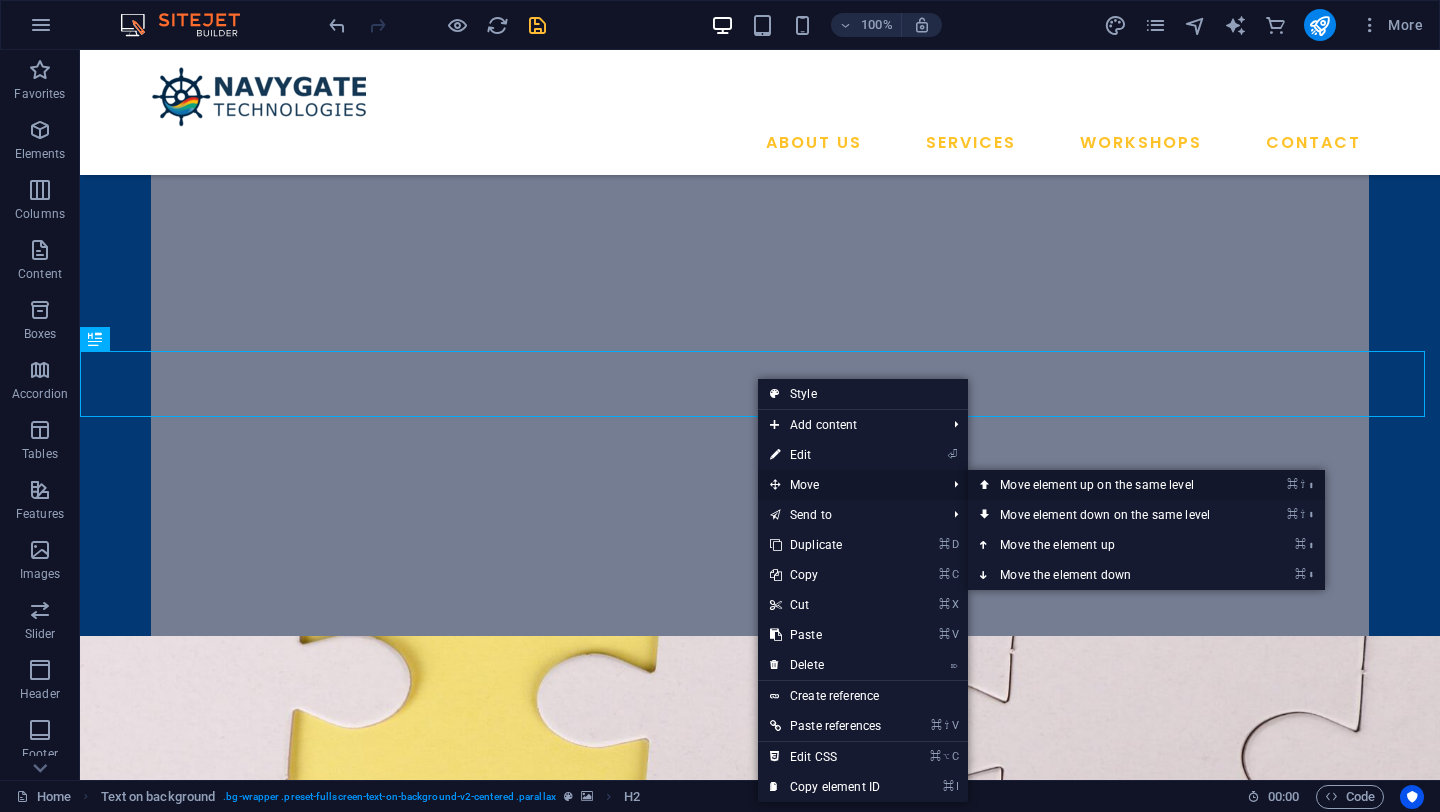 click on "⌘ ⇧ ⬆  Move element up on the same level" at bounding box center (1109, 485) 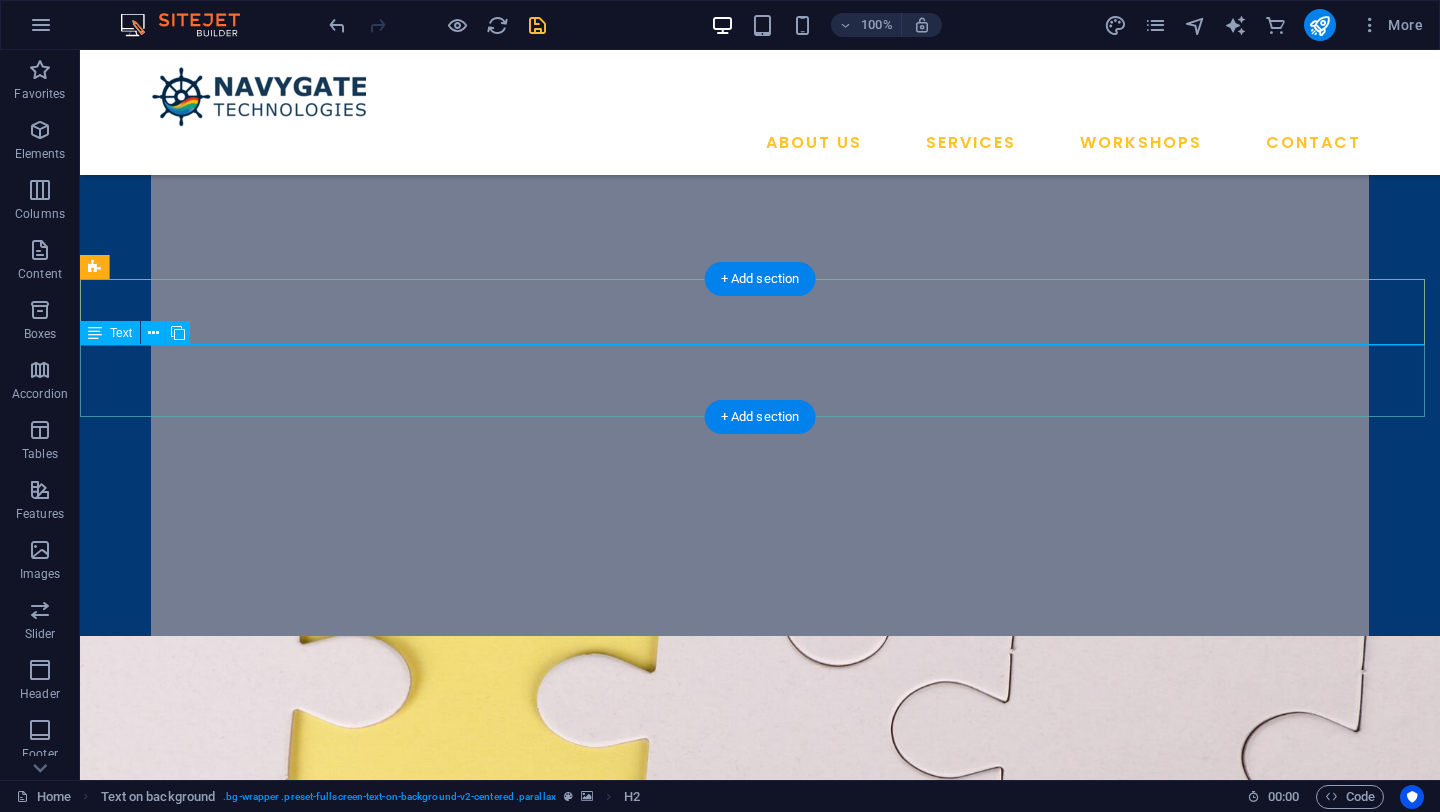 click on "To empower every engineering team — regardless of scale or tool preference — with the expertise and technology to innovate faster, smarter, and more affordably." at bounding box center (760, 1286) 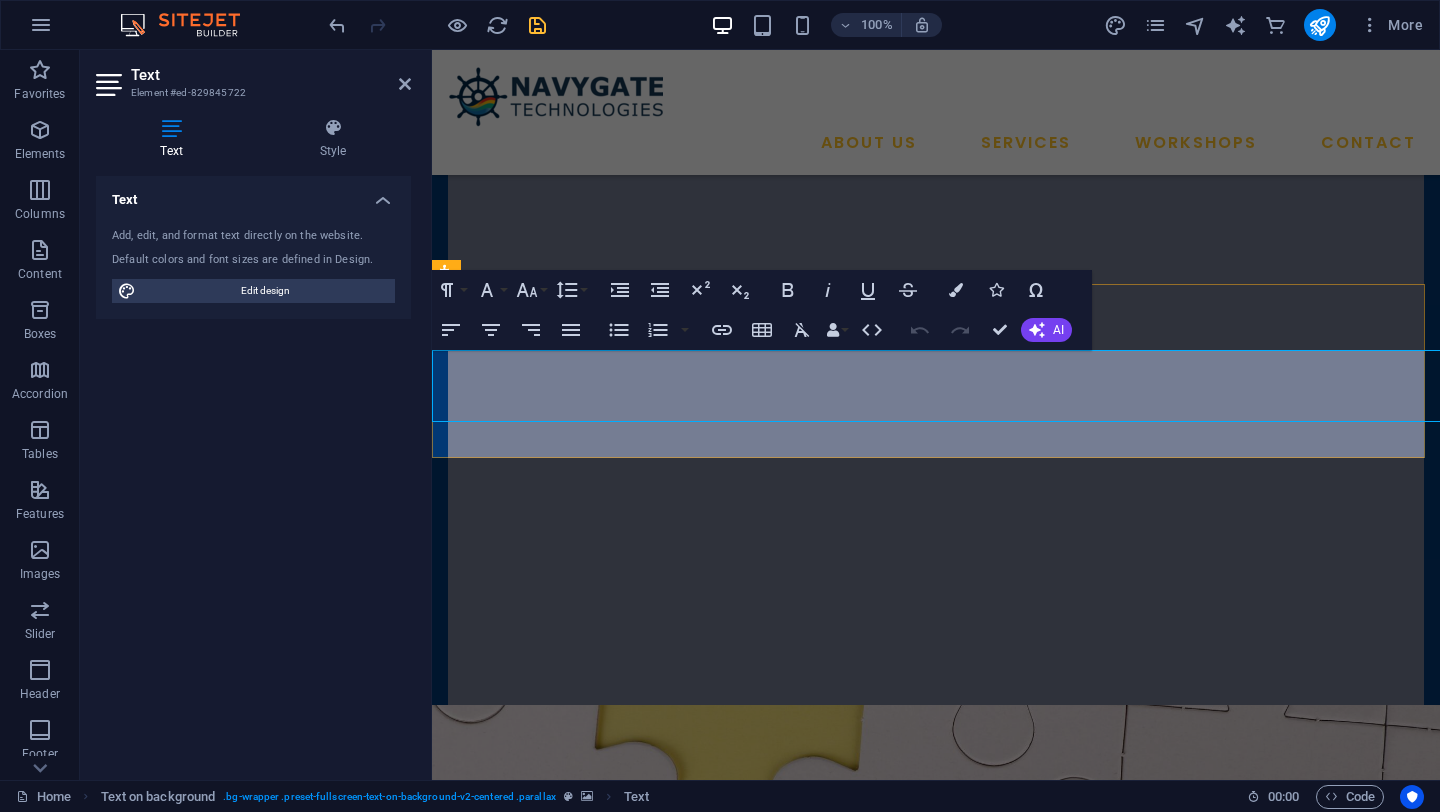 scroll, scrollTop: 603, scrollLeft: 0, axis: vertical 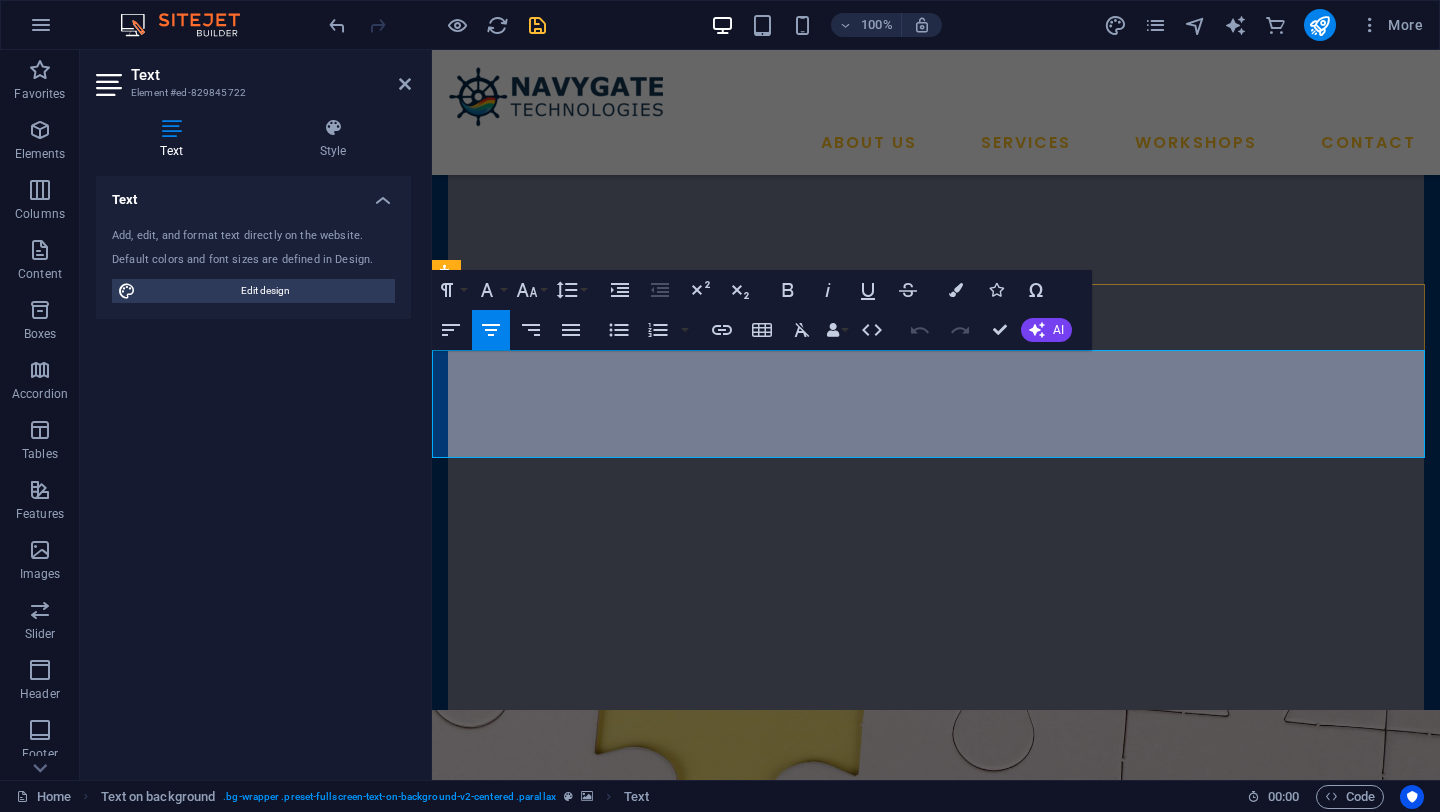 click on "To empower every engineering team — regardless of scale or tool preference — with the expertise and technology to innovate faster, smarter, and more affordably." at bounding box center [936, 1327] 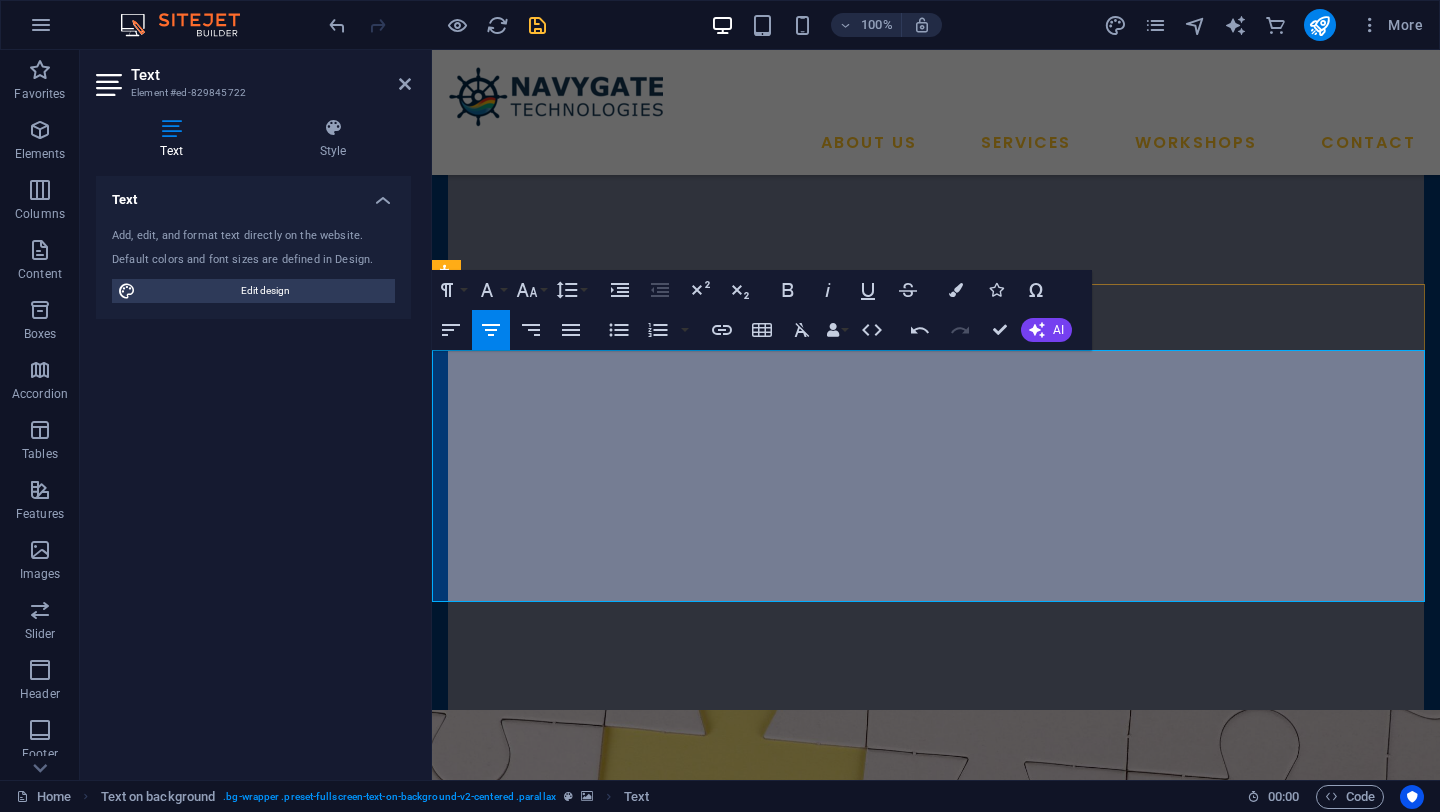 click on "​" at bounding box center [936, 1543] 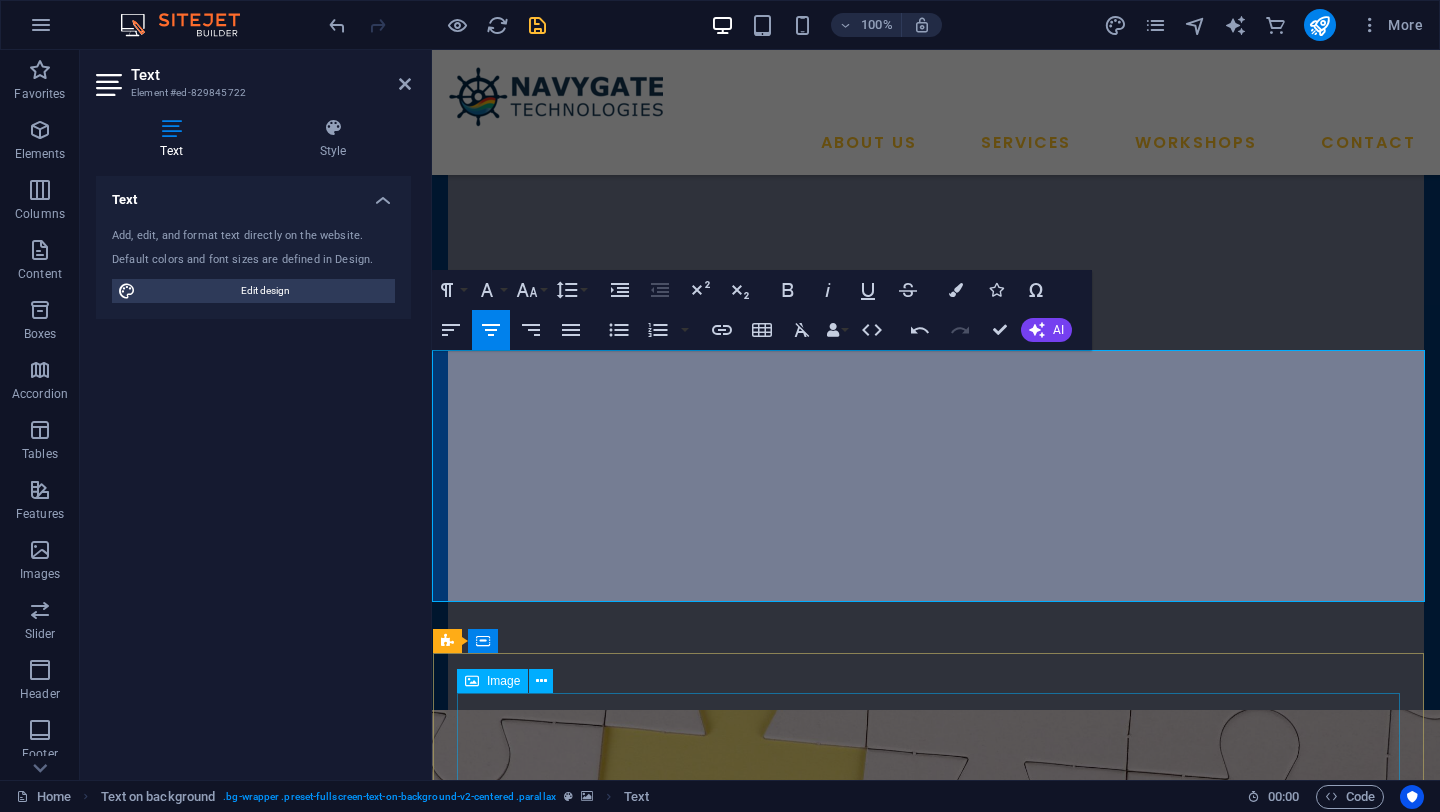 click at bounding box center [936, 1899] 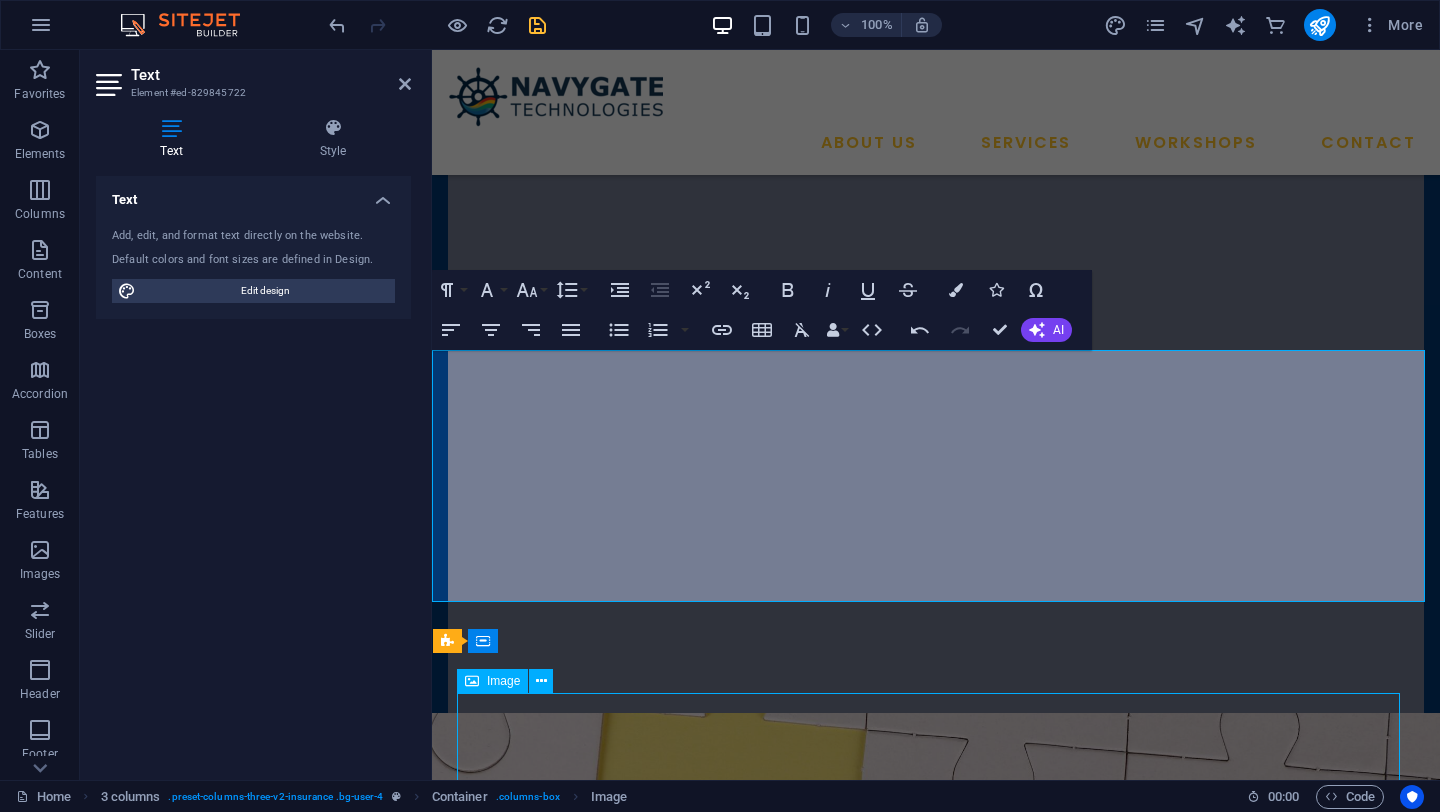 scroll, scrollTop: 608, scrollLeft: 0, axis: vertical 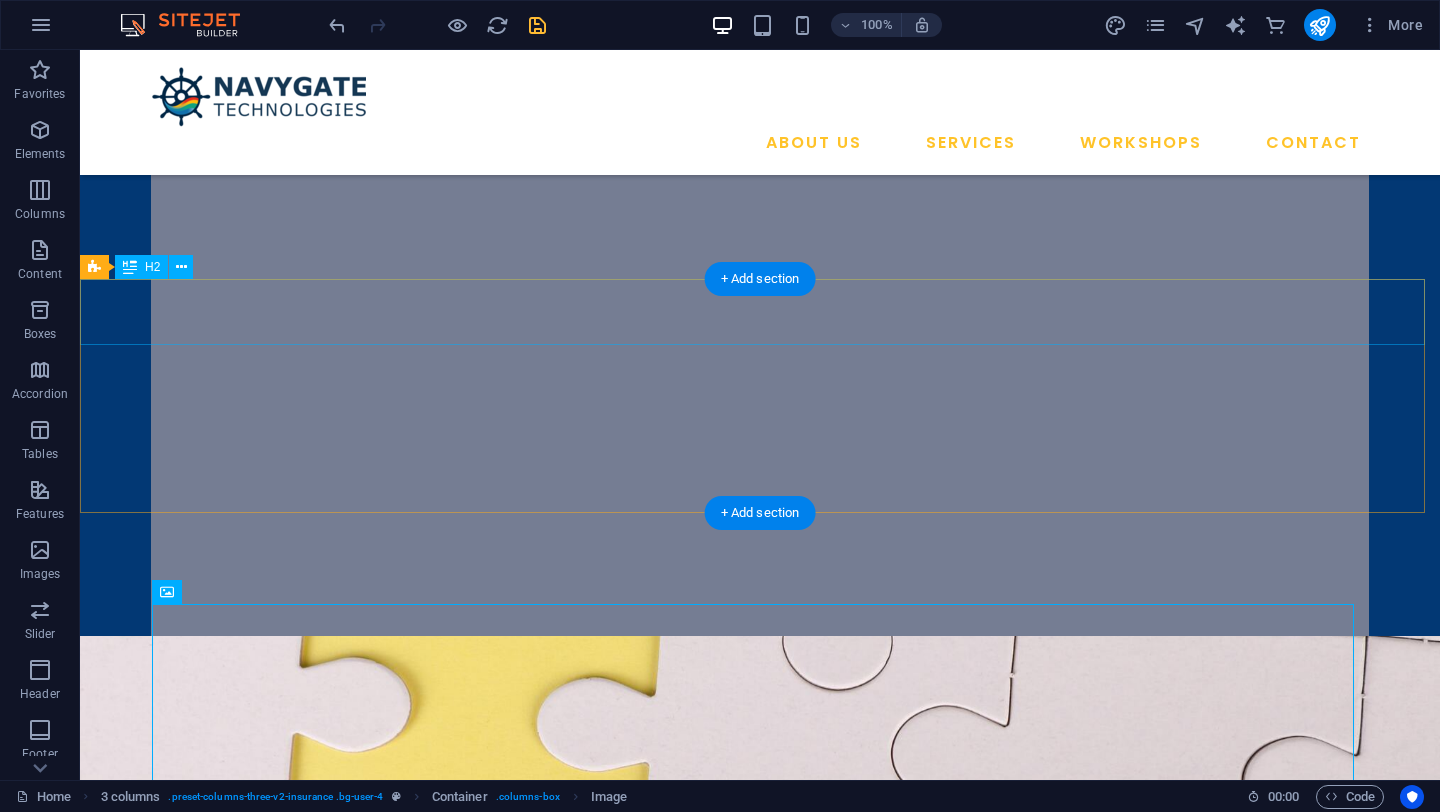 click on "Our Vision" at bounding box center (760, 1265) 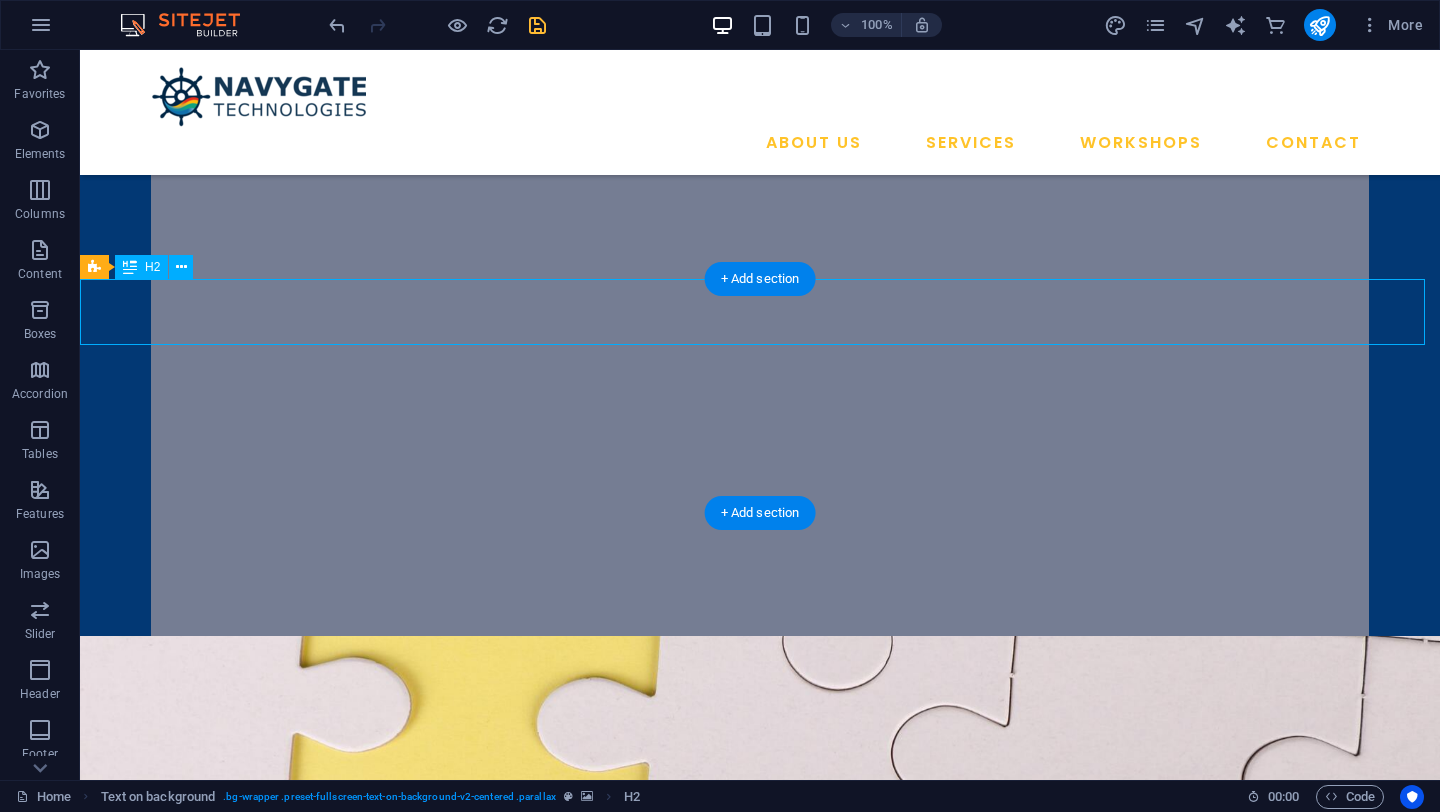 click on "Our Vision" at bounding box center [760, 1265] 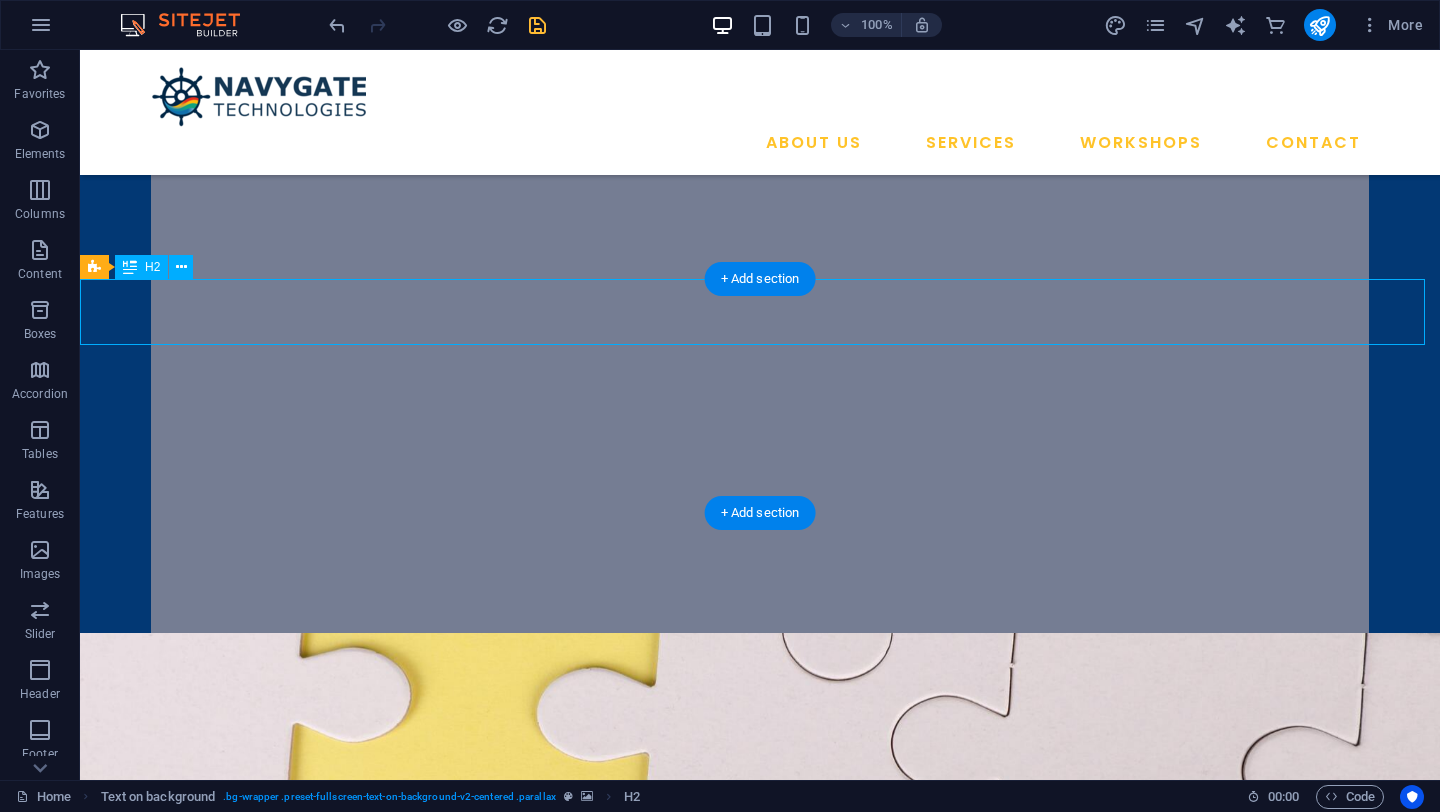 scroll, scrollTop: 603, scrollLeft: 0, axis: vertical 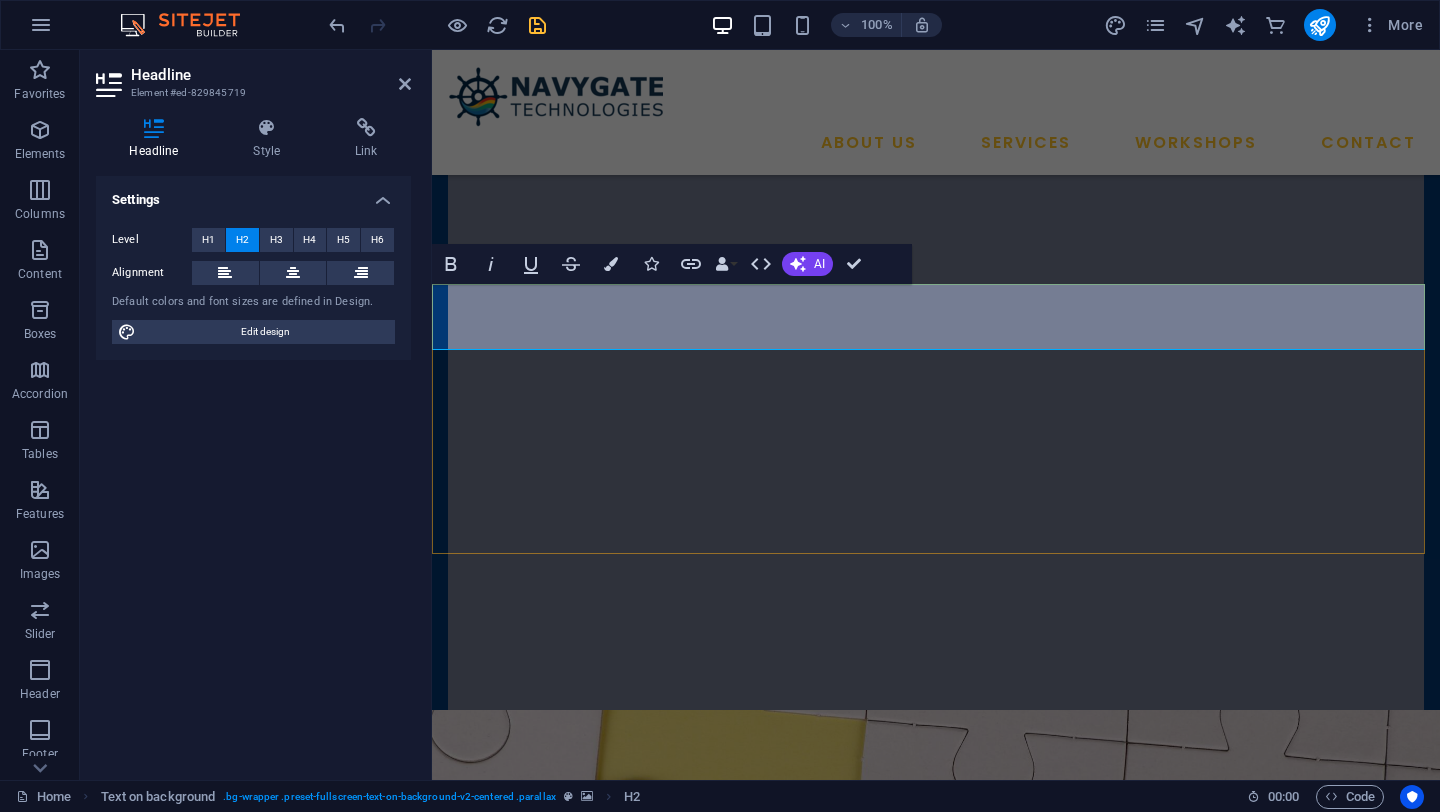click on "Our Vision" at bounding box center [936, 1326] 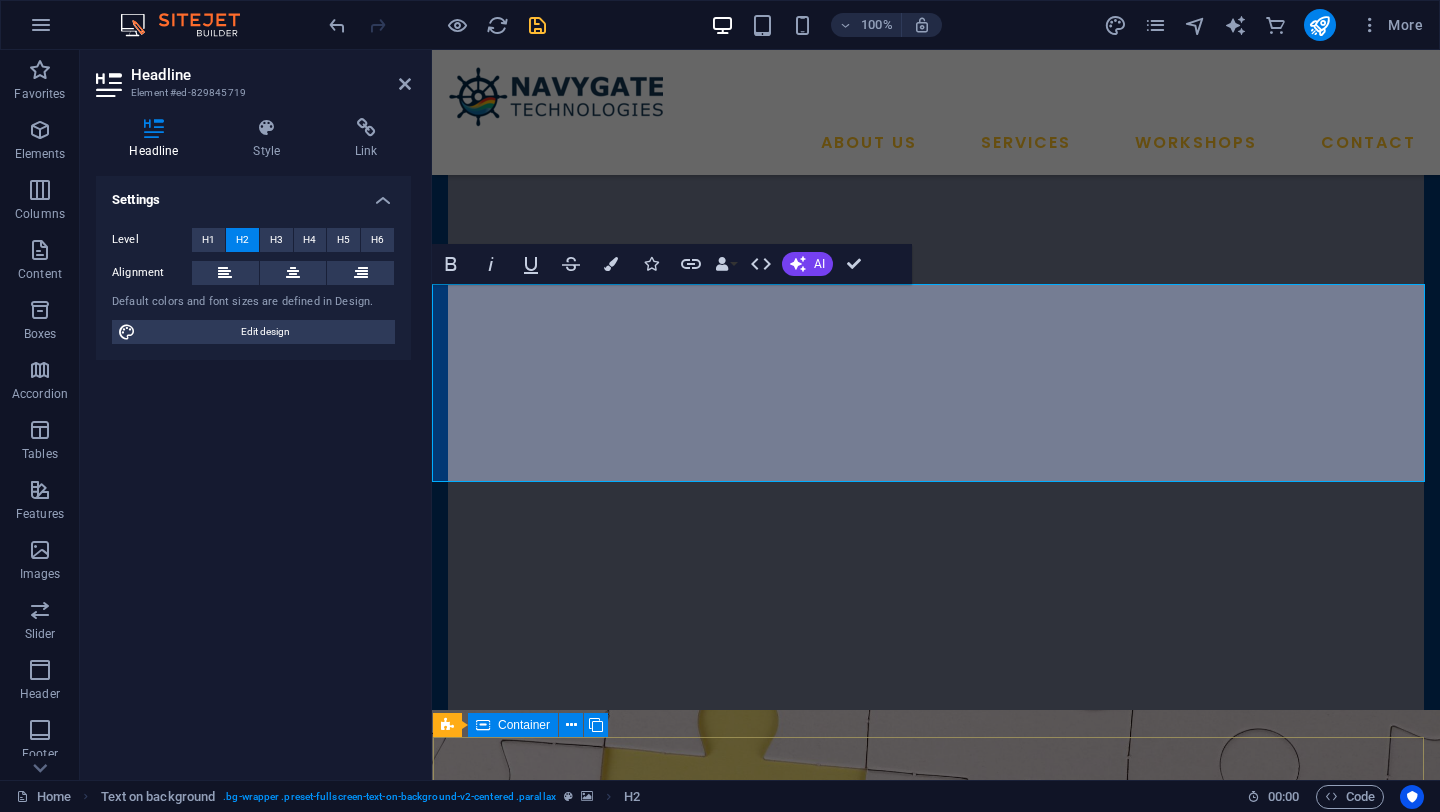 click on "Hands-On CFD Analysis Using Open-Source Tools Accelerate Your Research Workflow by Integrating FreeCAD, Gmsh, OpenFOAM, ParaView, and Cloud Computing Just ₹499 ₹1749 (Including GST) REGISTER NOW" at bounding box center [936, 2126] 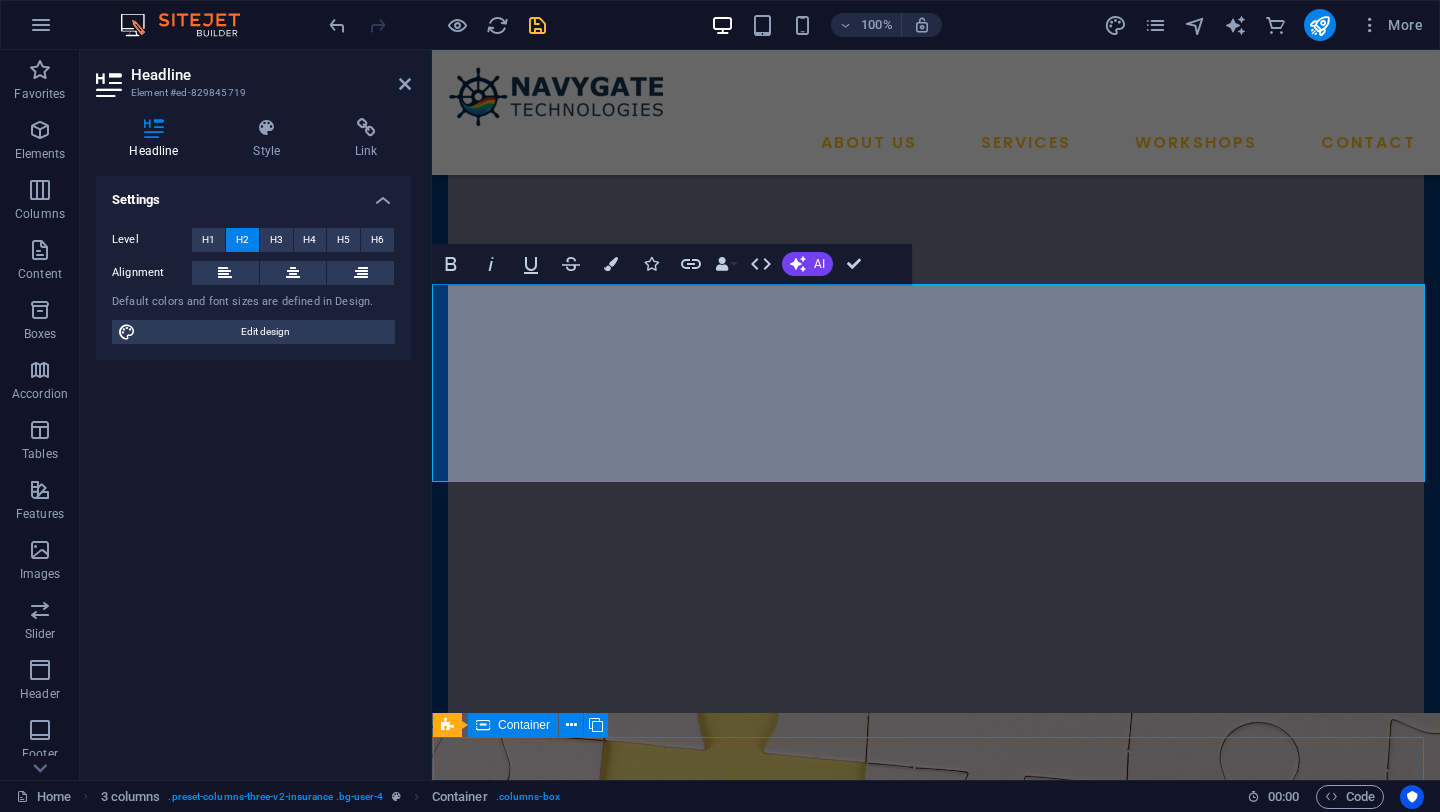 scroll, scrollTop: 608, scrollLeft: 0, axis: vertical 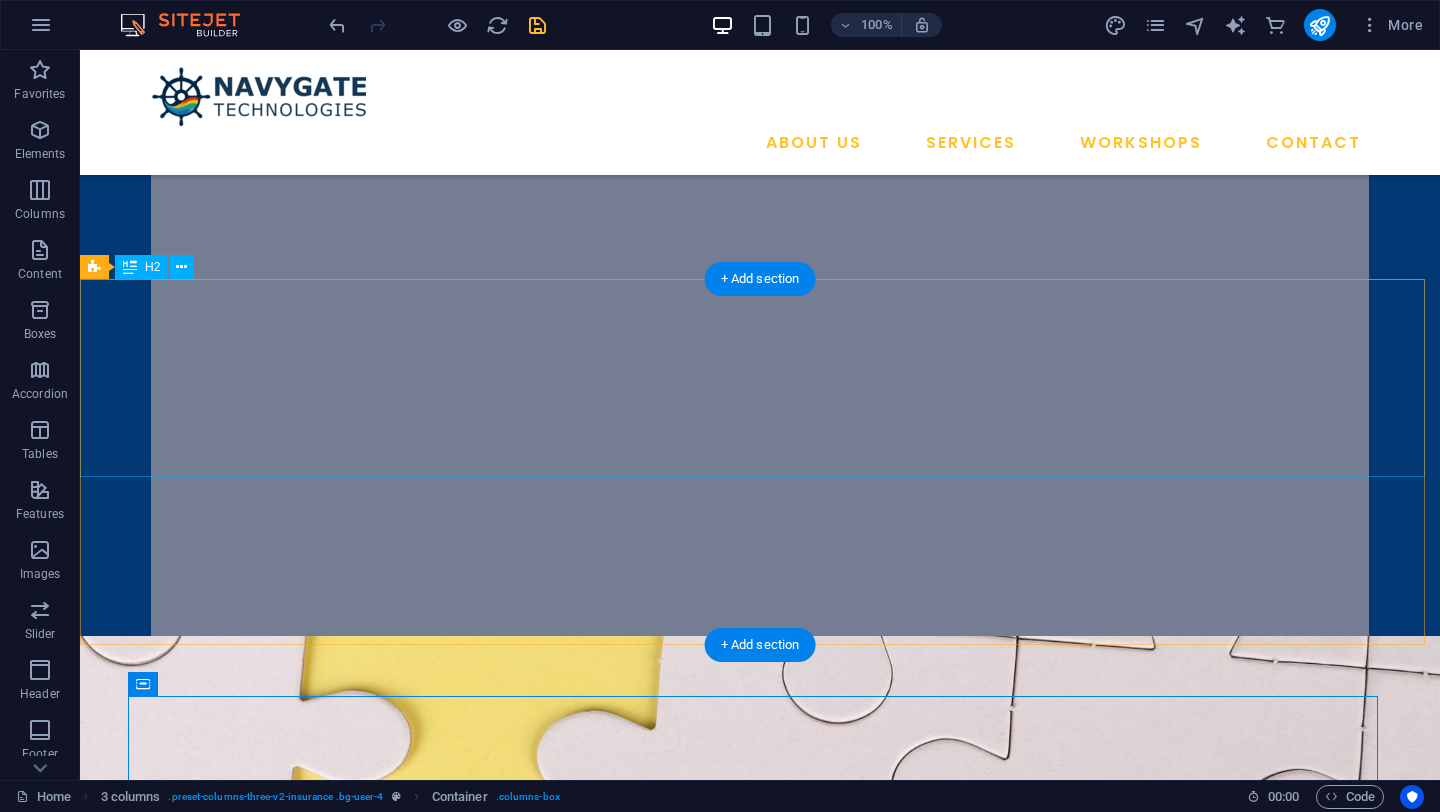click on "Our Vision" at bounding box center (760, 1397) 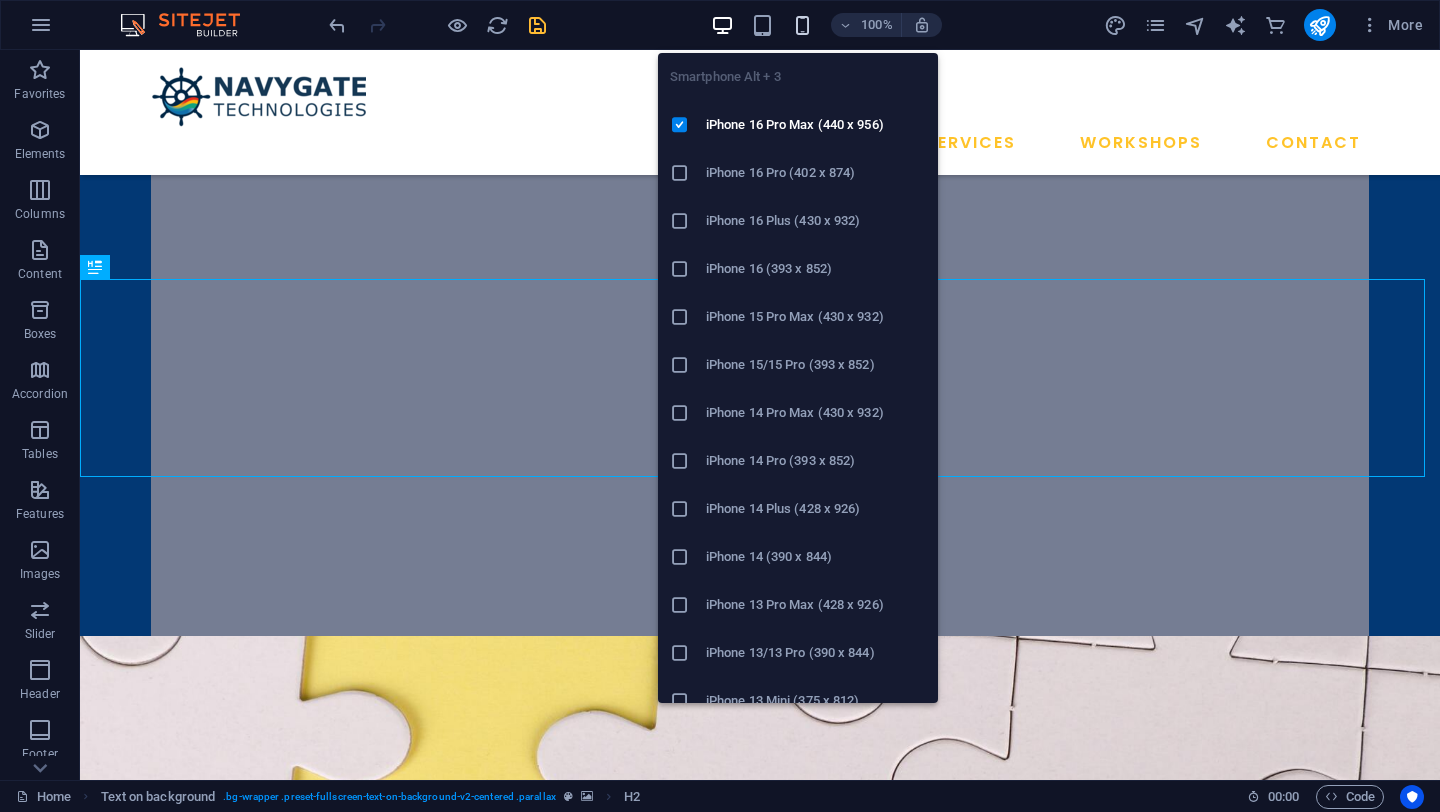 click at bounding box center [802, 25] 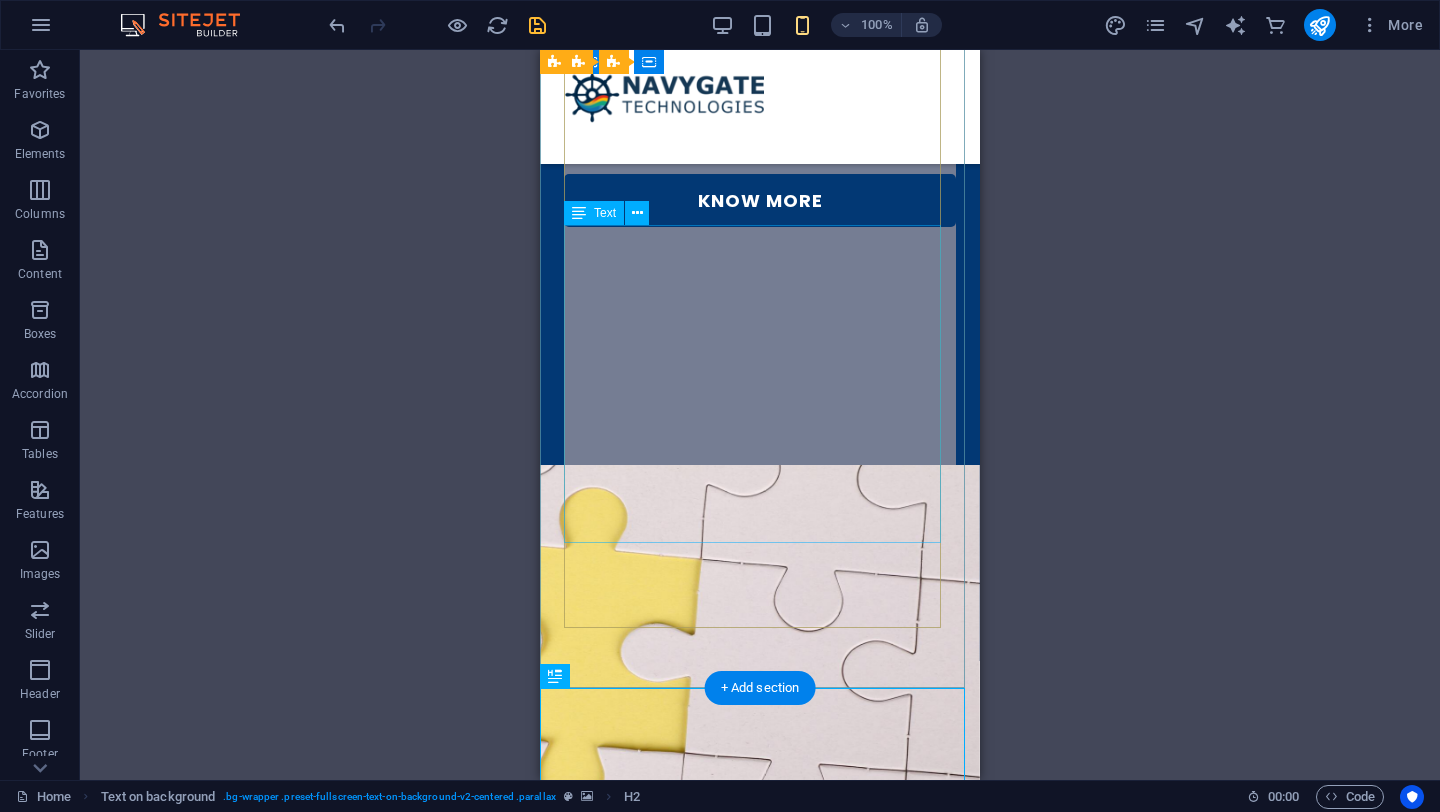 scroll, scrollTop: 1199, scrollLeft: 0, axis: vertical 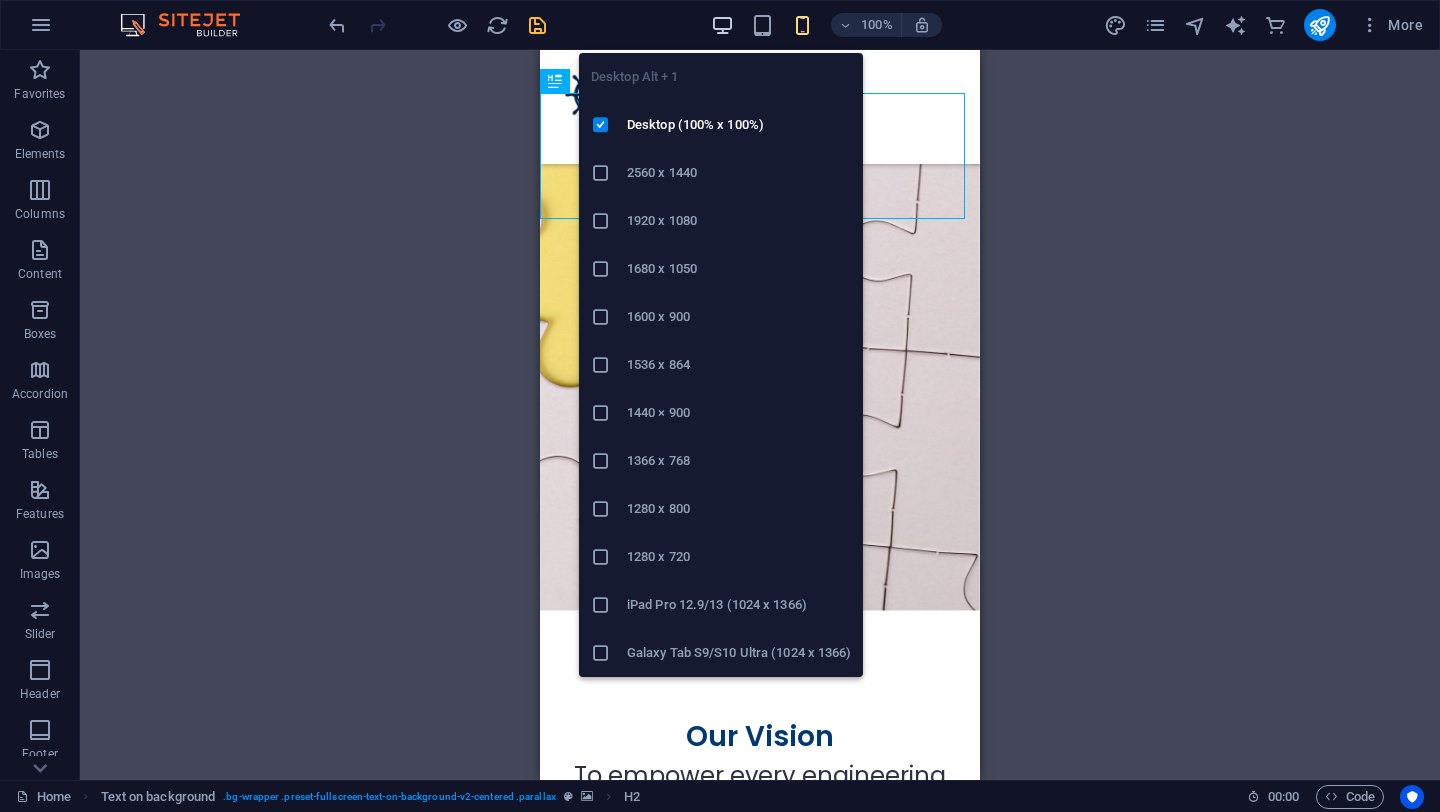 click at bounding box center [722, 25] 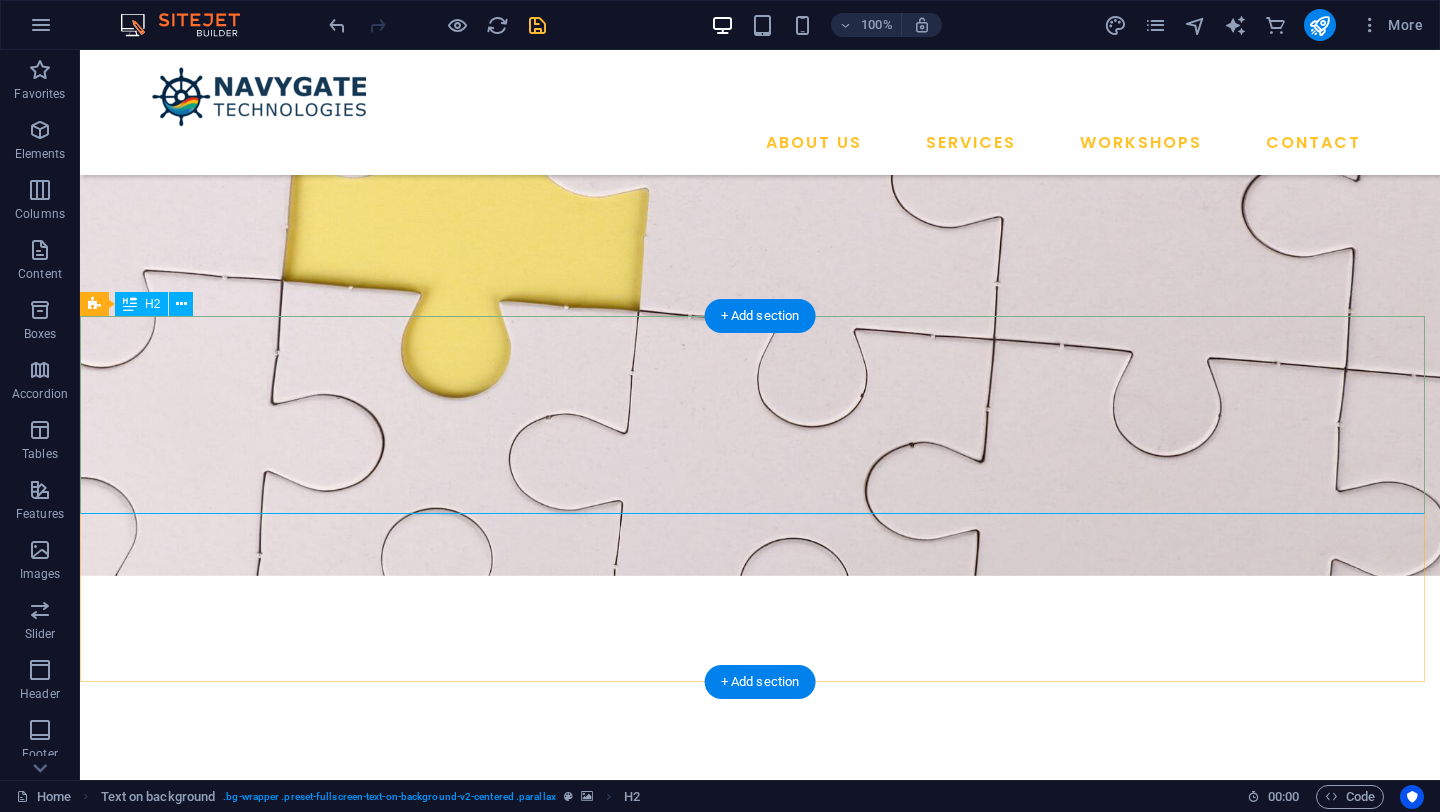scroll, scrollTop: 571, scrollLeft: 0, axis: vertical 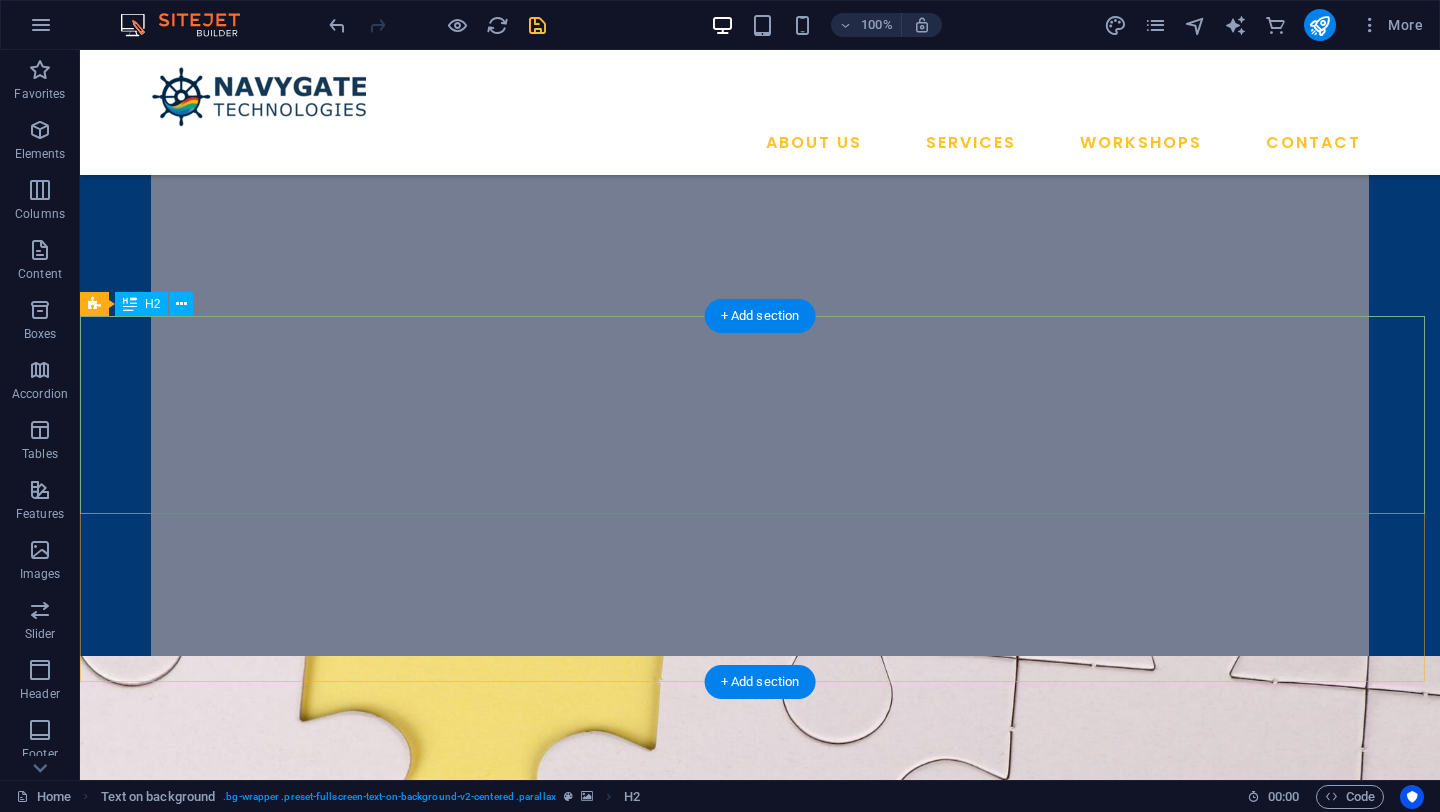 click on "Our Vision" at bounding box center [760, 1434] 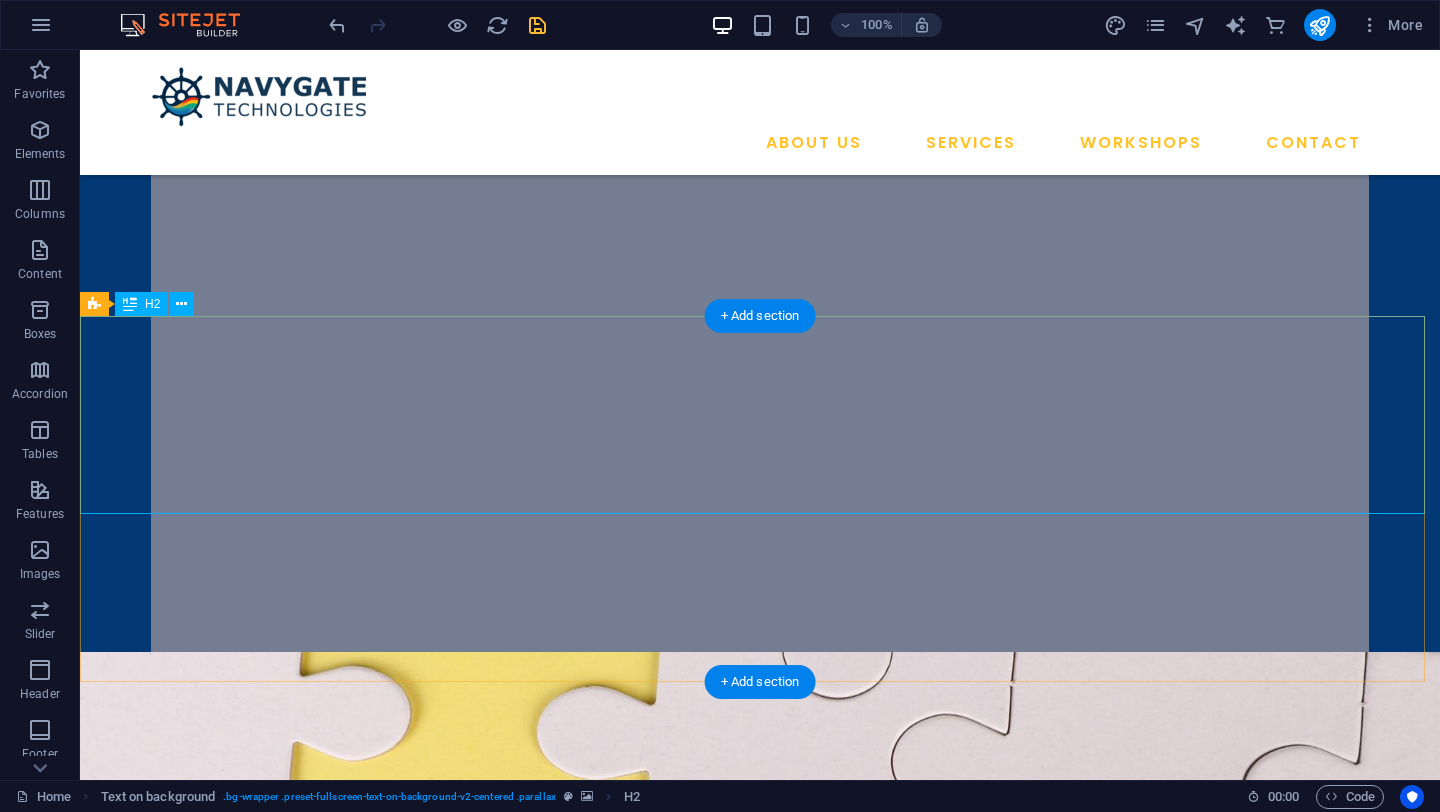 scroll, scrollTop: 566, scrollLeft: 0, axis: vertical 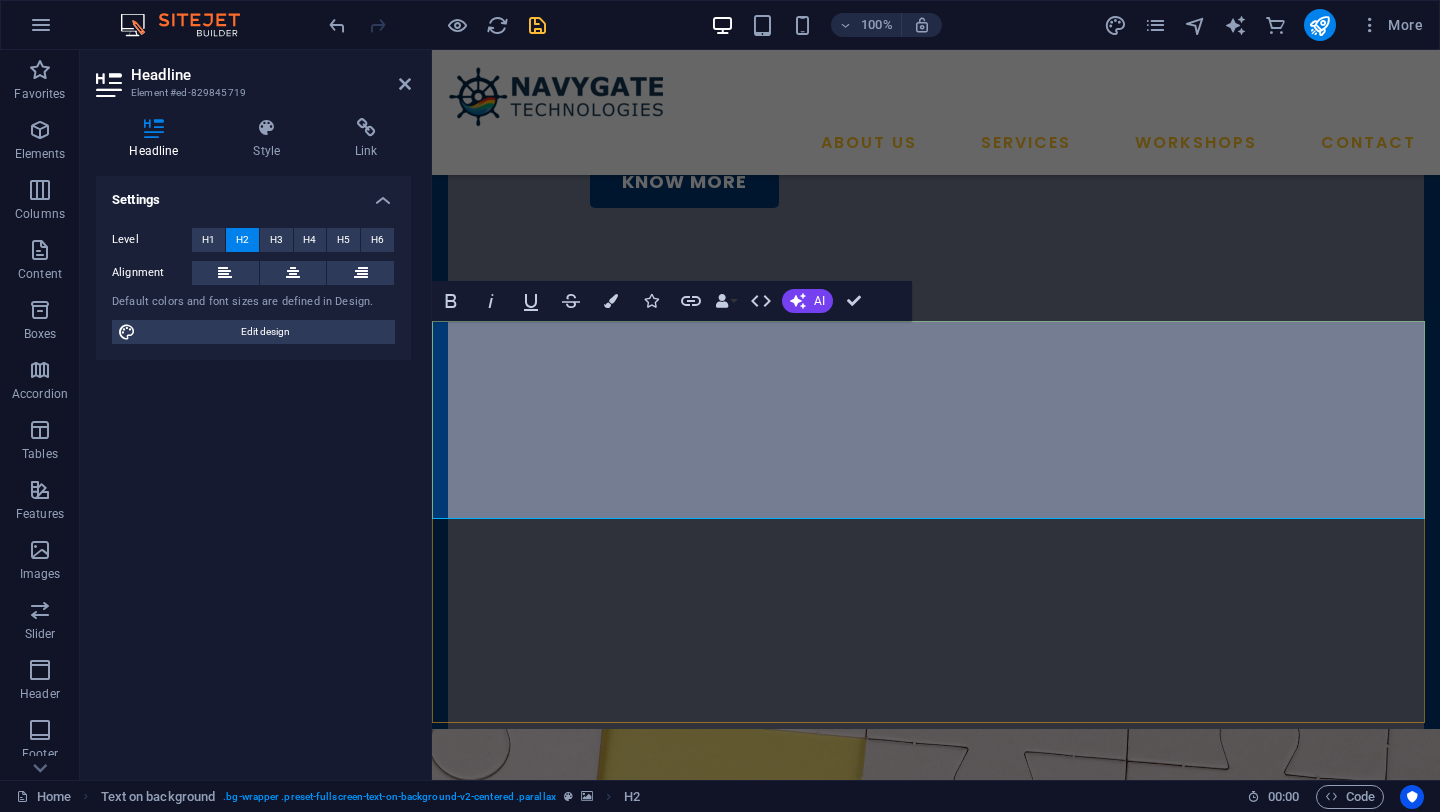click on "Our Vision" at bounding box center (936, 1430) 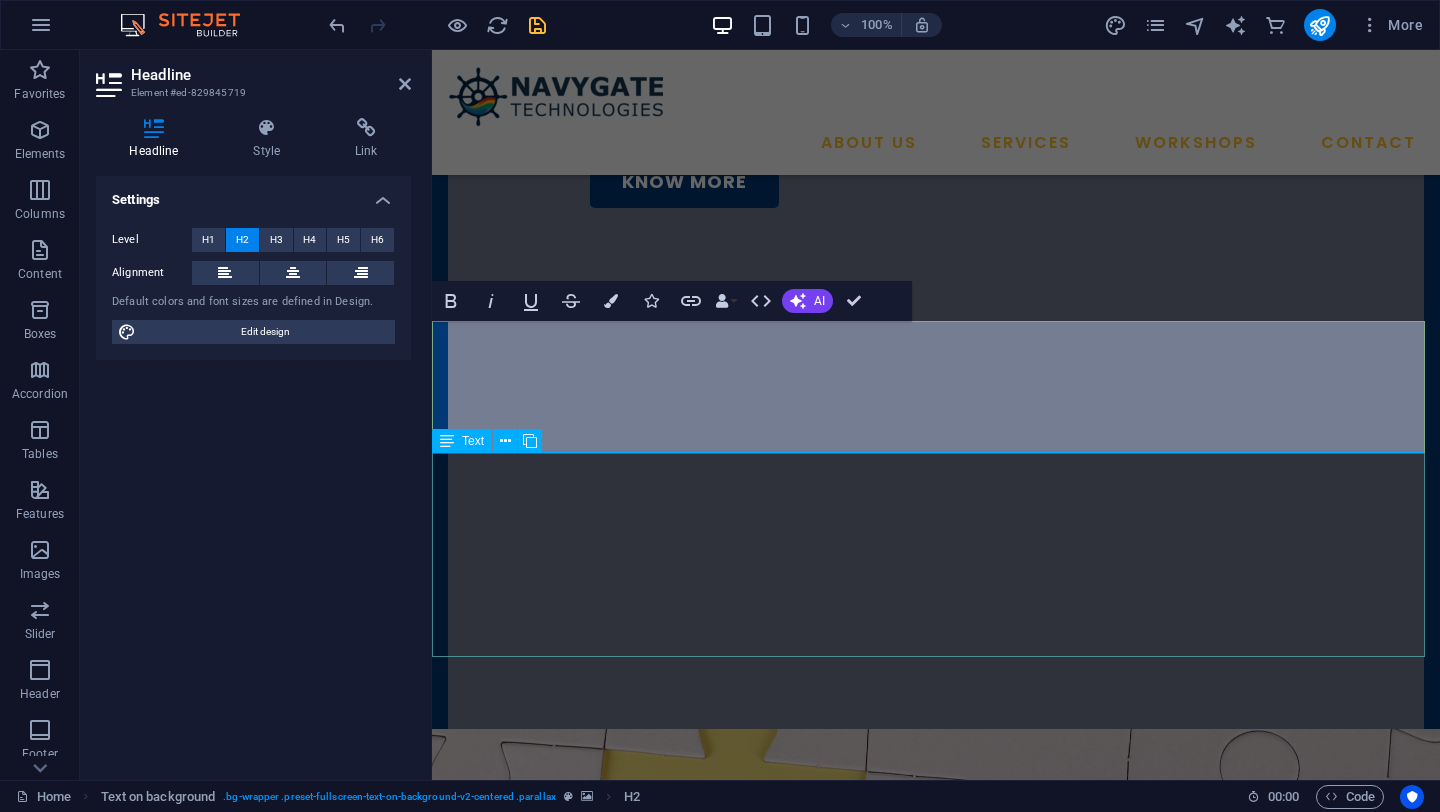 click on "To empower every engineering team — regardless of scale or tool preference — with the expertise and technology to innovate faster, smarter, and more affordably." at bounding box center [936, 1613] 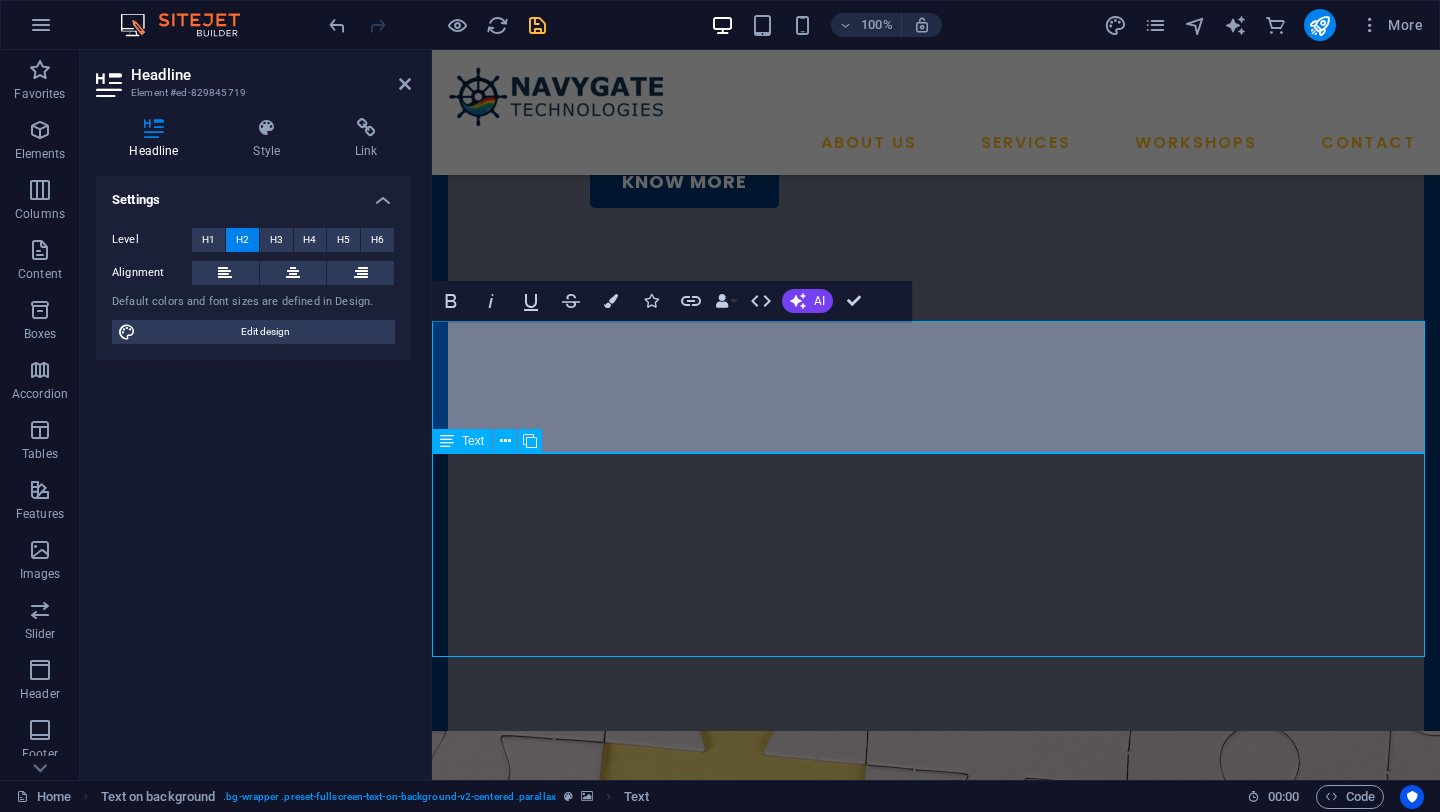 scroll, scrollTop: 571, scrollLeft: 0, axis: vertical 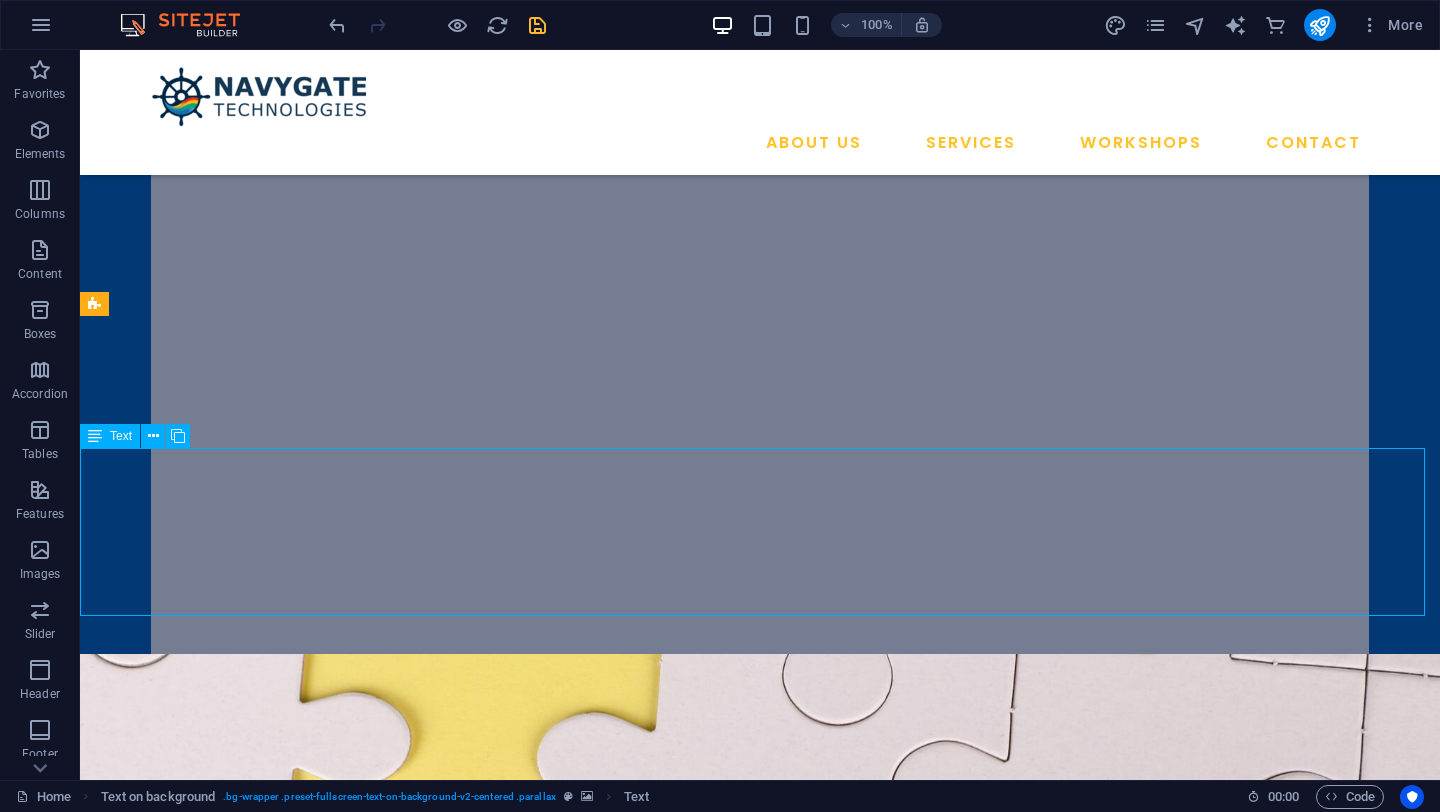 click on "To empower every engineering team — regardless of scale or tool preference — with the expertise and technology to innovate faster, smarter, and more affordably." at bounding box center (760, 1518) 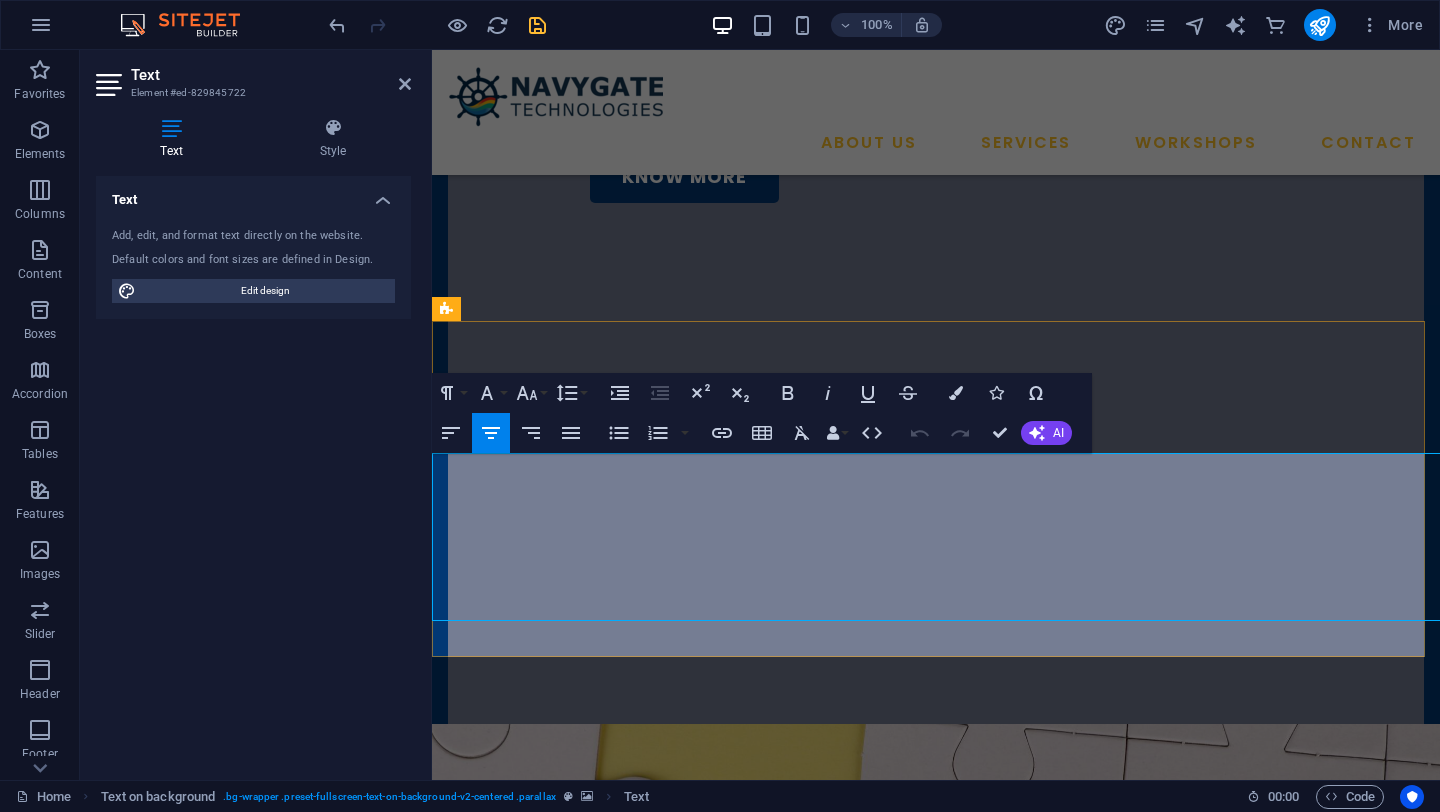scroll, scrollTop: 566, scrollLeft: 0, axis: vertical 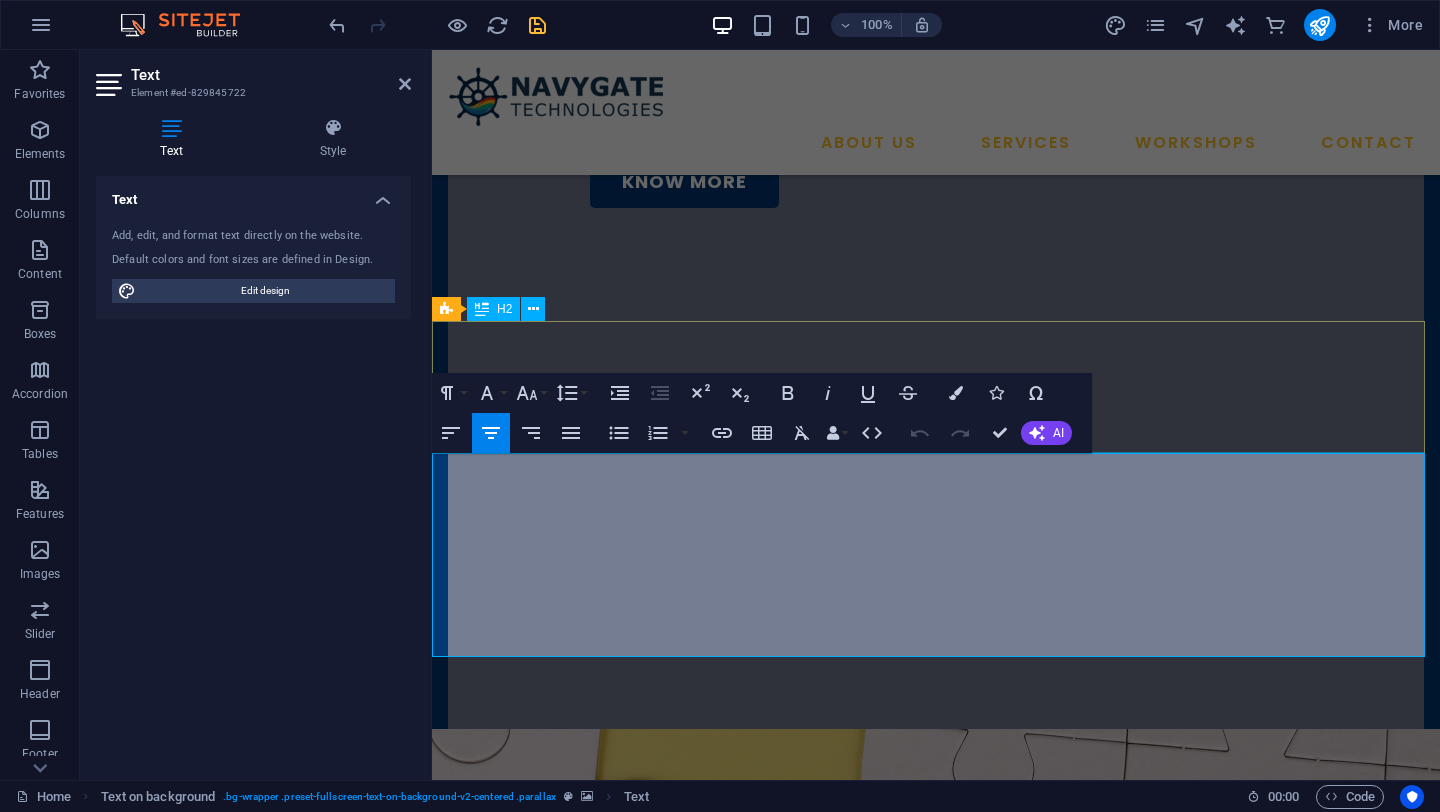 click on "Our Vision" at bounding box center [936, 1361] 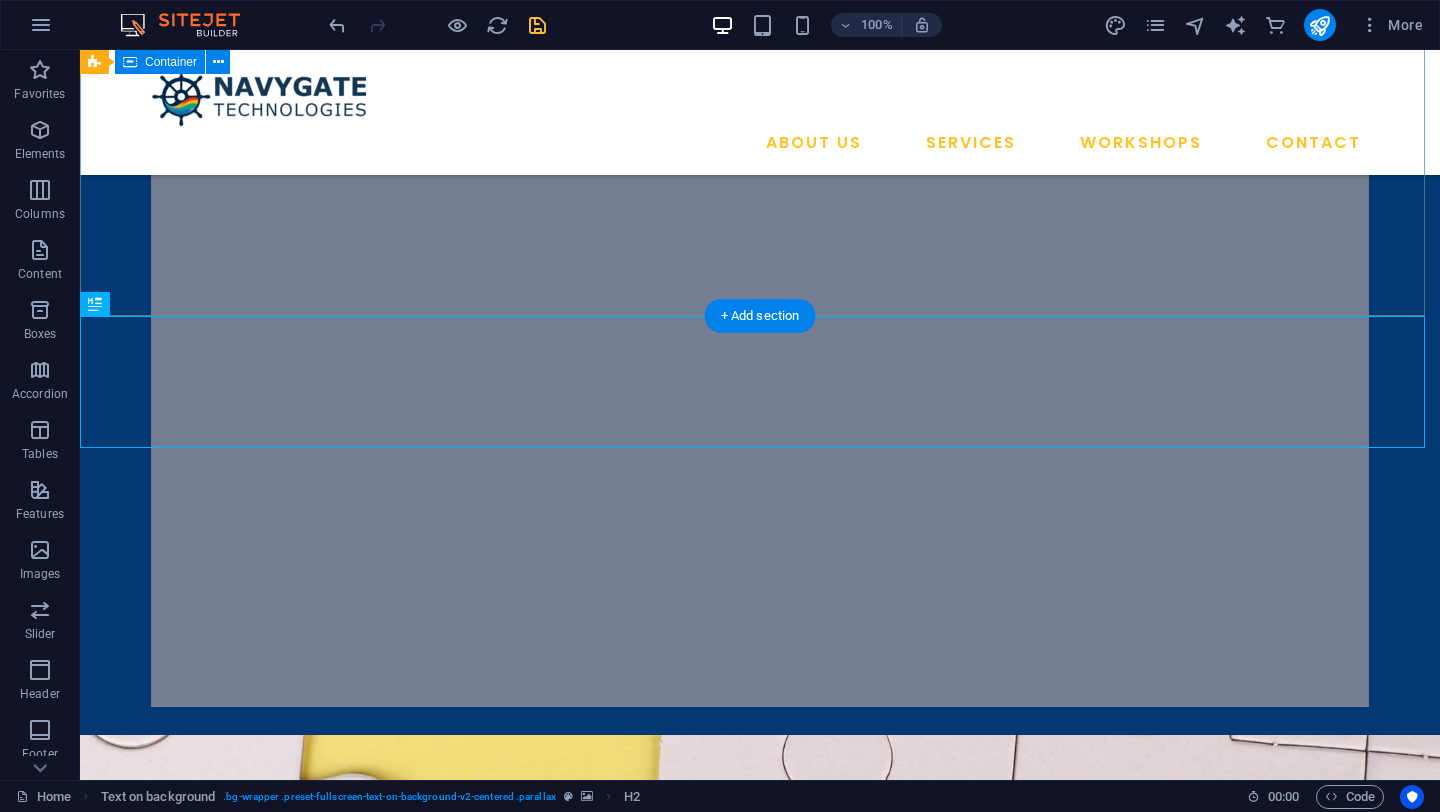 scroll, scrollTop: 757, scrollLeft: 0, axis: vertical 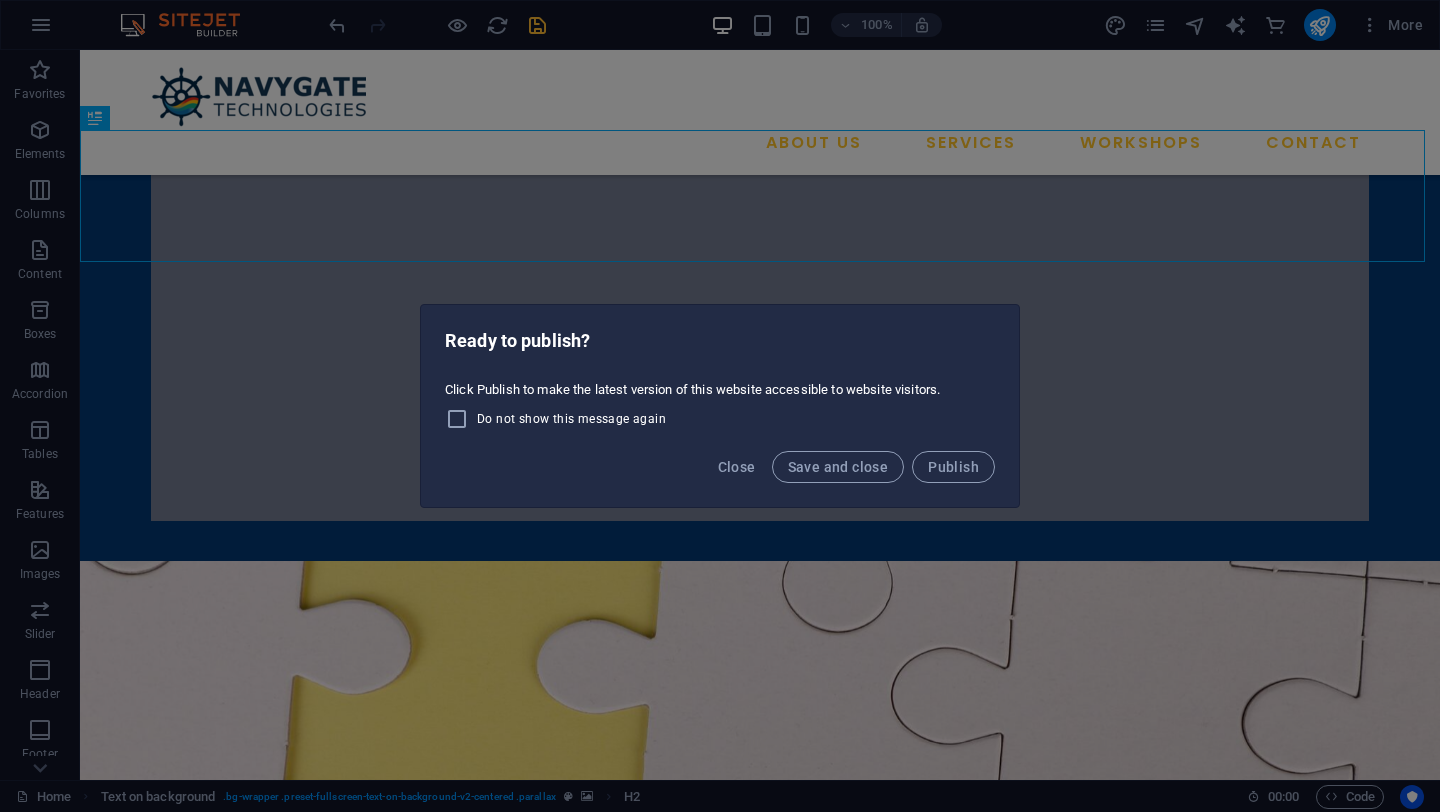click on "Ready to publish? Click Publish to make the latest version of this website accessible to website visitors. Do not show this message again Close Save and close Publish" at bounding box center (720, 406) 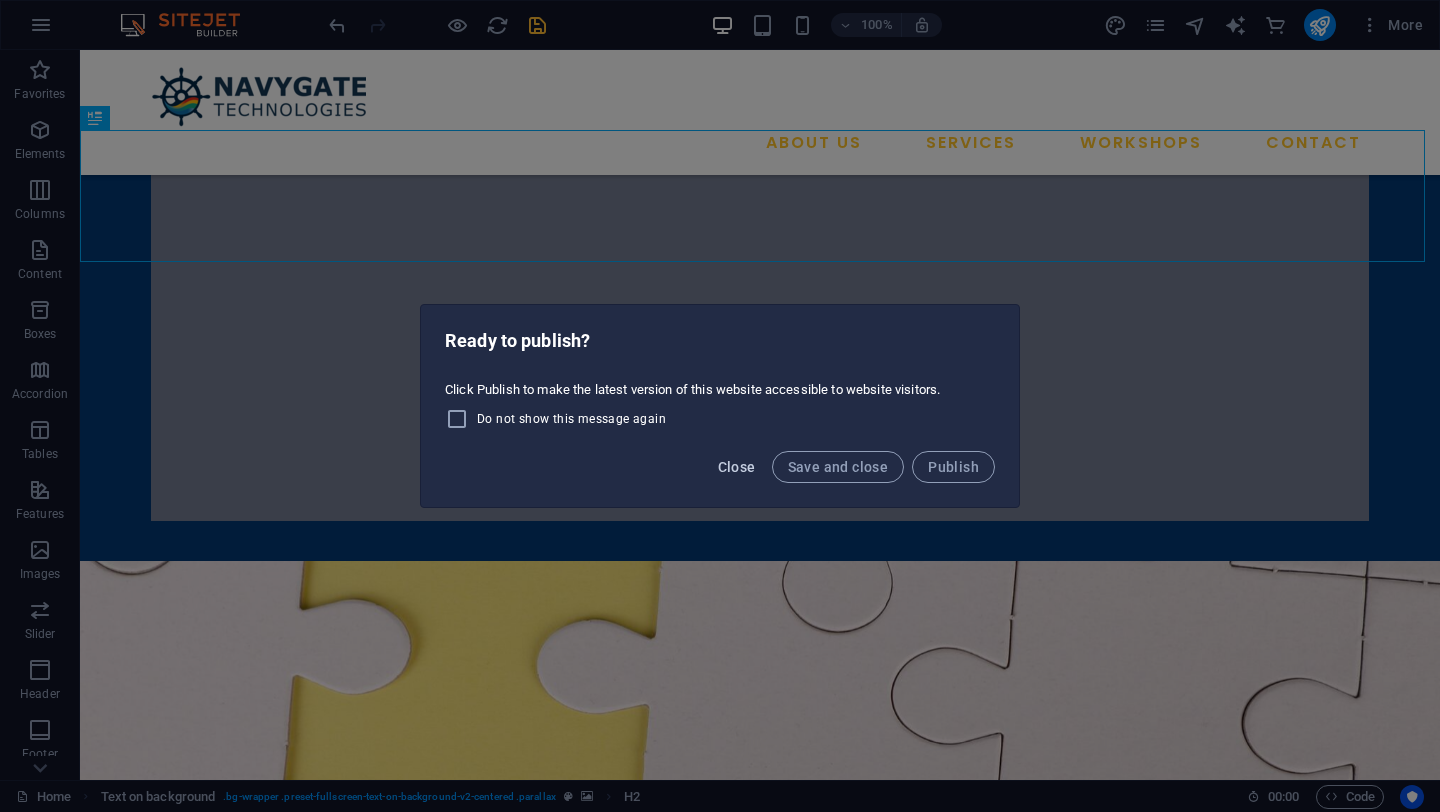 click on "Close" at bounding box center (737, 467) 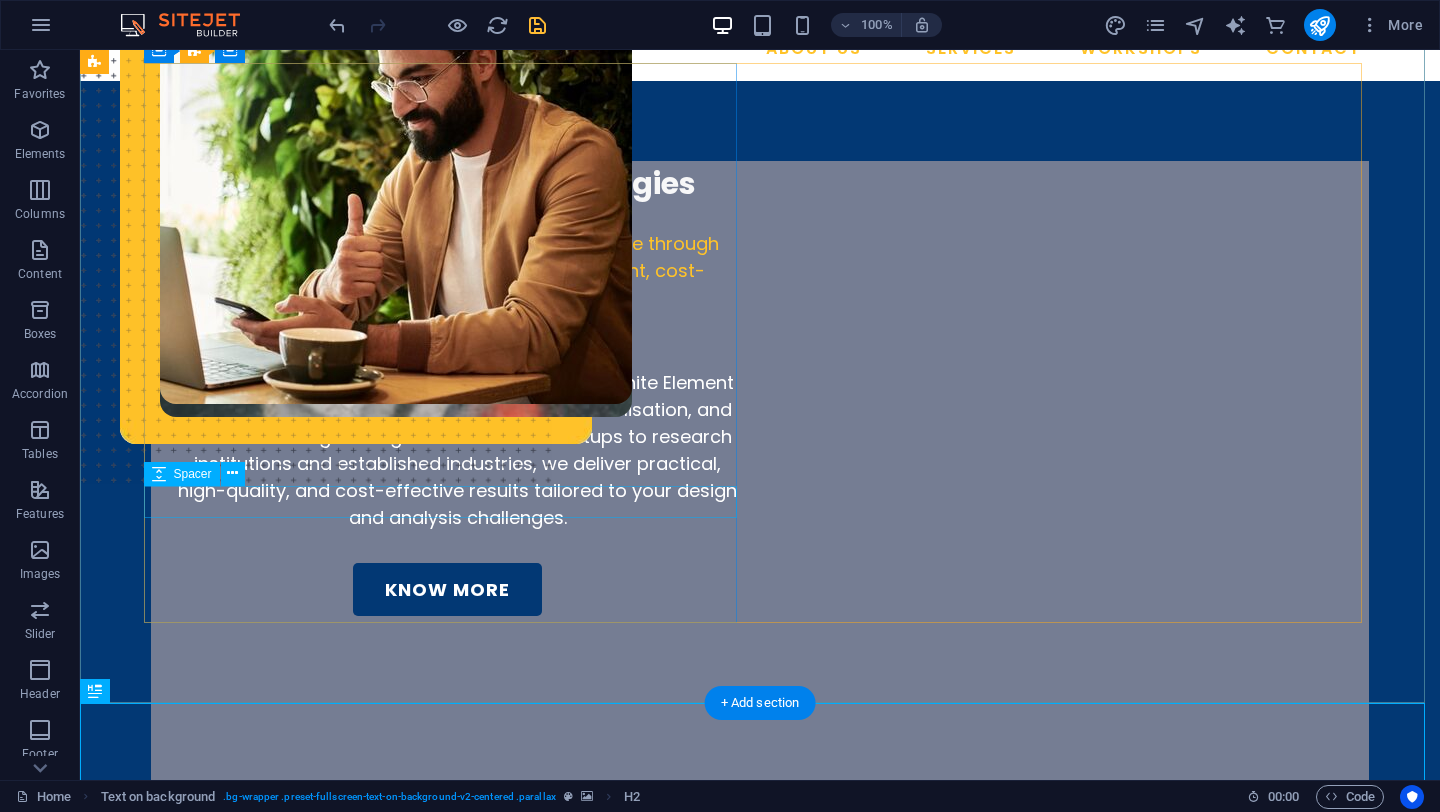 scroll, scrollTop: 0, scrollLeft: 0, axis: both 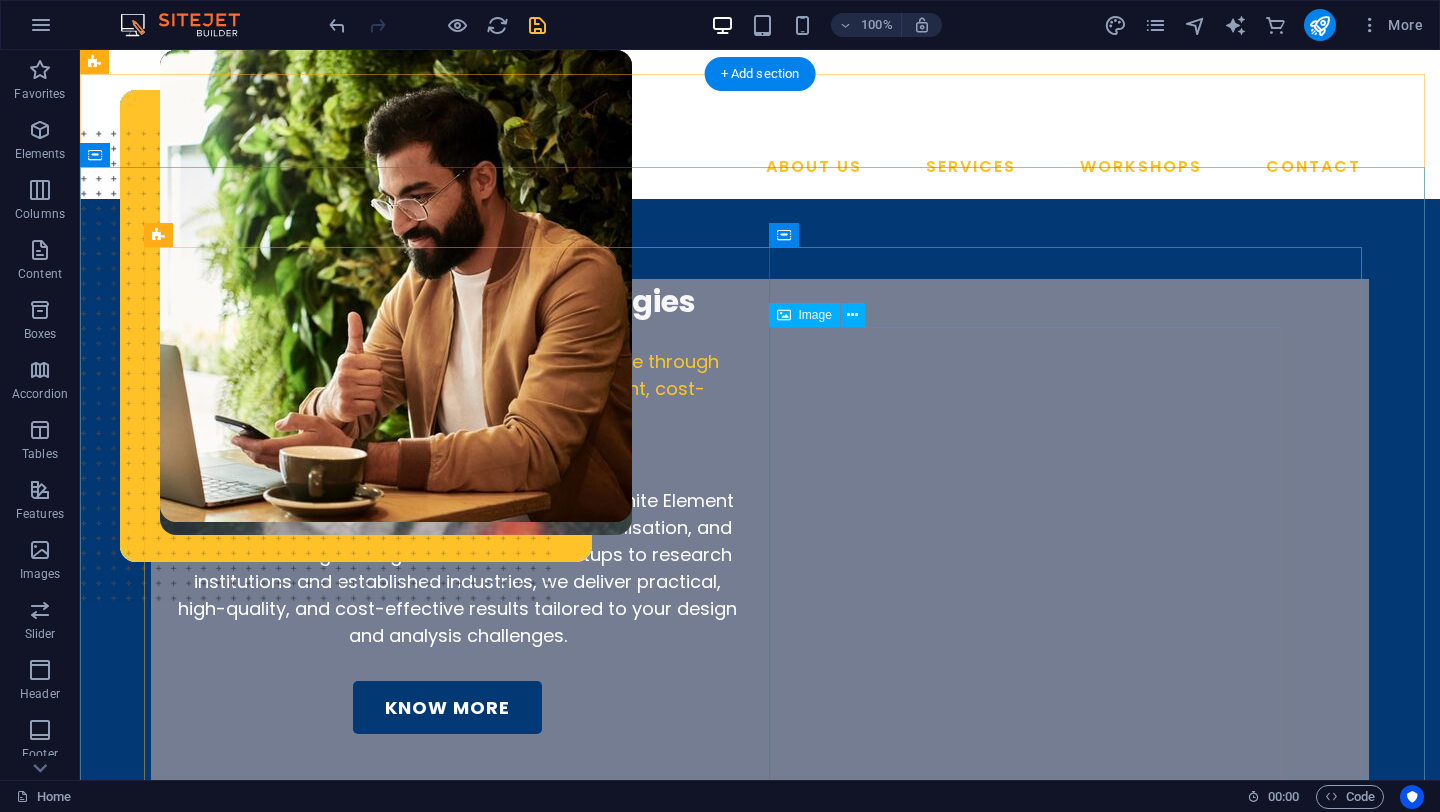 click at bounding box center [720, 455] 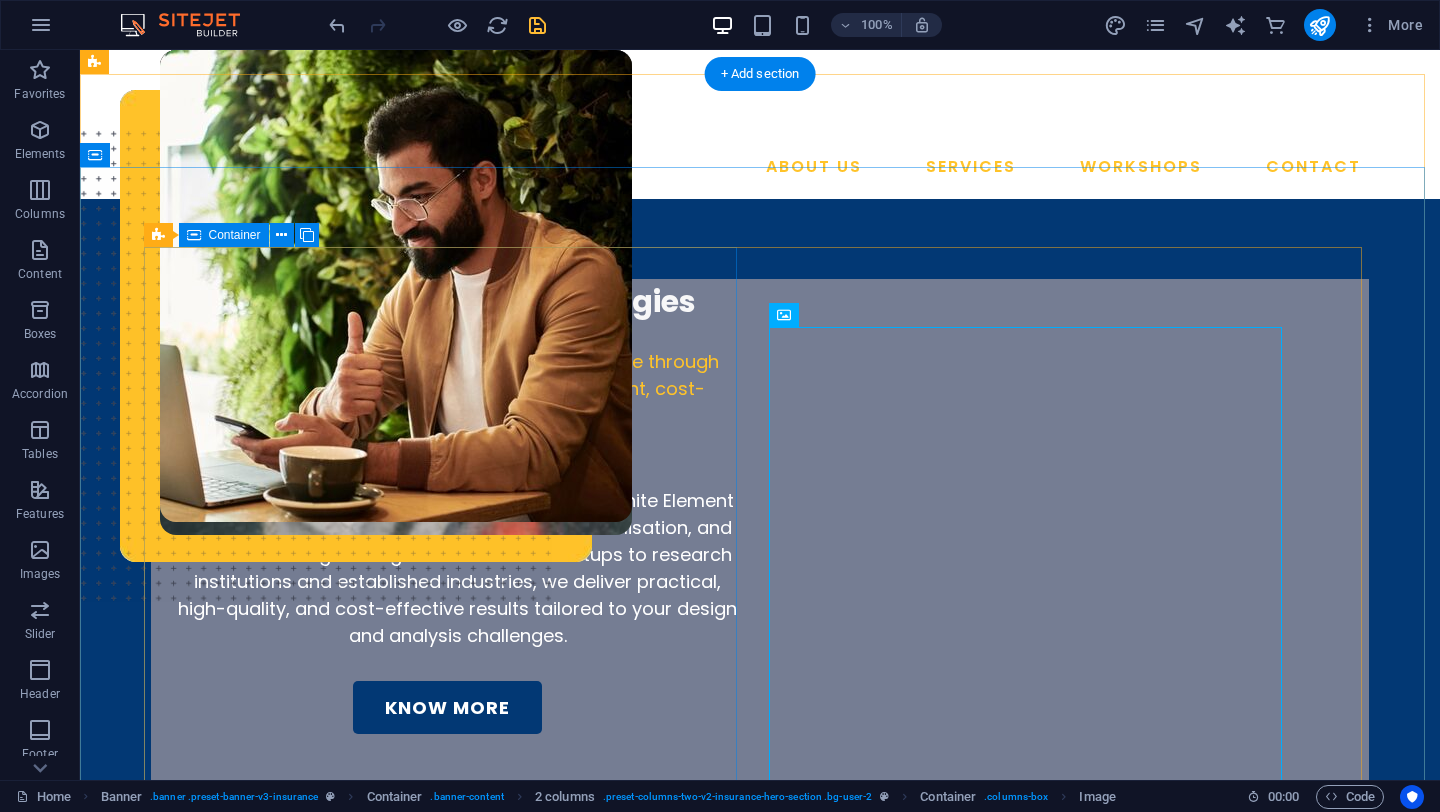 click on "We are [COMPANY] Making high-performance engineering accessible through open-source simulations designed for intelligent, cost-effective innovation. We specialise in Computational Fluid Dynamics, Finite Element Analysis, multi-physics simulations, design optimisation, and data-driven engineering solutions. From startups to research institutions and established industries, we deliver practical, high-quality, and cost-effective results tailored to your design and analysis challenges. KNOW MORE" at bounding box center (447, 506) 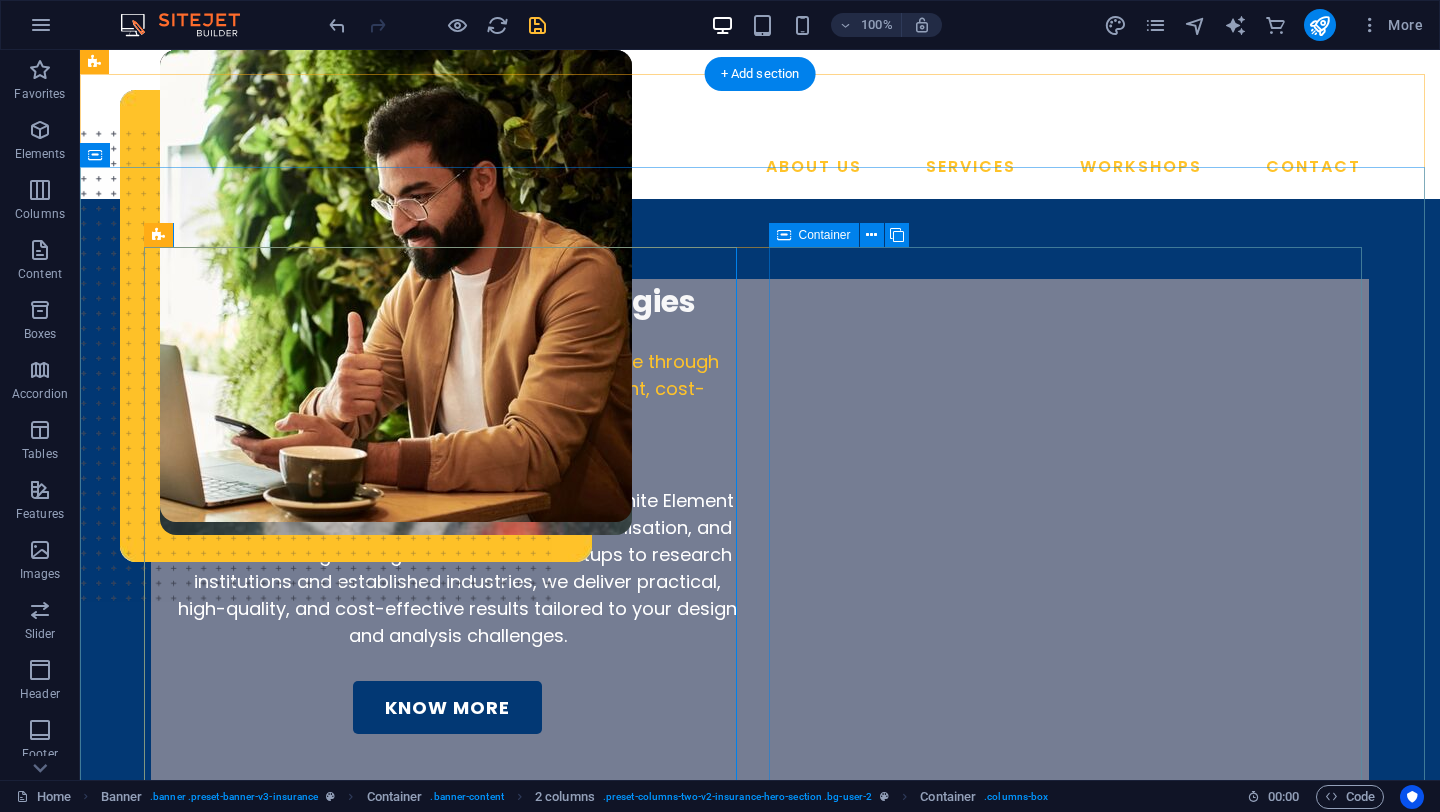 click at bounding box center (447, 1030) 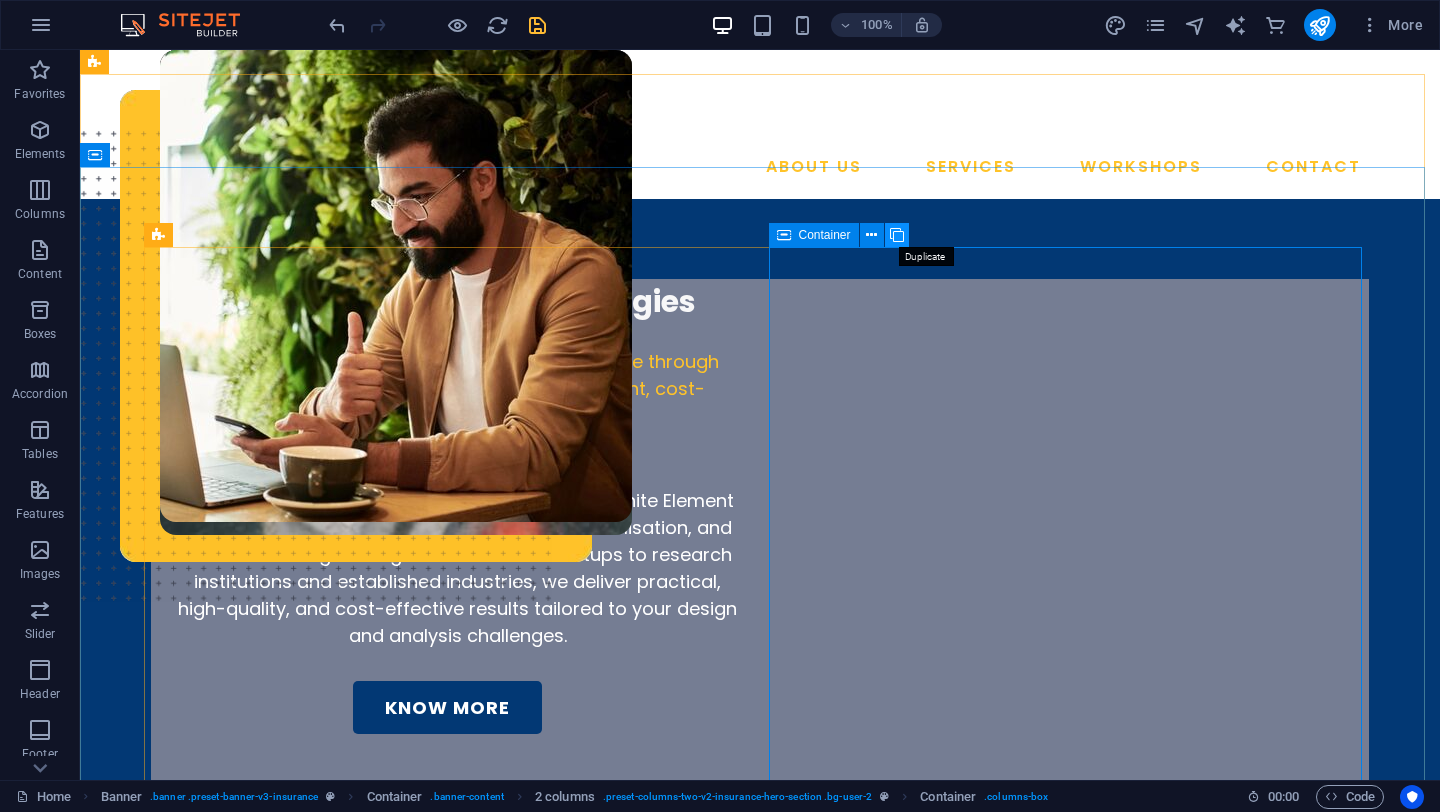 click at bounding box center [897, 235] 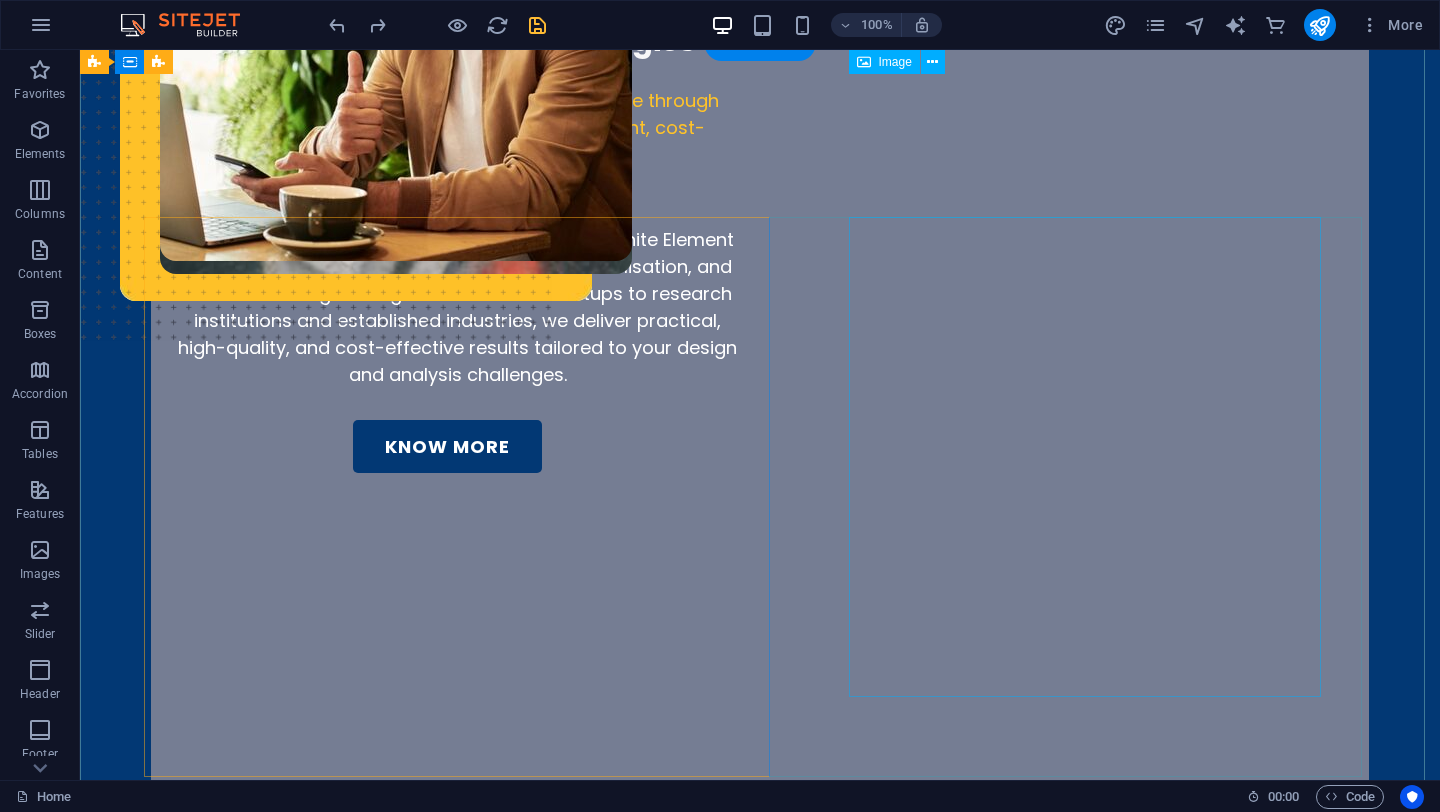 scroll, scrollTop: 30, scrollLeft: 0, axis: vertical 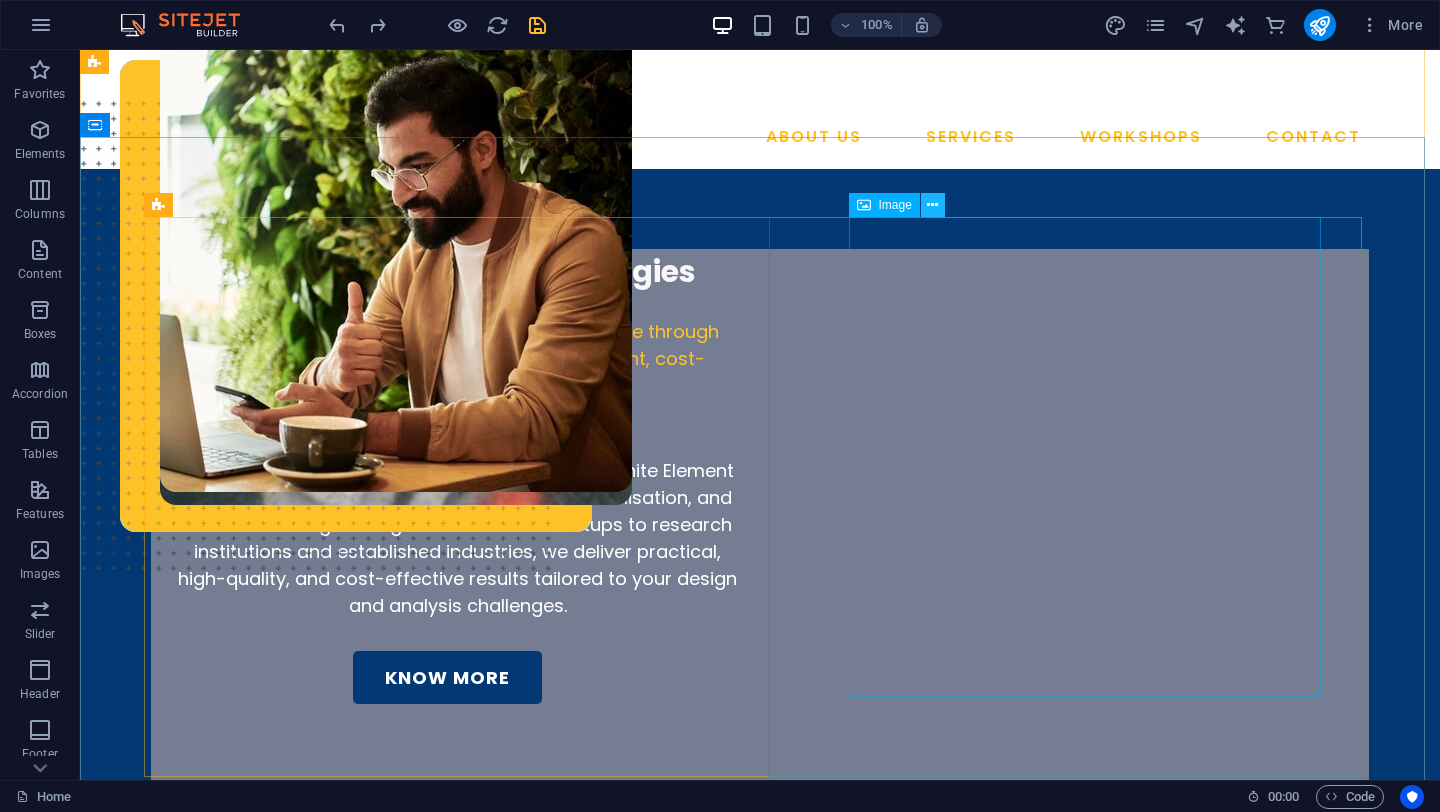 click at bounding box center [932, 205] 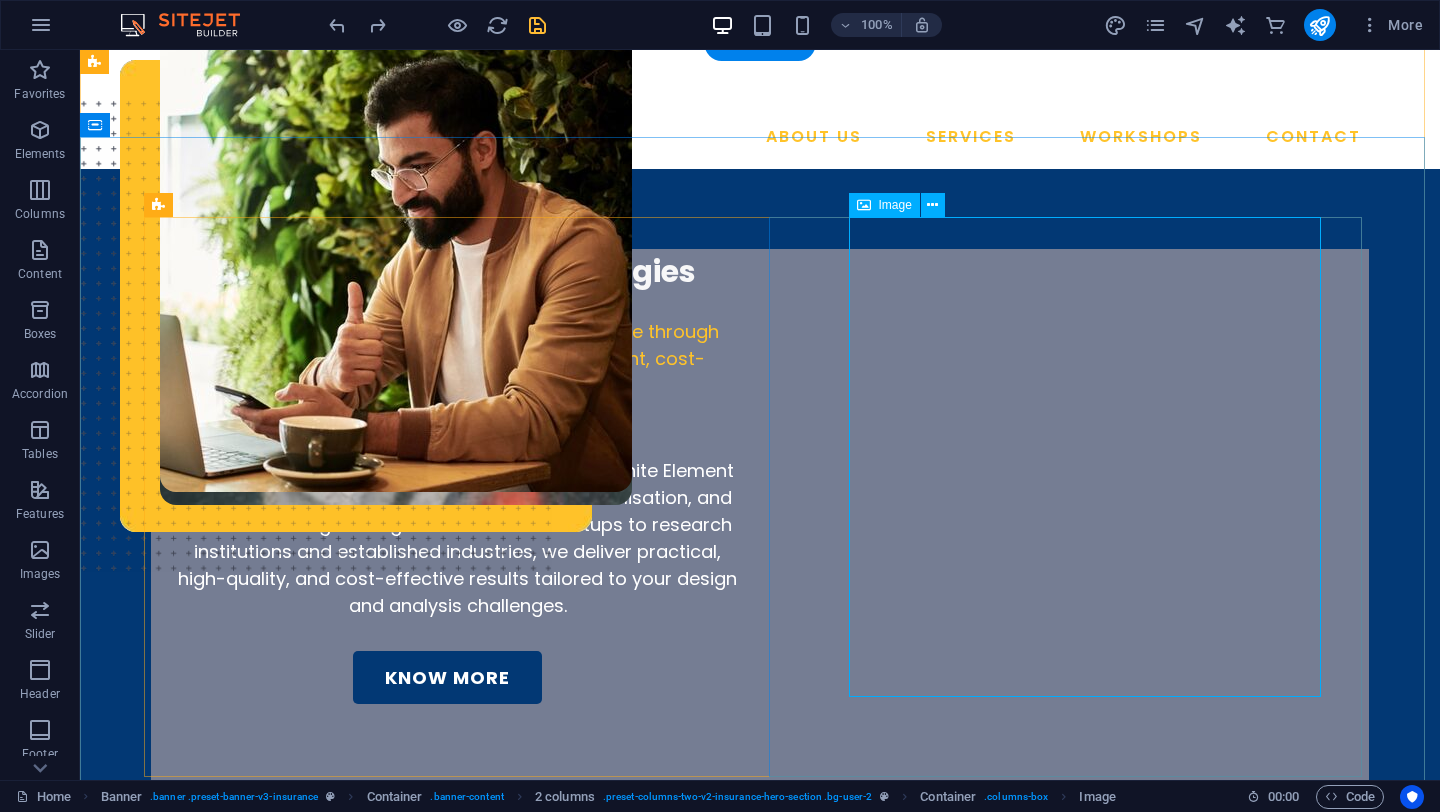 click at bounding box center [396, 345] 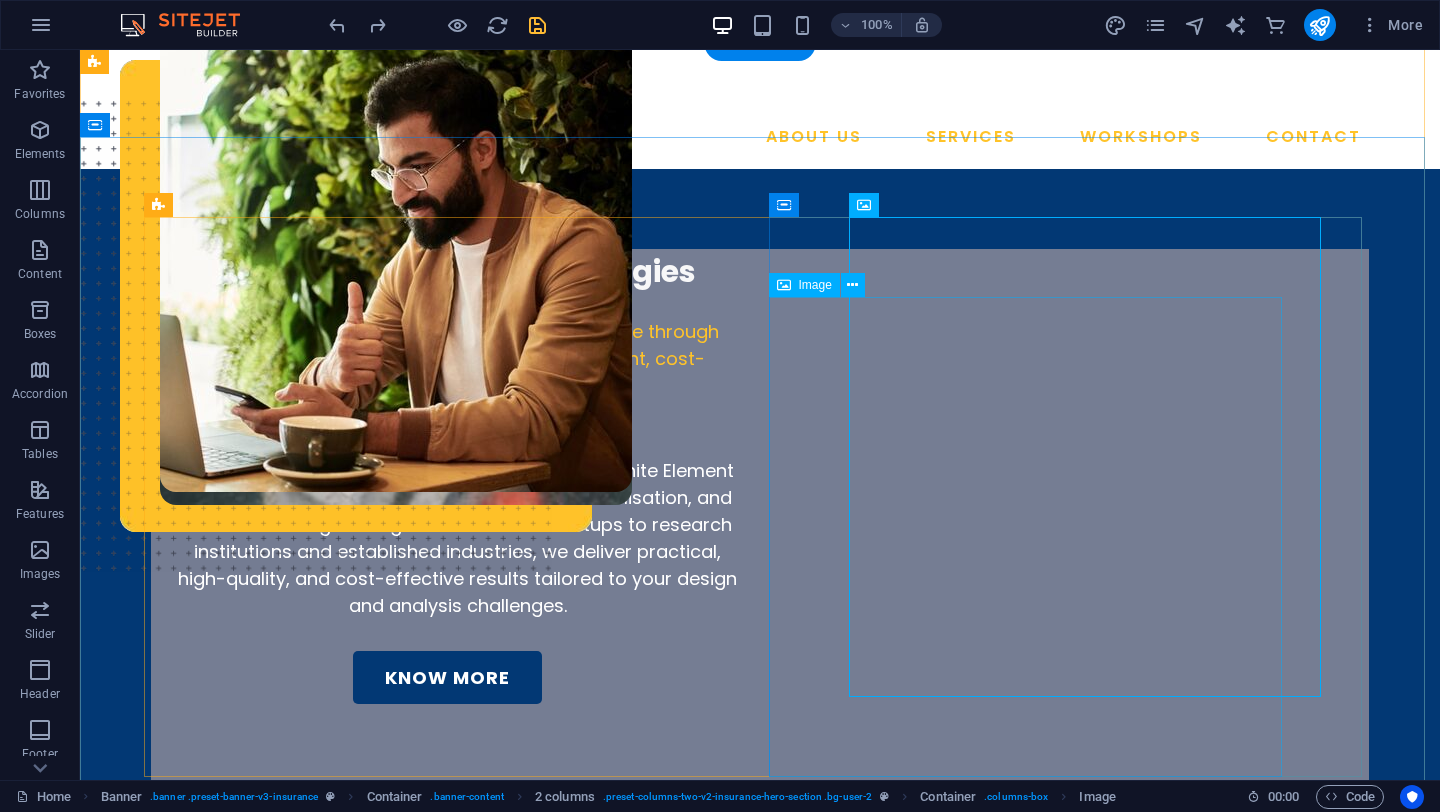click at bounding box center [720, 425] 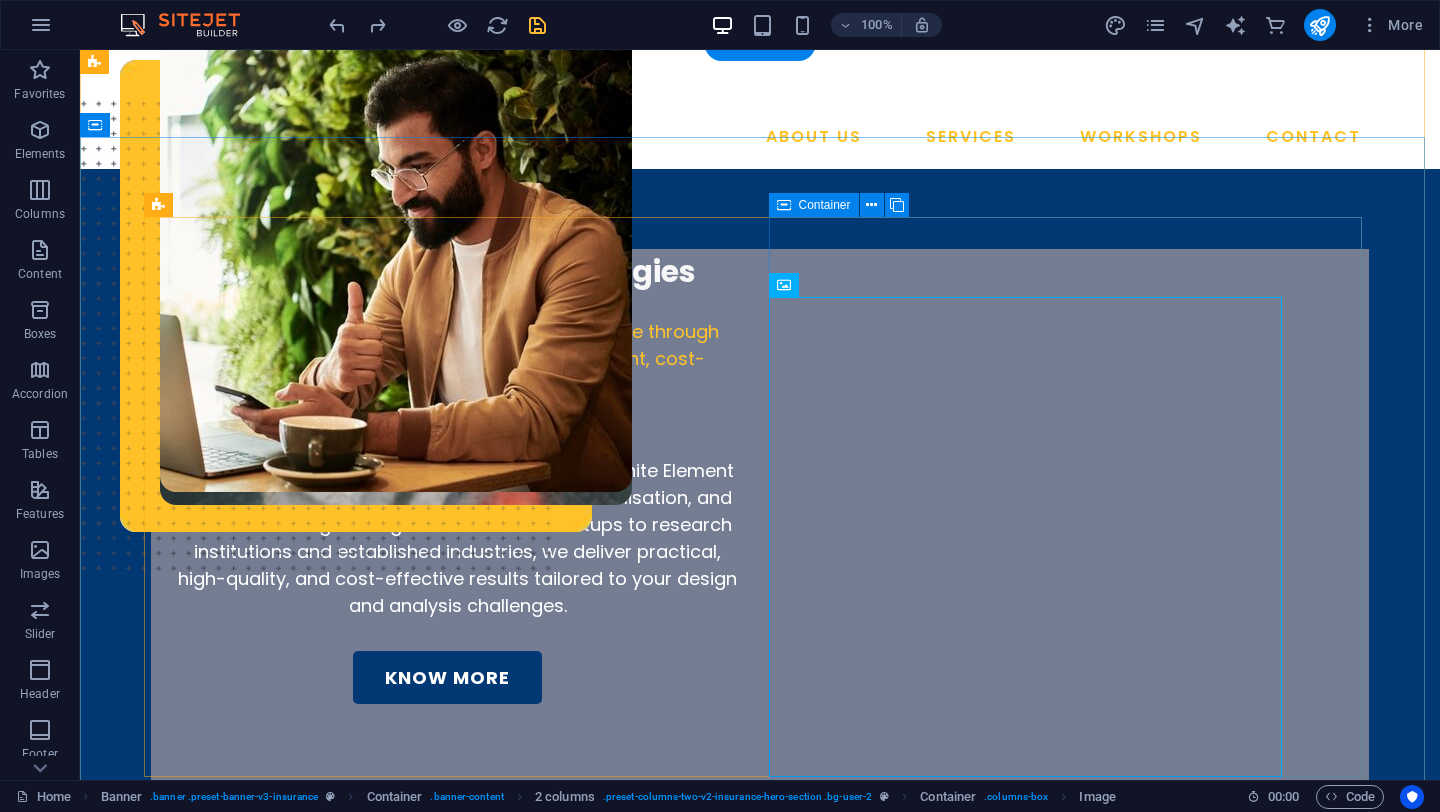 click at bounding box center (447, 1000) 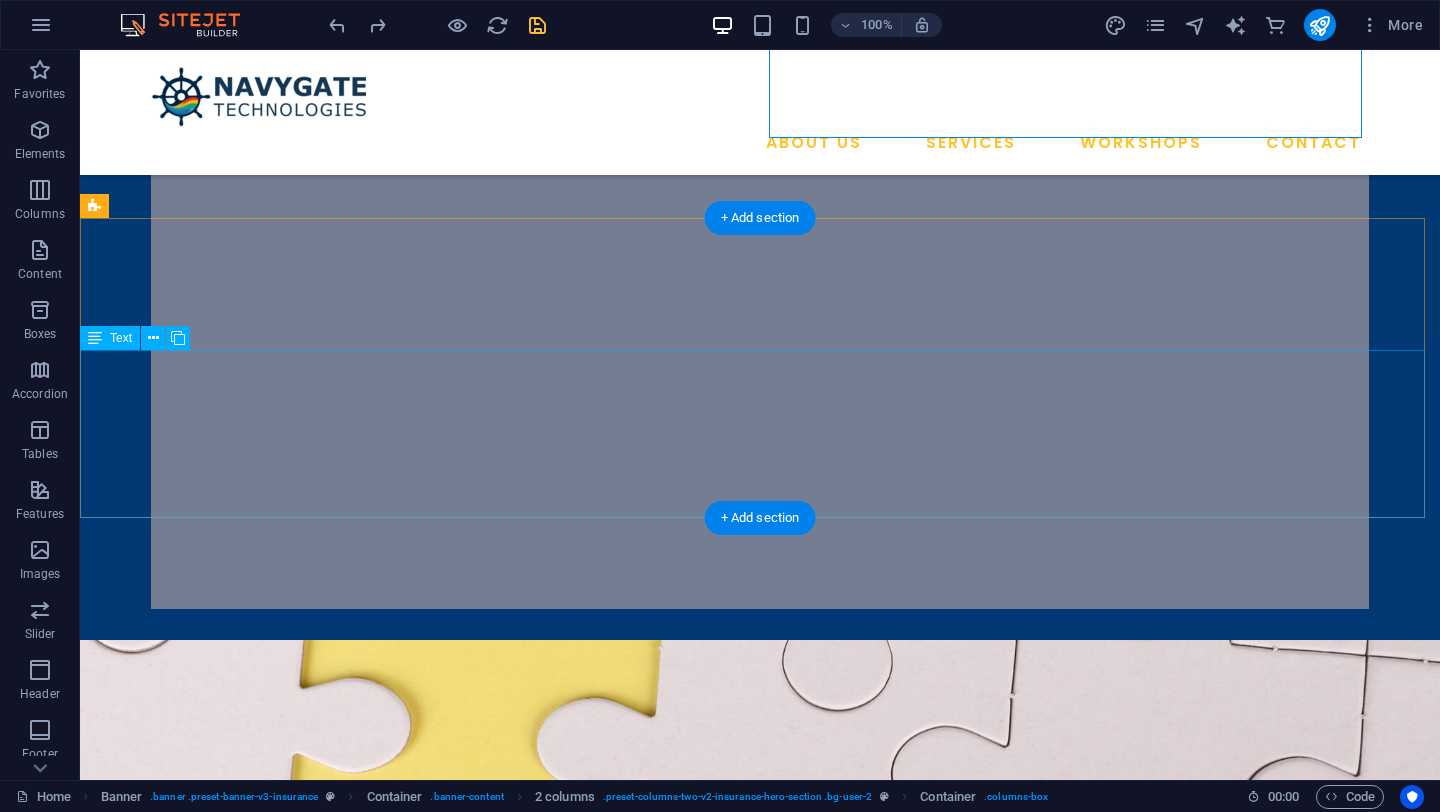 scroll, scrollTop: 804, scrollLeft: 0, axis: vertical 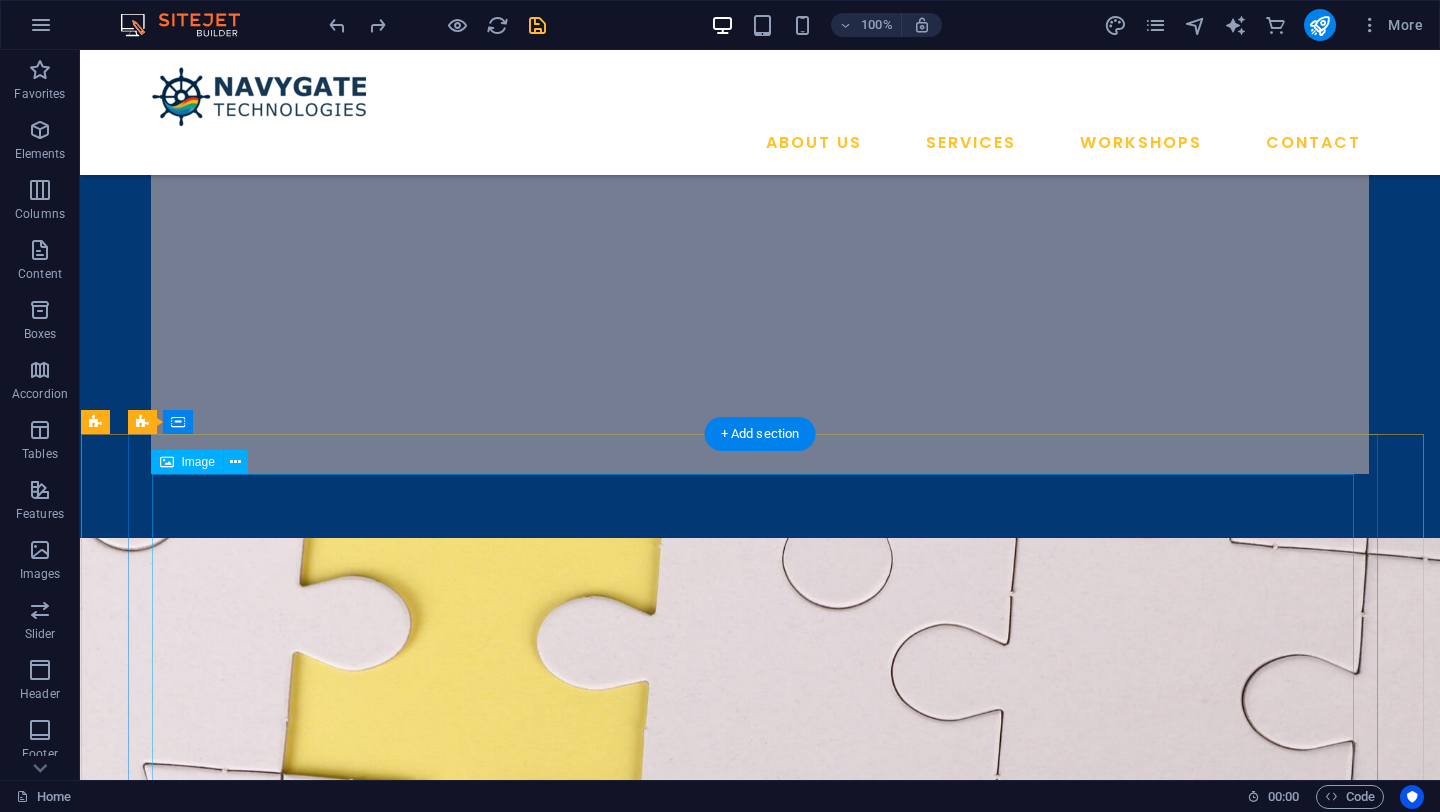 click at bounding box center (706, 1635) 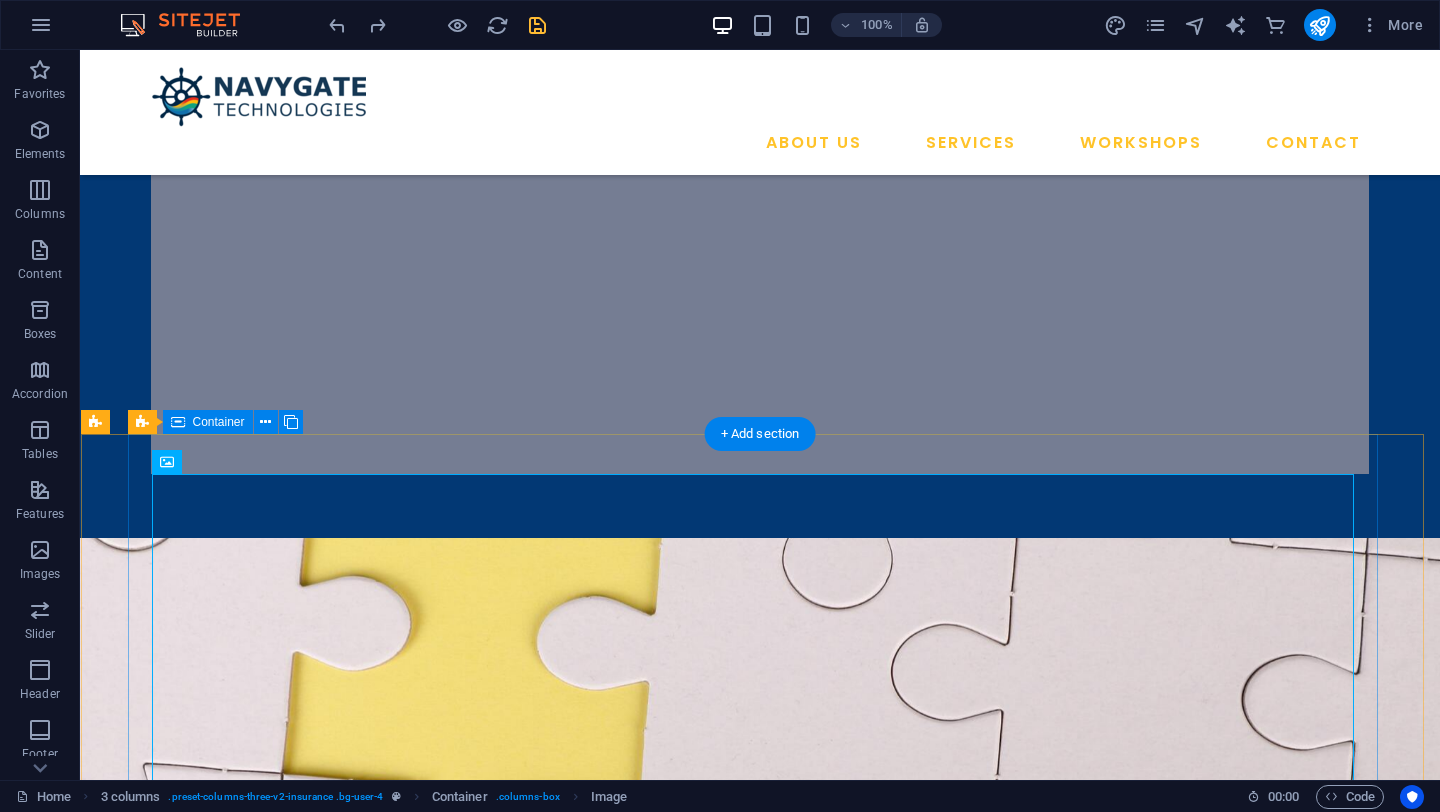 click on "Hands-On CFD Analysis Using Open-Source Tools Accelerate Your Research Workflow by Integrating FreeCAD, Gmsh, OpenFOAM, ParaView, and Cloud Computing Just ₹499 ₹1749 (Including GST) REGISTER NOW" at bounding box center [706, 1736] 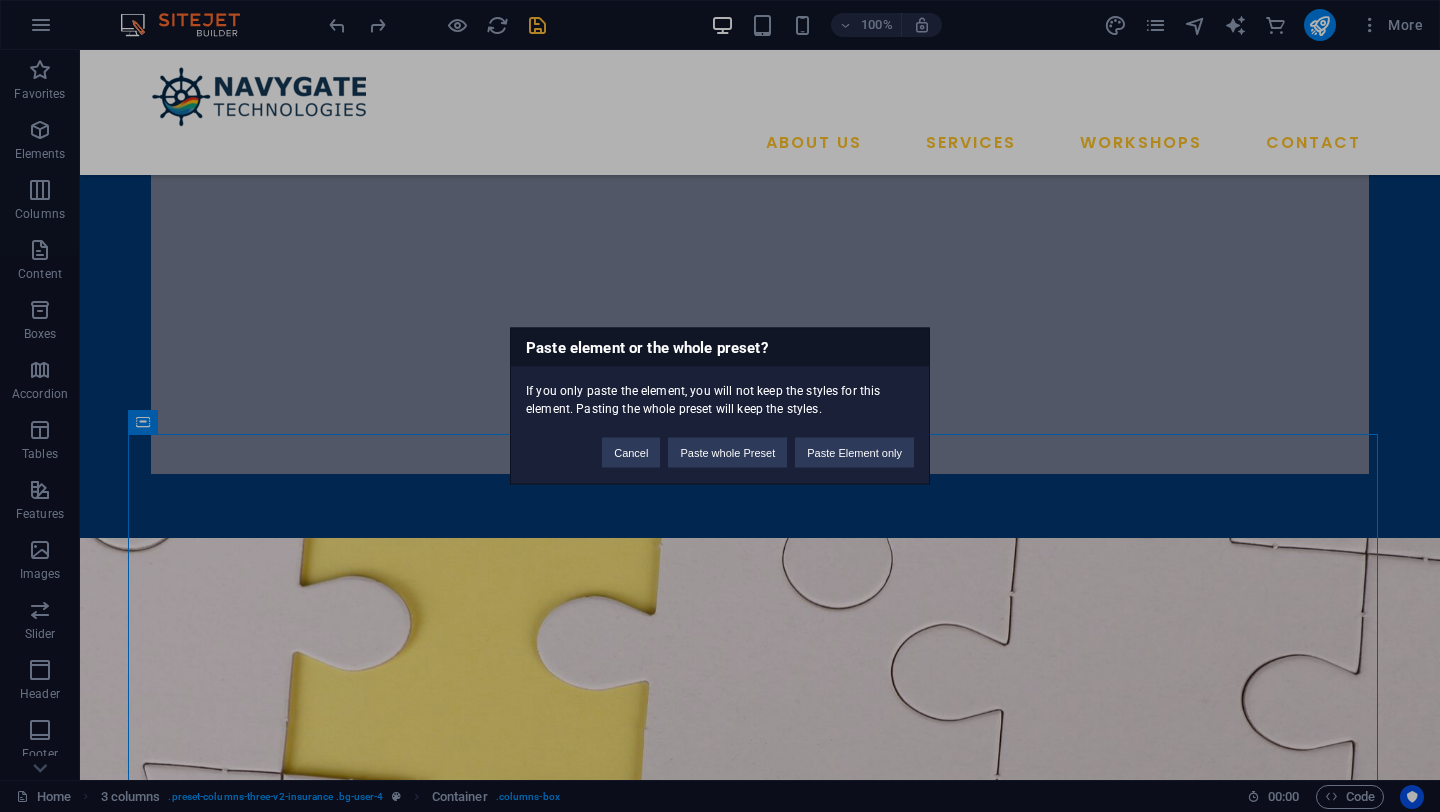 type 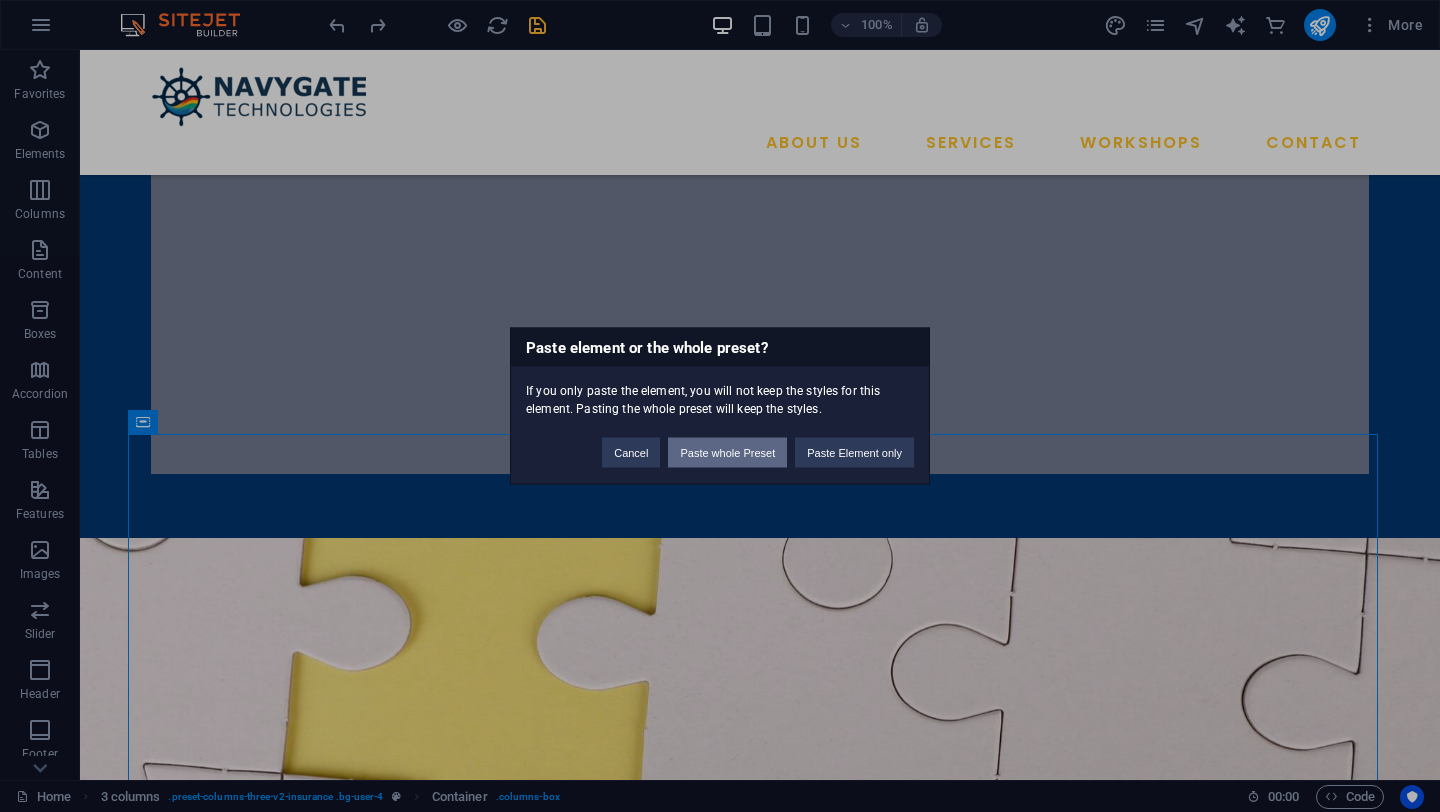 click on "Paste whole Preset" at bounding box center [727, 453] 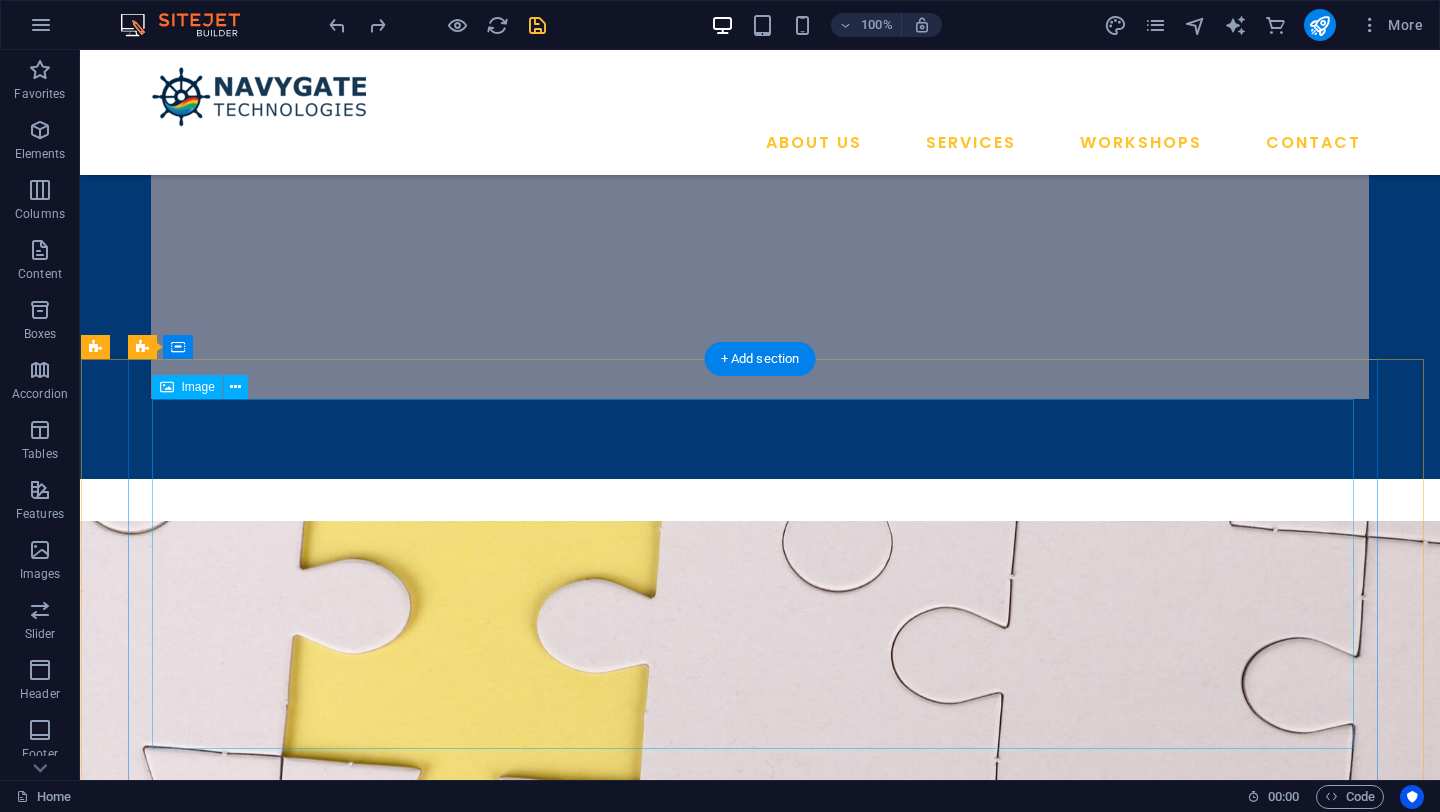 scroll, scrollTop: 873, scrollLeft: 0, axis: vertical 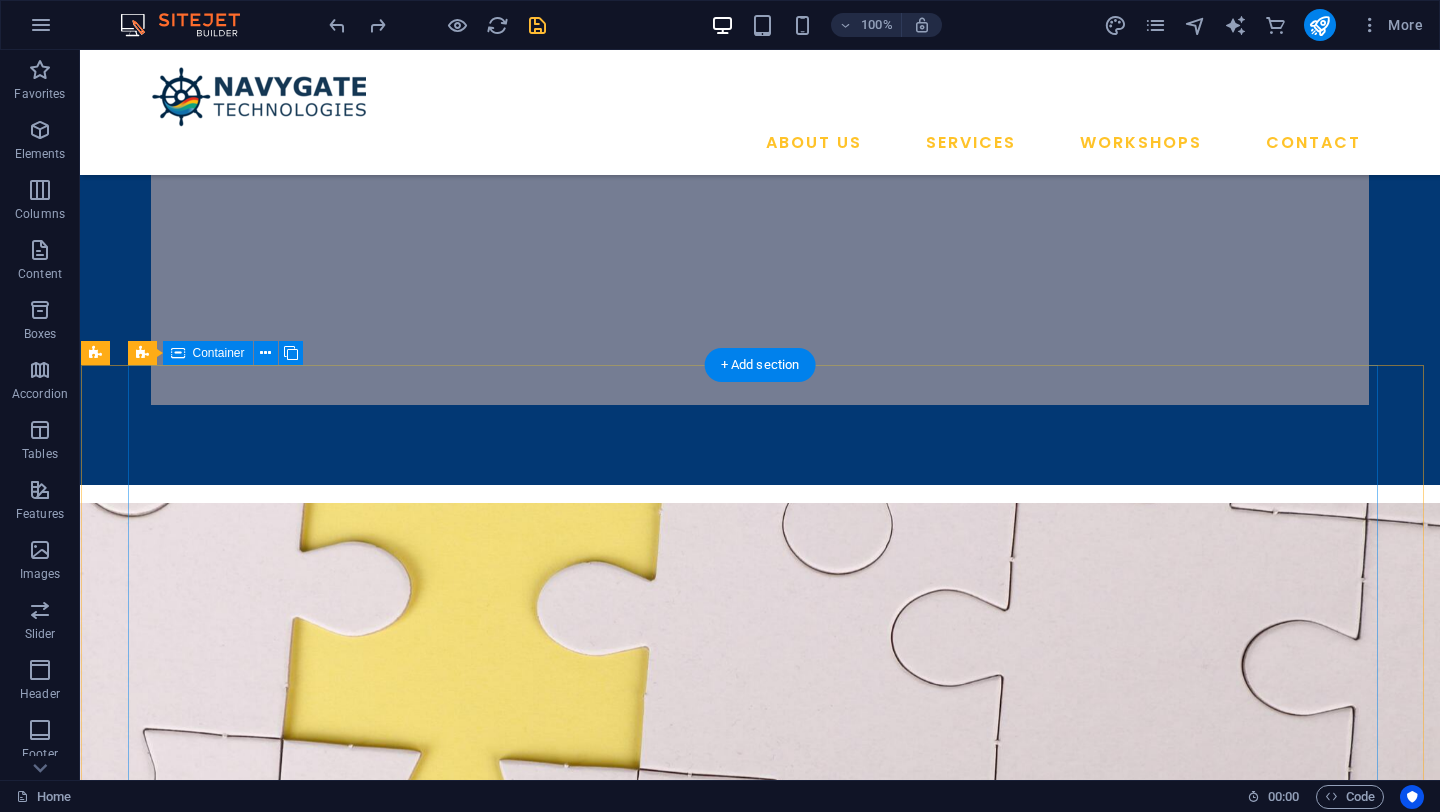 click on "Hands-On CFD Analysis Using Open-Source Tools Accelerate Your Research Workflow by Integrating FreeCAD, Gmsh, OpenFOAM, ParaView, and Cloud Computing Just ₹499 ₹1749 (Including GST) REGISTER NOW" at bounding box center (706, 1667) 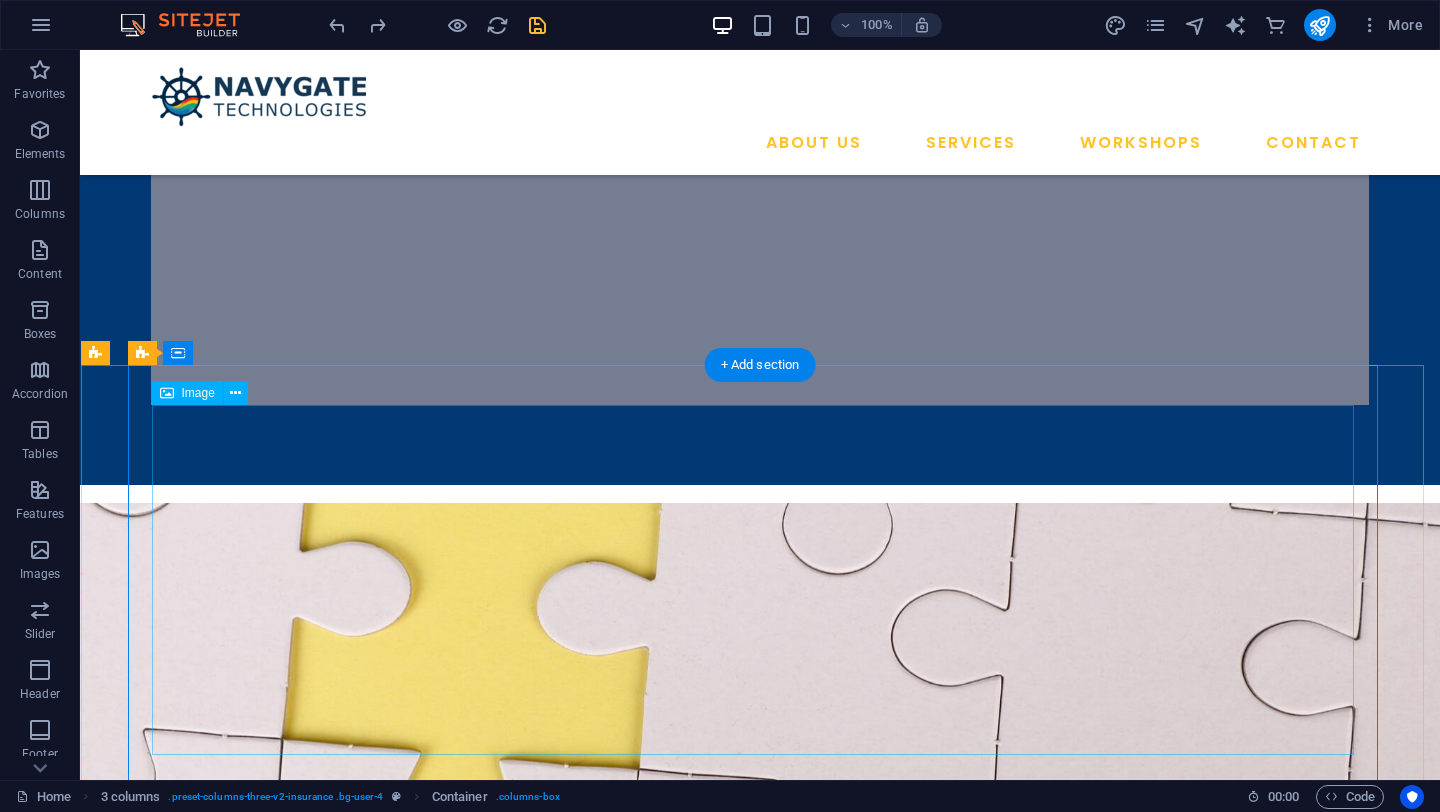 click at bounding box center [706, 1566] 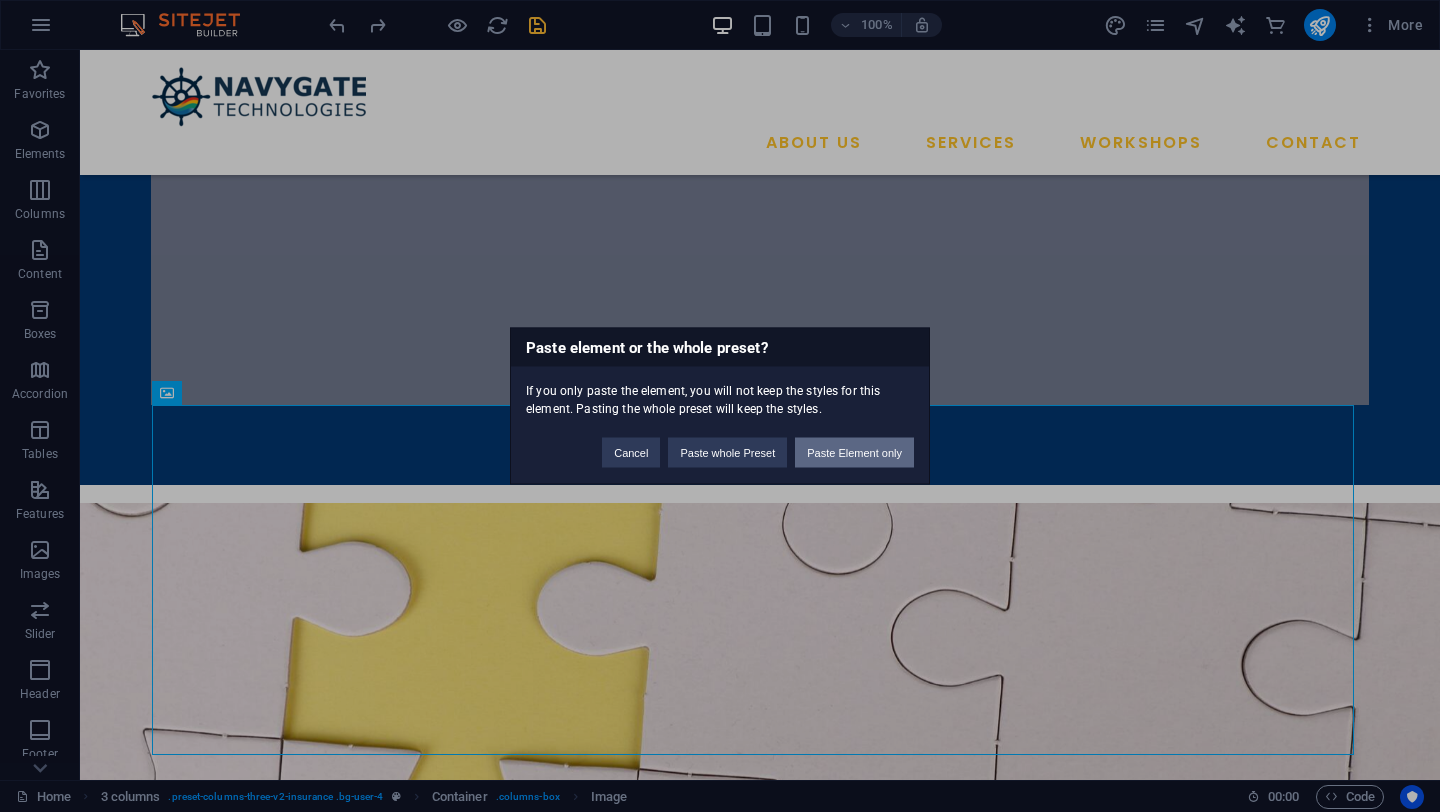 click on "Paste Element only" at bounding box center [854, 453] 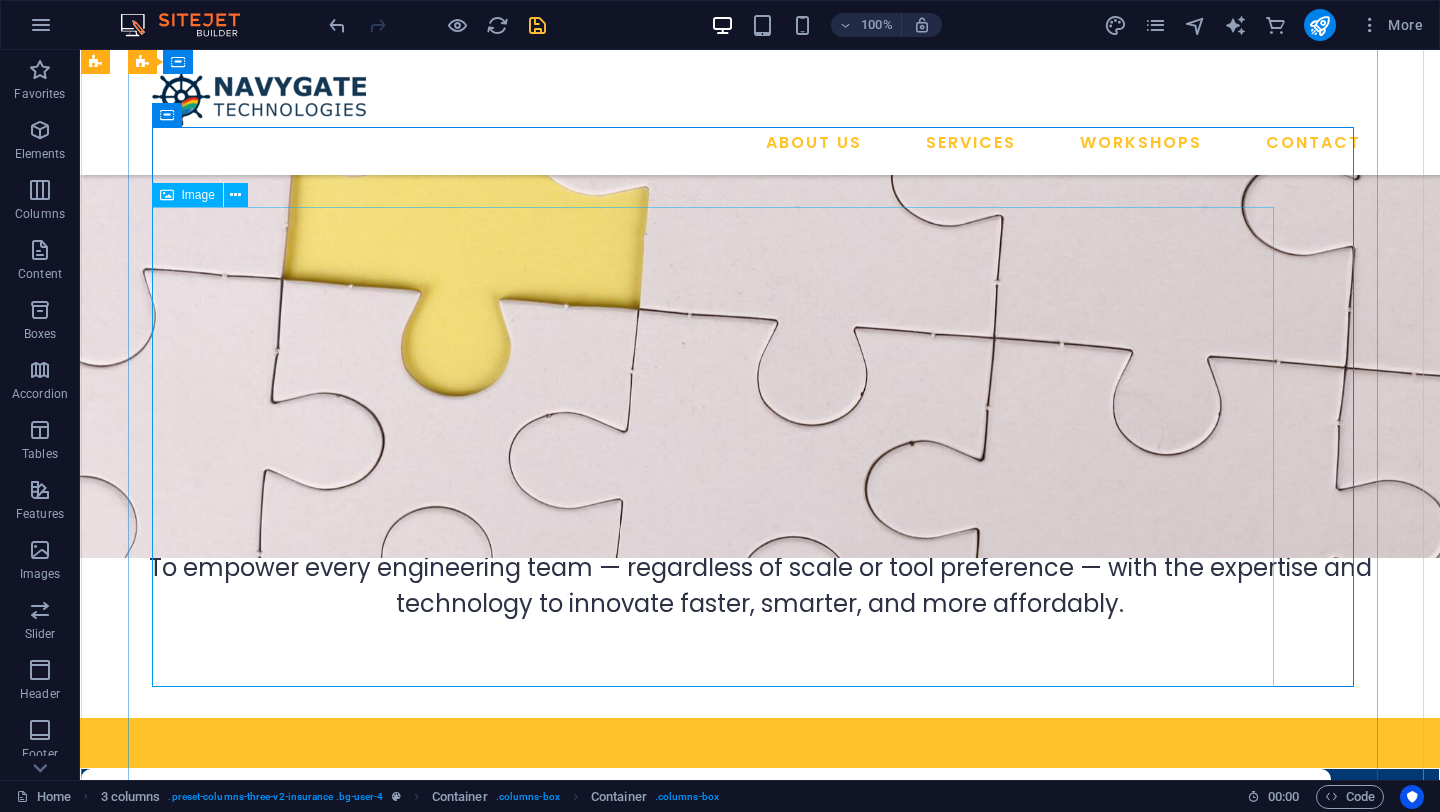scroll, scrollTop: 1503, scrollLeft: 0, axis: vertical 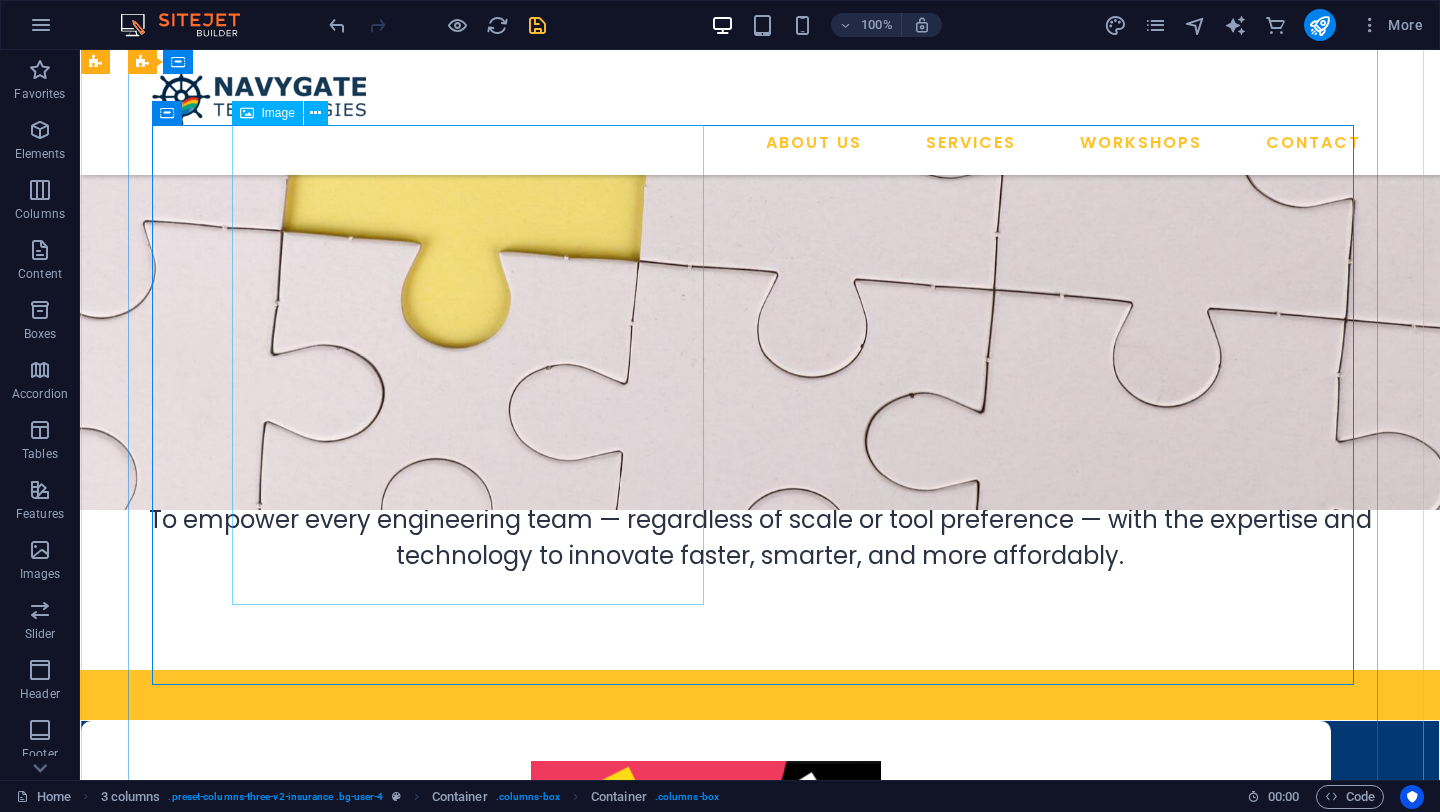 click at bounding box center [396, -1128] 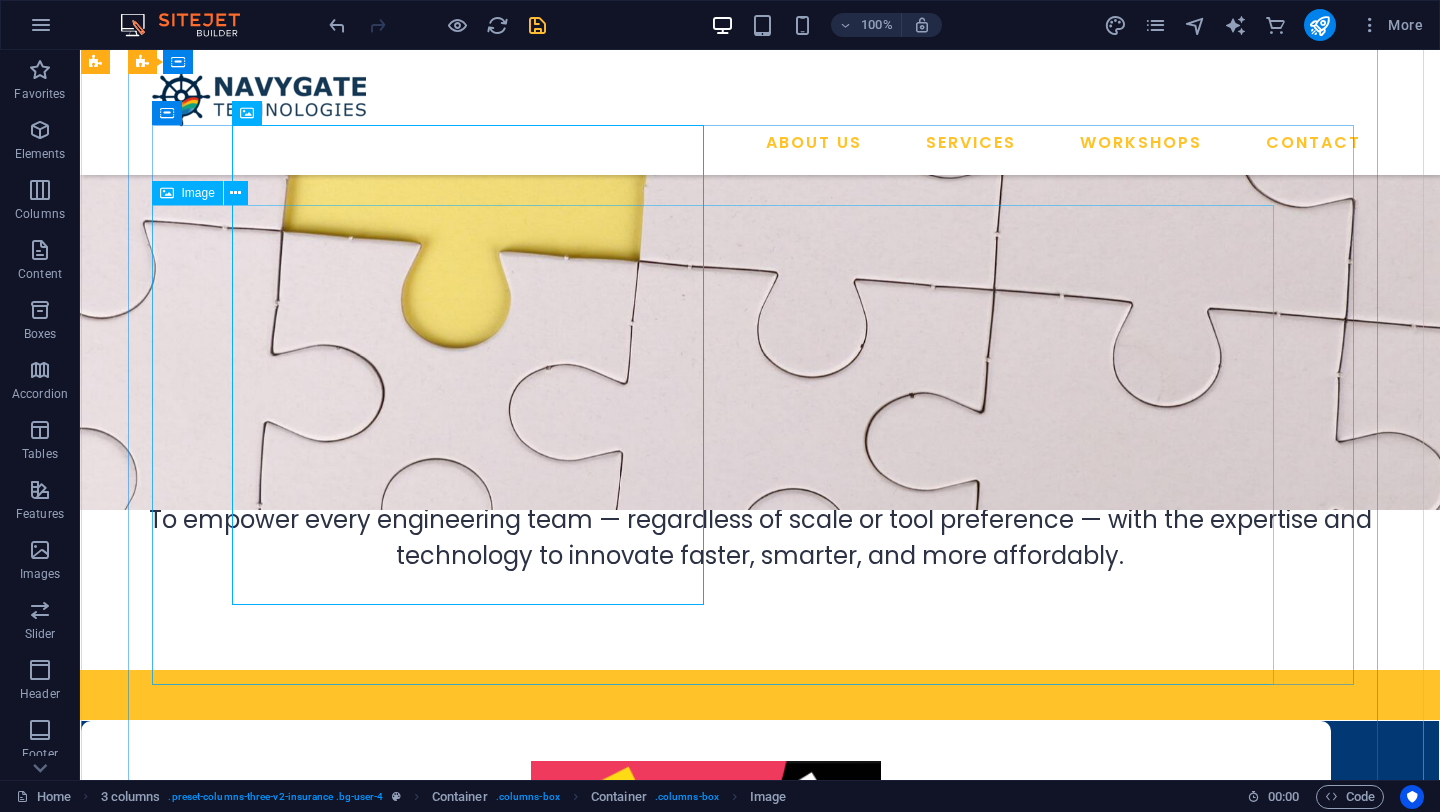 click at bounding box center [720, -1048] 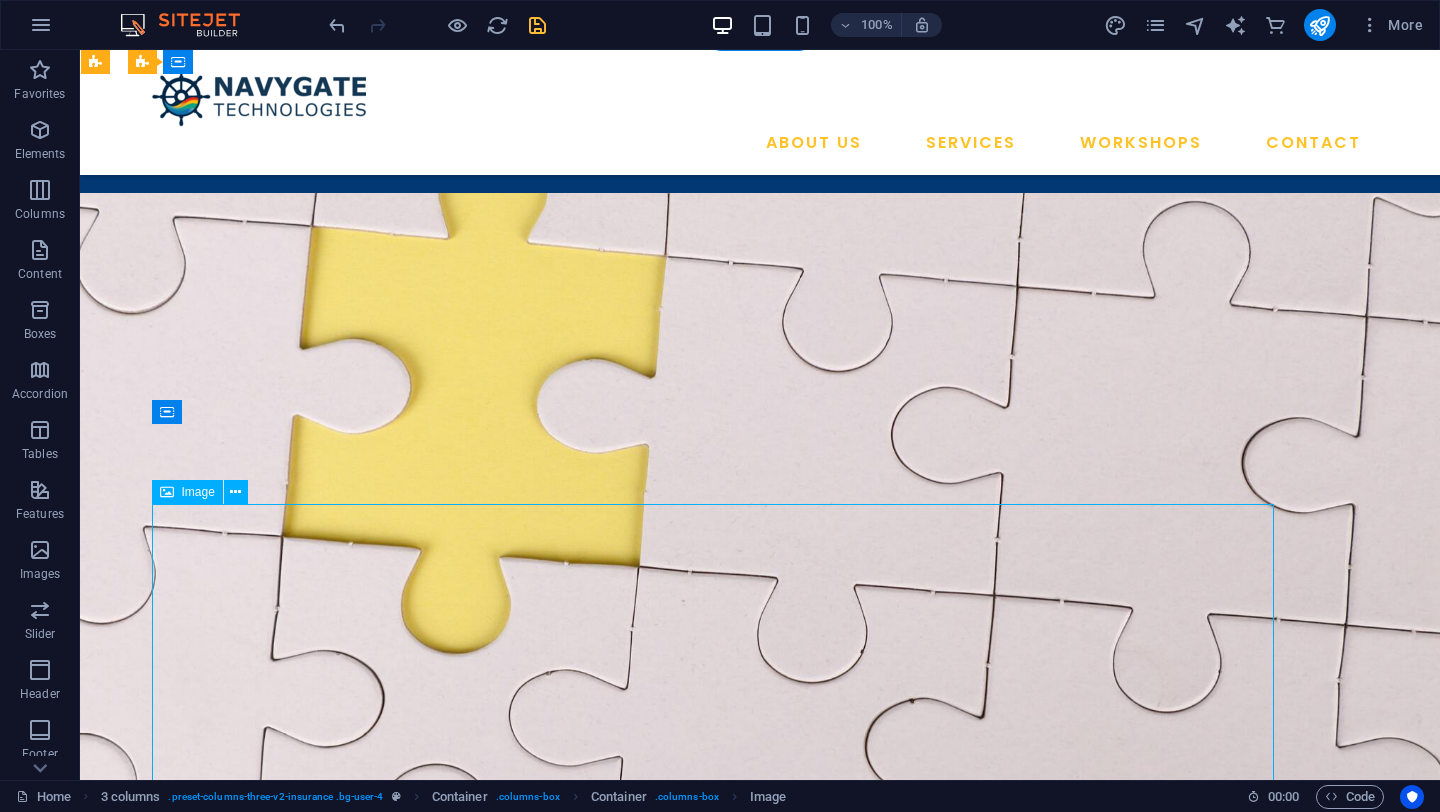 scroll, scrollTop: 1156, scrollLeft: 0, axis: vertical 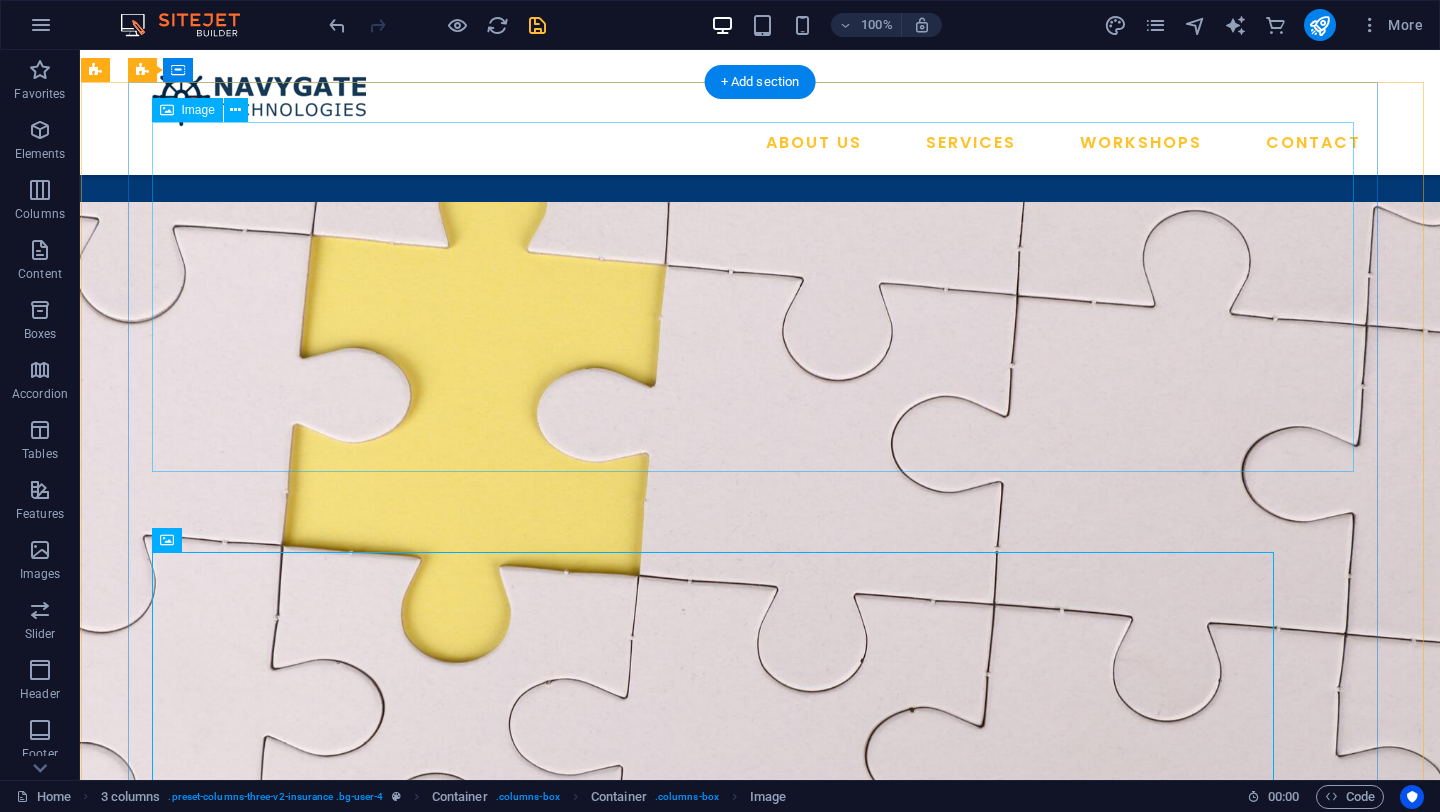 click at bounding box center [706, 1283] 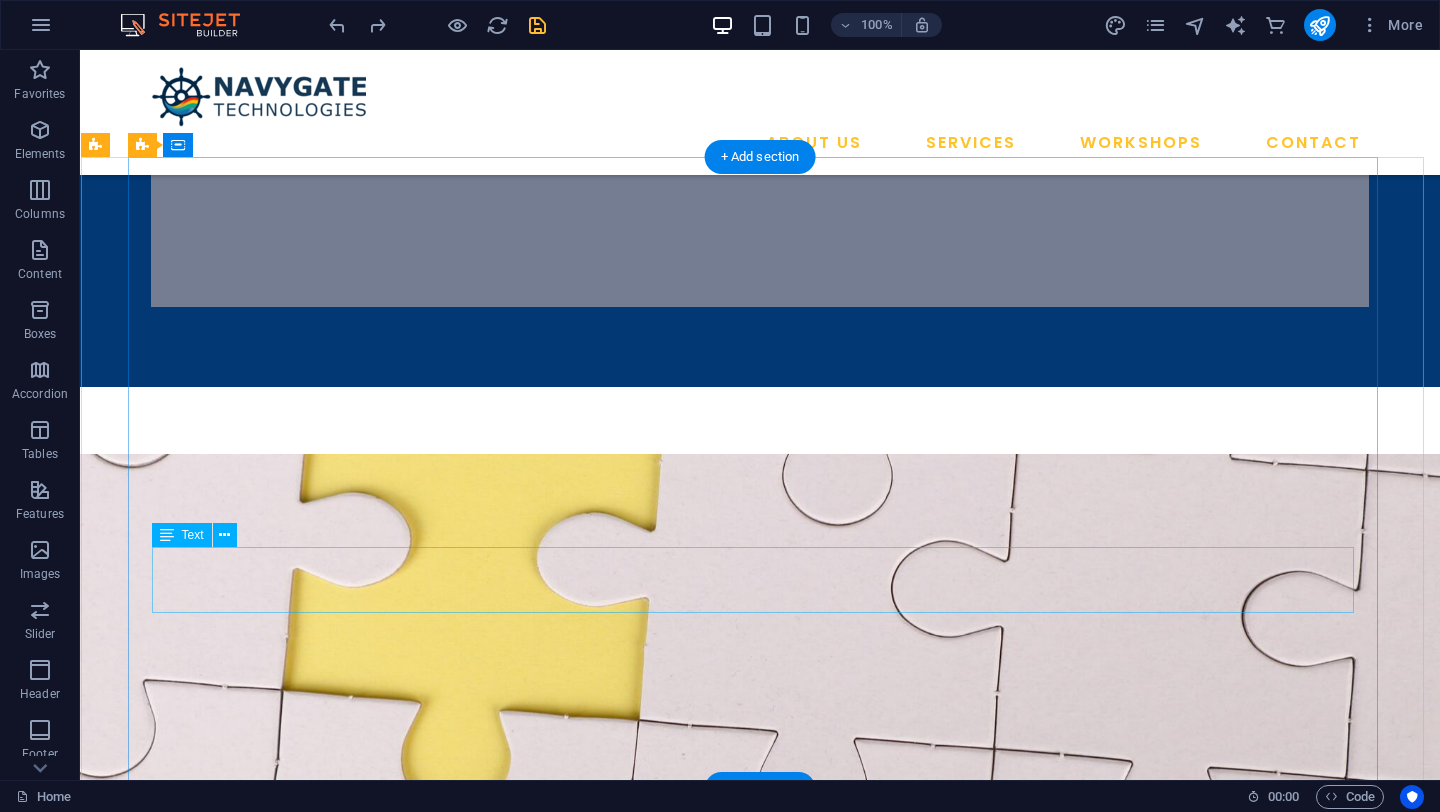 scroll, scrollTop: 970, scrollLeft: 0, axis: vertical 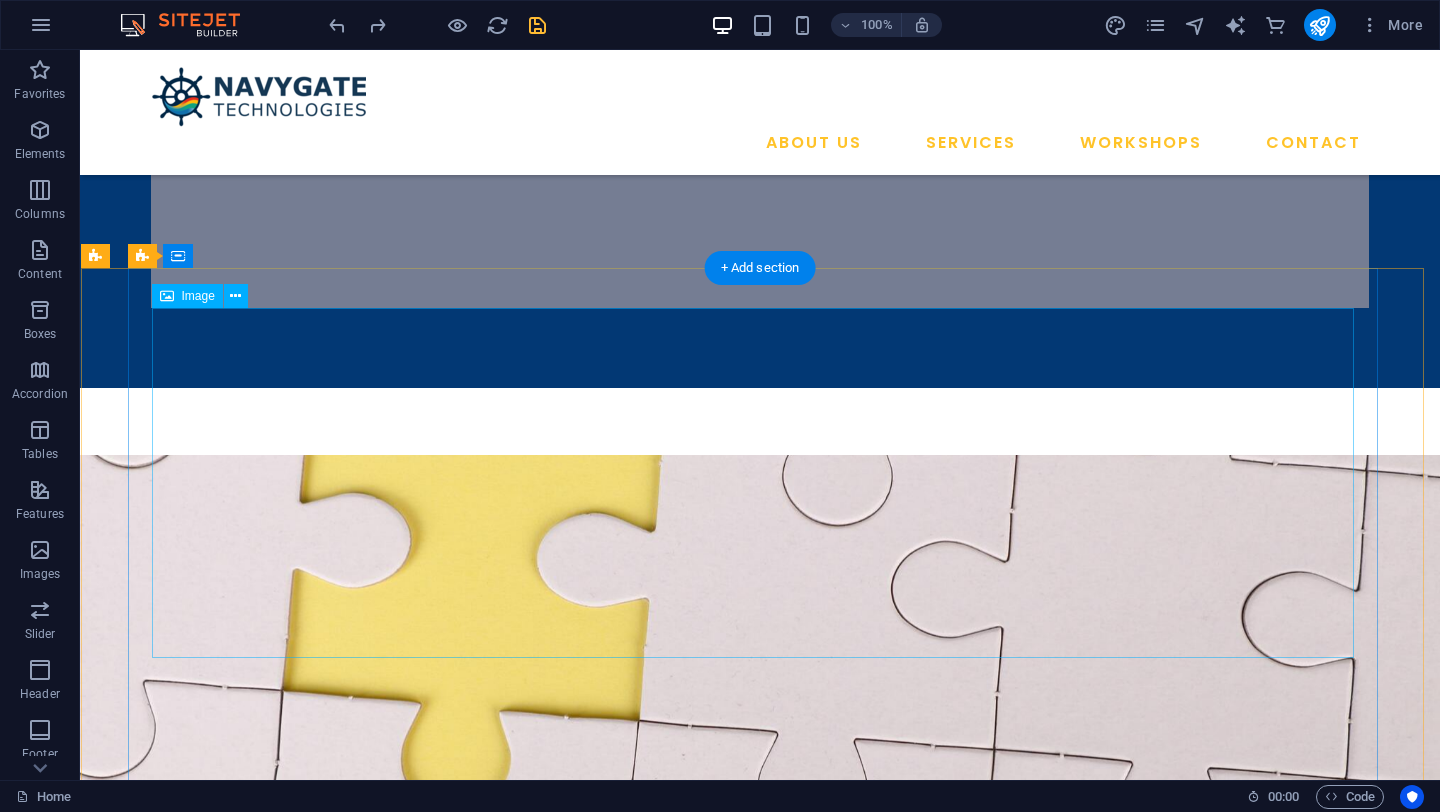 click at bounding box center (706, 1469) 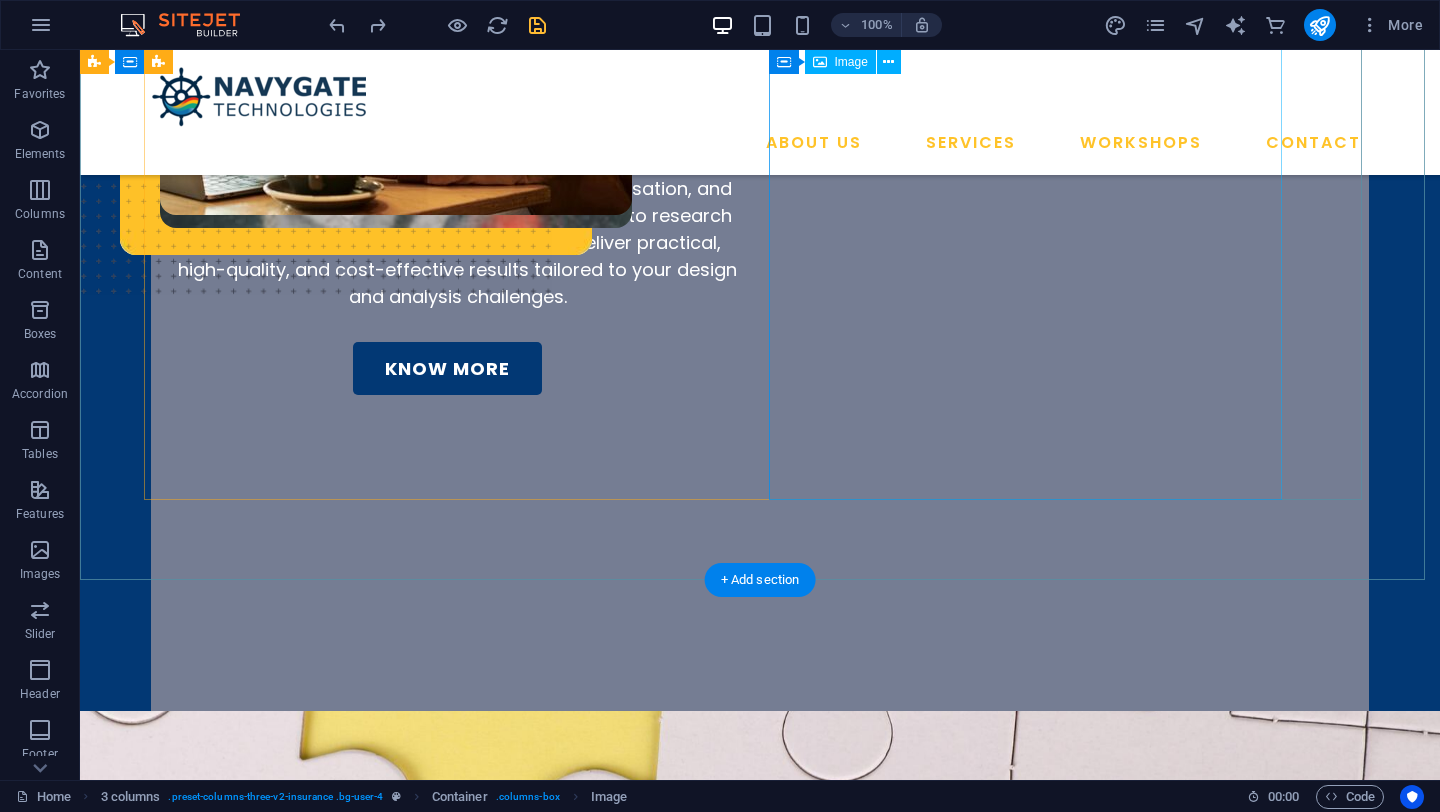 scroll, scrollTop: 9, scrollLeft: 0, axis: vertical 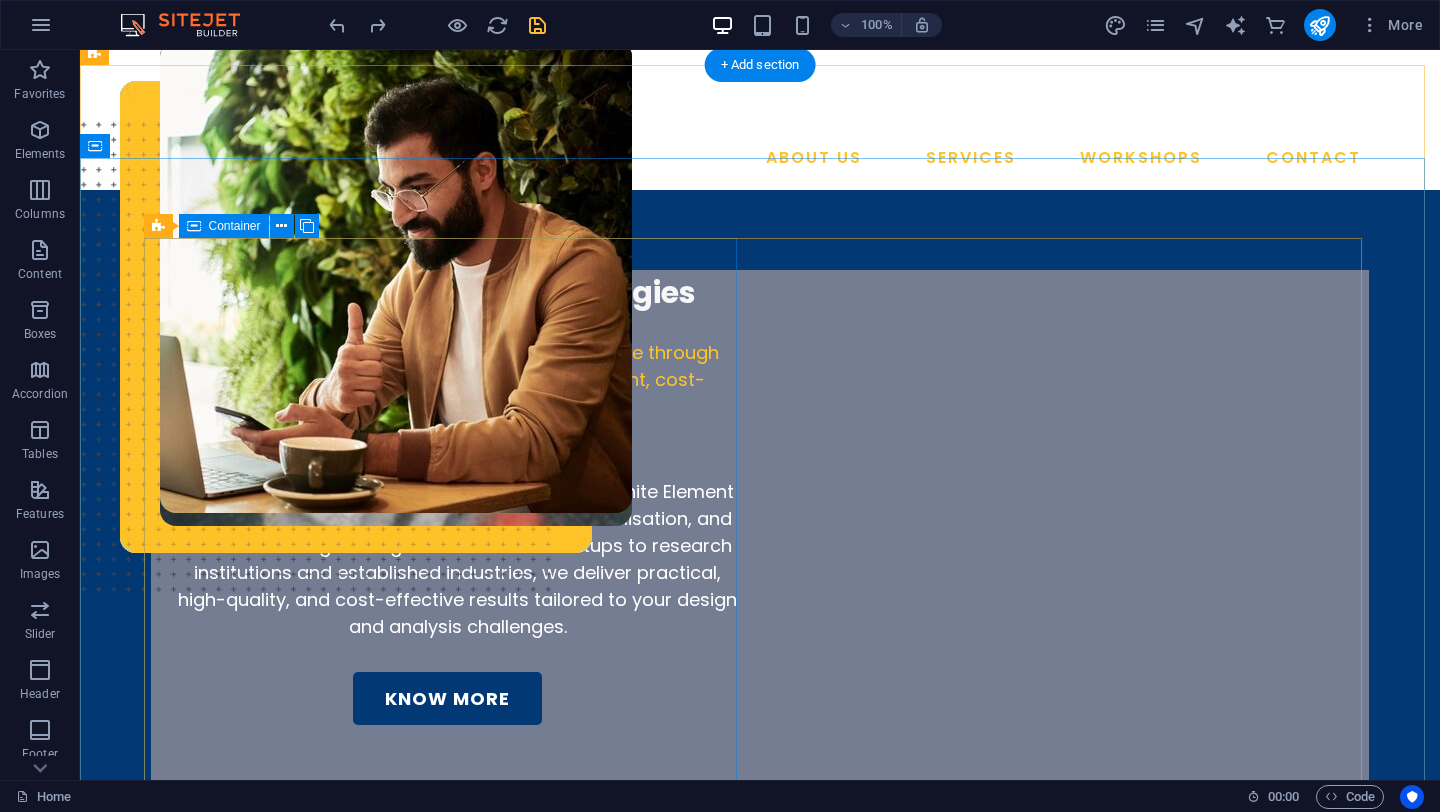 click on "We are [COMPANY] Making high-performance engineering accessible through open-source simulations designed for intelligent, cost-effective innovation. We specialise in Computational Fluid Dynamics, Finite Element Analysis, multi-physics simulations, design optimisation, and data-driven engineering solutions. From startups to research institutions and established industries, we deliver practical, high-quality, and cost-effective results tailored to your design and analysis challenges. KNOW MORE" at bounding box center [447, 497] 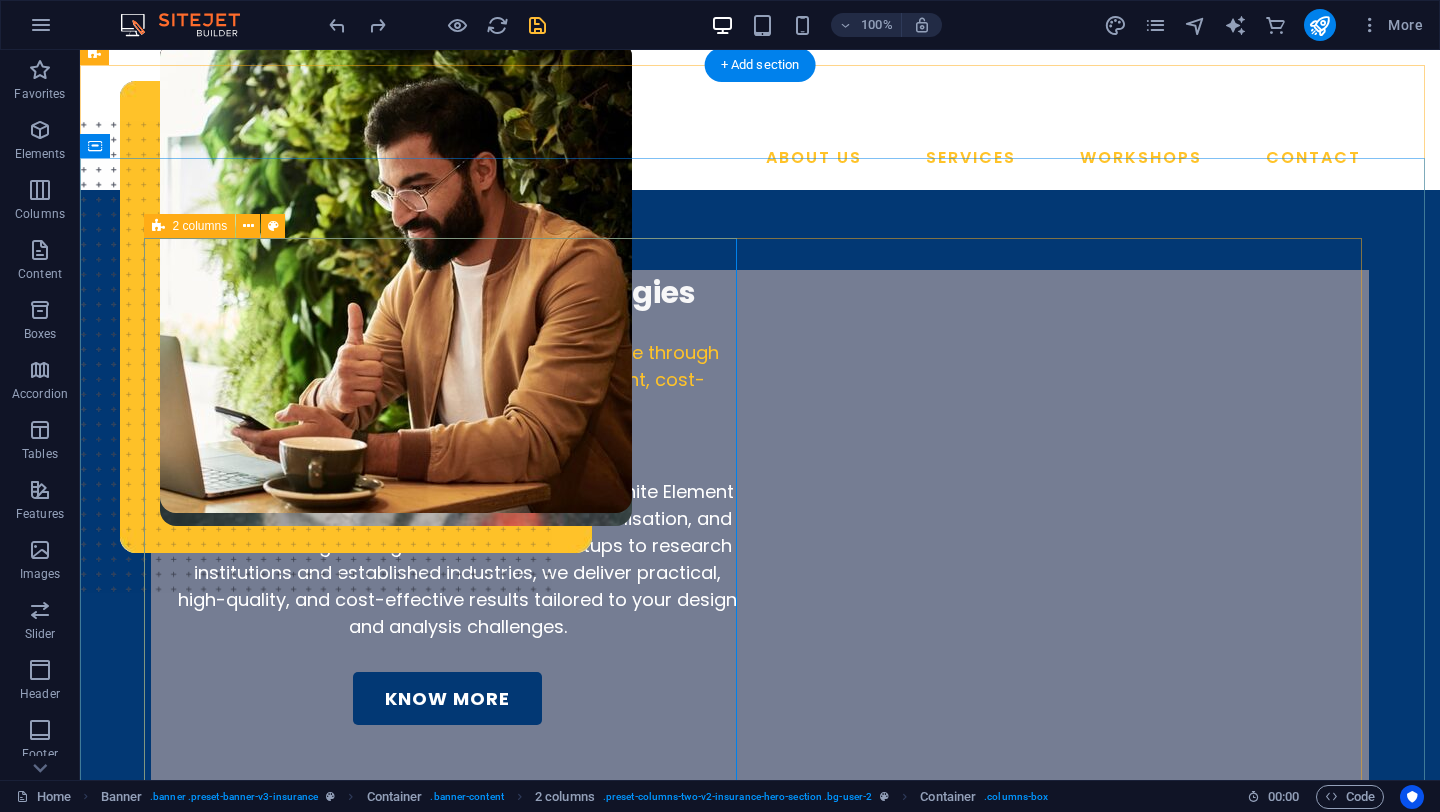 click on "We are [COMPANY] Making high-performance engineering accessible through open-source simulations designed for intelligent, cost-effective innovation. We specialise in Computational Fluid Dynamics, Finite Element Analysis, multi-physics simulations, design optimisation, and data-driven engineering solutions. From startups to research institutions and established industries, we deliver practical, high-quality, and cost-effective results tailored to your design and analysis challenges. KNOW MORE" at bounding box center [760, 785] 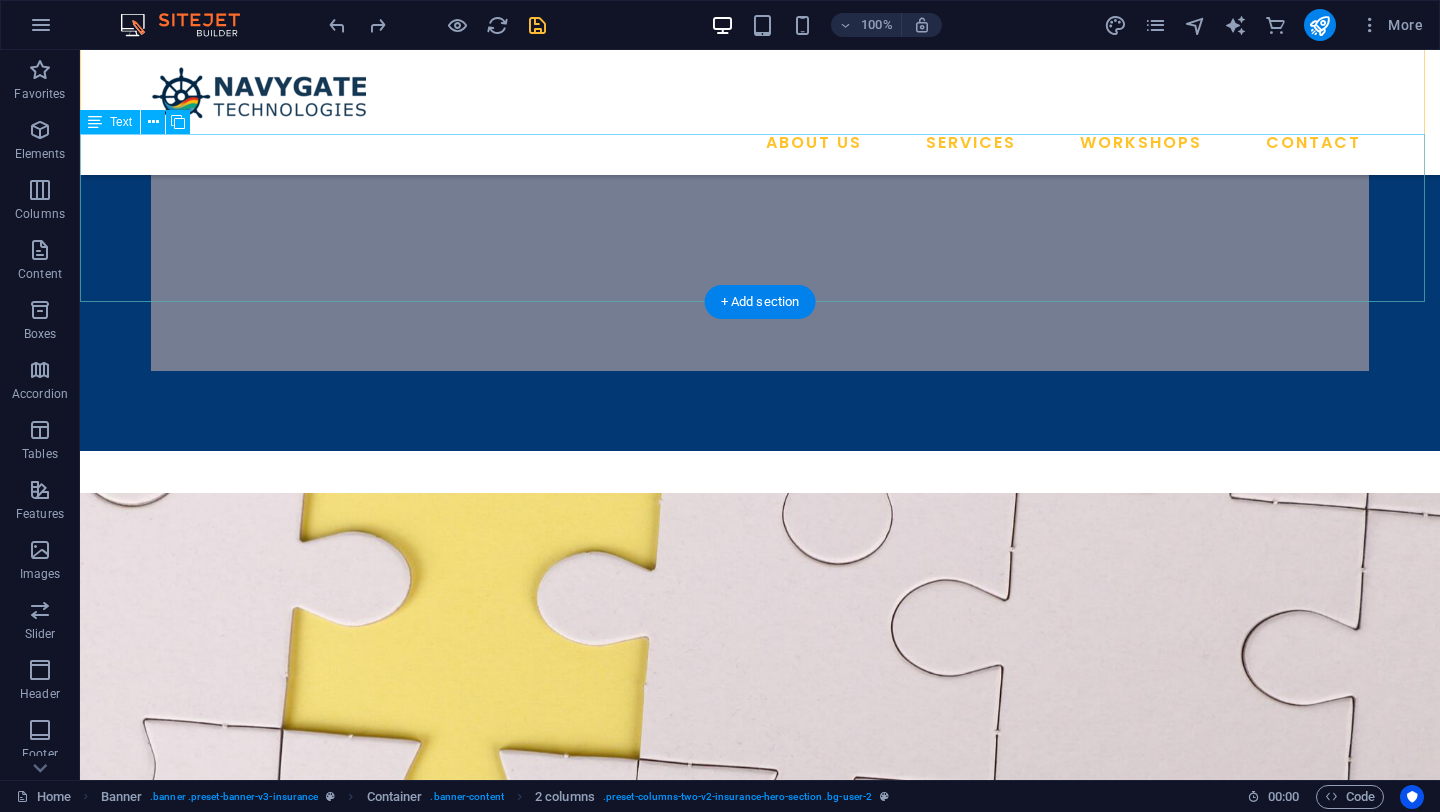 scroll, scrollTop: 931, scrollLeft: 0, axis: vertical 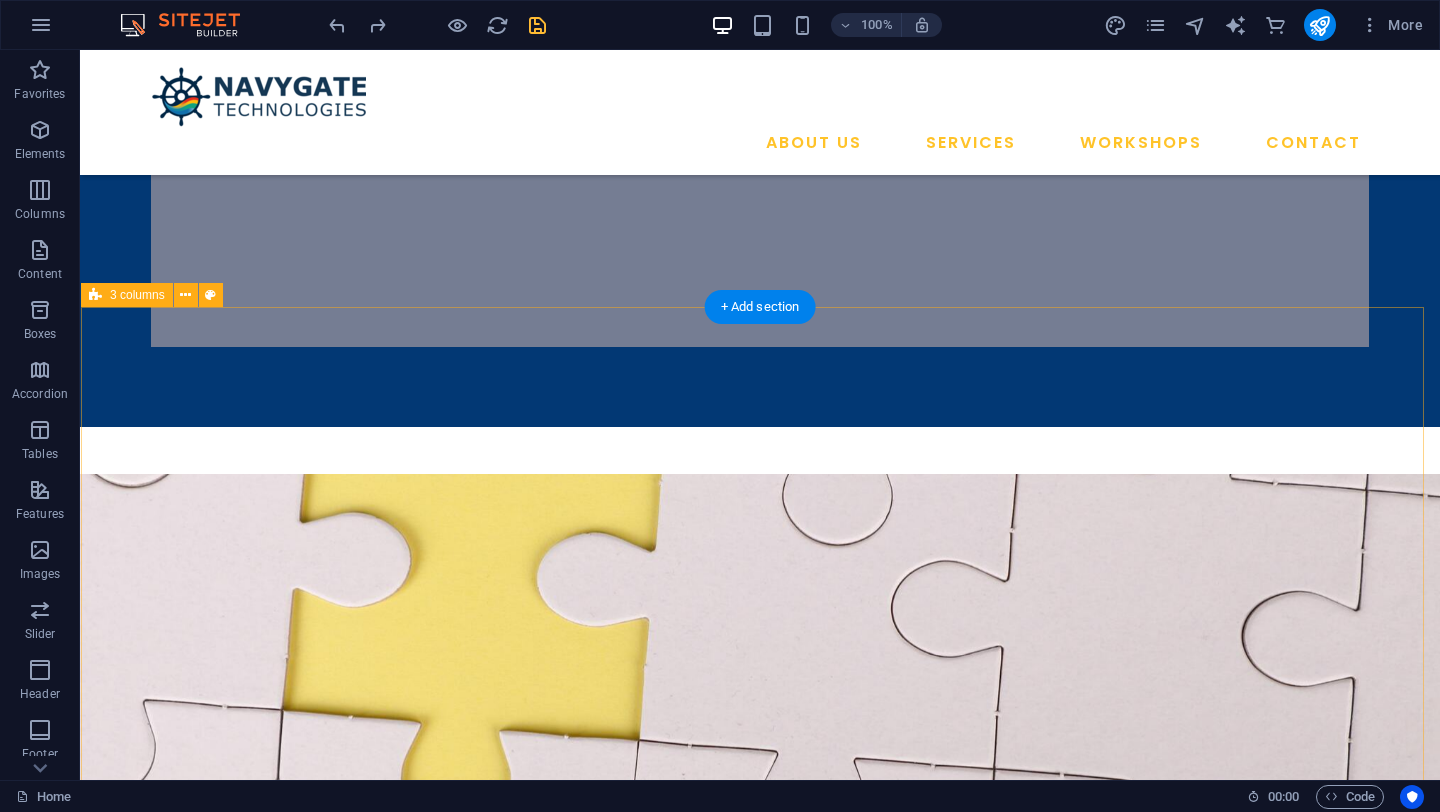 click on "Hands-On CFD Analysis Using Open-Source Tools Accelerate Your Research Workflow by Integrating FreeCAD, Gmsh, OpenFOAM, ParaView, and Cloud Computing Just ₹499 ₹1749 (Including GST) REGISTER NOW" at bounding box center (760, 1609) 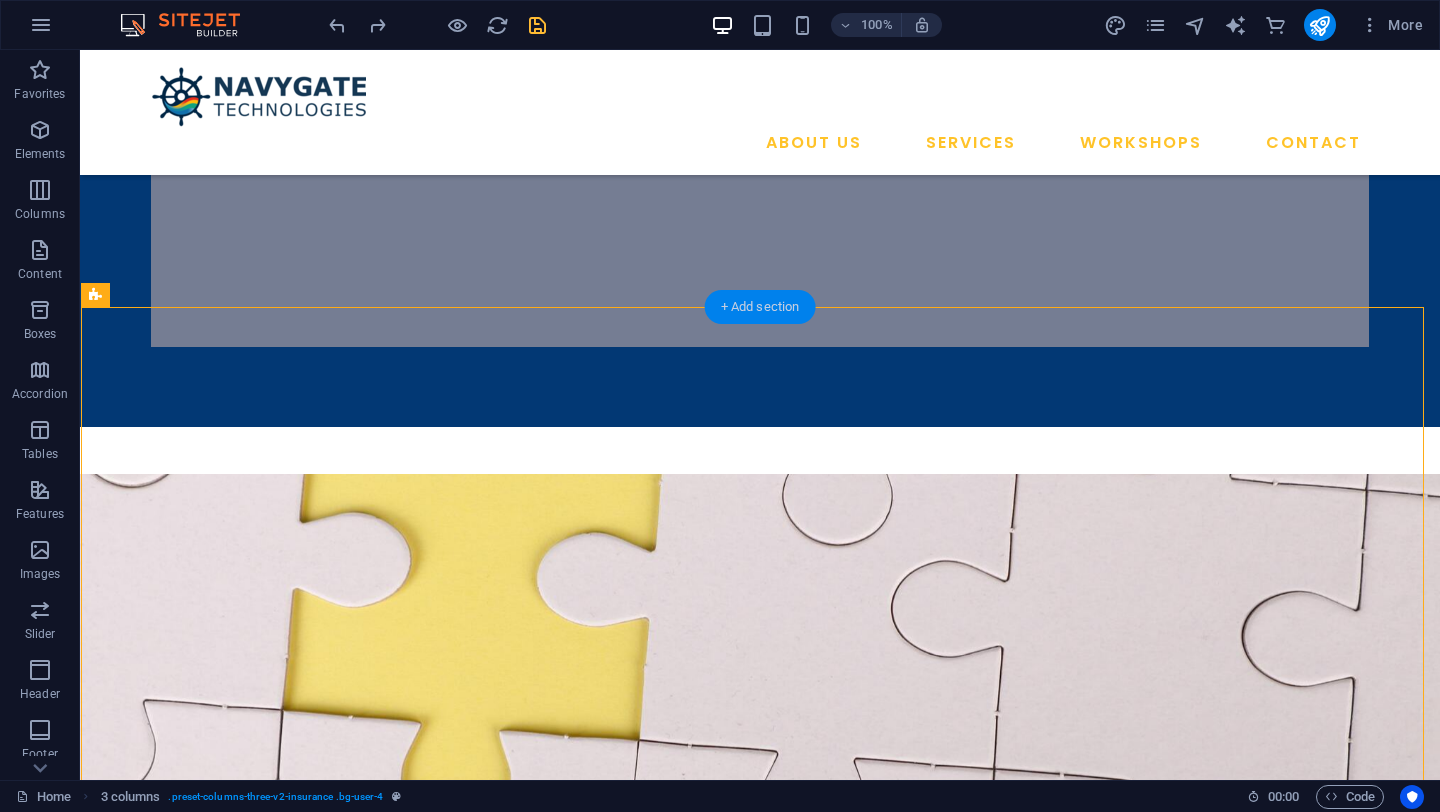 click on "+ Add section" at bounding box center [760, 307] 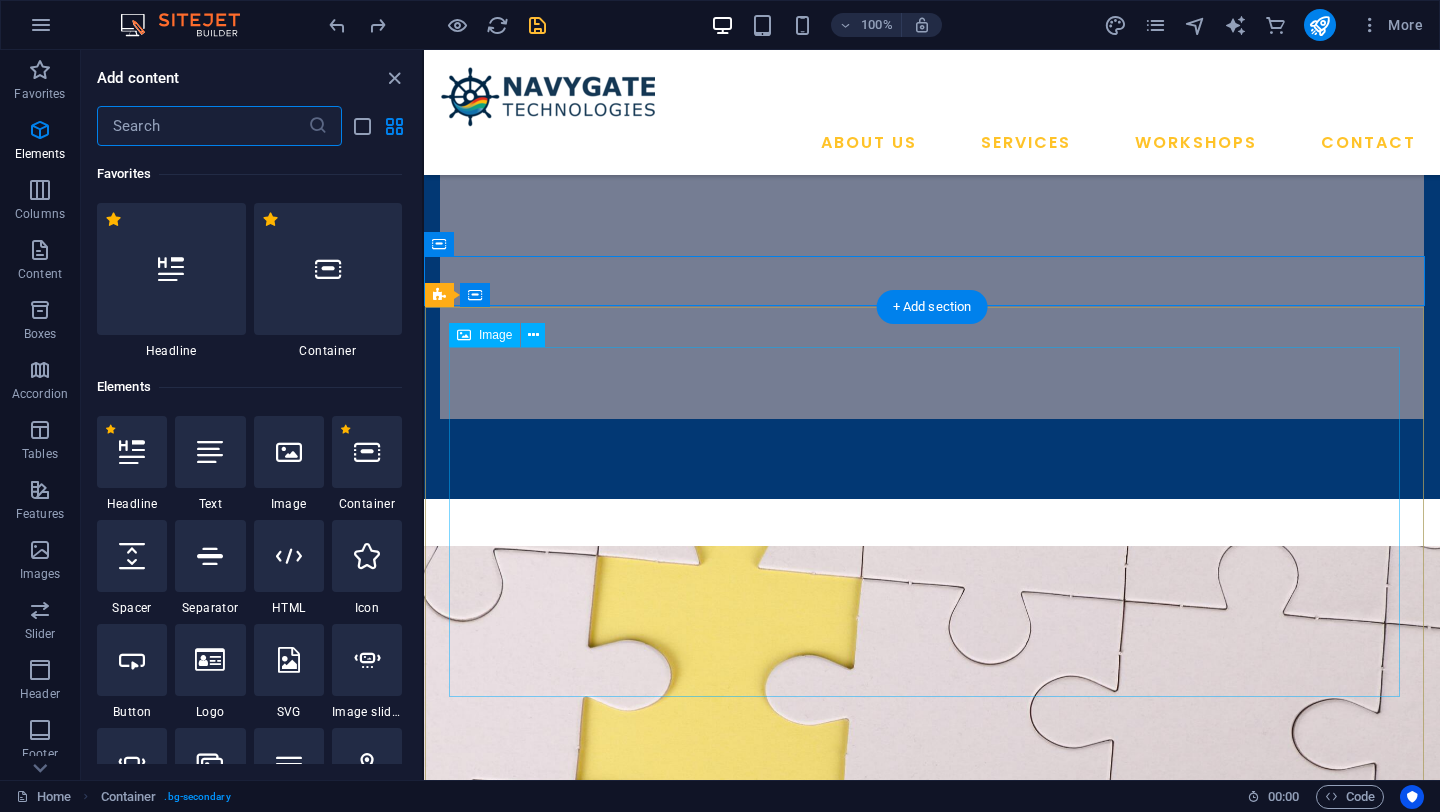 scroll, scrollTop: 2515, scrollLeft: 0, axis: vertical 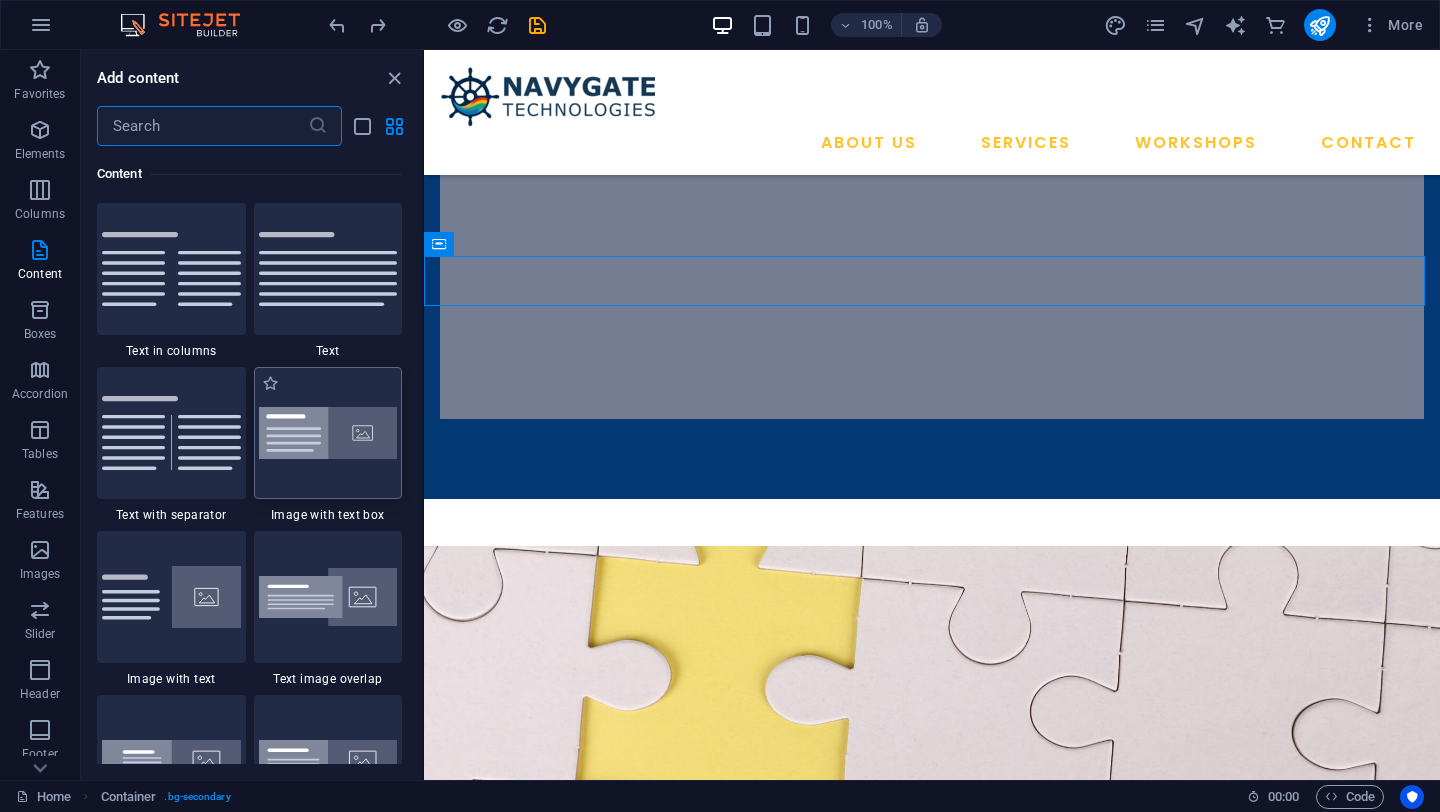 click at bounding box center [328, 433] 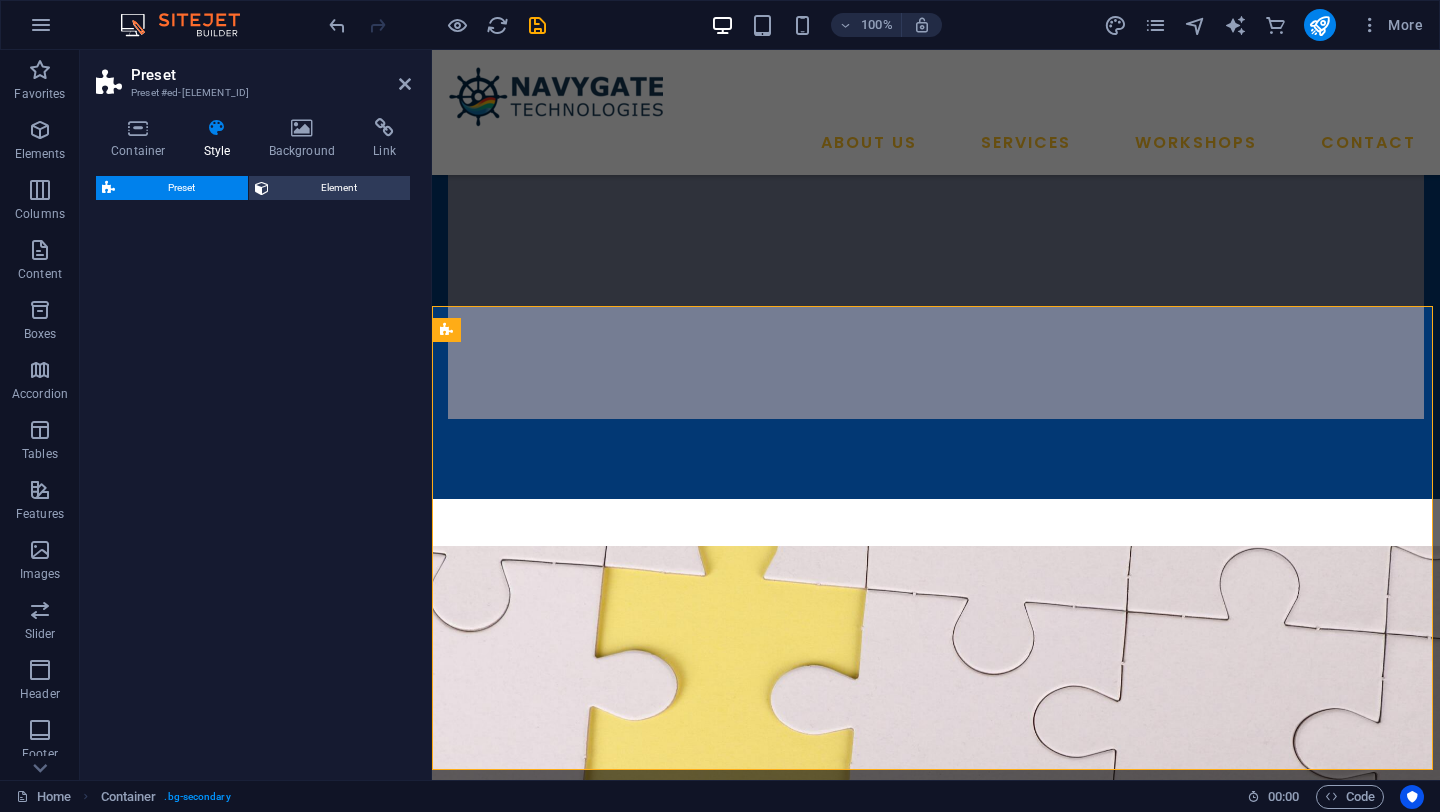 select on "rem" 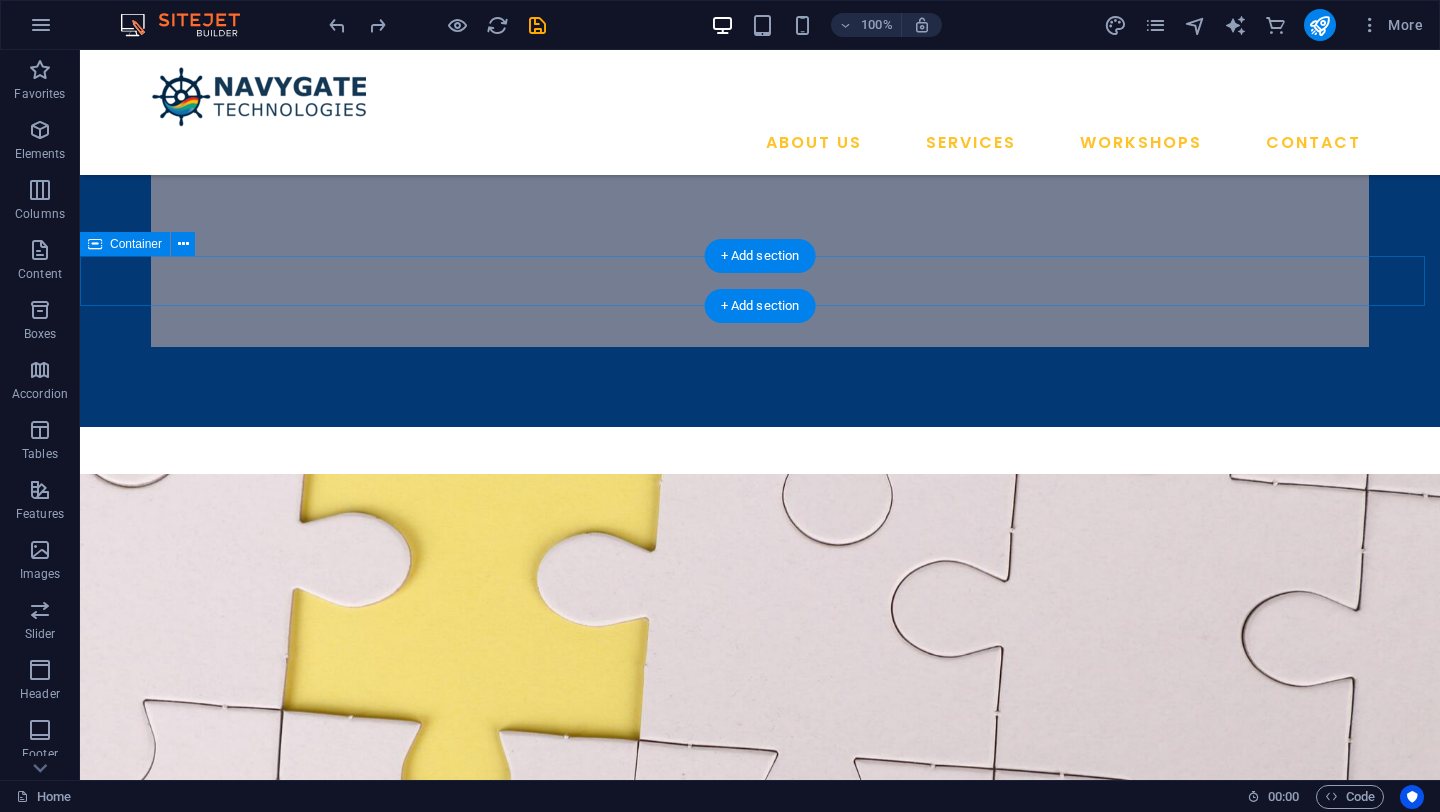 click on "Our  Workshop" at bounding box center [760, 1267] 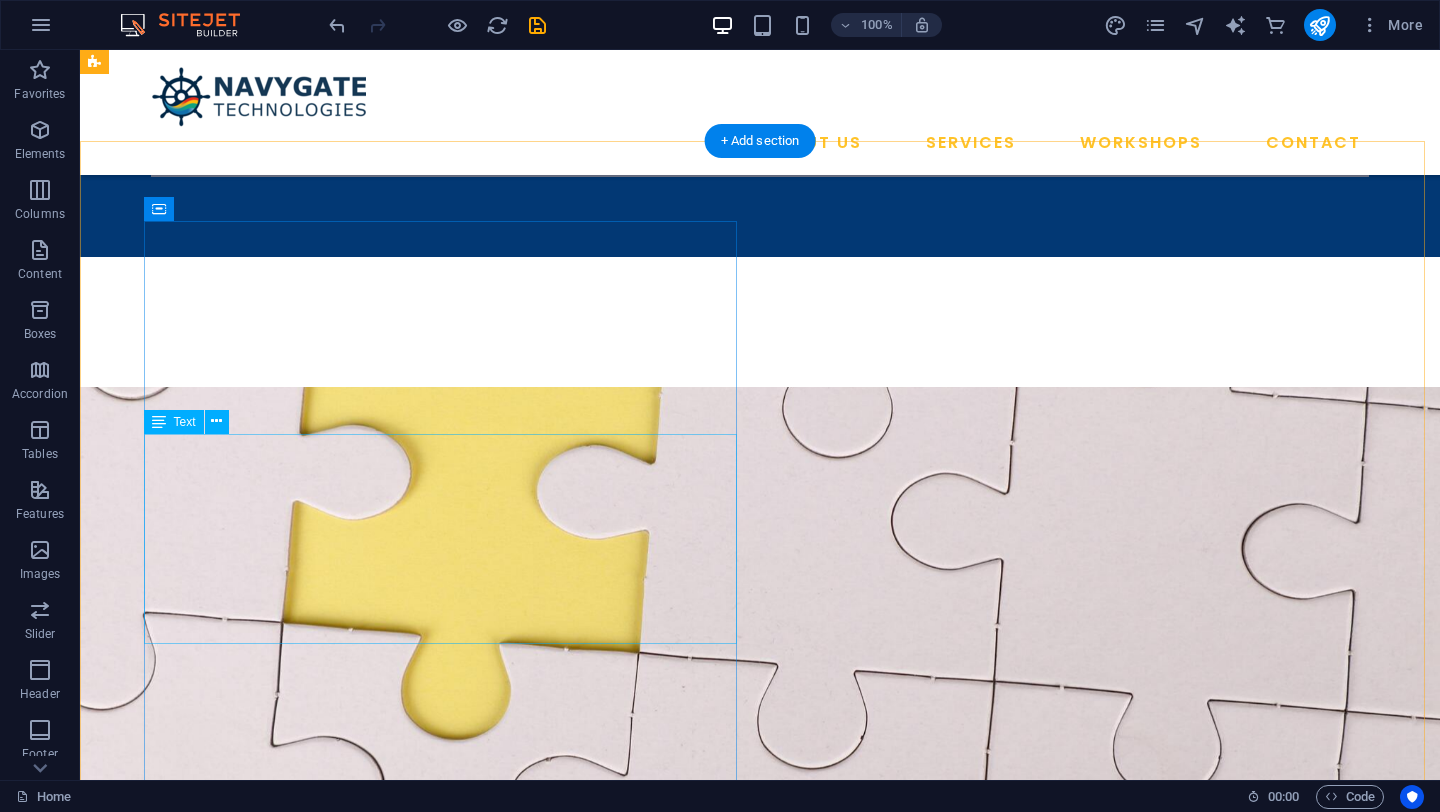 scroll, scrollTop: 1096, scrollLeft: 0, axis: vertical 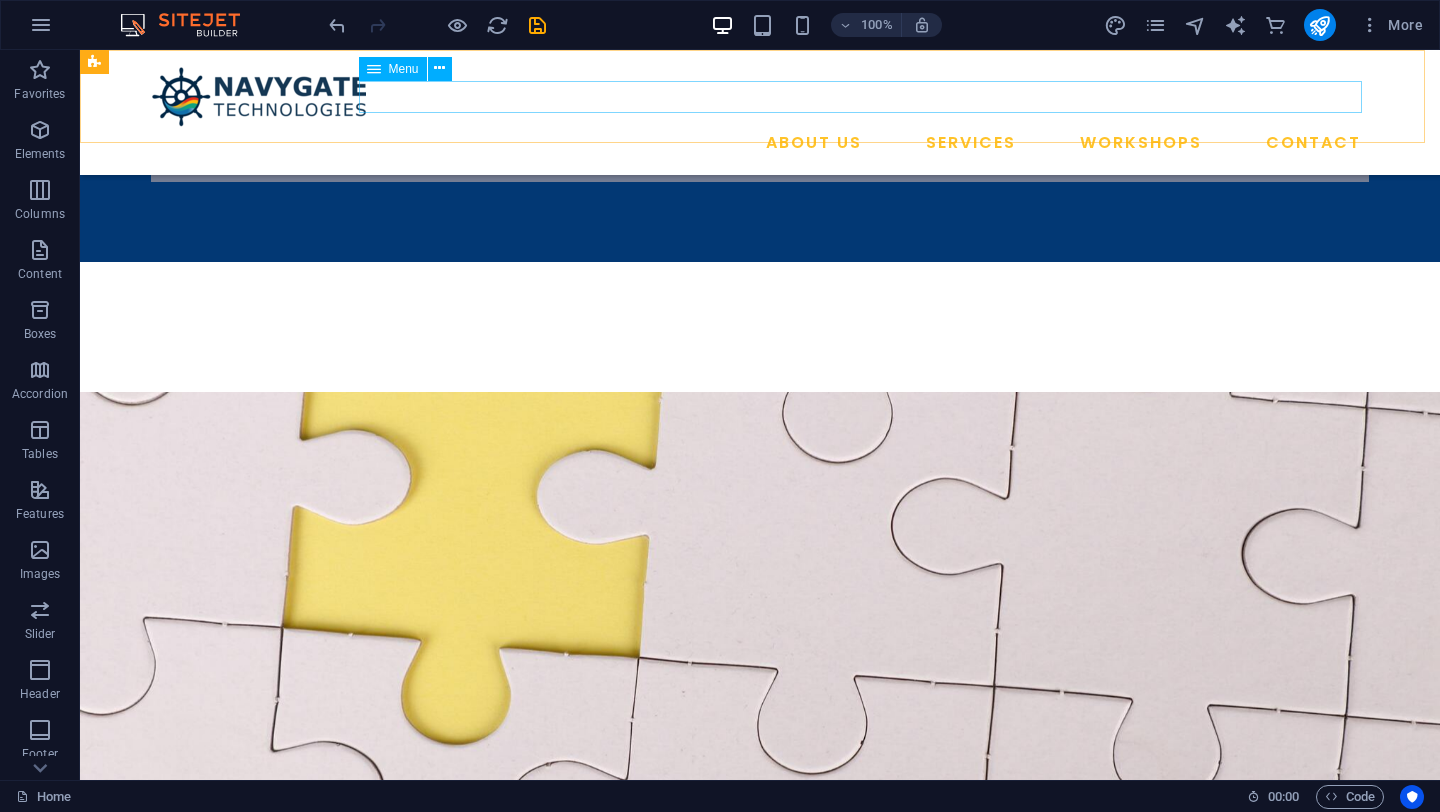click on "ABOUT US SERVICES WORKSHOPS CONTACT" at bounding box center (760, 143) 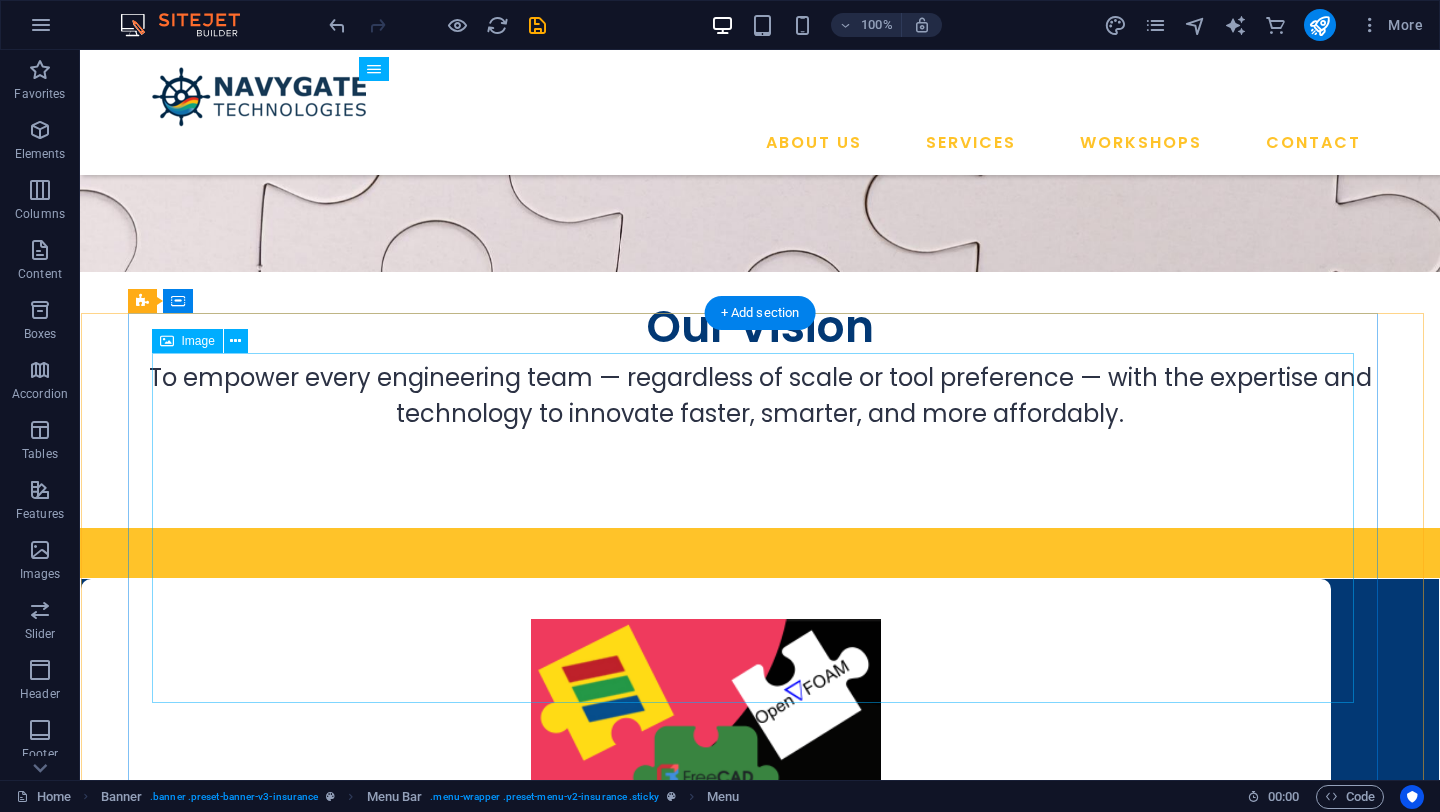 scroll, scrollTop: 925, scrollLeft: 0, axis: vertical 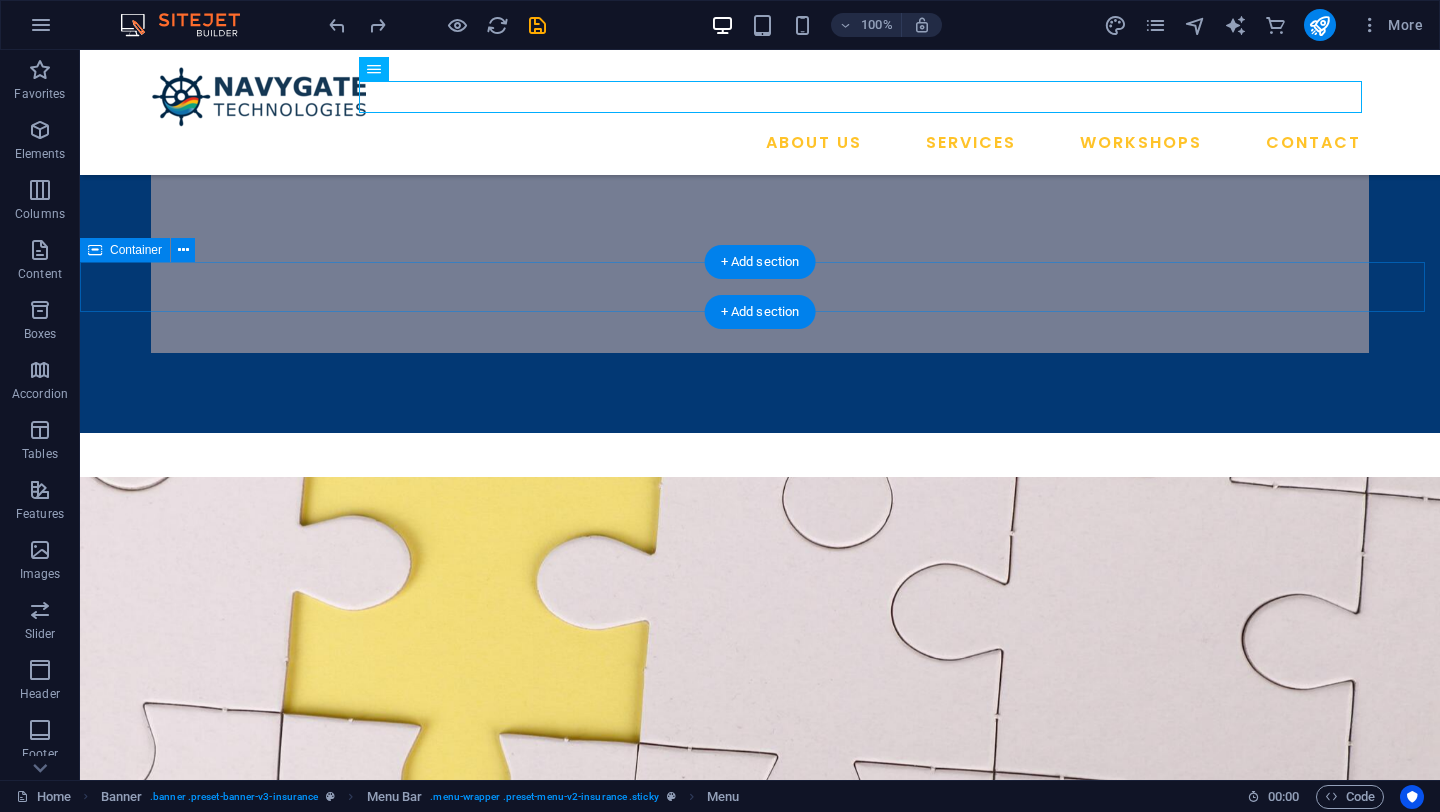 click on "Our  Workshop" at bounding box center [760, 1273] 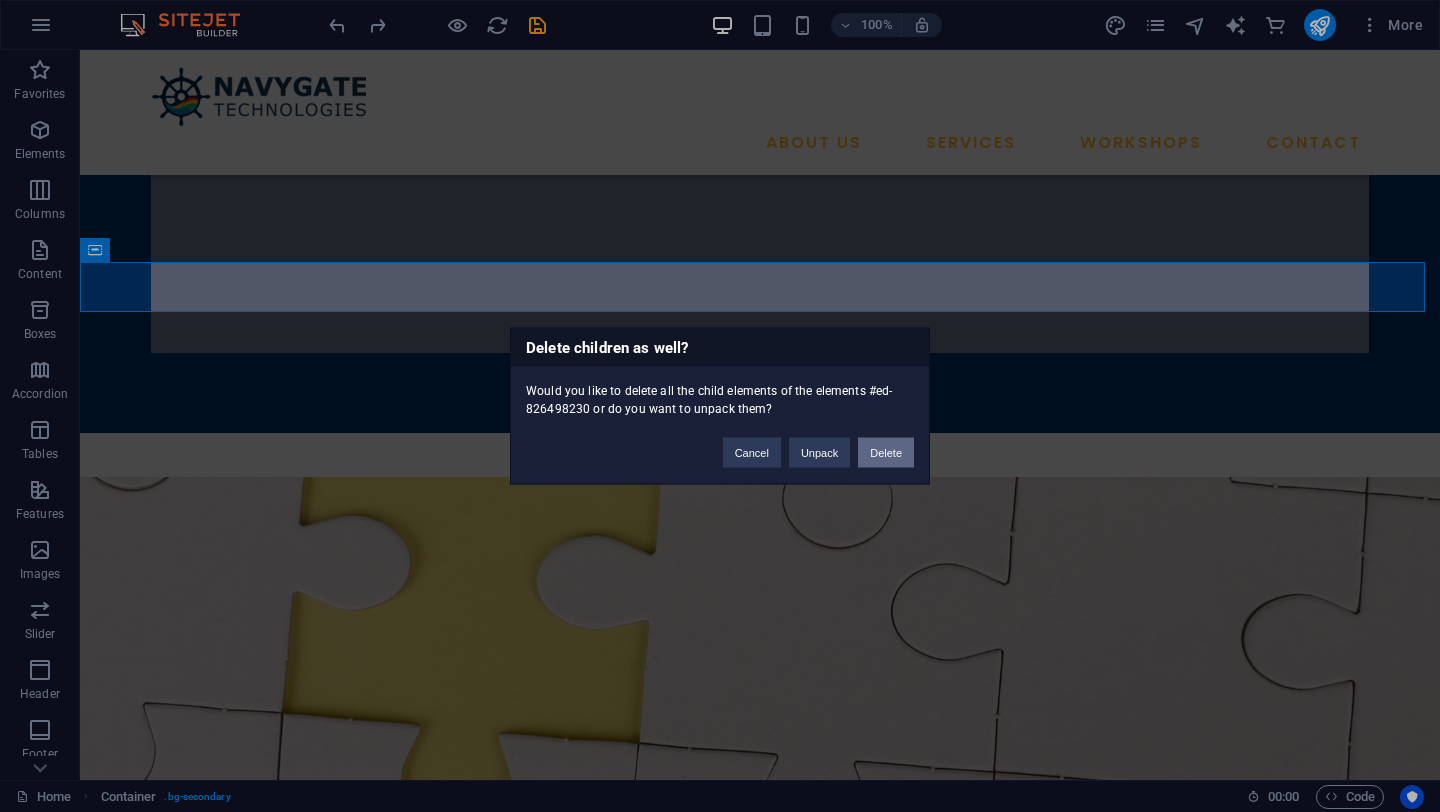 type 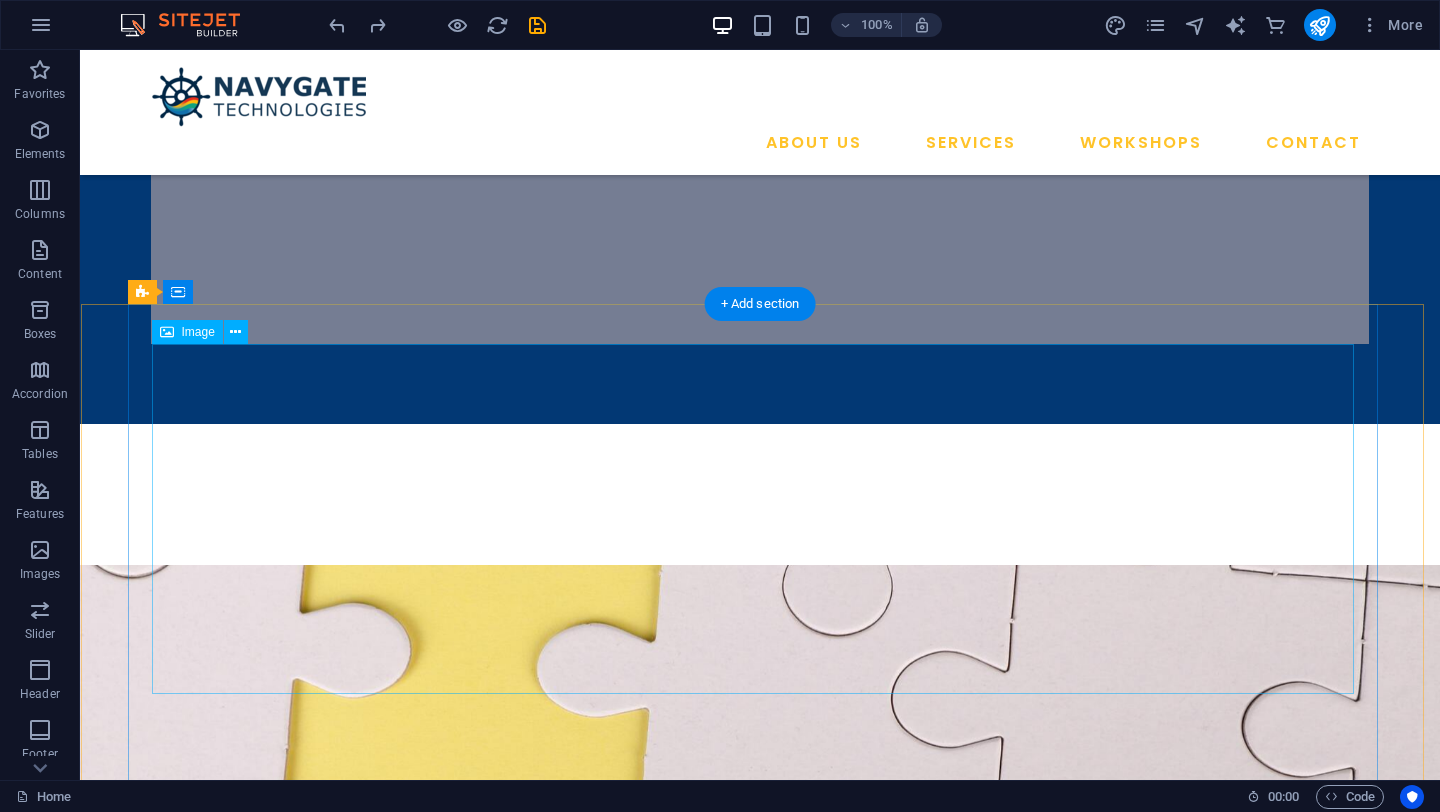 scroll, scrollTop: 1250, scrollLeft: 0, axis: vertical 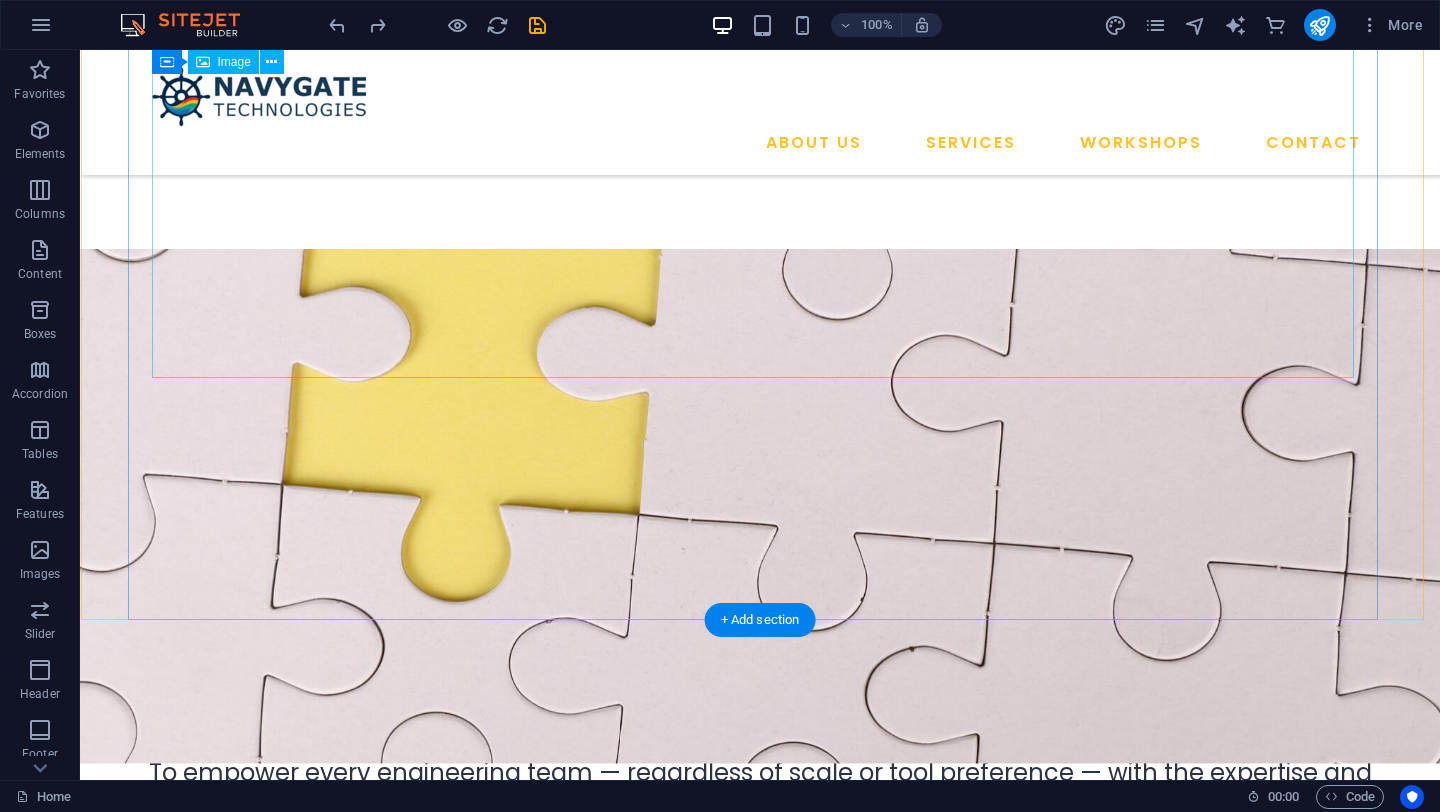 click at bounding box center [706, 1189] 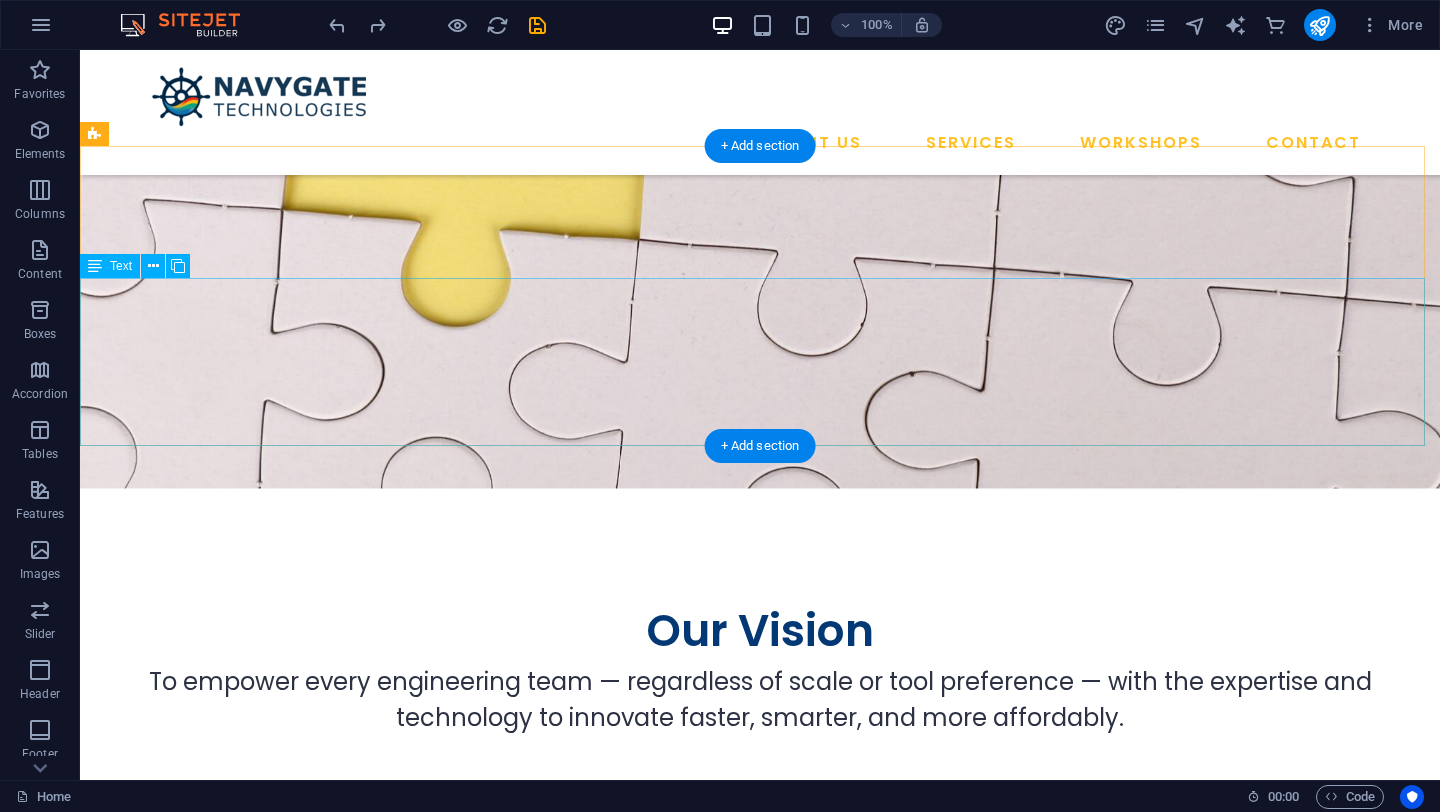 scroll, scrollTop: 741, scrollLeft: 0, axis: vertical 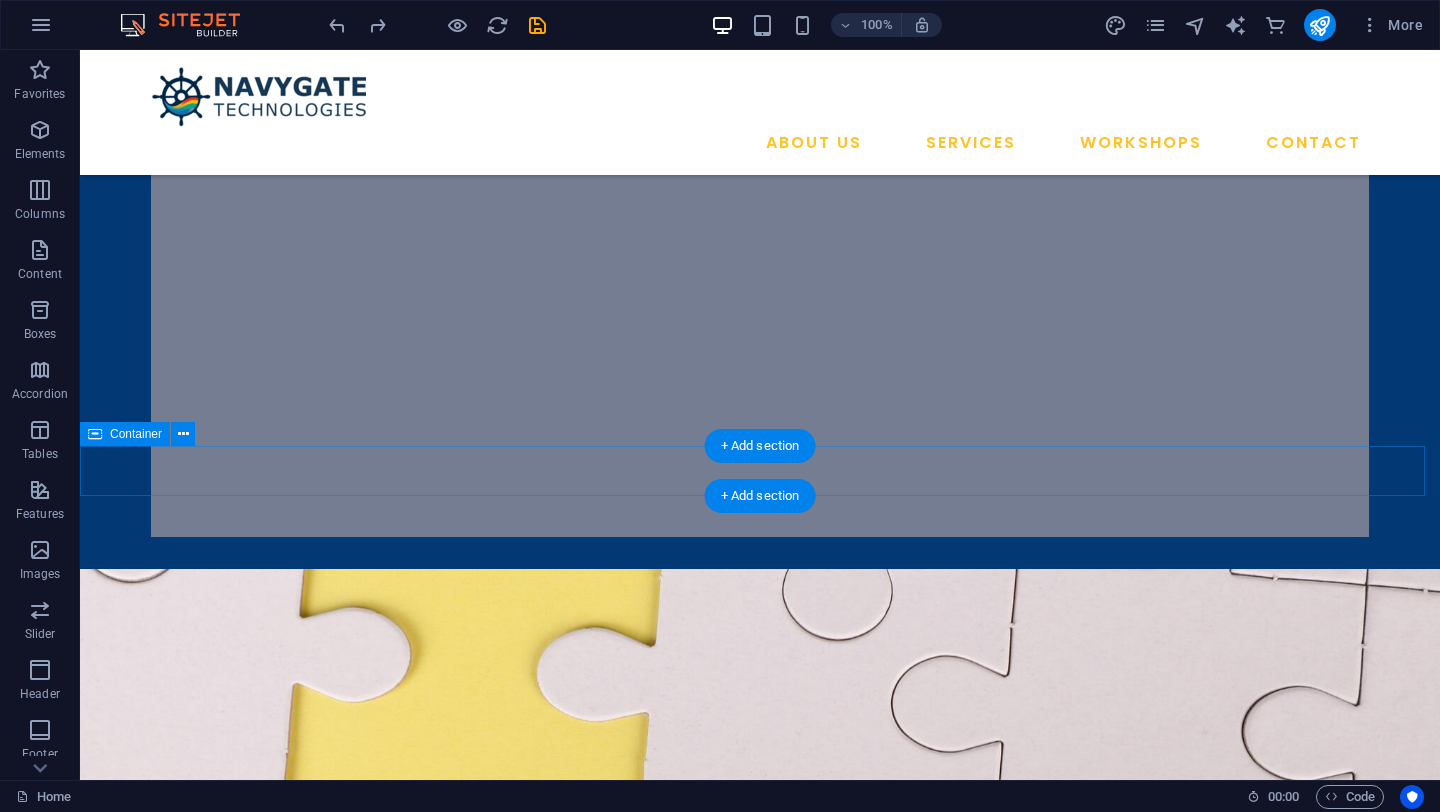 click on "Our  Workshop" at bounding box center (760, 1457) 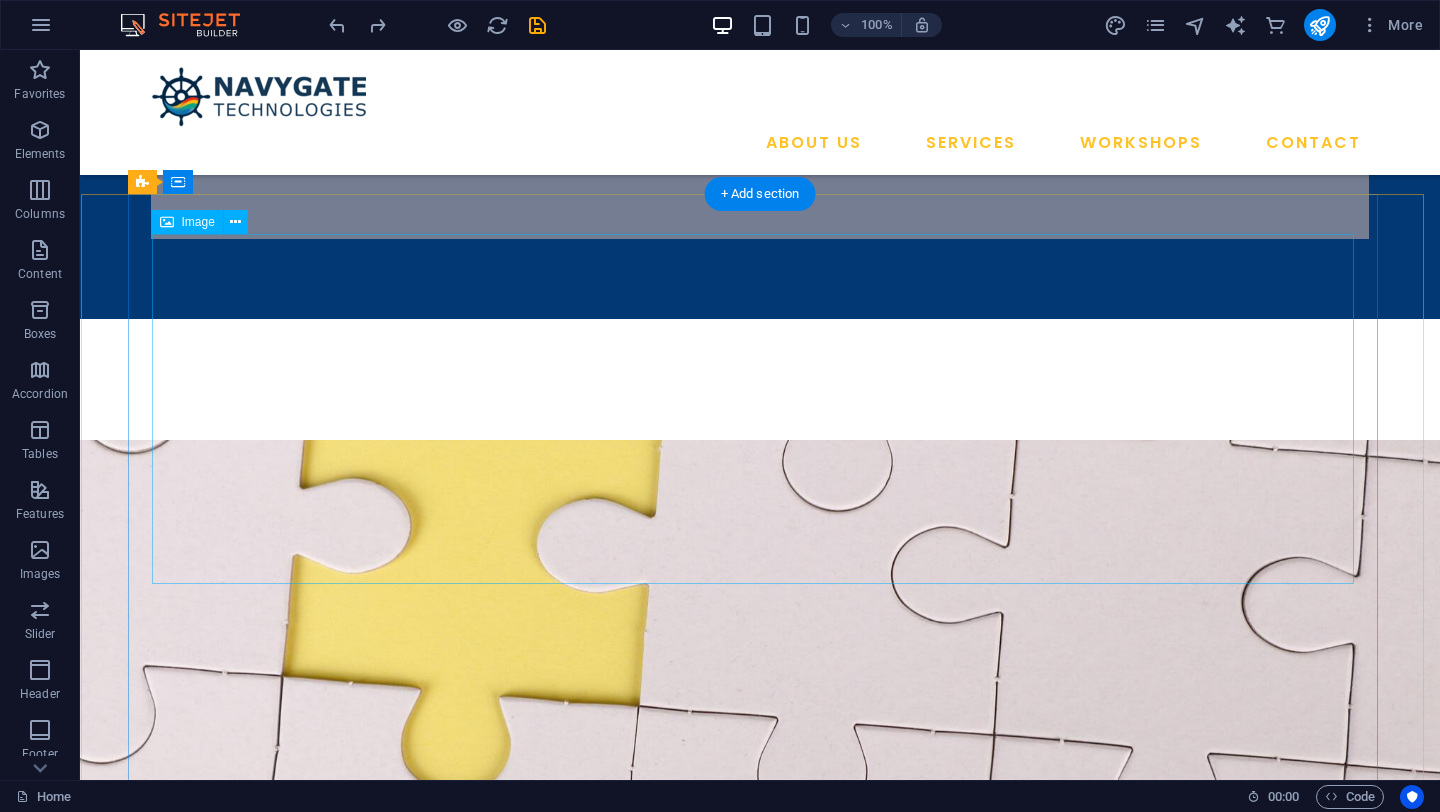 scroll, scrollTop: 1266, scrollLeft: 0, axis: vertical 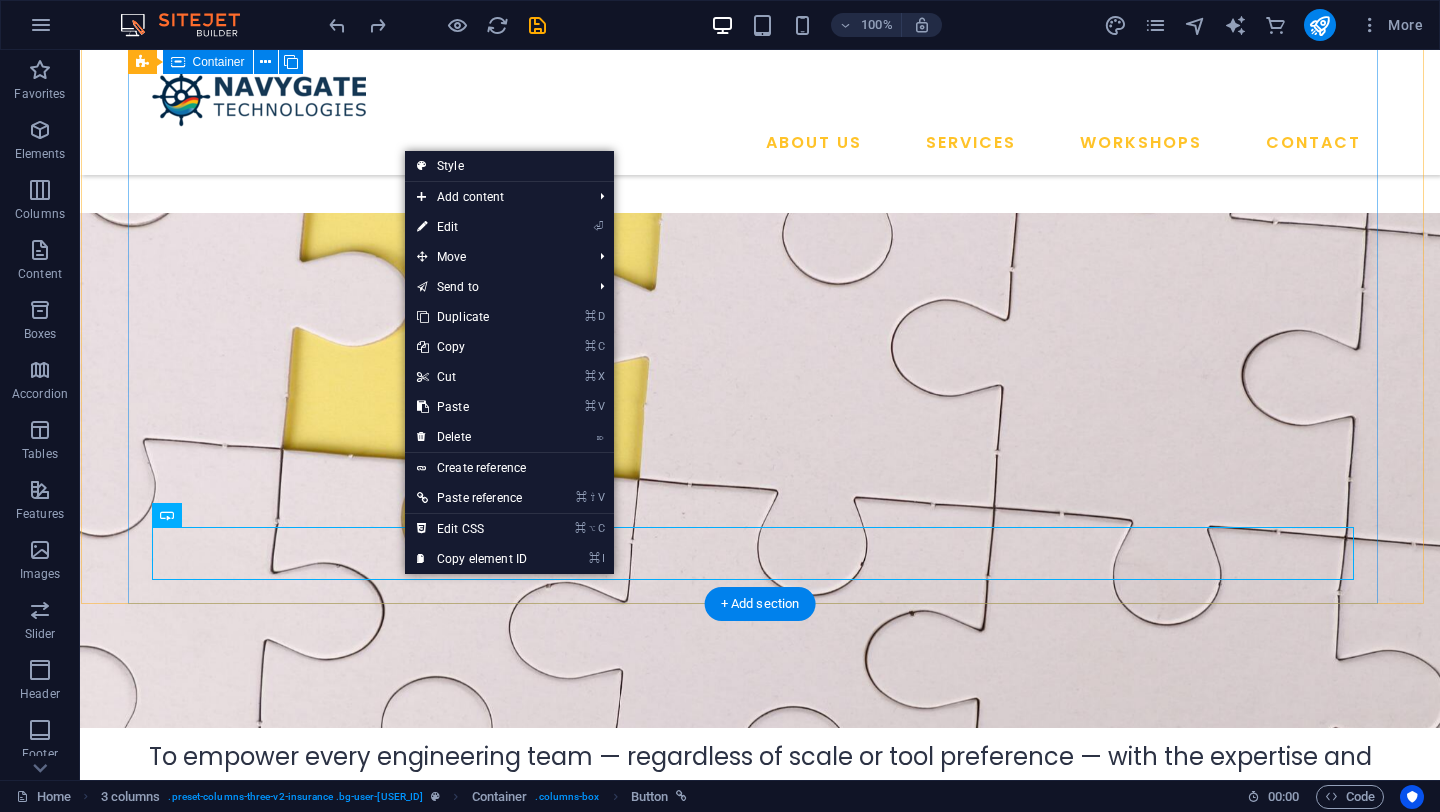 click on "Hands-On CFD Analysis Using Open-Source Tools Accelerate Your Research Workflow by Integrating FreeCAD, Gmsh, OpenFOAM, ParaView, and Cloud Computing Just ₹499 ₹1749 (Including GST) REGISTER NOW" at bounding box center (706, 1274) 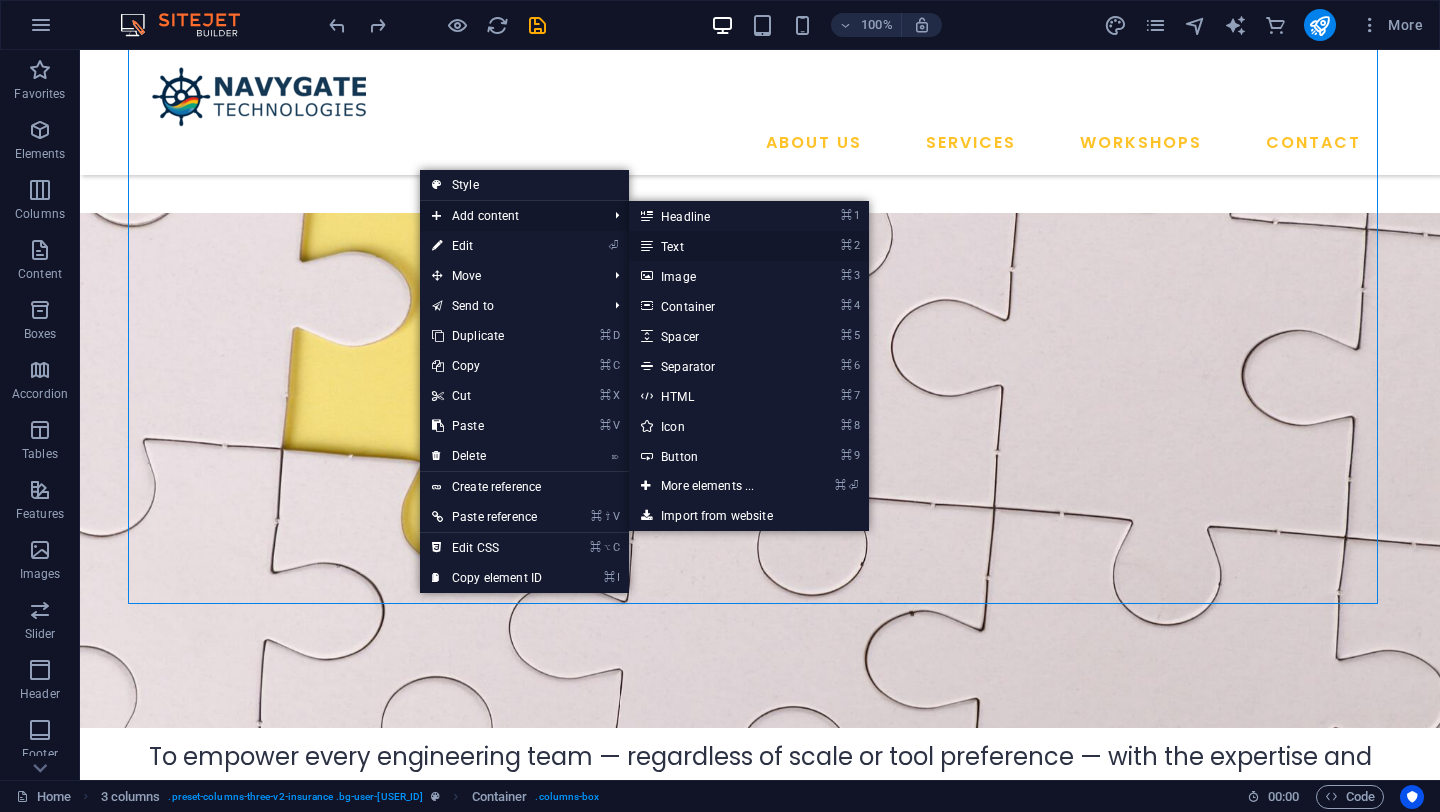 click on "⌘ 2  Text" at bounding box center [711, 246] 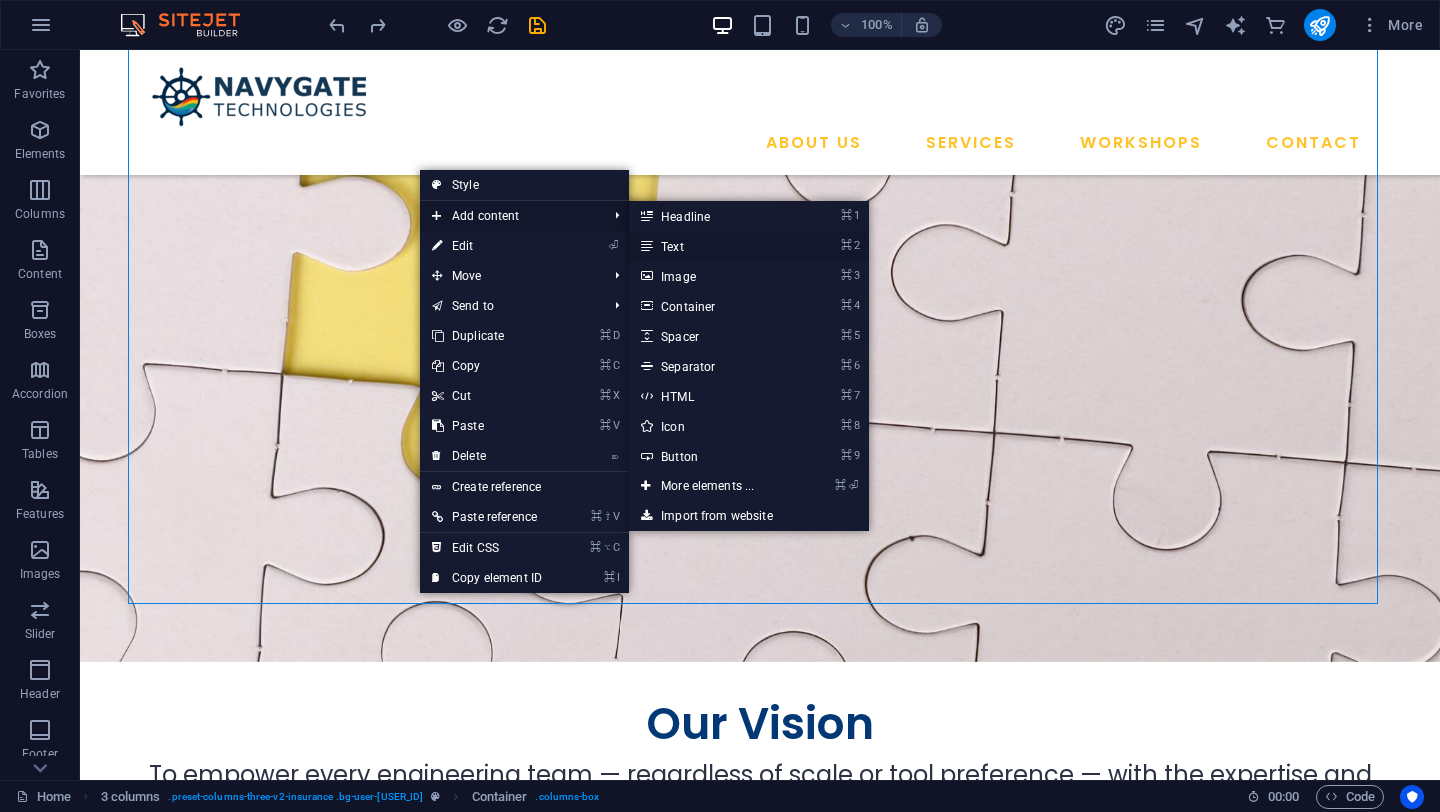 scroll, scrollTop: 911, scrollLeft: 0, axis: vertical 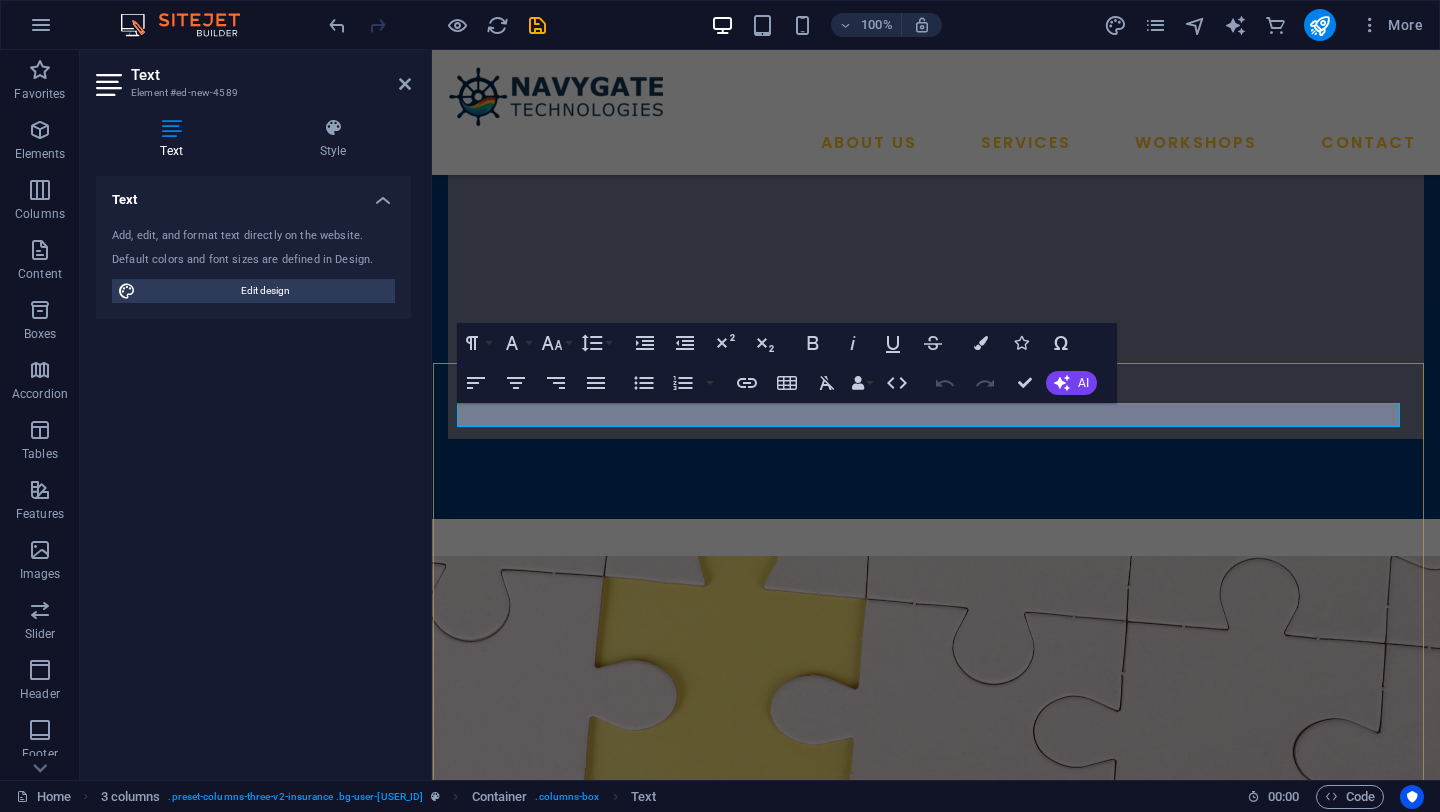 click on "New text element" at bounding box center [936, 1455] 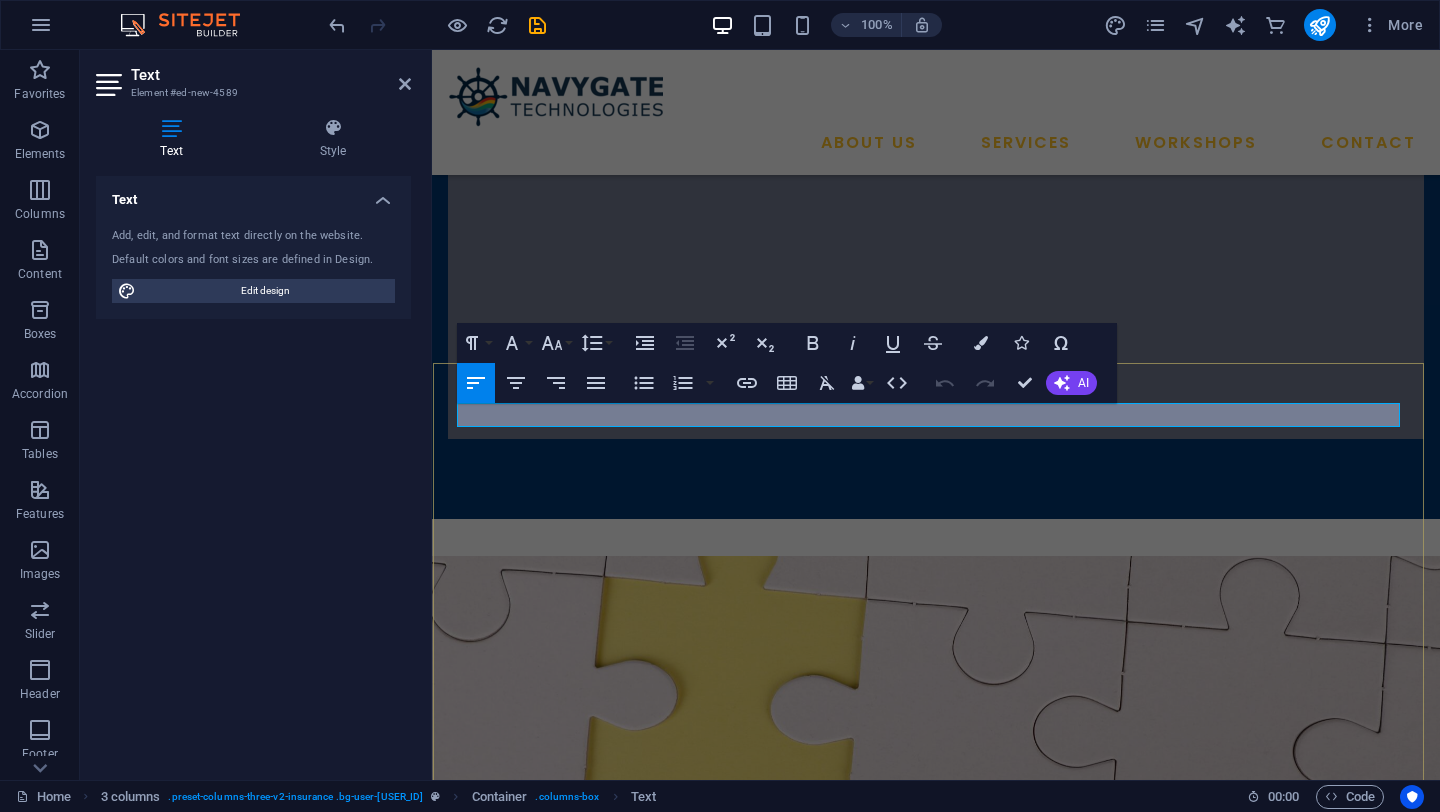 click on "New text element" at bounding box center [936, 1455] 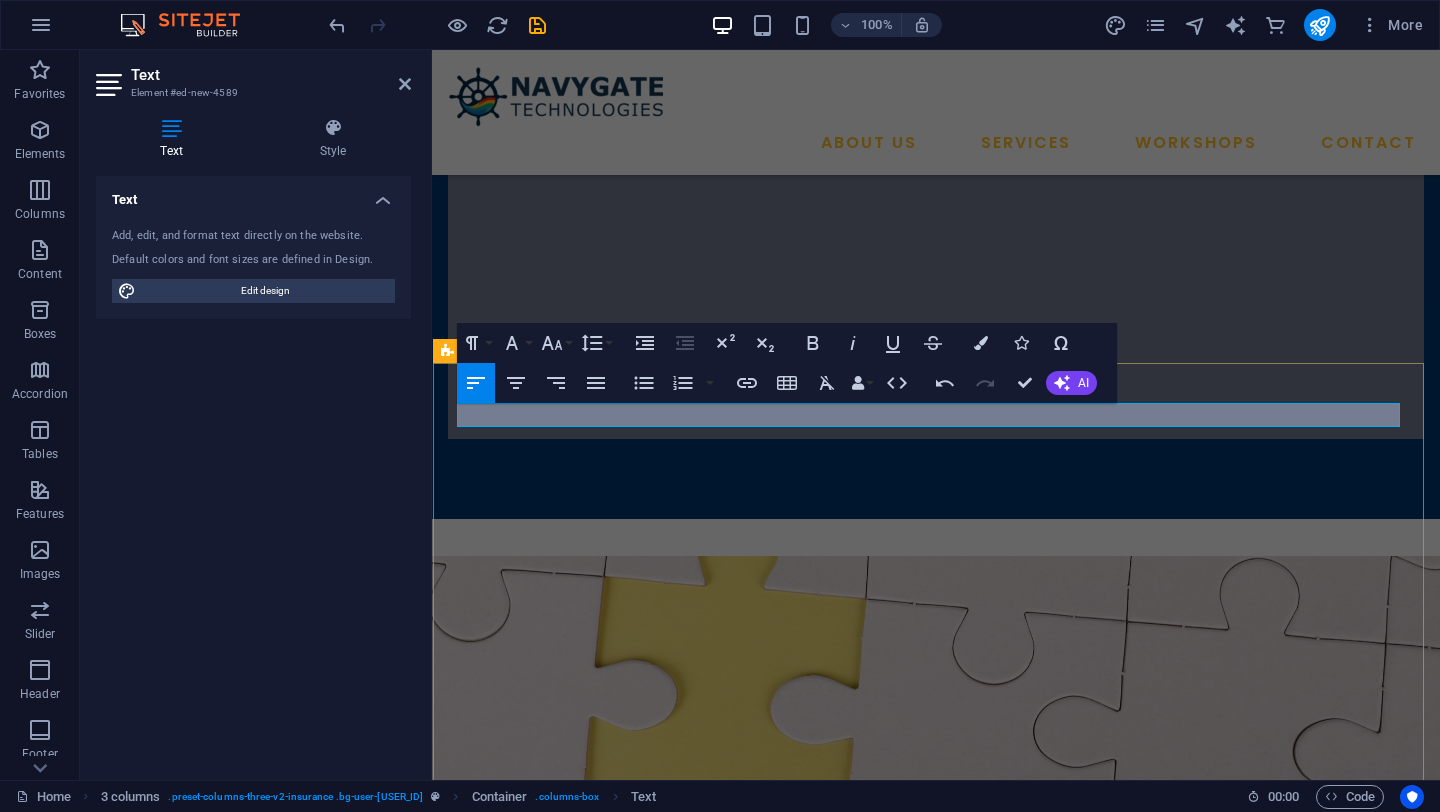 drag, startPoint x: 649, startPoint y: 418, endPoint x: 450, endPoint y: 417, distance: 199.00252 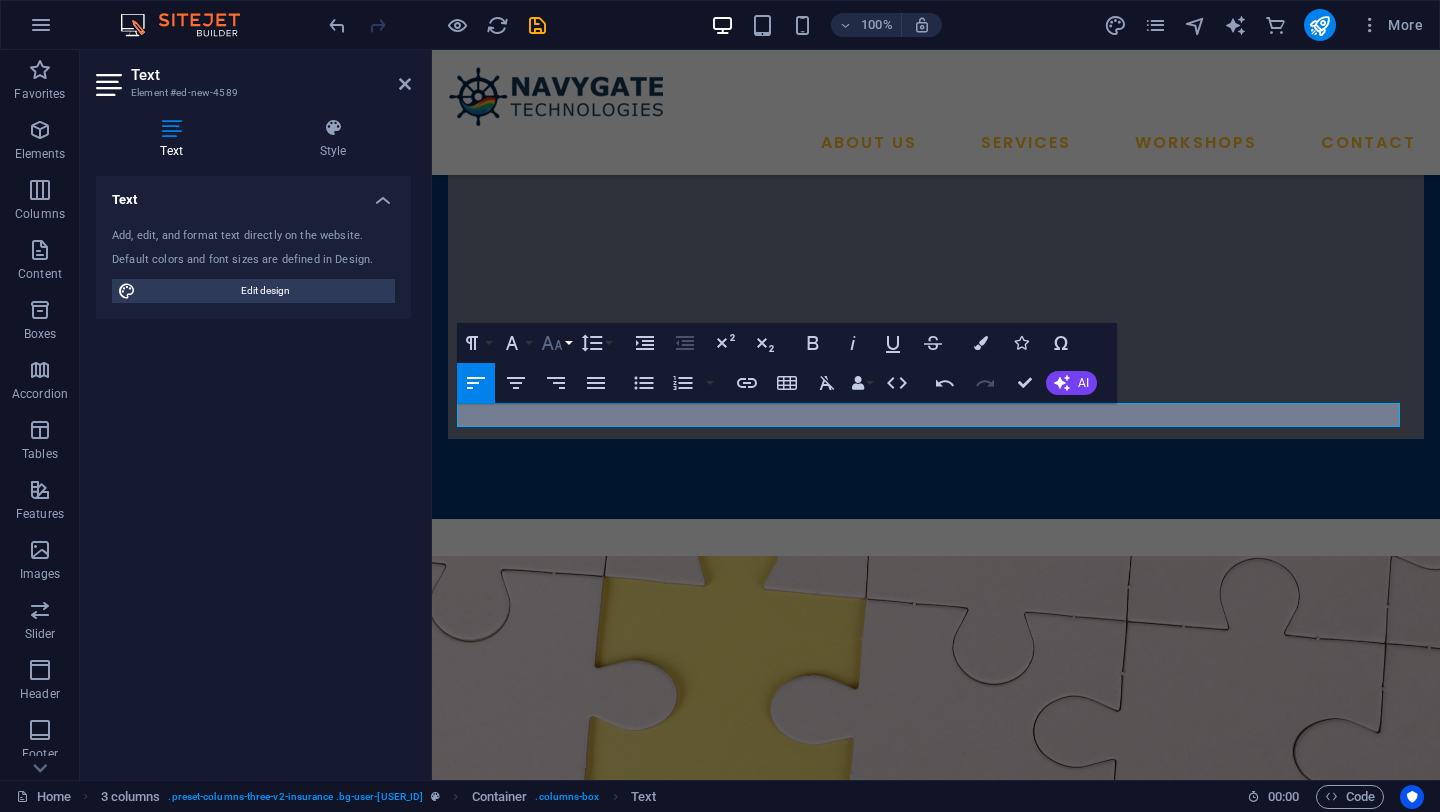 click 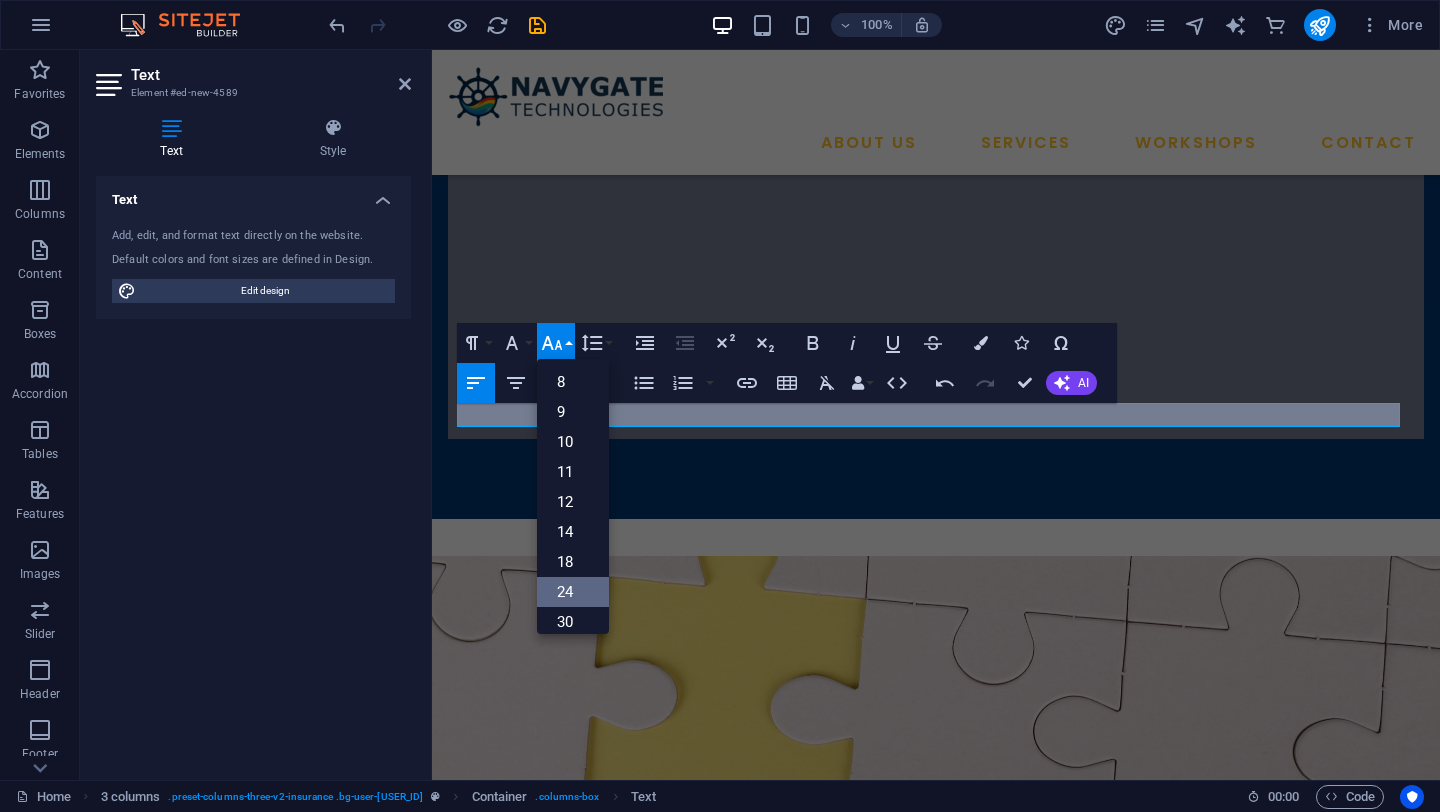 click on "24" at bounding box center (573, 592) 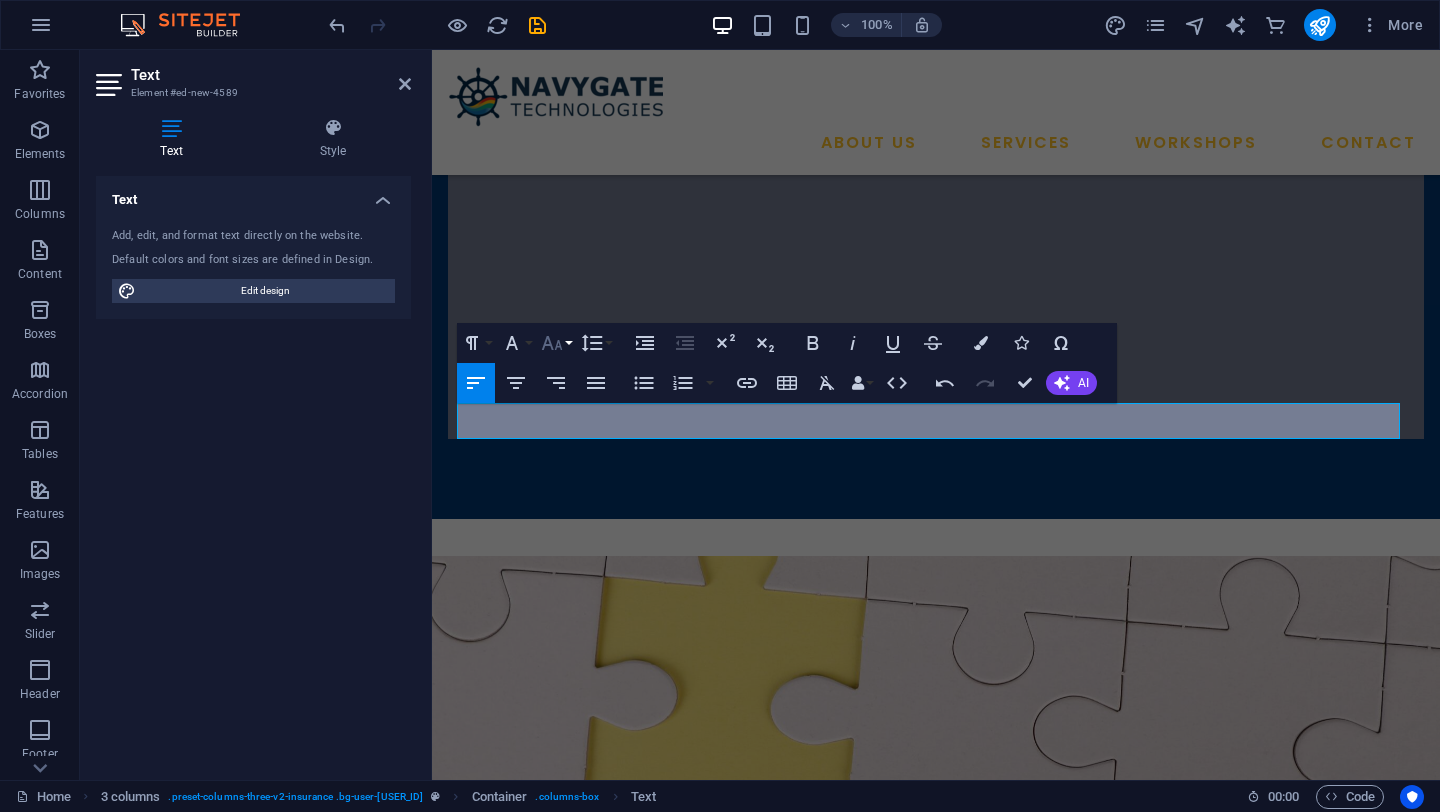 click on "Font Size" at bounding box center [556, 343] 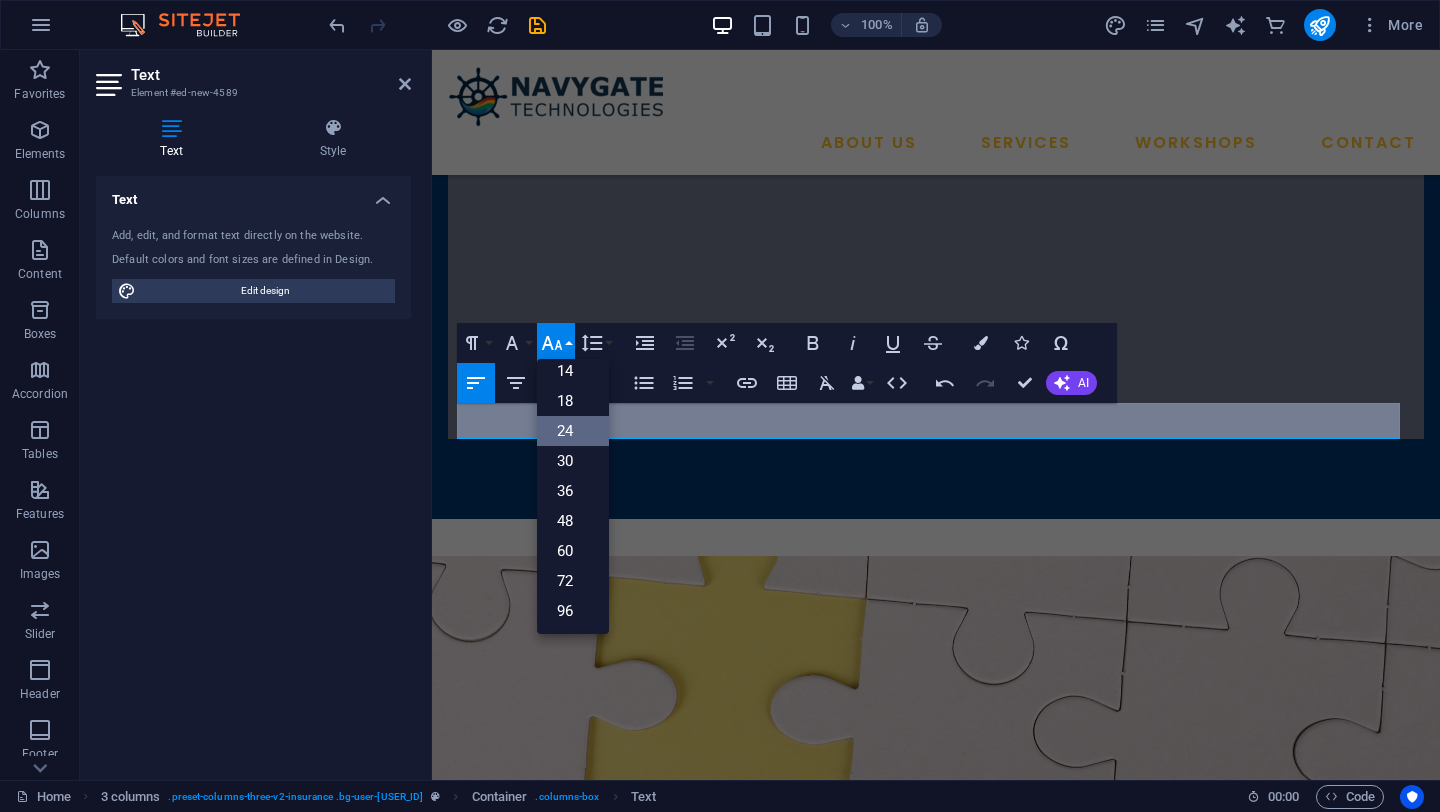 scroll, scrollTop: 161, scrollLeft: 0, axis: vertical 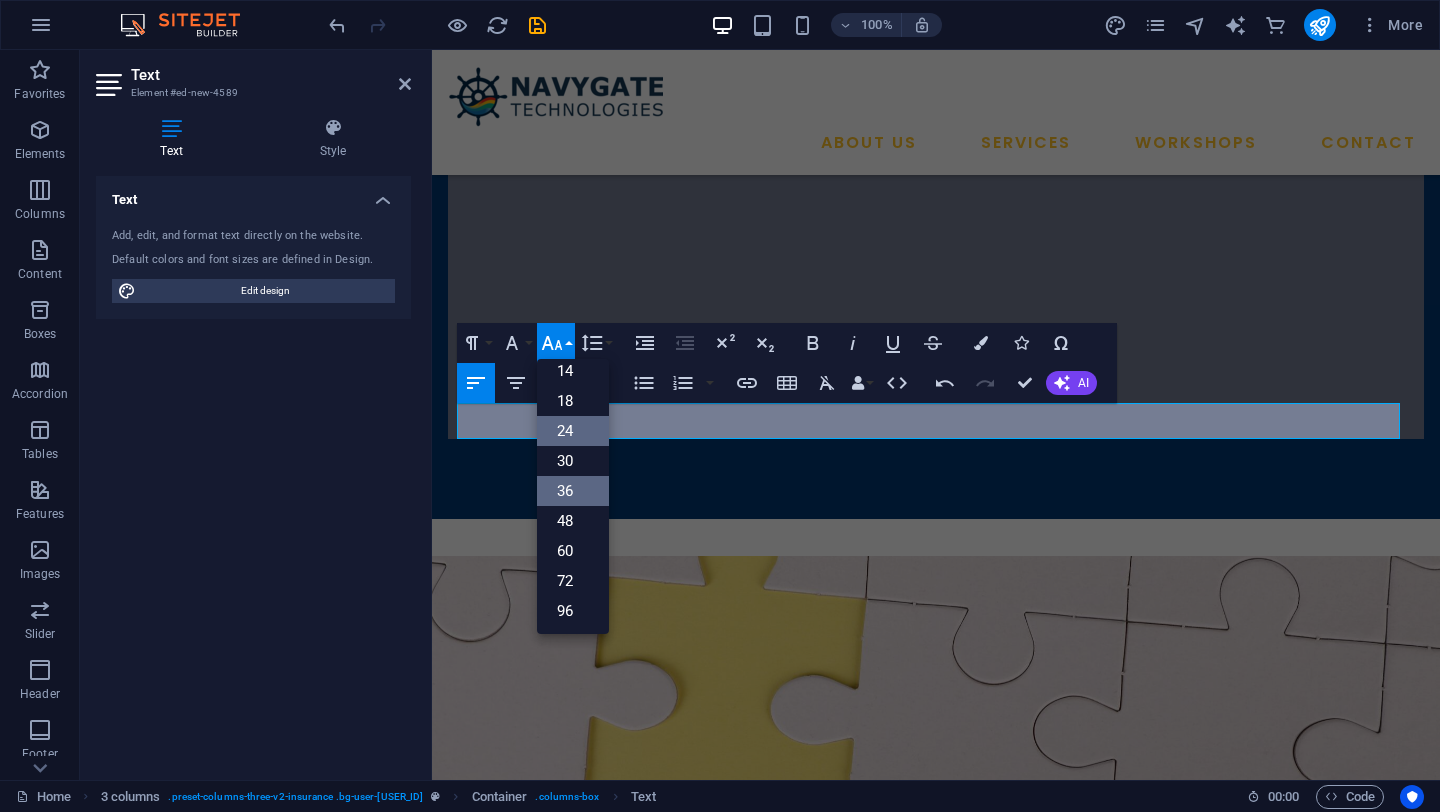 click on "36" at bounding box center (573, 491) 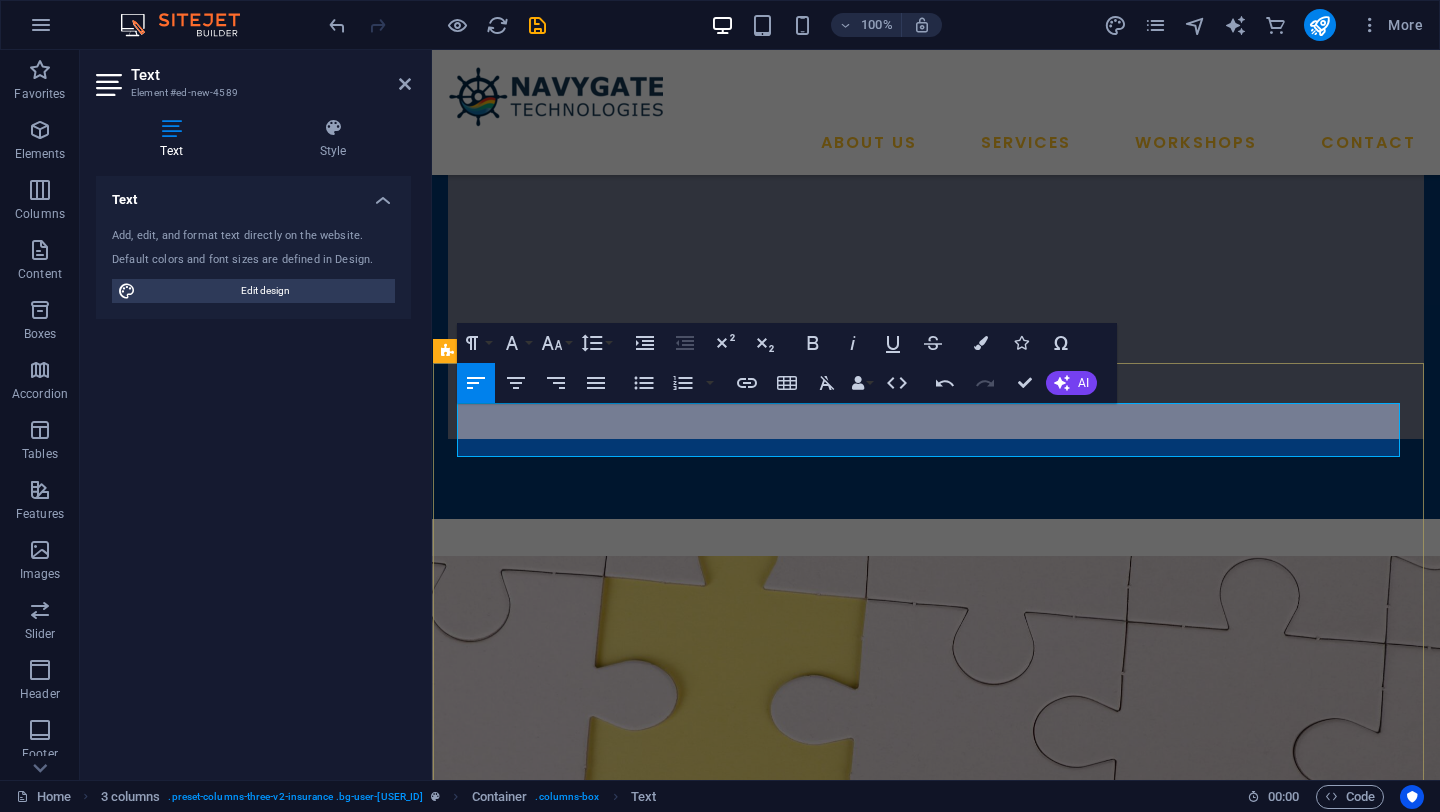 click on "Upcoming Workshops" at bounding box center [657, 1469] 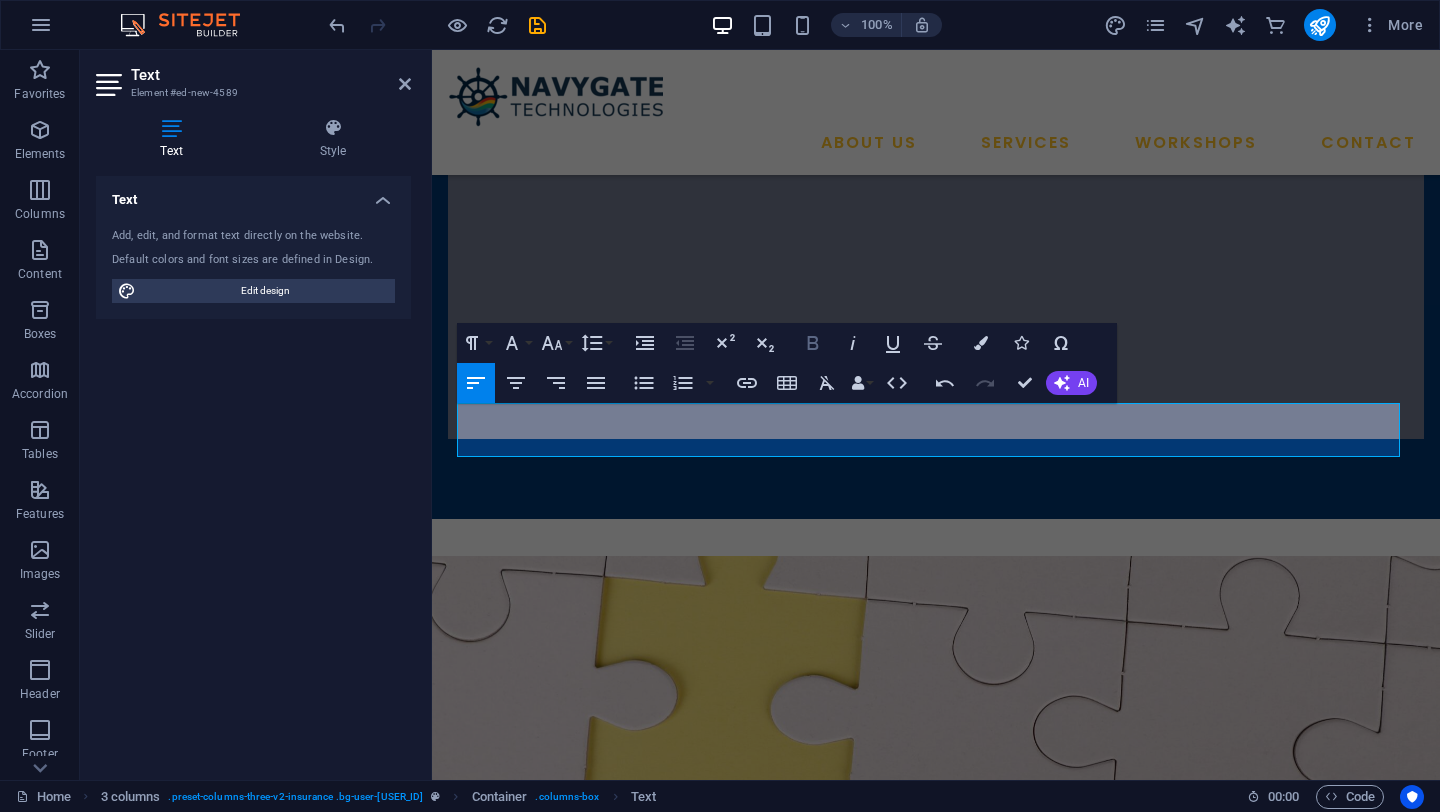 click 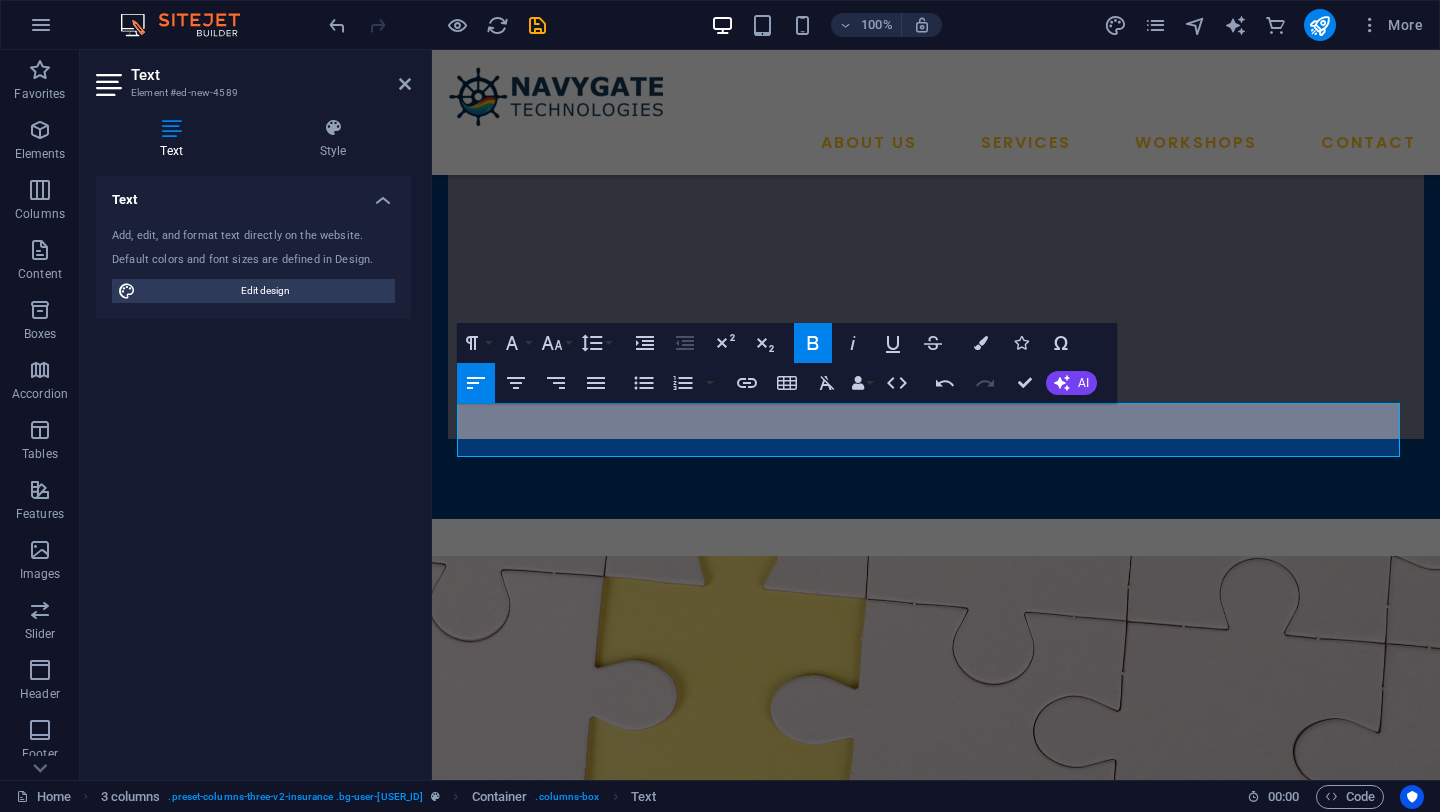 click 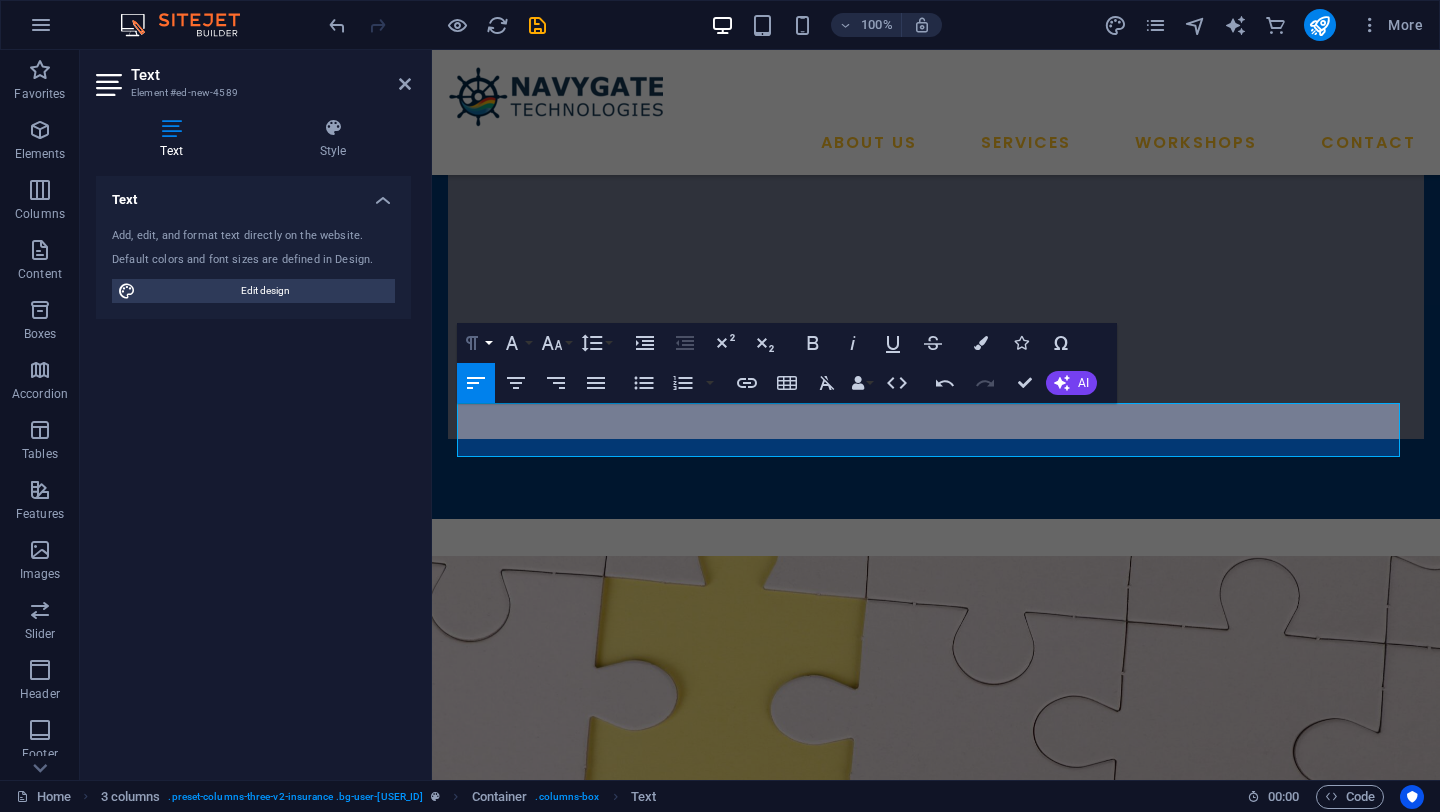 click 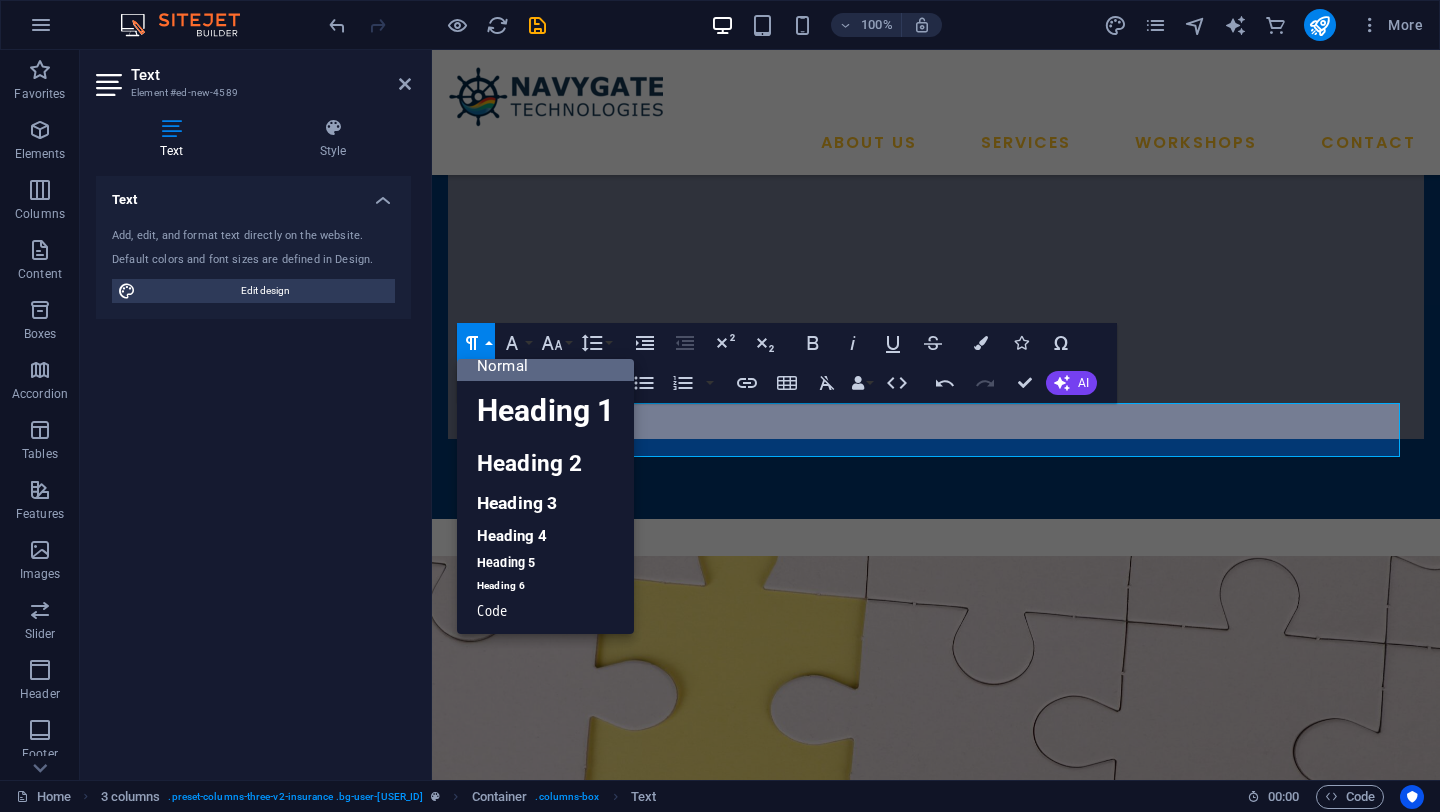 scroll, scrollTop: 16, scrollLeft: 0, axis: vertical 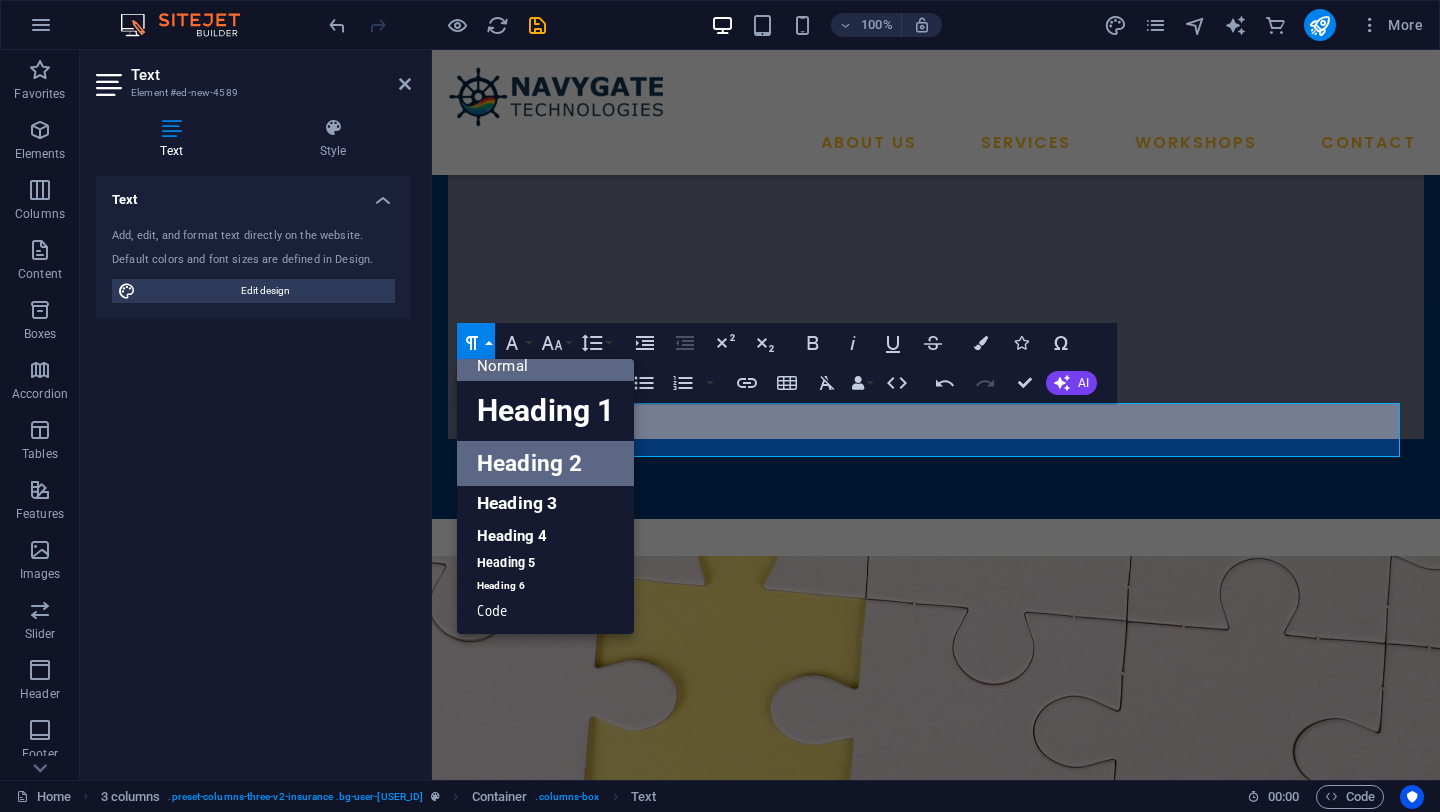 click on "Heading 2" at bounding box center (545, 463) 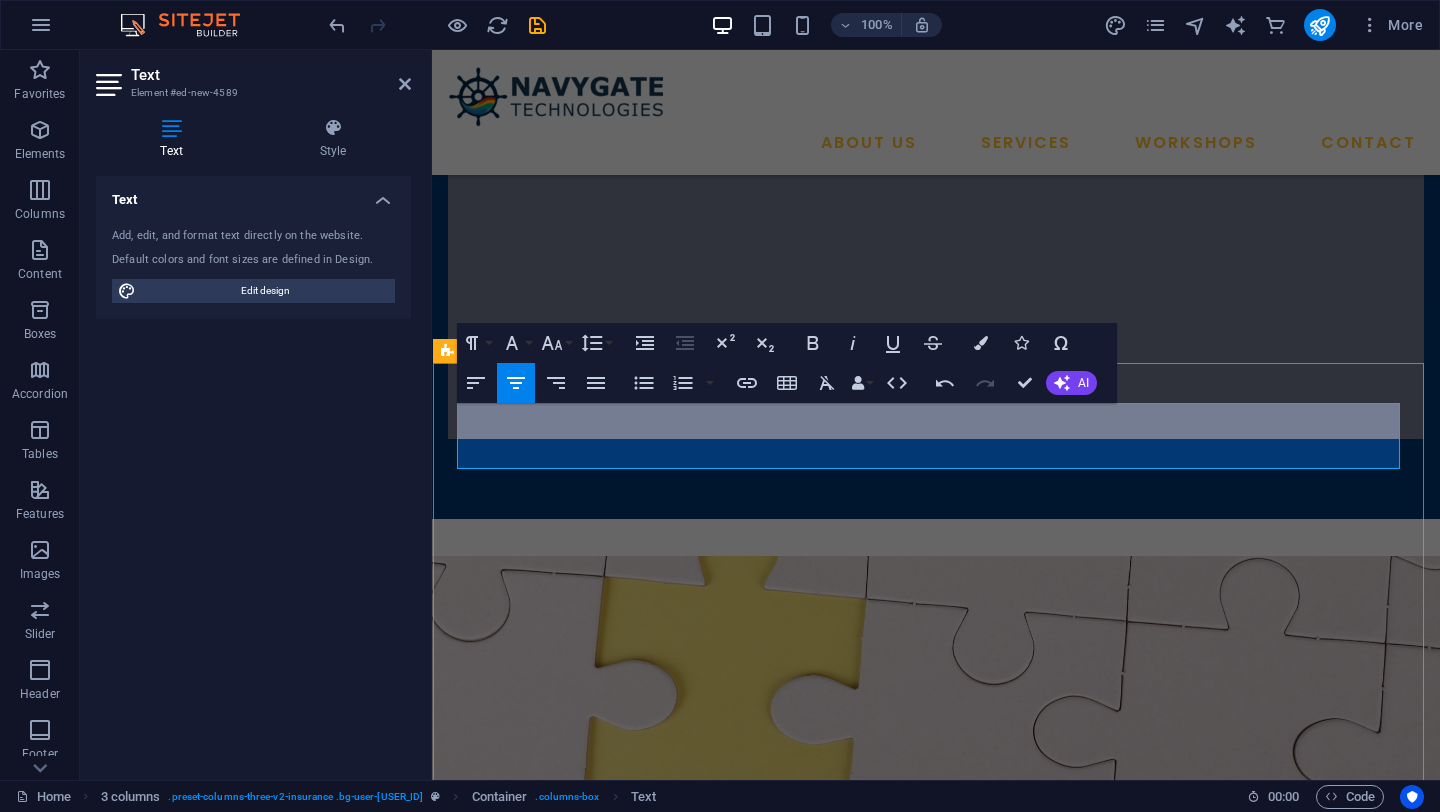 click on "Upcoming Workshops" at bounding box center (936, 1478) 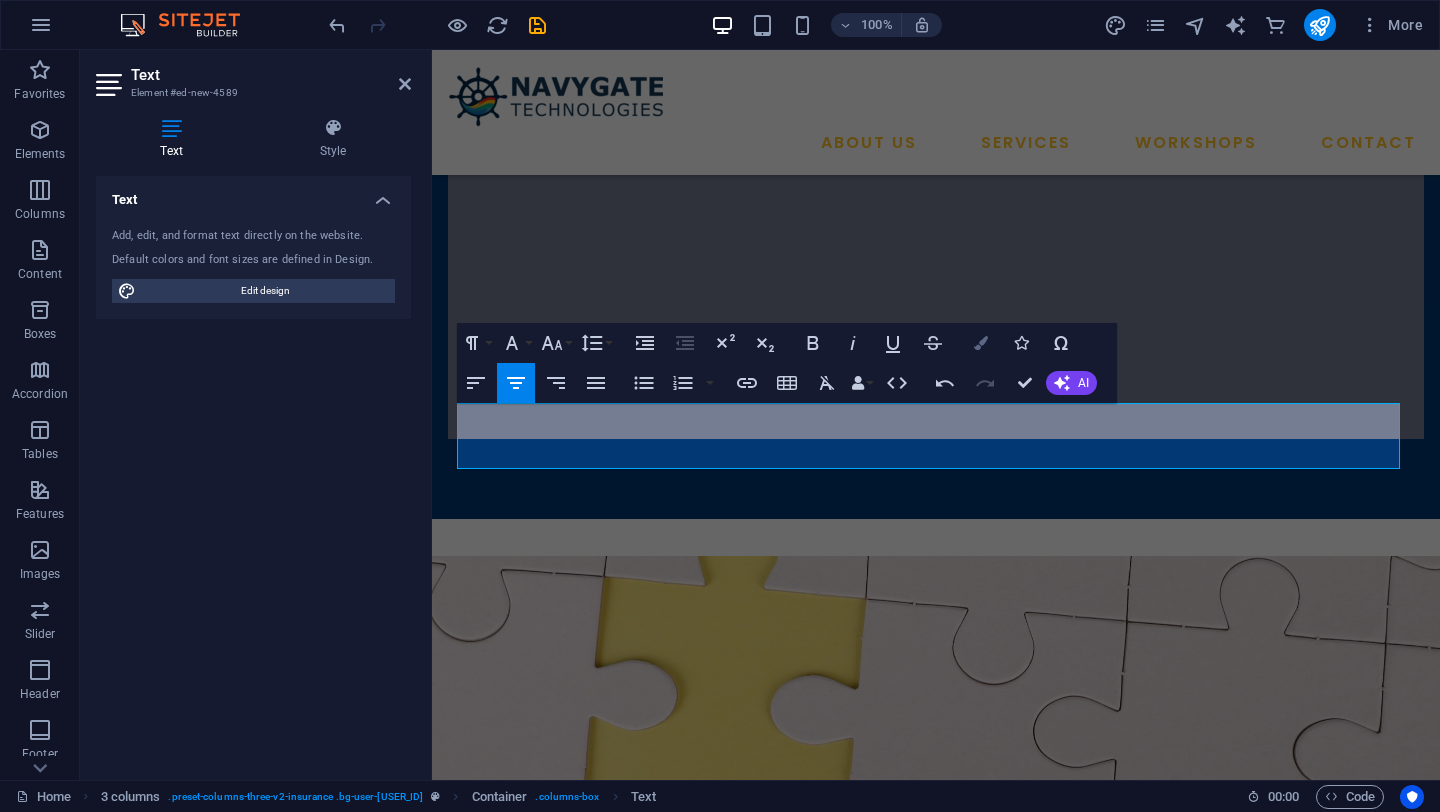 click at bounding box center (981, 343) 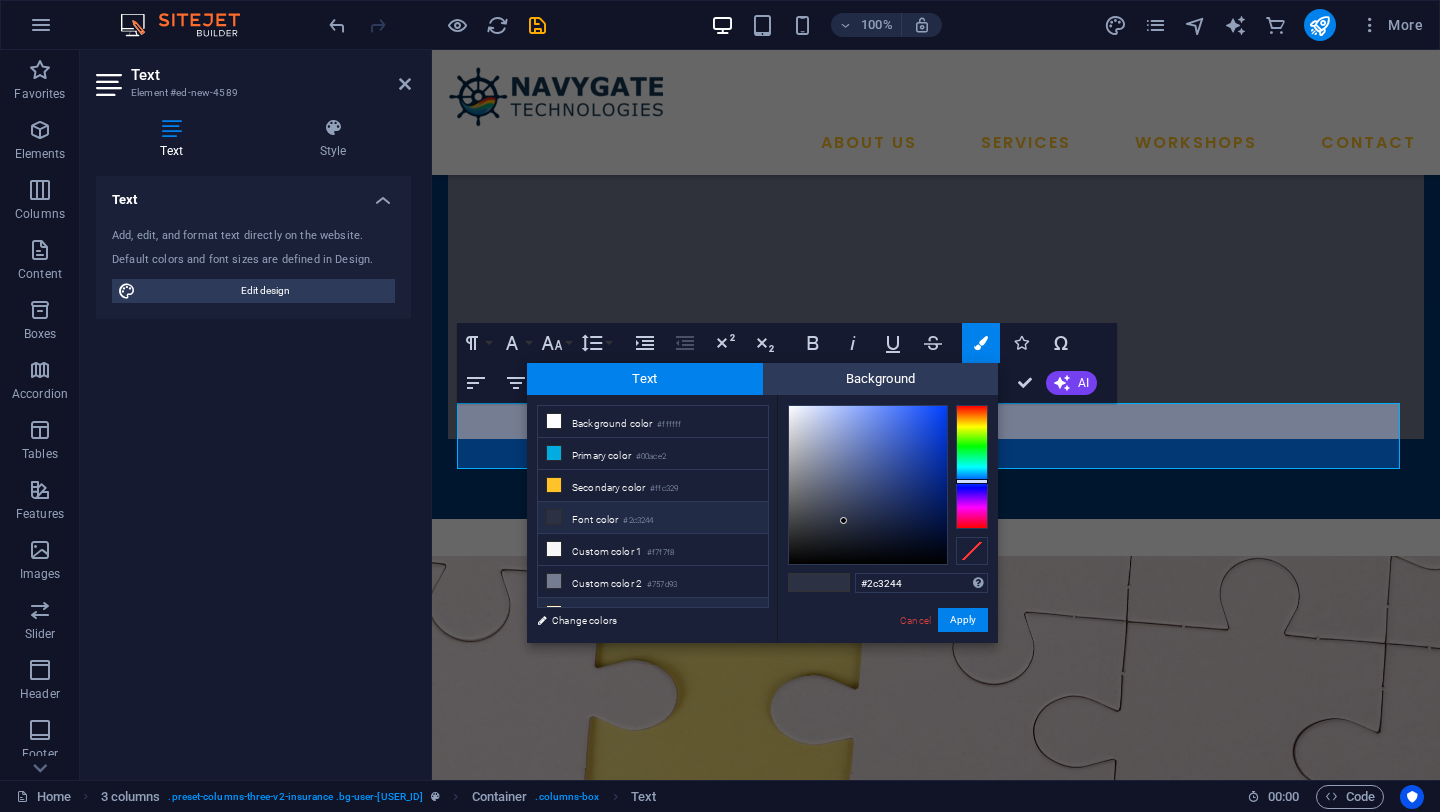 scroll, scrollTop: 55, scrollLeft: 0, axis: vertical 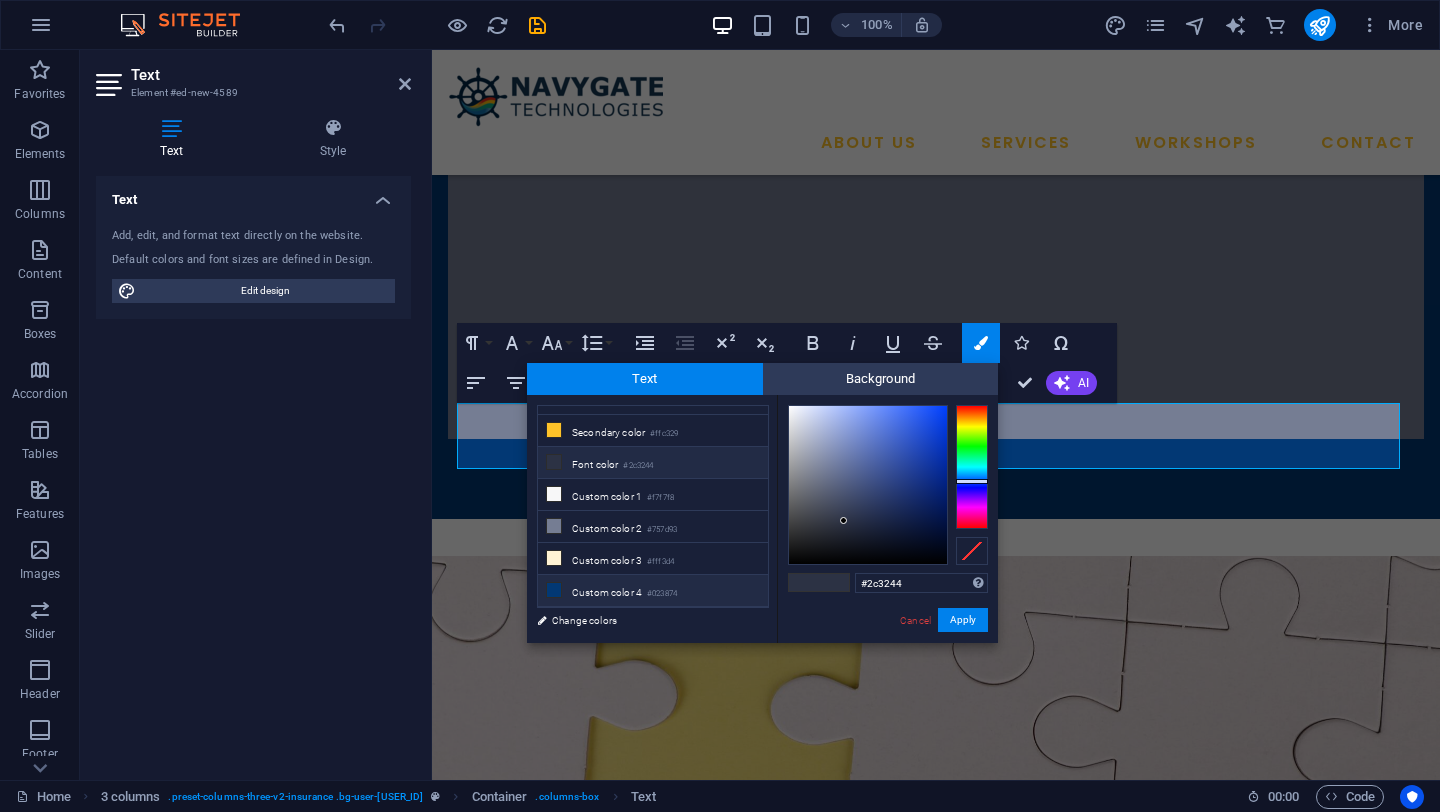 click on "Custom color 4
#023874" at bounding box center (653, 591) 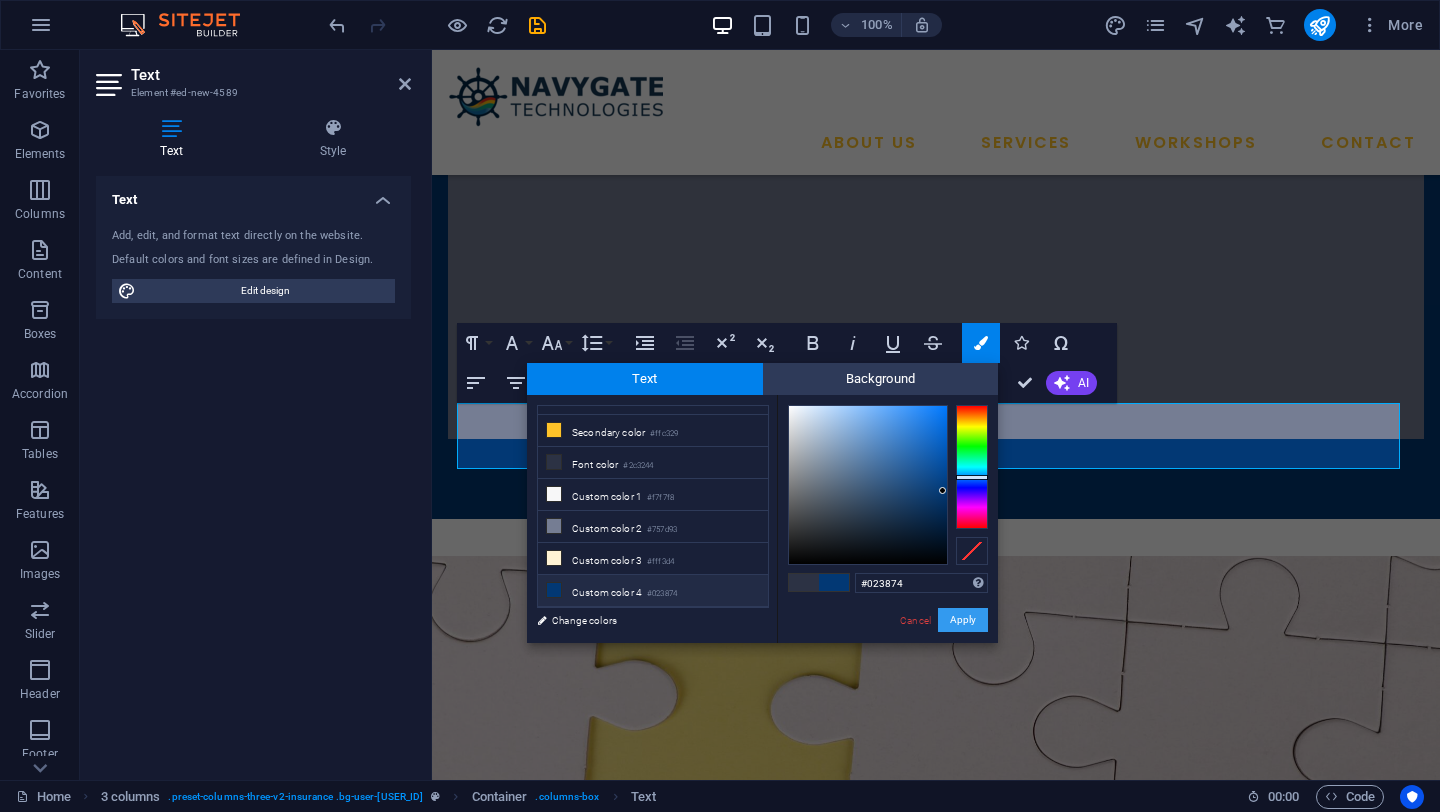 click on "Apply" at bounding box center (963, 620) 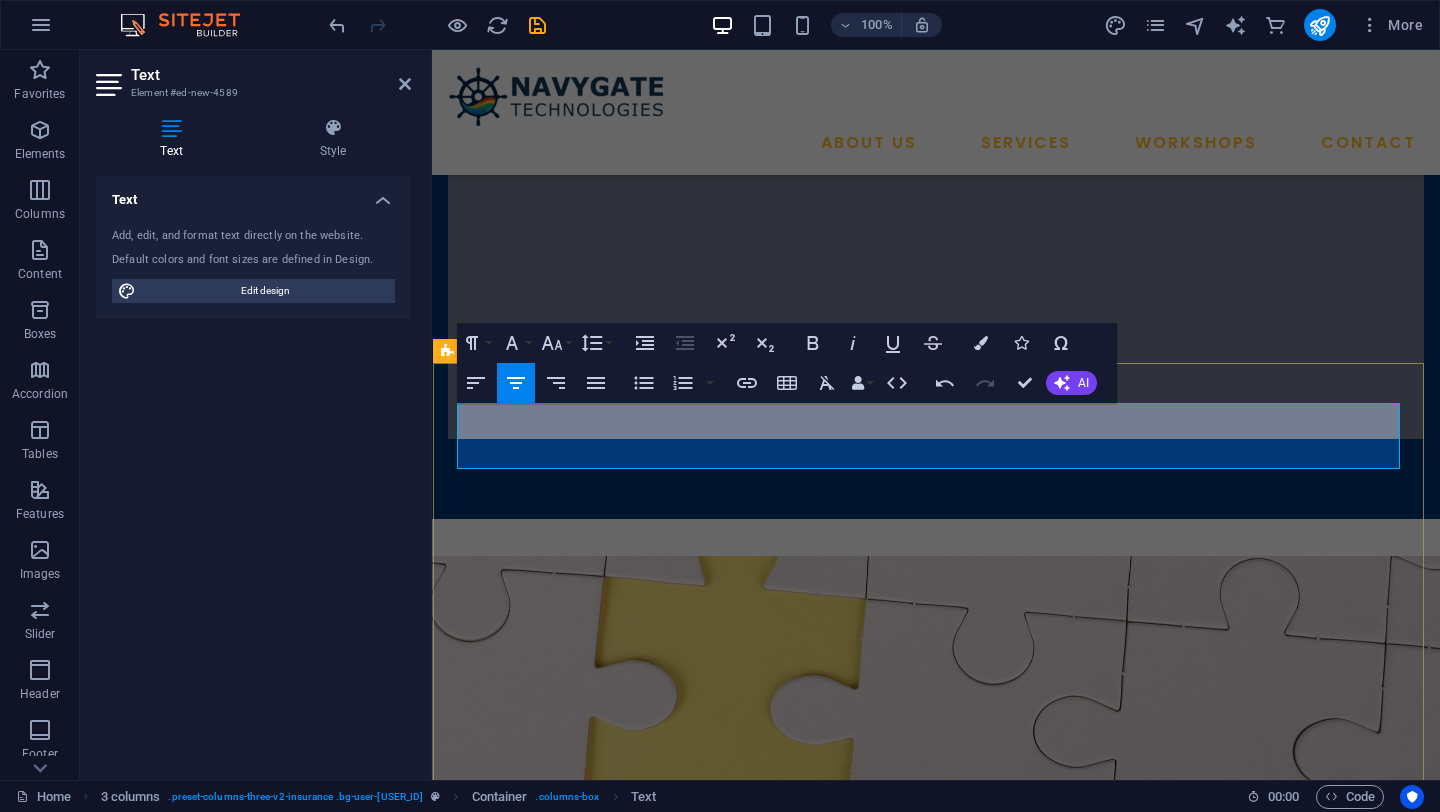 click on "Upcoming  Workshops" at bounding box center [936, 1478] 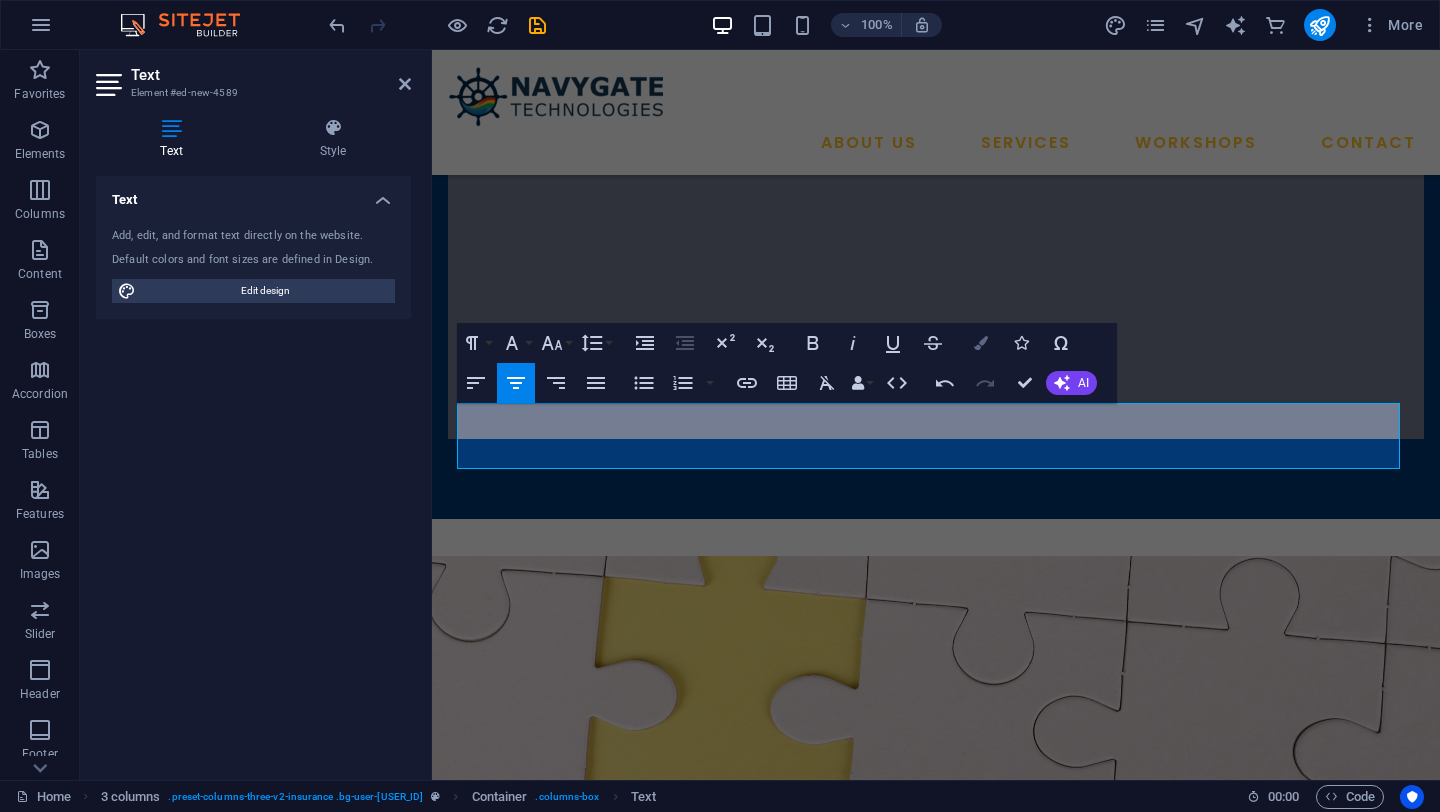 click at bounding box center [981, 343] 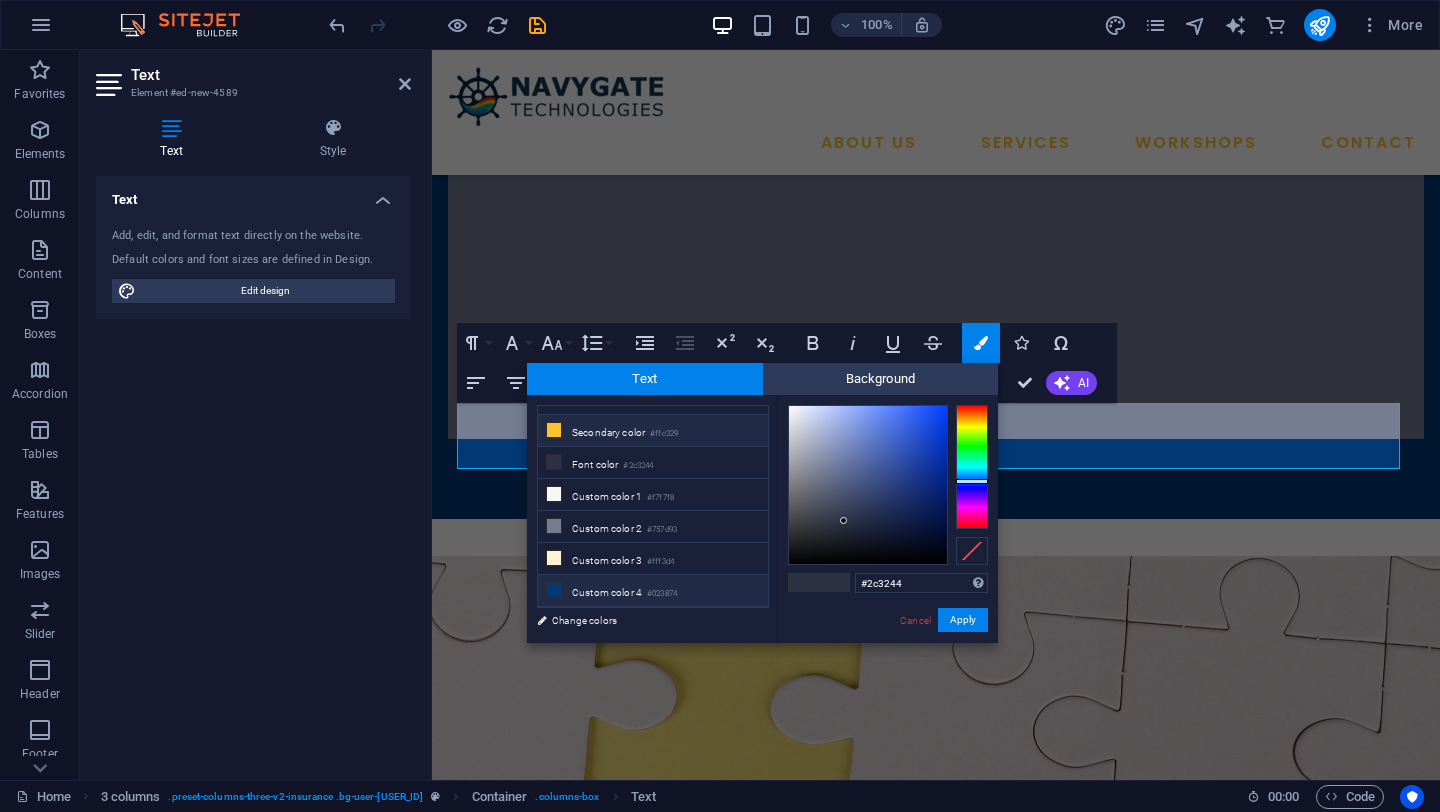click on "Secondary color #[COLOR]" at bounding box center (653, 431) 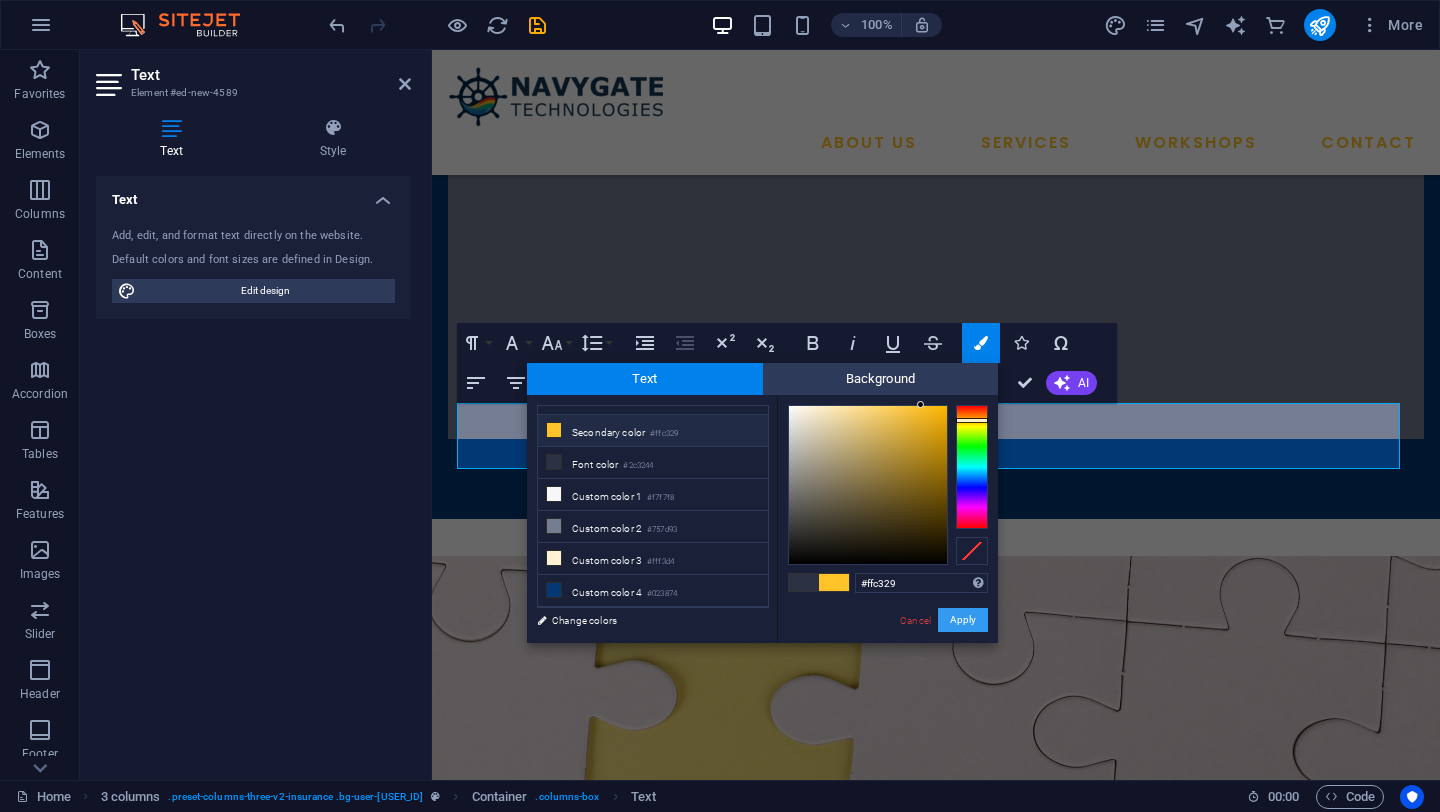 click on "Apply" at bounding box center (963, 620) 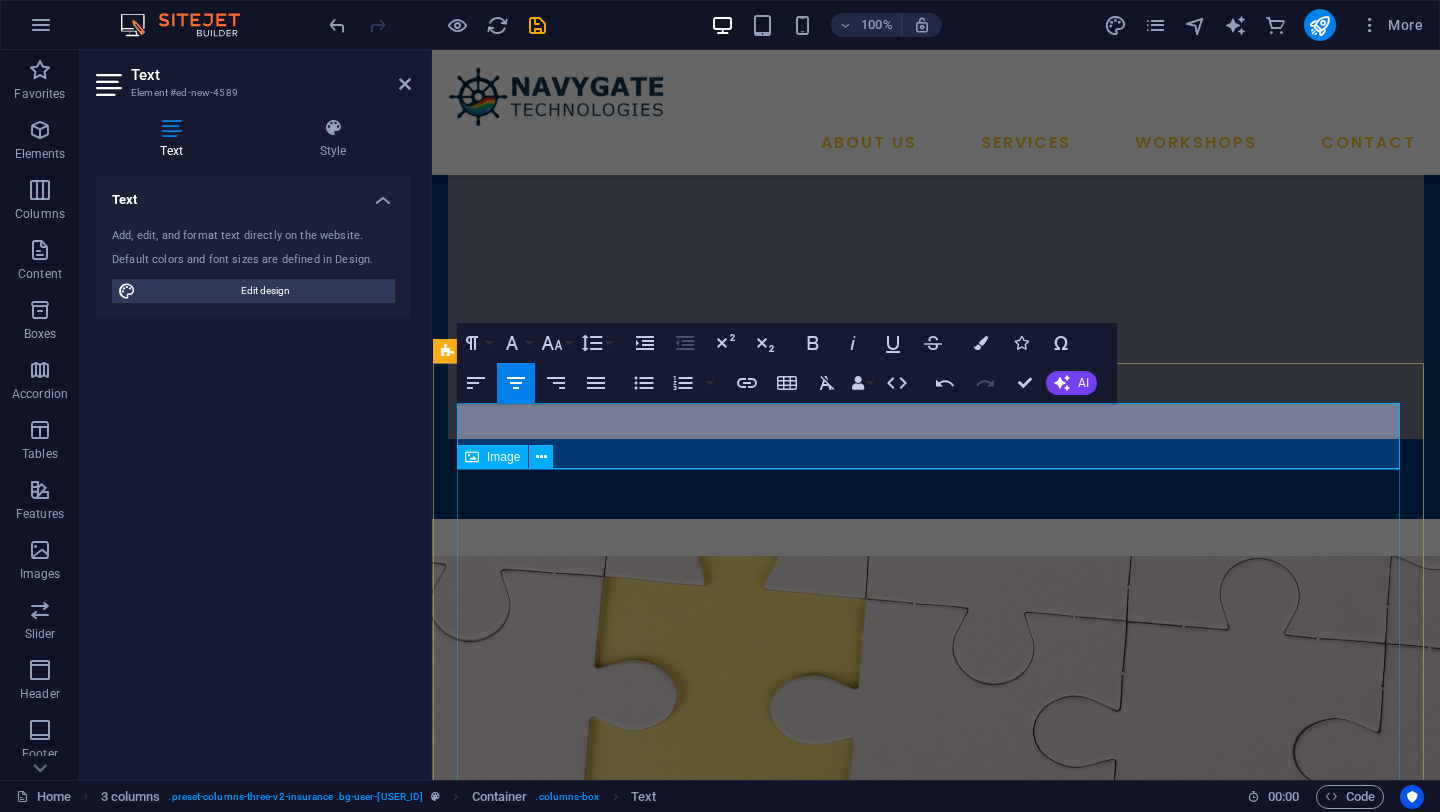 click at bounding box center (936, 1684) 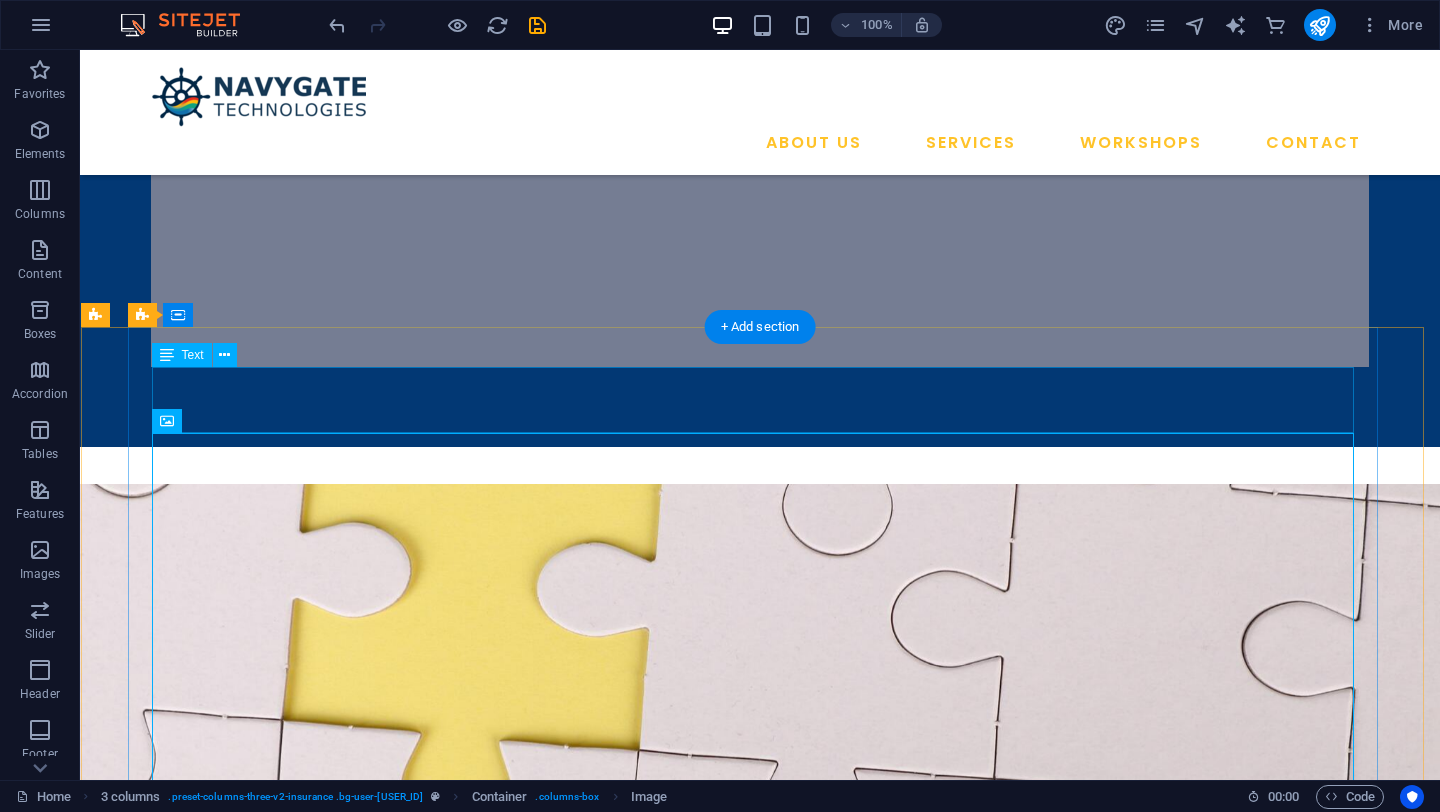 click on "Upcoming   Workshops" at bounding box center [706, 1386] 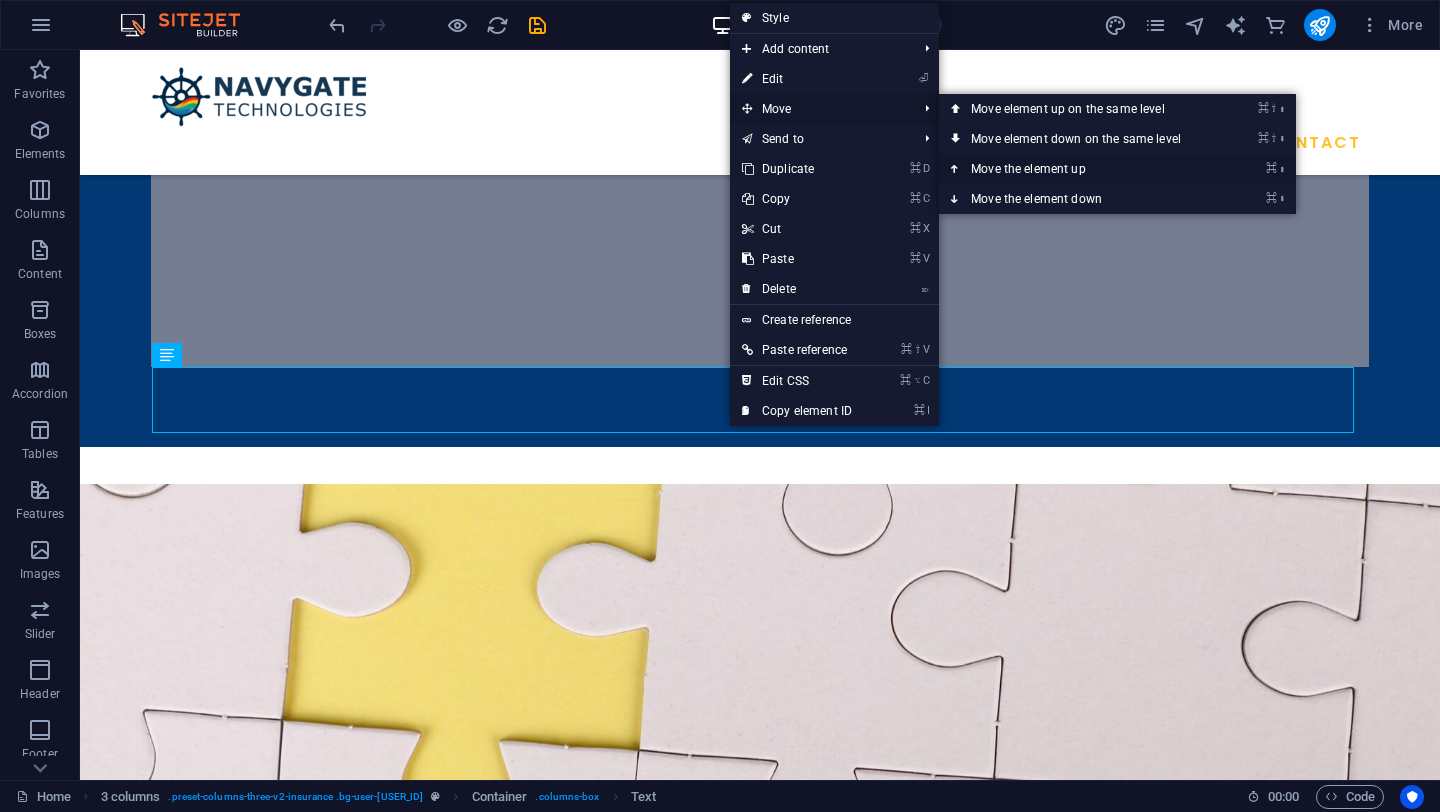 click on "⌘ ⬆  Move the element up" at bounding box center [1080, 169] 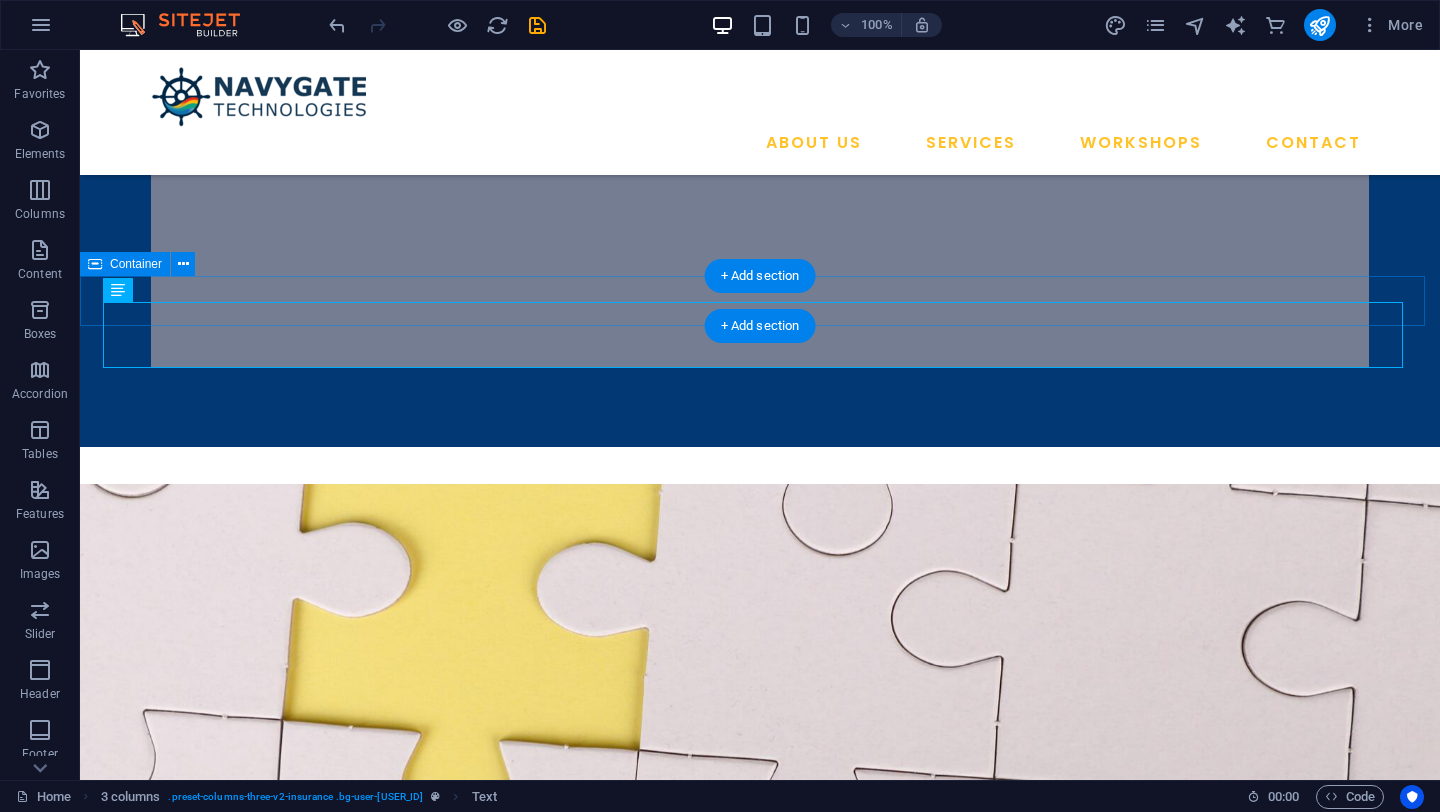 click on "Our  Workshop" at bounding box center [760, 1287] 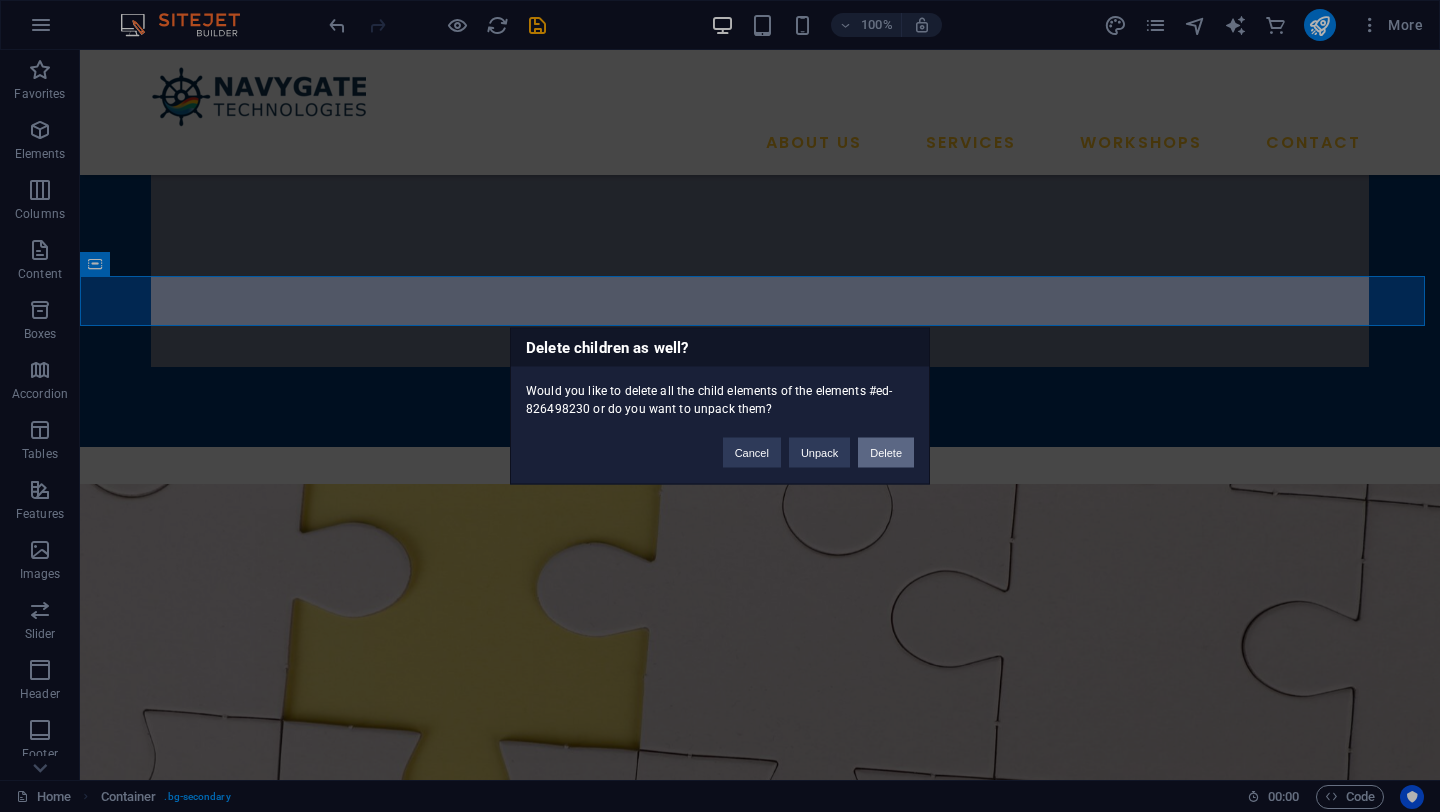 click on "Delete" at bounding box center (886, 453) 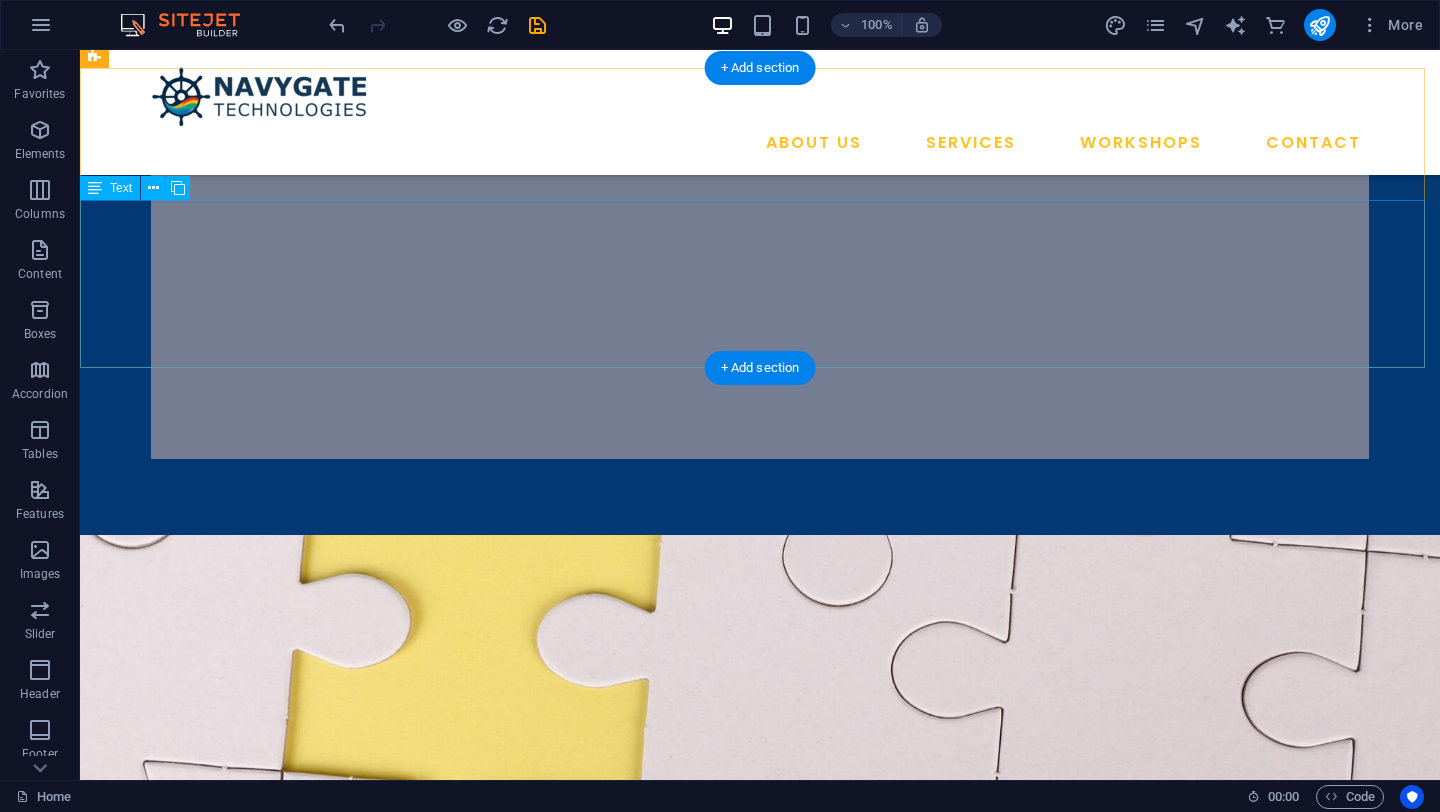 scroll, scrollTop: 876, scrollLeft: 0, axis: vertical 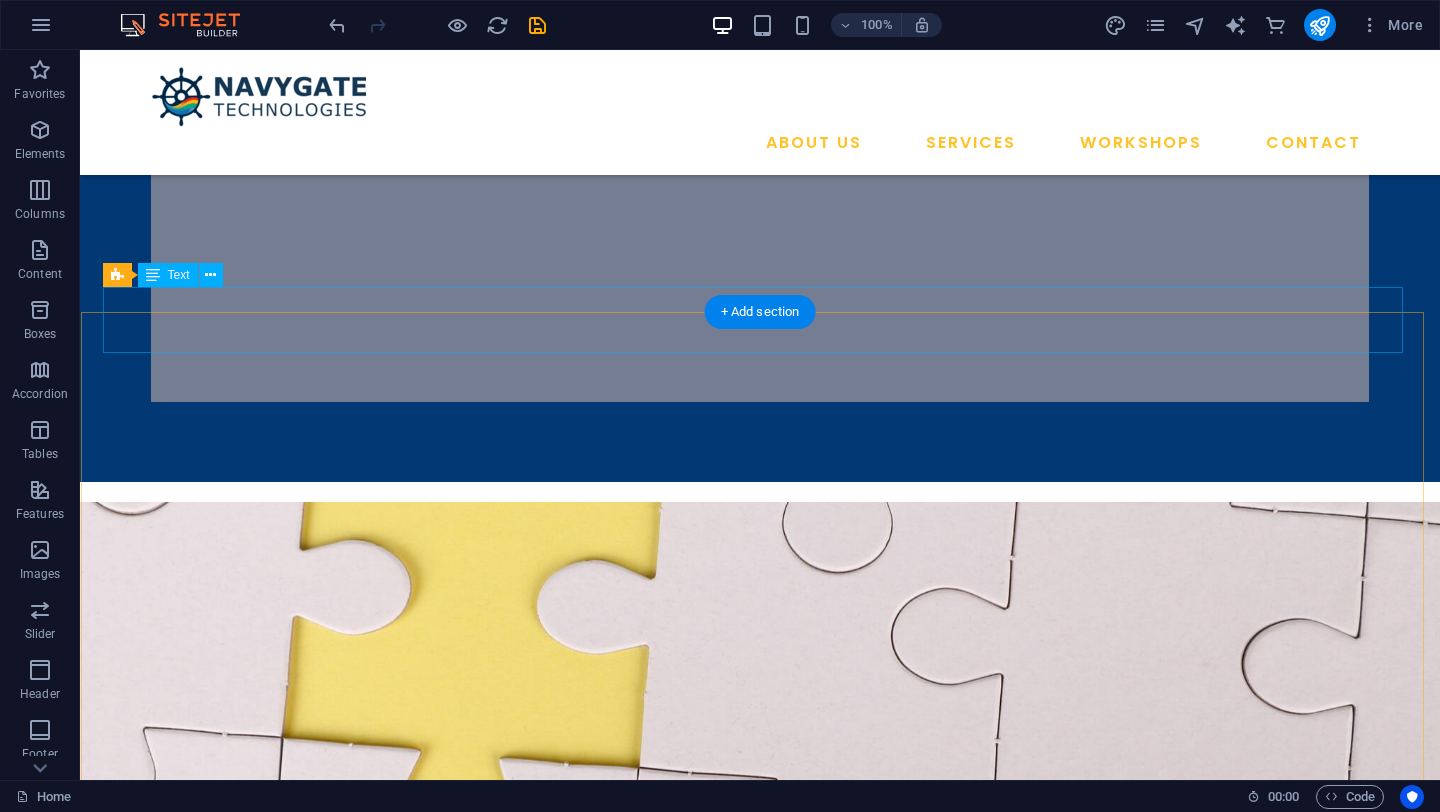 click on "Upcoming   Workshops" at bounding box center [706, 1306] 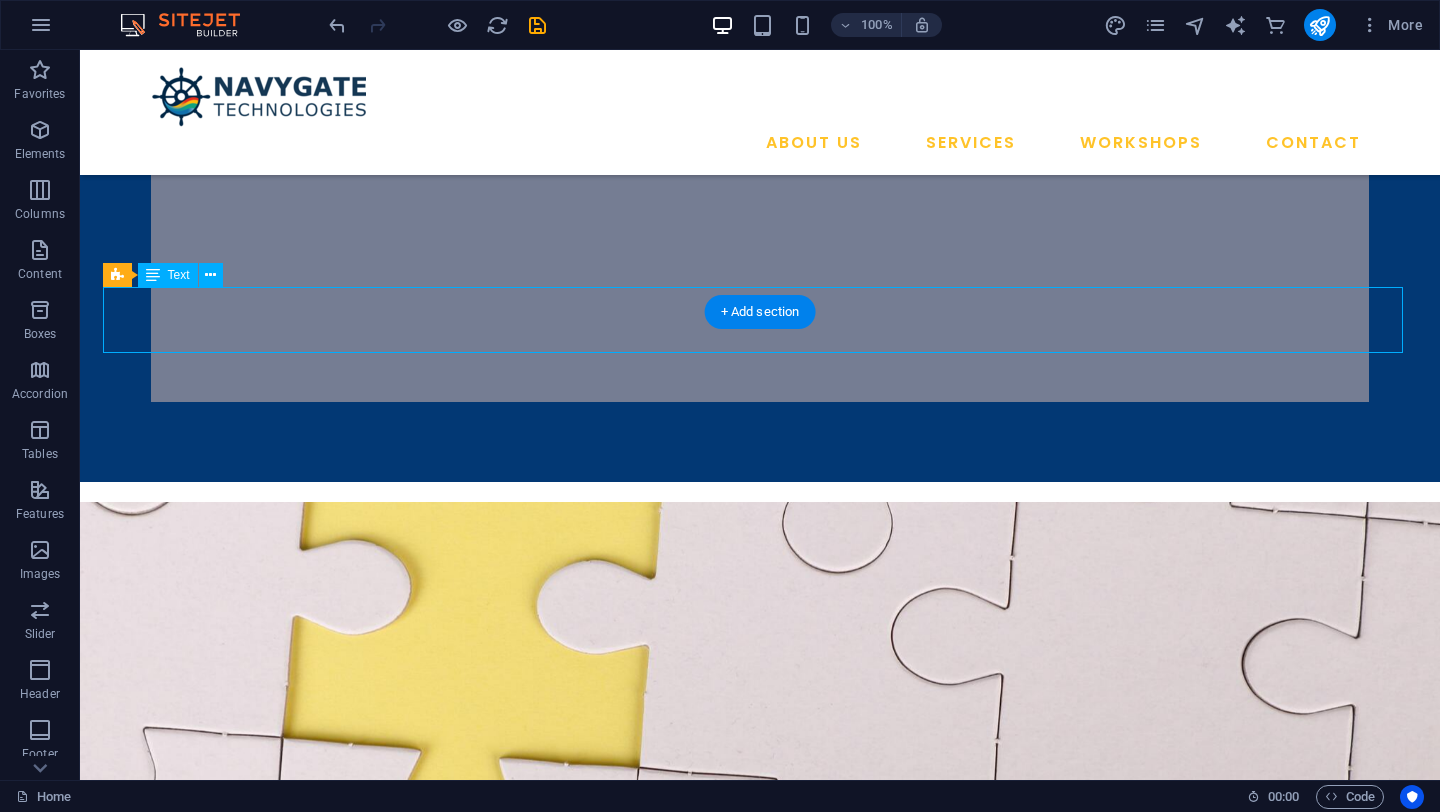 click on "Upcoming   Workshops" at bounding box center [706, 1306] 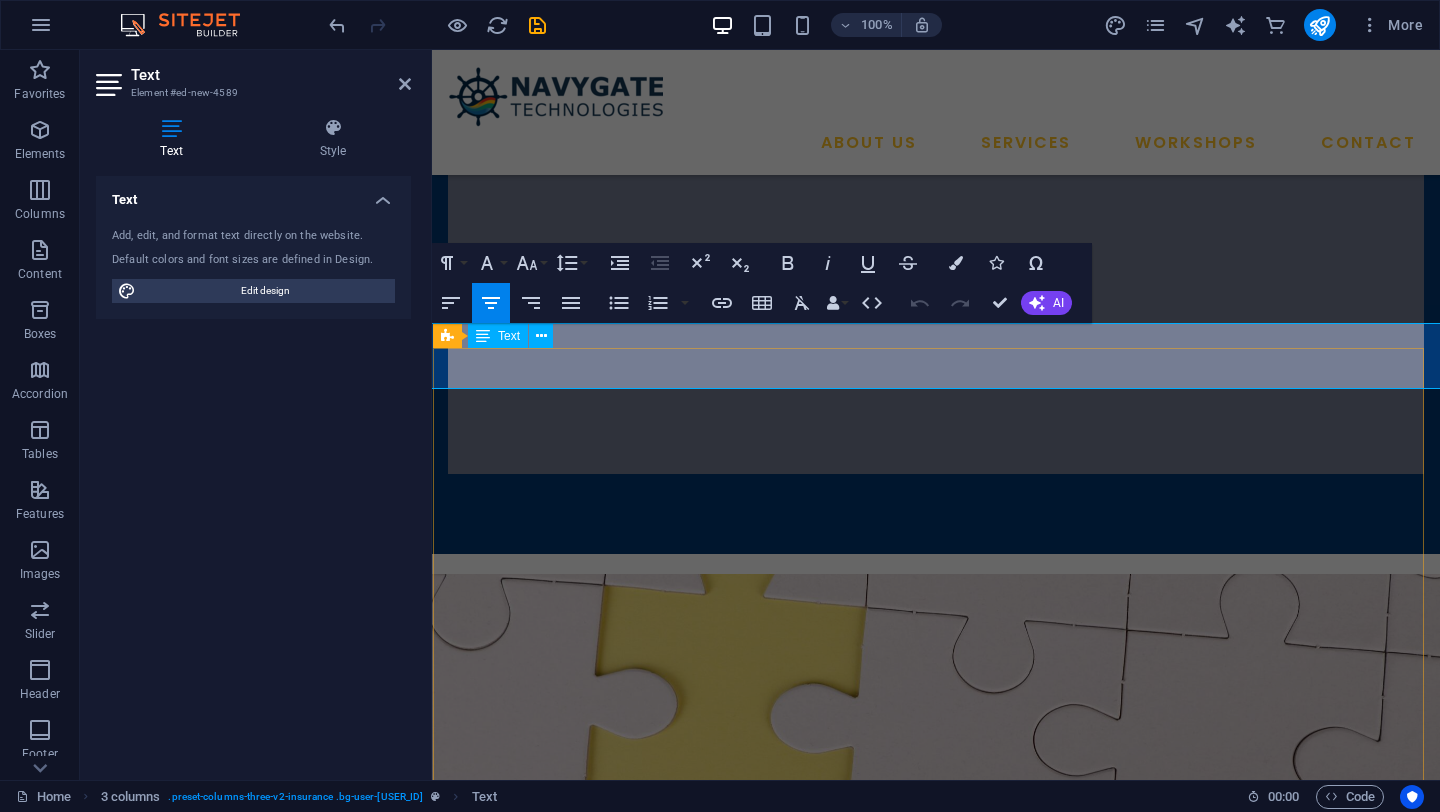 click on "Upcoming" at bounding box center (806, 1380) 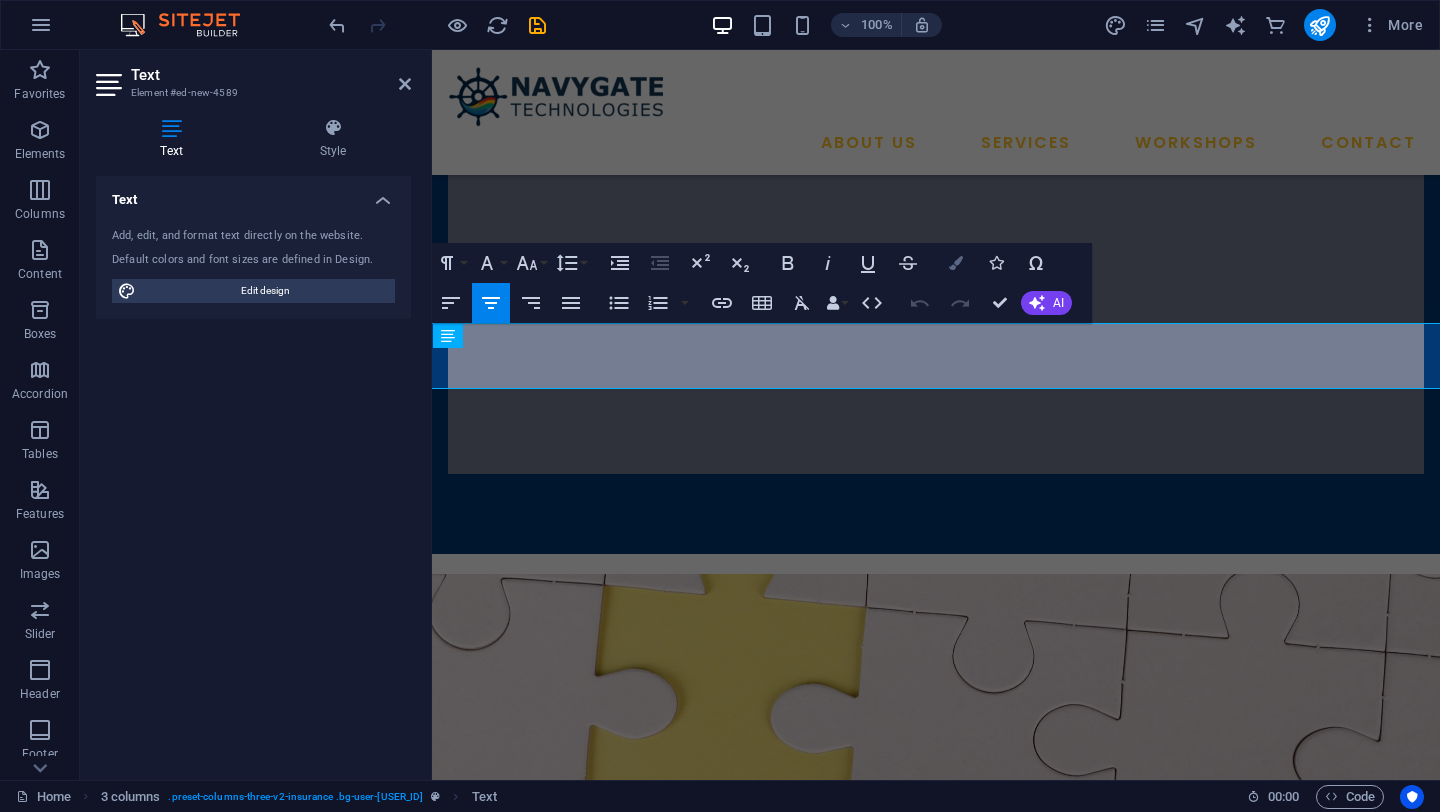 click at bounding box center [956, 263] 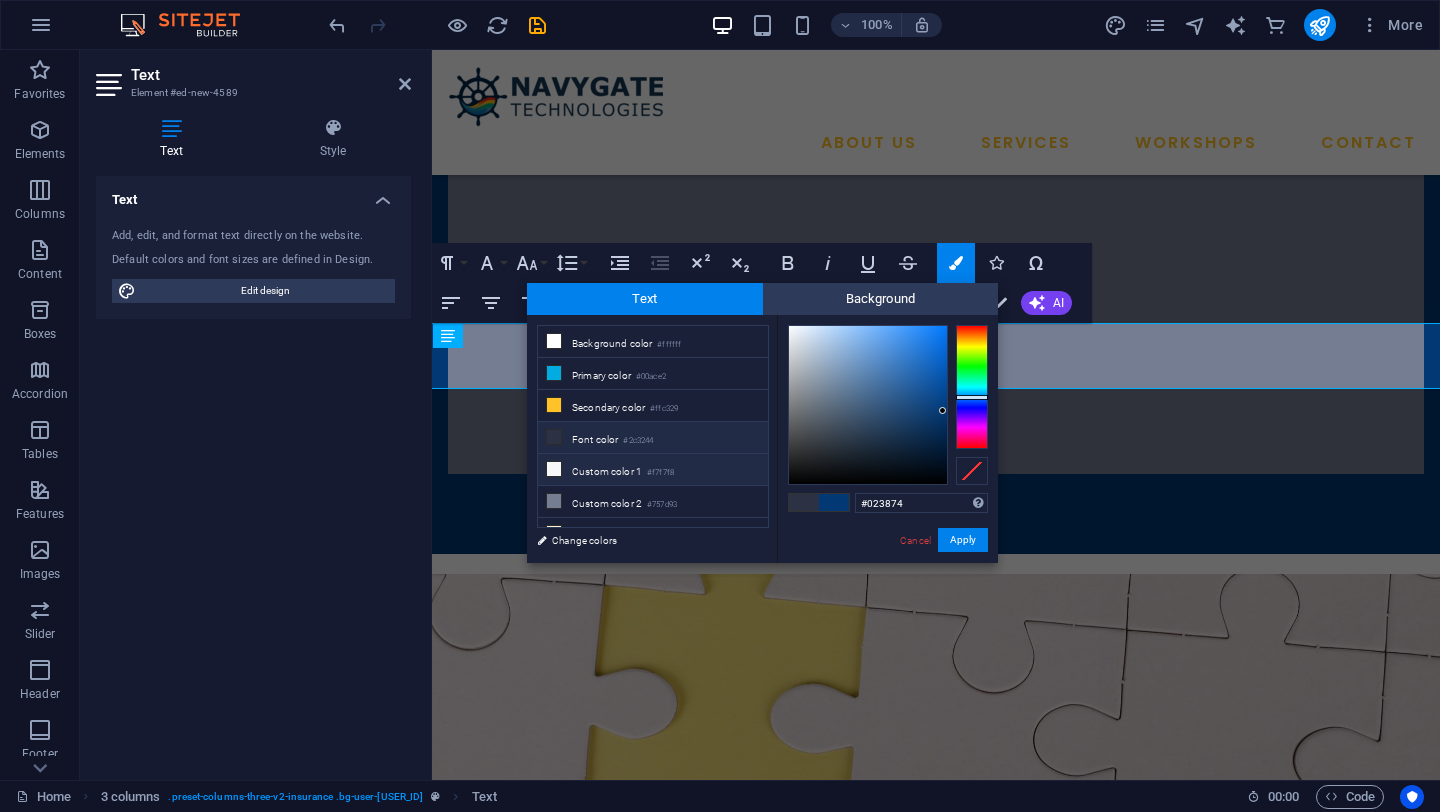 click on "Custom color 1
#f7f7f8" at bounding box center [653, 470] 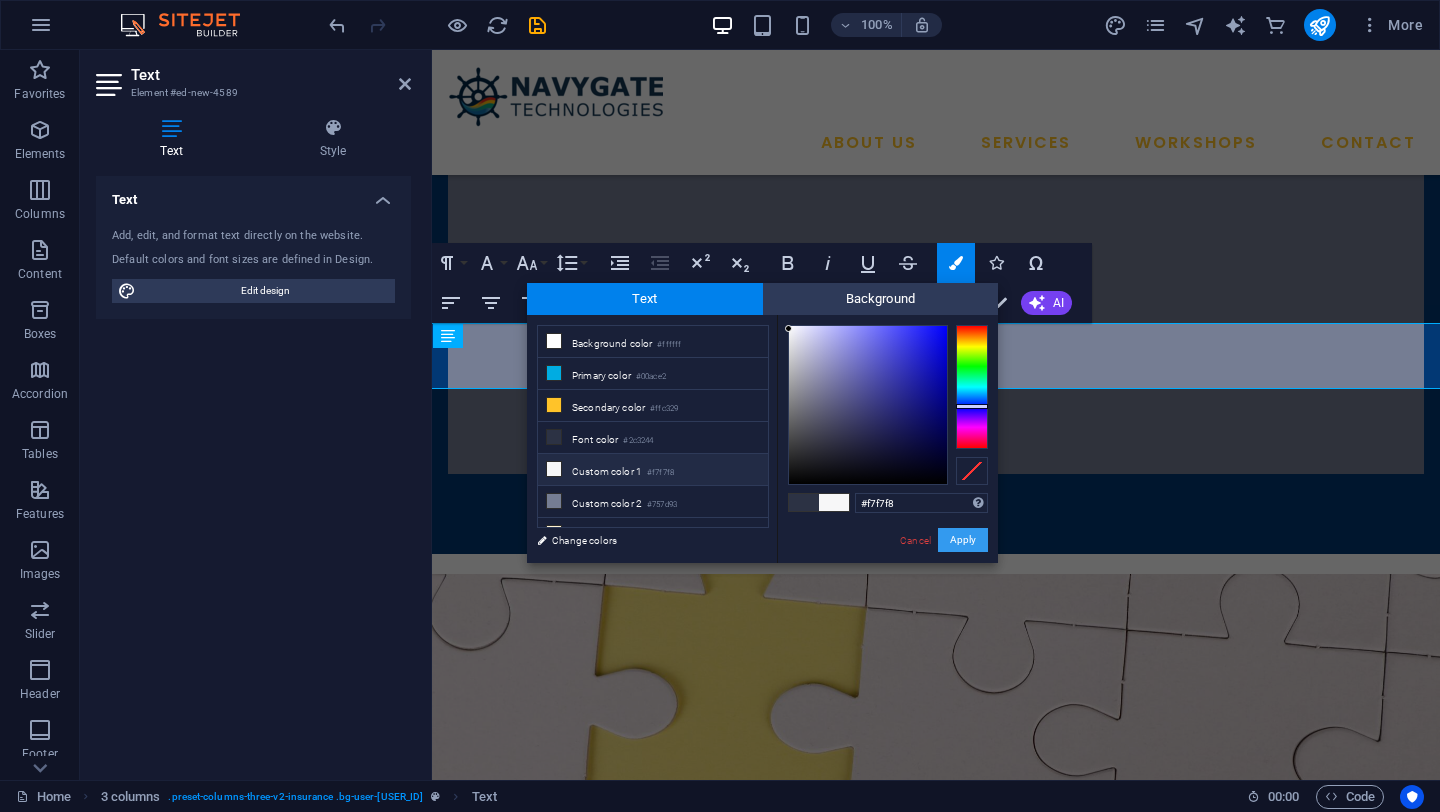click on "Apply" at bounding box center [963, 540] 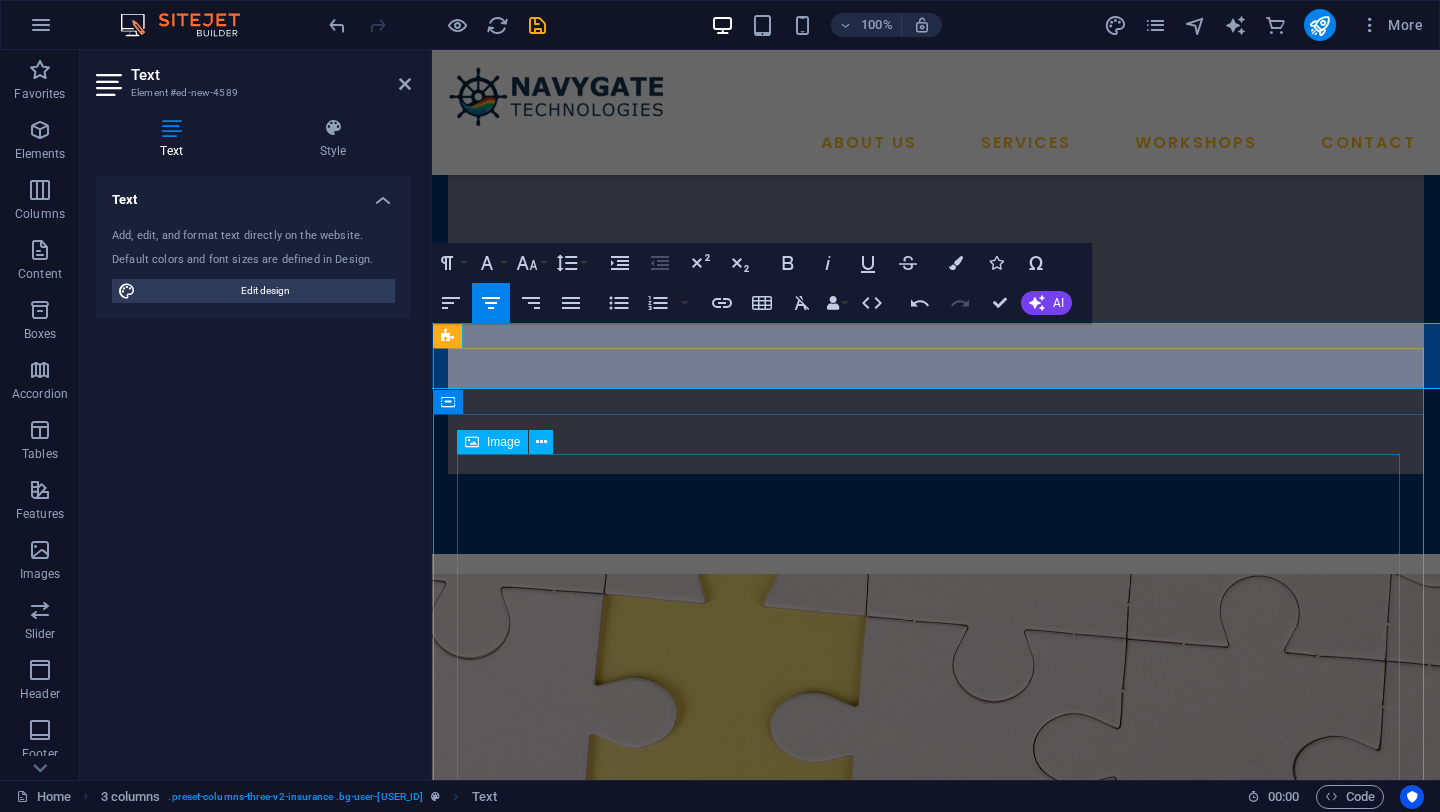 click at bounding box center [936, 1669] 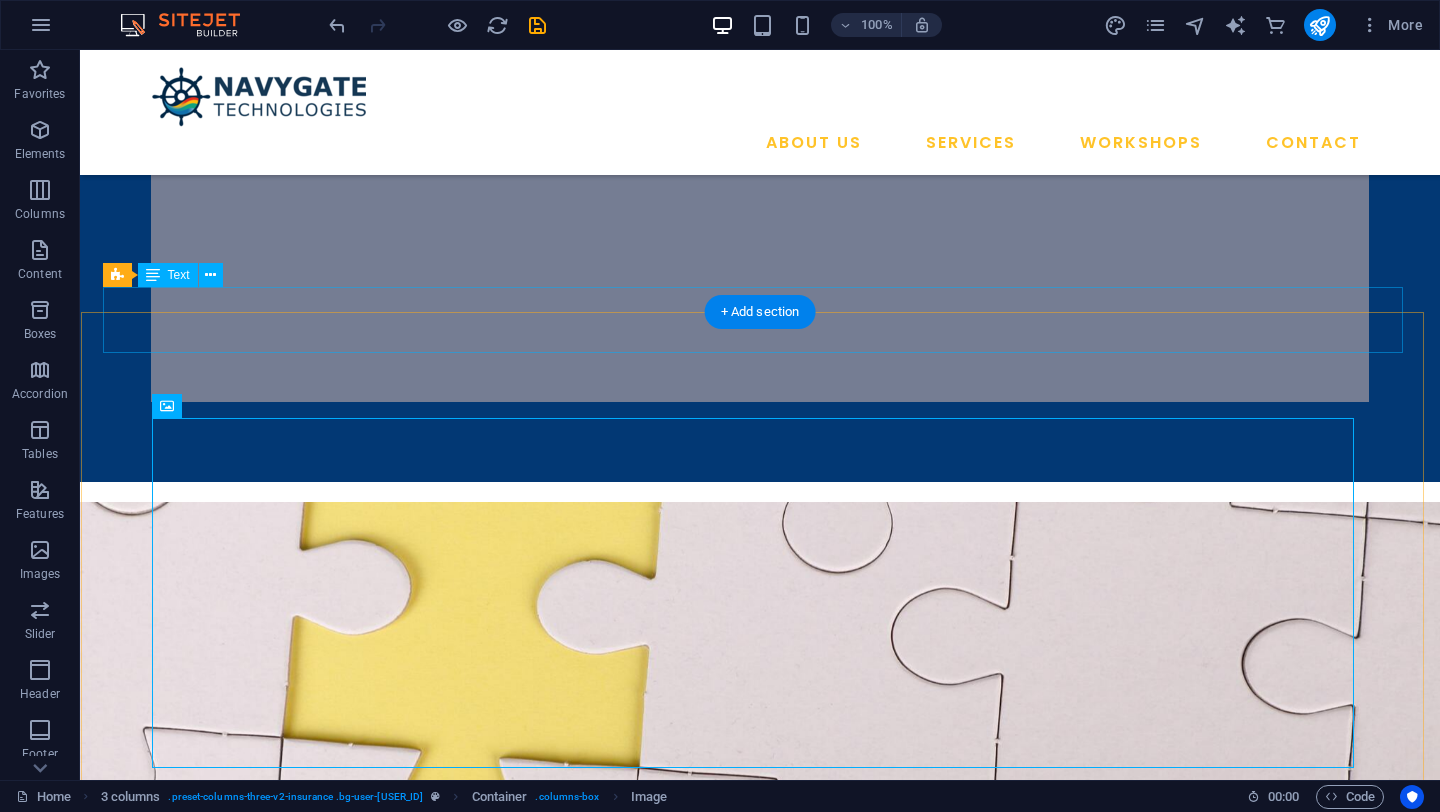 click on "Upcoming   Workshops" at bounding box center [706, 1306] 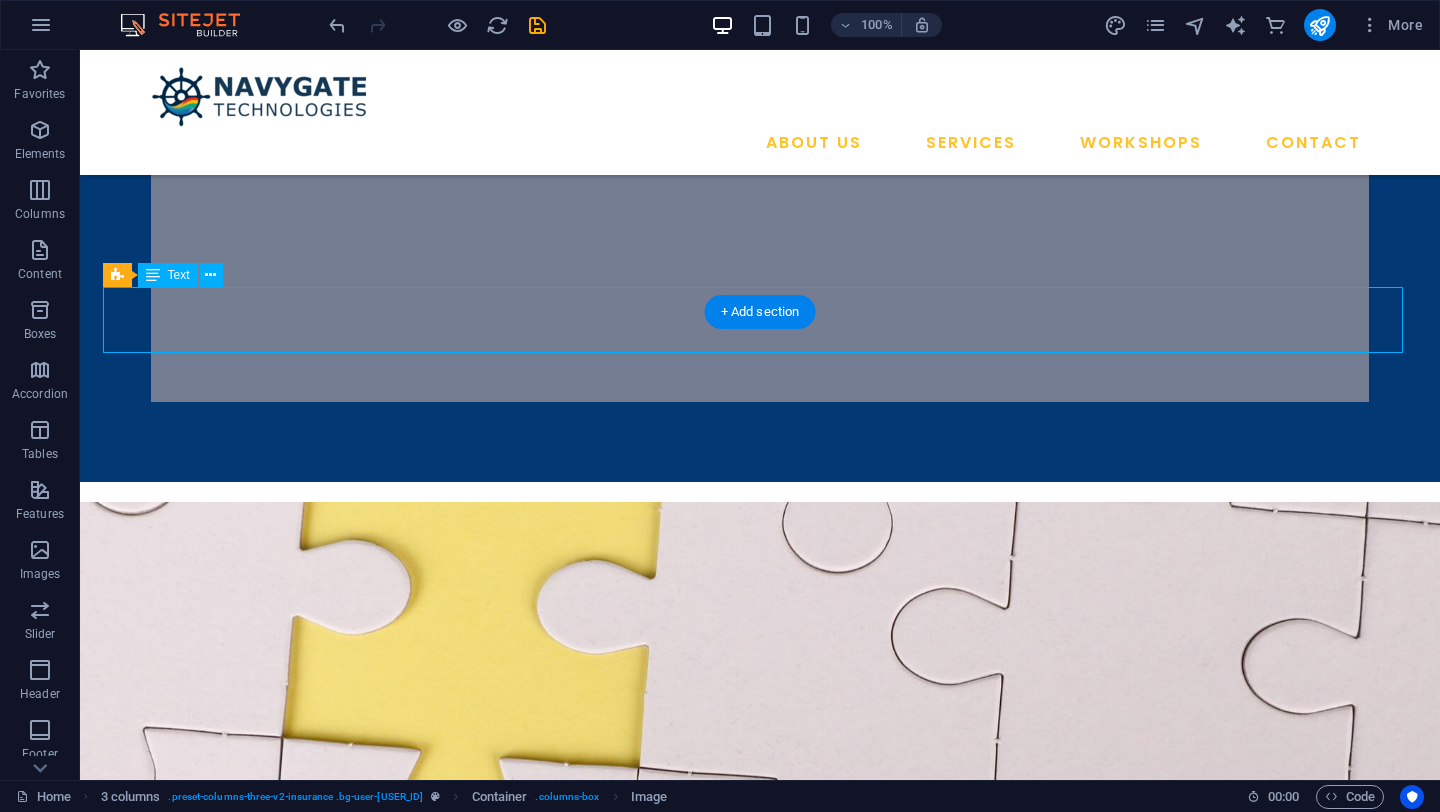 click on "Upcoming   Workshops" at bounding box center (706, 1306) 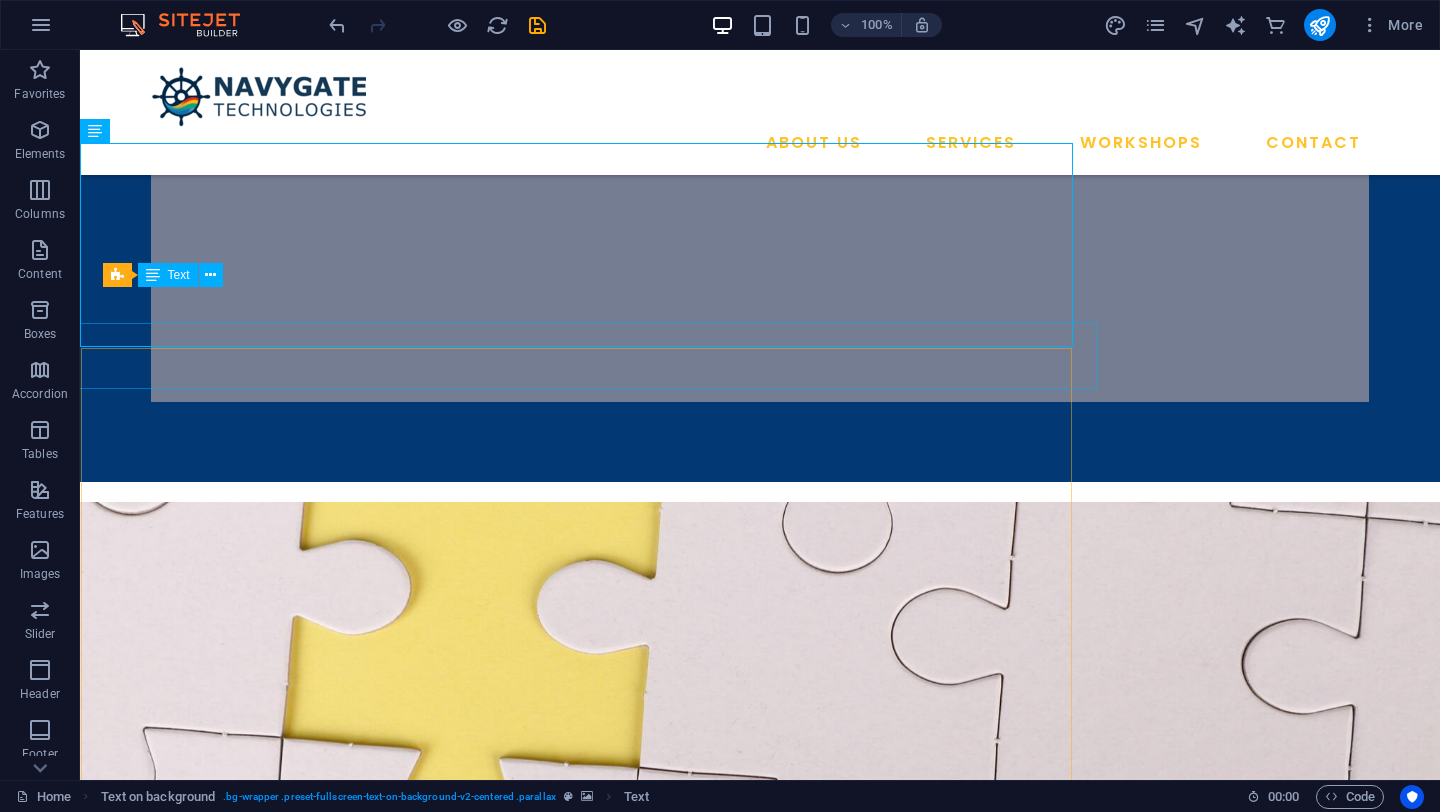 click on "Upcoming   Workshops Hands-On CFD Analysis Using Open-Source Tools Accelerate Your Research Workflow by  Integrating FreeCAD, Gmsh, OpenFOAM, ParaView, and Cloud Computing Just @ ₹499   ₹1749 (Including GST) REGISTER NOW" at bounding box center (760, 1647) 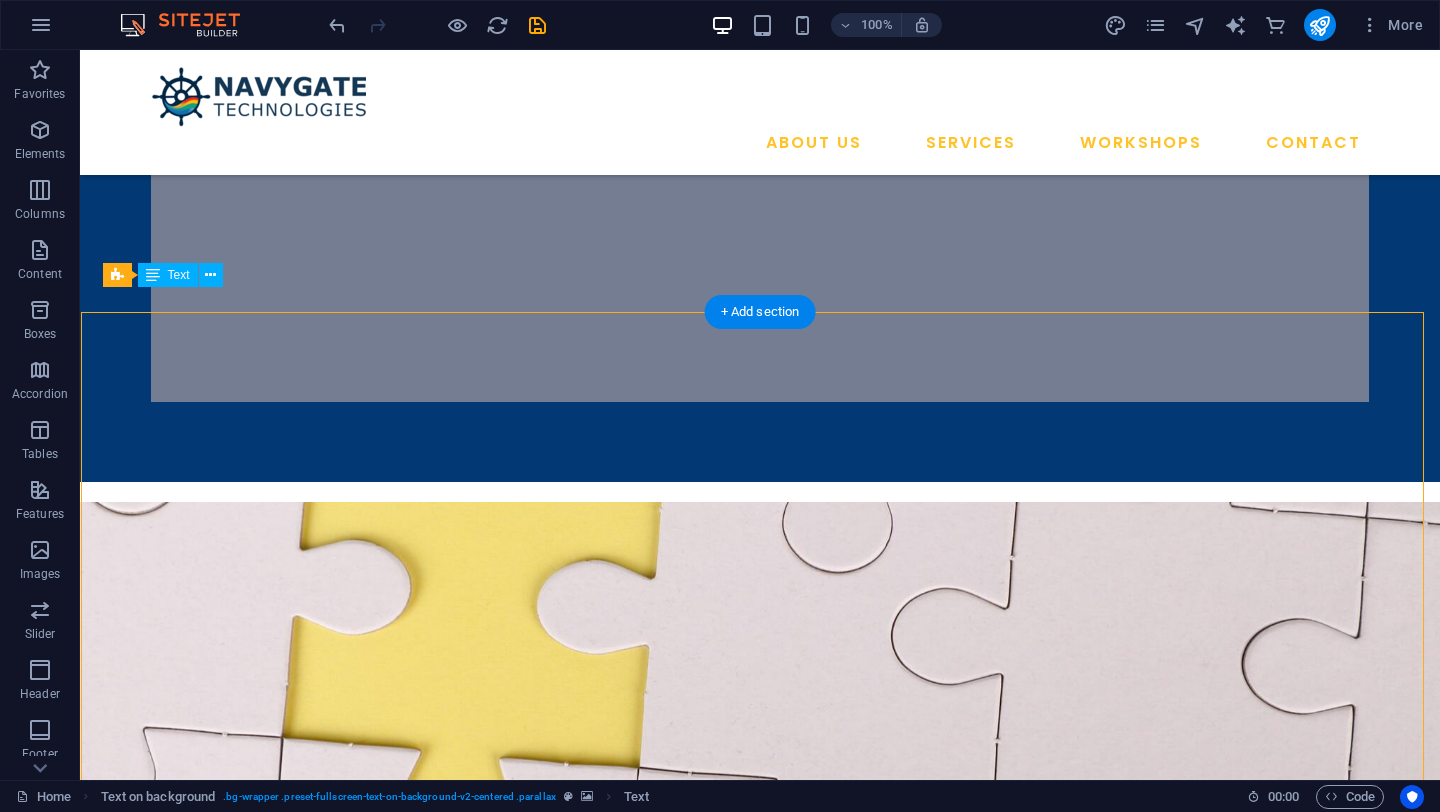 click on "Upcoming   Workshops Hands-On CFD Analysis Using Open-Source Tools Accelerate Your Research Workflow by  Integrating FreeCAD, Gmsh, OpenFOAM, ParaView, and Cloud Computing Just @ ₹499   ₹1749 (Including GST) REGISTER NOW" at bounding box center [760, 1647] 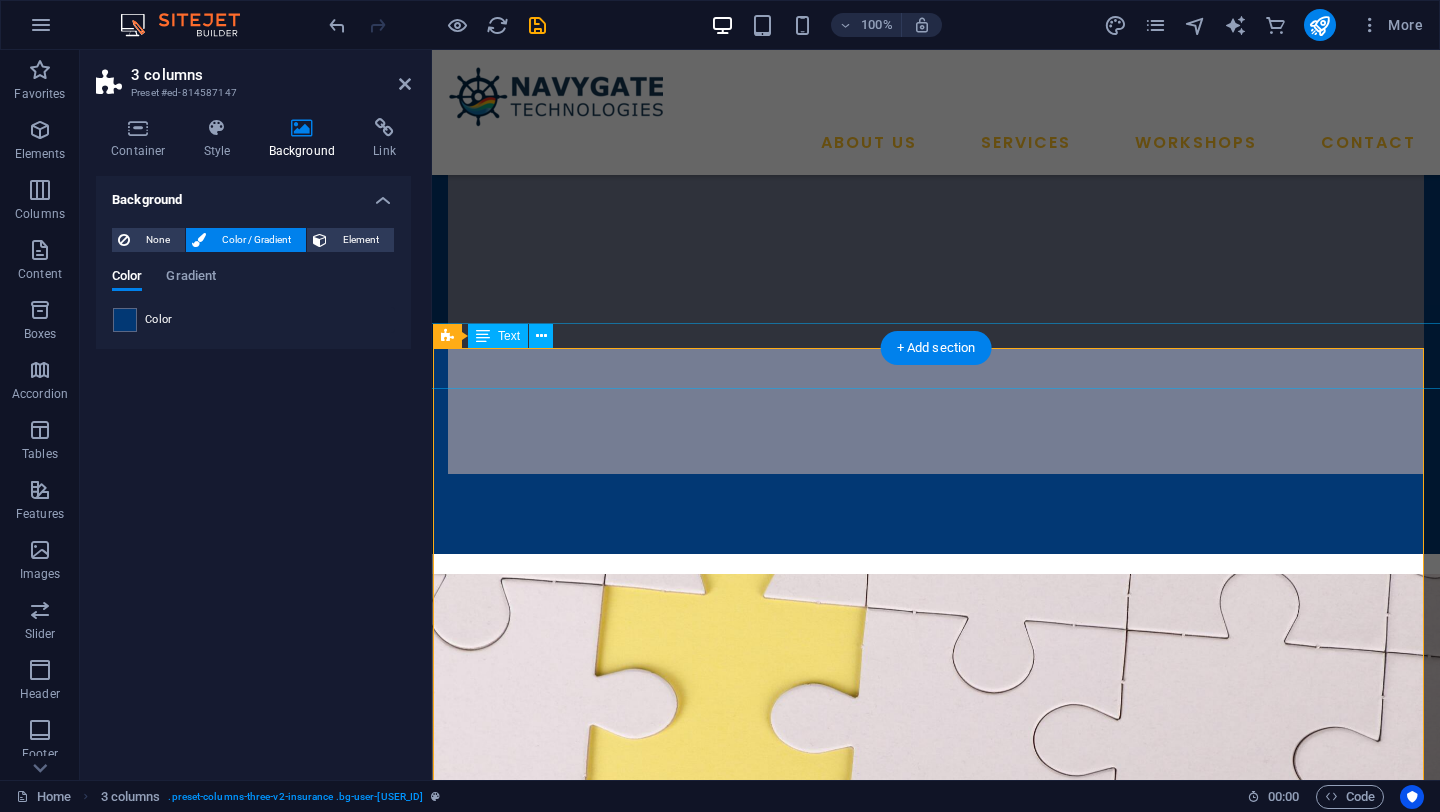 click on "Upcoming   Workshops" at bounding box center (936, 1378) 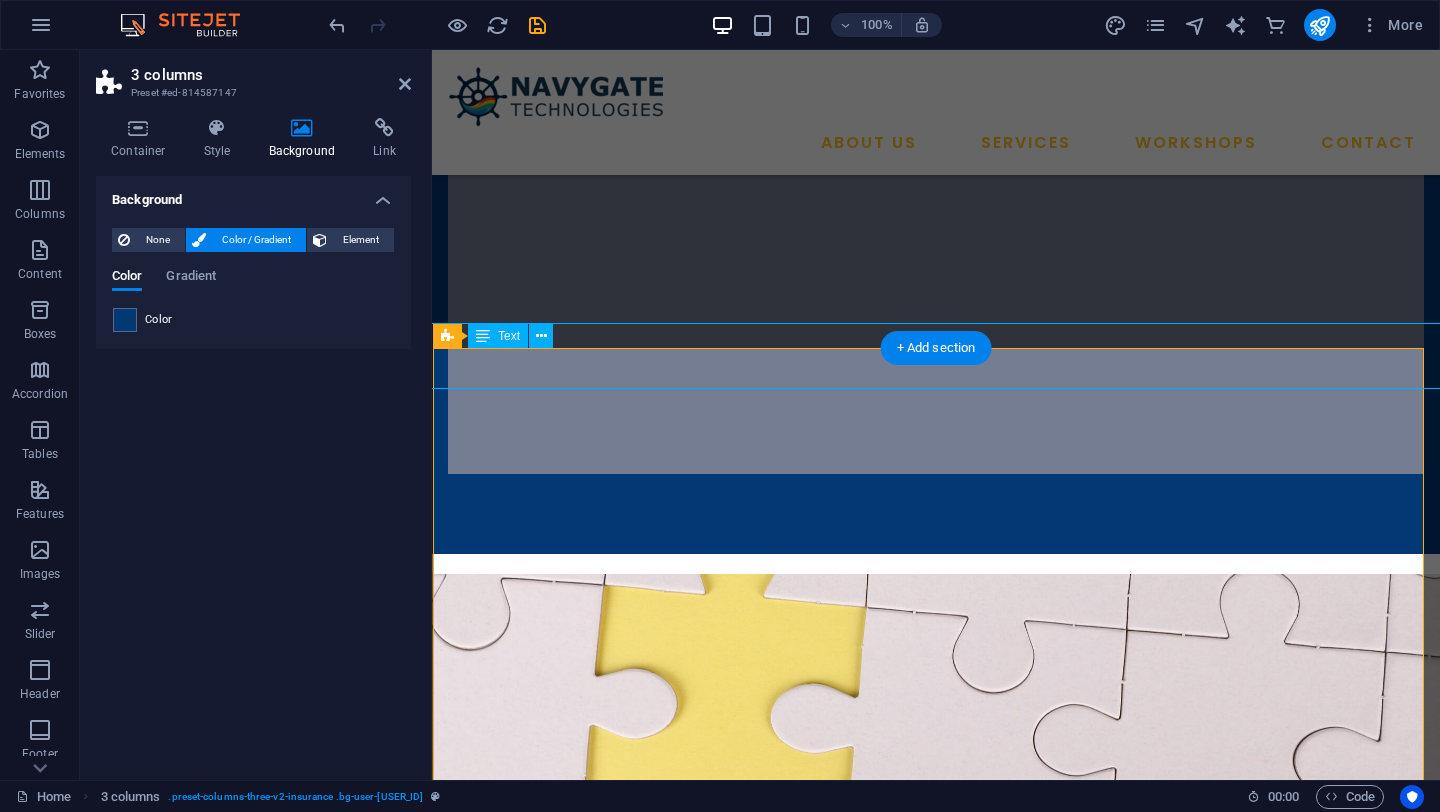 click on "Upcoming   Workshops" at bounding box center (936, 1378) 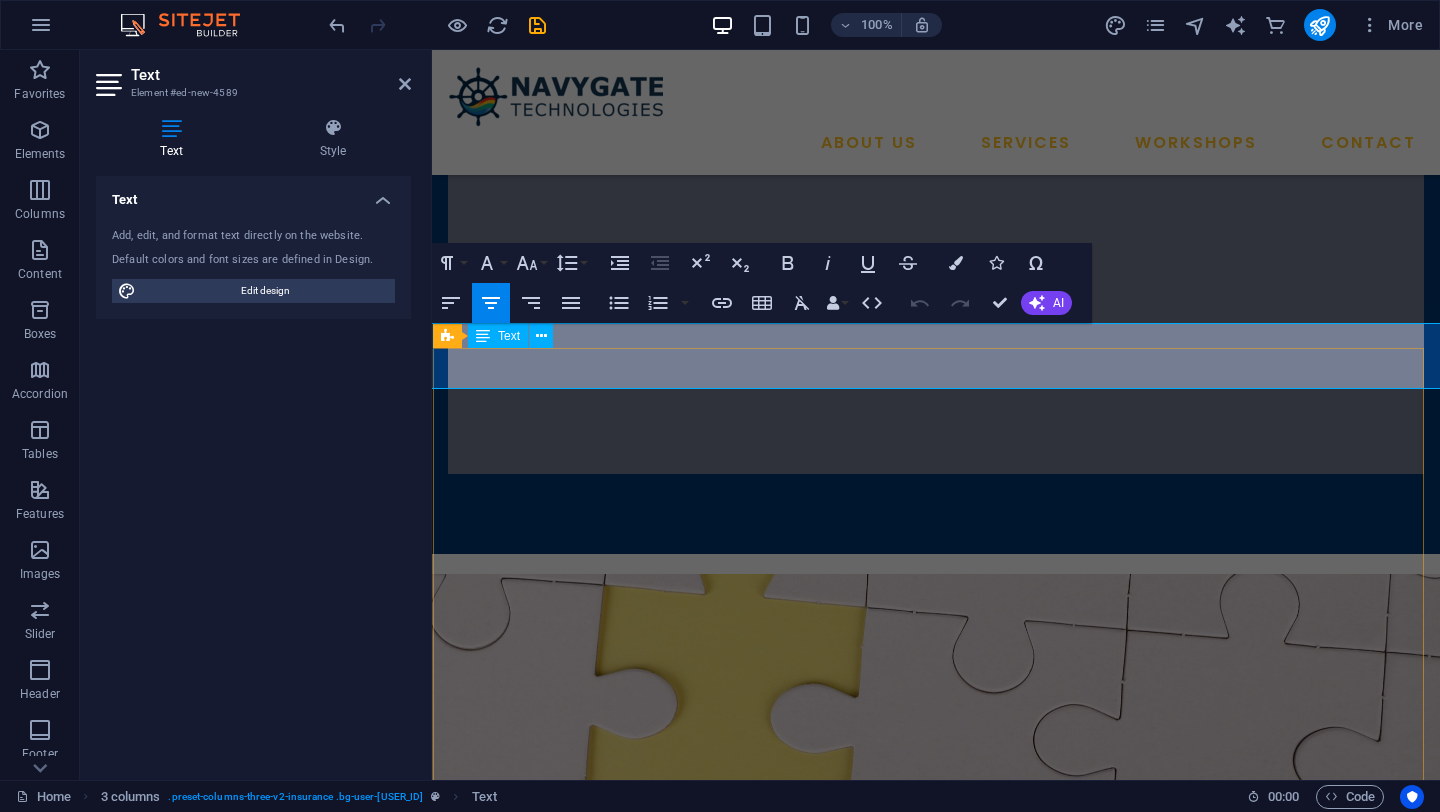 click on "Upcoming" at bounding box center [805, 1377] 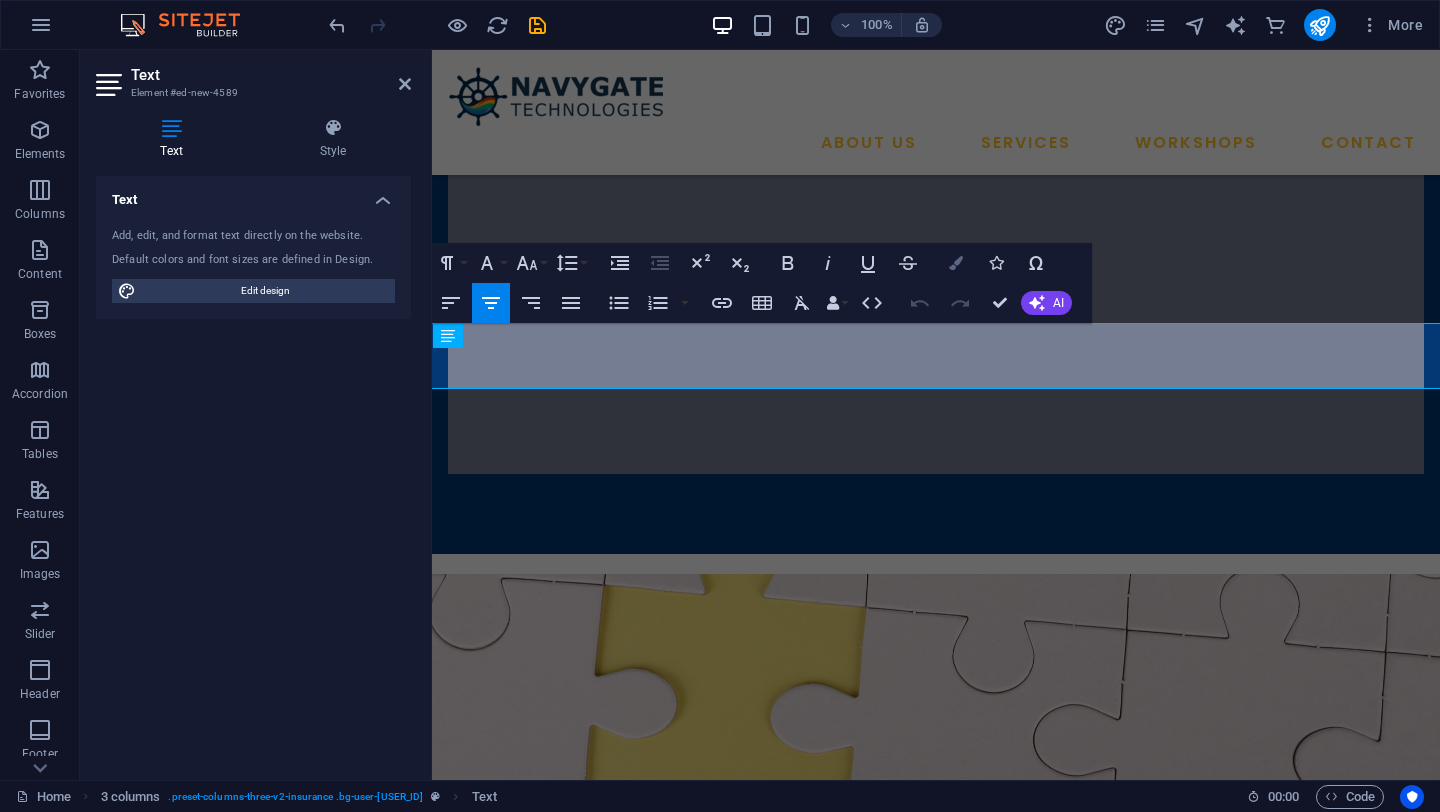 click at bounding box center (956, 263) 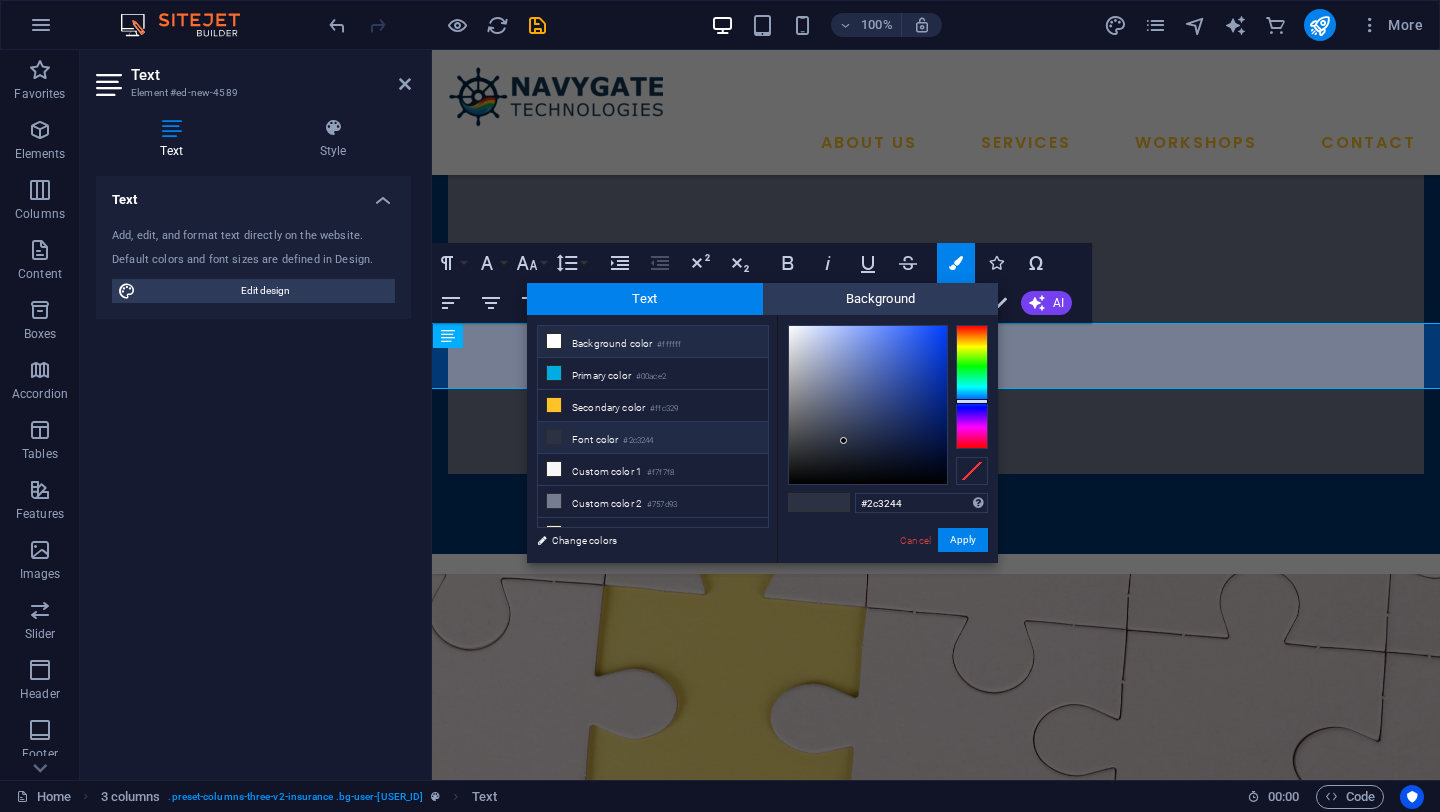 click on "Background color
#ffffff" at bounding box center [653, 342] 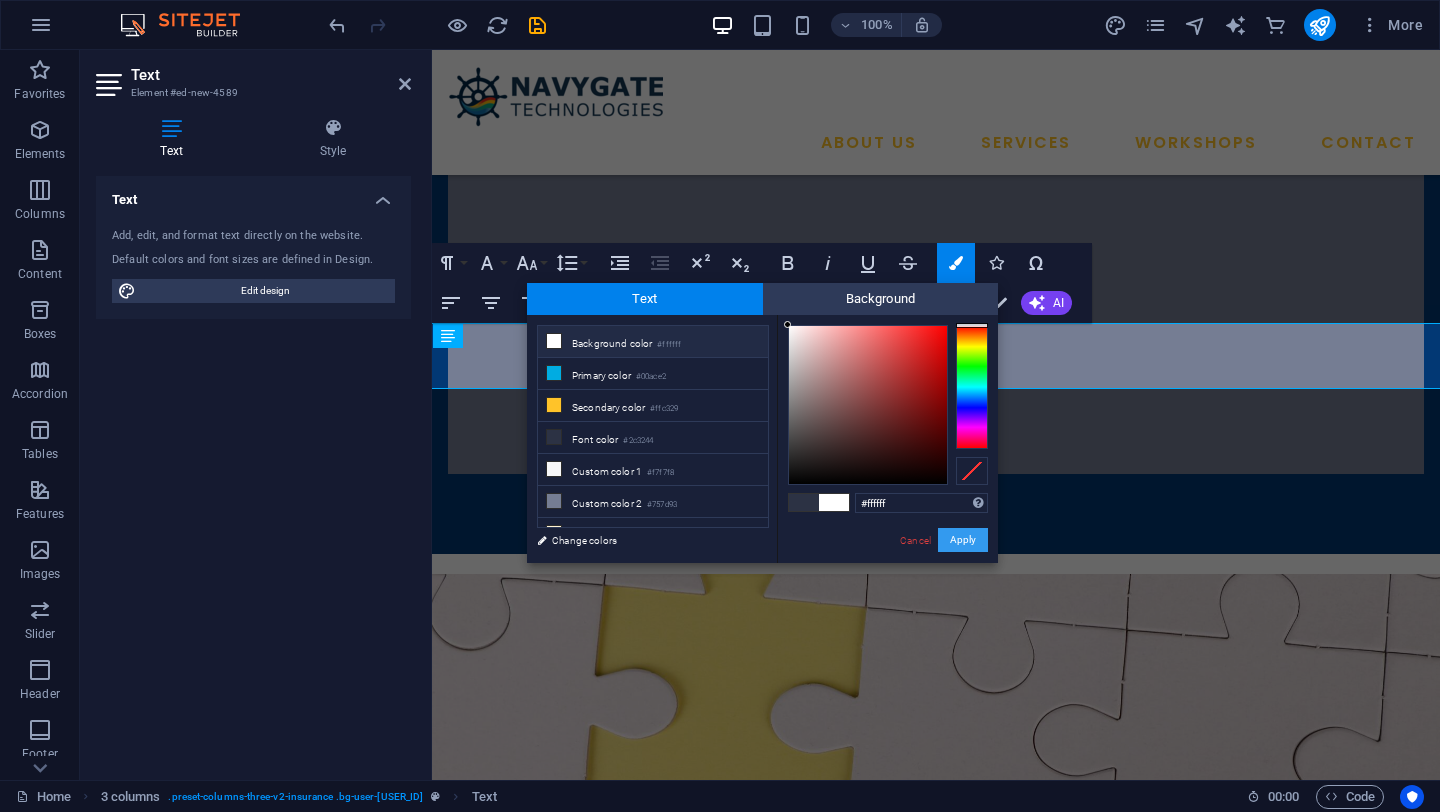click on "Apply" at bounding box center (963, 540) 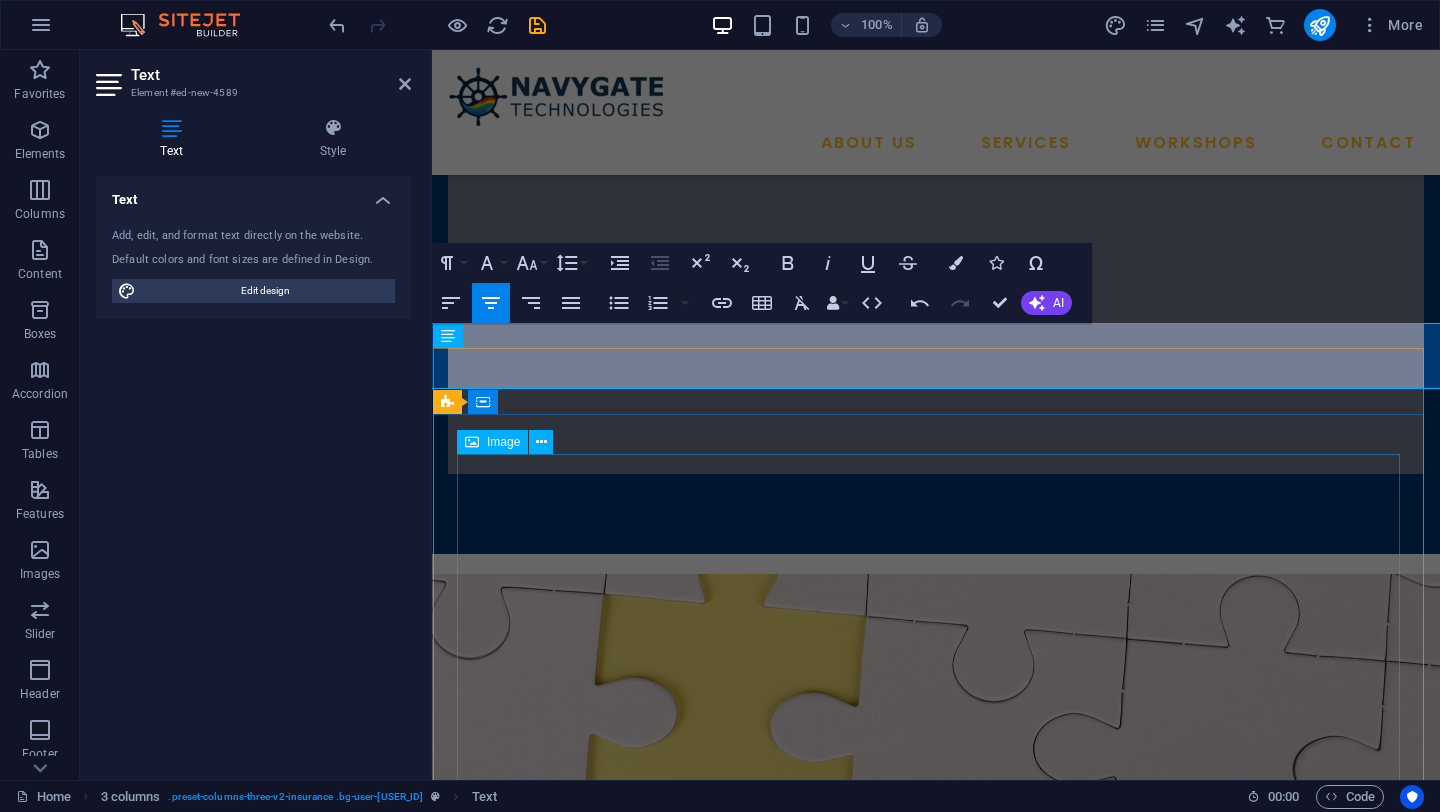 click at bounding box center (936, 1669) 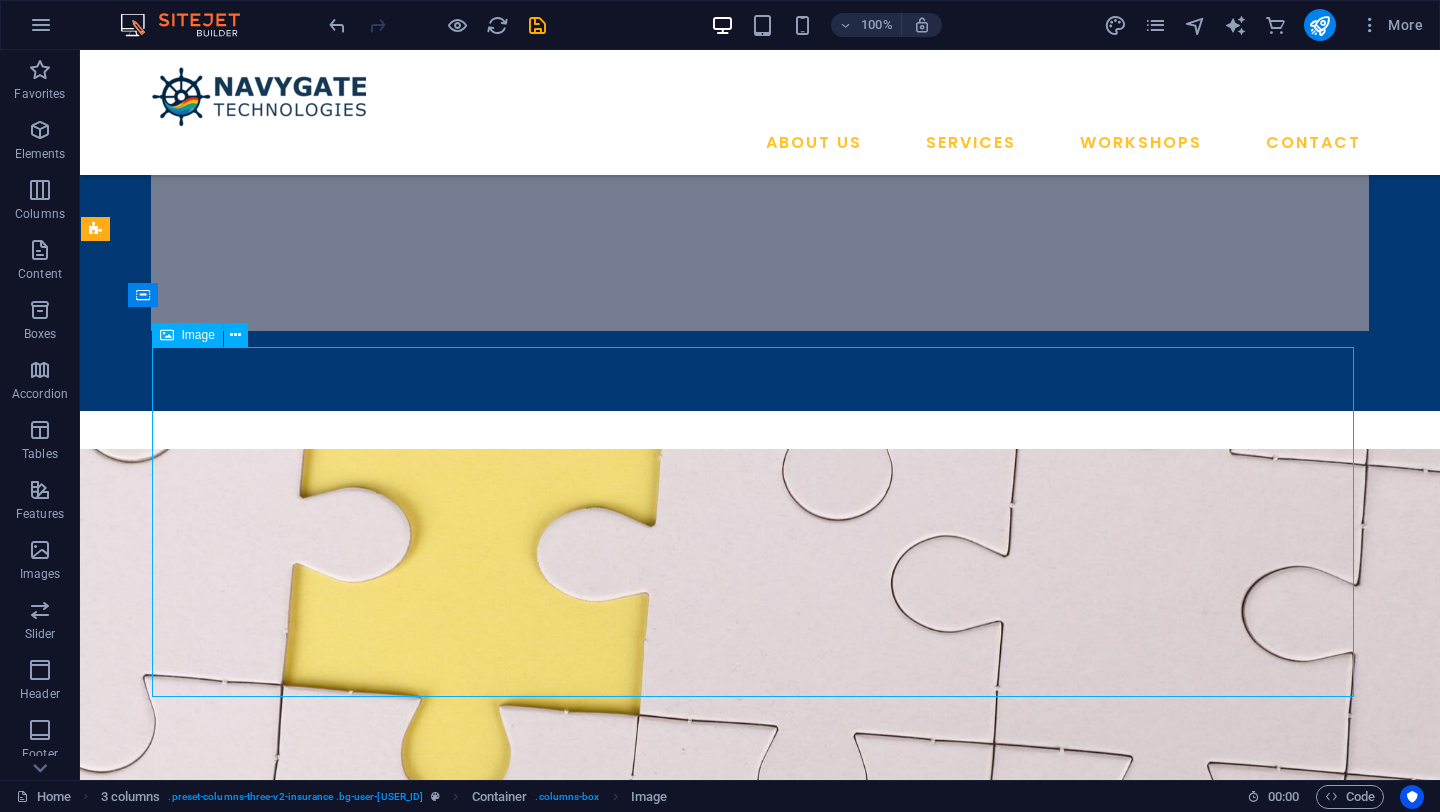 scroll, scrollTop: 775, scrollLeft: 0, axis: vertical 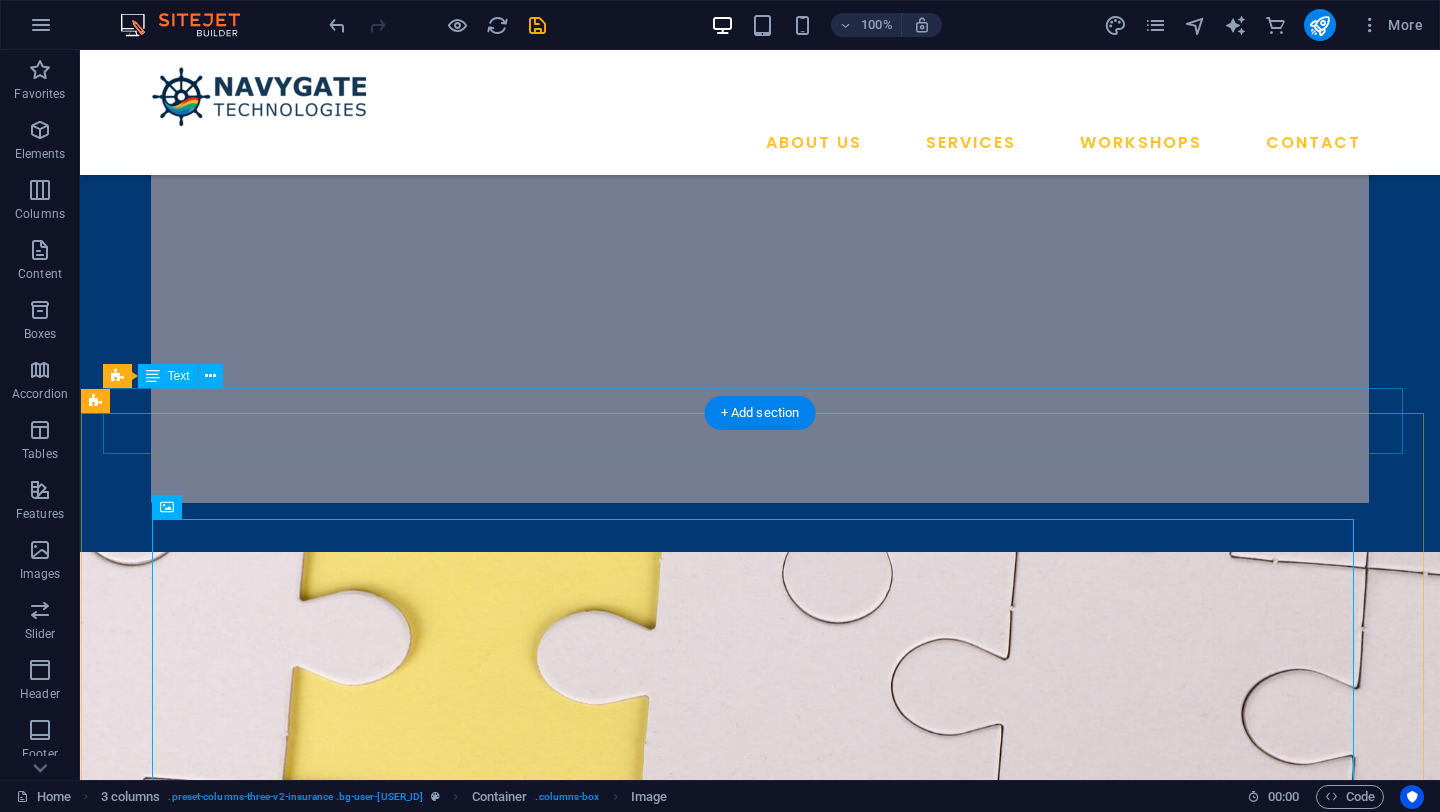 click on "Upcoming   Workshops" at bounding box center (706, 1407) 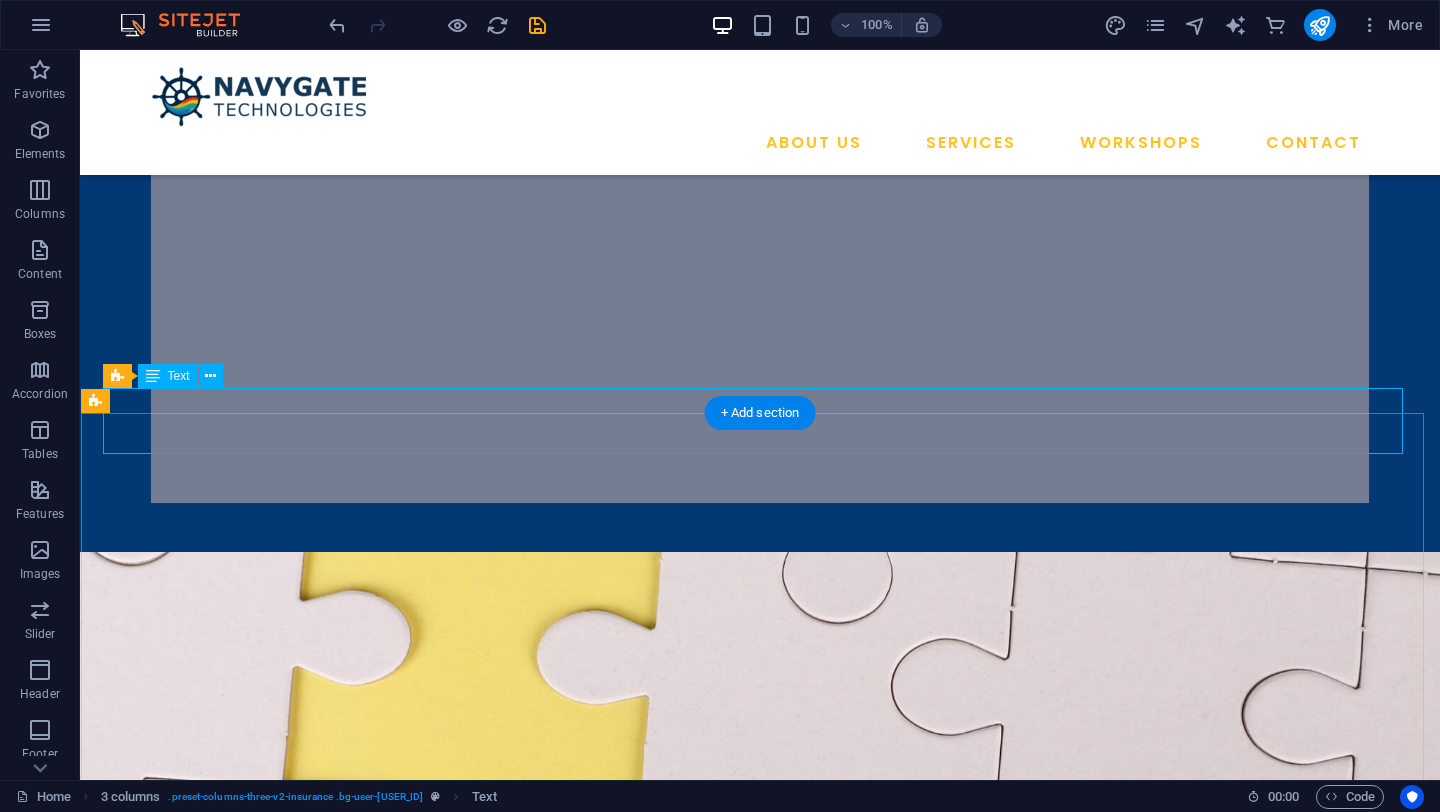 click on "Upcoming   Workshops" at bounding box center (706, 1407) 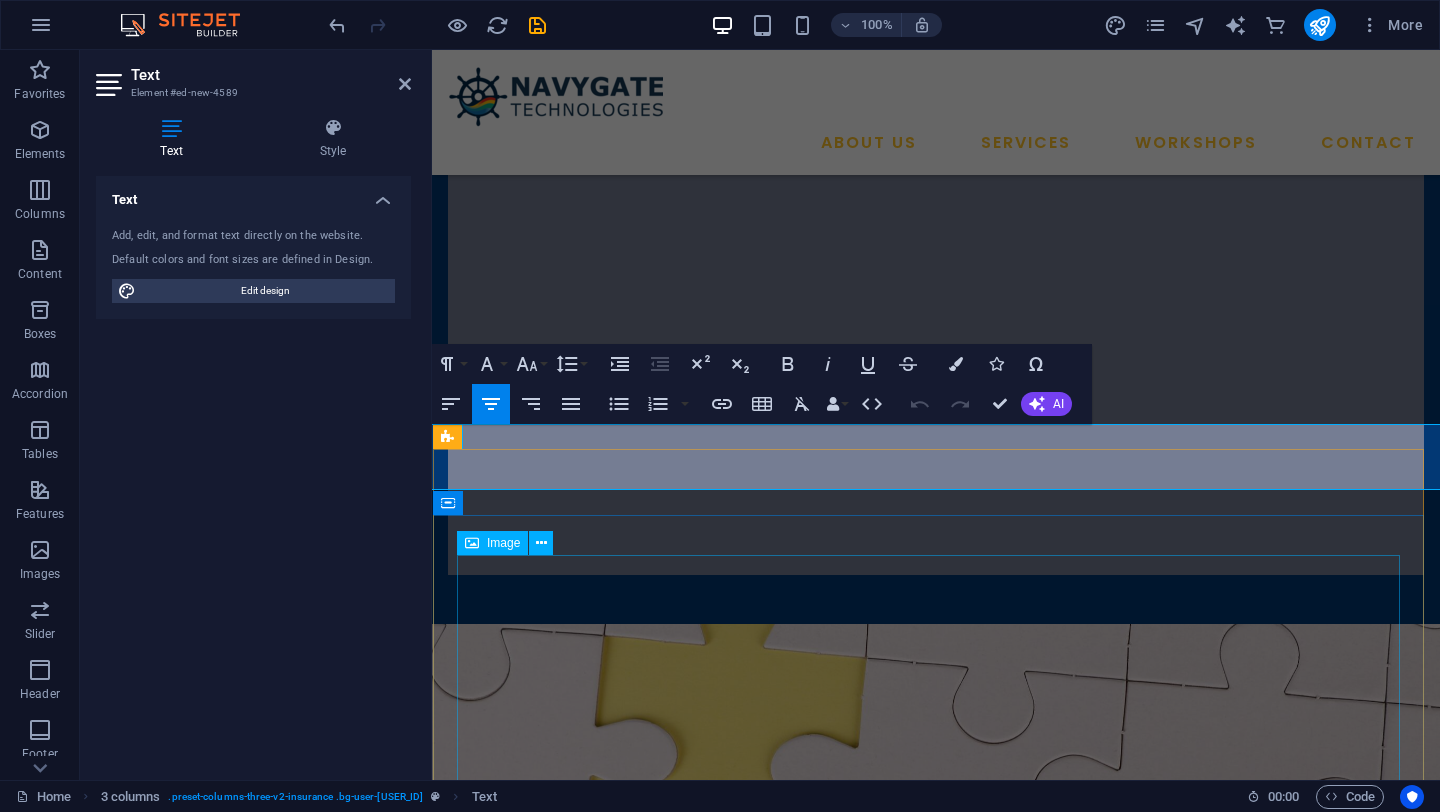 click at bounding box center (936, 1752) 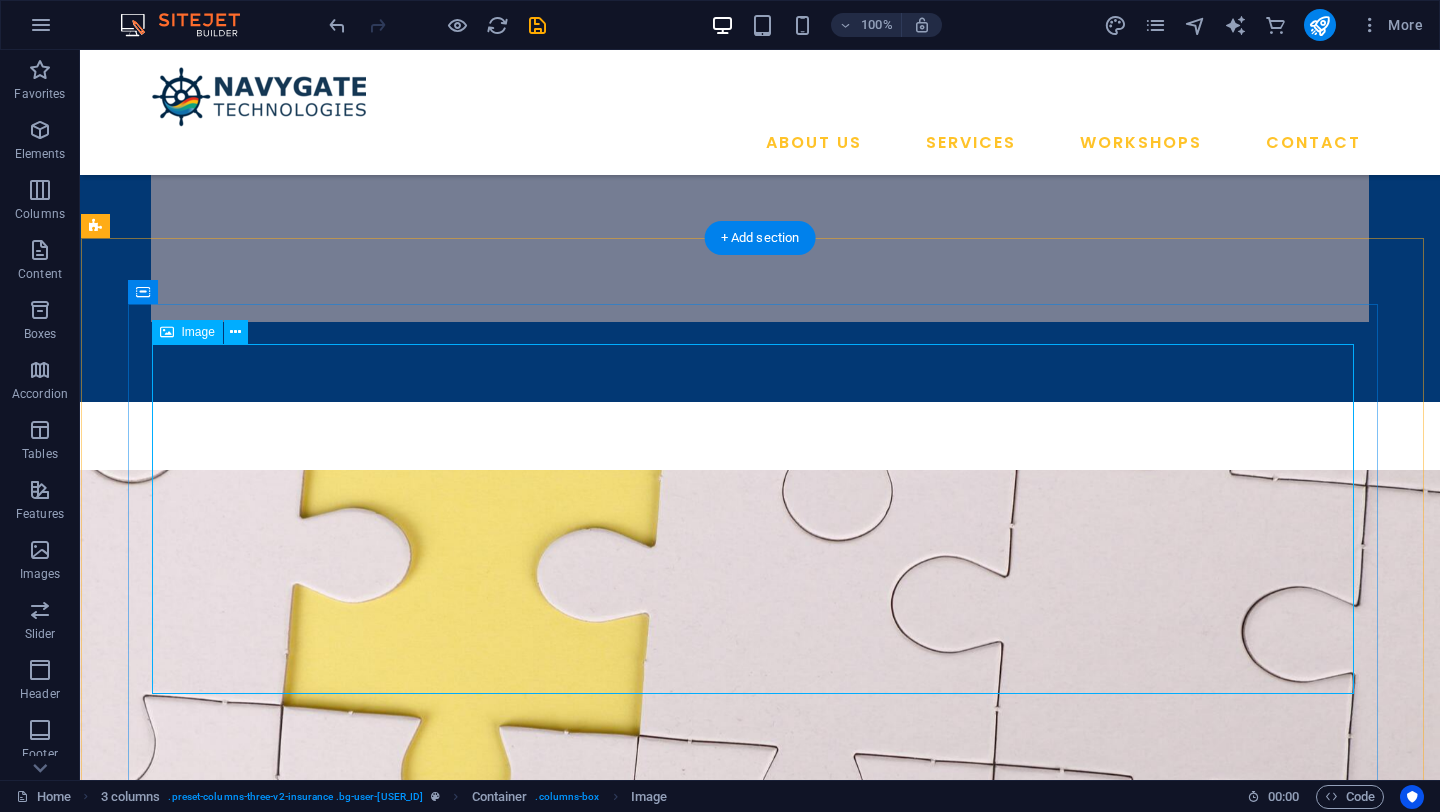scroll, scrollTop: 940, scrollLeft: 0, axis: vertical 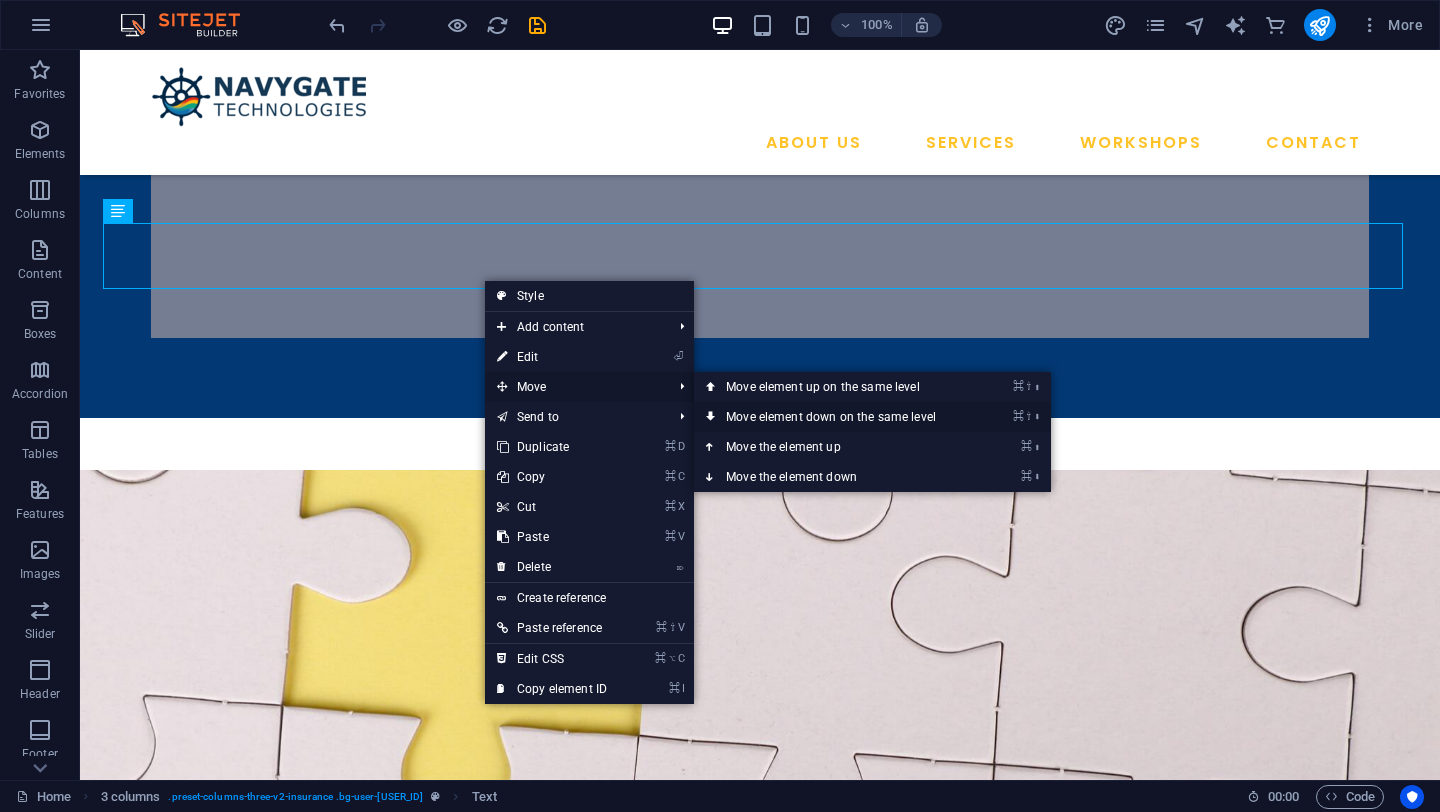 click on "⌘ ⇧ ⬇  Move element down on the same level" at bounding box center [835, 417] 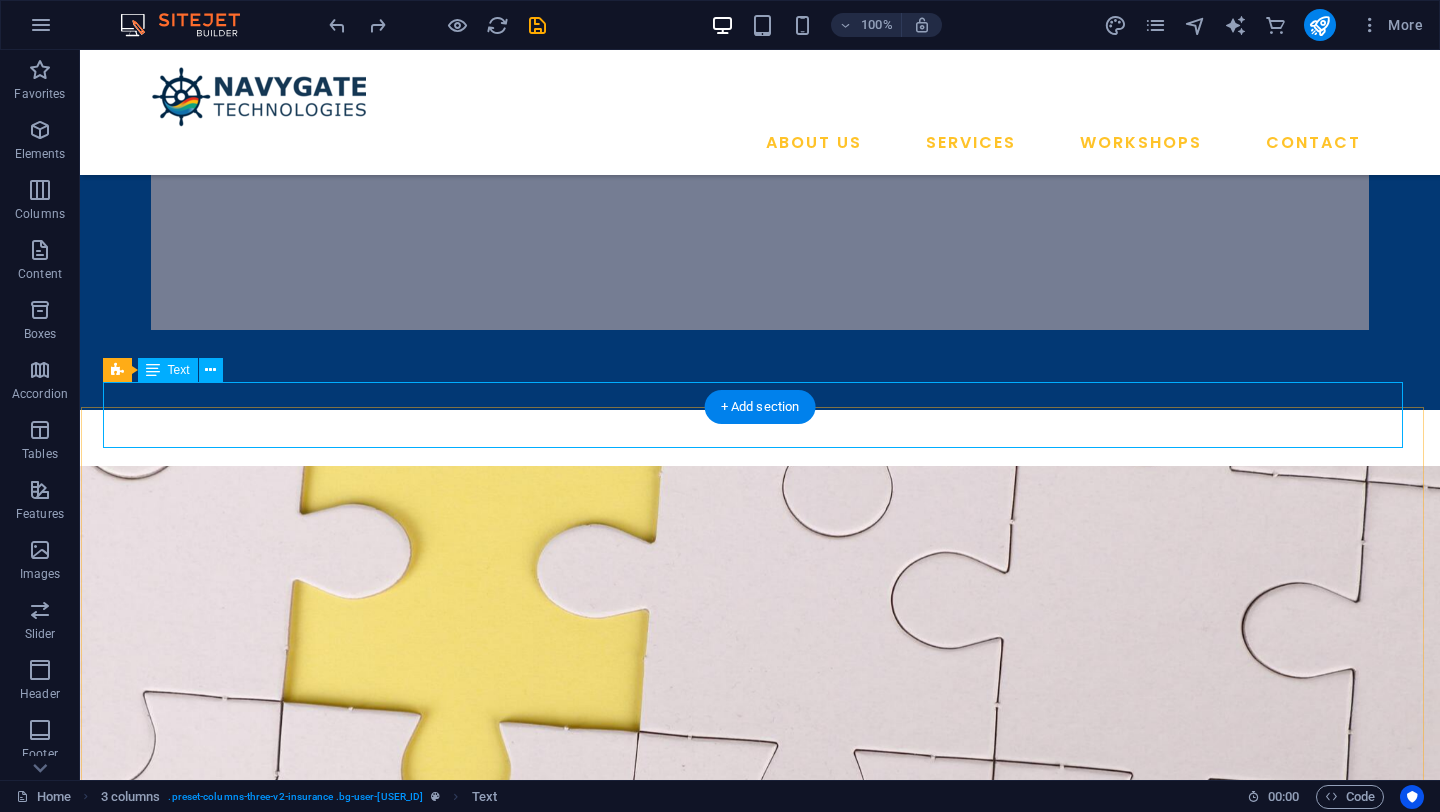 scroll, scrollTop: 781, scrollLeft: 0, axis: vertical 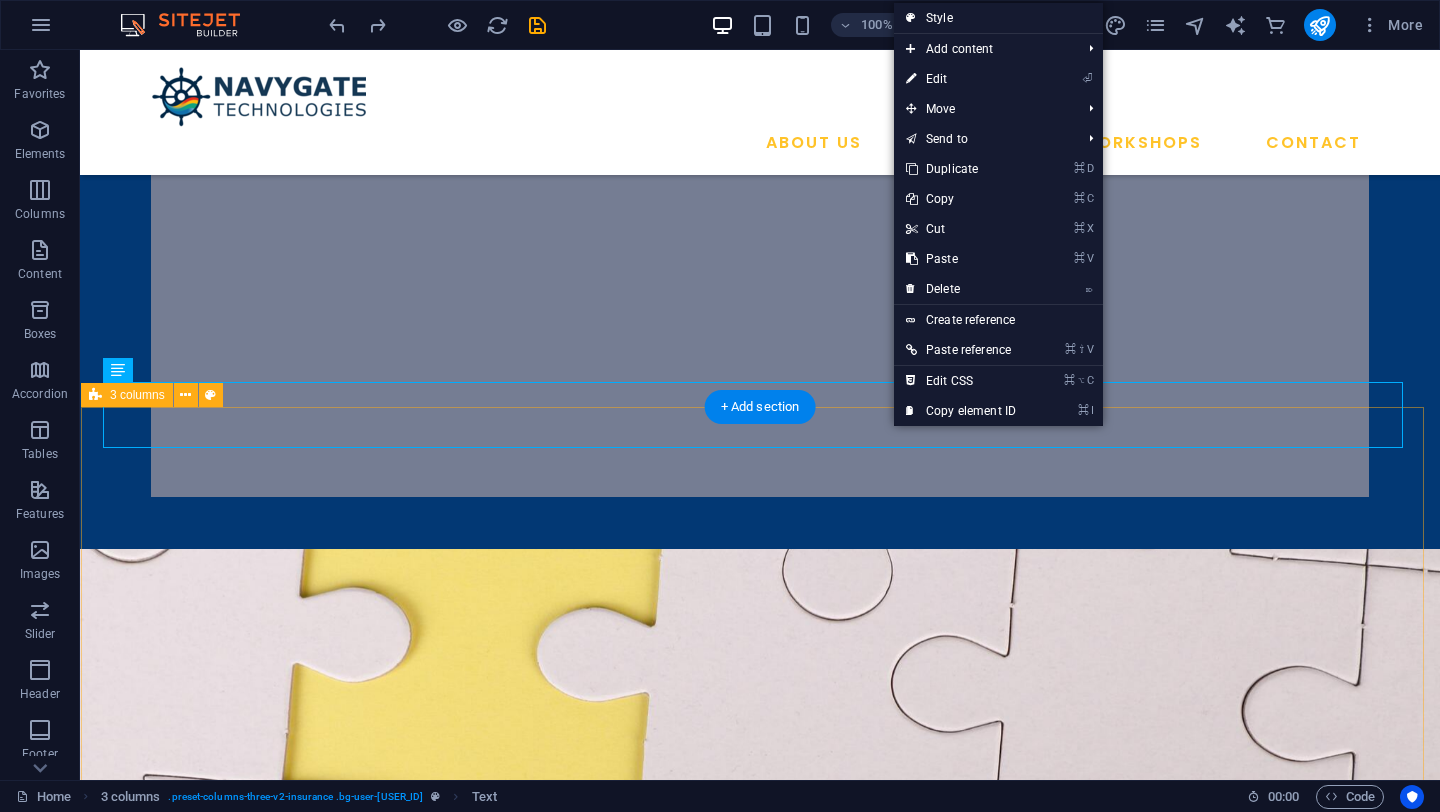 click on "Upcoming   Workshops Hands-On CFD Analysis Using Open-Source Tools Accelerate Your Research Workflow by  Integrating FreeCAD, Gmsh, OpenFOAM, ParaView, and Cloud Computing Just @ ₹499   ₹1749 (Including GST) REGISTER NOW" at bounding box center [760, 1742] 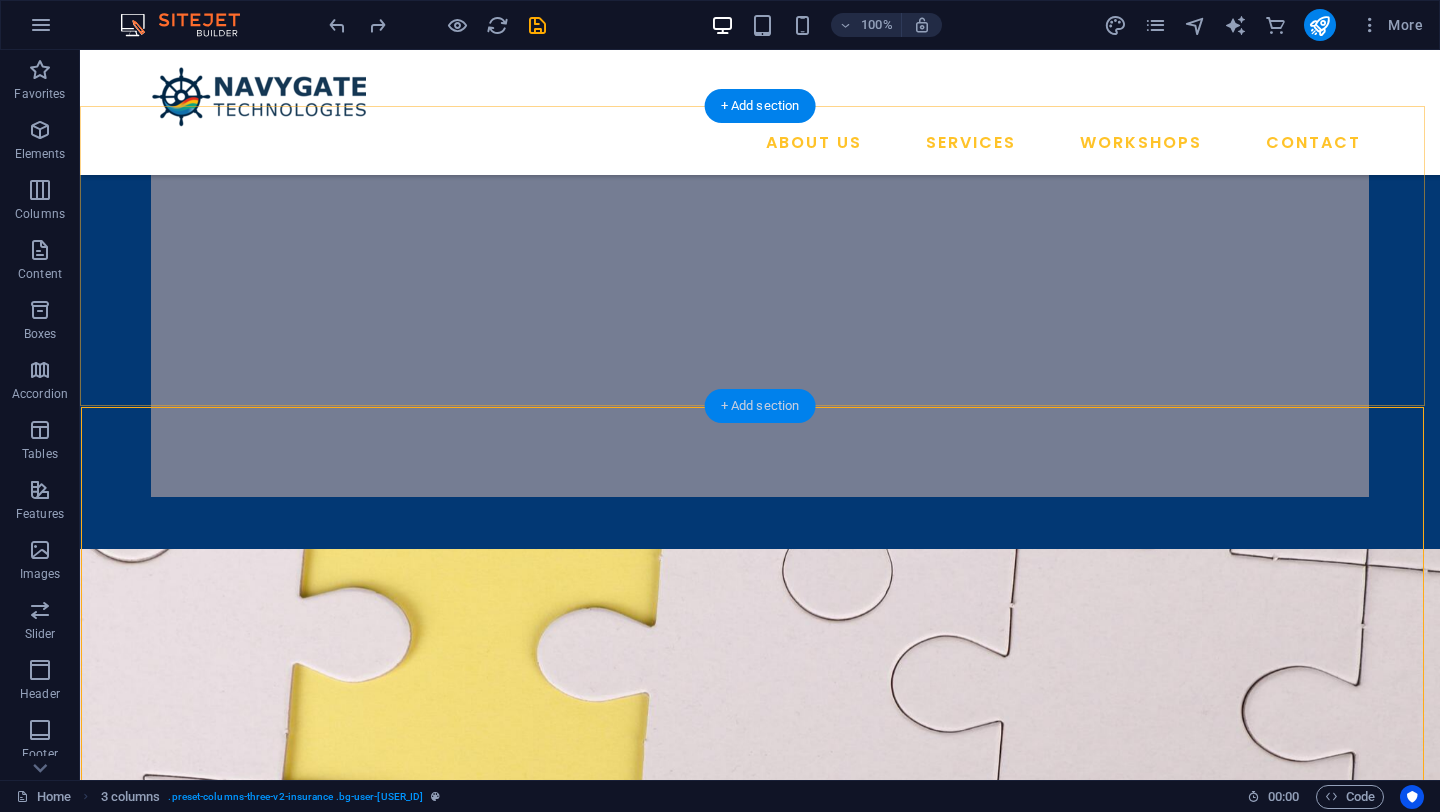 click on "+ Add section" at bounding box center (760, 406) 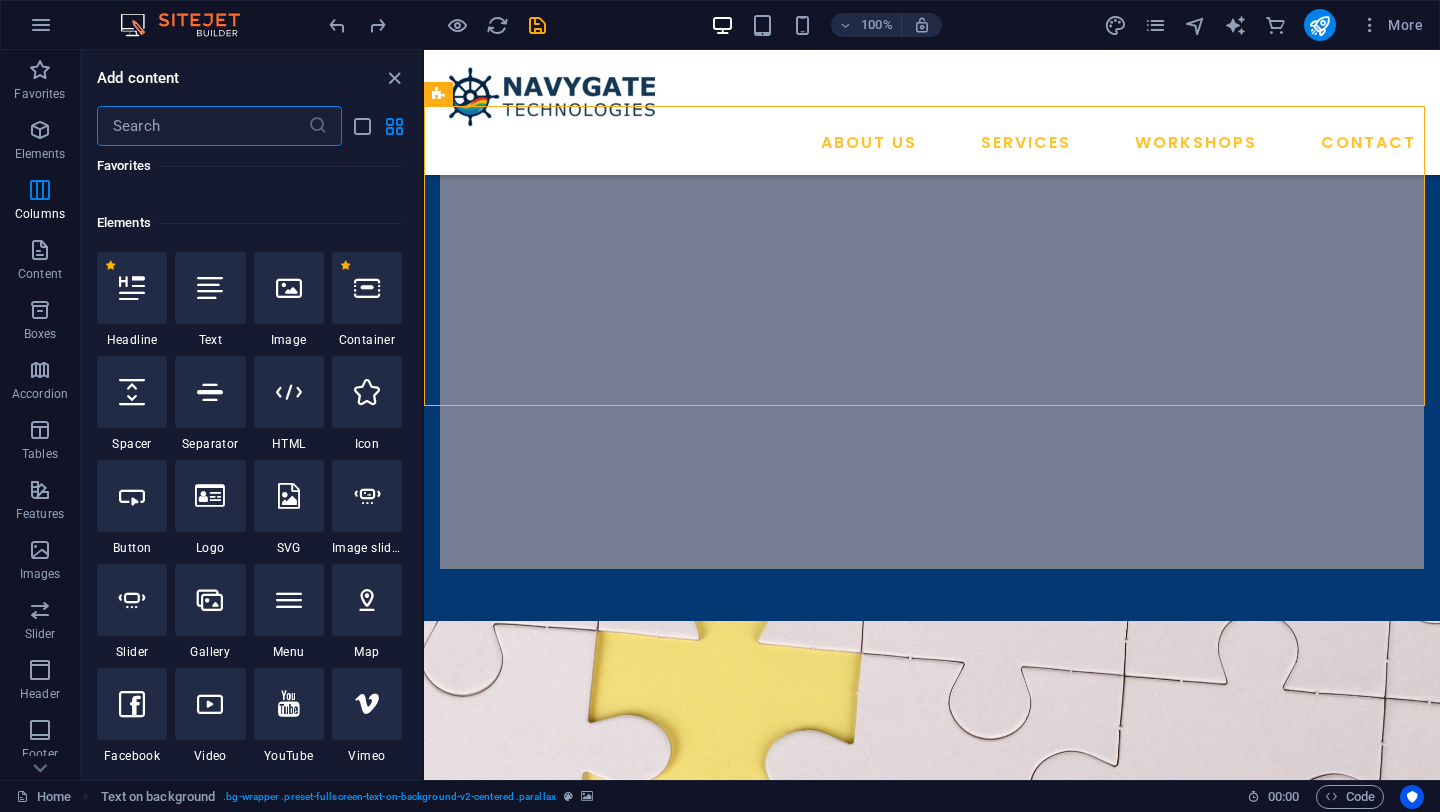 scroll, scrollTop: 0, scrollLeft: 0, axis: both 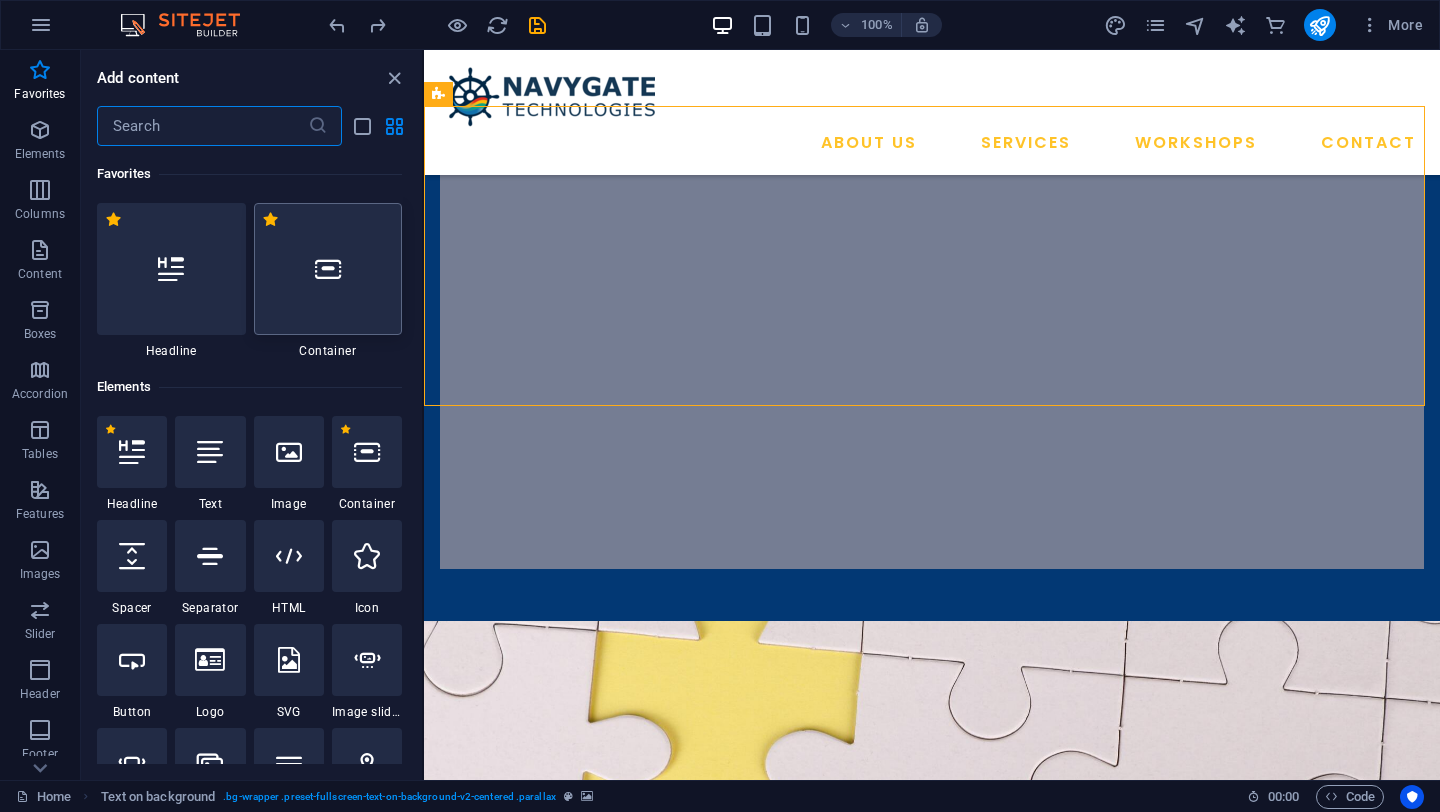 click at bounding box center [328, 269] 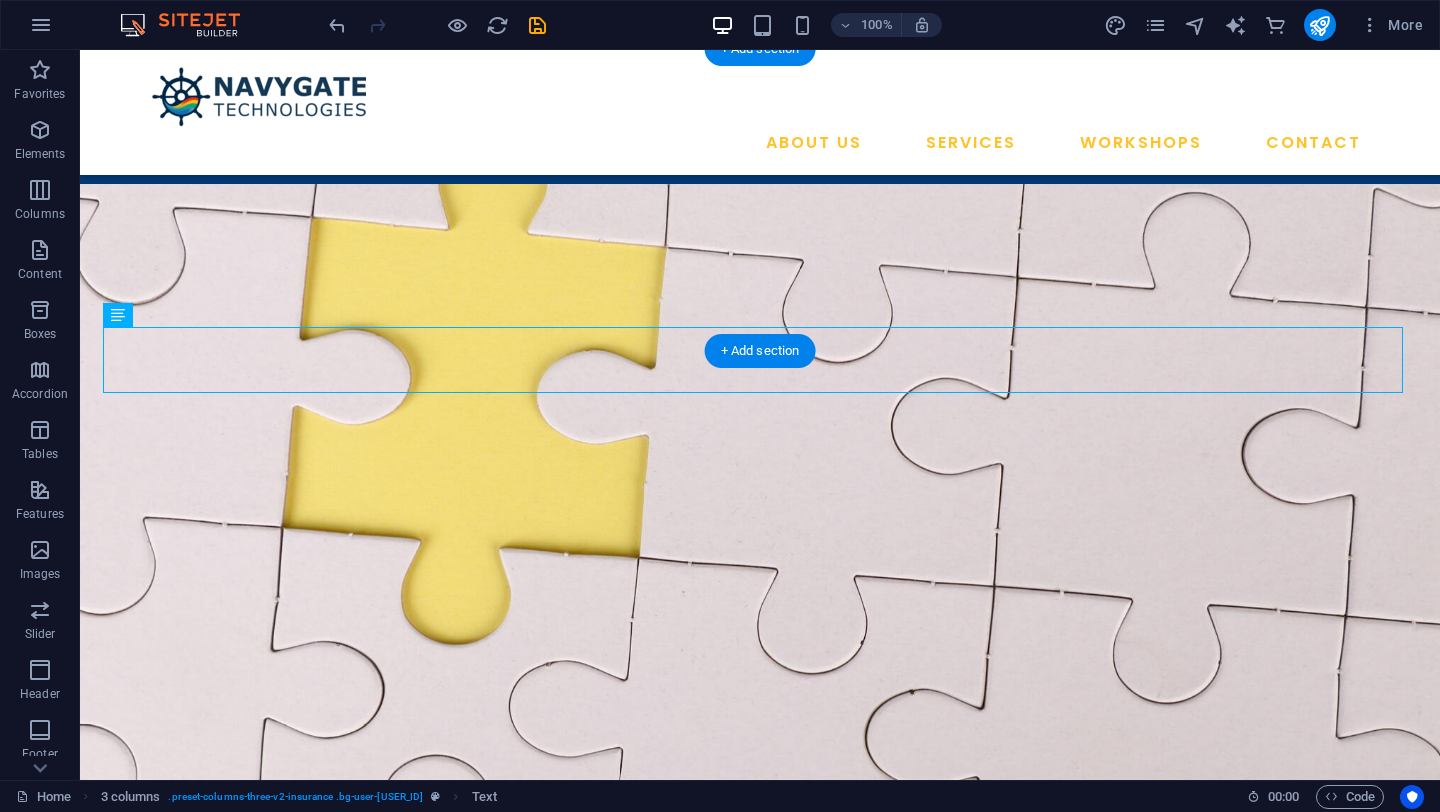 scroll, scrollTop: 1138, scrollLeft: 0, axis: vertical 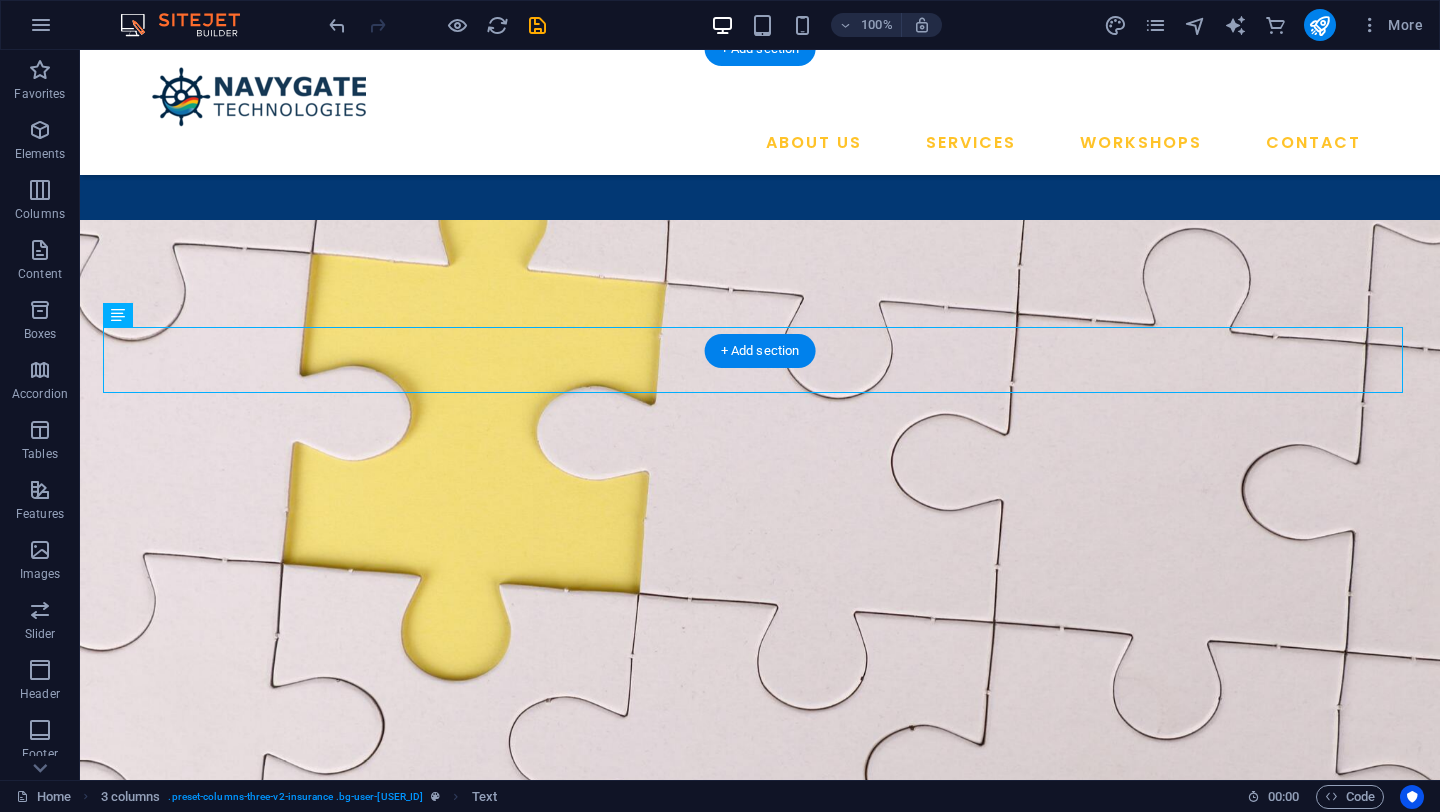 drag, startPoint x: 506, startPoint y: 372, endPoint x: 859, endPoint y: 227, distance: 381.62024 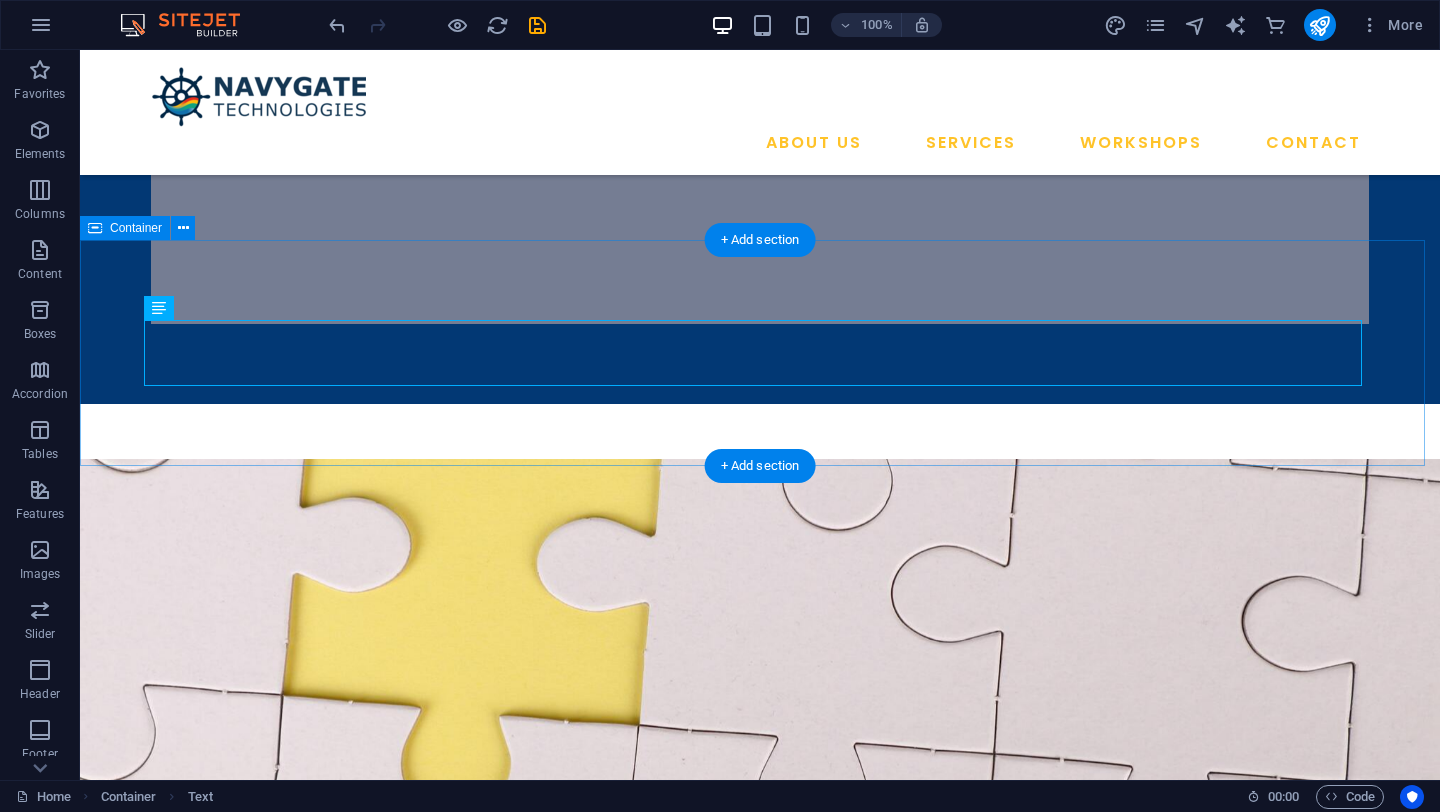 scroll, scrollTop: 947, scrollLeft: 0, axis: vertical 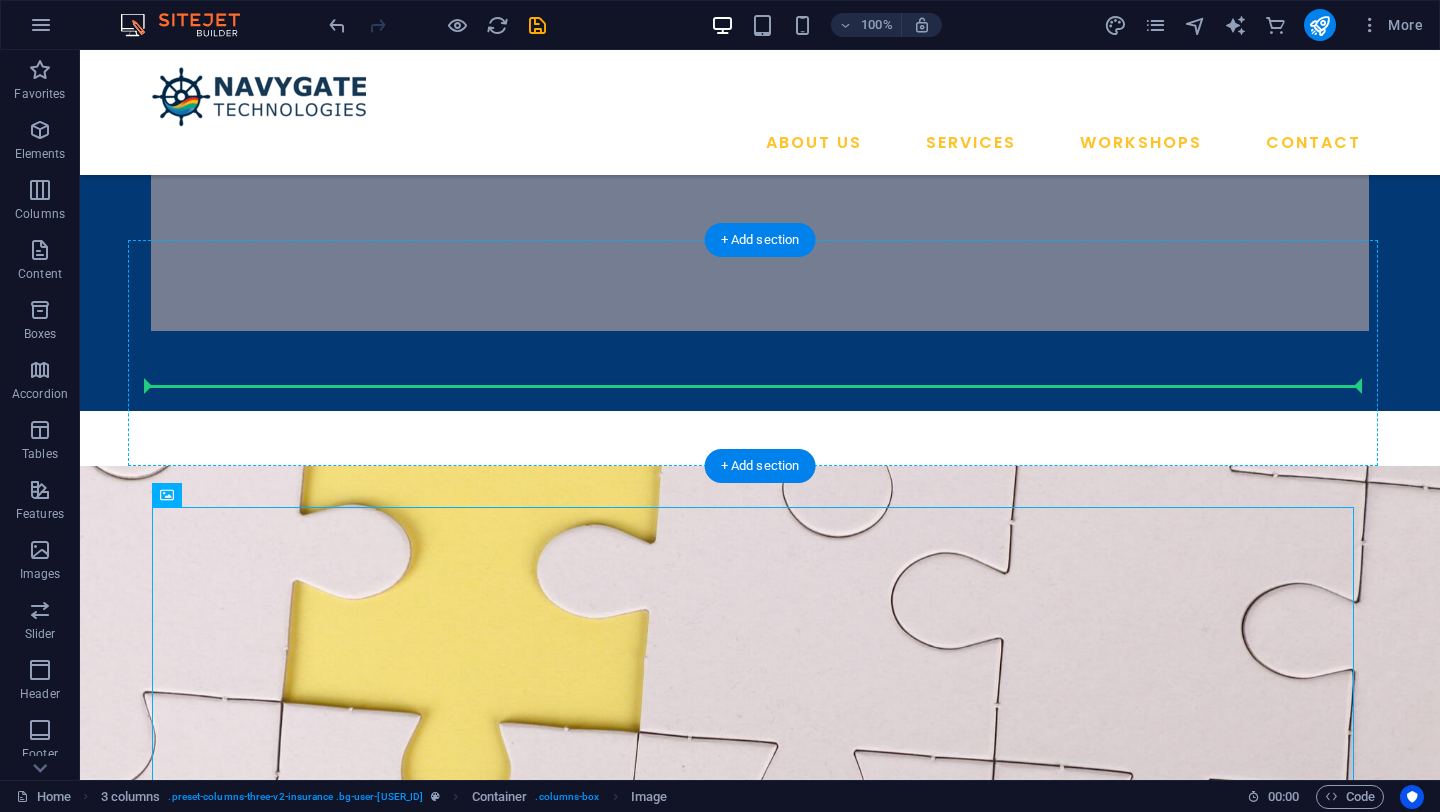 drag, startPoint x: 478, startPoint y: 585, endPoint x: 488, endPoint y: 384, distance: 201.2486 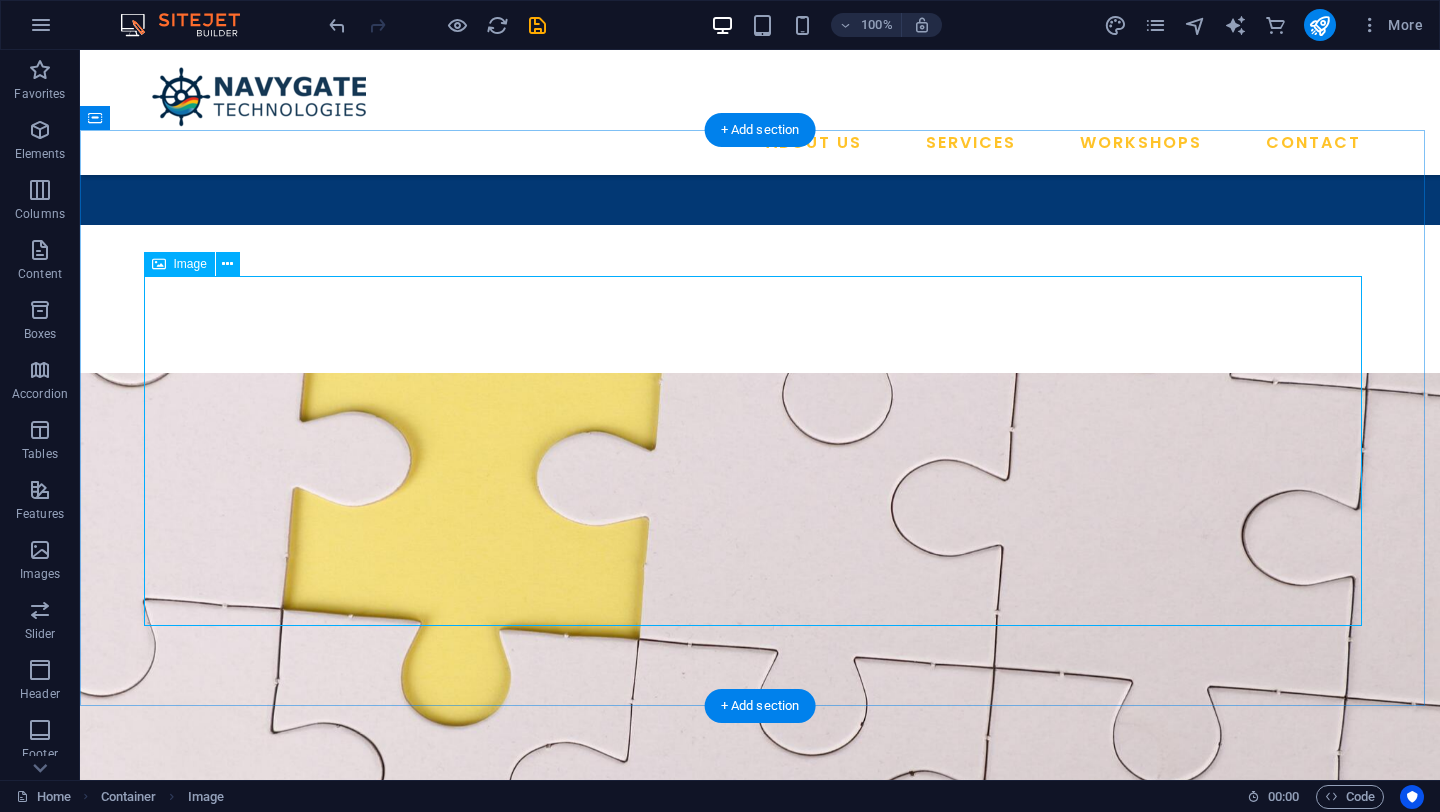 scroll, scrollTop: 1145, scrollLeft: 0, axis: vertical 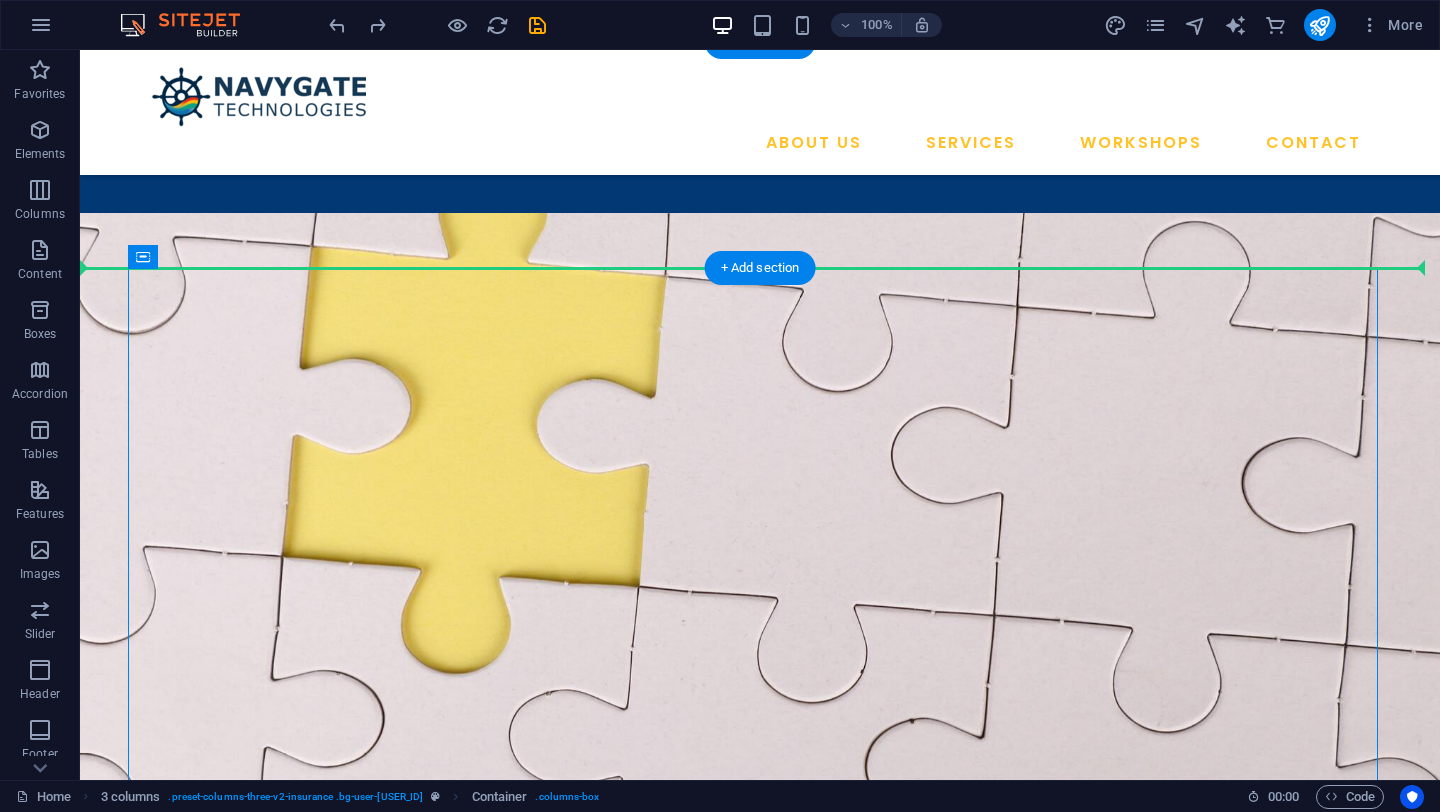 drag, startPoint x: 139, startPoint y: 284, endPoint x: 165, endPoint y: 239, distance: 51.971146 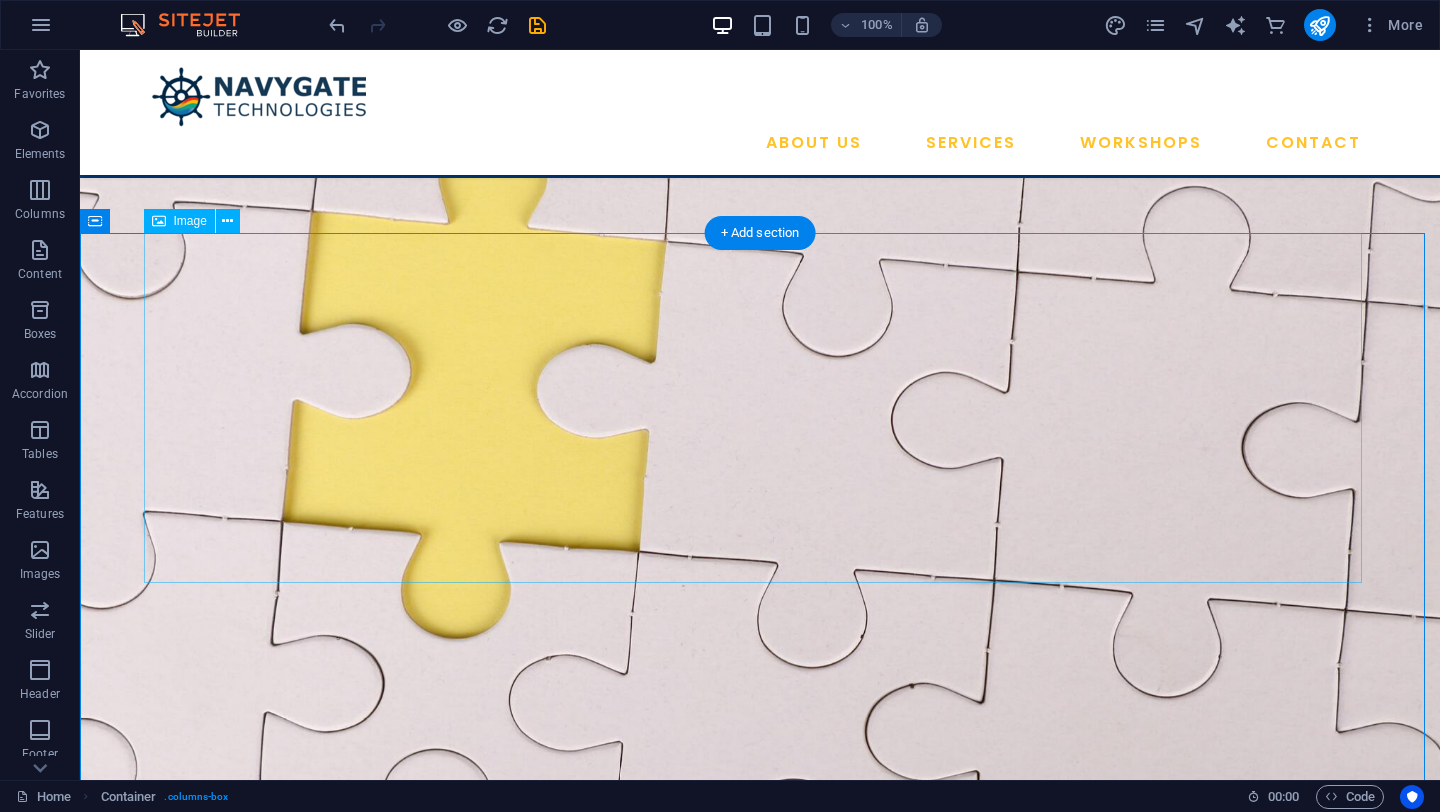 scroll, scrollTop: 1140, scrollLeft: 0, axis: vertical 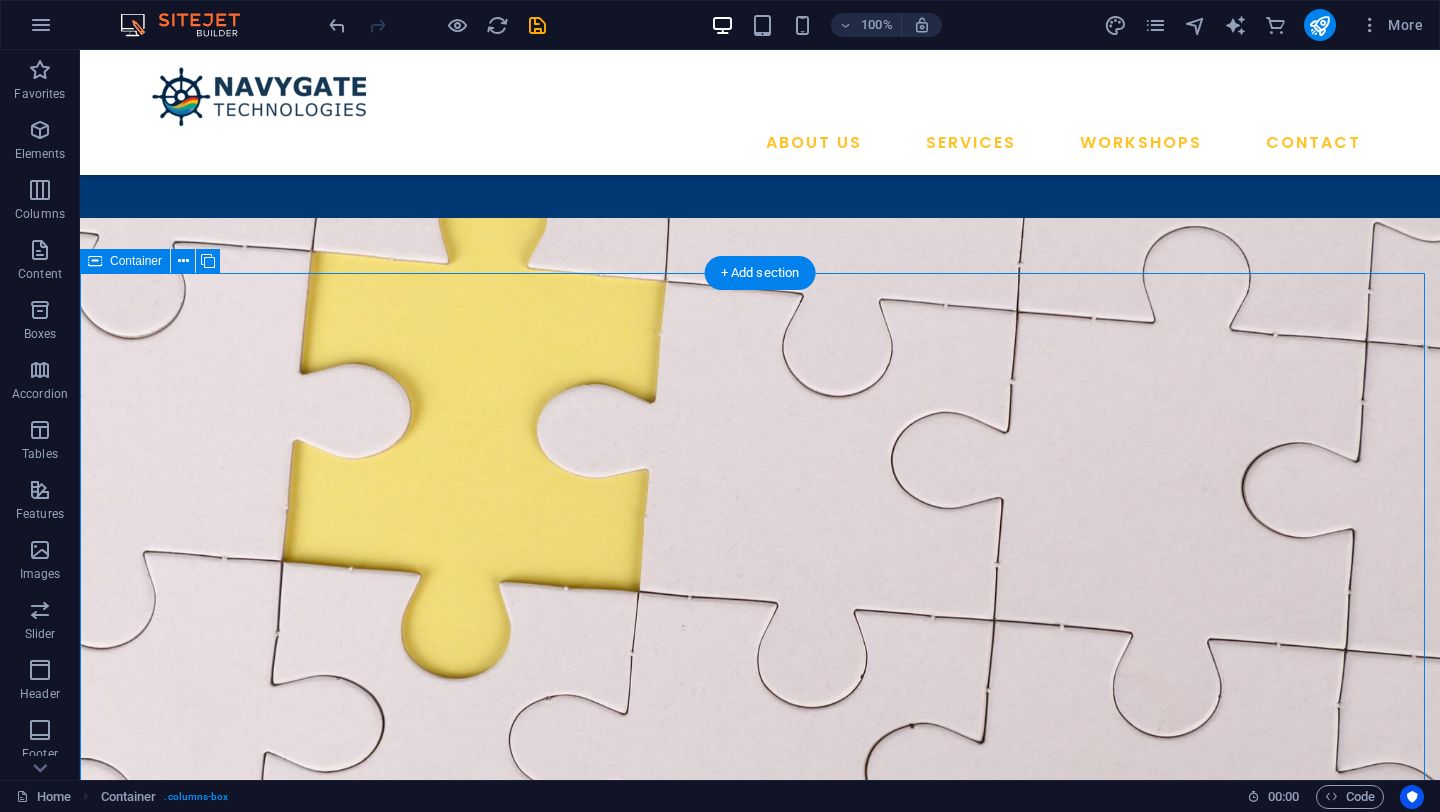 click on "Hands-On CFD Analysis Using Open-Source Tools Accelerate Your Research Workflow by Integrating FreeCAD, Gmsh, OpenFOAM, ParaView, and Cloud Computing Just ₹499 ₹1749 (Including GST) REGISTER NOW" at bounding box center (760, 1543) 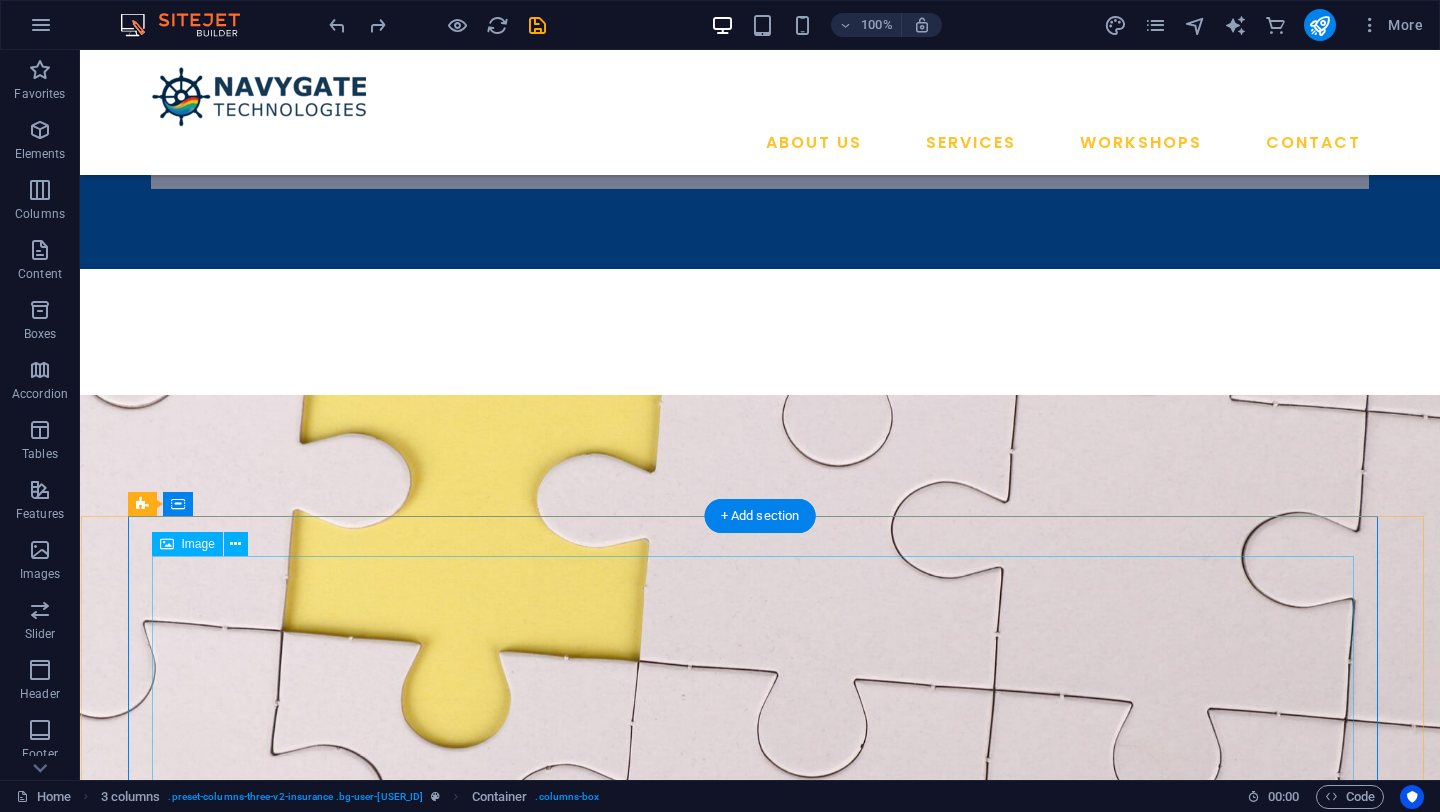 scroll, scrollTop: 1099, scrollLeft: 0, axis: vertical 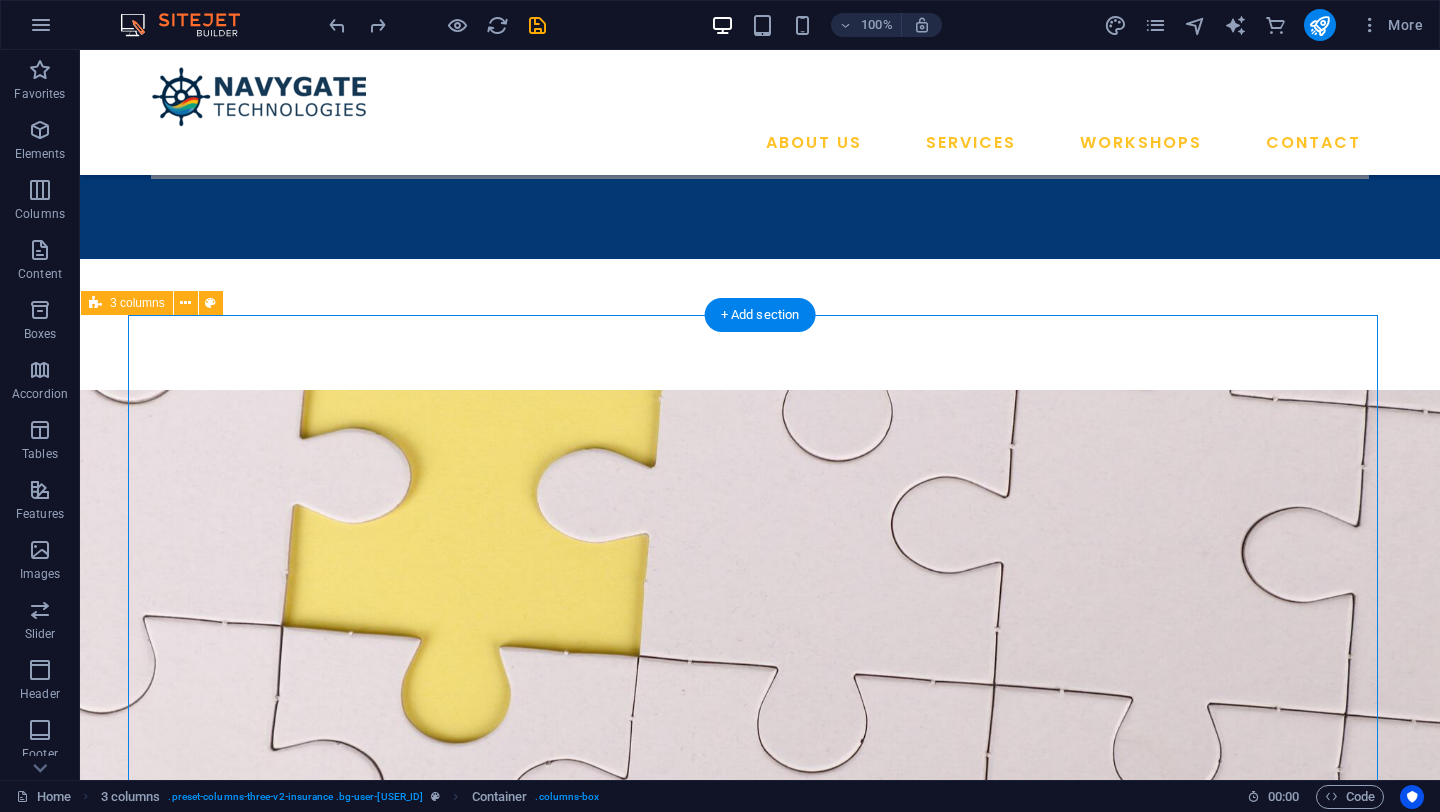 click on "Hands-On CFD Analysis Using Open-Source Tools Accelerate Your Research Workflow by Integrating FreeCAD, Gmsh, OpenFOAM, ParaView, and Cloud Computing Just ₹499 ₹1749 (Including GST) REGISTER NOW" at bounding box center [760, 1617] 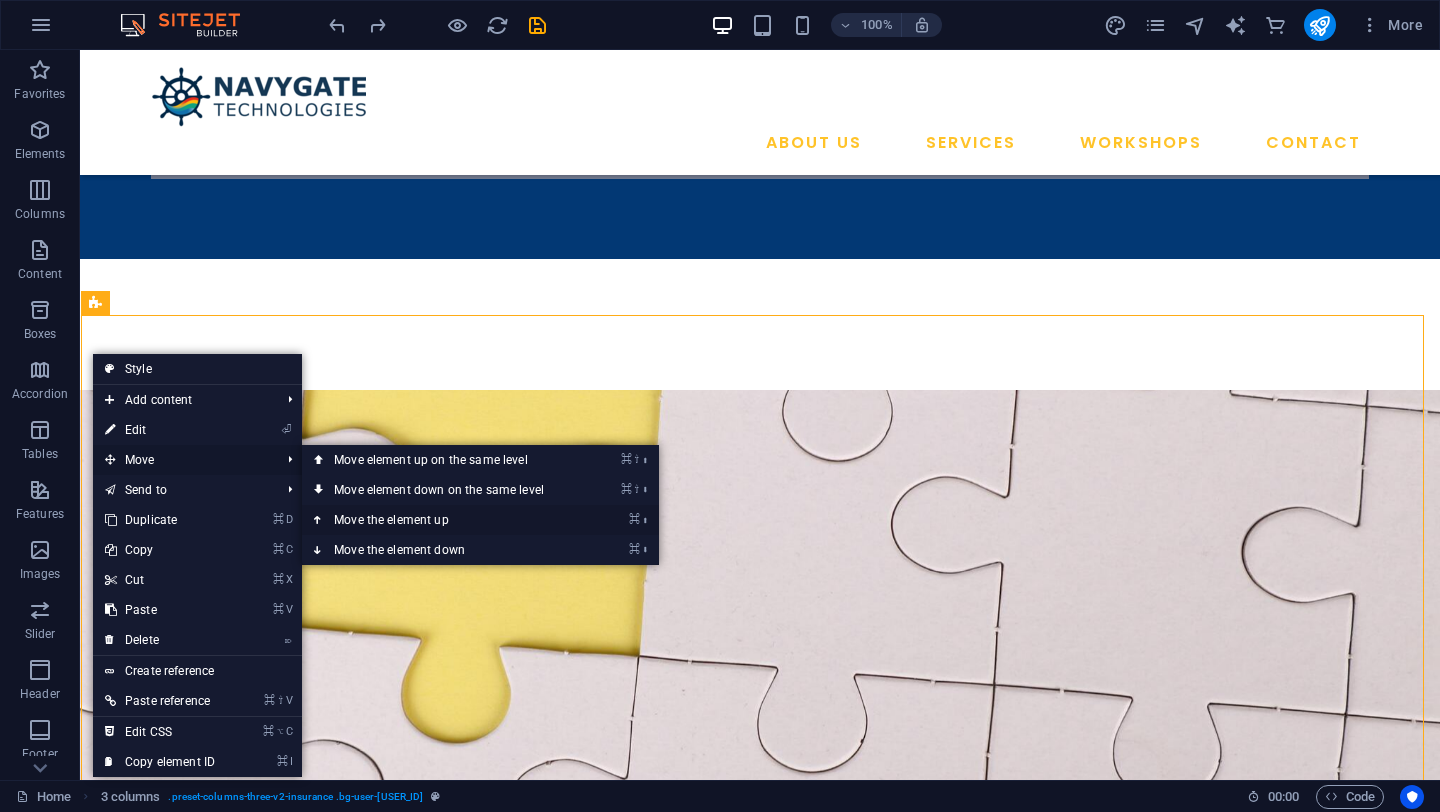 click on "⌘ ⬆  Move the element up" at bounding box center (443, 520) 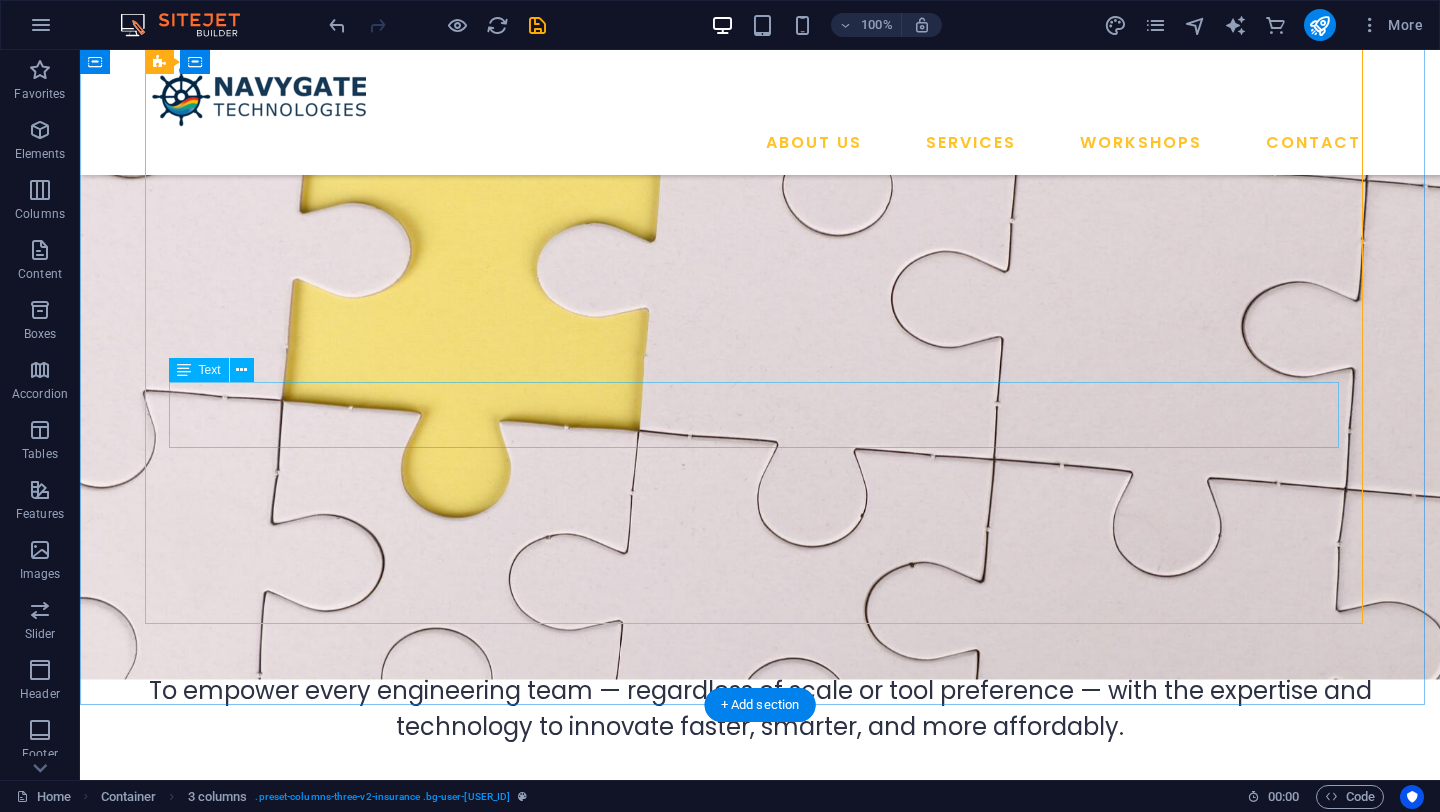 scroll, scrollTop: 1441, scrollLeft: 0, axis: vertical 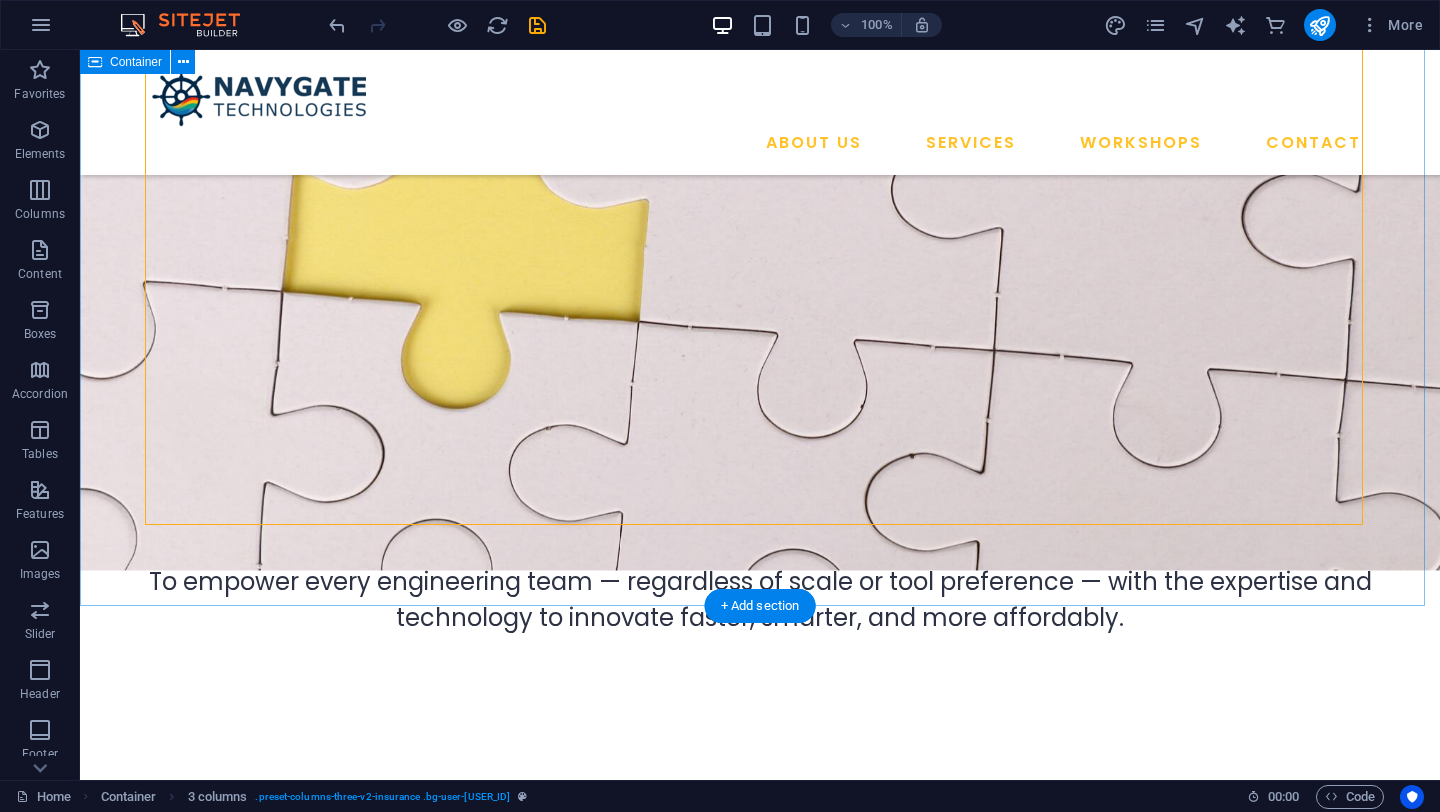 click on "Upcoming   Workshops Hands-On CFD Analysis Using Open-Source Tools Accelerate Your Research Workflow by  Integrating FreeCAD, Gmsh, OpenFOAM, ParaView, and Cloud Computing Just @ ₹499   ₹1749 (Including GST) REGISTER NOW" at bounding box center [760, 1162] 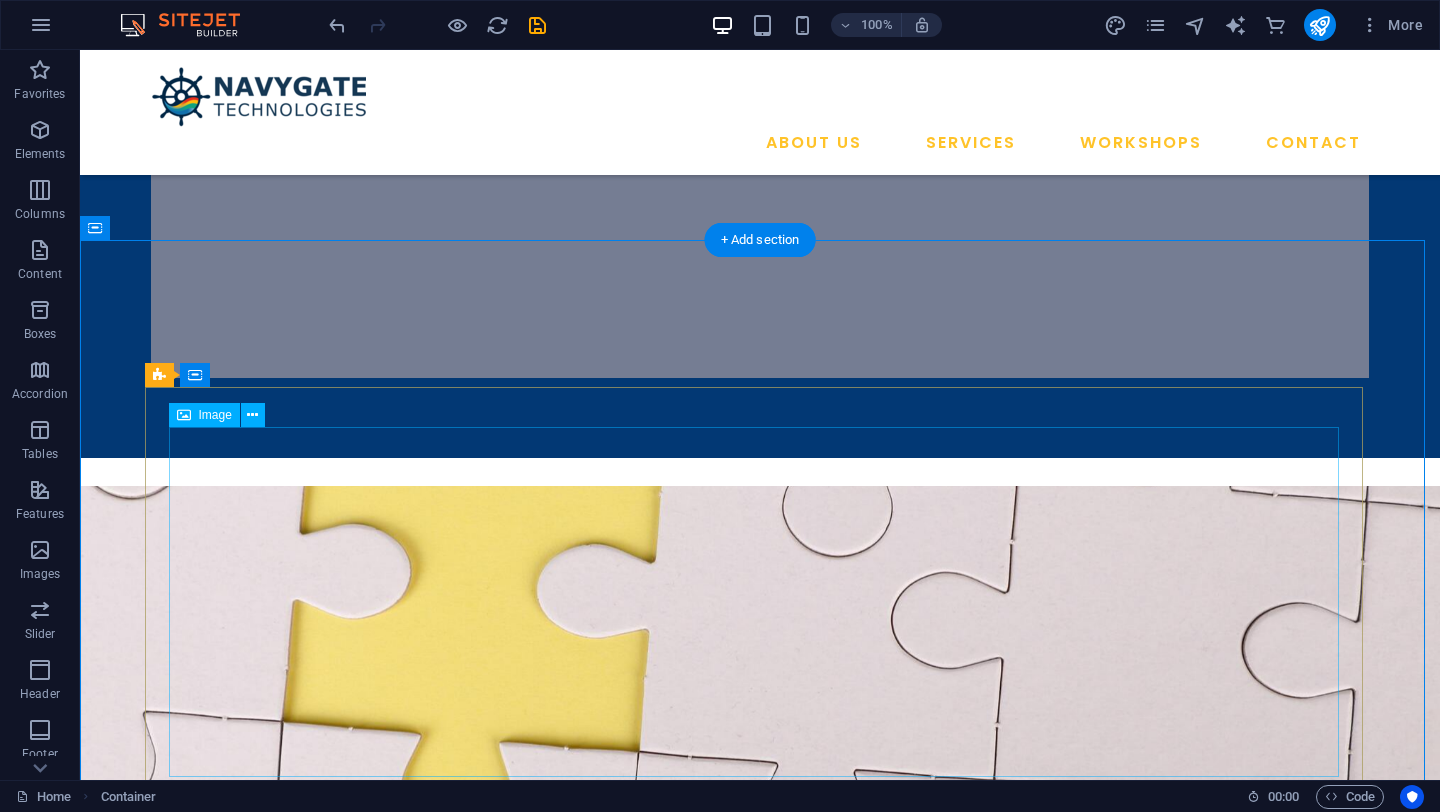 scroll, scrollTop: 878, scrollLeft: 0, axis: vertical 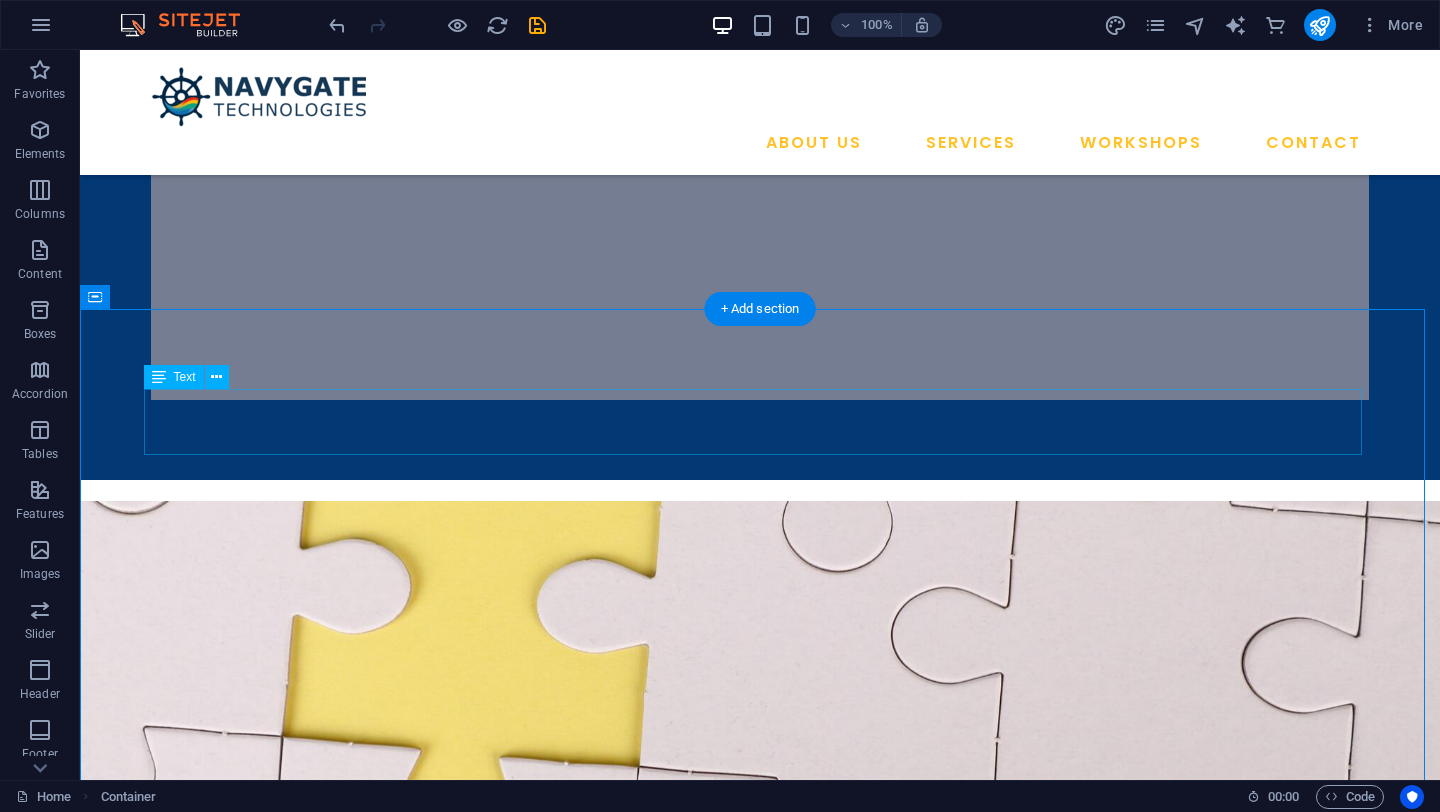 click on "Upcoming   Workshops" at bounding box center [760, 1408] 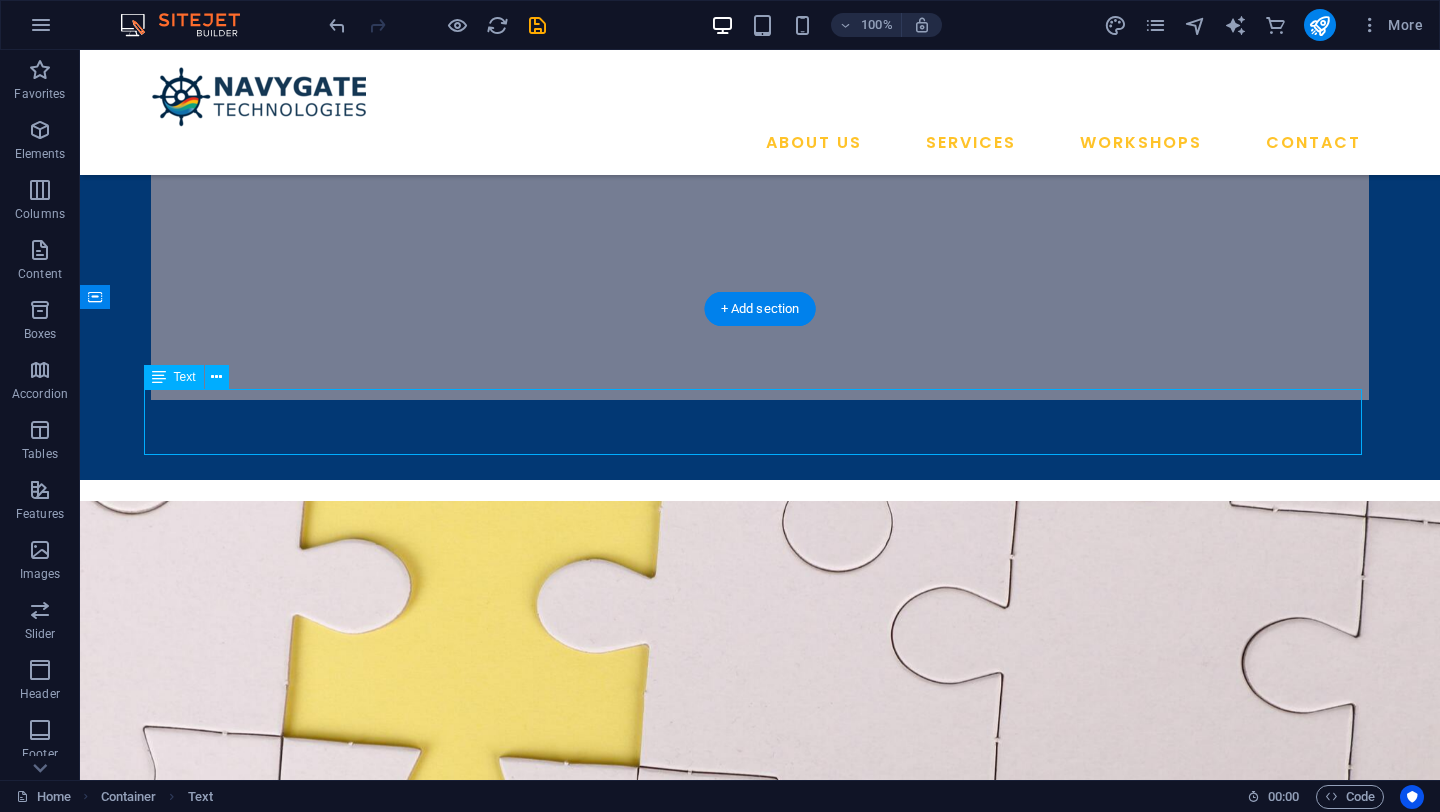 click on "Upcoming   Workshops" at bounding box center (760, 1408) 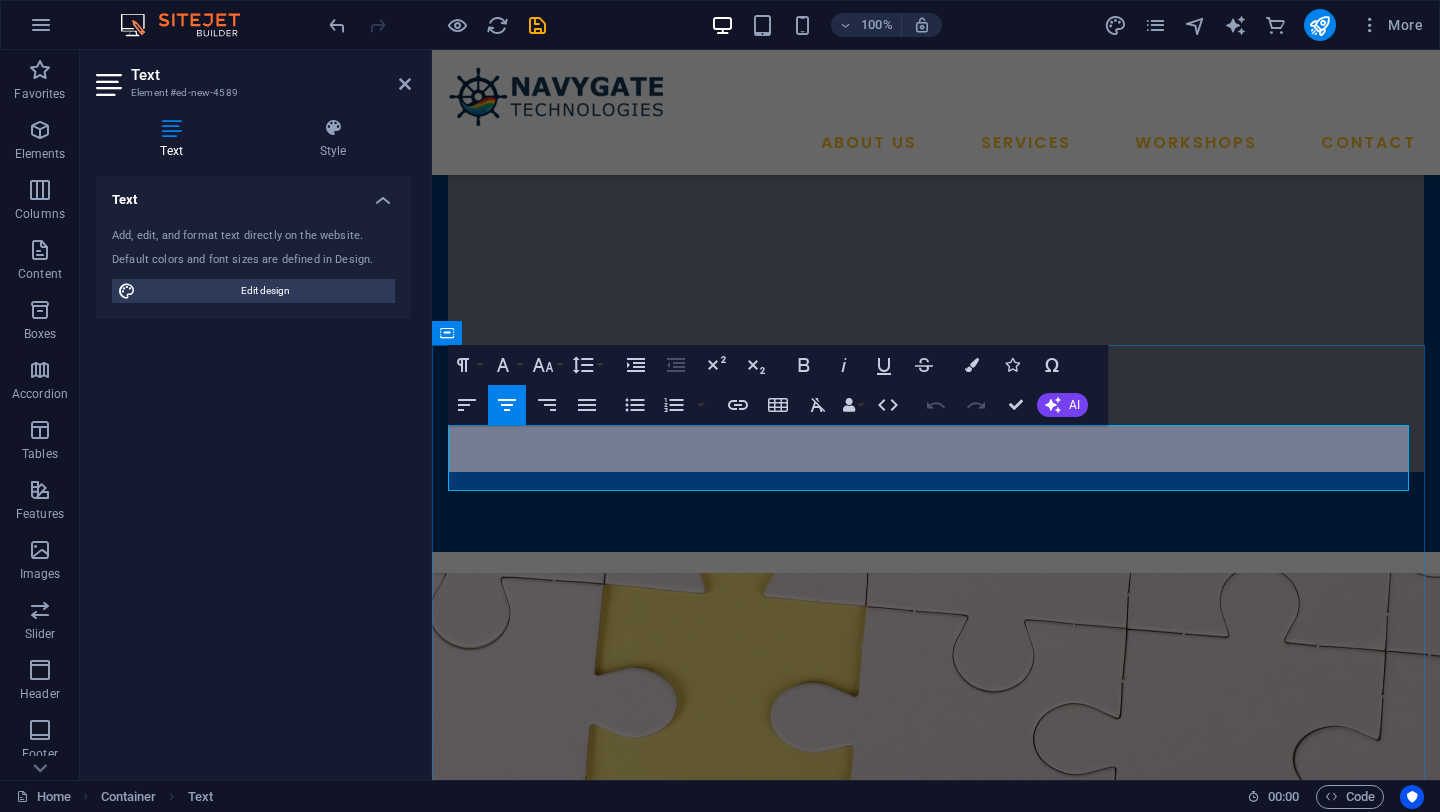 click on "Upcoming" at bounding box center (805, 1479) 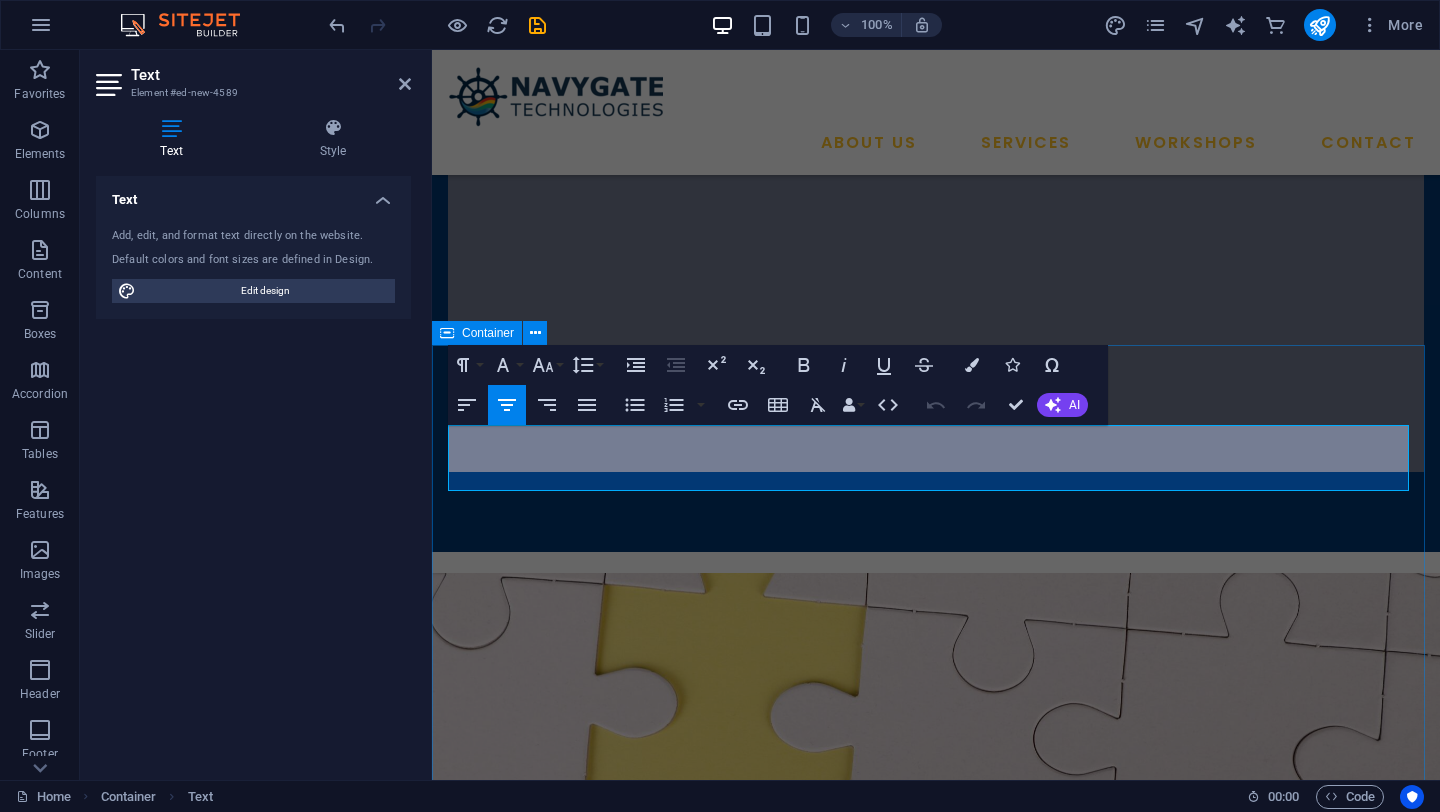 click on "Upcoming   Workshops Hands-On CFD Analysis Using Open-Source Tools Accelerate Your Research Workflow by  Integrating FreeCAD, Gmsh, OpenFOAM, ParaView, and Cloud Computing Just @ ₹499   ₹1749 (Including GST) REGISTER NOW" at bounding box center (936, 1797) 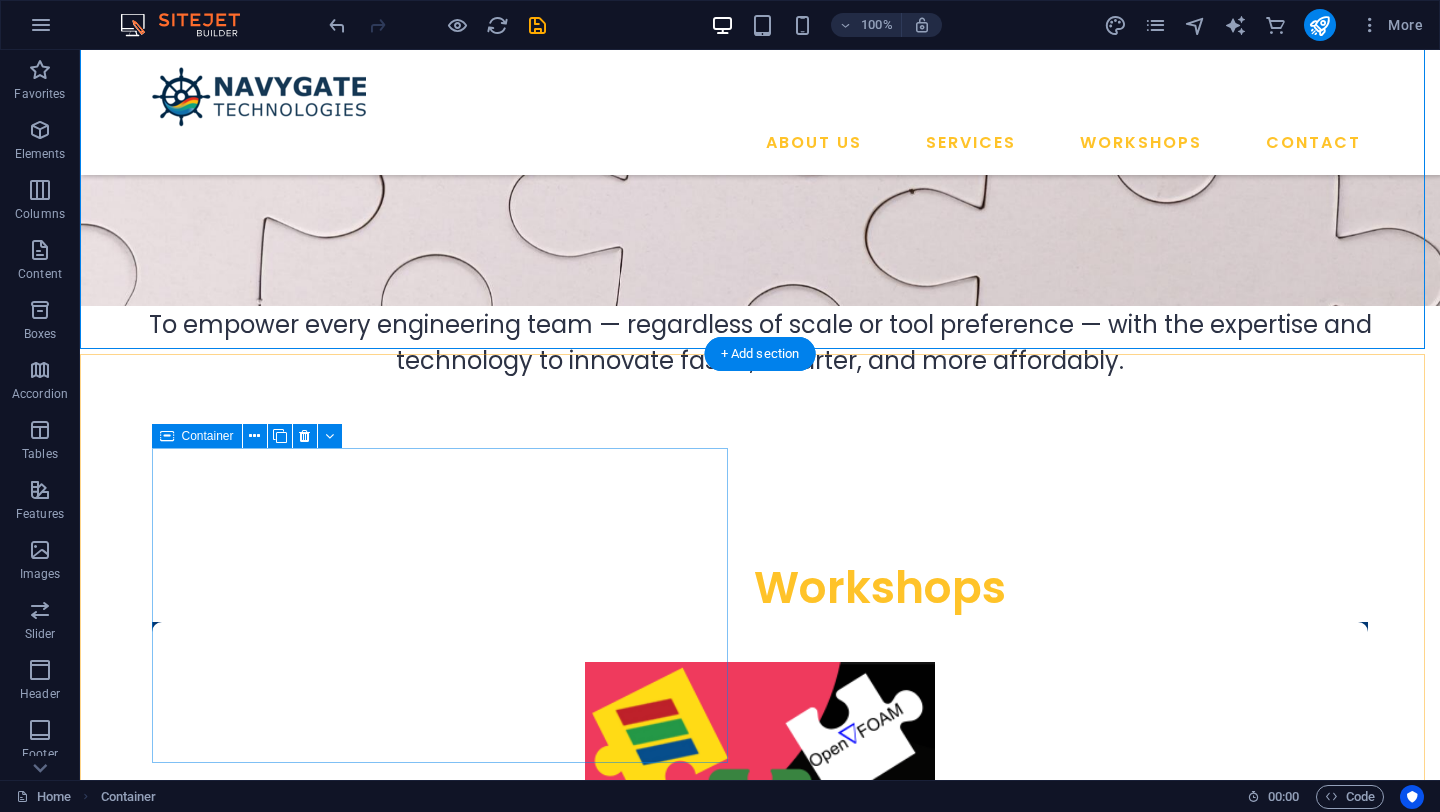 scroll, scrollTop: 1704, scrollLeft: 0, axis: vertical 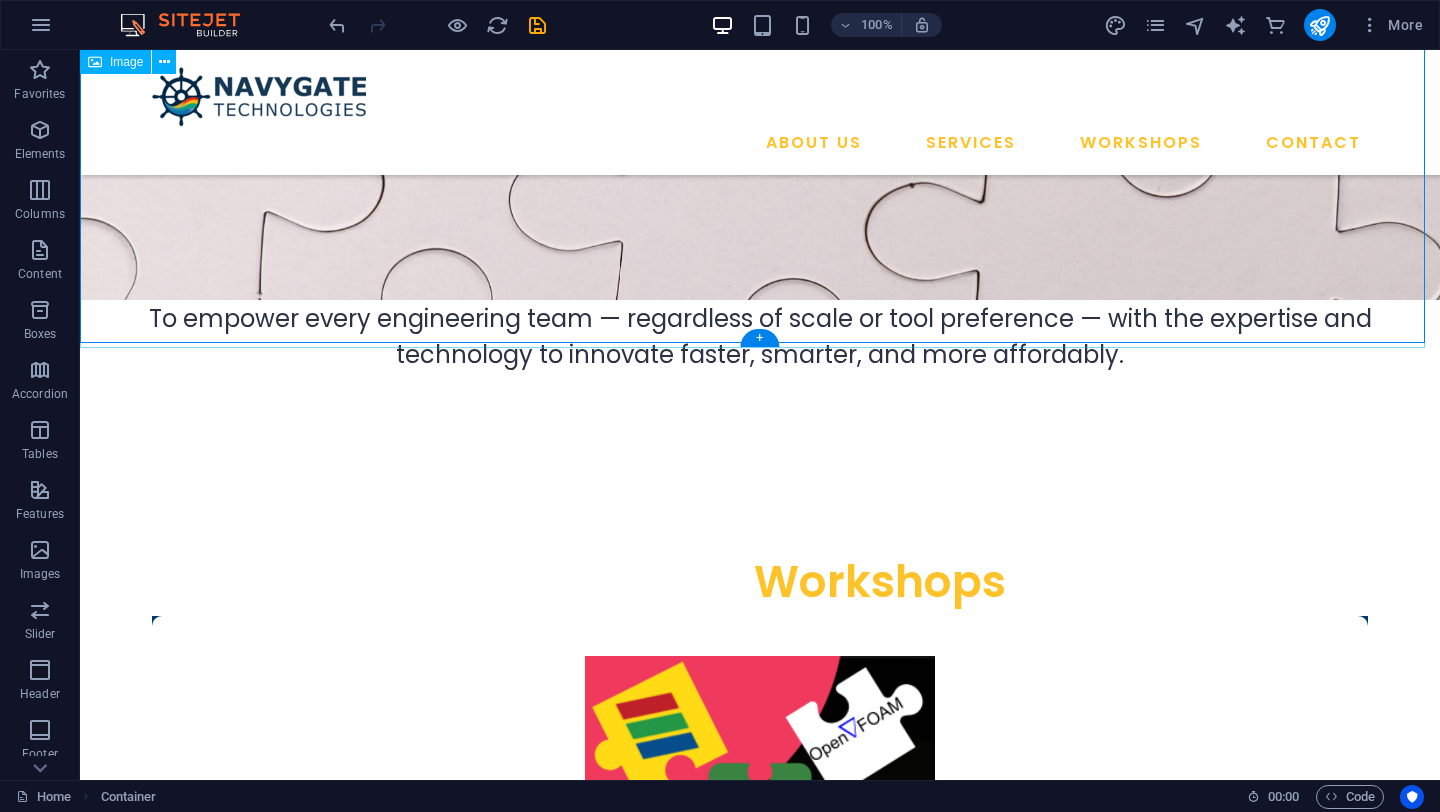 click at bounding box center [760, 1119] 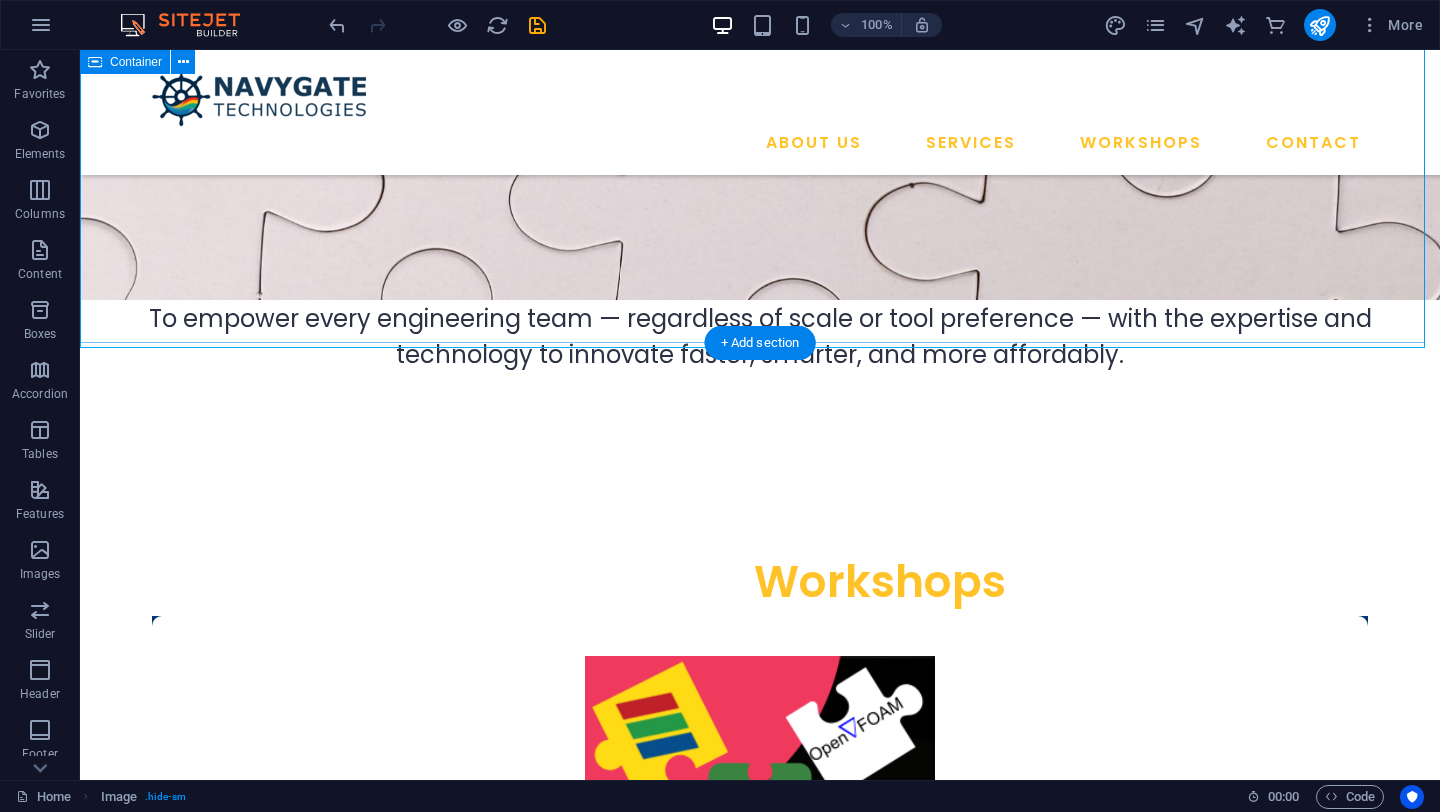 click on "Upcoming   Workshops Hands-On CFD Analysis Using Open-Source Tools Accelerate Your Research Workflow by  Integrating FreeCAD, Gmsh, OpenFOAM, ParaView, and Cloud Computing Just @ ₹499   ₹1749 (Including GST) REGISTER NOW" at bounding box center [760, 899] 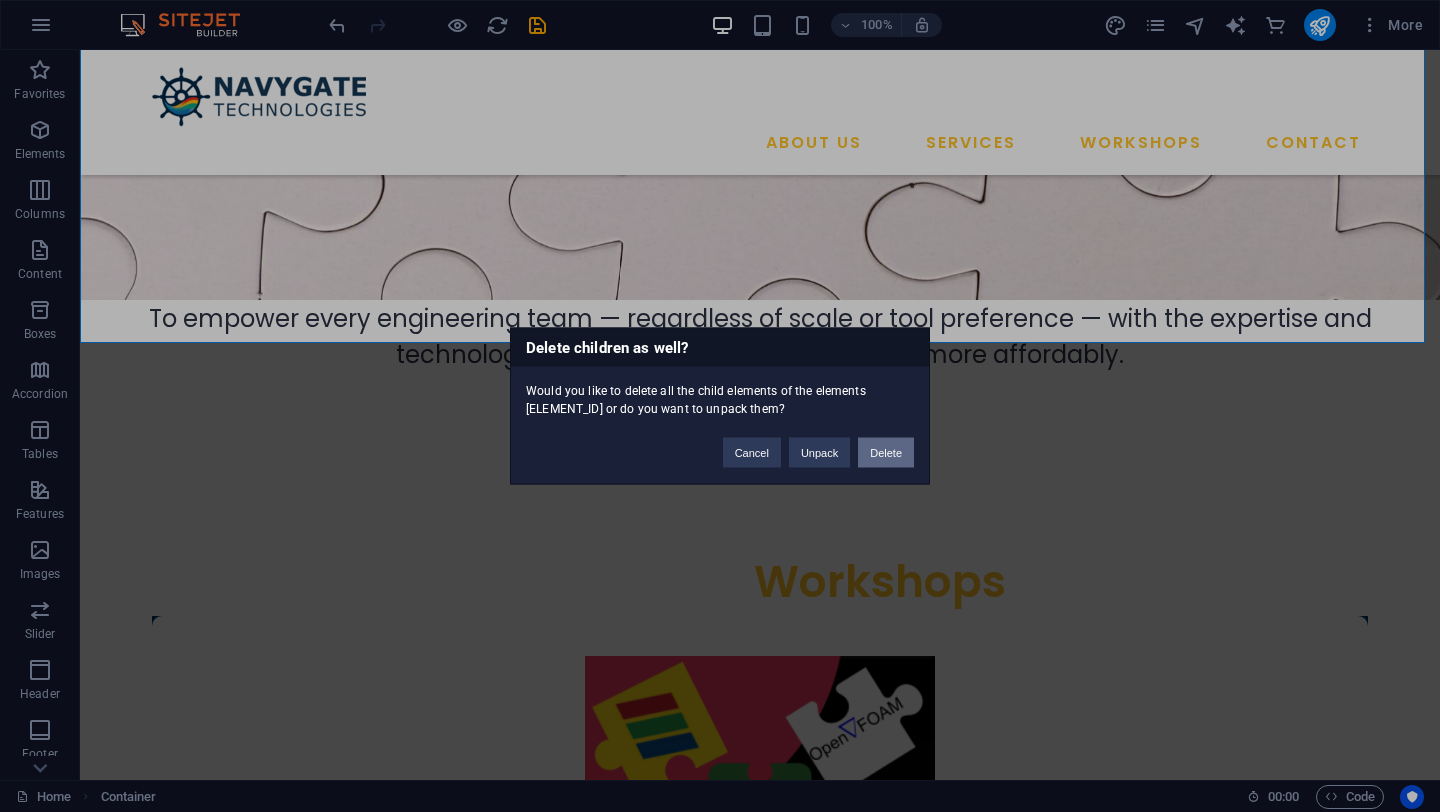 click on "Delete" at bounding box center [886, 453] 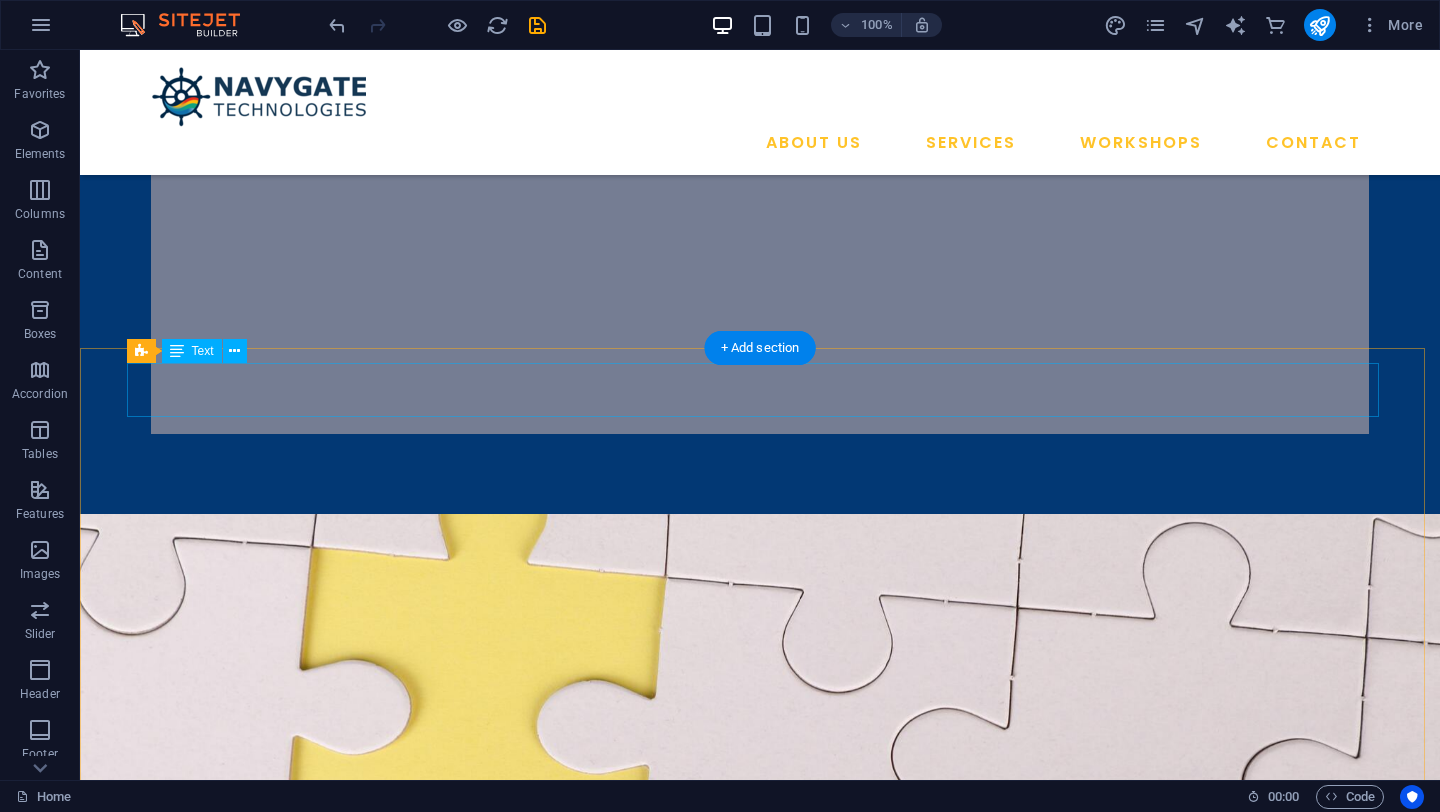 scroll, scrollTop: 1704, scrollLeft: 0, axis: vertical 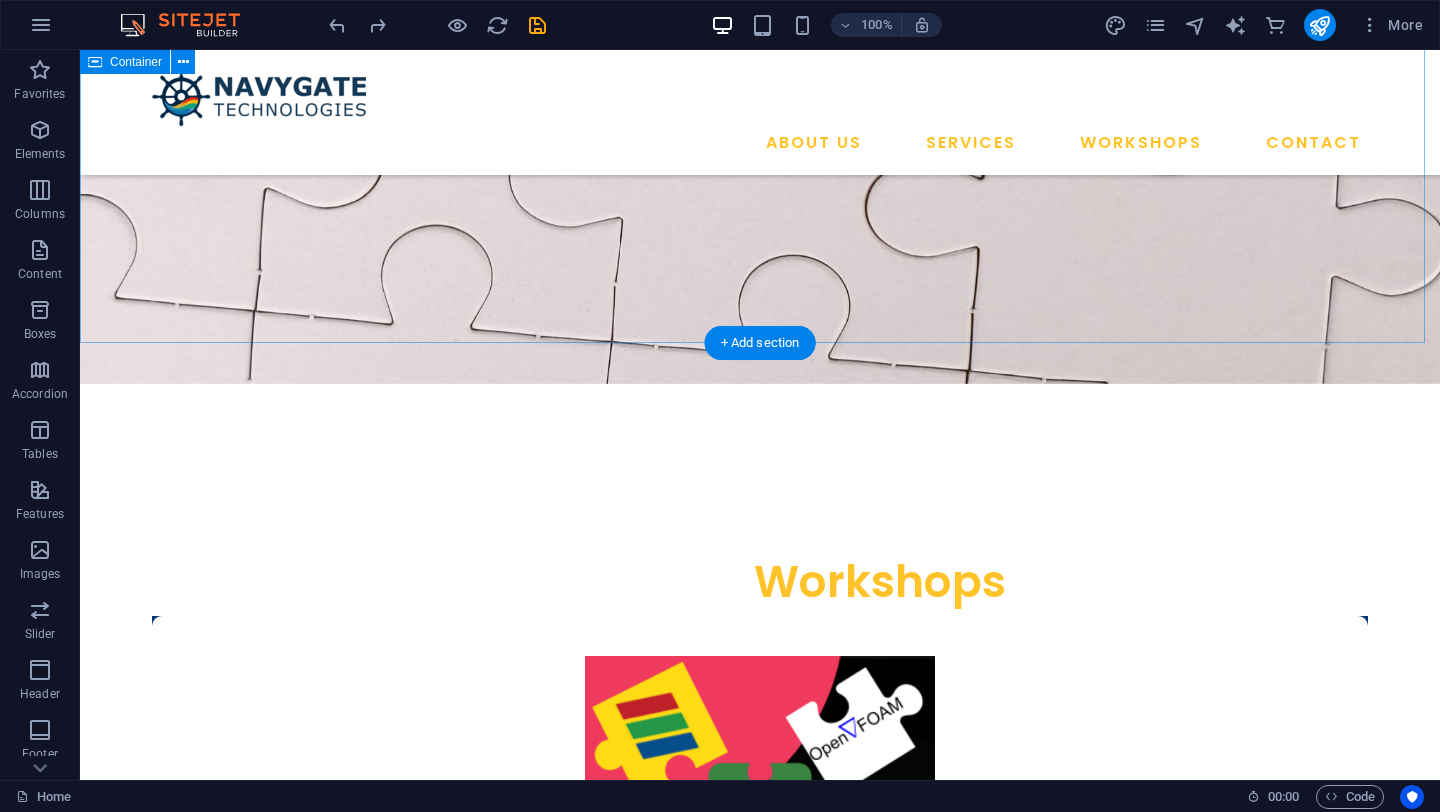 click on "Upcoming   Workshops Hands-On CFD Analysis Using Open-Source Tools Accelerate Your Research Workflow by  Integrating FreeCAD, Gmsh, OpenFOAM, ParaView, and Cloud Computing Just @ ₹499   ₹1749 (Including GST) REGISTER NOW" at bounding box center [760, 899] 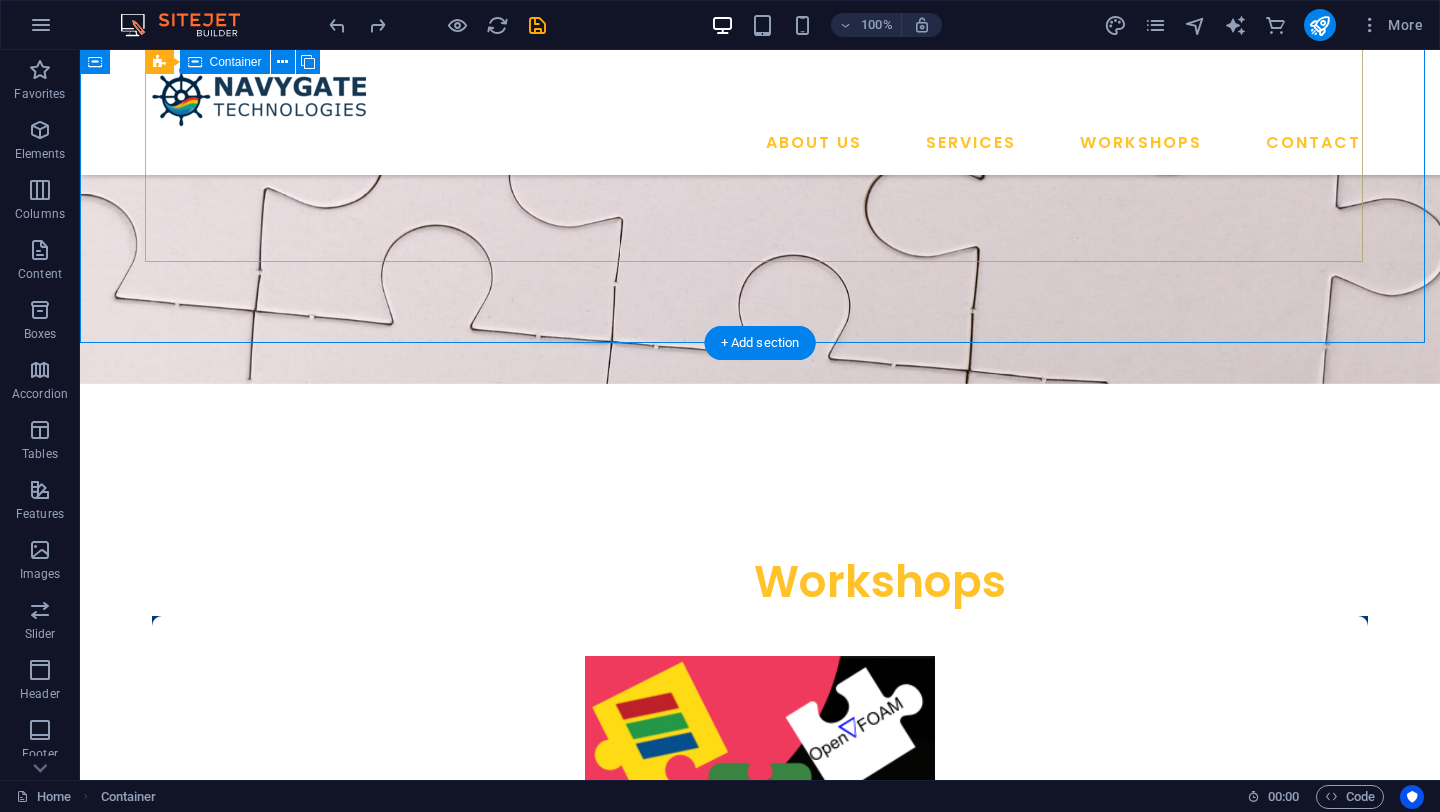 click on "Hands-On CFD Analysis Using Open-Source Tools Accelerate Your Research Workflow by Integrating FreeCAD, Gmsh, OpenFOAM, ParaView, and Cloud Computing Just ₹499 ₹1749 (Including GST) REGISTER NOW" at bounding box center [760, 932] 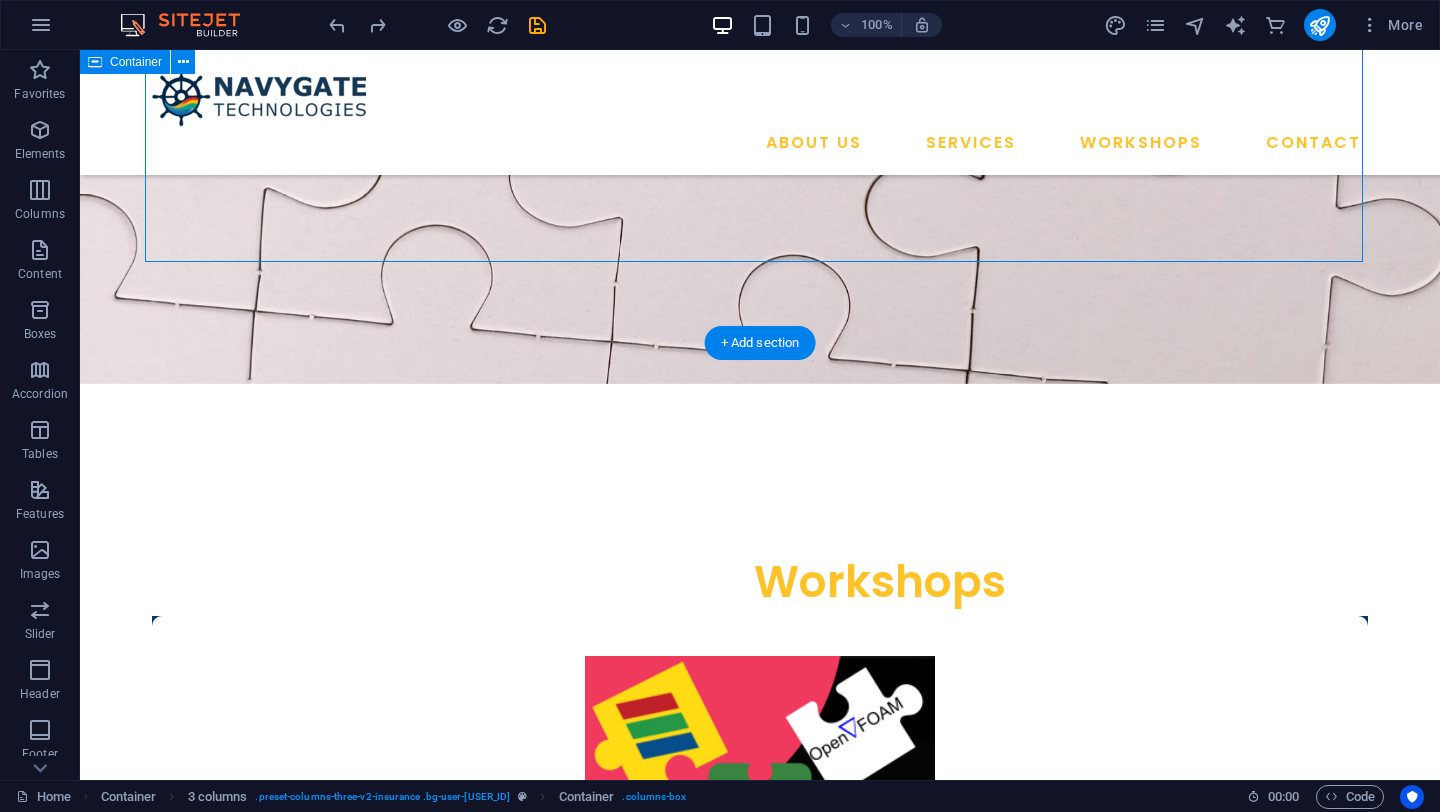 click on "Upcoming   Workshops Hands-On CFD Analysis Using Open-Source Tools Accelerate Your Research Workflow by  Integrating FreeCAD, Gmsh, OpenFOAM, ParaView, and Cloud Computing Just @ ₹499   ₹1749 (Including GST) REGISTER NOW" at bounding box center (760, 899) 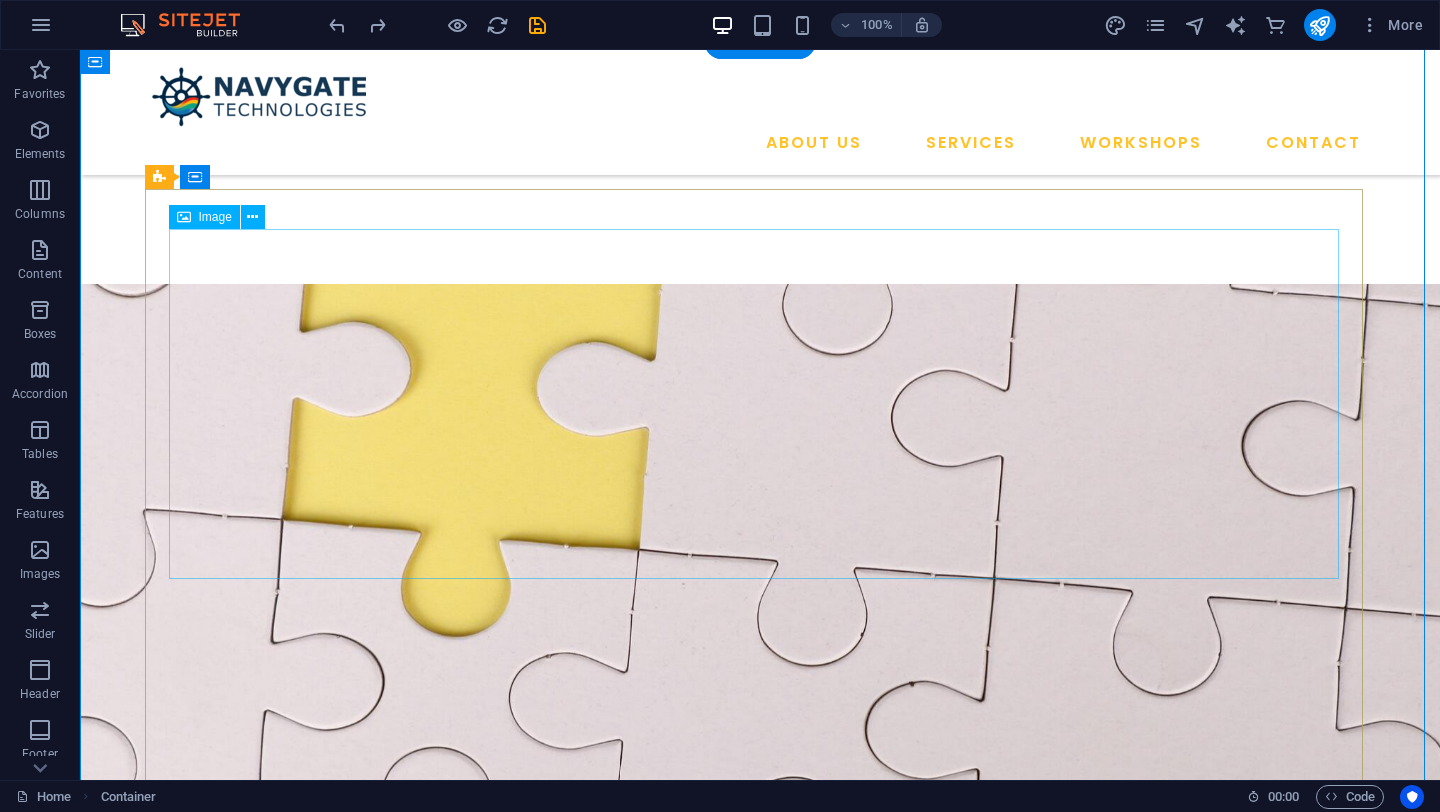 scroll, scrollTop: 1196, scrollLeft: 0, axis: vertical 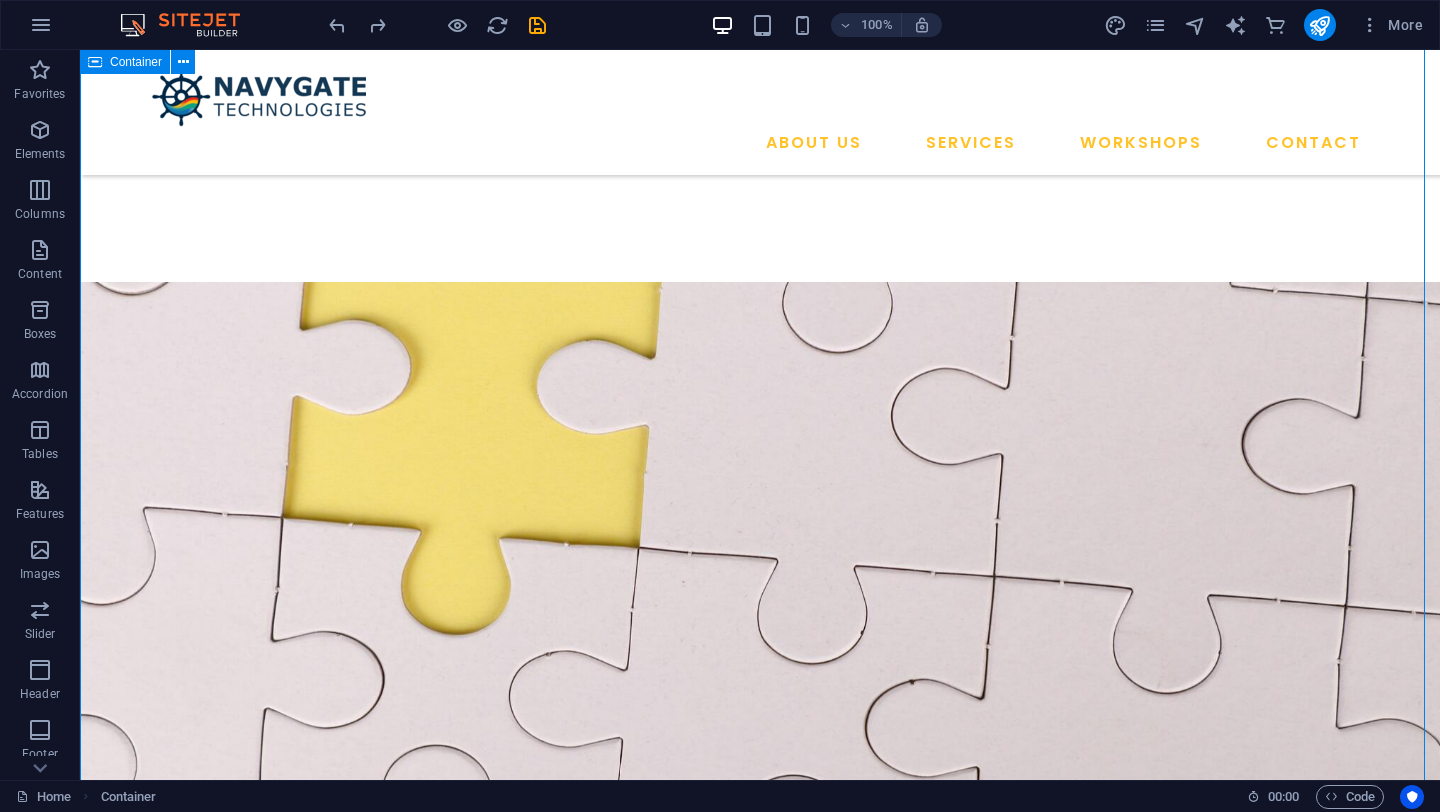 click on "Upcoming   Workshops Hands-On CFD Analysis Using Open-Source Tools Accelerate Your Research Workflow by  Integrating FreeCAD, Gmsh, OpenFOAM, ParaView, and Cloud Computing Just @ ₹499   ₹1749 (Including GST) REGISTER NOW" at bounding box center [760, 1407] 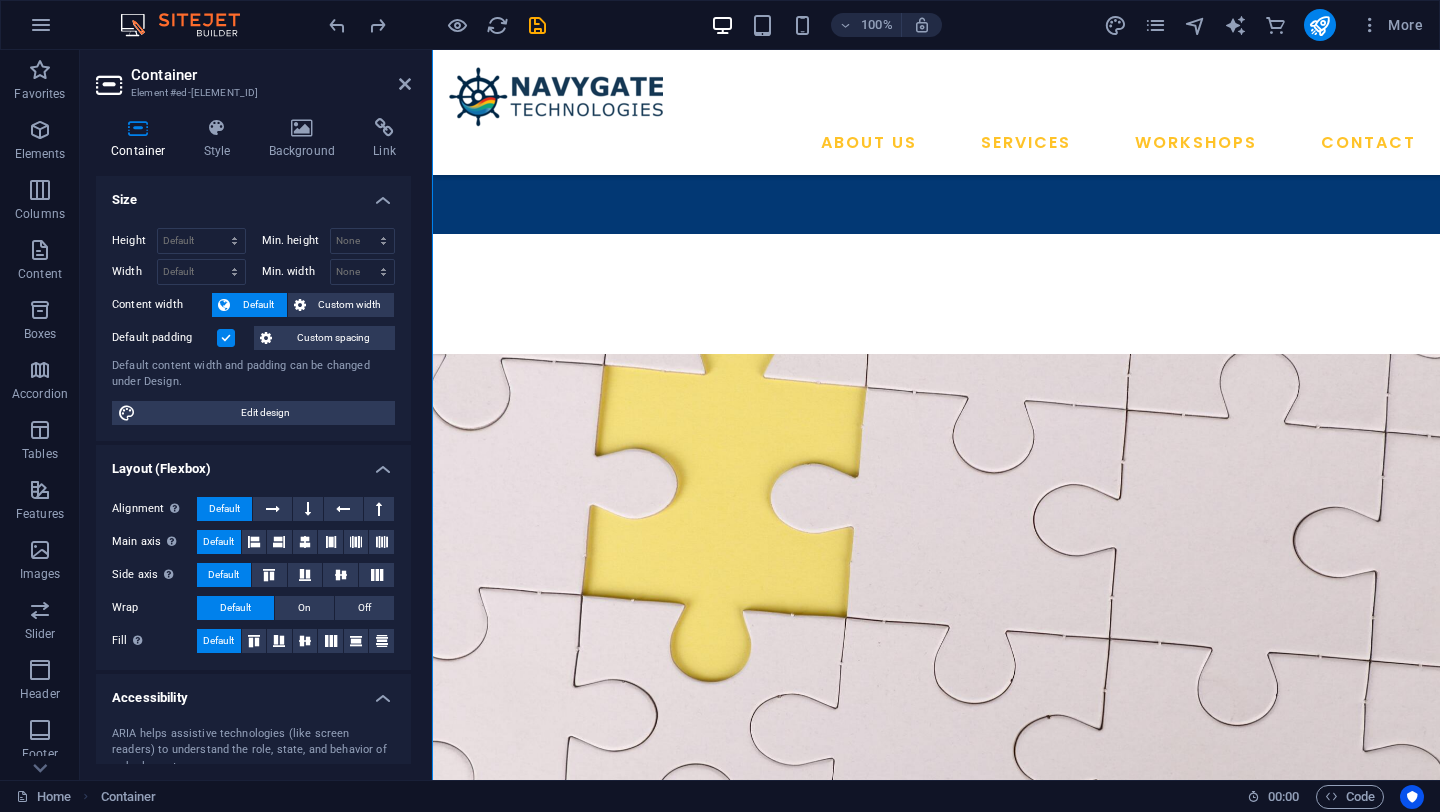 scroll, scrollTop: 1232, scrollLeft: 0, axis: vertical 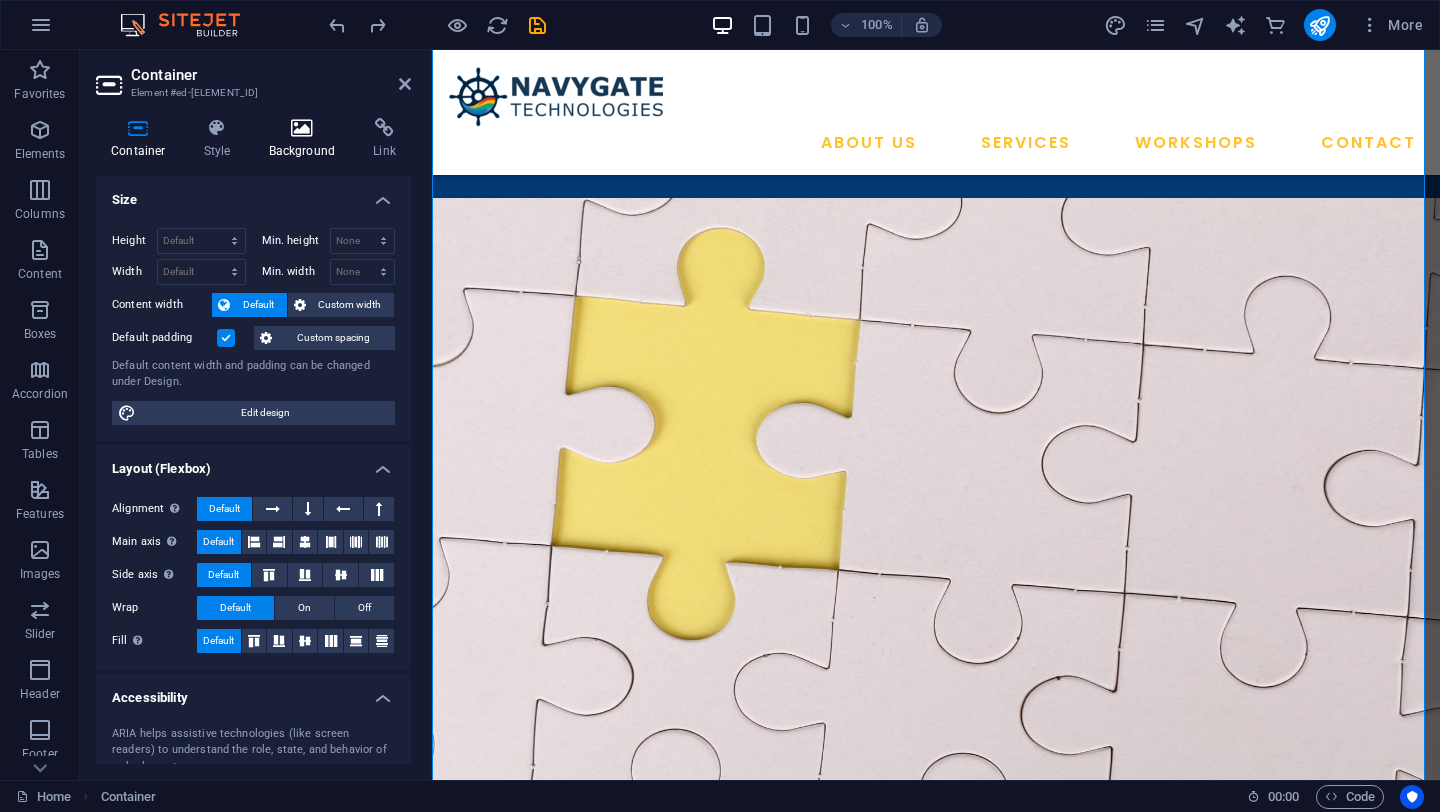 click at bounding box center [302, 128] 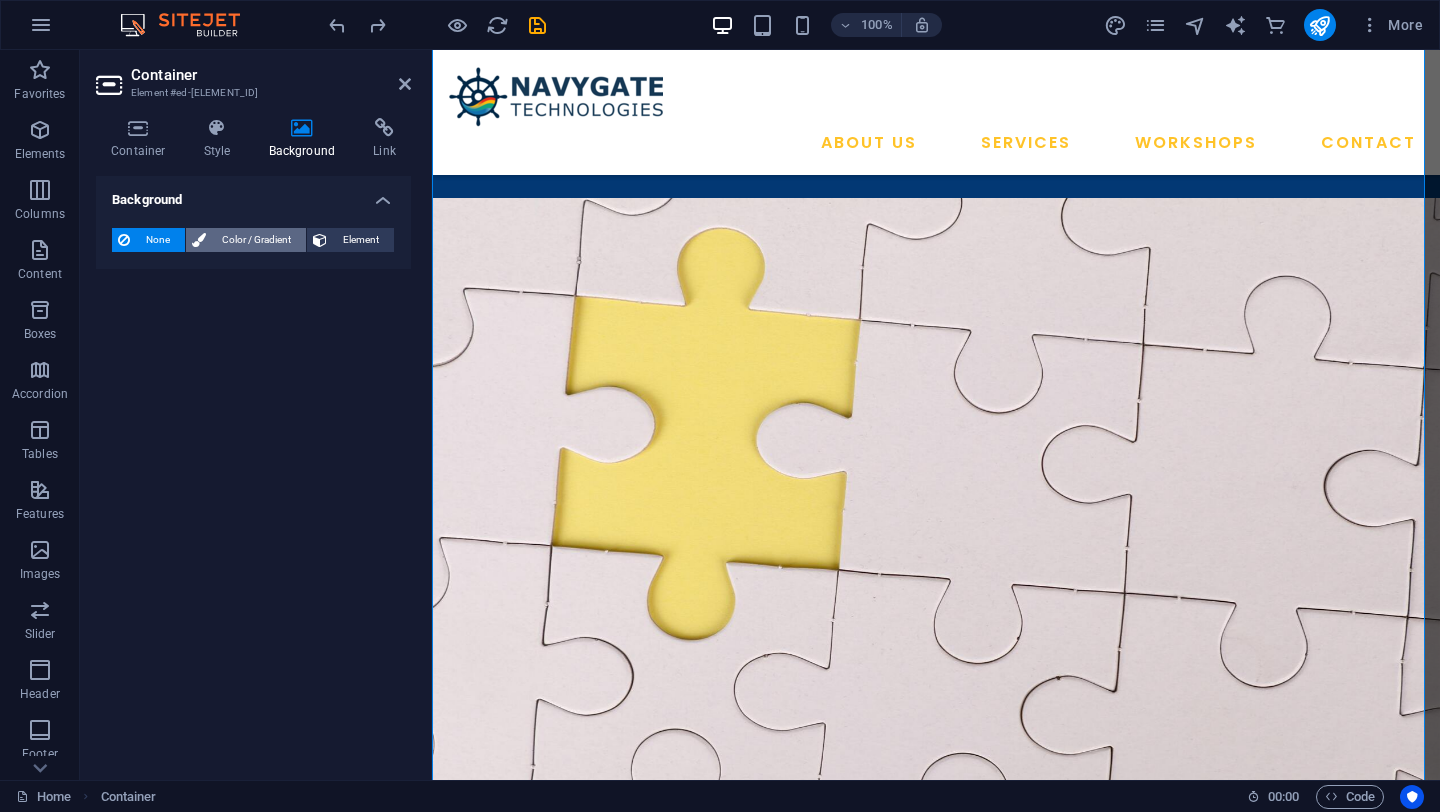 click on "Color / Gradient" at bounding box center [256, 240] 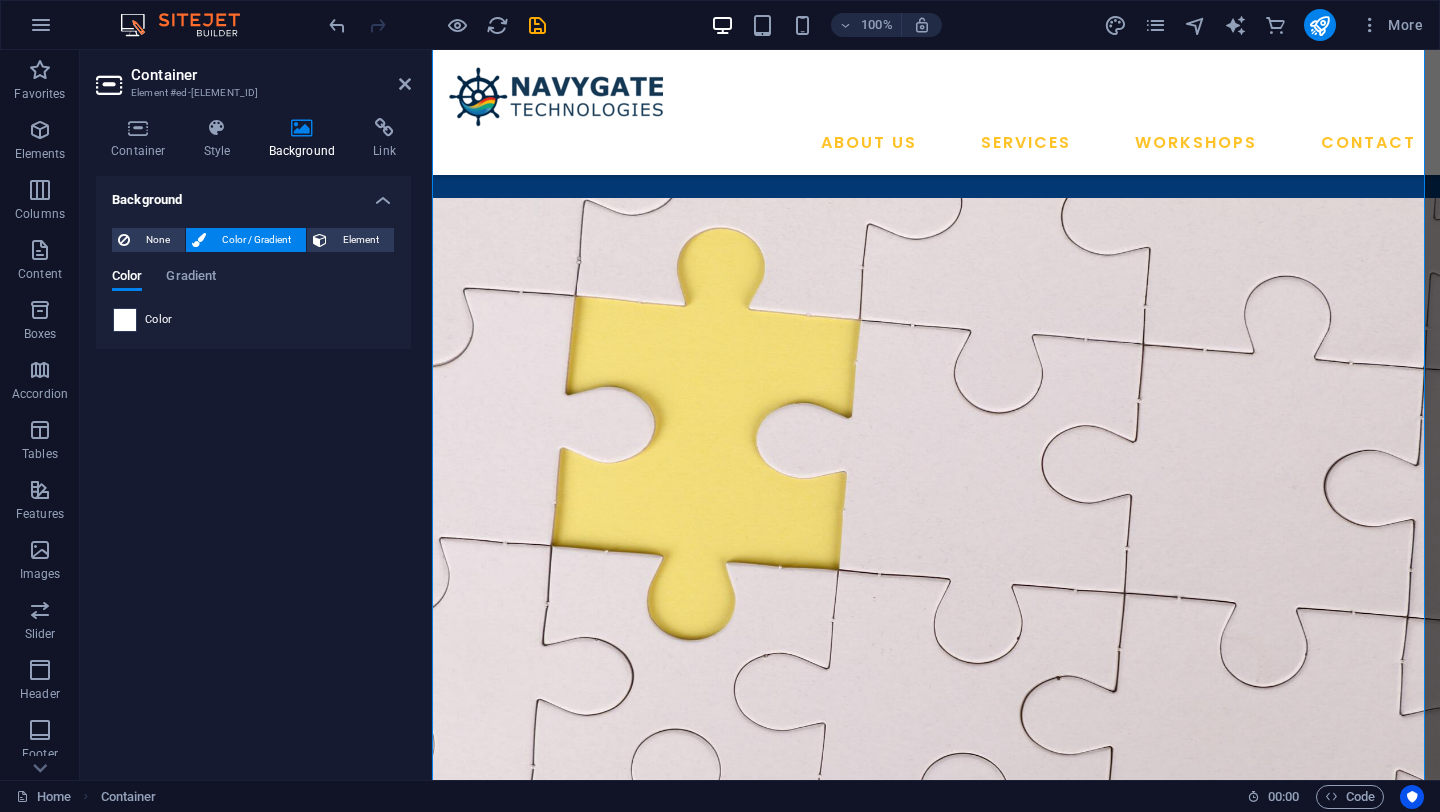 click at bounding box center [125, 320] 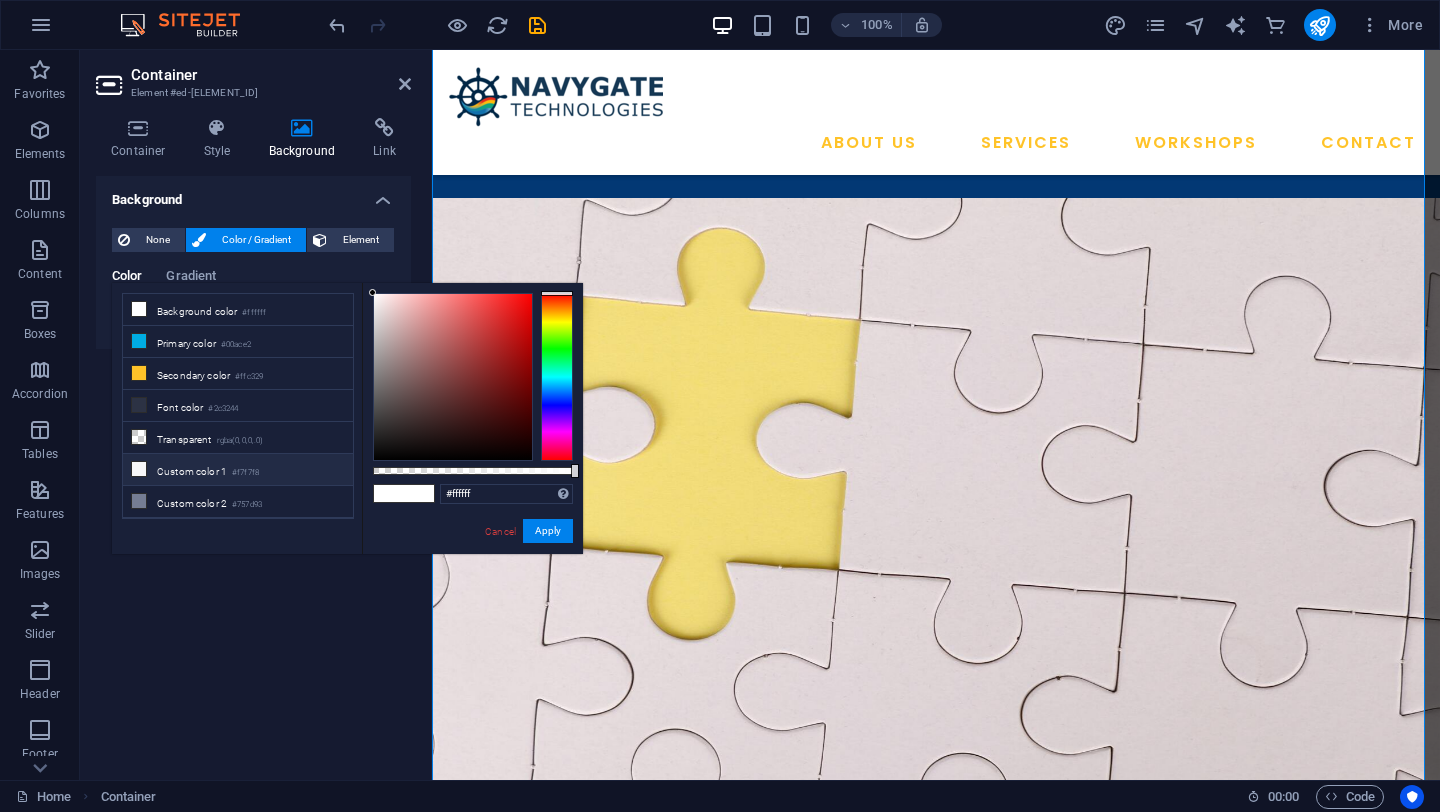 scroll, scrollTop: 64, scrollLeft: 0, axis: vertical 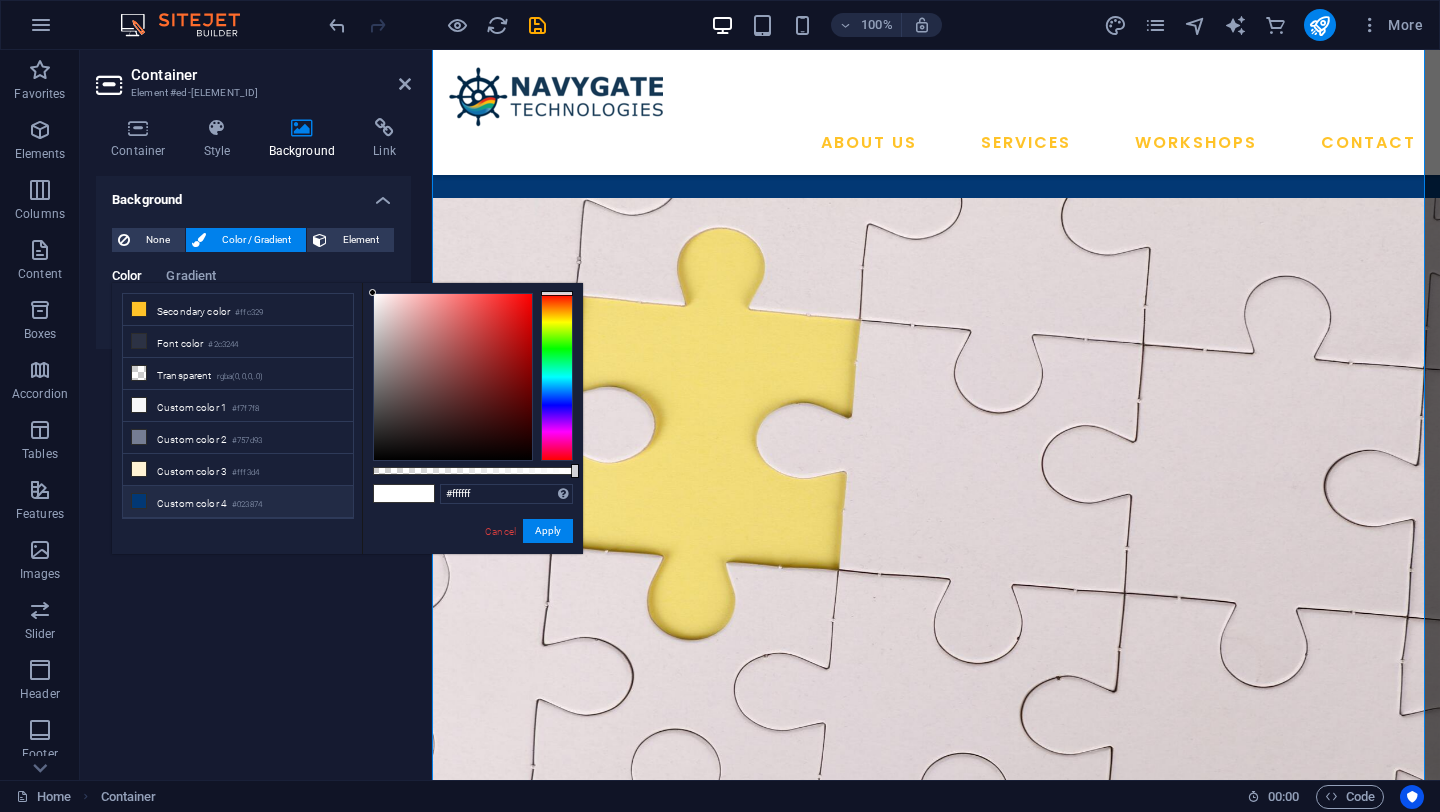 click on "Custom color 4
#023874" at bounding box center (238, 502) 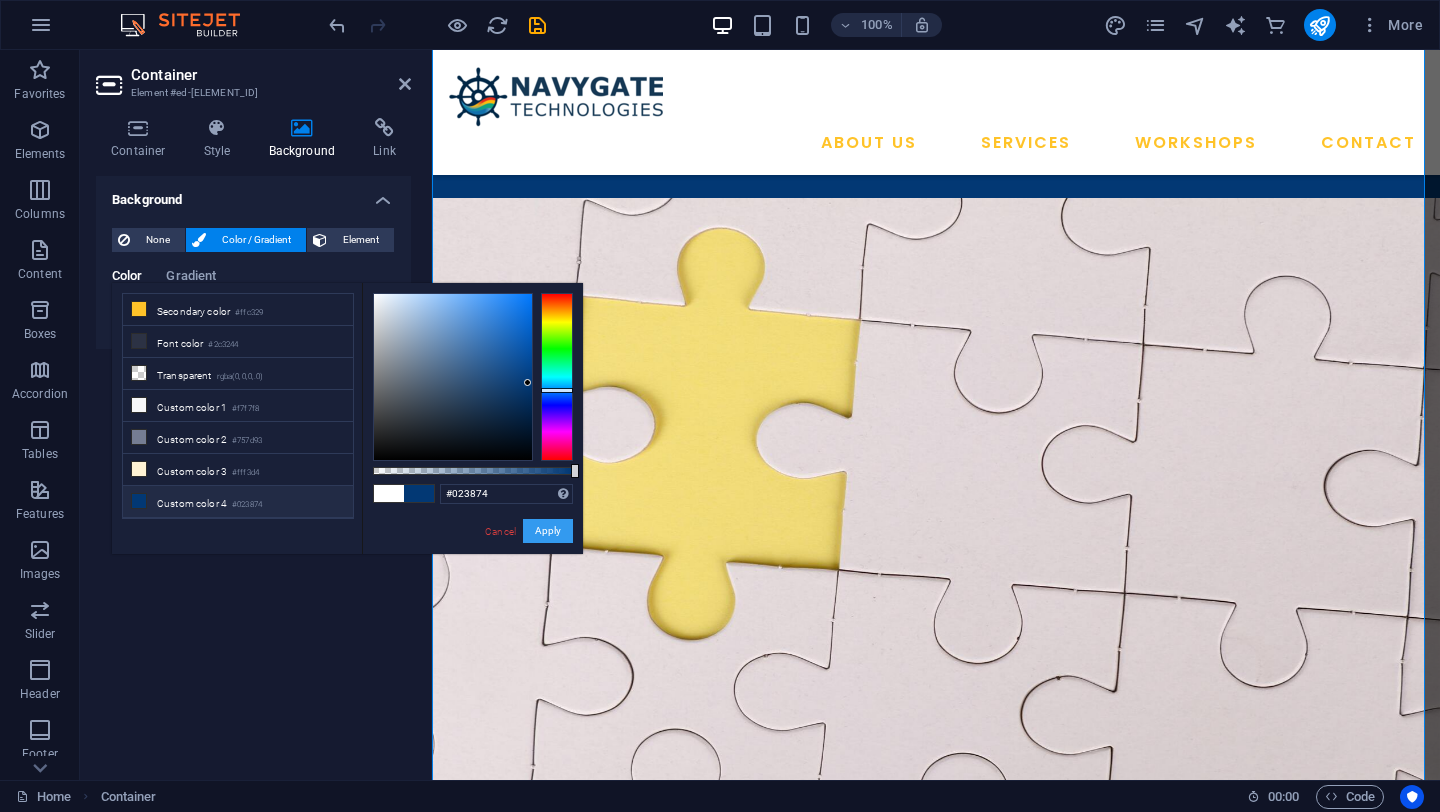 click on "Apply" at bounding box center [548, 531] 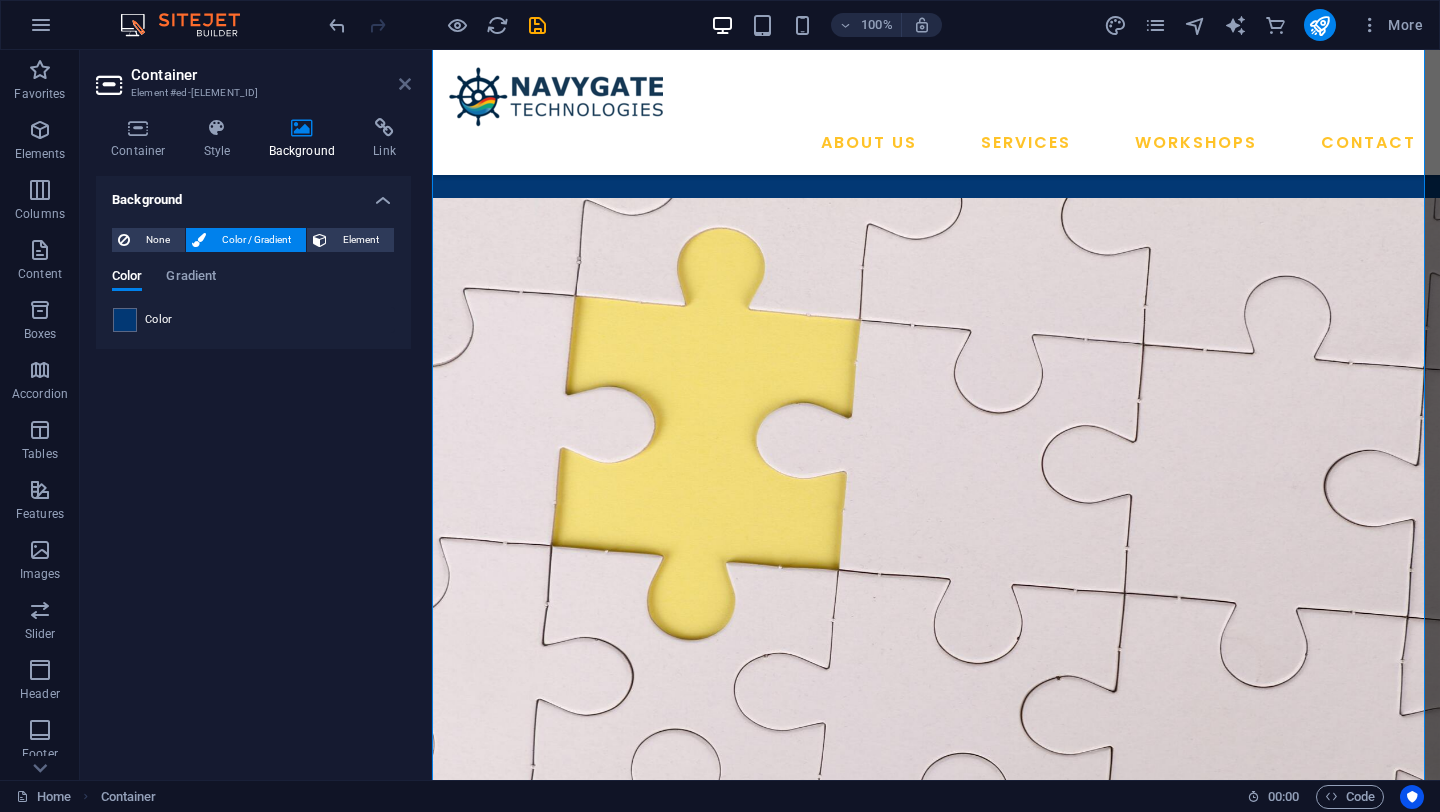 click at bounding box center [405, 84] 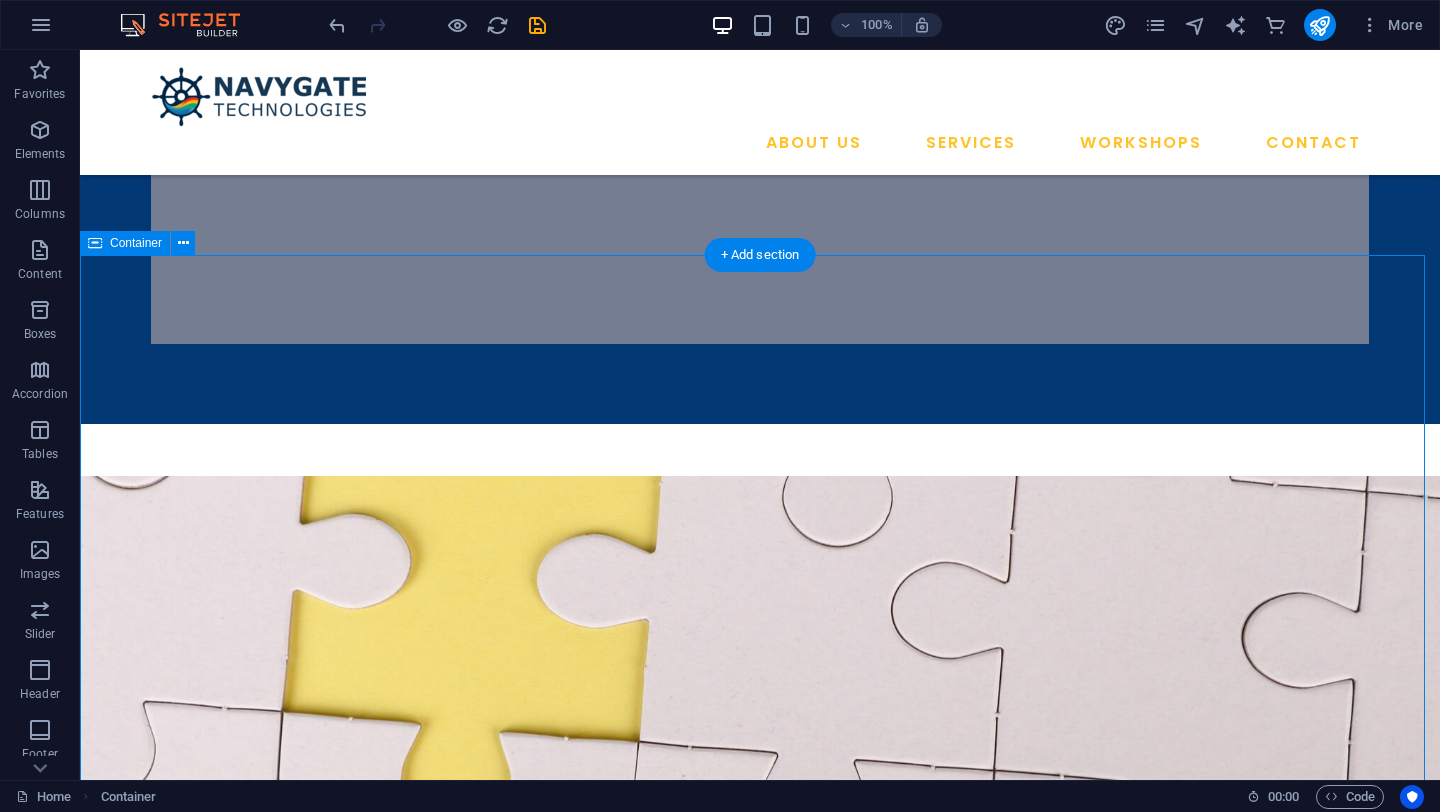 scroll, scrollTop: 932, scrollLeft: 0, axis: vertical 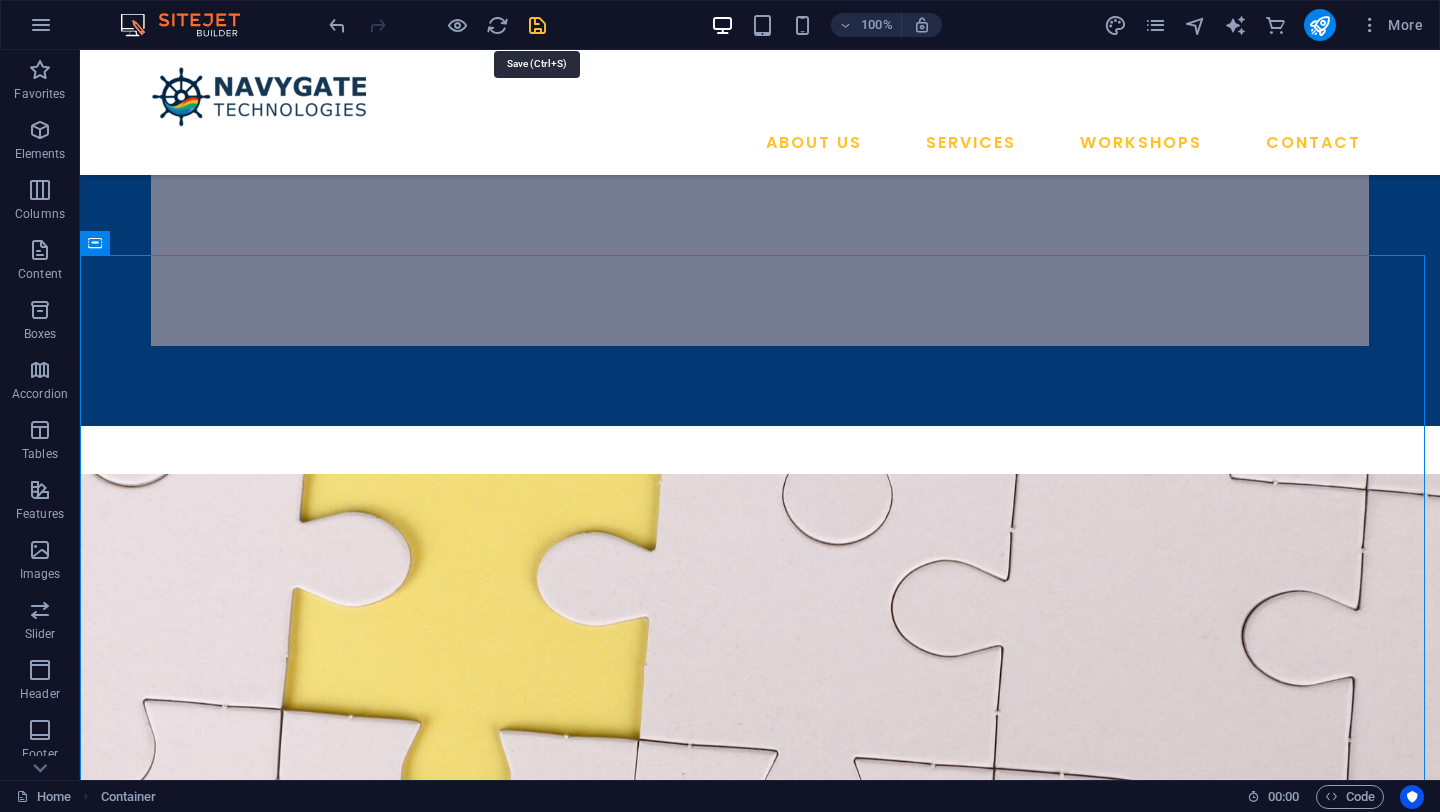 click at bounding box center [537, 25] 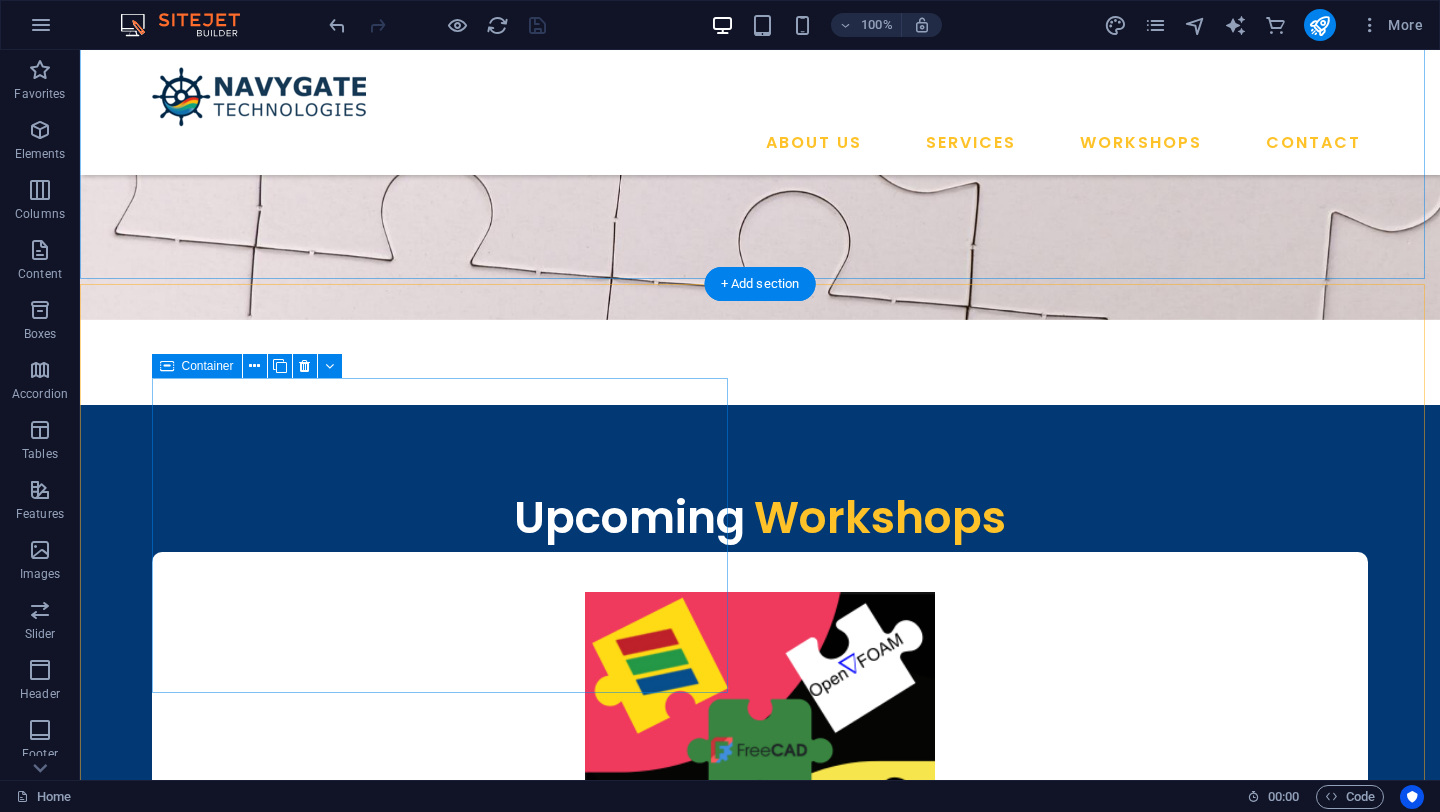 scroll, scrollTop: 1772, scrollLeft: 0, axis: vertical 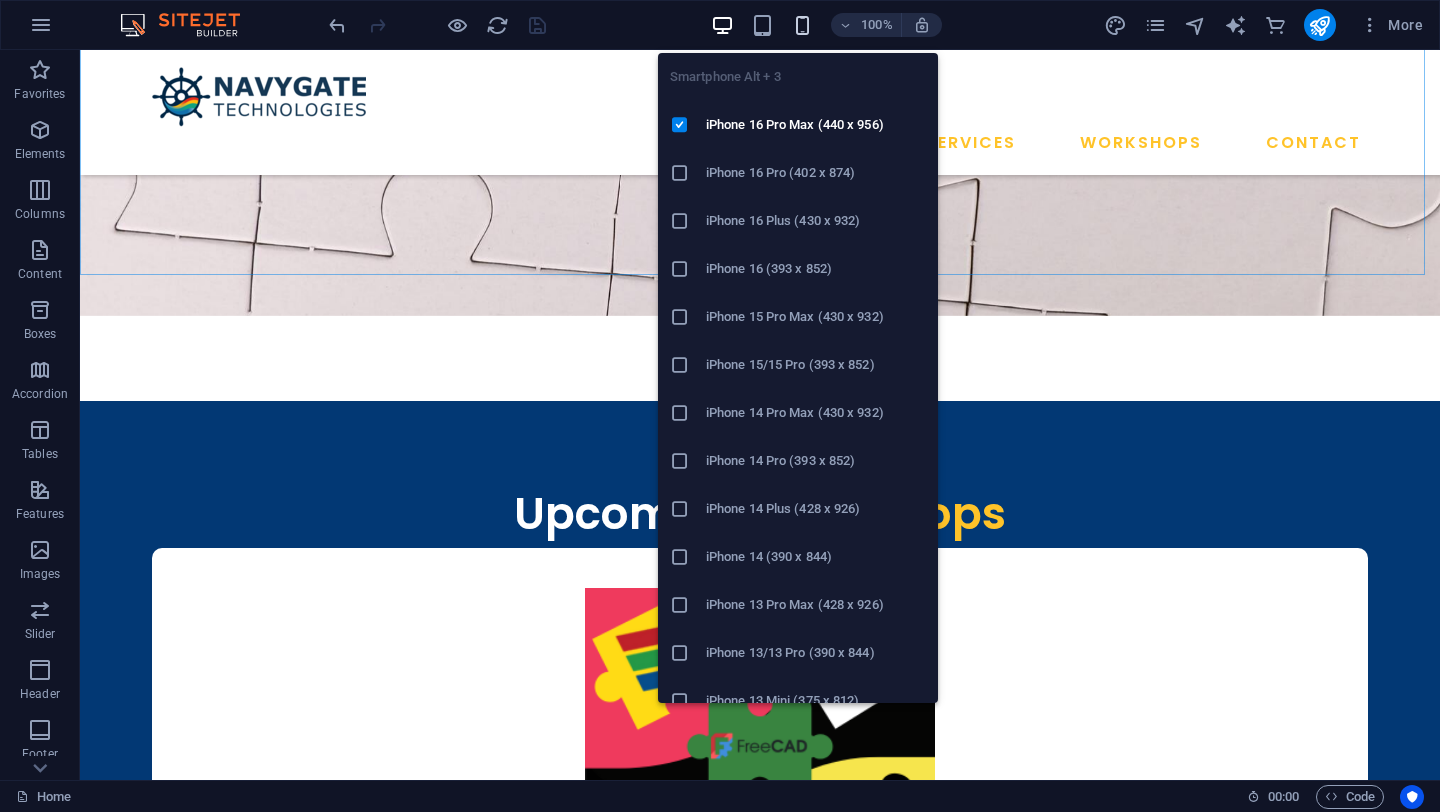 click at bounding box center (802, 25) 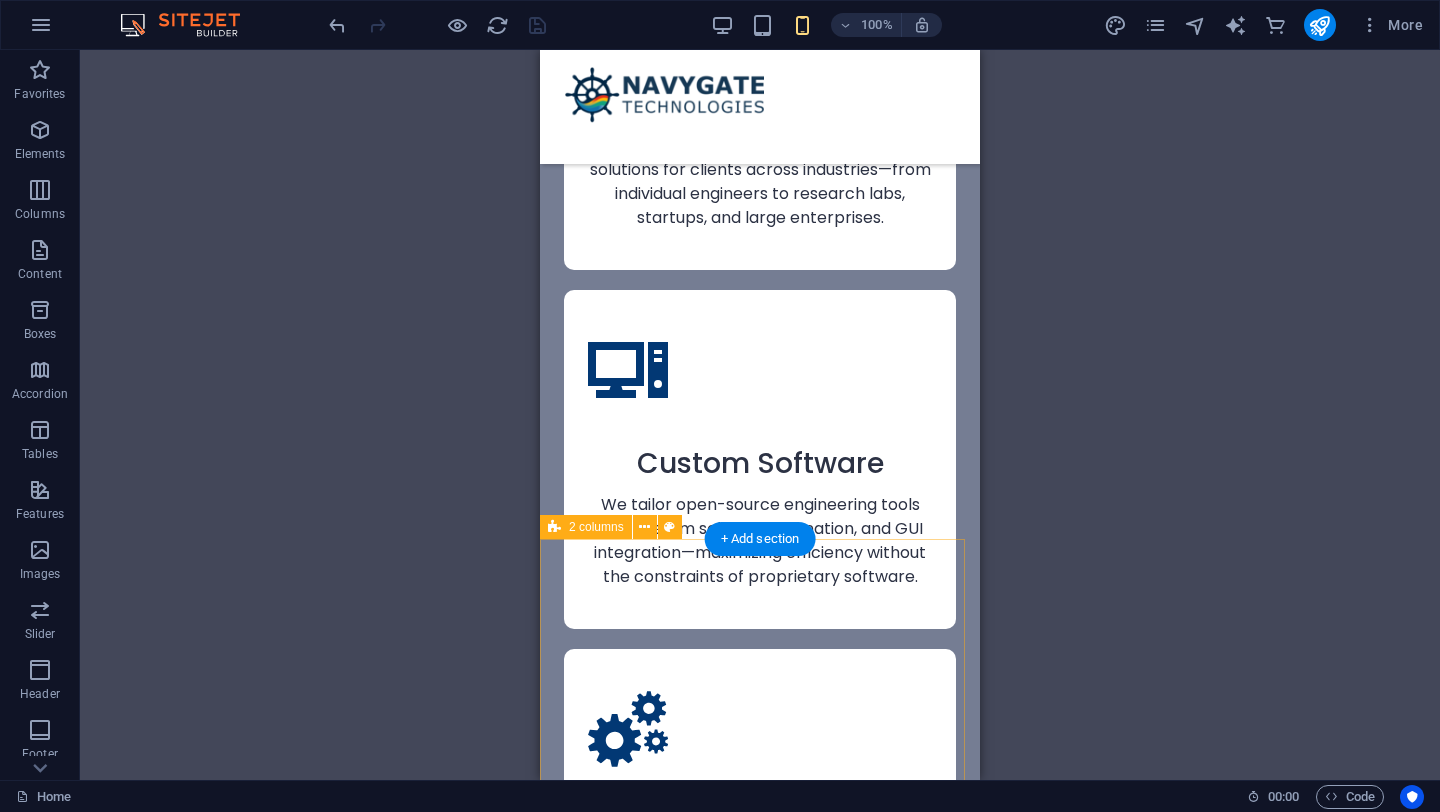 scroll, scrollTop: 3648, scrollLeft: 0, axis: vertical 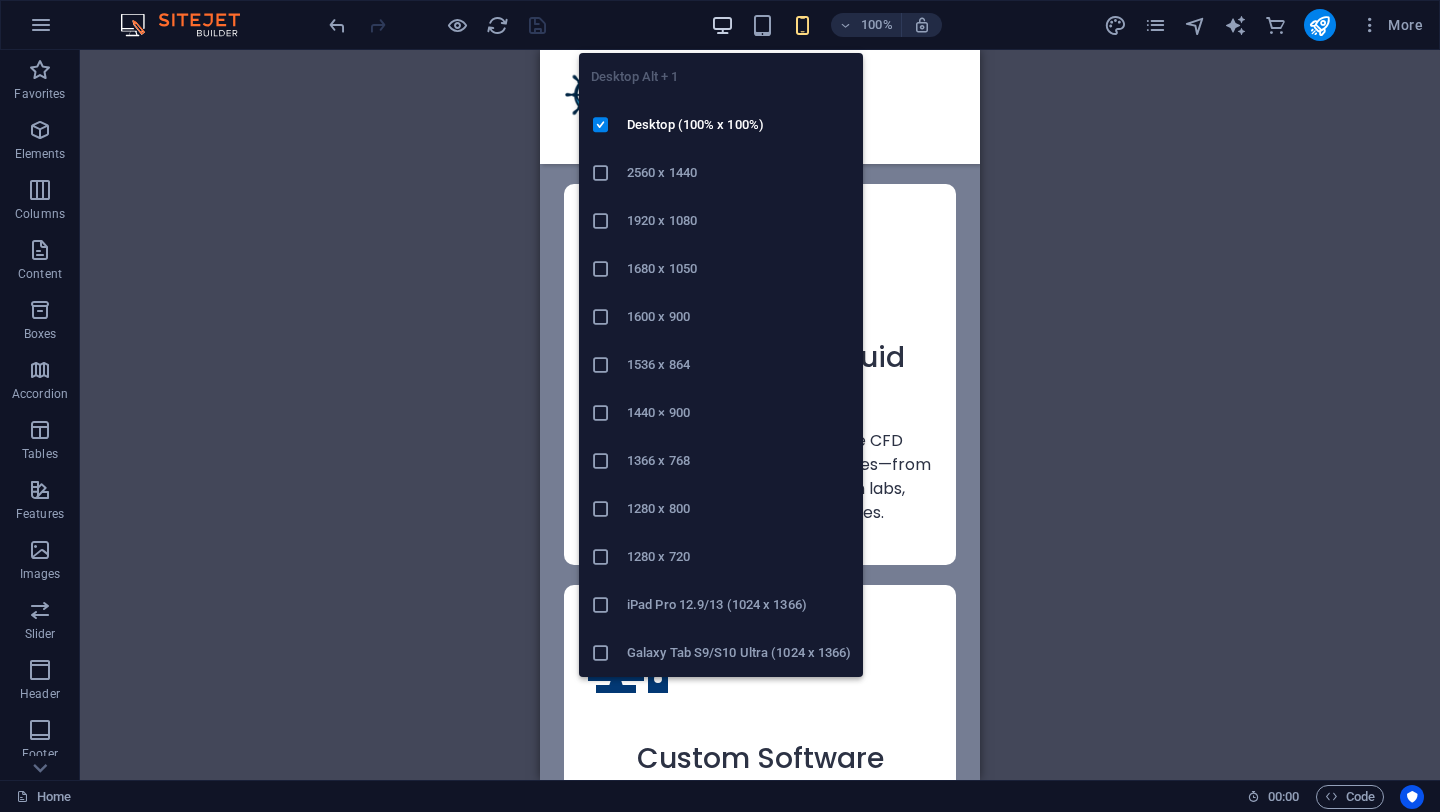 click at bounding box center [722, 25] 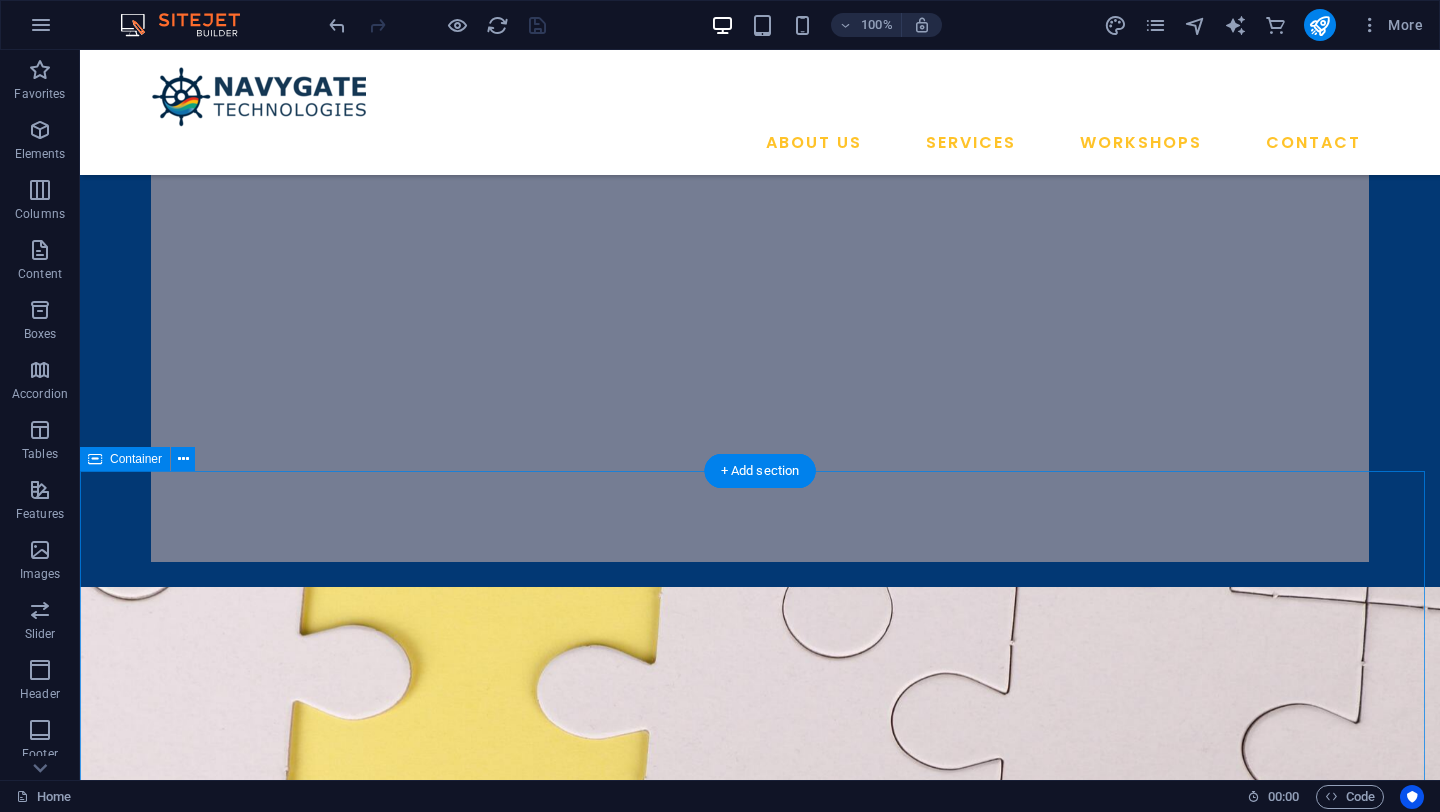 scroll, scrollTop: 745, scrollLeft: 0, axis: vertical 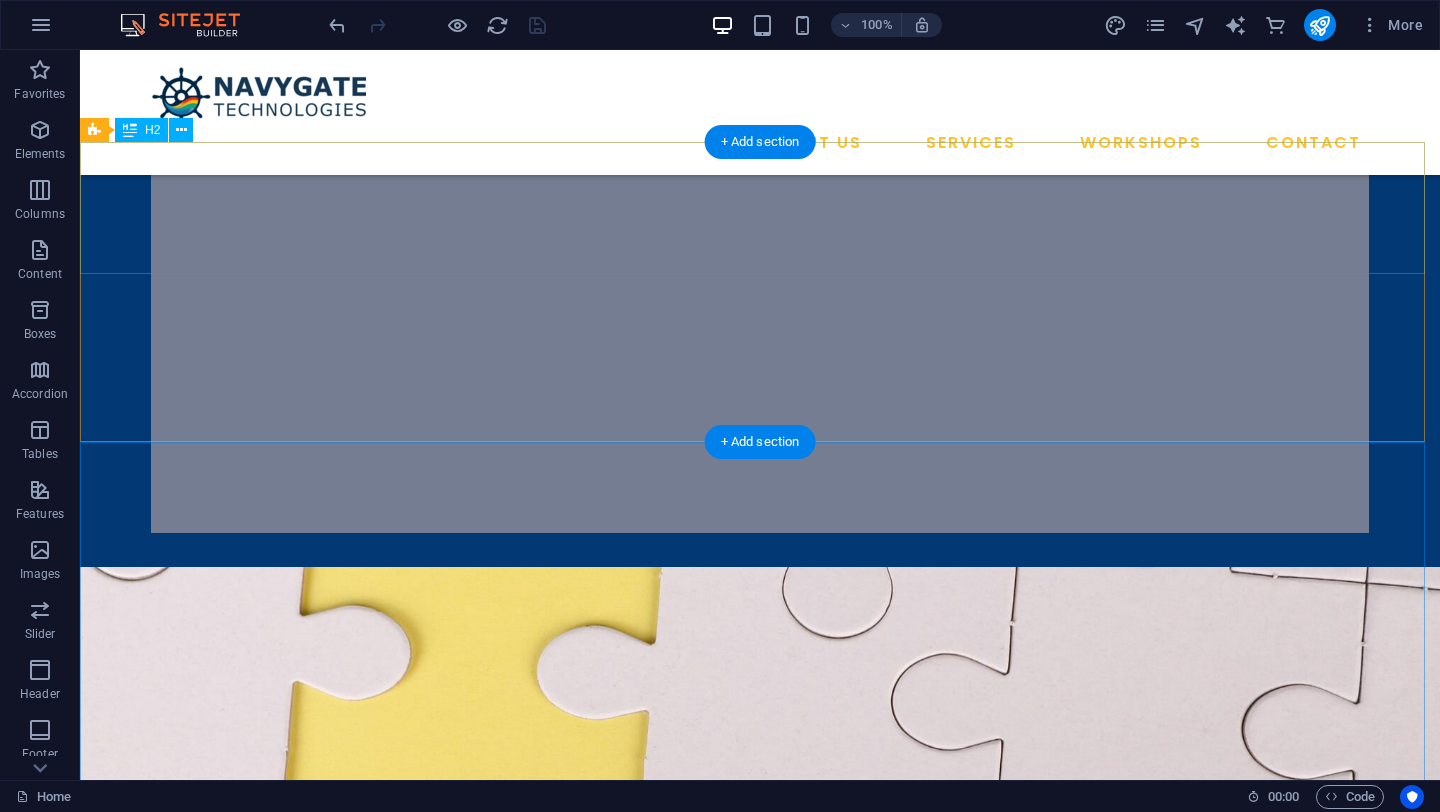 click on "Our Vision" at bounding box center (760, 1194) 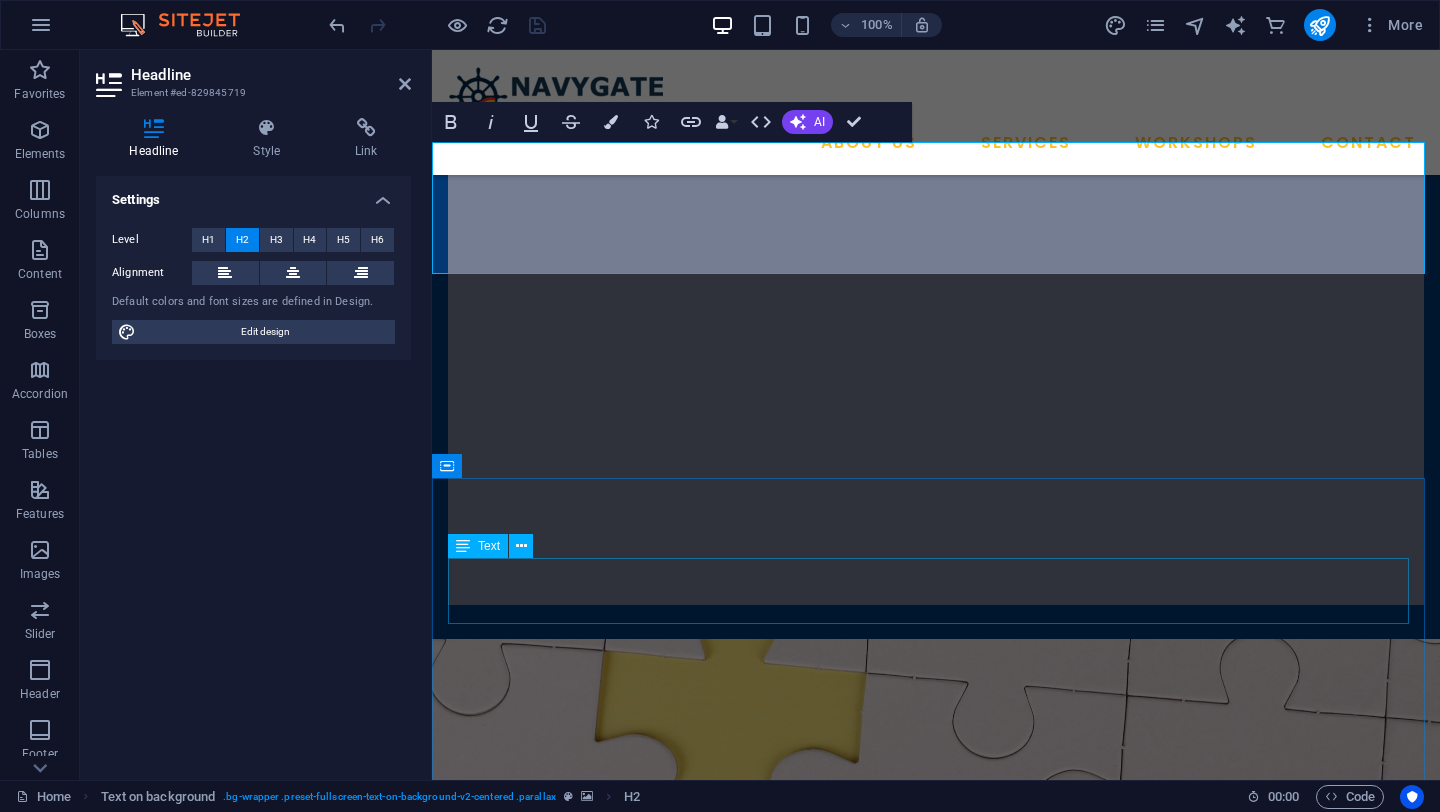 click on "Upcoming   Workshops" at bounding box center (936, 1613) 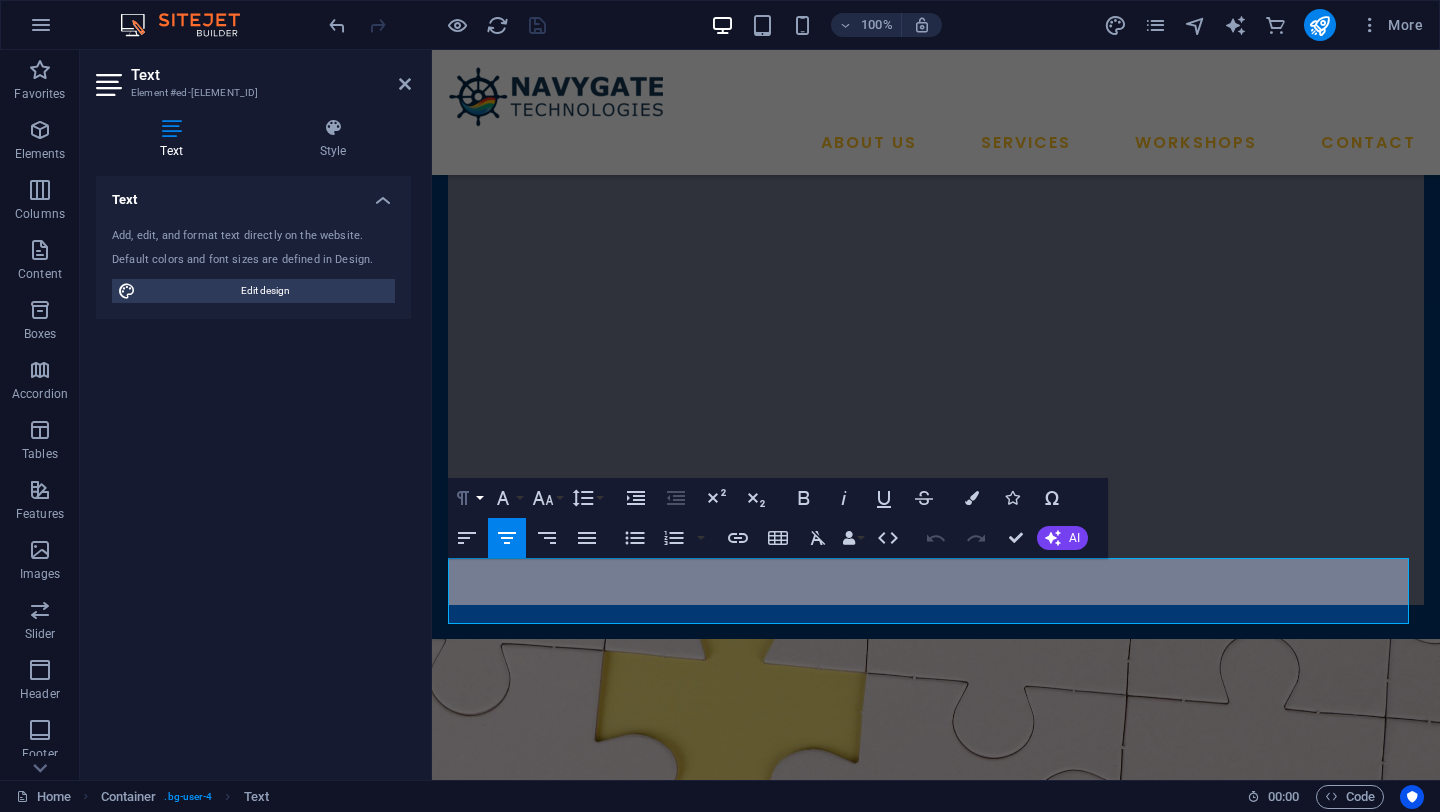 click 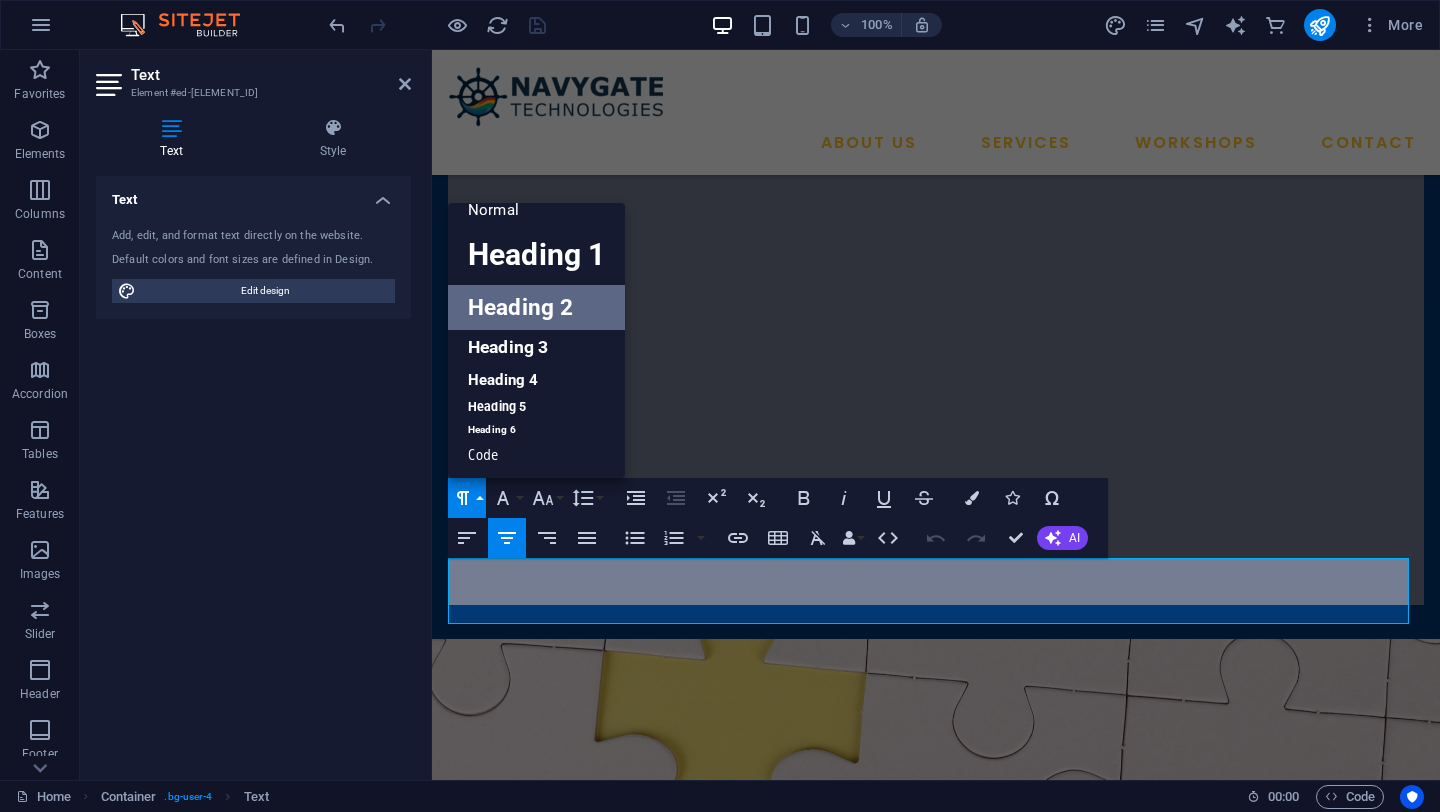scroll, scrollTop: 16, scrollLeft: 0, axis: vertical 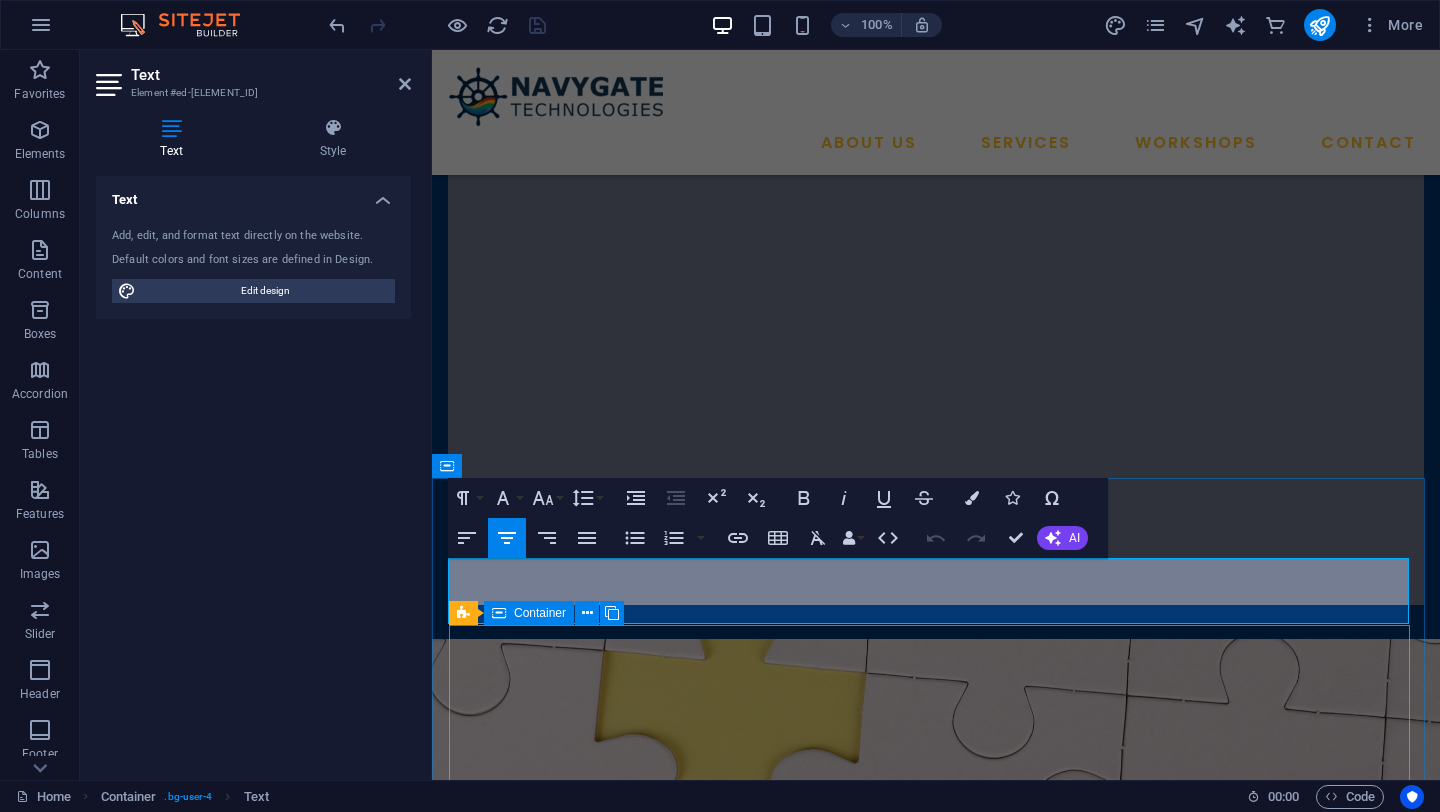 click on "Hands-On CFD Analysis Using Open-Source Tools Accelerate Your Research Workflow by Integrating FreeCAD, Gmsh, OpenFOAM, ParaView, and Cloud Computing Just ₹499 ₹1749 (Including GST) REGISTER NOW" at bounding box center (936, 1963) 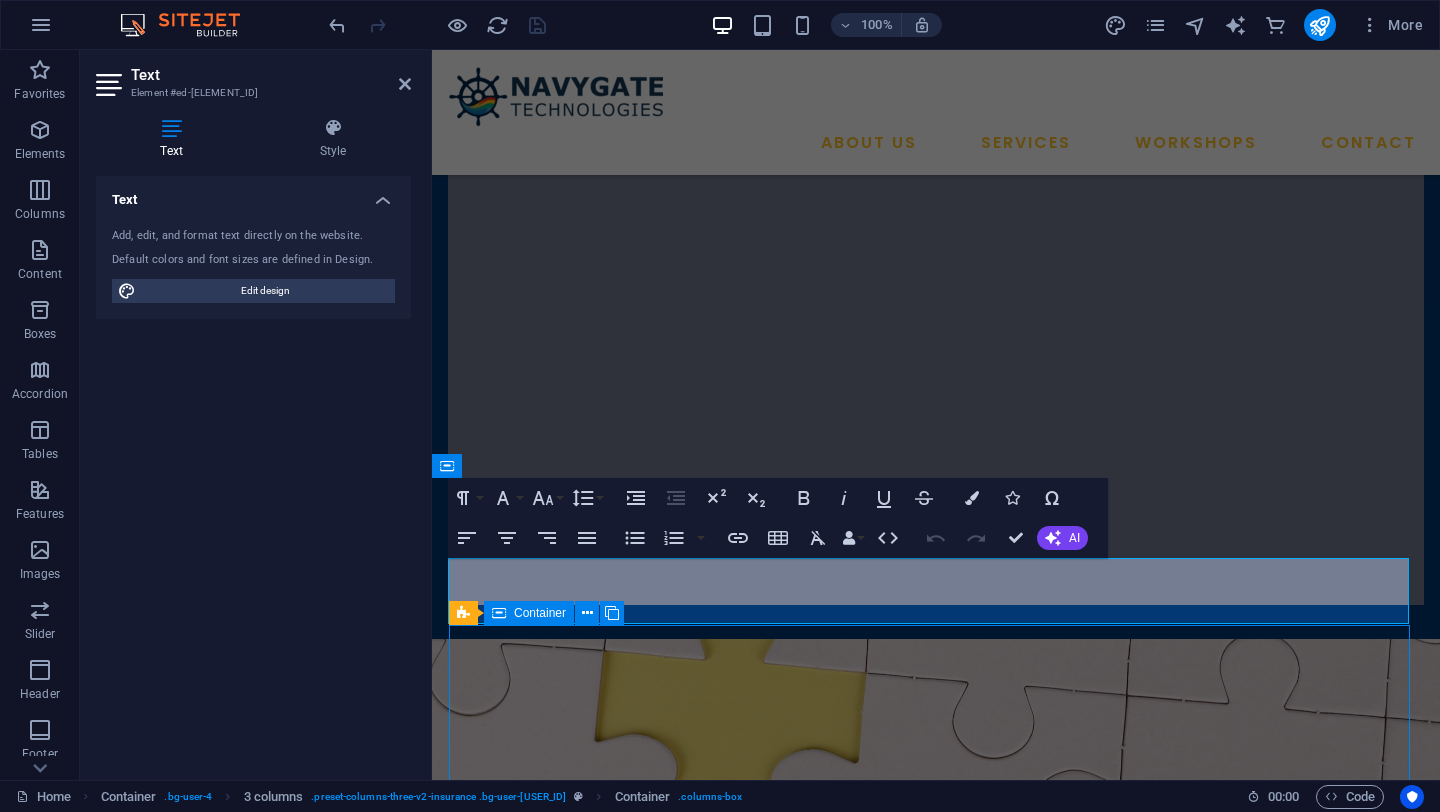 scroll, scrollTop: 696, scrollLeft: 0, axis: vertical 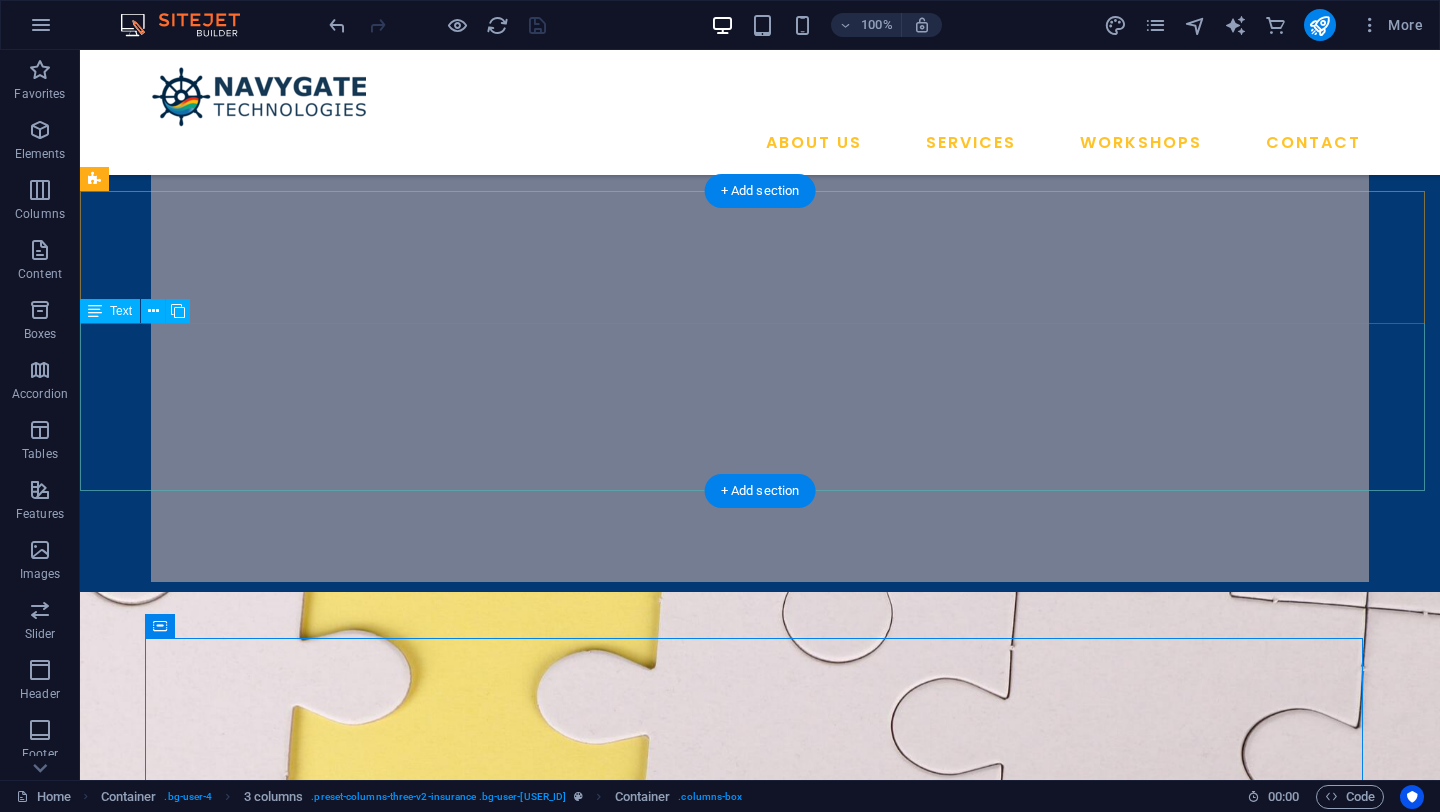 click on "To empower every engineering team — regardless of scale or tool preference — with the expertise and technology to innovate faster, smarter, and more affordably." at bounding box center [760, 1393] 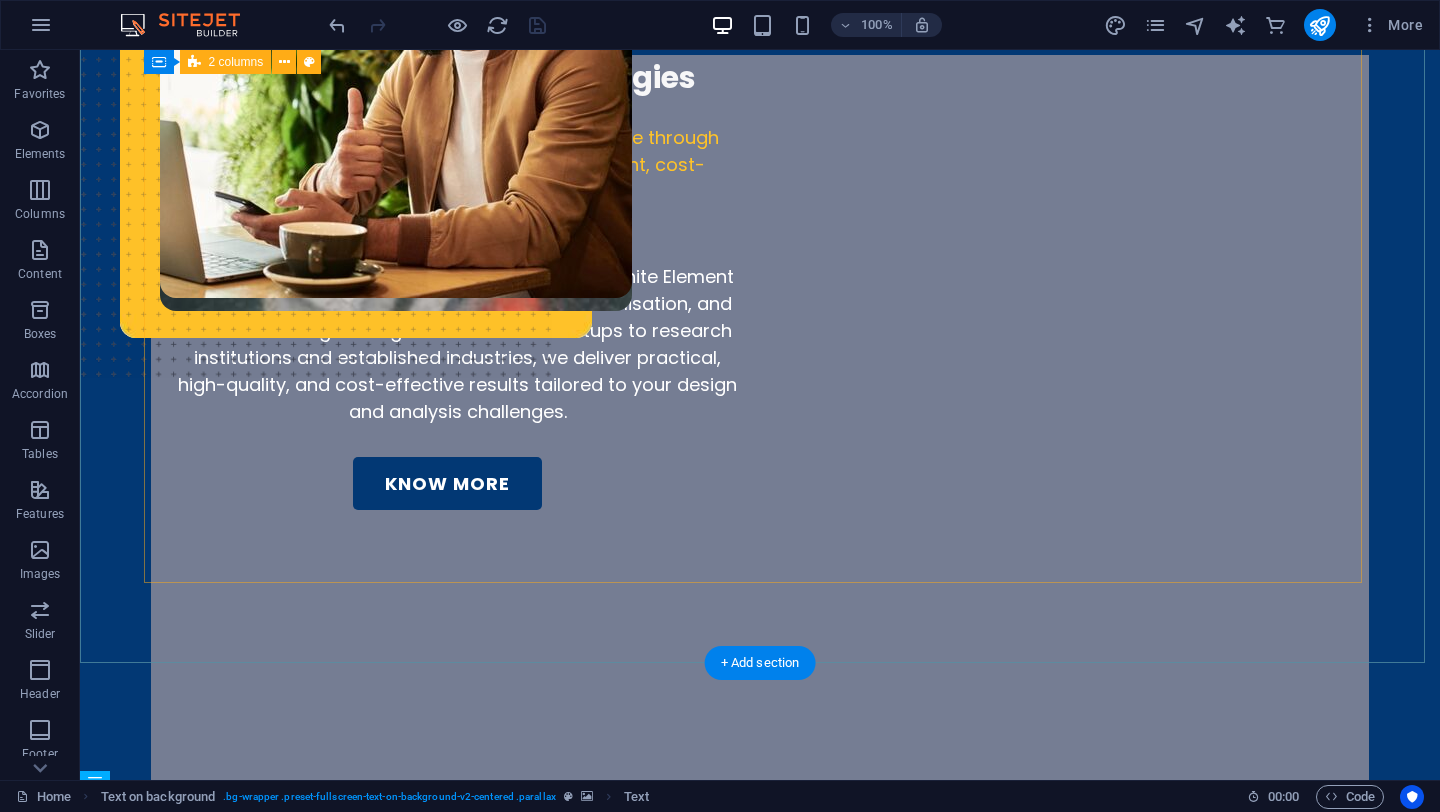 scroll, scrollTop: 0, scrollLeft: 0, axis: both 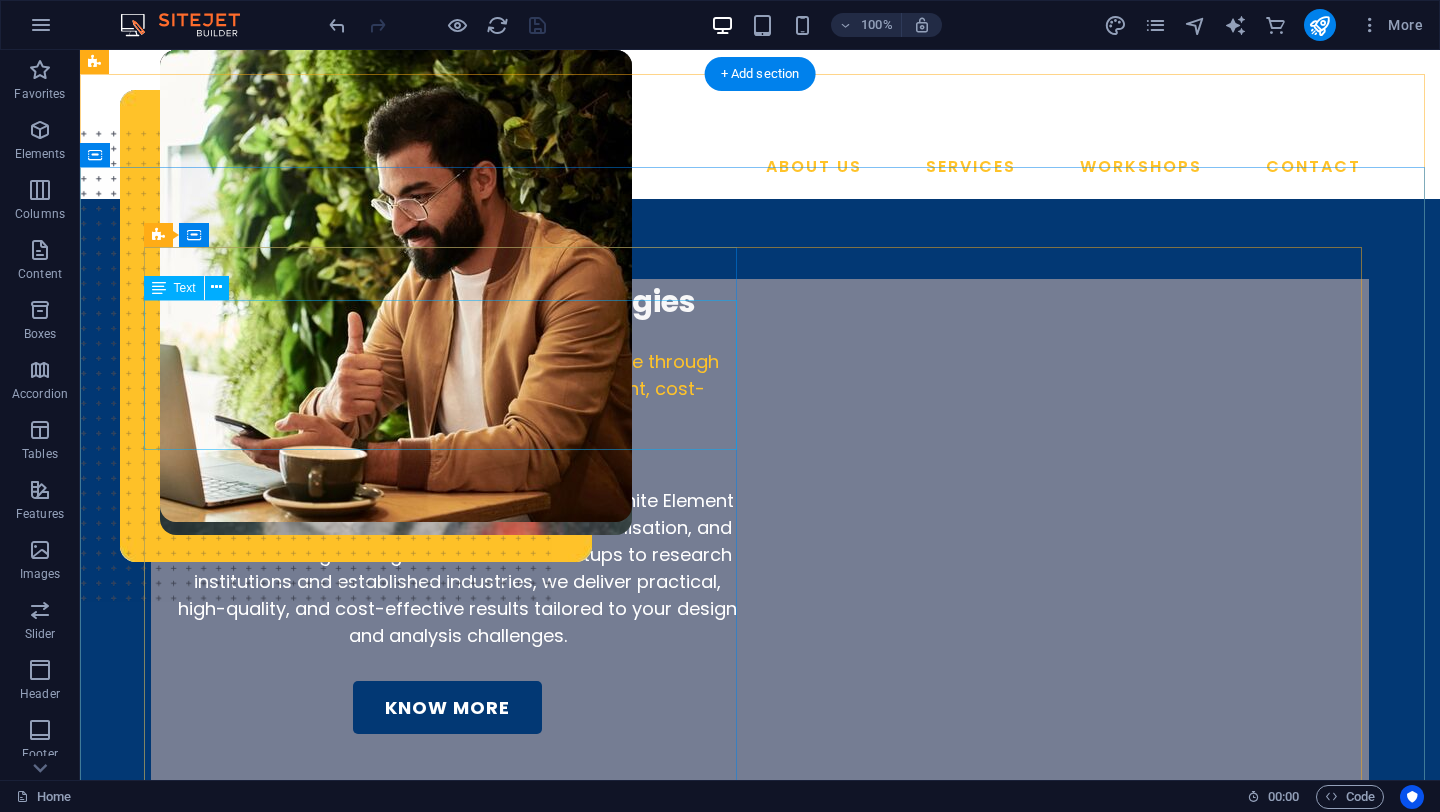 click on "We are Navygate  Technologies Making high-performance engineering accessible through open-source simulations designed for intelligent, cost-effective innovation." at bounding box center [447, 354] 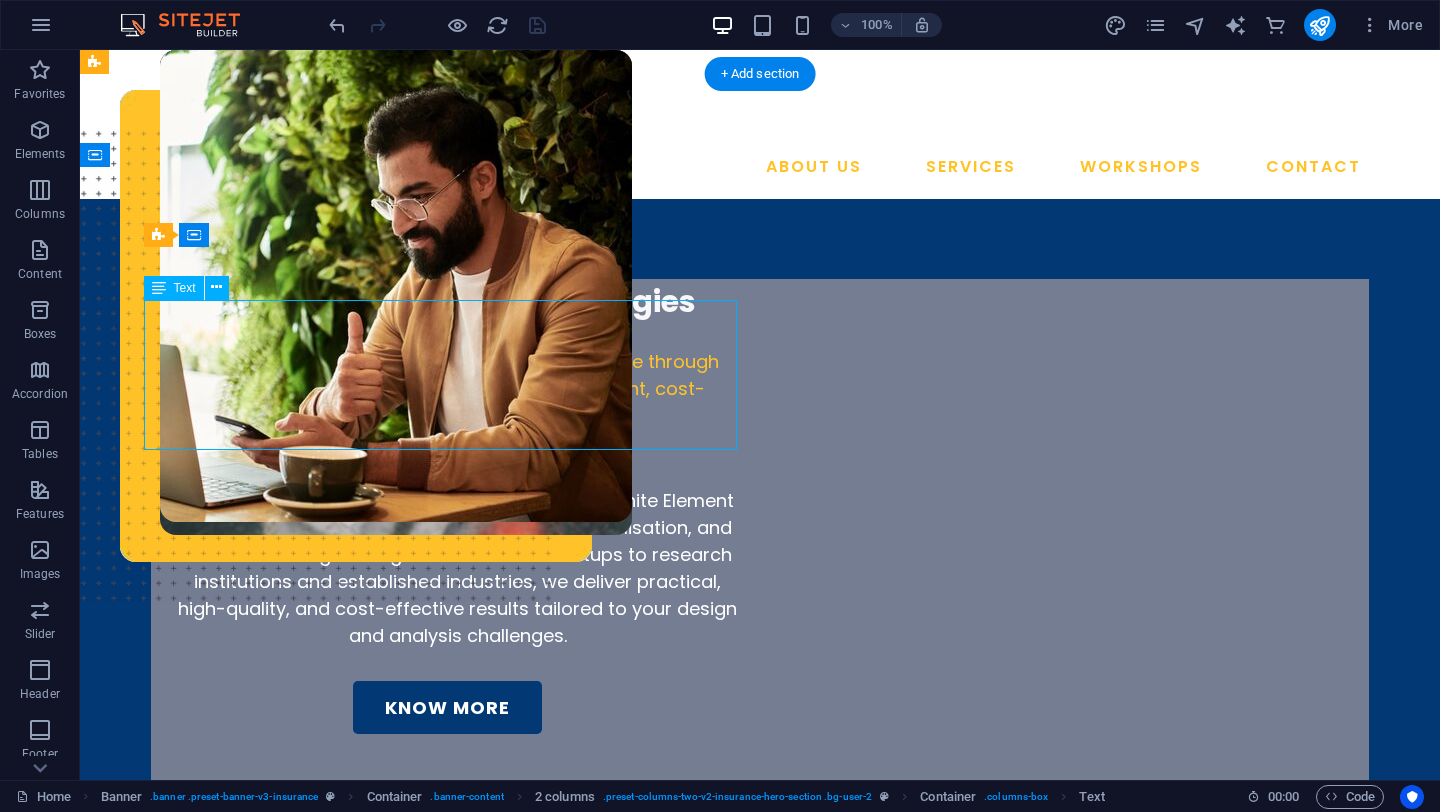 click on "We are Navygate  Technologies Making high-performance engineering accessible through open-source simulations designed for intelligent, cost-effective innovation." at bounding box center [447, 354] 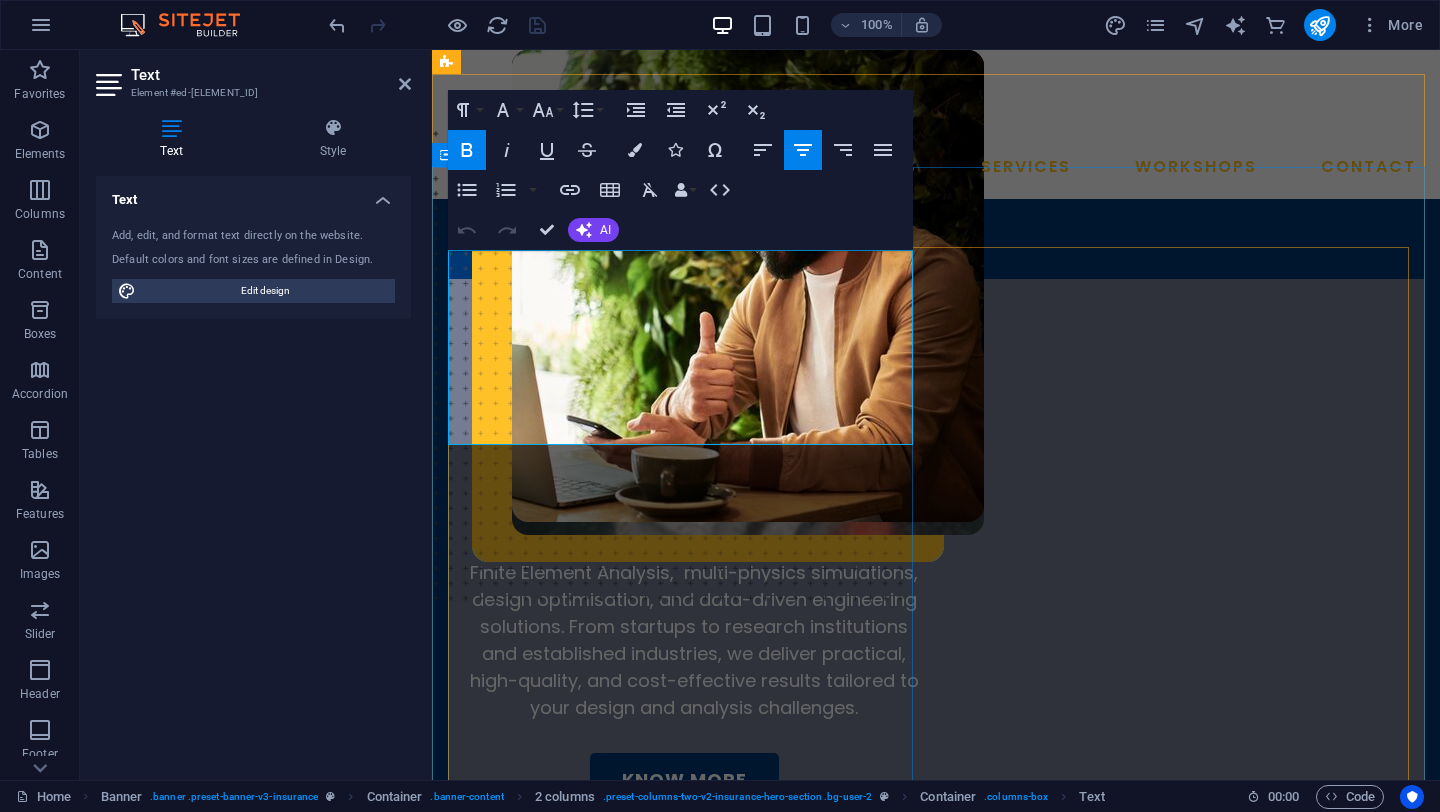 drag, startPoint x: 794, startPoint y: 315, endPoint x: 559, endPoint y: 260, distance: 241.35037 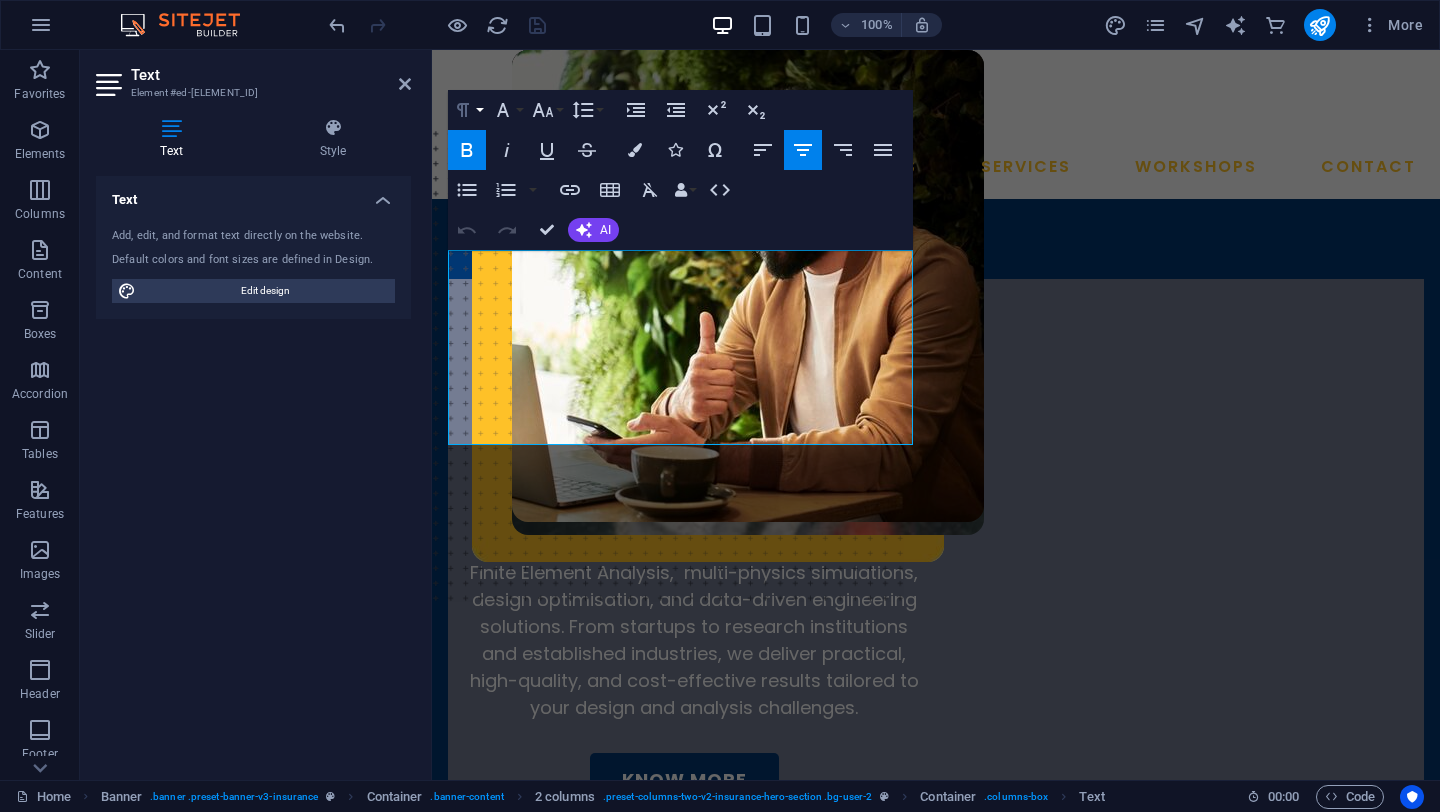 click 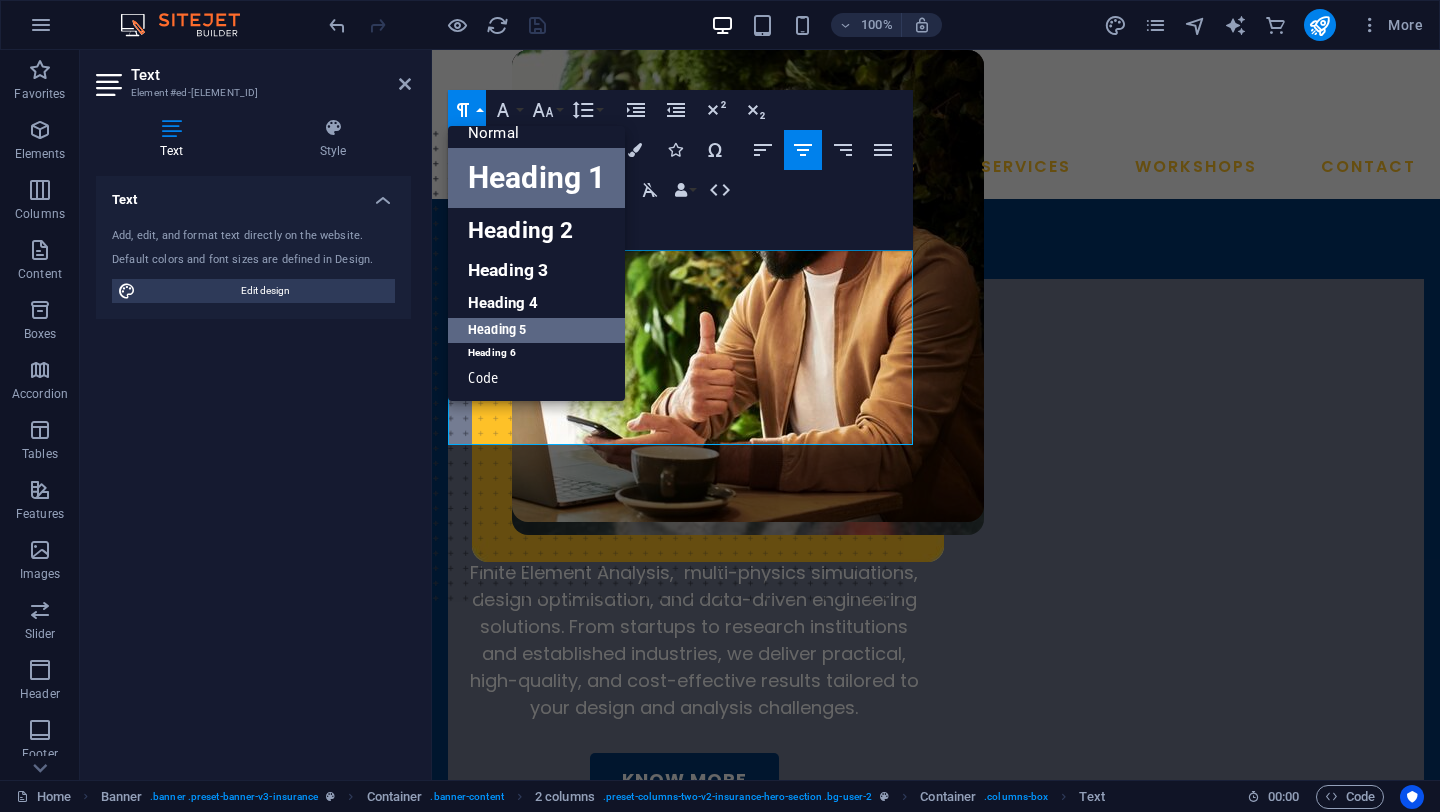 scroll, scrollTop: 16, scrollLeft: 0, axis: vertical 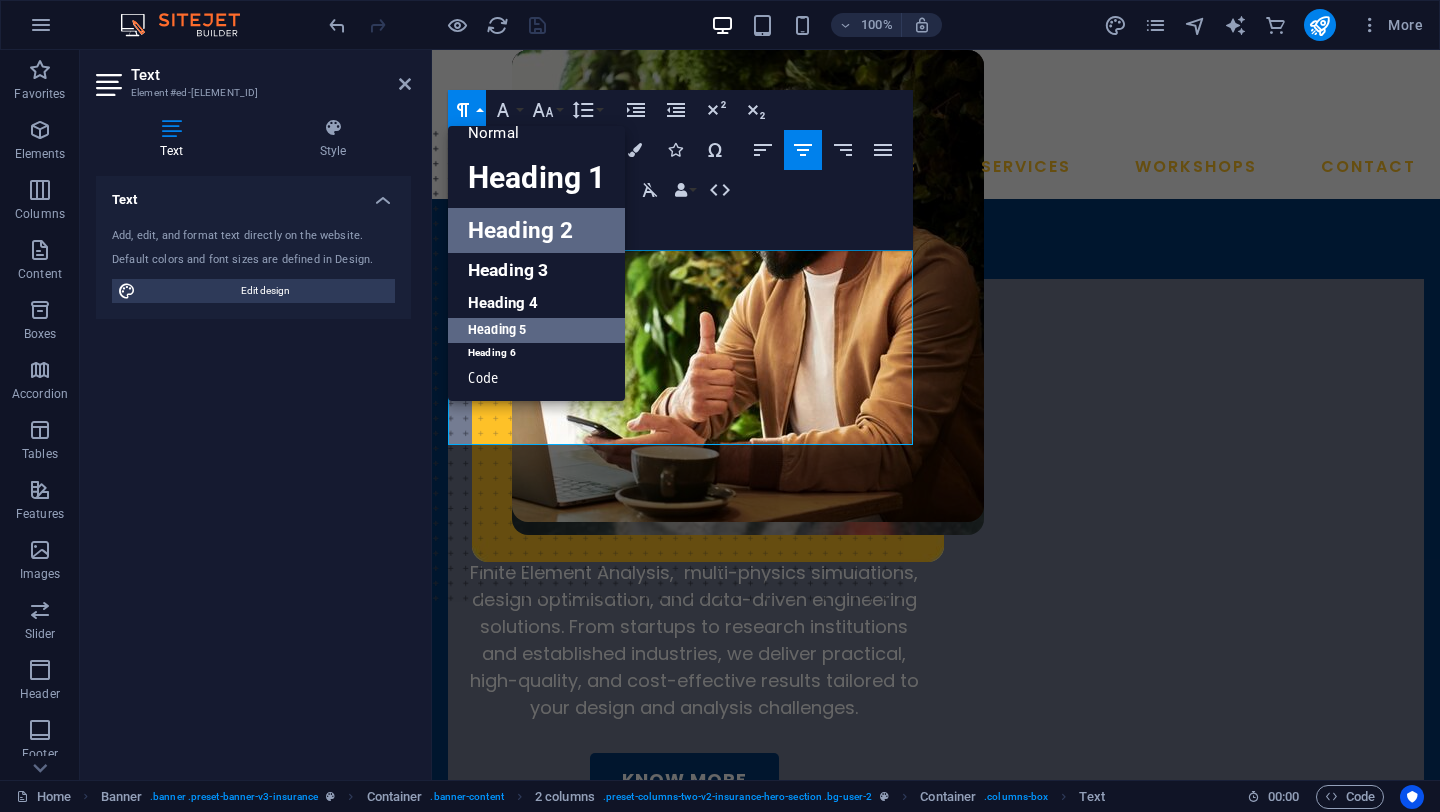 click on "Heading 2" at bounding box center (536, 230) 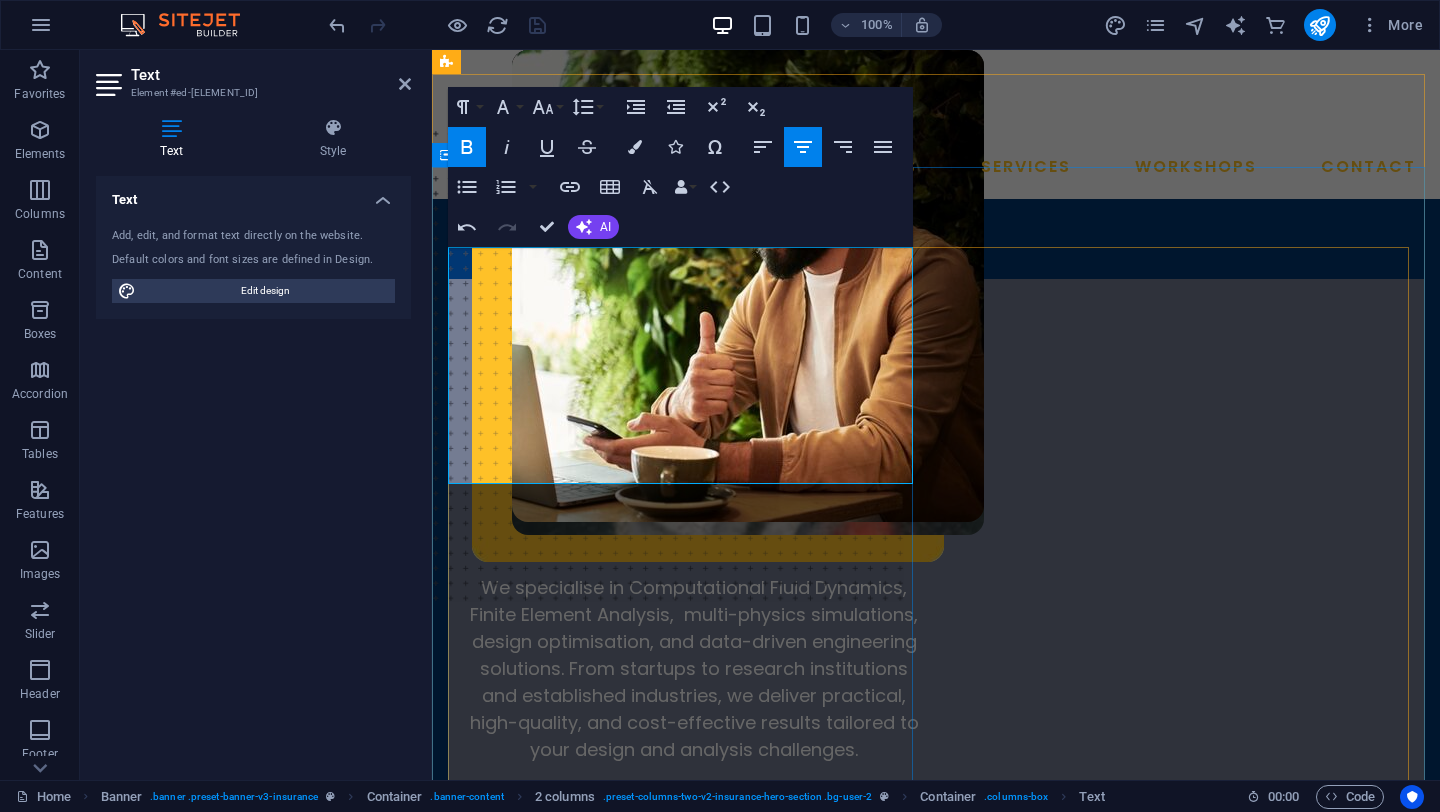 click on "Technologies" at bounding box center [771, 382] 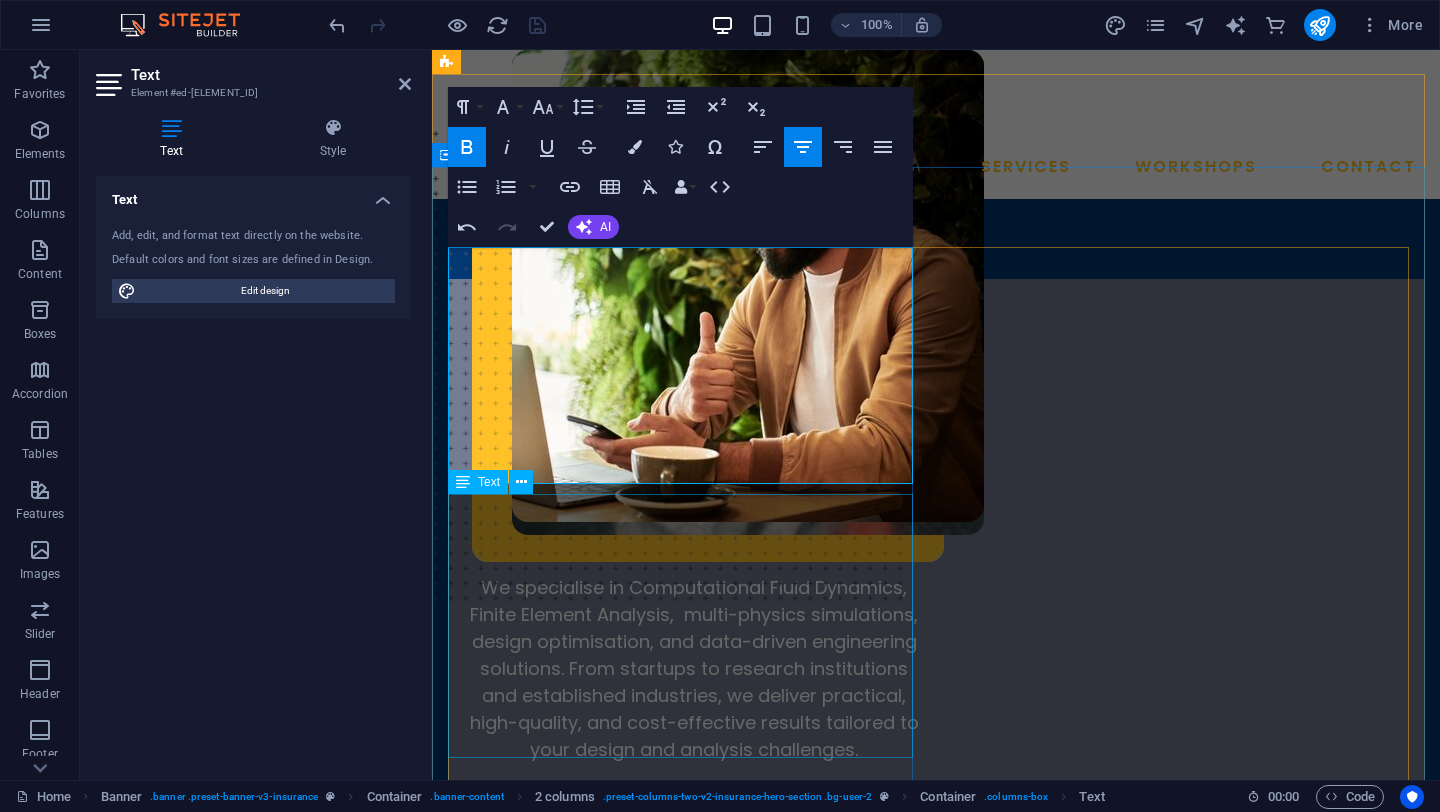 click on "We specialise in Computational Fluid Dynamics, Finite Element Analysis,  multi-physics simulations, design optimisation, and data-driven engineering solutions. From startups to research institutions and established industries, we deliver practical, high-quality, and cost-effective results tailored to your design and analysis challenges." at bounding box center (684, 644) 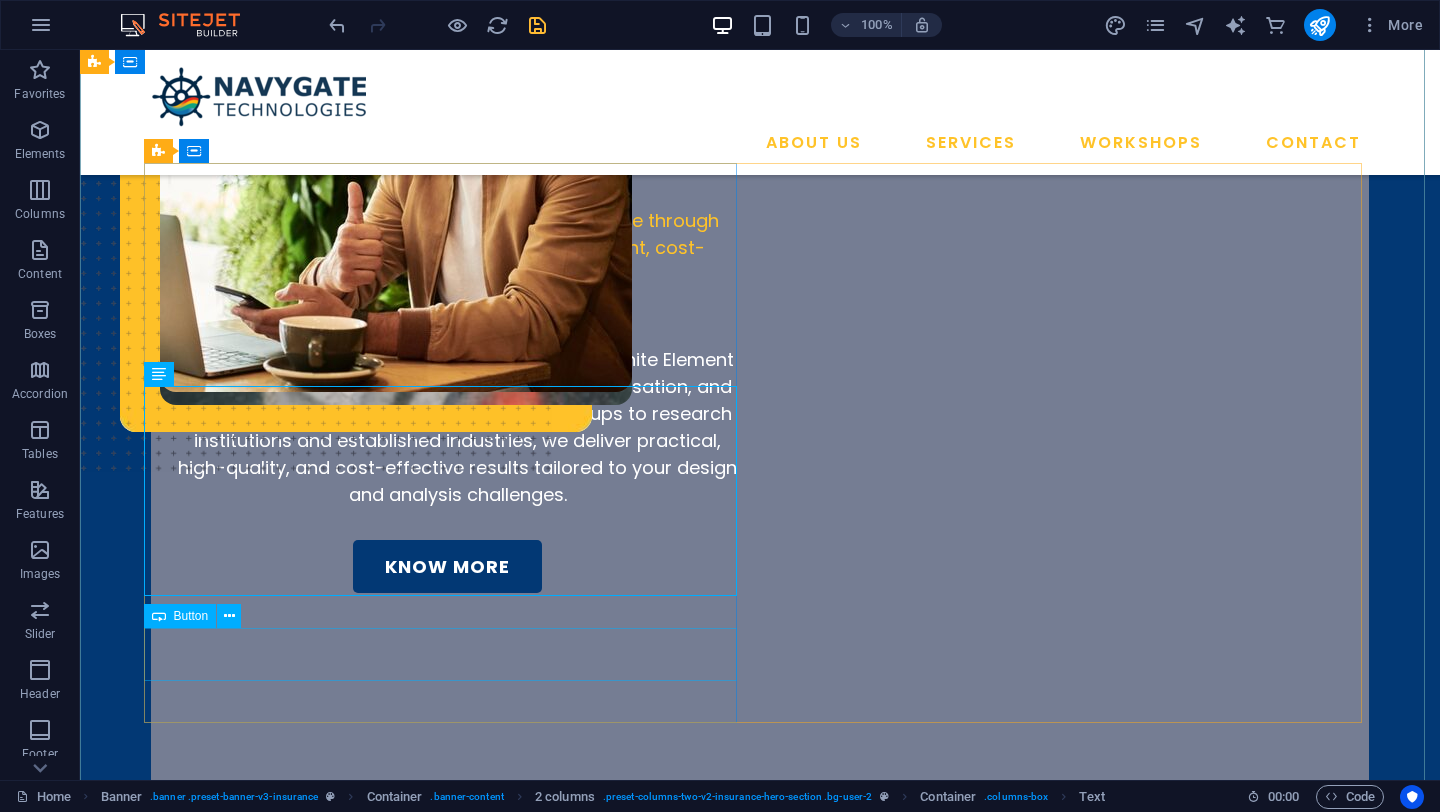scroll, scrollTop: 0, scrollLeft: 0, axis: both 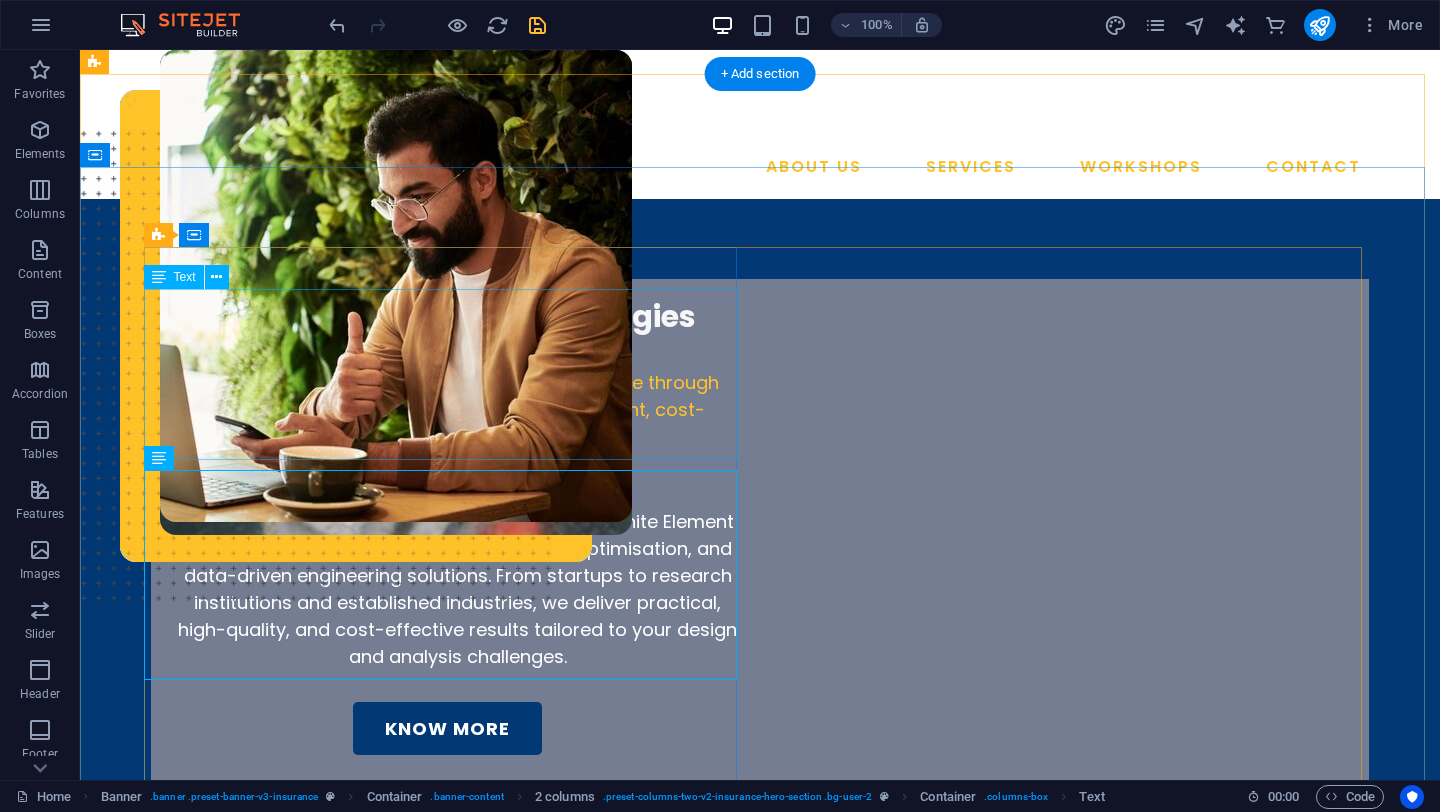 click on "We are Navygate  Technologies Making high-performance engineering accessible through open-source simulations designed for intelligent, cost-effective innovation." at bounding box center (447, 364) 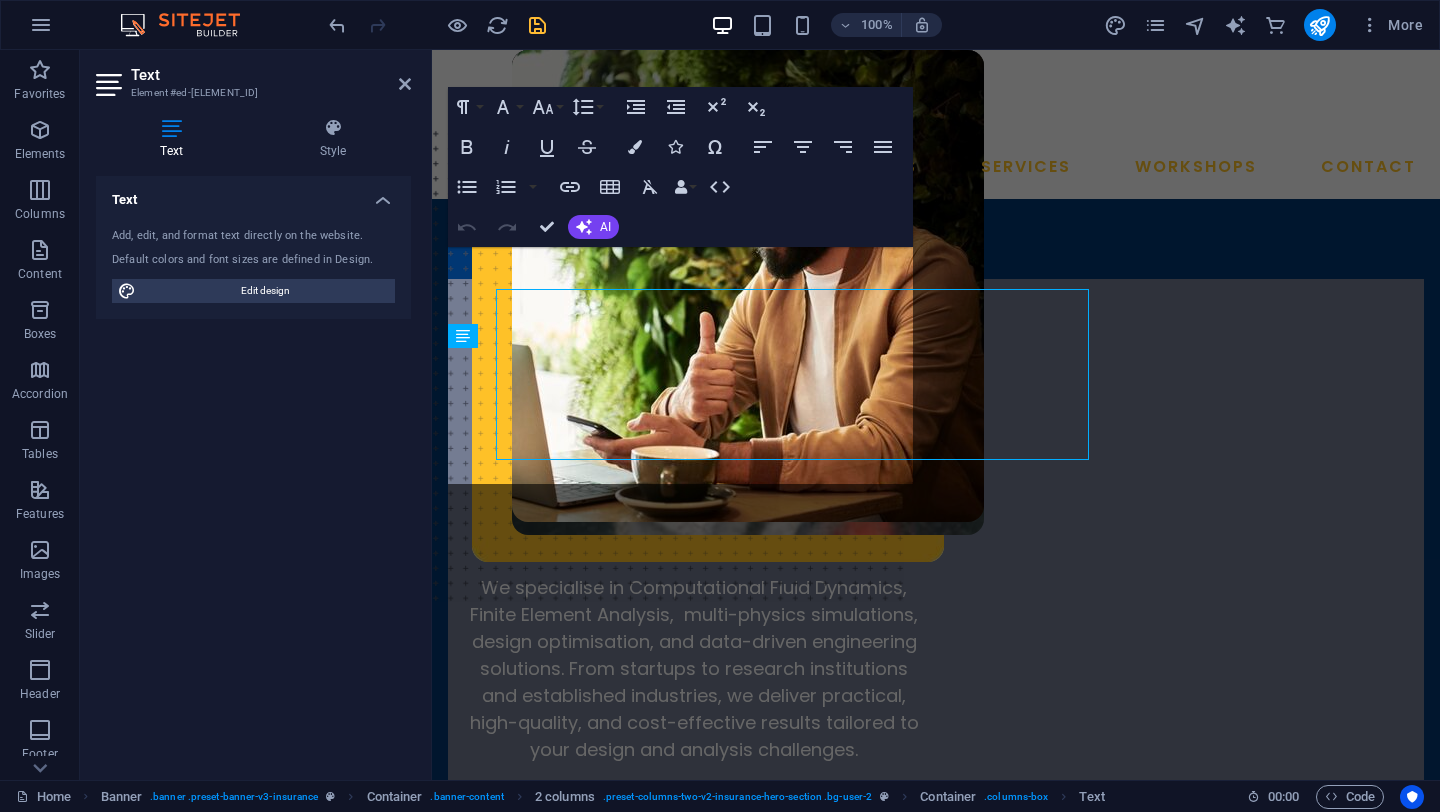 click at bounding box center [429, 415] 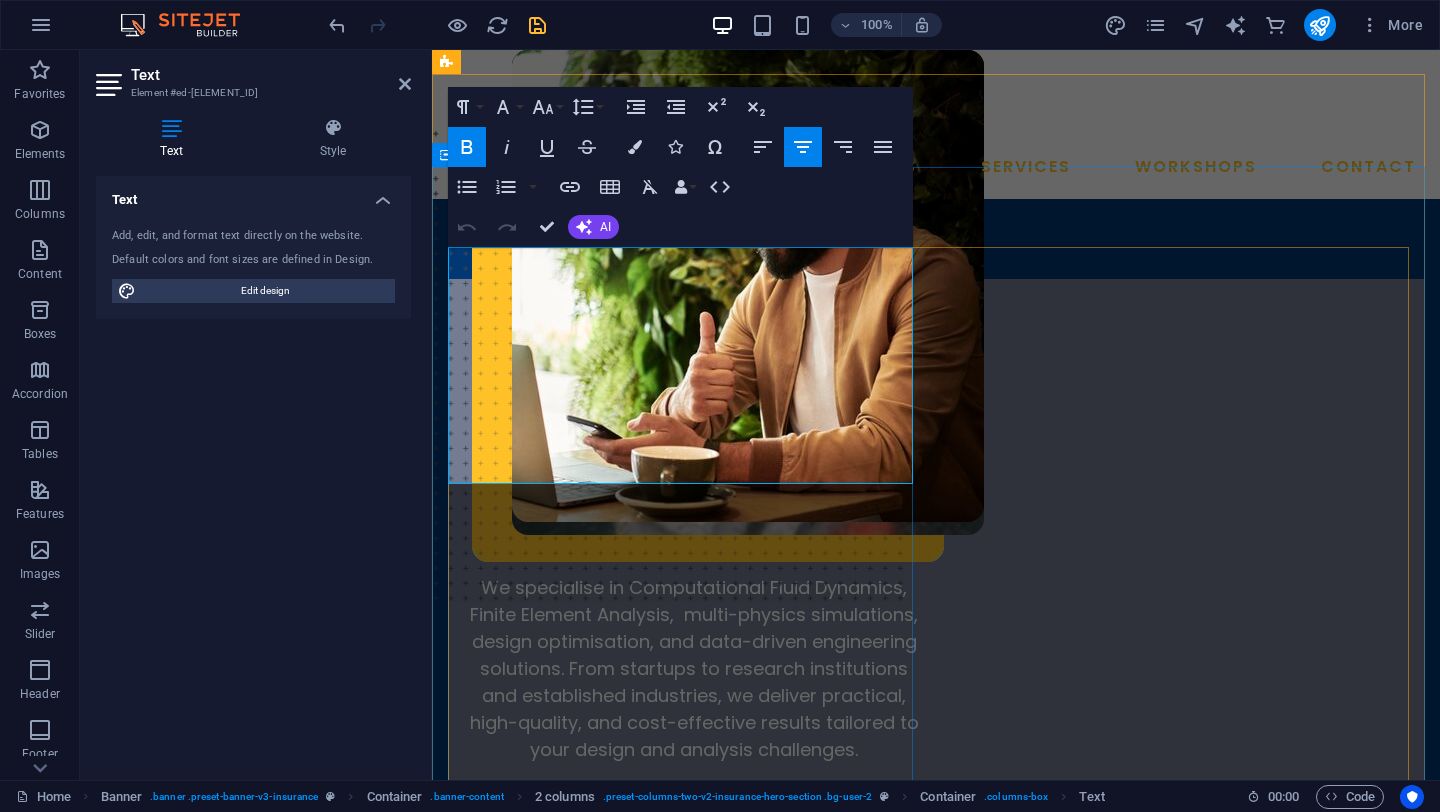 drag, startPoint x: 793, startPoint y: 353, endPoint x: 548, endPoint y: 254, distance: 264.2461 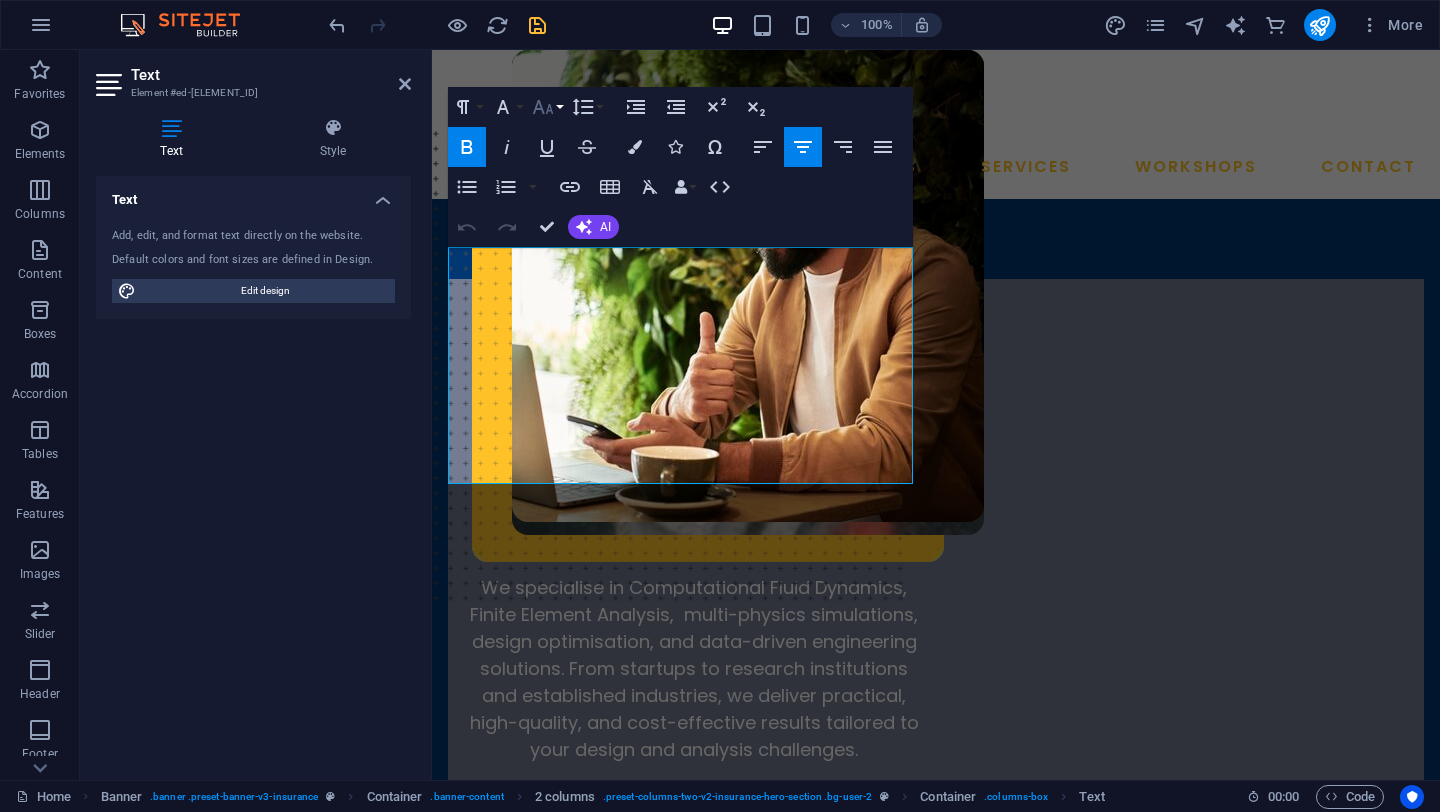 click 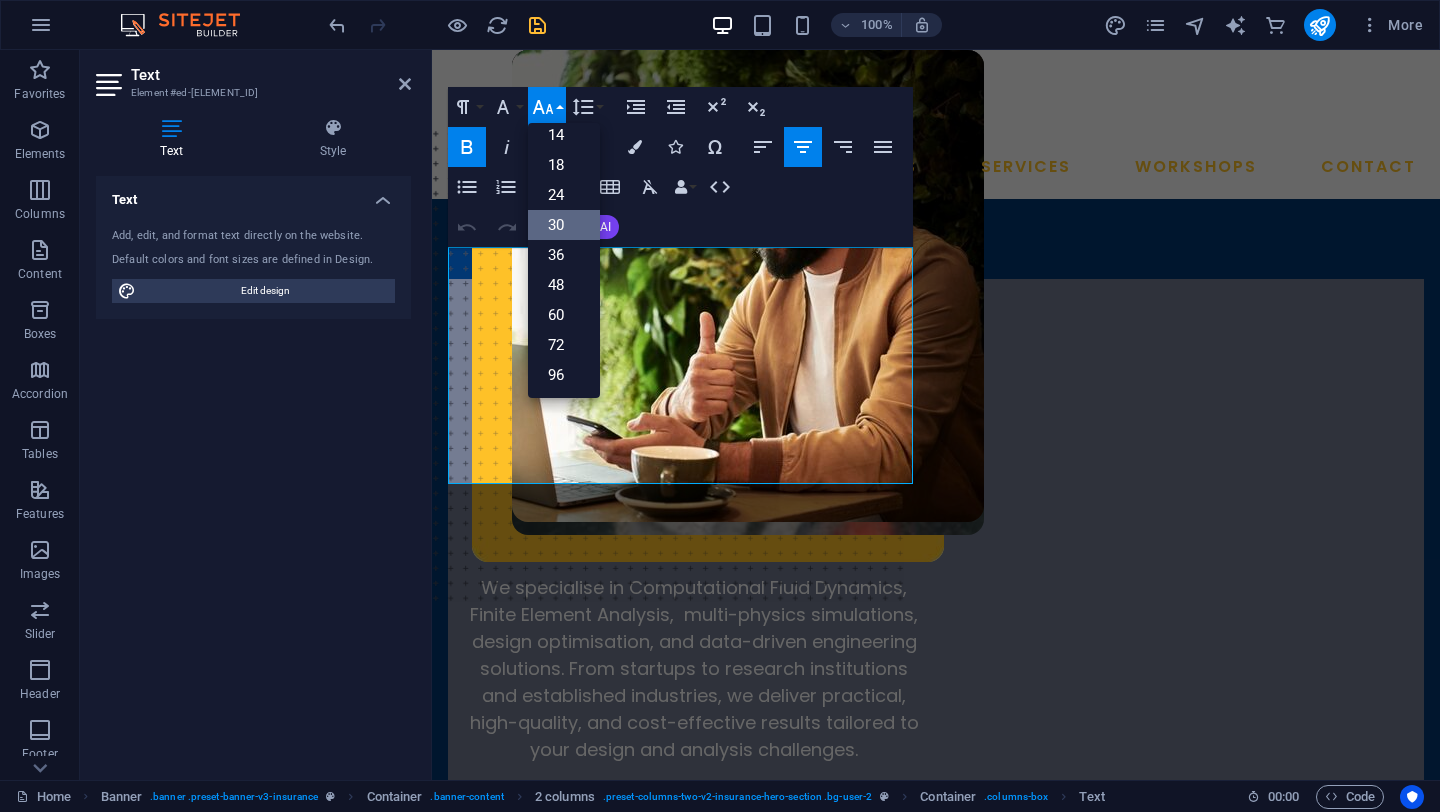 scroll, scrollTop: 161, scrollLeft: 0, axis: vertical 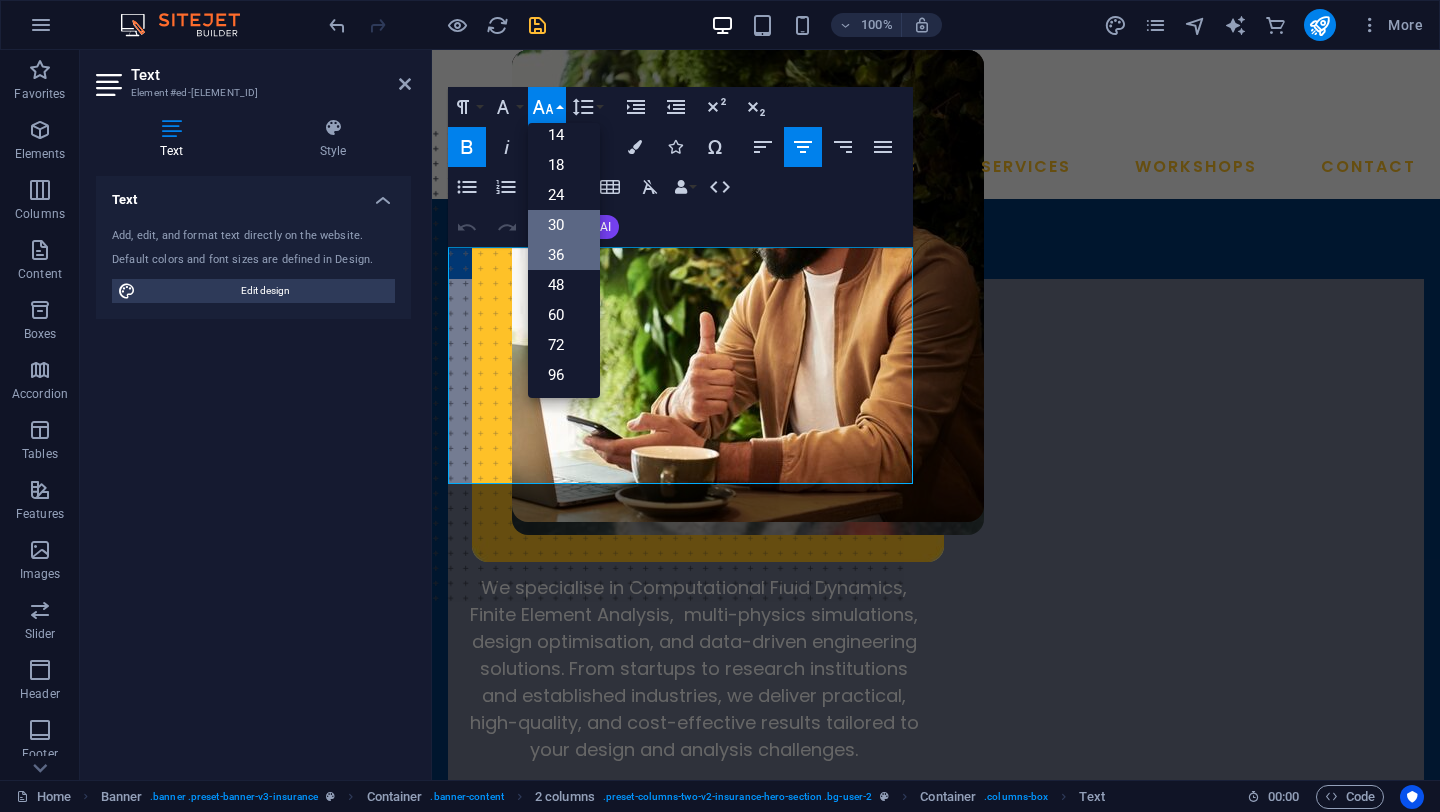 click on "36" at bounding box center [564, 255] 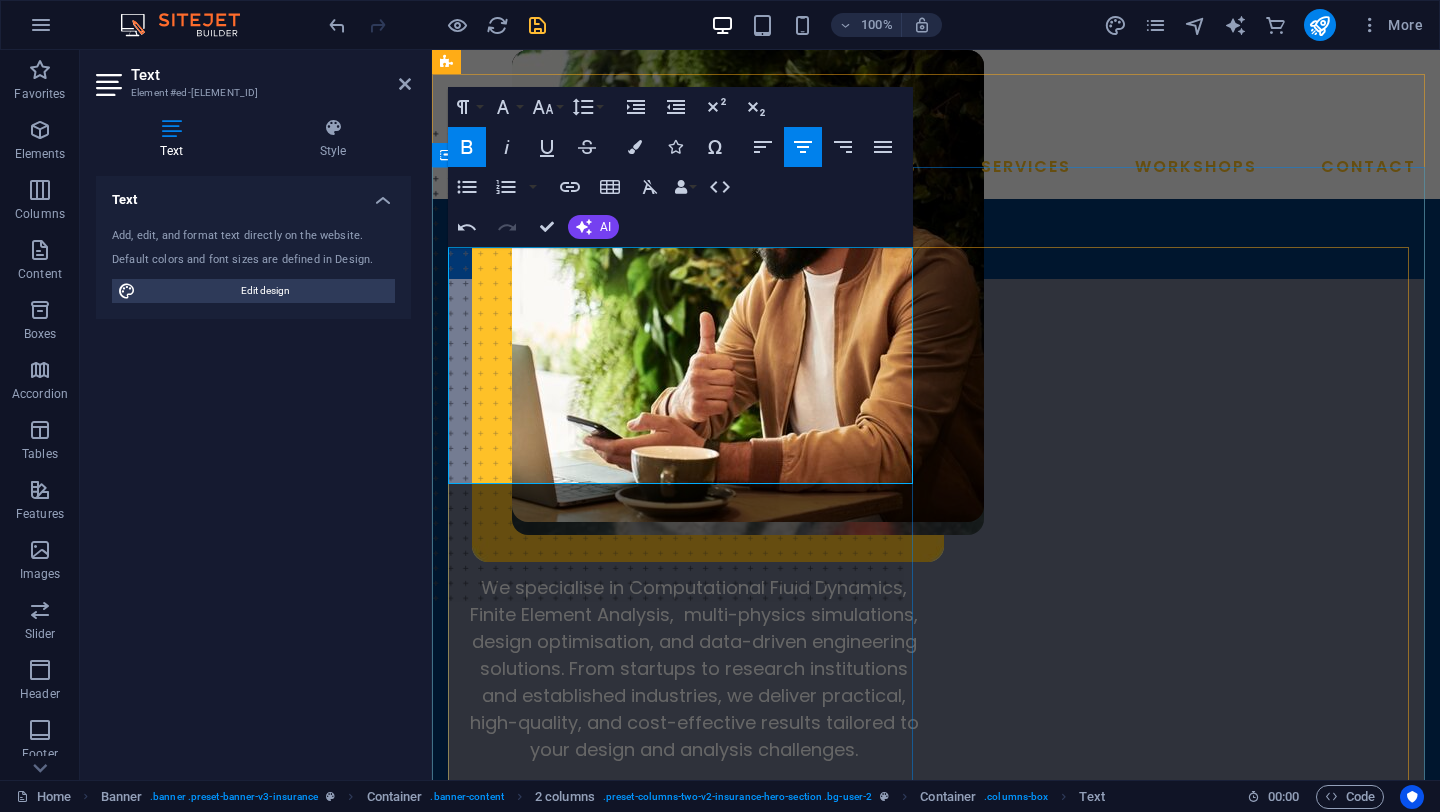 click on "We are Navygate  Technologies" at bounding box center (694, 345) 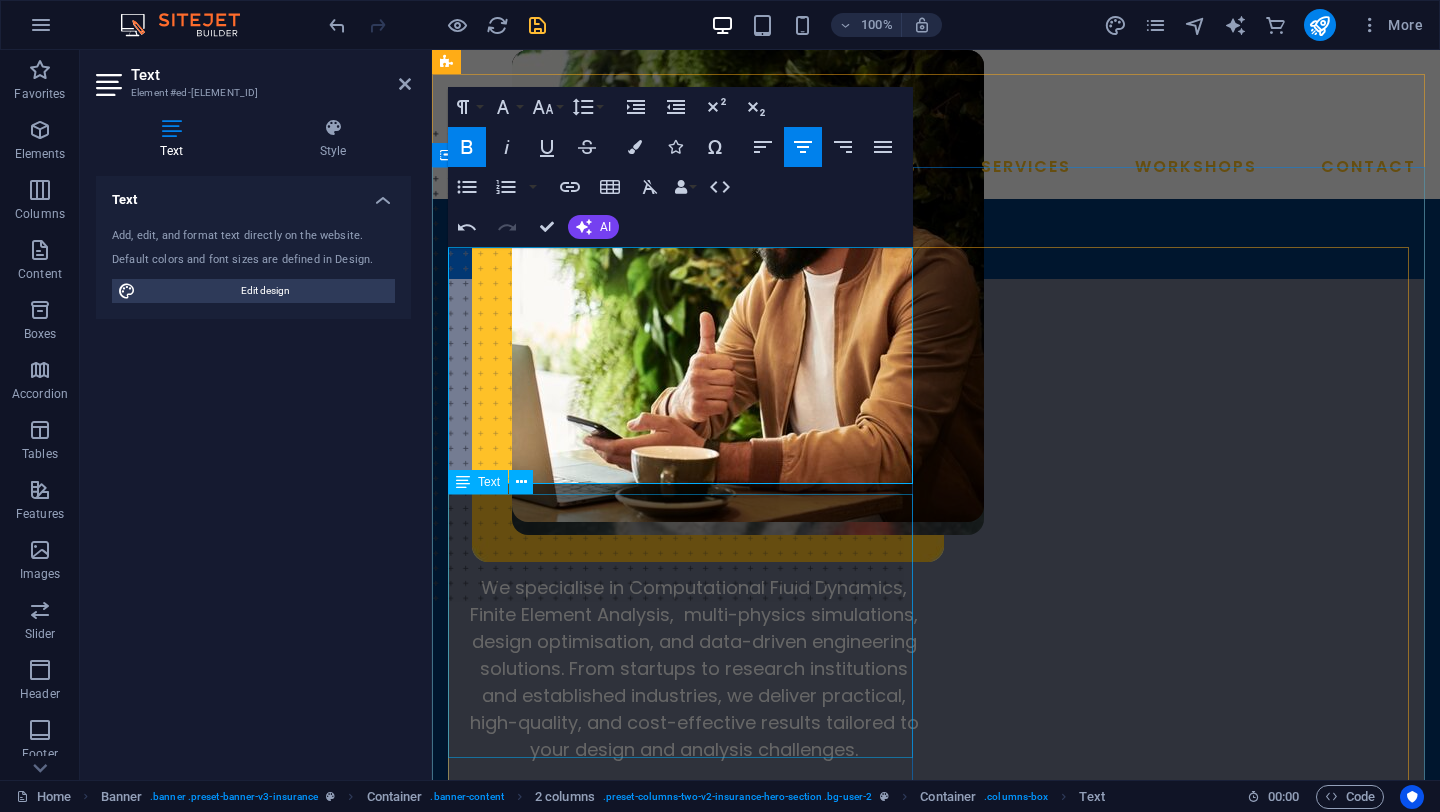 click on "We specialise in Computational Fluid Dynamics, Finite Element Analysis,  multi-physics simulations, design optimisation, and data-driven engineering solutions. From startups to research institutions and established industries, we deliver practical, high-quality, and cost-effective results tailored to your design and analysis challenges." at bounding box center (684, 644) 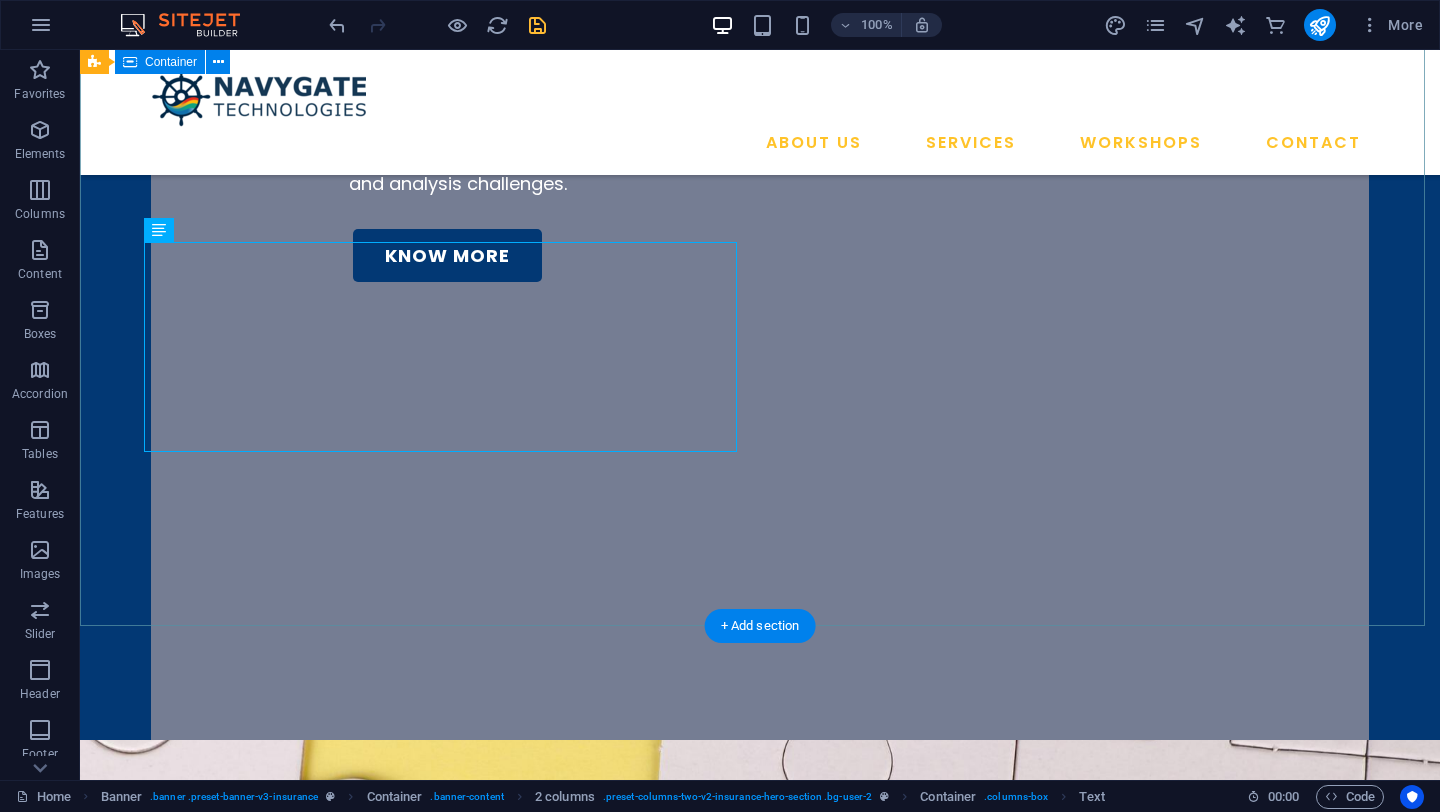 scroll, scrollTop: 442, scrollLeft: 0, axis: vertical 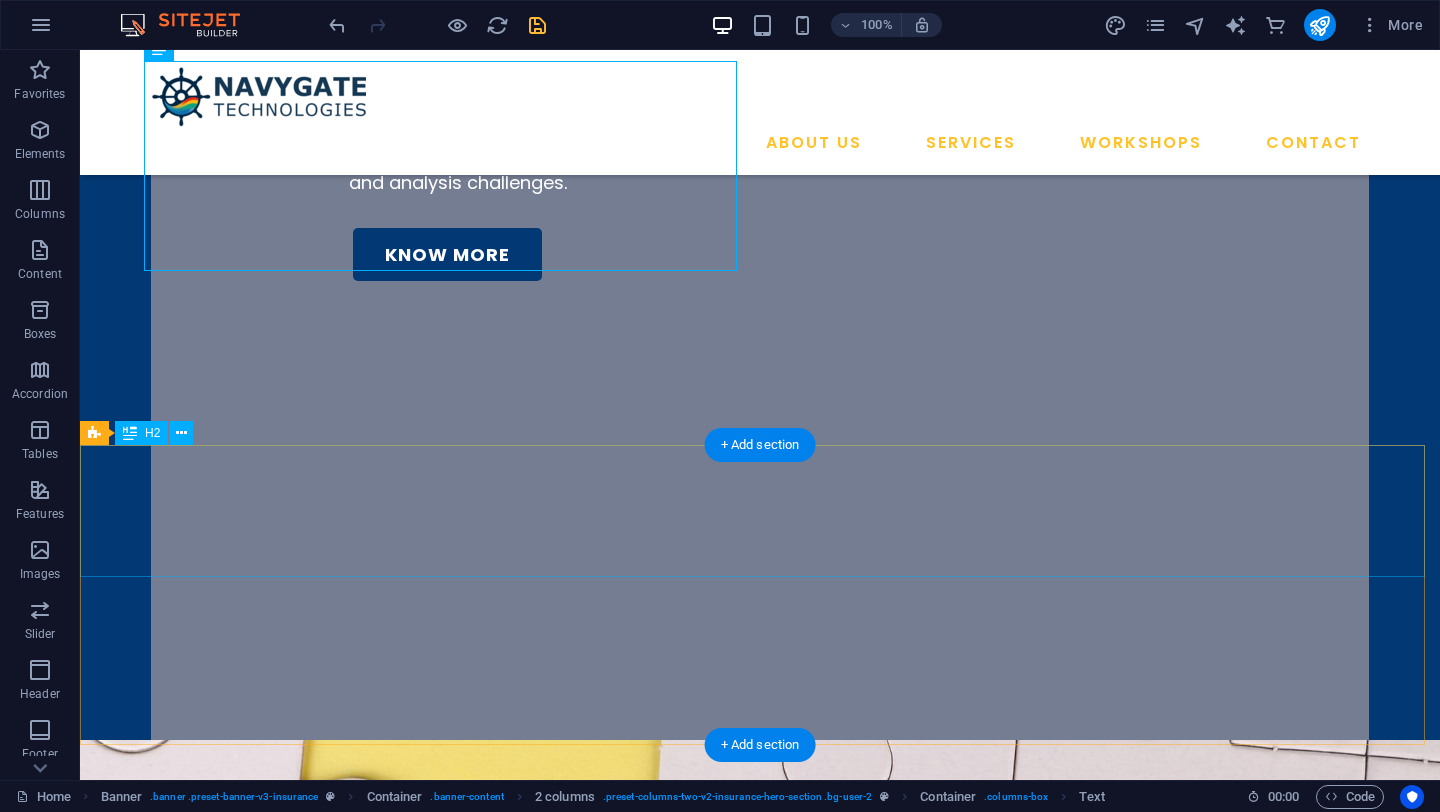 click on "Our Vision" at bounding box center (760, 1518) 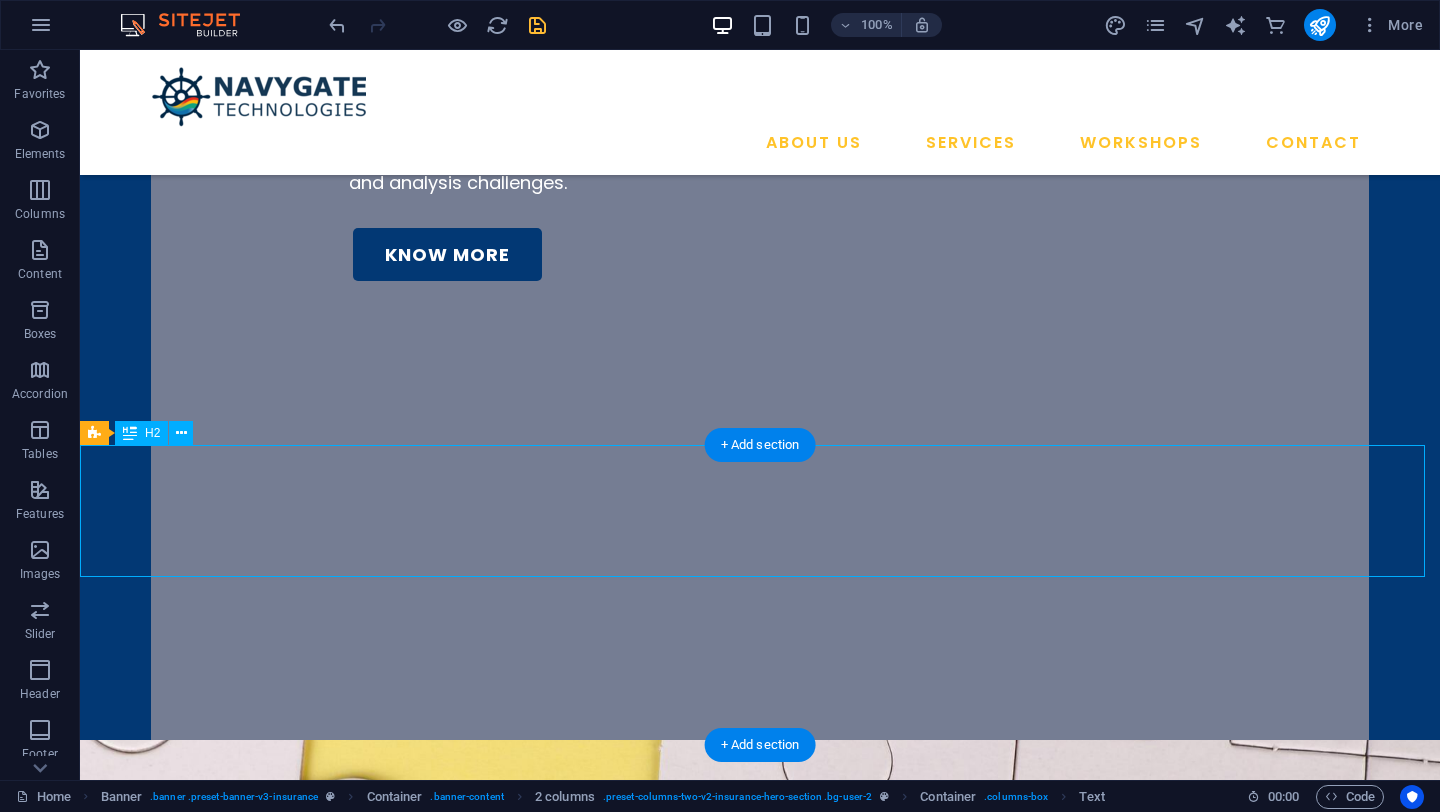 click on "Our Vision" at bounding box center [760, 1518] 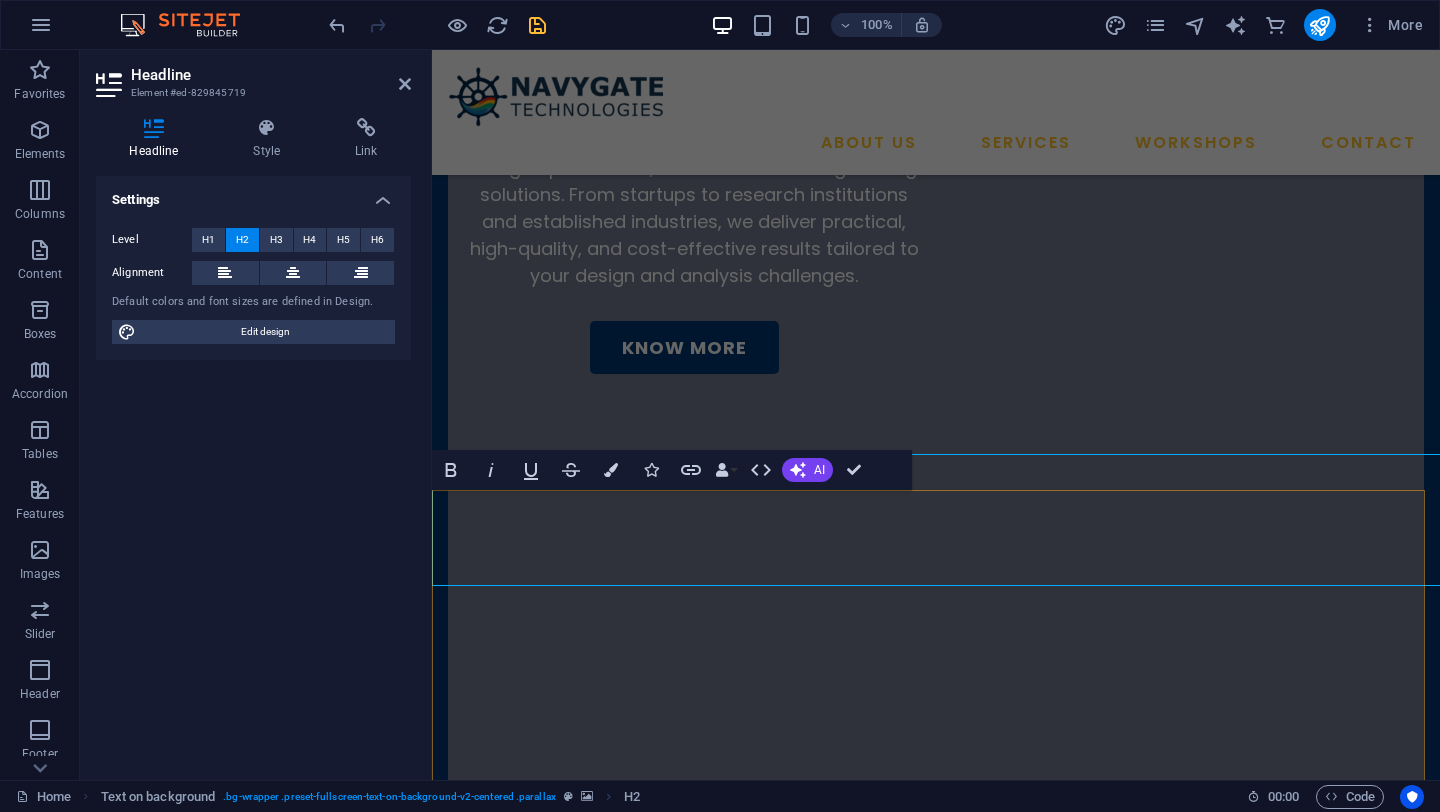 scroll, scrollTop: 433, scrollLeft: 0, axis: vertical 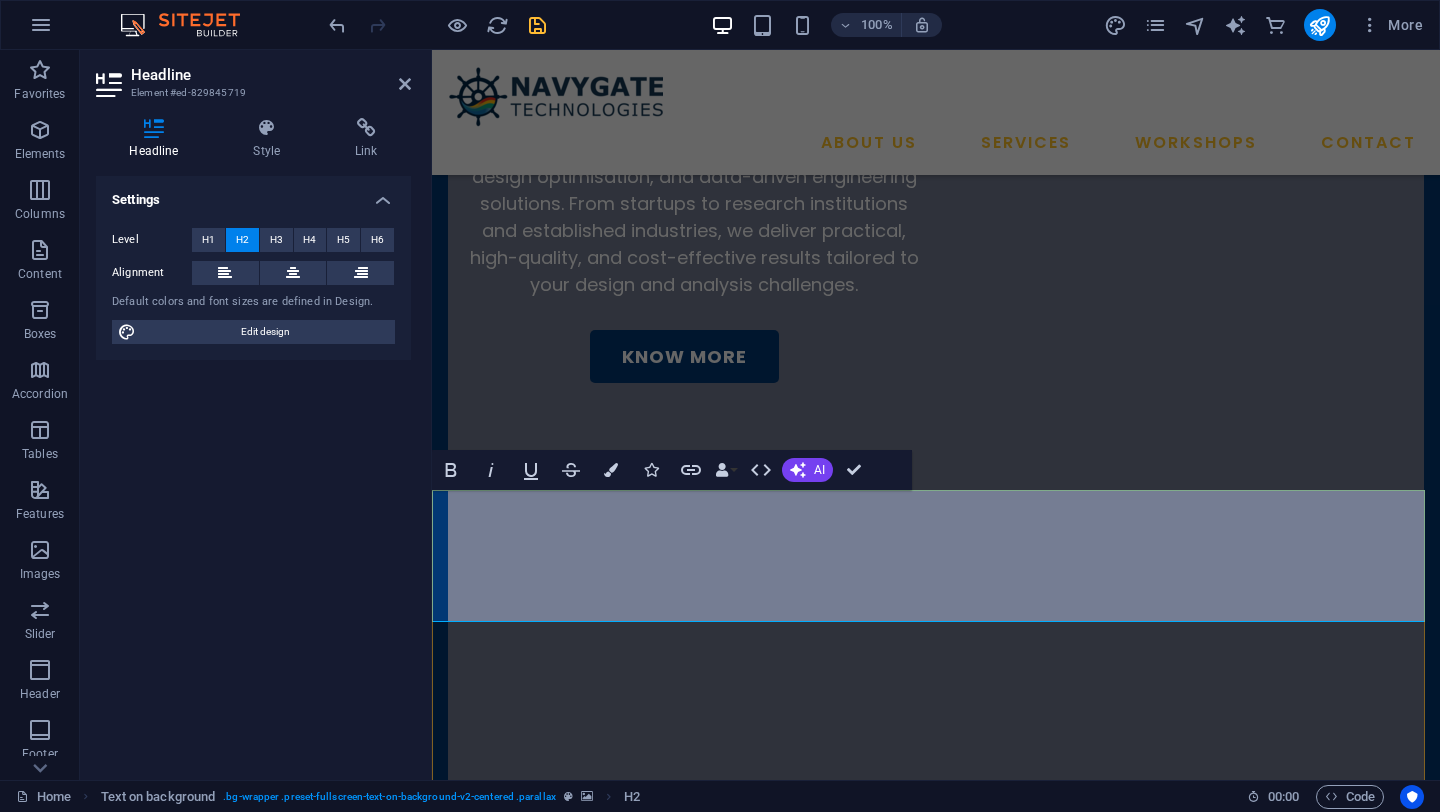 click on "Our Vision" at bounding box center (936, 1604) 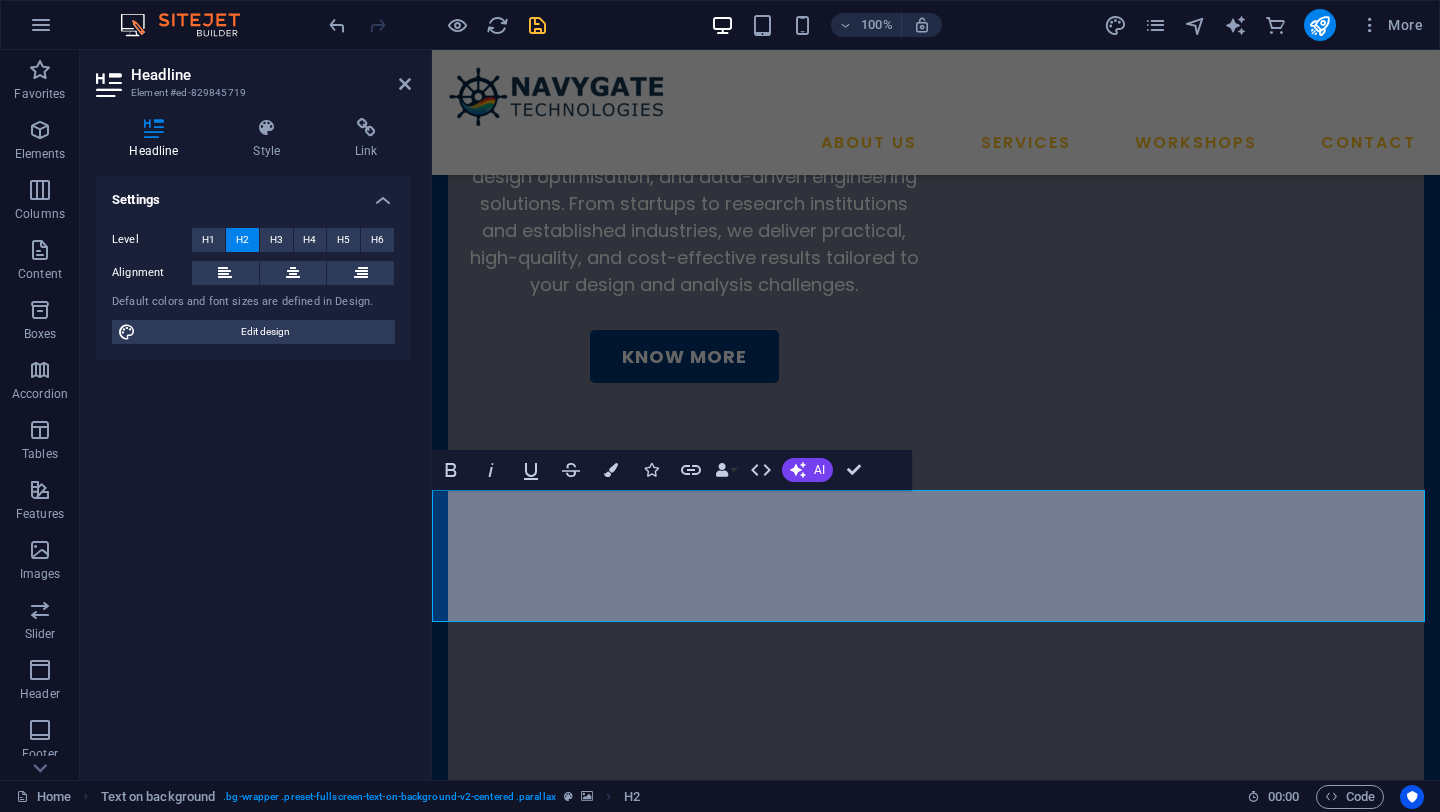 click on "H2" at bounding box center [242, 240] 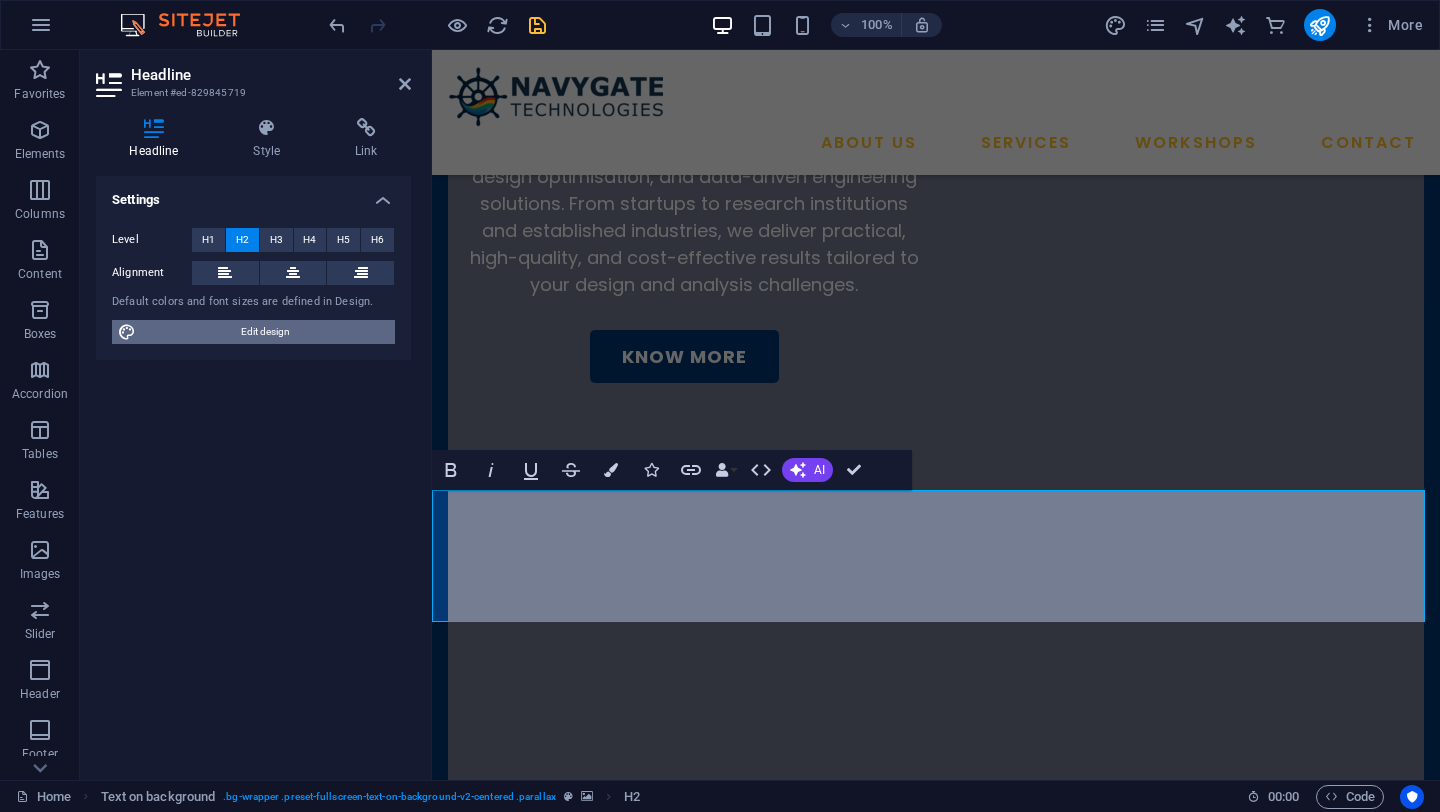 click on "Edit design" at bounding box center (265, 332) 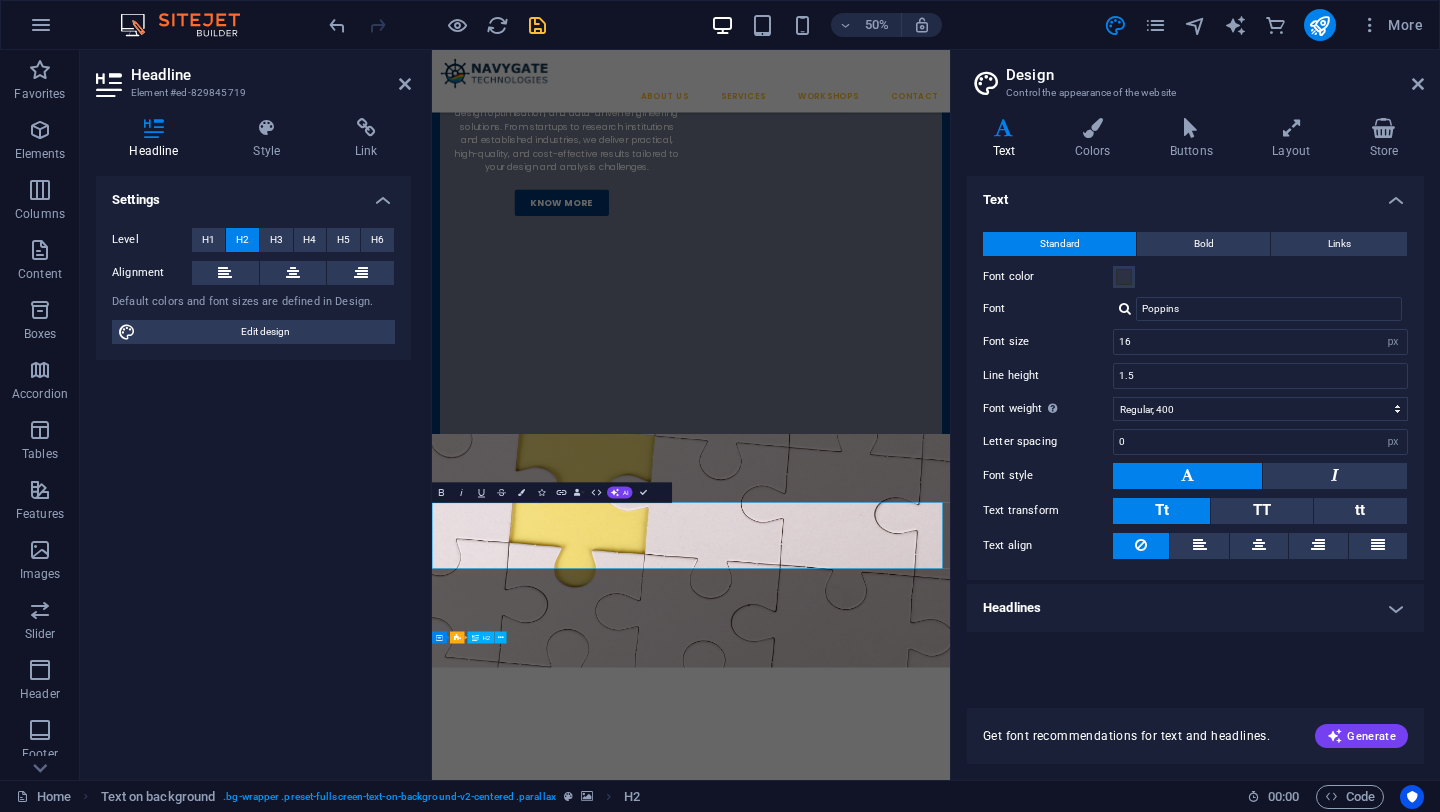 click on "Headlines" at bounding box center [1195, 608] 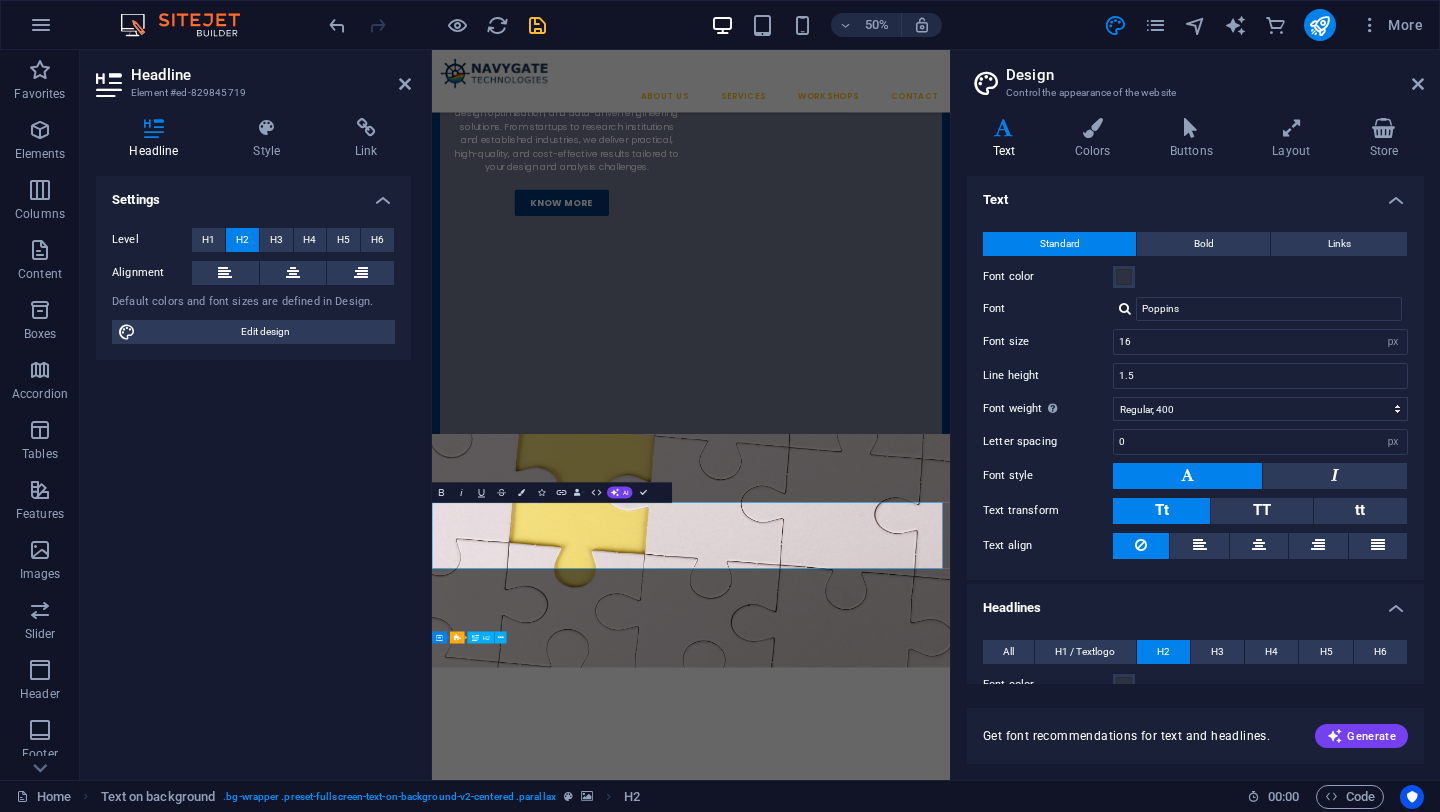 scroll, scrollTop: 214, scrollLeft: 0, axis: vertical 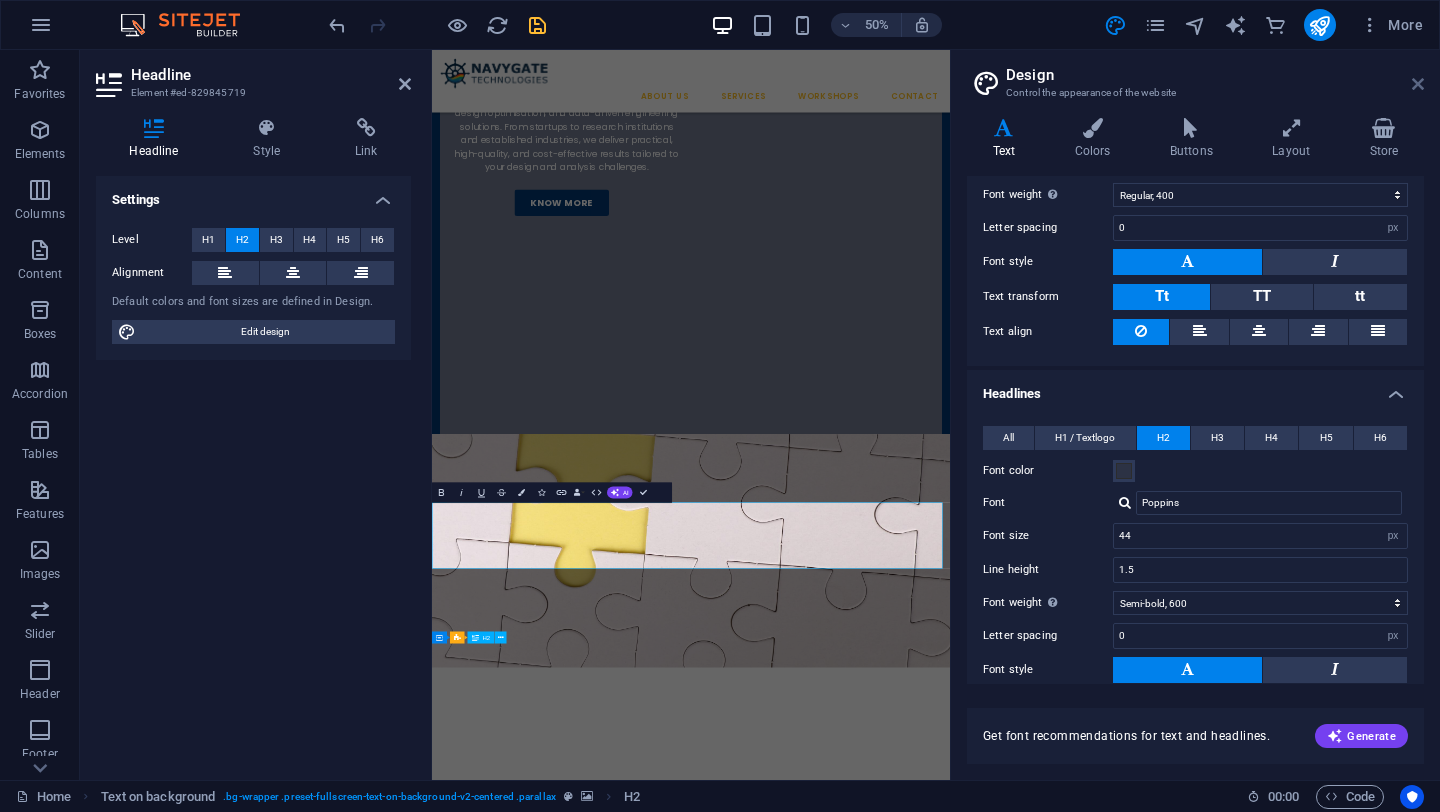 click at bounding box center [1418, 84] 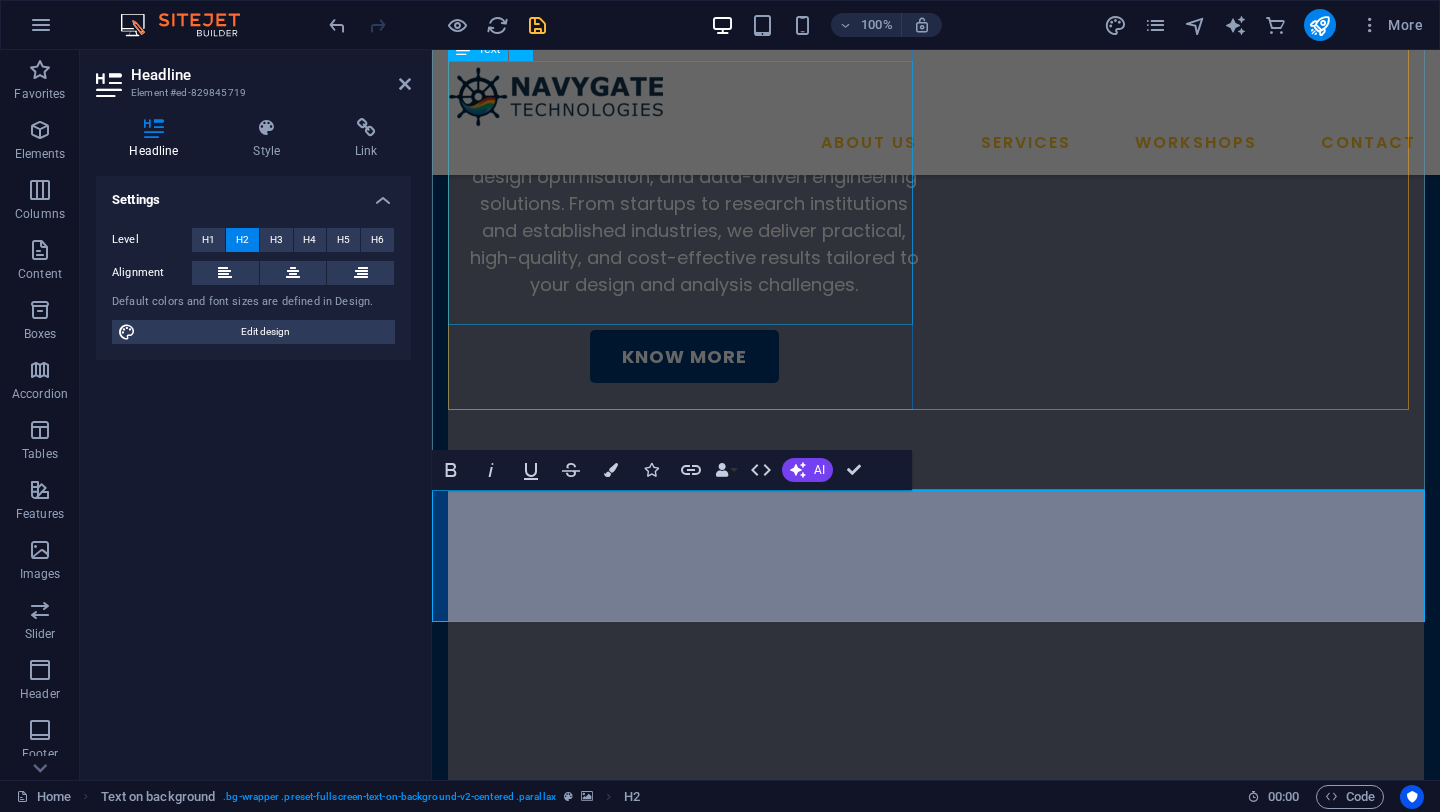 scroll, scrollTop: 0, scrollLeft: 0, axis: both 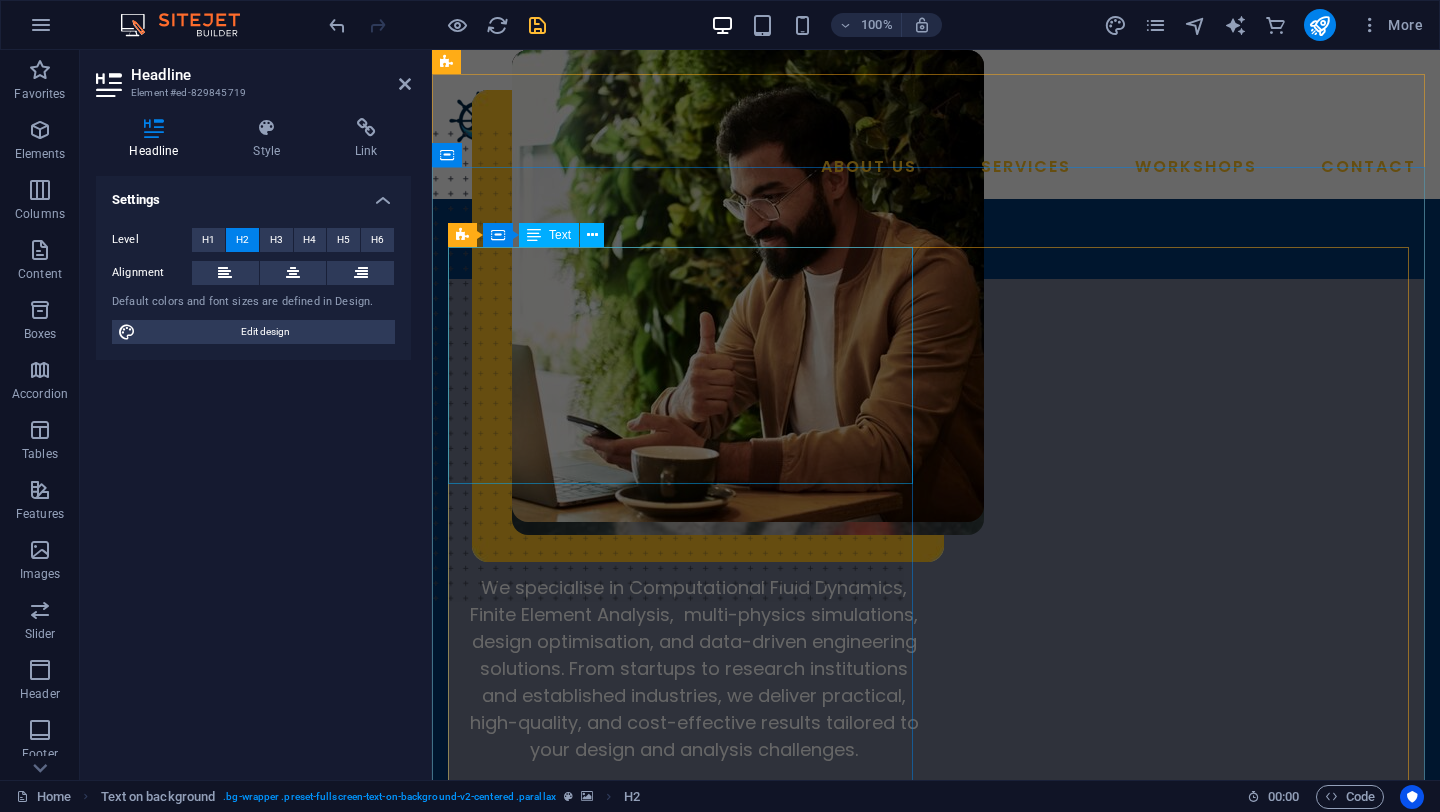 click on "We are Navygate  Technologies Making high-performance engineering accessible through open-source simulations designed for intelligent, cost-effective innovation." at bounding box center (684, 397) 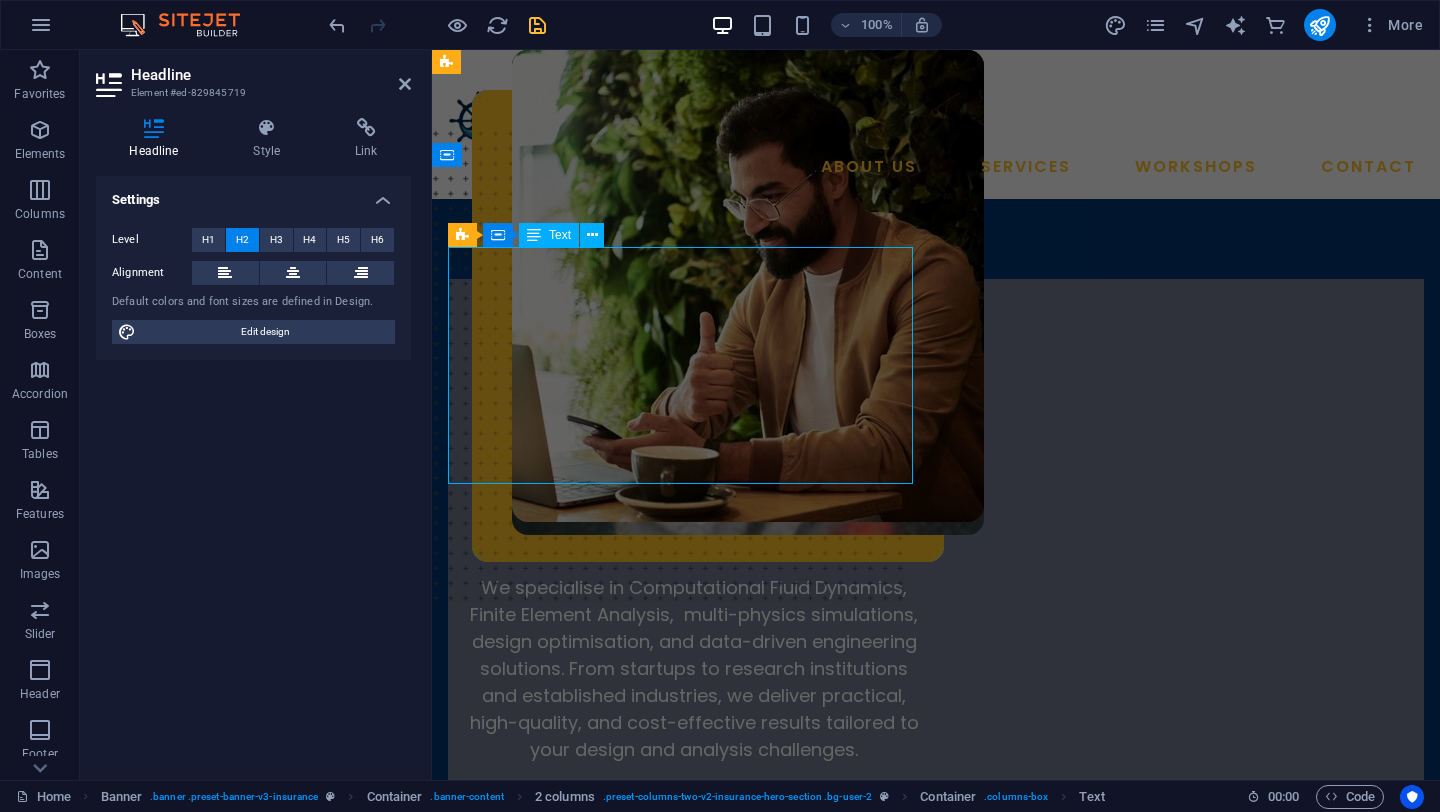 click on "We are Navygate  Technologies Making high-performance engineering accessible through open-source simulations designed for intelligent, cost-effective innovation." at bounding box center (684, 397) 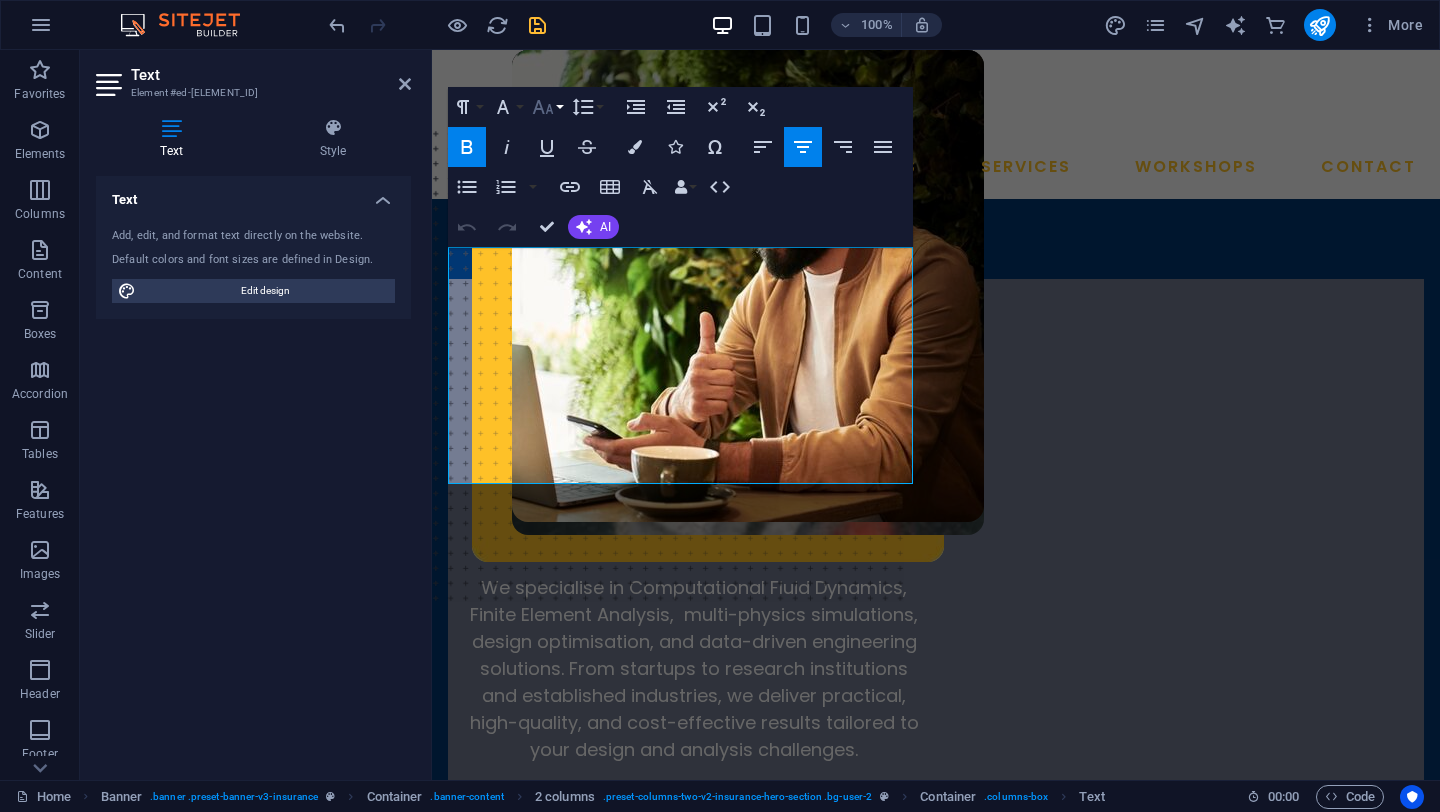 click on "Font Size" at bounding box center [547, 107] 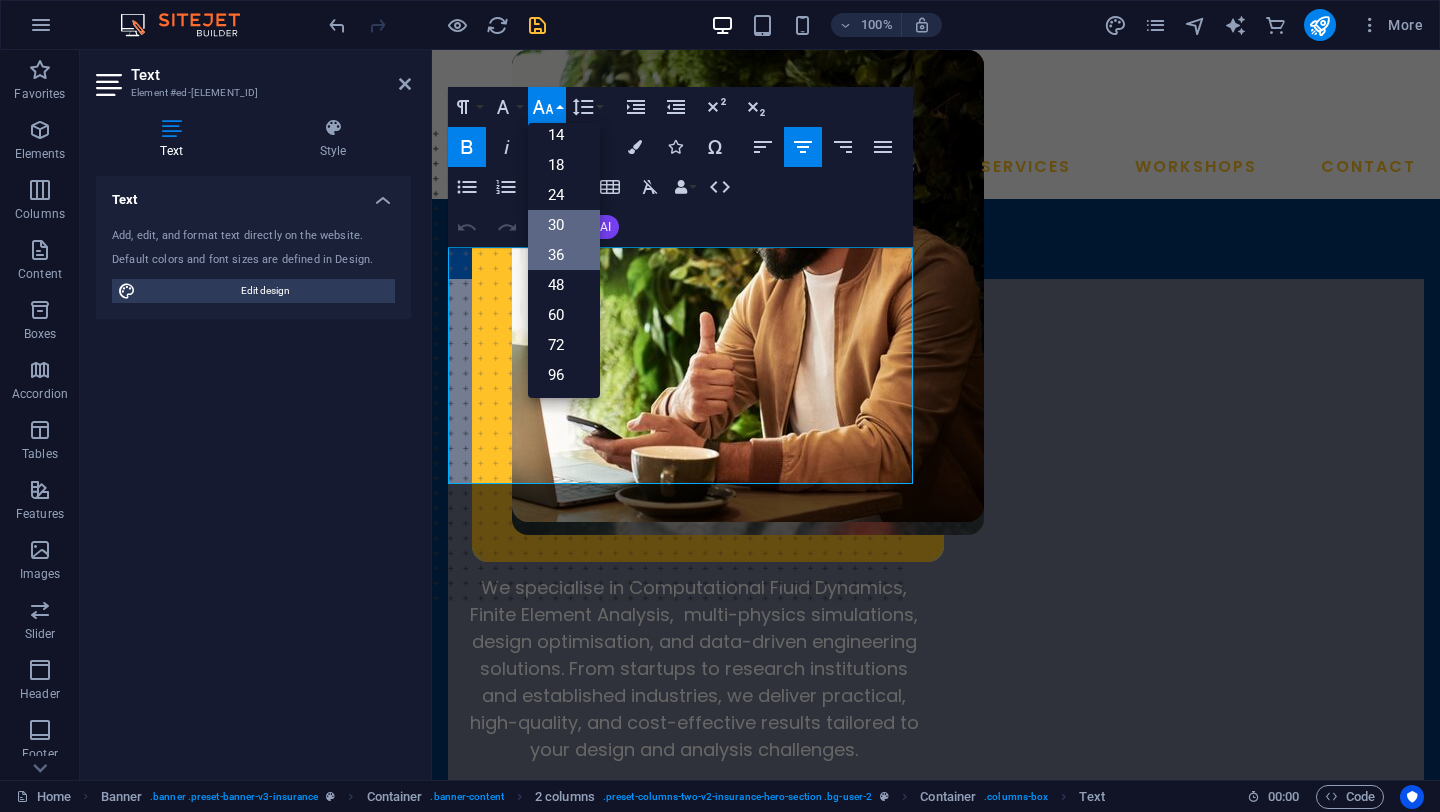 scroll, scrollTop: 161, scrollLeft: 0, axis: vertical 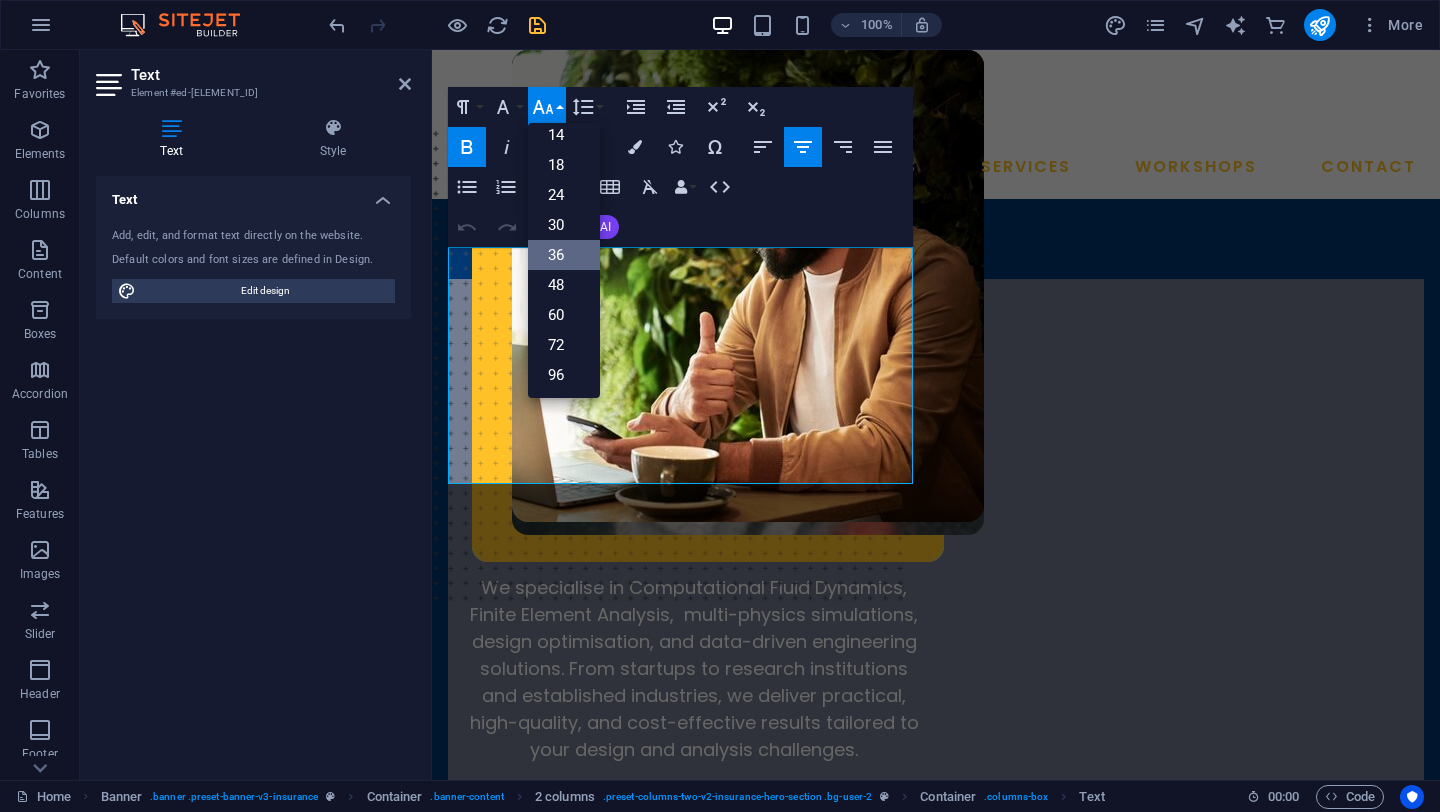 click on "36" at bounding box center (564, 255) 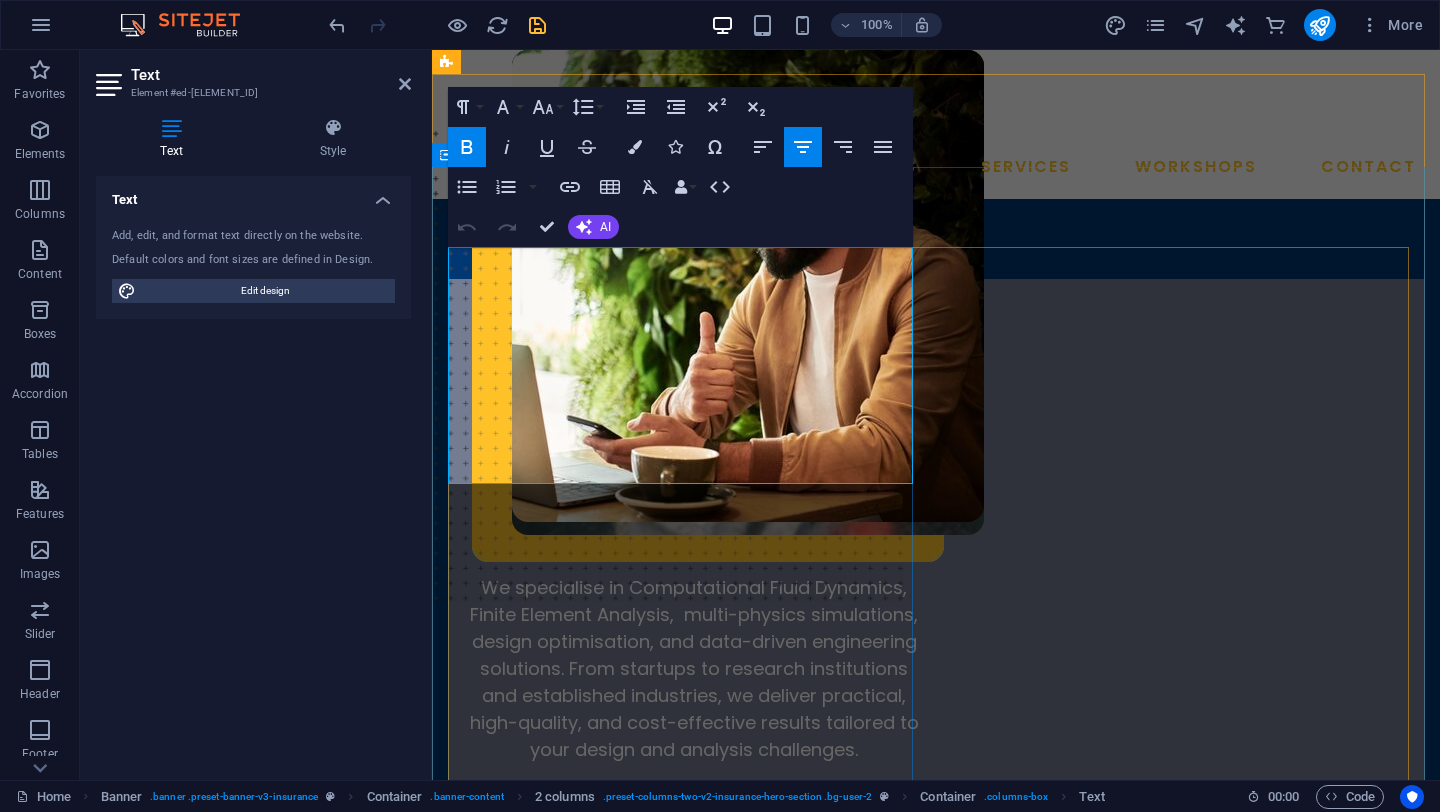click on "We are Navygate  Technologies" at bounding box center [694, 345] 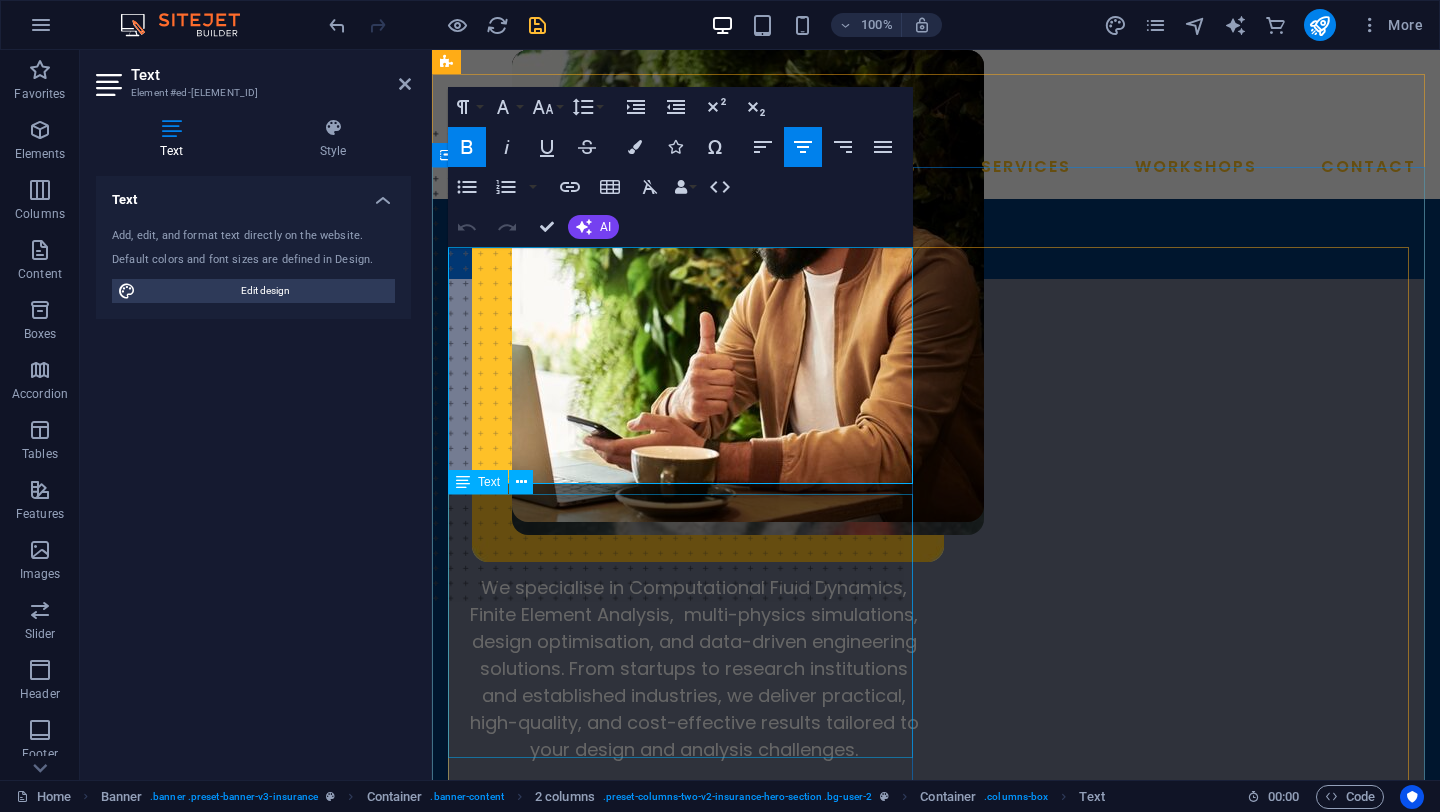 click on "We specialise in Computational Fluid Dynamics, Finite Element Analysis,  multi-physics simulations, design optimisation, and data-driven engineering solutions. From startups to research institutions and established industries, we deliver practical, high-quality, and cost-effective results tailored to your design and analysis challenges." at bounding box center [684, 644] 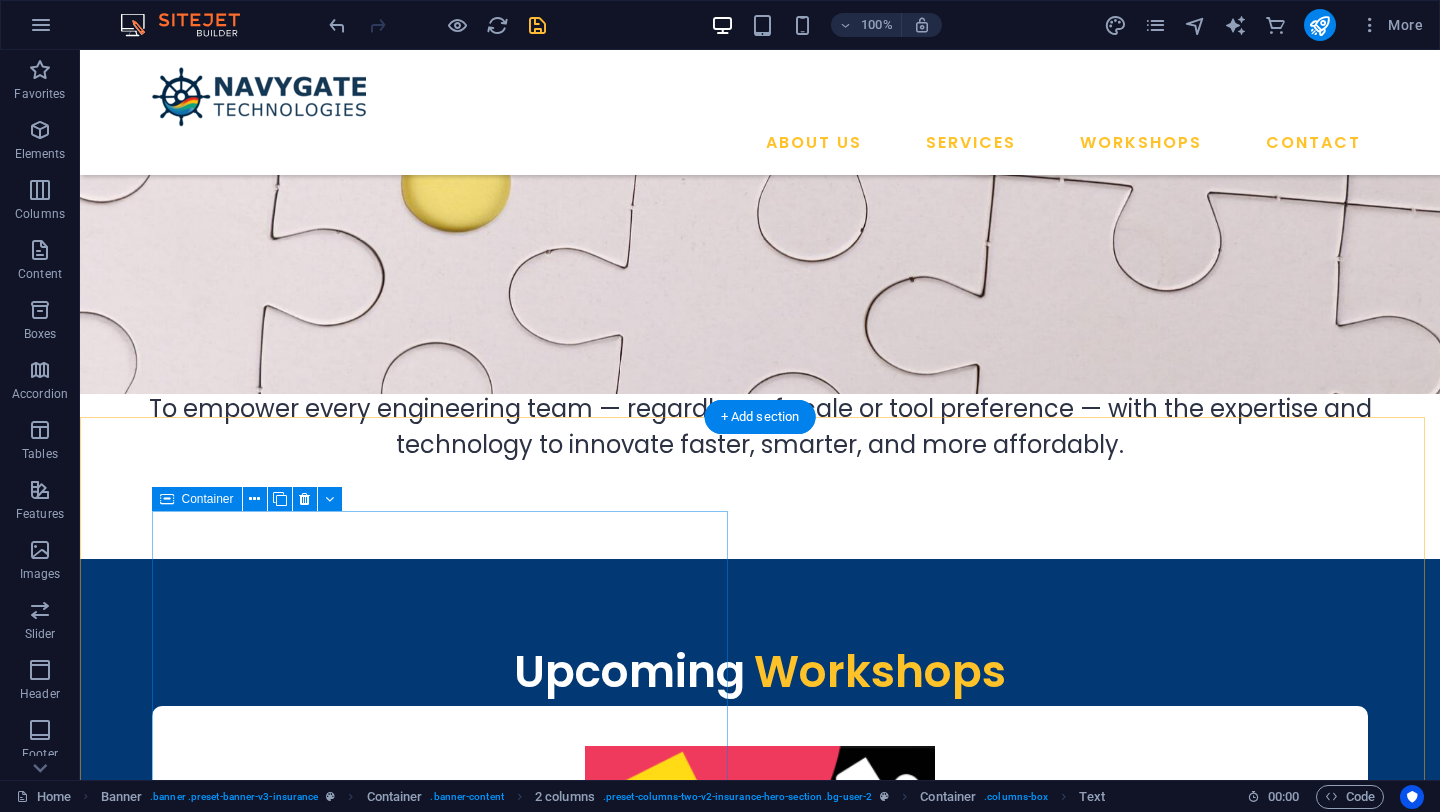scroll, scrollTop: 1643, scrollLeft: 0, axis: vertical 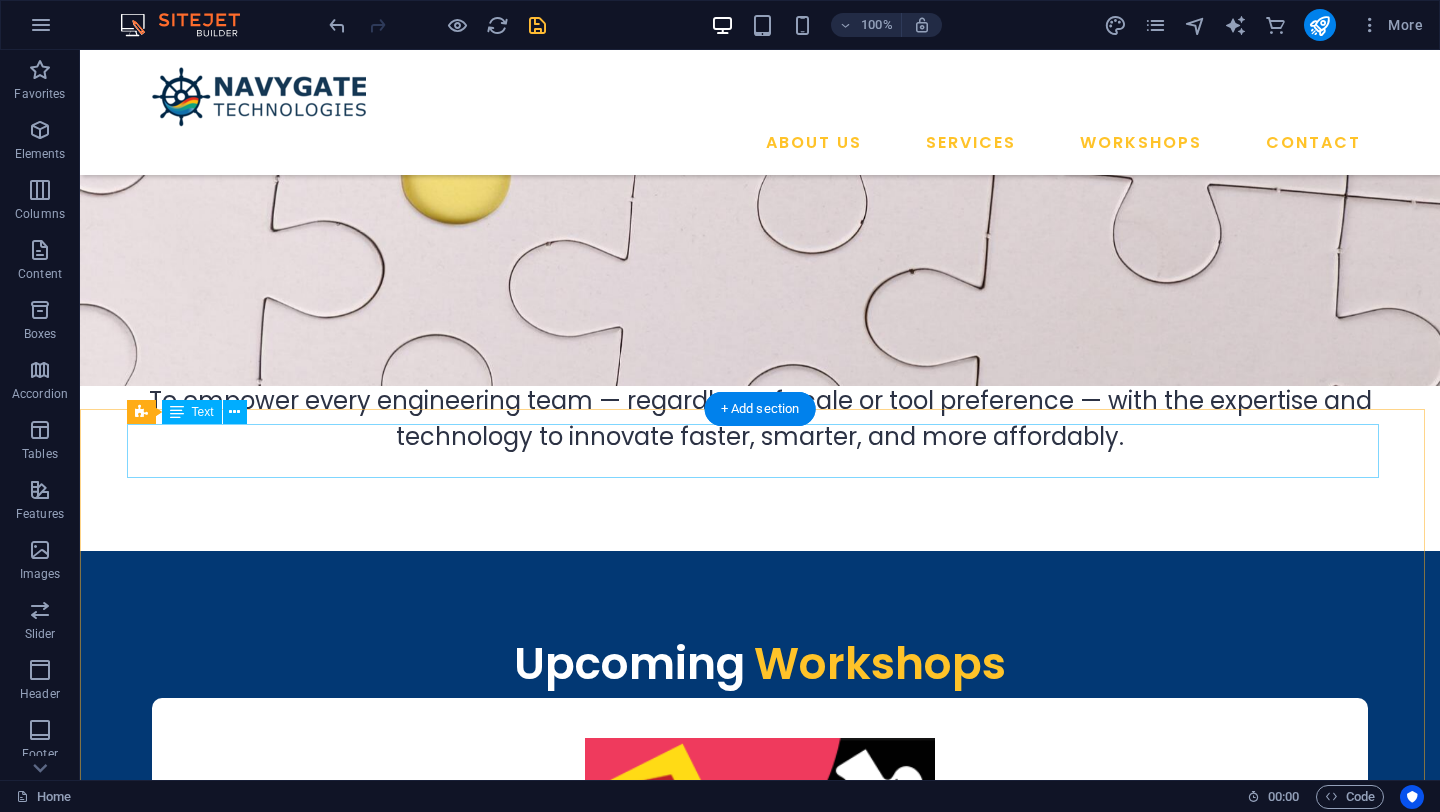 click on "Our   Expertise" at bounding box center [705, 1458] 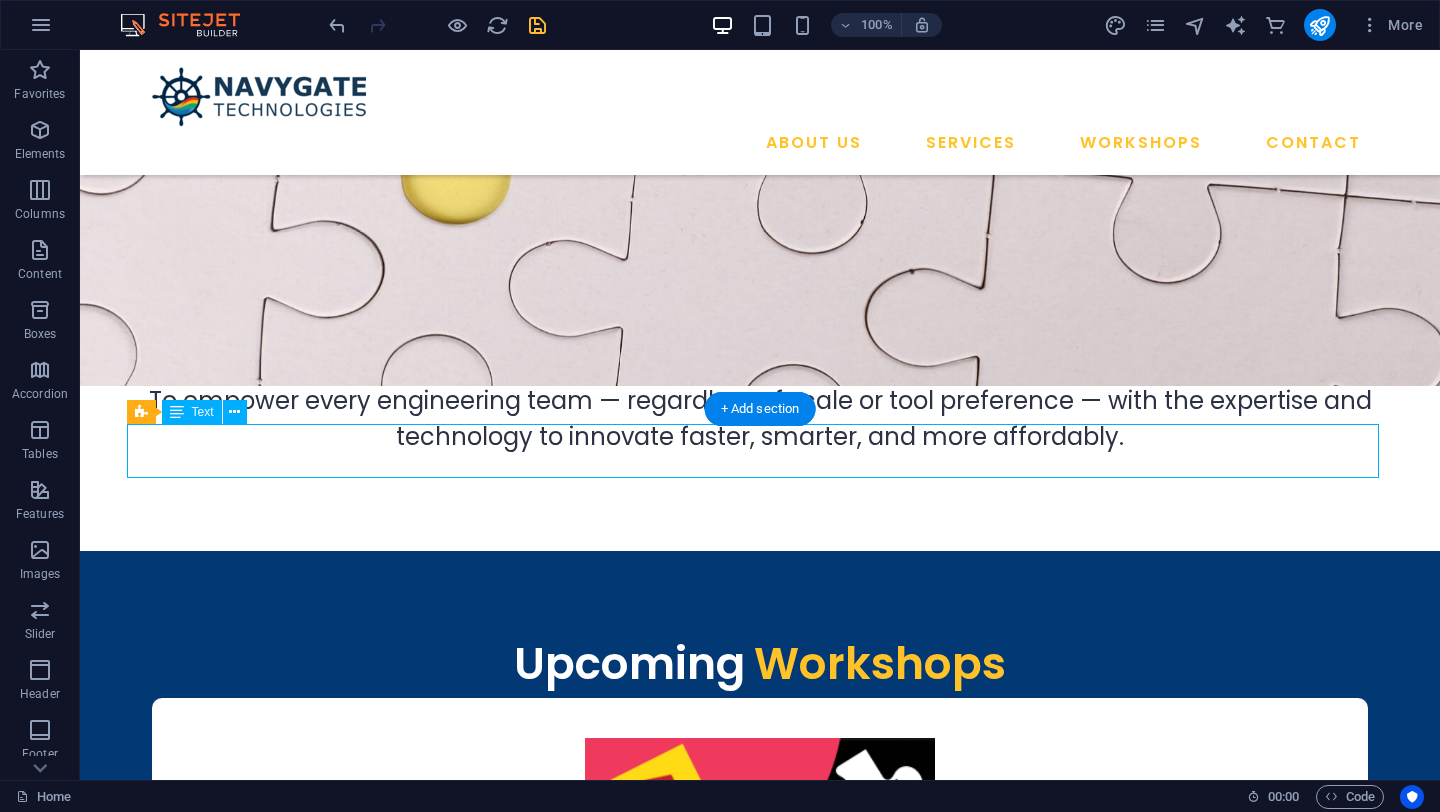 click on "Our   Expertise" at bounding box center (705, 1458) 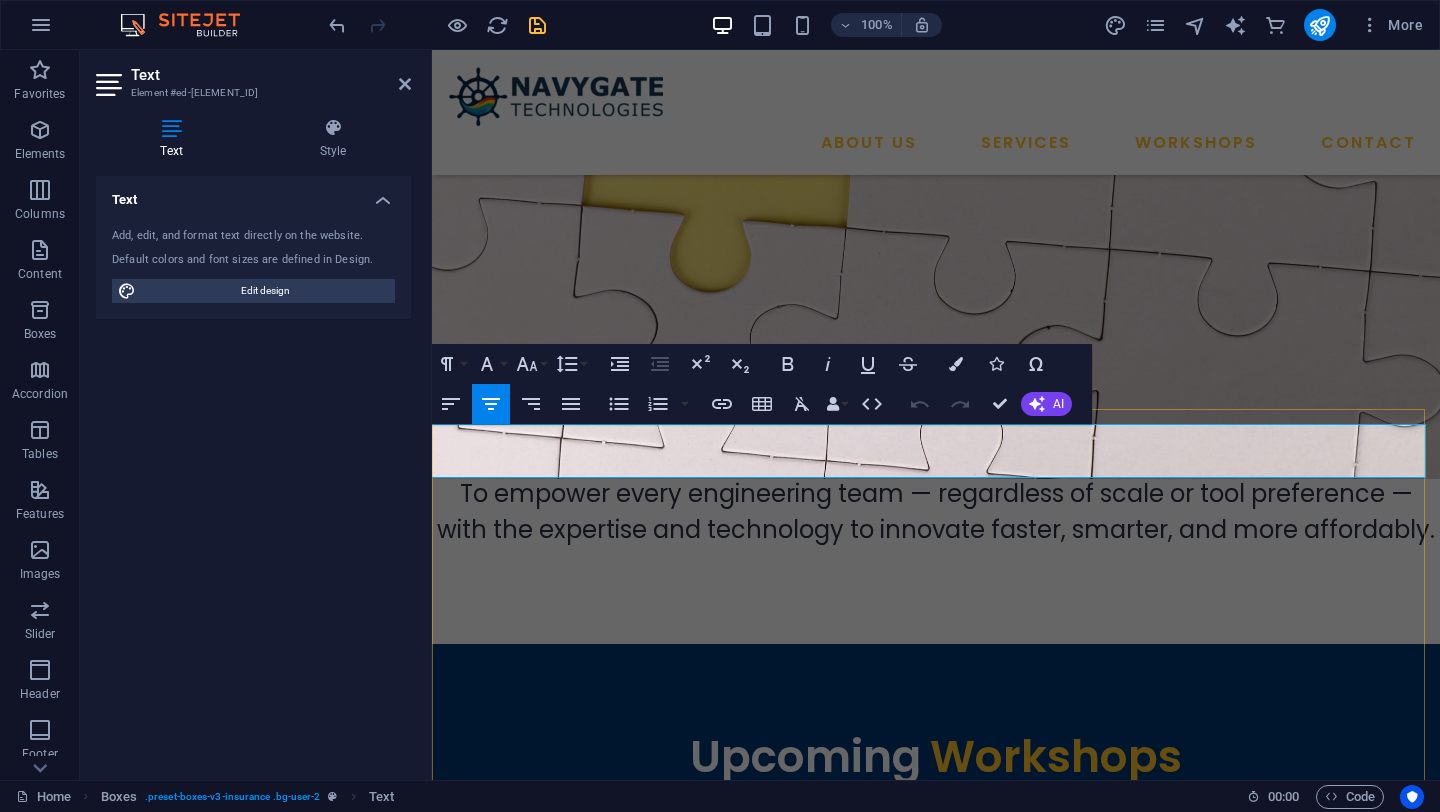 scroll, scrollTop: 1715, scrollLeft: 0, axis: vertical 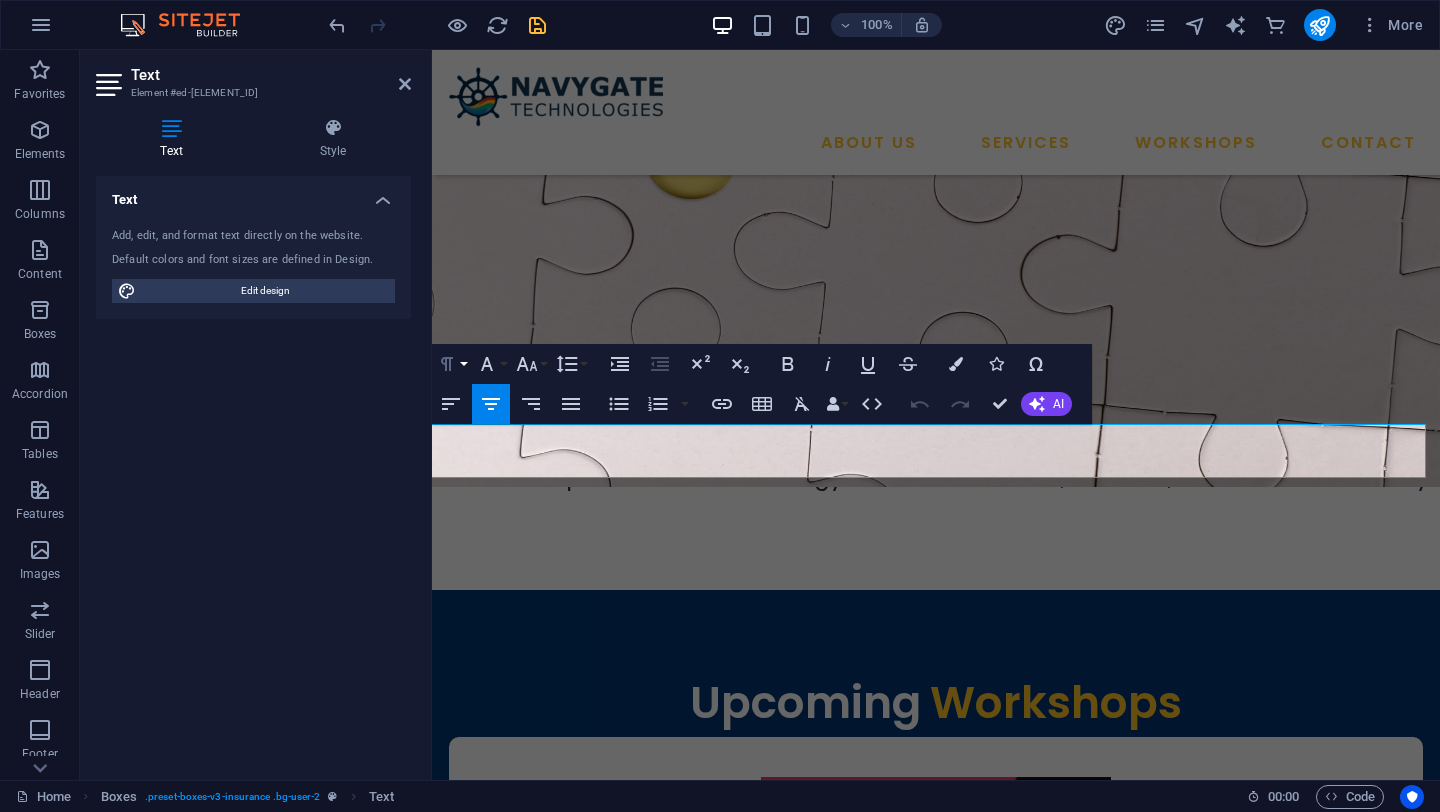 click 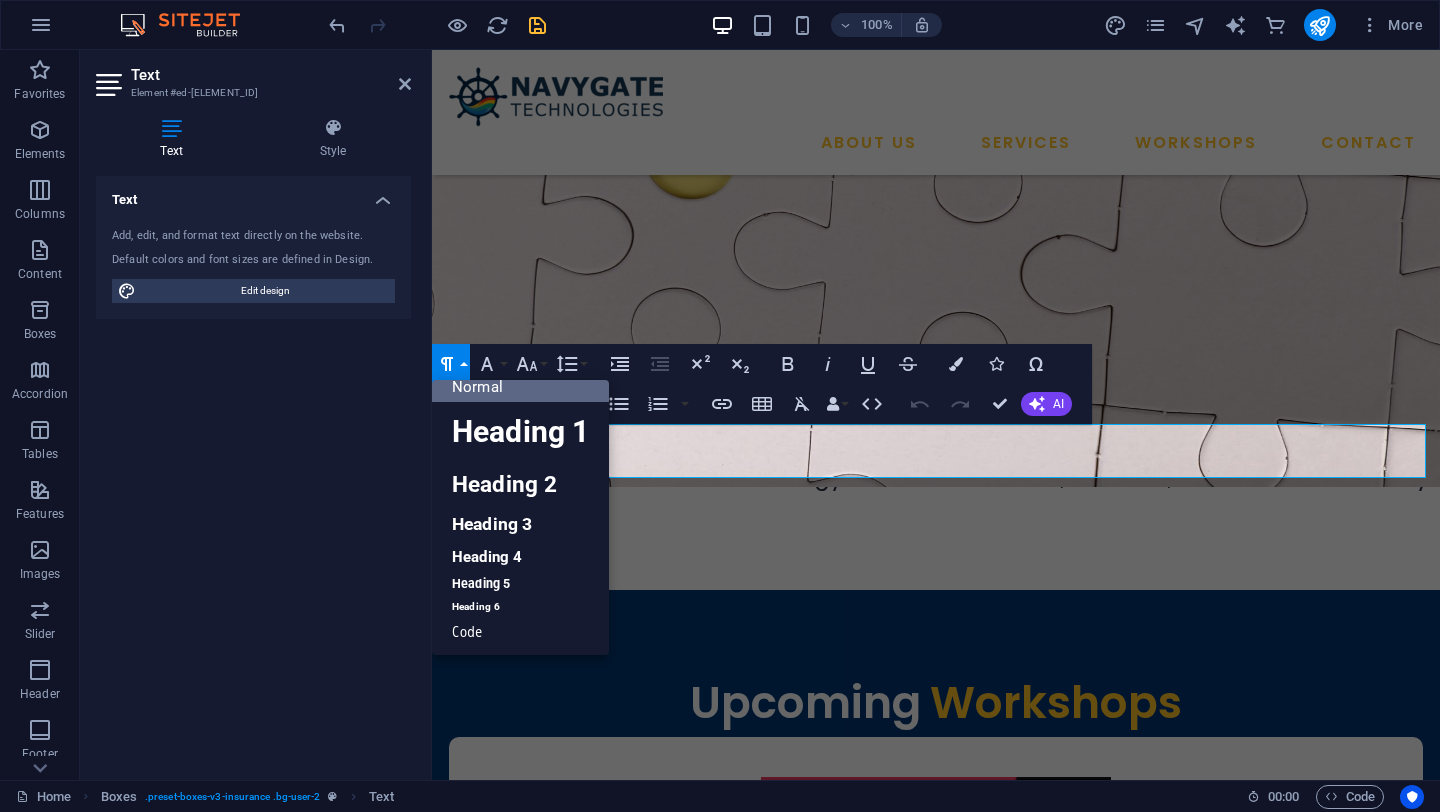 scroll, scrollTop: 16, scrollLeft: 0, axis: vertical 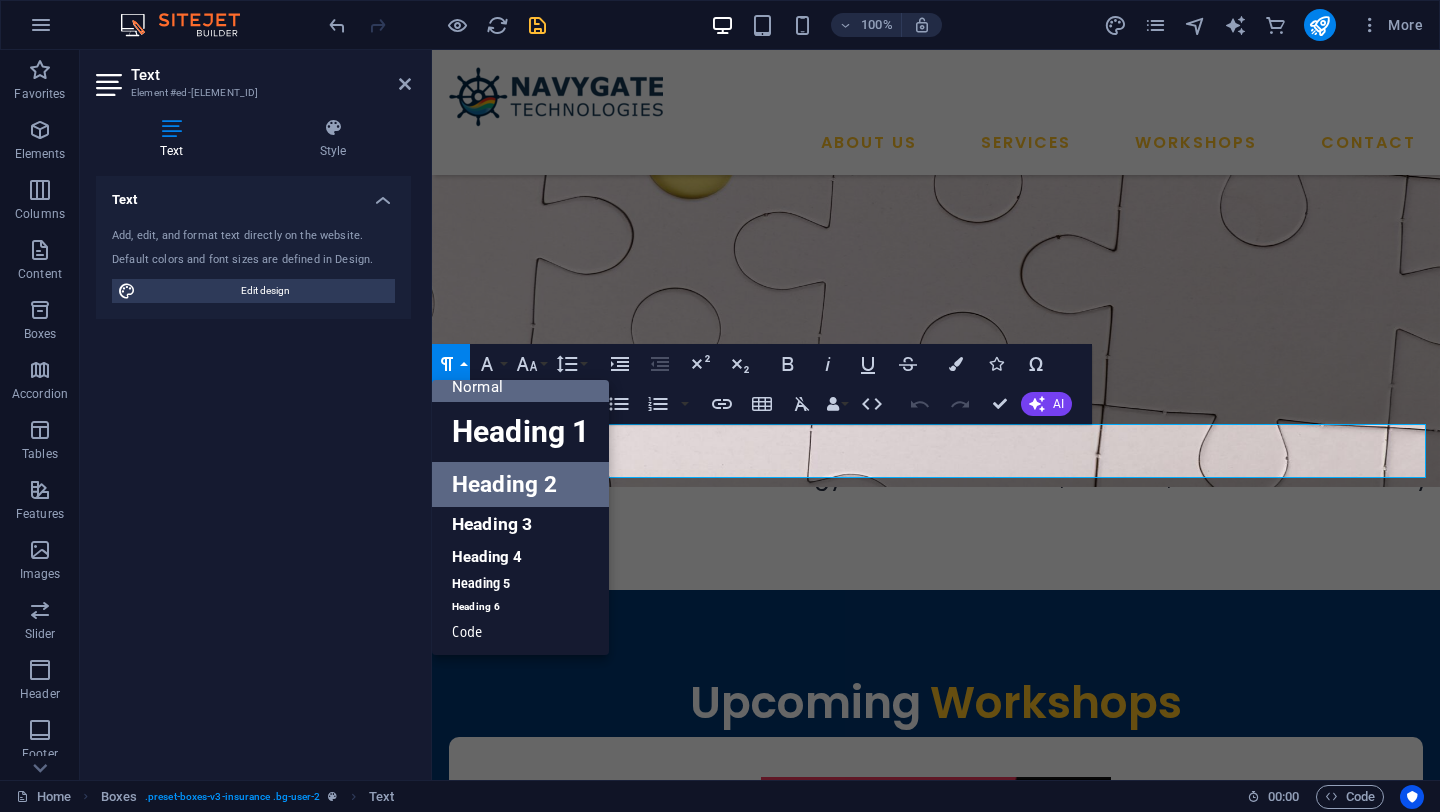 click on "Heading 2" at bounding box center (520, 484) 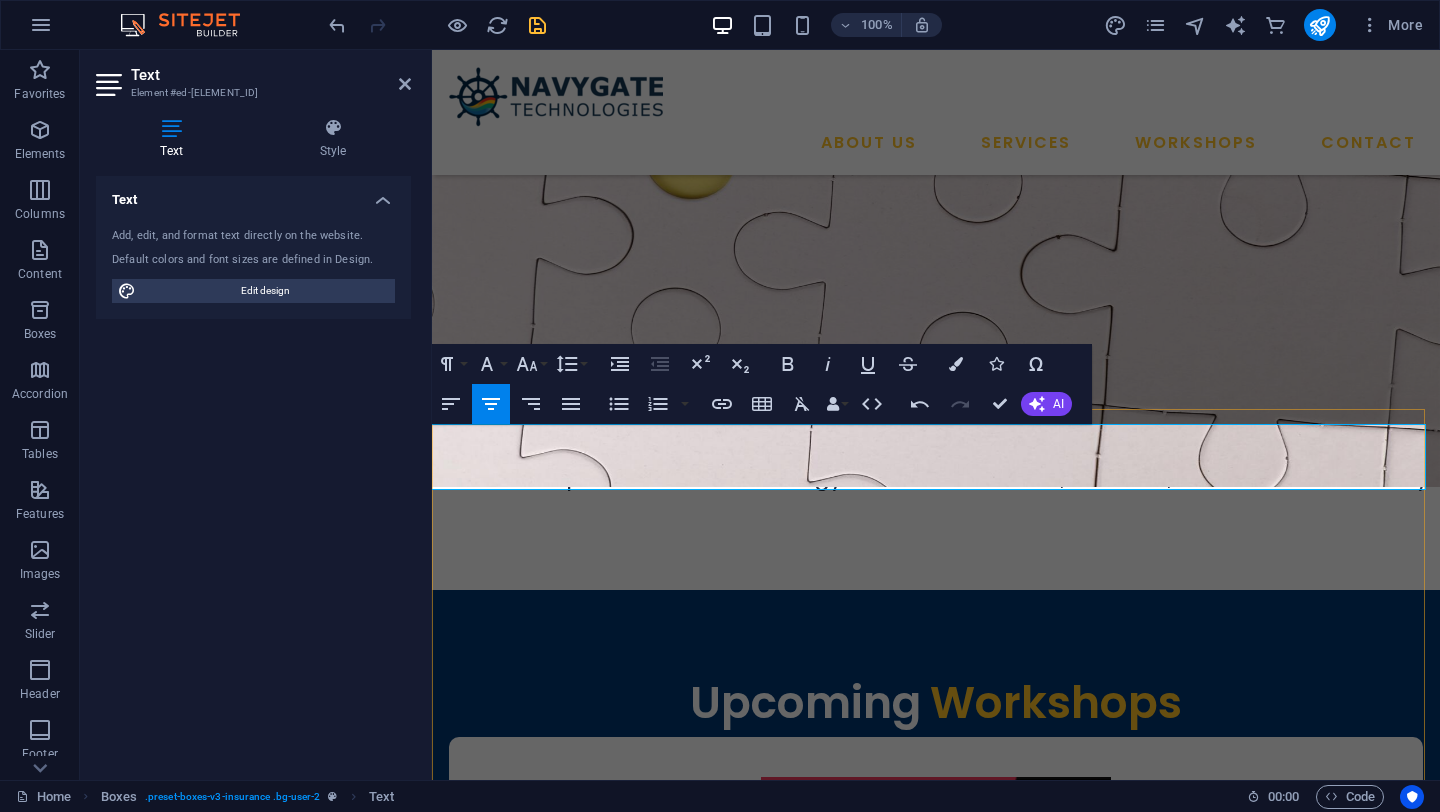 click on "Our   Expertise Finite Element Analysis We offer comprehensive FEA services for analyzing structural strength, stress distribution, vibration, thermal behavior, and material performance under real-world conditions. .fa-secondary{opacity:.4} Computational Fluid Dynamics We offer advanced and reliable CFD solutions for clients across industries—from individual engineers to research labs, startups, and large enterprises. Custom Software  We tailor open-source engineering tools with custom solvers, automation, and GUI integration—maximizing efficiency without the constraints of proprietary software. Prototype Design We turn simulations into build-ready prototypes—faster, smarter, and production-ready with full support from design to fabrication" at bounding box center (936, 2292) 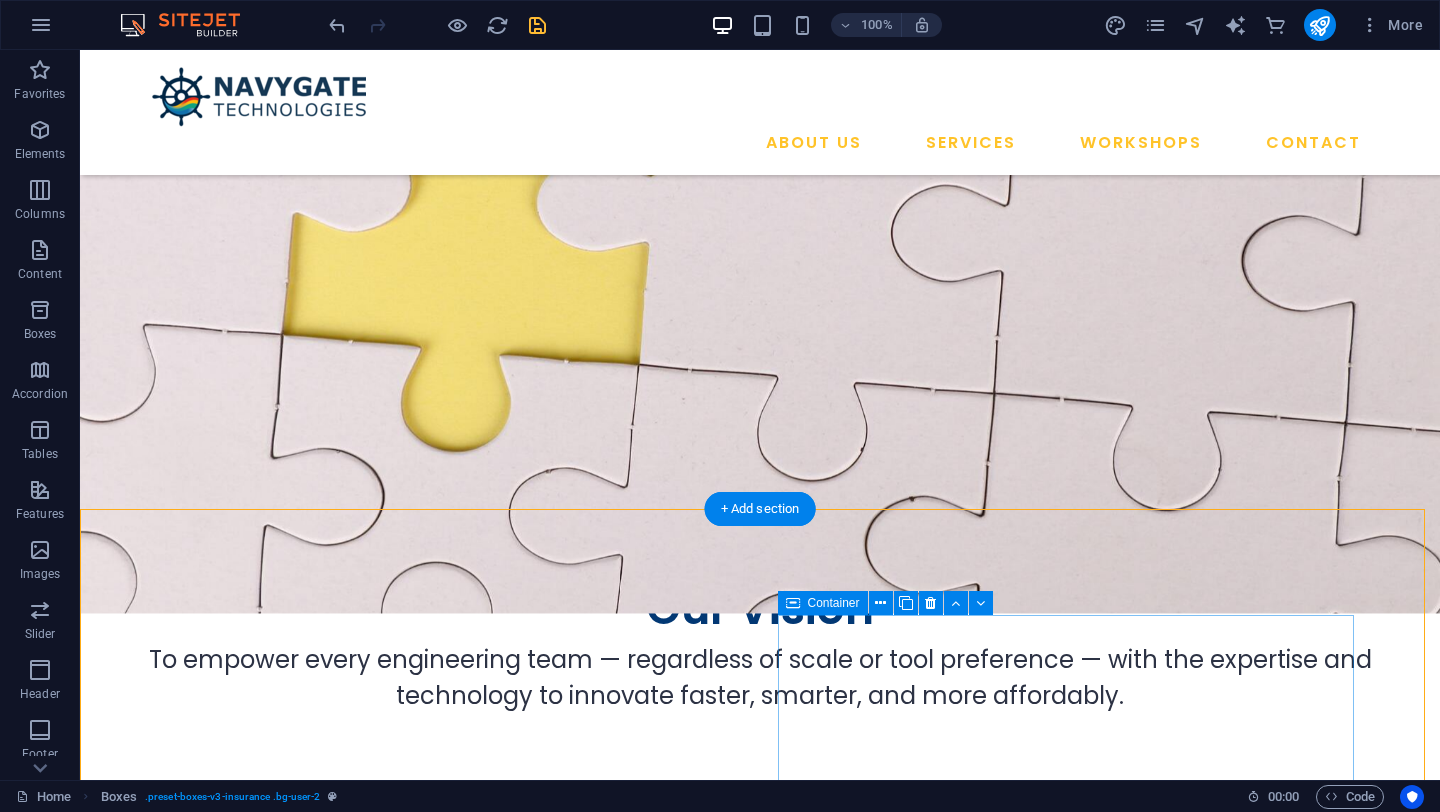 scroll, scrollTop: 1689, scrollLeft: 0, axis: vertical 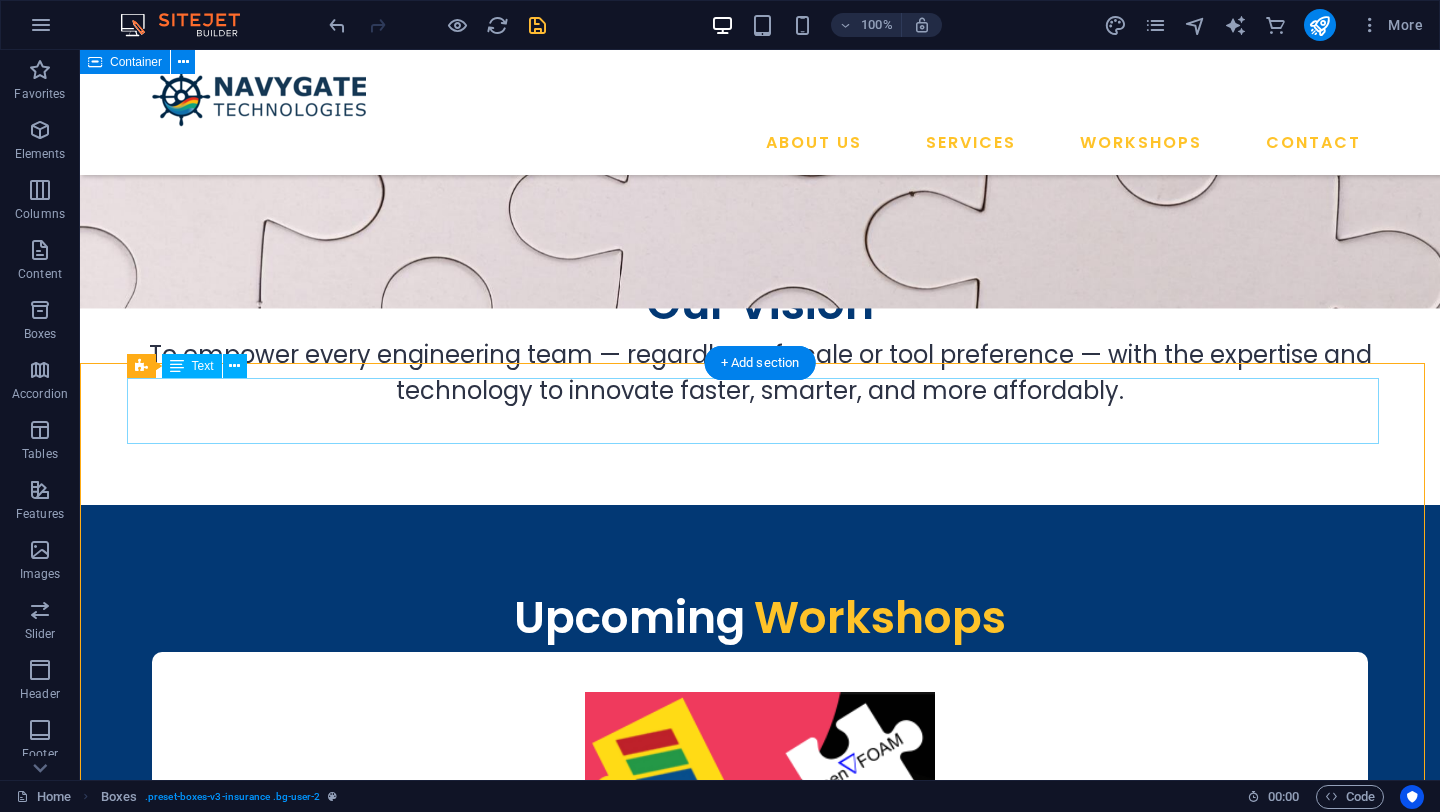 click on "Our   Expertise" at bounding box center [705, 1418] 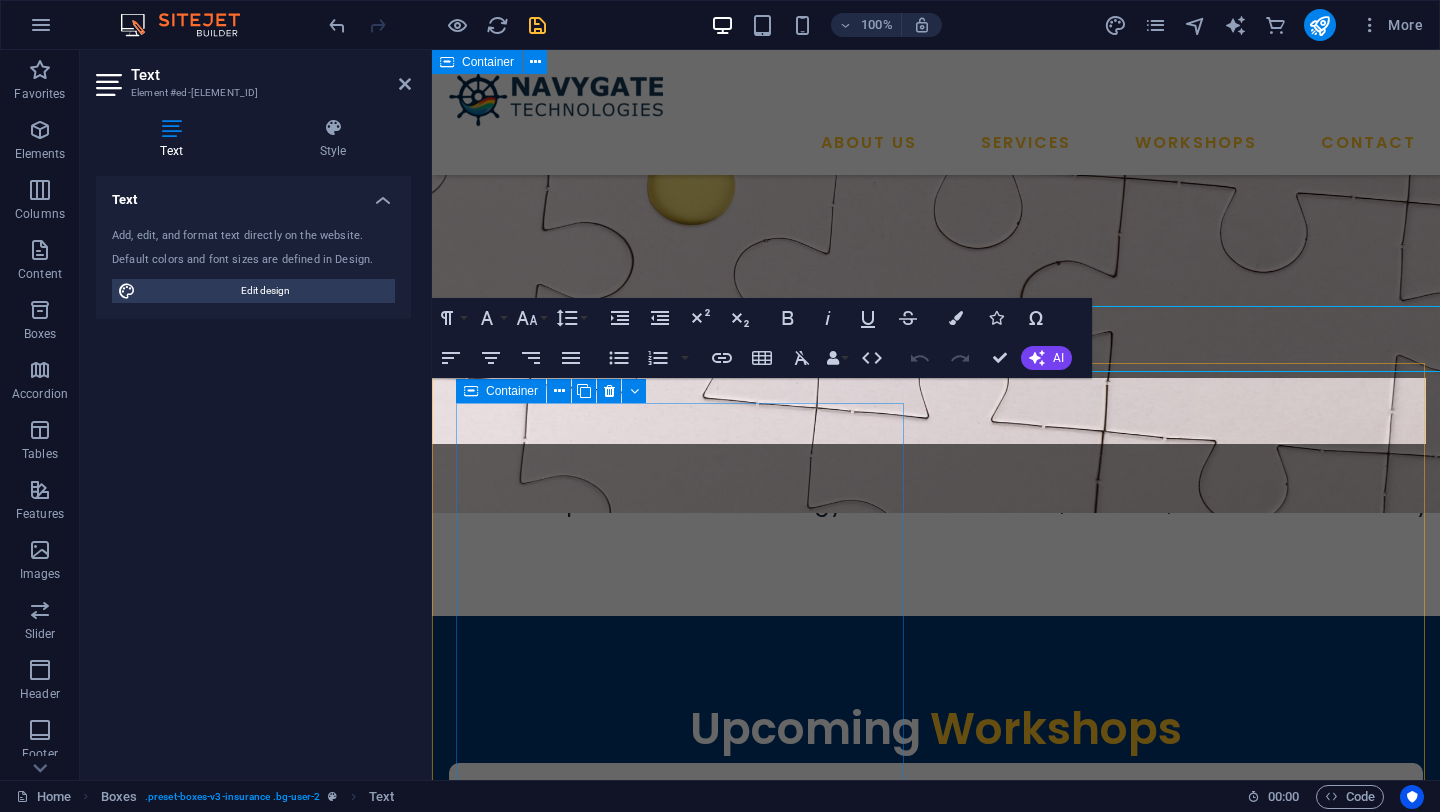 scroll, scrollTop: 1761, scrollLeft: 0, axis: vertical 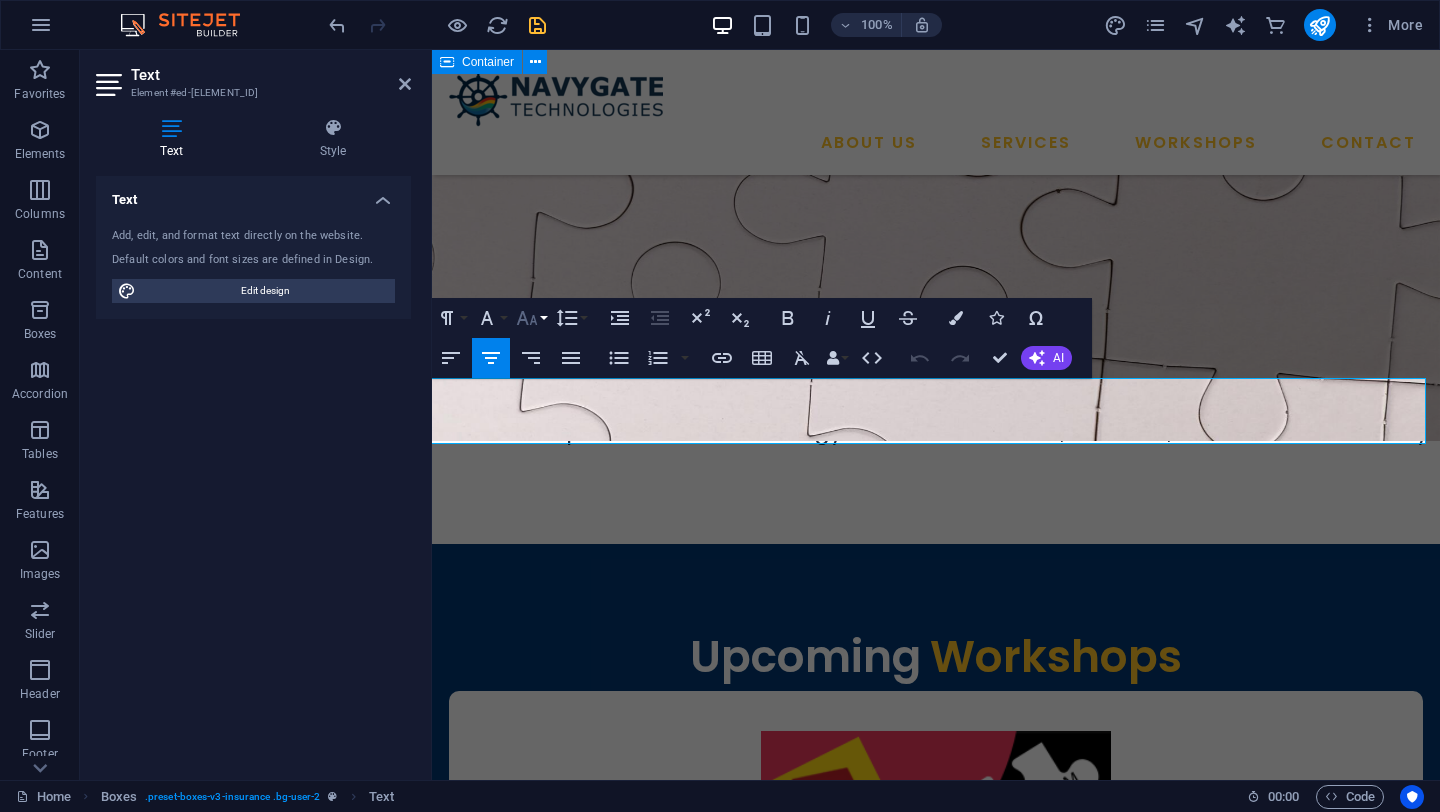 click 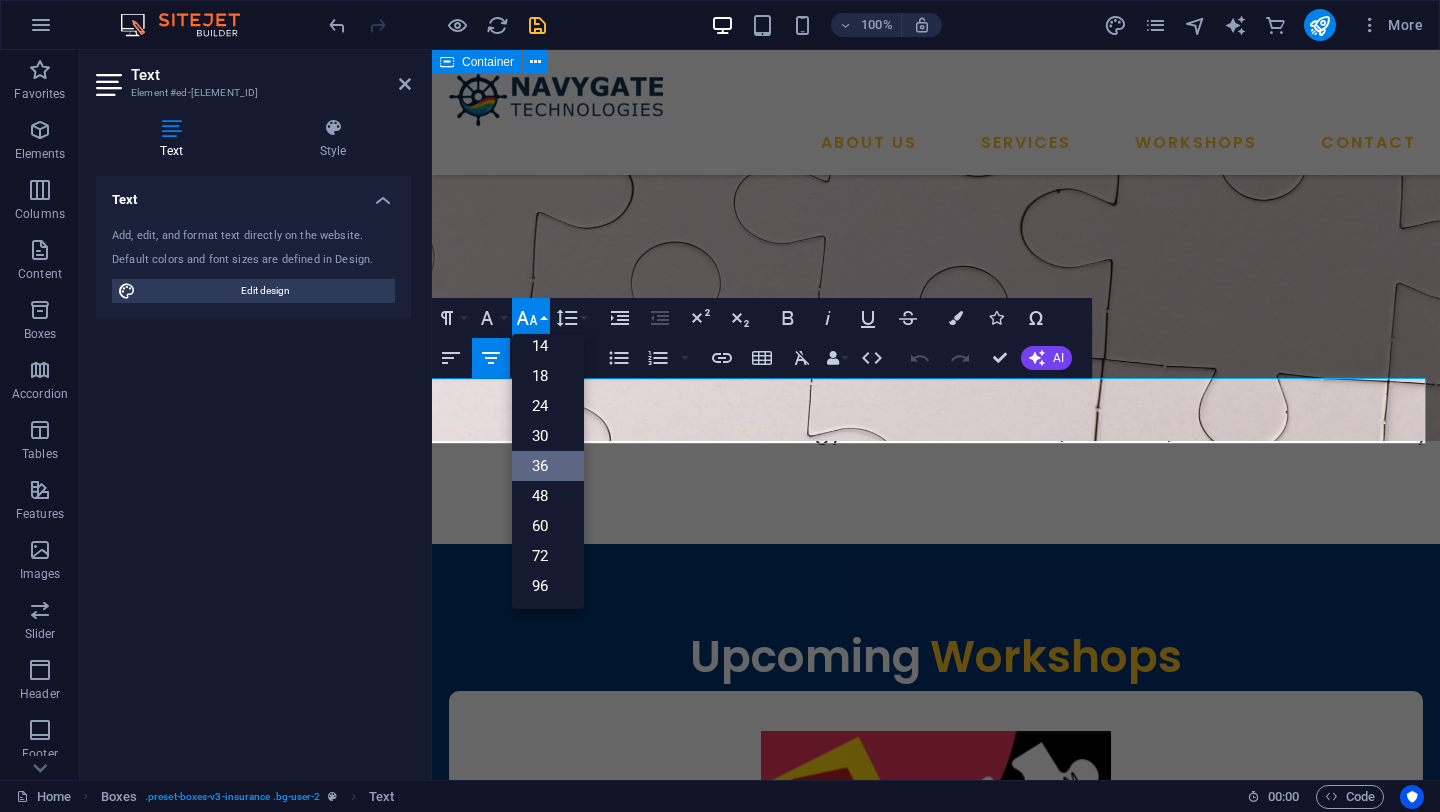 scroll, scrollTop: 161, scrollLeft: 0, axis: vertical 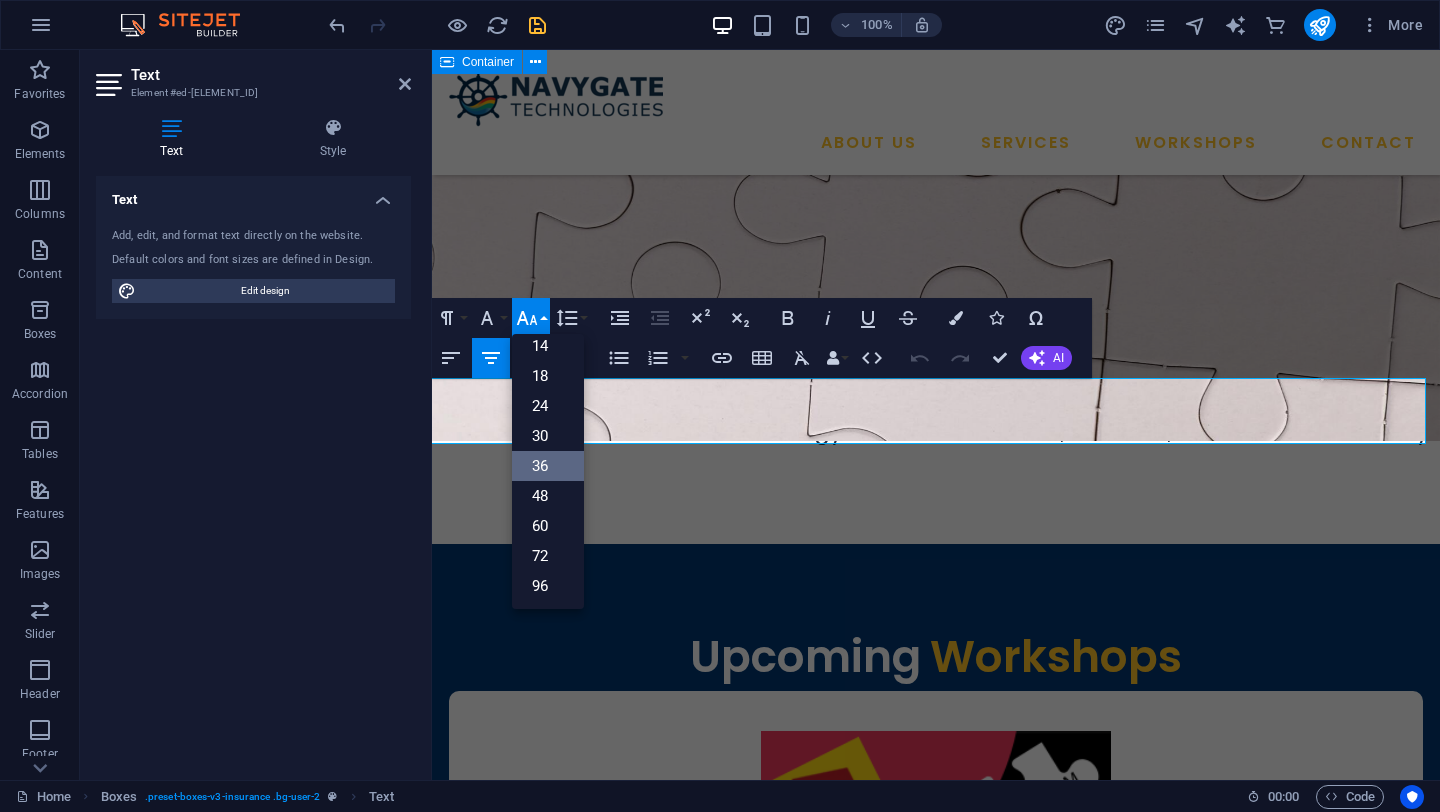 click on "36" at bounding box center (548, 466) 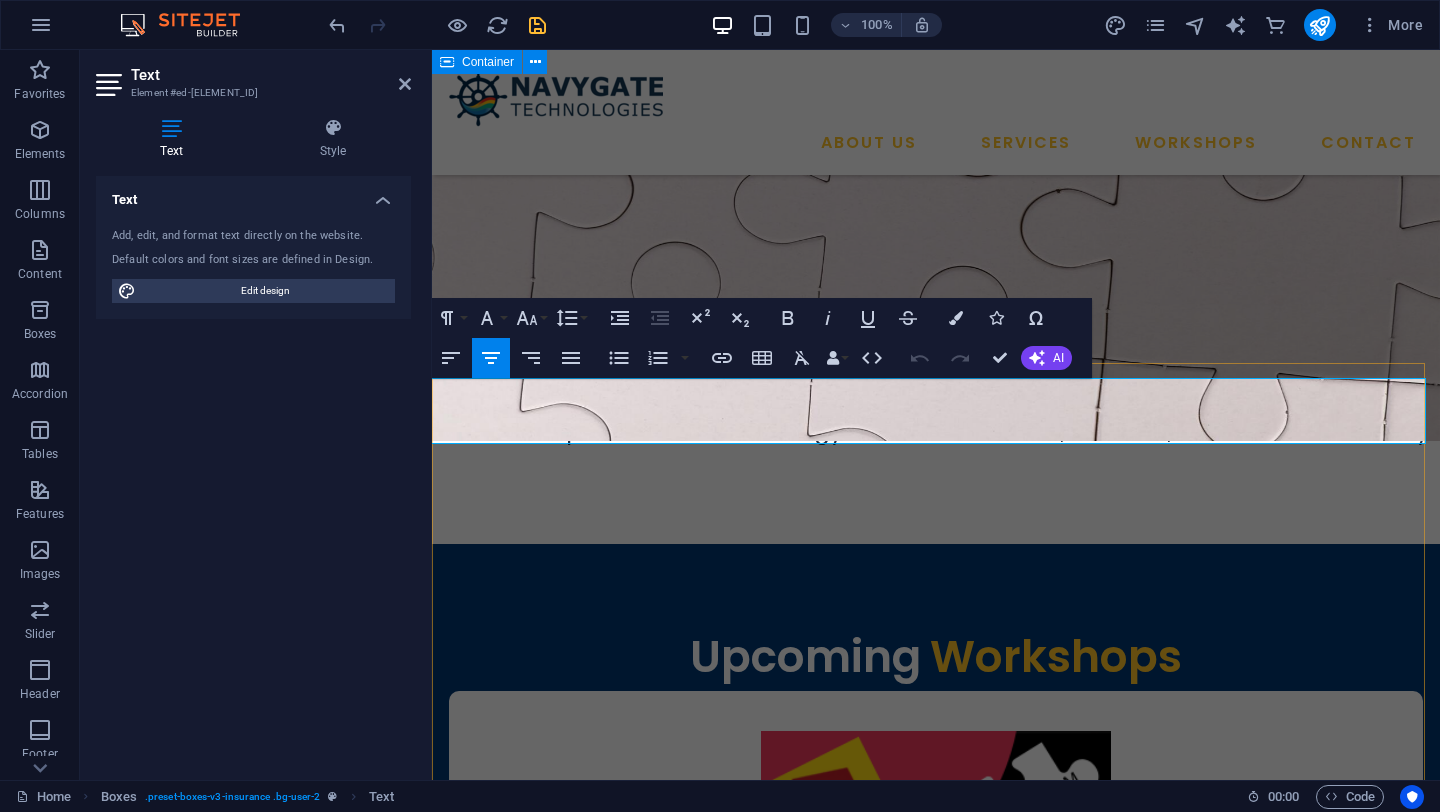 click on "Our   Expertise Finite Element Analysis We offer comprehensive FEA services for analyzing structural strength, stress distribution, vibration, thermal behavior, and material performance under real-world conditions. .fa-secondary{opacity:.4} Computational Fluid Dynamics We offer advanced and reliable CFD solutions for clients across industries—from individual engineers to research labs, startups, and large enterprises. Custom Software  We tailor open-source engineering tools with custom solvers, automation, and GUI integration—maximizing efficiency without the constraints of proprietary software. Prototype Design We turn simulations into build-ready prototypes—faster, smarter, and production-ready with full support from design to fabrication" at bounding box center (936, 2246) 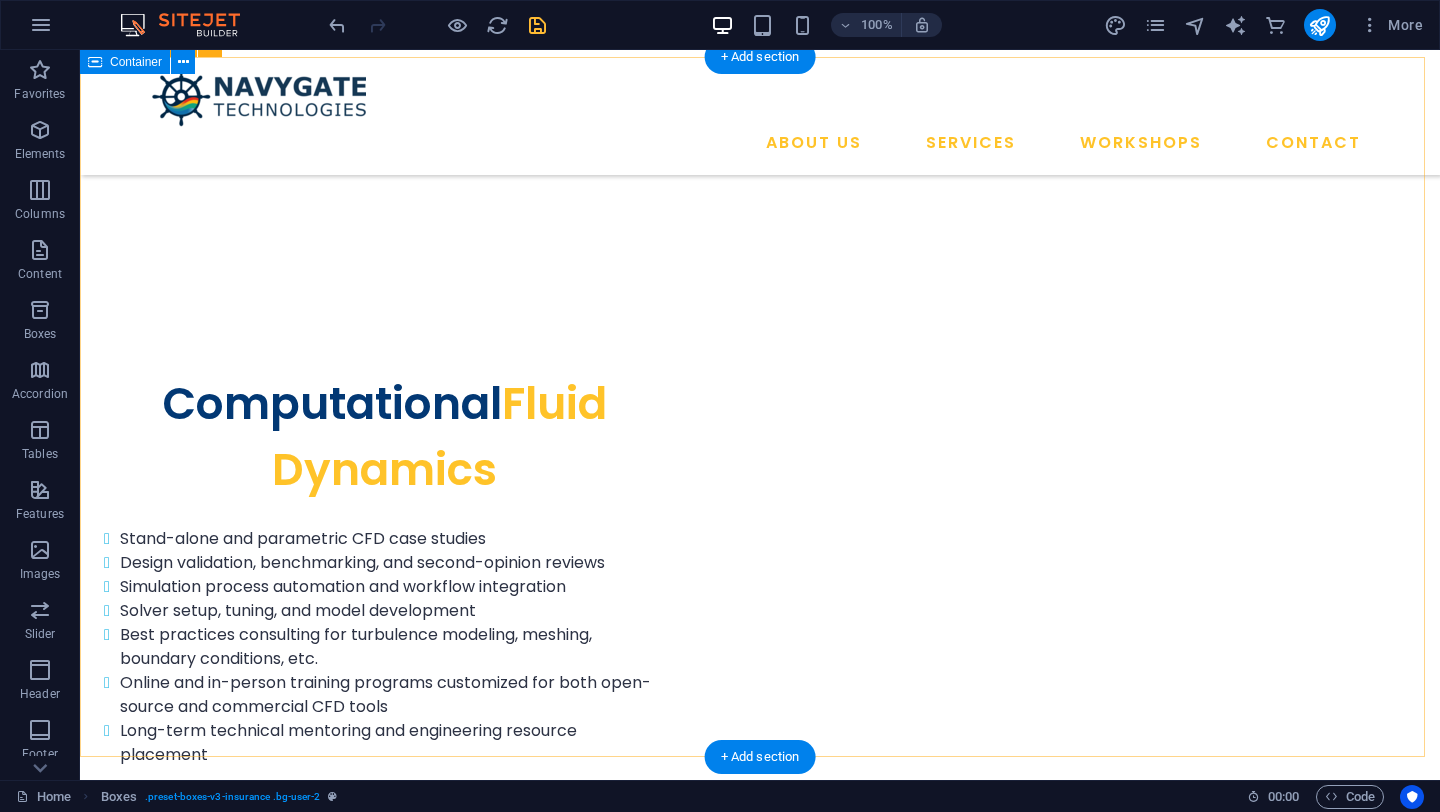 scroll, scrollTop: 4890, scrollLeft: 0, axis: vertical 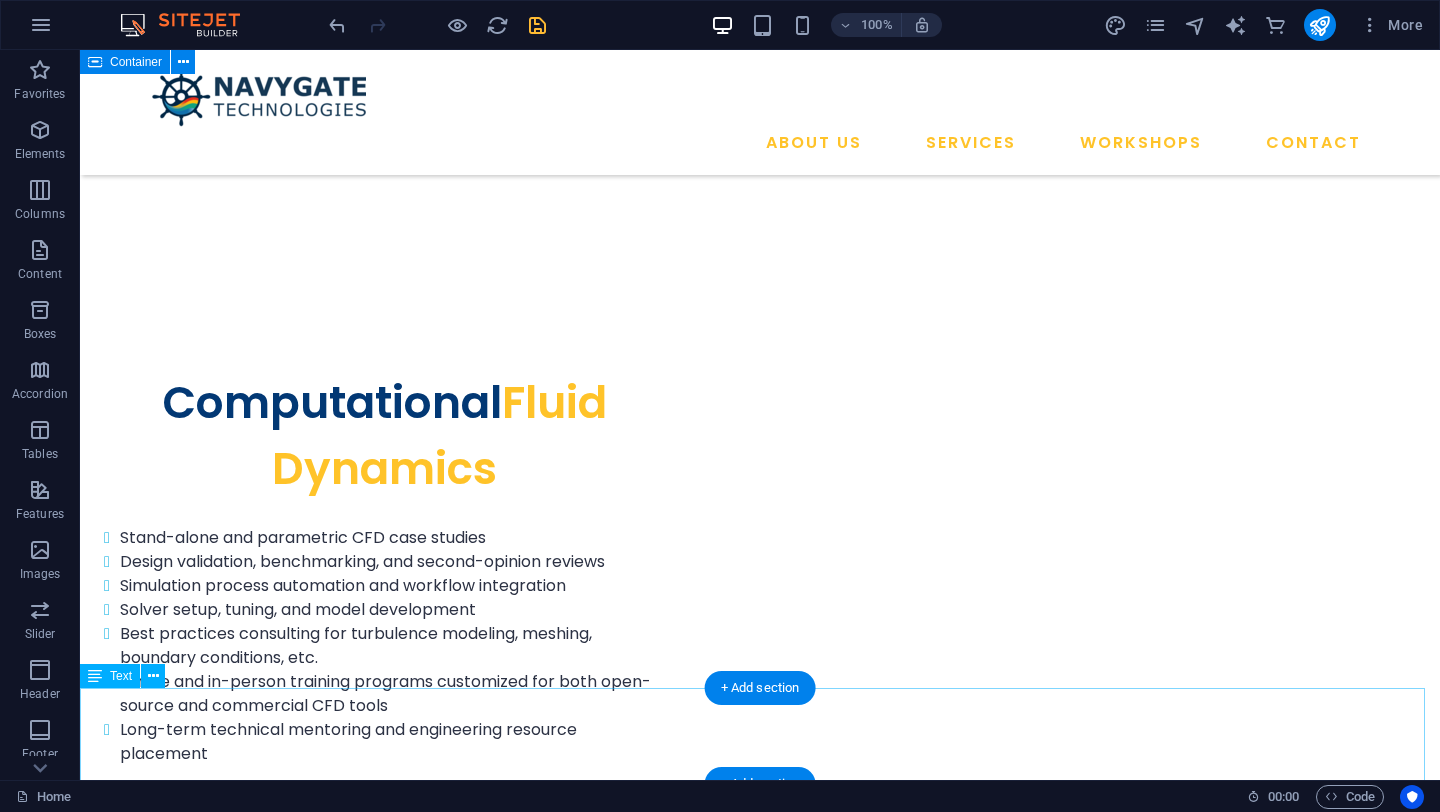 click on "Case  Study" at bounding box center (760, 3944) 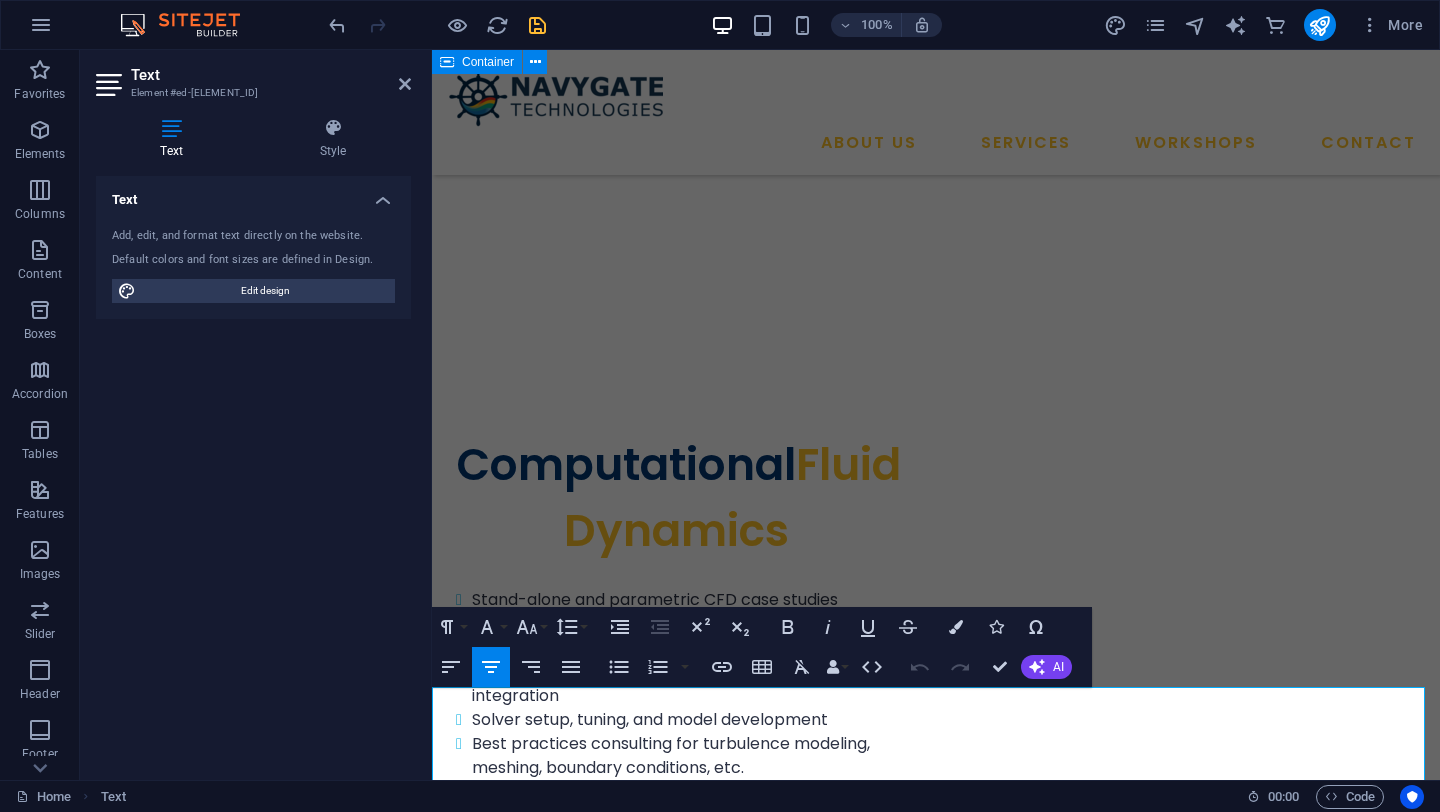 click on "Case  Study" at bounding box center [936, 4264] 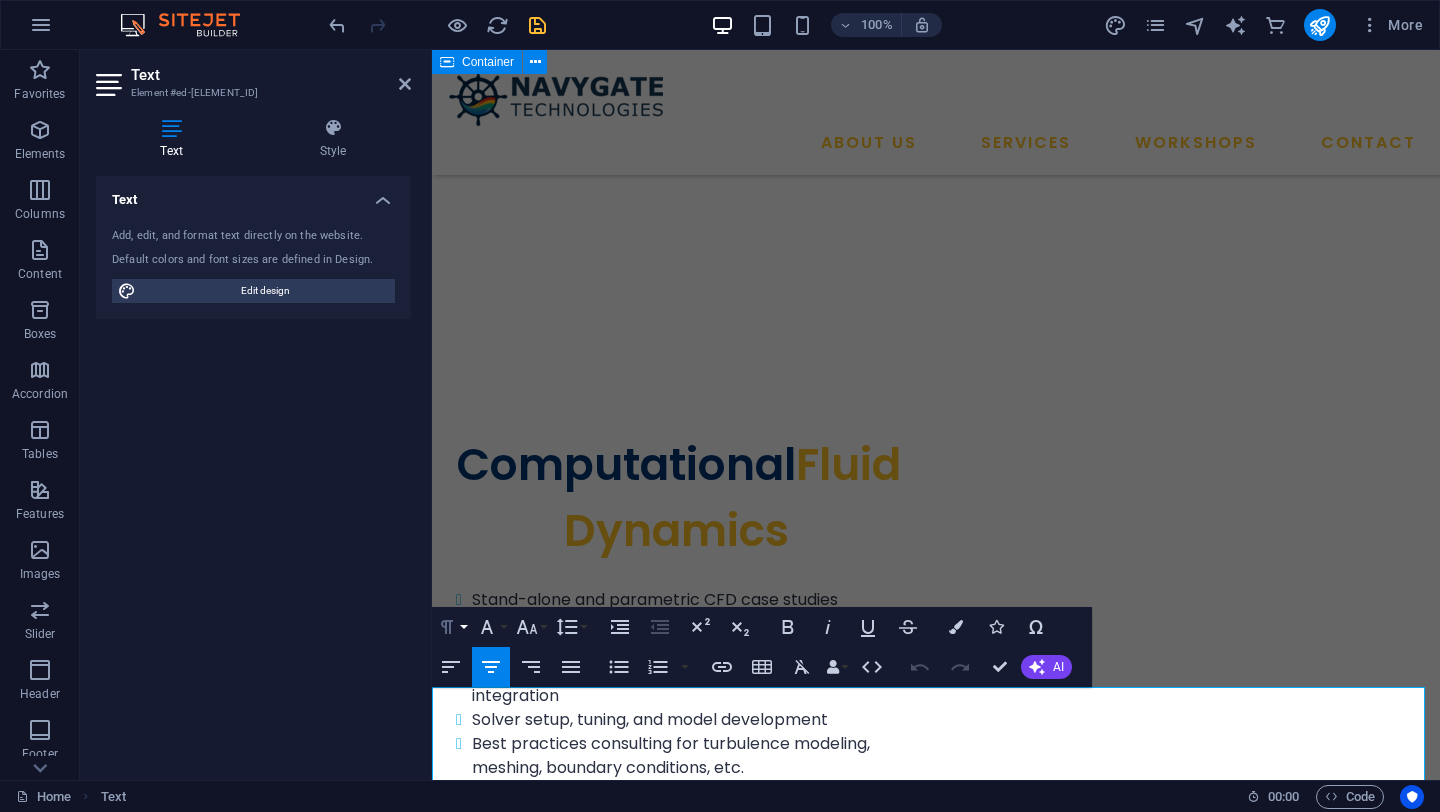 click 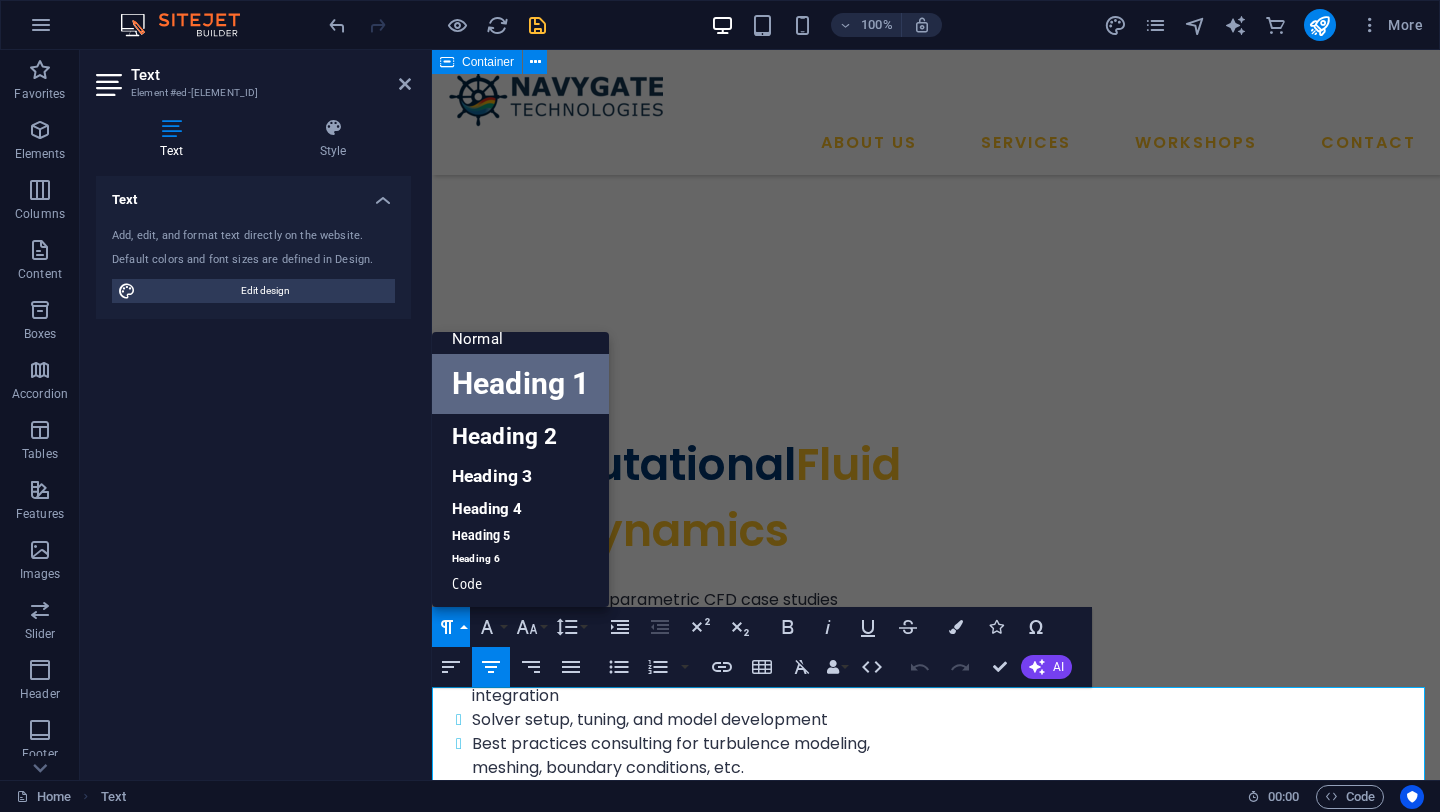 scroll, scrollTop: 16, scrollLeft: 0, axis: vertical 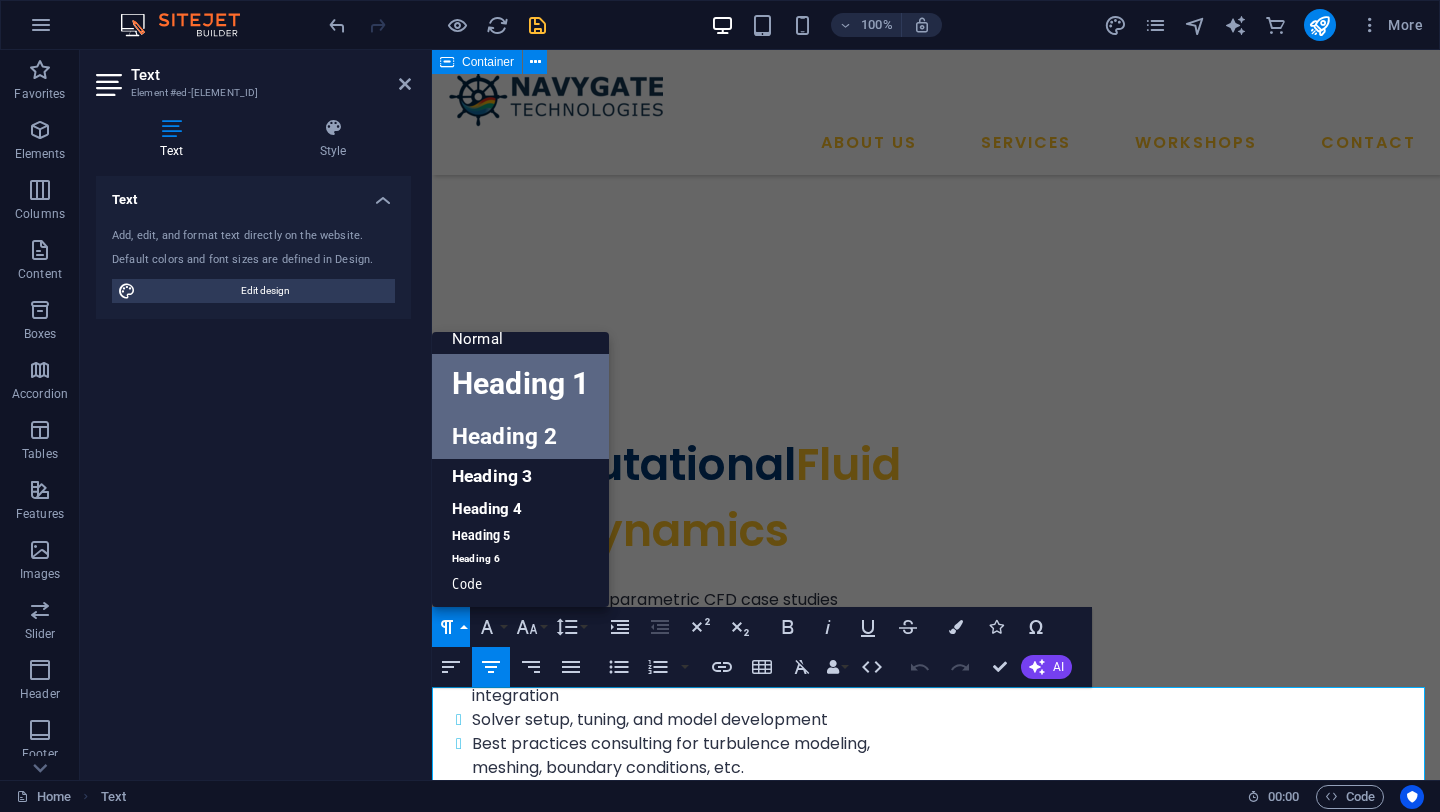 click on "Heading 2" at bounding box center (520, 436) 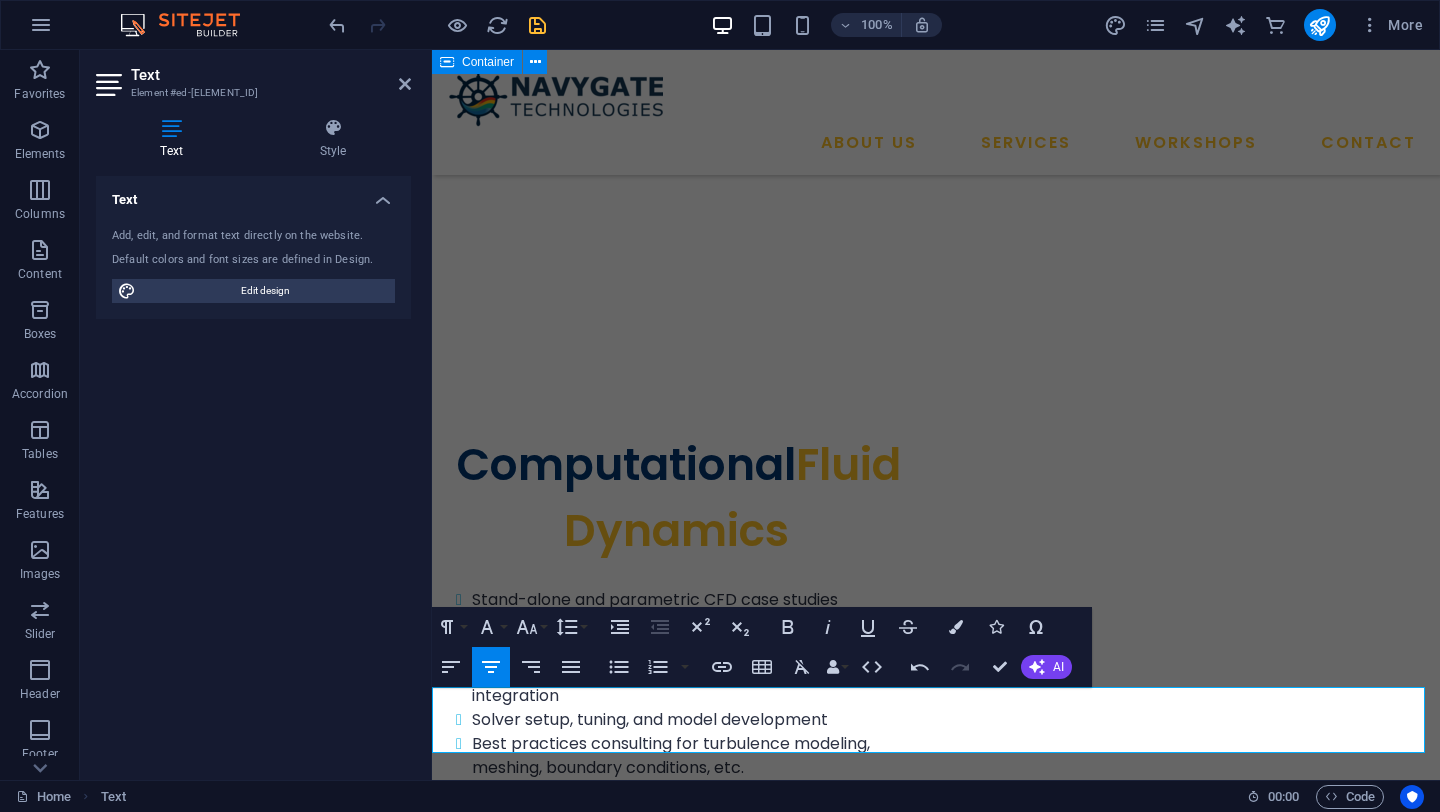 click on "Case  Study" at bounding box center [936, 4249] 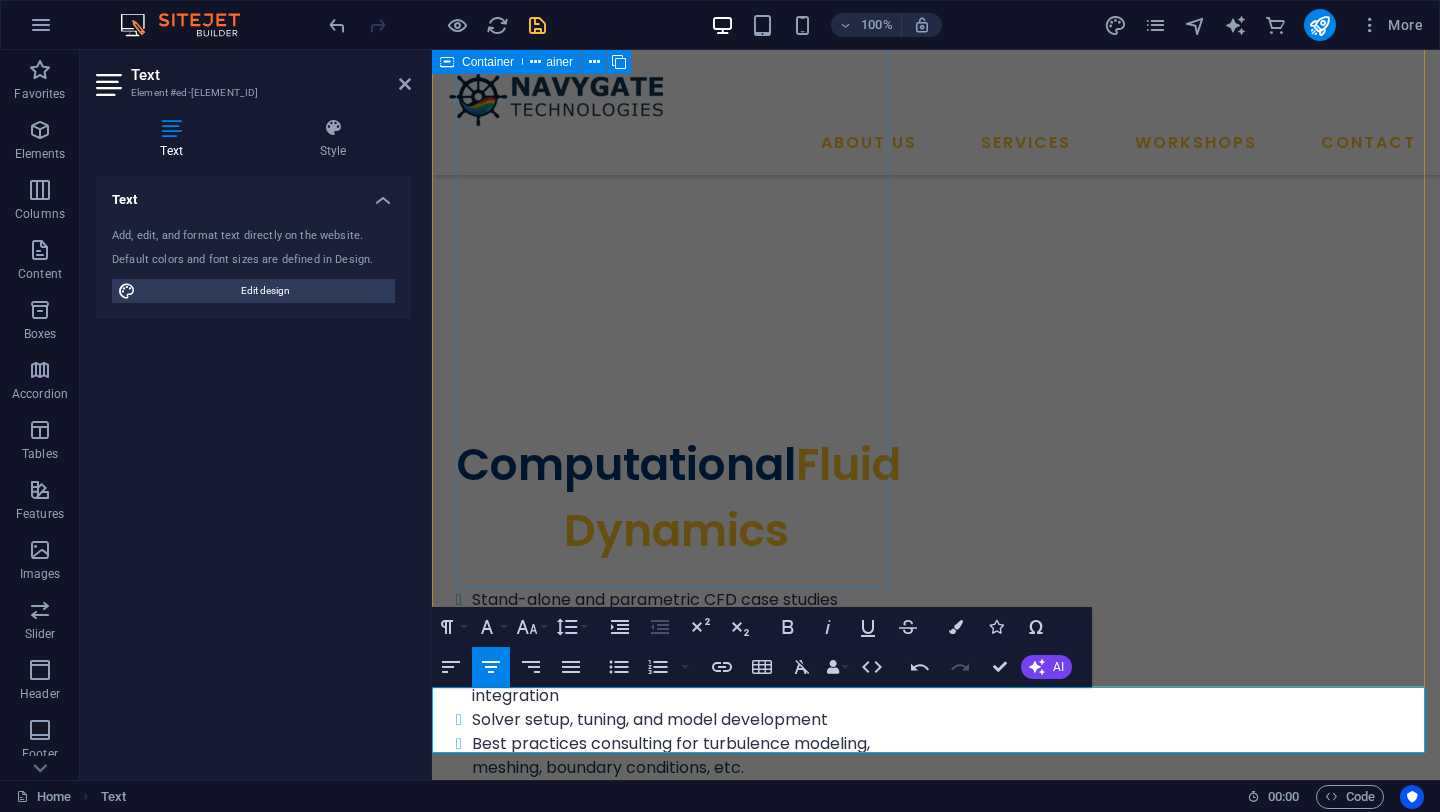 click on "Prototype  Design Translating simulation results into manufacturable prototype designs Bridging the gap between virtual analysis and physical fabrication Accelerating product development by reducing trial-and-error cycles Enhancing design reliability and performance based on engineering insights Supporting material selection and manufacturing feasibility assessments Collaborating throughout the prototyping and fabrication phases Ensuring design intent is preserved during real-world implementation" at bounding box center [676, 3303] 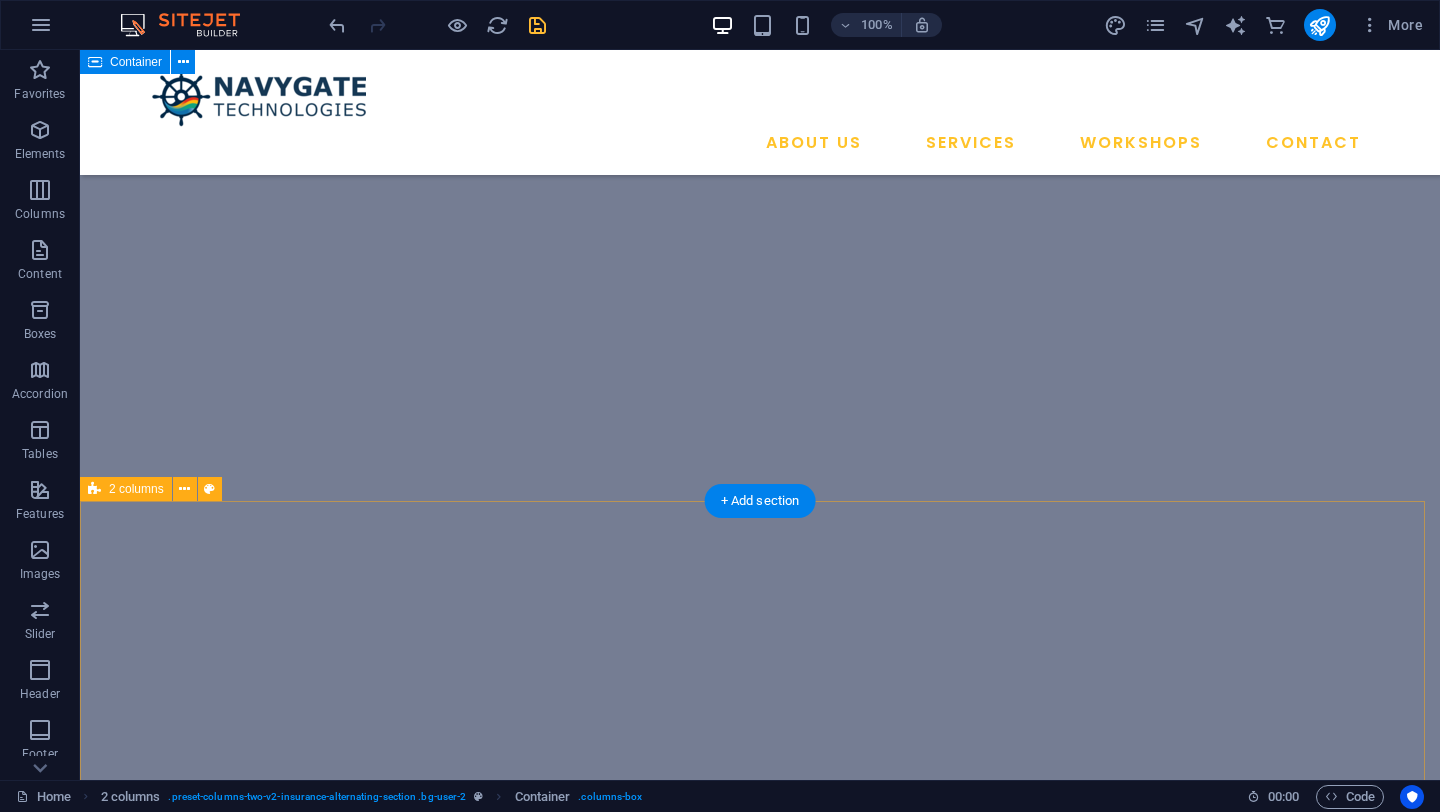 scroll, scrollTop: 6107, scrollLeft: 0, axis: vertical 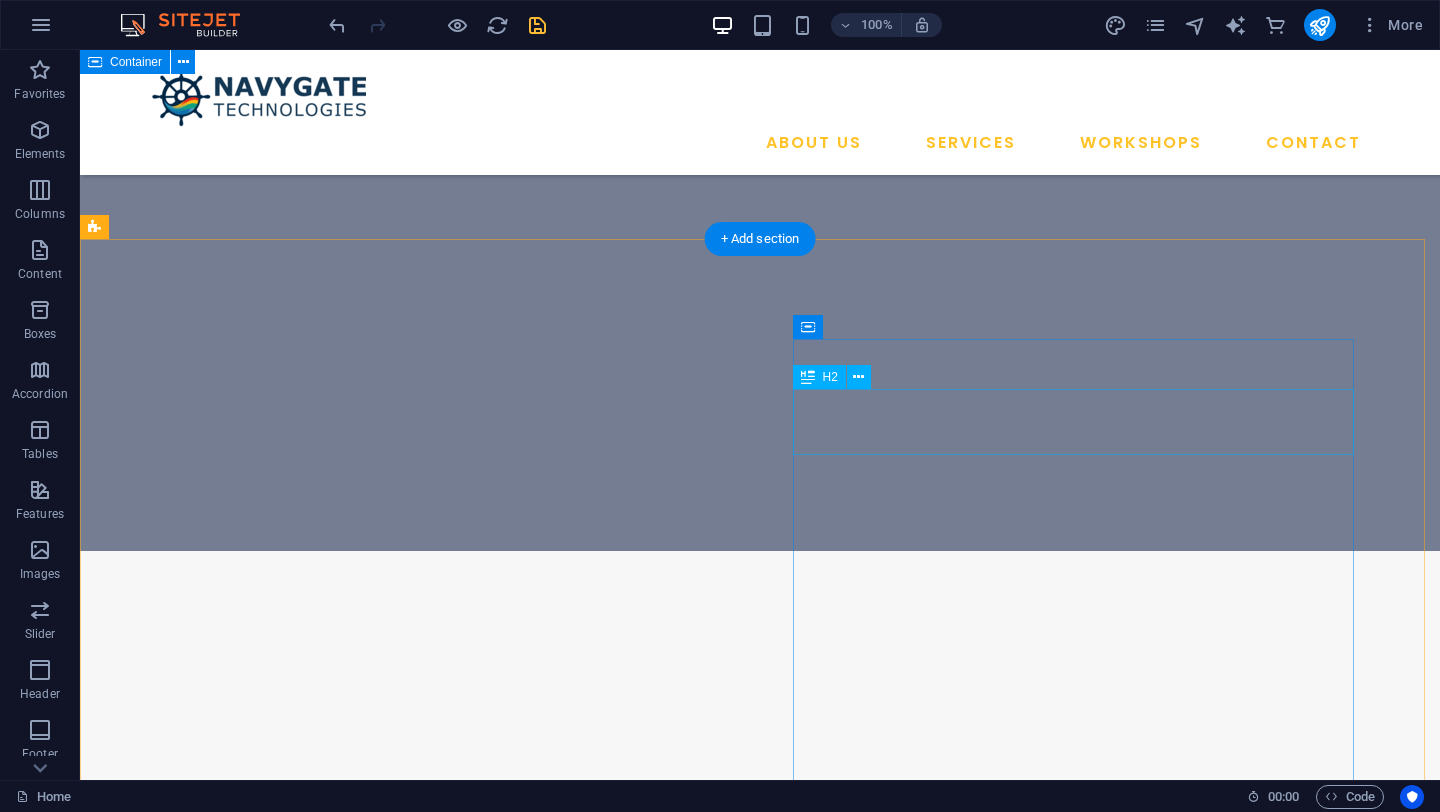 click on "Take the   First Step" at bounding box center [384, 4171] 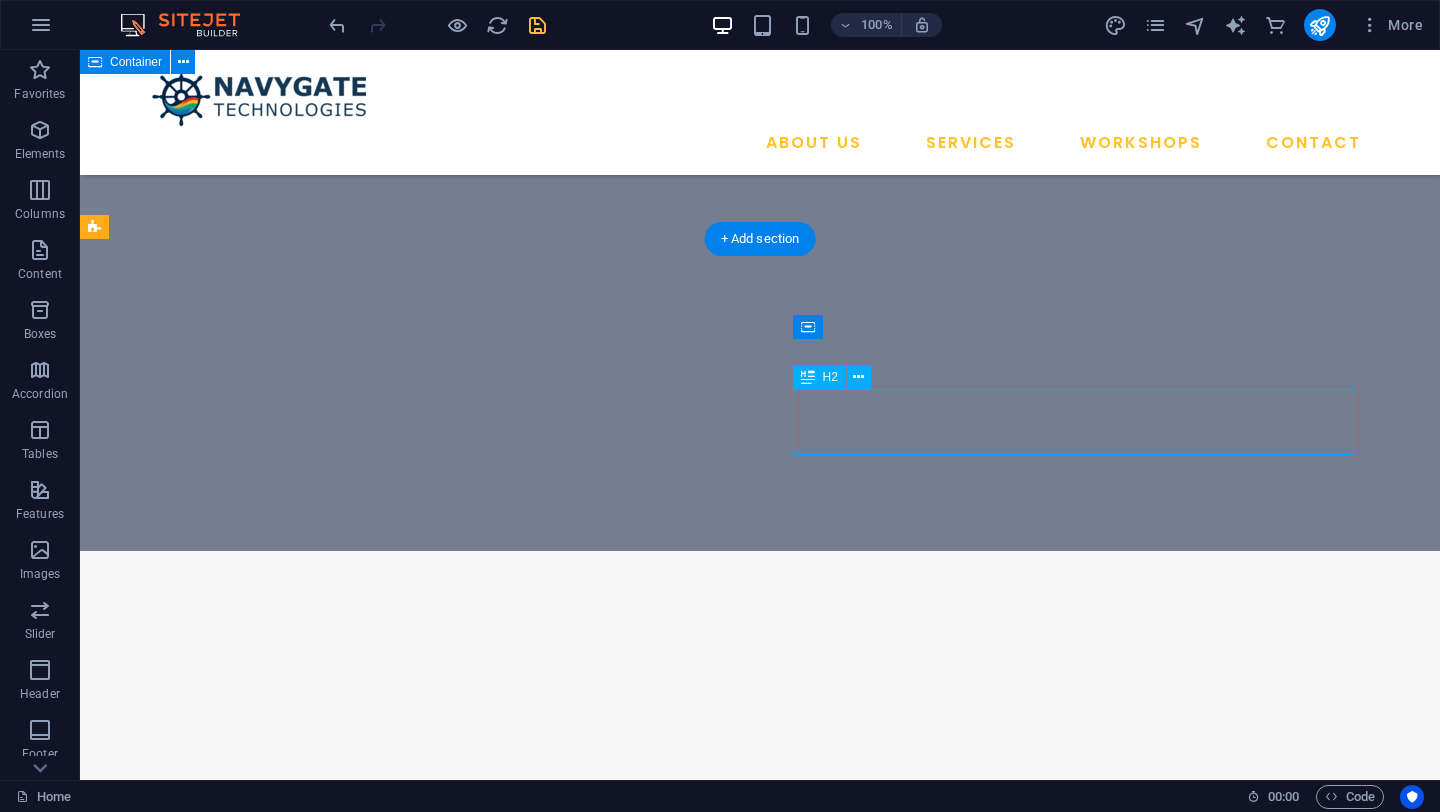 click on "Take the   First Step" at bounding box center [384, 4171] 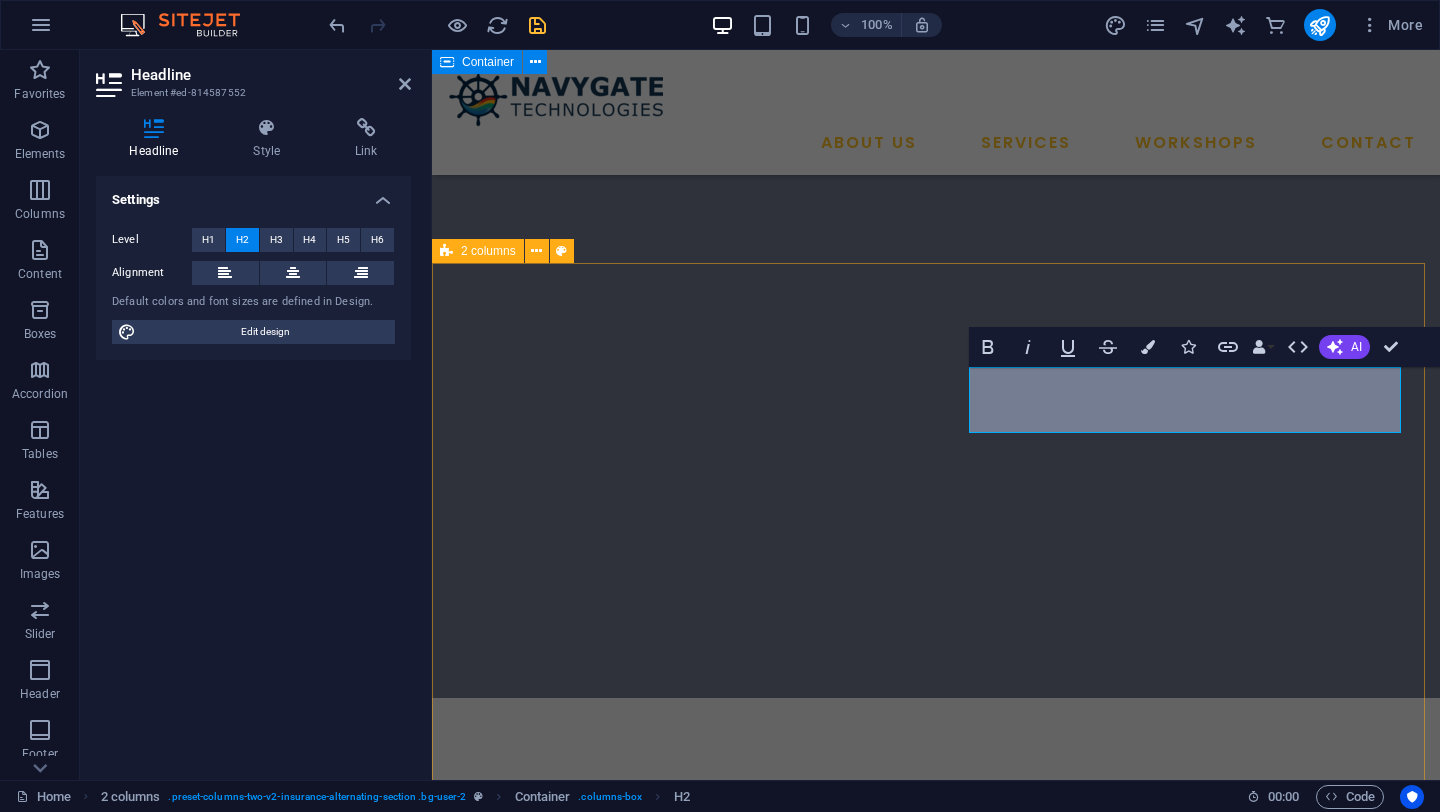 click on "Take the   First Step  We believe that innovation shouldn't be limited by budget, and that world-class engineering should be within reach for every aspiring mind—no matter the size of the company or the stage of the journey. Whether you're an MSME looking to optimize your design process, a student eager to explore simulation tools, or an engineer passionate about open-source technology—you belong here . Let’s reimagine what's possible. talk to an expert" at bounding box center (936, 4455) 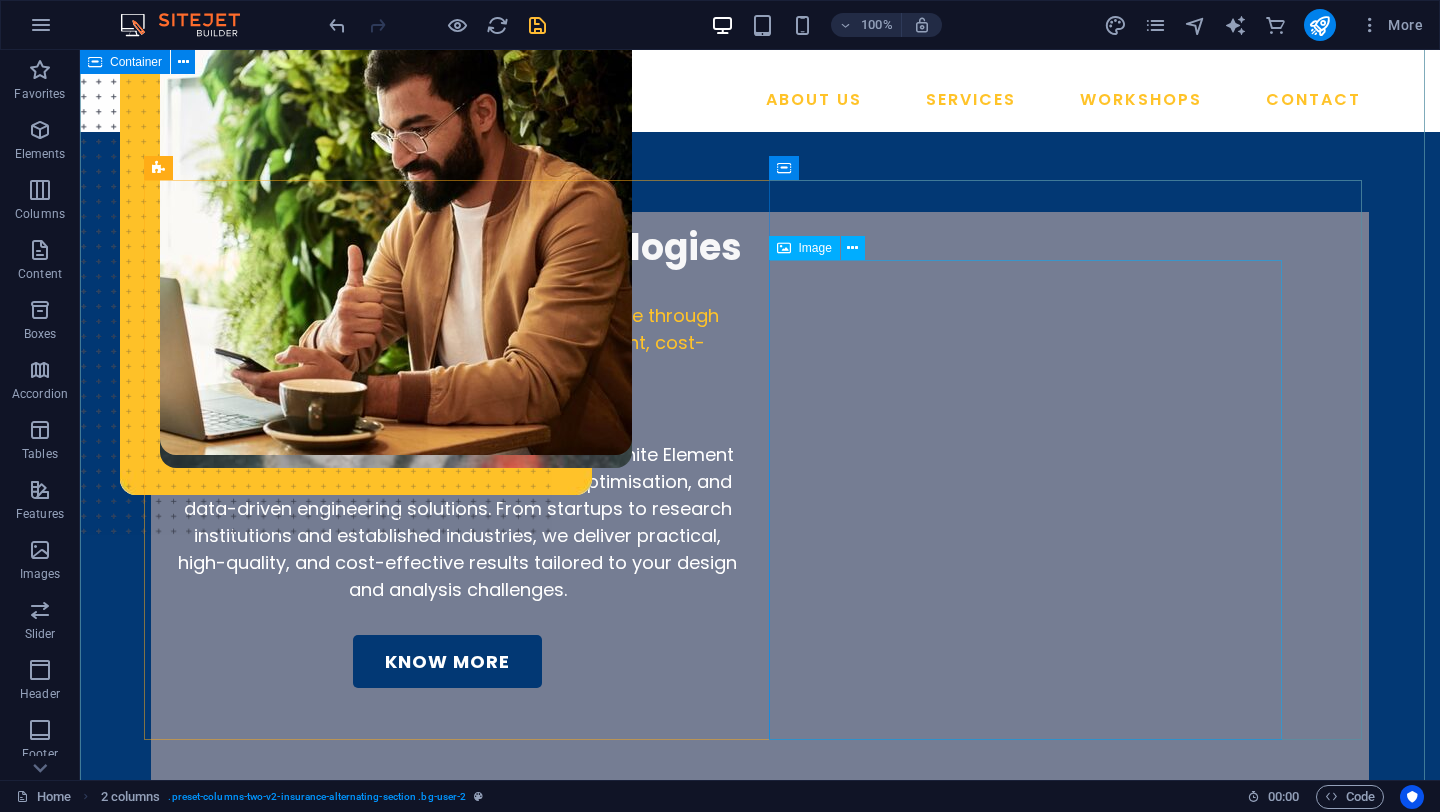 scroll, scrollTop: 0, scrollLeft: 0, axis: both 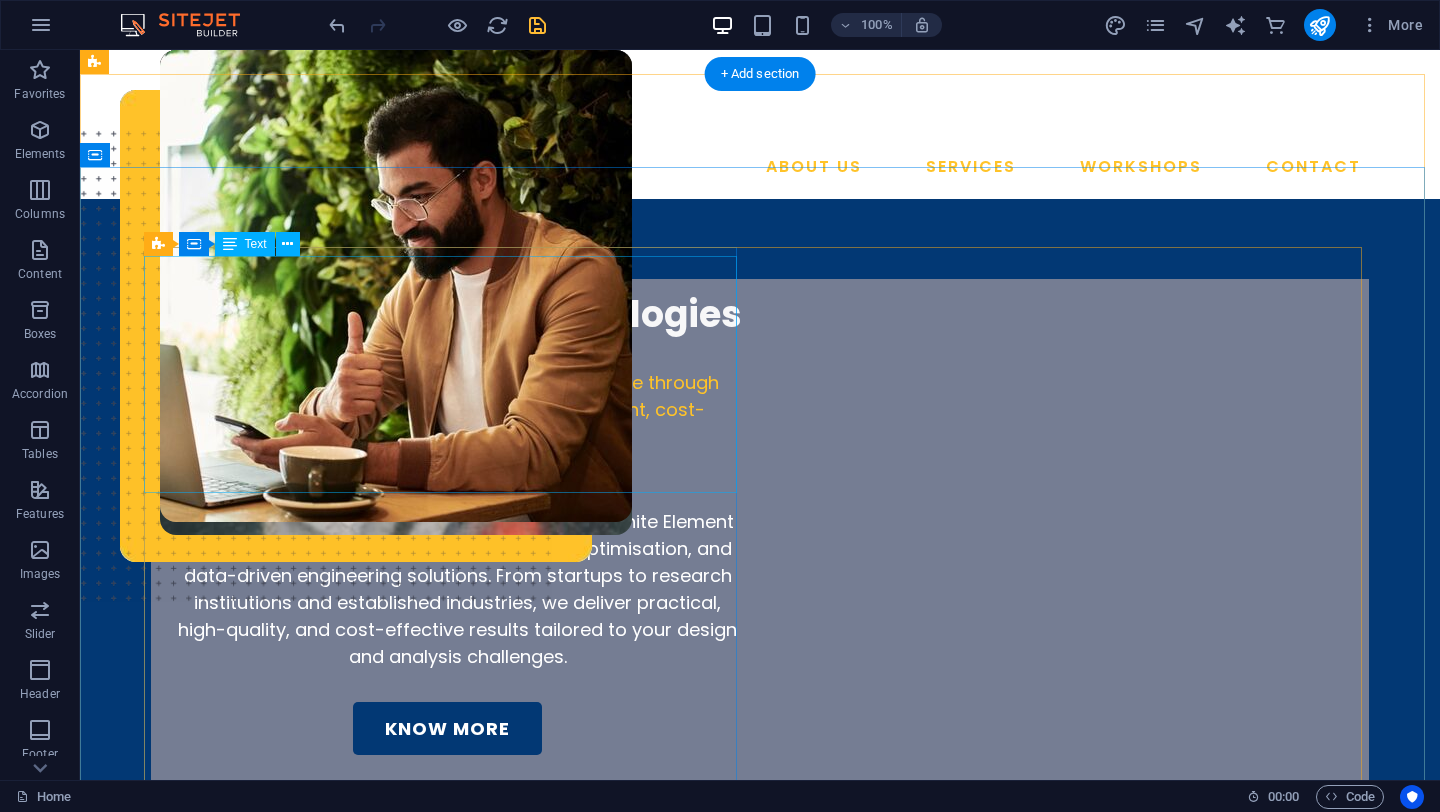 click on "We are Navygate  Technologies Making high-performance engineering accessible through open-source simulations designed for intelligent, cost-effective innovation." at bounding box center [447, 364] 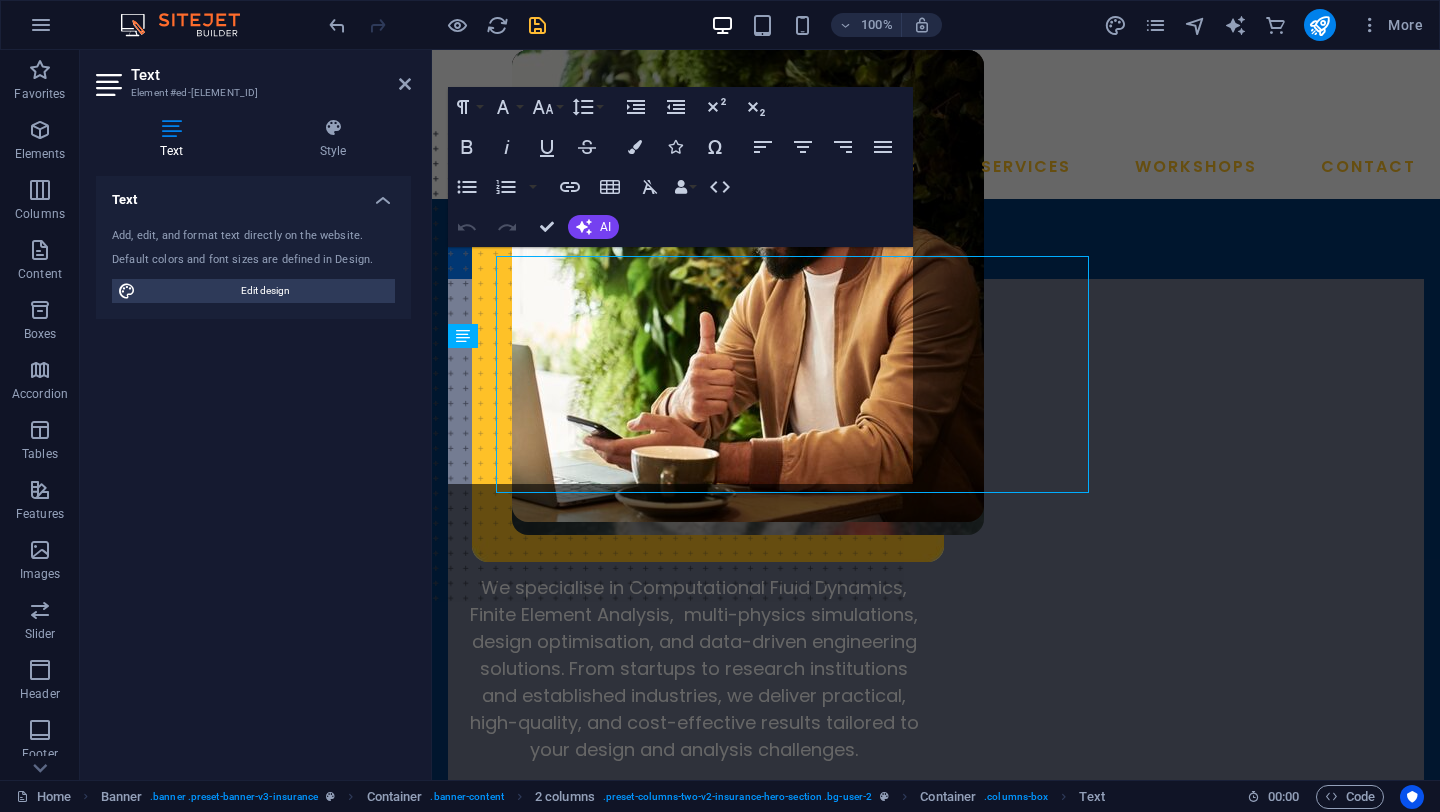 click at bounding box center [429, 415] 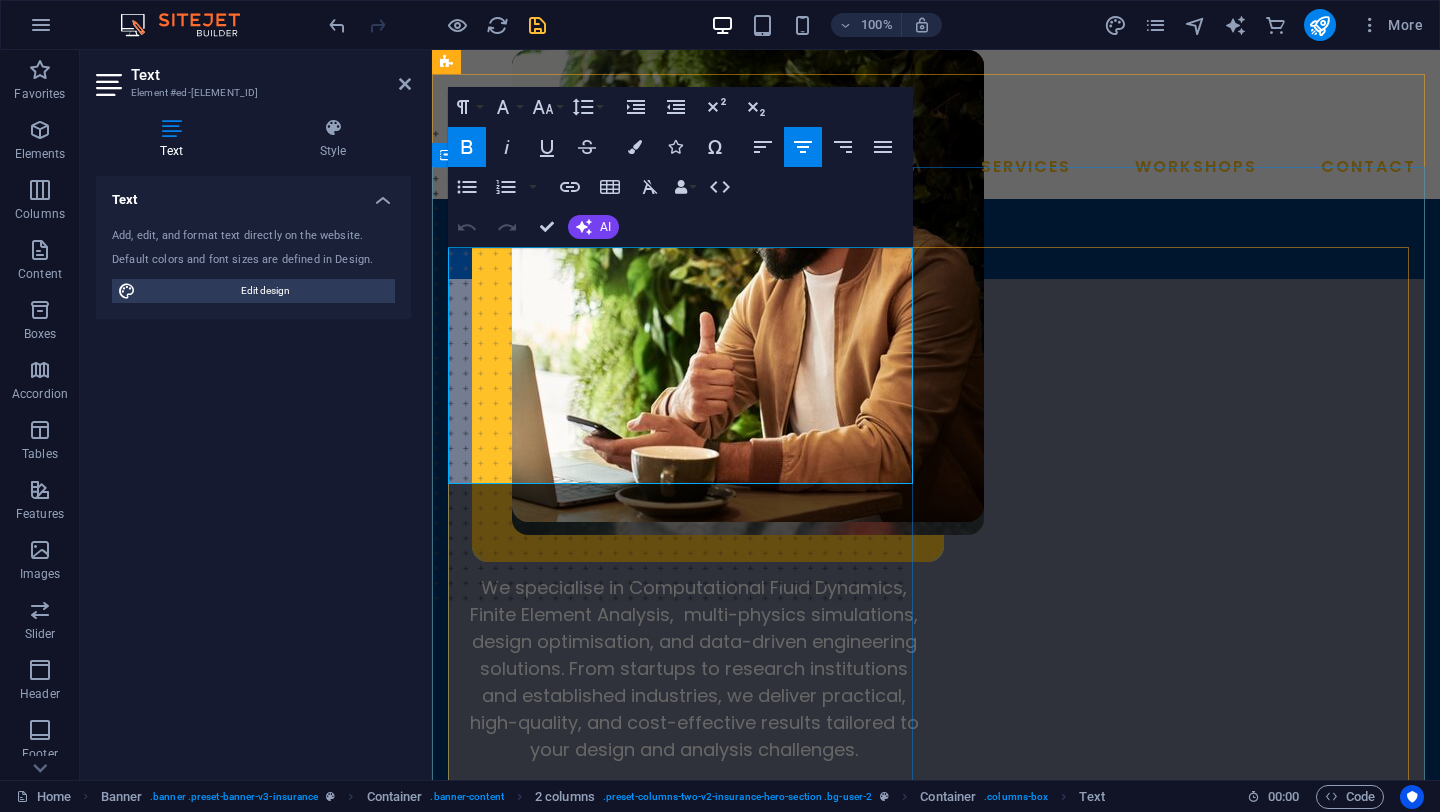 drag, startPoint x: 821, startPoint y: 352, endPoint x: 513, endPoint y: 263, distance: 320.601 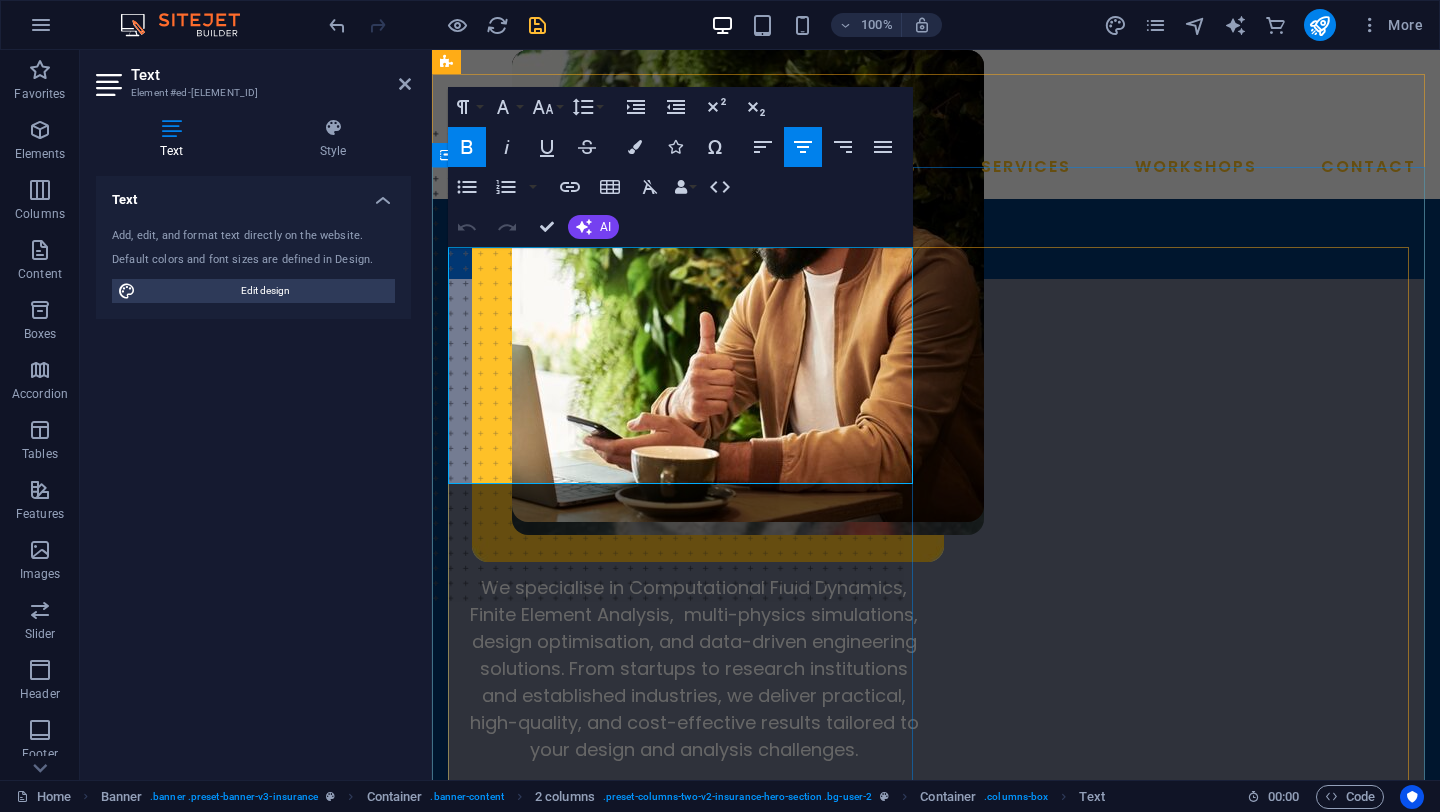 click on "We are Navygate  Technologies" at bounding box center [694, 345] 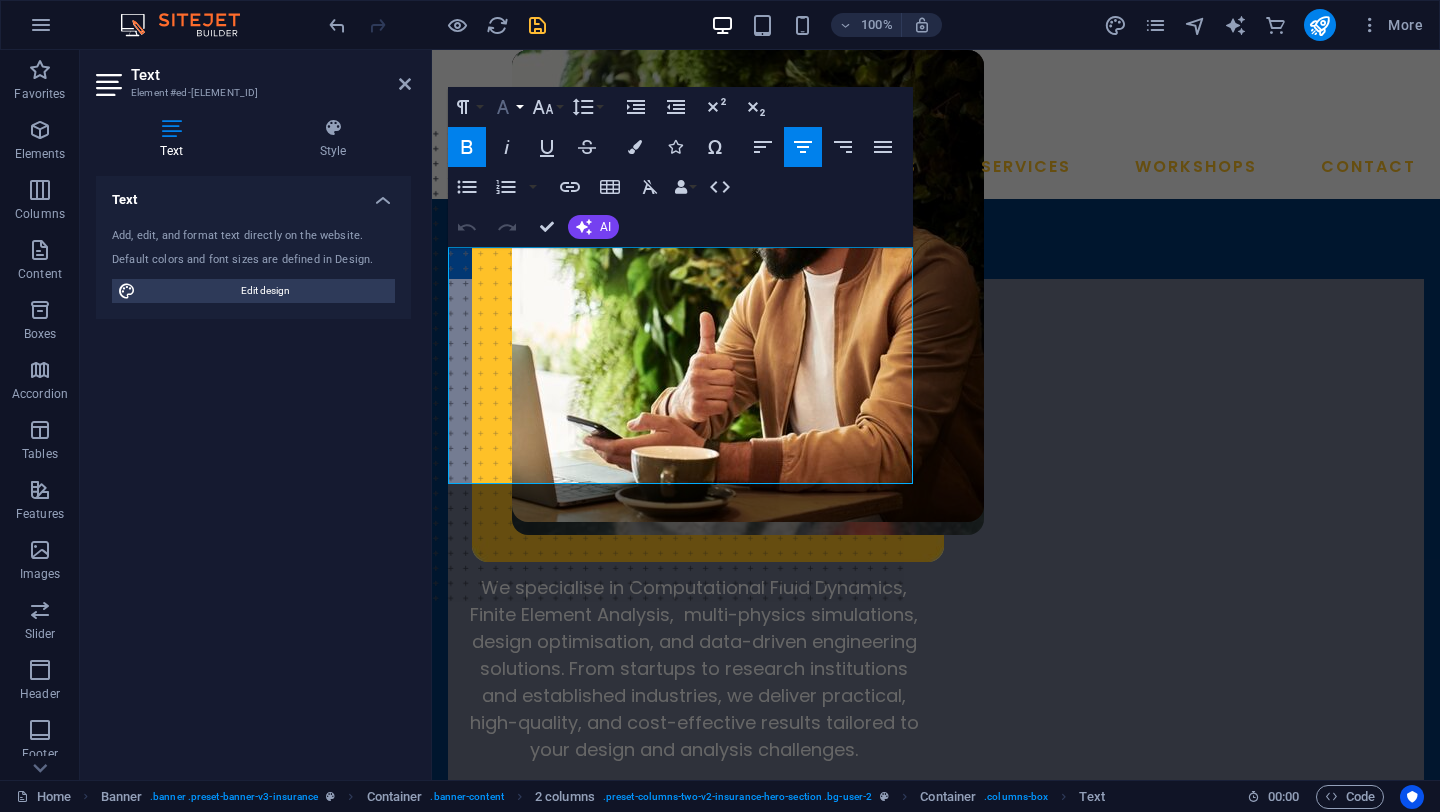 click 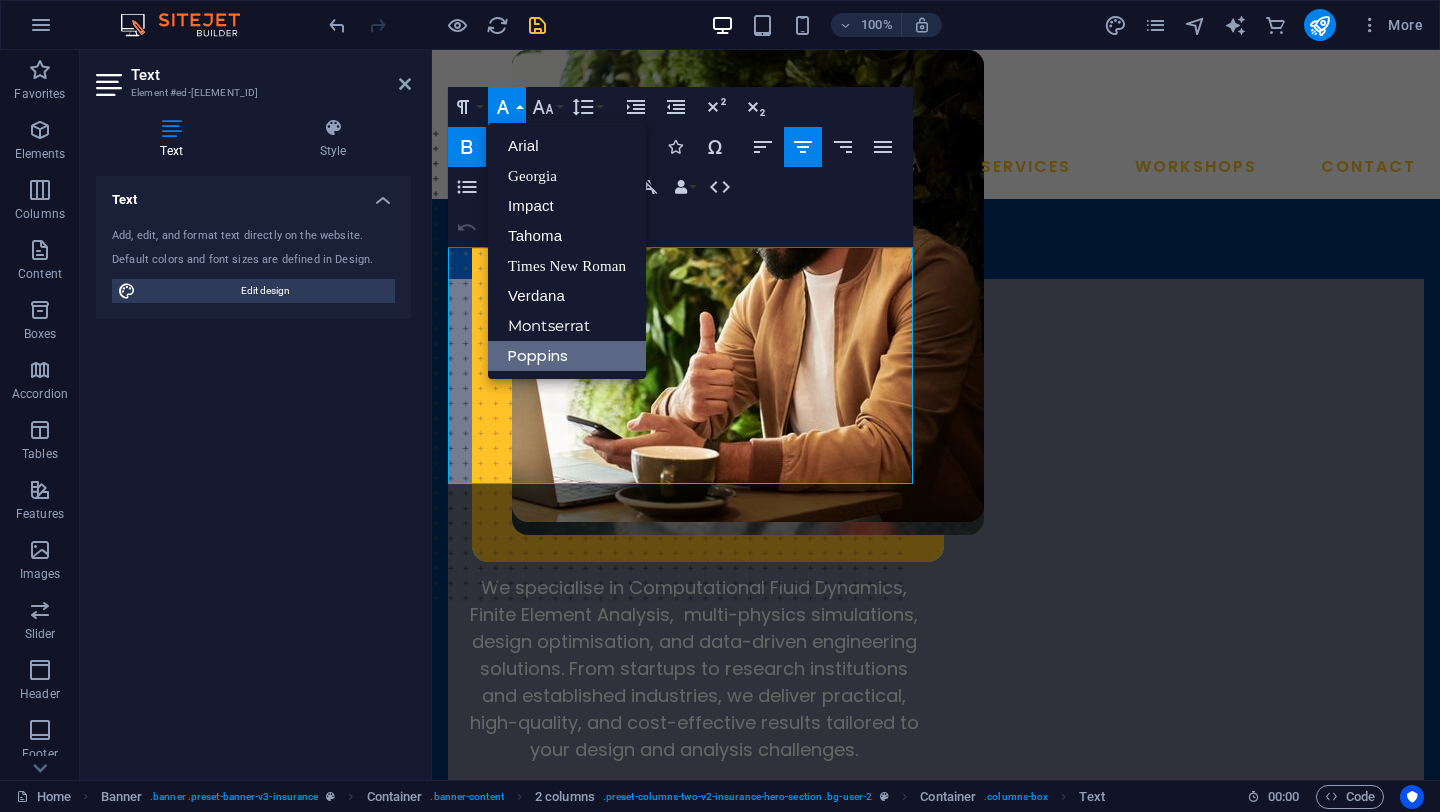 scroll, scrollTop: 0, scrollLeft: 0, axis: both 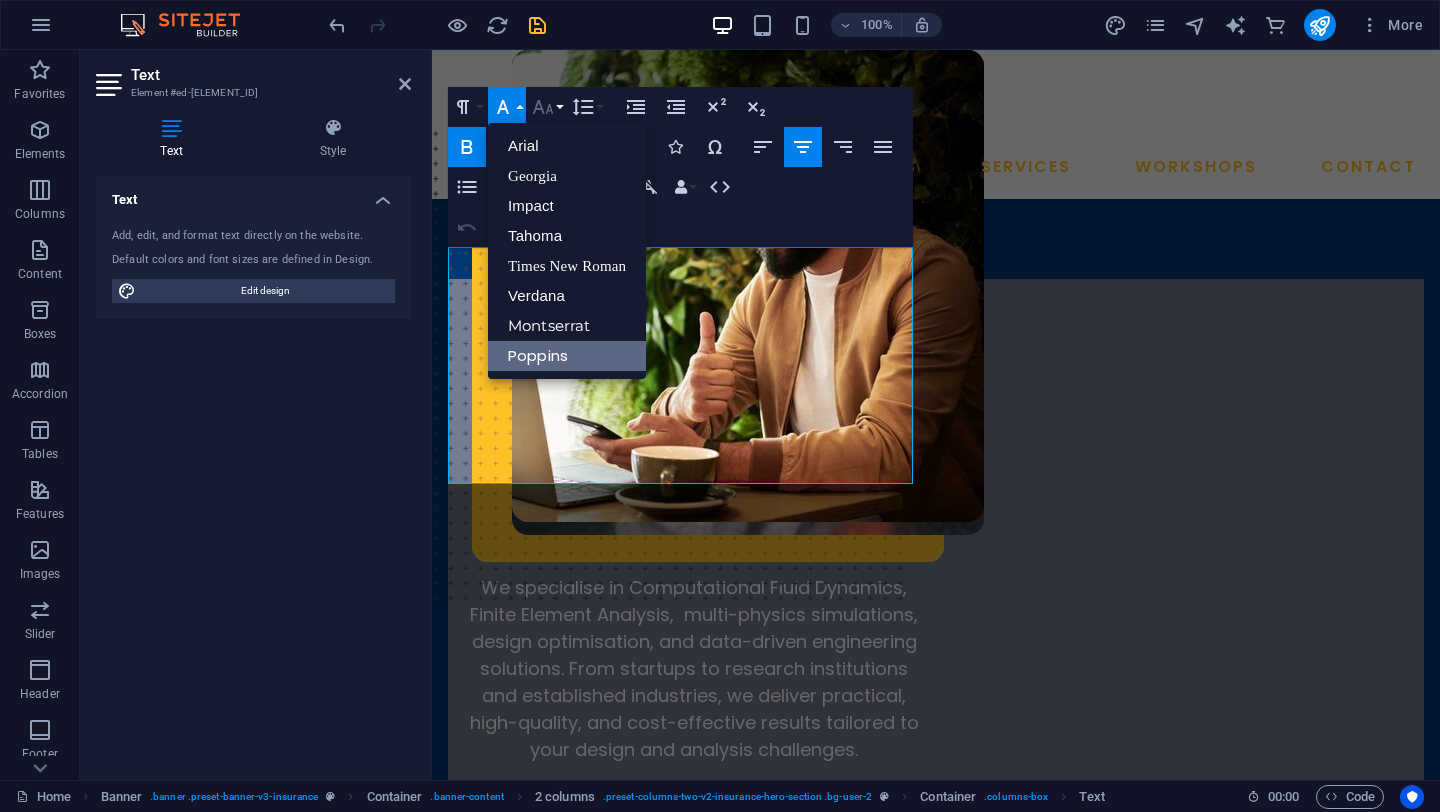 click on "Font Size" at bounding box center (547, 107) 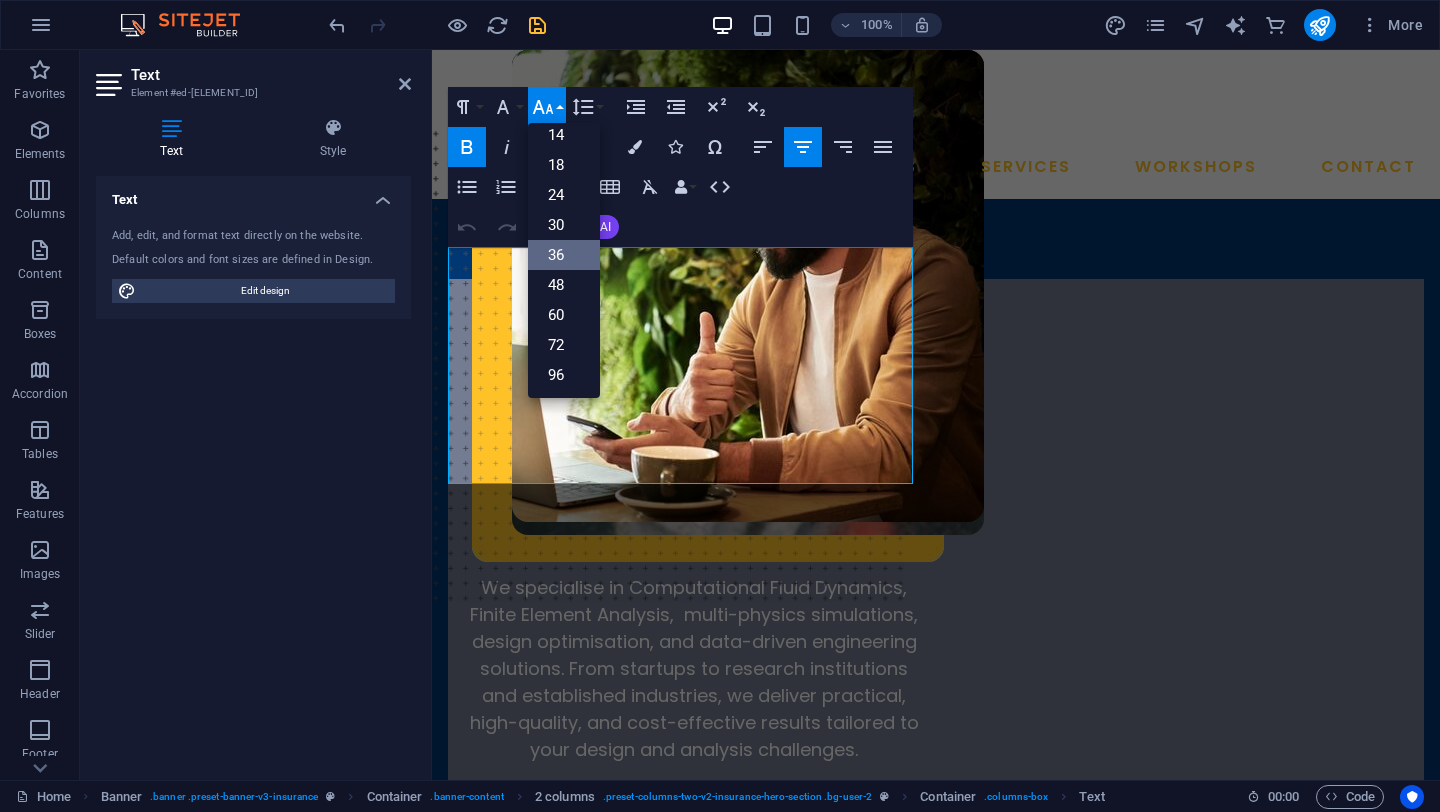 scroll, scrollTop: 161, scrollLeft: 0, axis: vertical 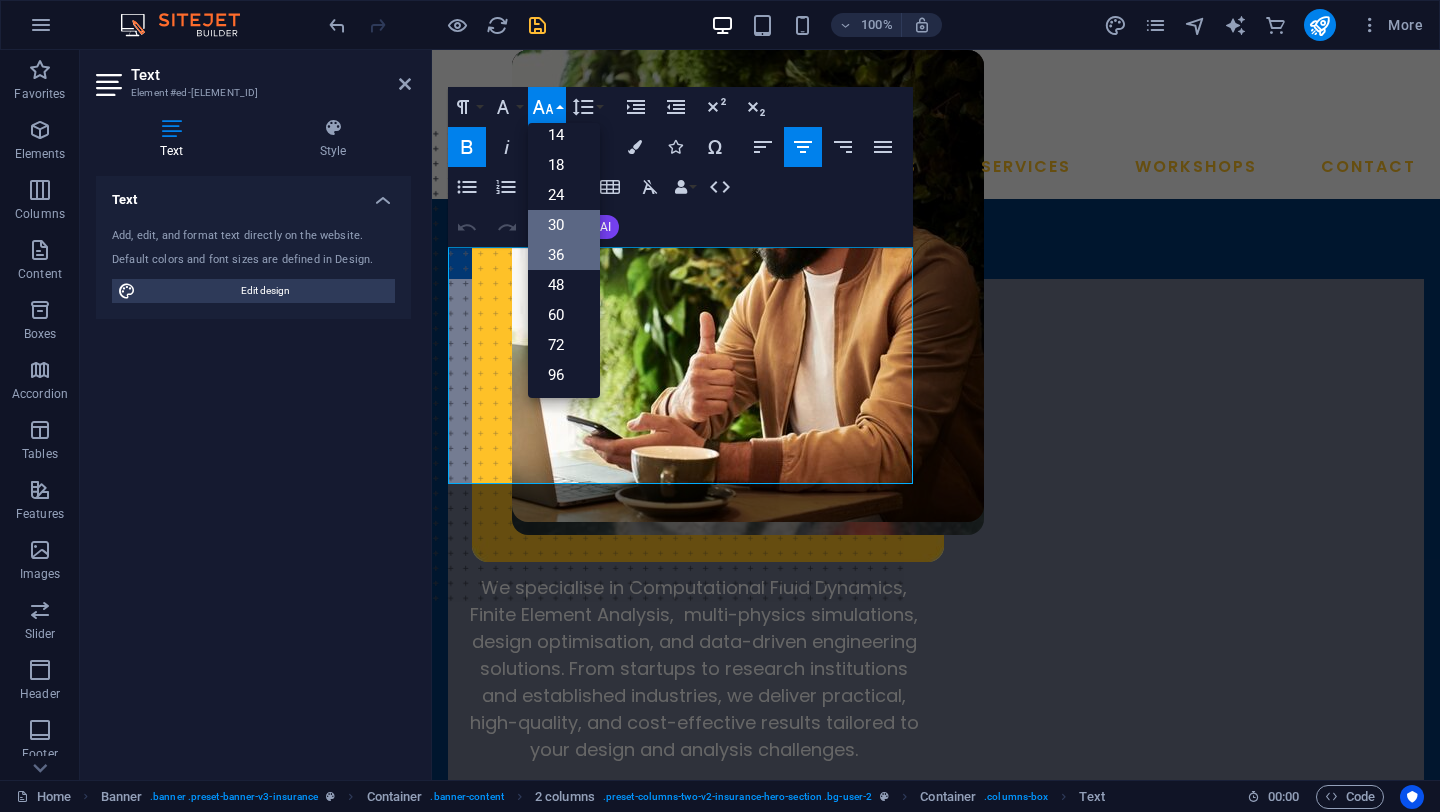 click on "30" at bounding box center (564, 225) 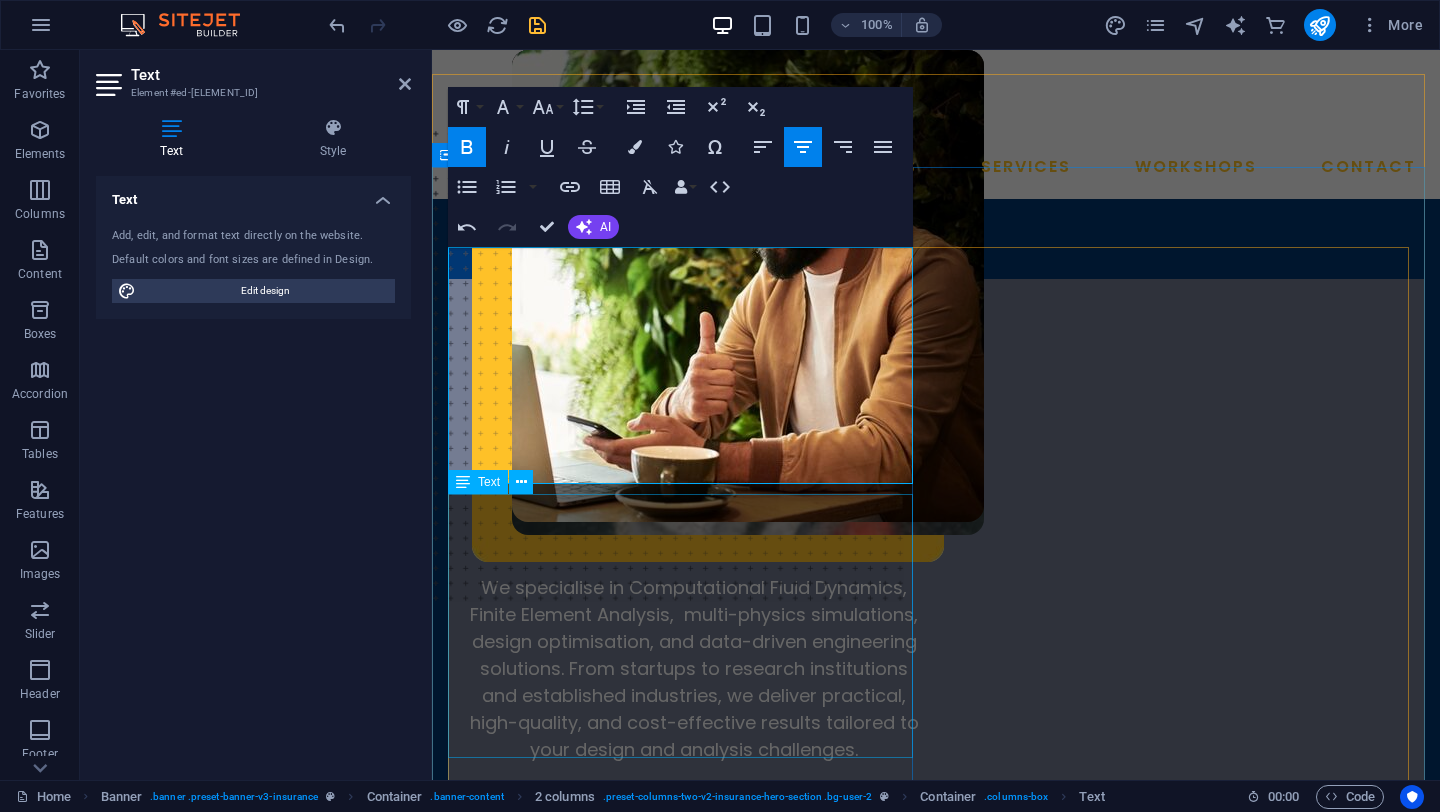 click on "We specialise in Computational Fluid Dynamics, Finite Element Analysis,  multi-physics simulations, design optimisation, and data-driven engineering solutions. From startups to research institutions and established industries, we deliver practical, high-quality, and cost-effective results tailored to your design and analysis challenges." at bounding box center (684, 644) 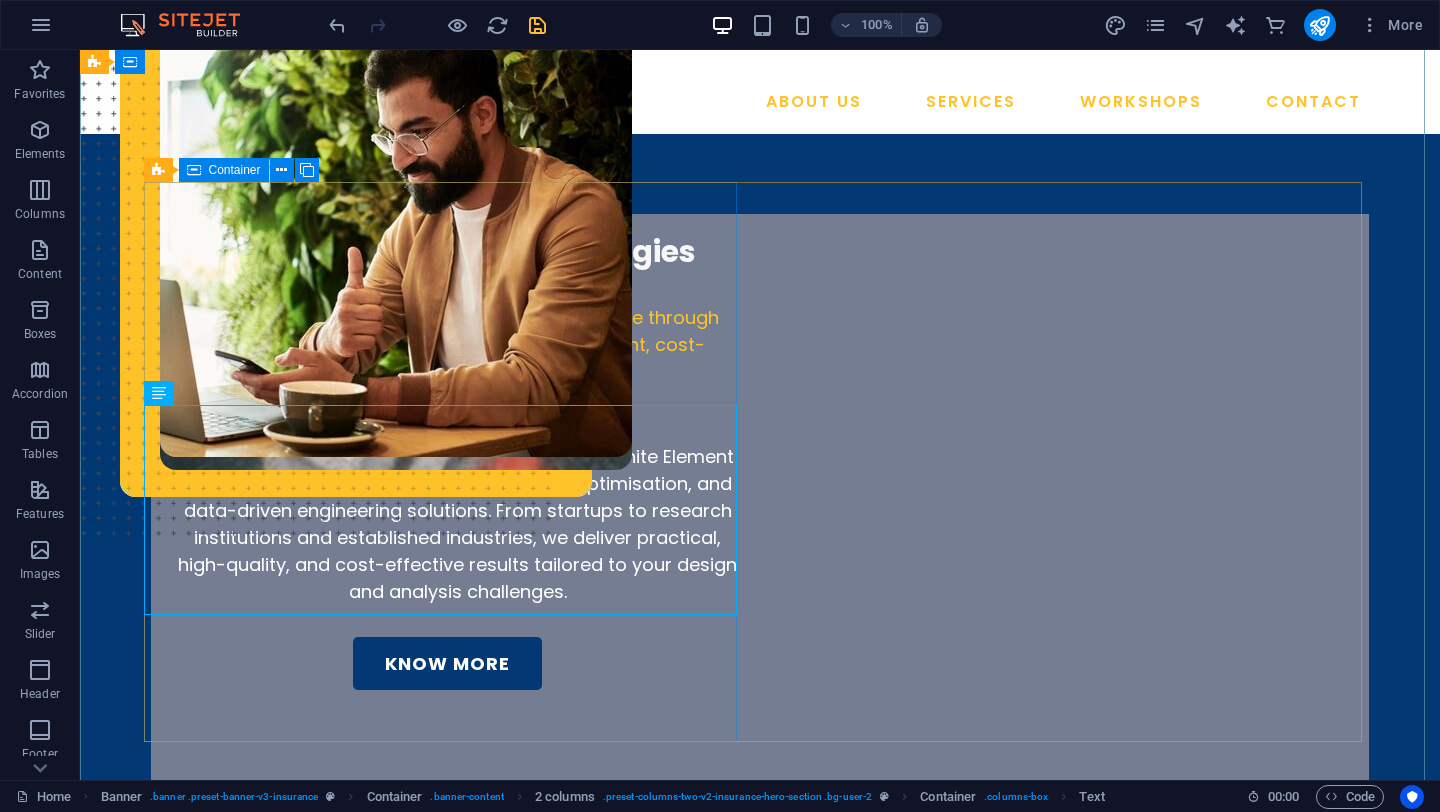 scroll, scrollTop: 0, scrollLeft: 0, axis: both 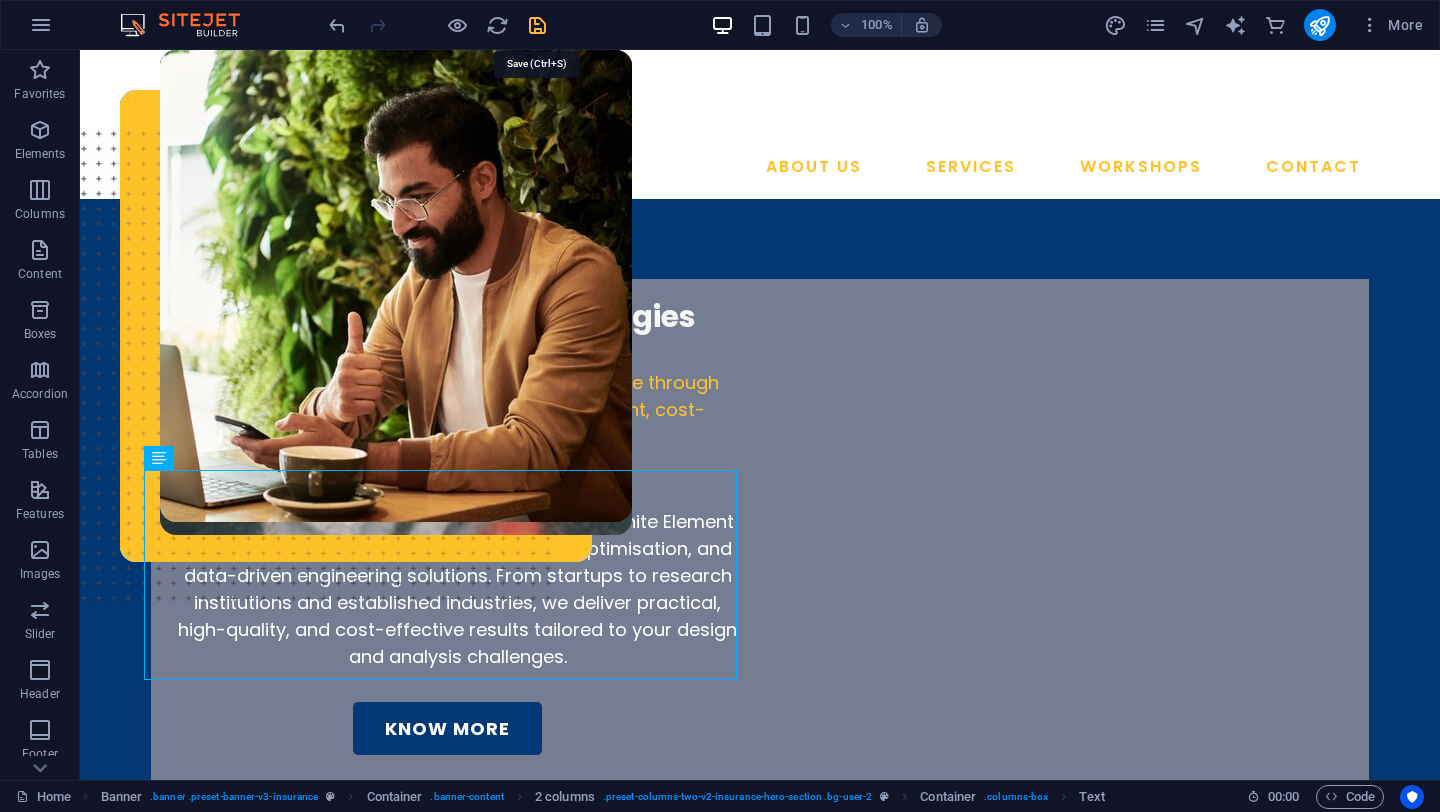 click at bounding box center [537, 25] 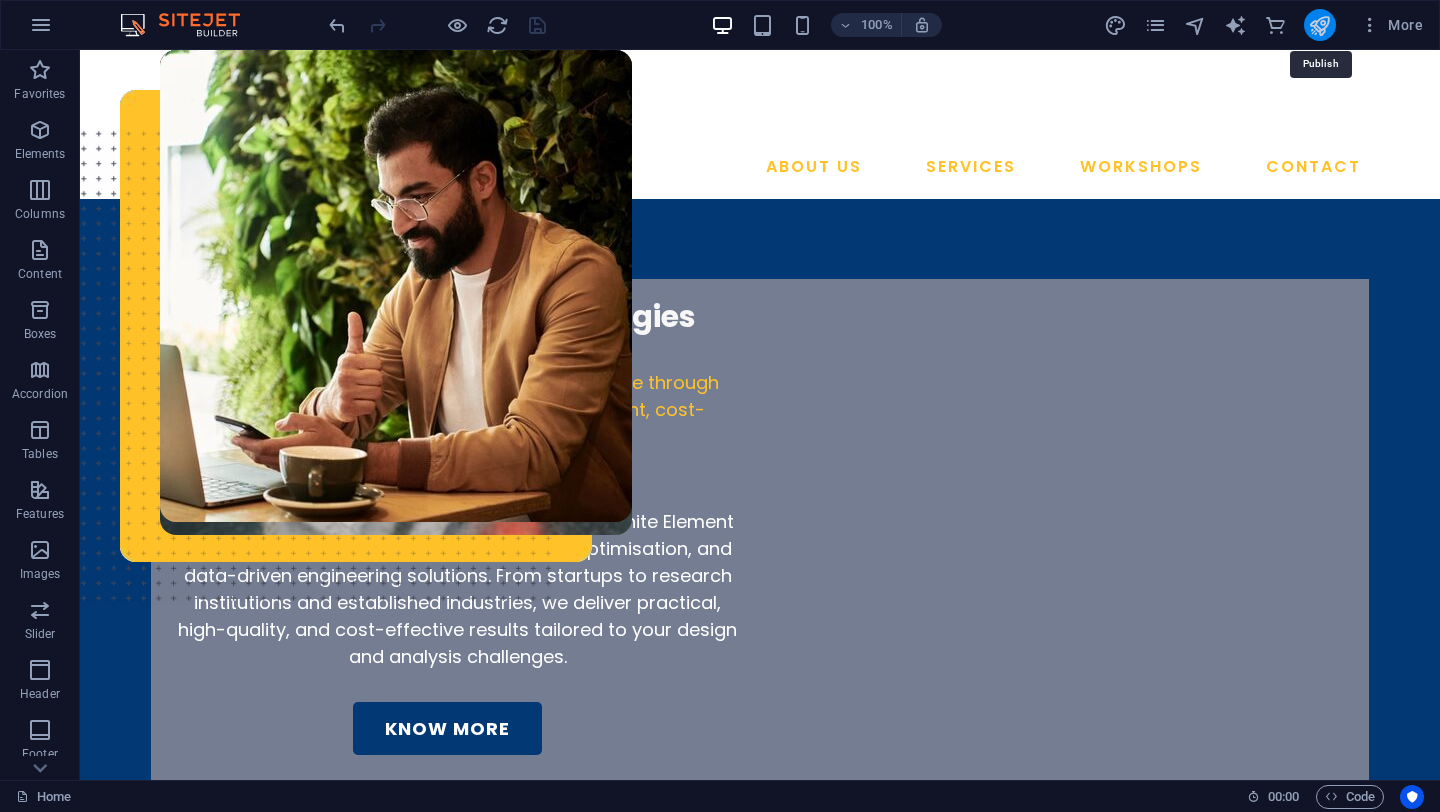 click at bounding box center [1319, 25] 